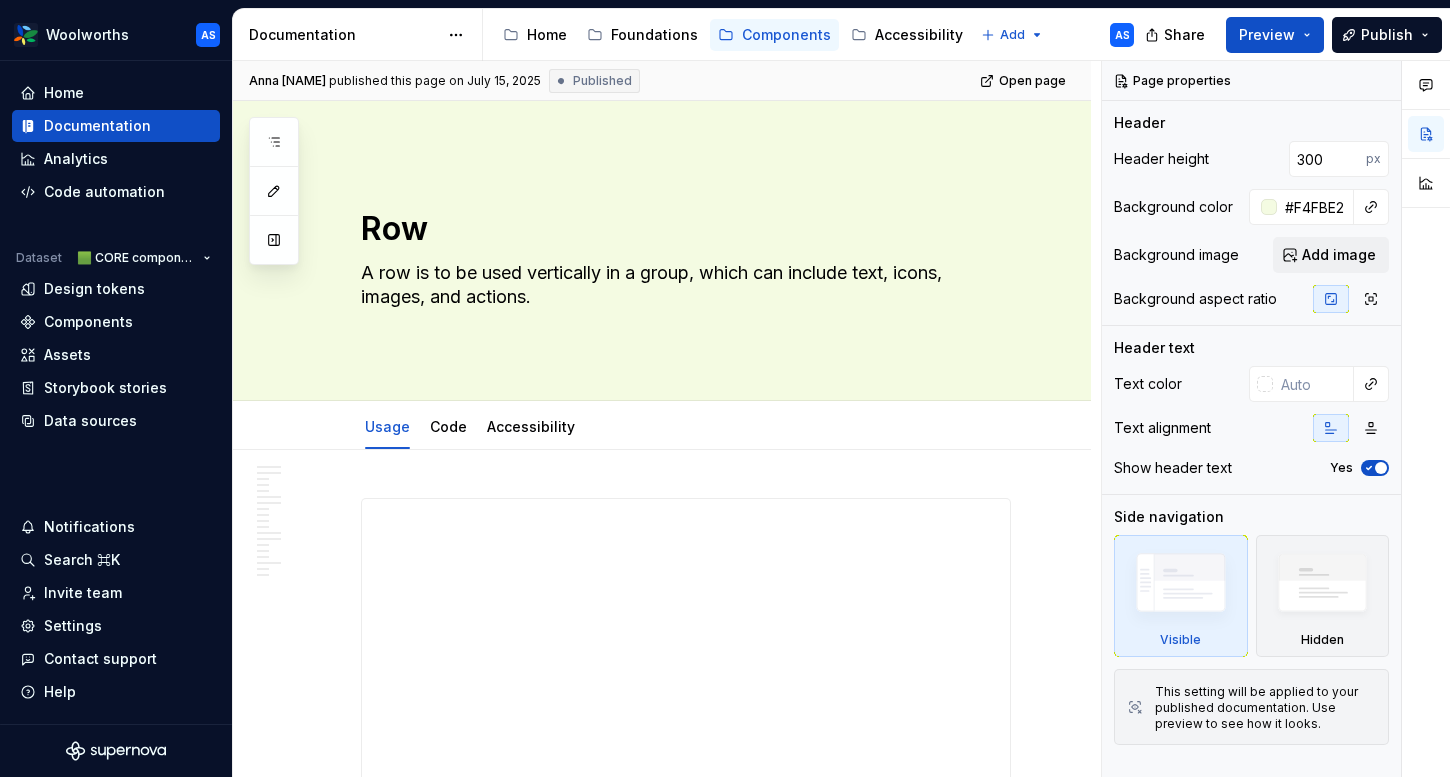 scroll, scrollTop: 0, scrollLeft: 0, axis: both 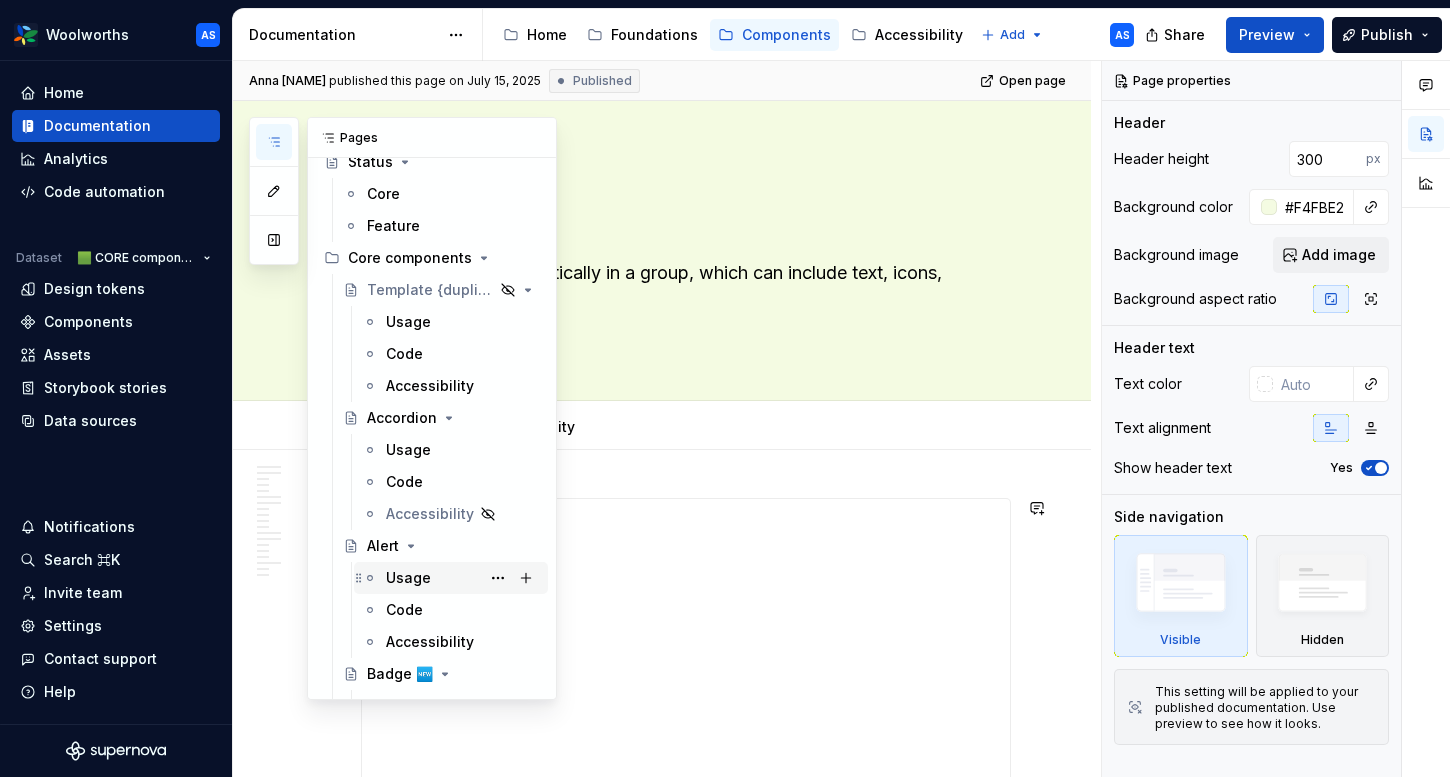 click on "Usage" at bounding box center [408, 578] 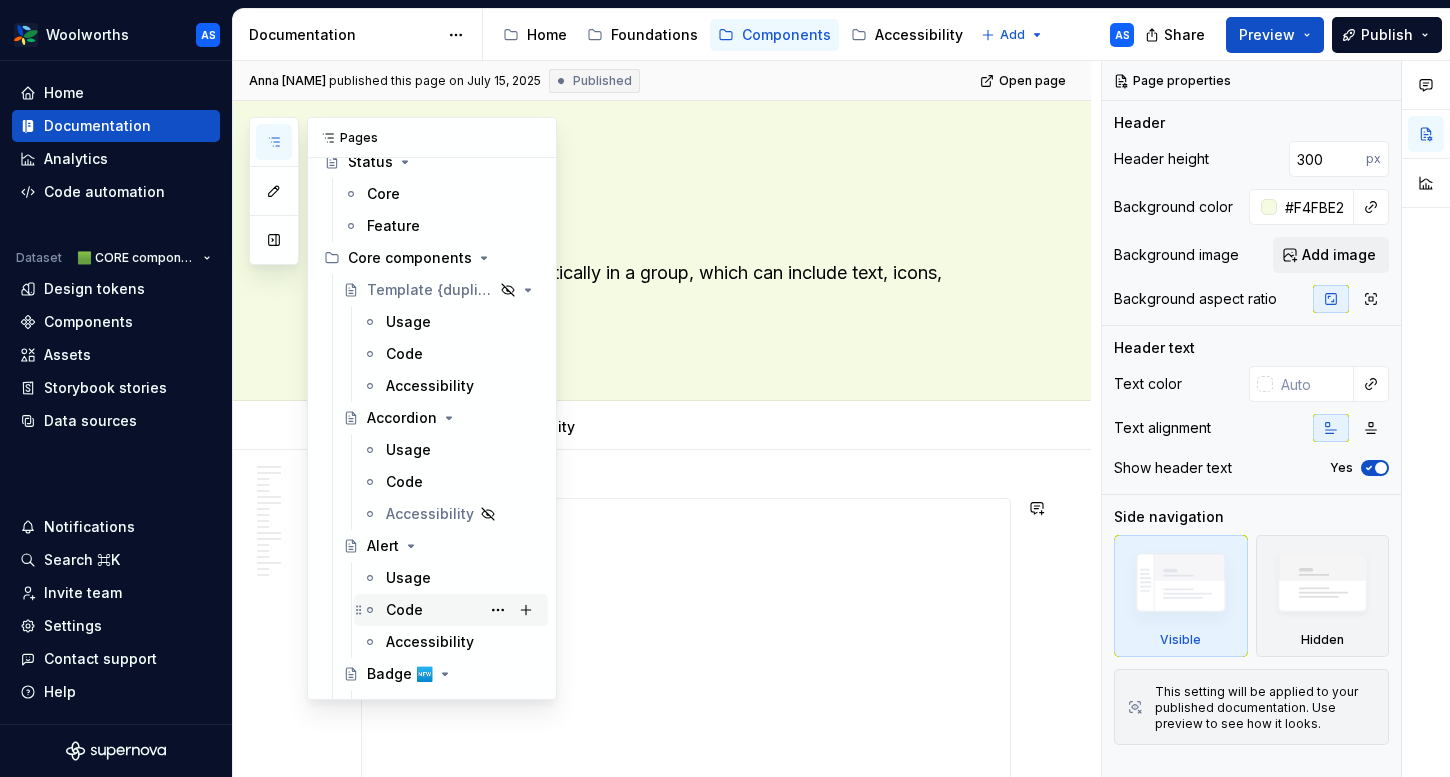 click on "Code" at bounding box center [404, 610] 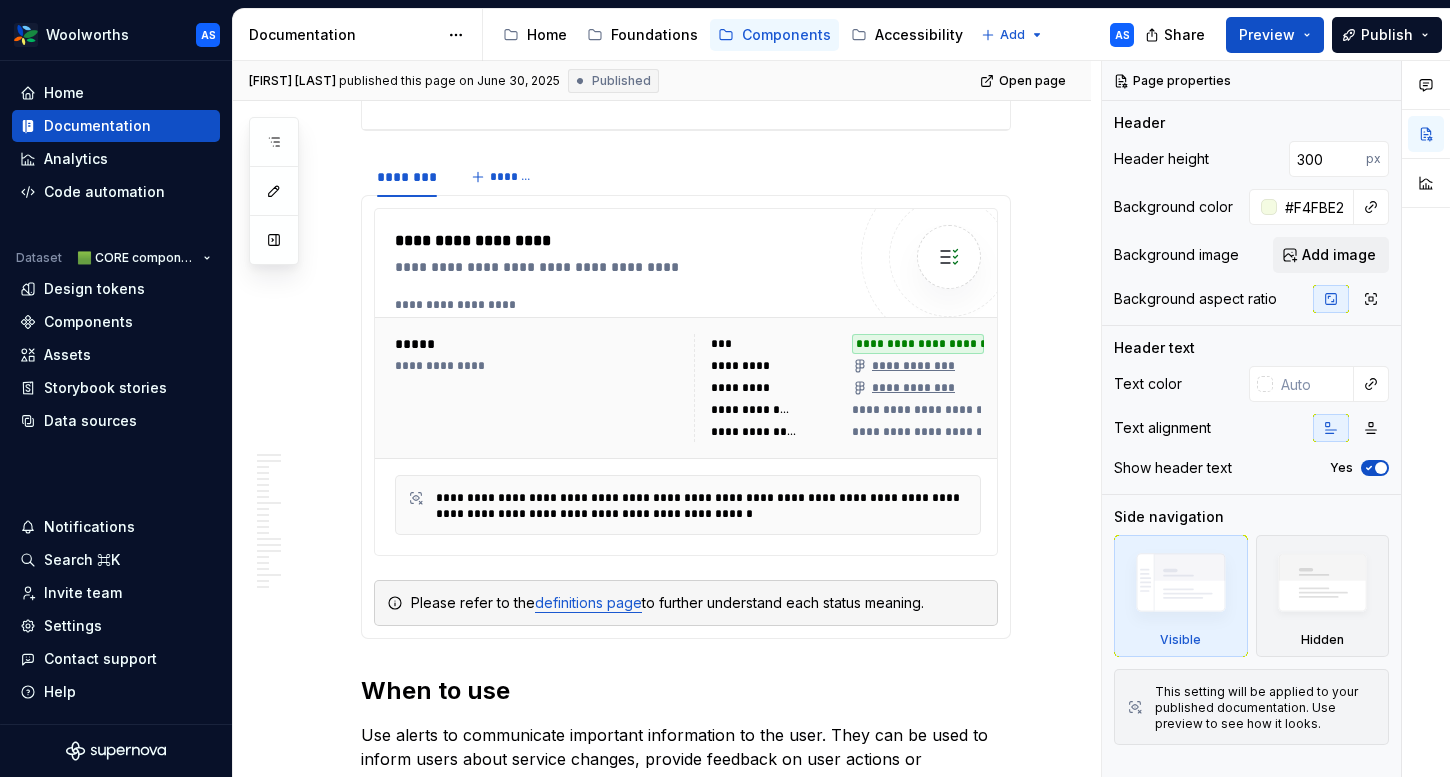 scroll, scrollTop: 0, scrollLeft: 0, axis: both 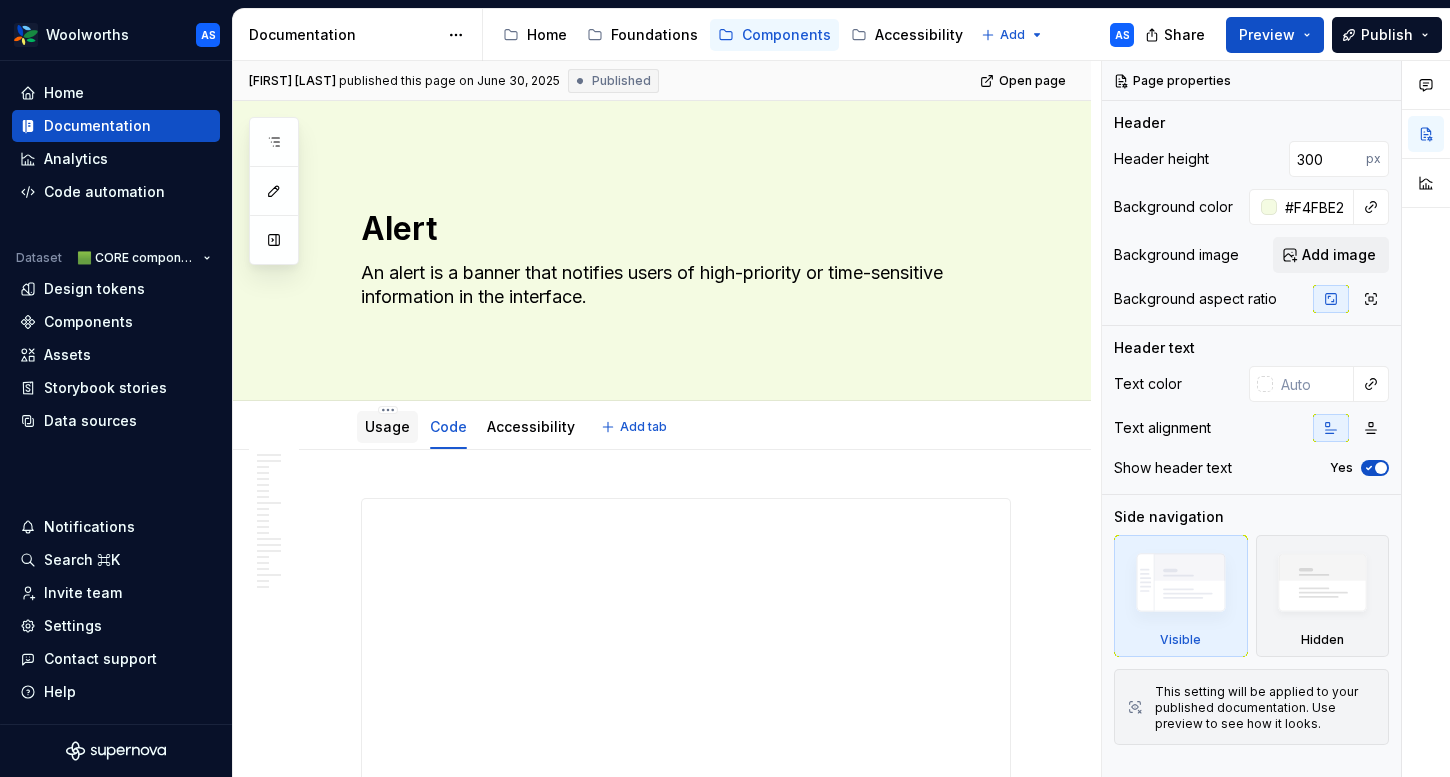 click on "Usage" at bounding box center [387, 426] 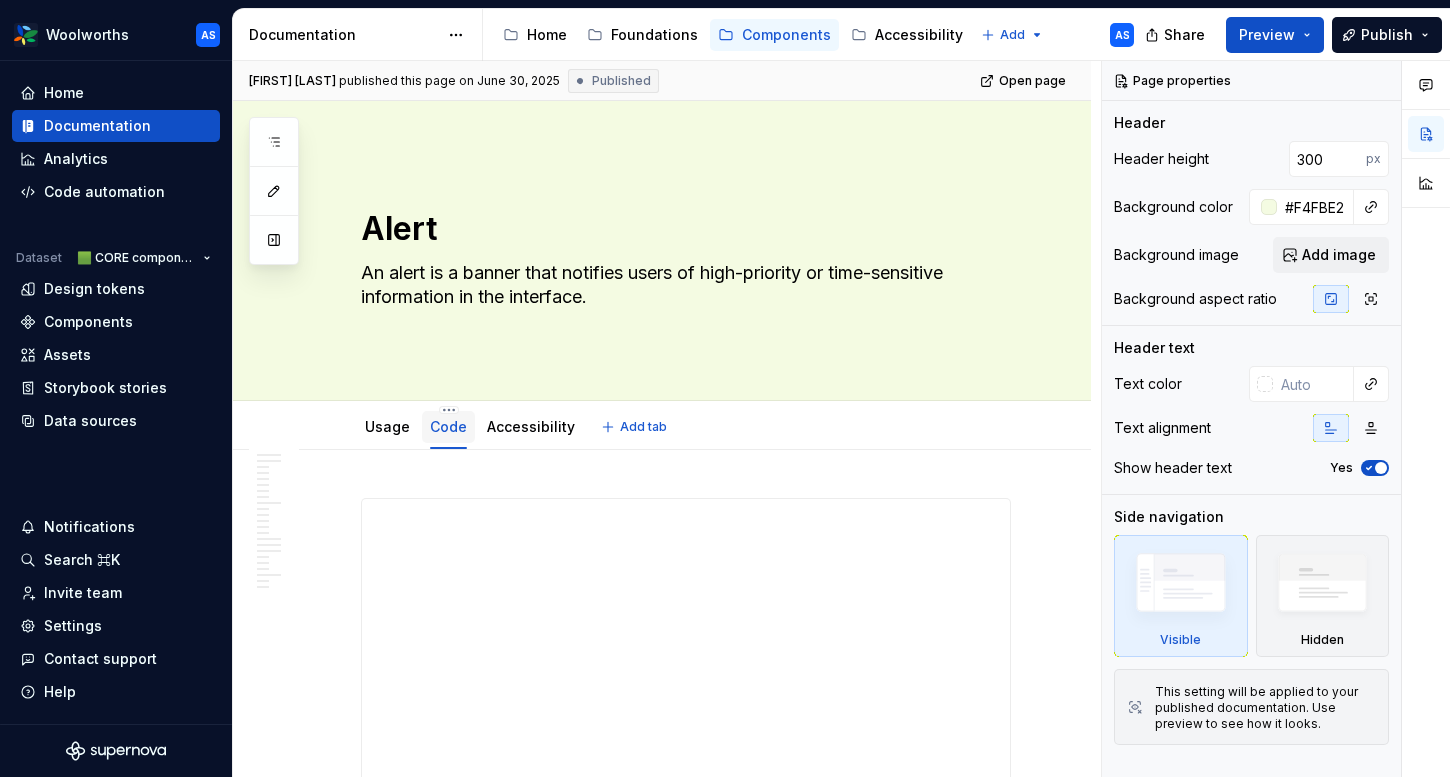 click on "Code" at bounding box center (448, 426) 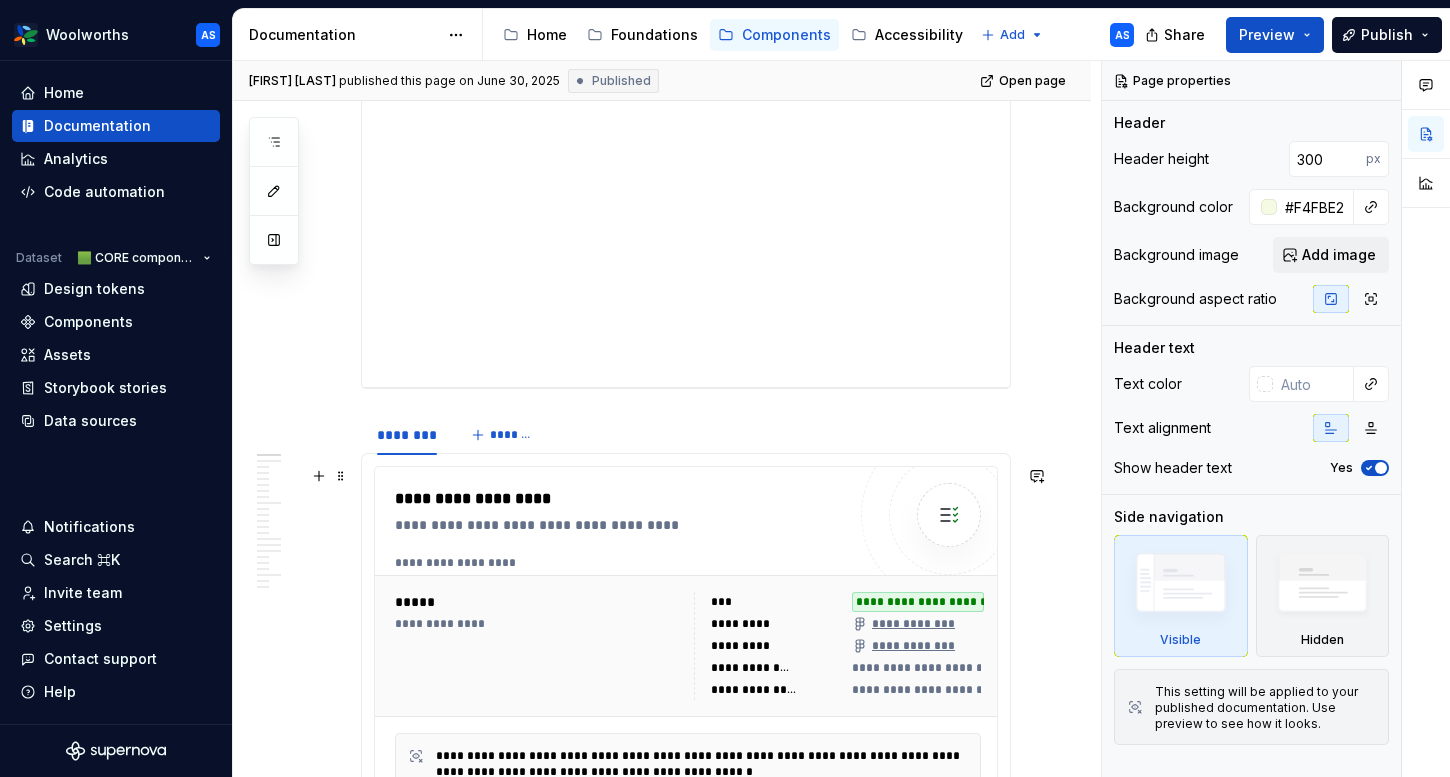 scroll, scrollTop: 685, scrollLeft: 0, axis: vertical 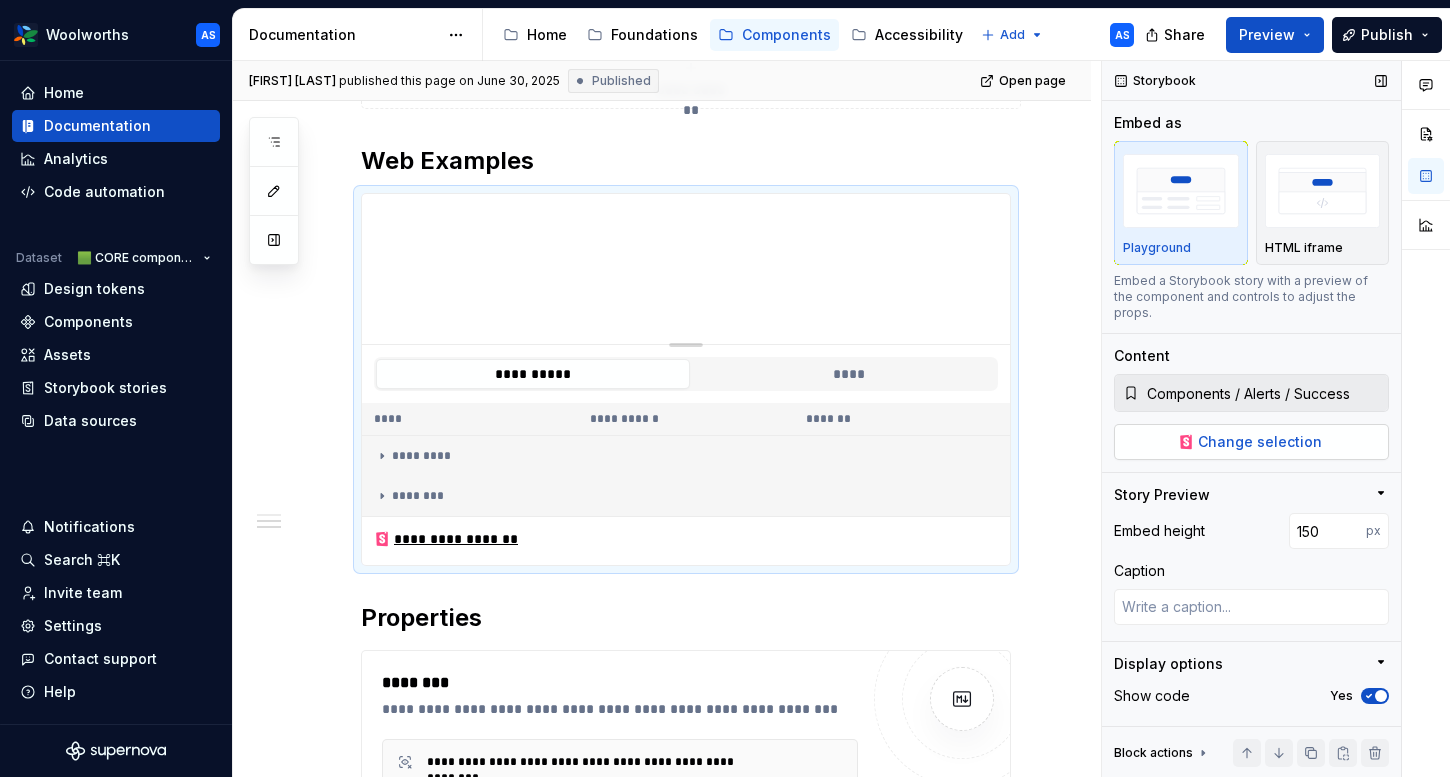 click on "Change selection" at bounding box center (1260, 442) 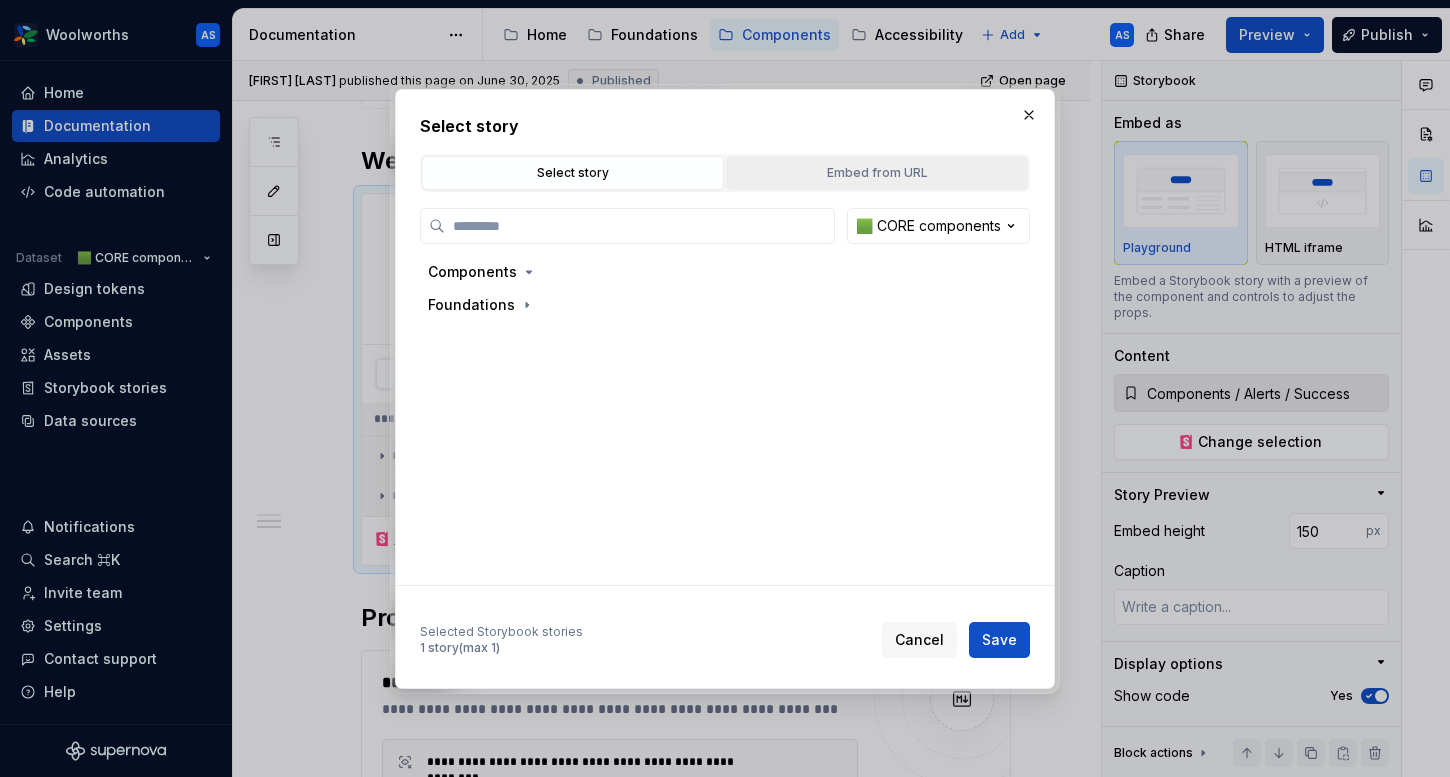 click on "Embed from URL" at bounding box center (877, 173) 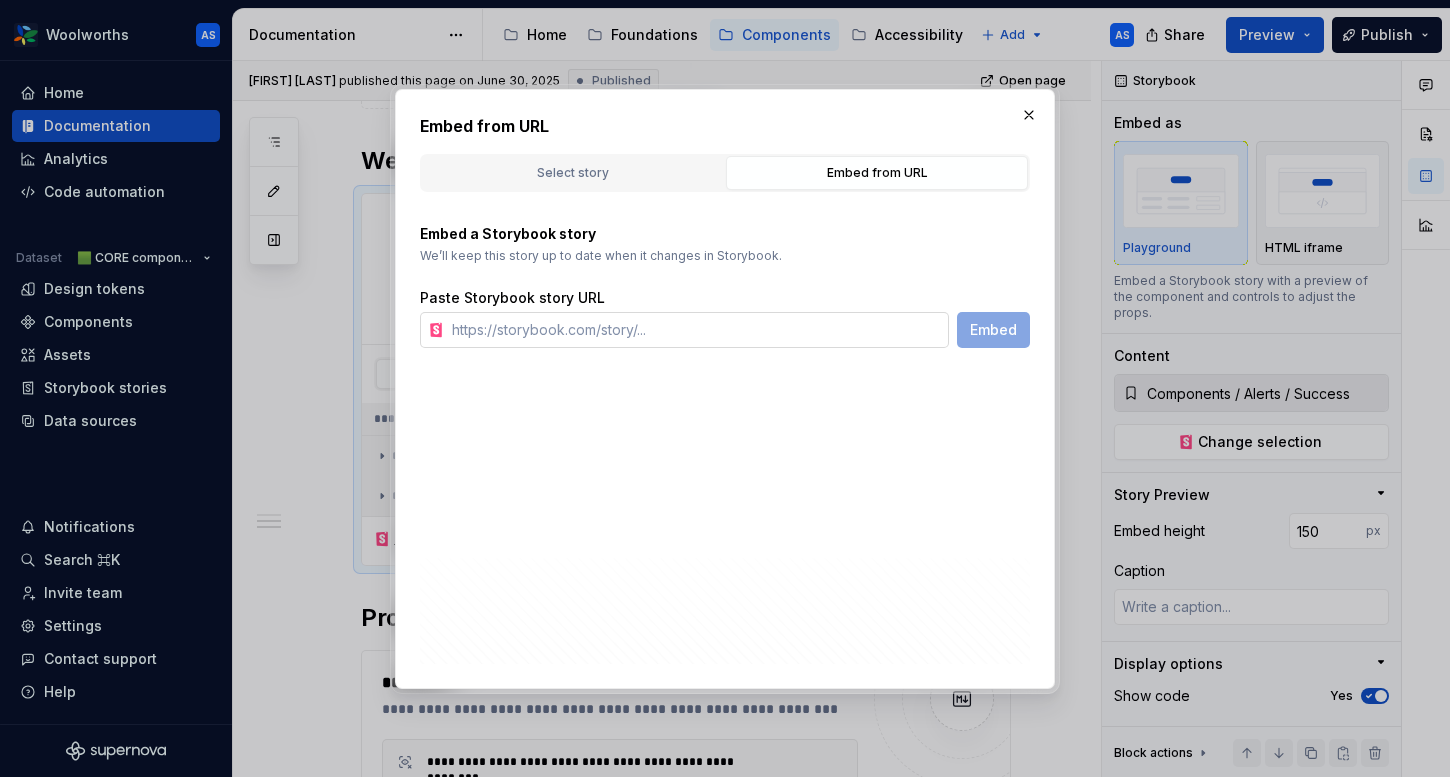 click at bounding box center [696, 330] 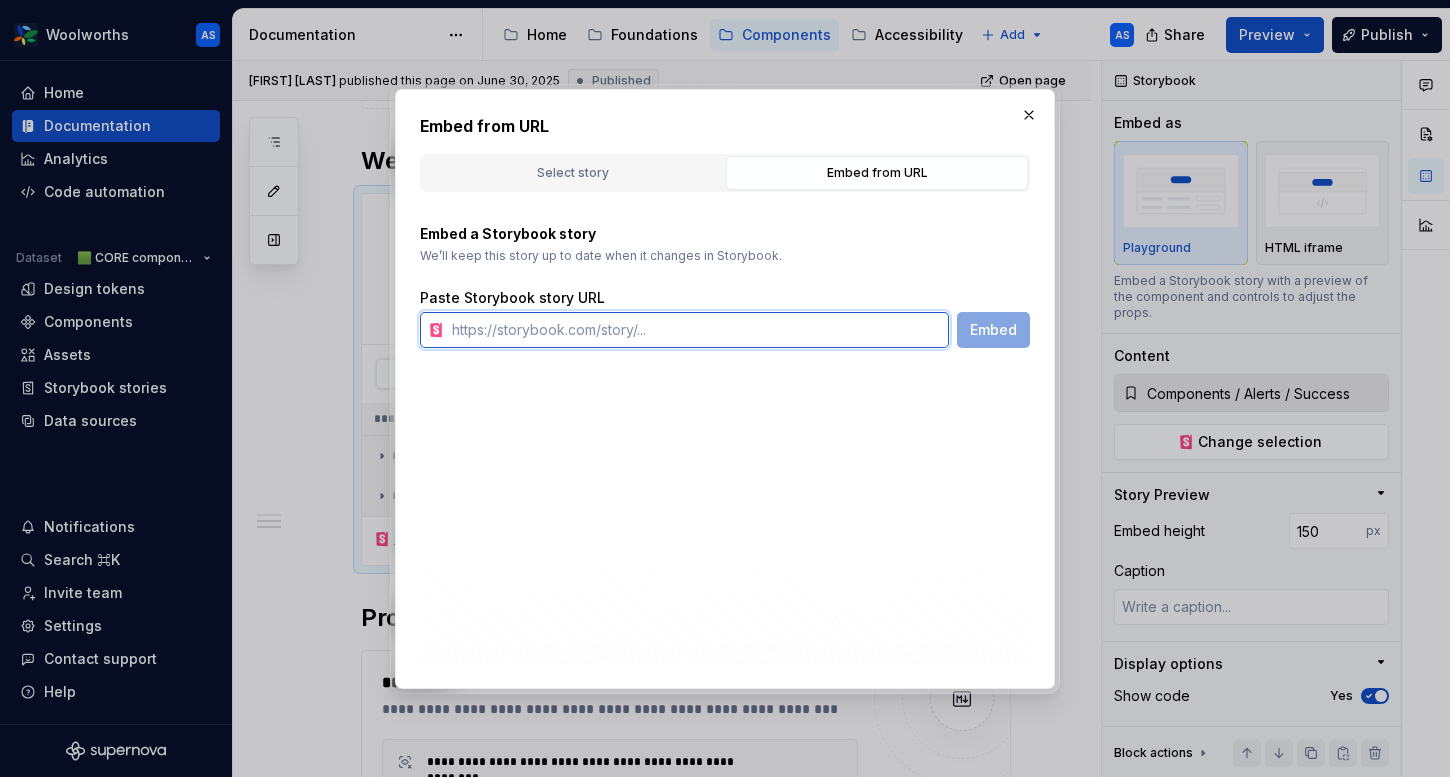 paste on "https://content-service.traderk8saae.prod.wx-d.net/component-library/index.html?path=/story/core-alerts--default" 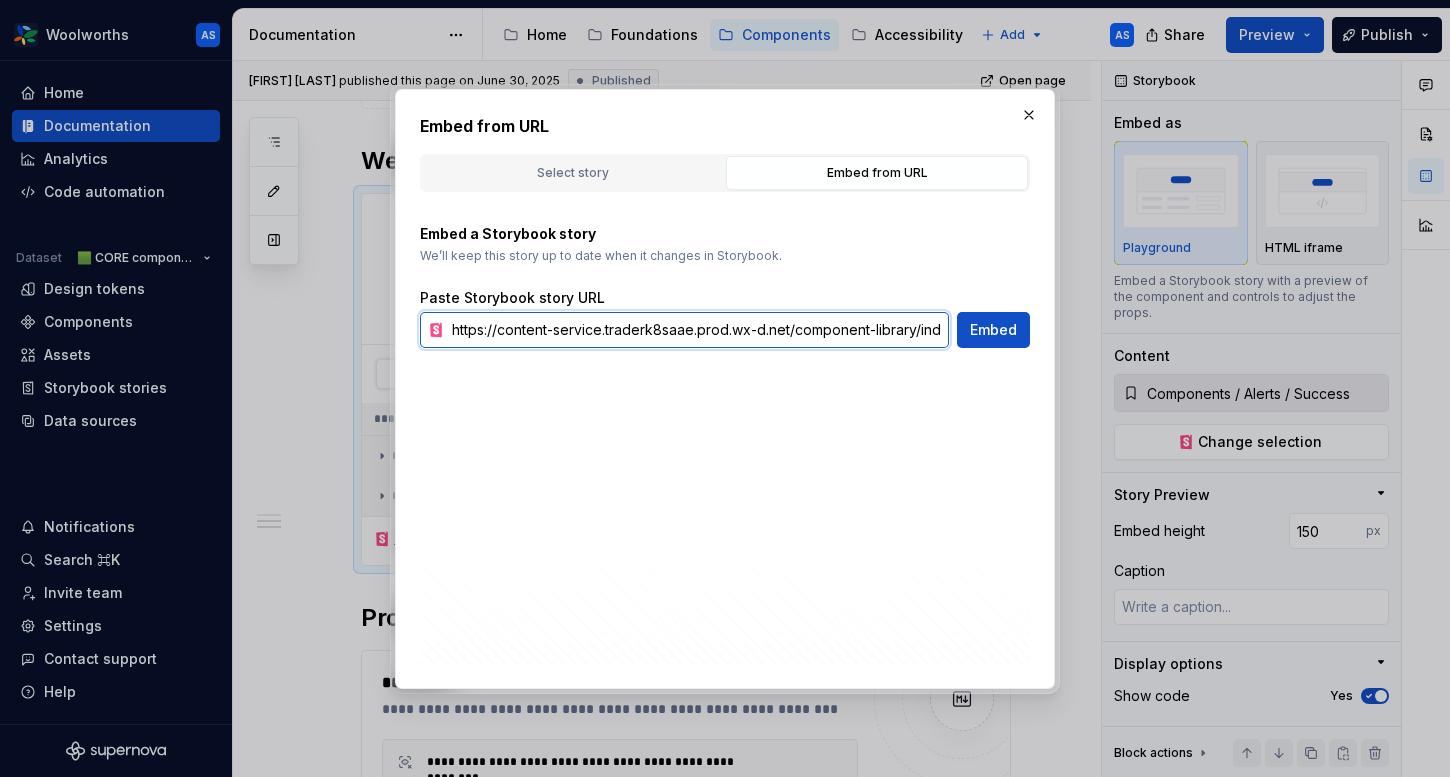 scroll, scrollTop: 0, scrollLeft: 272, axis: horizontal 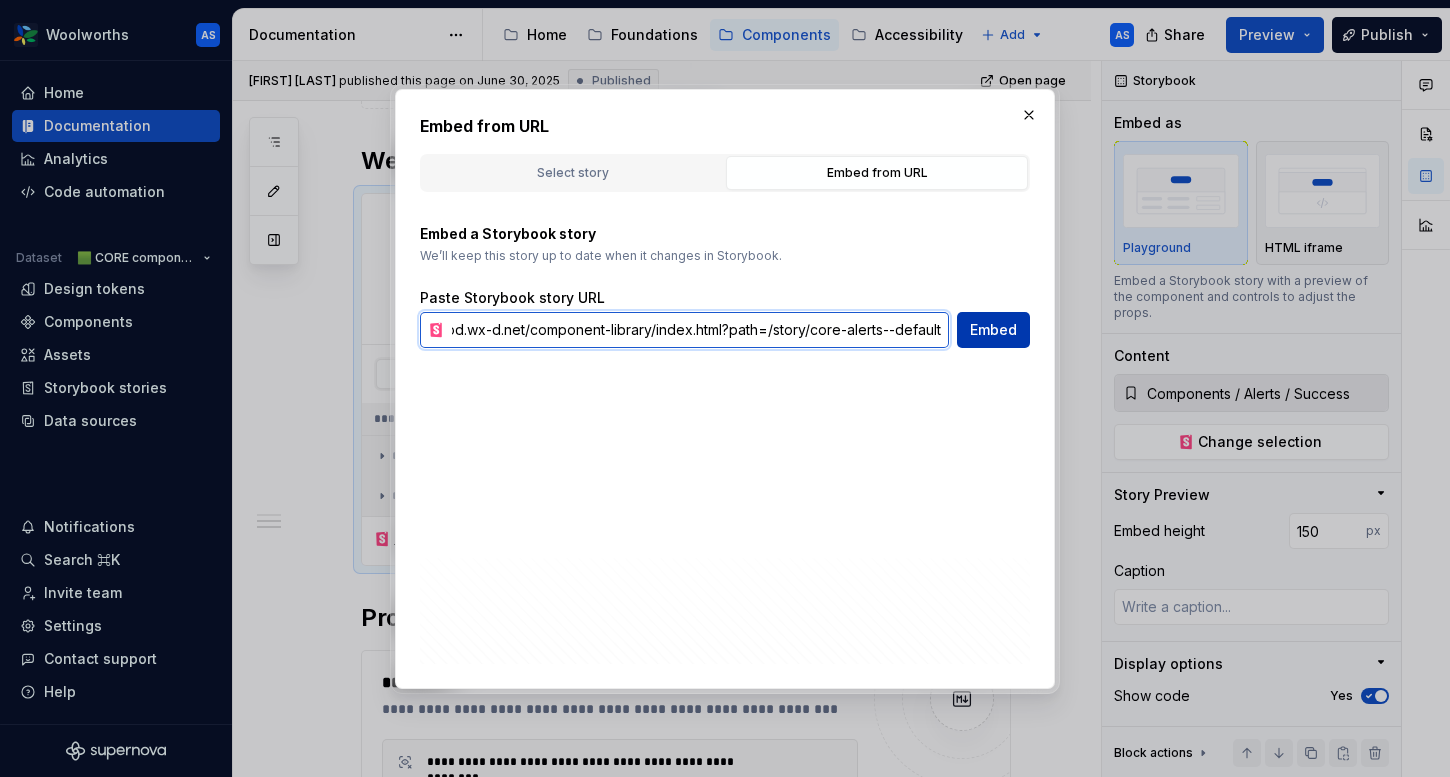 type on "https://content-service.traderk8saae.prod.wx-d.net/component-library/index.html?path=/story/core-alerts--default" 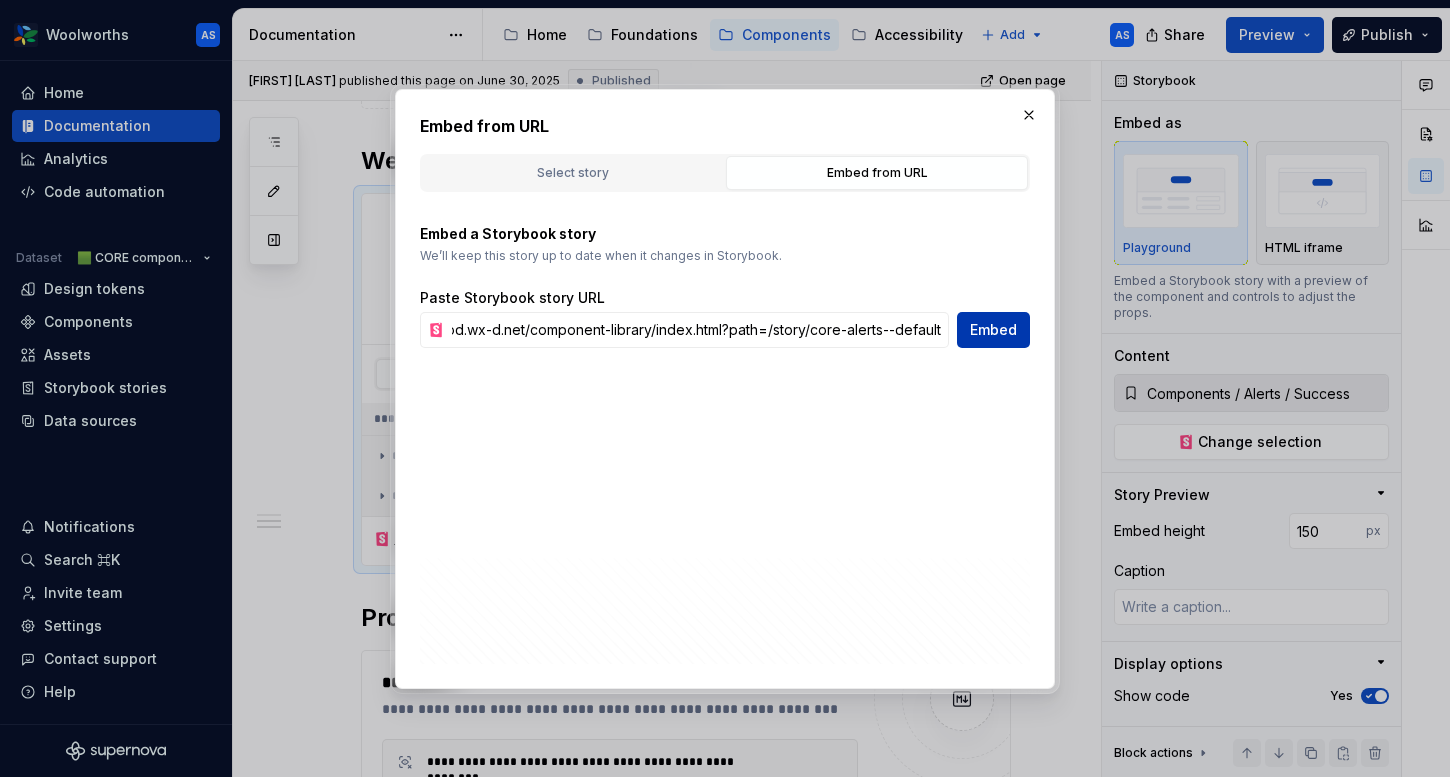 click on "Embed" at bounding box center (993, 330) 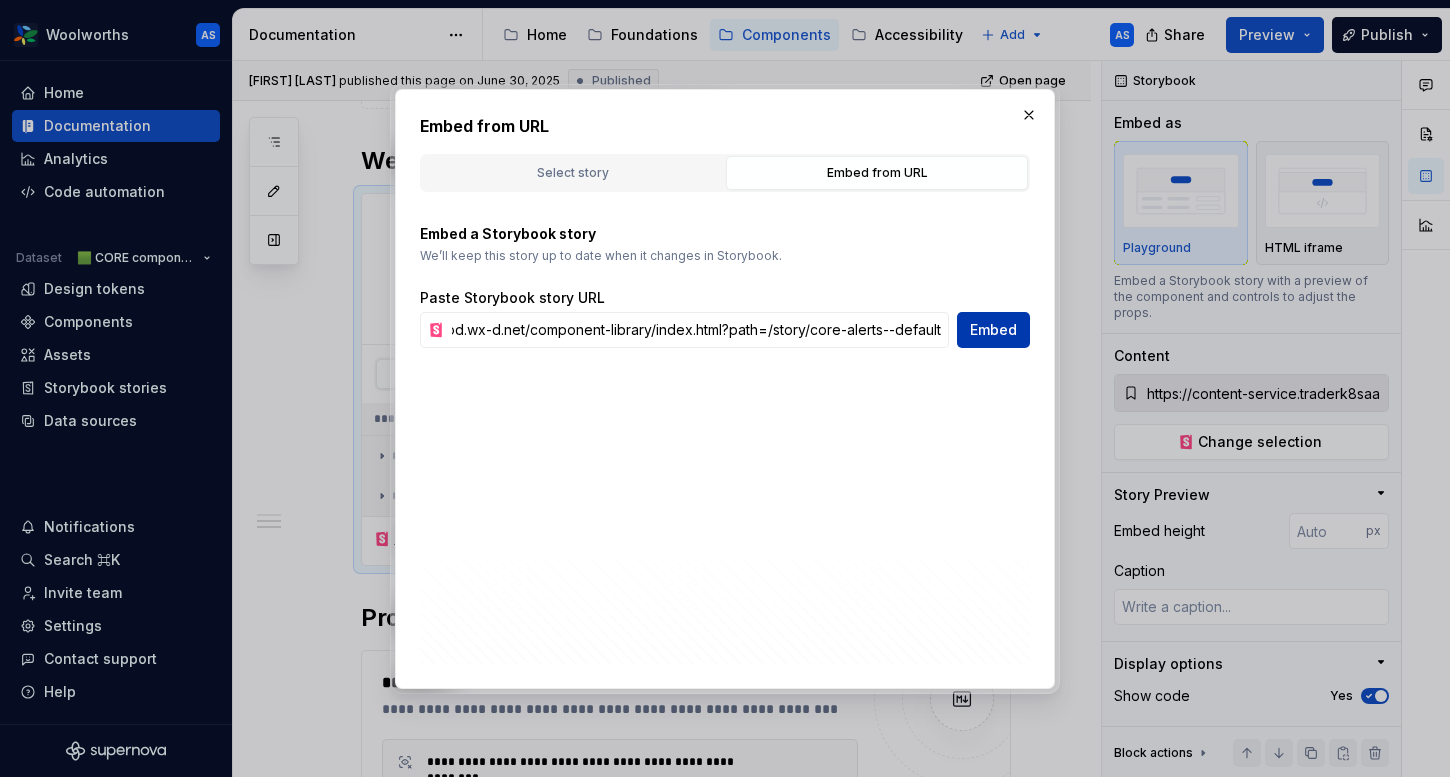 scroll, scrollTop: 0, scrollLeft: 0, axis: both 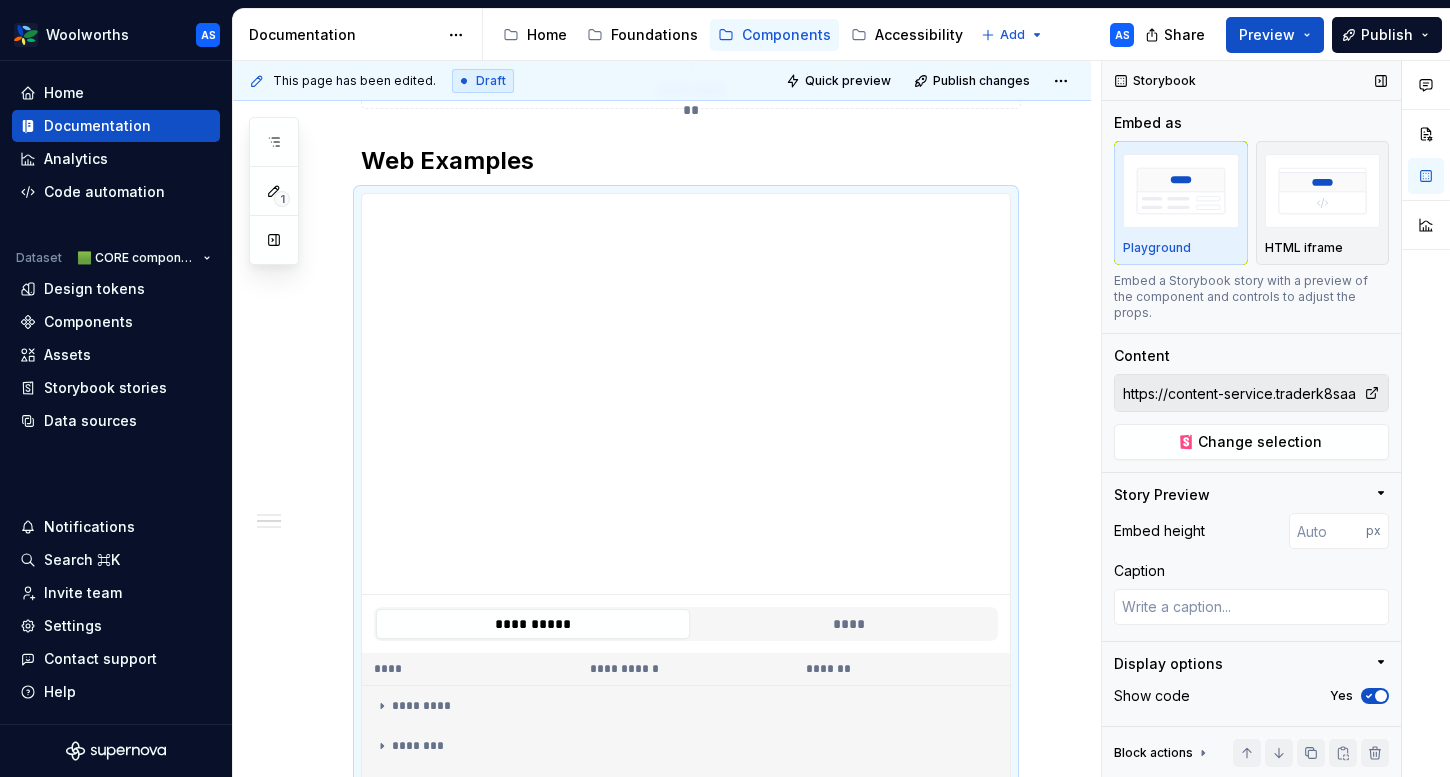click on "https://content-service.traderk8saae.prod.wx-d.net/component-library/index.html?path=/story/core-alerts--default" at bounding box center [1239, 393] 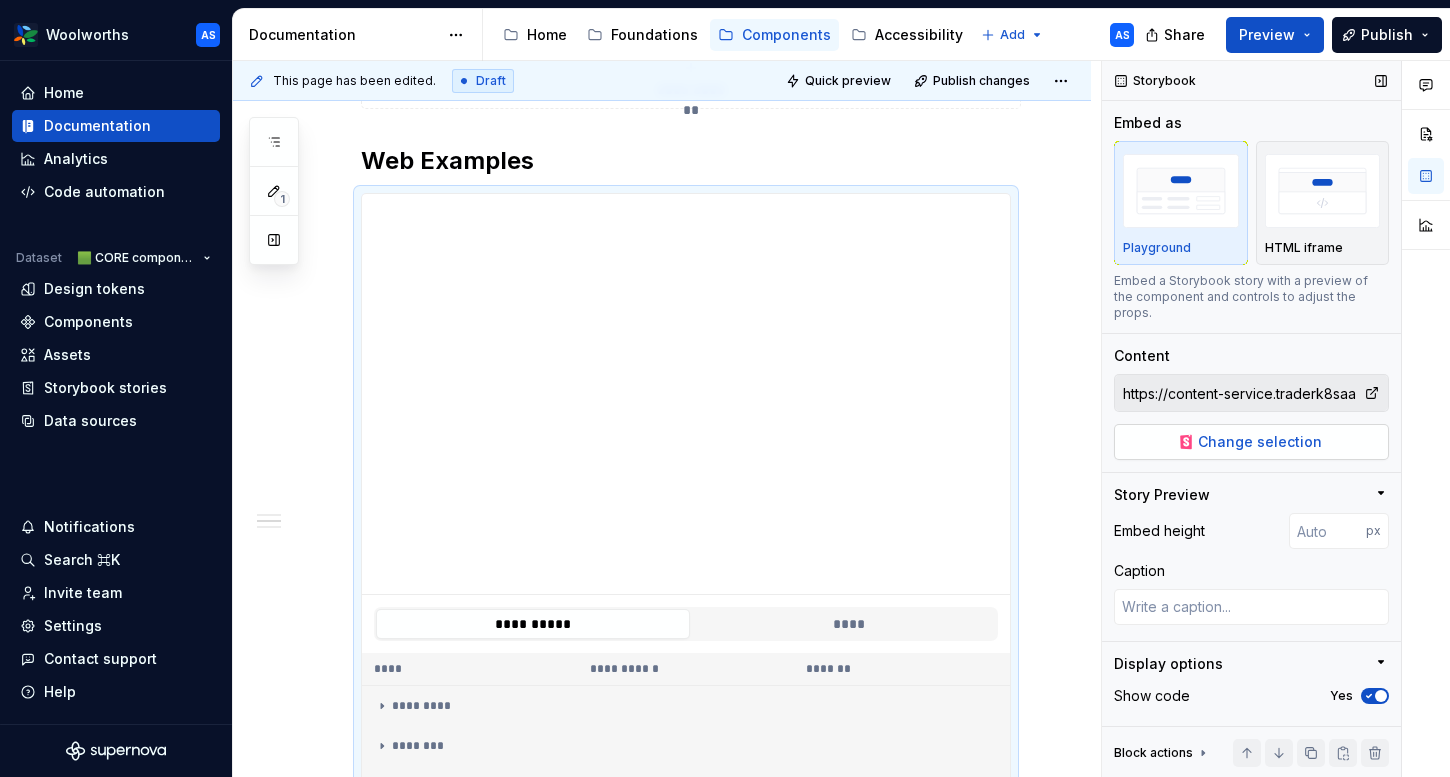 click on "Change selection" at bounding box center [1260, 442] 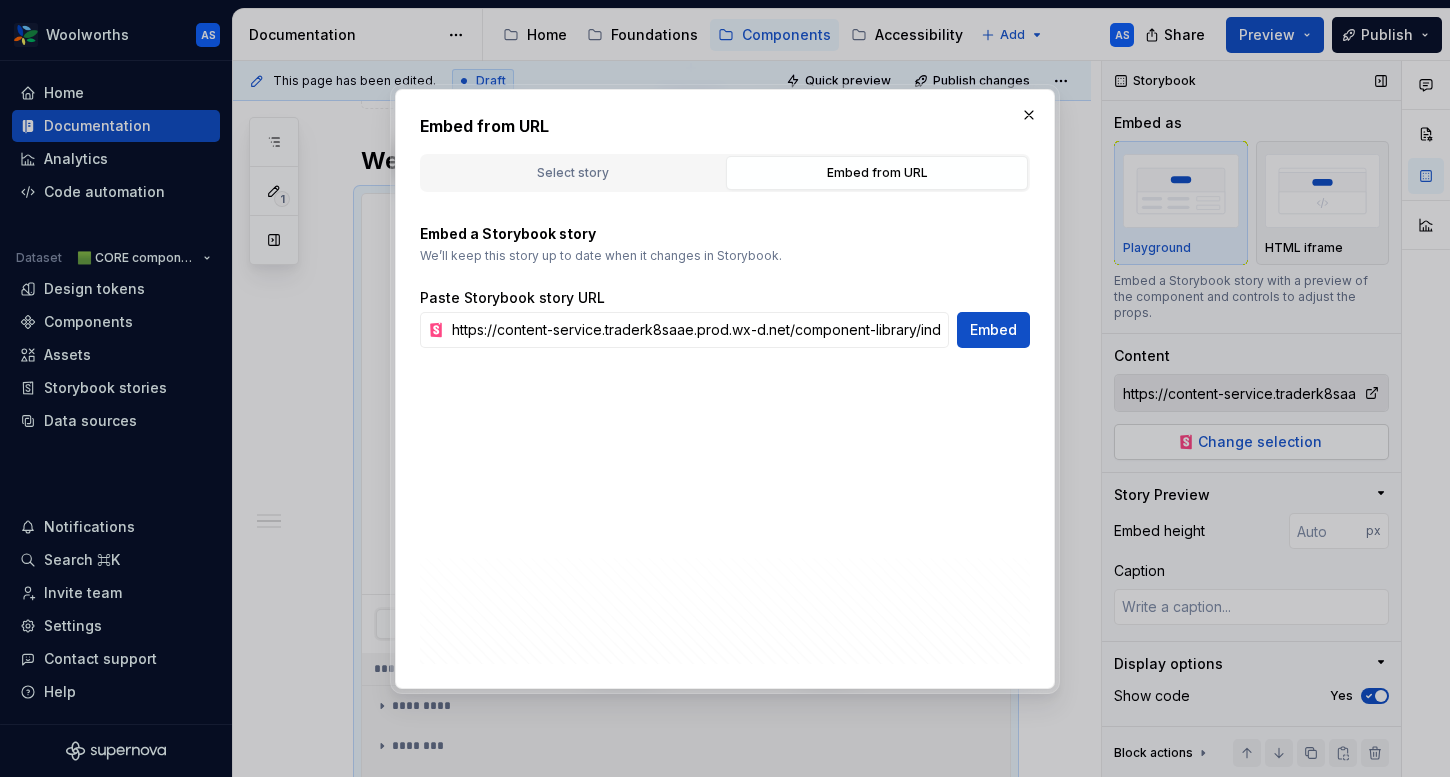 scroll, scrollTop: 0, scrollLeft: 272, axis: horizontal 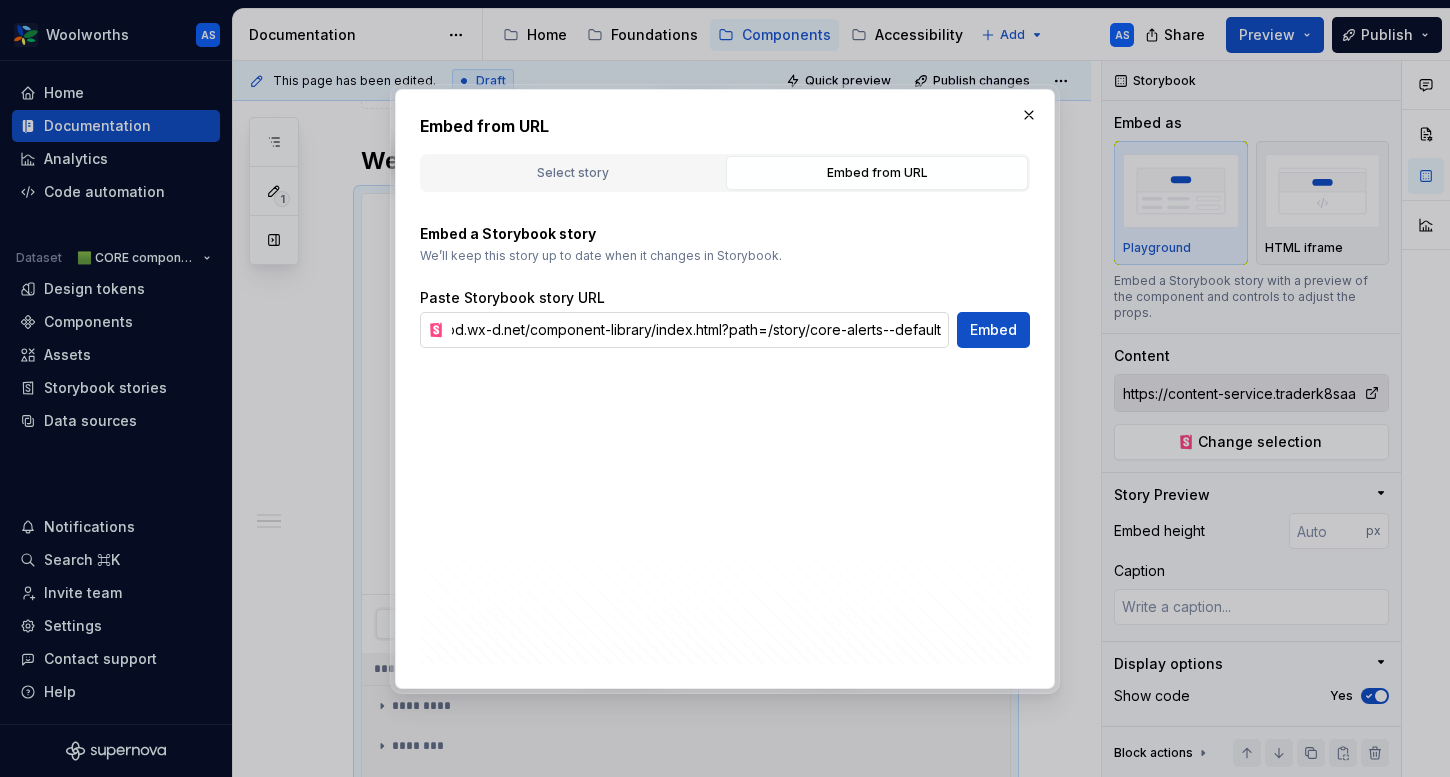 click on "https://content-service.traderk8saae.prod.wx-d.net/component-library/index.html?path=/story/core-alerts--default" at bounding box center [696, 330] 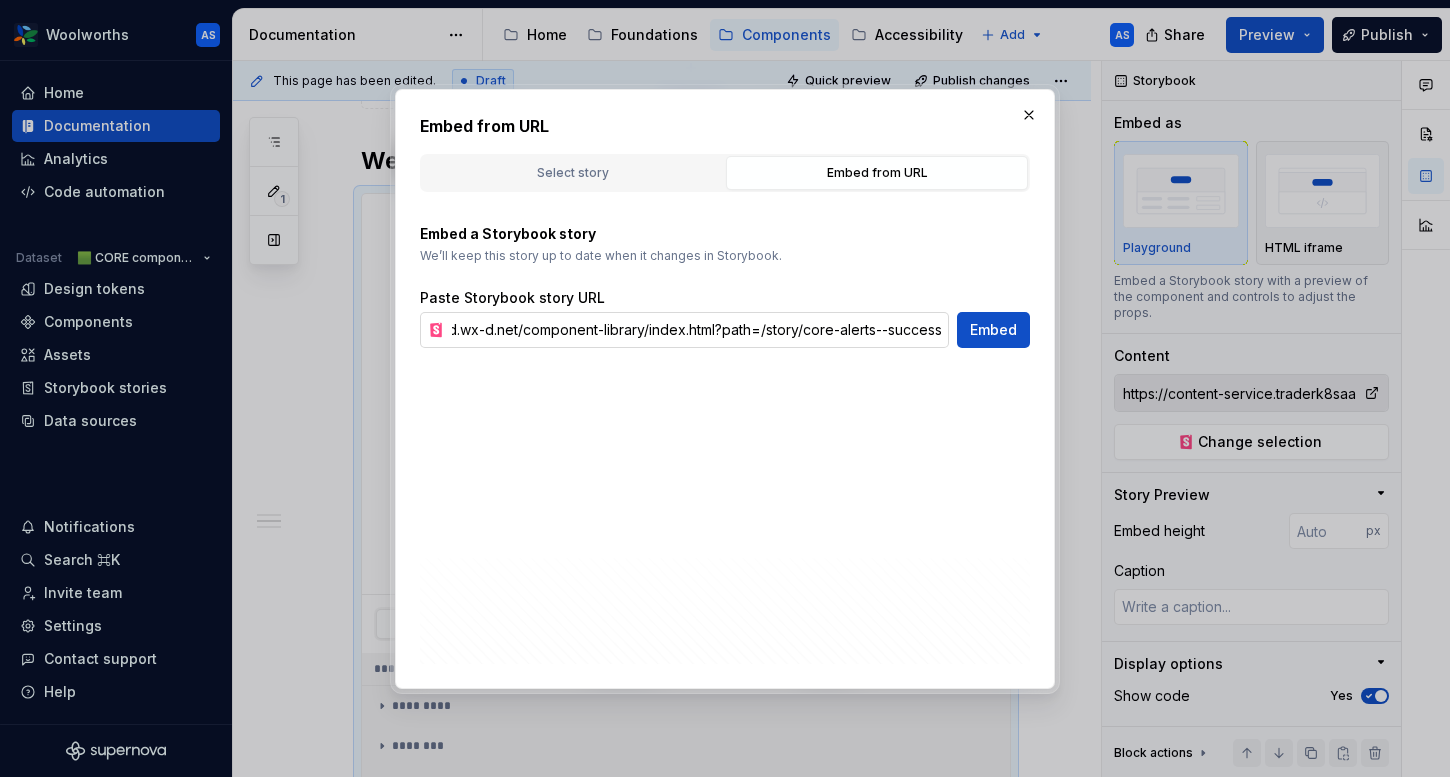 scroll, scrollTop: 0, scrollLeft: 281, axis: horizontal 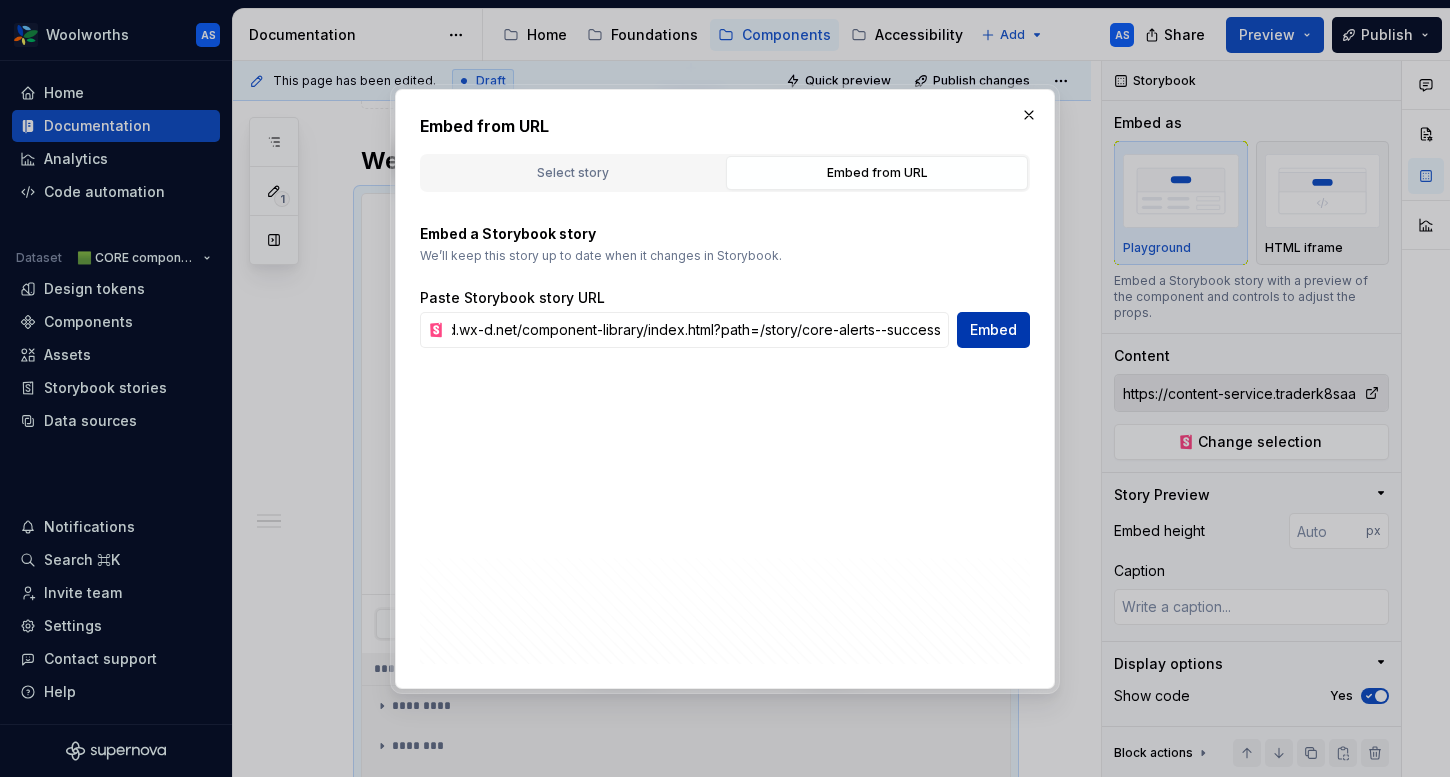 type on "https://content-service.traderk8saae.prod.wx-d.net/component-library/index.html?path=/story/core-alerts--success" 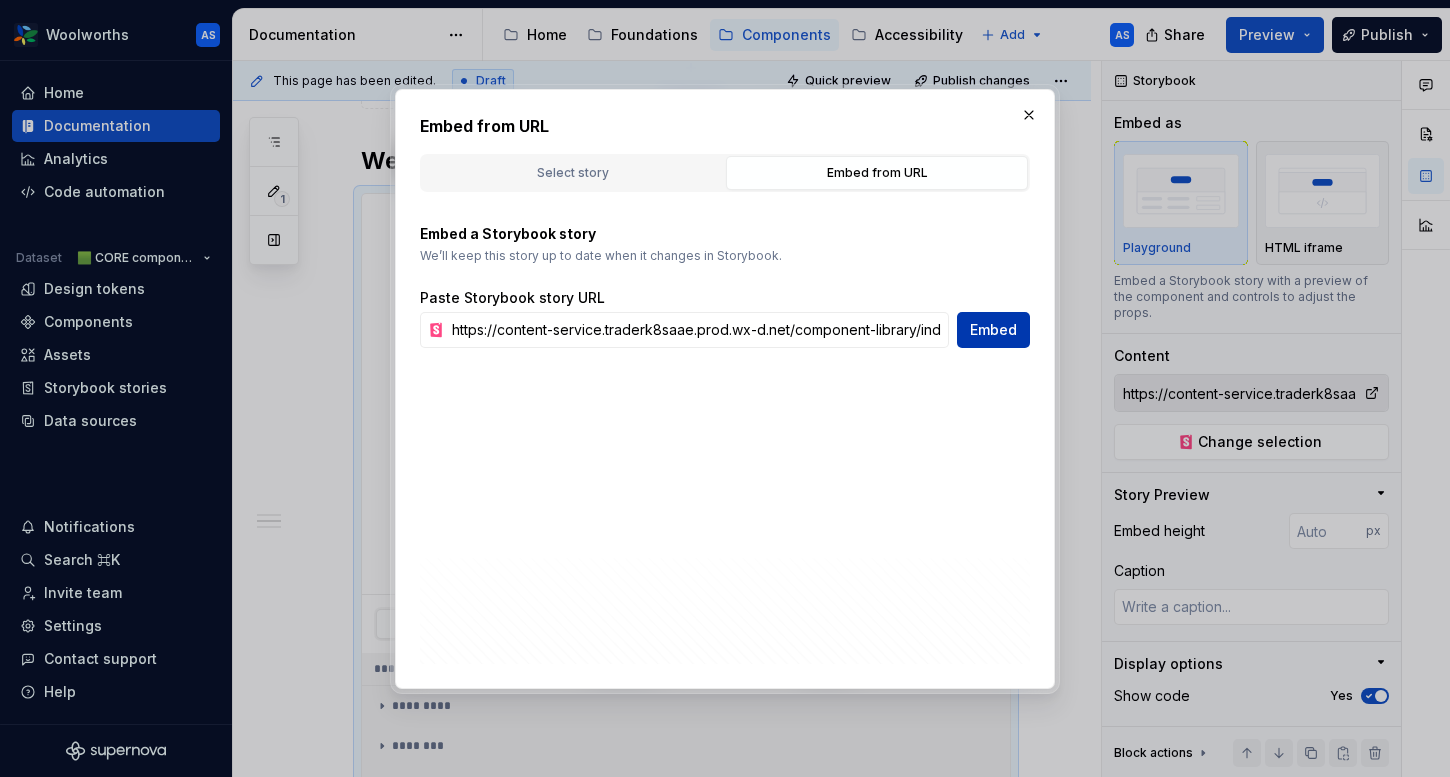 click on "Embed" at bounding box center (993, 330) 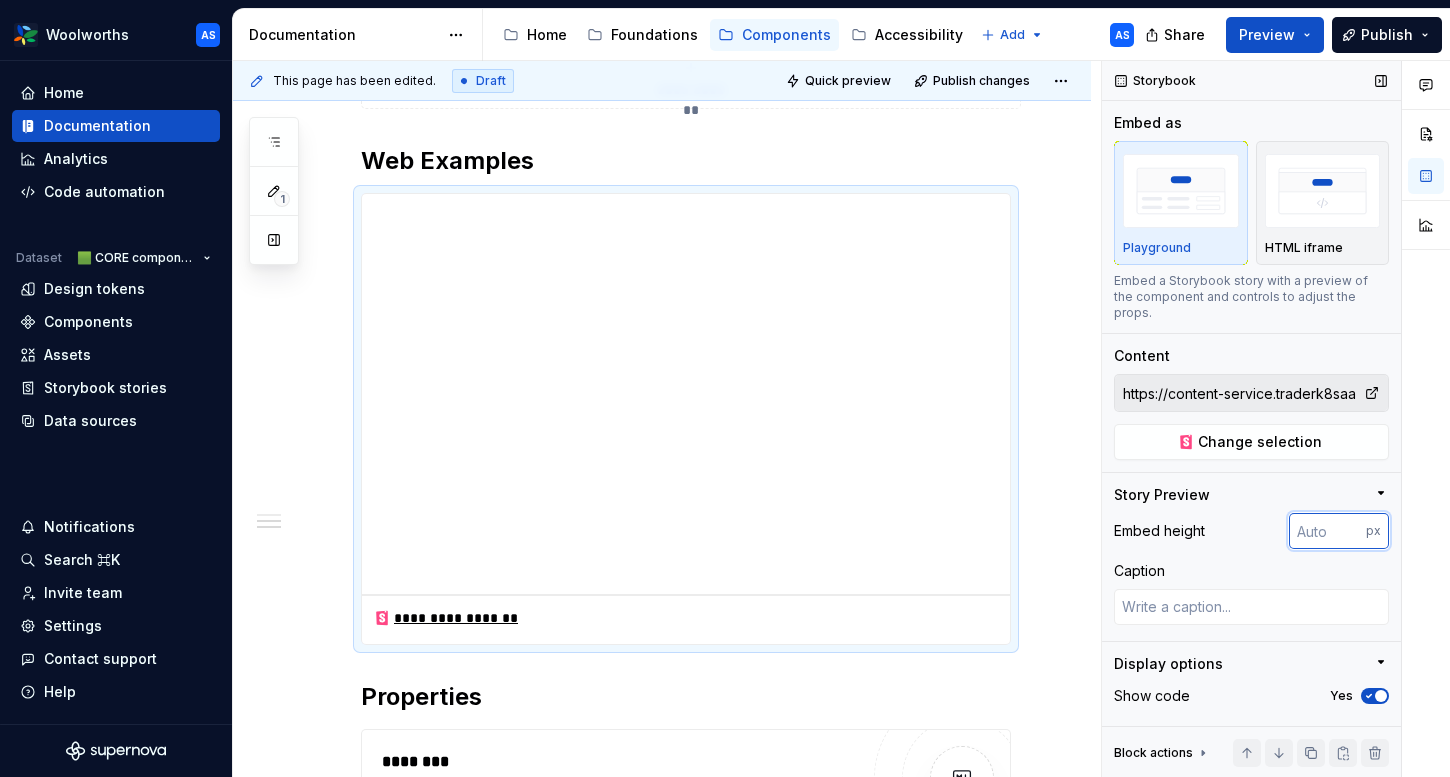 click at bounding box center (1327, 531) 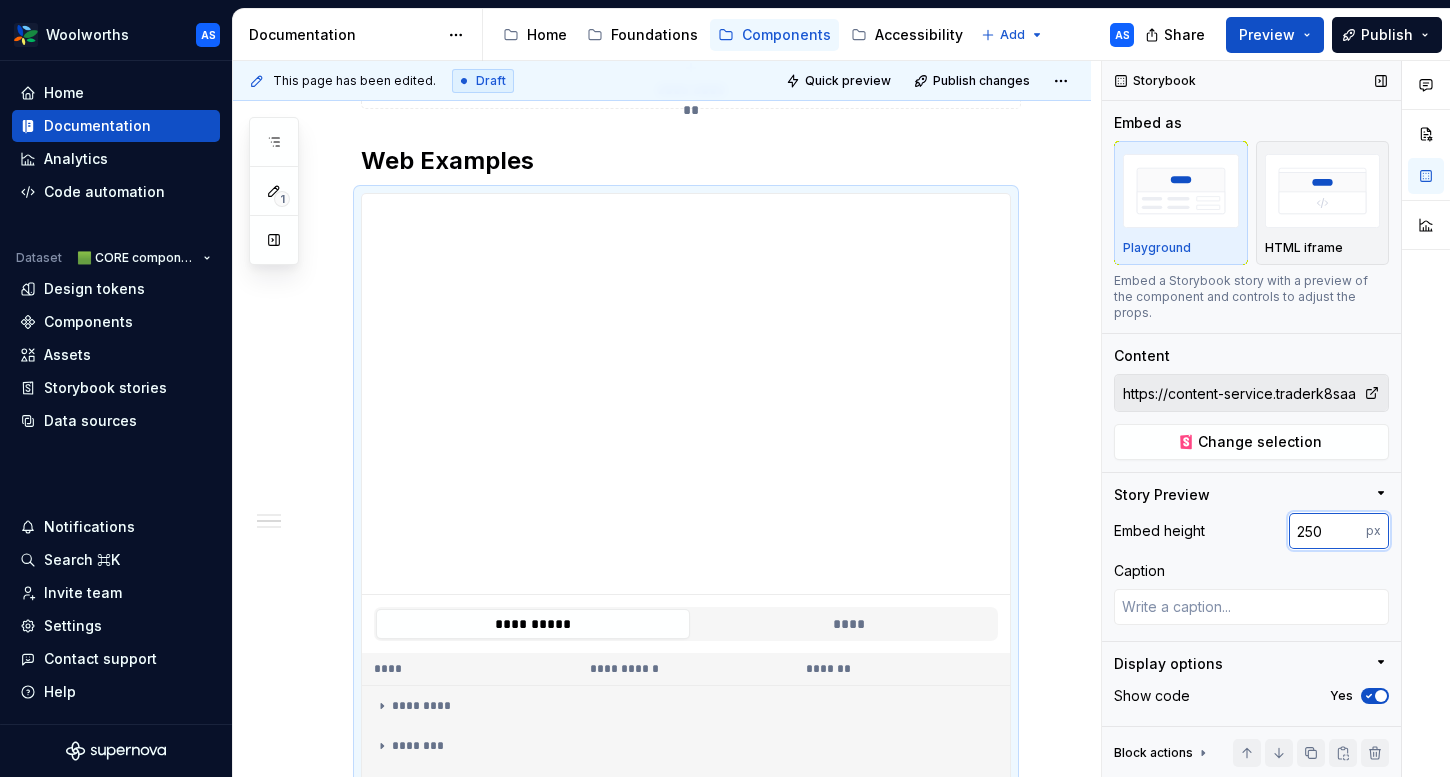 type on "250" 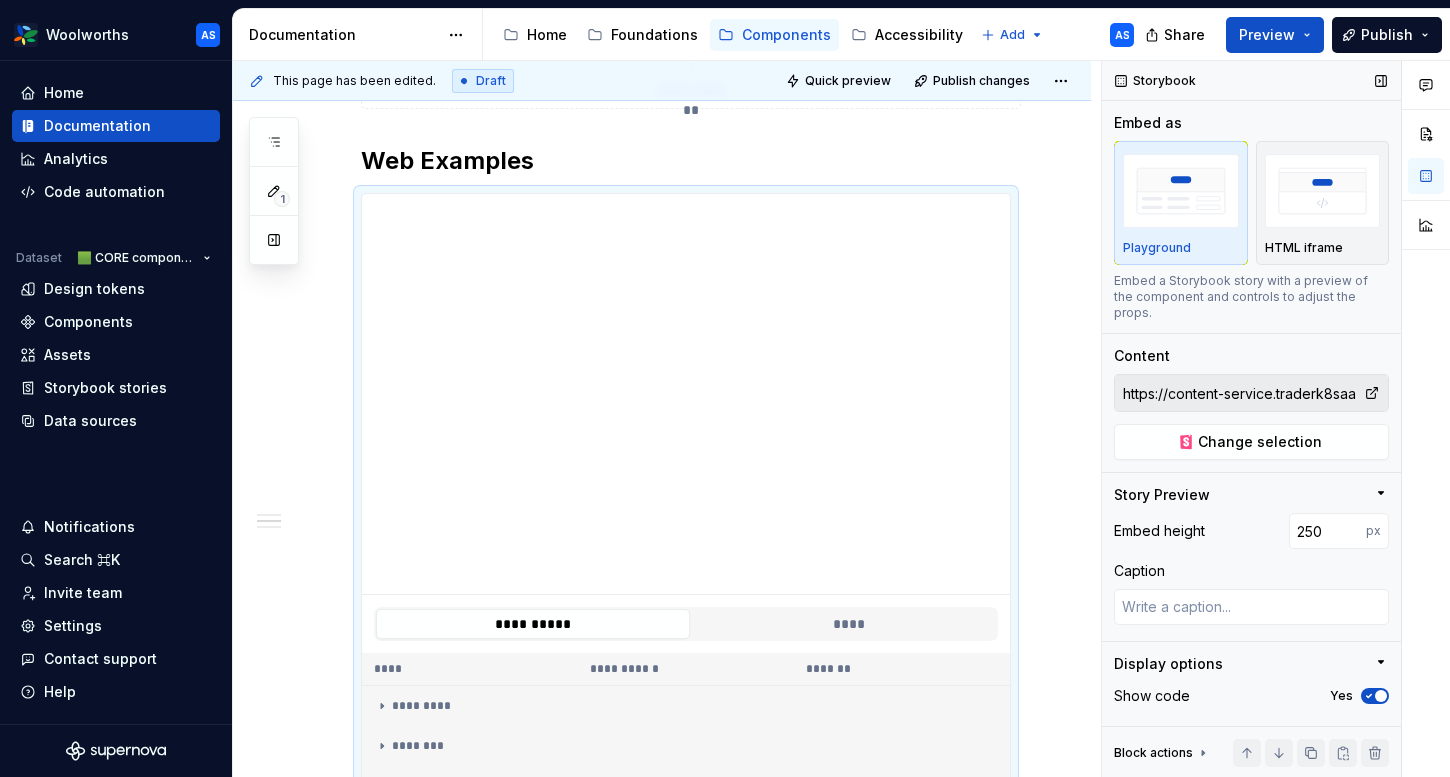 type on "*" 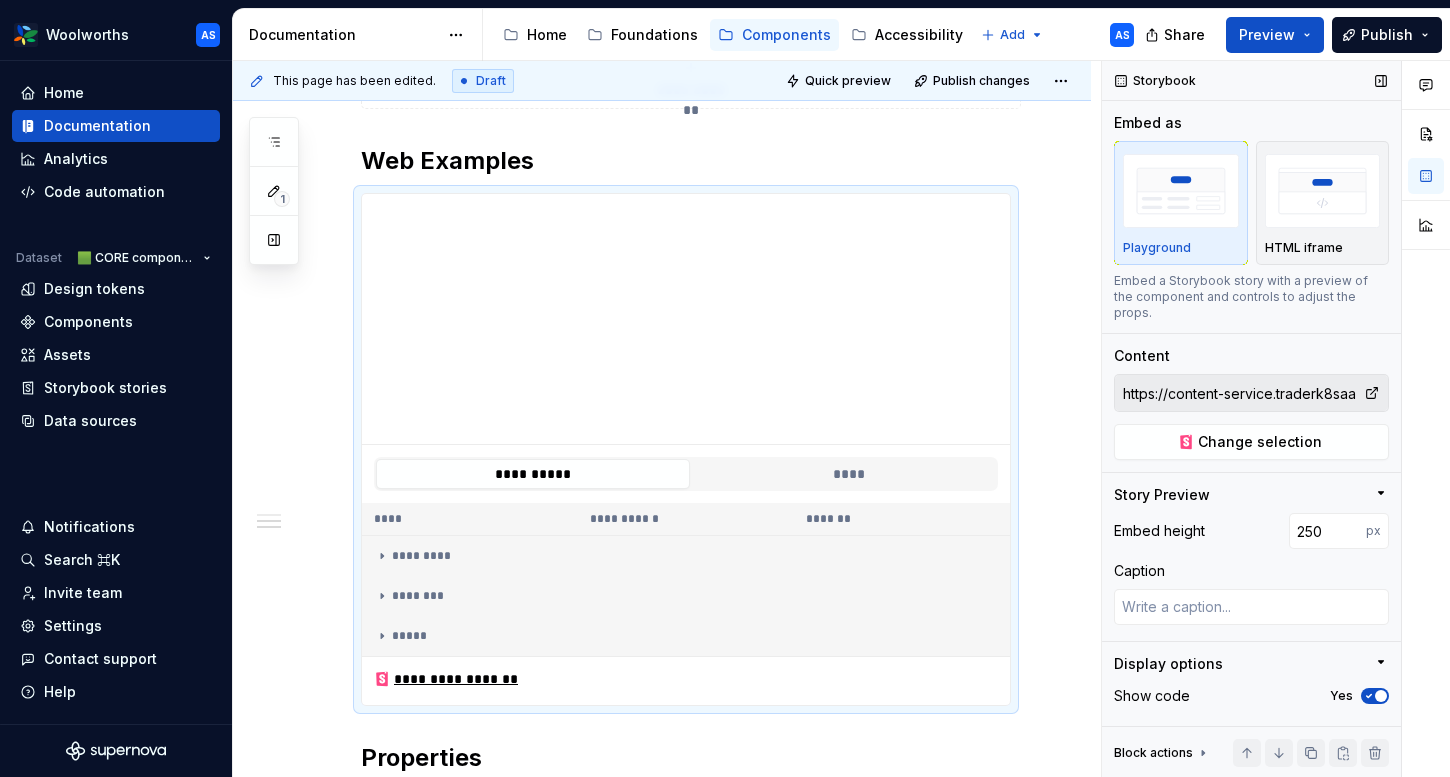 click on "Embed height 250 px Caption" at bounding box center (1251, 577) 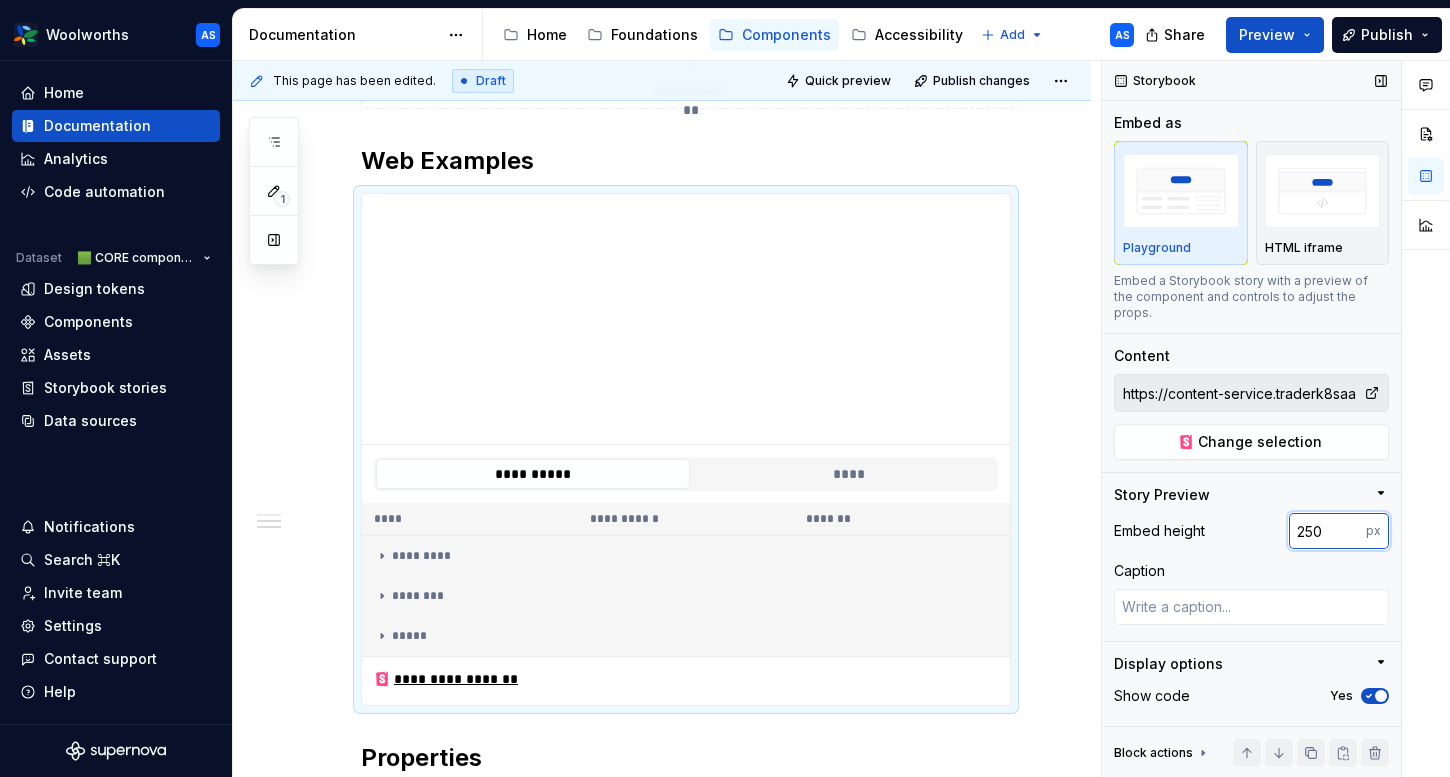 click on "250" at bounding box center [1327, 531] 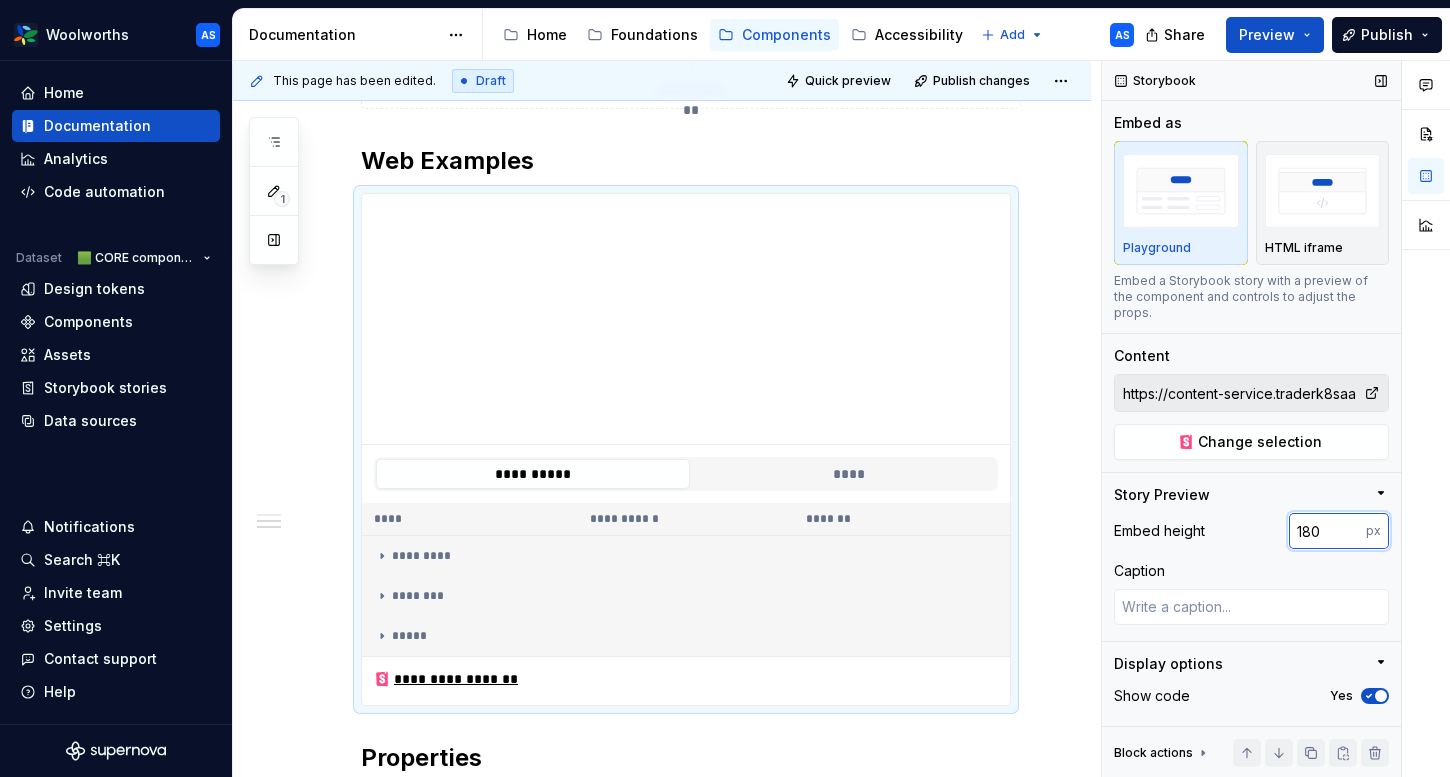 type on "180" 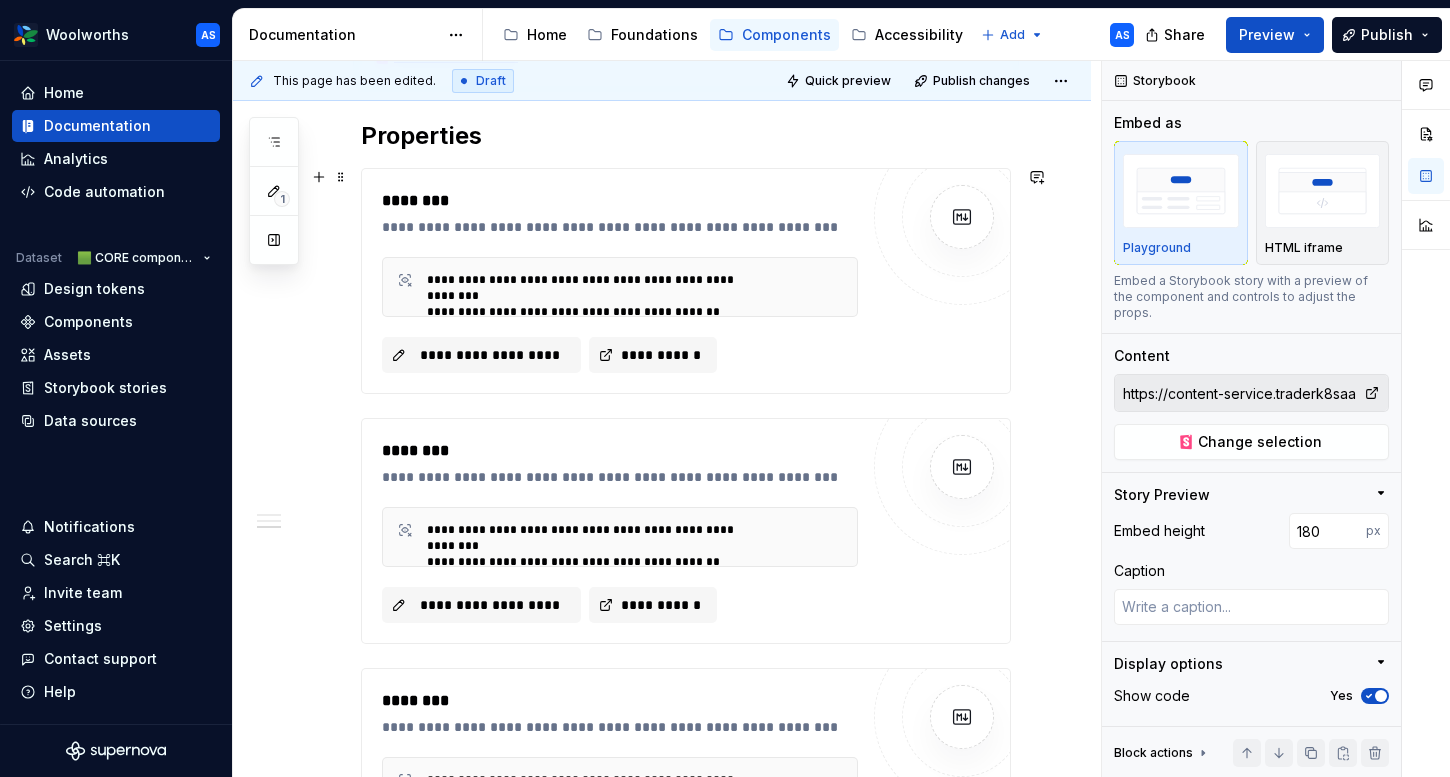 scroll, scrollTop: 1159, scrollLeft: 0, axis: vertical 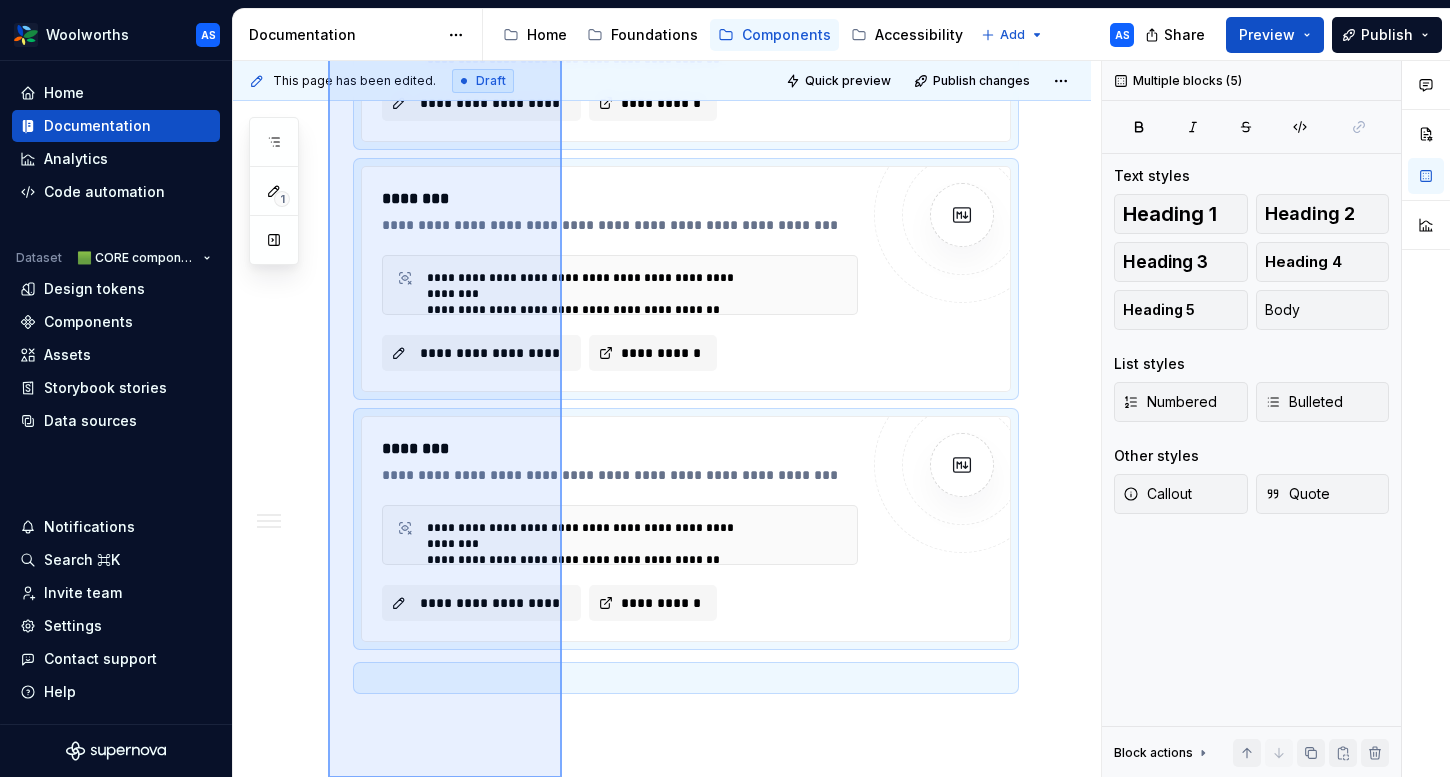 drag, startPoint x: 328, startPoint y: 187, endPoint x: 562, endPoint y: 794, distance: 650.54205 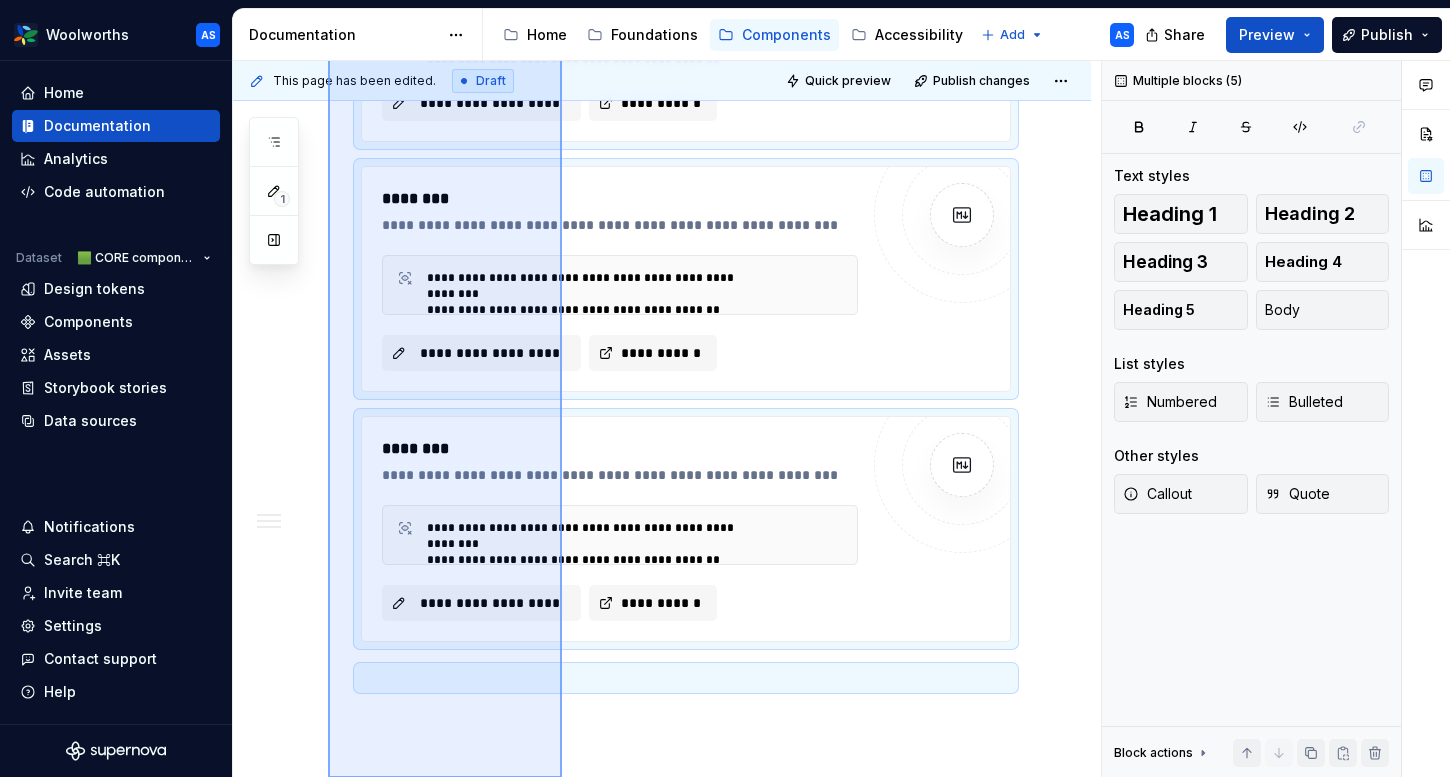 click on "Woolworths AS Home Documentation Analytics Code automation Dataset 🟩 CORE components Design tokens Components Assets Storybook stories Data sources Notifications Search ⌘K Invite team Settings Contact support Help Documentation
Accessibility guide for tree Page tree.
Navigate the tree with the arrow keys. Common tree hotkeys apply. Further keybindings are available:
enter to execute primary action on focused item
f2 to start renaming the focused item
escape to abort renaming an item
control+d to start dragging selected items
Home Foundations Components Accessibility Add AS Share Preview Publish 1 Pages Add
Accessibility guide for tree Page tree.
Navigate the tree with the arrow keys. Common tree hotkeys apply. Further keybindings are available:
enter to execute primary action on focused item
f2 to start renaming the focused item
escape to abort renaming an item
." at bounding box center [725, 388] 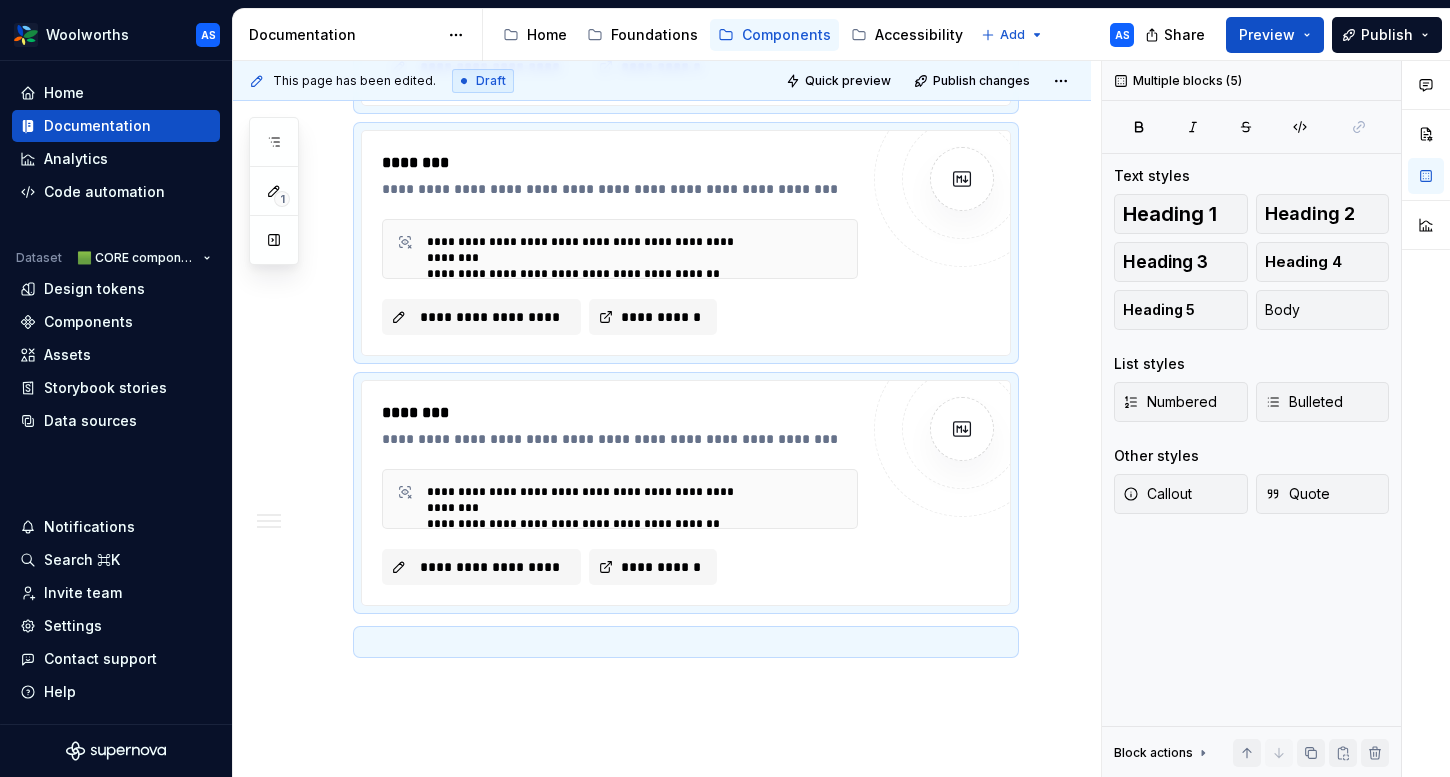 scroll, scrollTop: 803, scrollLeft: 0, axis: vertical 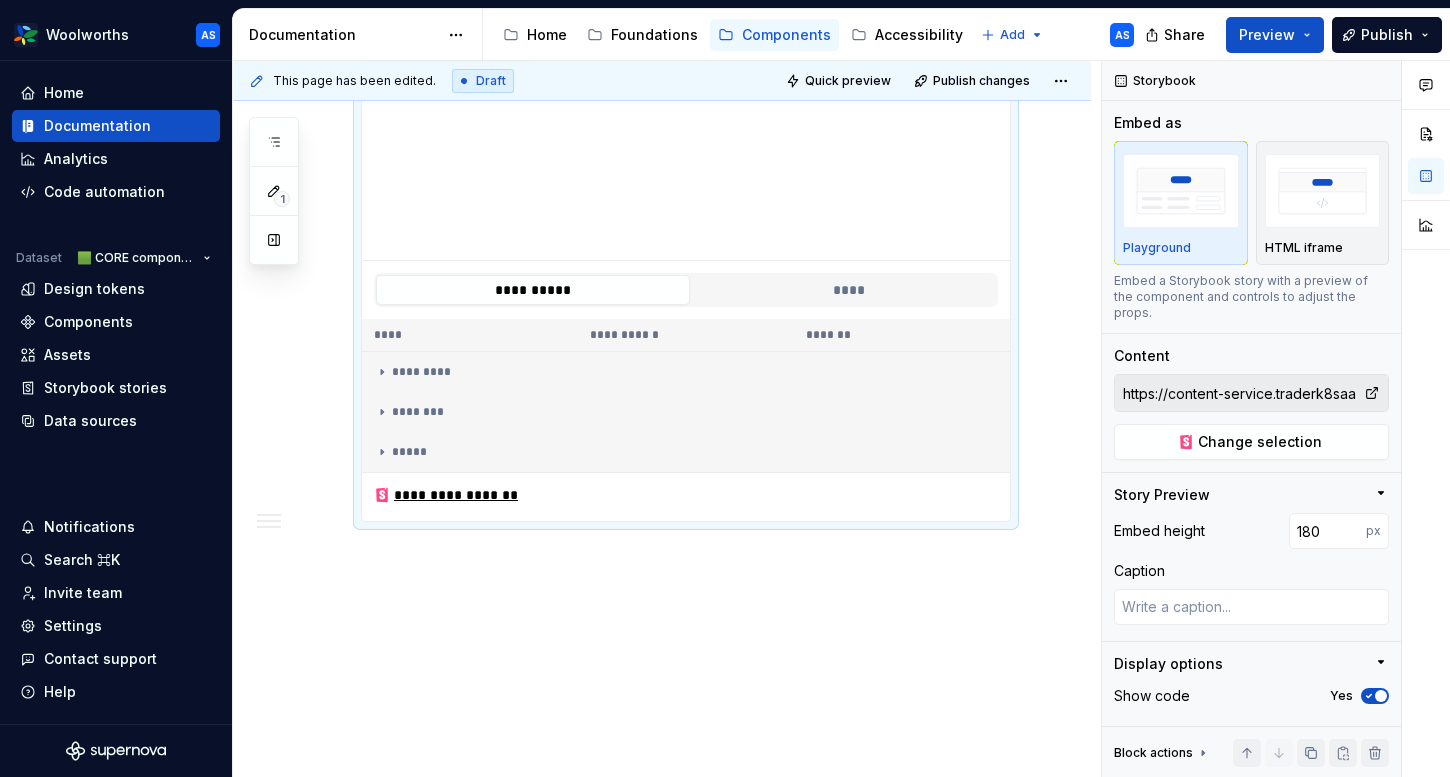 click on "**********" at bounding box center (662, 213) 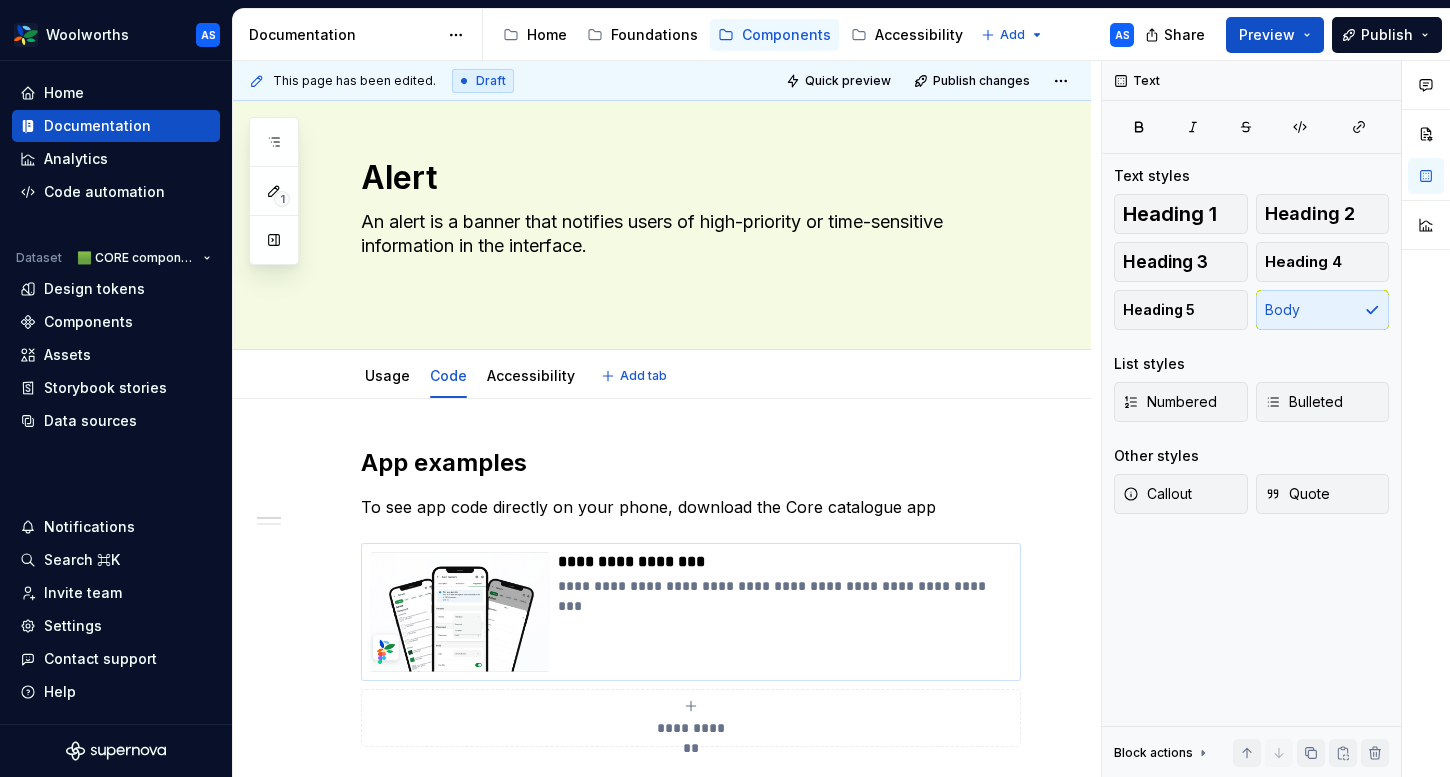 scroll, scrollTop: 0, scrollLeft: 0, axis: both 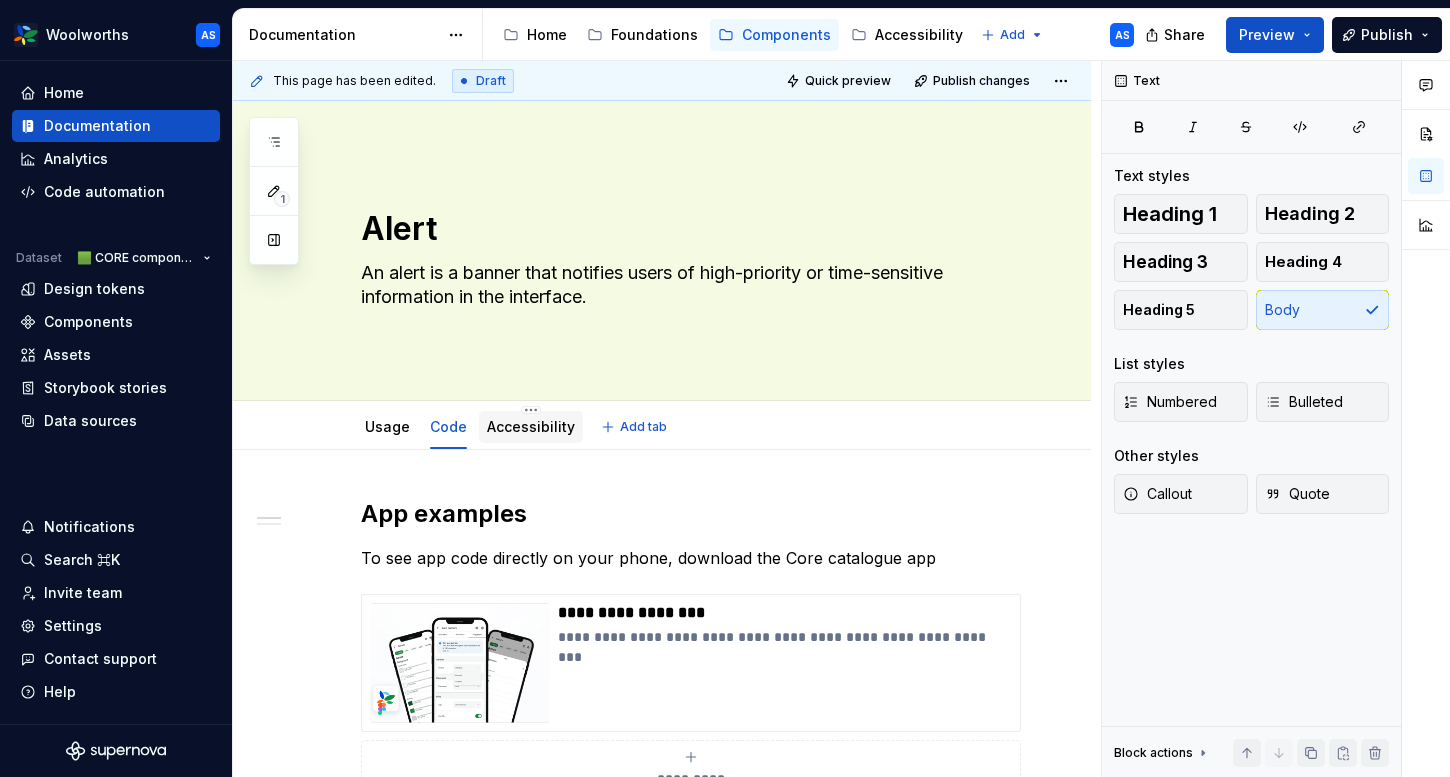click on "Accessibility" at bounding box center [531, 426] 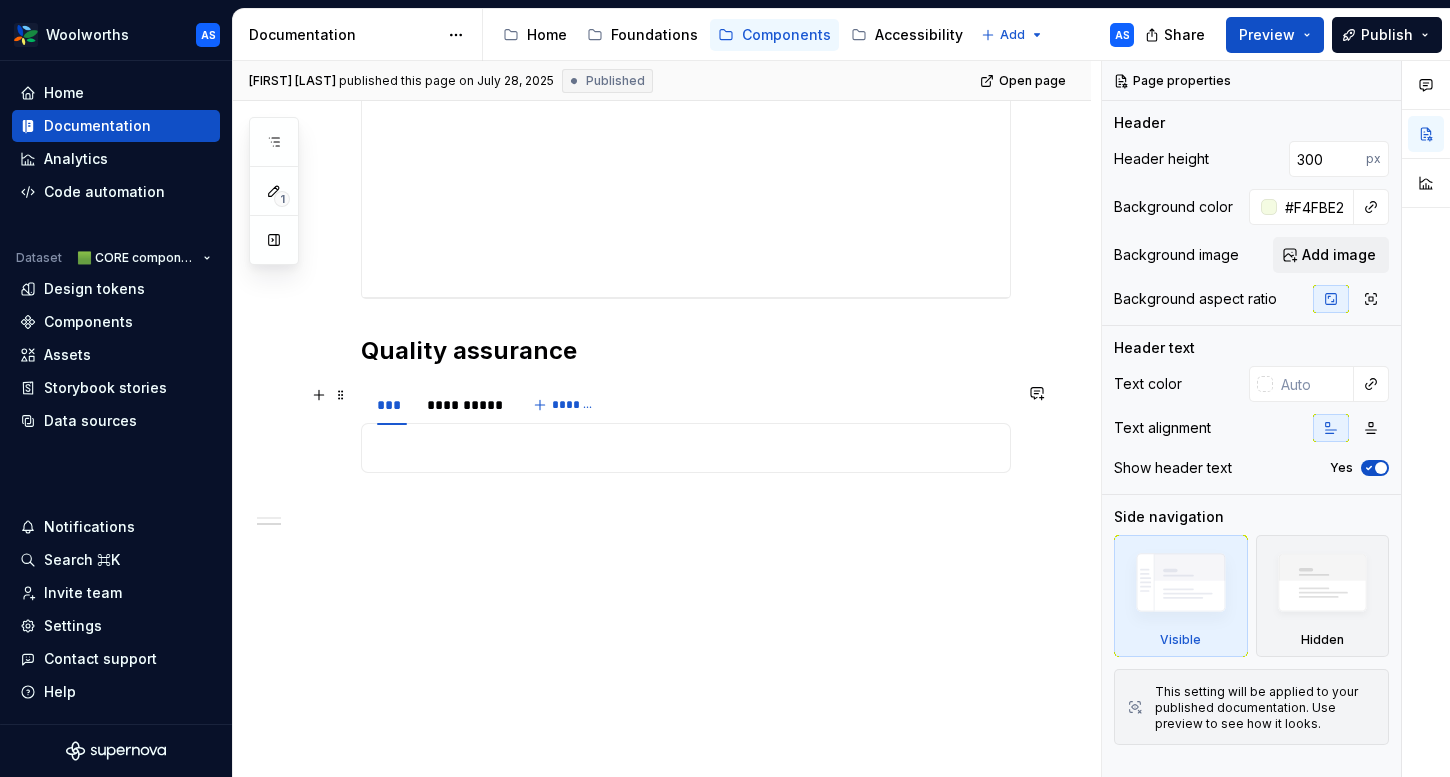 scroll, scrollTop: 0, scrollLeft: 0, axis: both 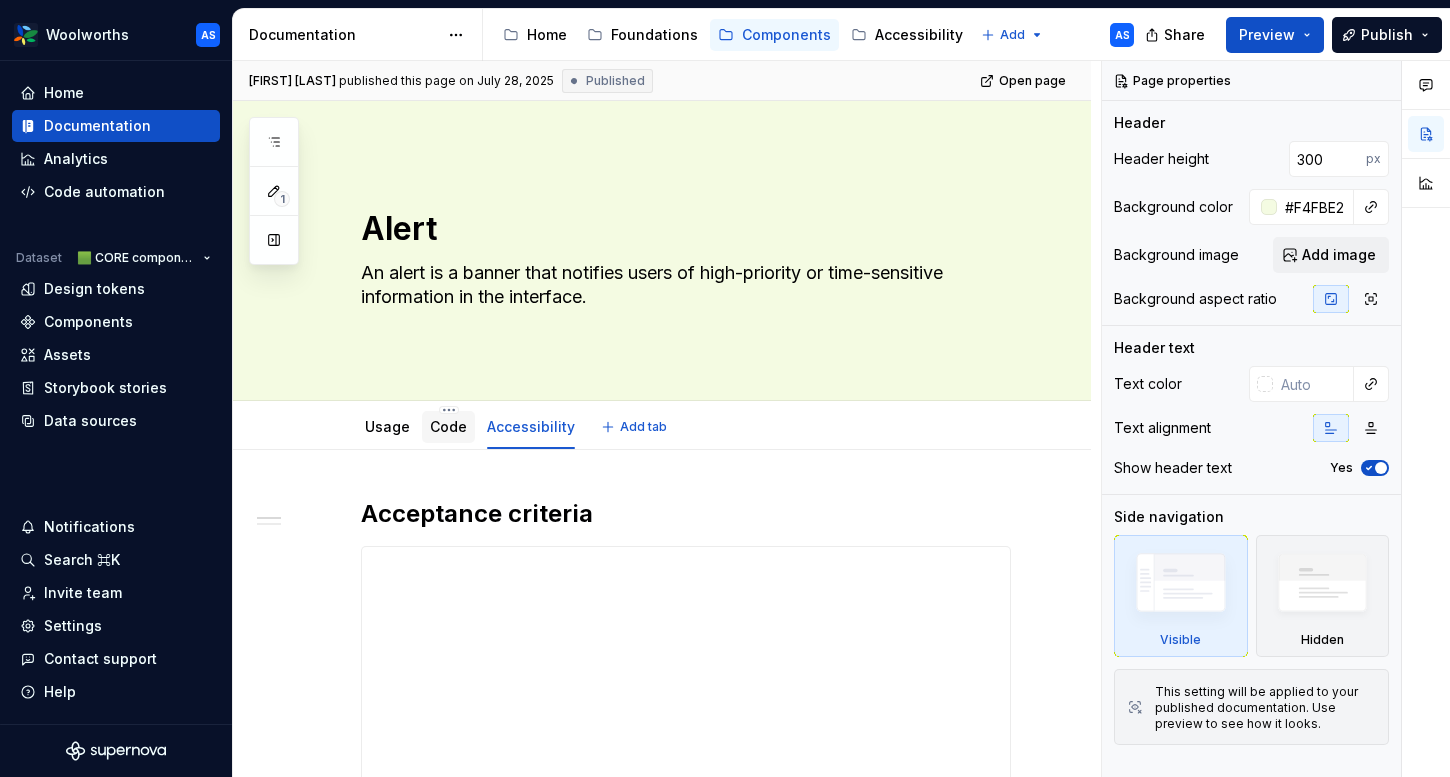 click on "Code" at bounding box center (448, 426) 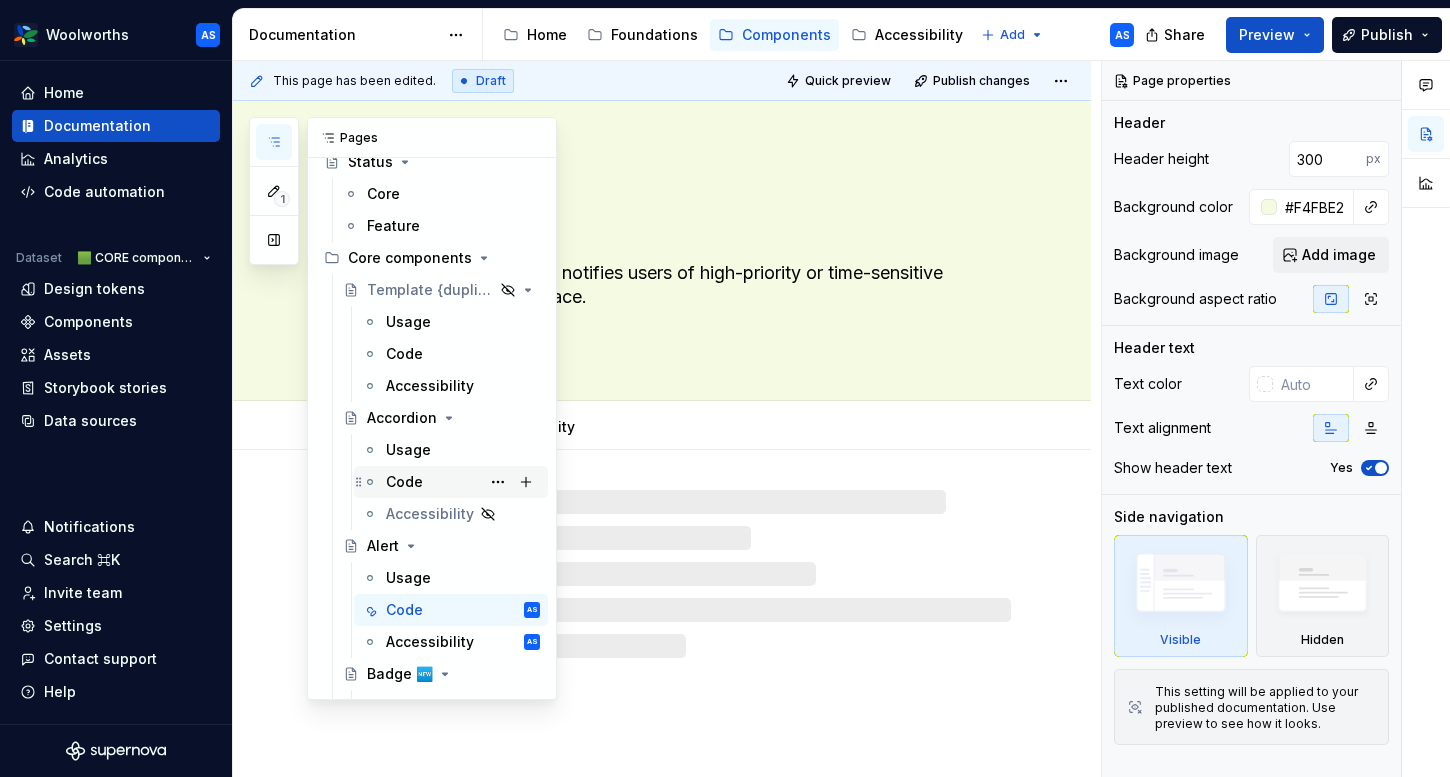 click on "Code" at bounding box center [404, 482] 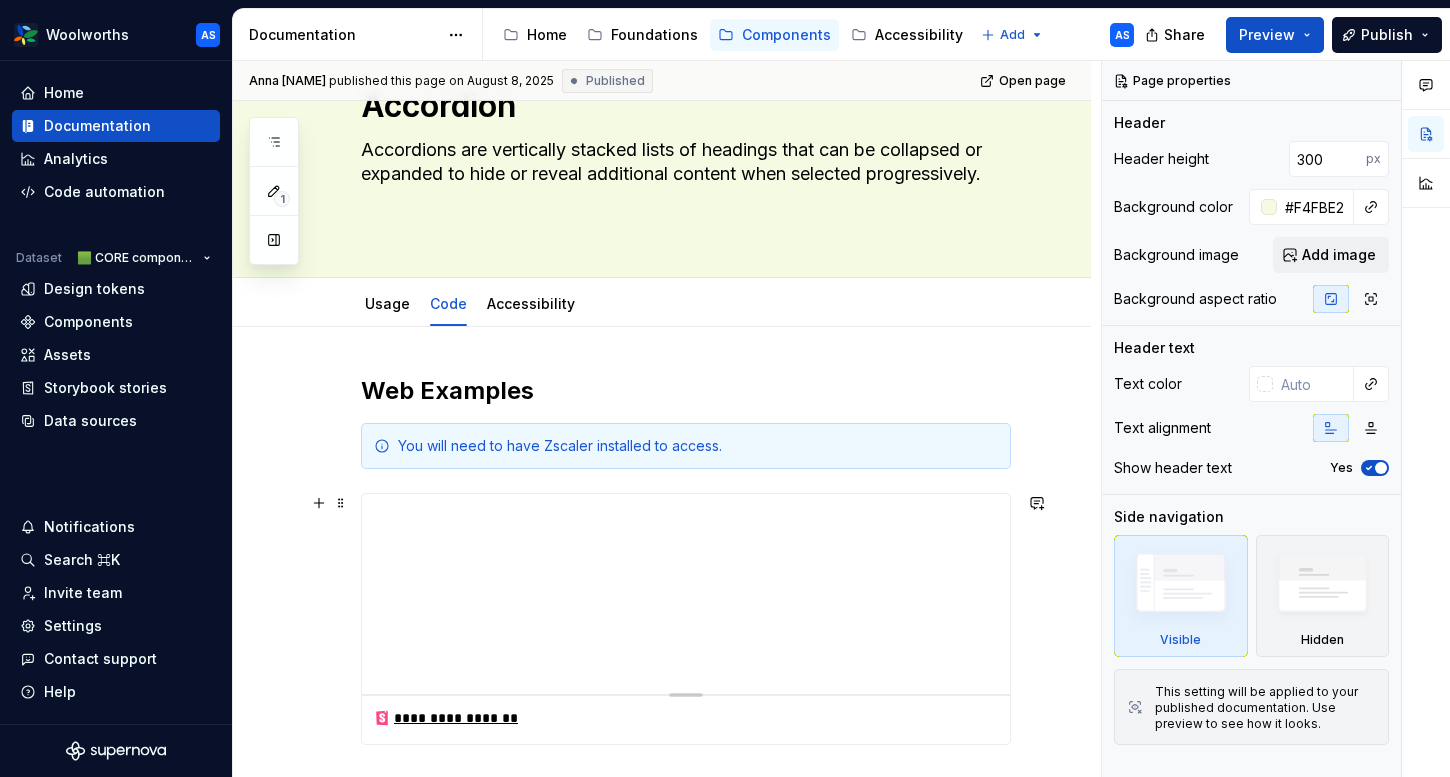 scroll, scrollTop: 152, scrollLeft: 0, axis: vertical 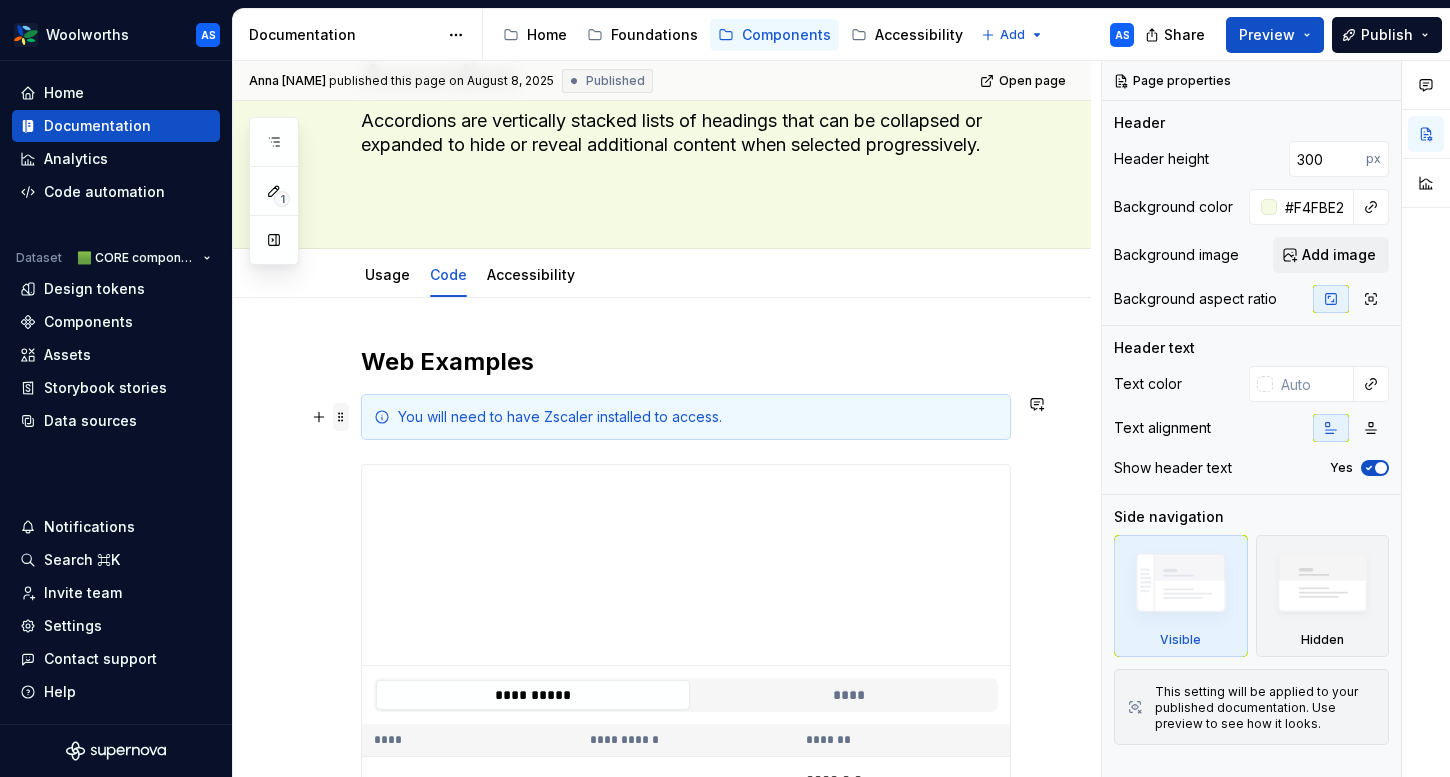 click at bounding box center [341, 417] 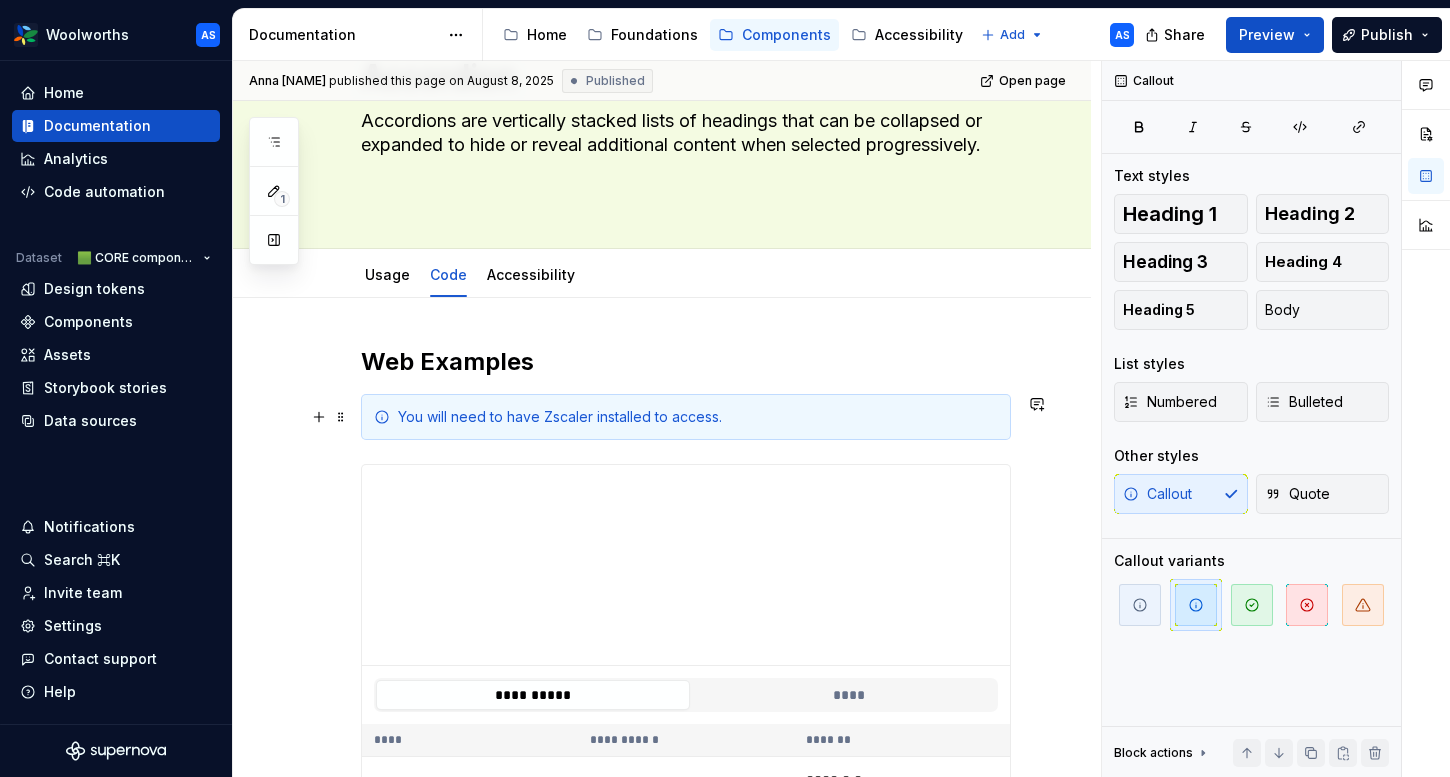 click on "You will need to have Zscaler installed to access." at bounding box center (686, 417) 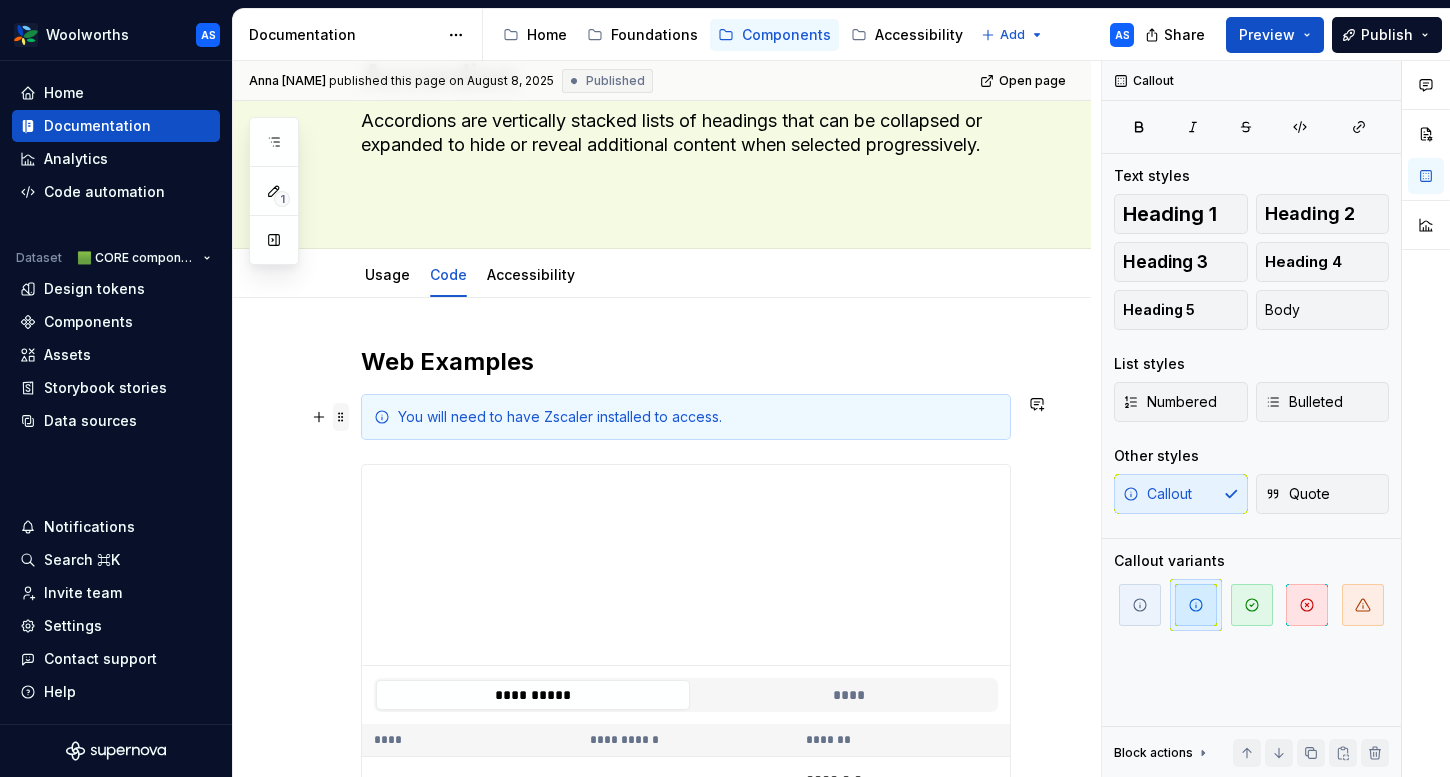 click at bounding box center (341, 417) 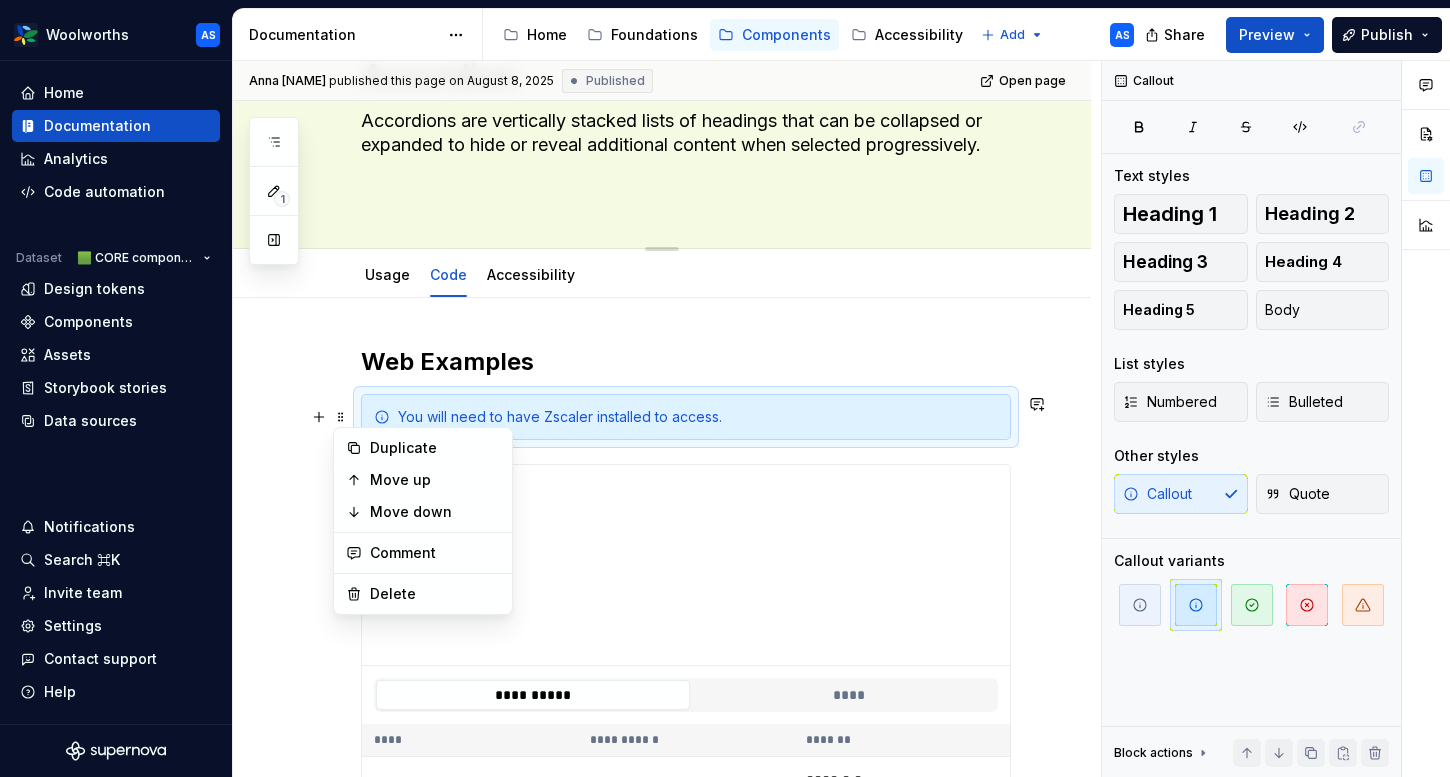 scroll, scrollTop: 0, scrollLeft: 0, axis: both 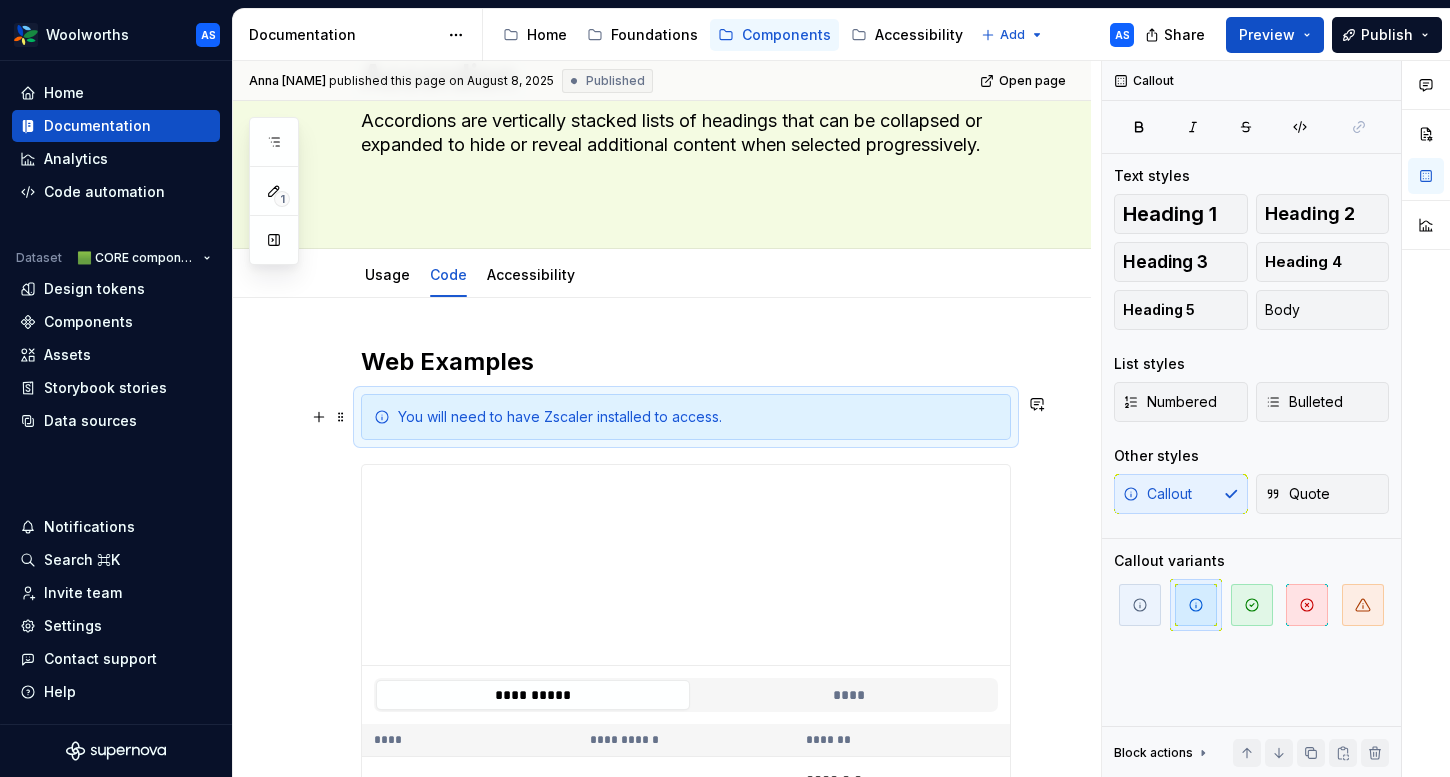 click on "**********" at bounding box center [662, 840] 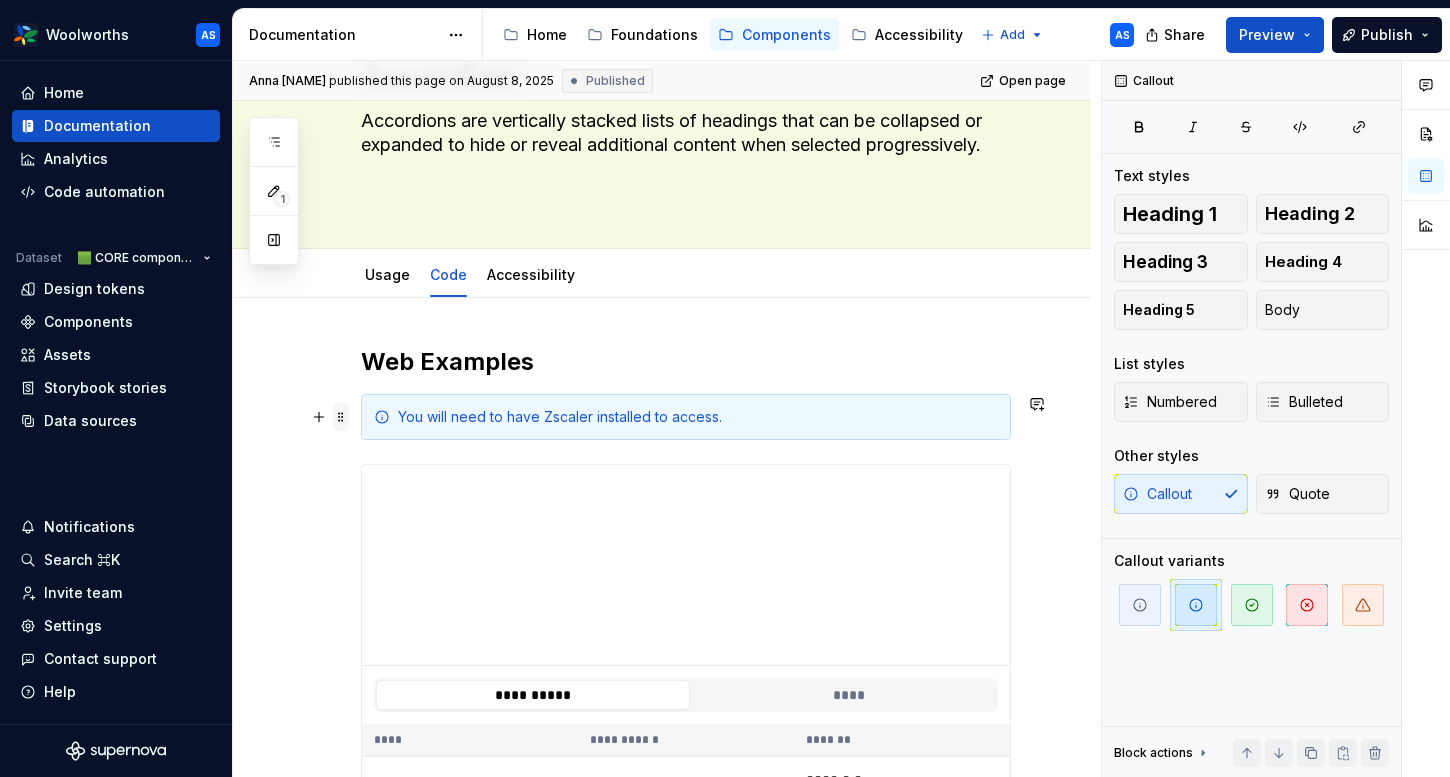 click at bounding box center [341, 417] 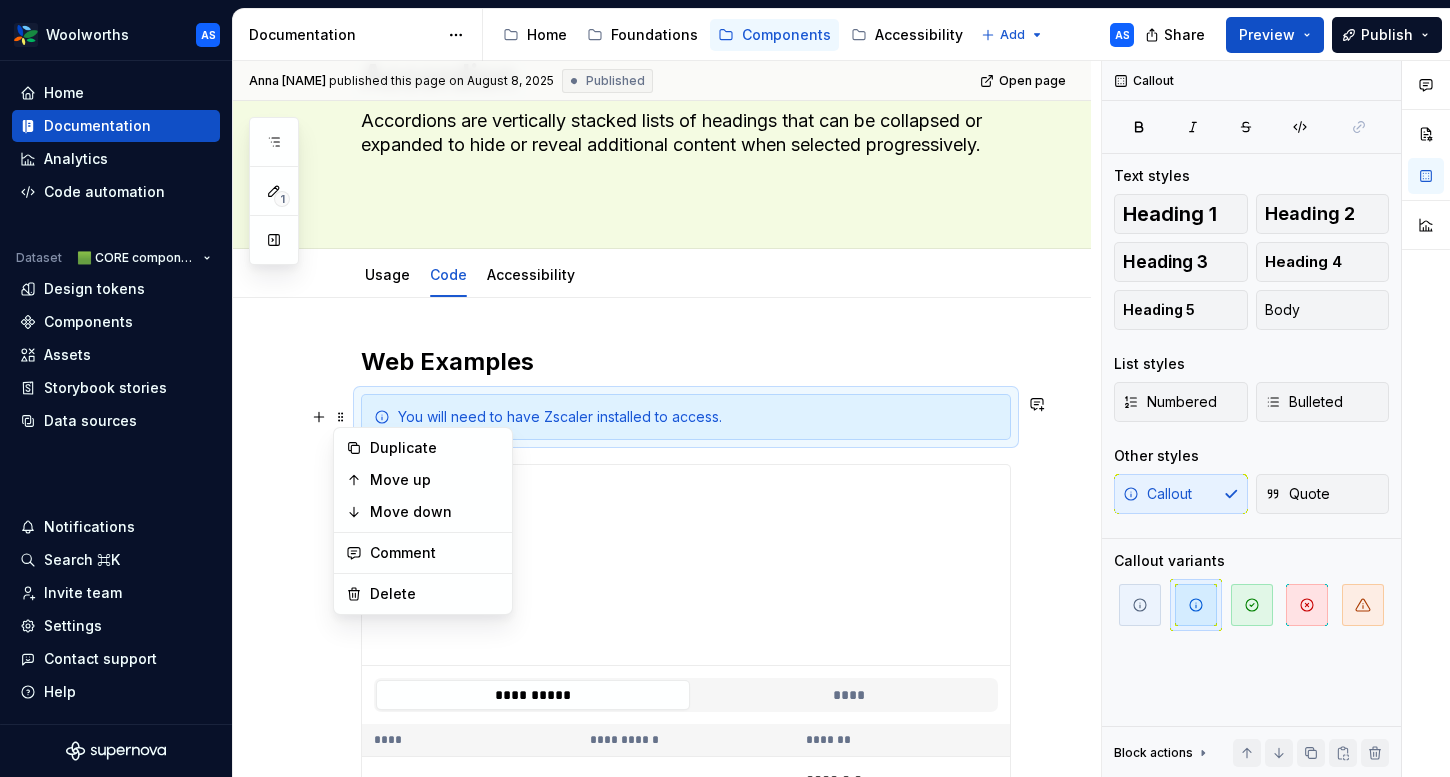 click on "You will need to have Zscaler installed to access." at bounding box center [686, 417] 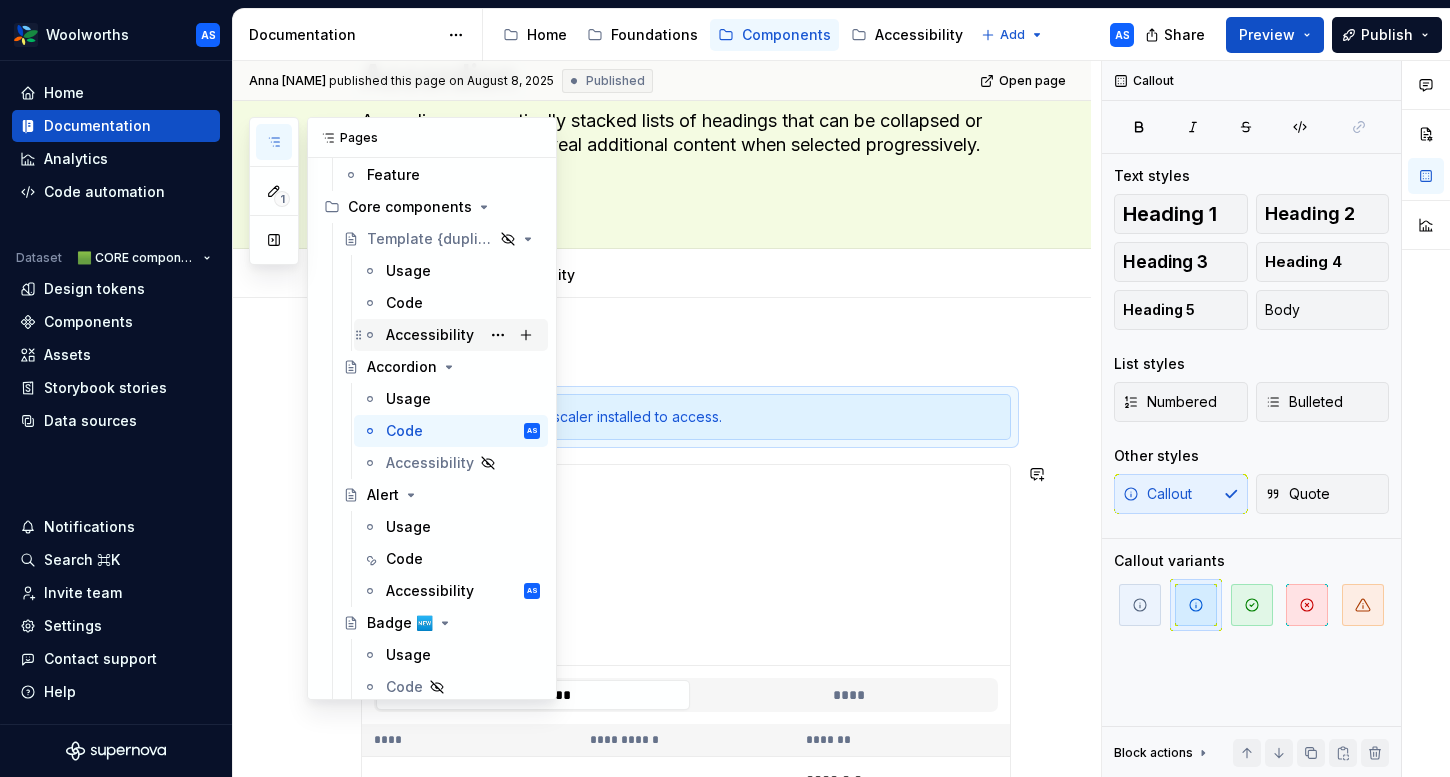 scroll, scrollTop: 189, scrollLeft: 0, axis: vertical 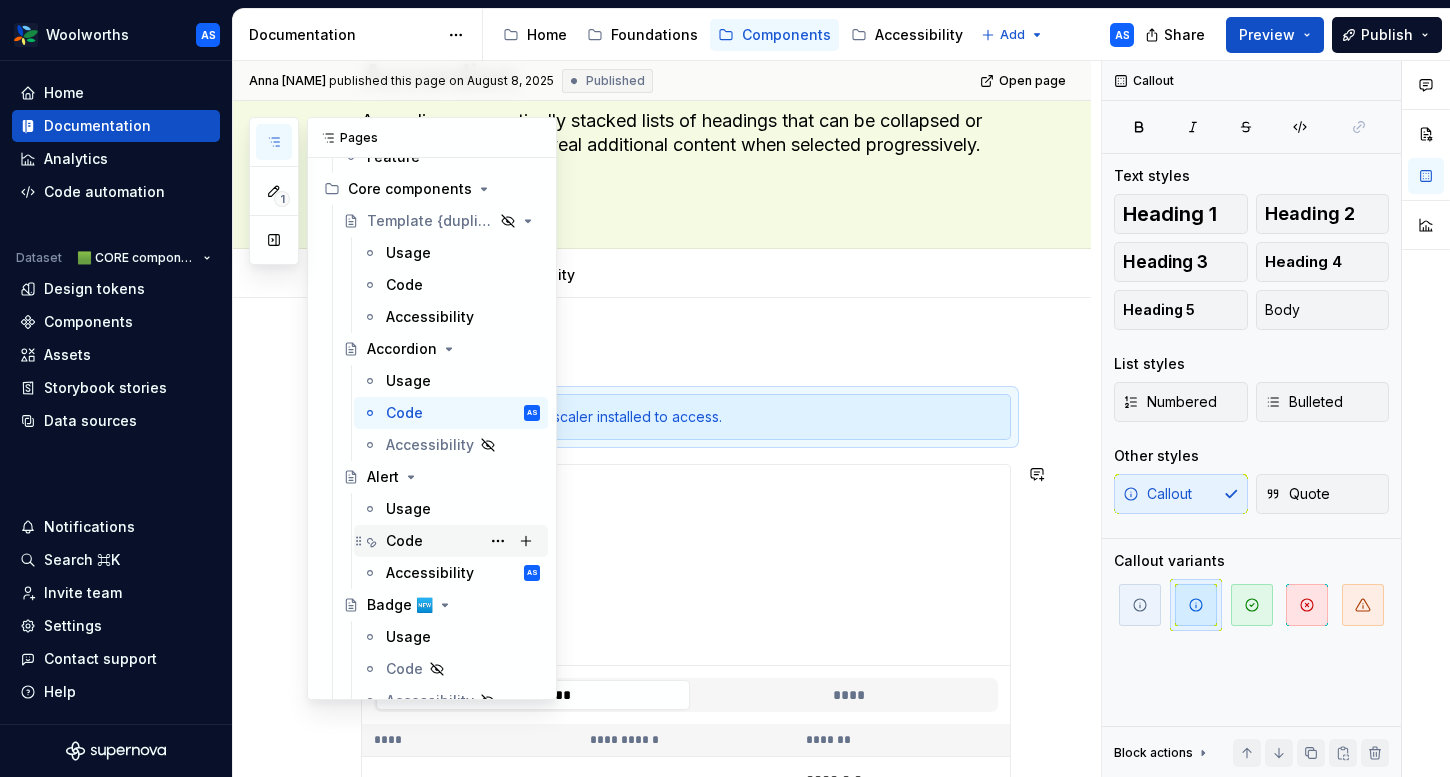 click on "Code" at bounding box center [463, 541] 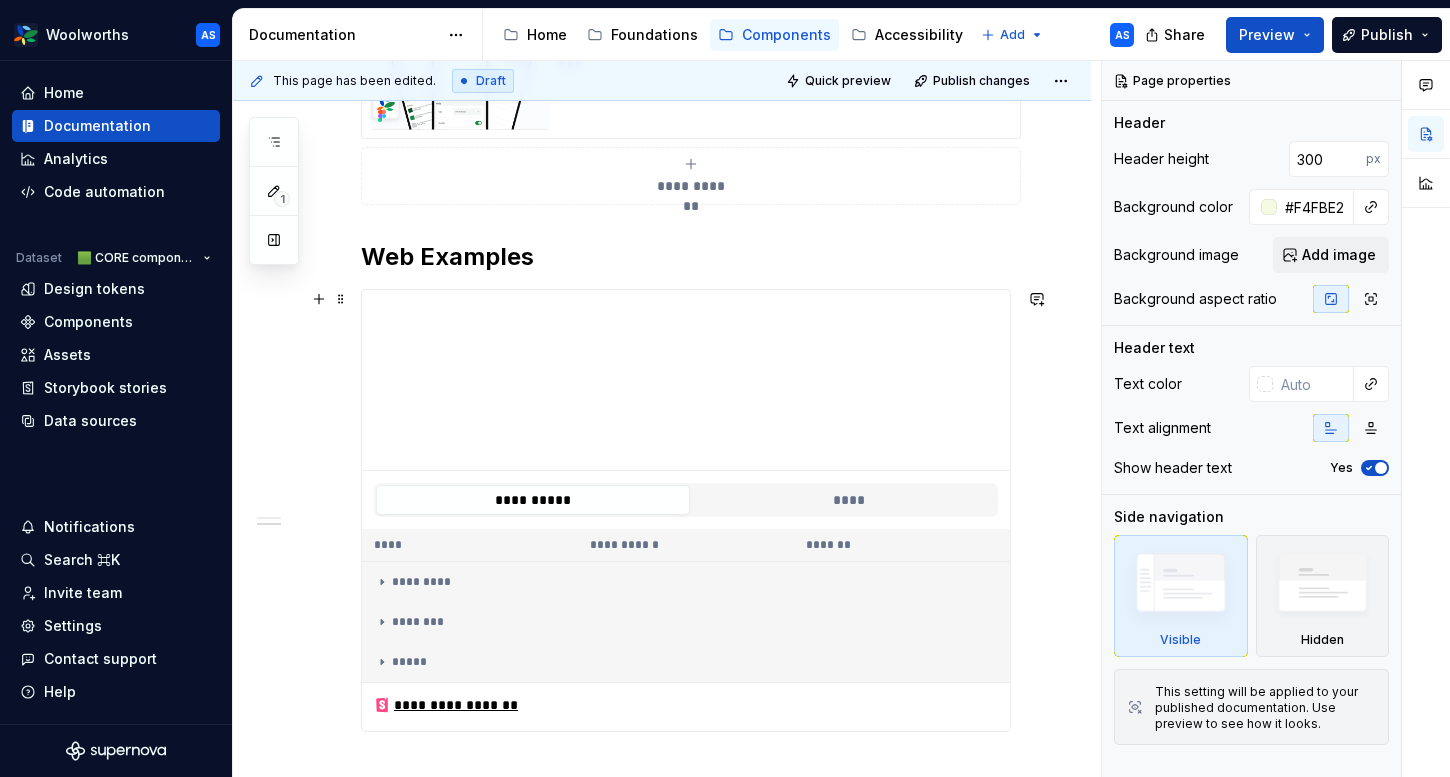 scroll, scrollTop: 612, scrollLeft: 0, axis: vertical 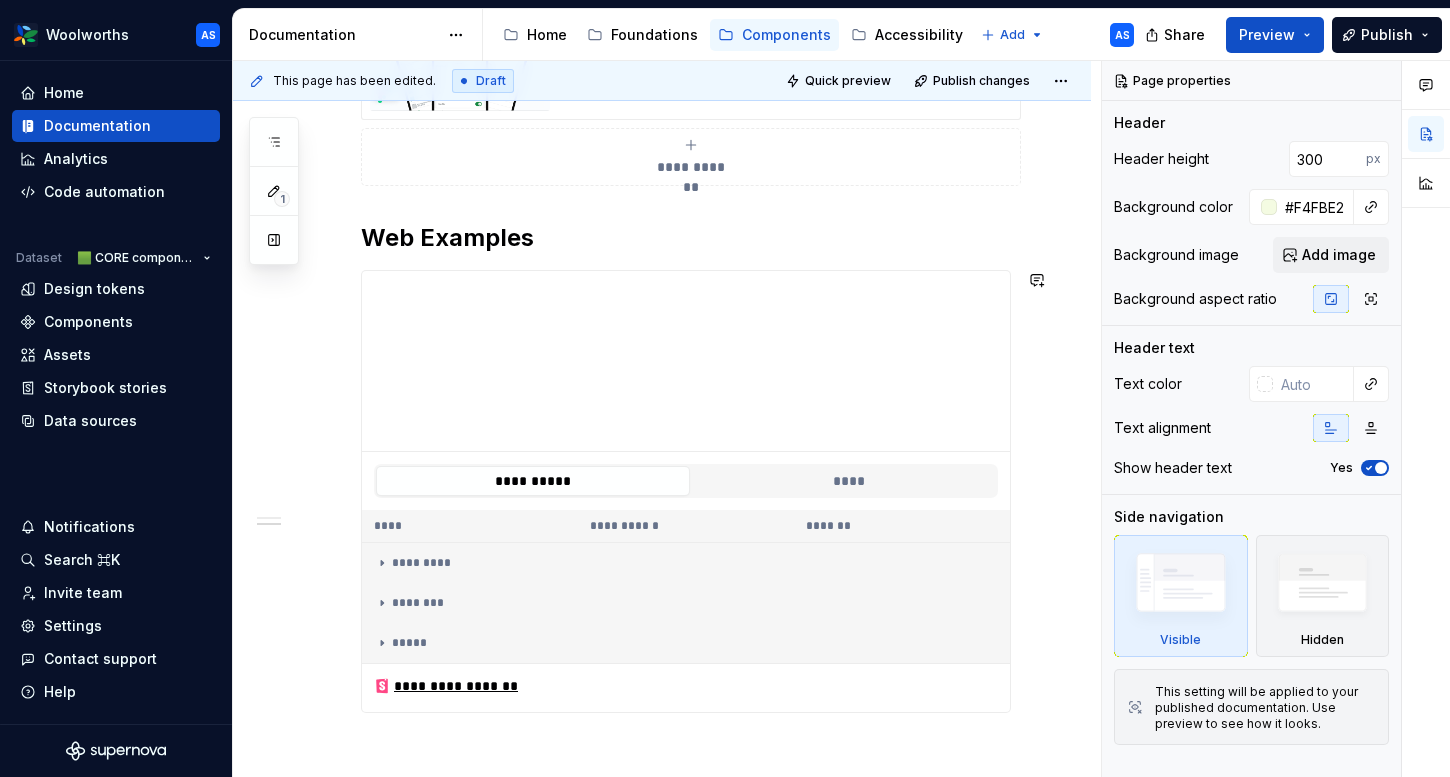 click on "Web Examples" at bounding box center (686, 238) 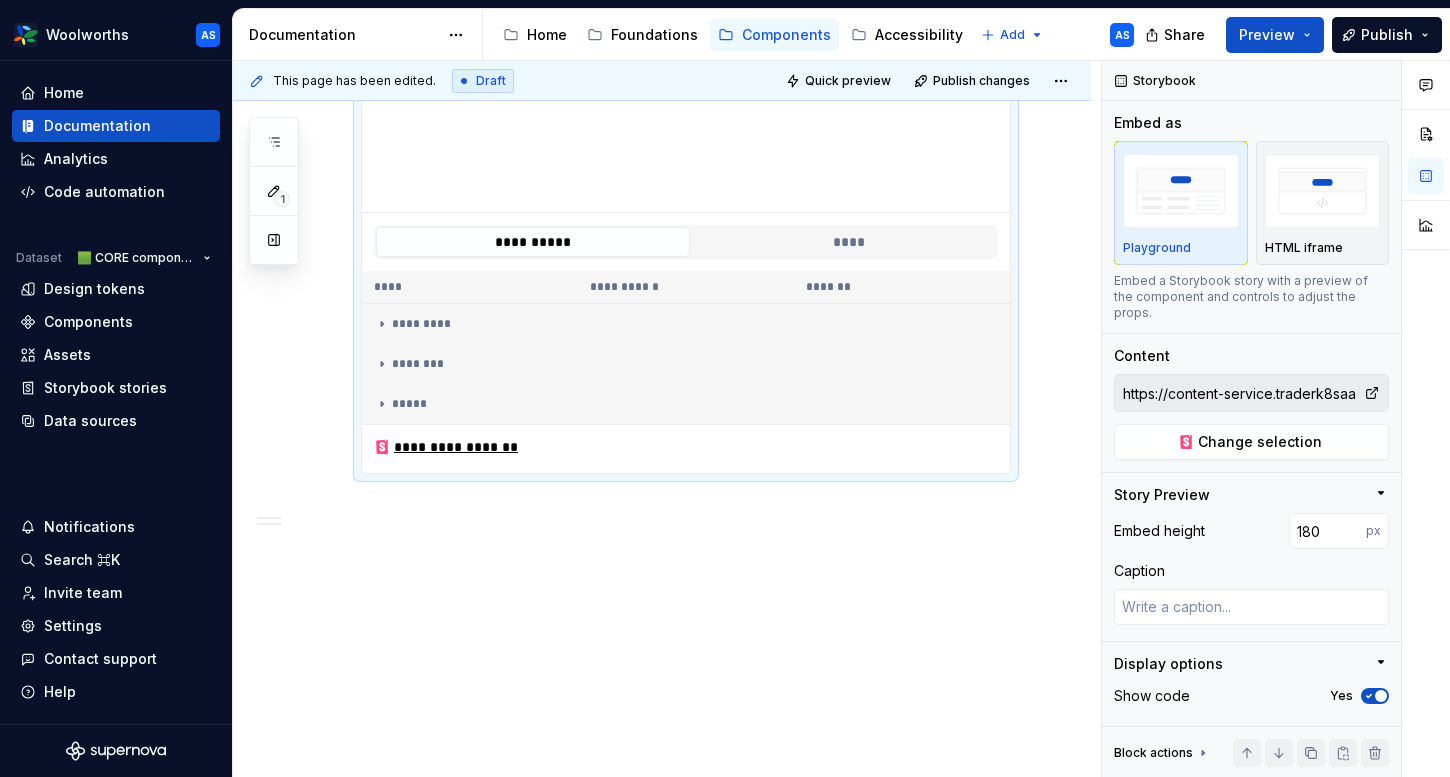 scroll, scrollTop: 0, scrollLeft: 0, axis: both 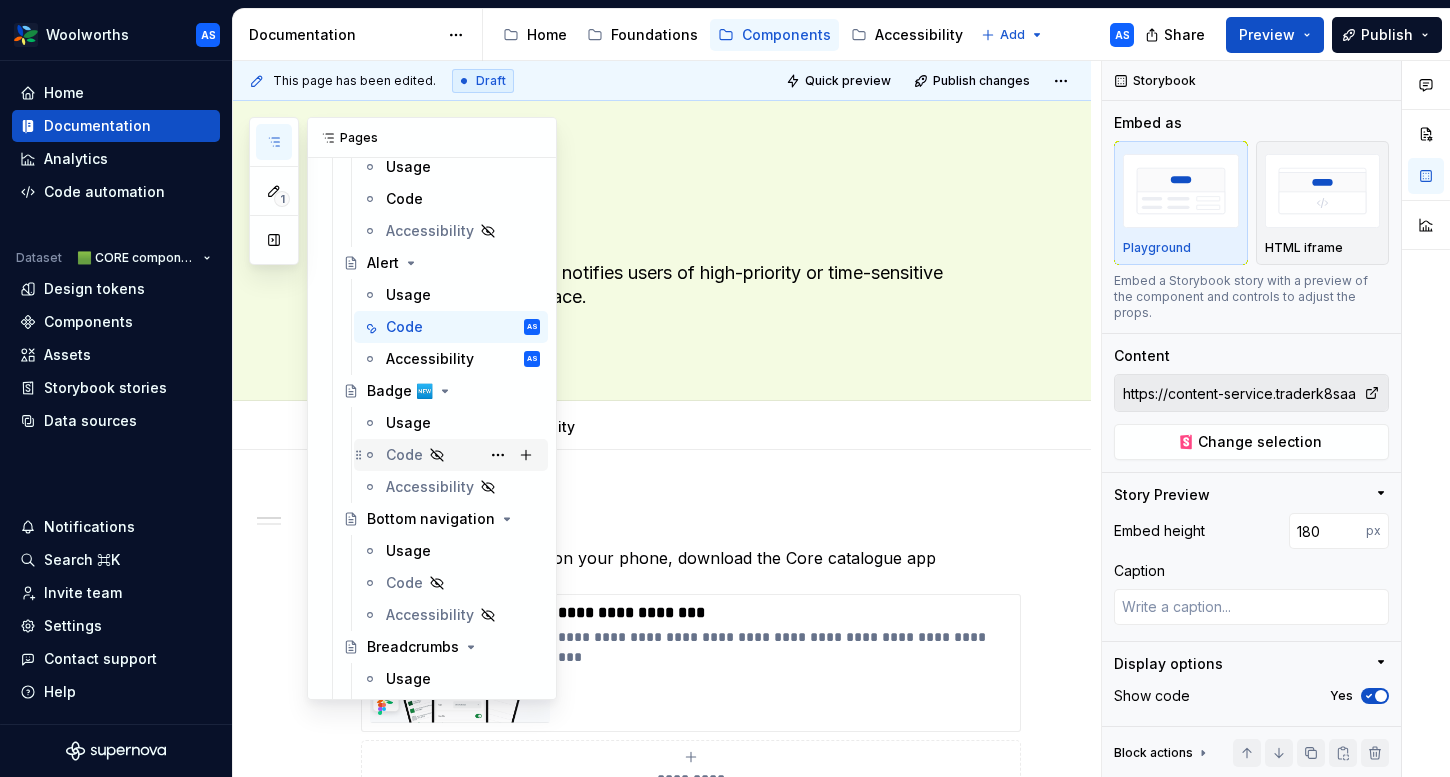 click on "Code" at bounding box center [463, 455] 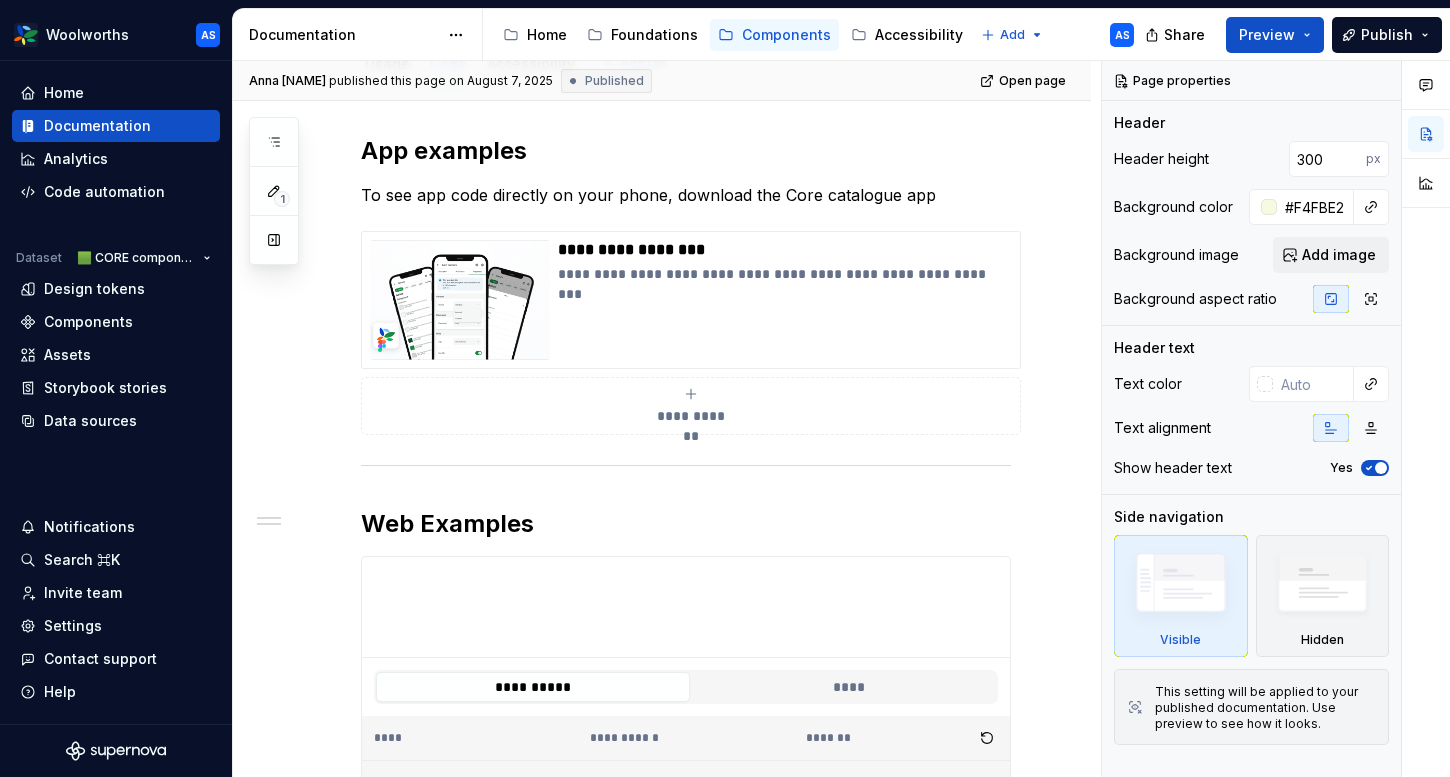 scroll, scrollTop: 561, scrollLeft: 0, axis: vertical 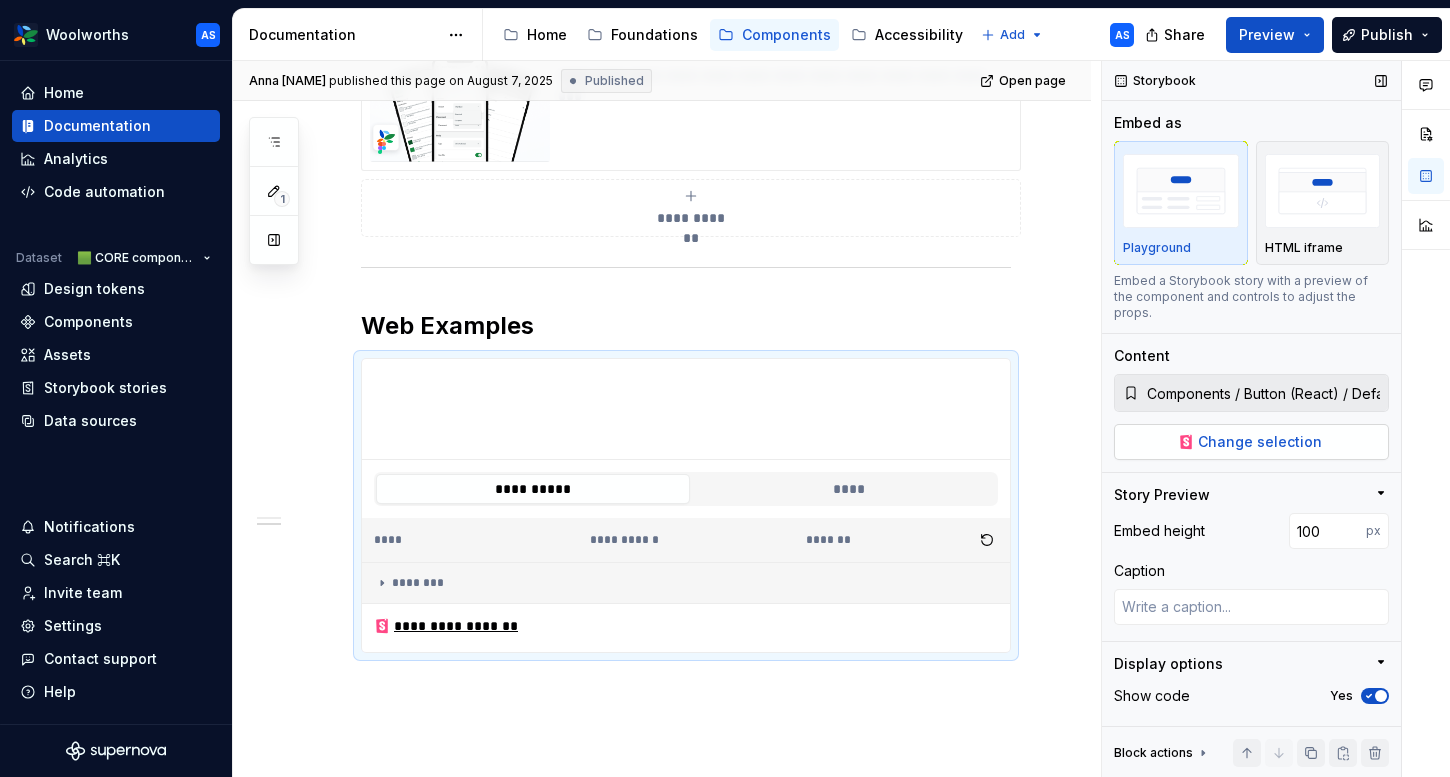 click on "Change selection" at bounding box center [1260, 442] 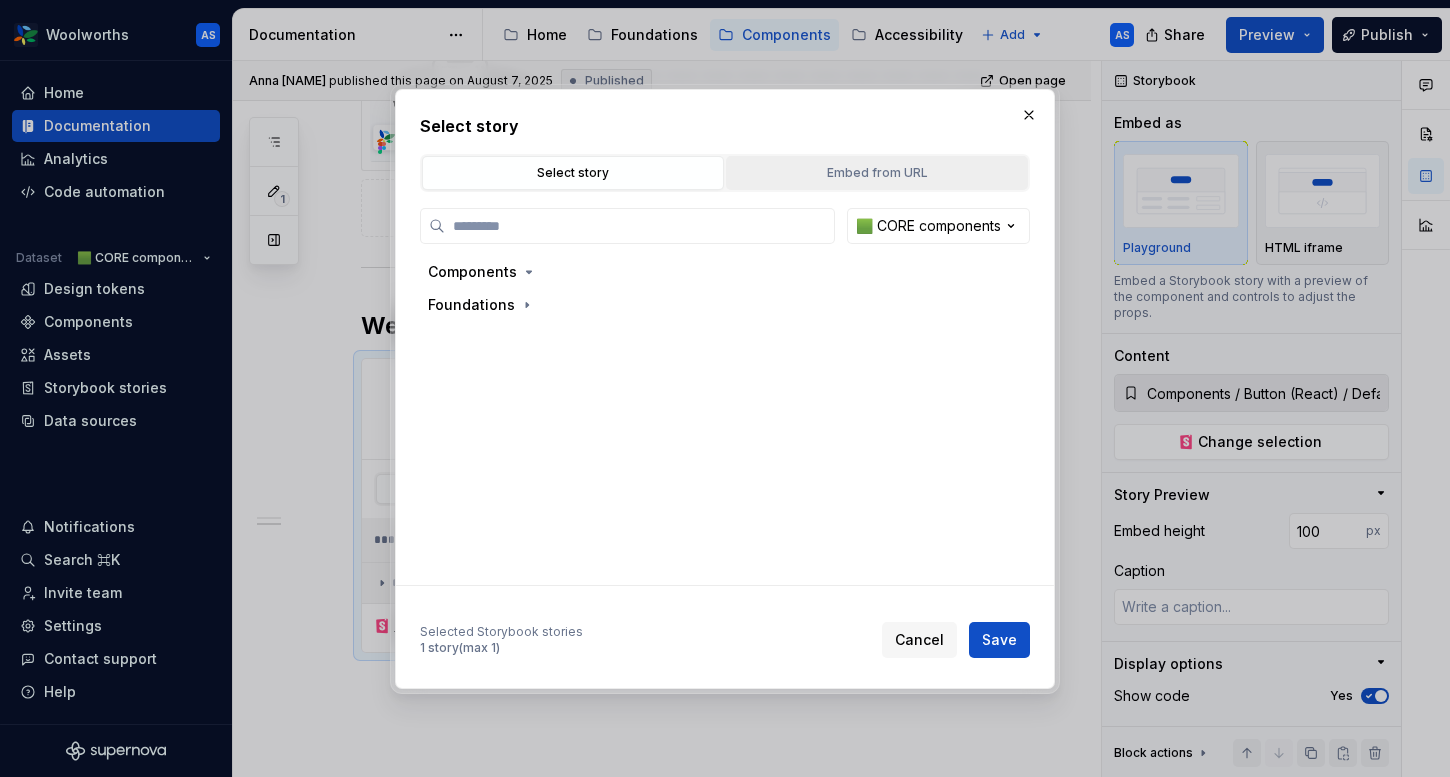 click on "Embed from URL" at bounding box center (877, 173) 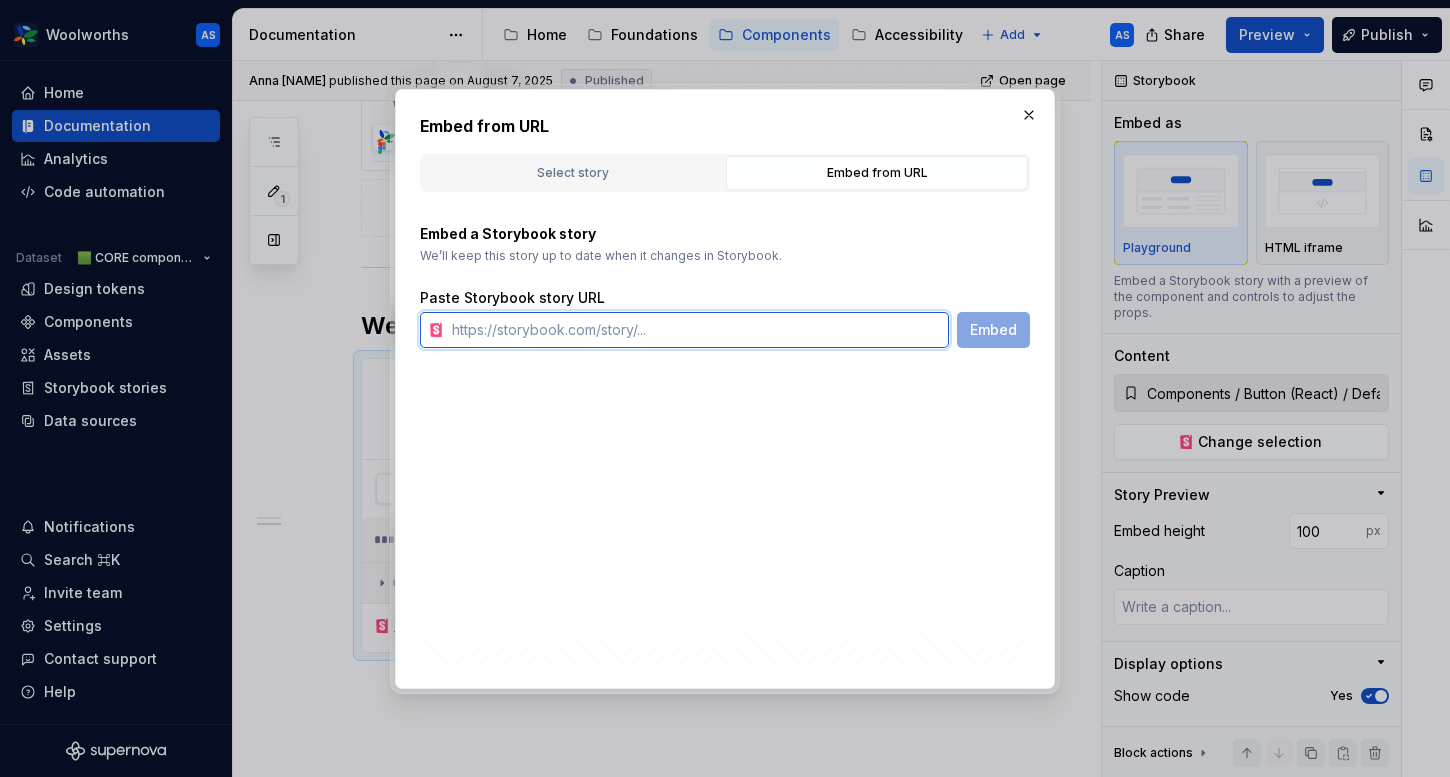 click at bounding box center [696, 330] 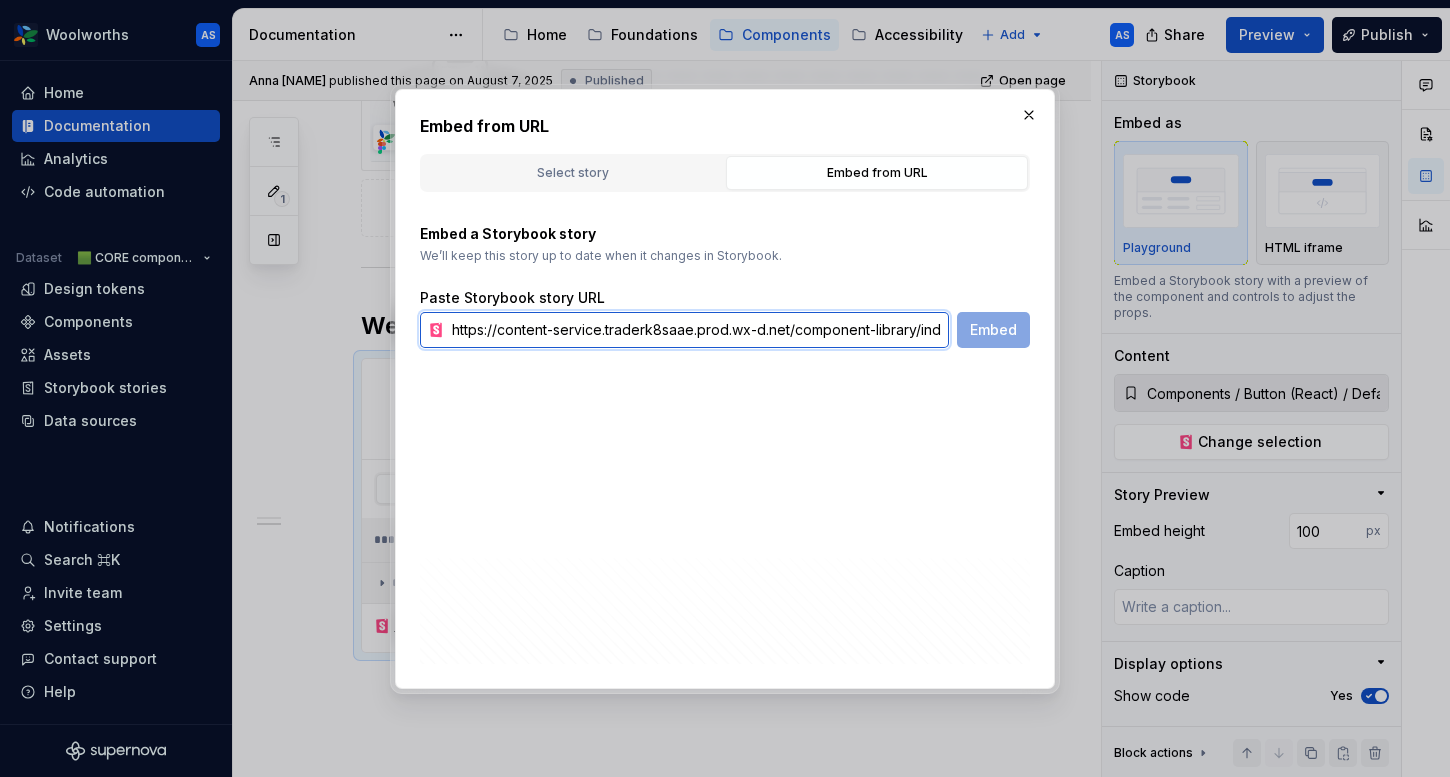 scroll, scrollTop: 0, scrollLeft: 486, axis: horizontal 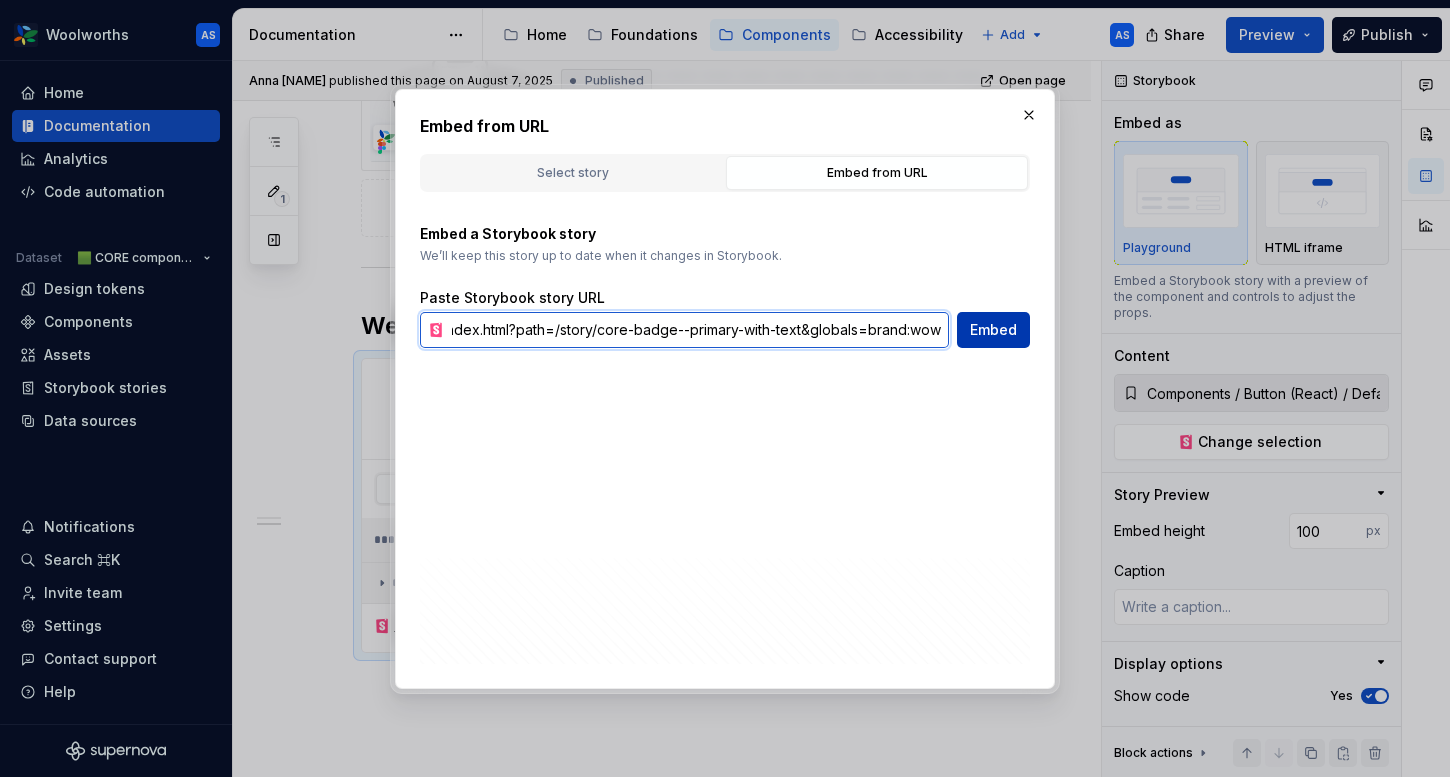 type on "https://content-service.traderk8saae.prod.wx-d.net/component-library/index.html?path=/story/core-badge--primary-with-text&globals=brand:wow" 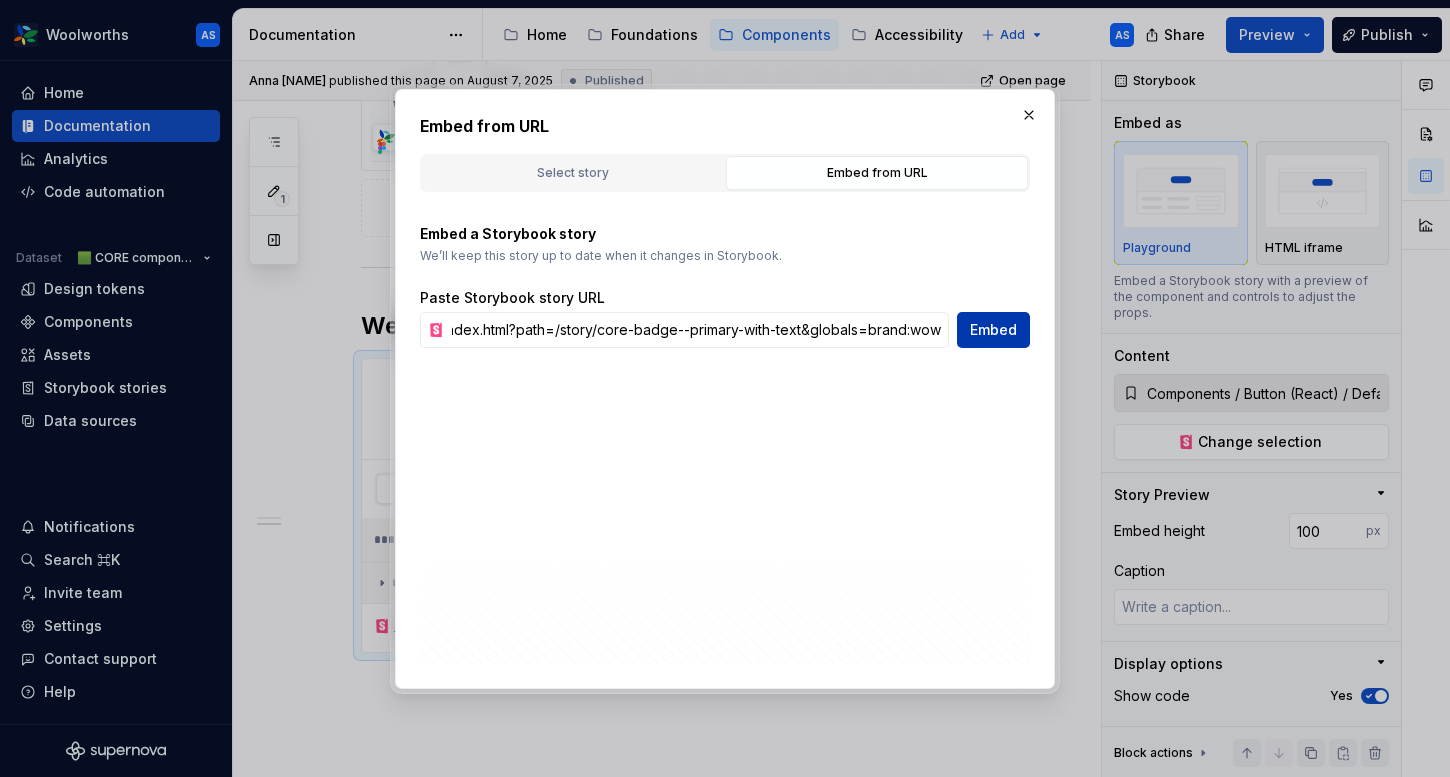 click on "Embed" at bounding box center (993, 330) 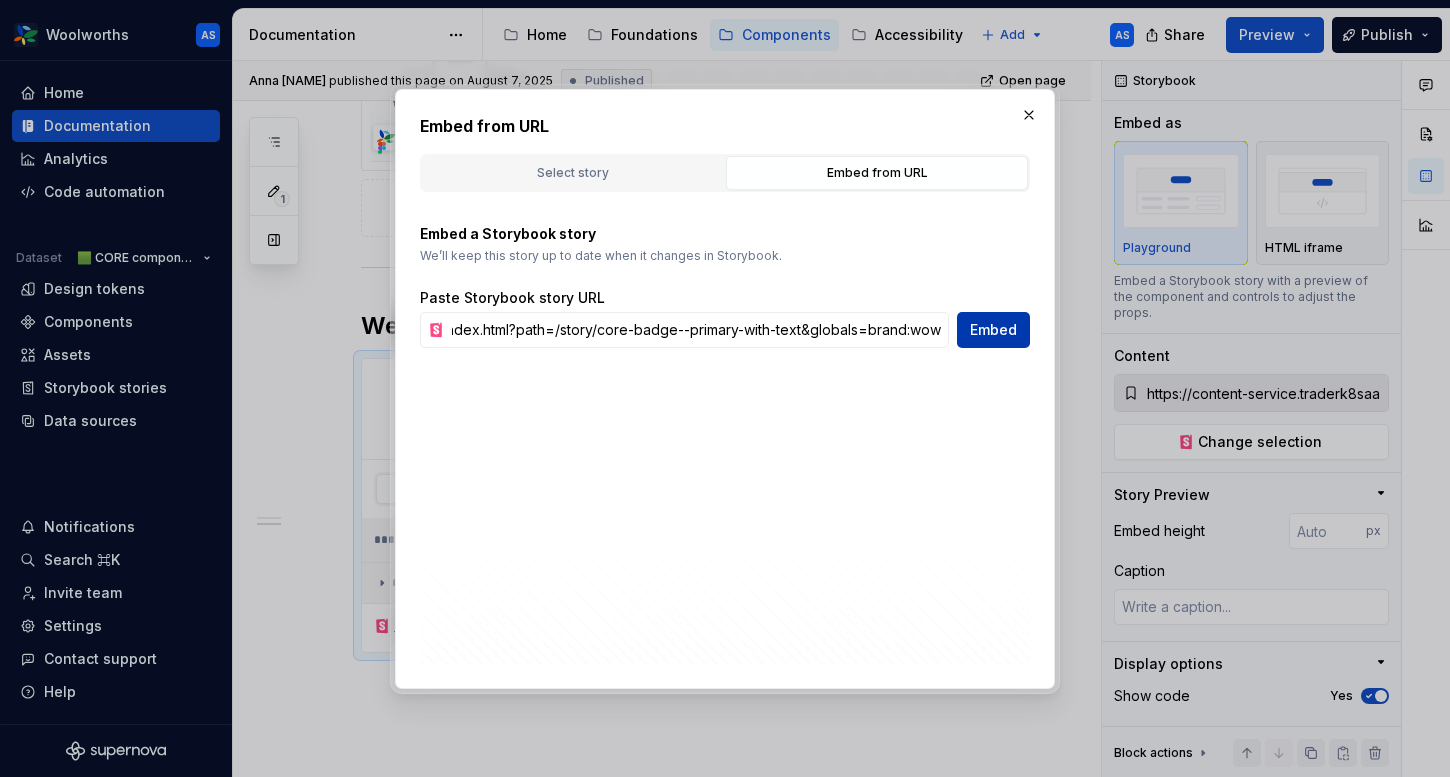 scroll, scrollTop: 0, scrollLeft: 0, axis: both 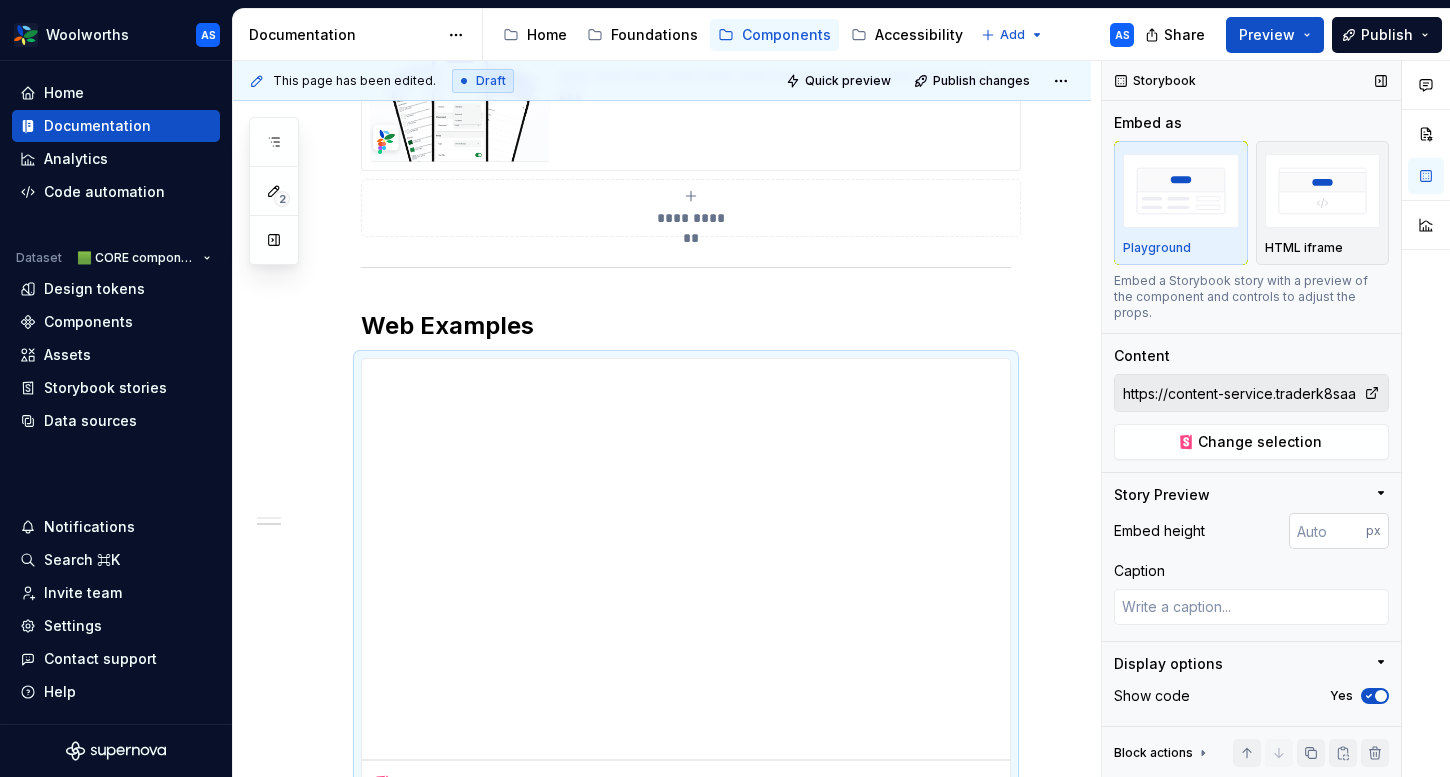 click at bounding box center [1327, 531] 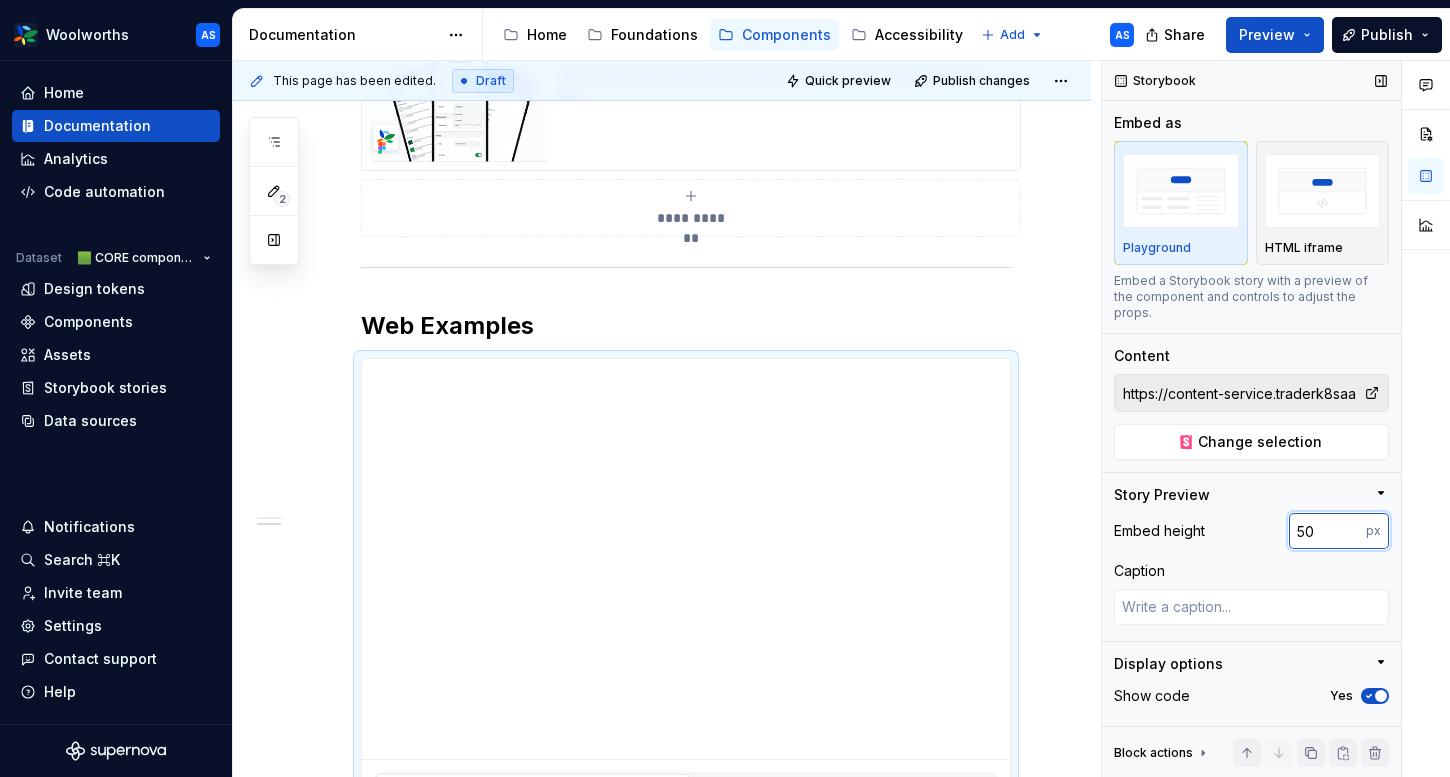 type on "50" 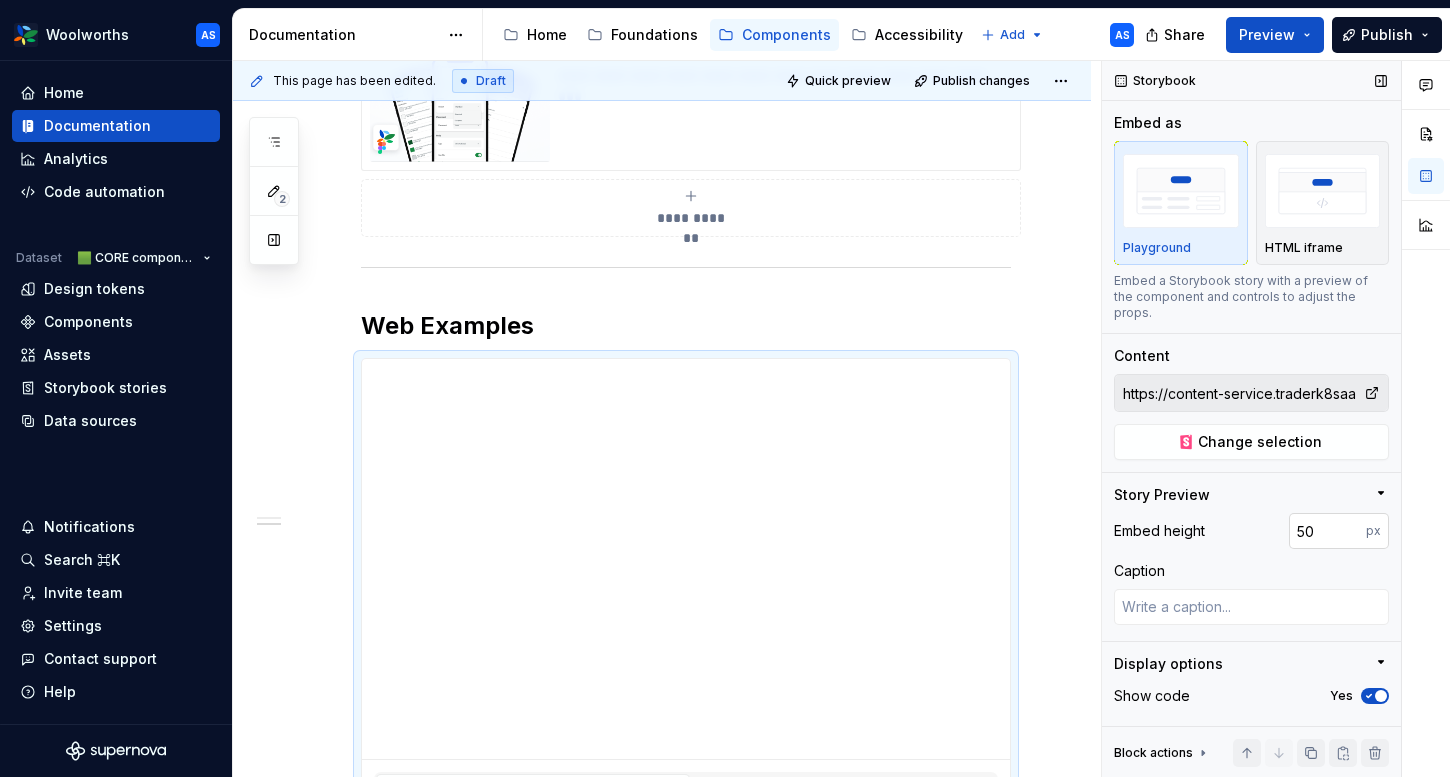 type on "*" 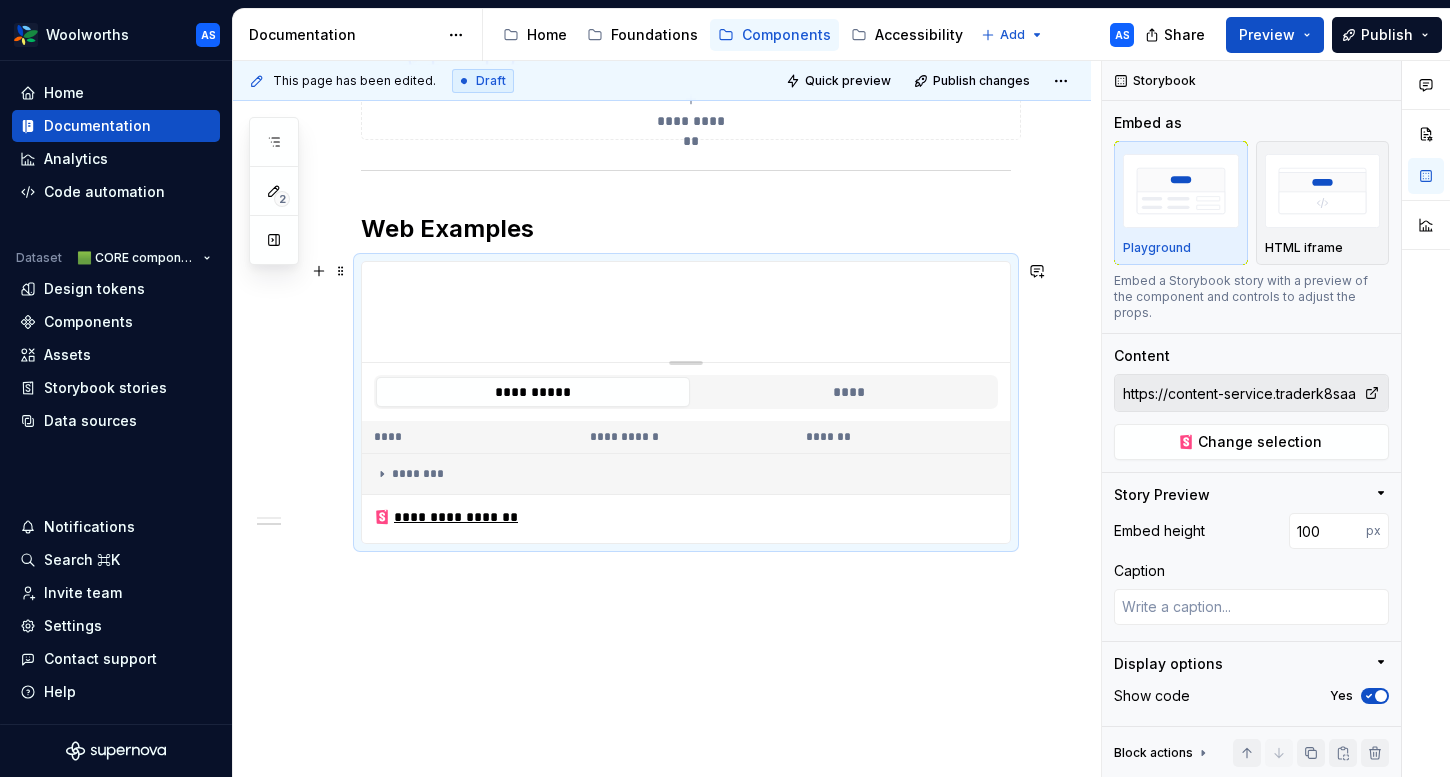 scroll, scrollTop: 680, scrollLeft: 0, axis: vertical 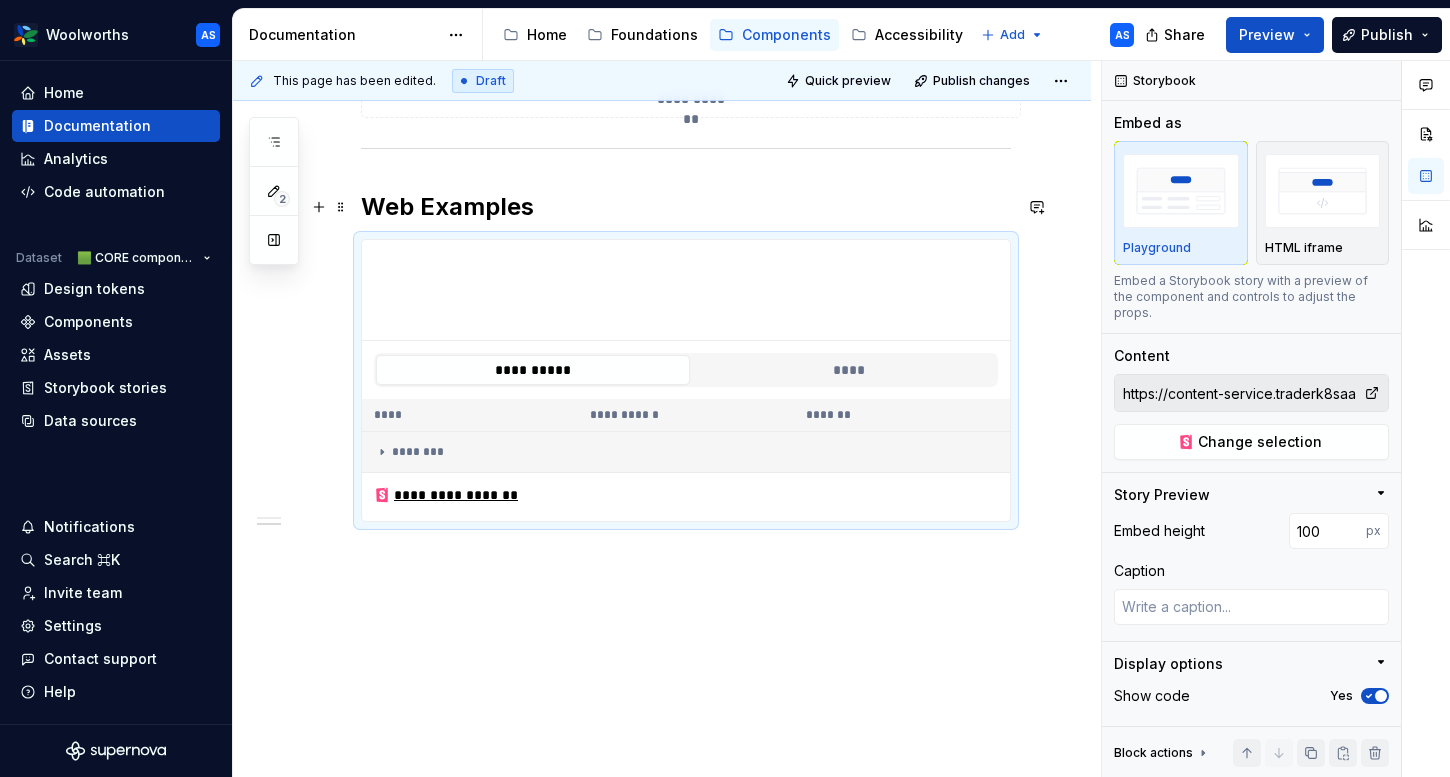 click on "Web Examples" at bounding box center (686, 207) 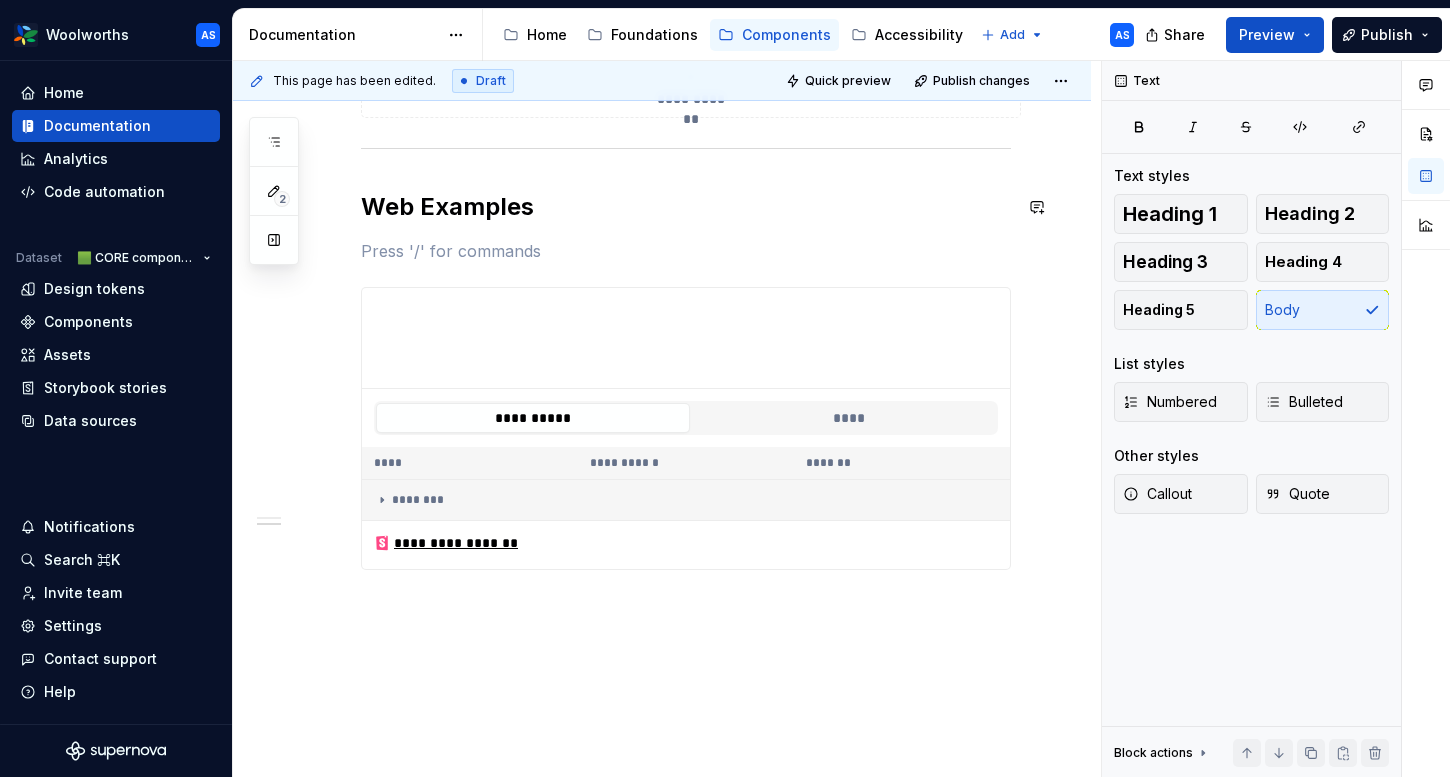 type on "*" 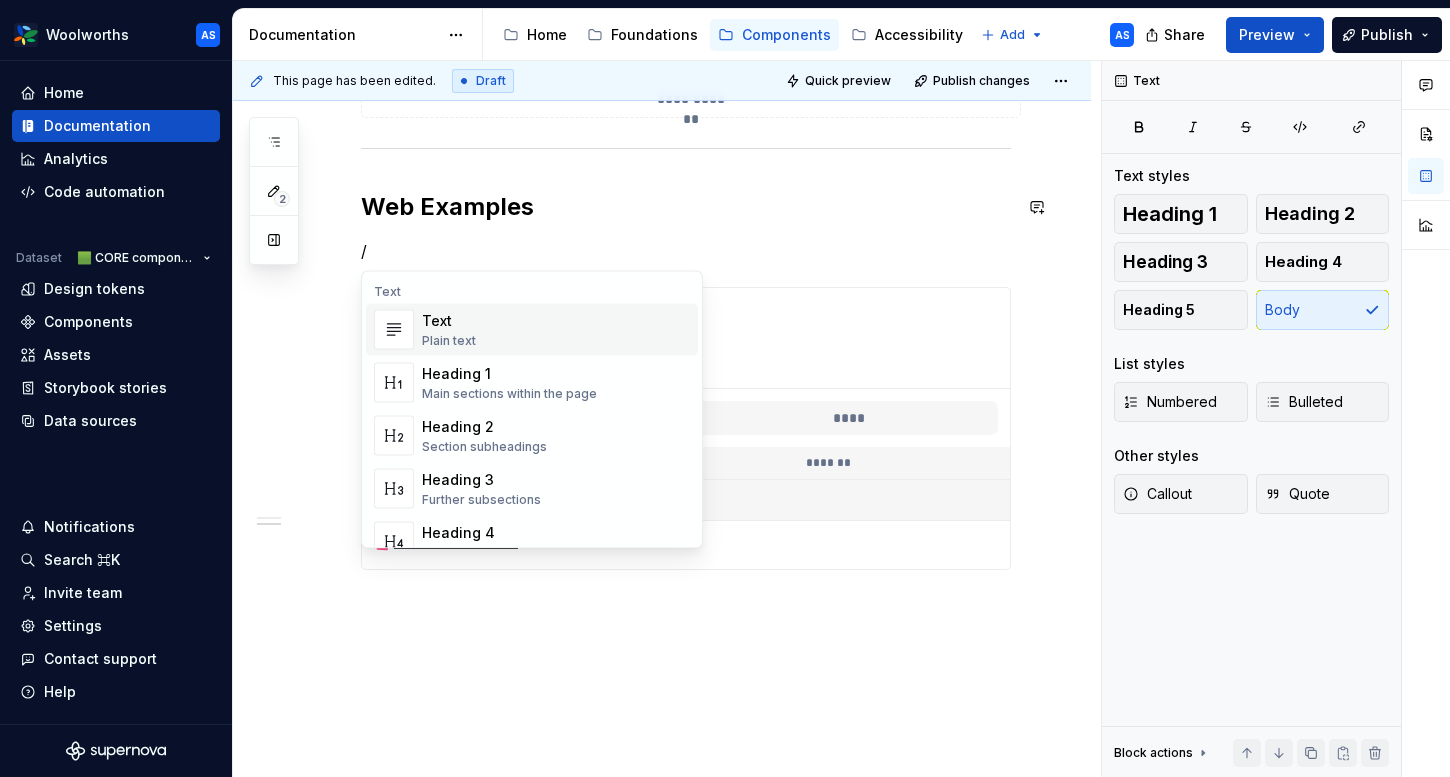 type 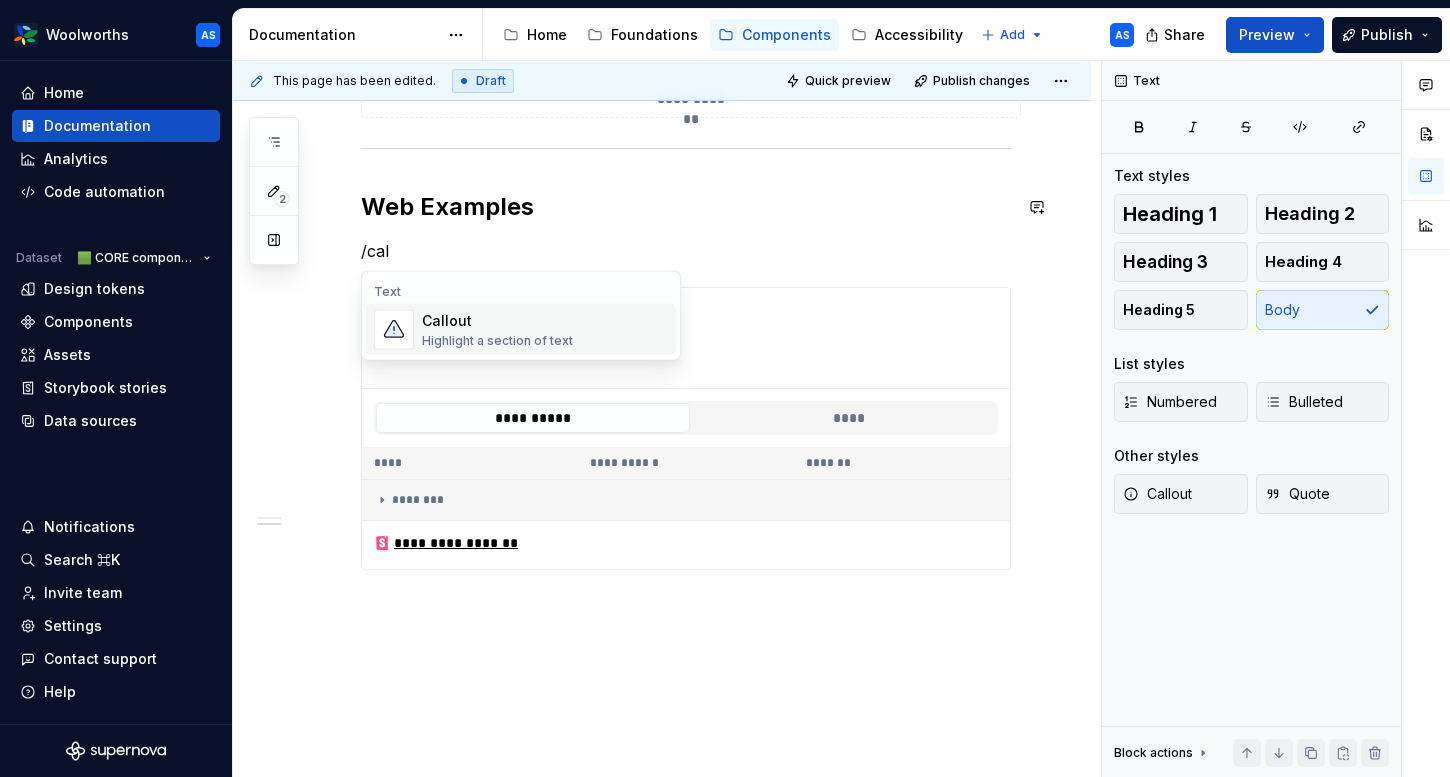 click on "Highlight a section of text" at bounding box center [497, 341] 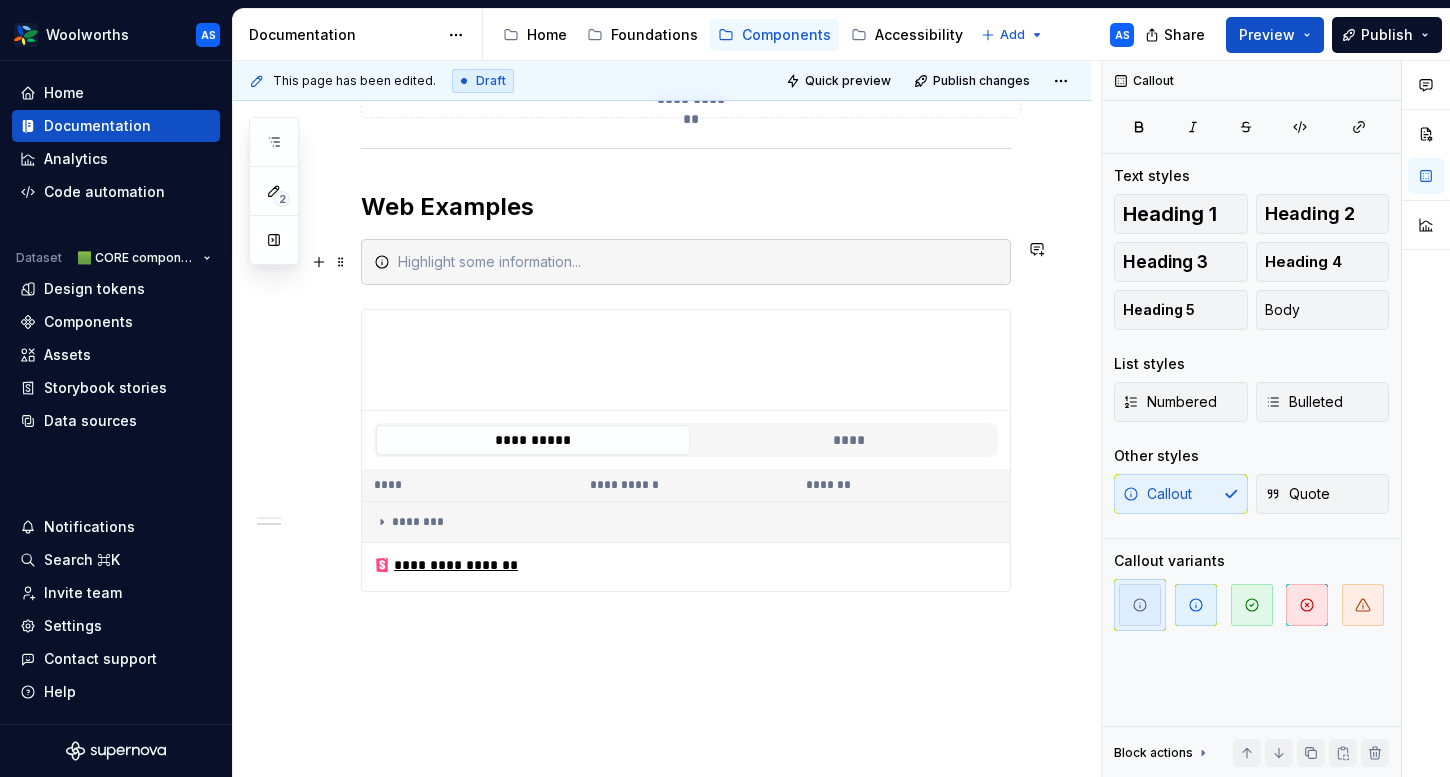click at bounding box center [686, 262] 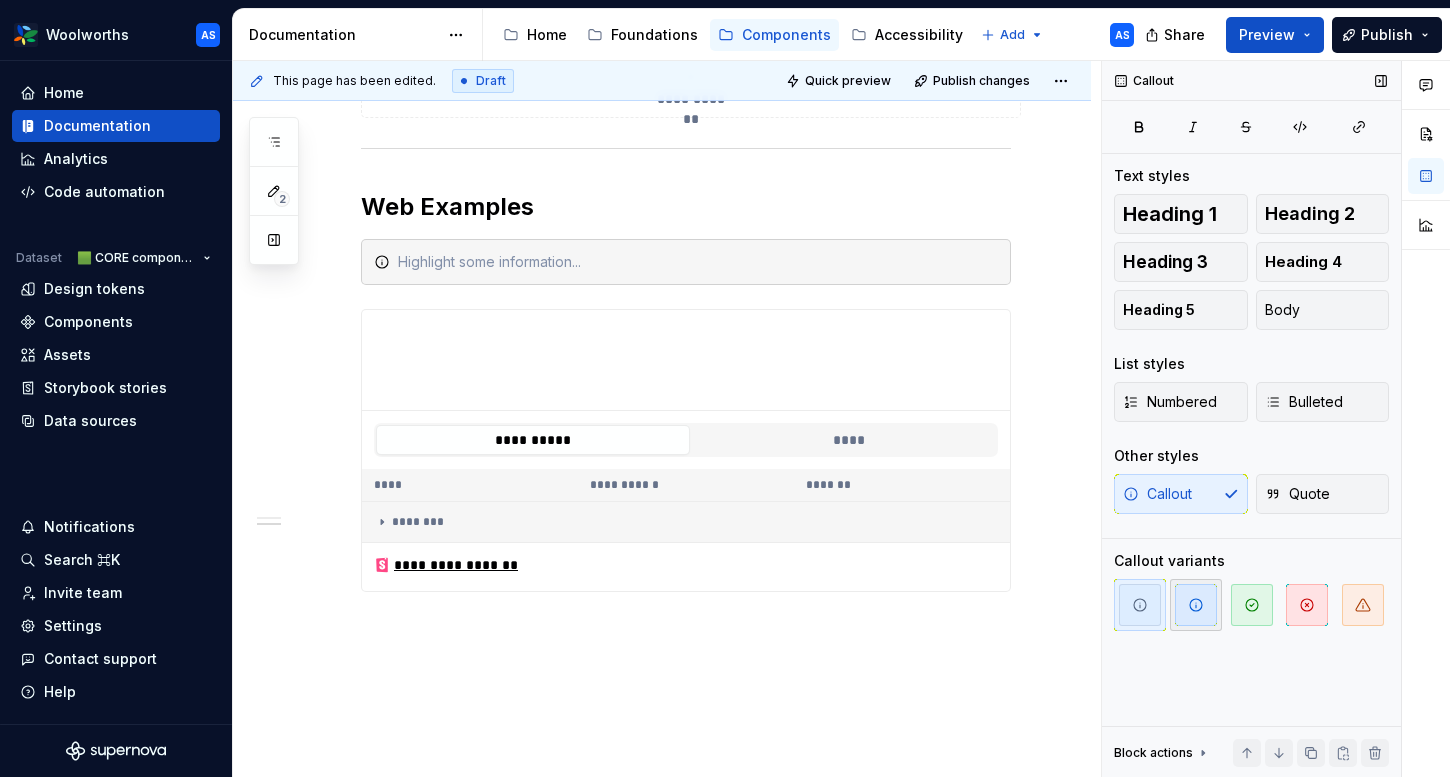 click at bounding box center (1196, 605) 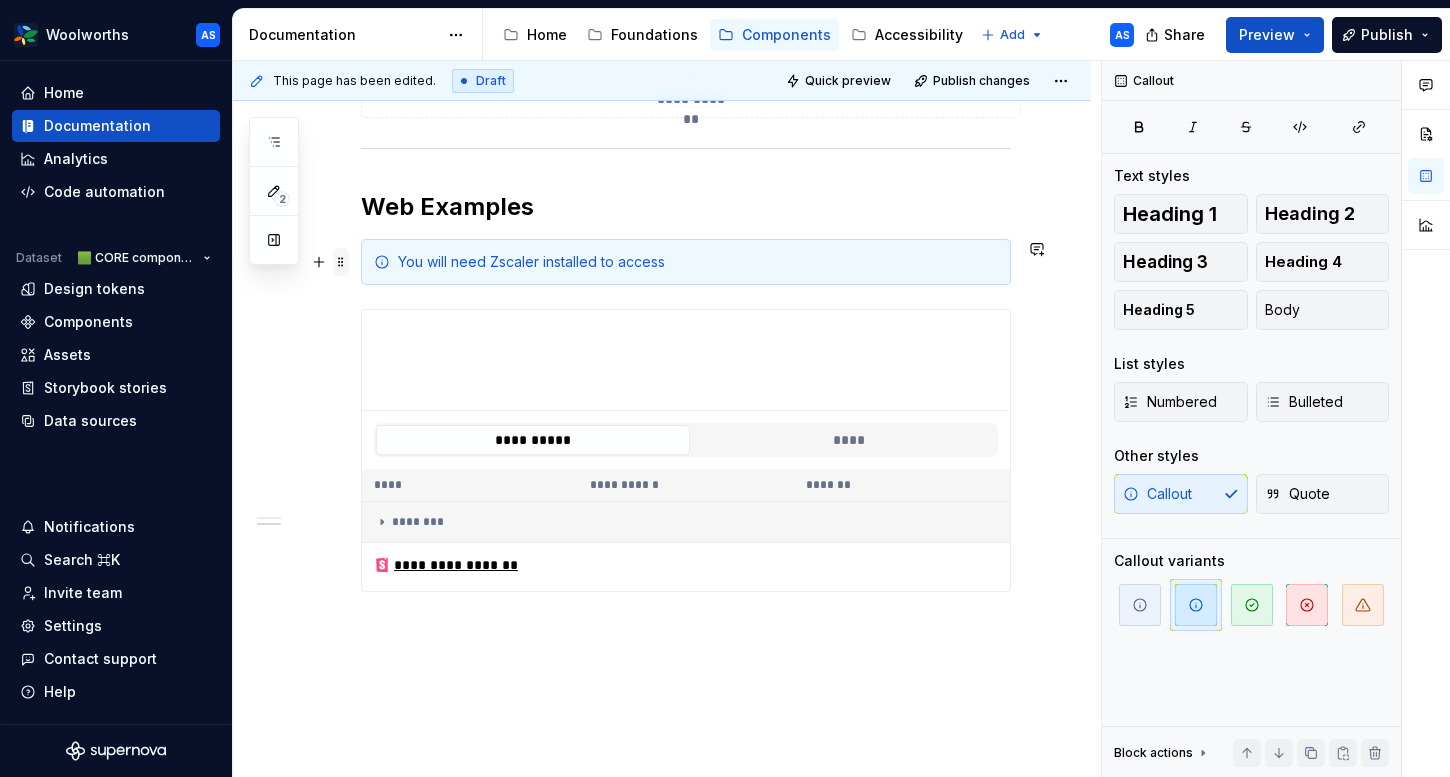 click at bounding box center [341, 262] 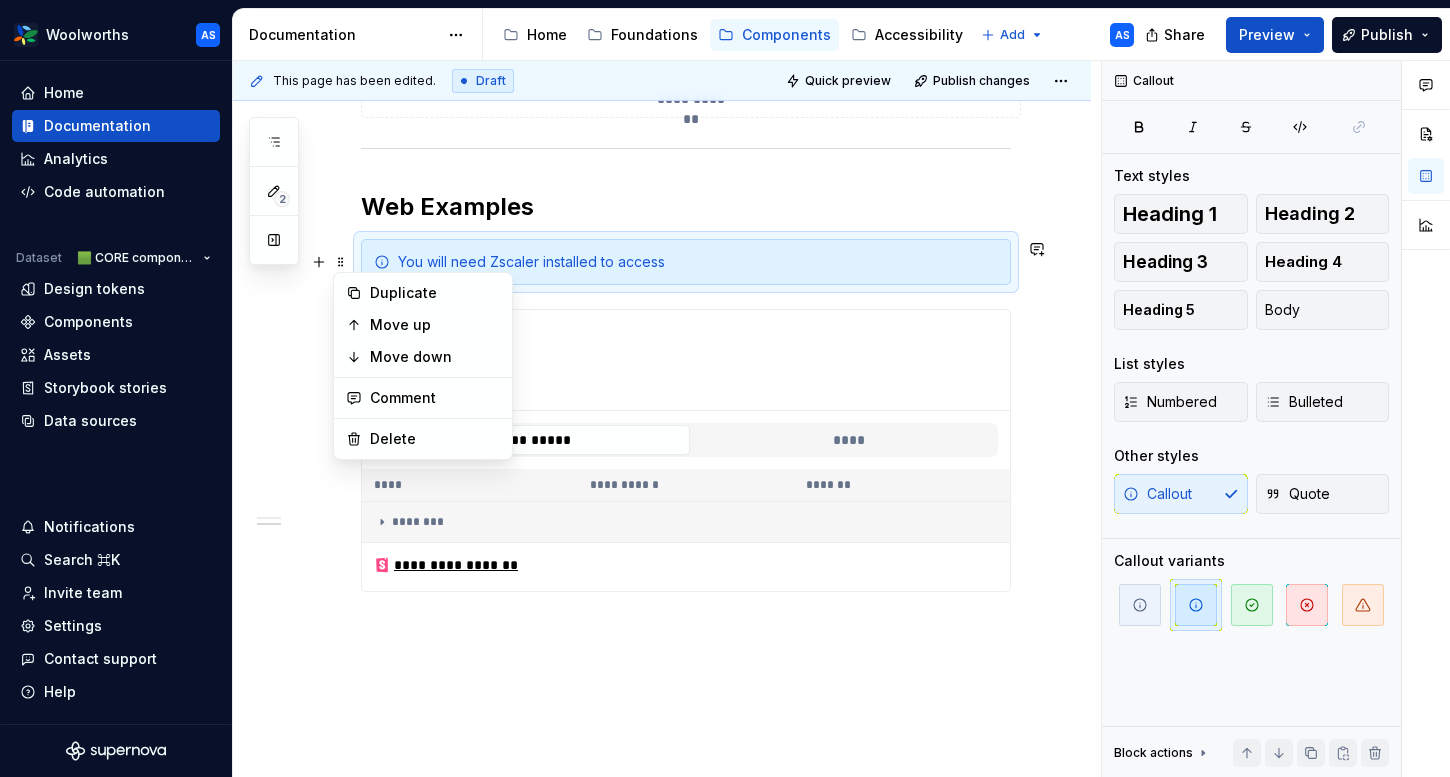 click on "You will need Zscaler installed to access" at bounding box center [686, 262] 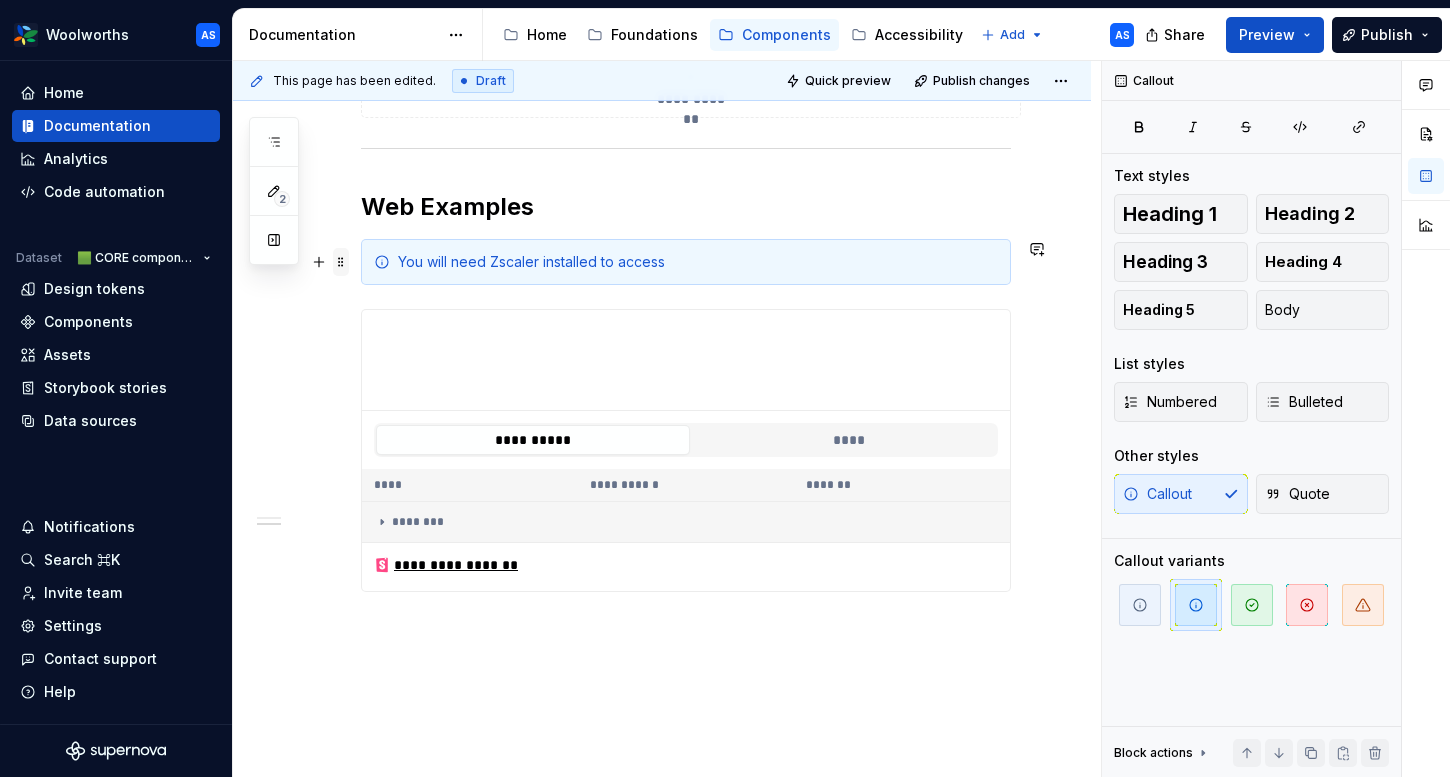 click at bounding box center [341, 262] 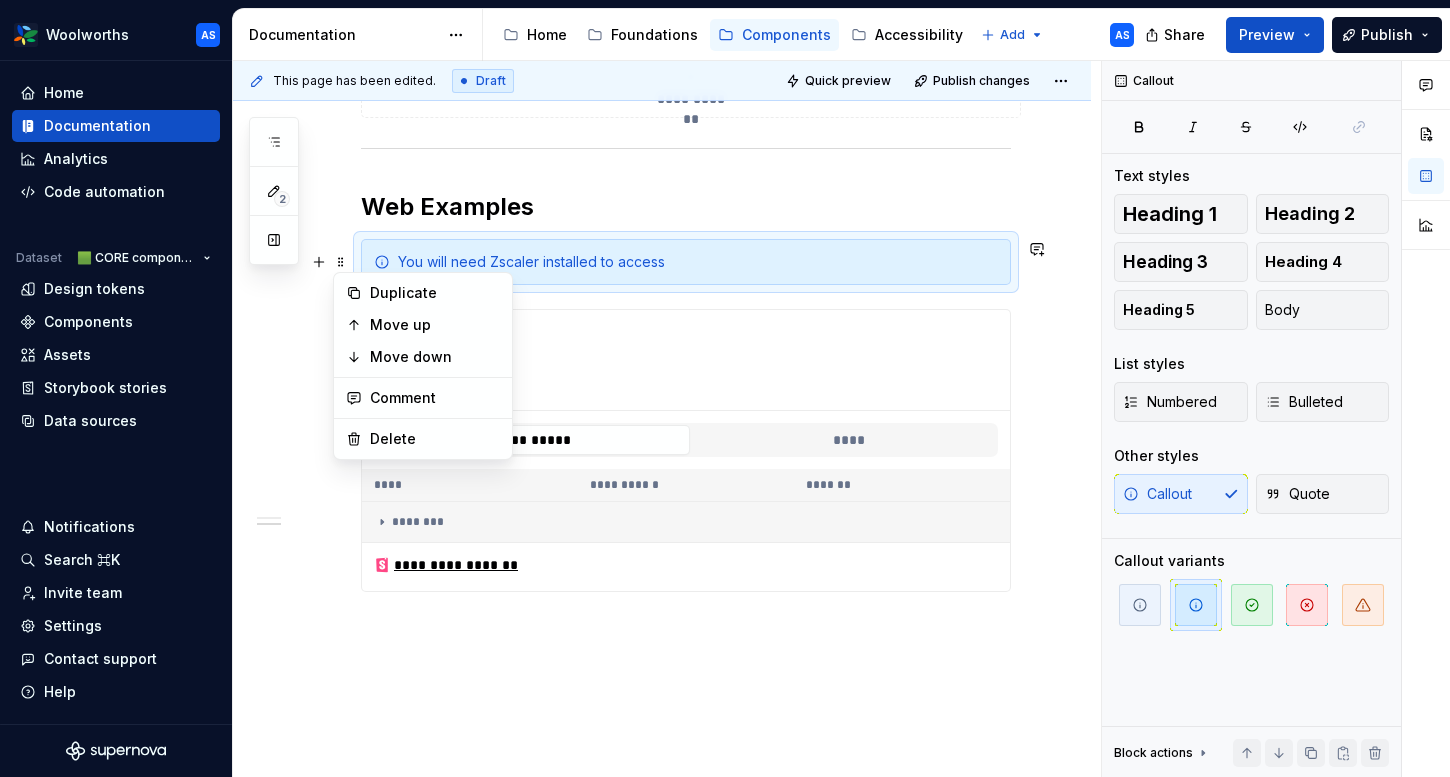 click on "Web Examples" at bounding box center [686, 207] 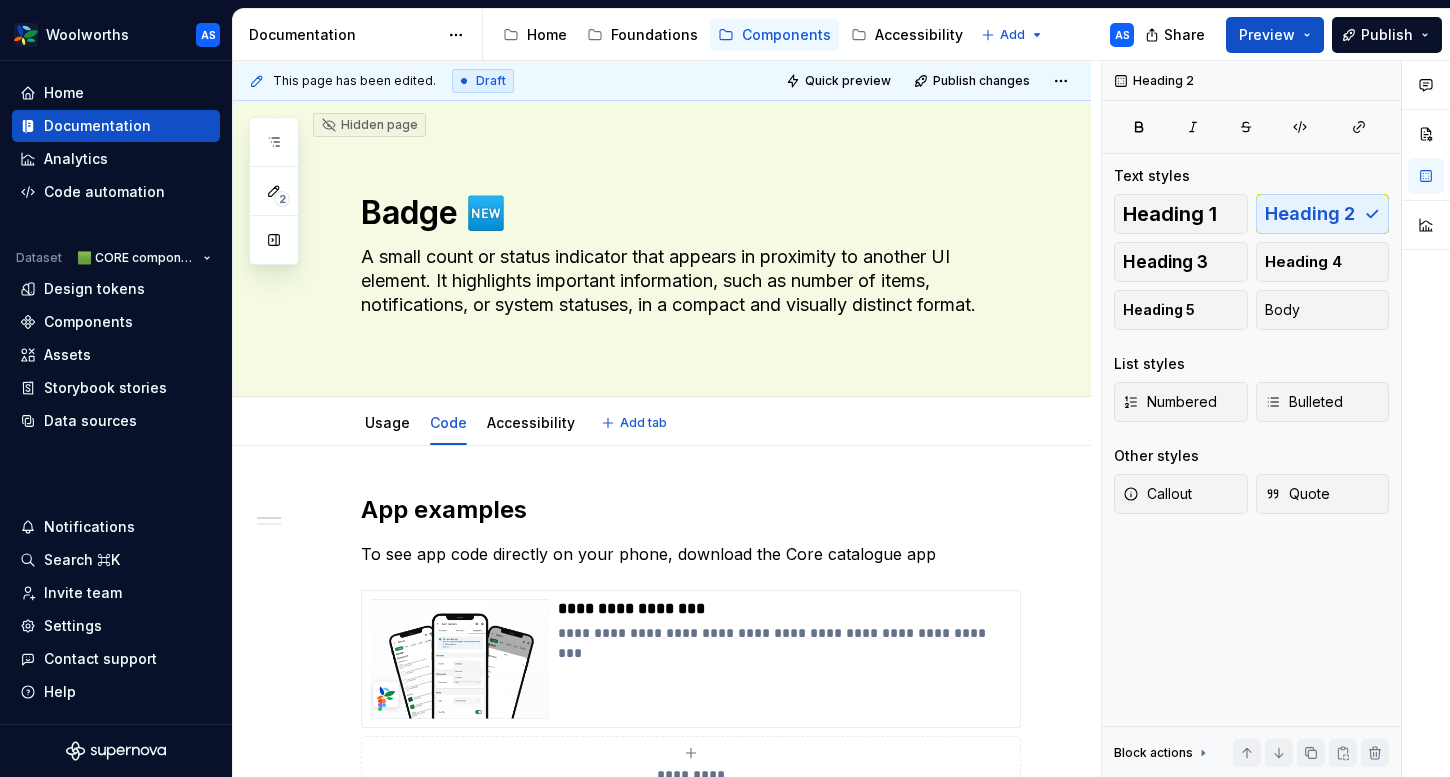 scroll, scrollTop: 0, scrollLeft: 0, axis: both 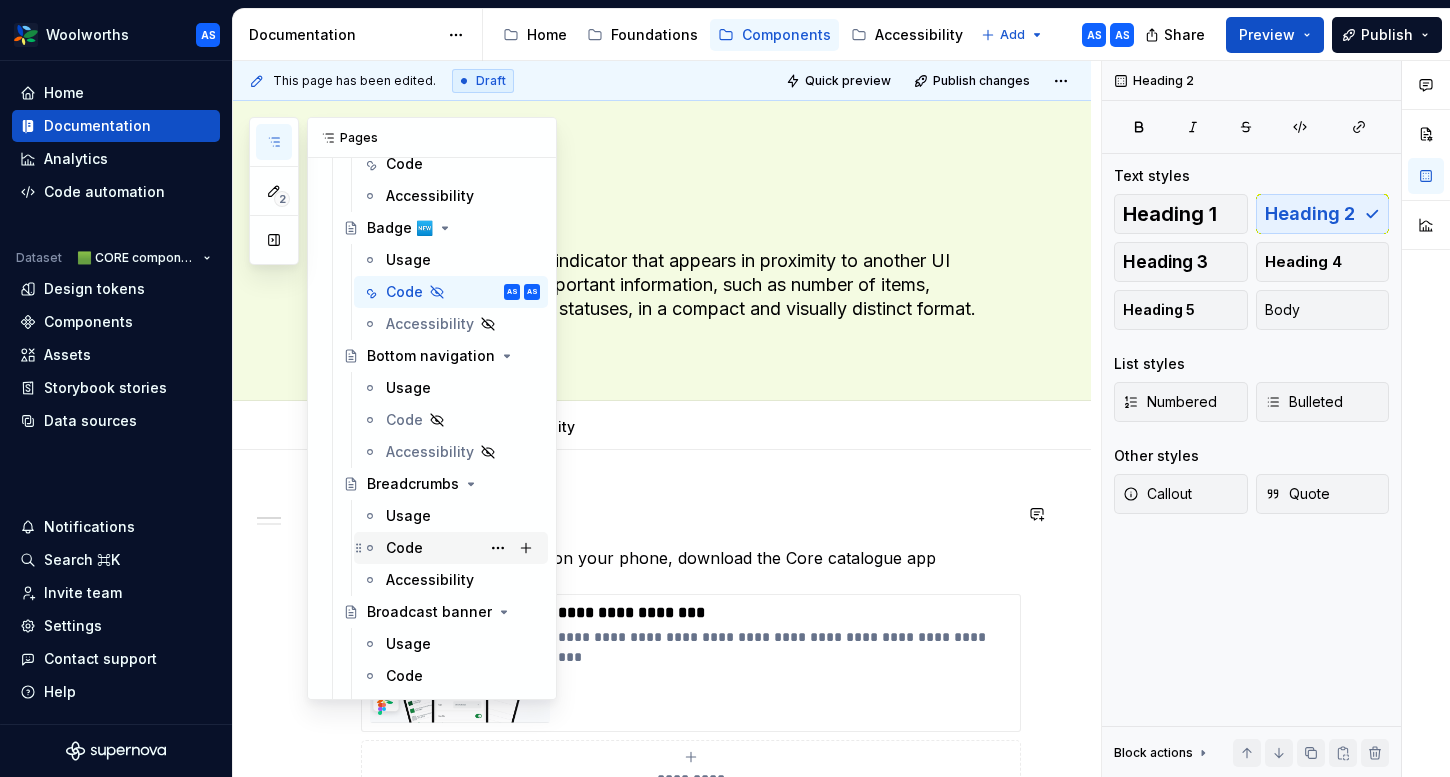 click on "Code" at bounding box center [404, 548] 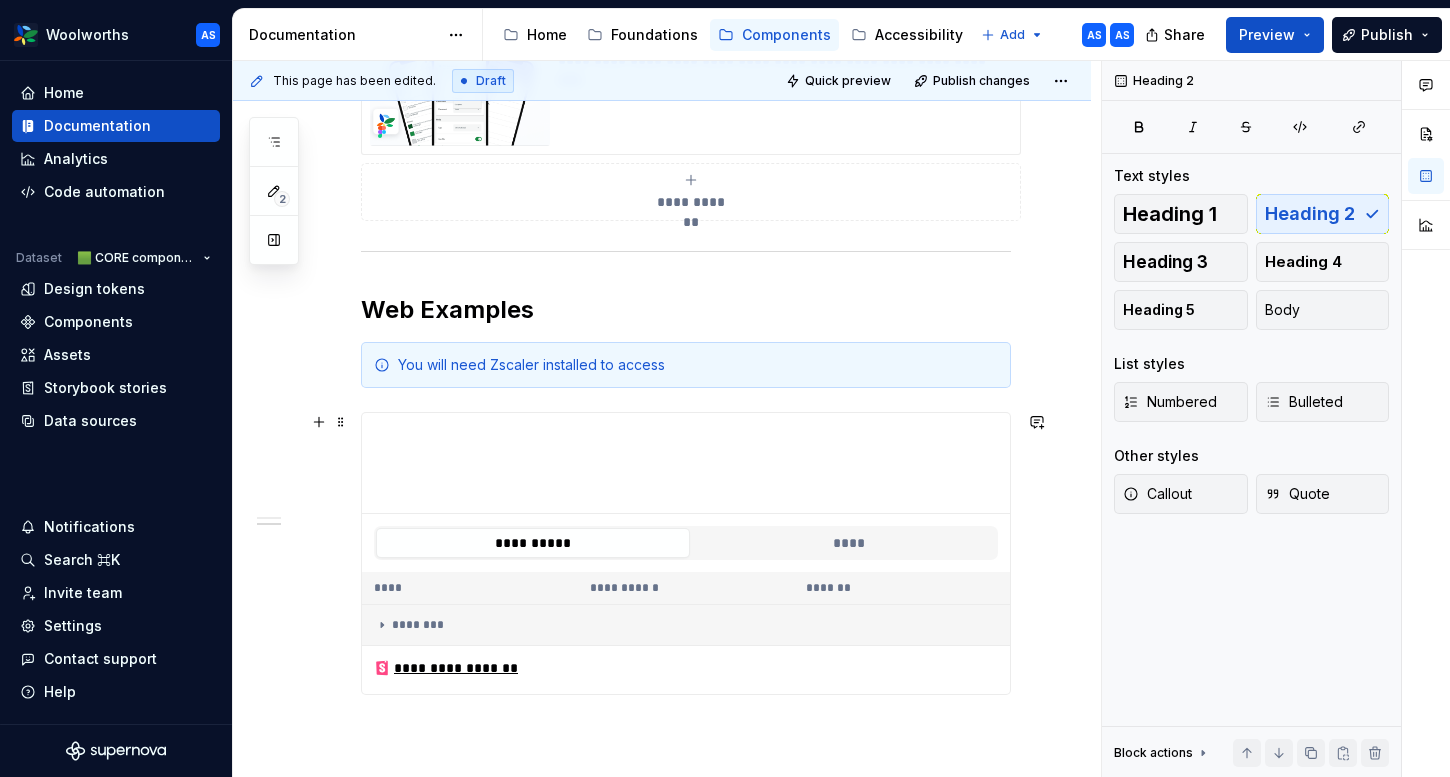 scroll, scrollTop: 578, scrollLeft: 0, axis: vertical 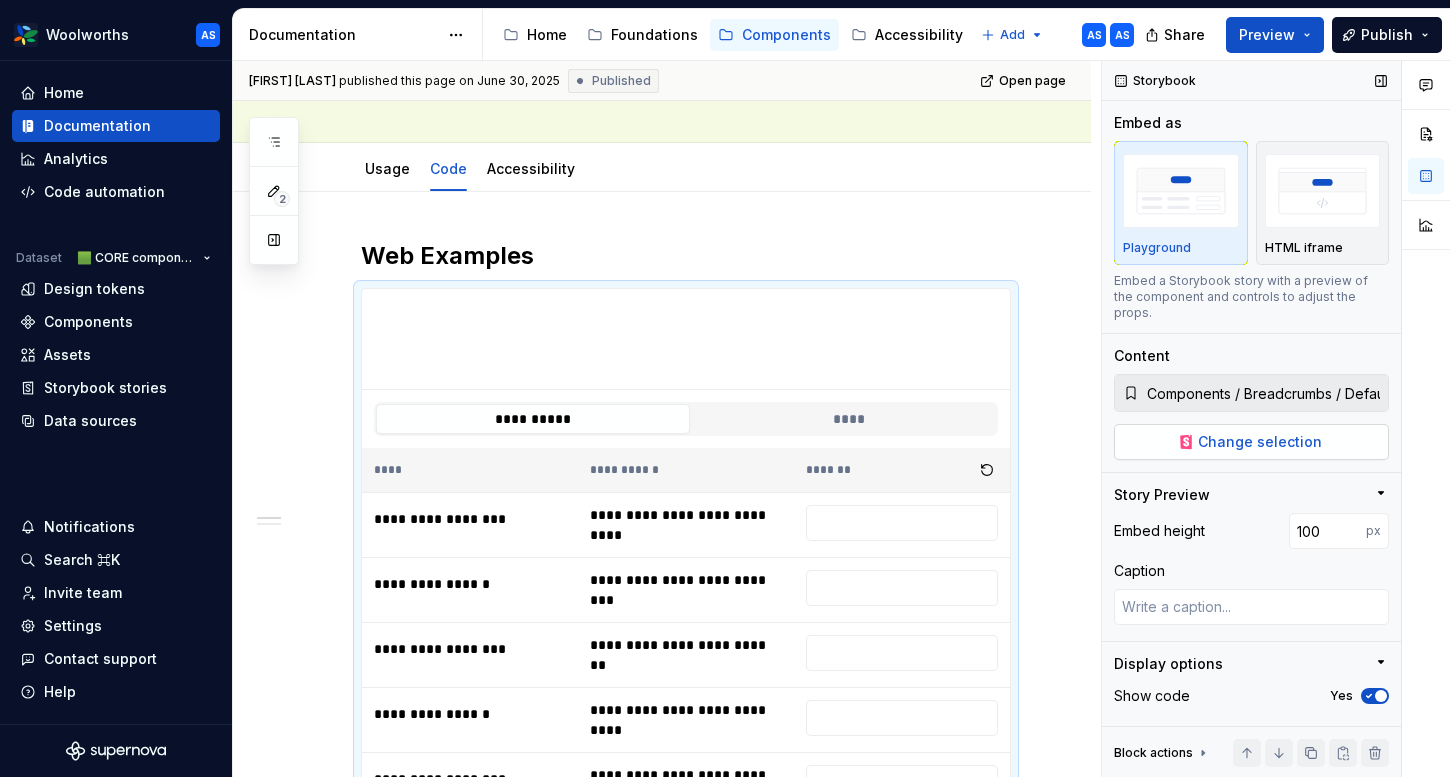 click on "Change selection" at bounding box center [1260, 442] 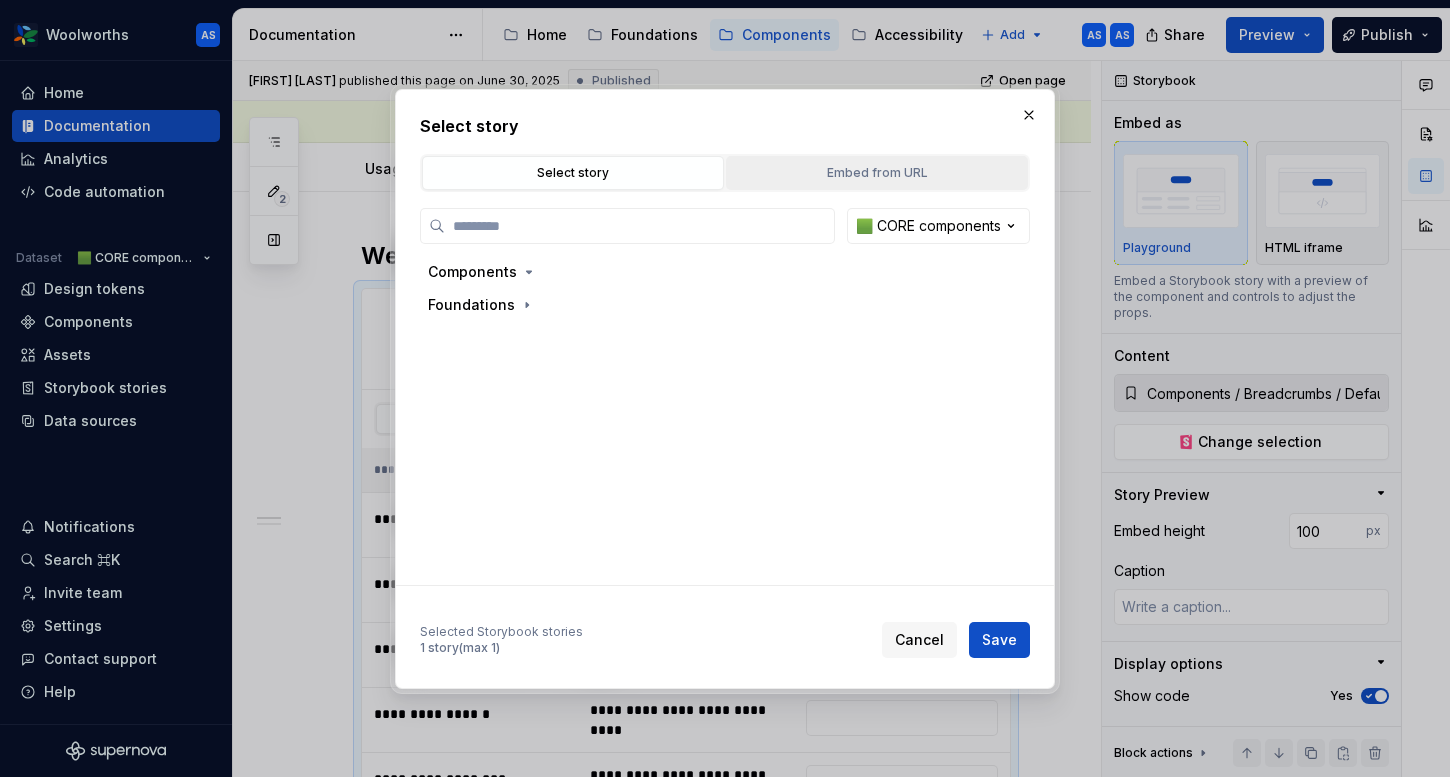 click on "Embed from URL" at bounding box center [877, 173] 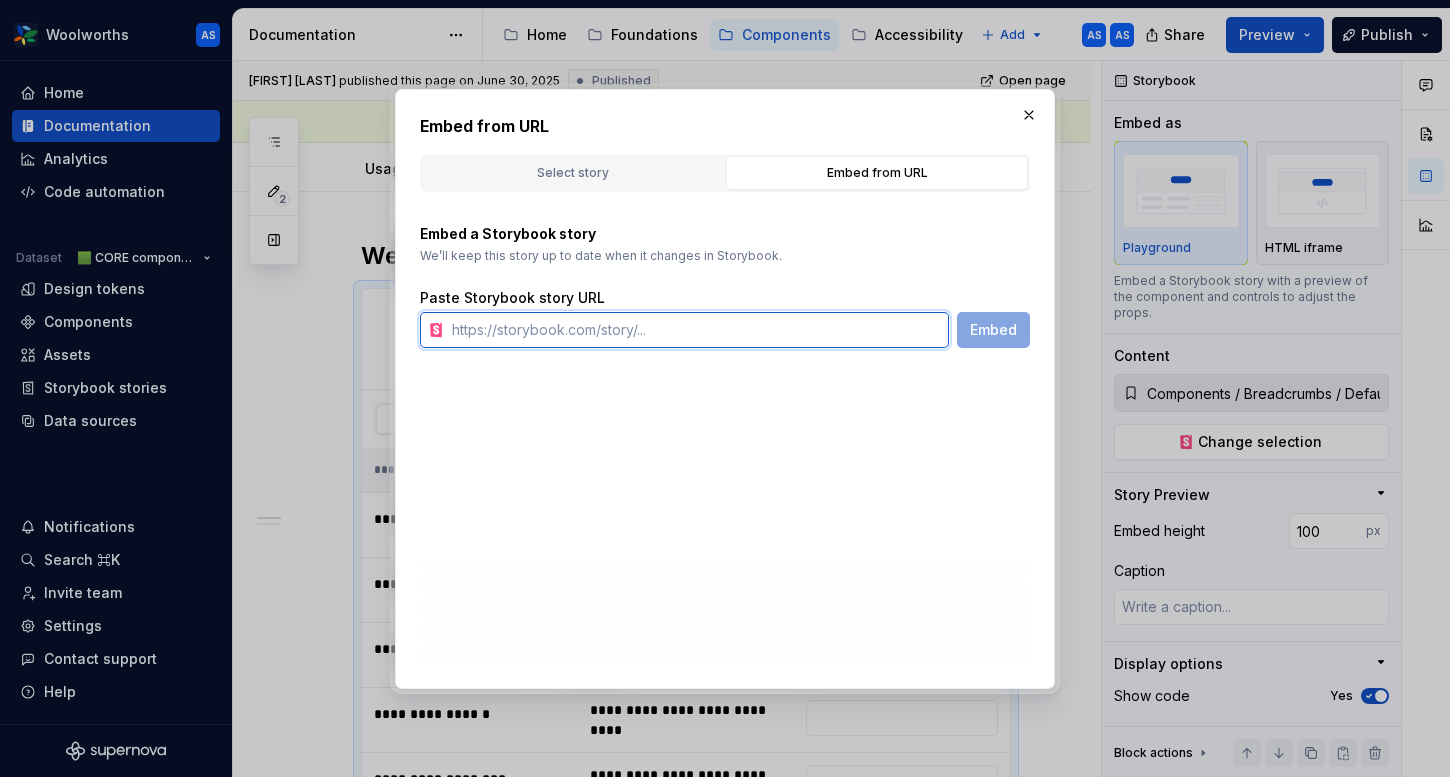 click at bounding box center (696, 330) 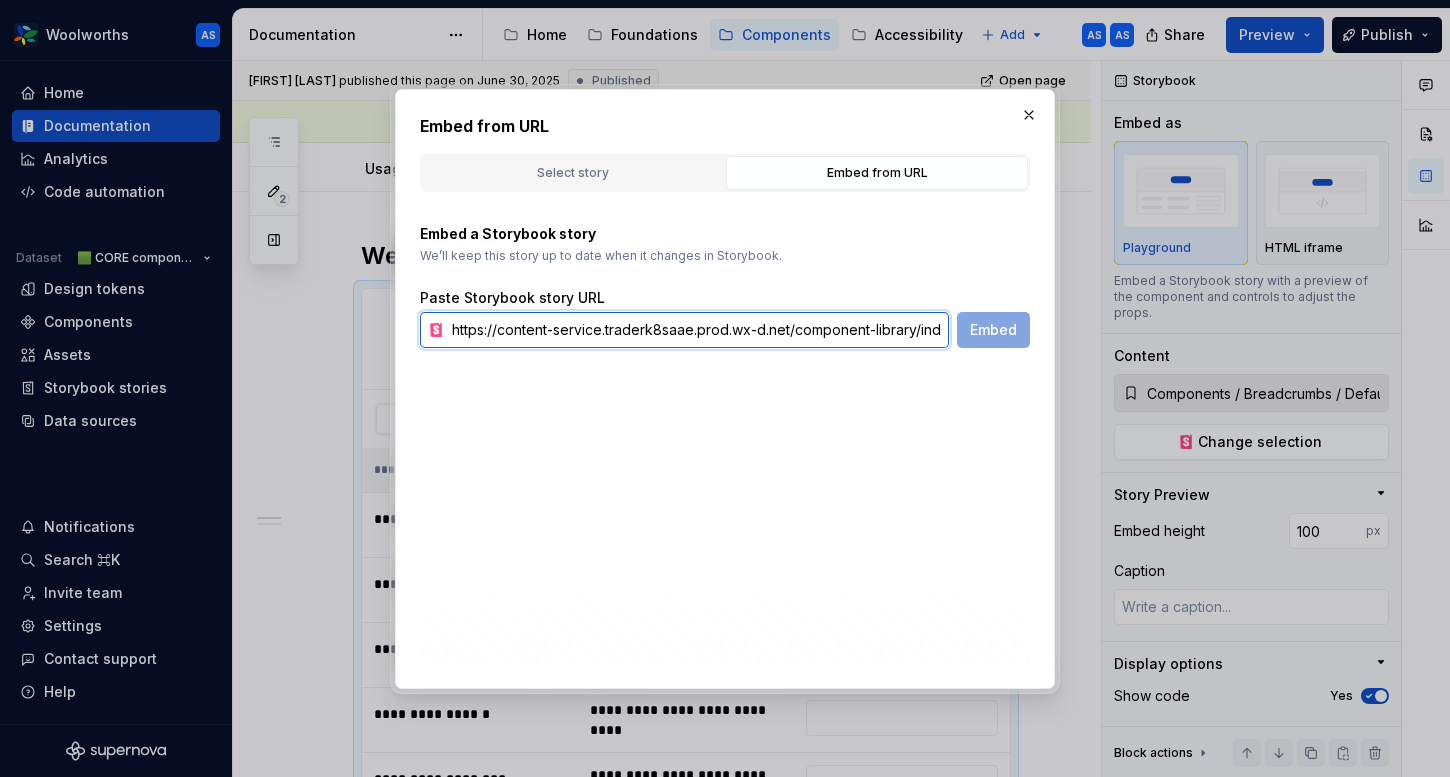 scroll, scrollTop: 0, scrollLeft: 316, axis: horizontal 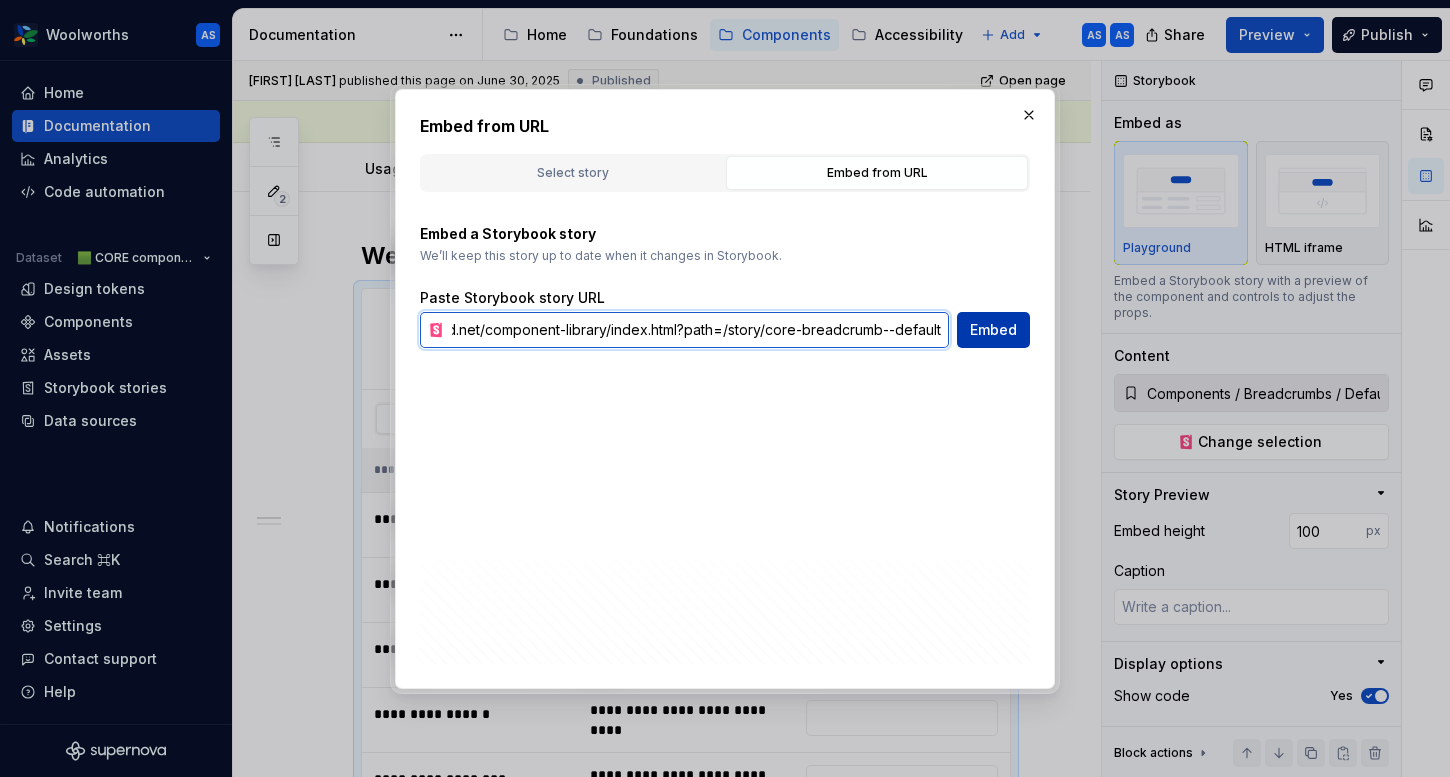 type on "https://content-service.traderk8saae.prod.wx-d.net/component-library/index.html?path=/story/core-breadcrumb--default" 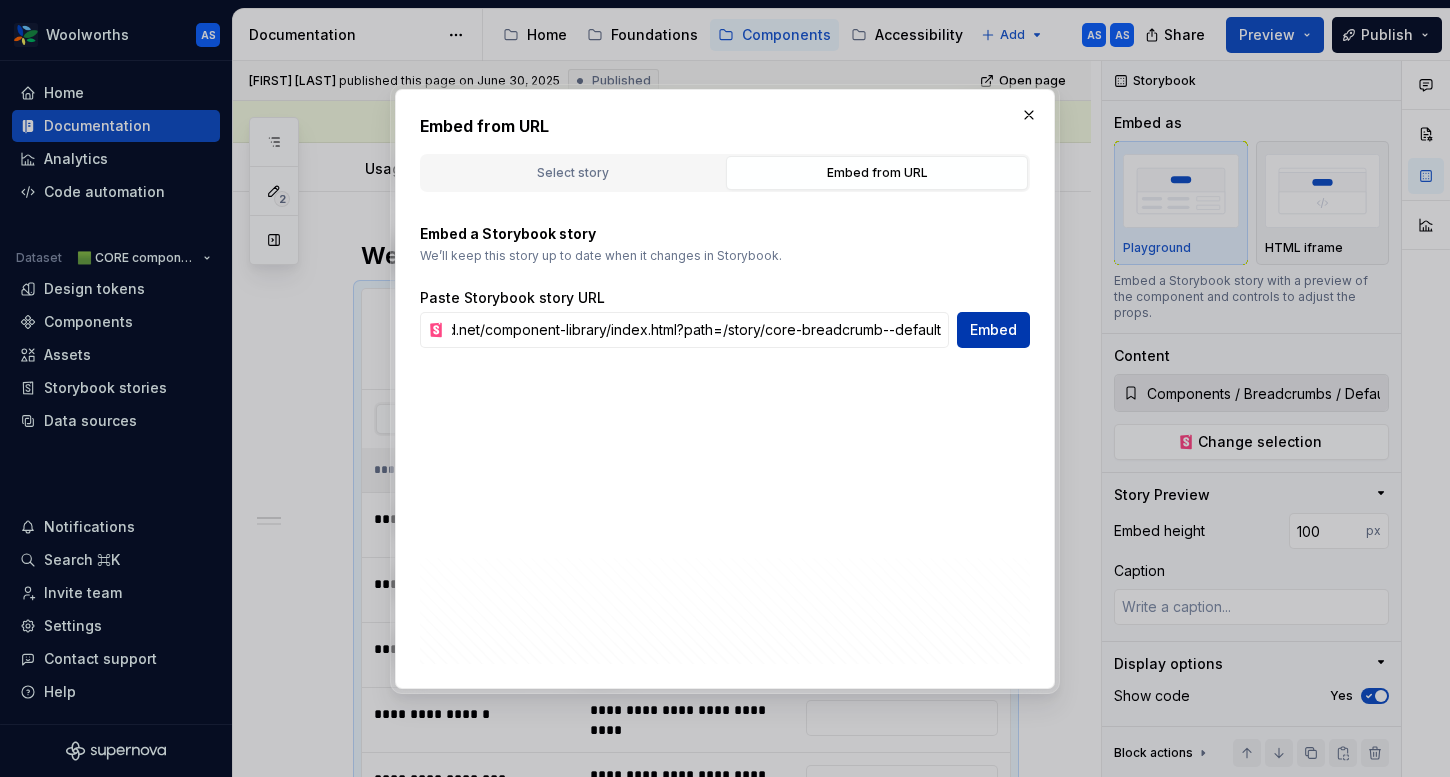 click on "Embed" at bounding box center [993, 330] 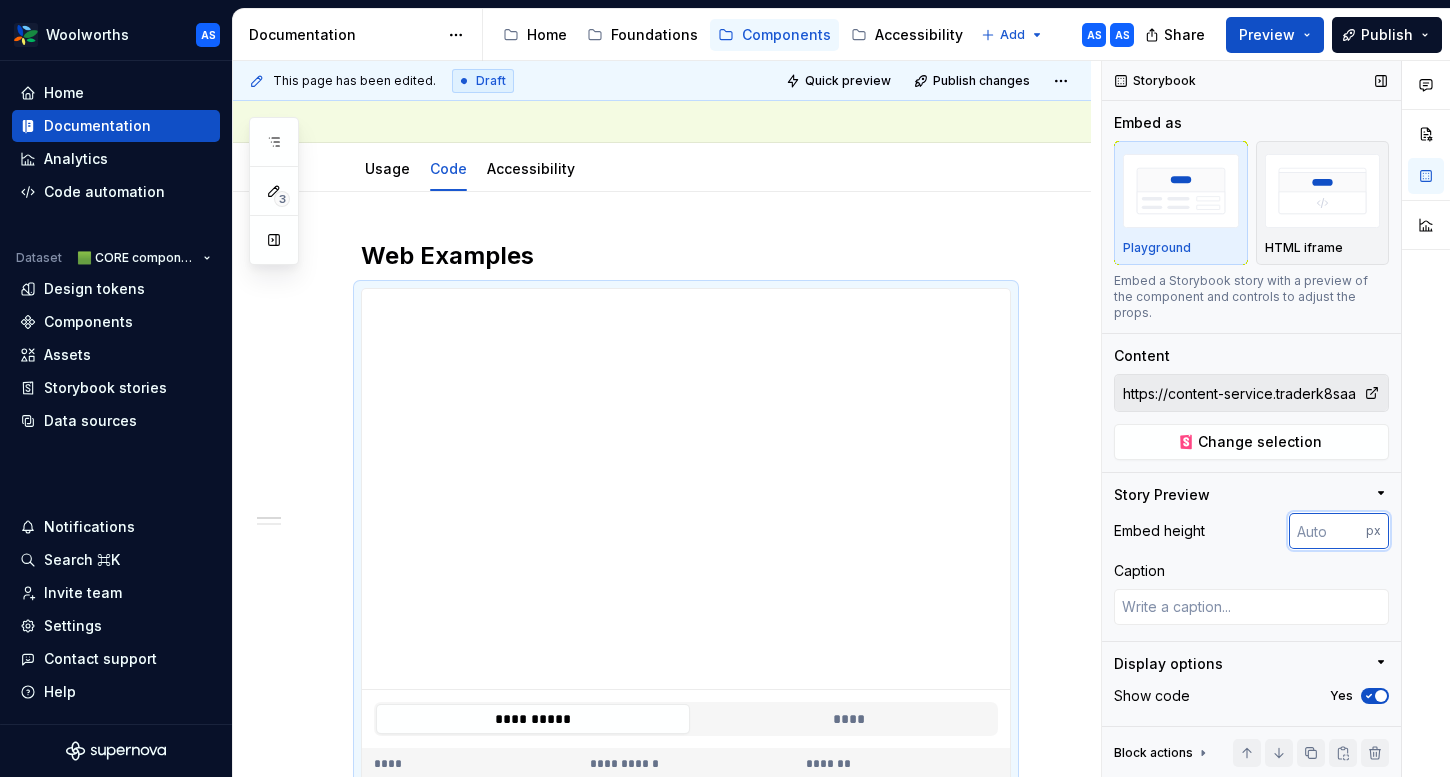 click at bounding box center [1327, 531] 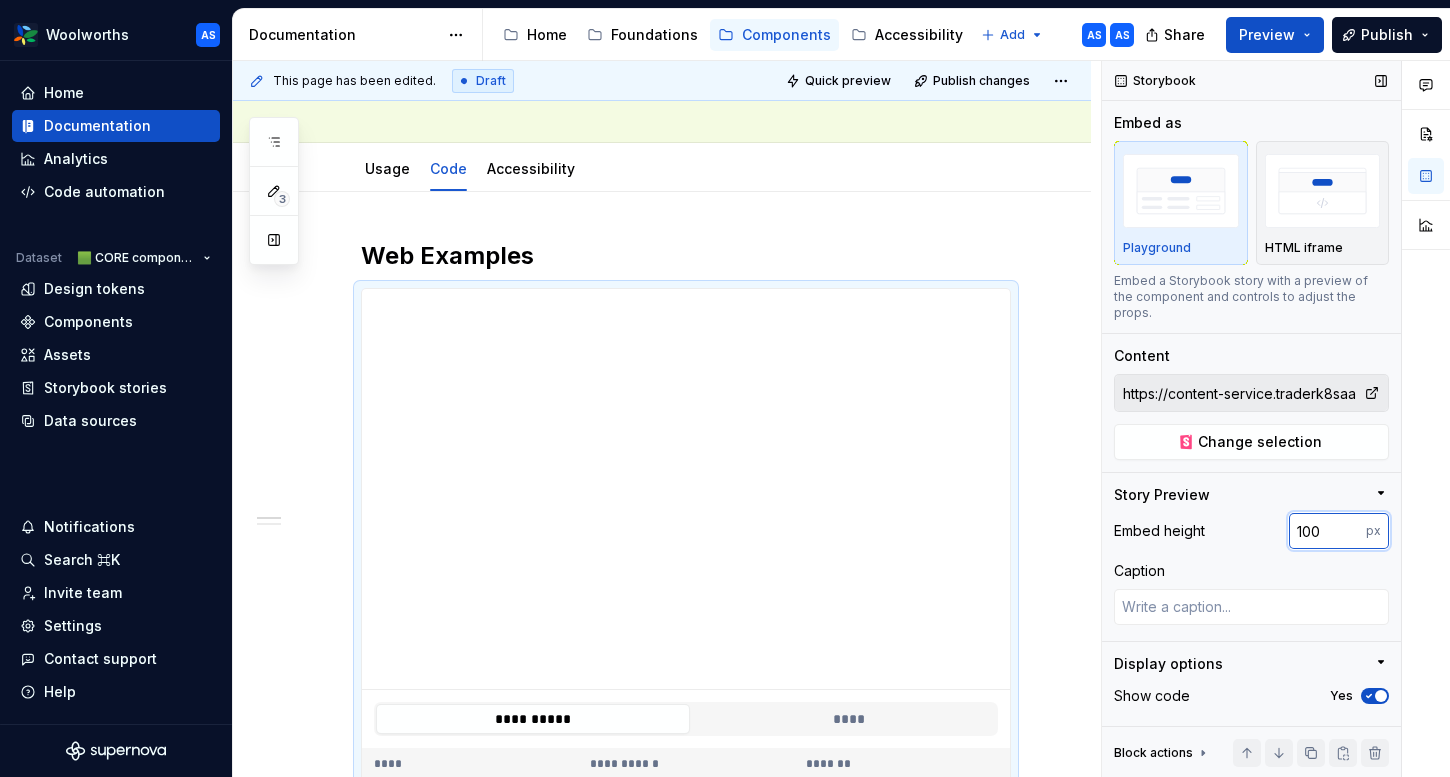type on "100" 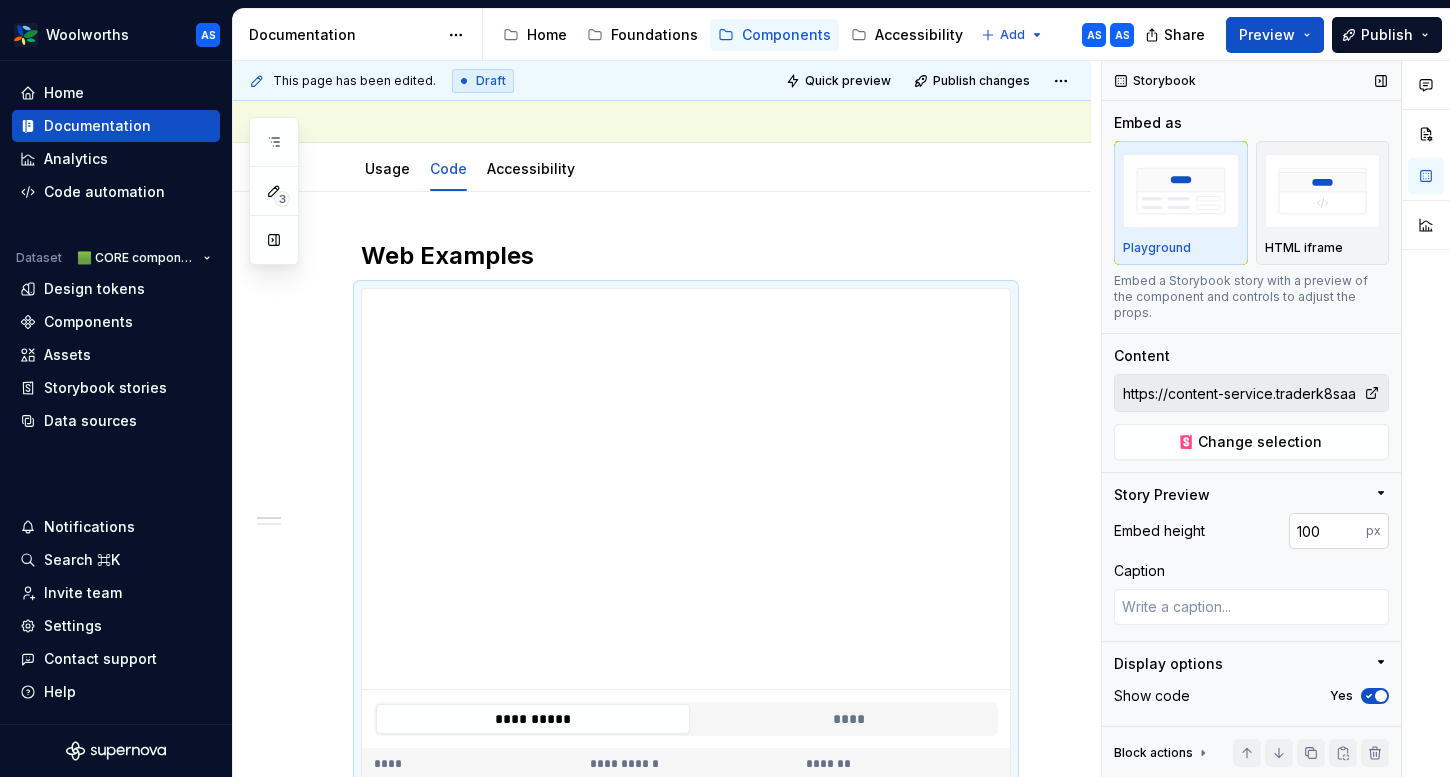 type on "*" 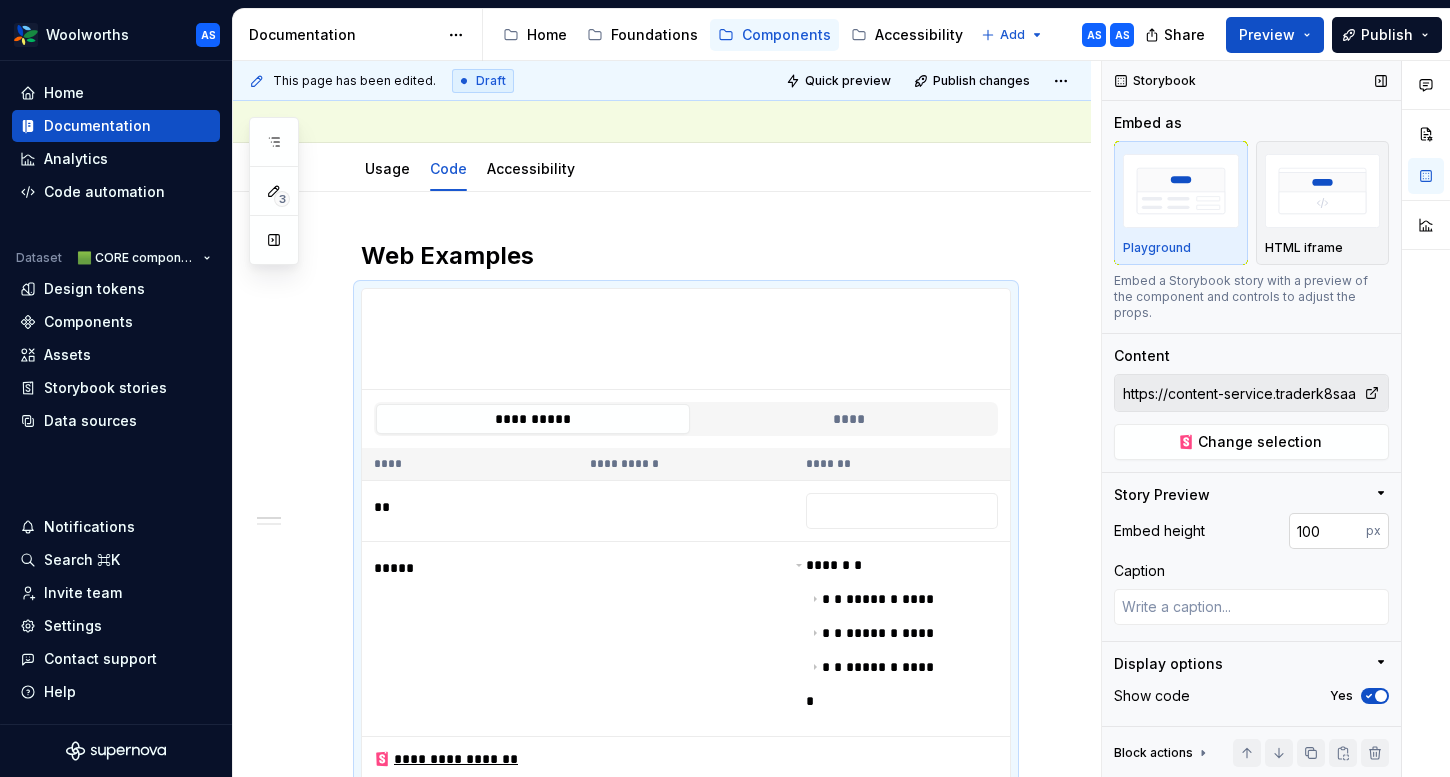 click on "100" at bounding box center [1327, 531] 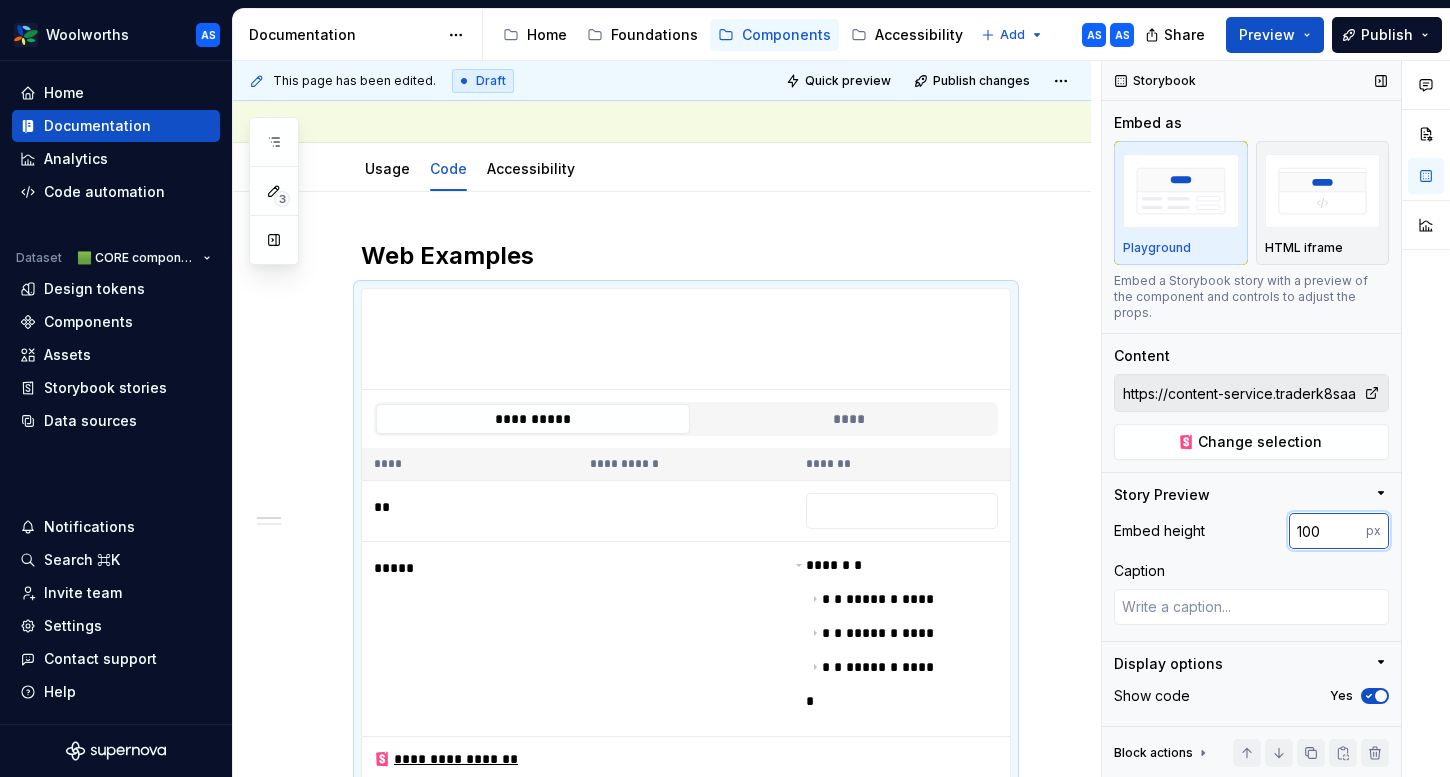 click on "100" at bounding box center (1327, 531) 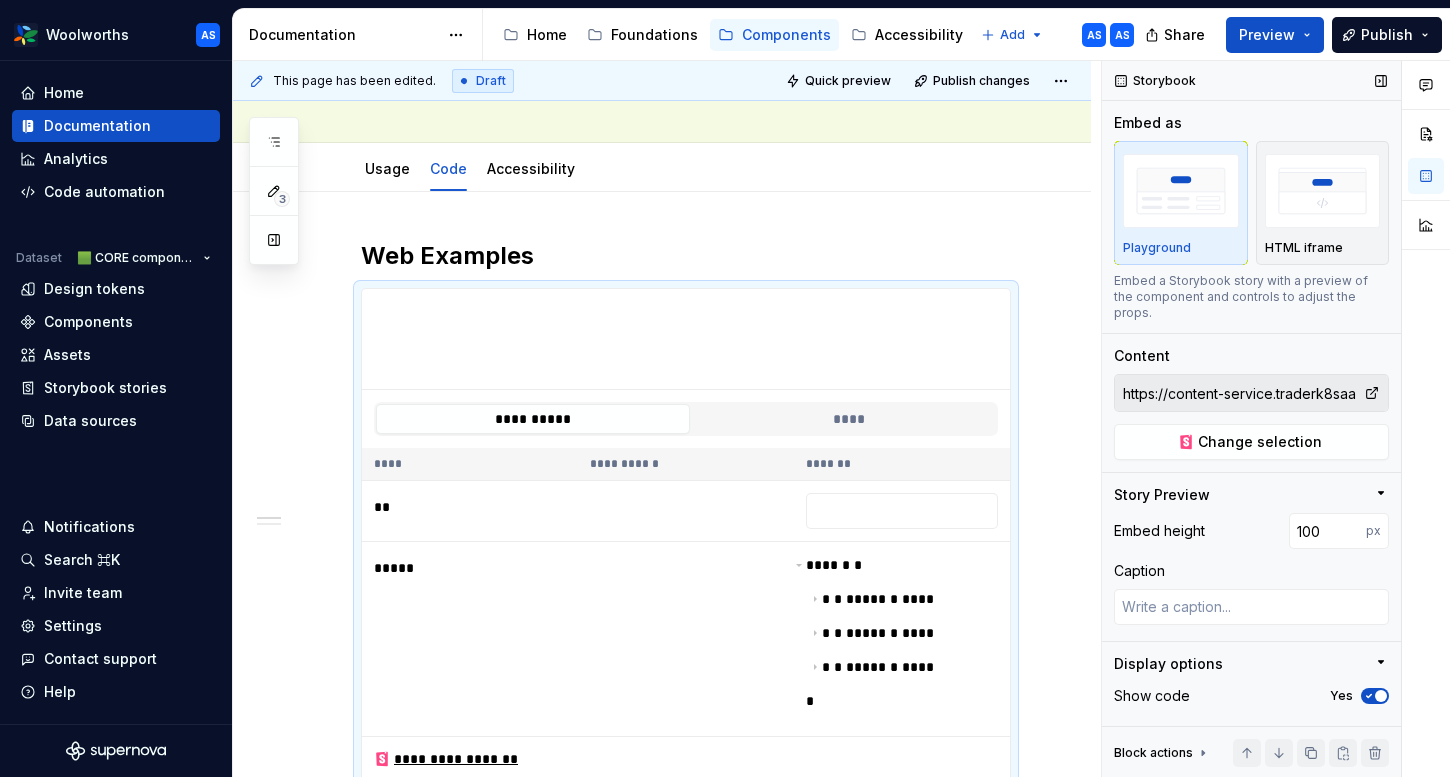 click on "Embed height 100 px" at bounding box center [1251, 531] 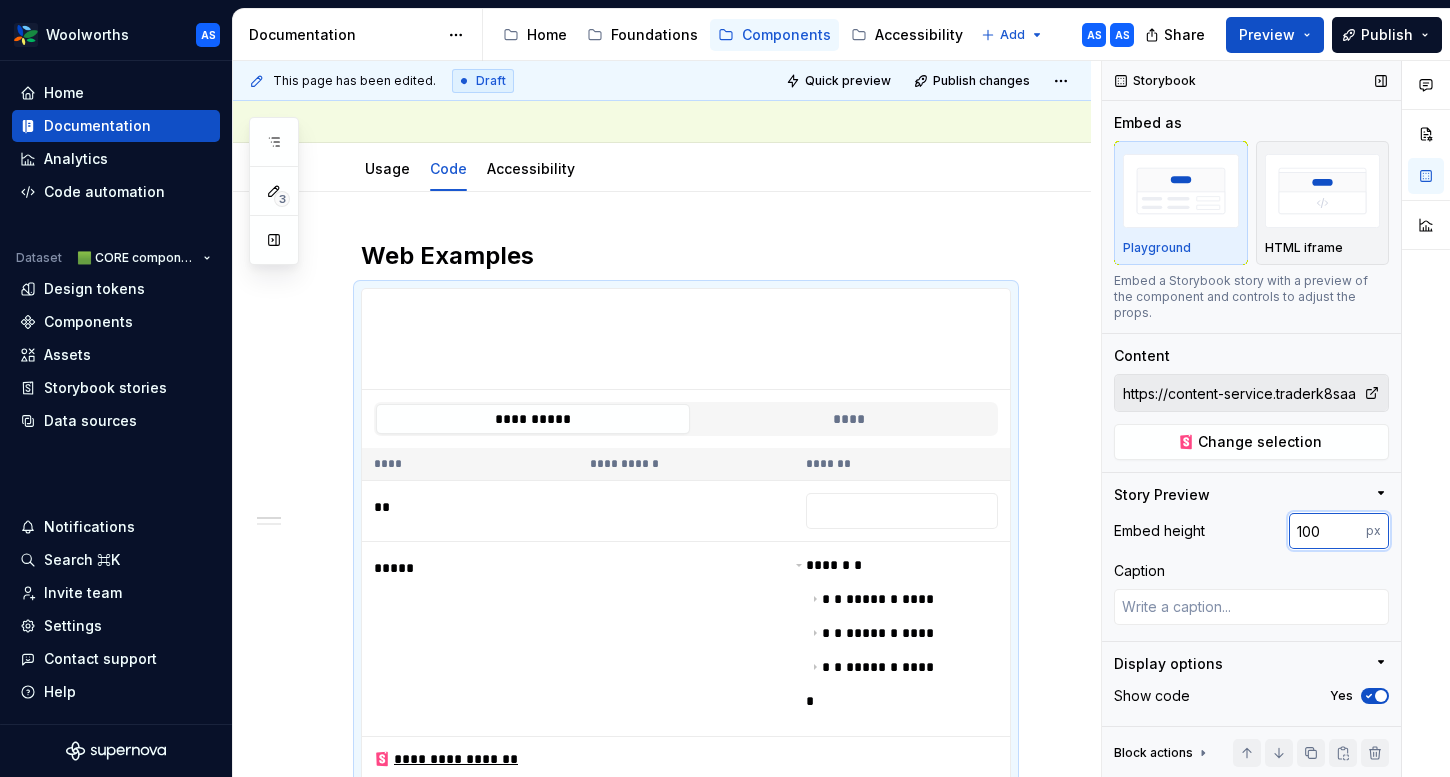 click on "100" at bounding box center (1327, 531) 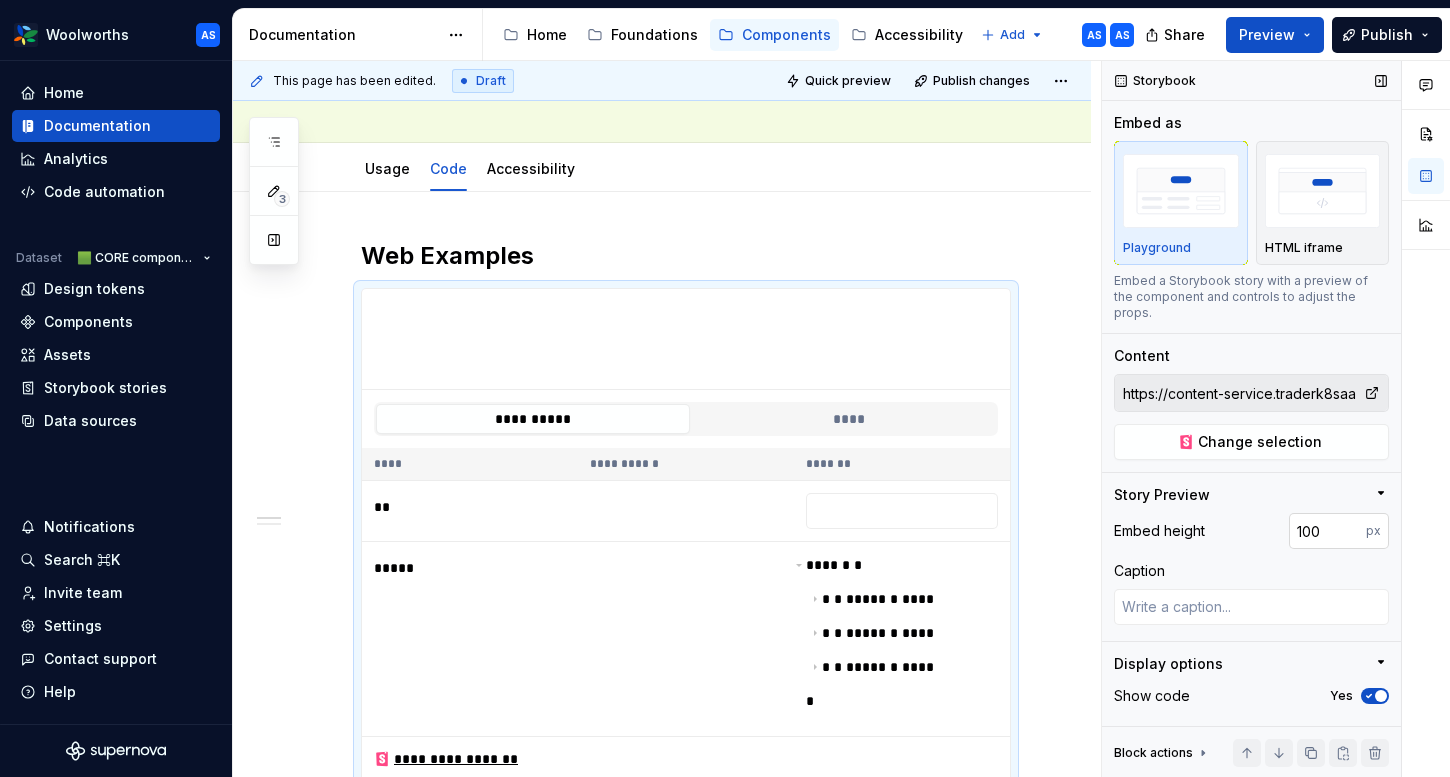 click on "100" at bounding box center [1327, 531] 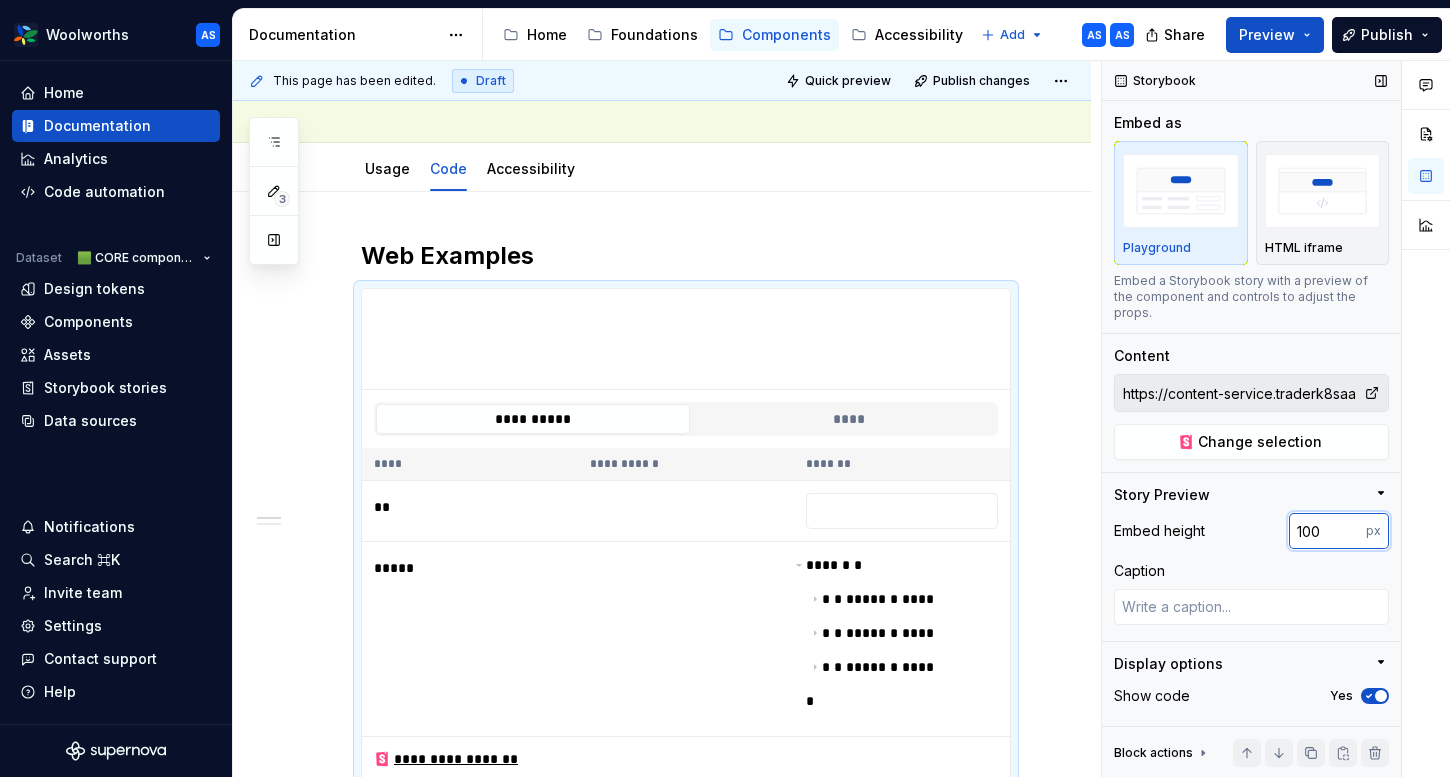 click on "100" at bounding box center [1327, 531] 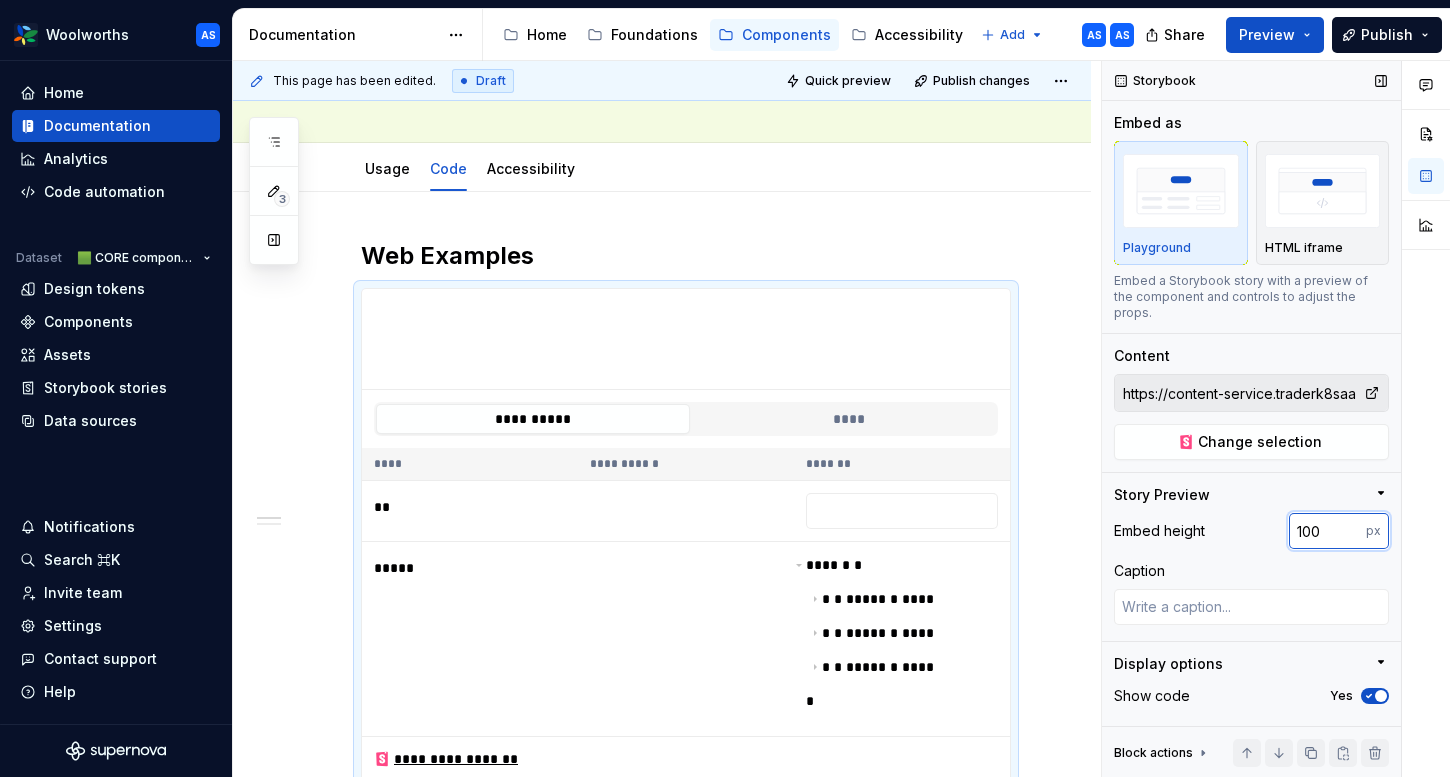 click on "100" at bounding box center (1327, 531) 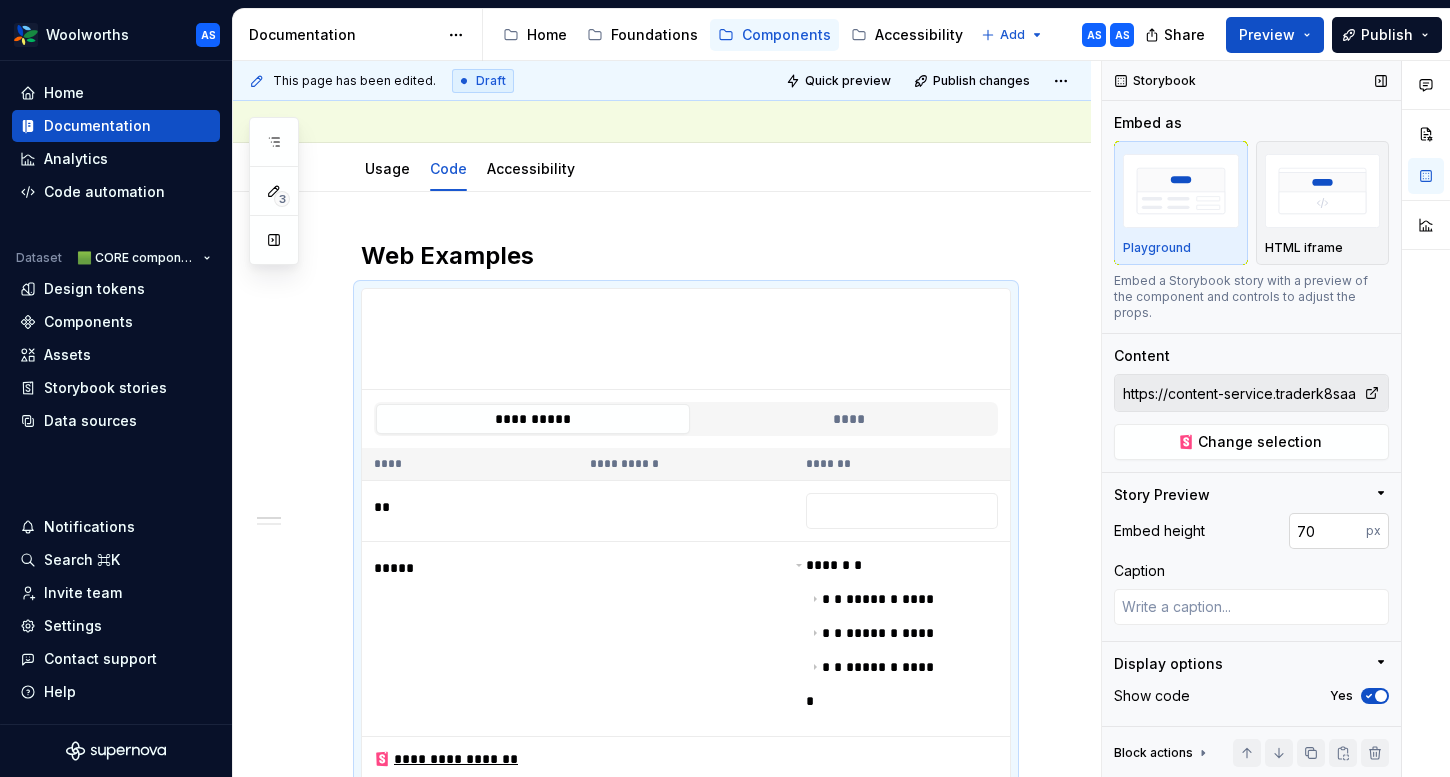 type on "100" 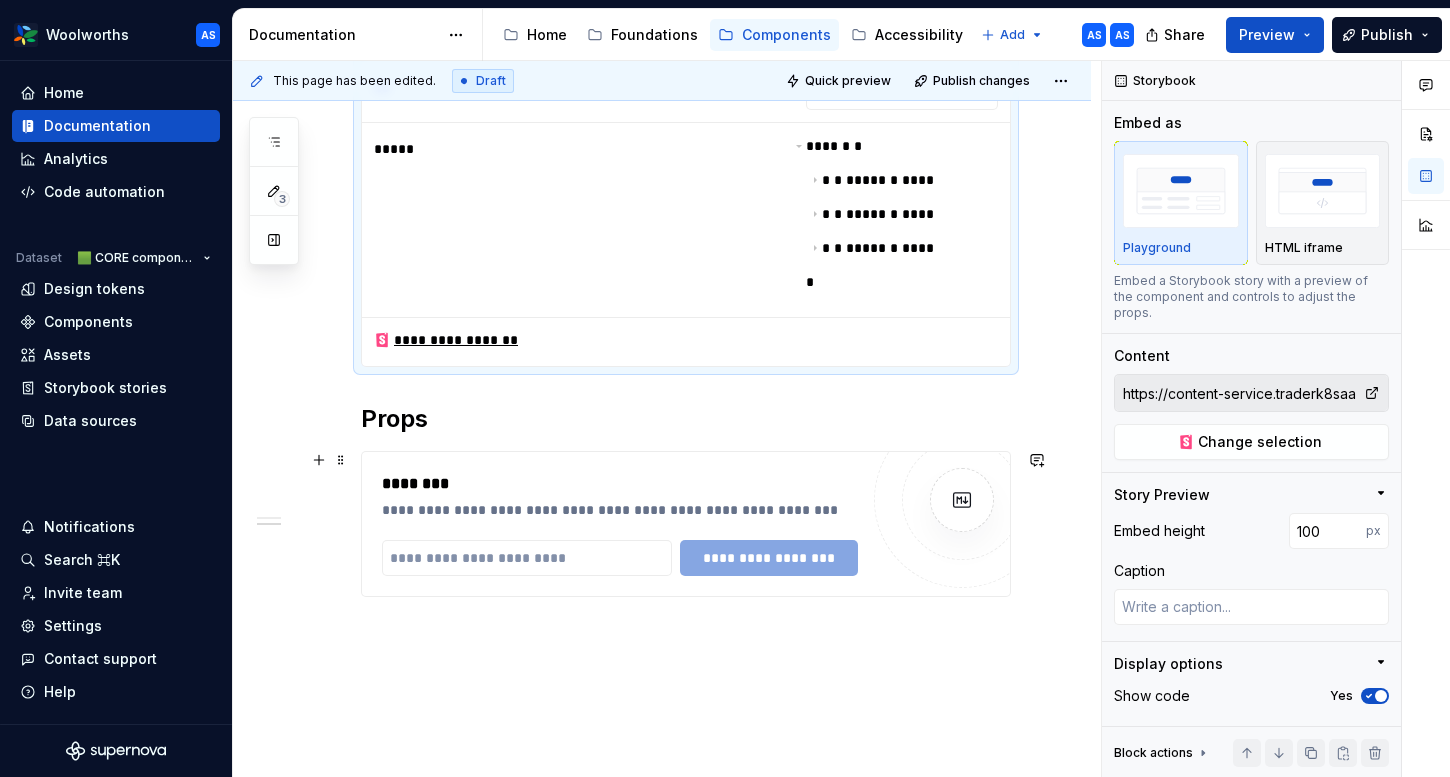 scroll, scrollTop: 699, scrollLeft: 0, axis: vertical 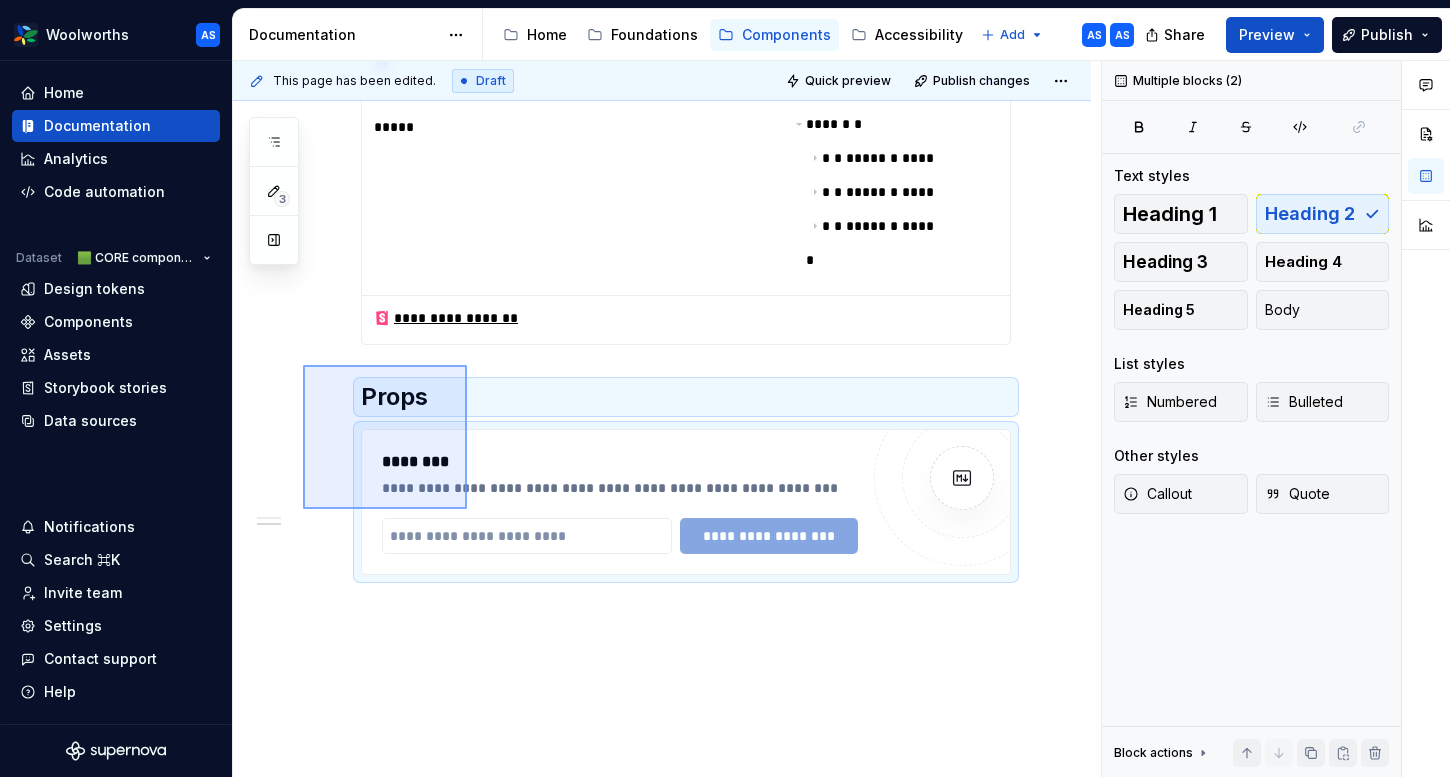 drag, startPoint x: 302, startPoint y: 365, endPoint x: 470, endPoint y: 514, distance: 224.55511 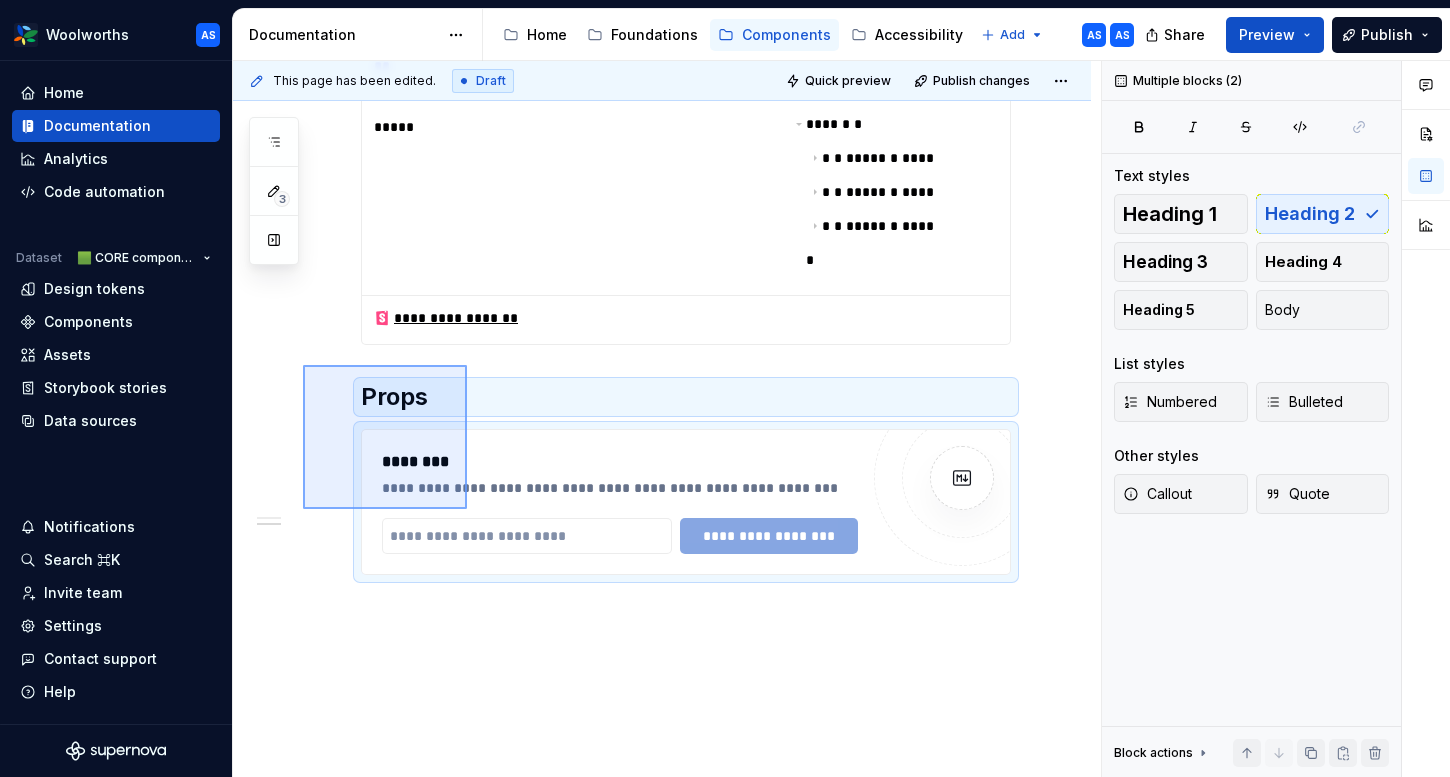 click on "**********" at bounding box center [667, 419] 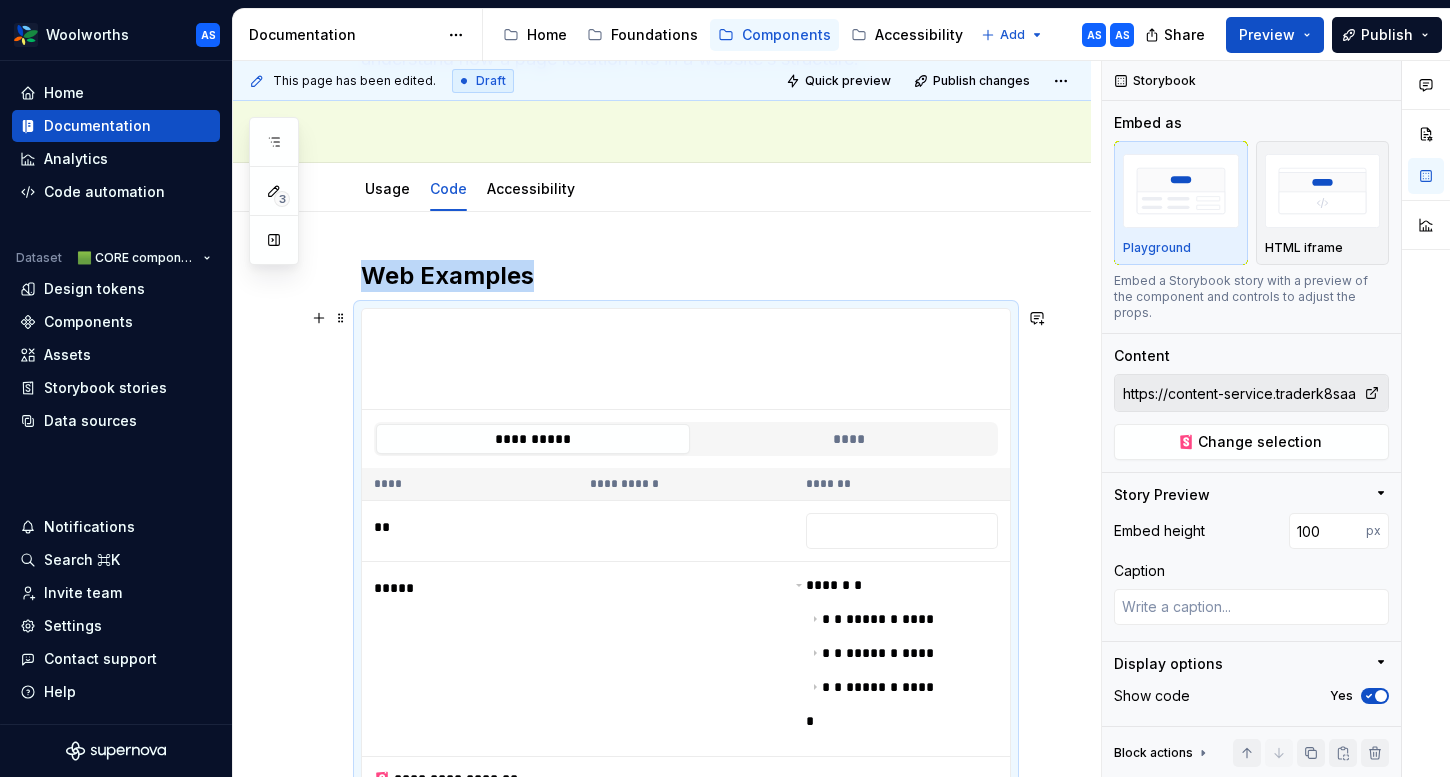 scroll, scrollTop: 68, scrollLeft: 0, axis: vertical 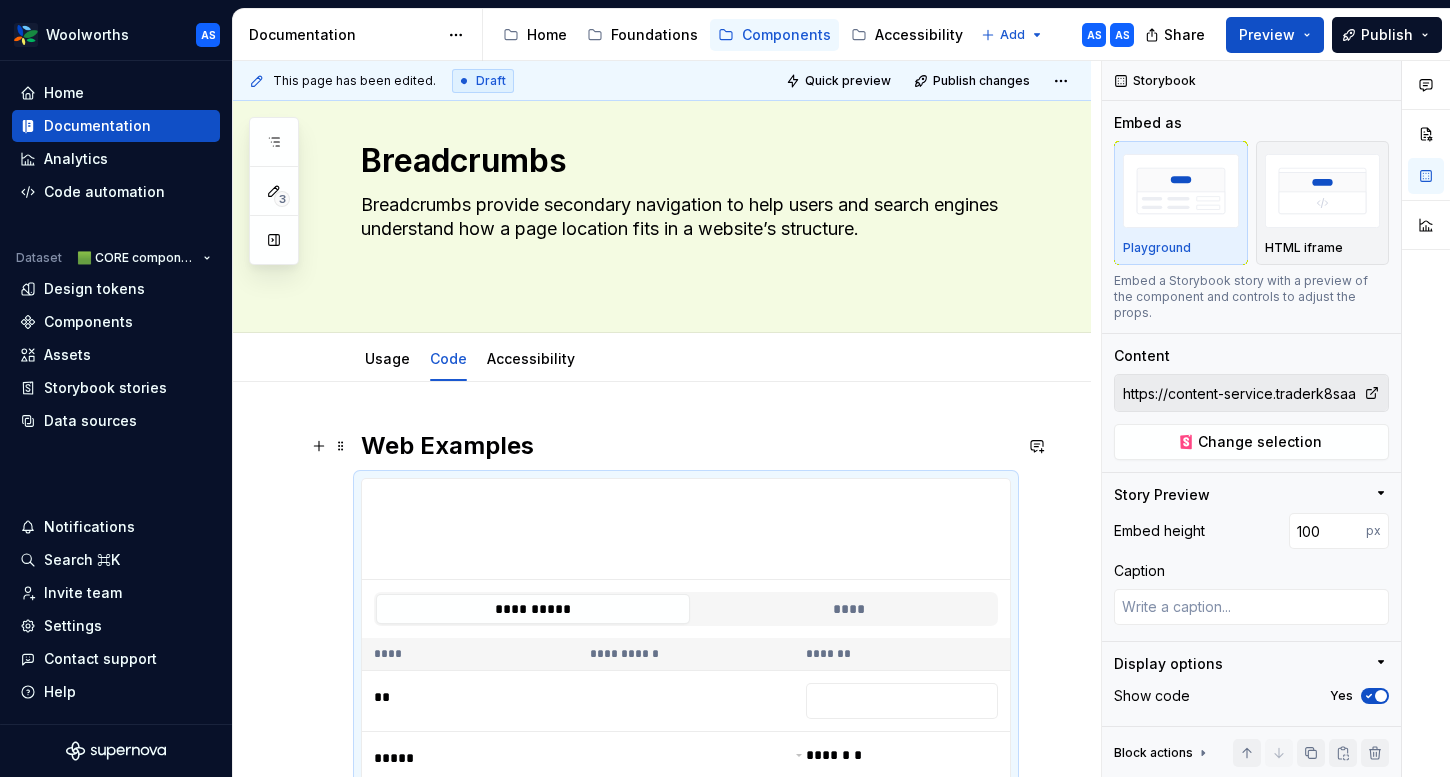 click on "Web Examples" at bounding box center (686, 446) 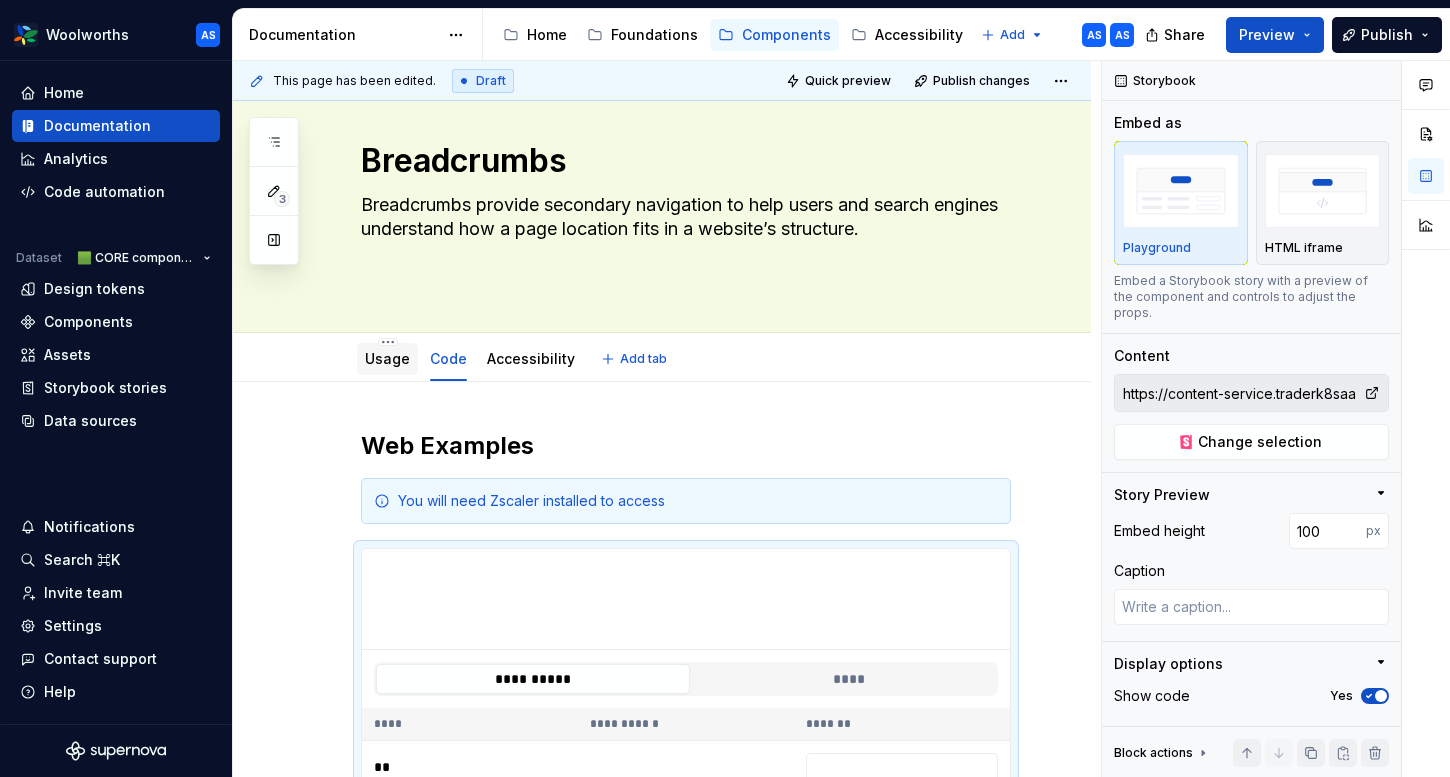 scroll, scrollTop: 0, scrollLeft: 0, axis: both 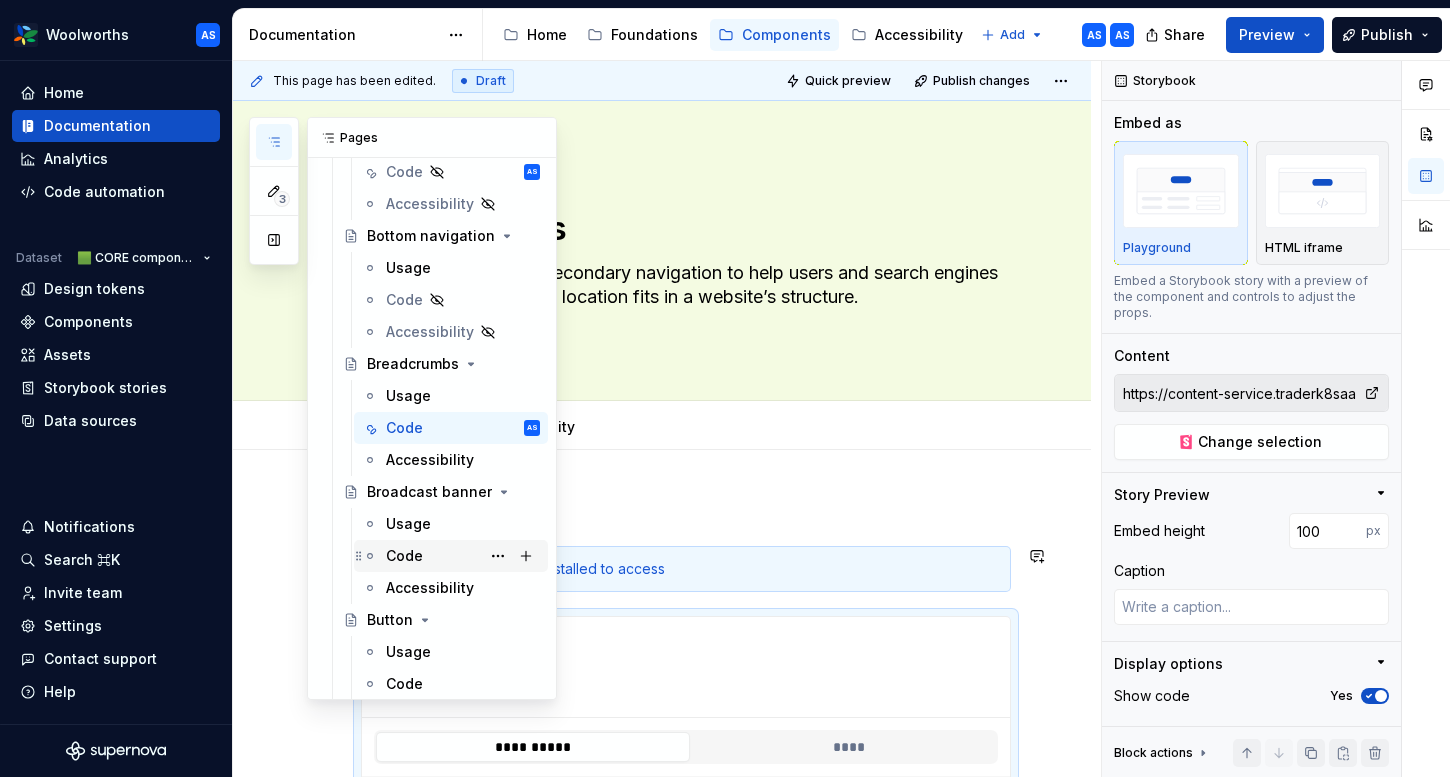 click on "Code" at bounding box center [463, 556] 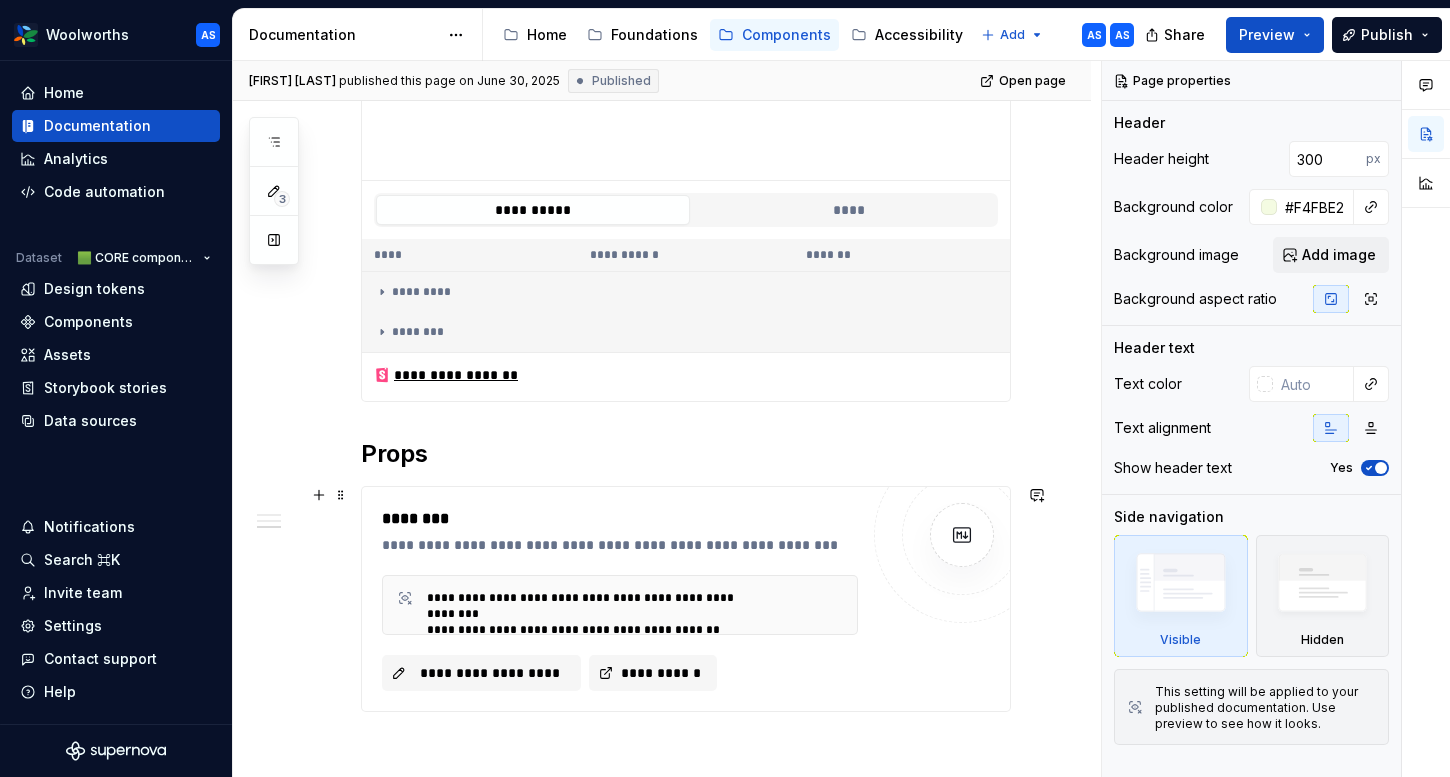 scroll, scrollTop: 976, scrollLeft: 0, axis: vertical 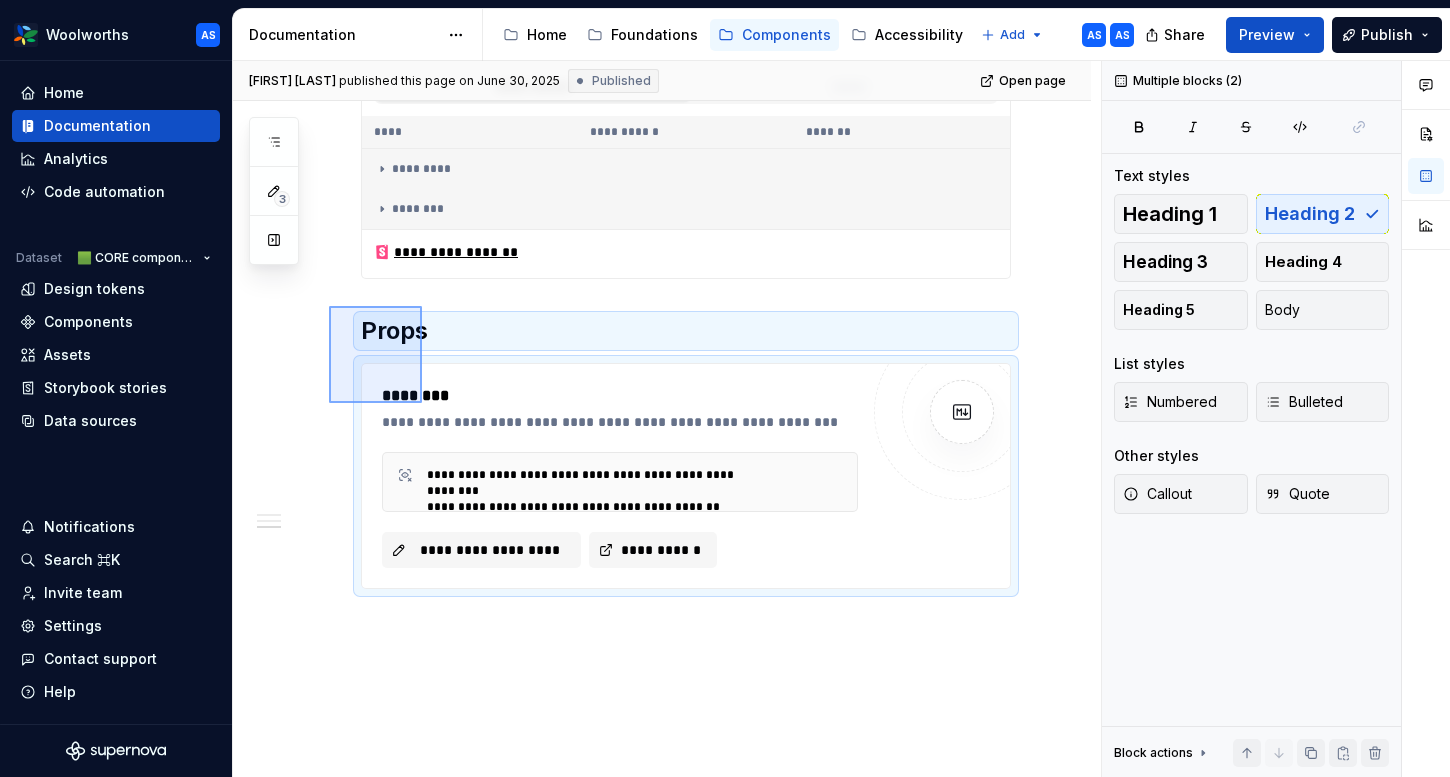 drag, startPoint x: 330, startPoint y: 306, endPoint x: 560, endPoint y: 573, distance: 352.4046 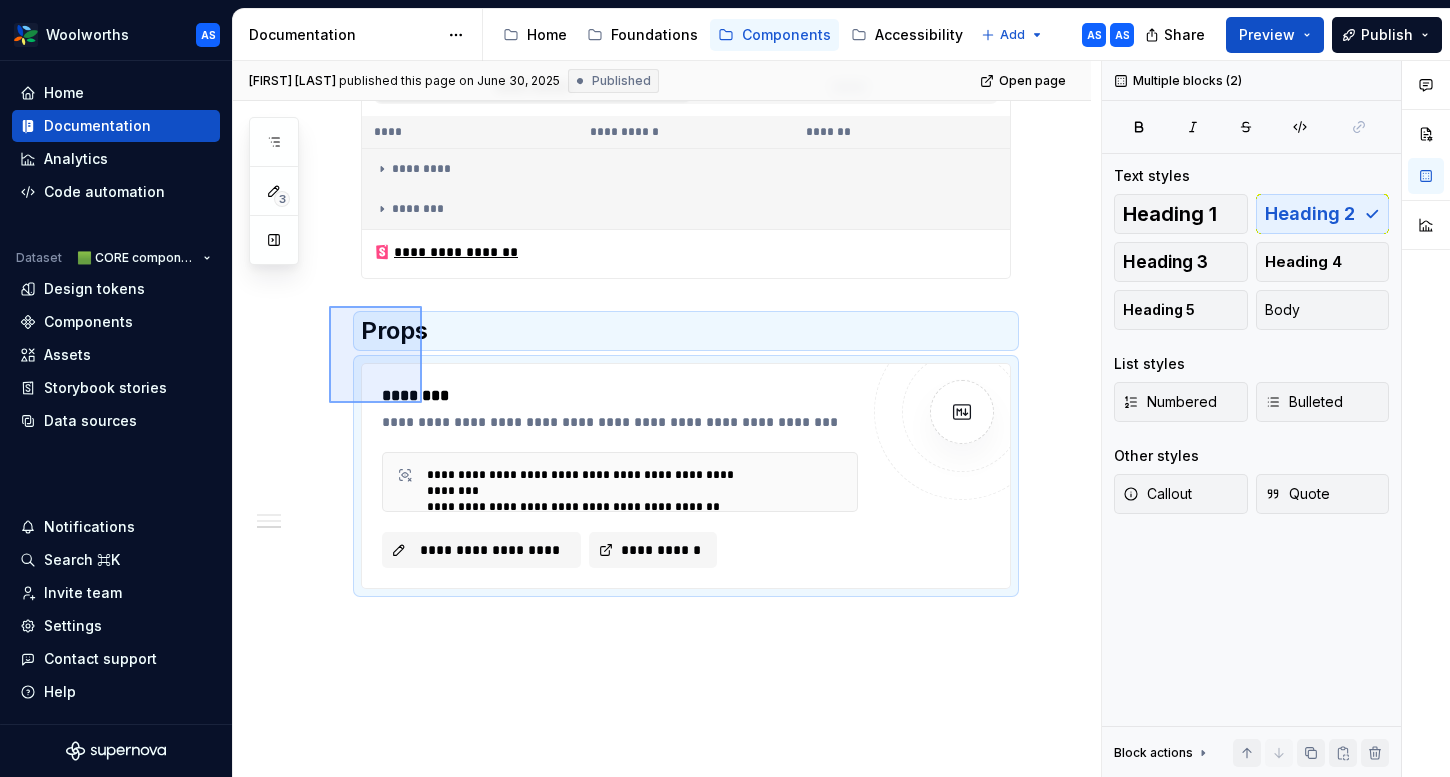 click on "**********" at bounding box center [667, 419] 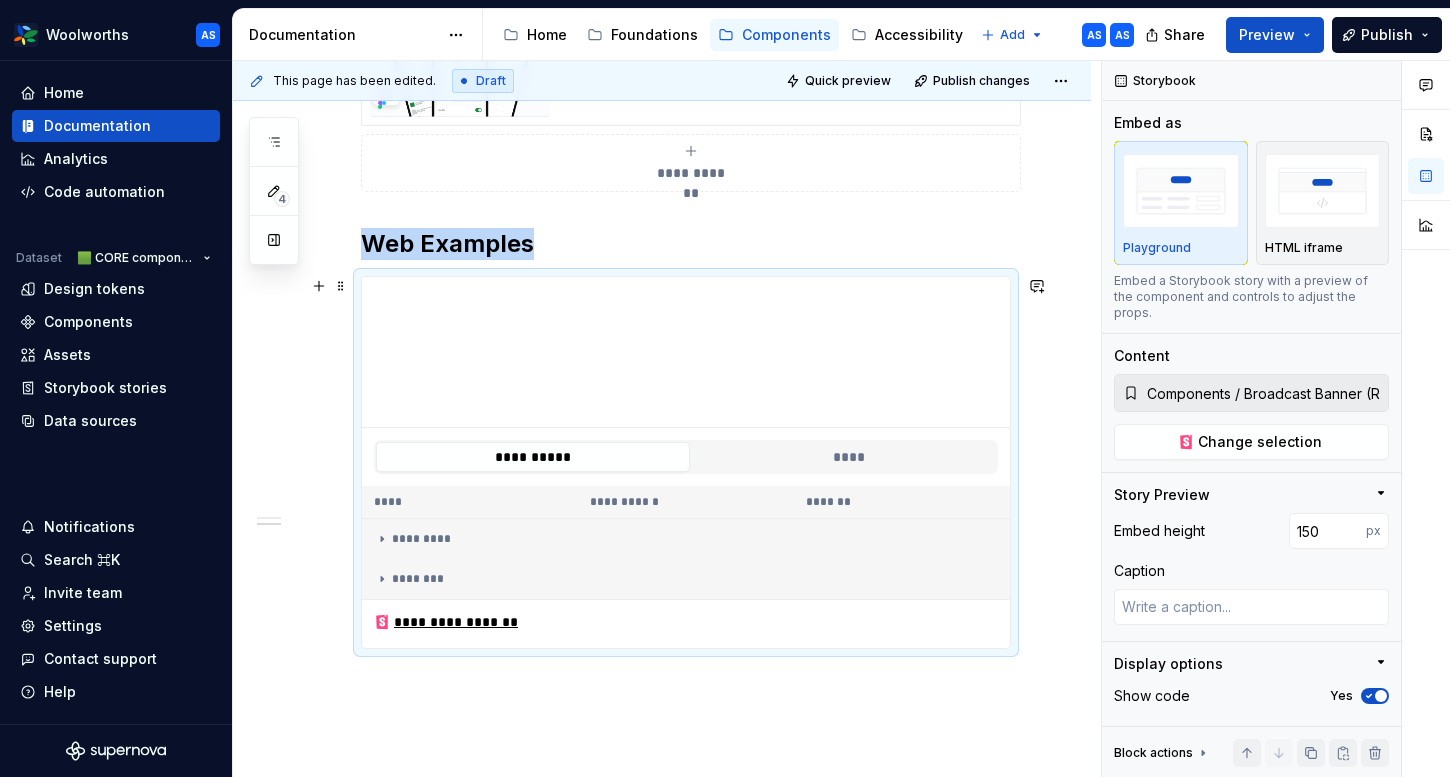 scroll, scrollTop: 554, scrollLeft: 0, axis: vertical 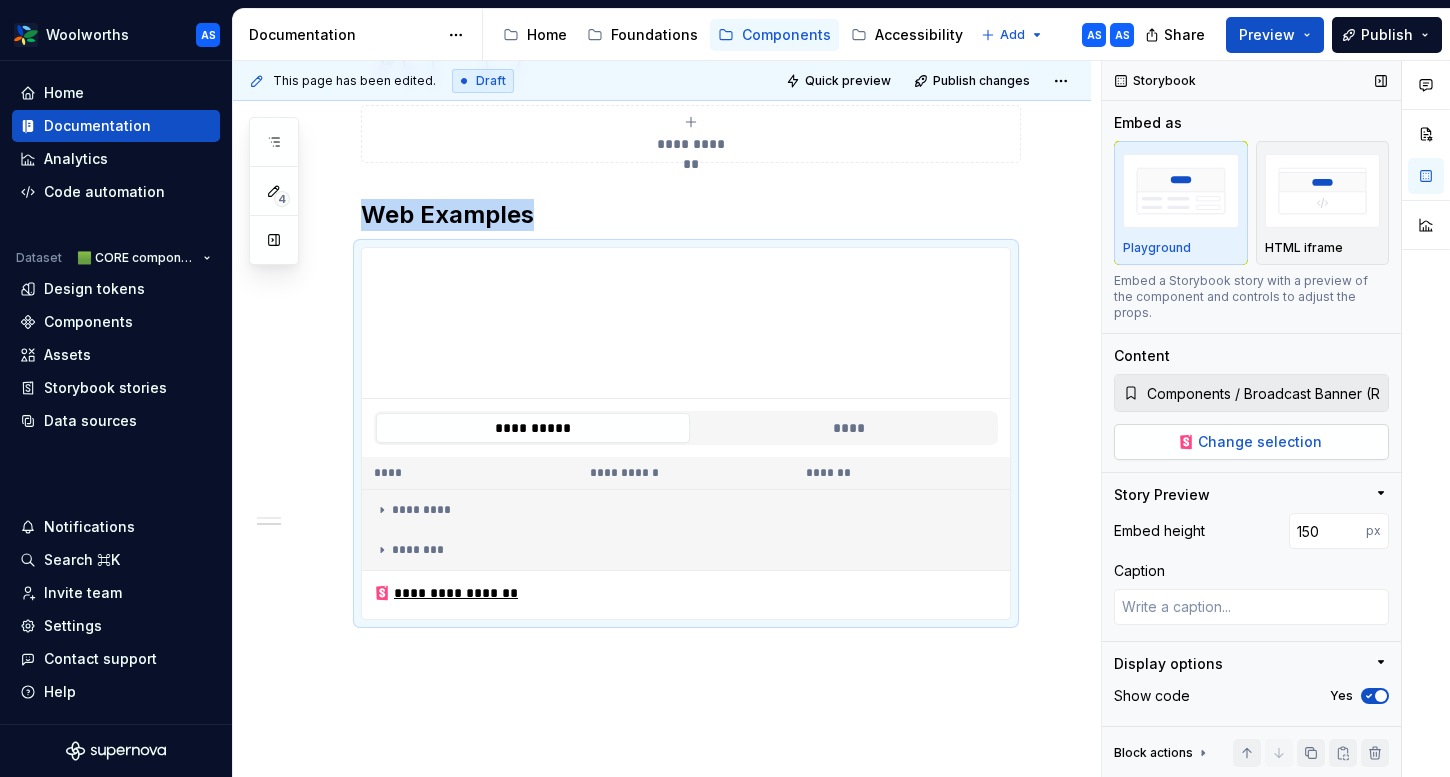 click on "Change selection" at bounding box center (1260, 442) 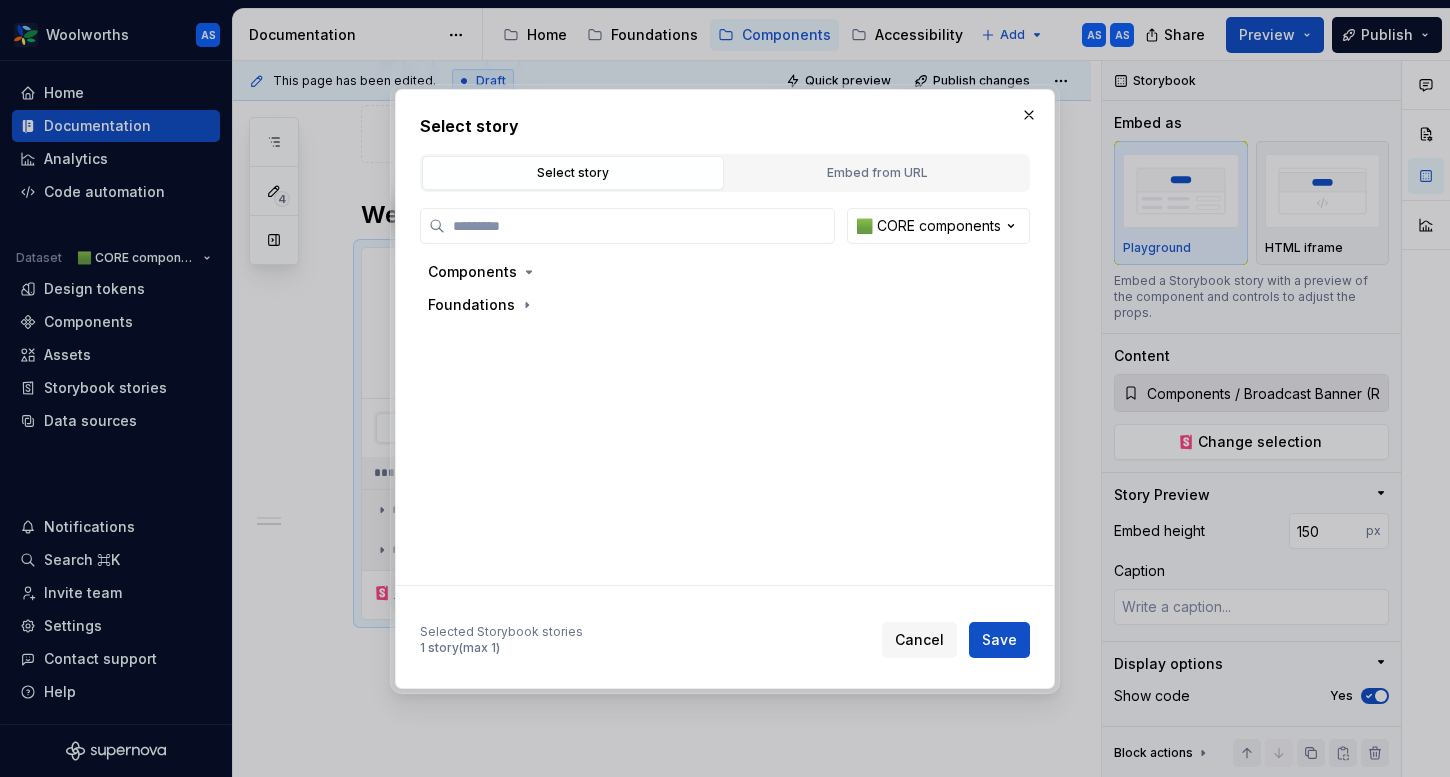 click on "Select story Embed from URL" at bounding box center [725, 173] 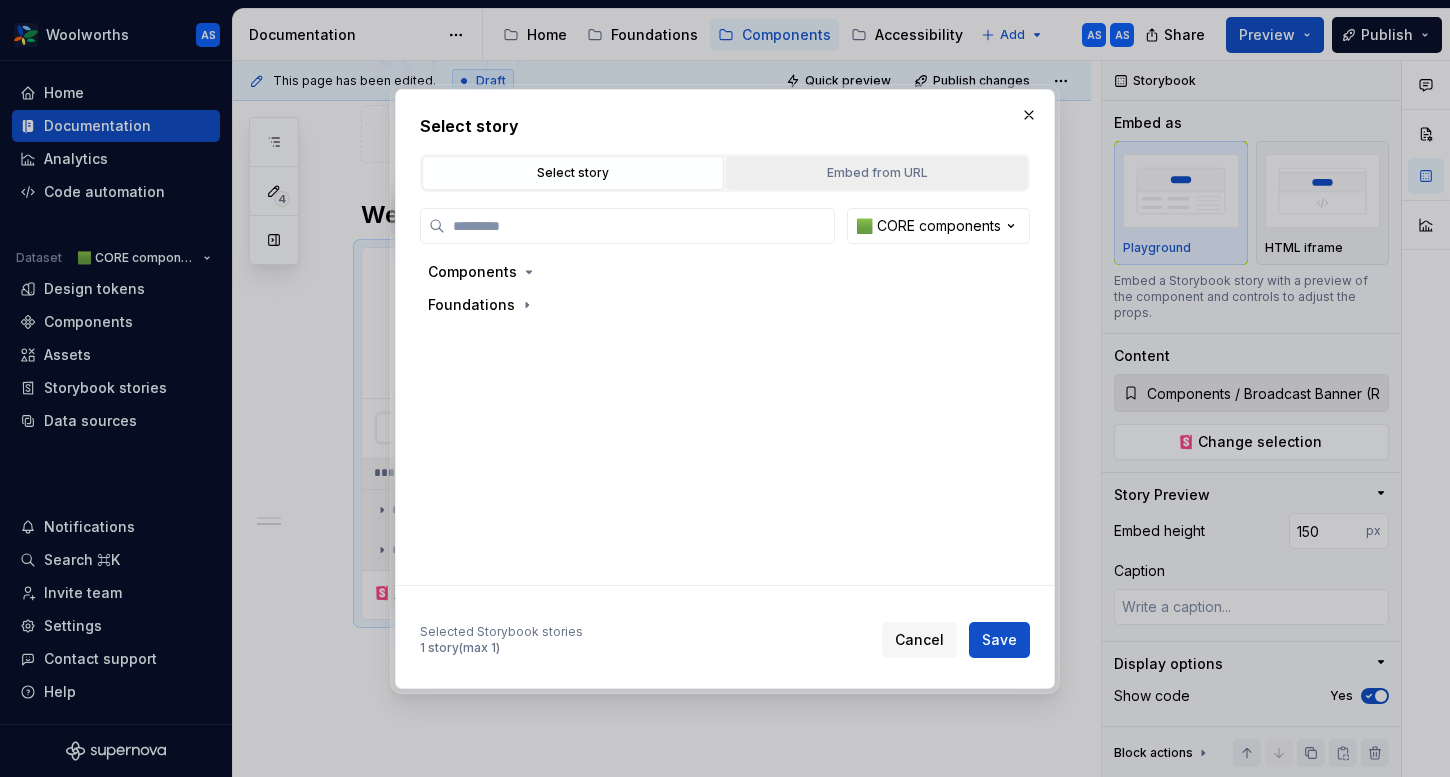 click on "Embed from URL" at bounding box center [877, 173] 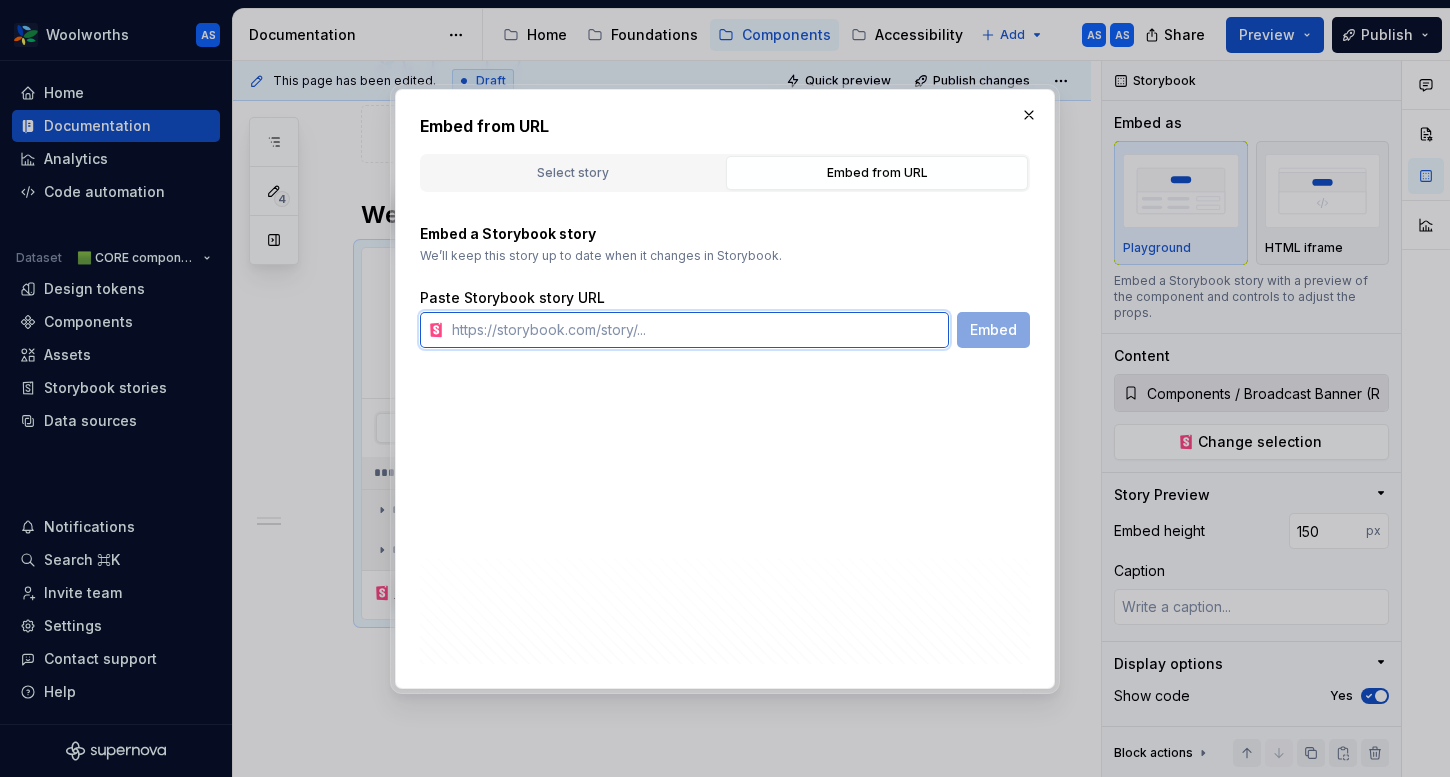 click at bounding box center [696, 330] 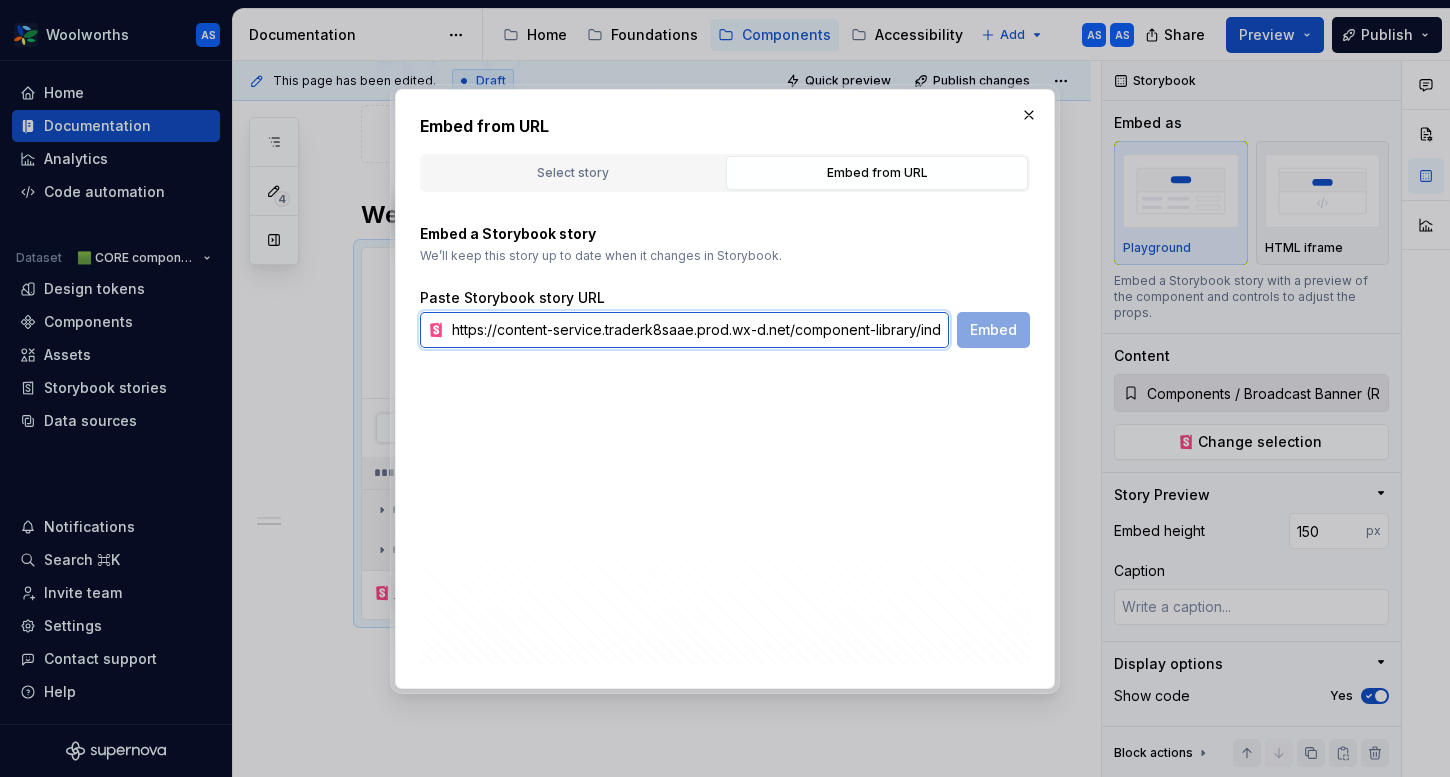 scroll, scrollTop: 0, scrollLeft: 348, axis: horizontal 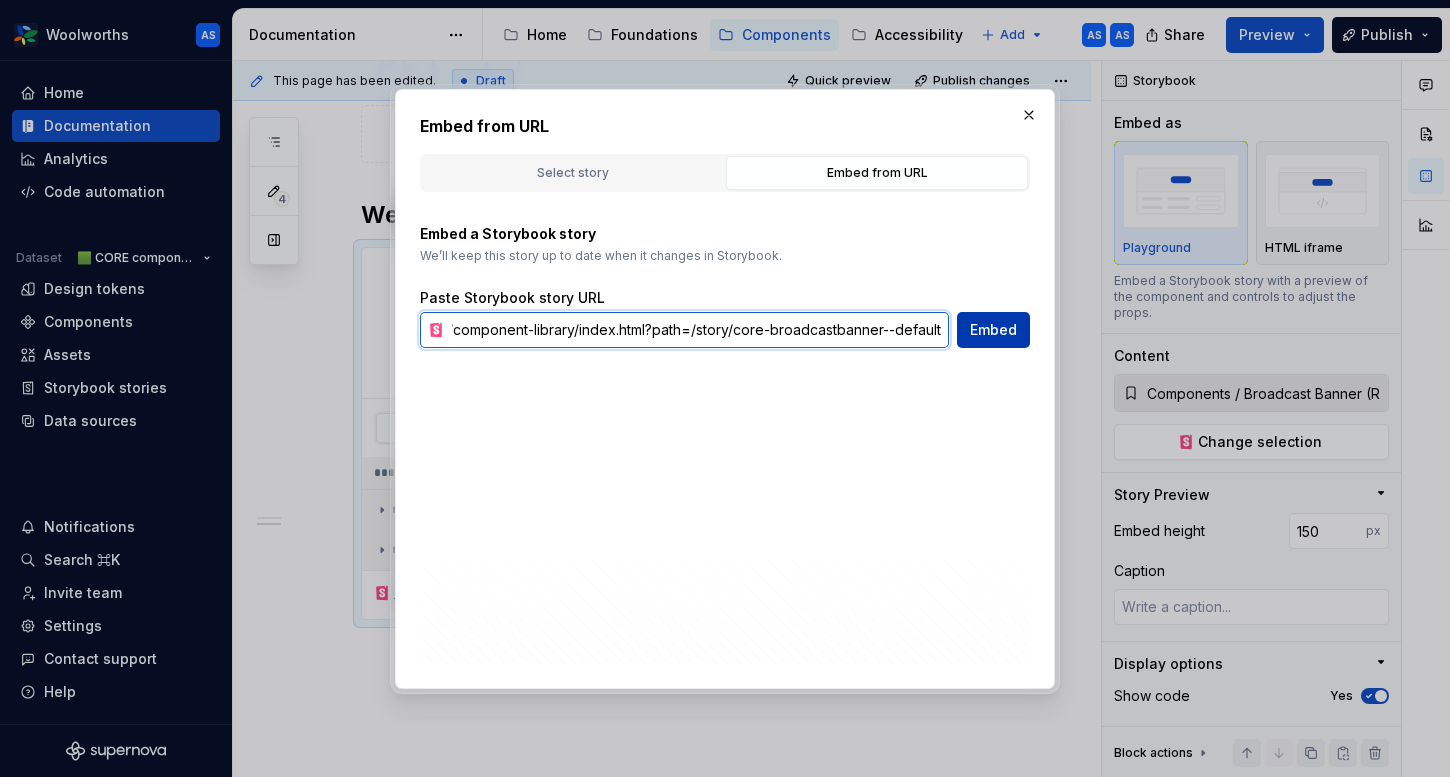 type on "https://content-service.traderk8saae.prod.wx-d.net/component-library/index.html?path=/story/core-broadcastbanner--default" 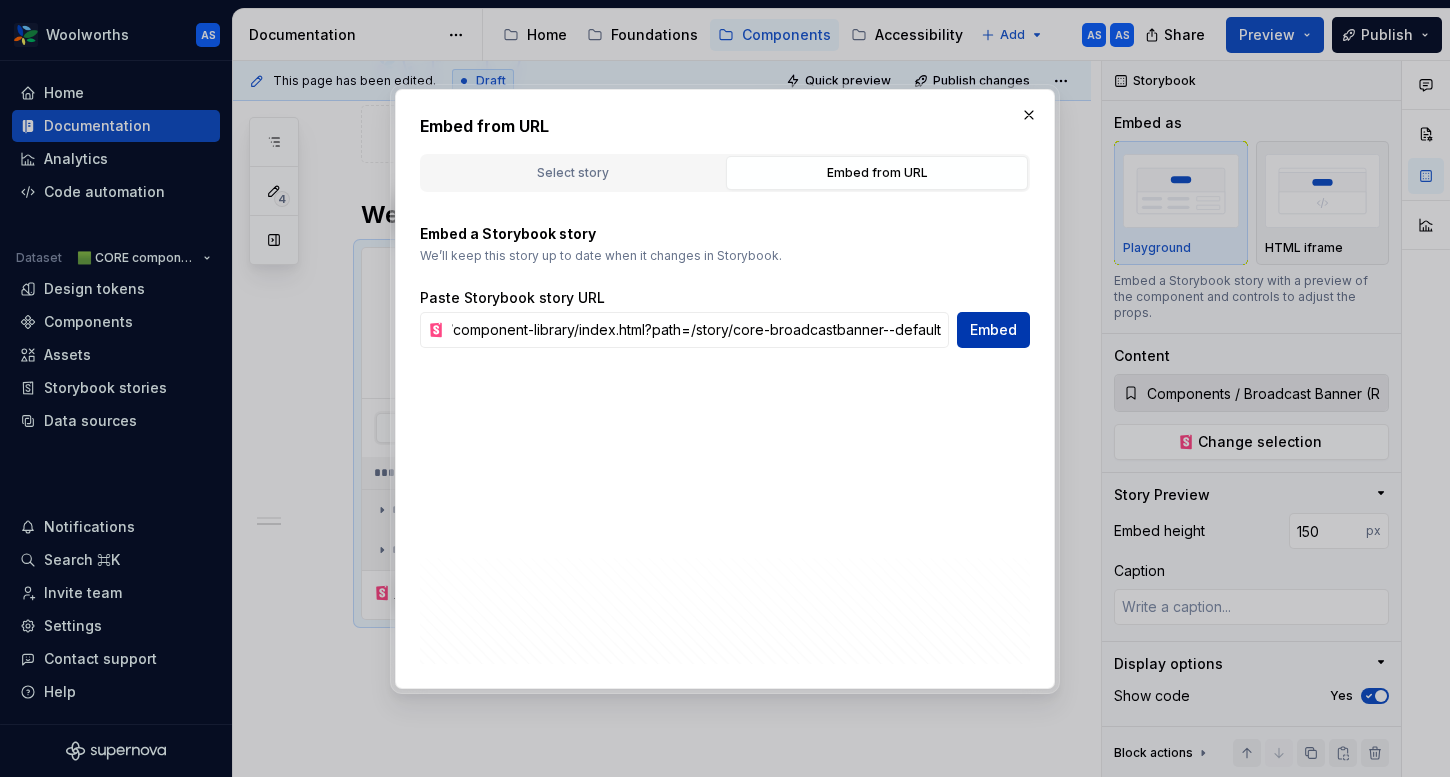 click on "Embed" at bounding box center [993, 330] 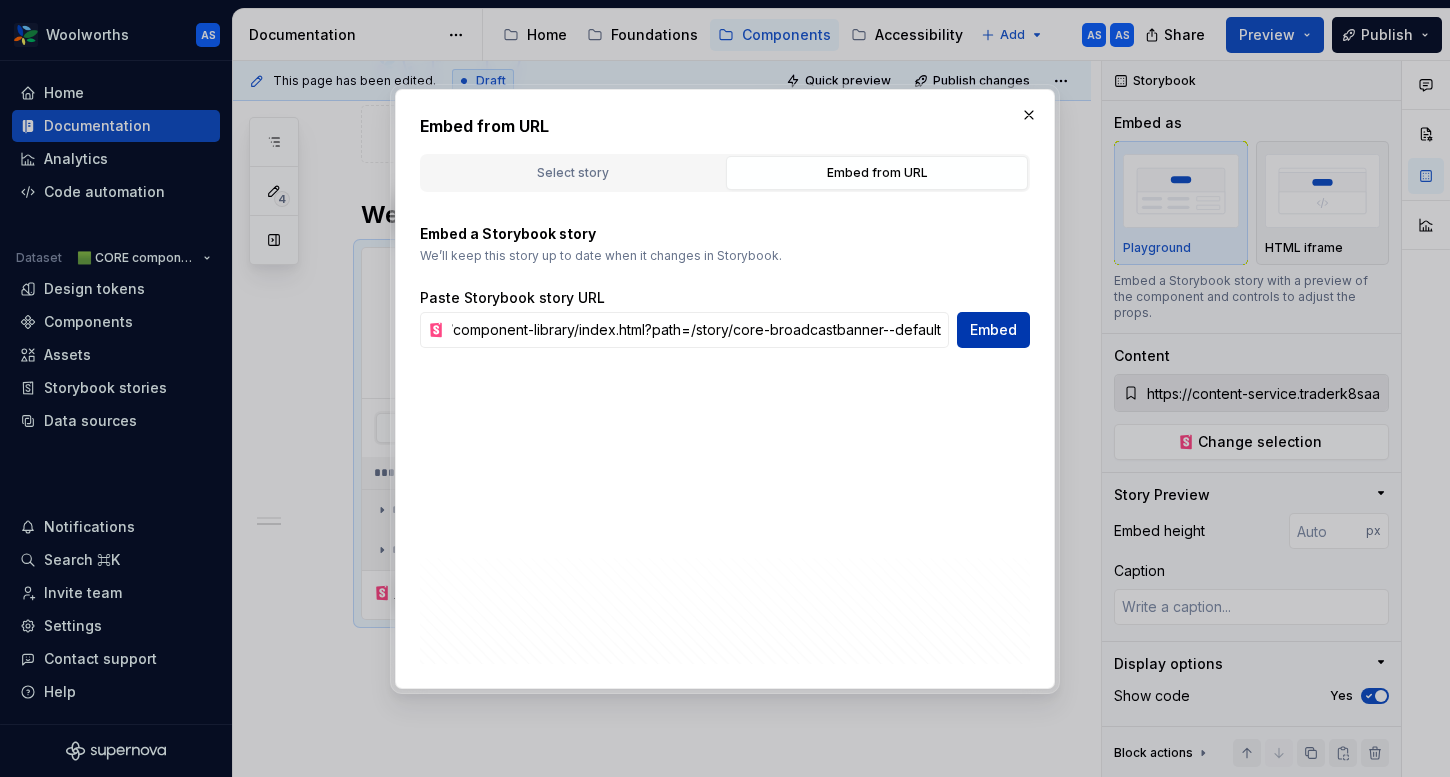 scroll, scrollTop: 0, scrollLeft: 0, axis: both 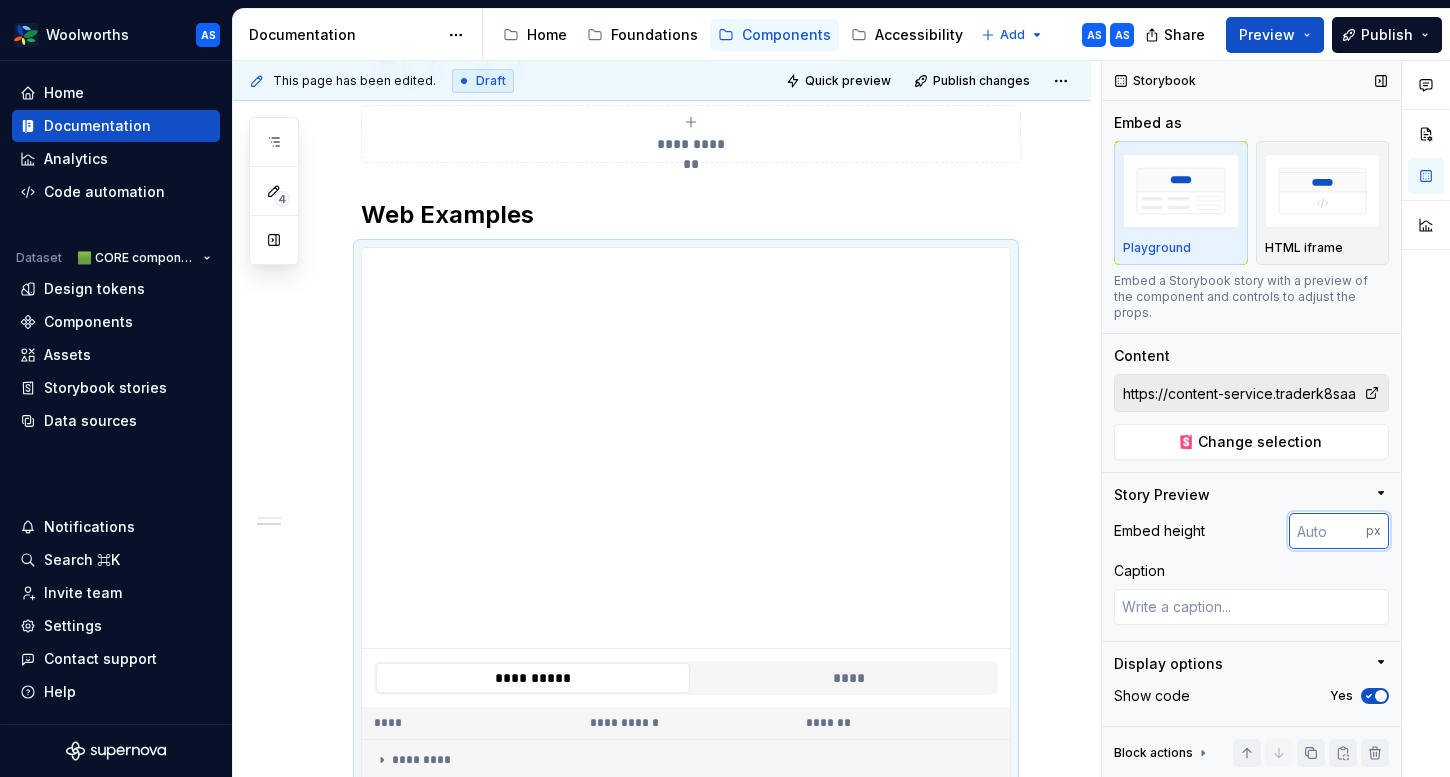 click at bounding box center (1327, 531) 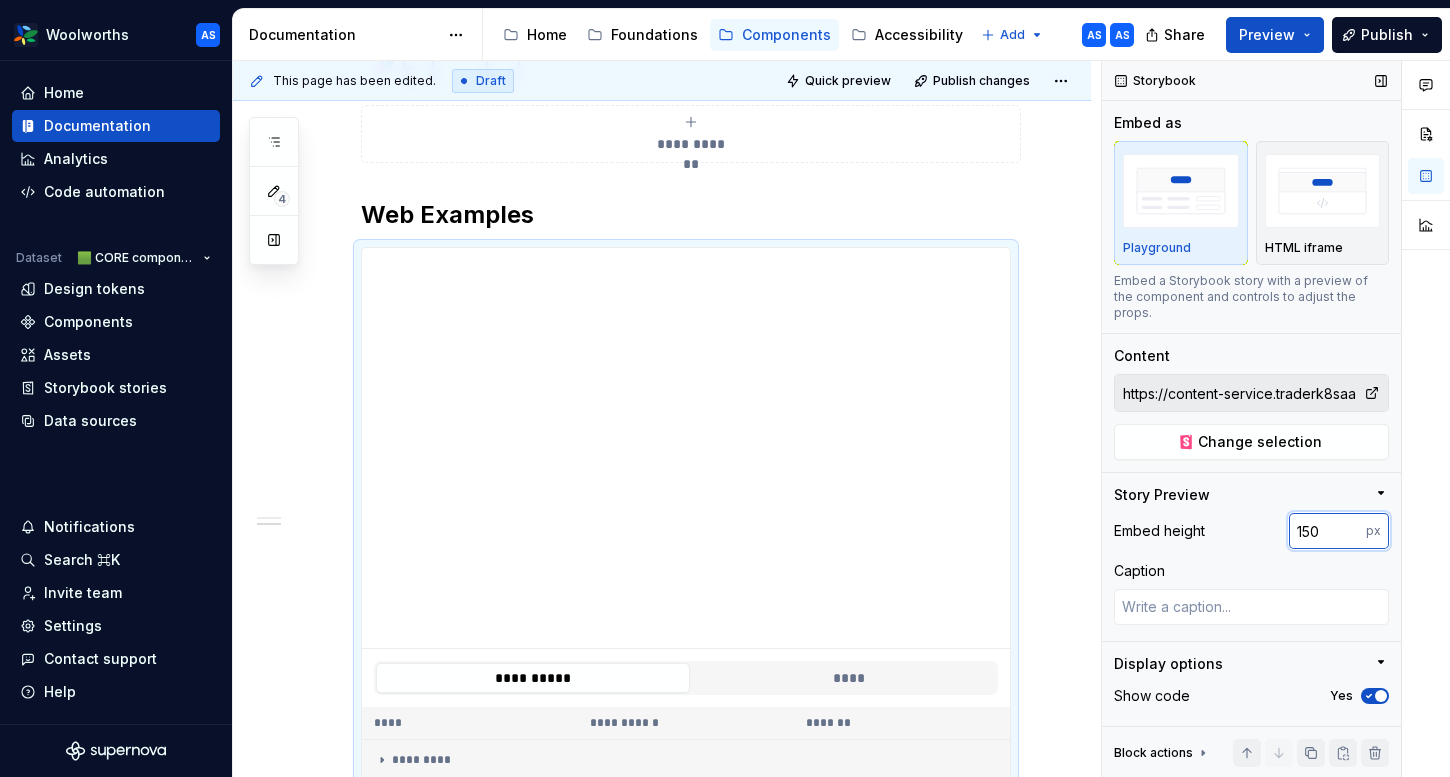 type on "150" 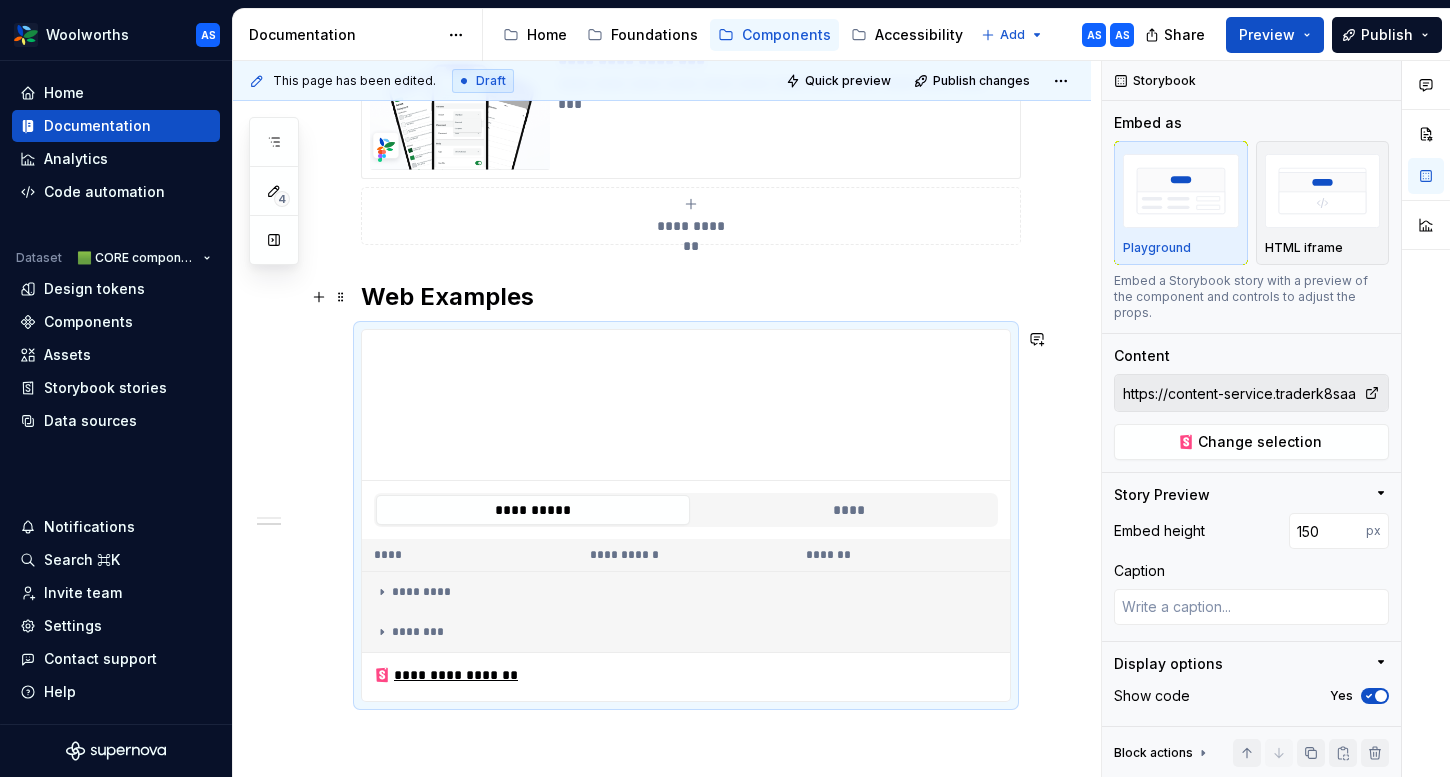 scroll, scrollTop: 535, scrollLeft: 0, axis: vertical 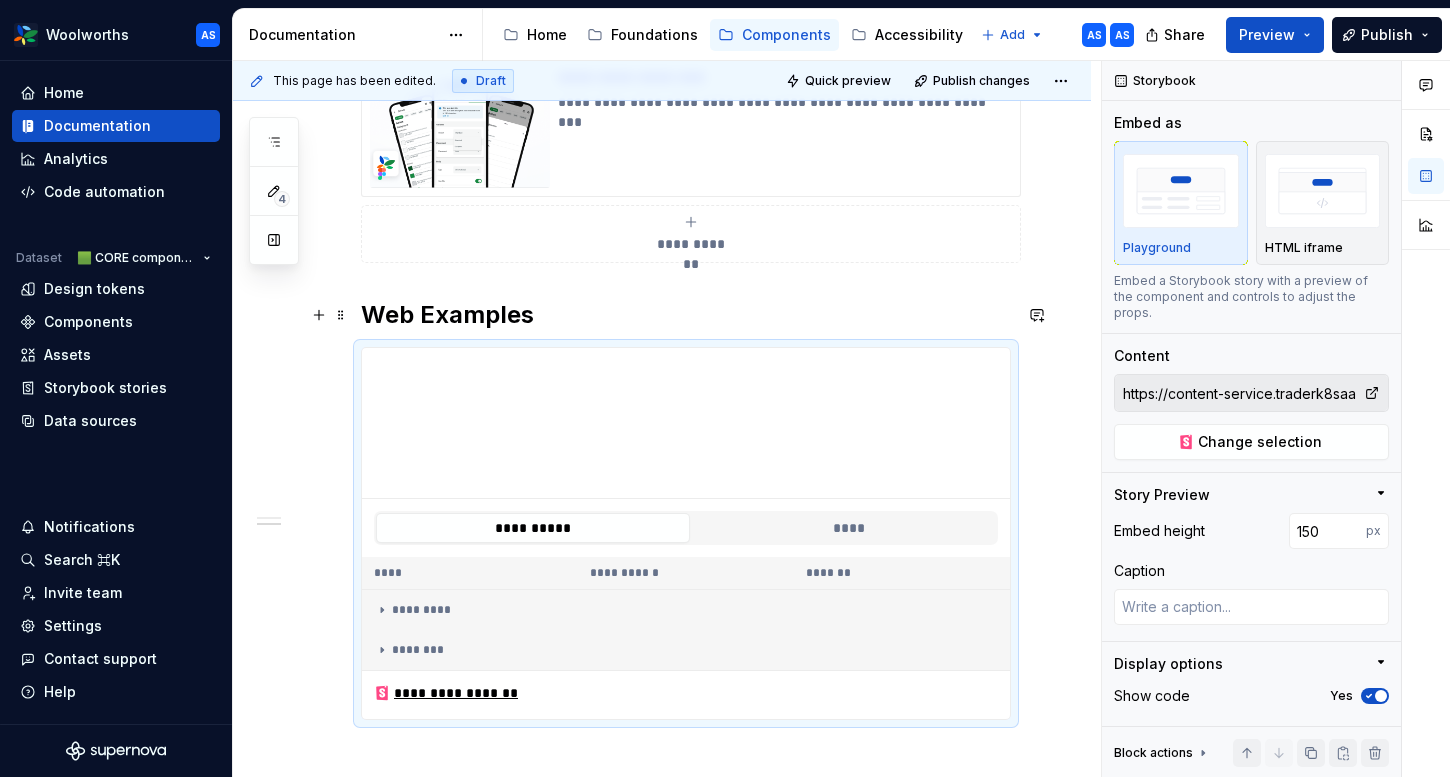 click on "Web Examples" at bounding box center [686, 315] 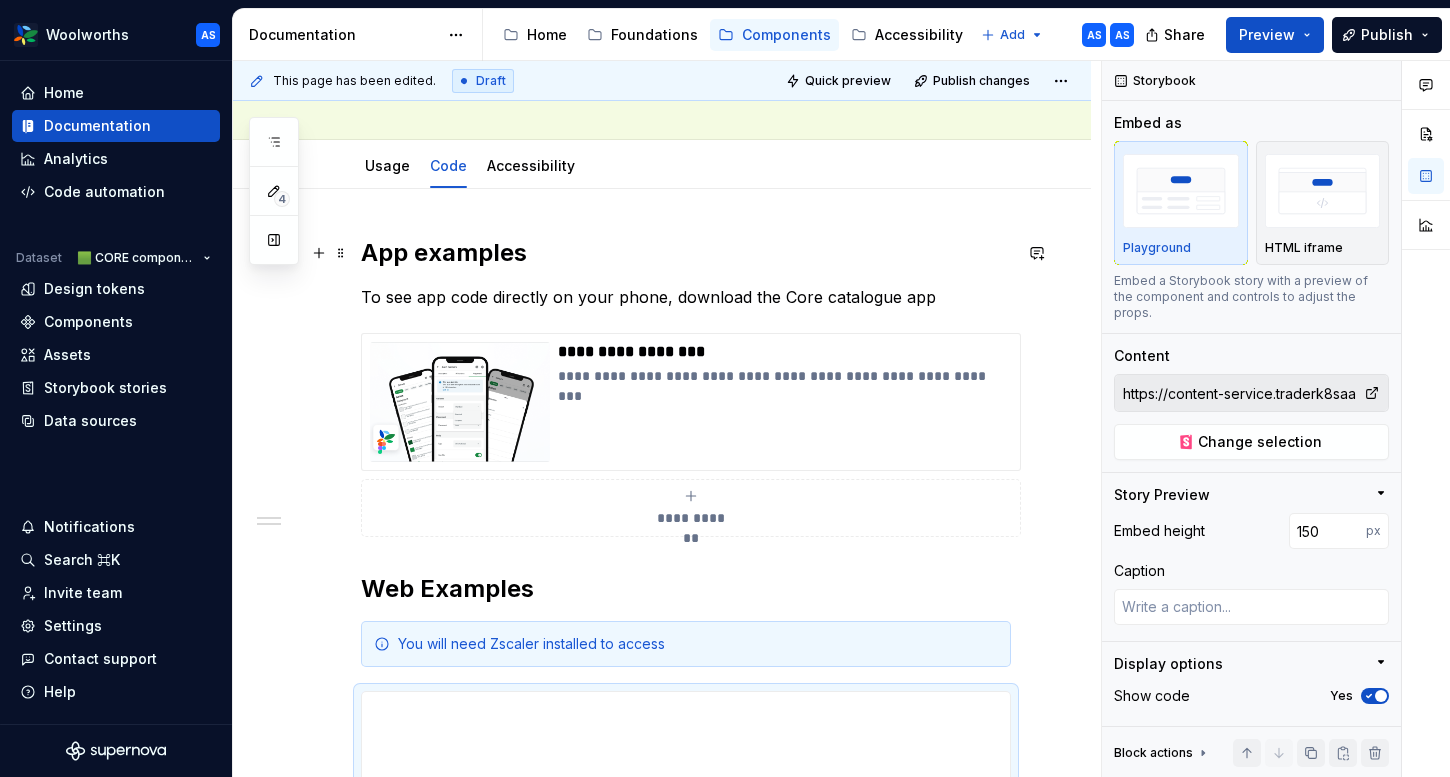 scroll, scrollTop: 104, scrollLeft: 0, axis: vertical 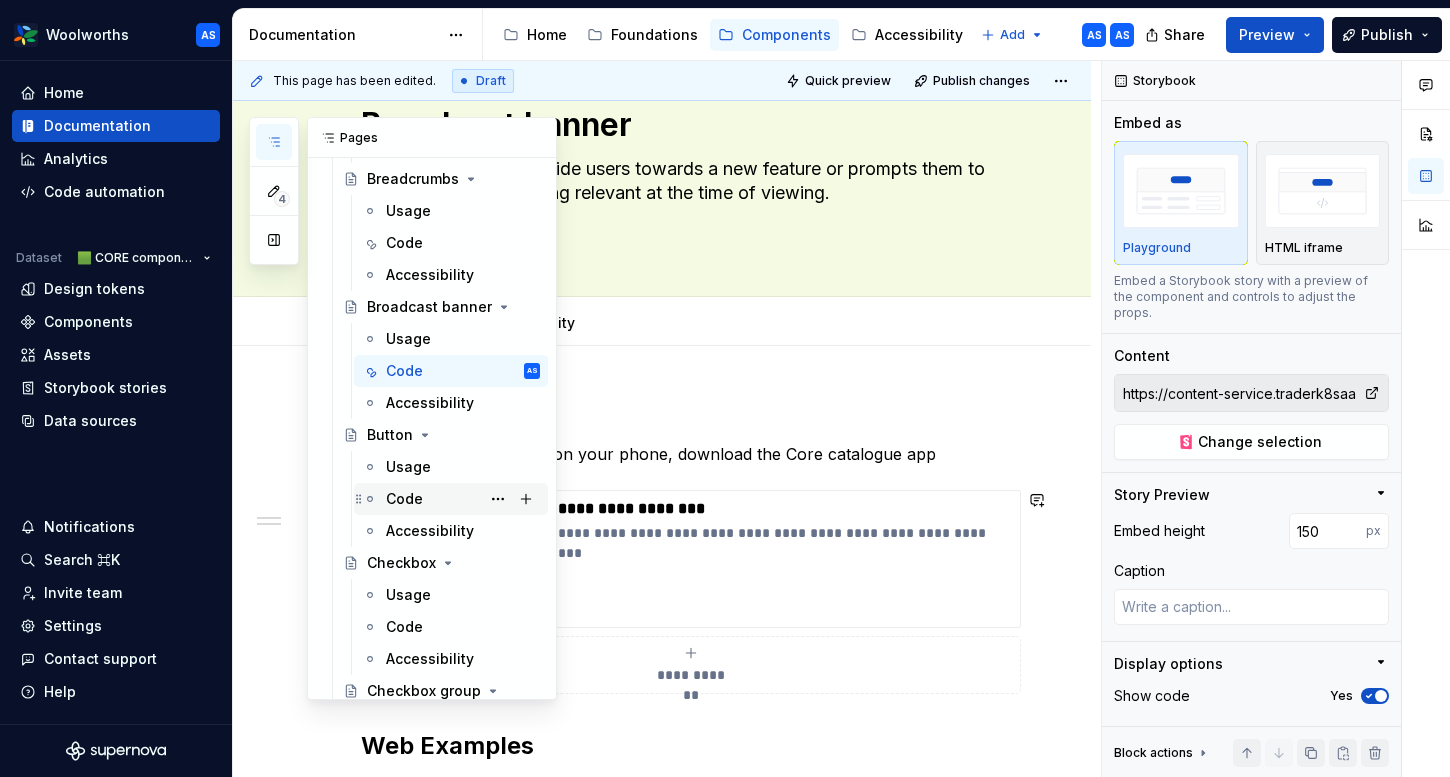 click on "Code" at bounding box center (404, 499) 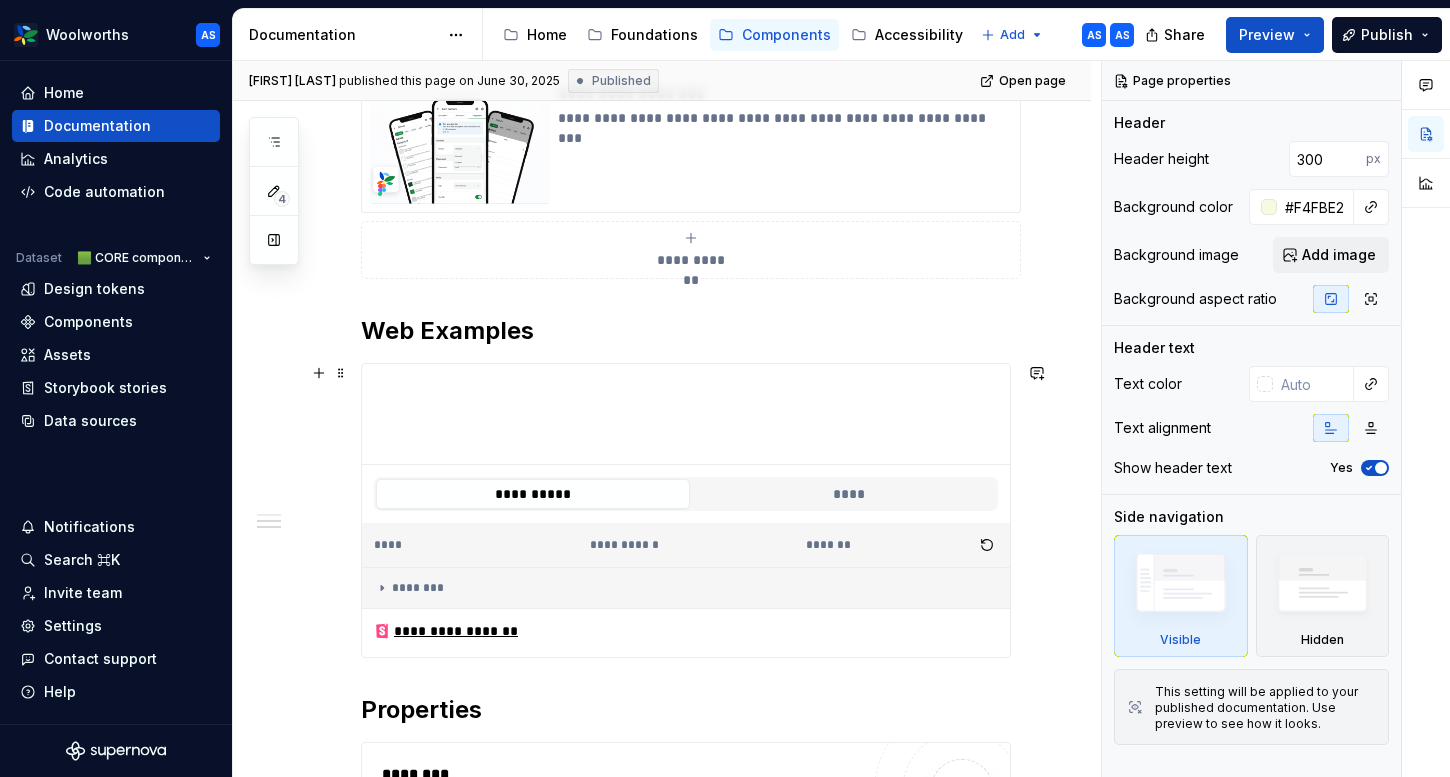 scroll, scrollTop: 576, scrollLeft: 0, axis: vertical 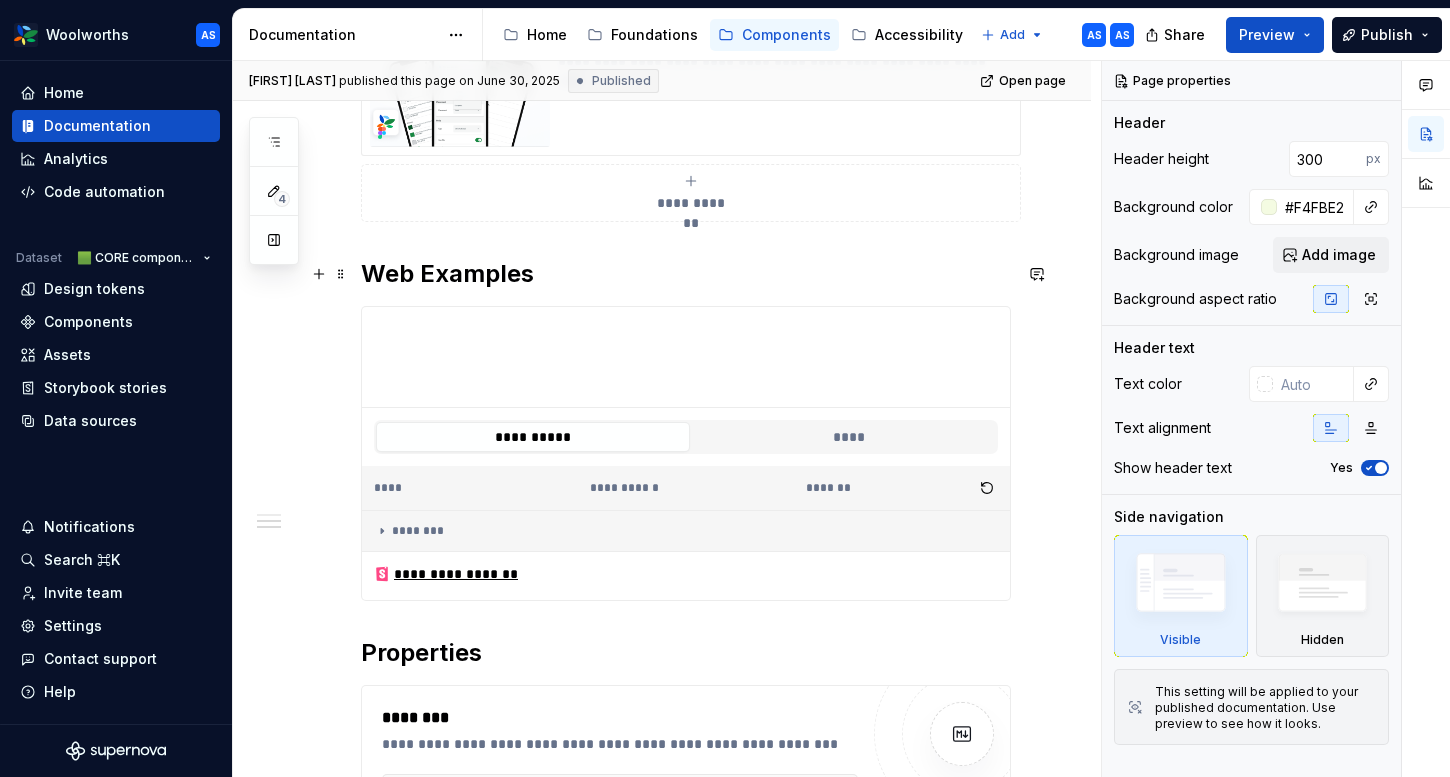click on "Web Examples" at bounding box center [686, 274] 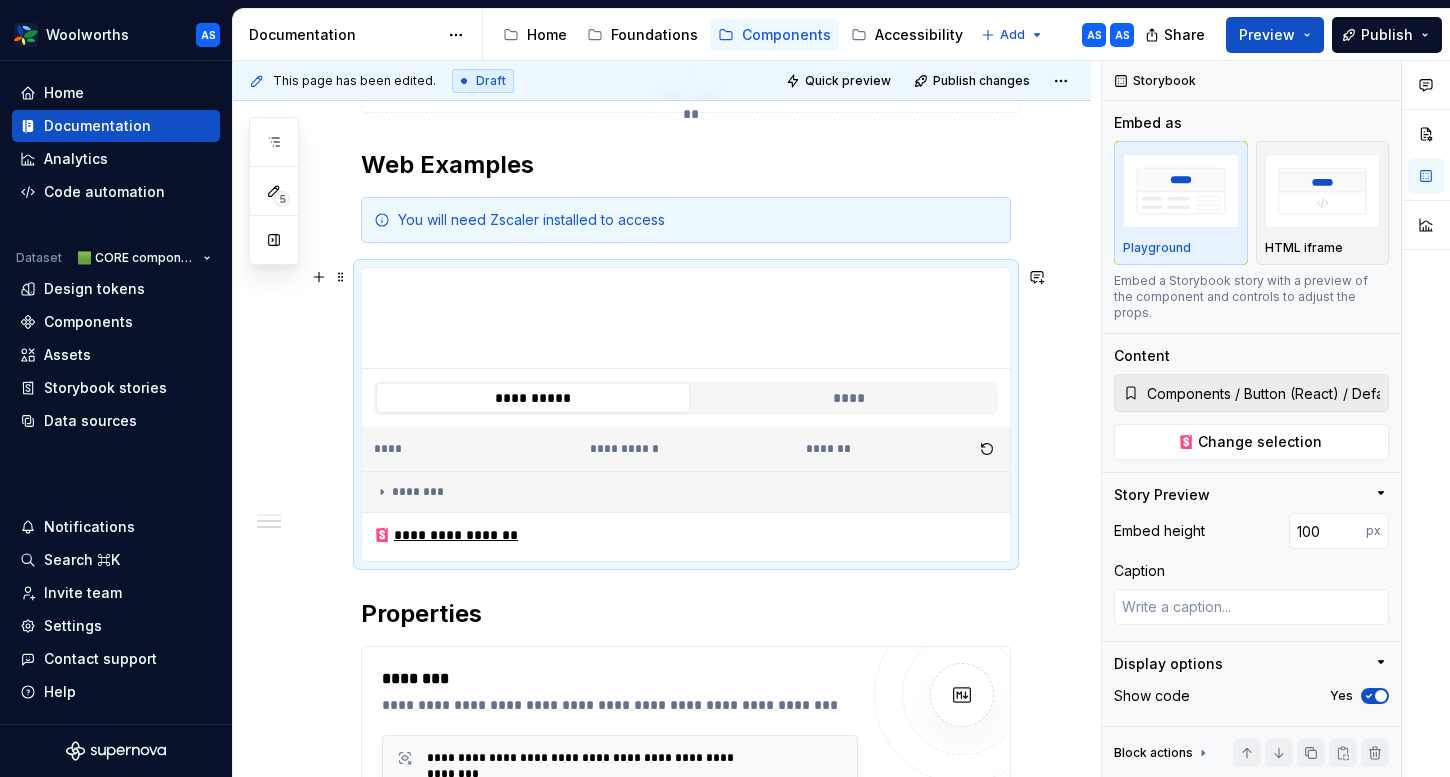 scroll, scrollTop: 709, scrollLeft: 0, axis: vertical 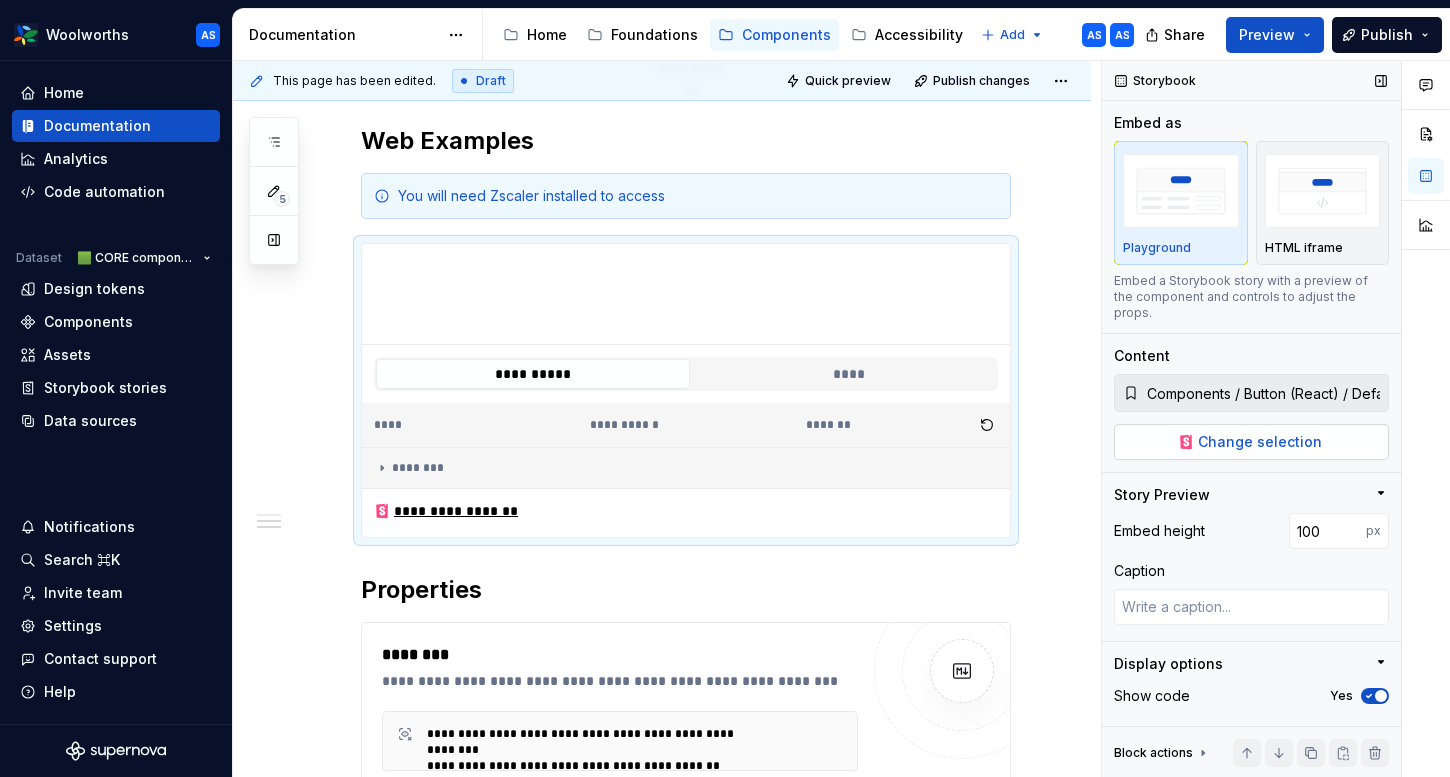 click on "Change selection" at bounding box center [1260, 442] 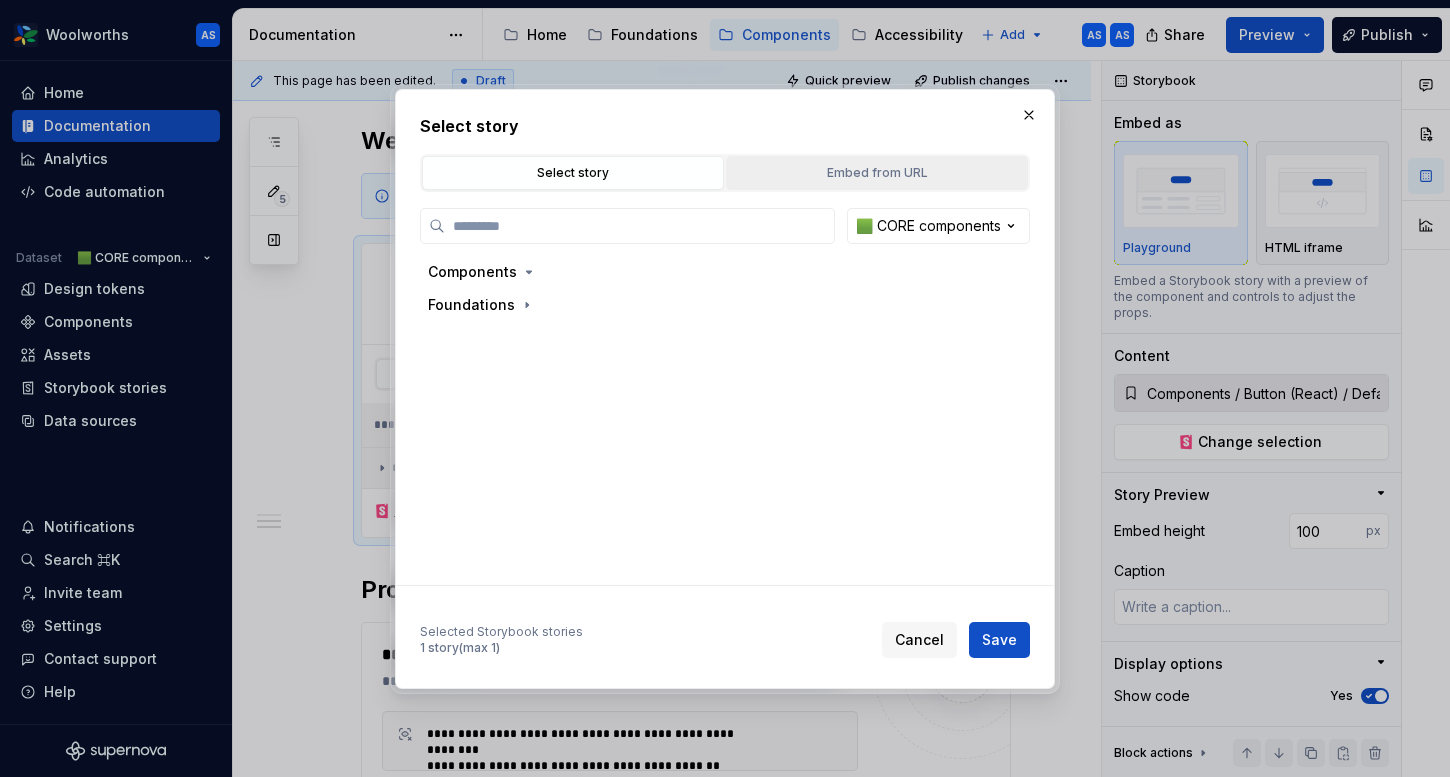 click on "Embed from URL" at bounding box center [877, 173] 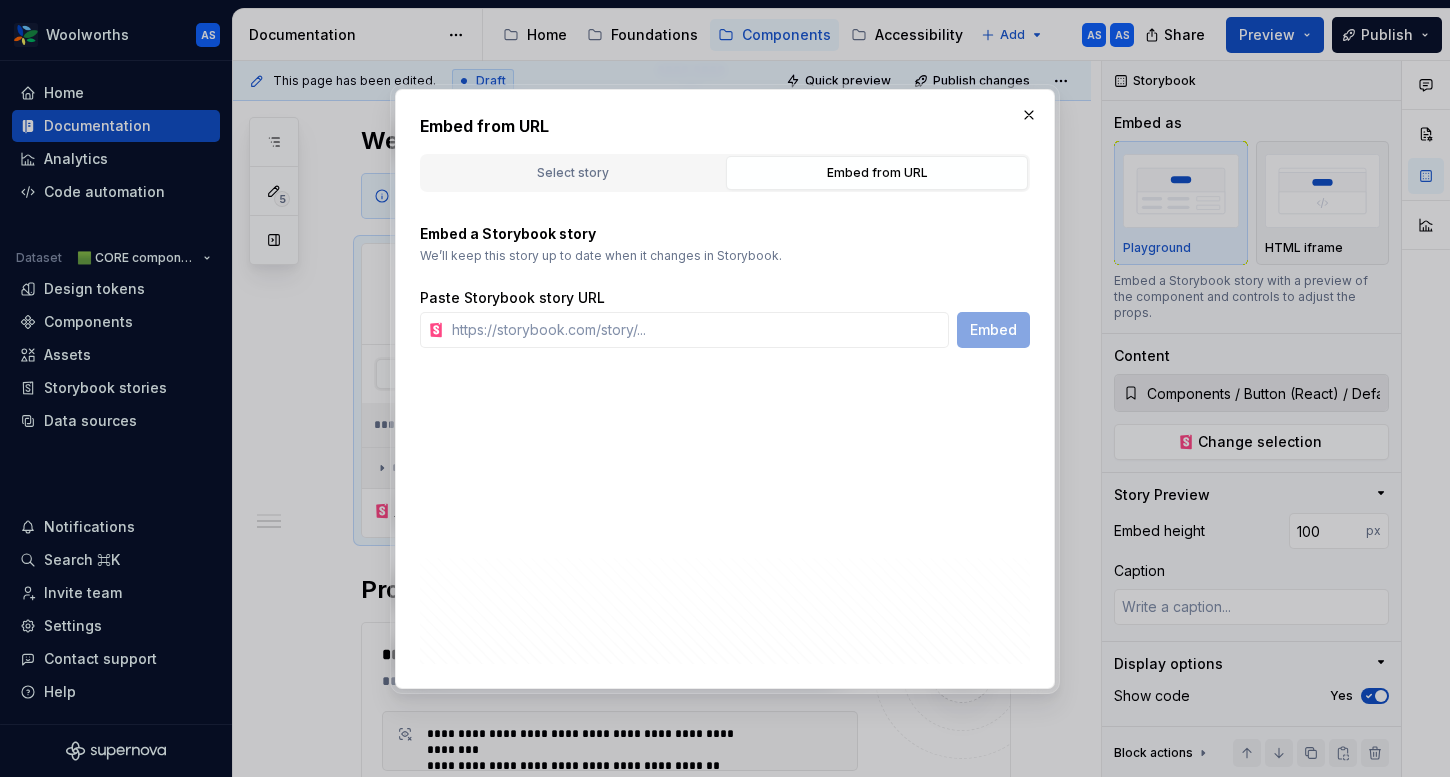 type 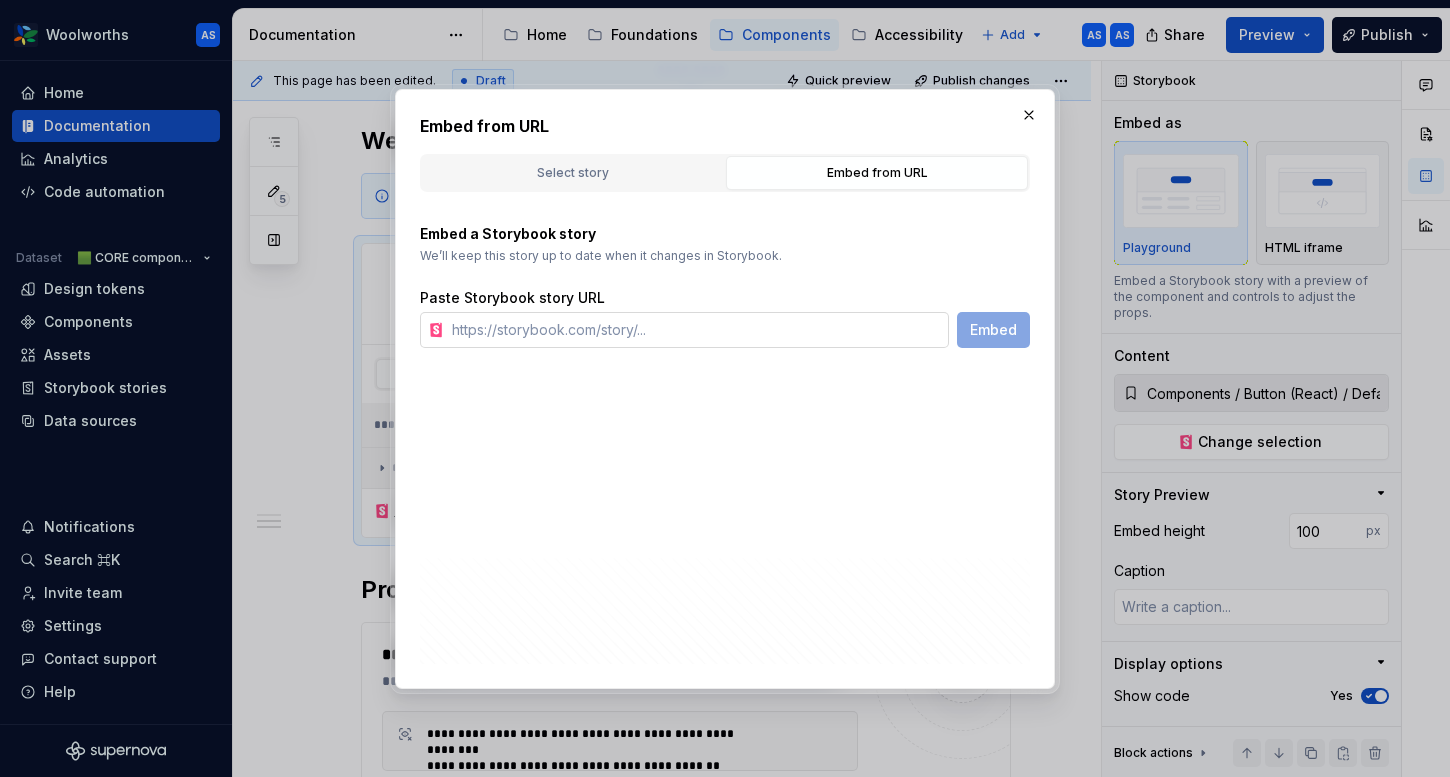 click at bounding box center (696, 330) 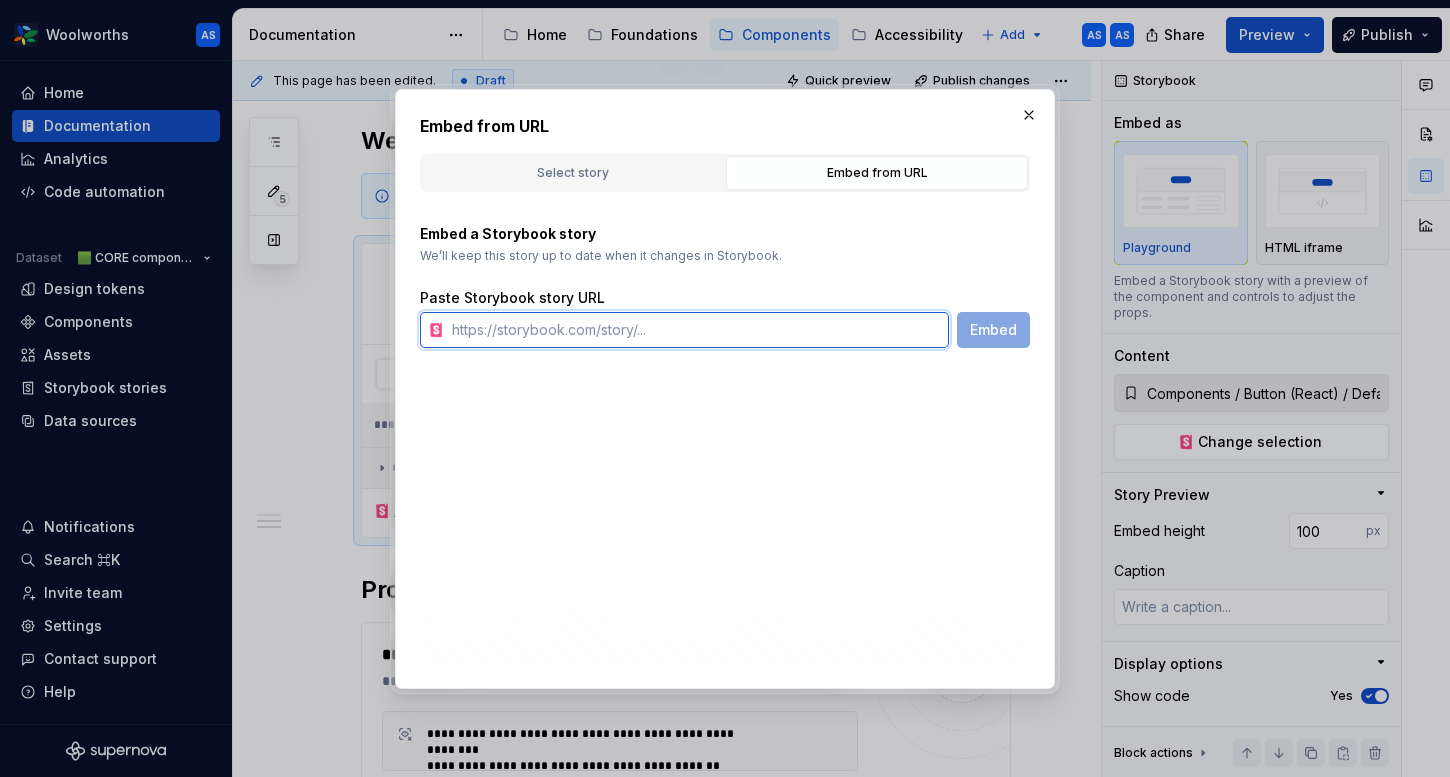 paste on "https://content-service.traderk8saae.prod.wx-d.net/component-library/index.html?path=/story/core-button--default" 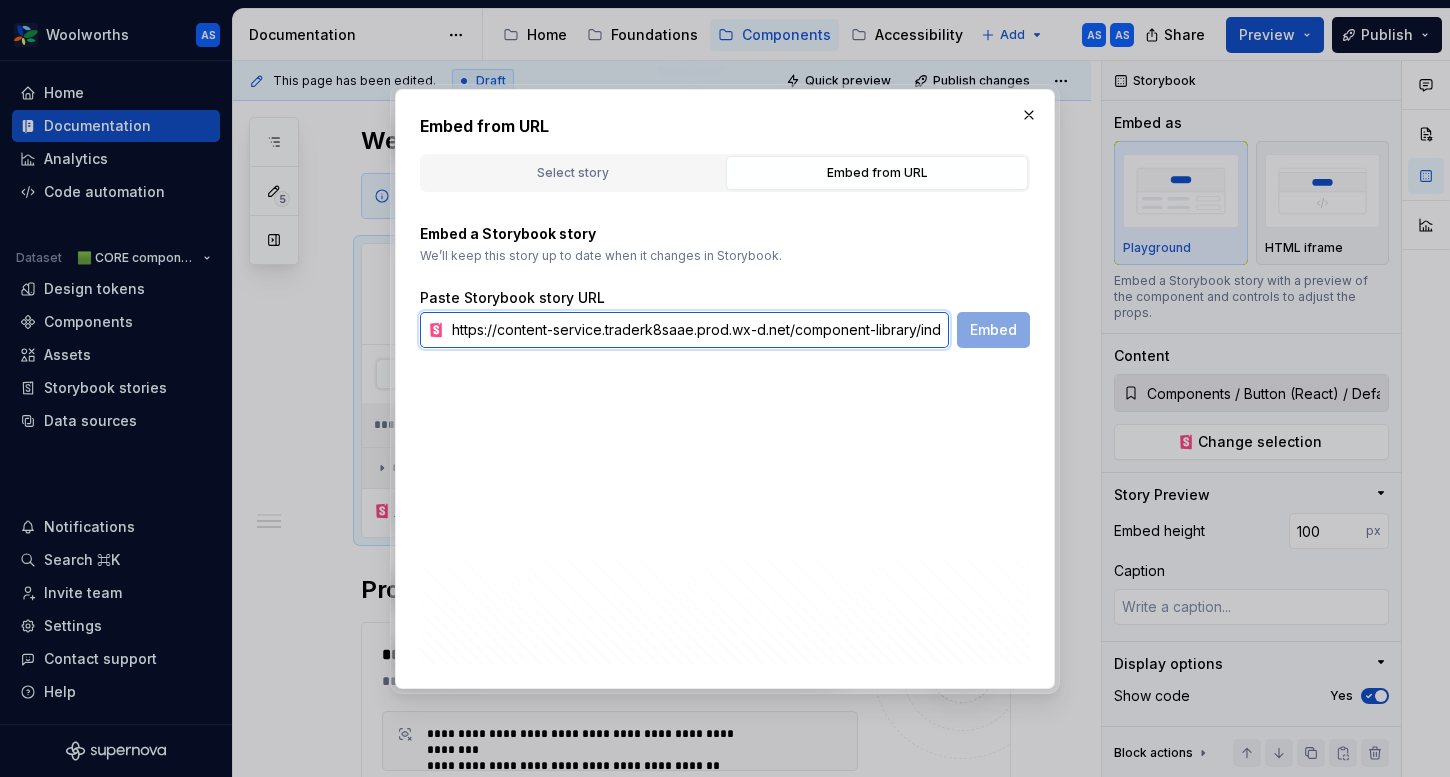 scroll, scrollTop: 0, scrollLeft: 278, axis: horizontal 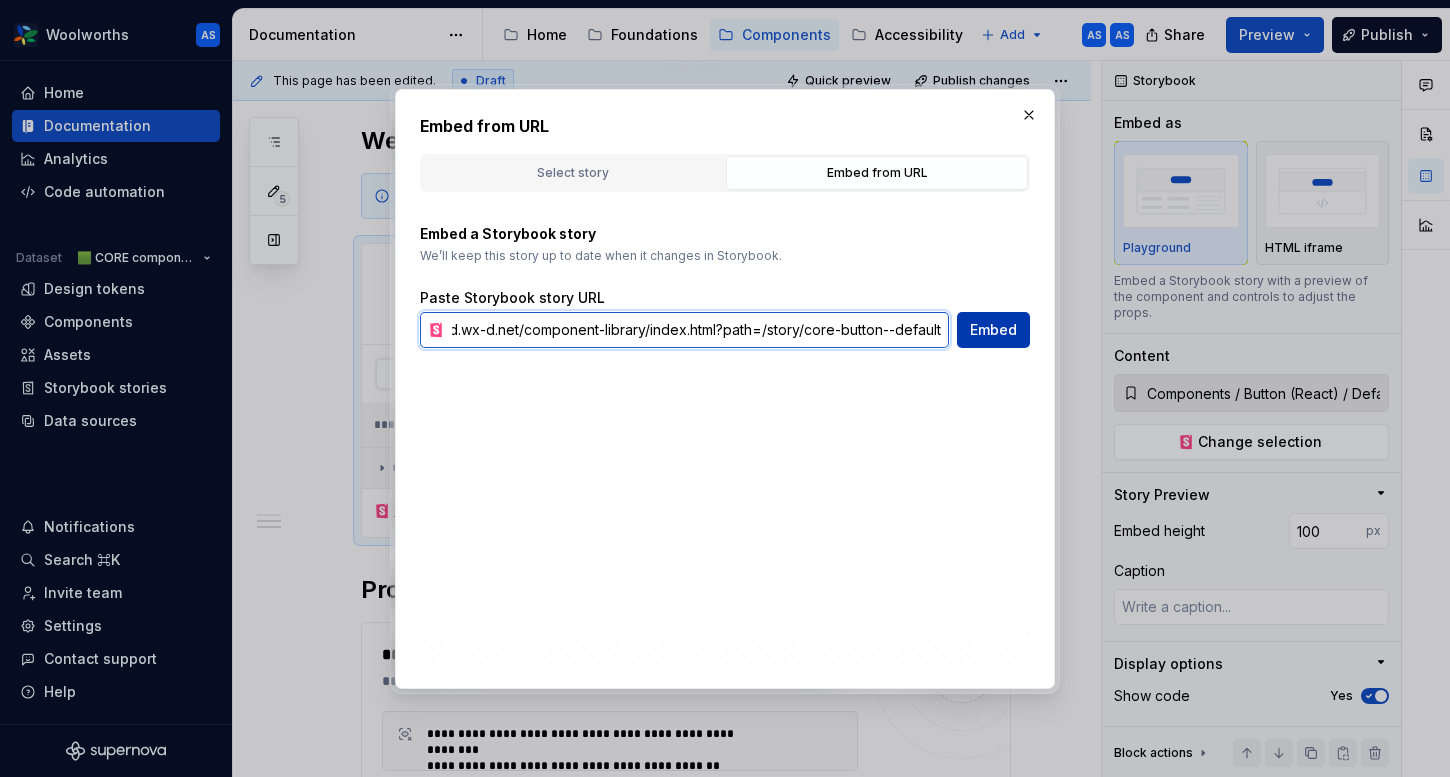 type on "https://content-service.traderk8saae.prod.wx-d.net/component-library/index.html?path=/story/core-button--default" 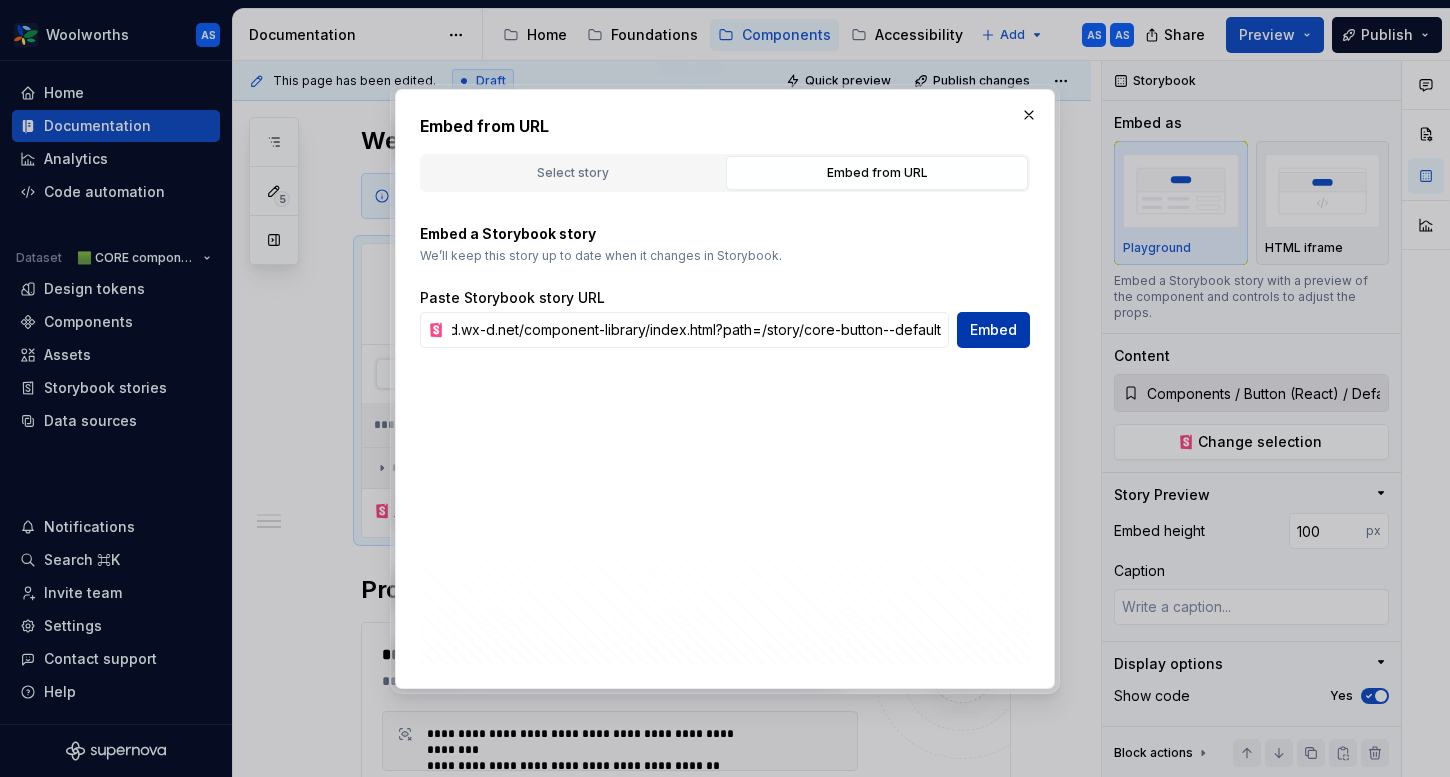 click on "Embed" at bounding box center [993, 330] 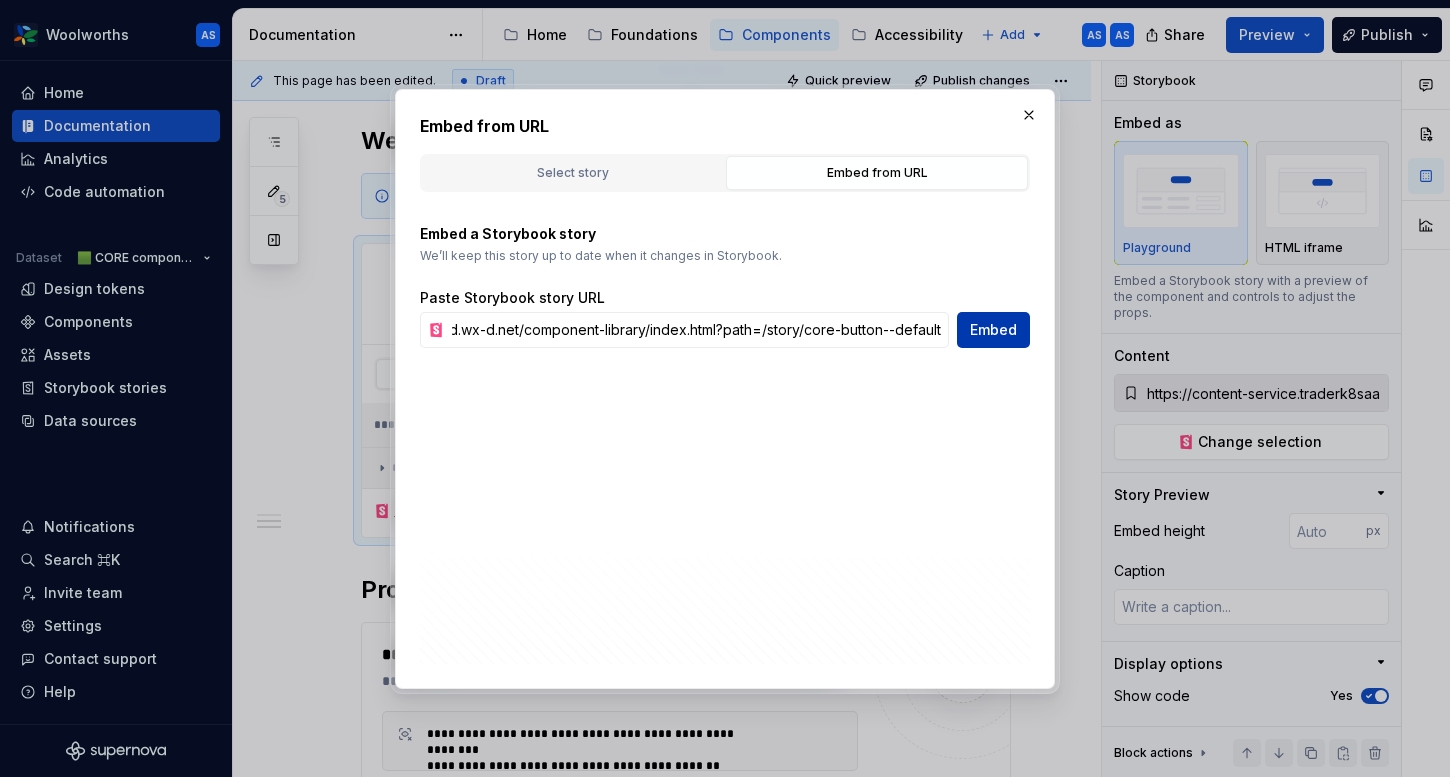 scroll, scrollTop: 0, scrollLeft: 0, axis: both 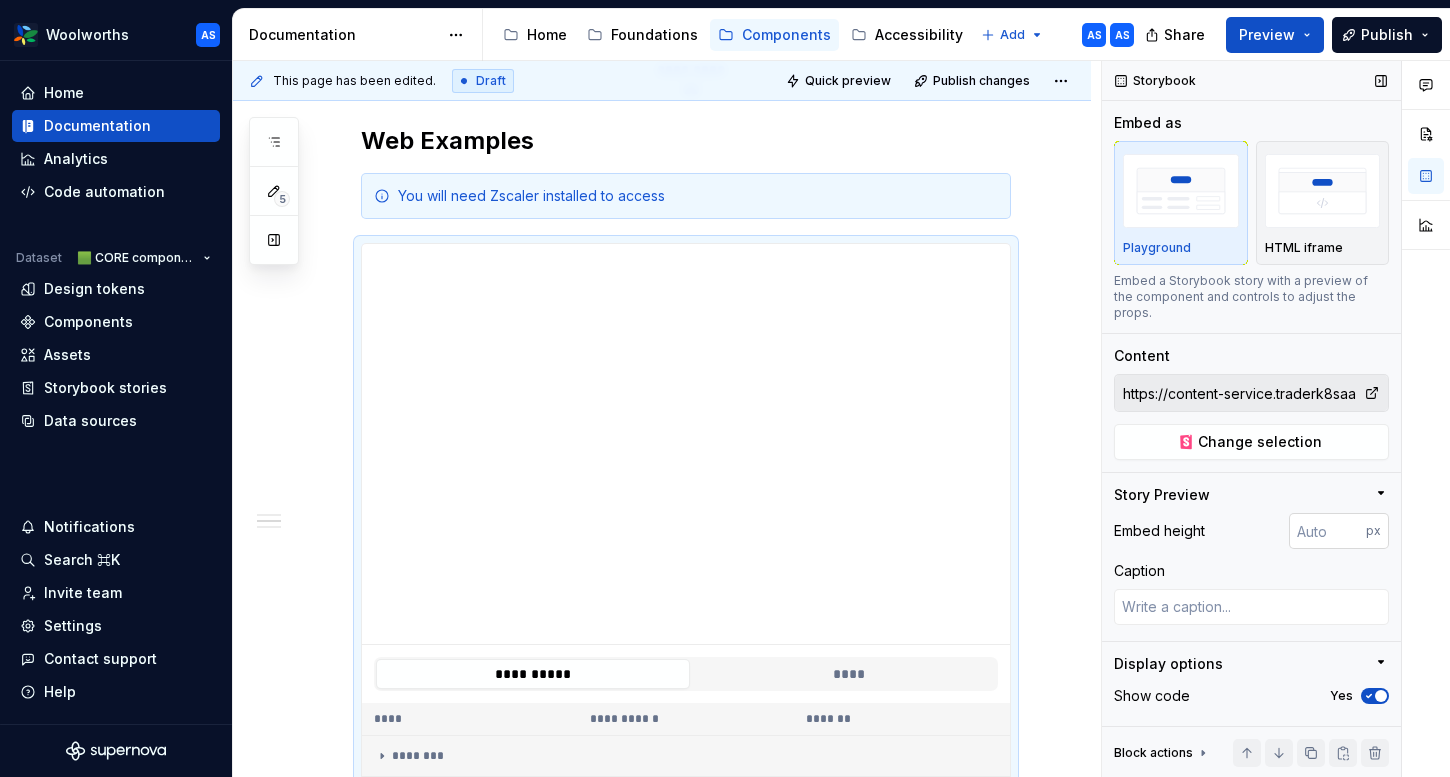 click at bounding box center (1327, 531) 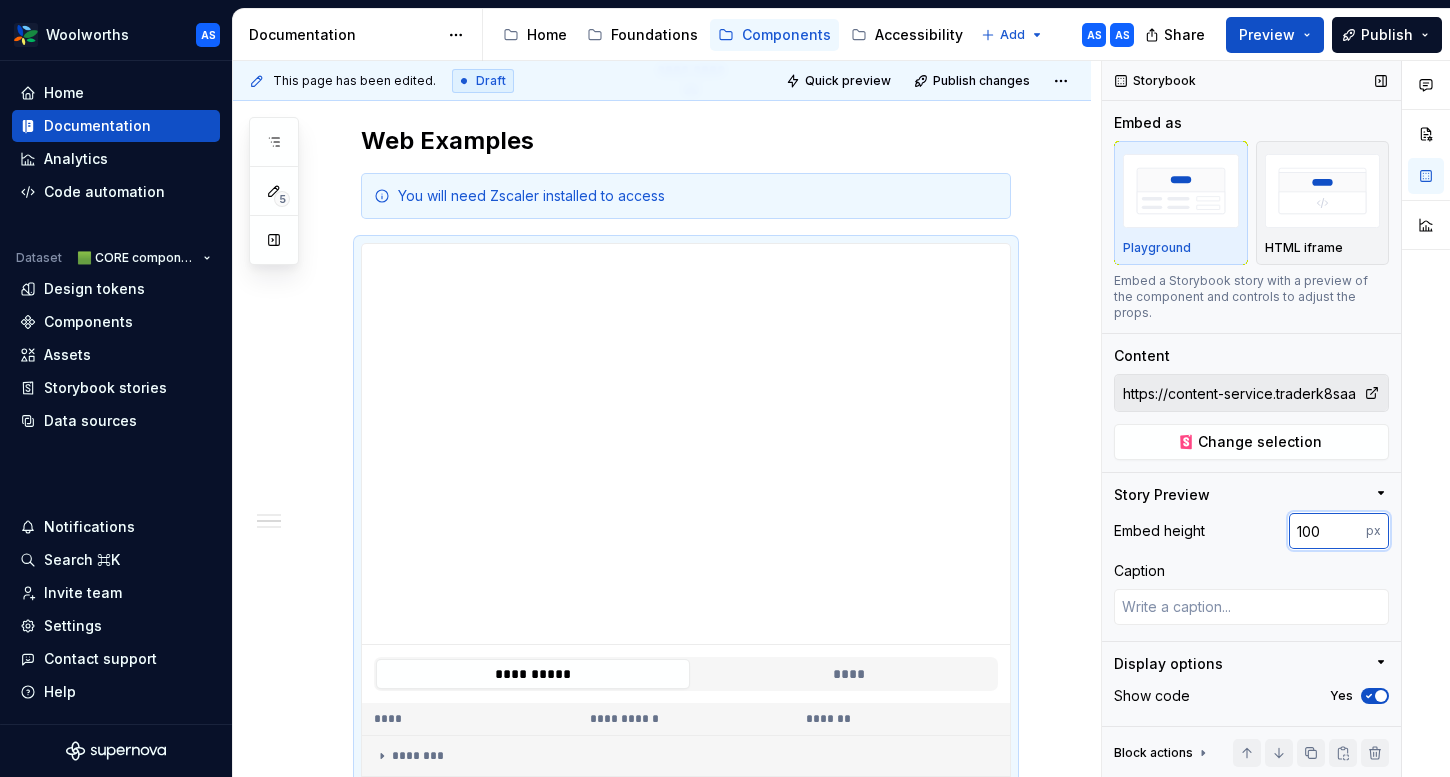 type on "100" 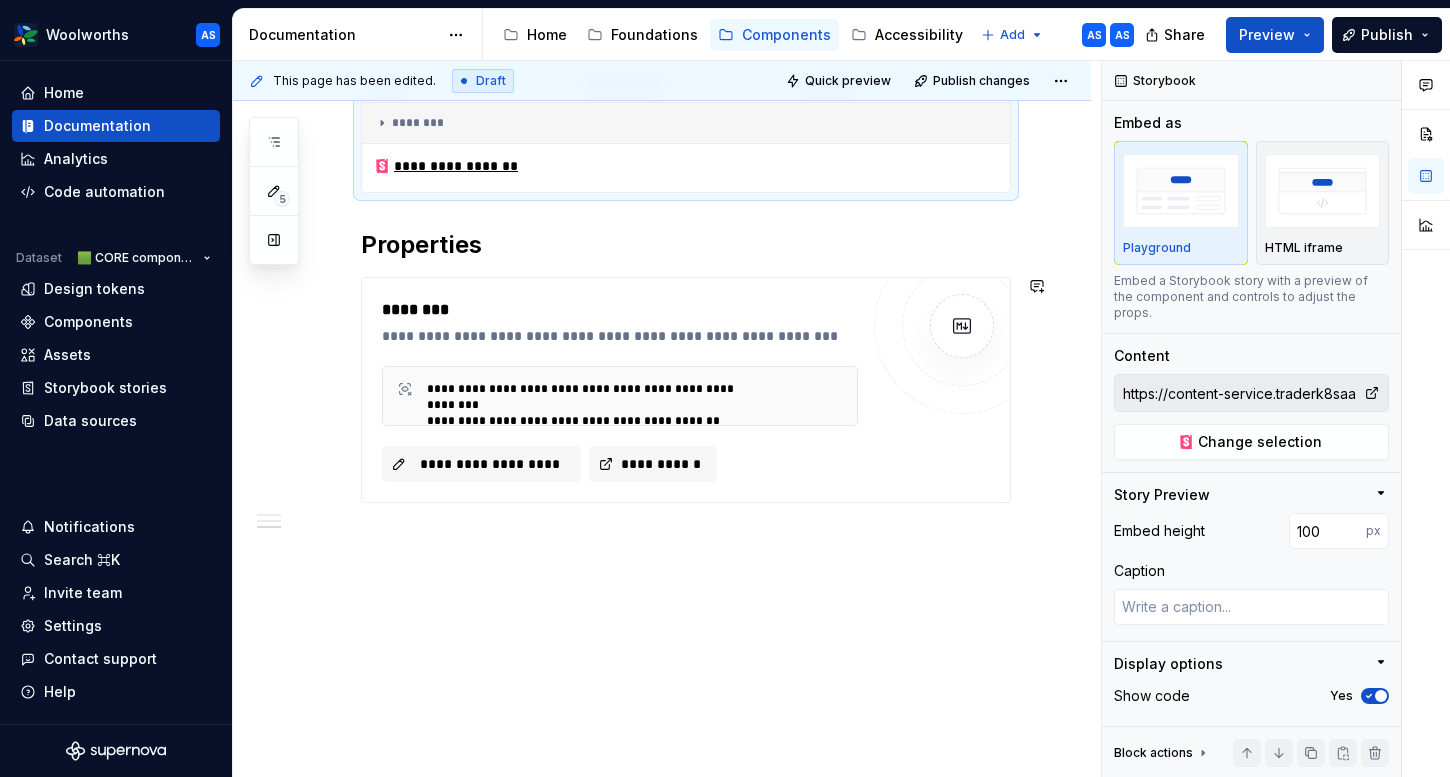scroll, scrollTop: 1071, scrollLeft: 0, axis: vertical 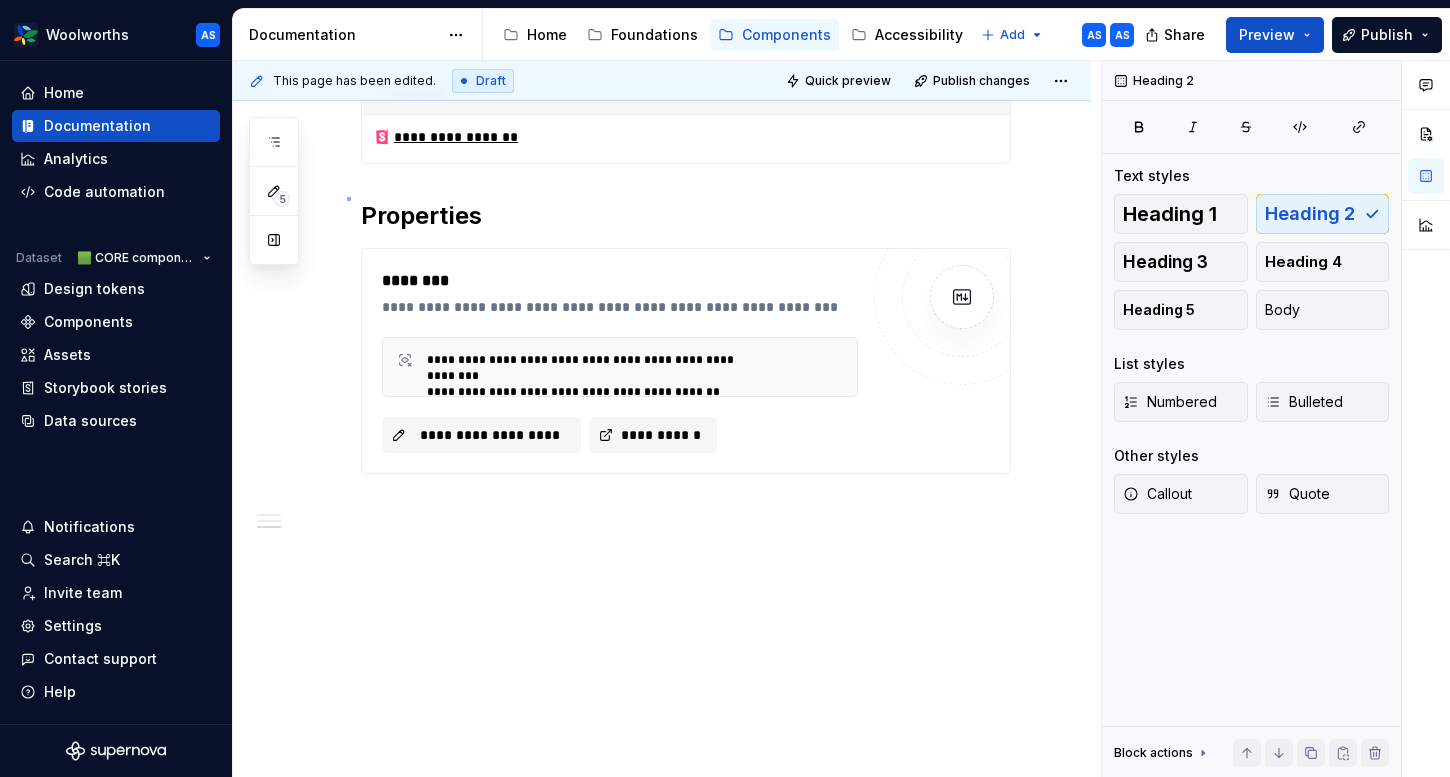 drag, startPoint x: 346, startPoint y: 197, endPoint x: 475, endPoint y: 326, distance: 182.43355 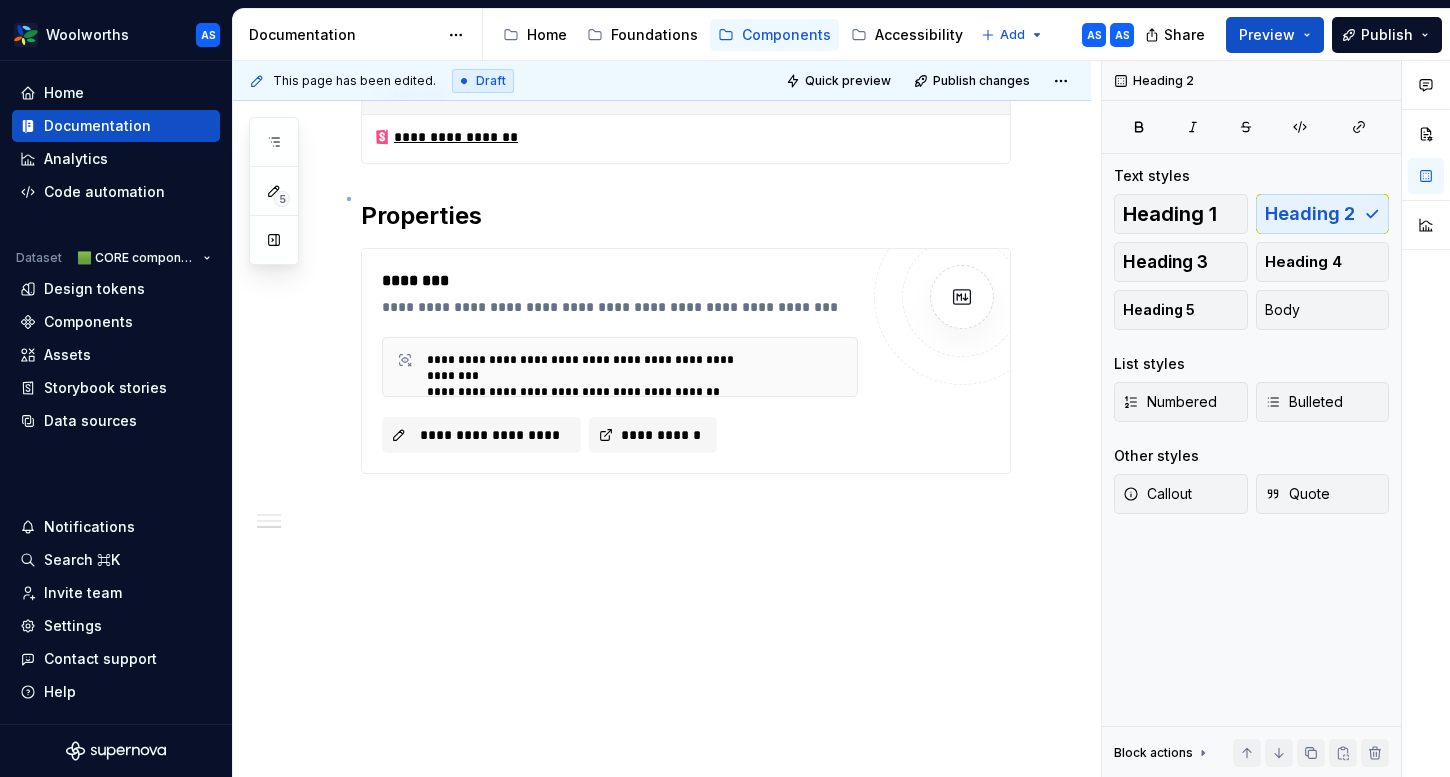 click on "**********" at bounding box center (667, 419) 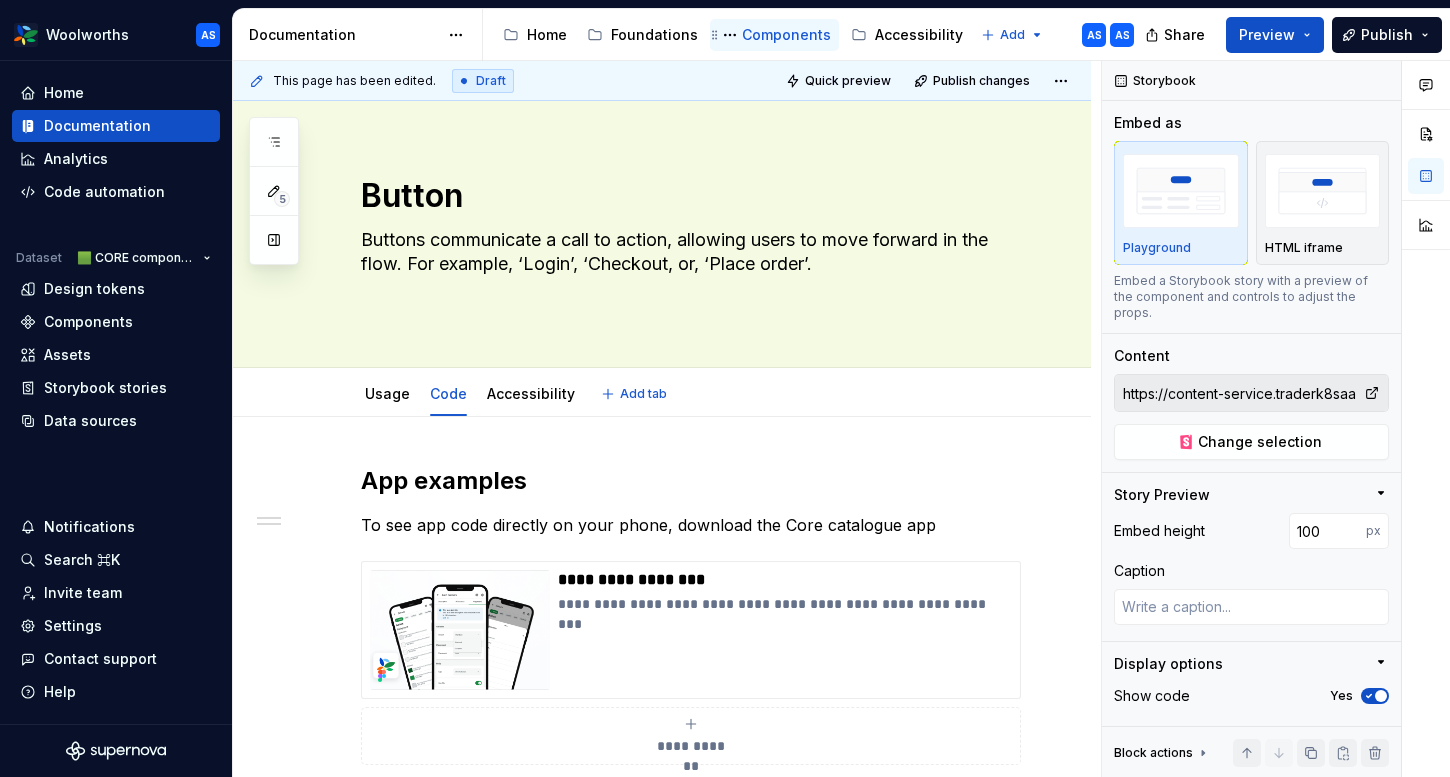 scroll, scrollTop: 22, scrollLeft: 0, axis: vertical 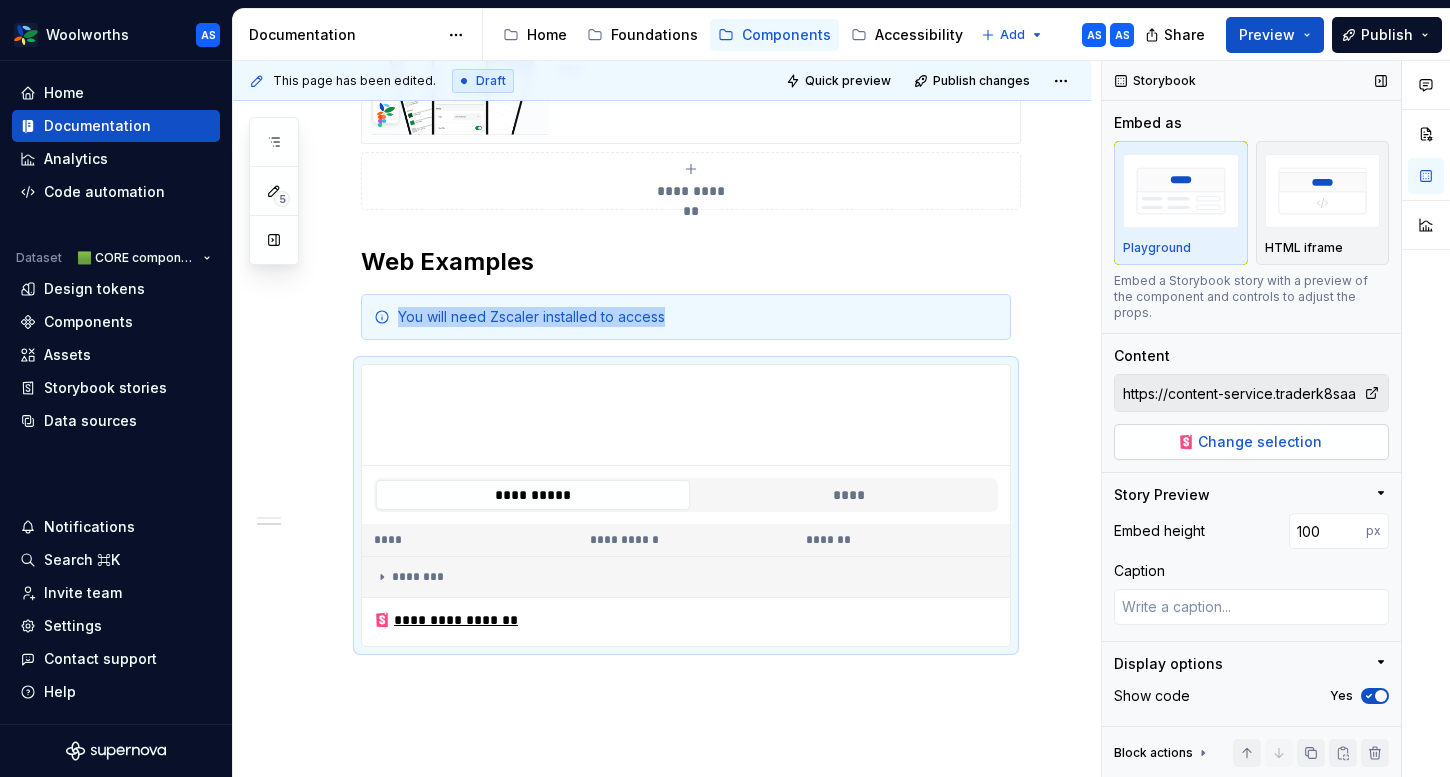 click on "Change selection" at bounding box center (1260, 442) 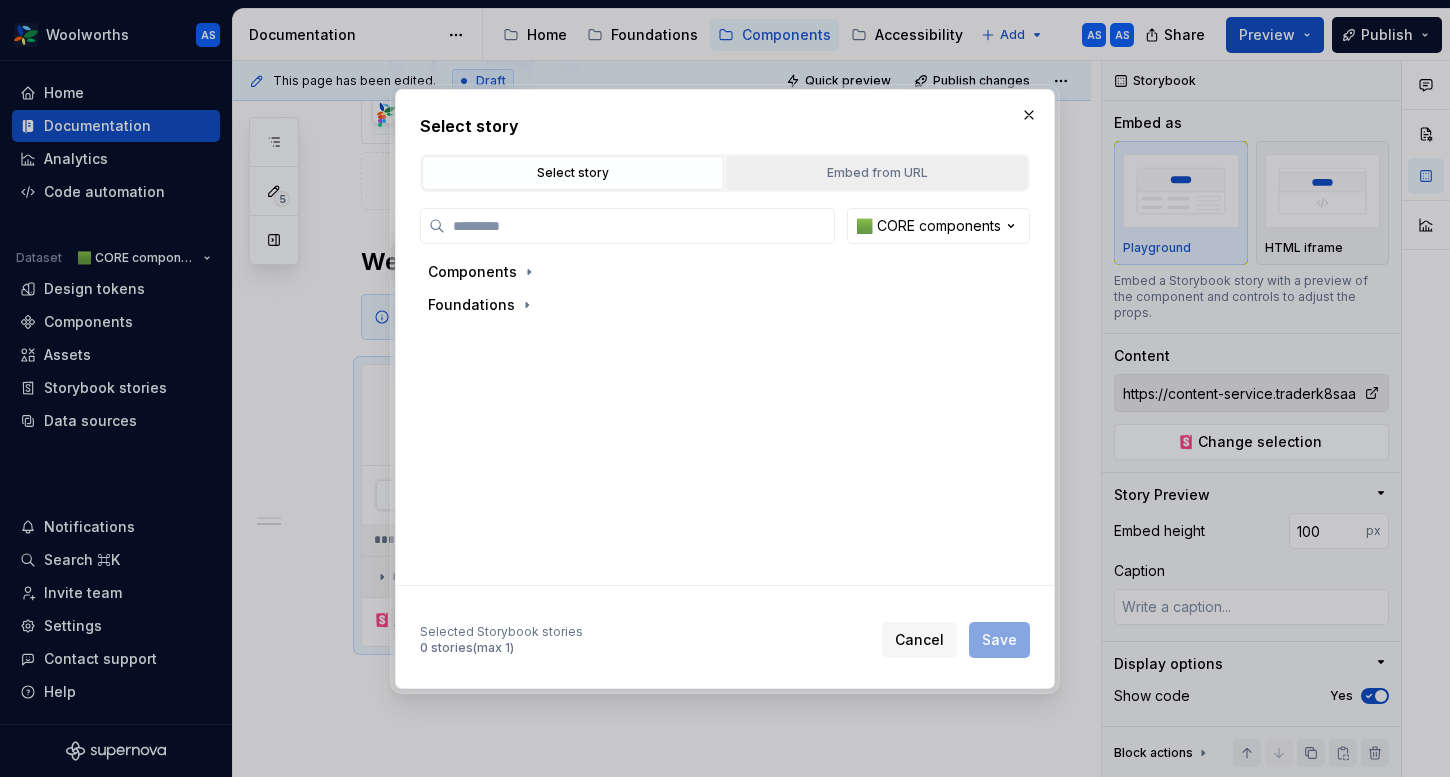 click on "Embed from URL" at bounding box center (877, 173) 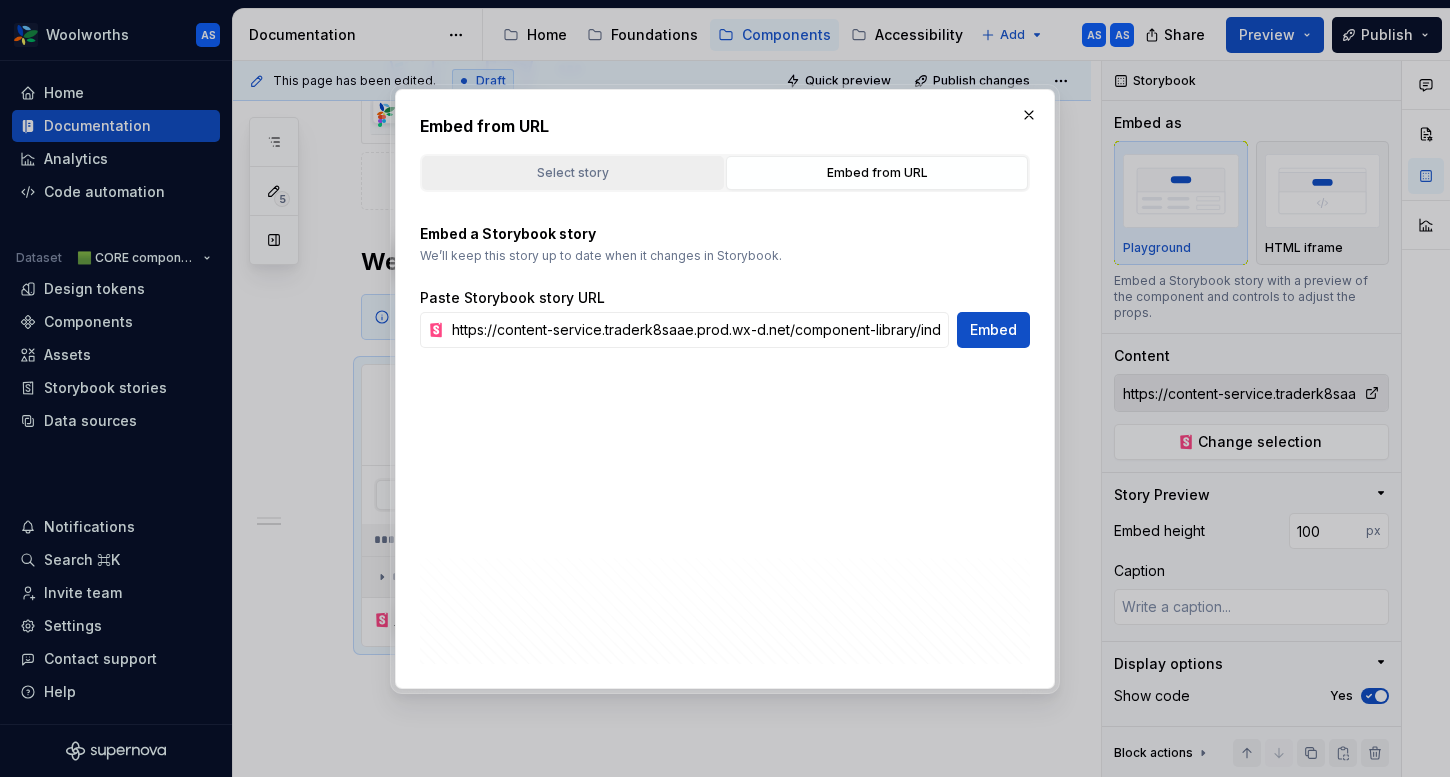 type on "*" 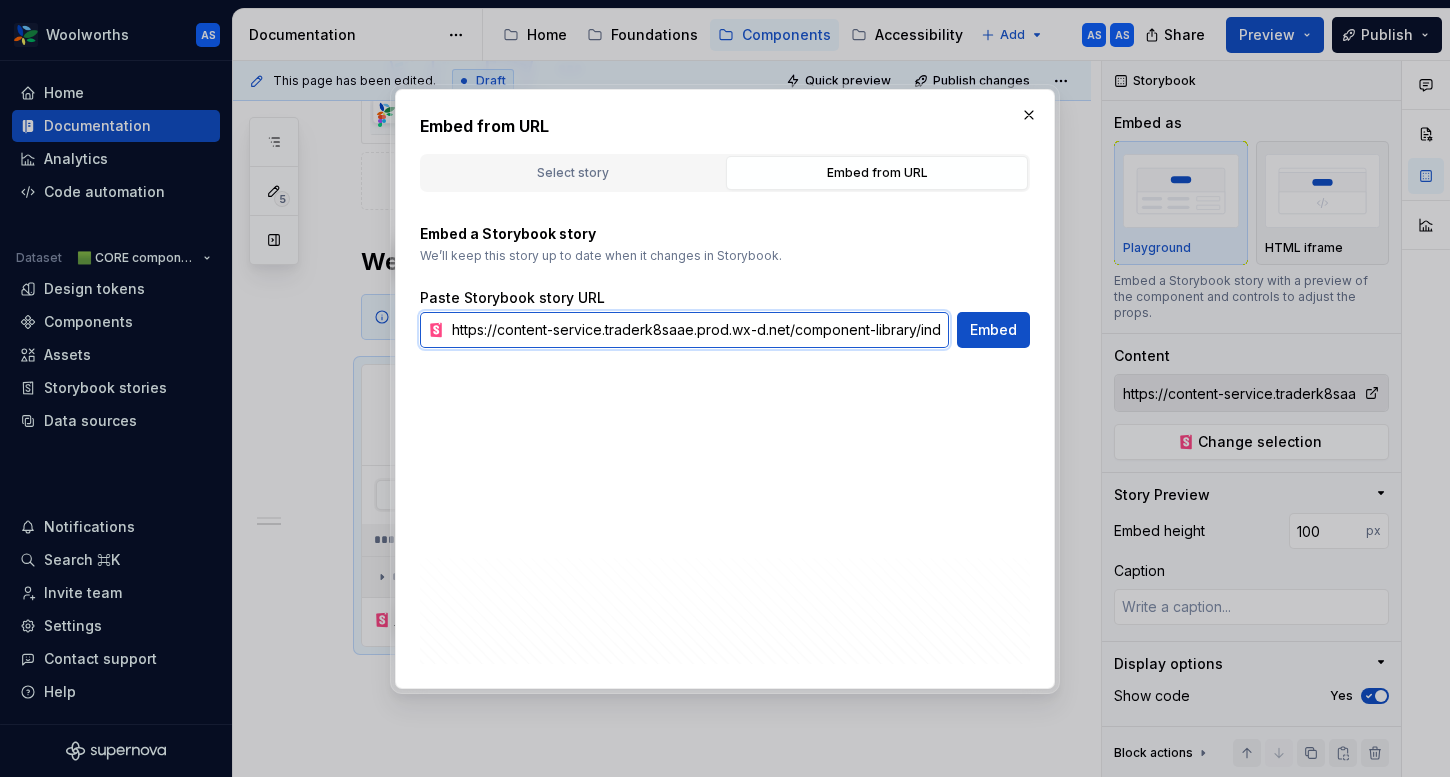 click on "https://content-service.traderk8saae.prod.wx-d.net/component-library/index.html?path=/story/core-button--default" at bounding box center [696, 330] 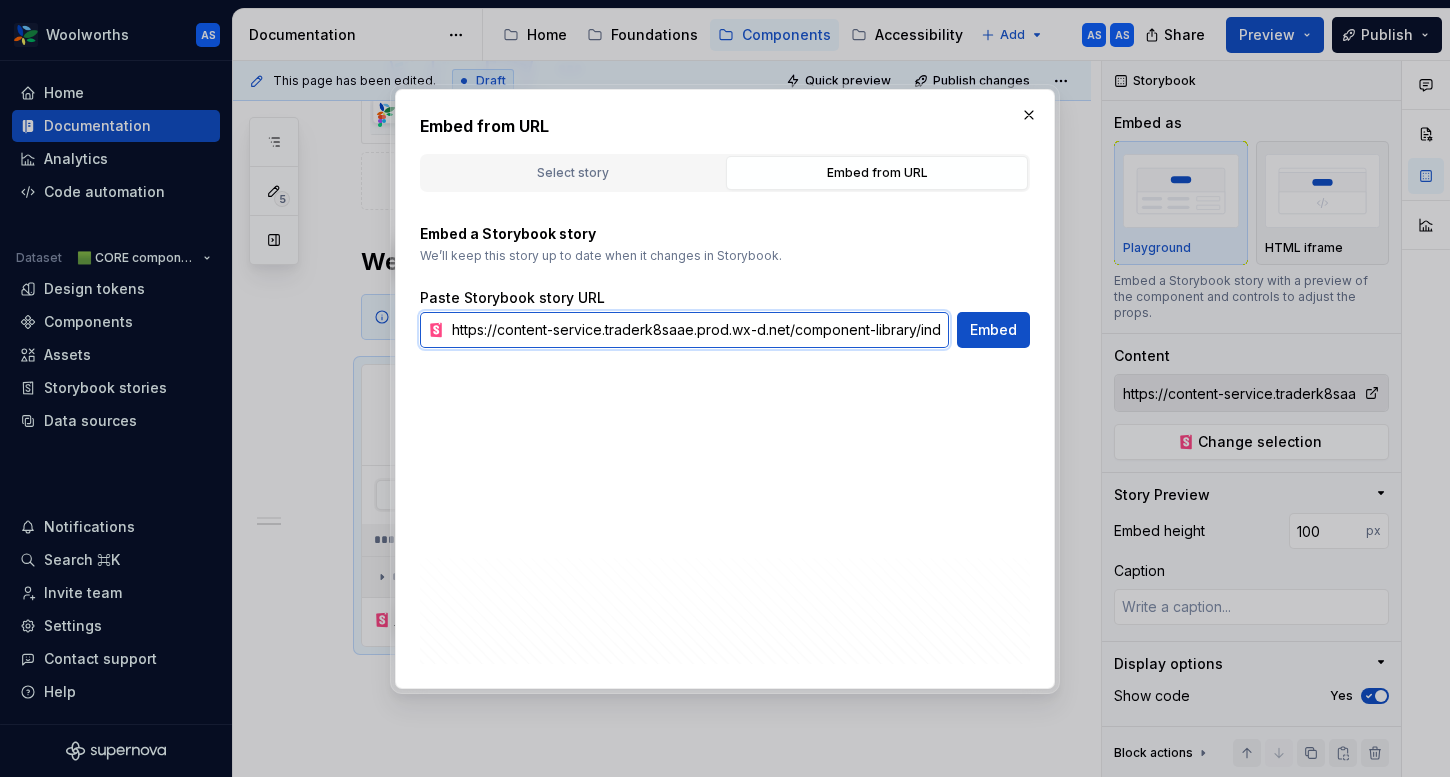 paste on "checkbox--with-label" 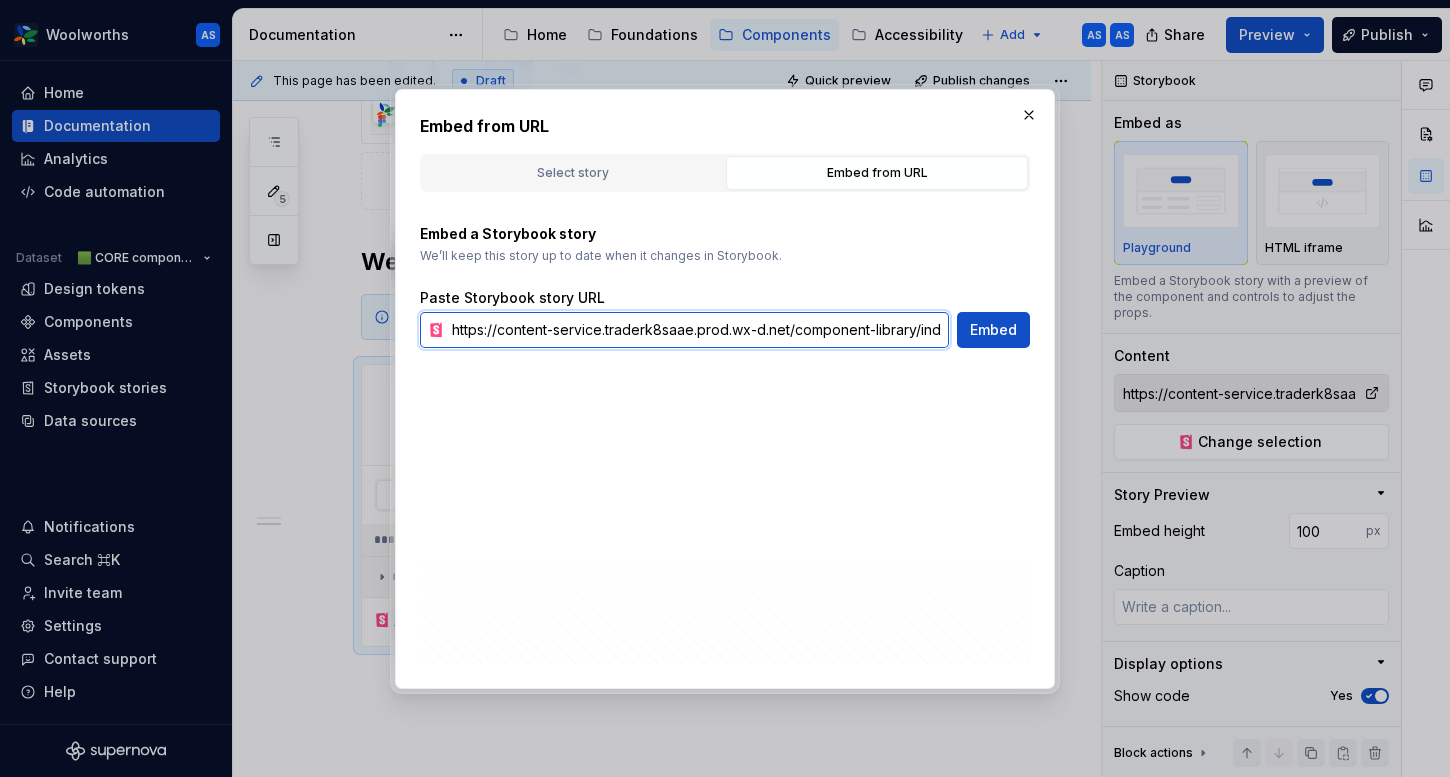 scroll, scrollTop: 0, scrollLeft: 319, axis: horizontal 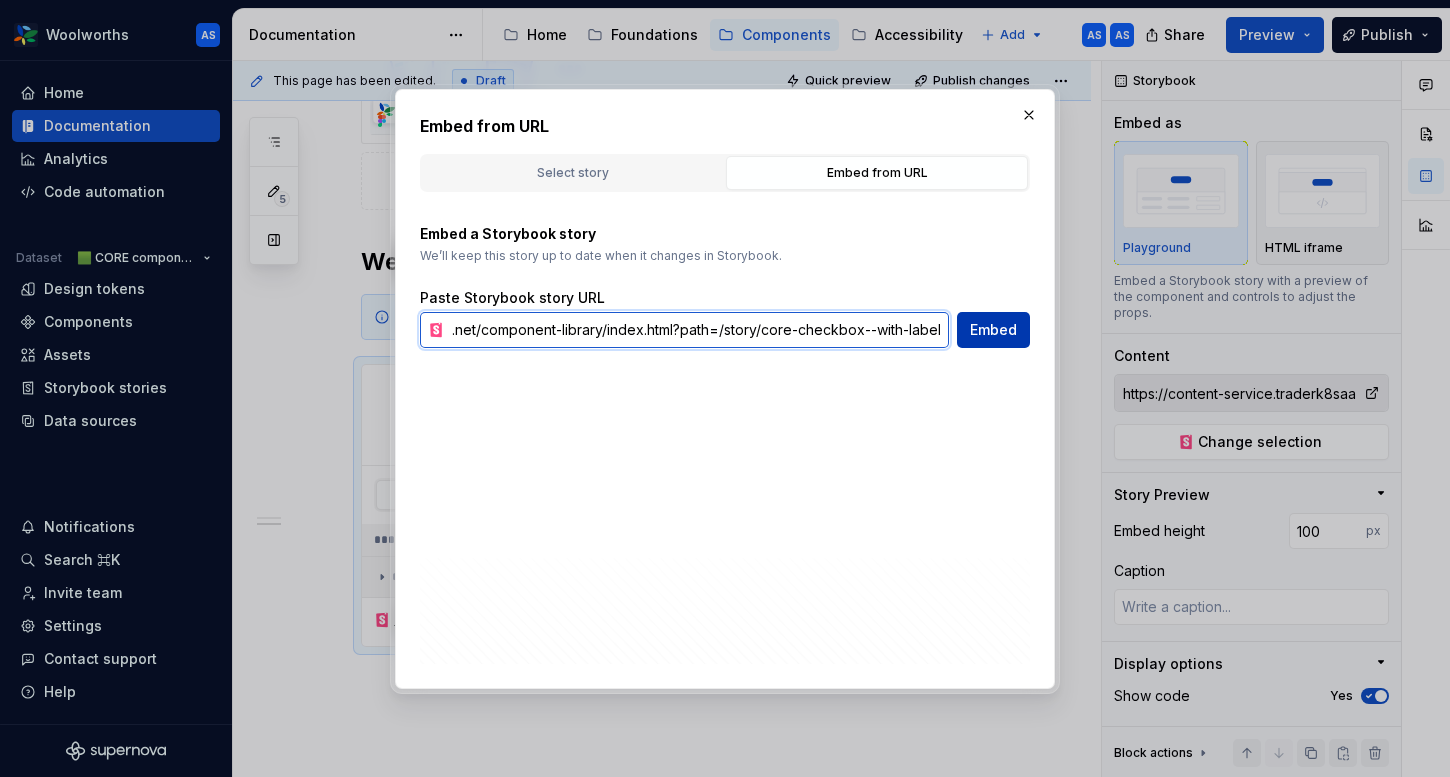 type on "https://content-service.traderk8saae.prod.wx-d.net/component-library/index.html?path=/story/core-checkbox--with-label" 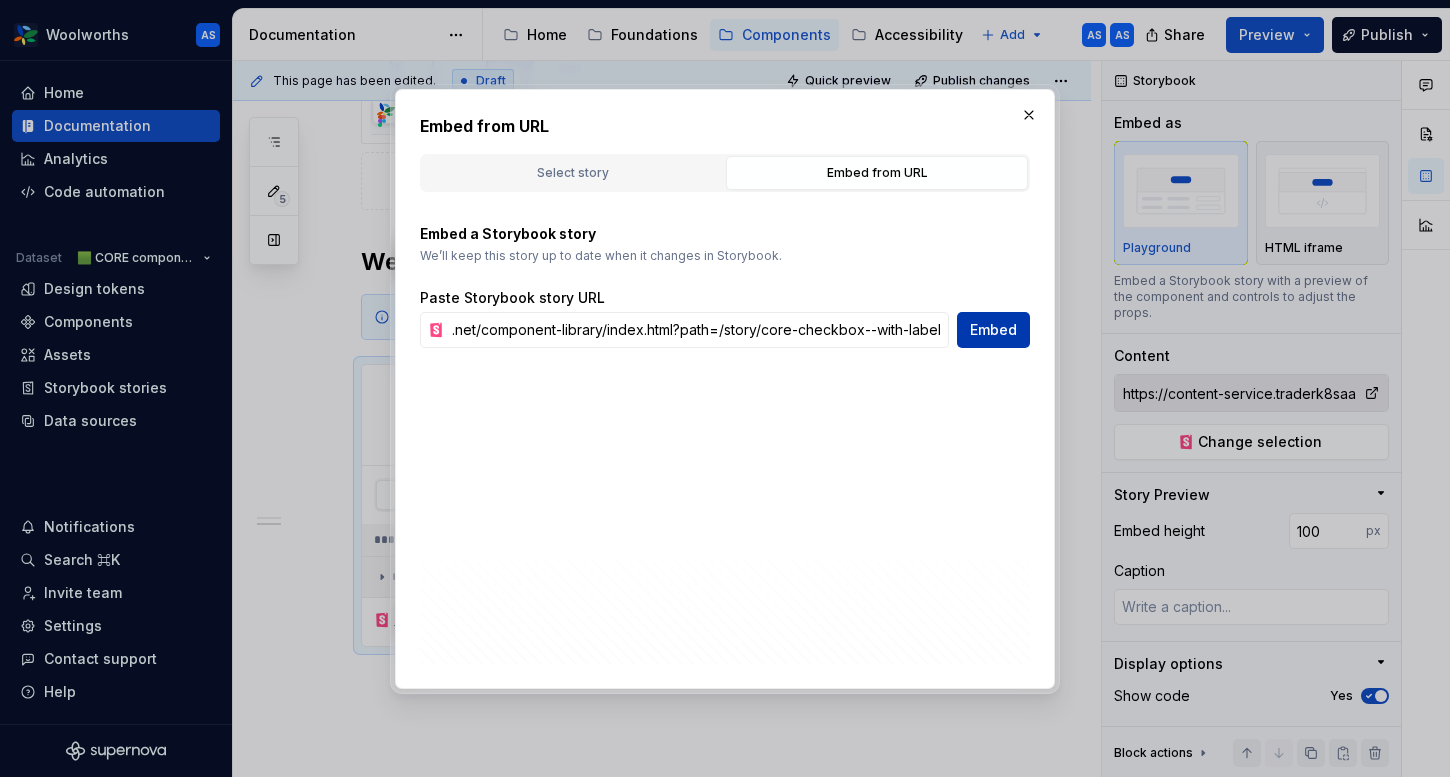 click on "Embed" at bounding box center [993, 330] 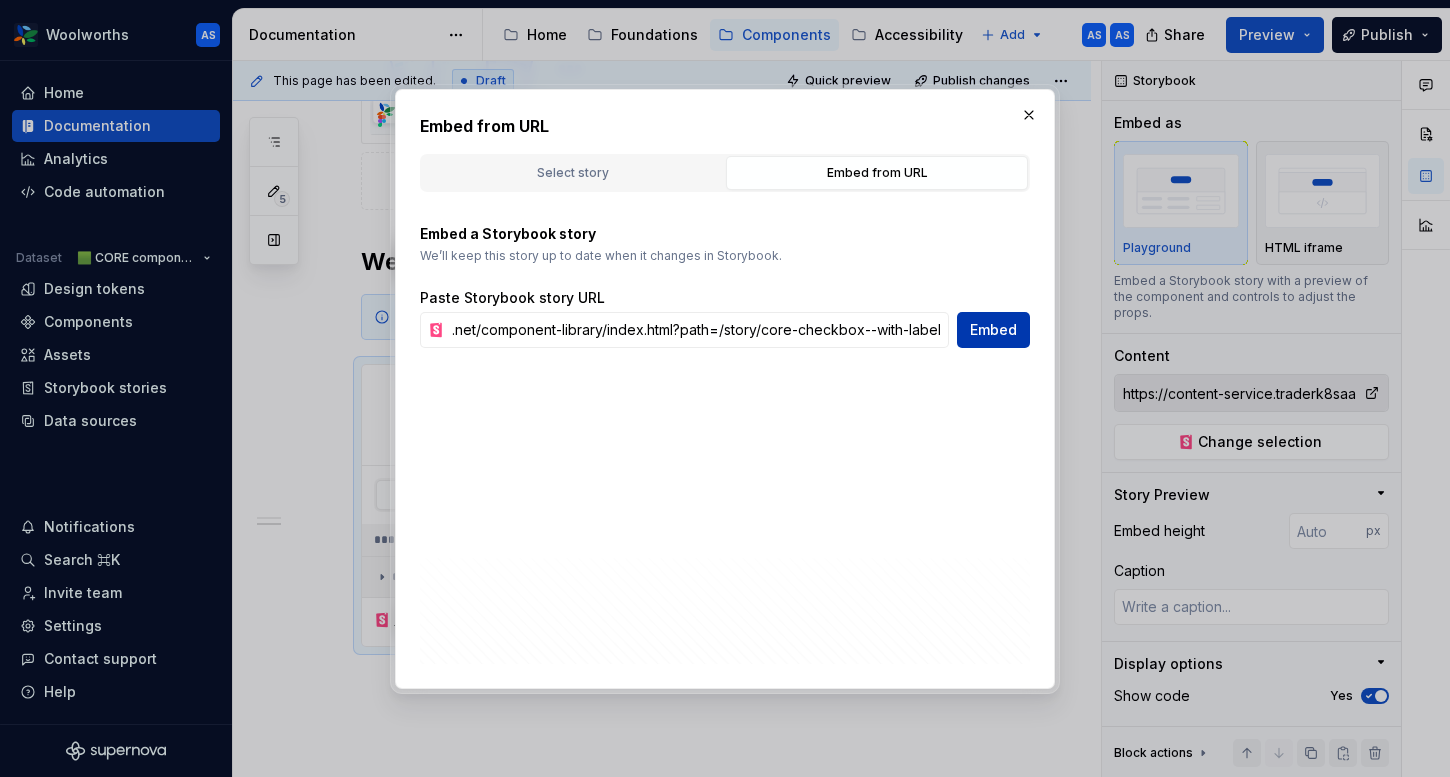 scroll, scrollTop: 0, scrollLeft: 0, axis: both 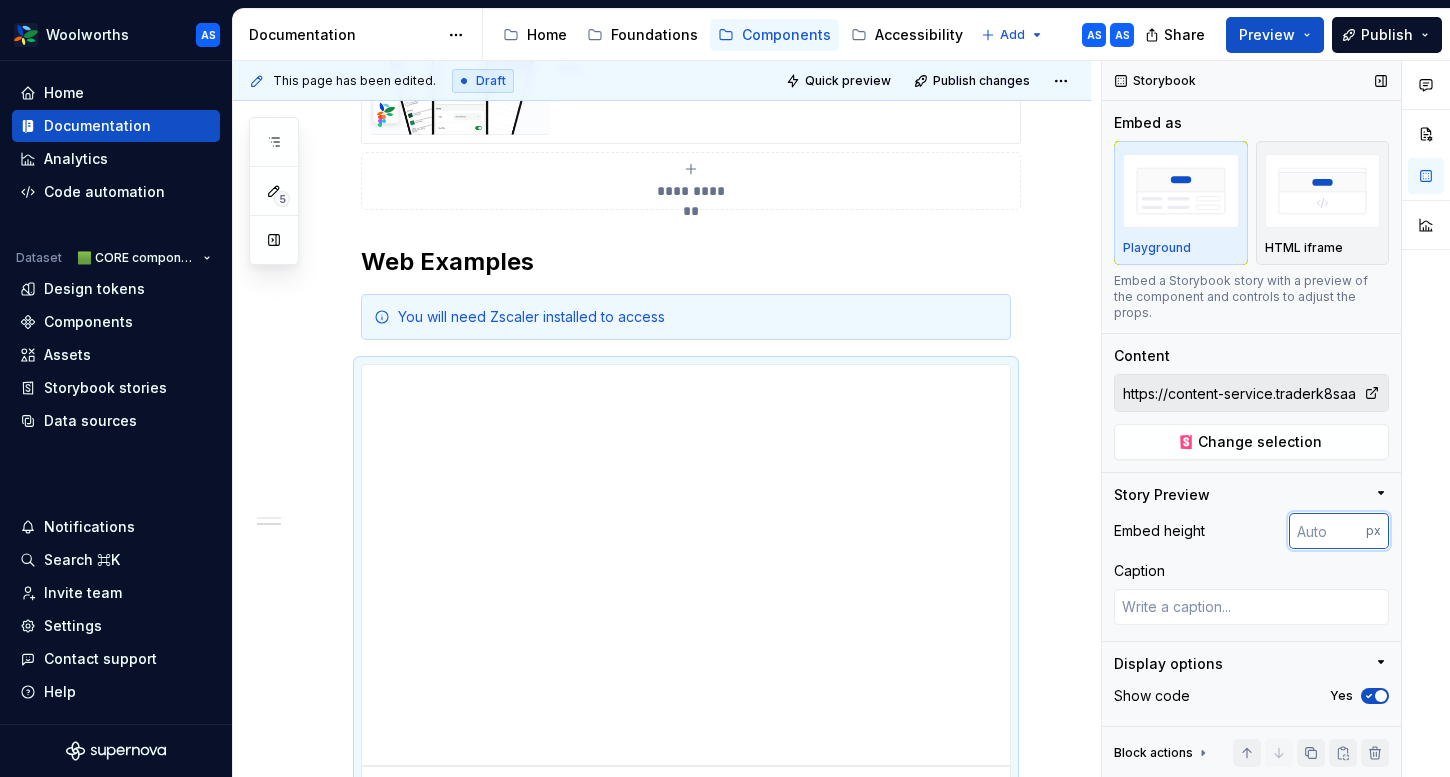 click at bounding box center [1327, 531] 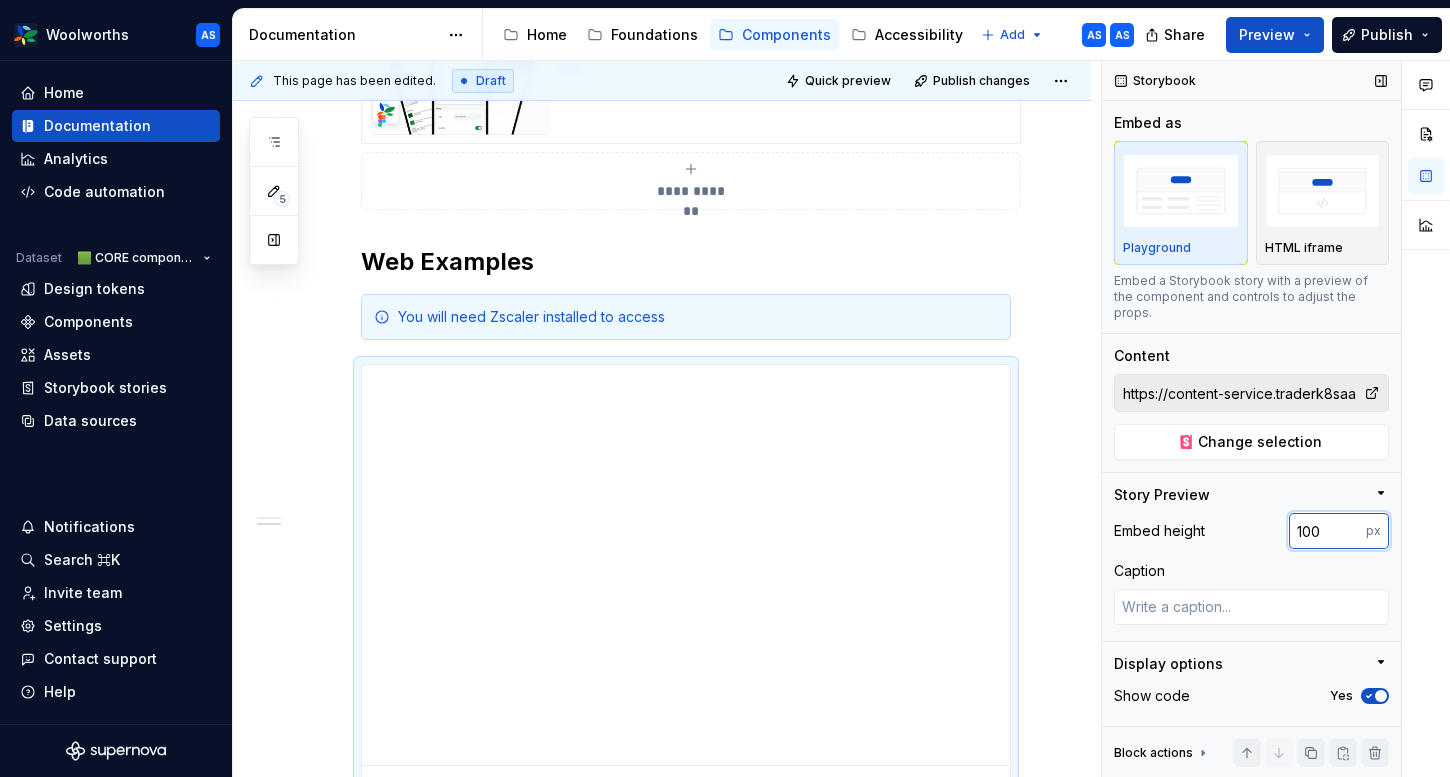 type on "100" 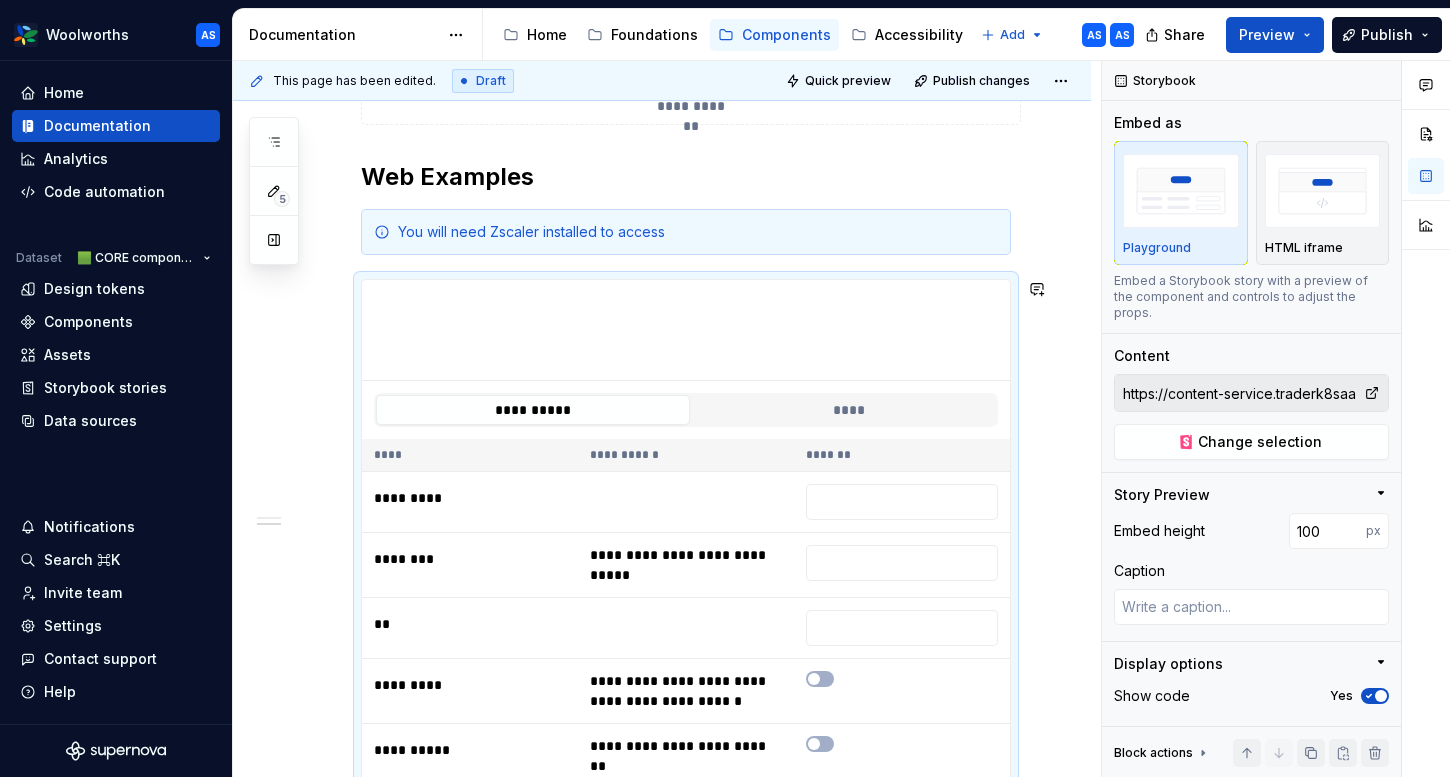 scroll, scrollTop: 0, scrollLeft: 0, axis: both 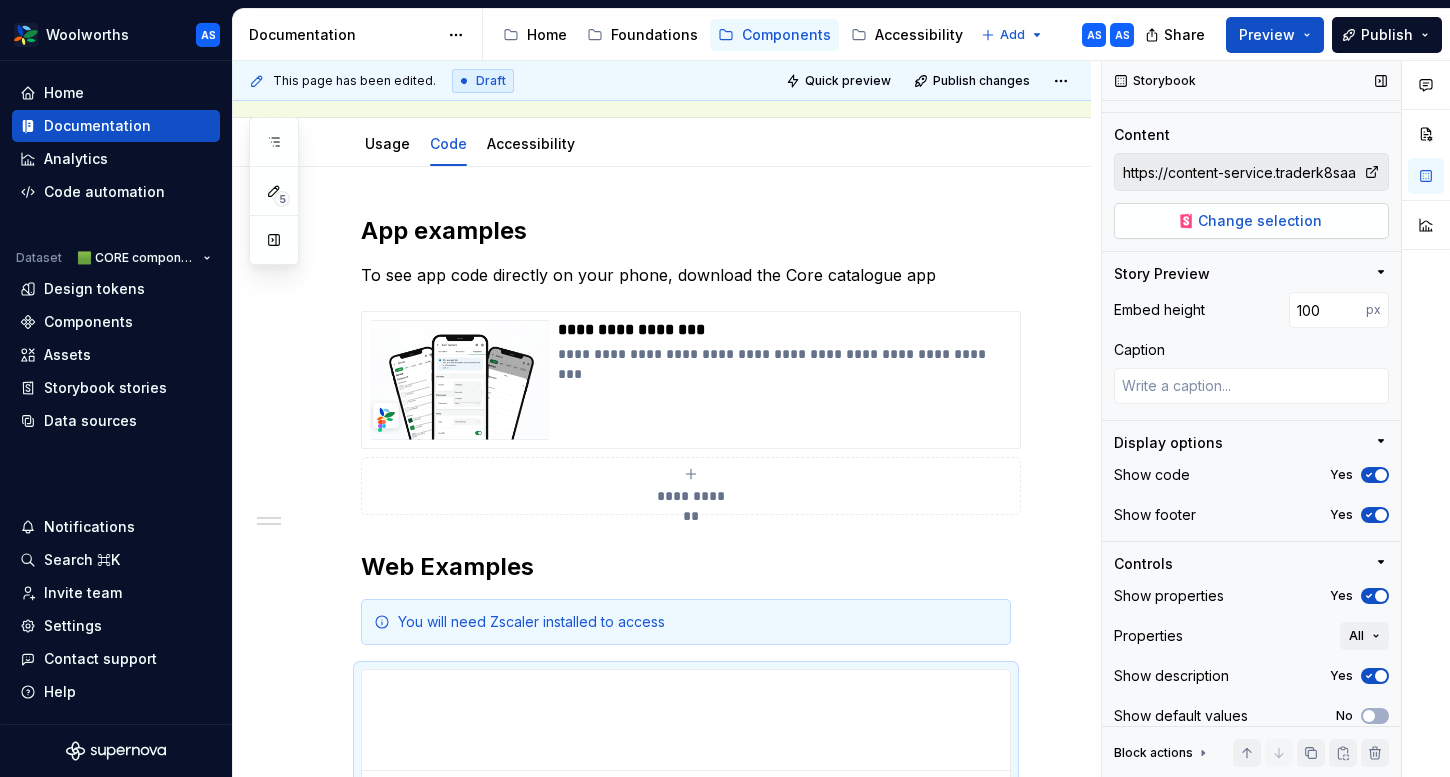 click on "Change selection" at bounding box center [1251, 221] 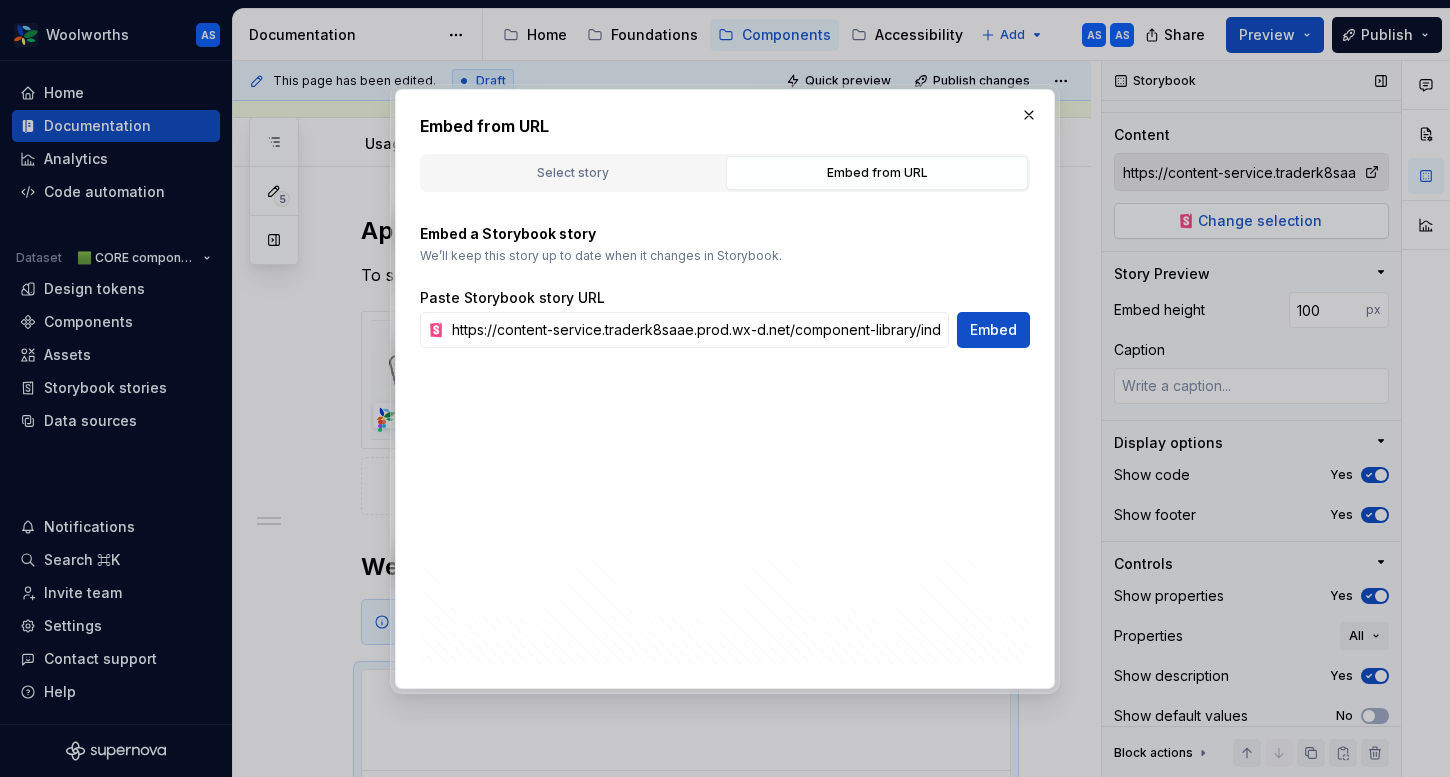 scroll, scrollTop: 0, scrollLeft: 319, axis: horizontal 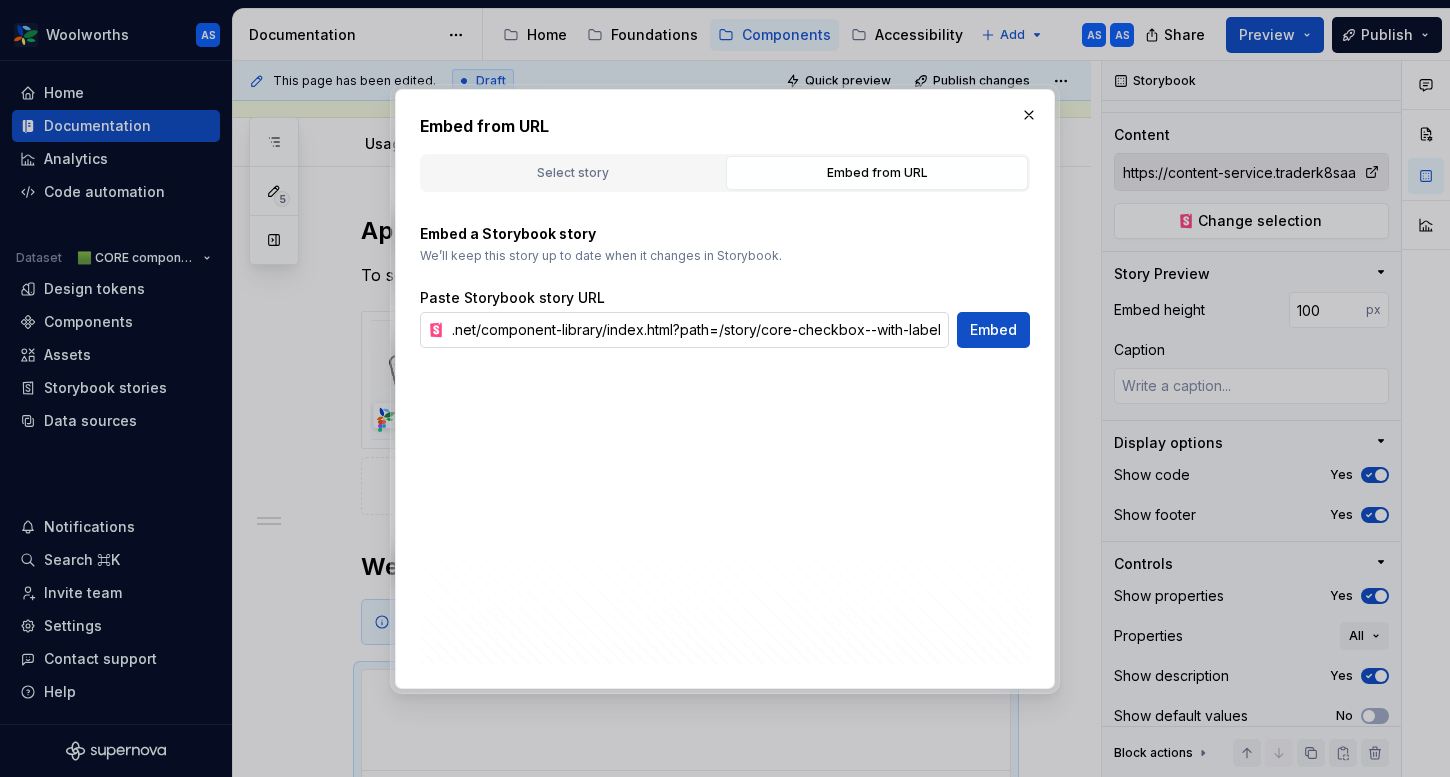 click on "https://content-service.traderk8saae.prod.wx-d.net/component-library/index.html?path=/story/core-checkbox--with-label" at bounding box center [696, 330] 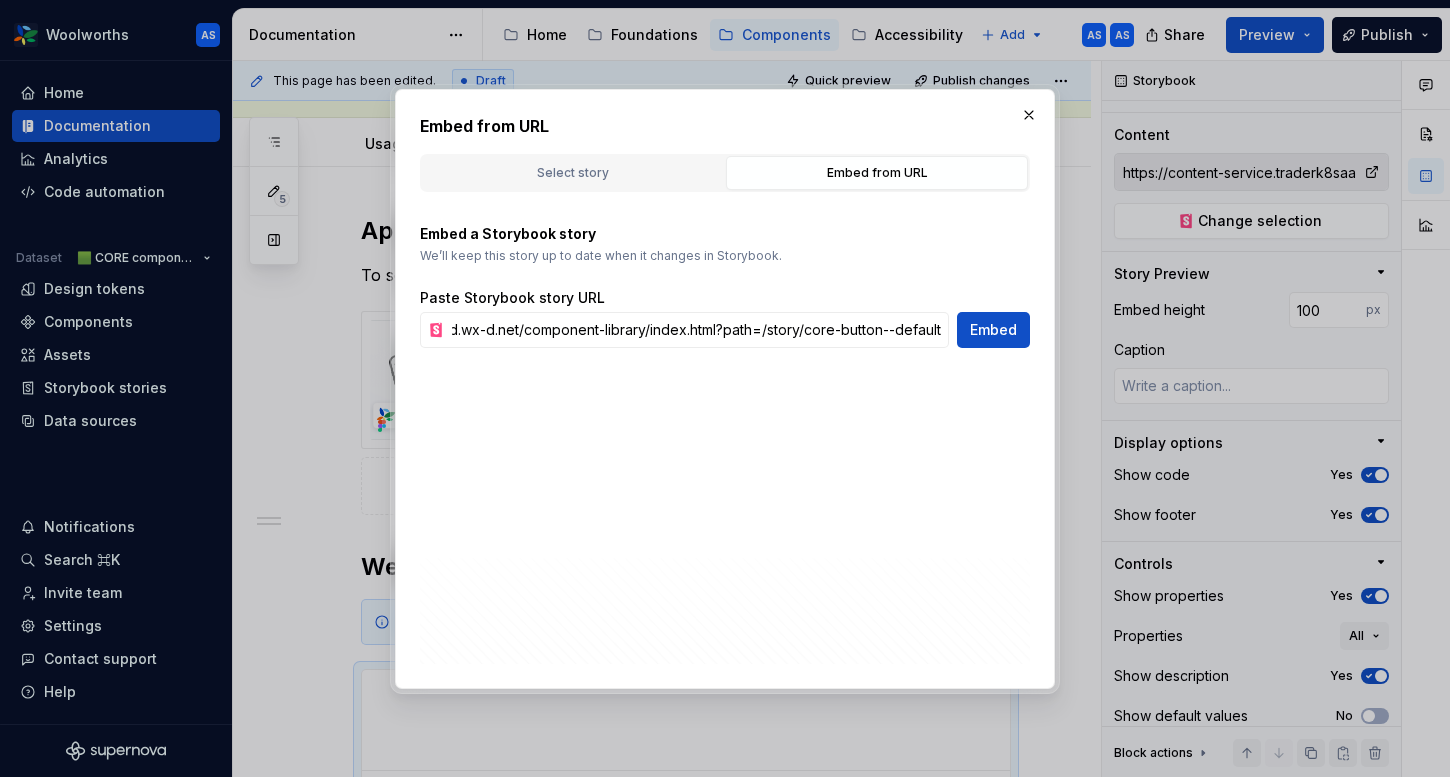 scroll, scrollTop: 0, scrollLeft: 278, axis: horizontal 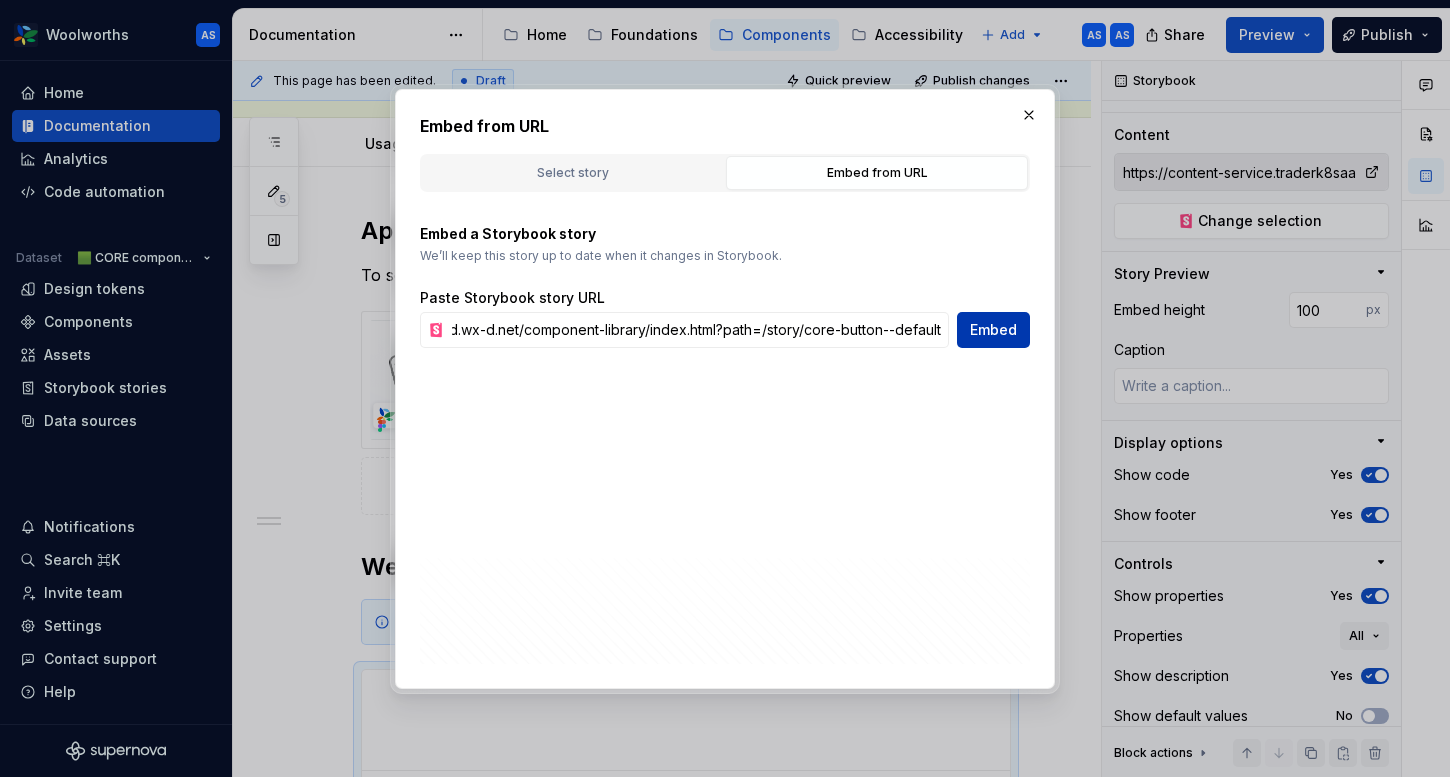 type on "https://content-service.traderk8saae.prod.wx-d.net/component-library/index.html?path=/story/core-button--default" 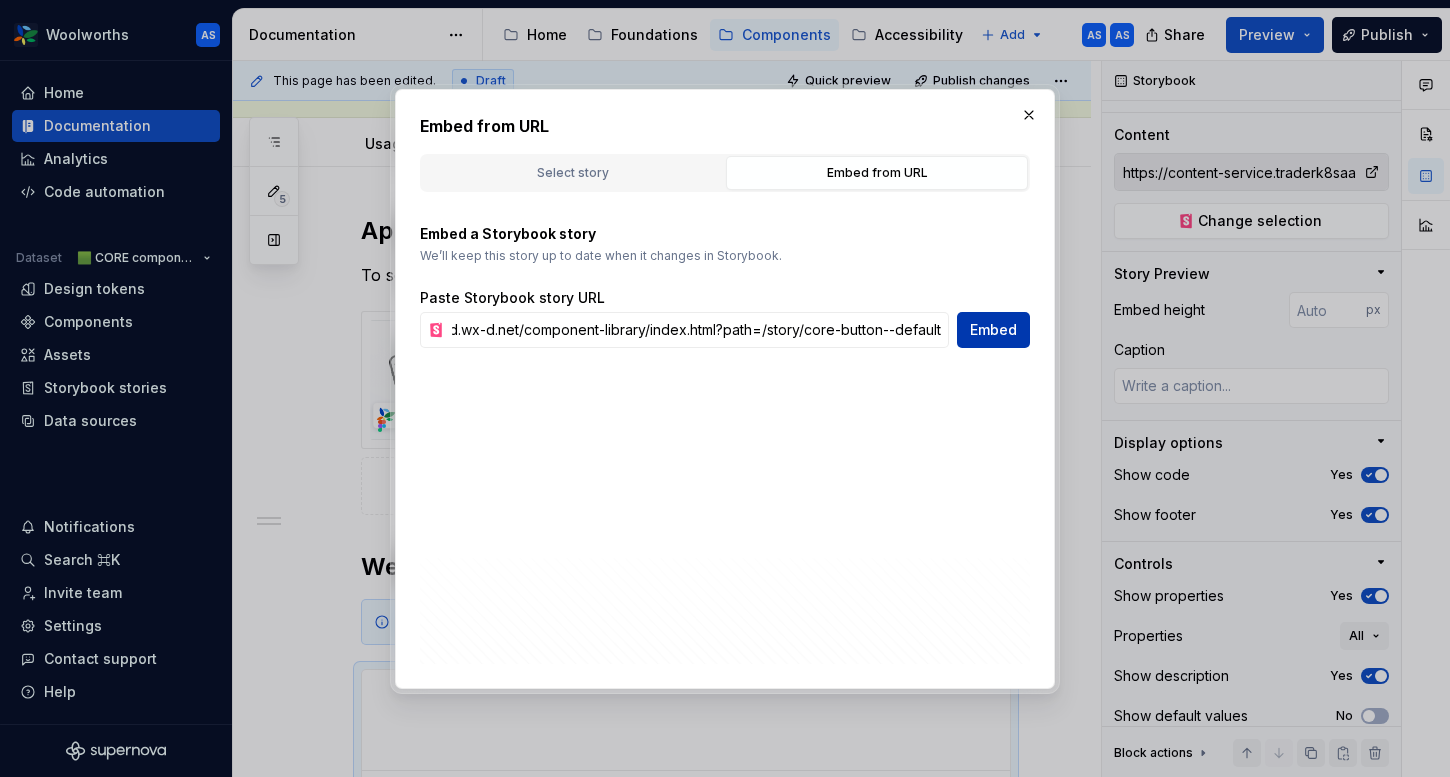 scroll, scrollTop: 0, scrollLeft: 0, axis: both 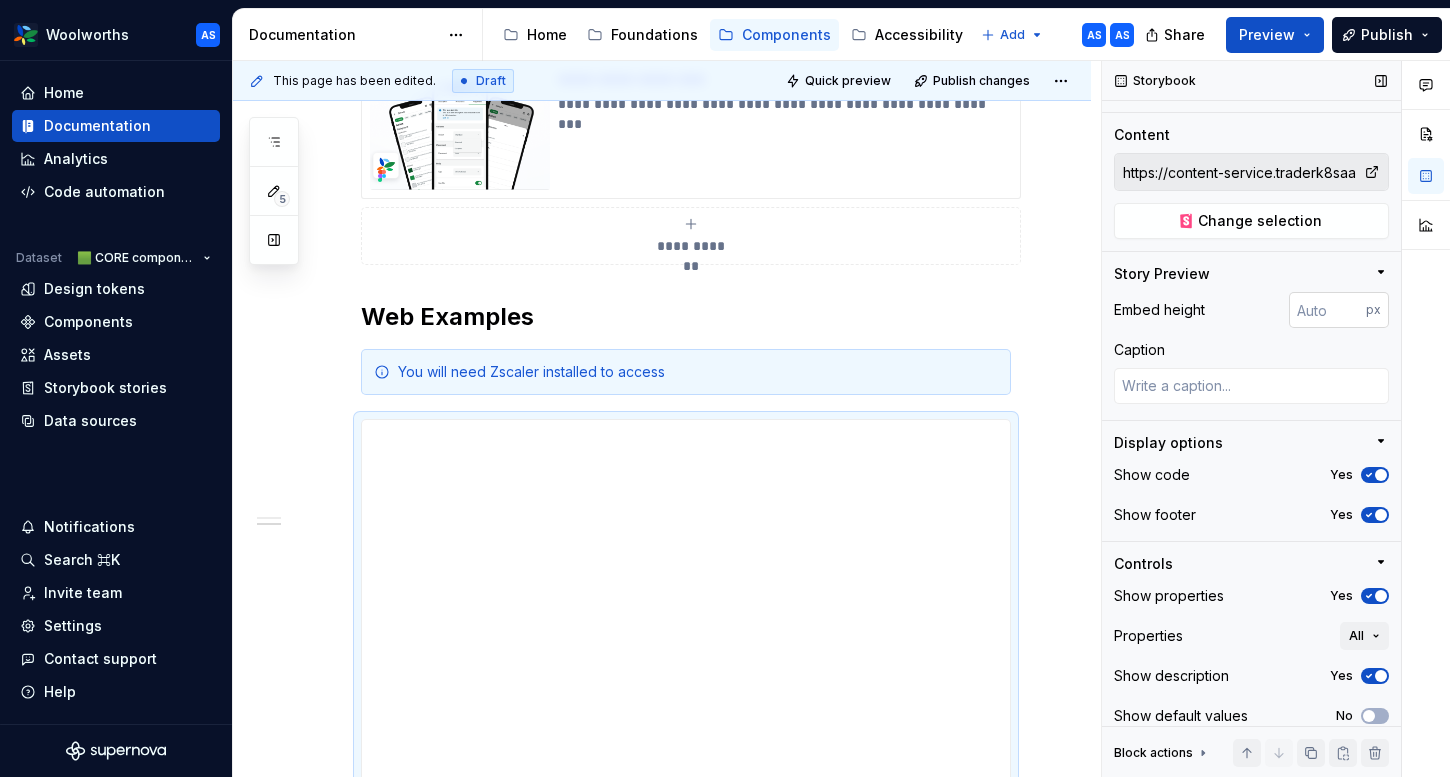 click at bounding box center [1327, 310] 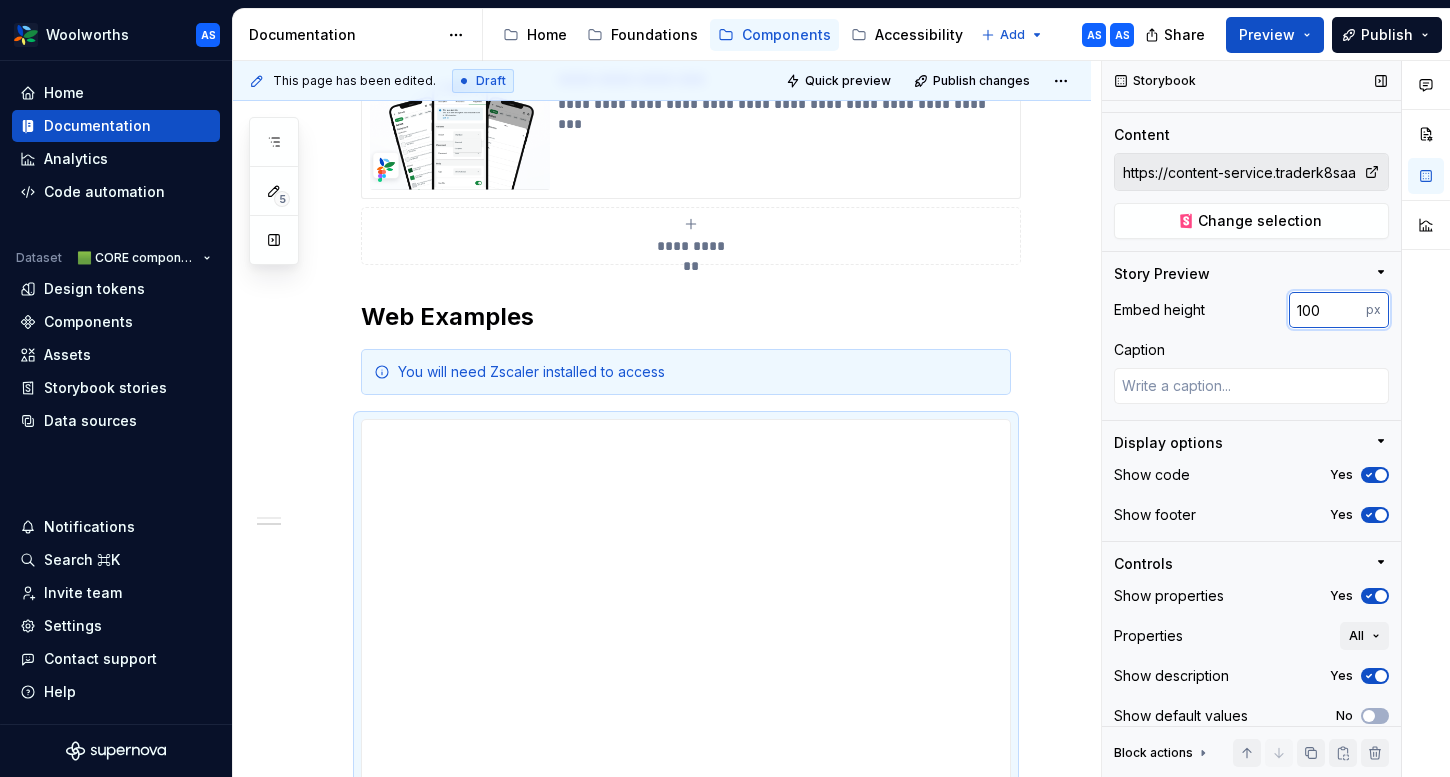 type on "100" 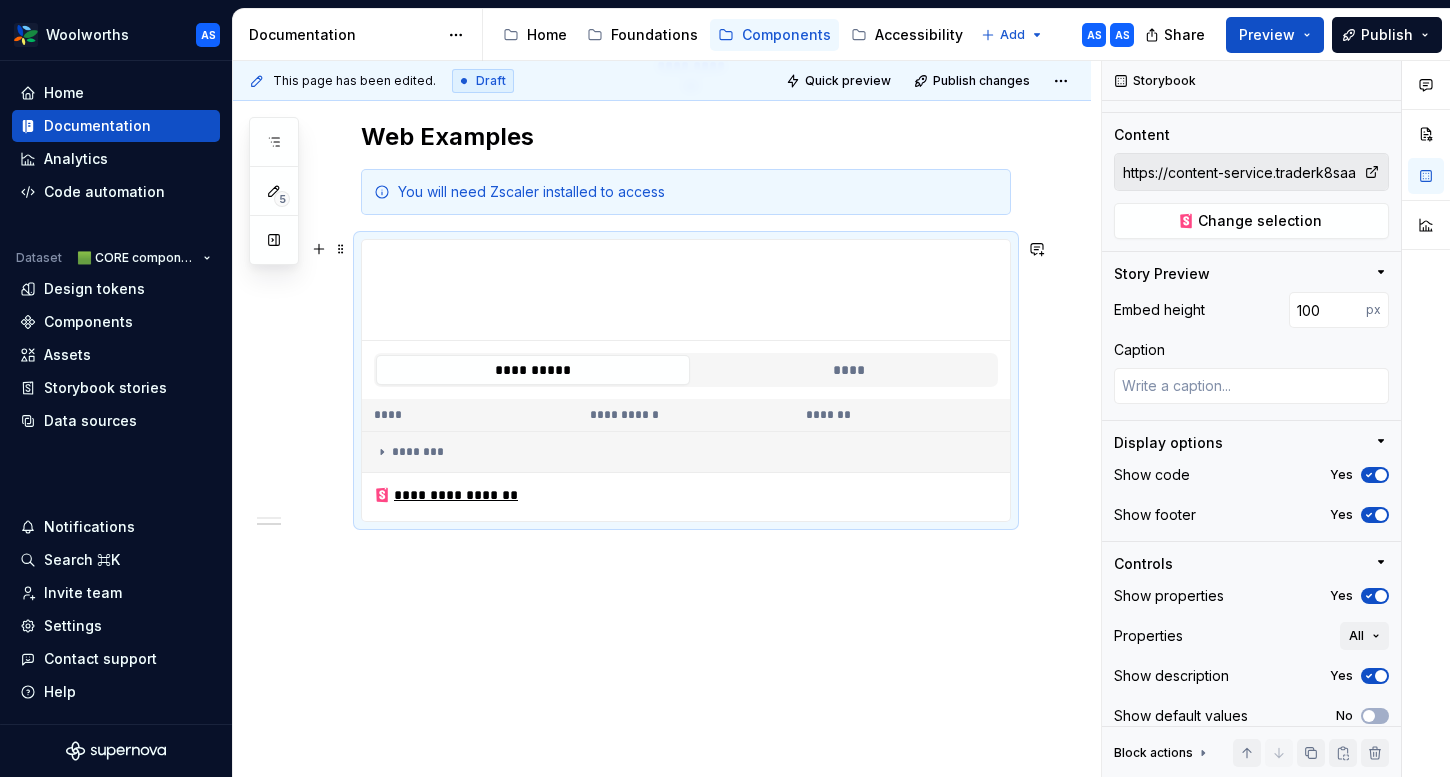 scroll, scrollTop: 0, scrollLeft: 0, axis: both 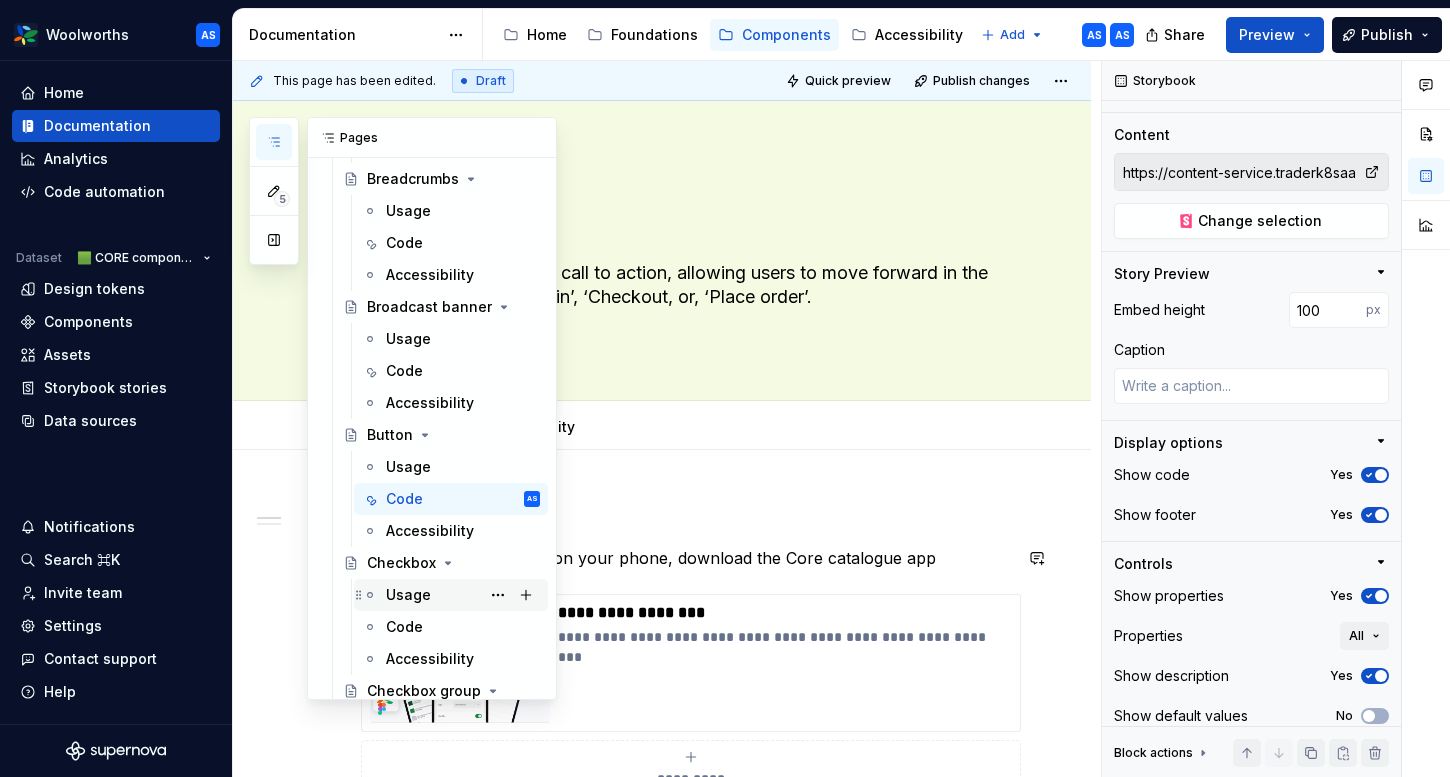 click on "Usage" at bounding box center (408, 595) 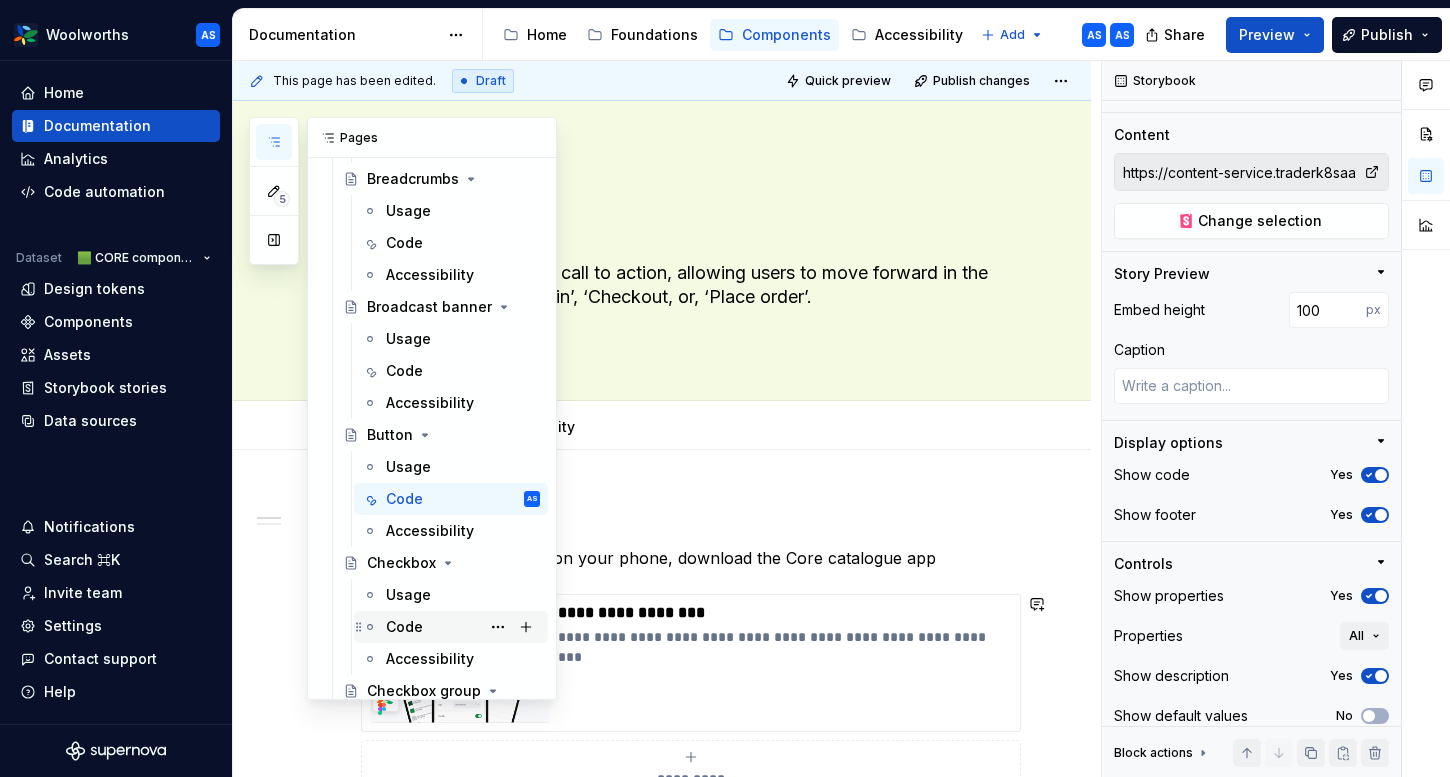 click on "Code" at bounding box center (404, 627) 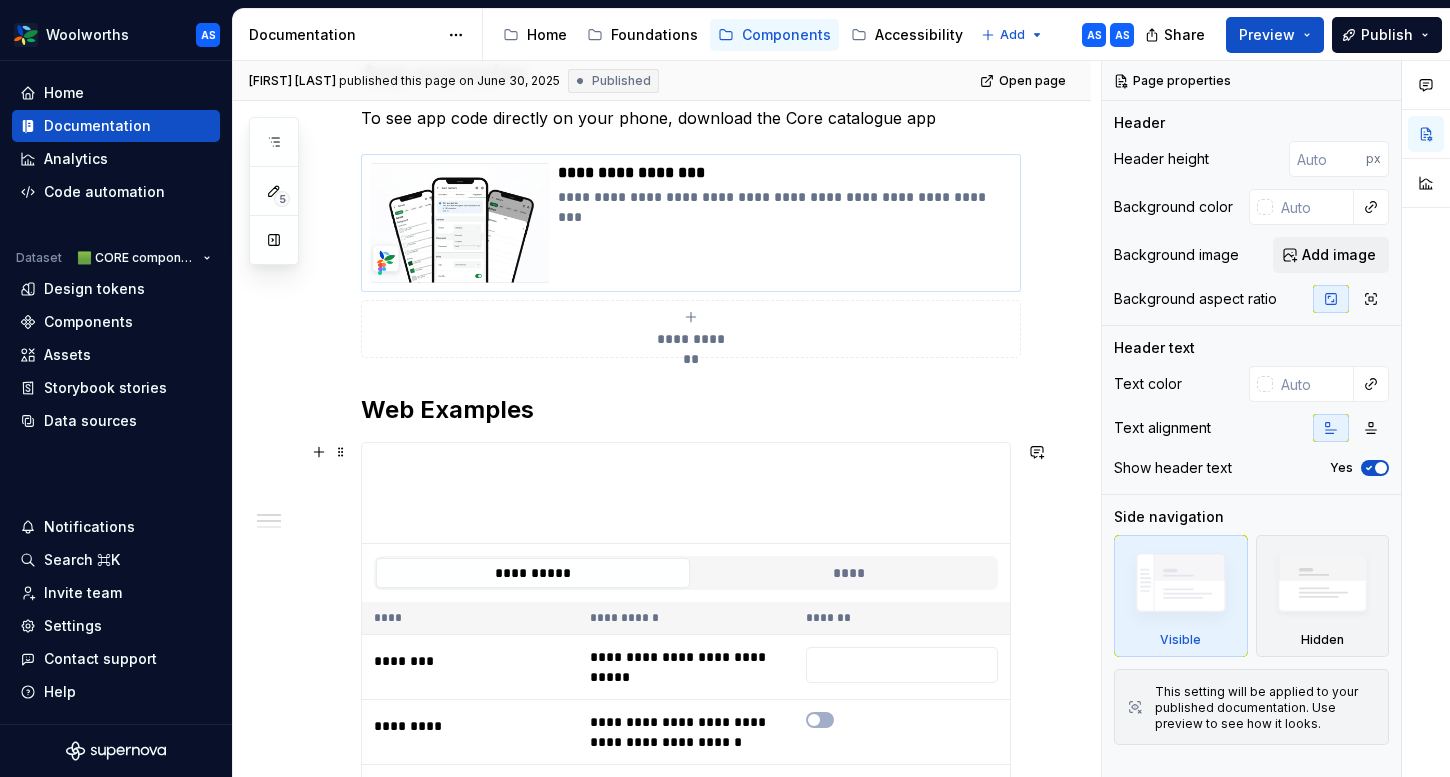 scroll, scrollTop: 340, scrollLeft: 0, axis: vertical 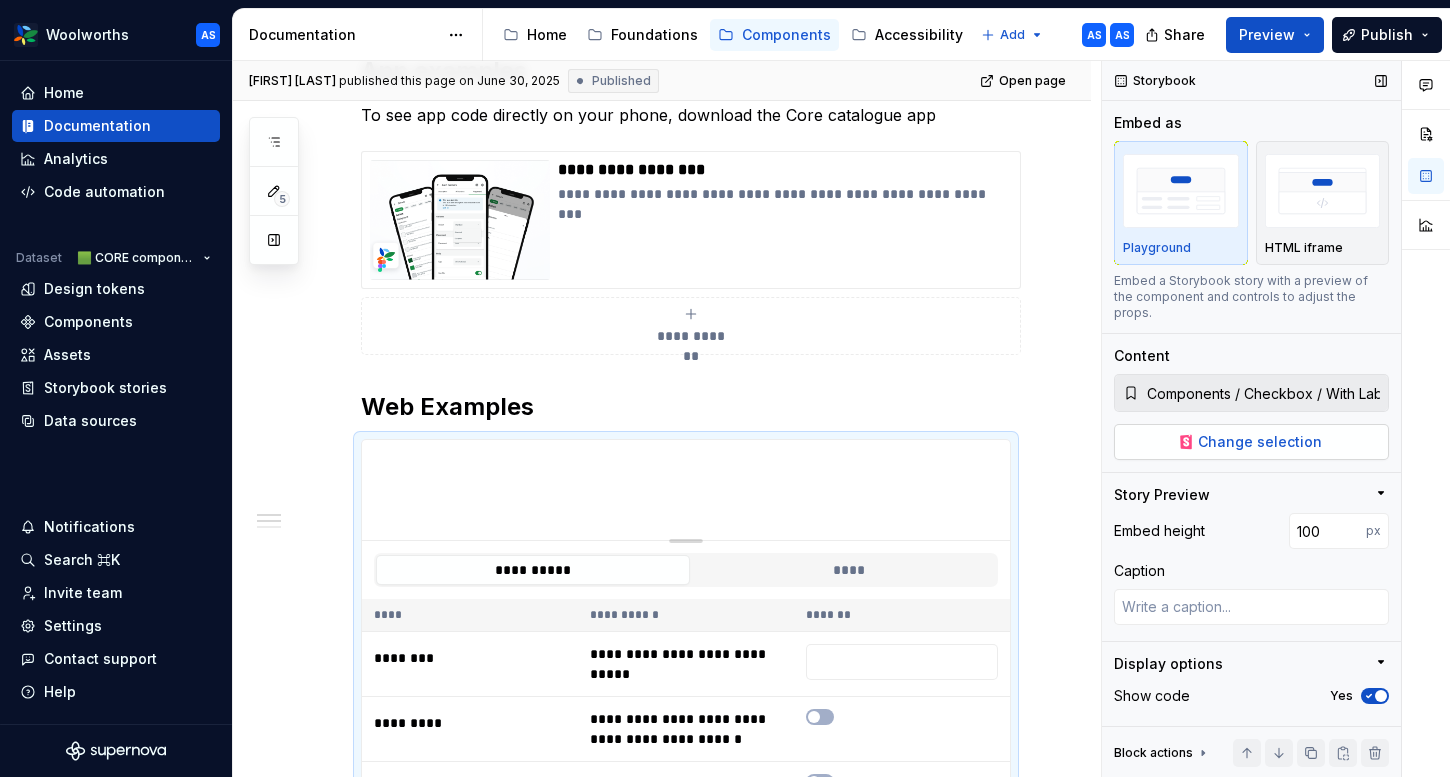 click on "Change selection" at bounding box center (1260, 442) 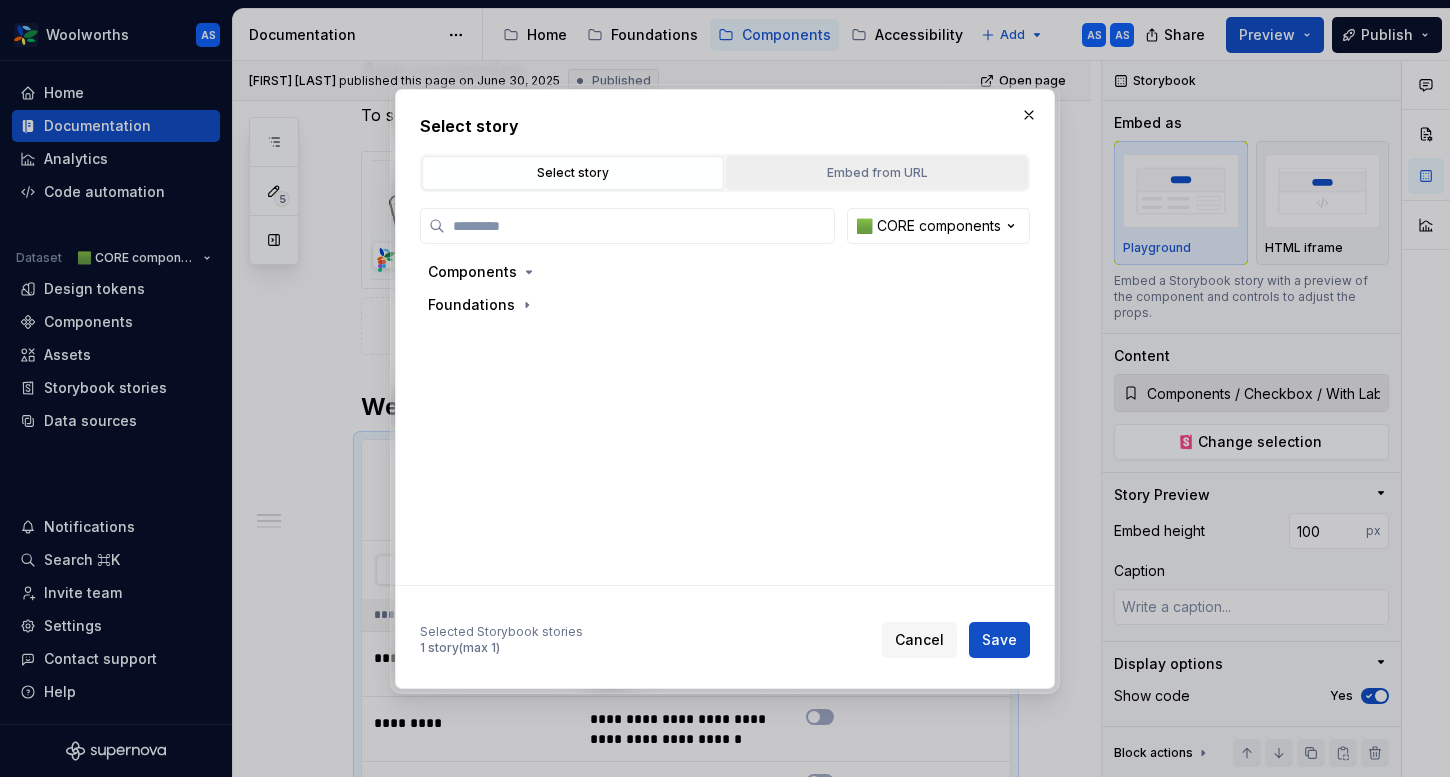 click on "Embed from URL" at bounding box center [877, 173] 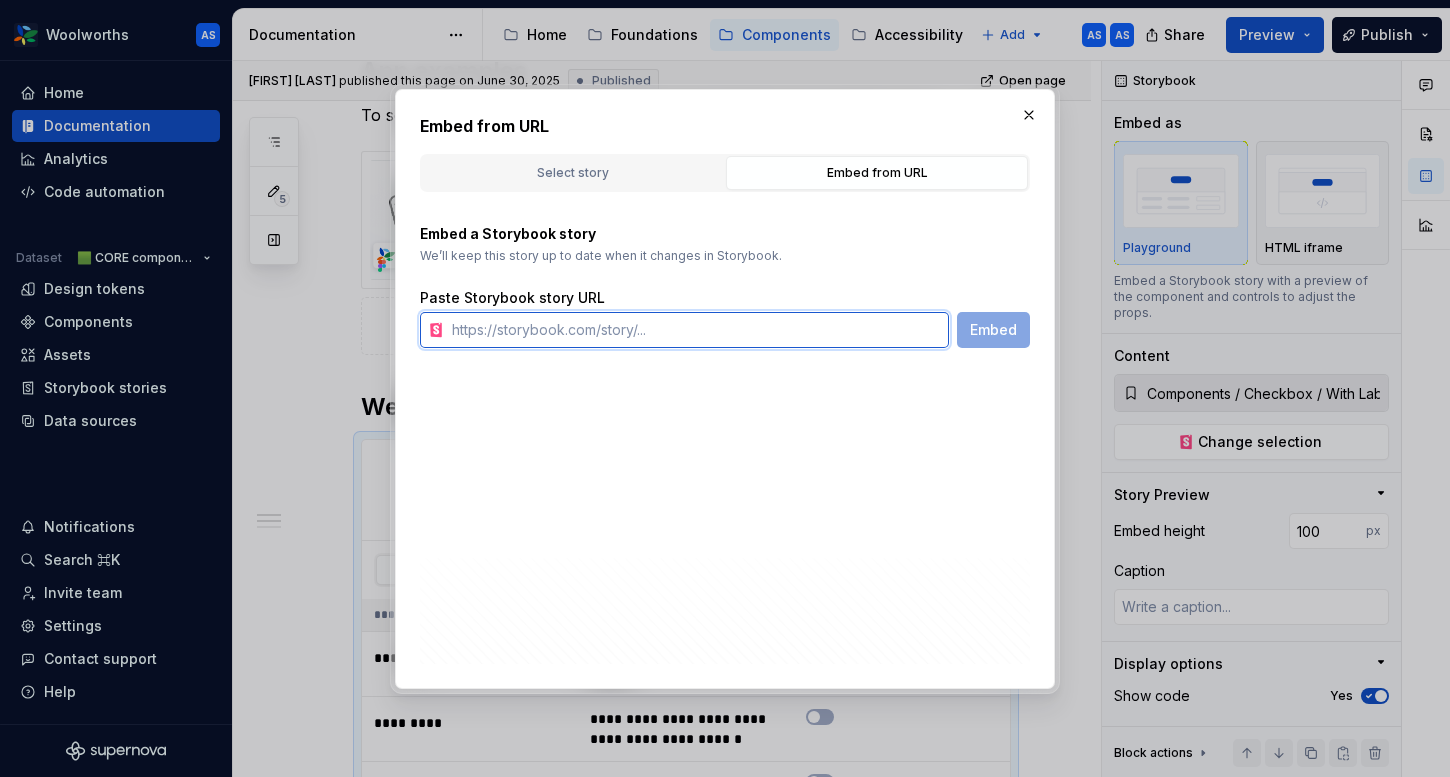 click at bounding box center (696, 330) 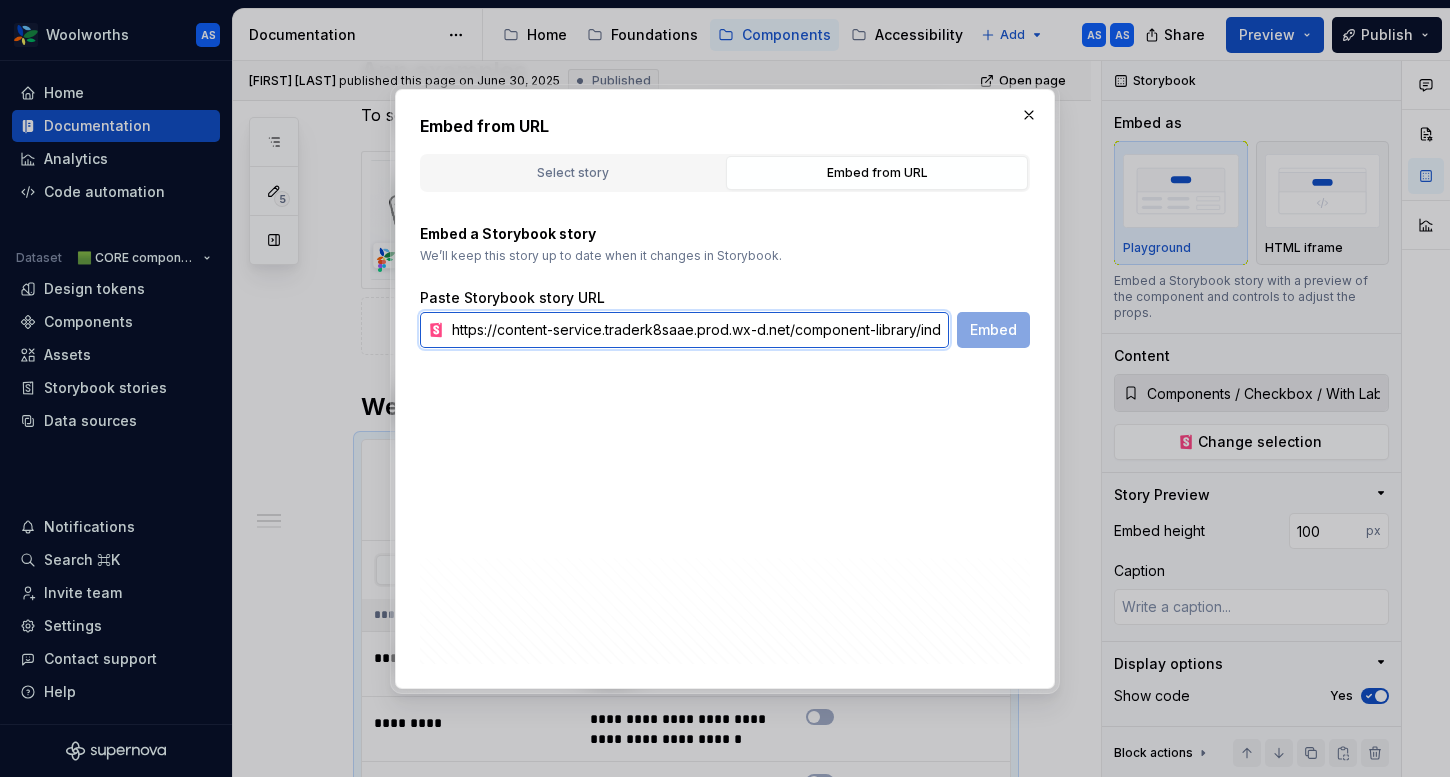 scroll, scrollTop: 0, scrollLeft: 319, axis: horizontal 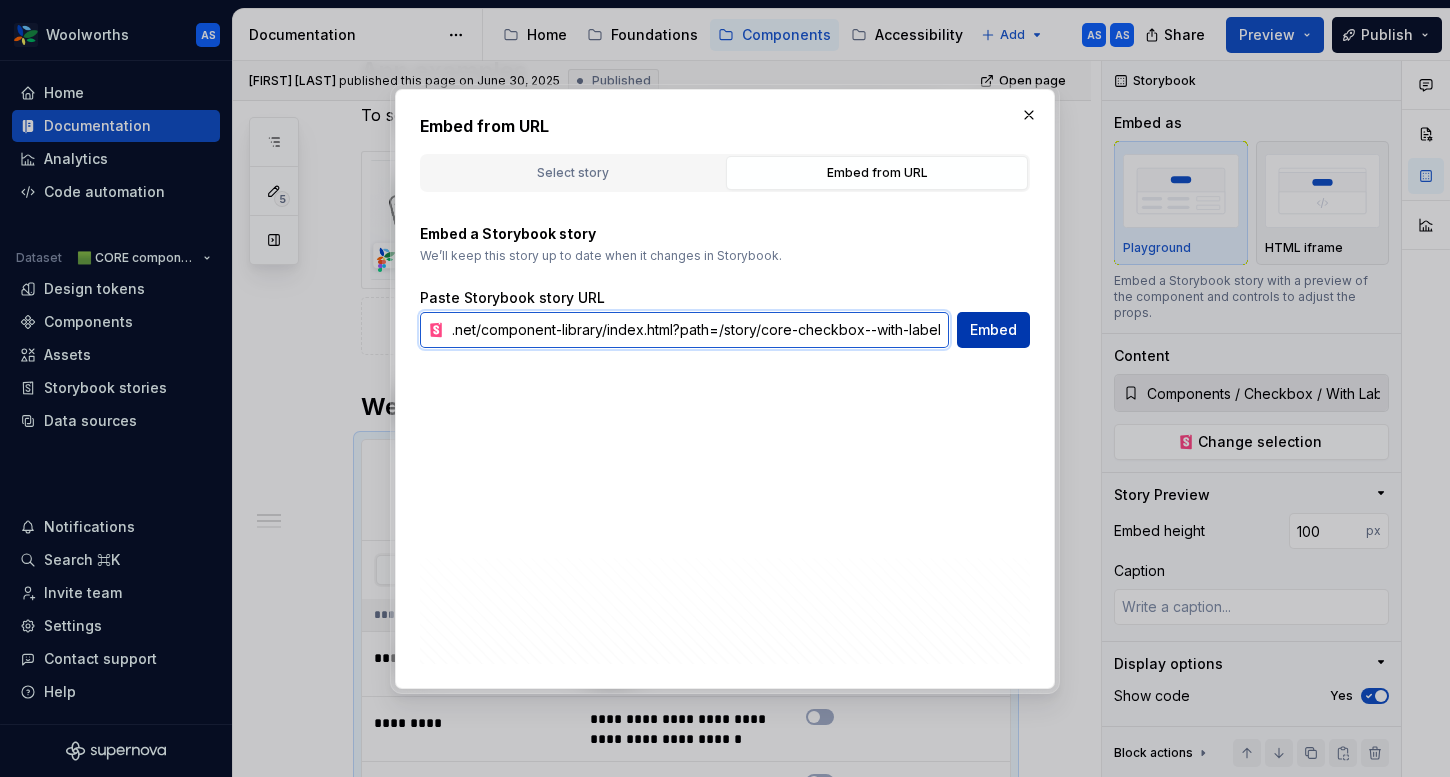 type on "https://content-service.traderk8saae.prod.wx-d.net/component-library/index.html?path=/story/core-checkbox--with-label" 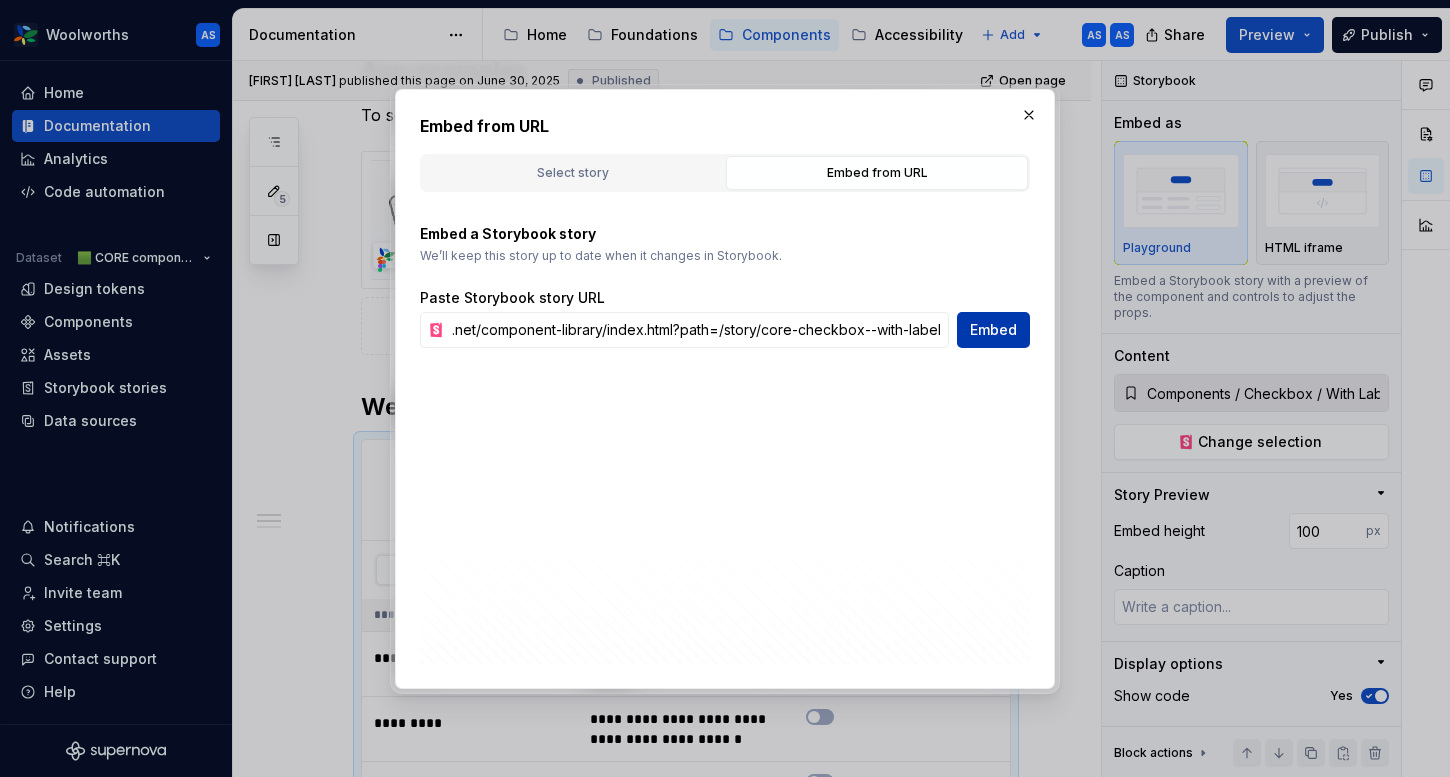 click on "Embed" at bounding box center [993, 330] 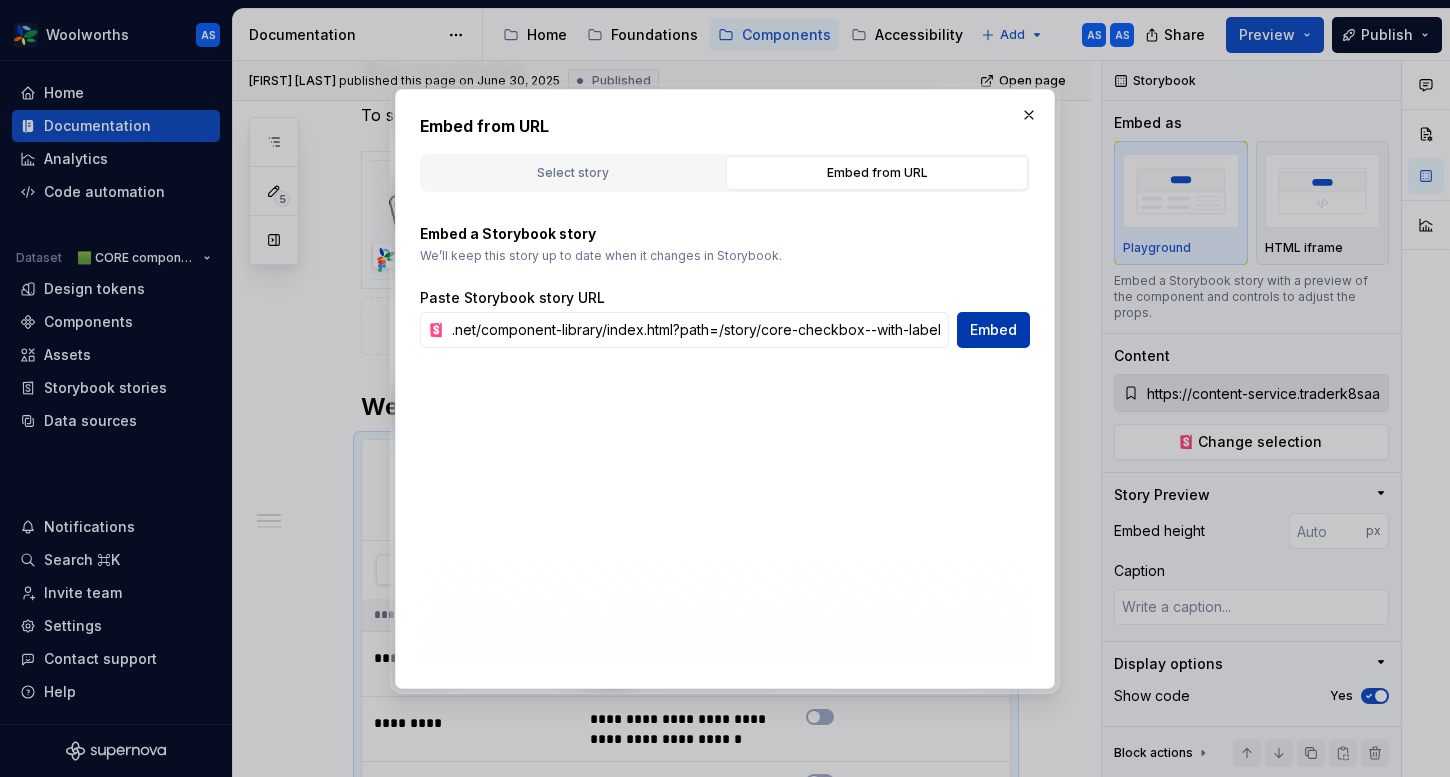 scroll, scrollTop: 0, scrollLeft: 0, axis: both 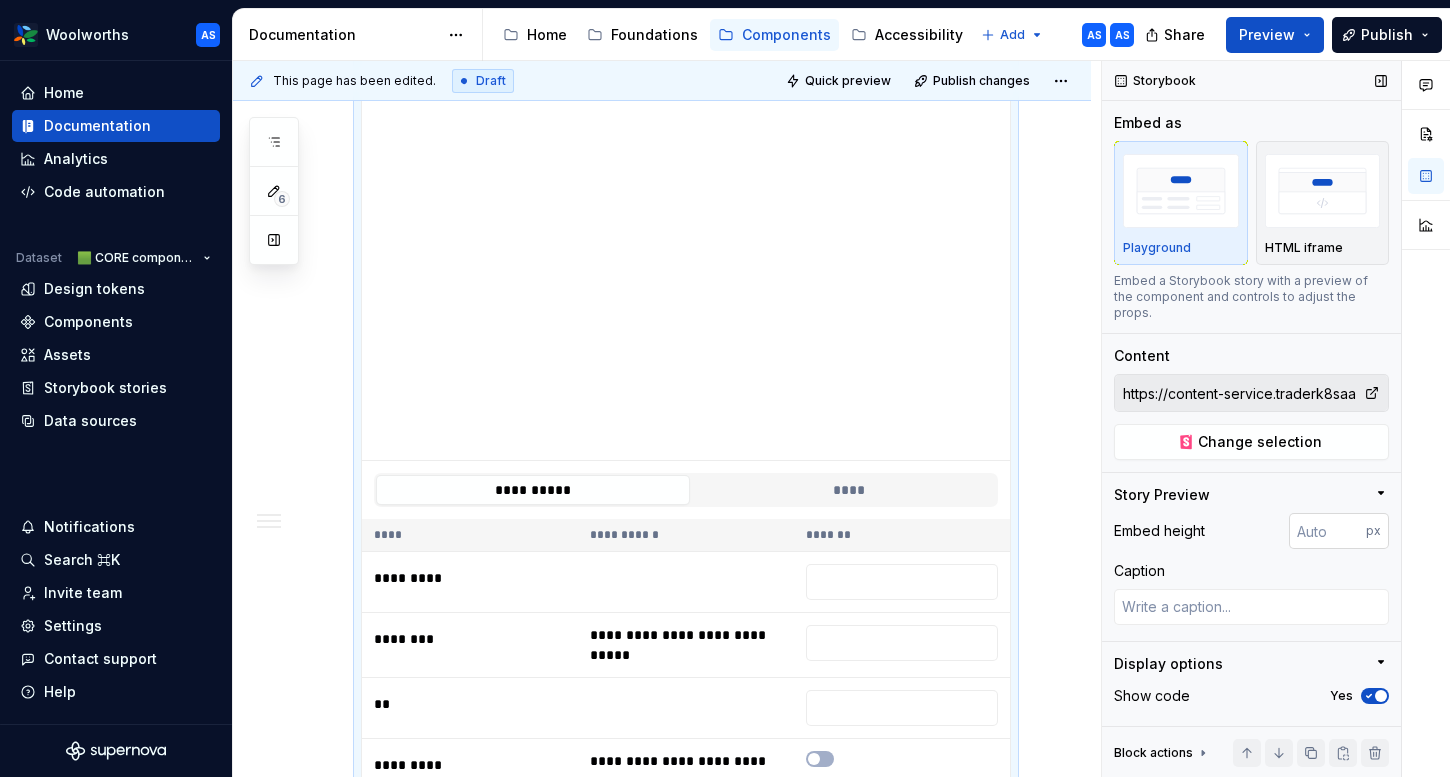 click at bounding box center [1327, 531] 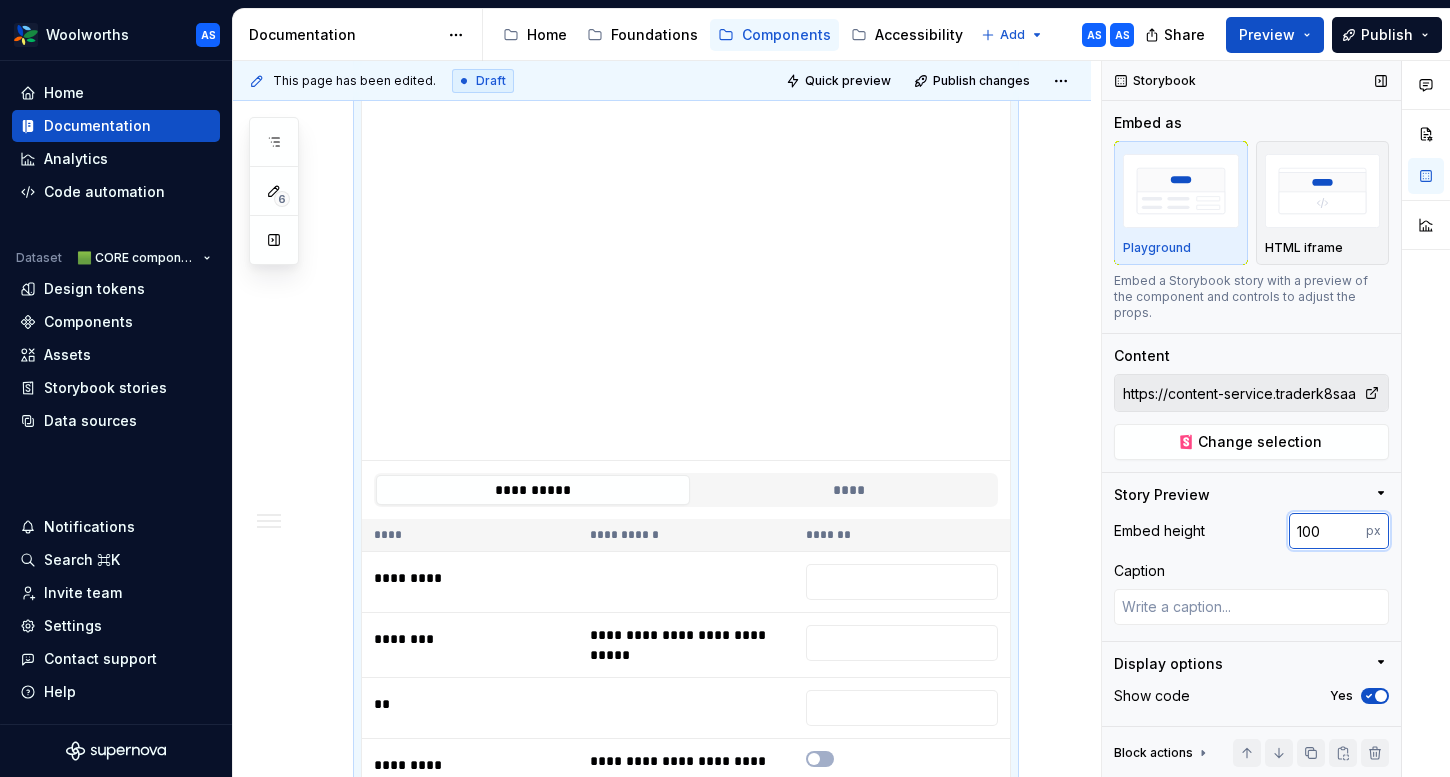 type on "100" 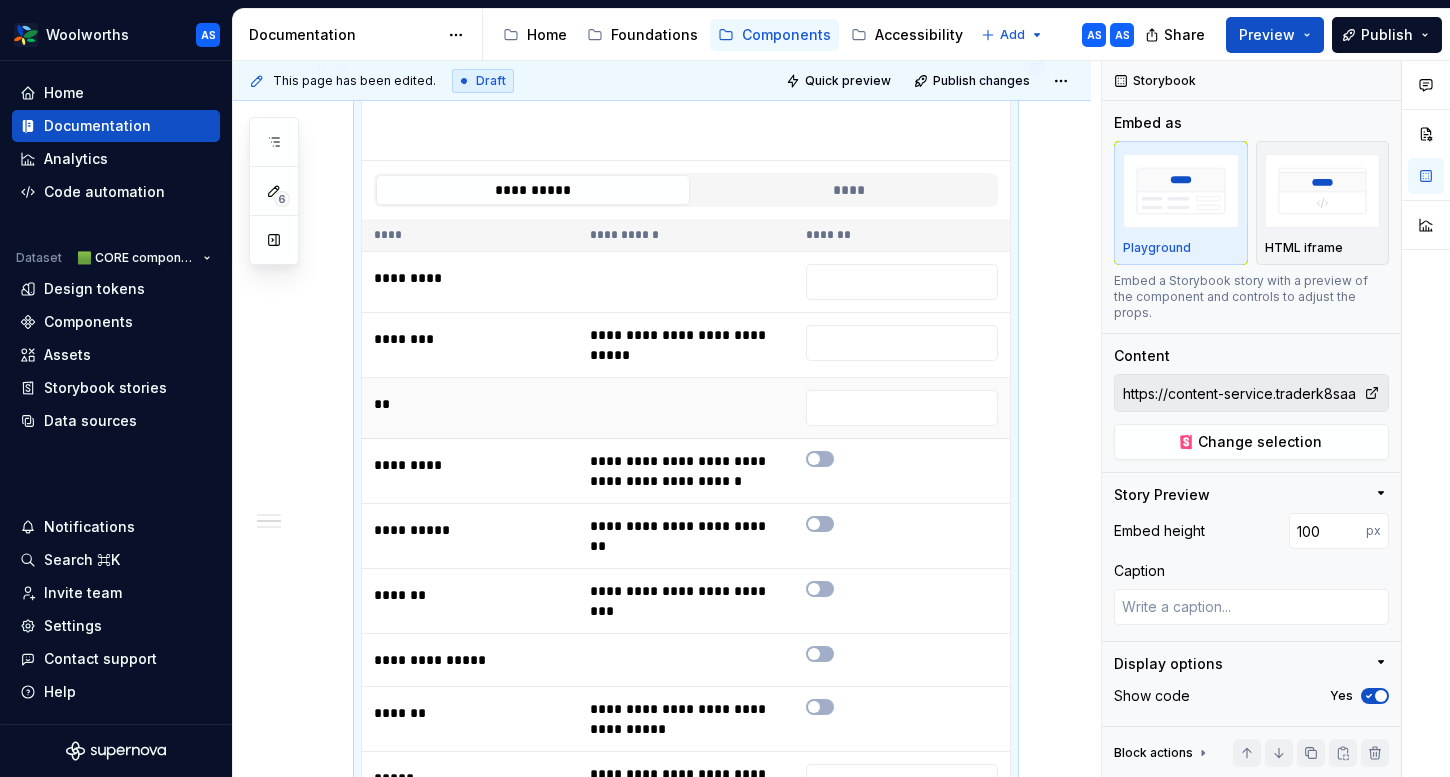 scroll, scrollTop: 258, scrollLeft: 0, axis: vertical 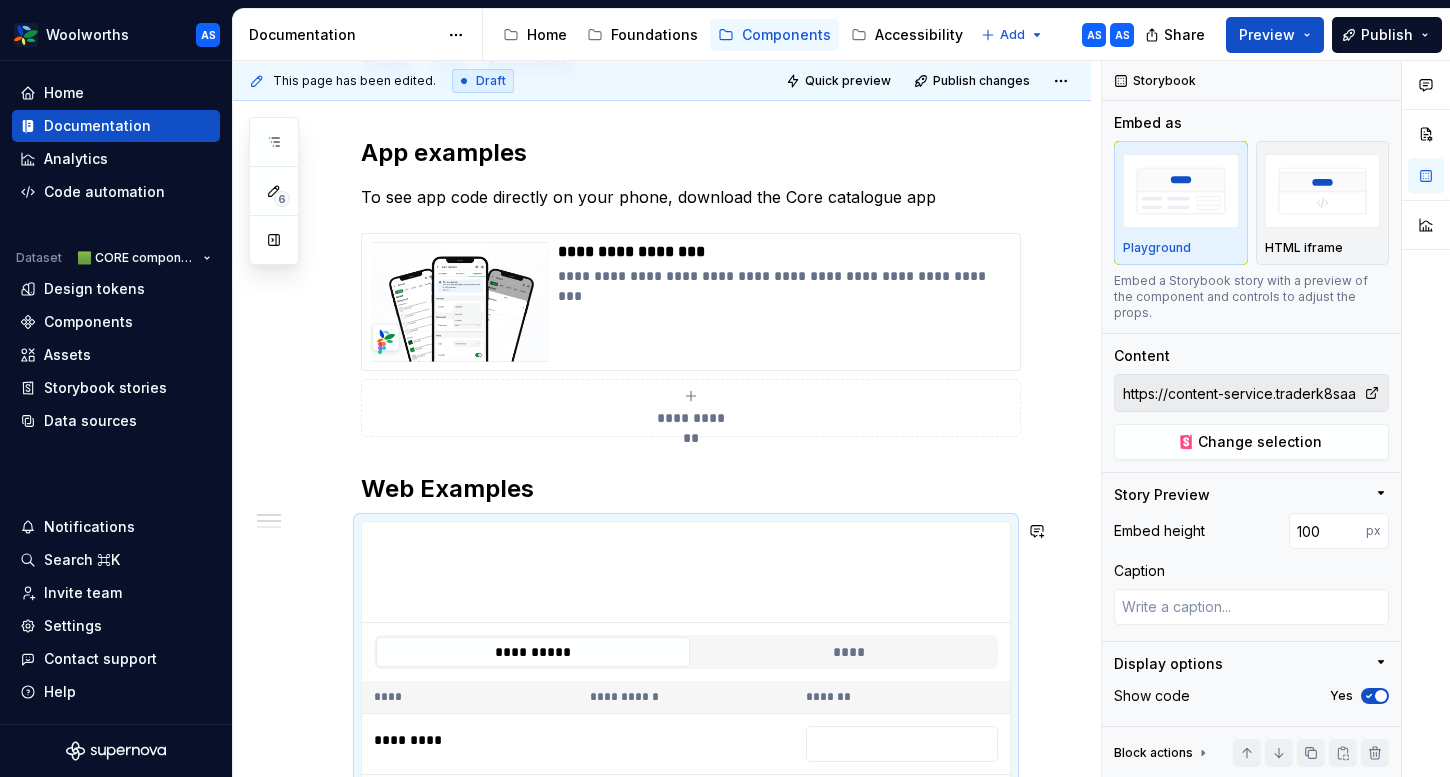click on "Web Examples" at bounding box center (686, 489) 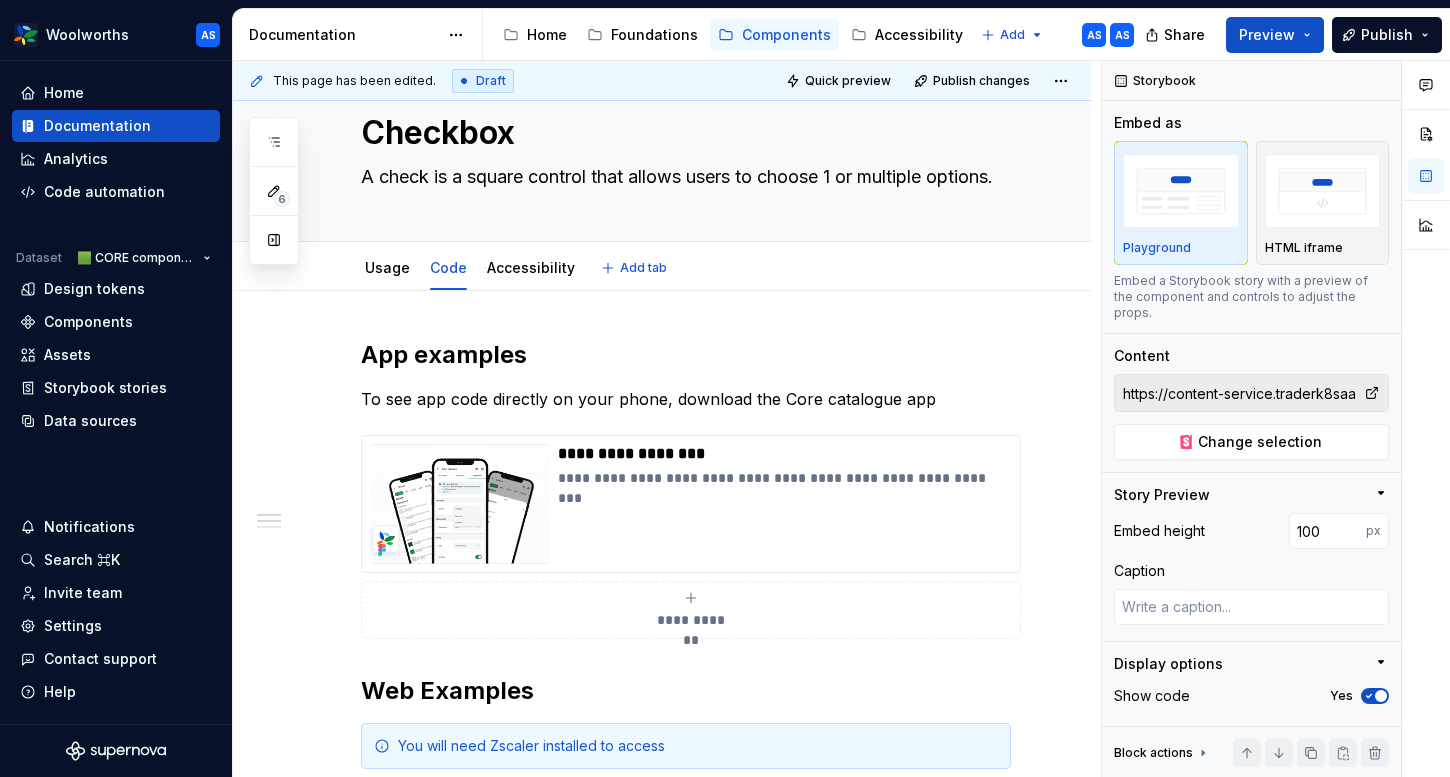 scroll, scrollTop: 0, scrollLeft: 0, axis: both 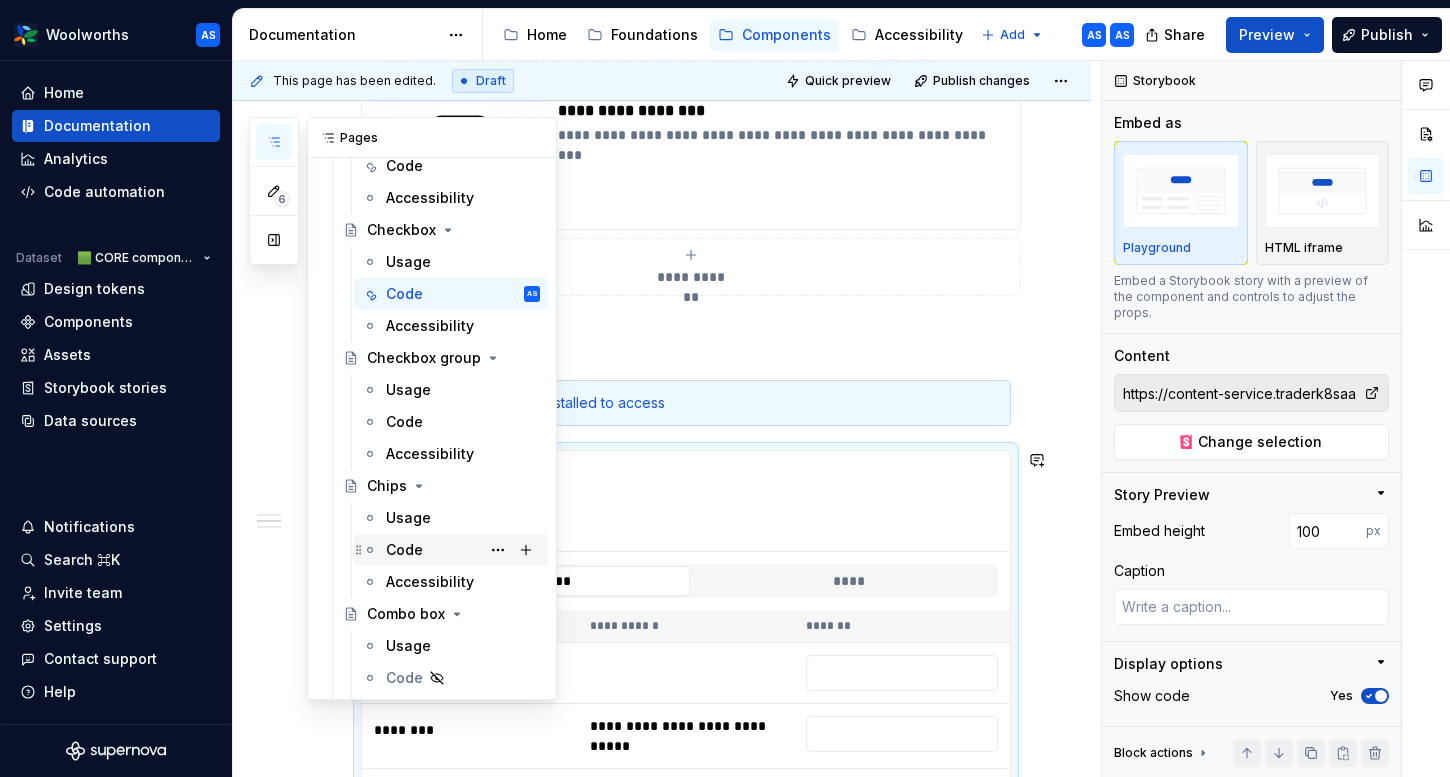 click on "Code" at bounding box center [404, 550] 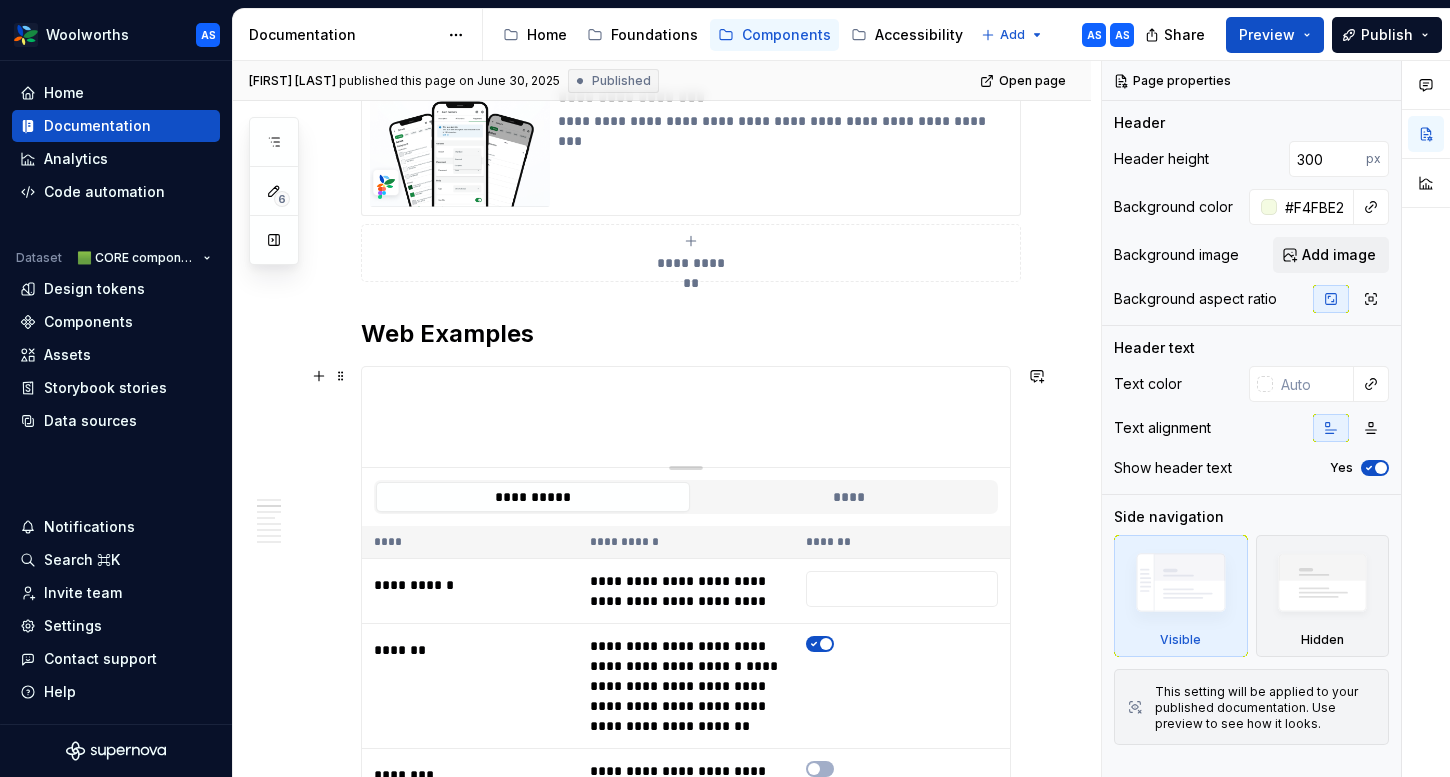 scroll, scrollTop: 578, scrollLeft: 0, axis: vertical 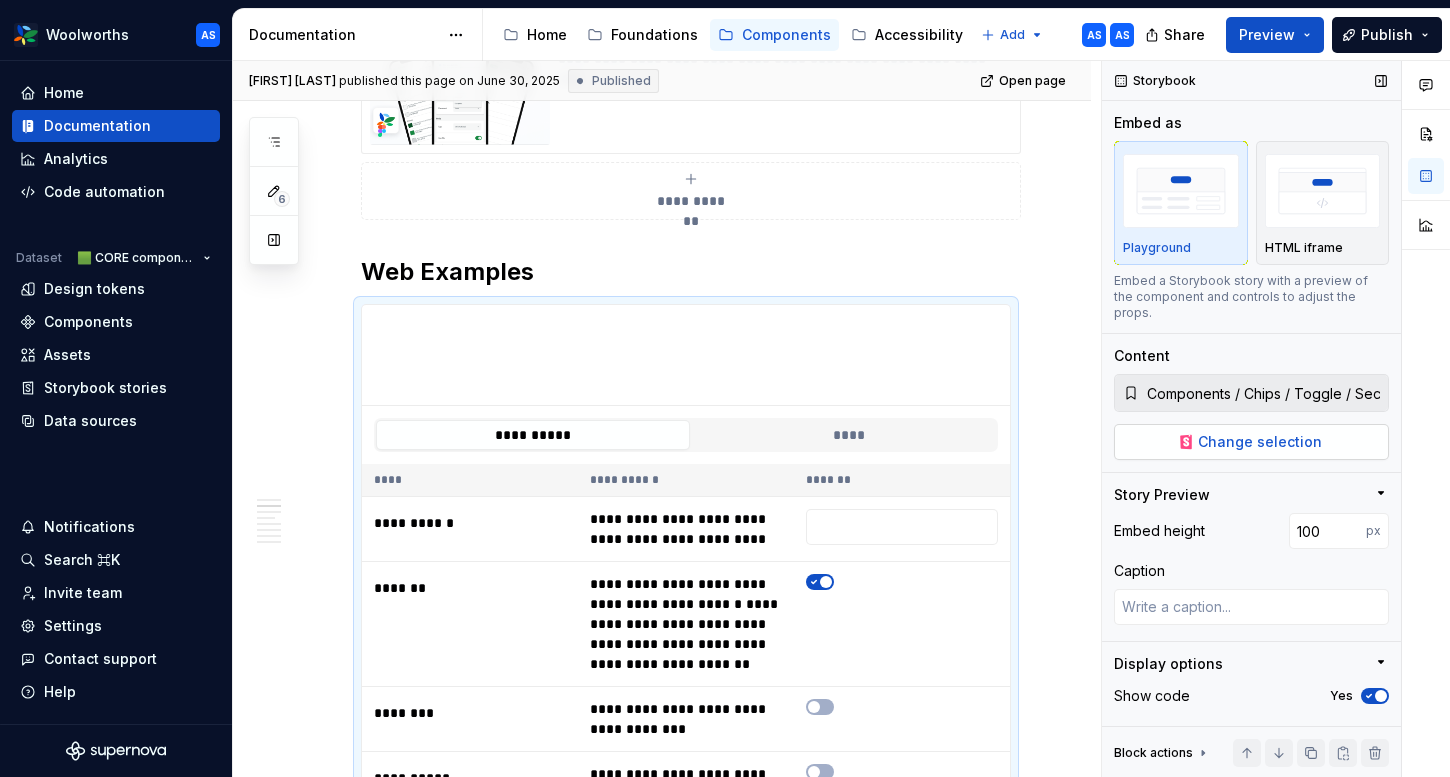 click on "Change selection" at bounding box center [1260, 442] 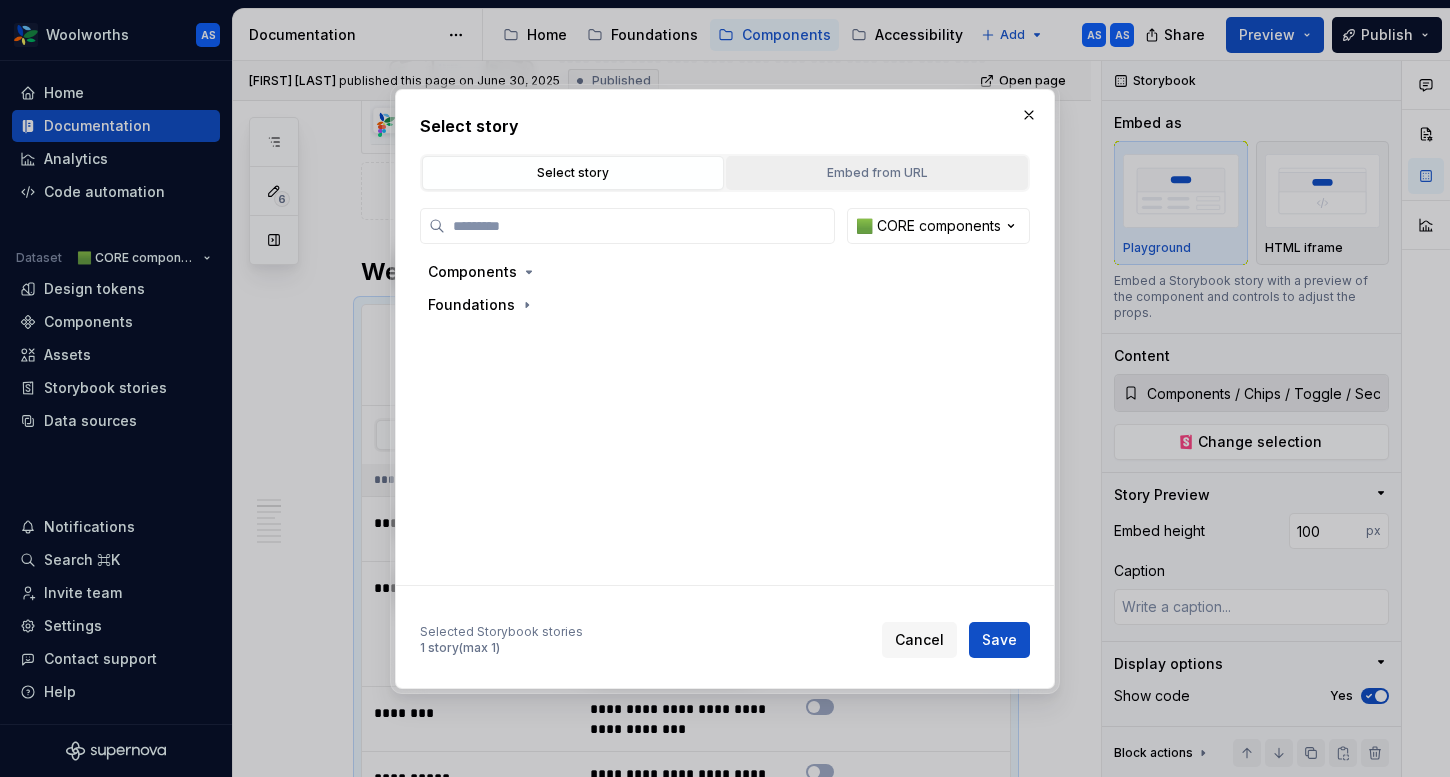 click on "Embed from URL" at bounding box center (877, 173) 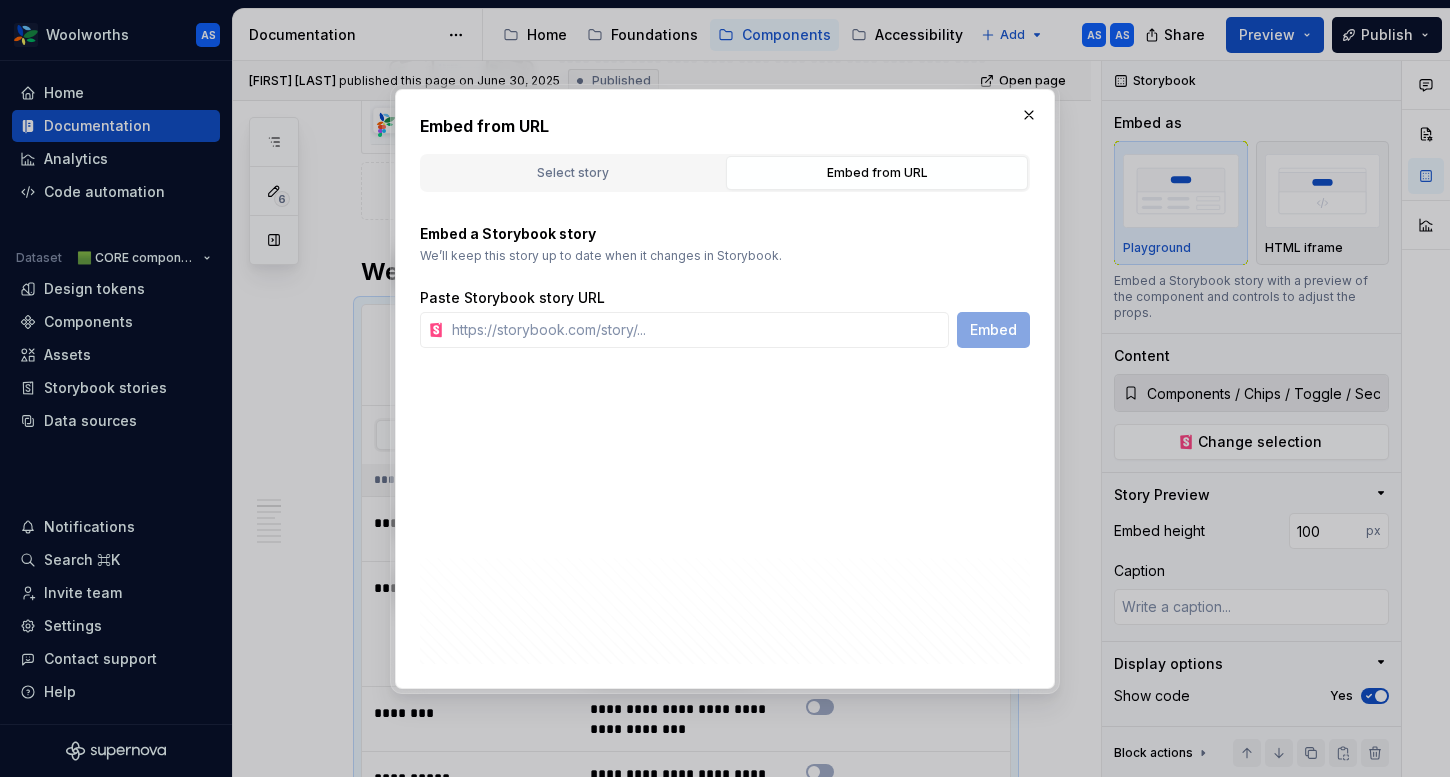 type on "*" 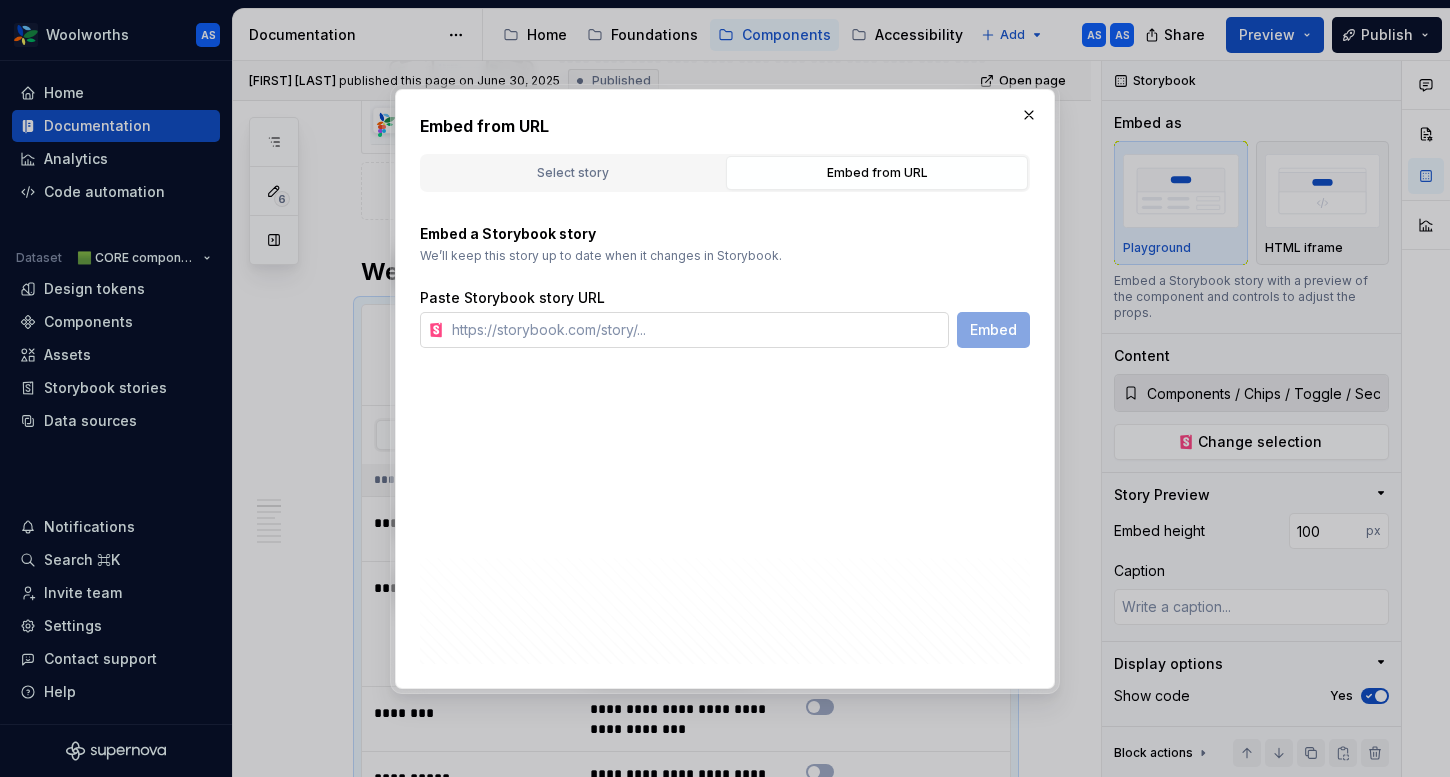 click at bounding box center [696, 330] 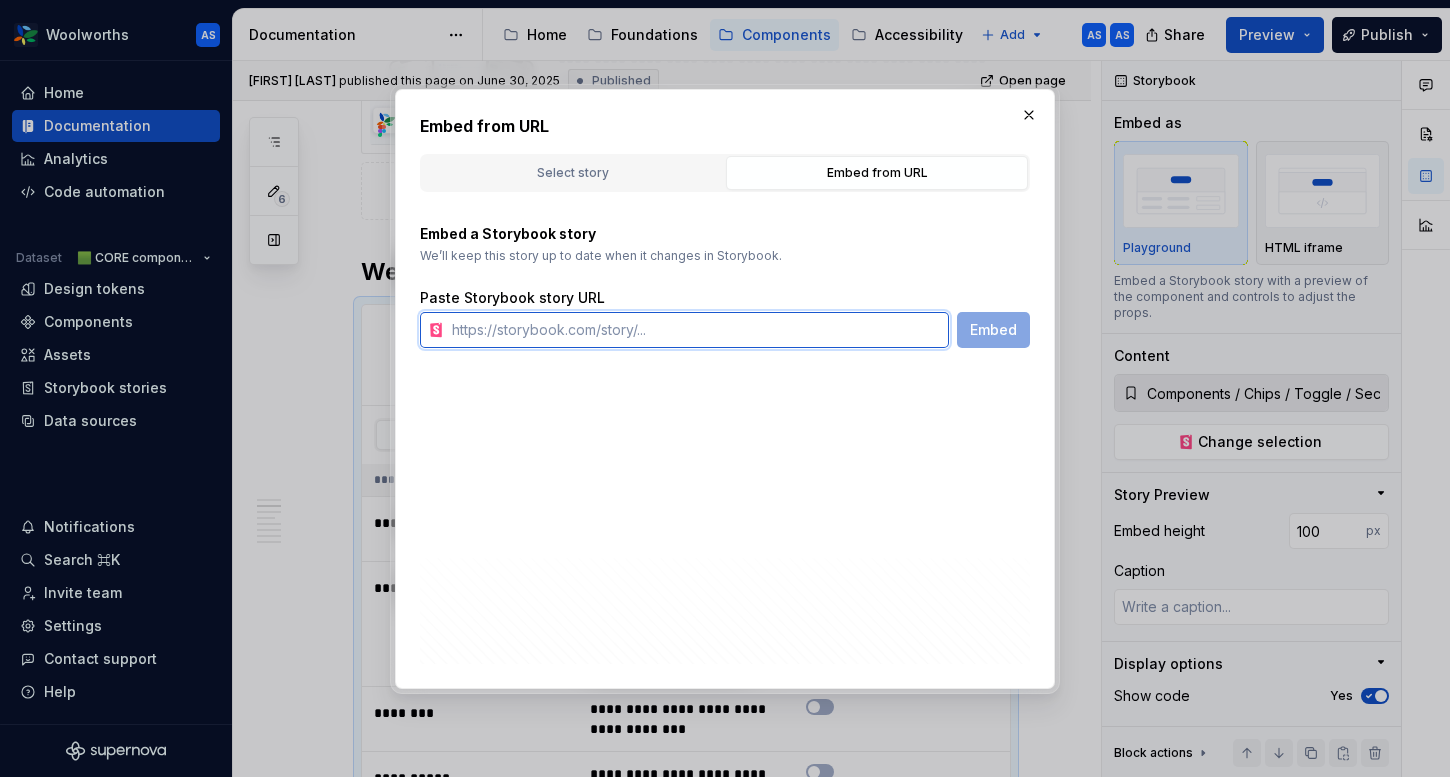 paste on "https://content-service.traderk8saae.prod.wx-d.net/component-library/index.html?path=/story/core-chips-assist--default" 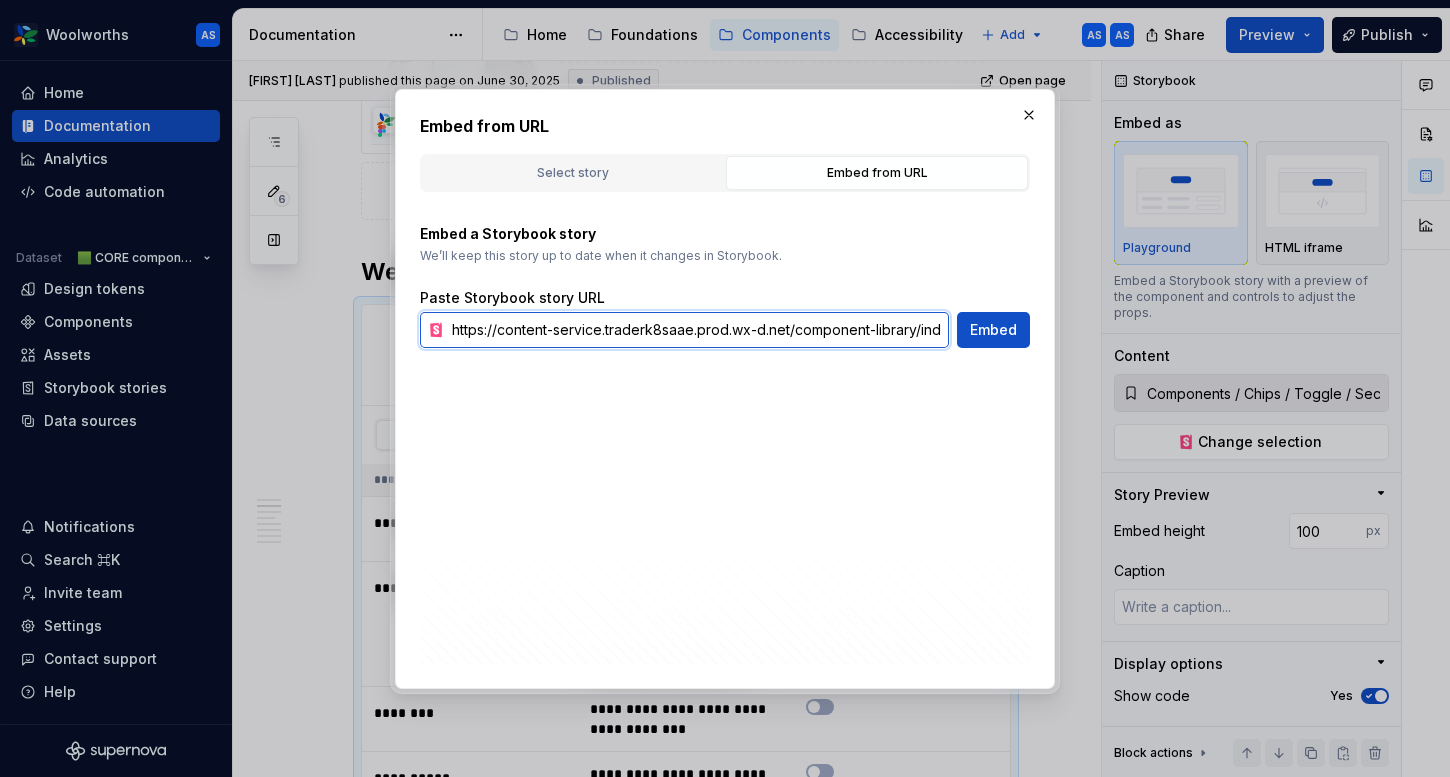 scroll, scrollTop: 0, scrollLeft: 315, axis: horizontal 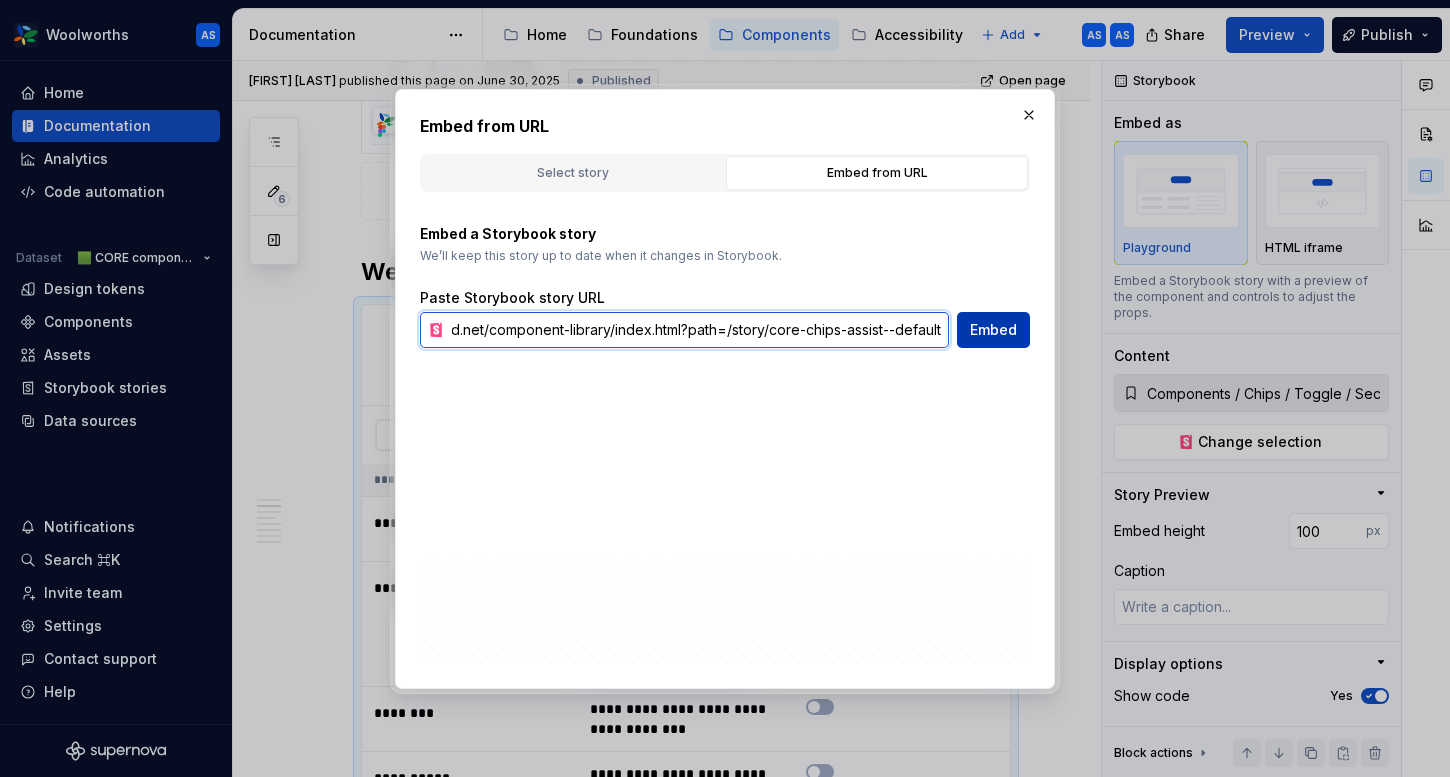 type on "https://content-service.traderk8saae.prod.wx-d.net/component-library/index.html?path=/story/core-chips-assist--default" 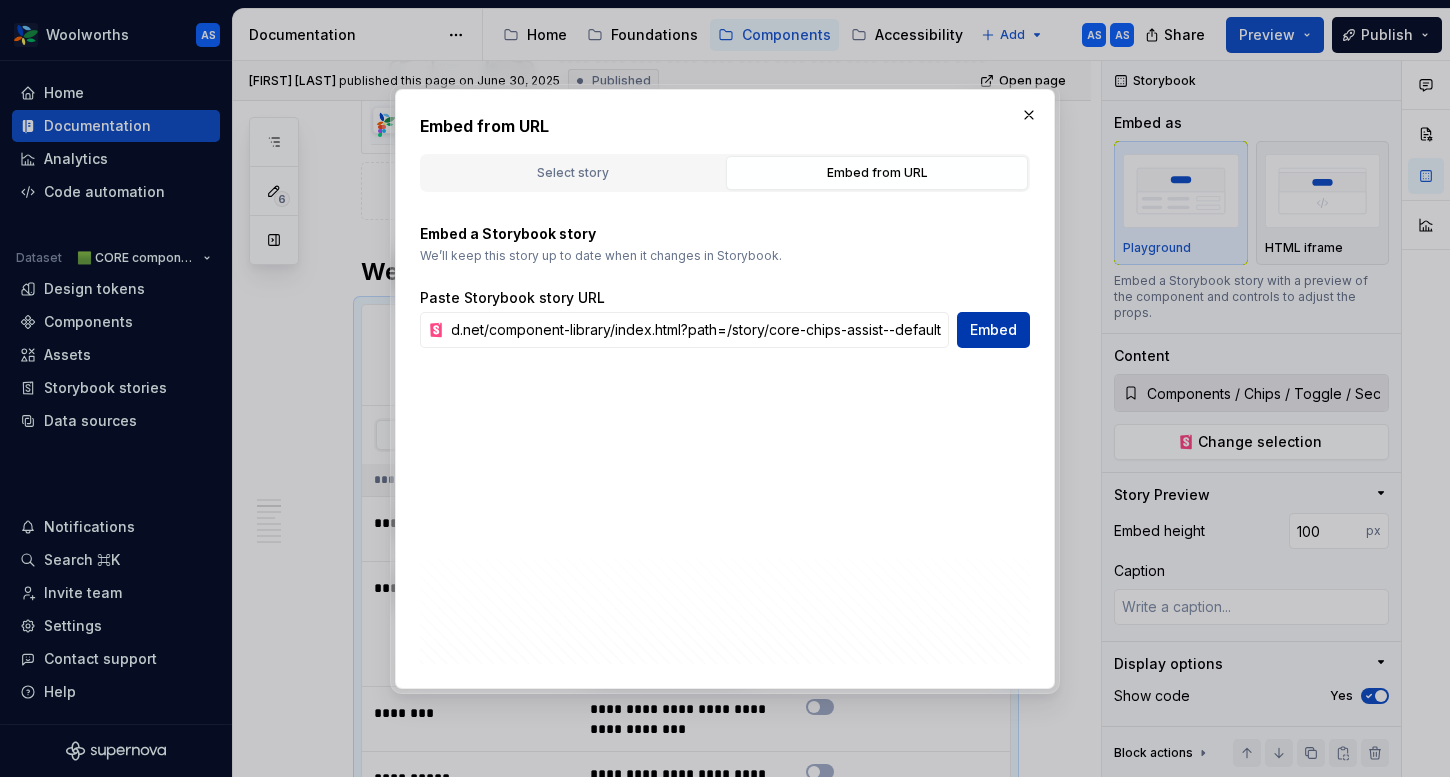 click on "Embed" at bounding box center (993, 330) 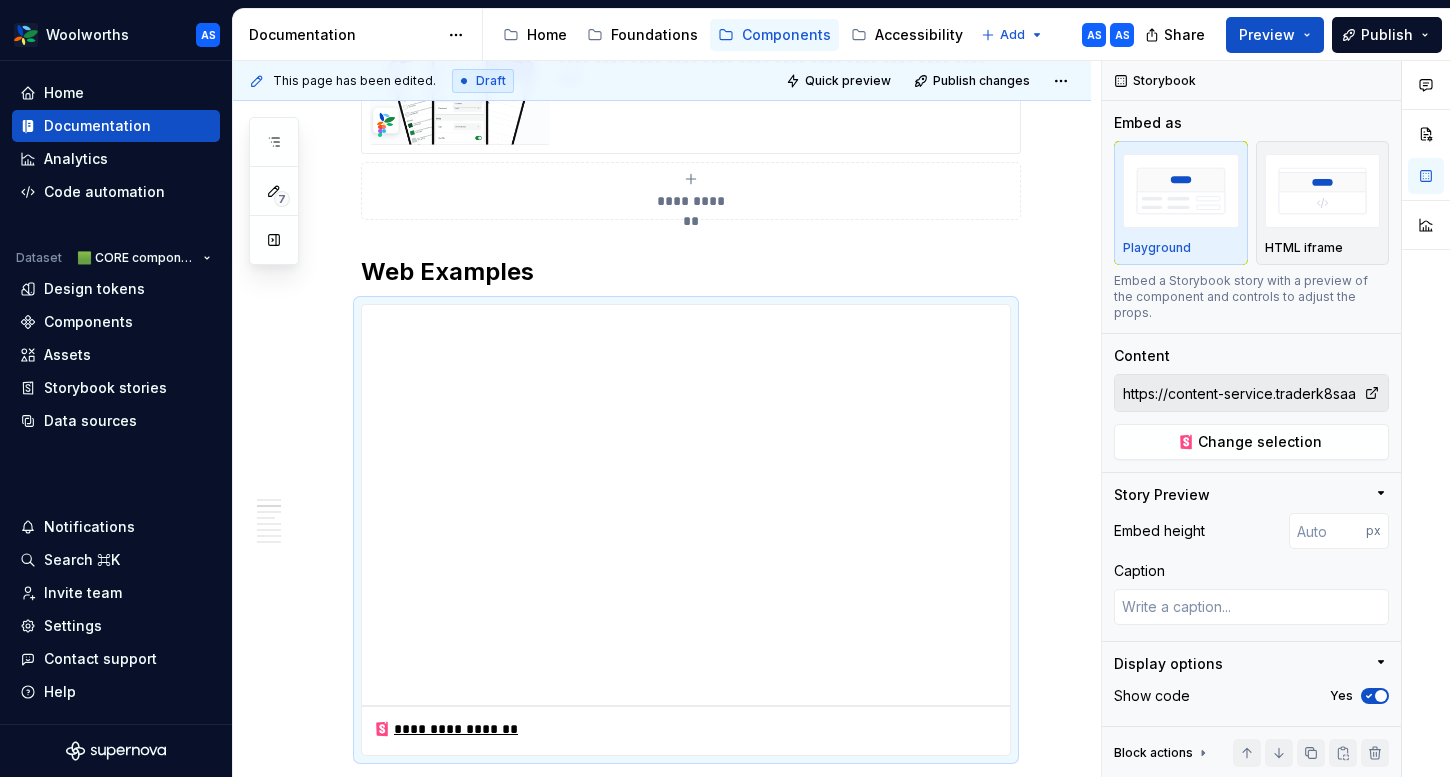 type on "*" 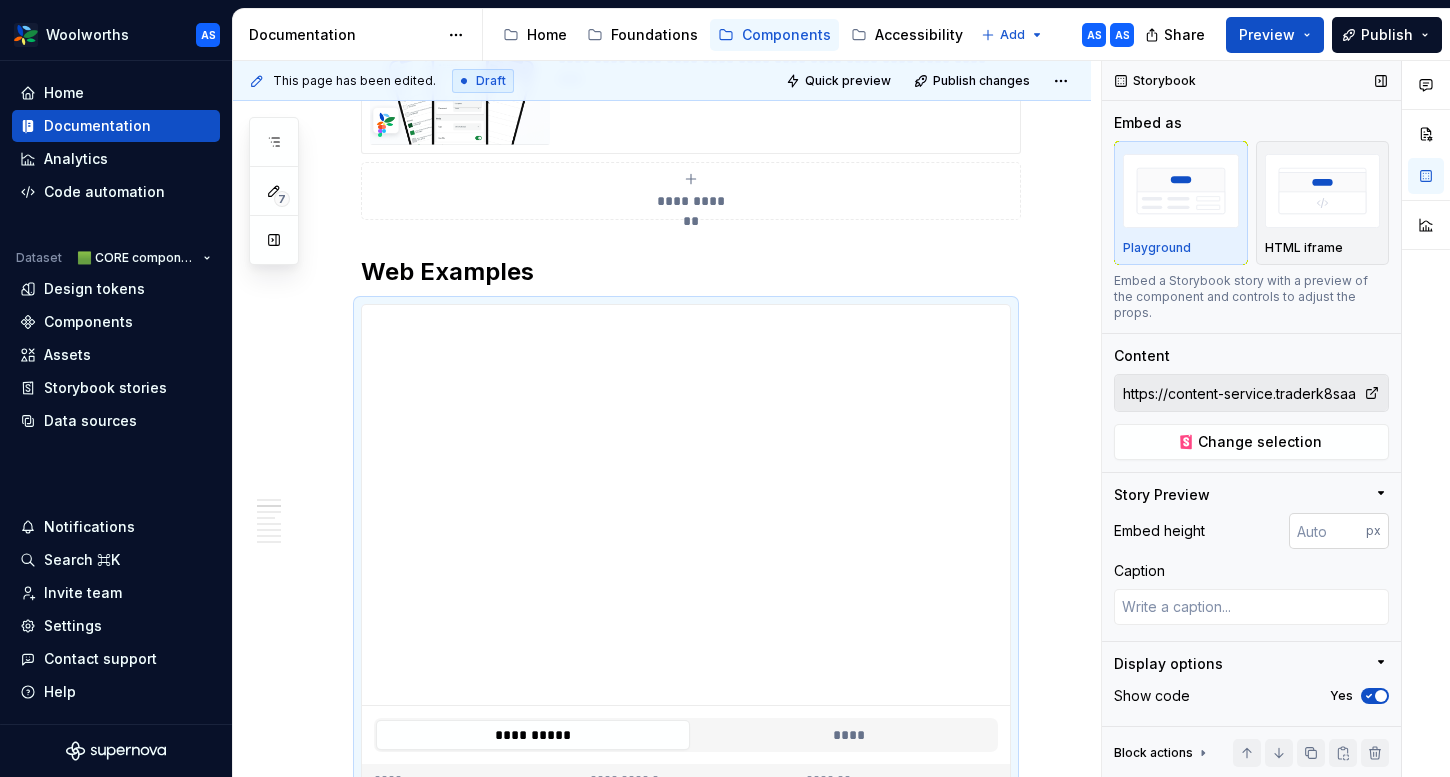 click at bounding box center [1327, 531] 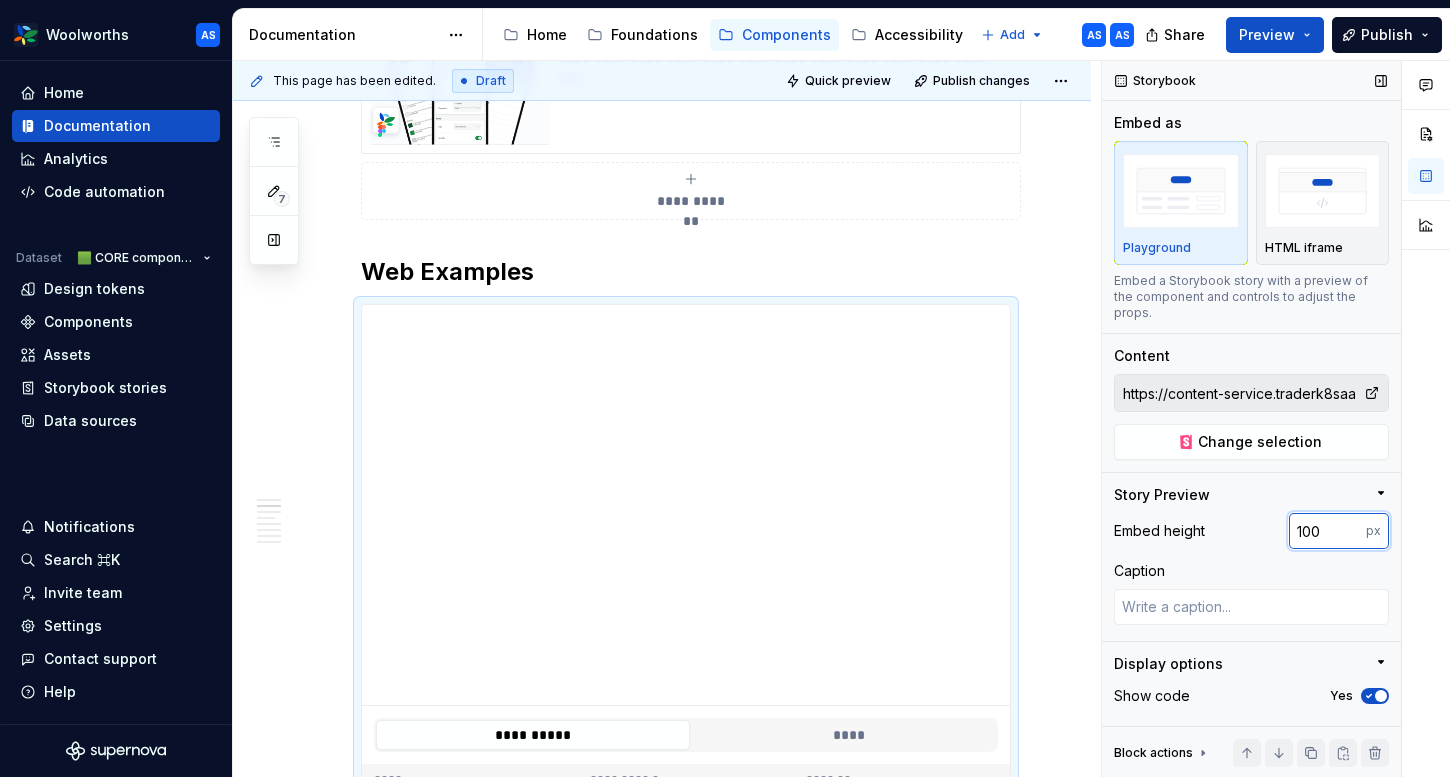 type on "100" 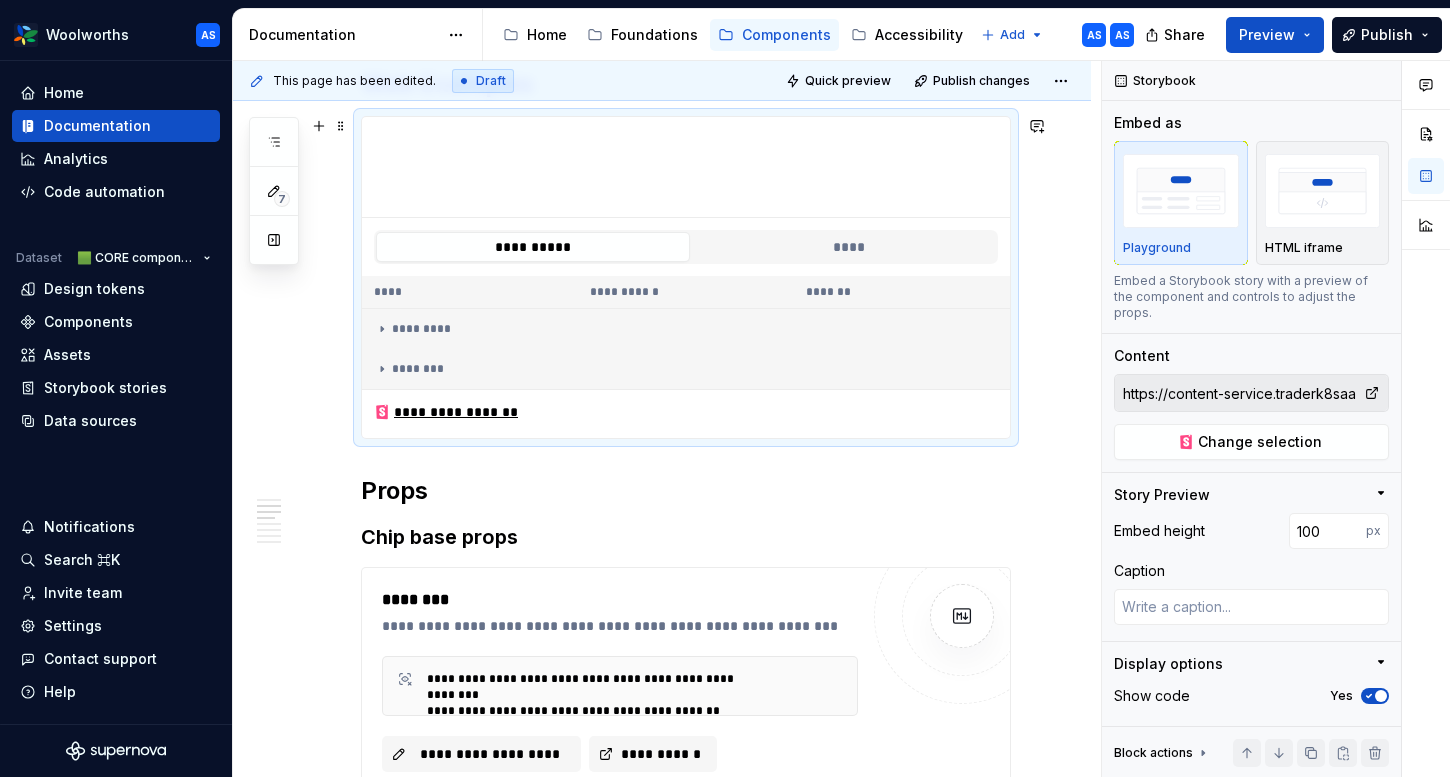 scroll, scrollTop: 771, scrollLeft: 0, axis: vertical 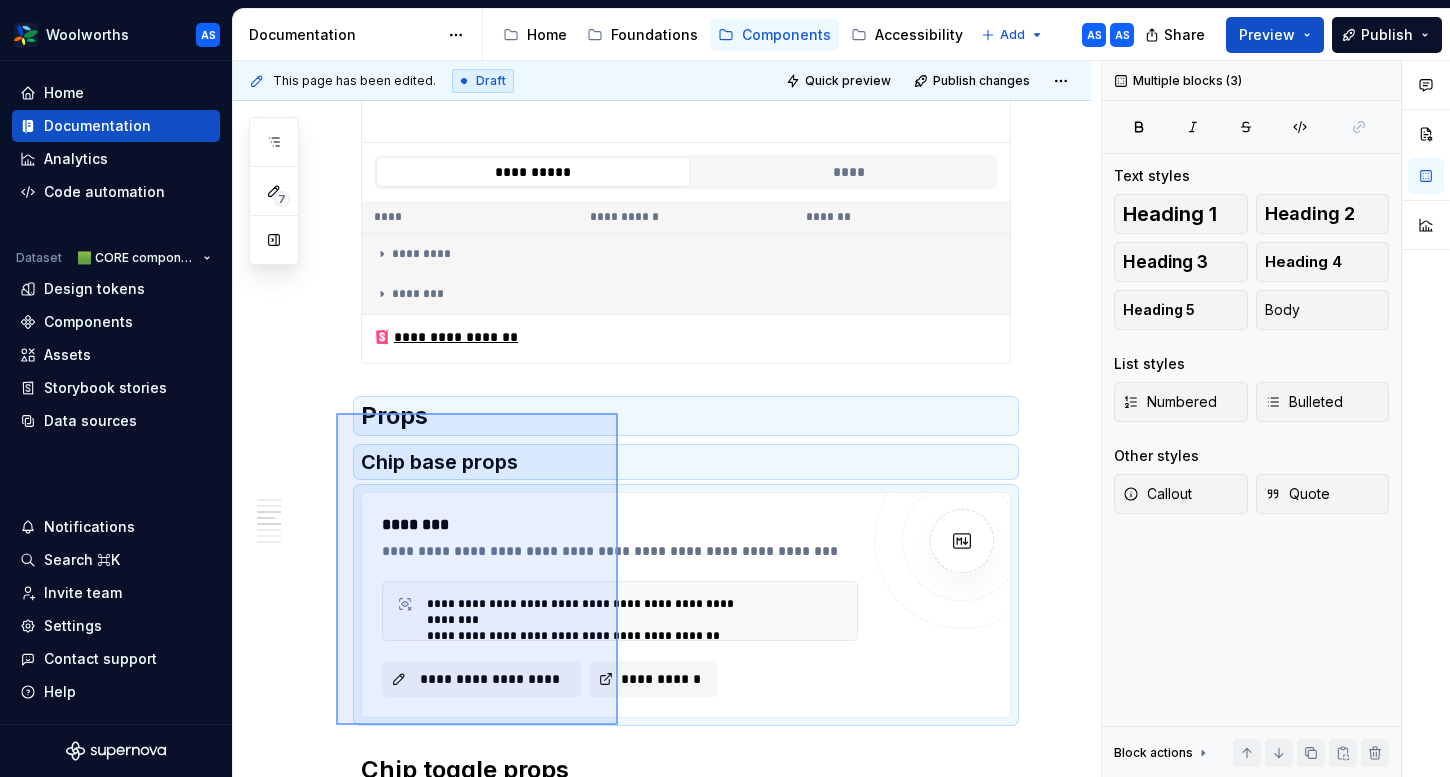 drag, startPoint x: 336, startPoint y: 463, endPoint x: 616, endPoint y: 724, distance: 382.7806 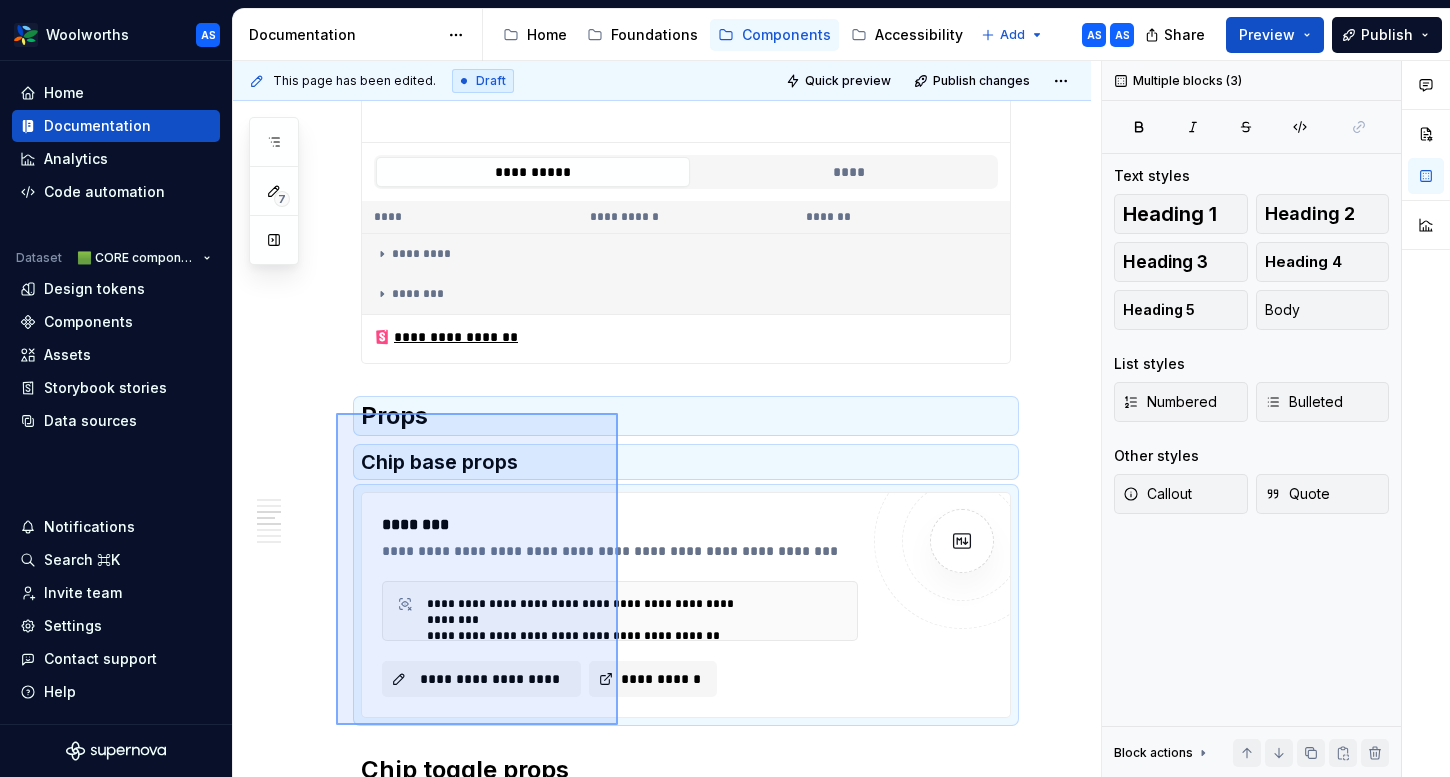 click on "**********" at bounding box center [667, 419] 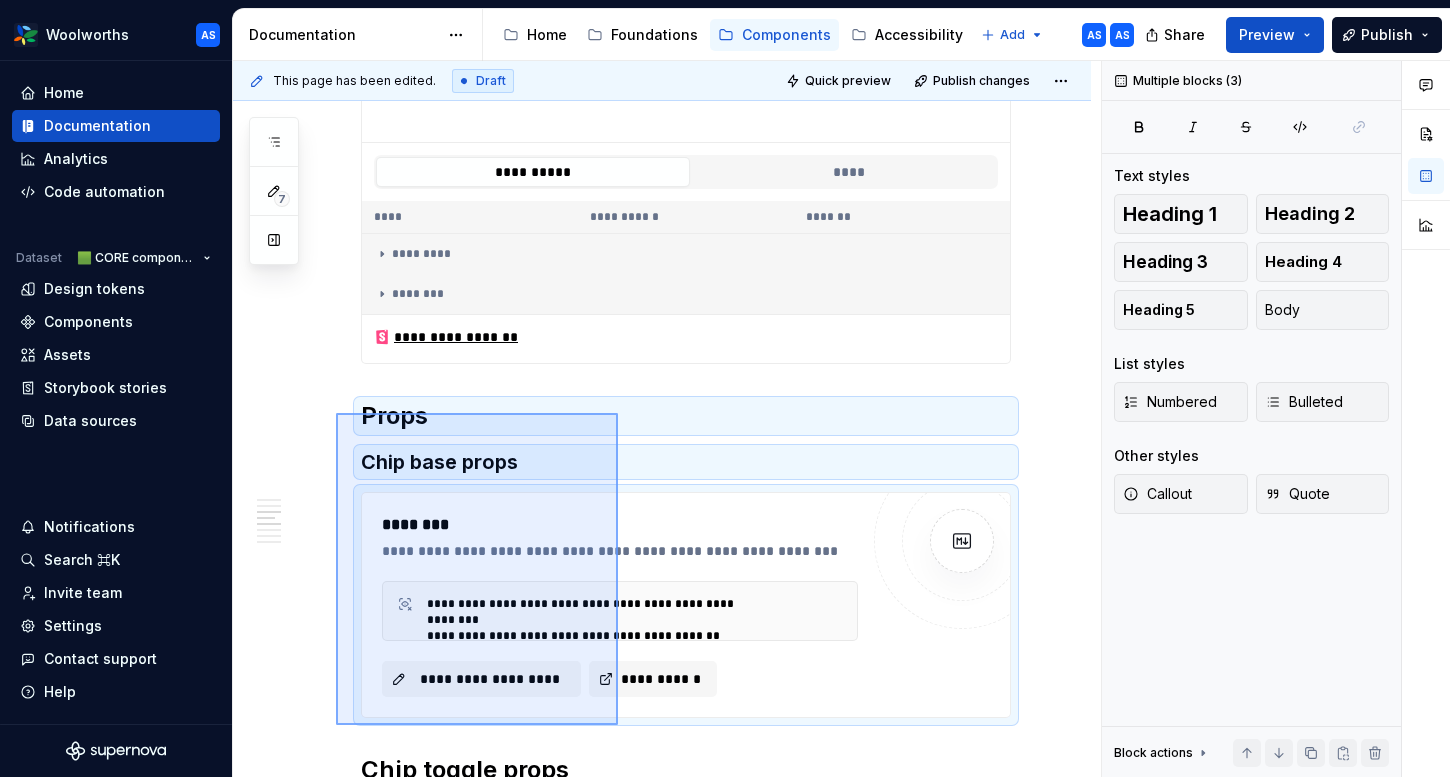 scroll, scrollTop: 866, scrollLeft: 0, axis: vertical 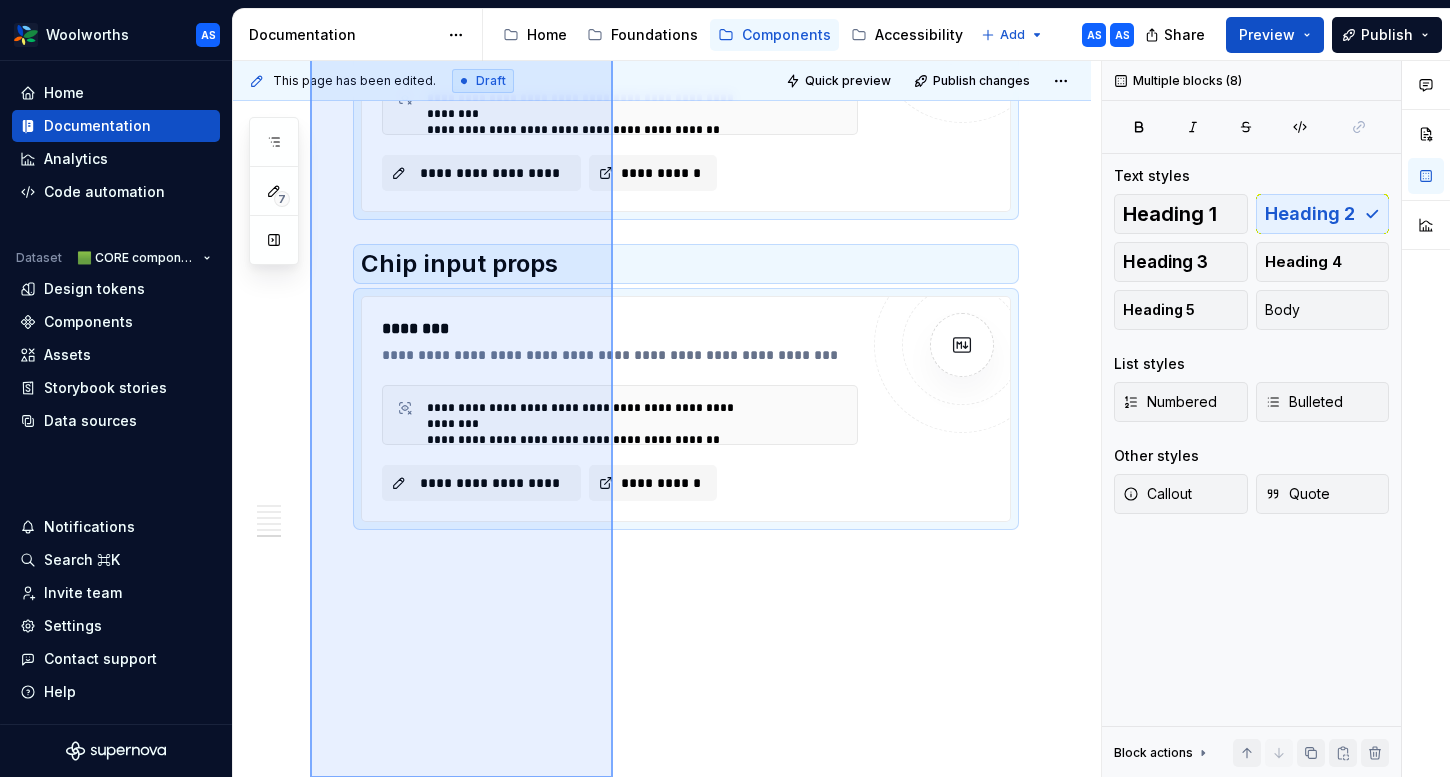 drag, startPoint x: 310, startPoint y: 354, endPoint x: 613, endPoint y: 793, distance: 533.4135 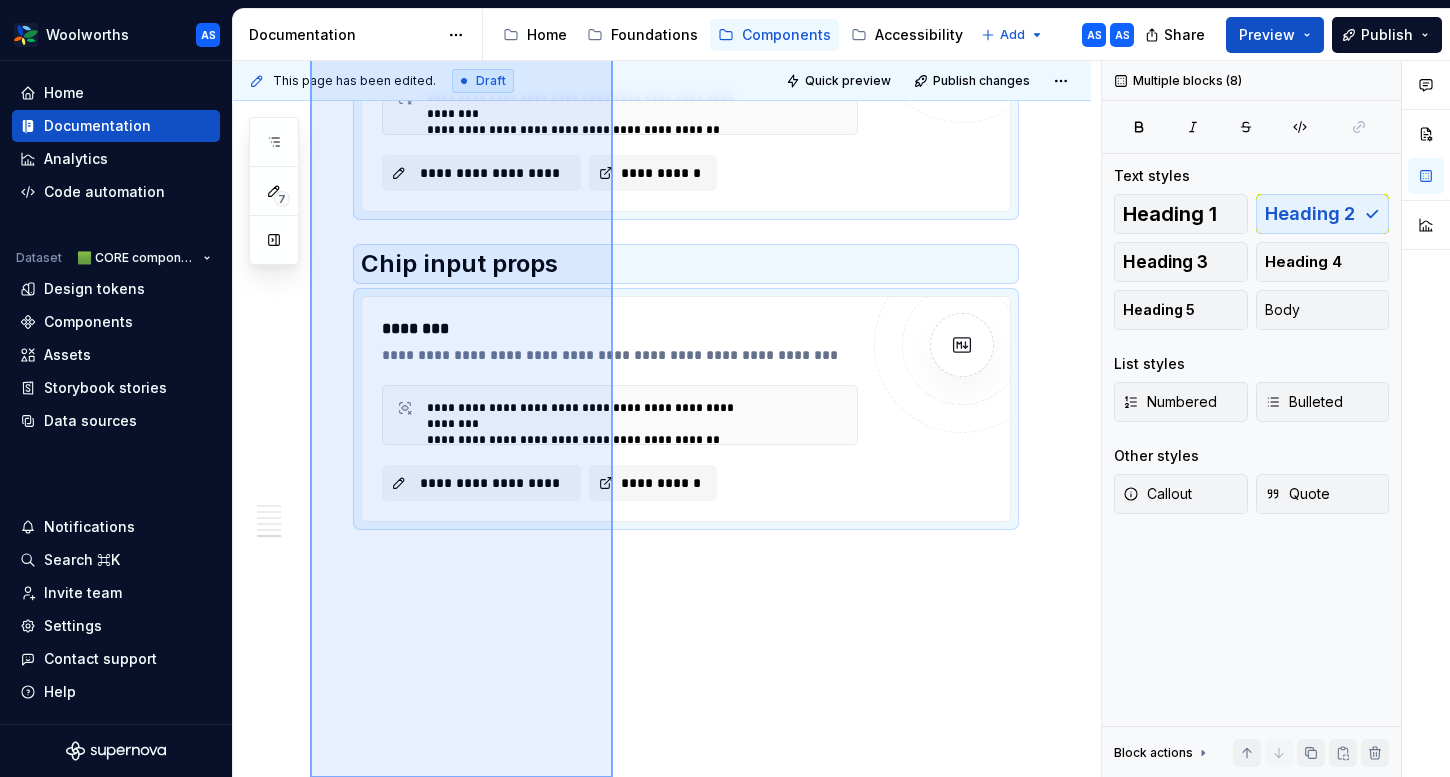 click on "Woolworths AS Home Documentation Analytics Code automation Dataset 🟩 CORE components Design tokens Components Assets Storybook stories Data sources Notifications Search ⌘K Invite team Settings Contact support Help Documentation
Accessibility guide for tree Page tree.
Navigate the tree with the arrow keys. Common tree hotkeys apply. Further keybindings are available:
enter to execute primary action on focused item
f2 to start renaming the focused item
escape to abort renaming an item
control+d to start dragging selected items
Home Foundations Components Accessibility Add AS AS Share Preview Publish 7 Pages Add
Accessibility guide for tree Page tree.
Navigate the tree with the arrow keys. Common tree hotkeys apply. Further keybindings are available:
enter to execute primary action on focused item
f2 to start renaming the focused item
escape to abort renaming an item
AS" at bounding box center [725, 388] 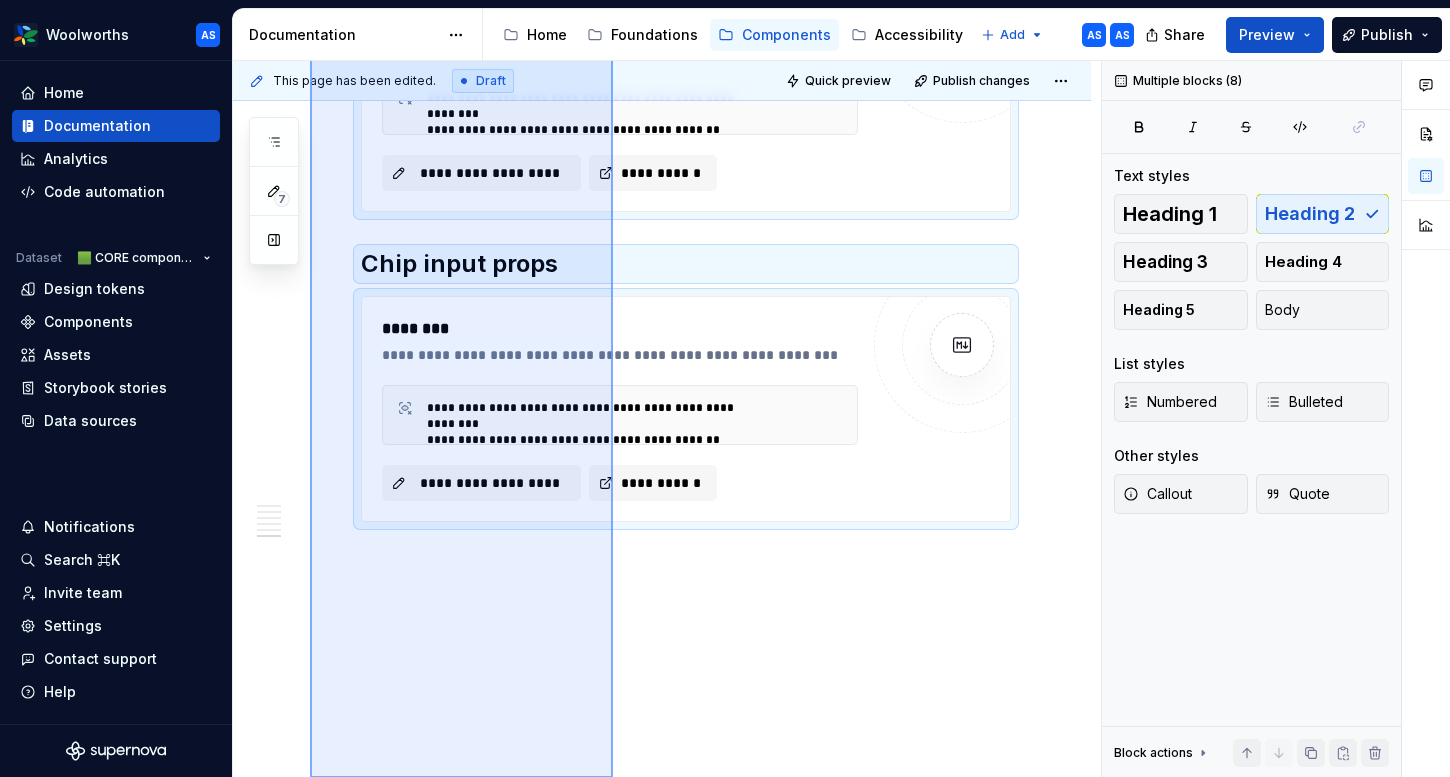 type on "*" 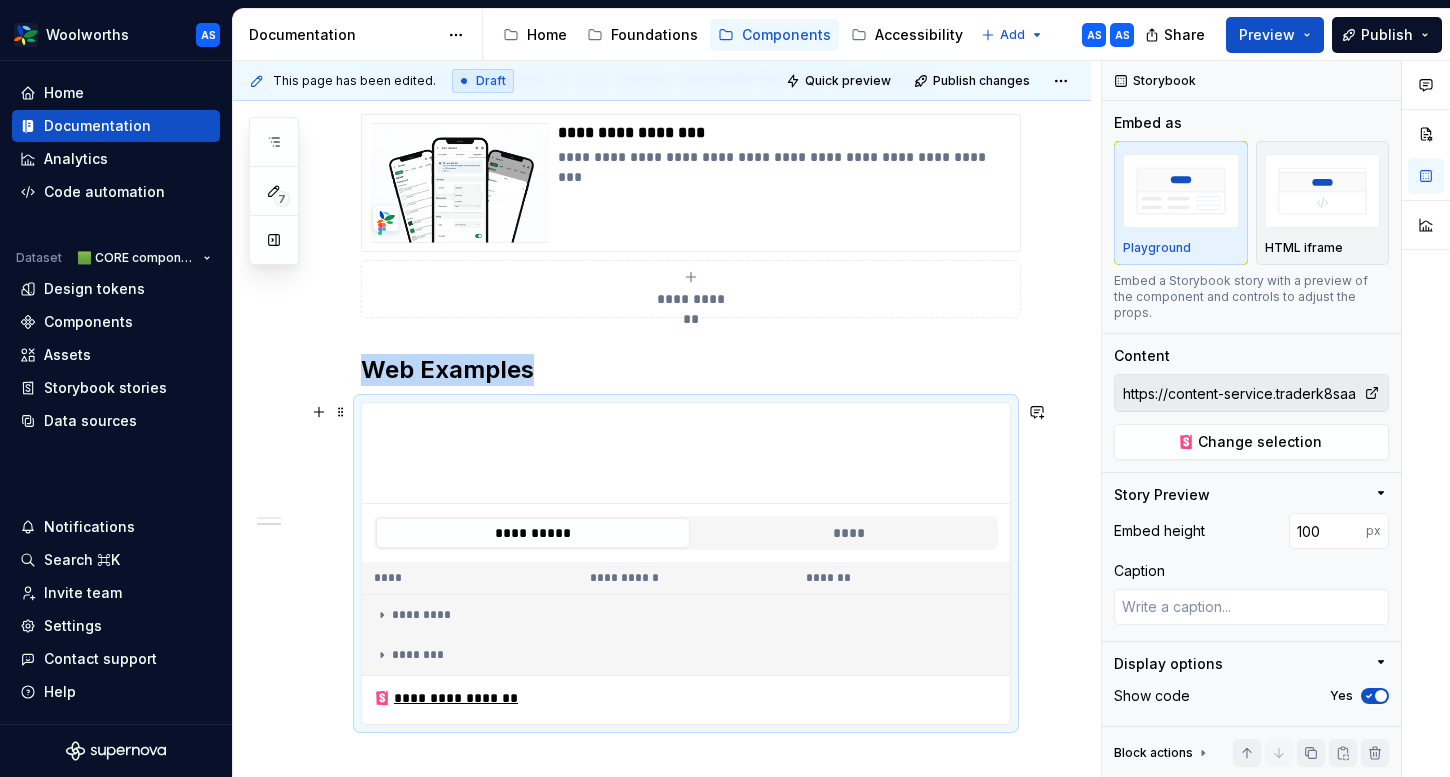 scroll, scrollTop: 557, scrollLeft: 0, axis: vertical 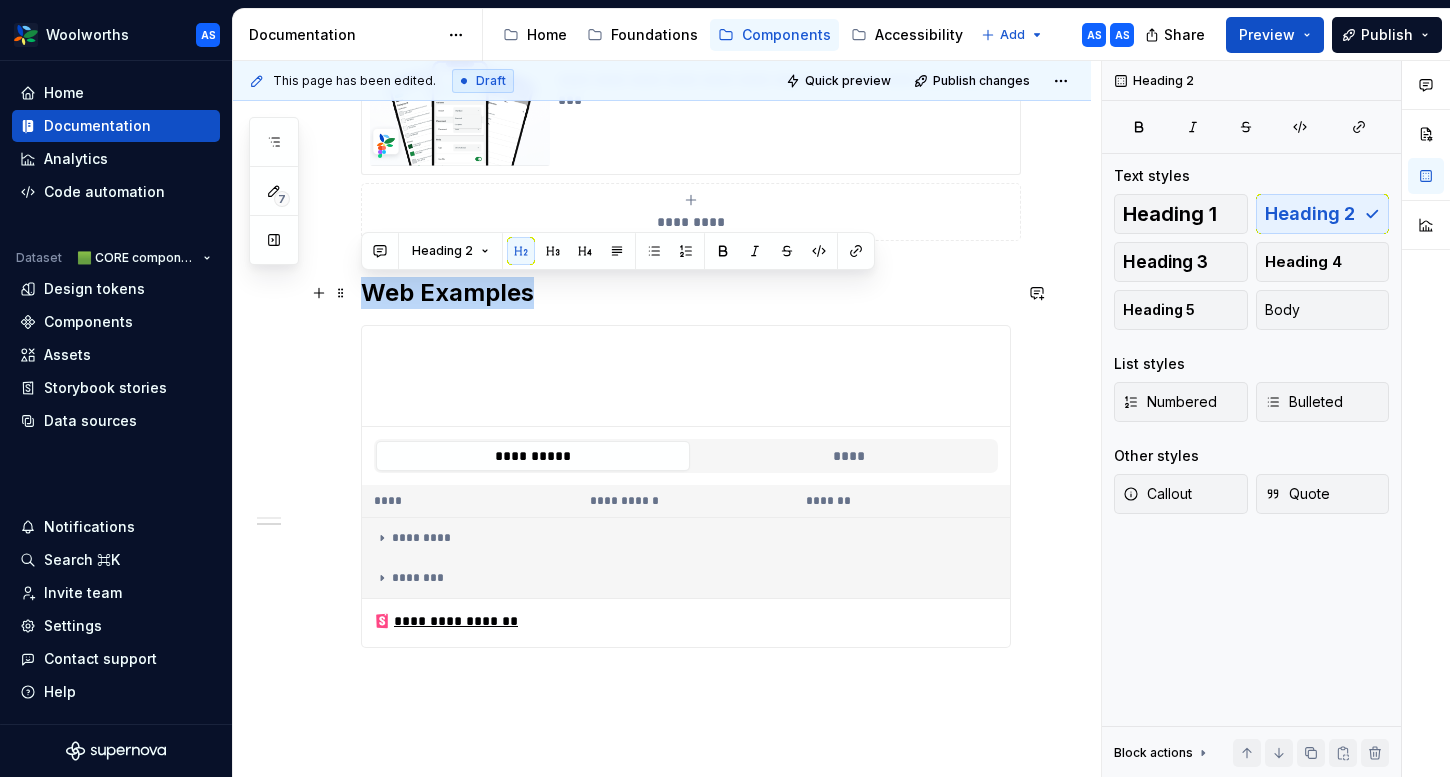 drag, startPoint x: 557, startPoint y: 294, endPoint x: 353, endPoint y: 291, distance: 204.02206 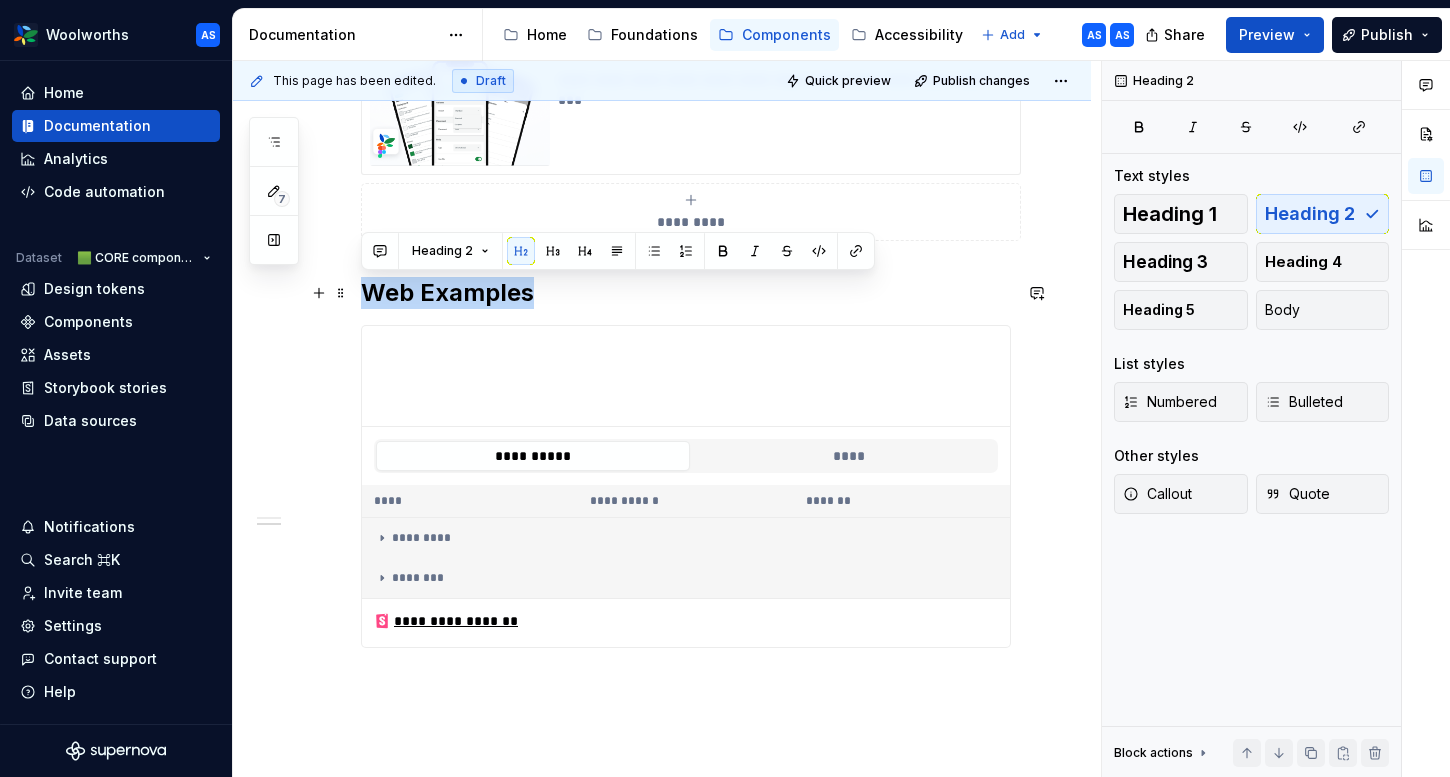 click on "**********" at bounding box center (662, 399) 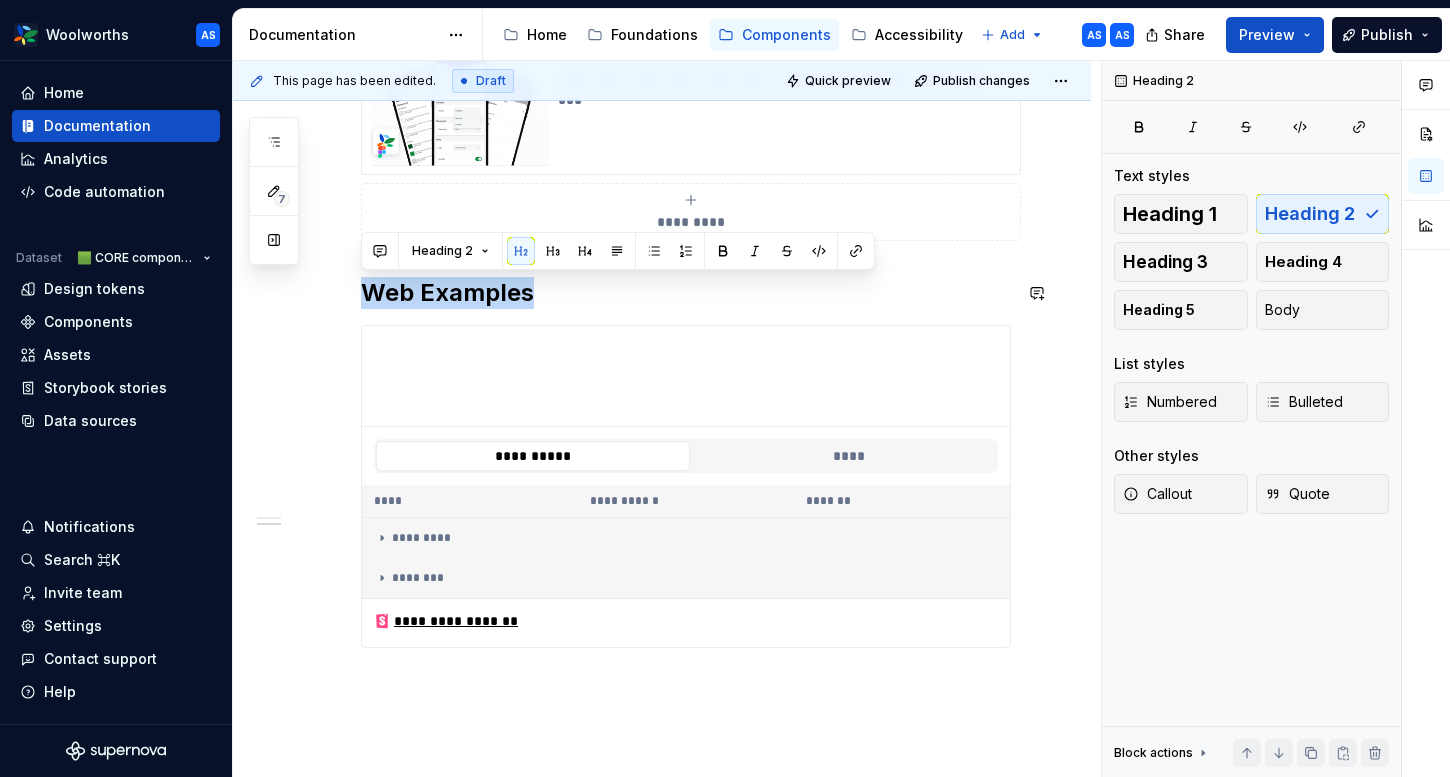 type 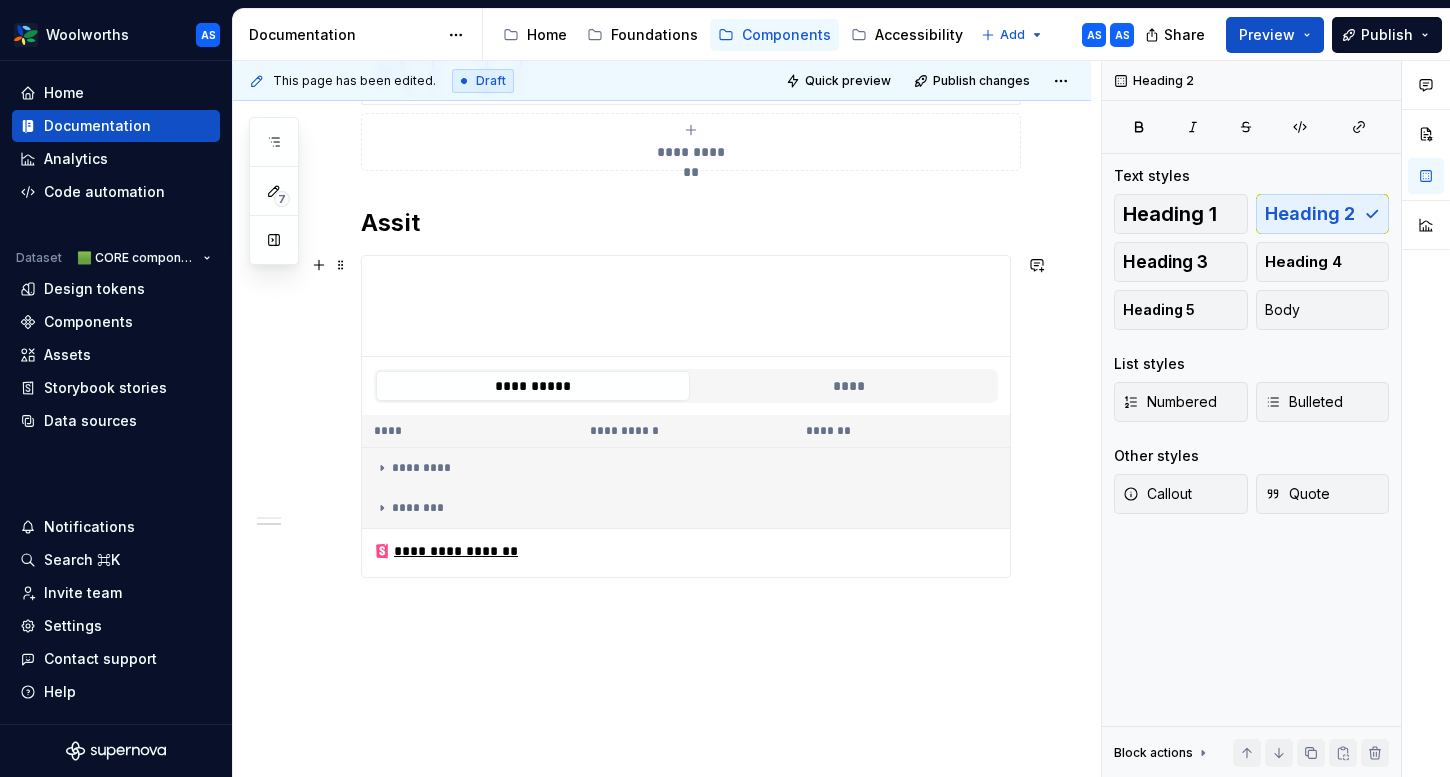scroll, scrollTop: 626, scrollLeft: 0, axis: vertical 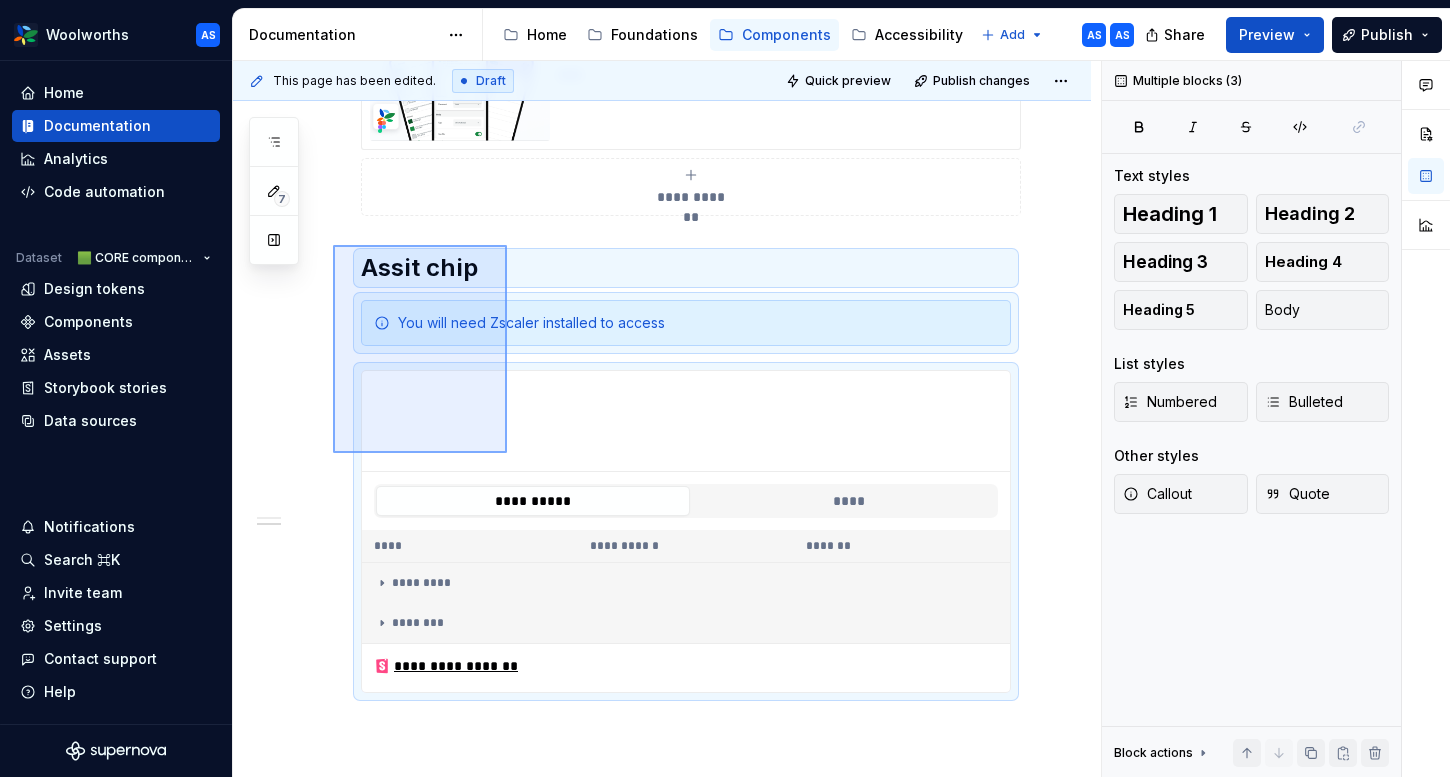 drag, startPoint x: 333, startPoint y: 245, endPoint x: 551, endPoint y: 518, distance: 349.36084 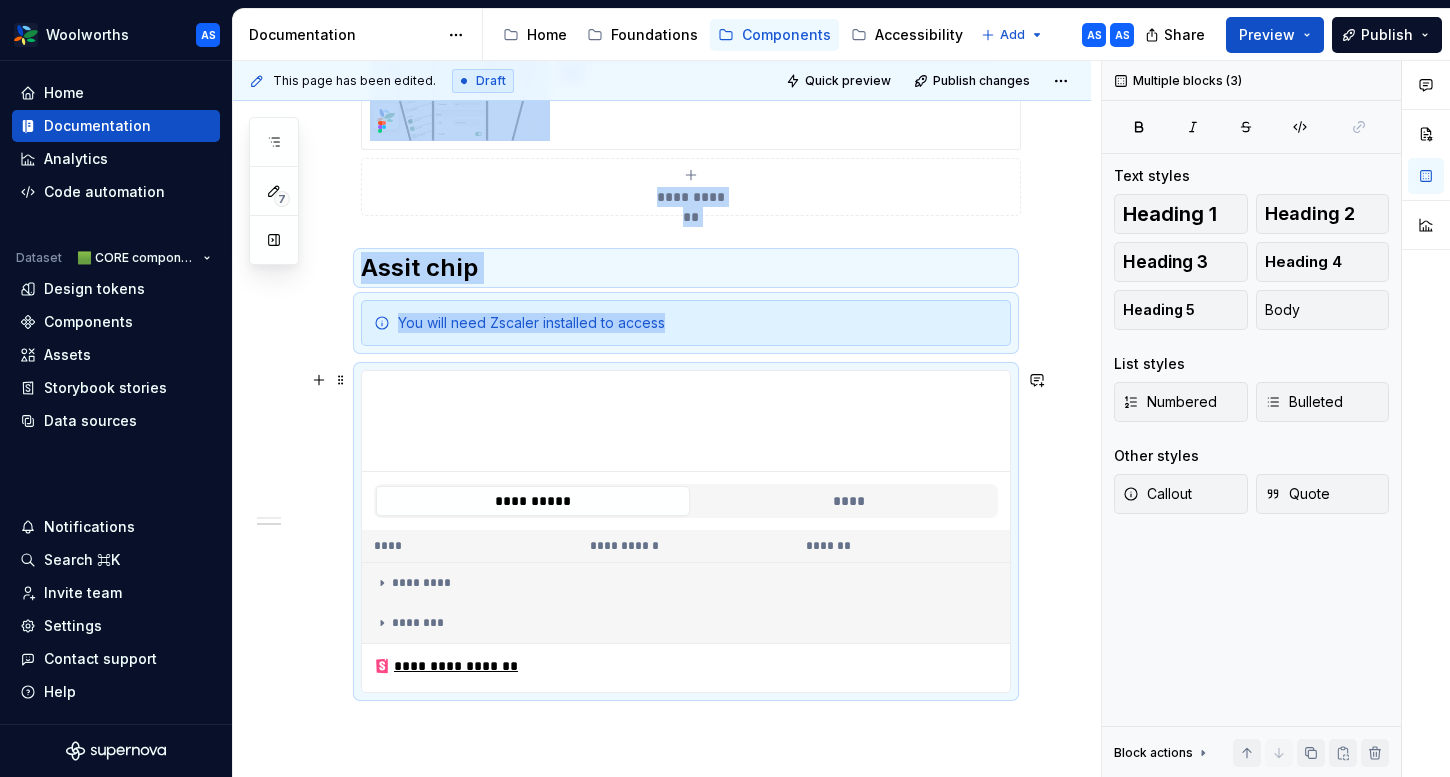scroll, scrollTop: 753, scrollLeft: 0, axis: vertical 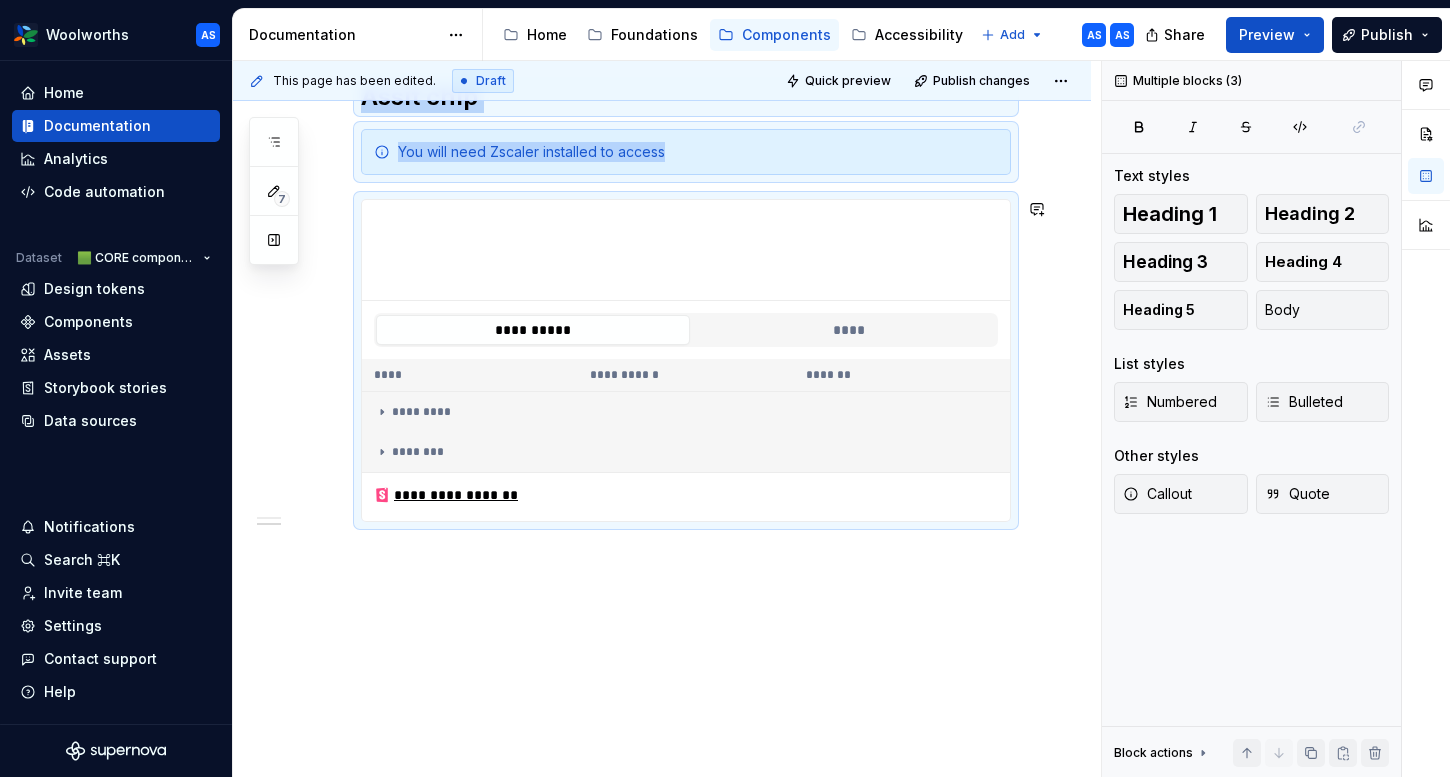 click on "**********" at bounding box center (662, 238) 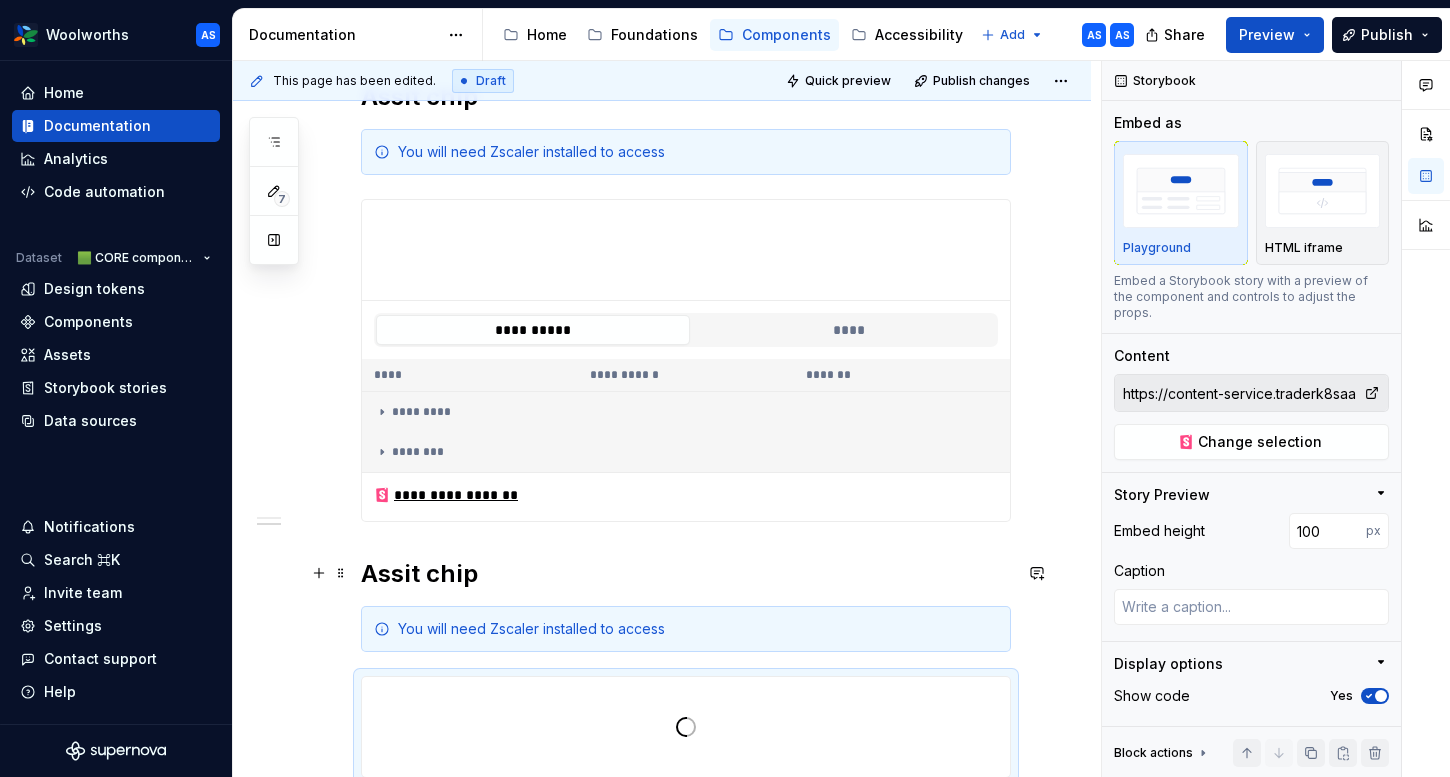 click on "Assit chip" at bounding box center (686, 574) 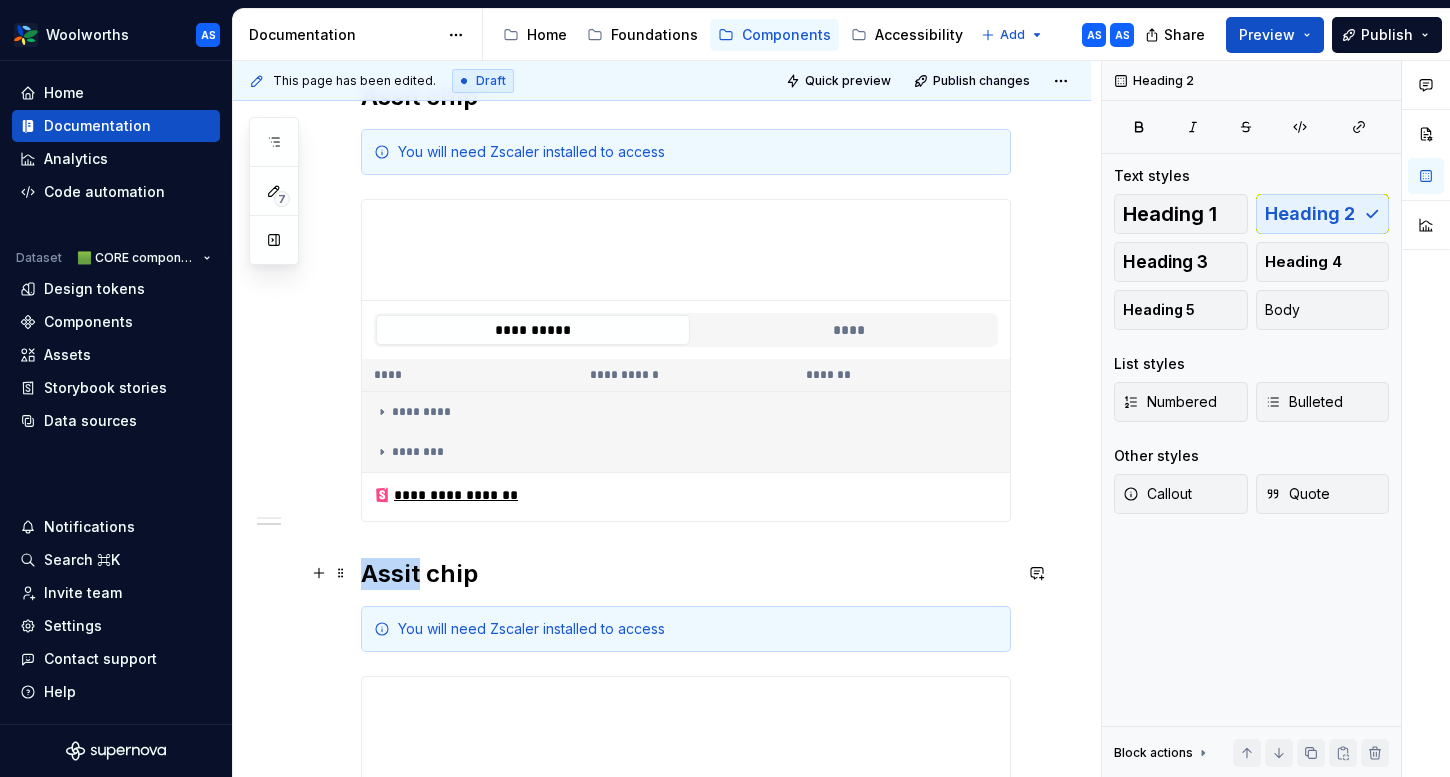 click on "Assit chip" at bounding box center (686, 574) 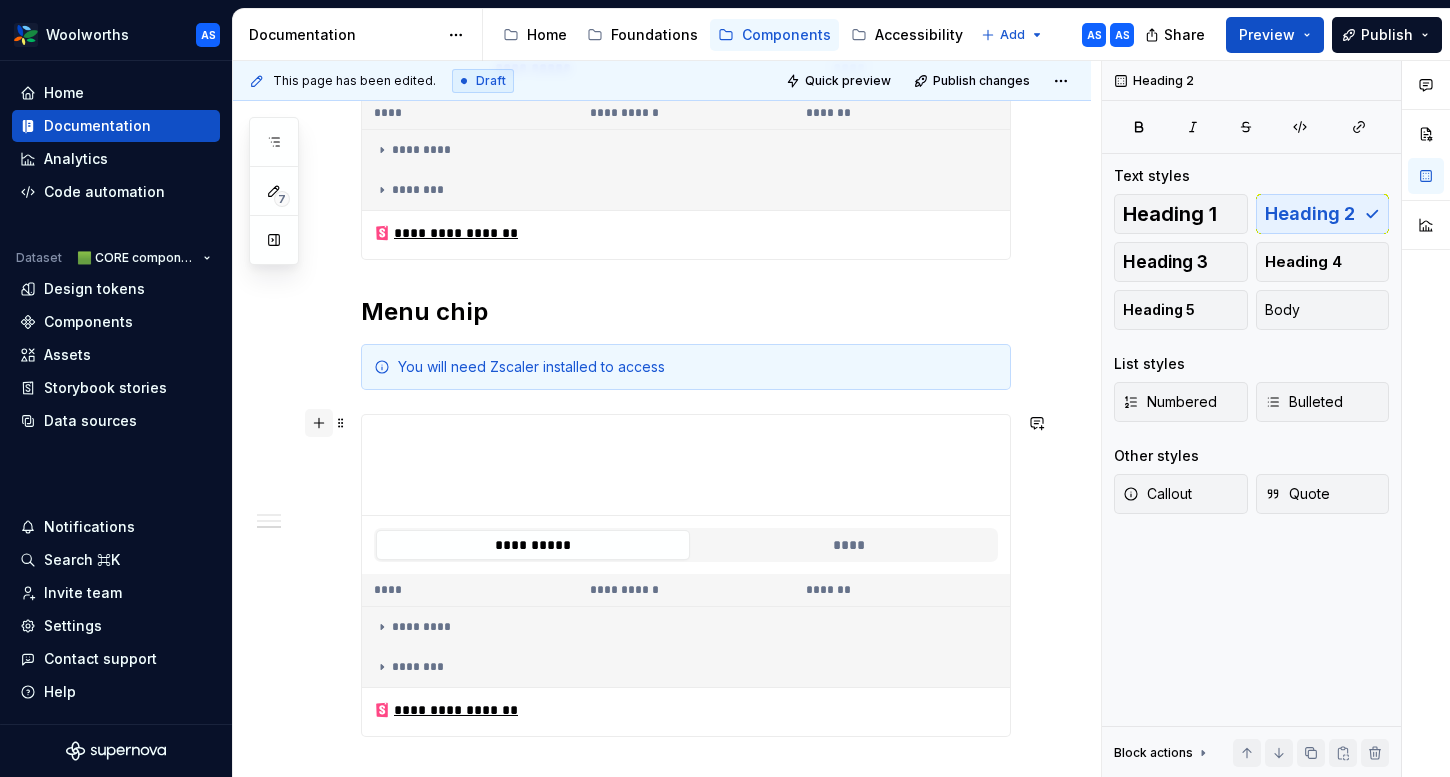 scroll, scrollTop: 1060, scrollLeft: 0, axis: vertical 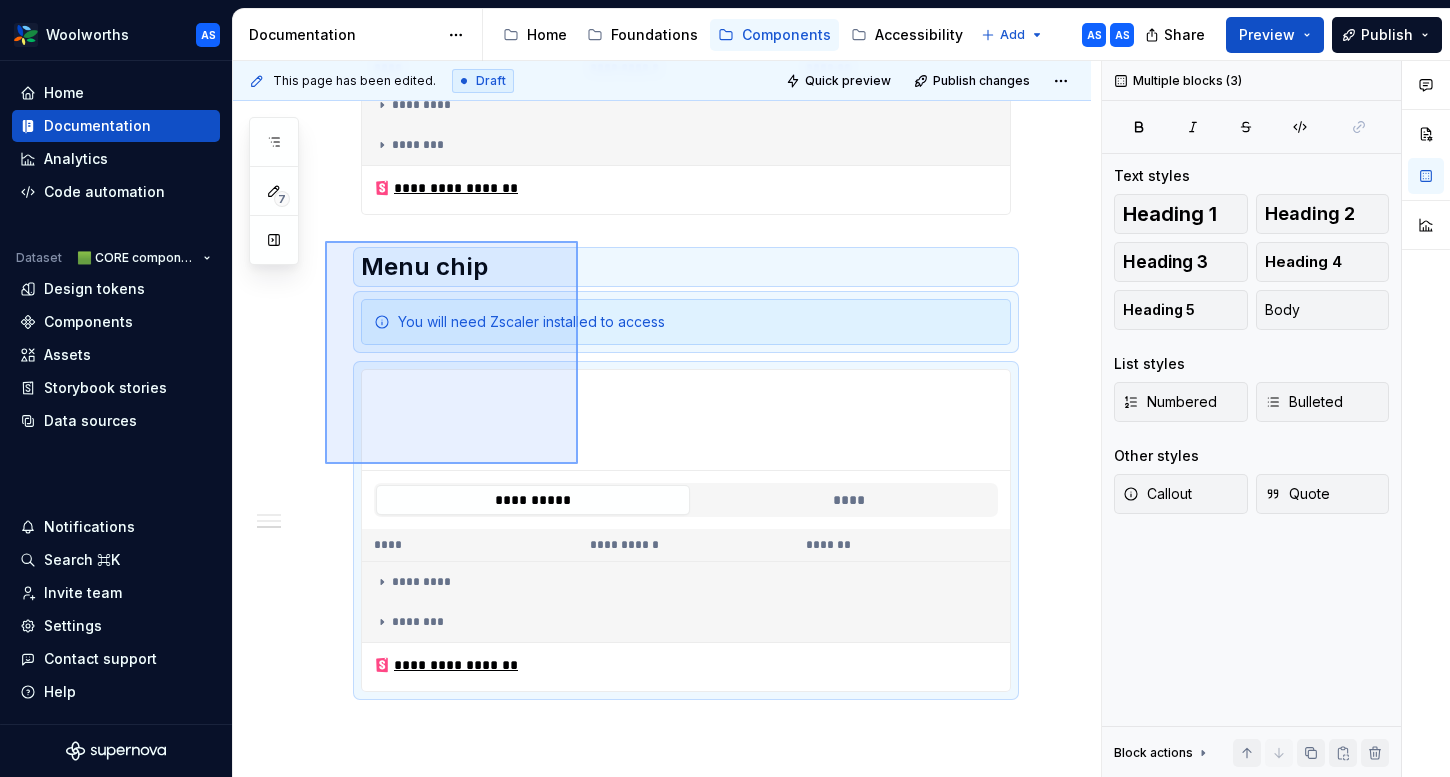 drag, startPoint x: 325, startPoint y: 241, endPoint x: 610, endPoint y: 529, distance: 405.17773 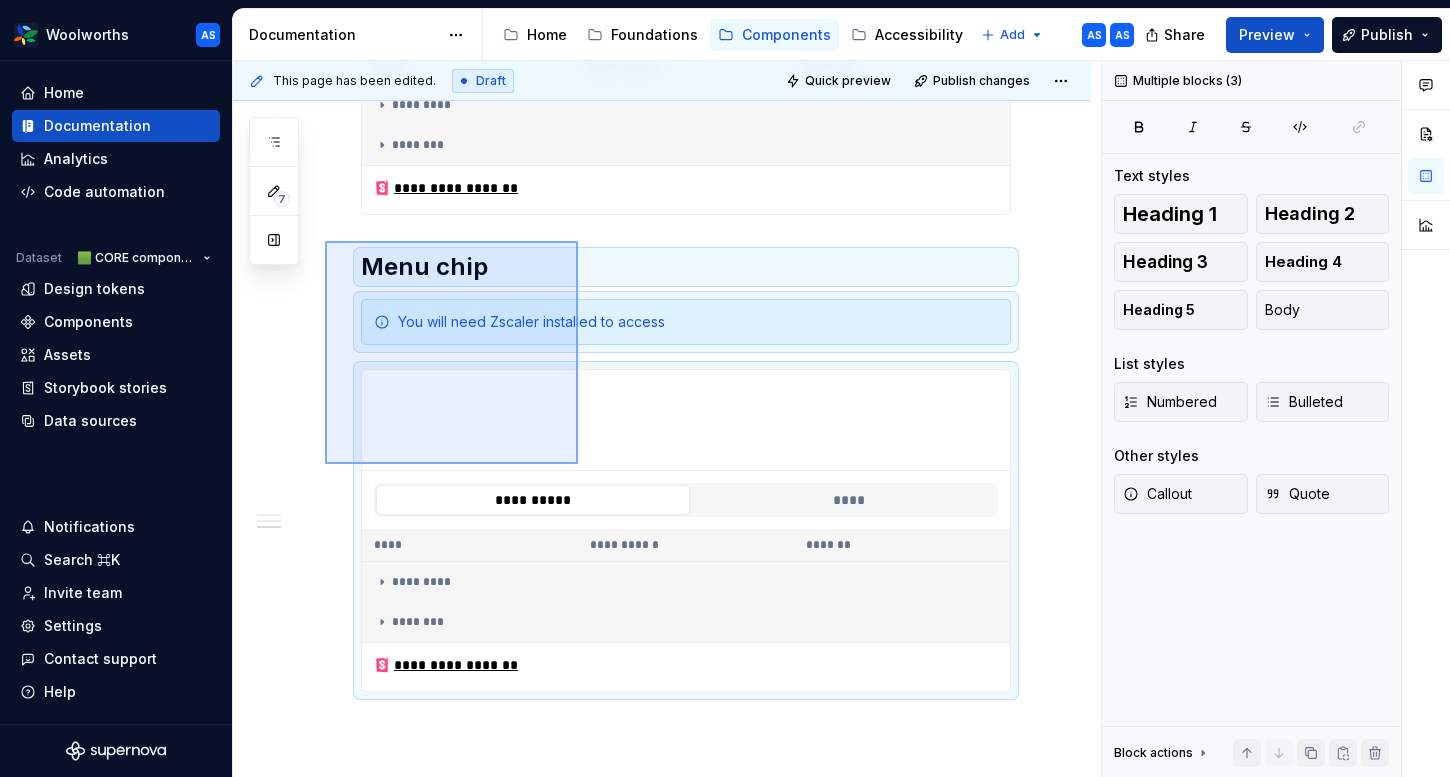 click on "**********" at bounding box center (667, 419) 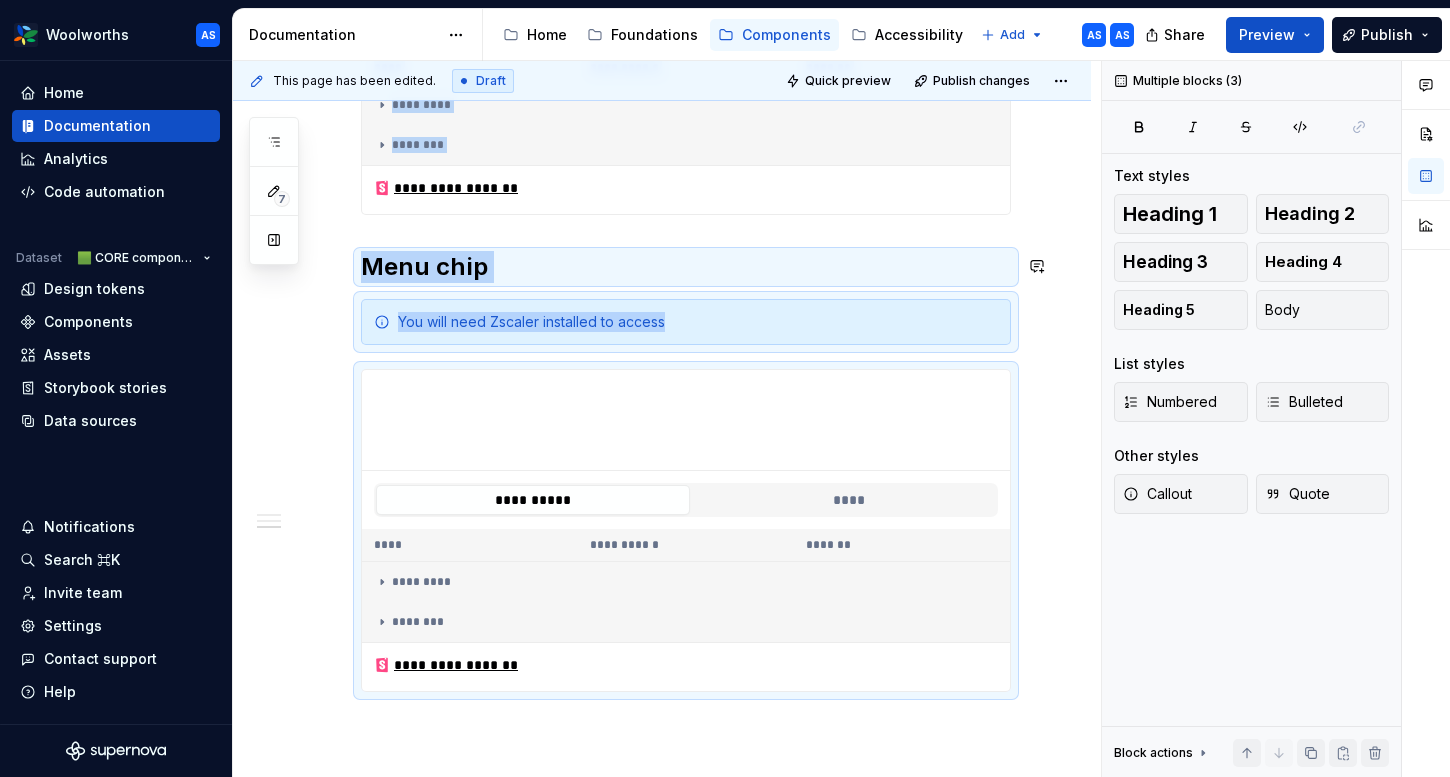 copy on "**********" 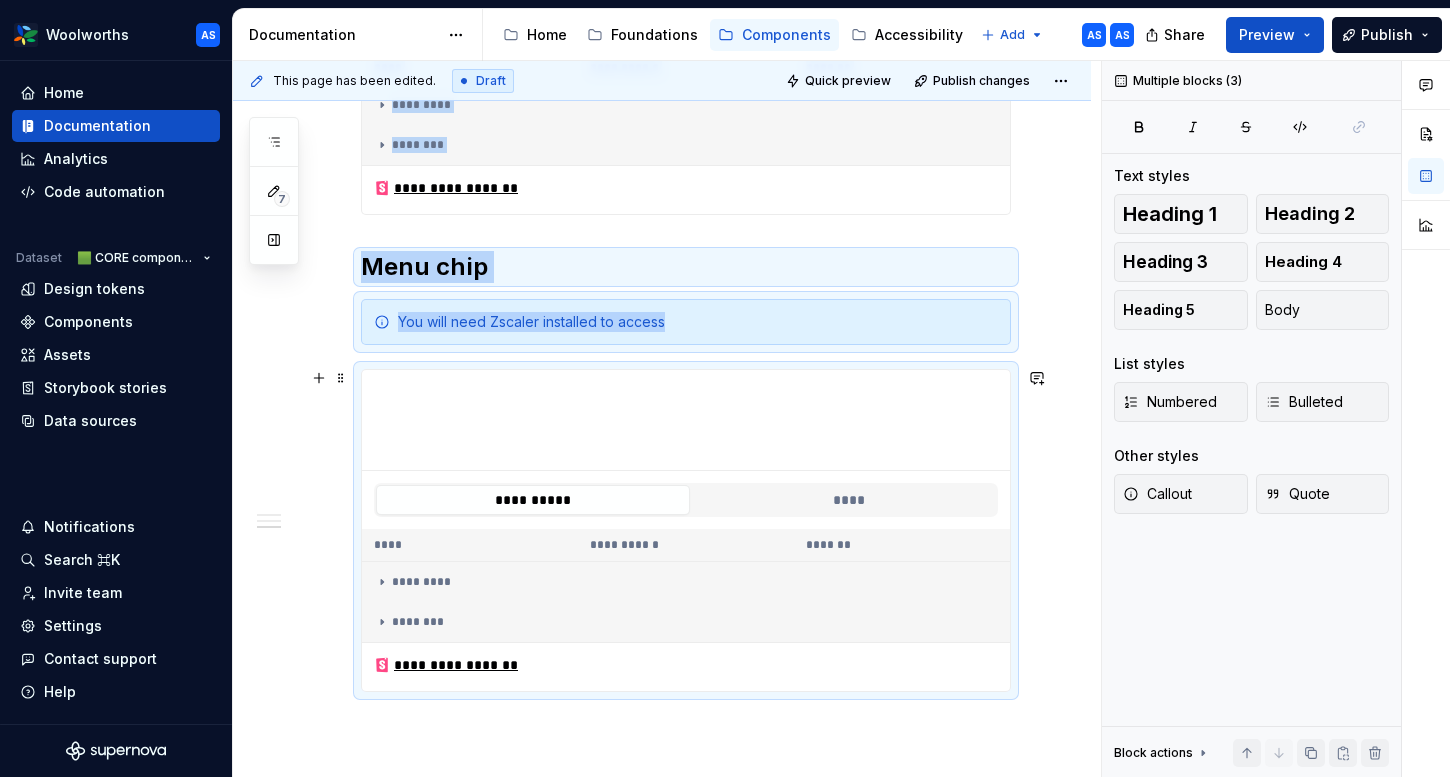 scroll, scrollTop: 1229, scrollLeft: 0, axis: vertical 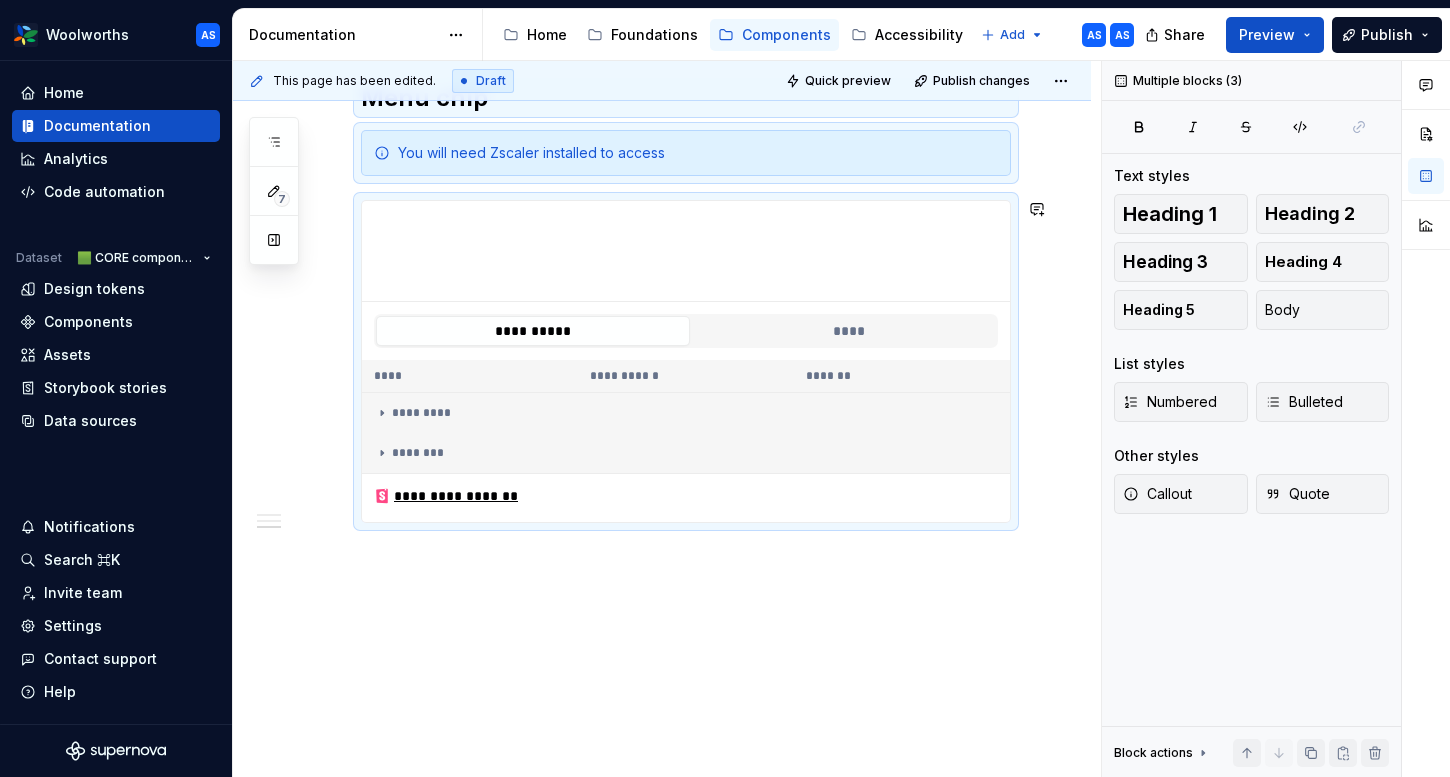 click on "**********" at bounding box center (662, 0) 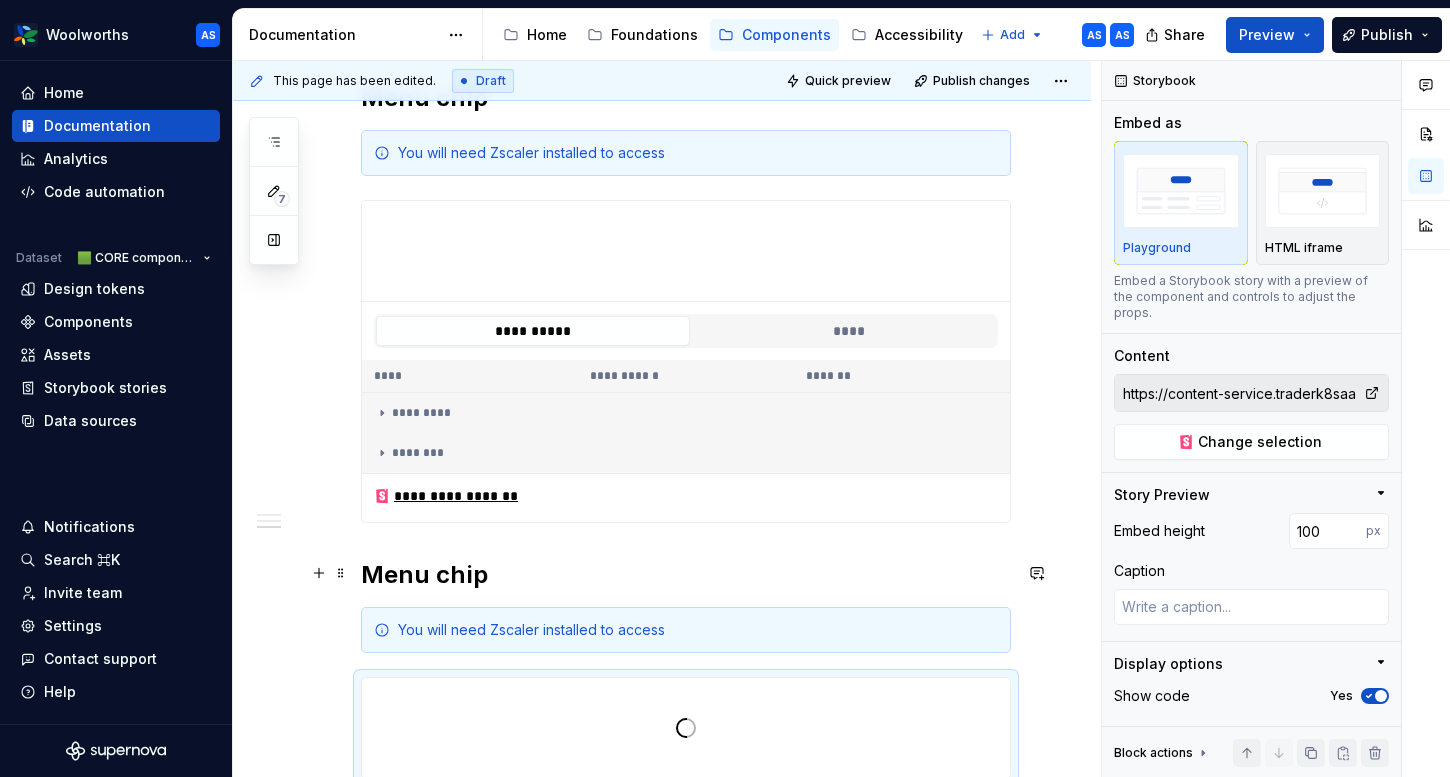 click on "Menu chip" at bounding box center (686, 575) 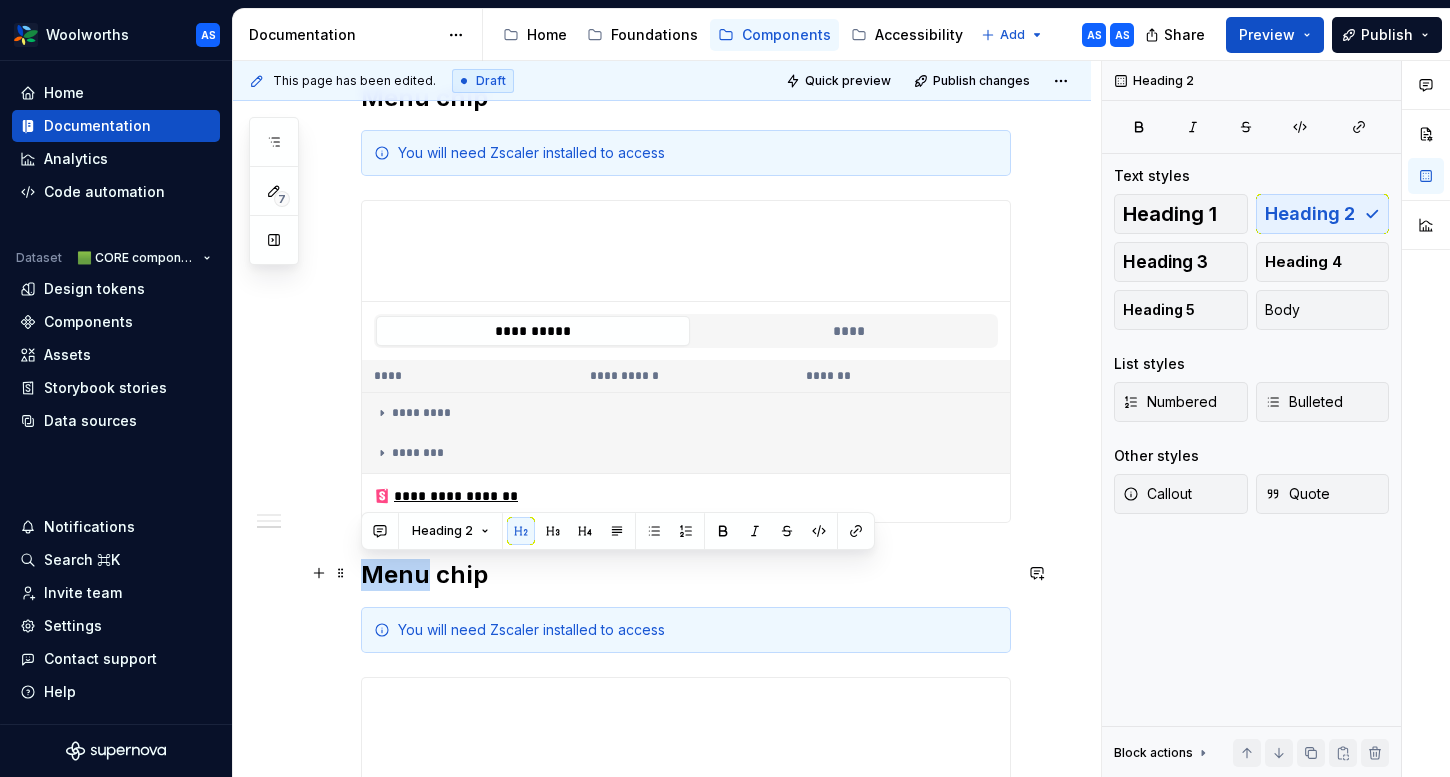 click on "Menu chip" at bounding box center (686, 575) 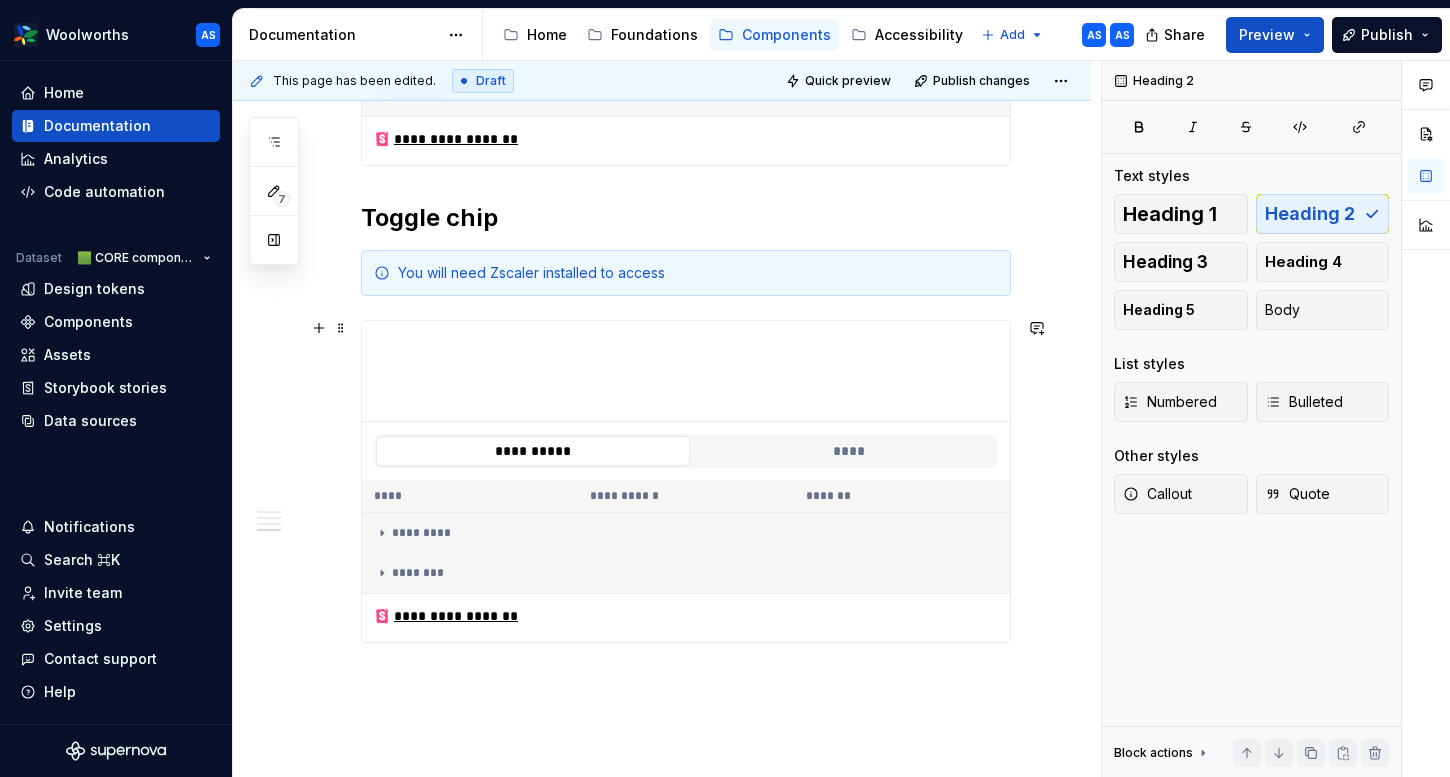 scroll, scrollTop: 1621, scrollLeft: 0, axis: vertical 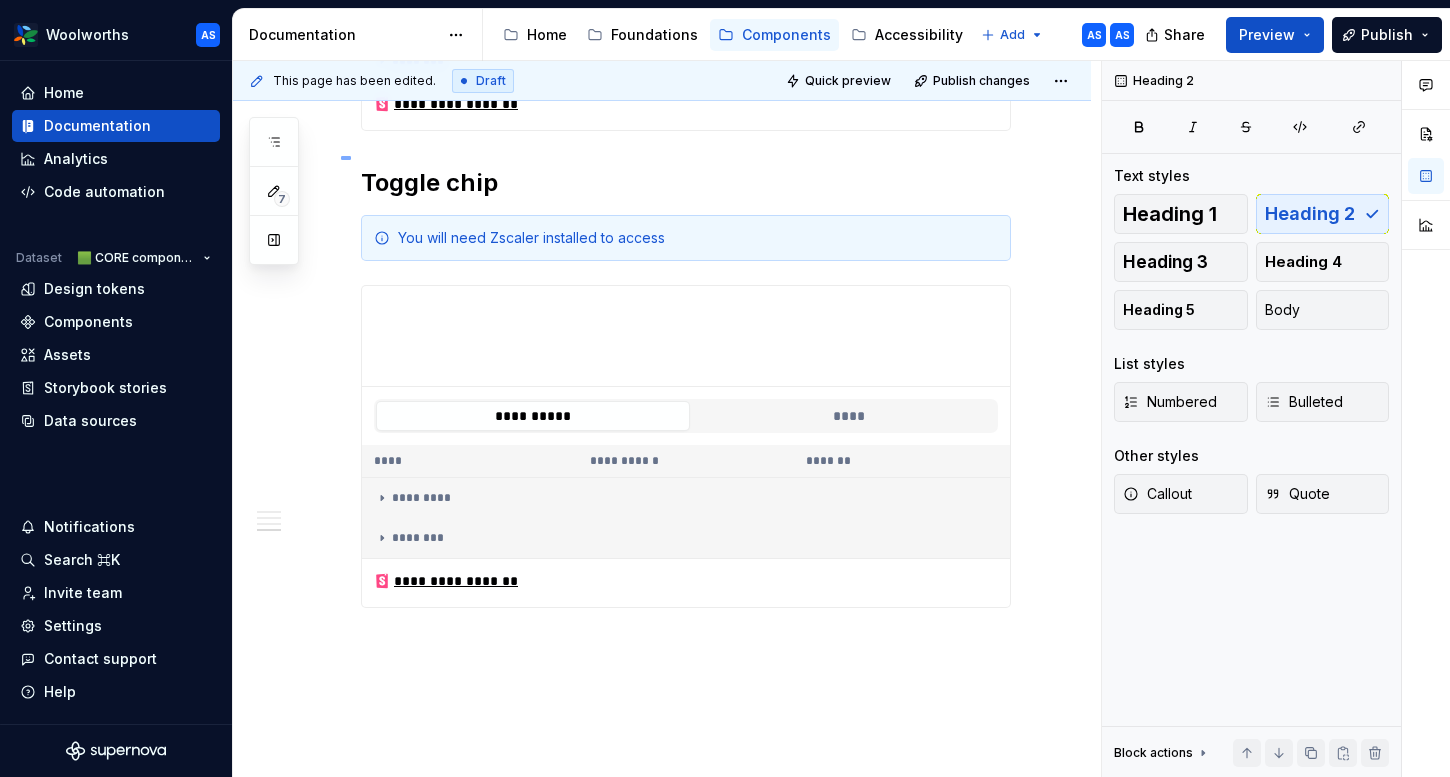 drag, startPoint x: 341, startPoint y: 155, endPoint x: 722, endPoint y: 470, distance: 494.35413 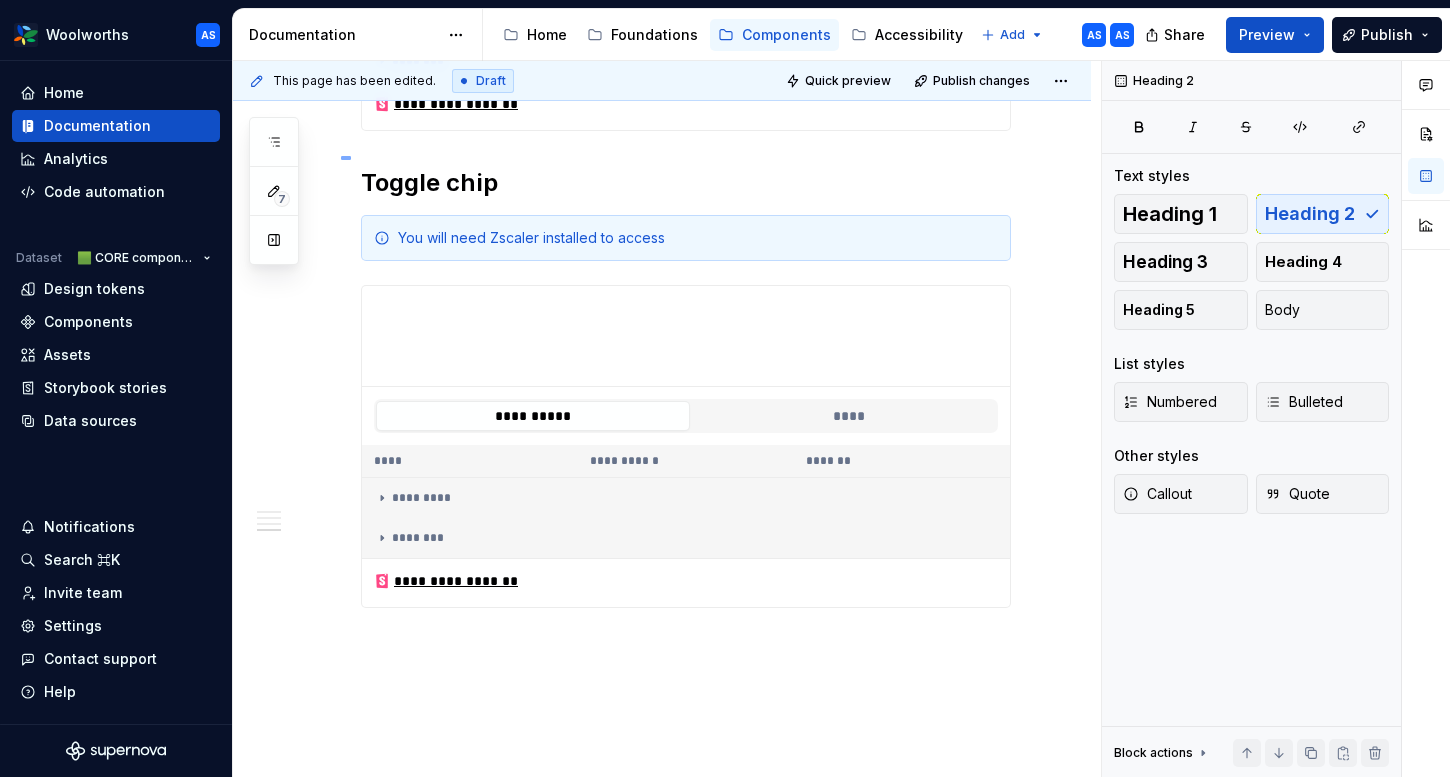 click on "**********" at bounding box center [667, 419] 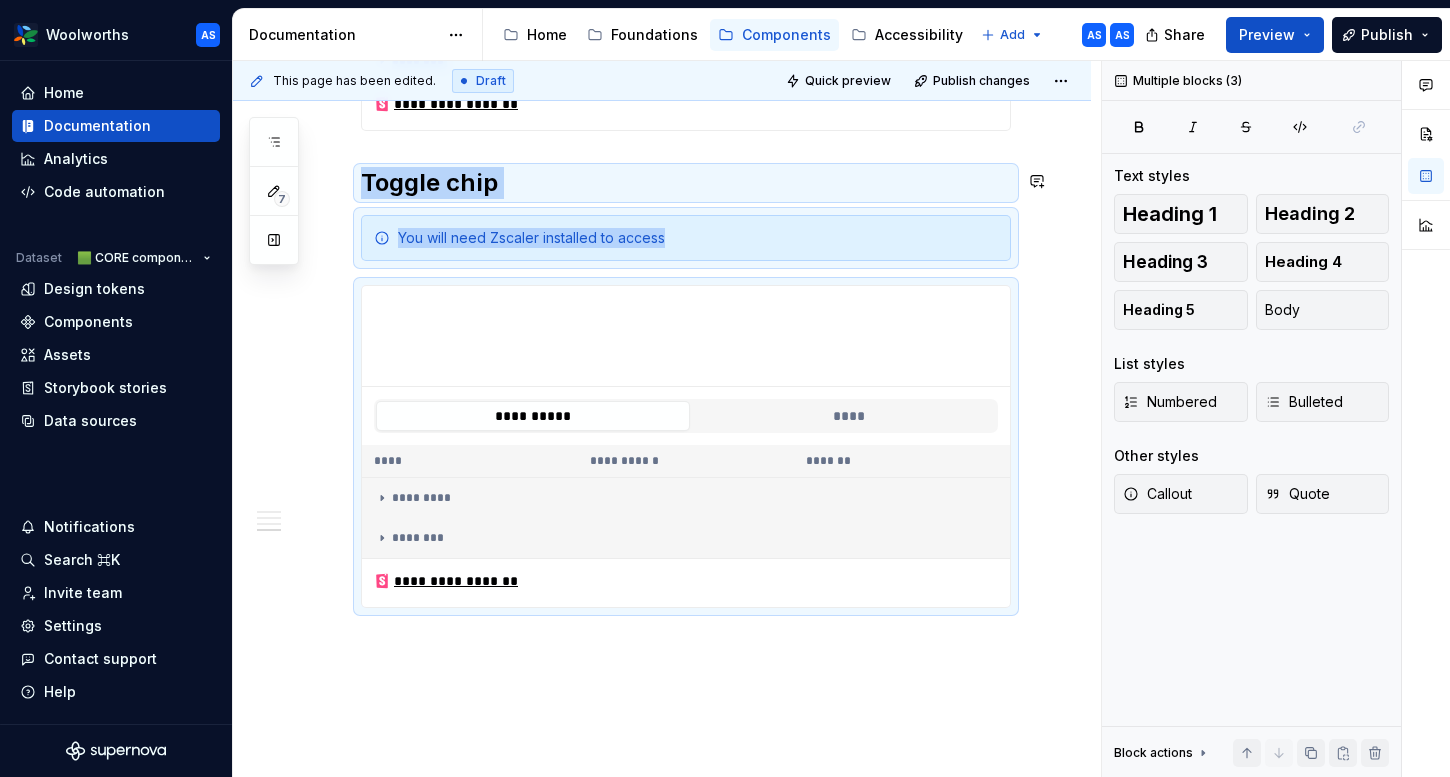copy on "**********" 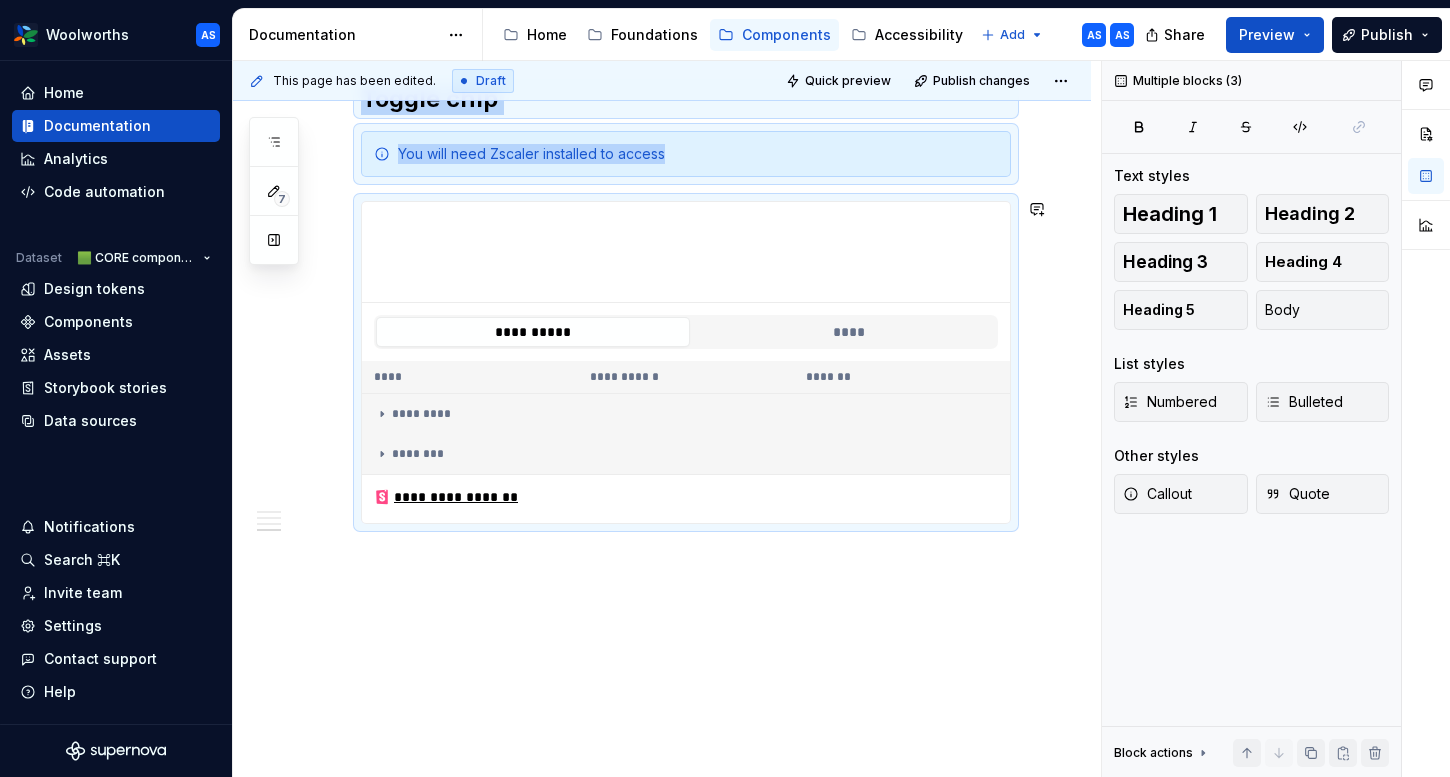 click on "**********" at bounding box center (662, -237) 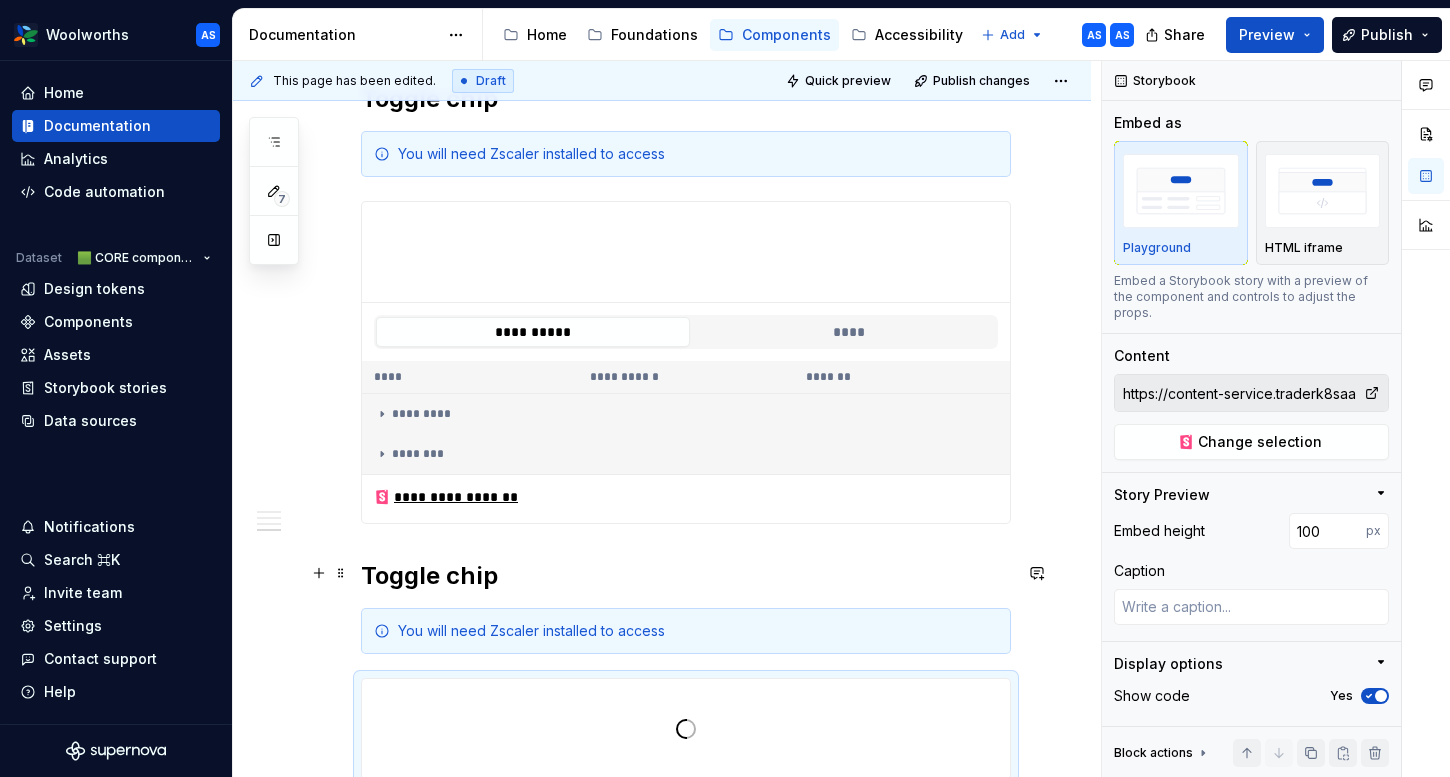 click on "Toggle chip" at bounding box center [686, 576] 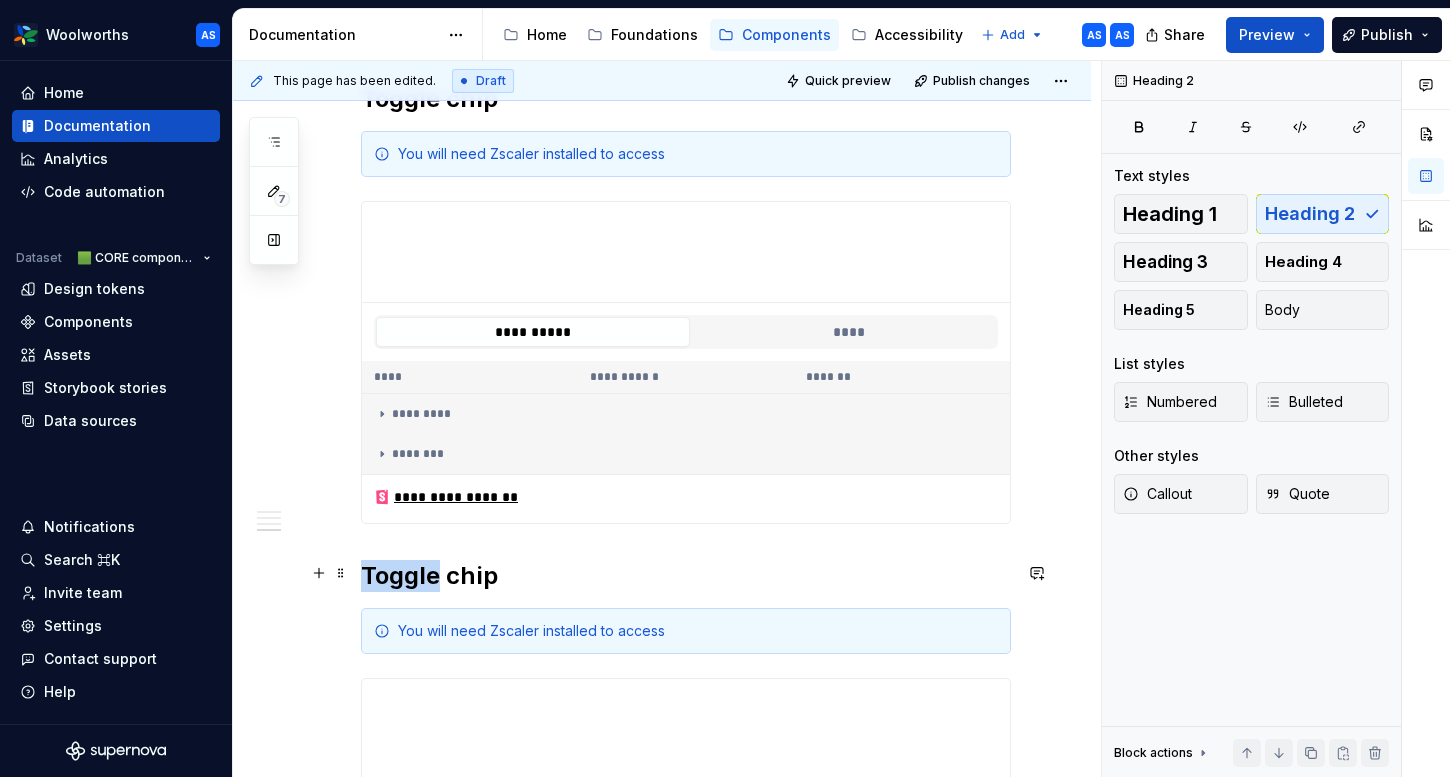 click on "Toggle chip" at bounding box center (686, 576) 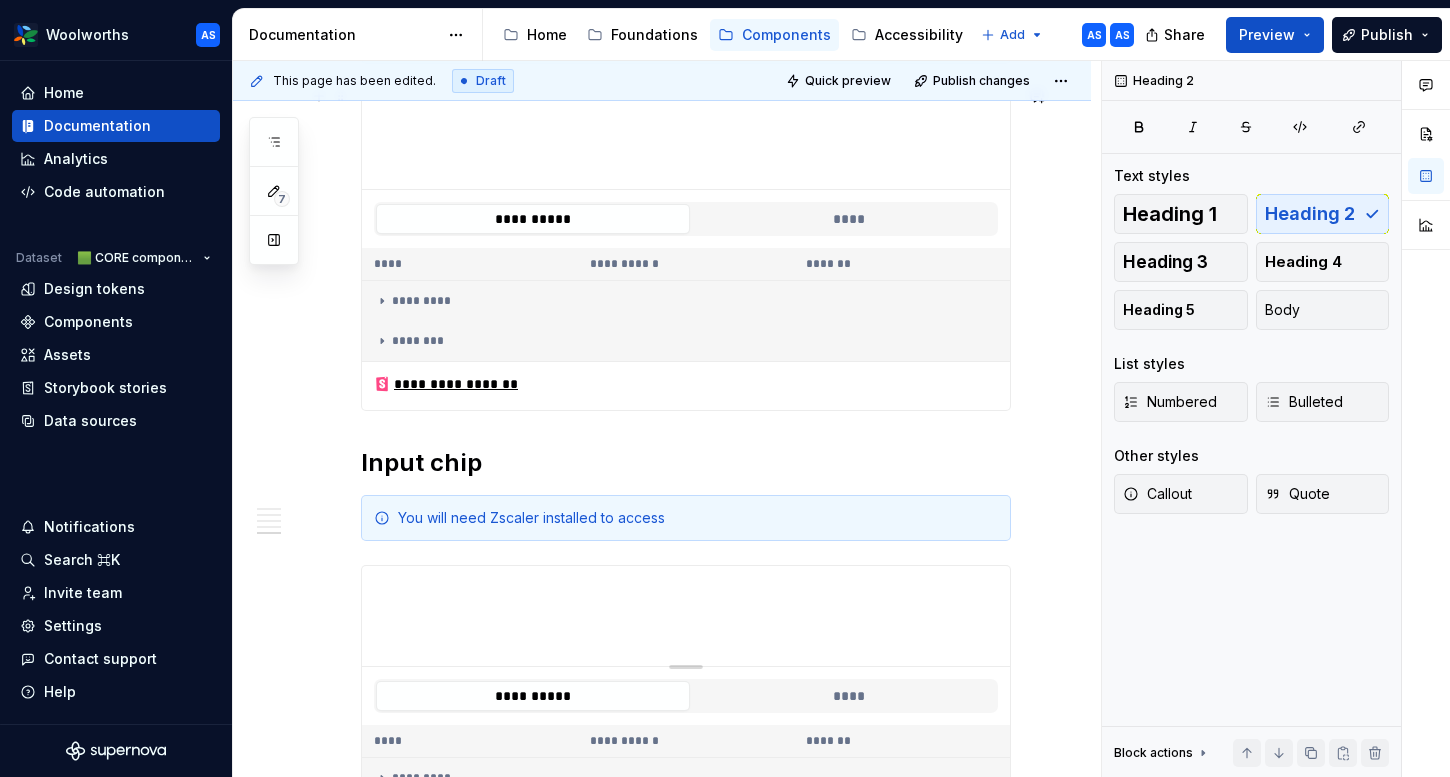 scroll, scrollTop: 1840, scrollLeft: 0, axis: vertical 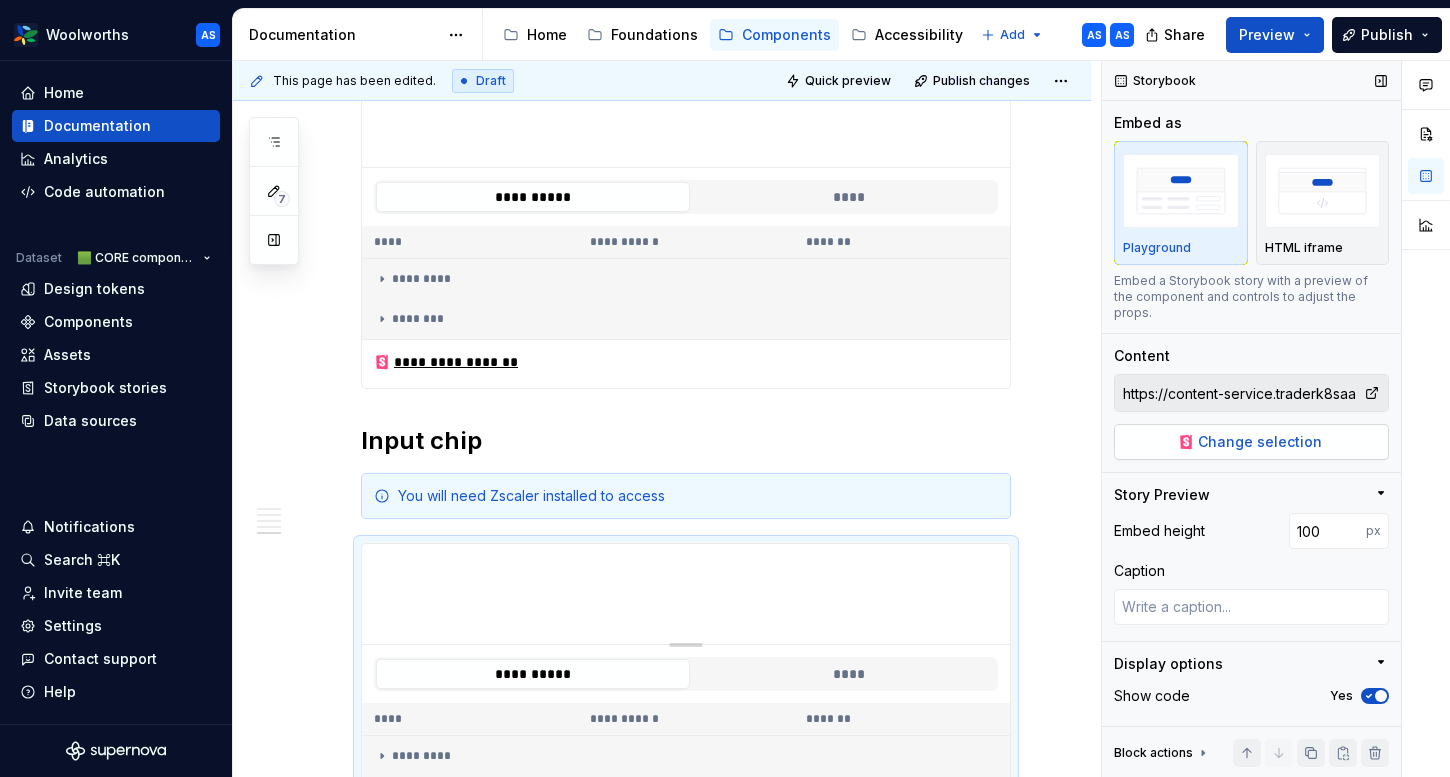 click on "Change selection" at bounding box center (1251, 442) 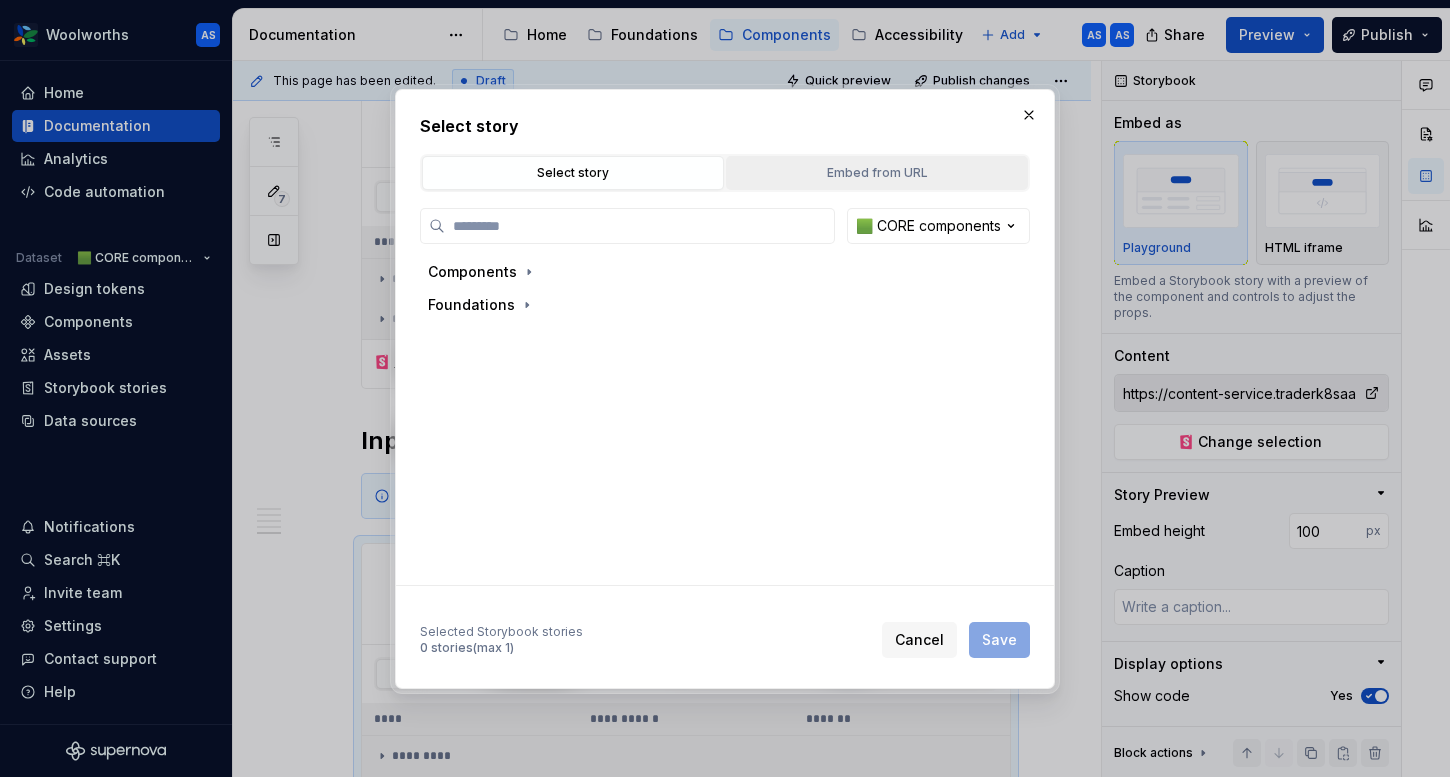 click on "Embed from URL" at bounding box center [877, 173] 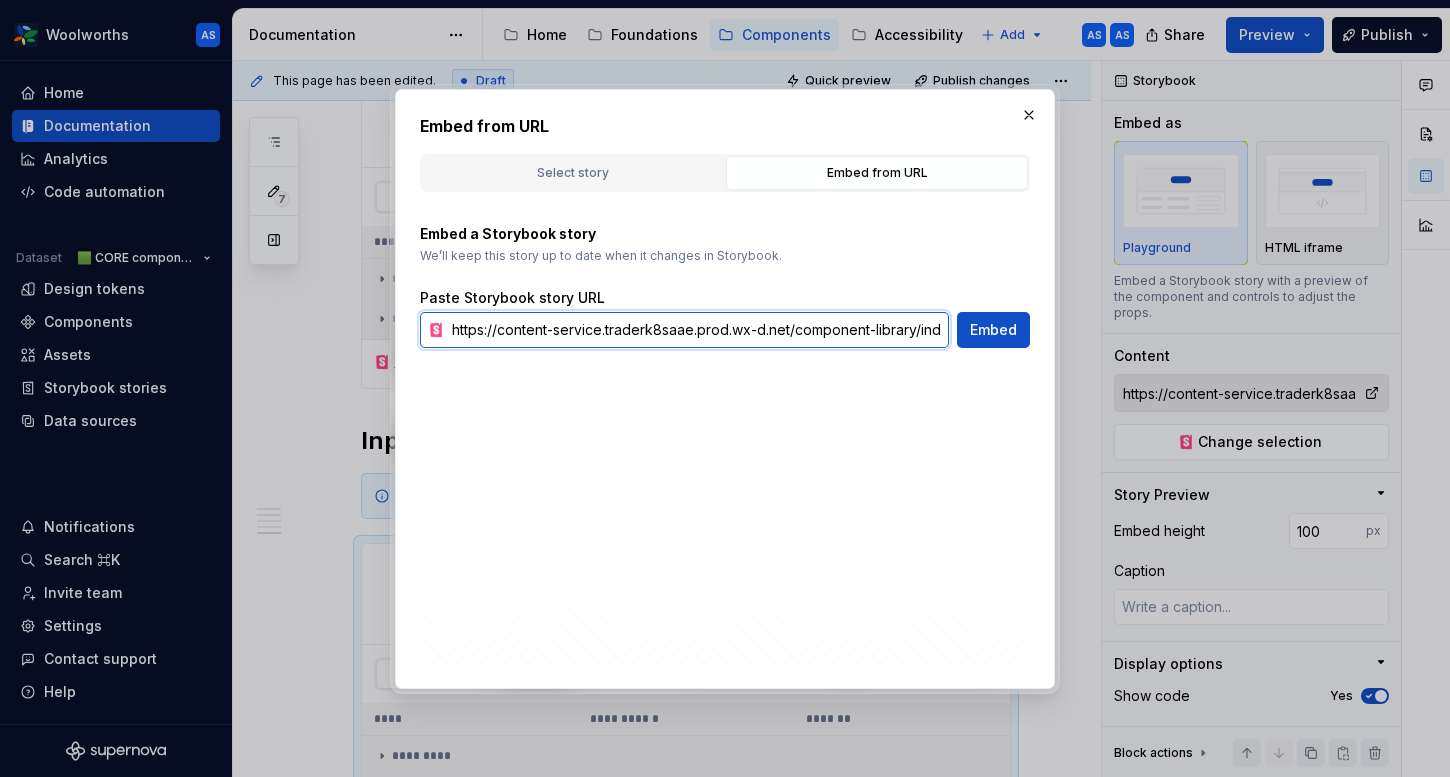 click on "https://content-service.traderk8saae.prod.wx-d.net/component-library/index.html?path=/story/core-chips-assist--default" at bounding box center (696, 330) 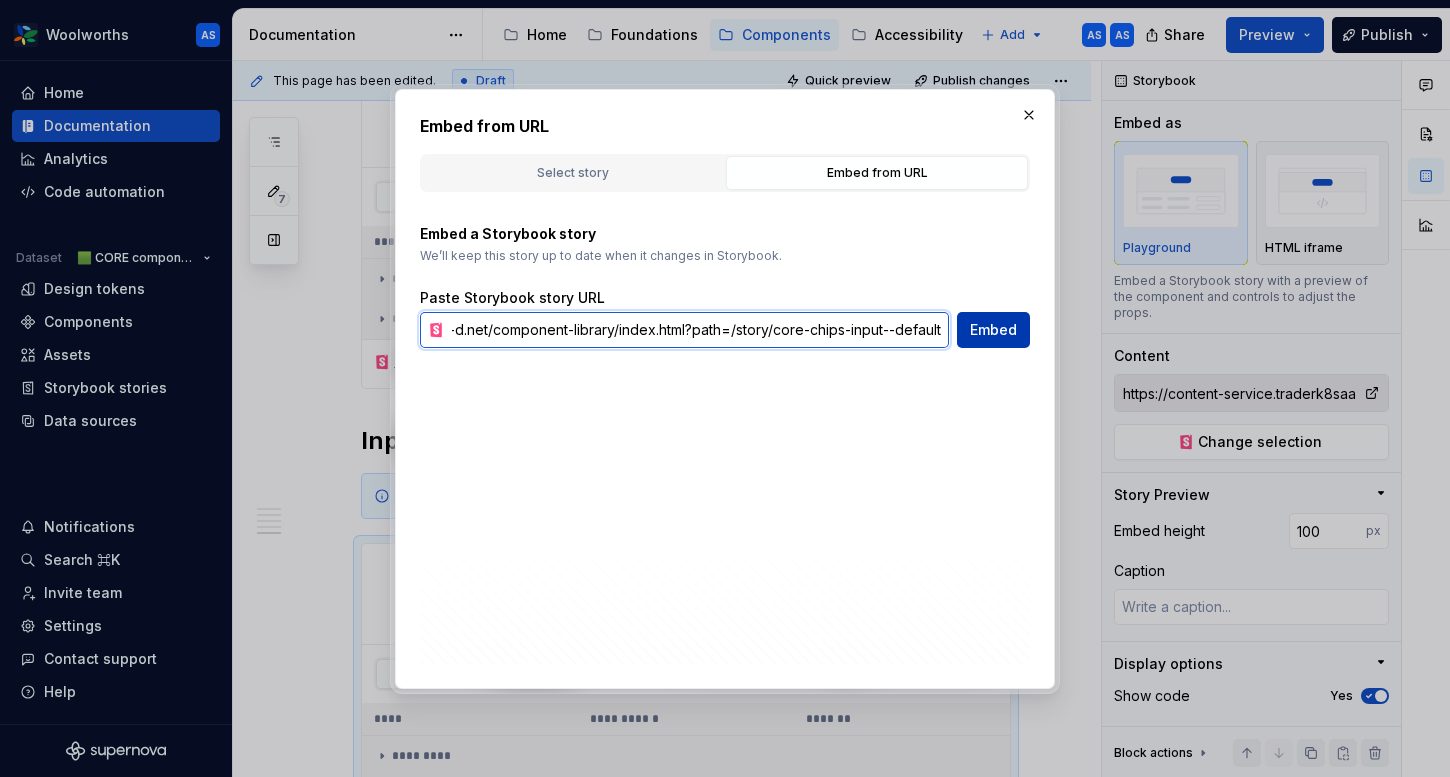 type on "https://content-service.traderk8saae.prod.wx-d.net/component-library/index.html?path=/story/core-chips-input--default" 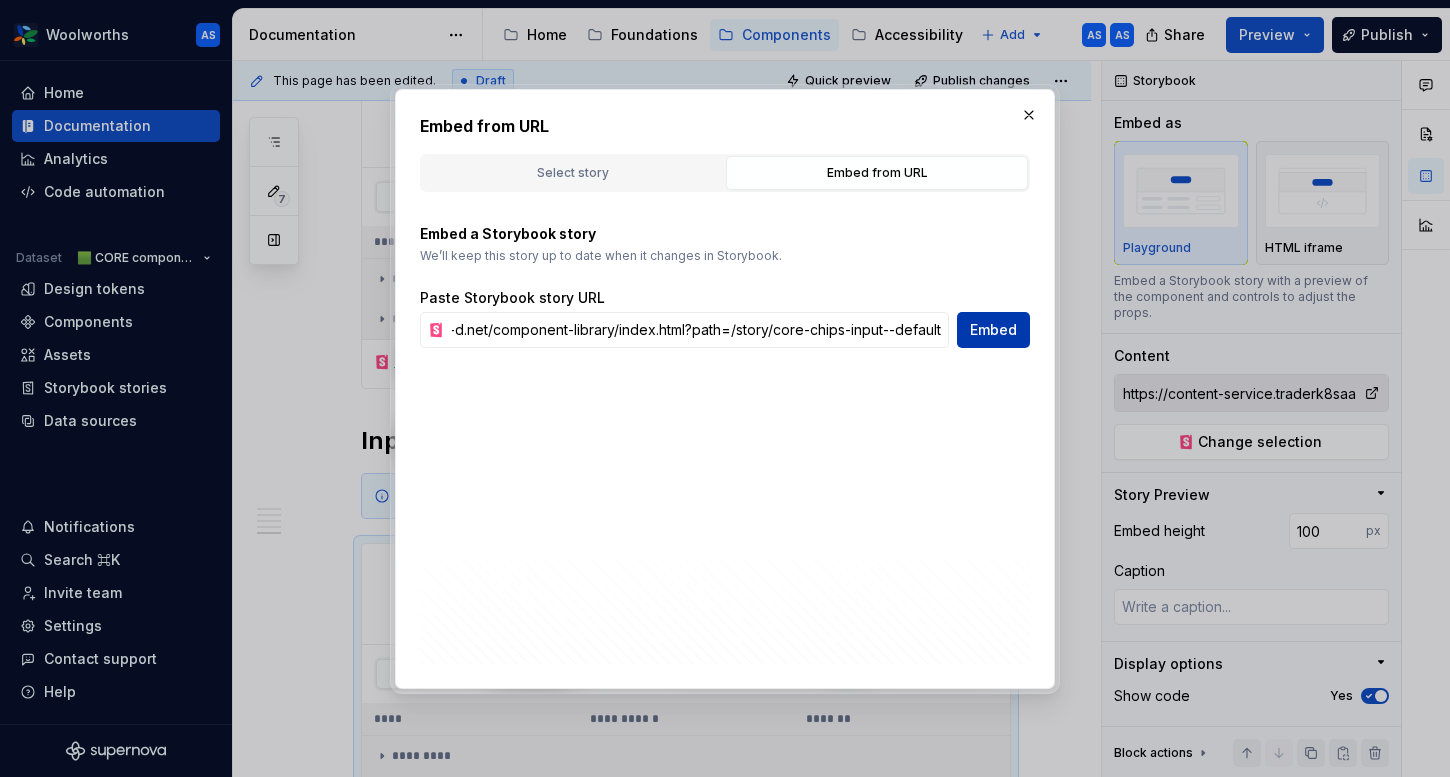 click on "Embed" at bounding box center (993, 330) 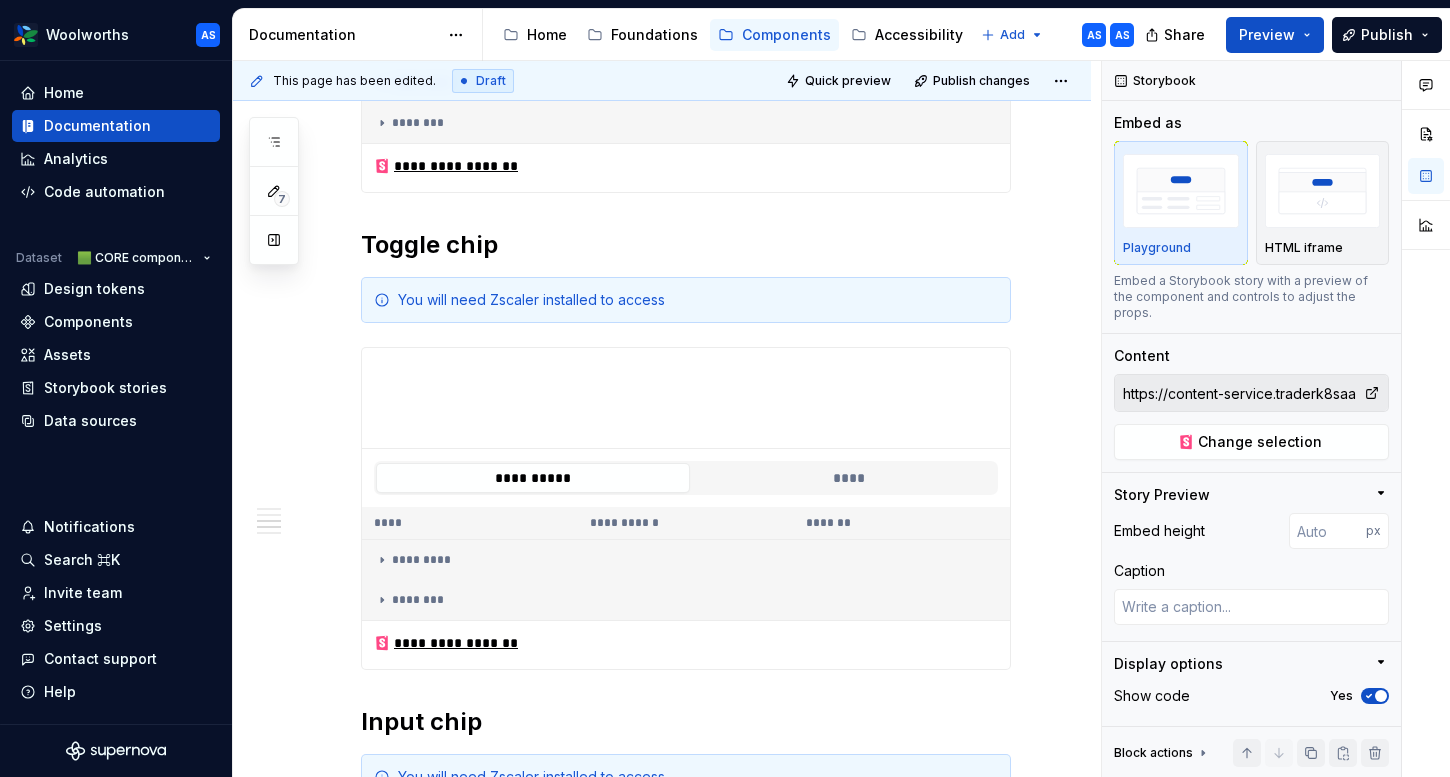 scroll, scrollTop: 987, scrollLeft: 0, axis: vertical 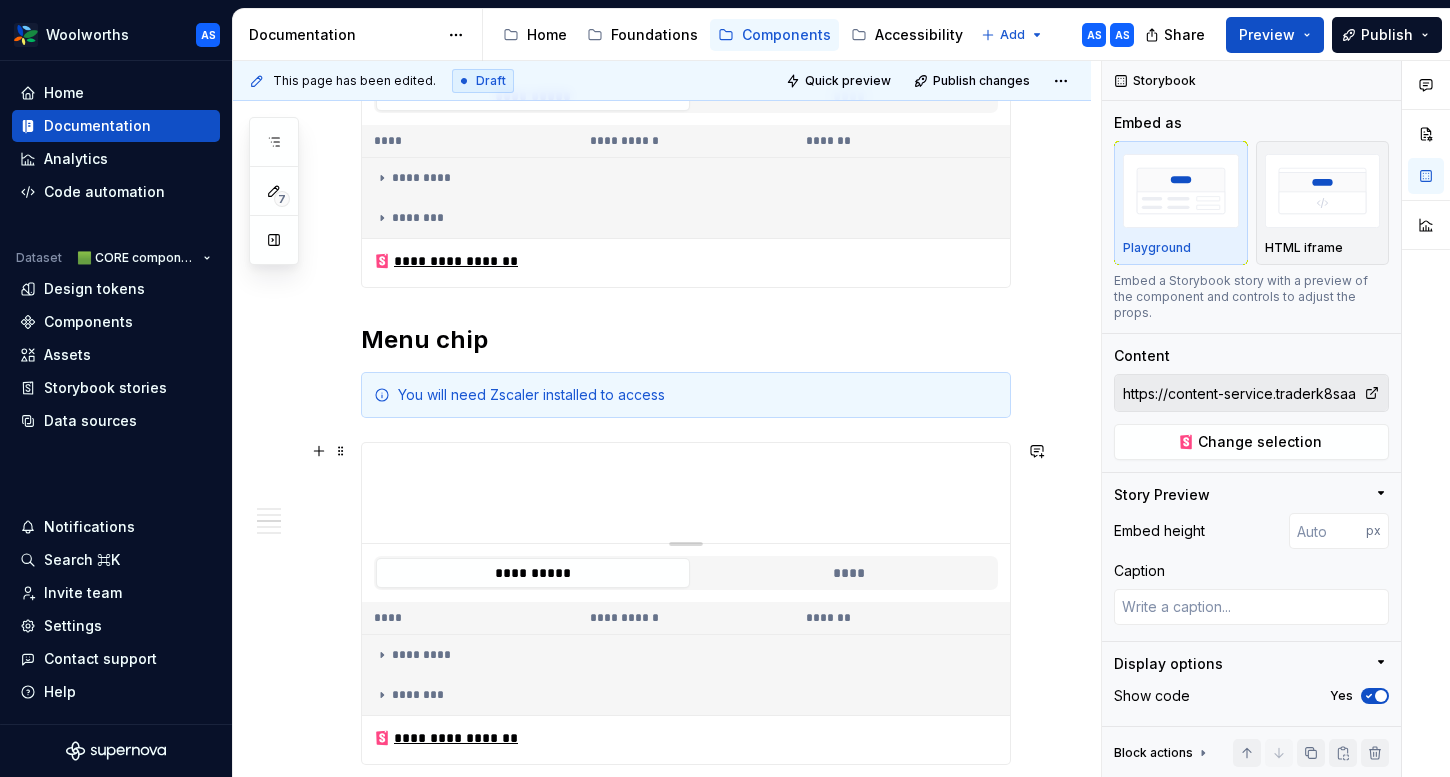 type on "*" 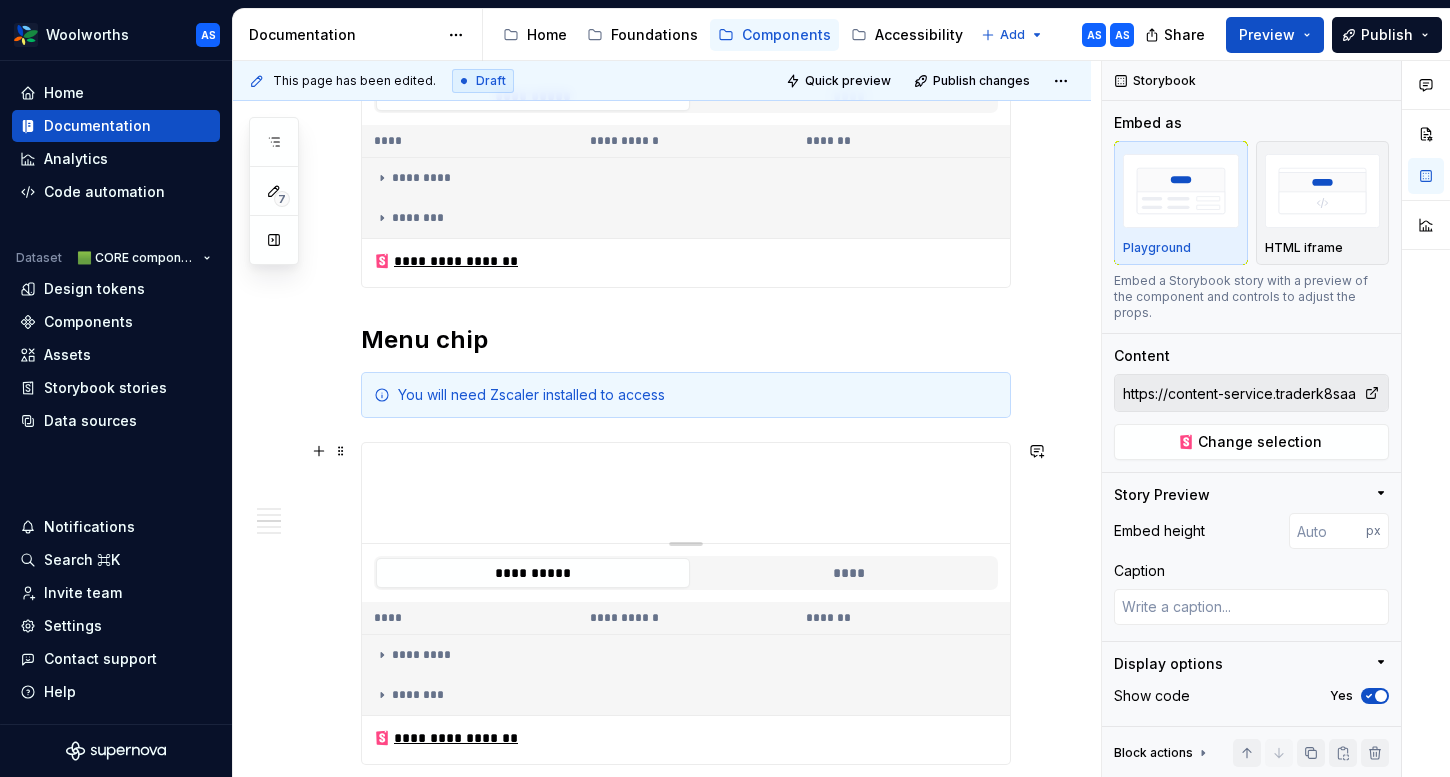 type on "https://content-service.traderk8saae.prod.wx-d.net/component-library/index.html?path=/story/core-chips-assist--default" 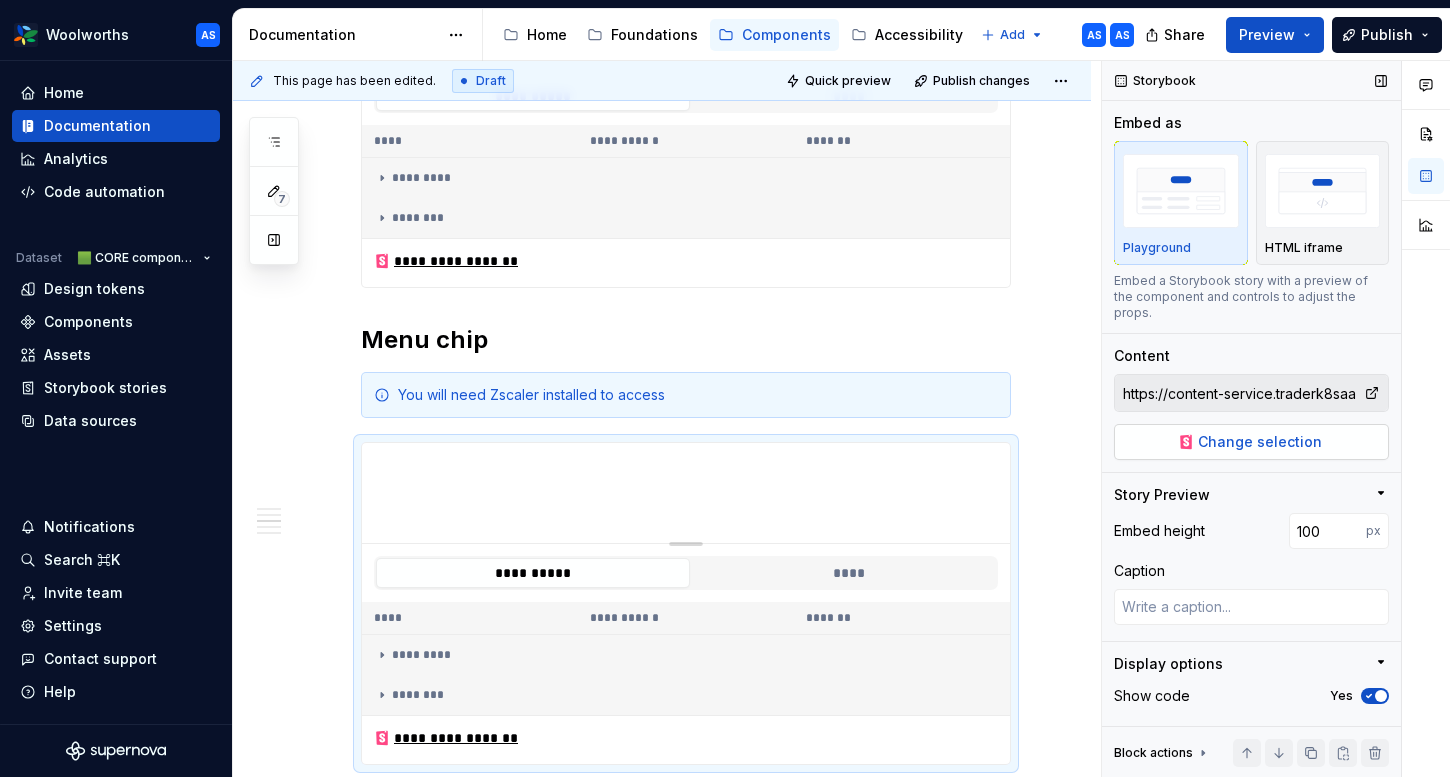 click on "Change selection" at bounding box center [1260, 442] 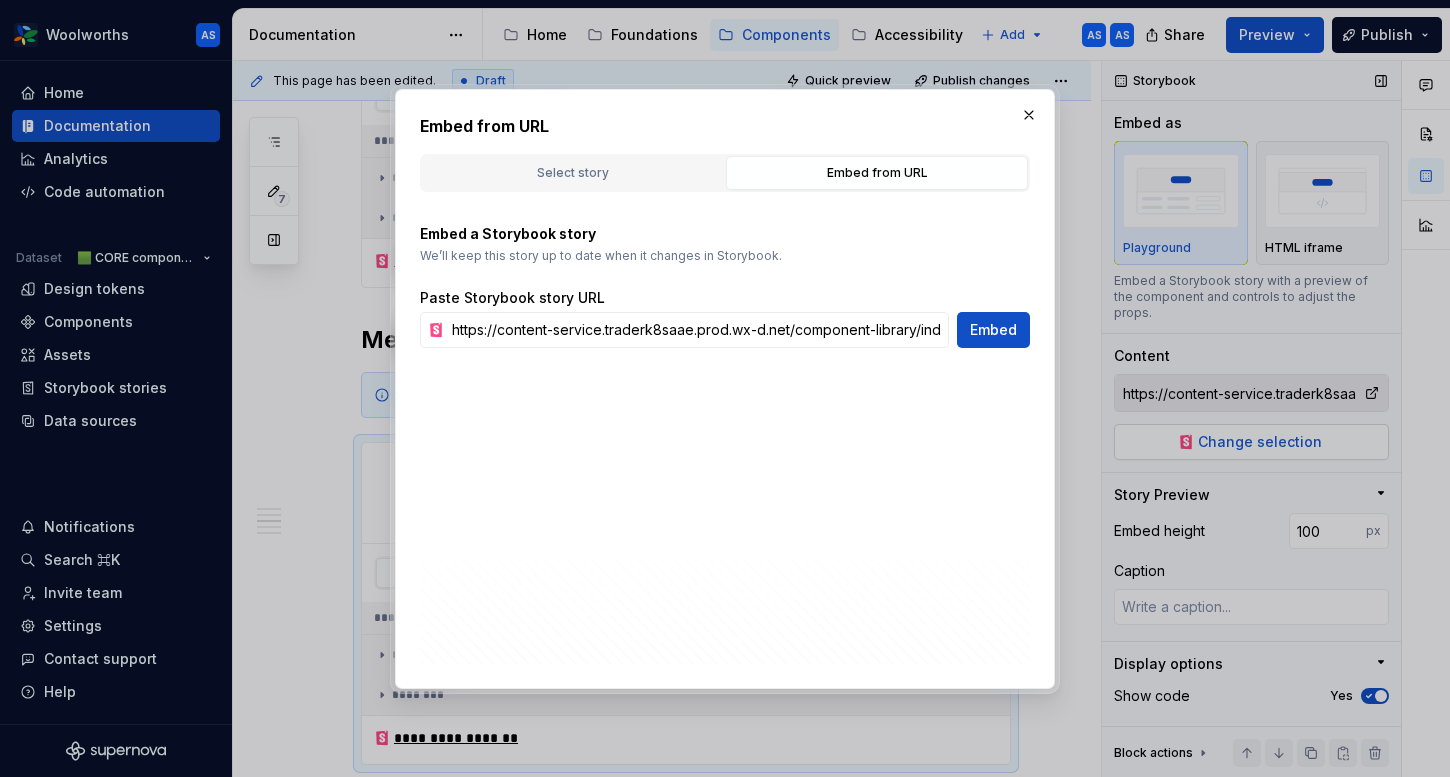 scroll, scrollTop: 0, scrollLeft: 316, axis: horizontal 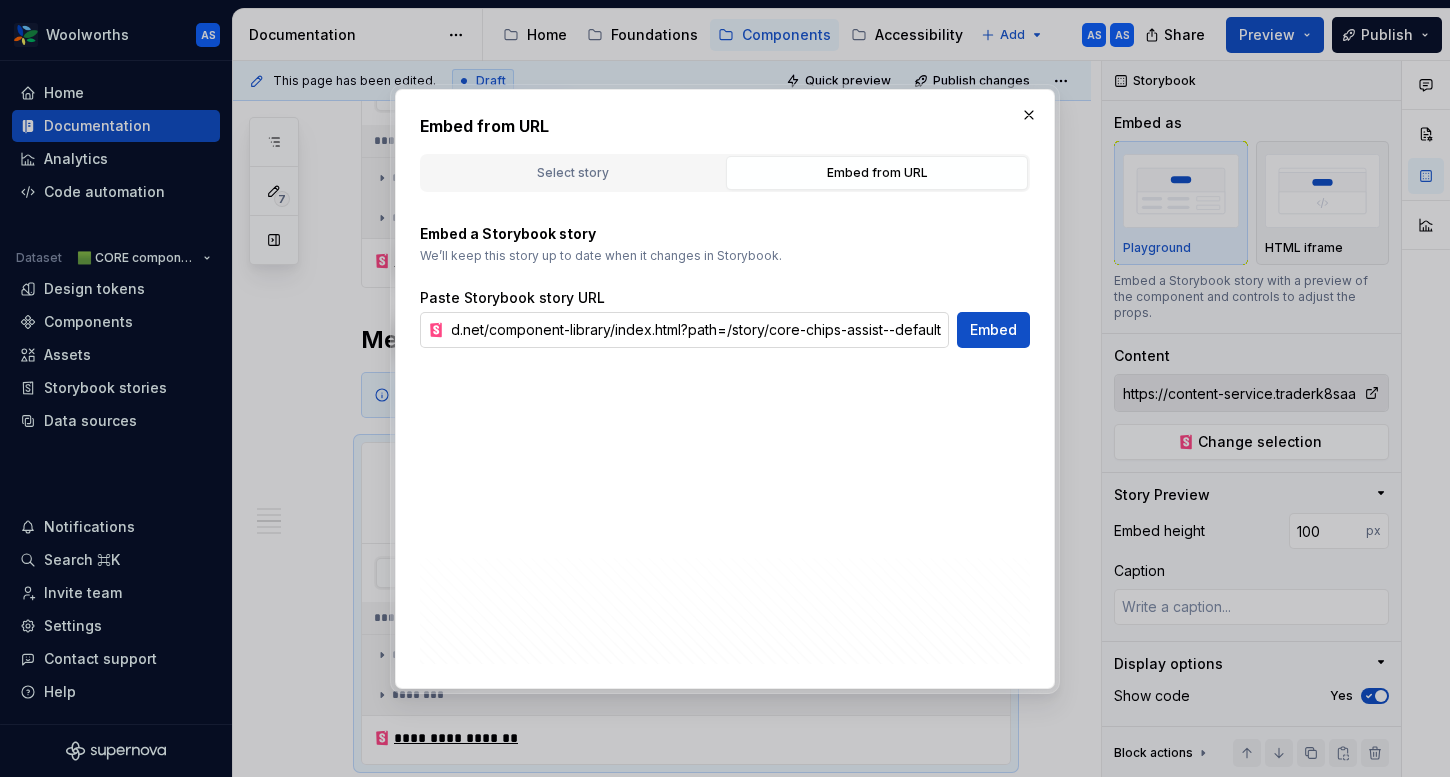 click on "https://content-service.traderk8saae.prod.wx-d.net/component-library/index.html?path=/story/core-chips-assist--default" at bounding box center [696, 330] 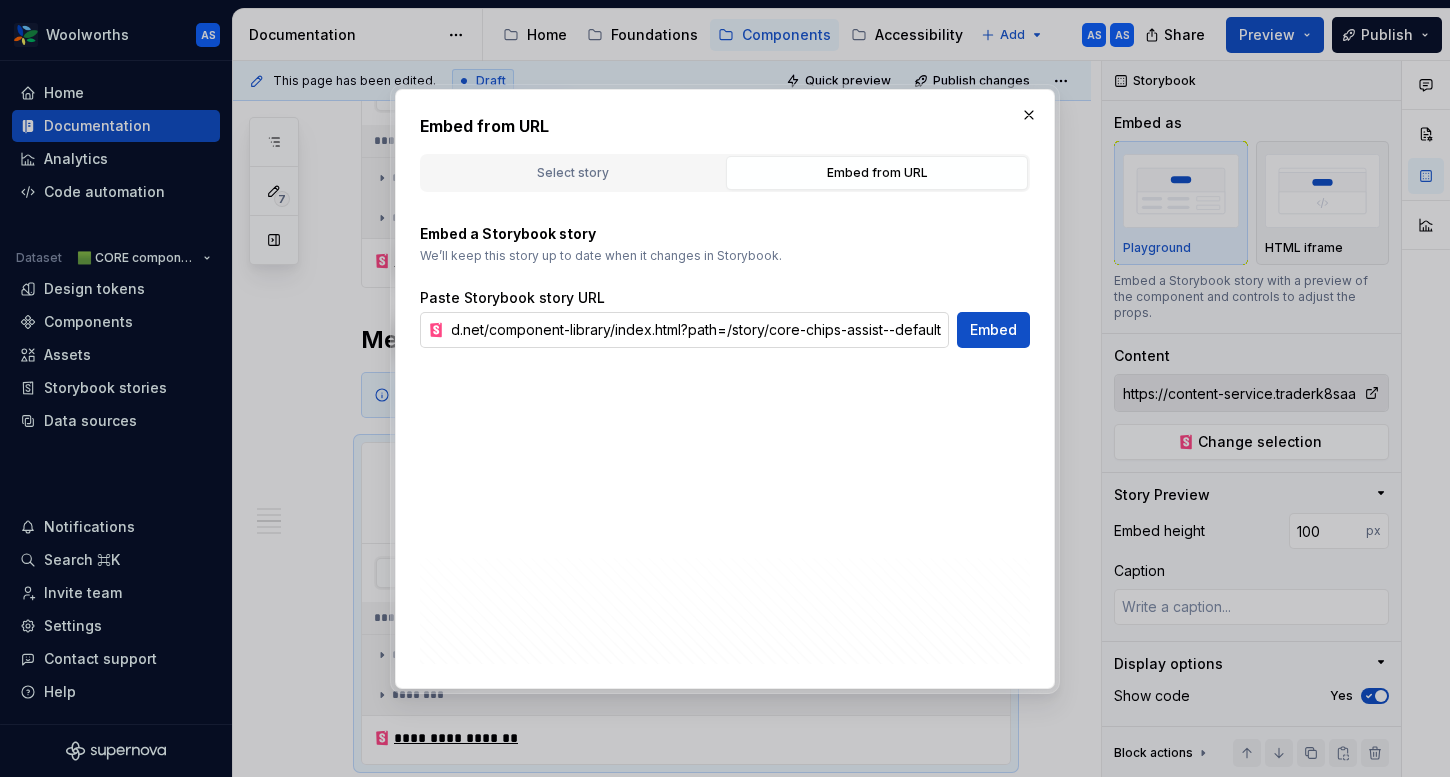 type on "*" 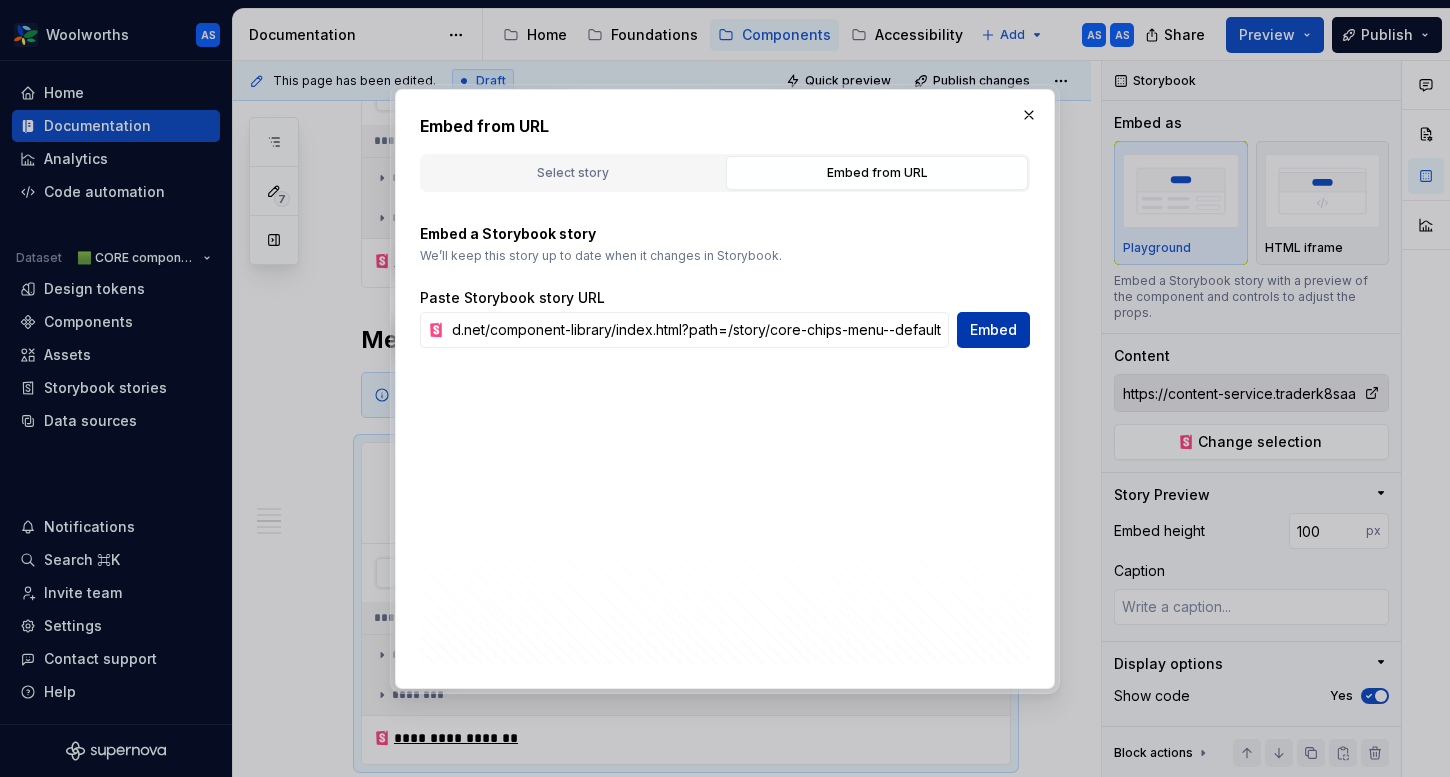 scroll, scrollTop: 0, scrollLeft: 314, axis: horizontal 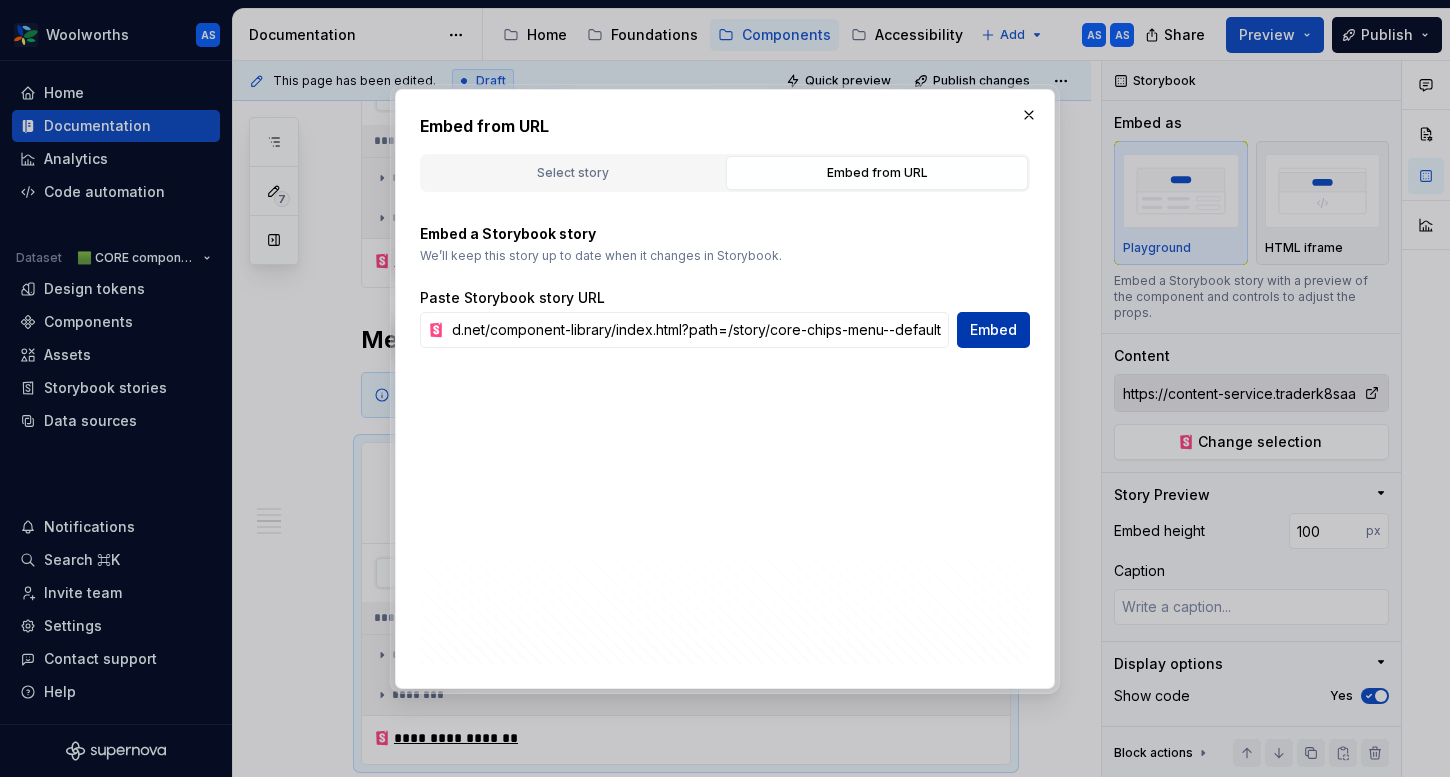 type on "*" 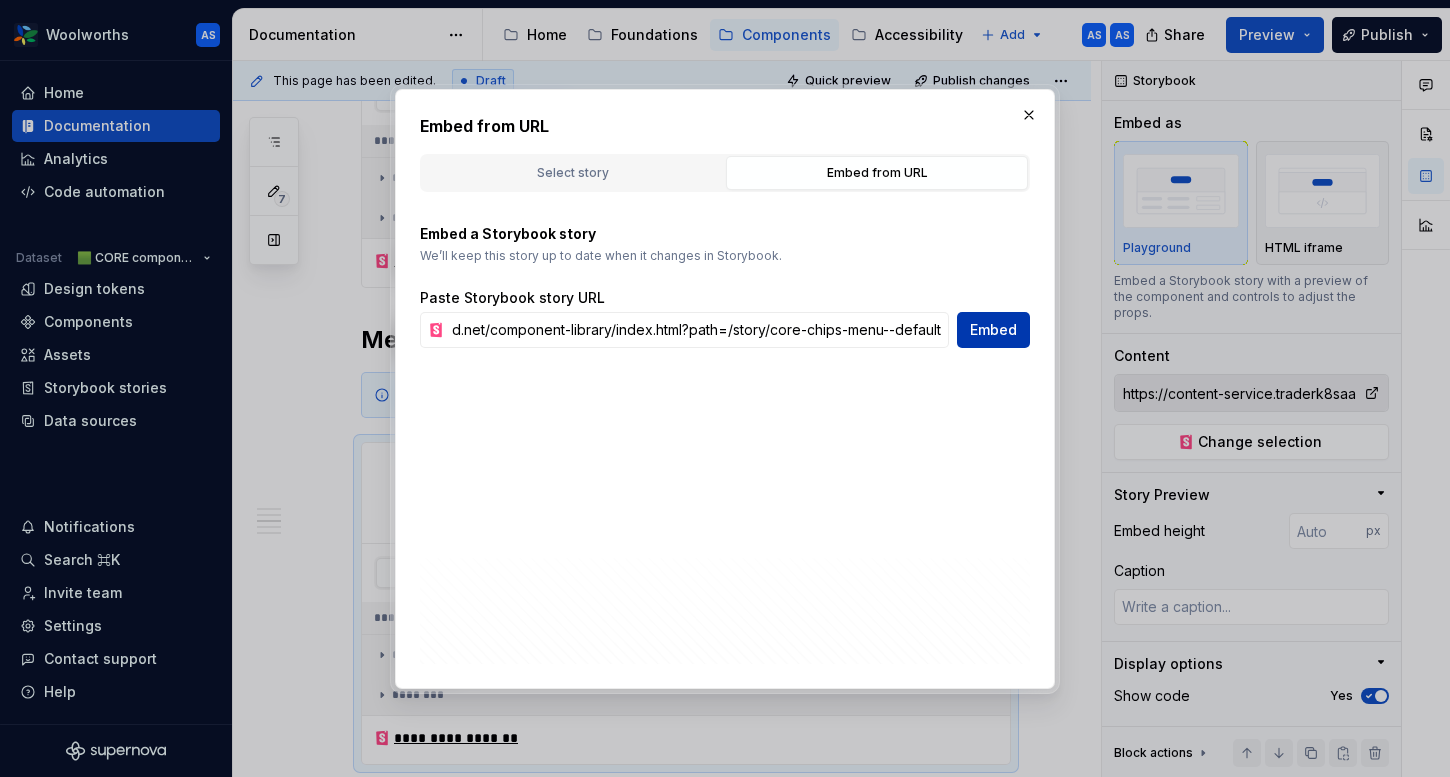 scroll, scrollTop: 0, scrollLeft: 0, axis: both 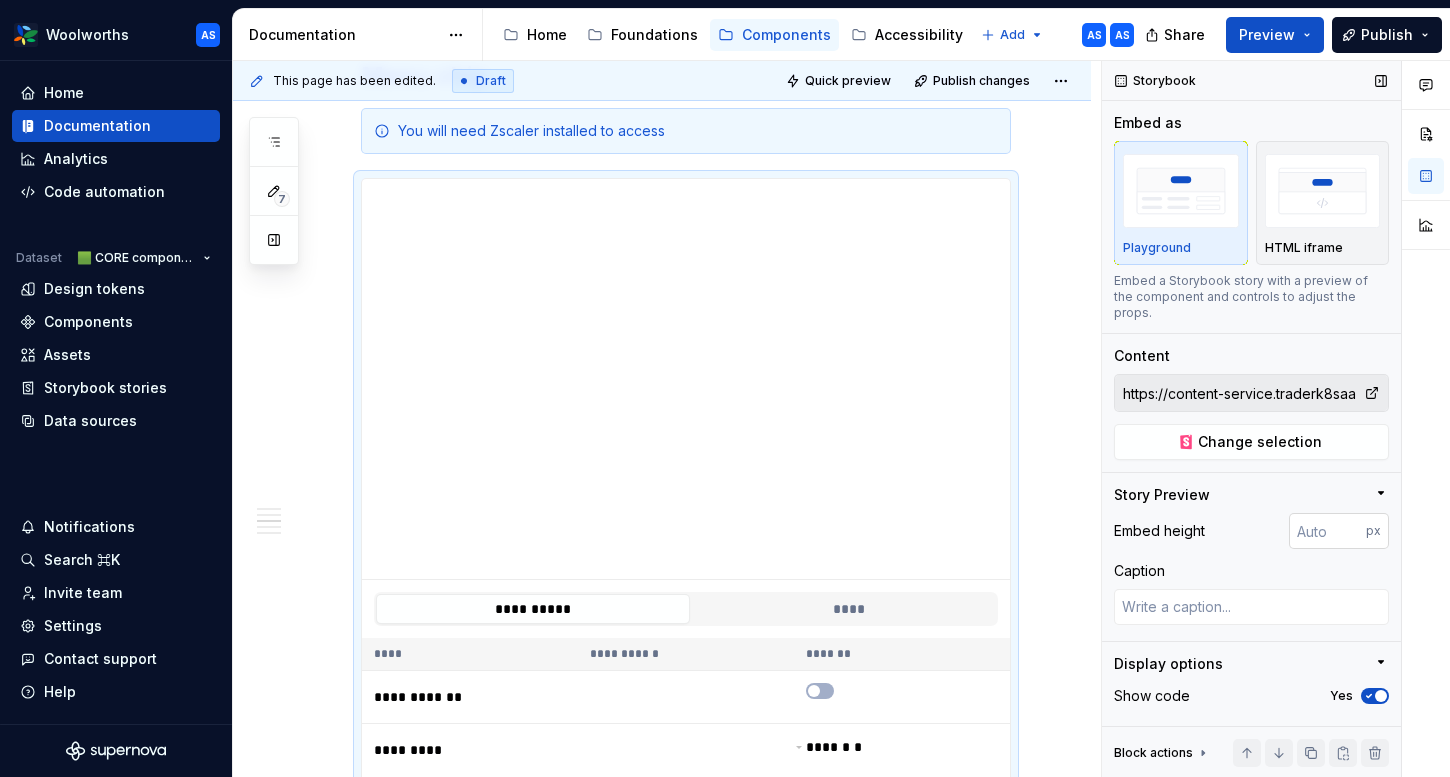 click at bounding box center (1327, 531) 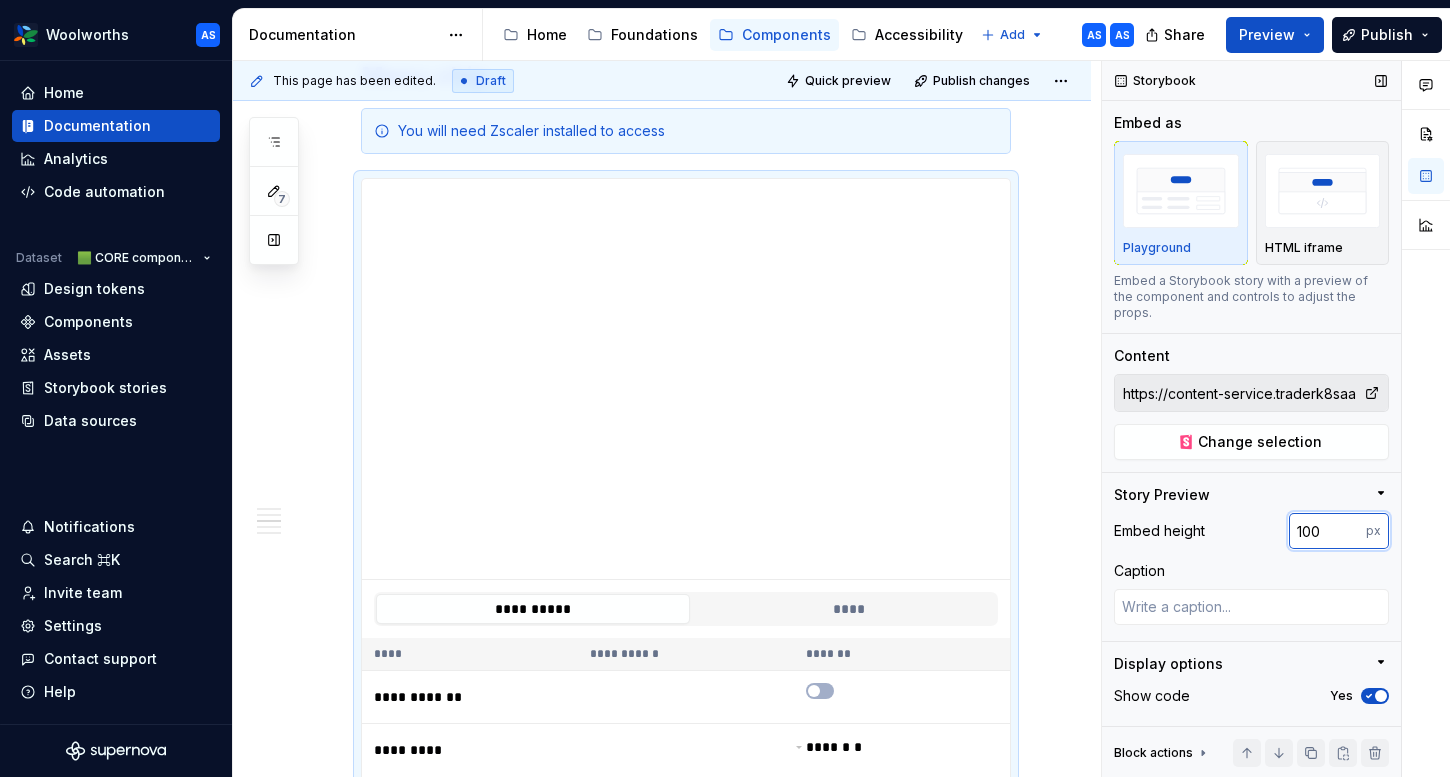 type on "100" 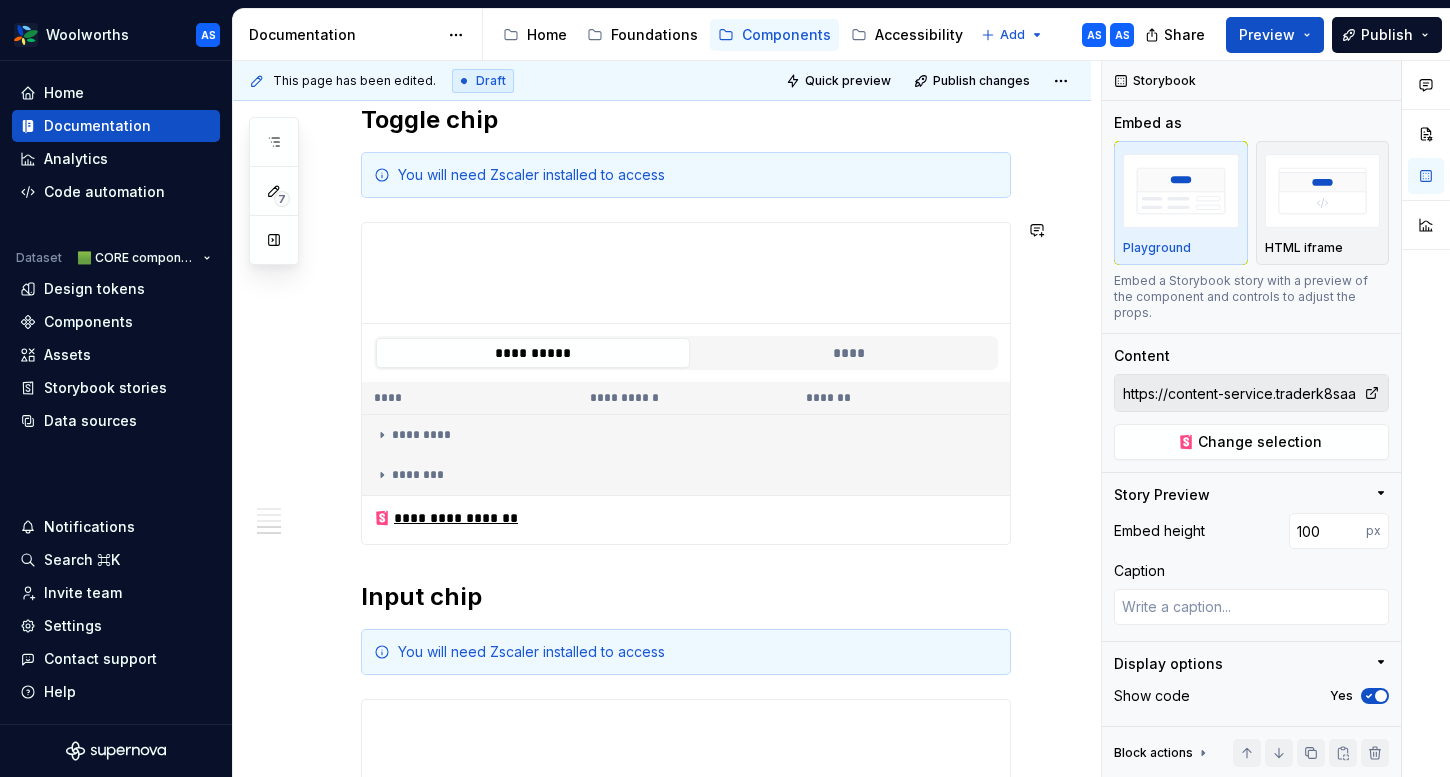 scroll, scrollTop: 1796, scrollLeft: 0, axis: vertical 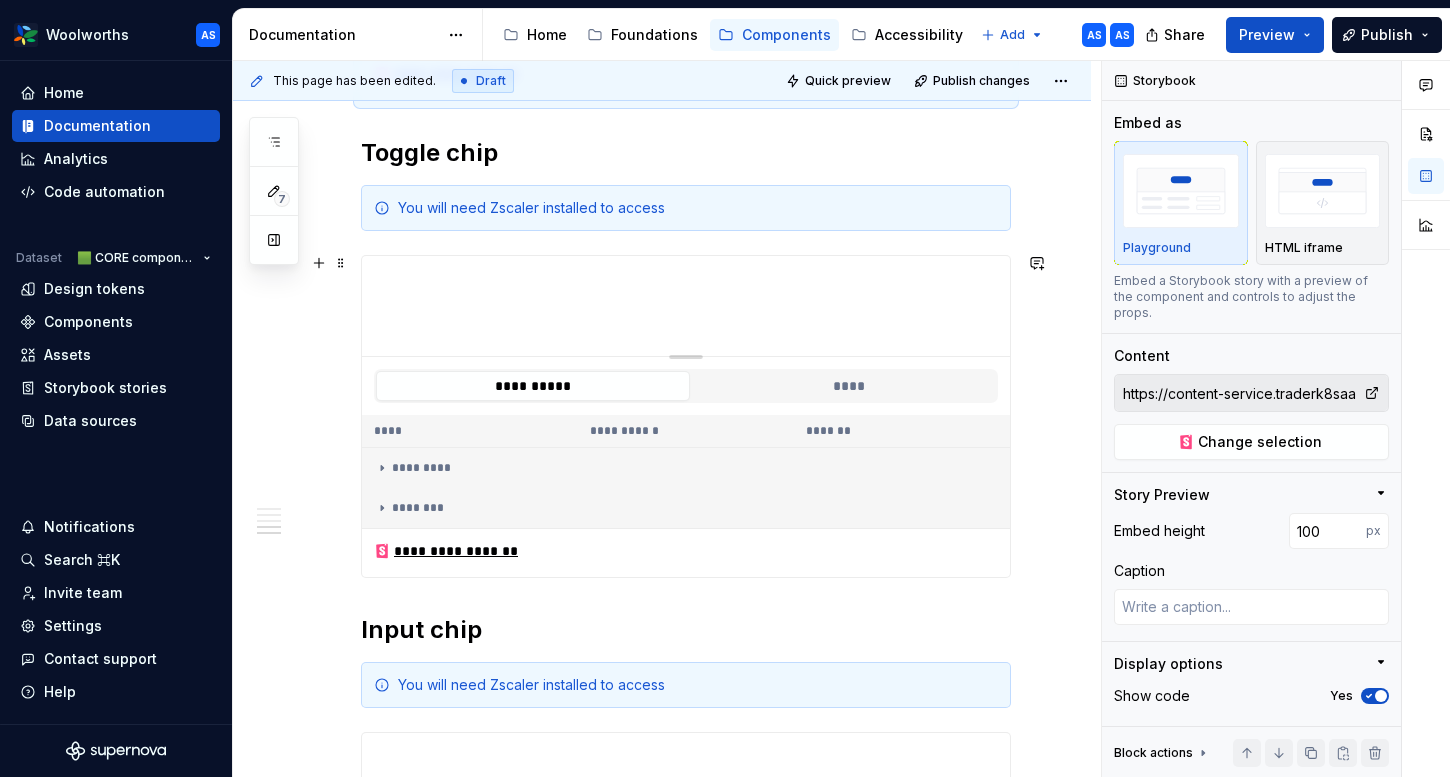 type on "*" 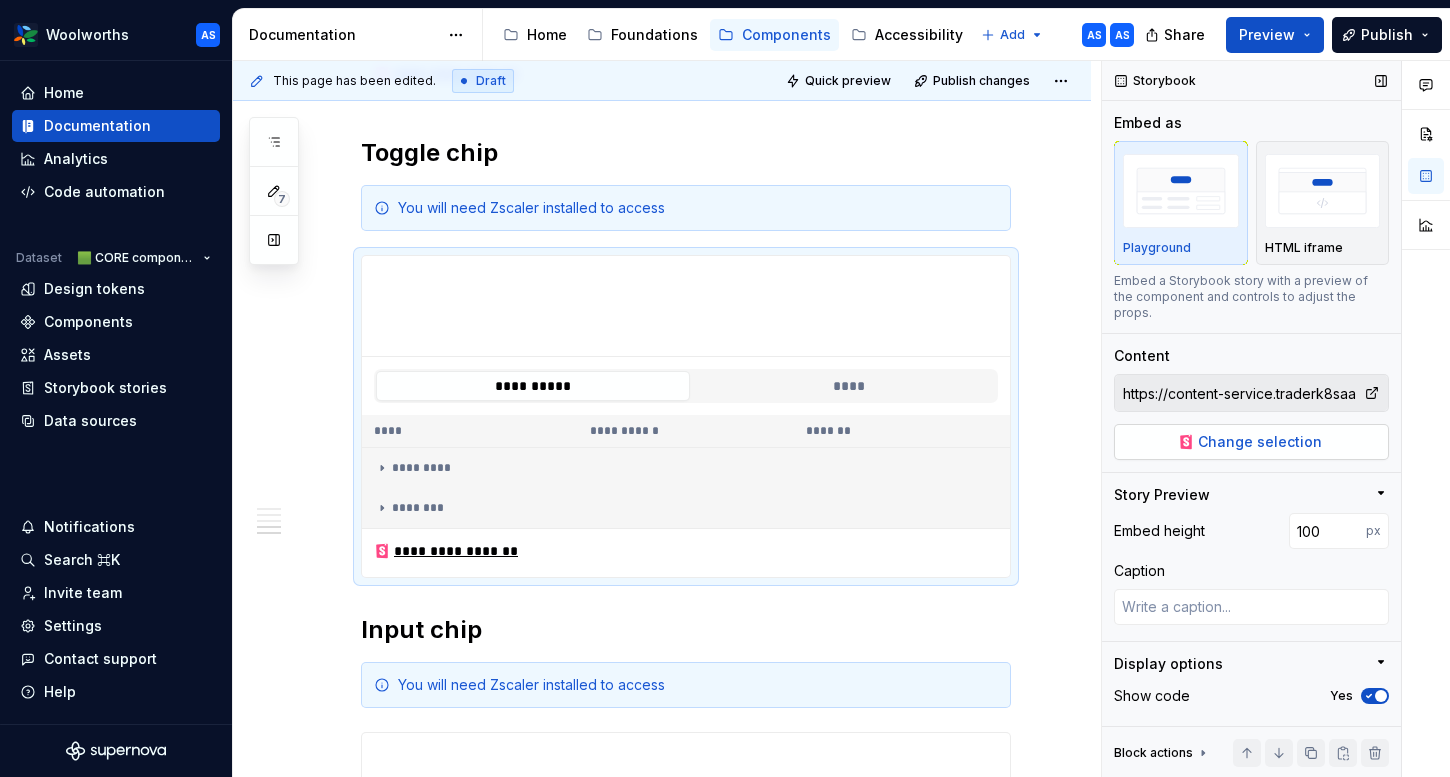click on "Change selection" at bounding box center (1260, 442) 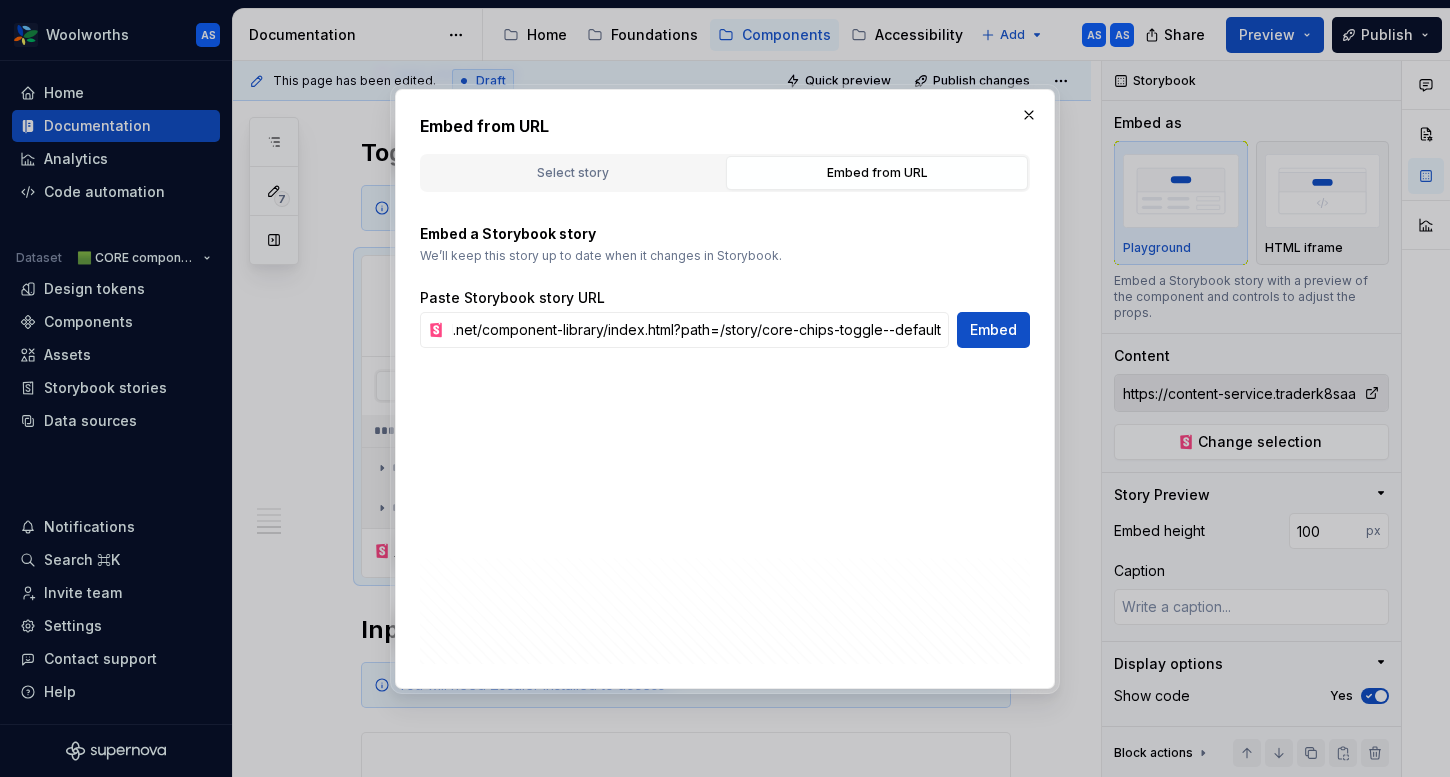 scroll, scrollTop: 0, scrollLeft: 319, axis: horizontal 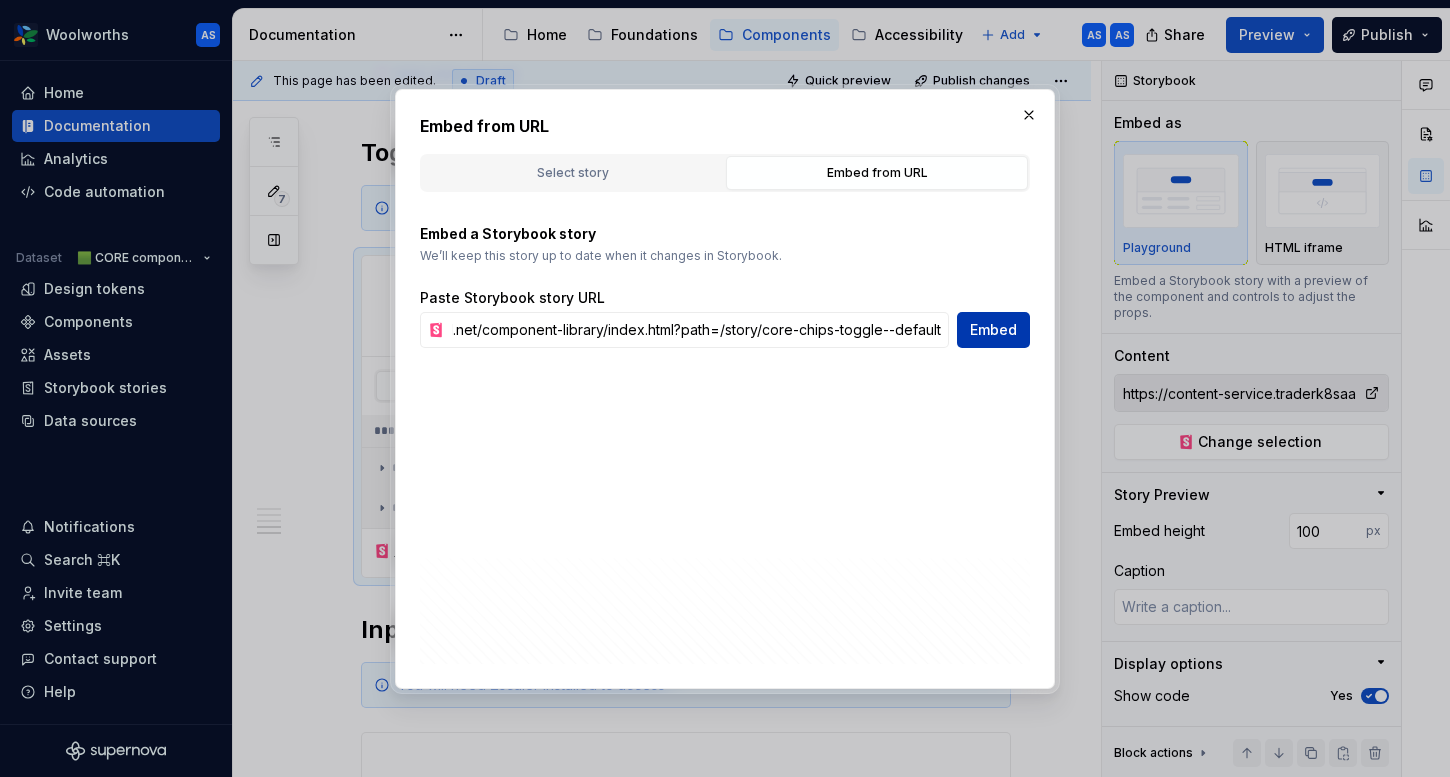 type on "https://content-service.traderk8saae.prod.wx-d.net/component-library/index.html?path=/story/core-chips-toggle--default" 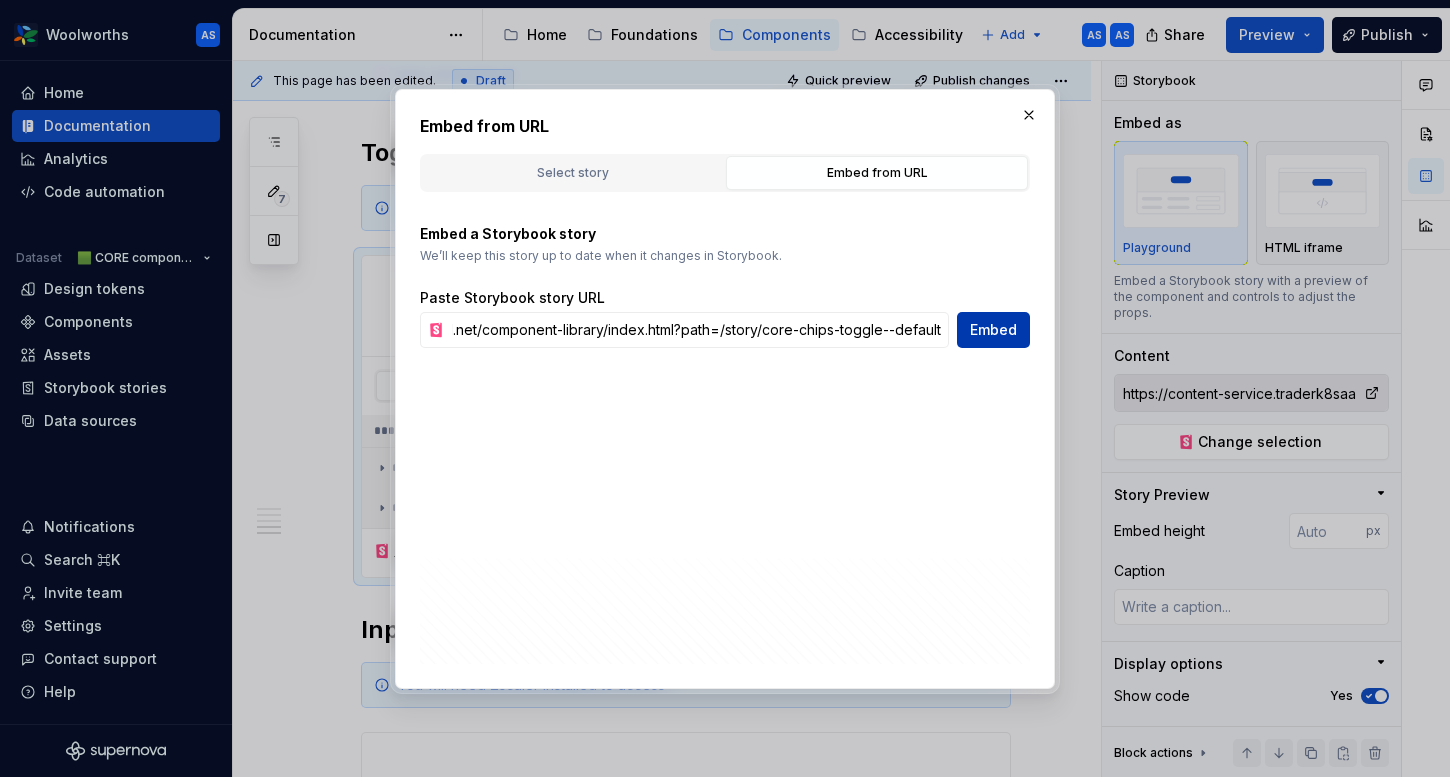 scroll, scrollTop: 0, scrollLeft: 0, axis: both 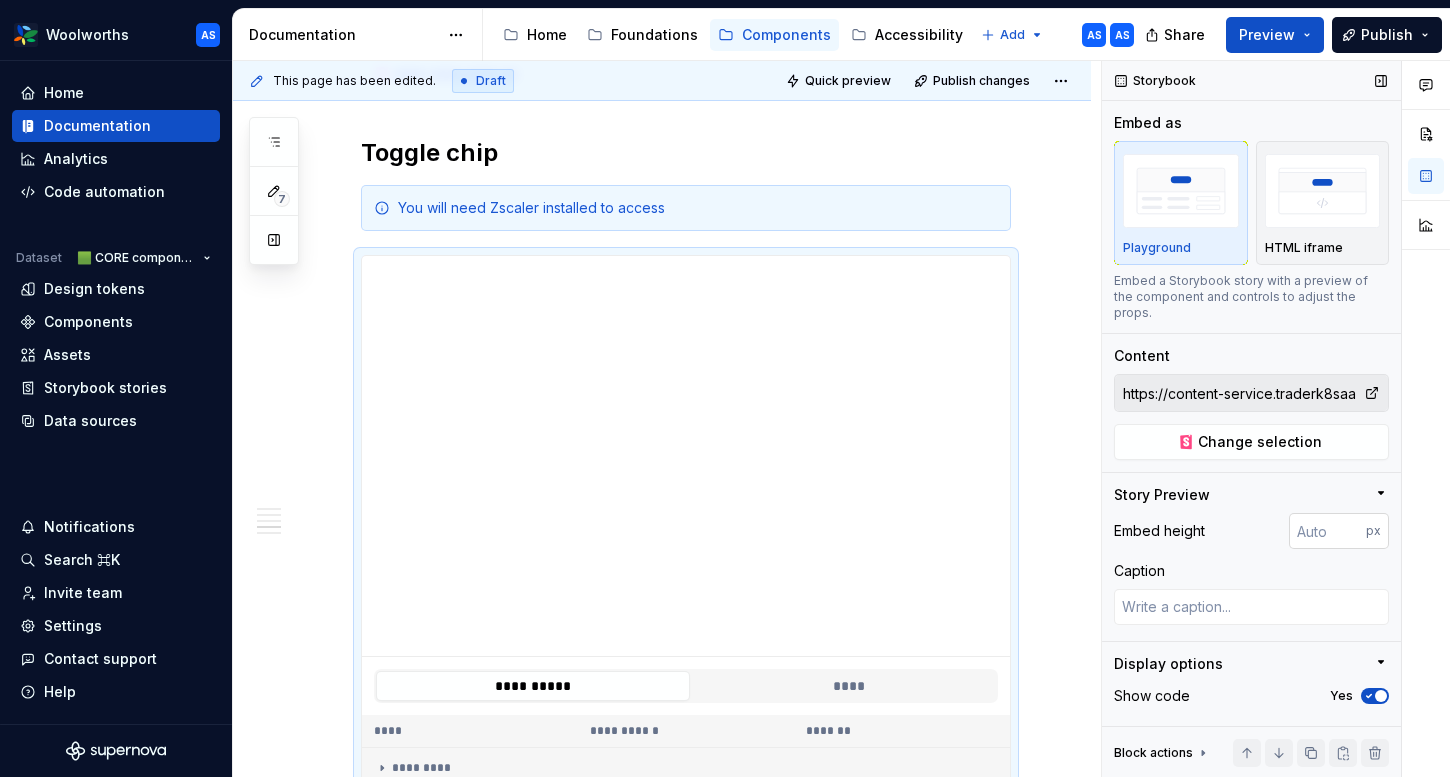 click at bounding box center (1327, 531) 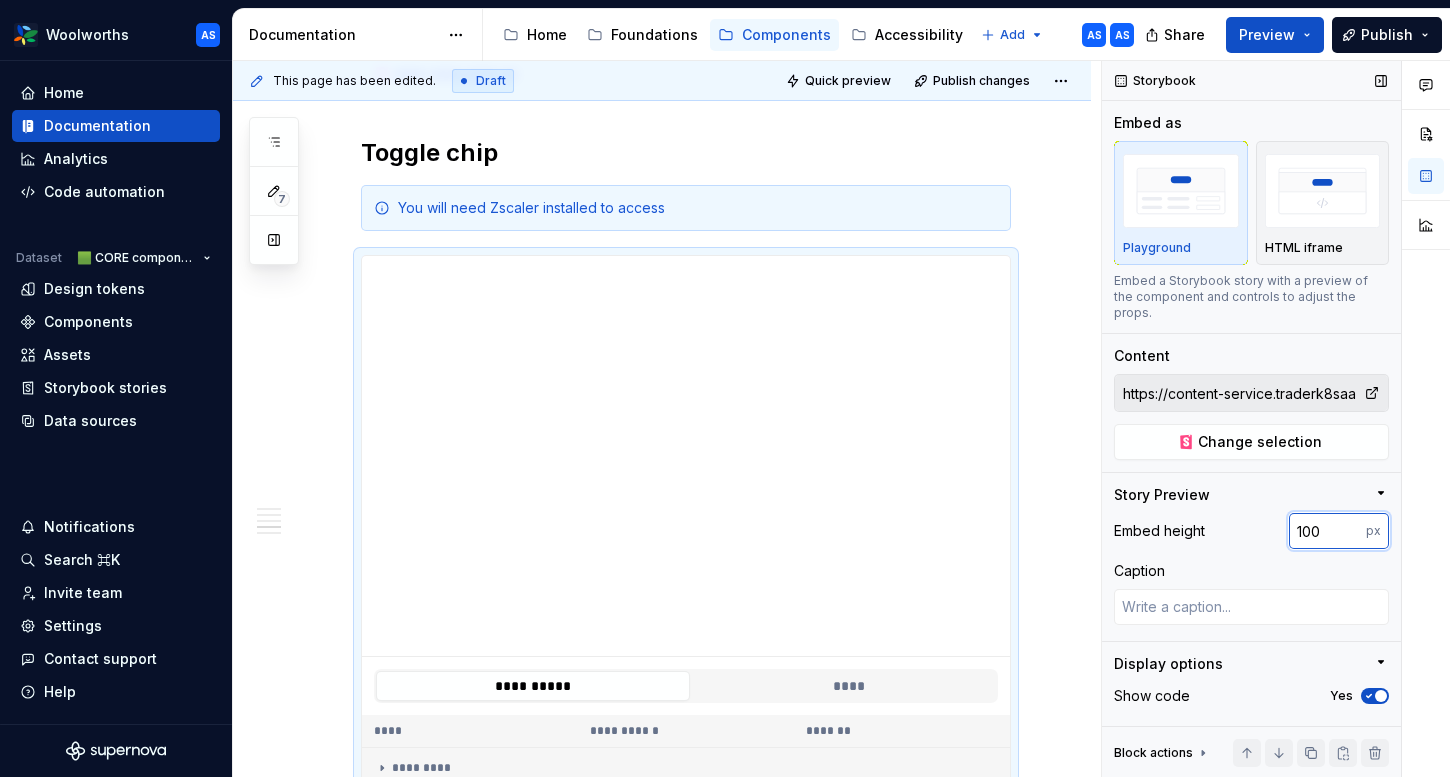 type on "100" 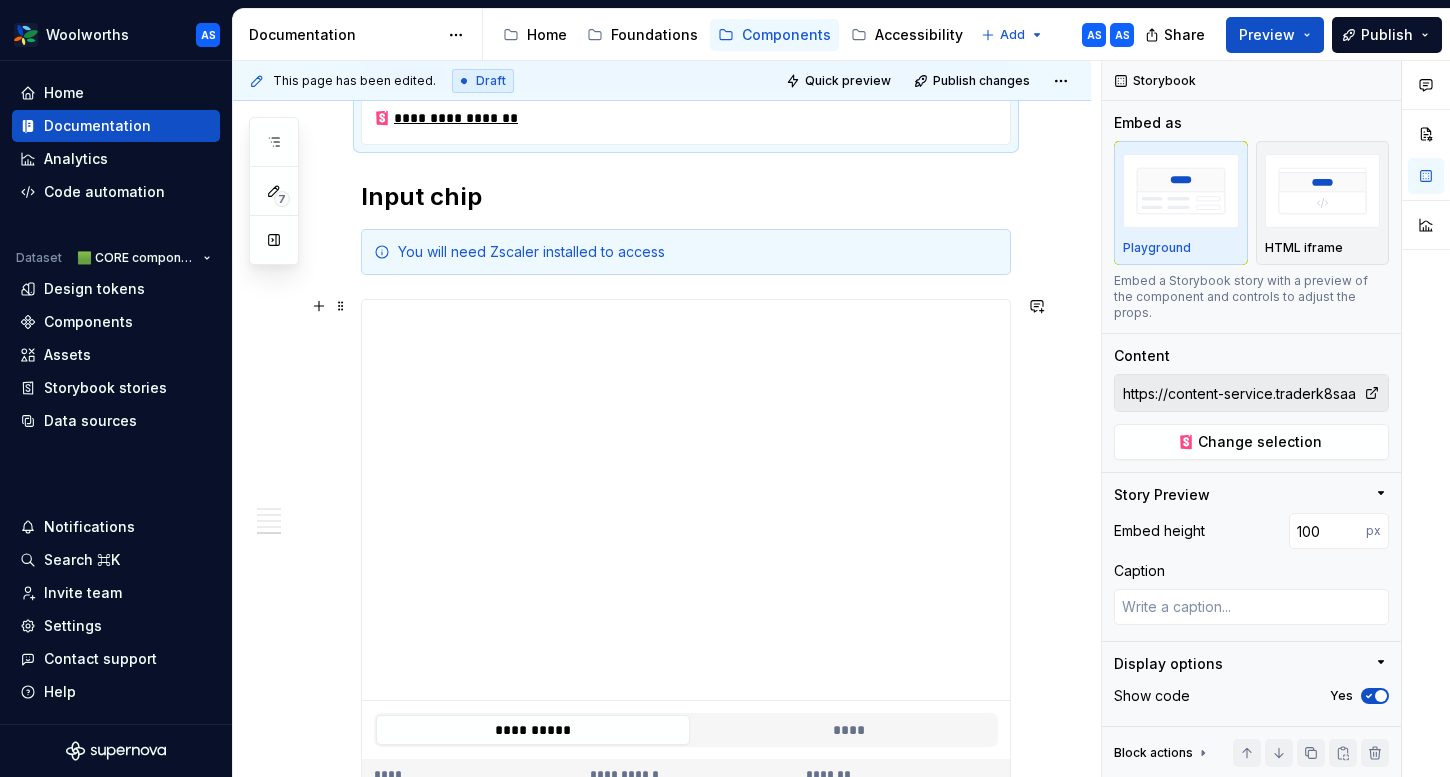 scroll, scrollTop: 2225, scrollLeft: 0, axis: vertical 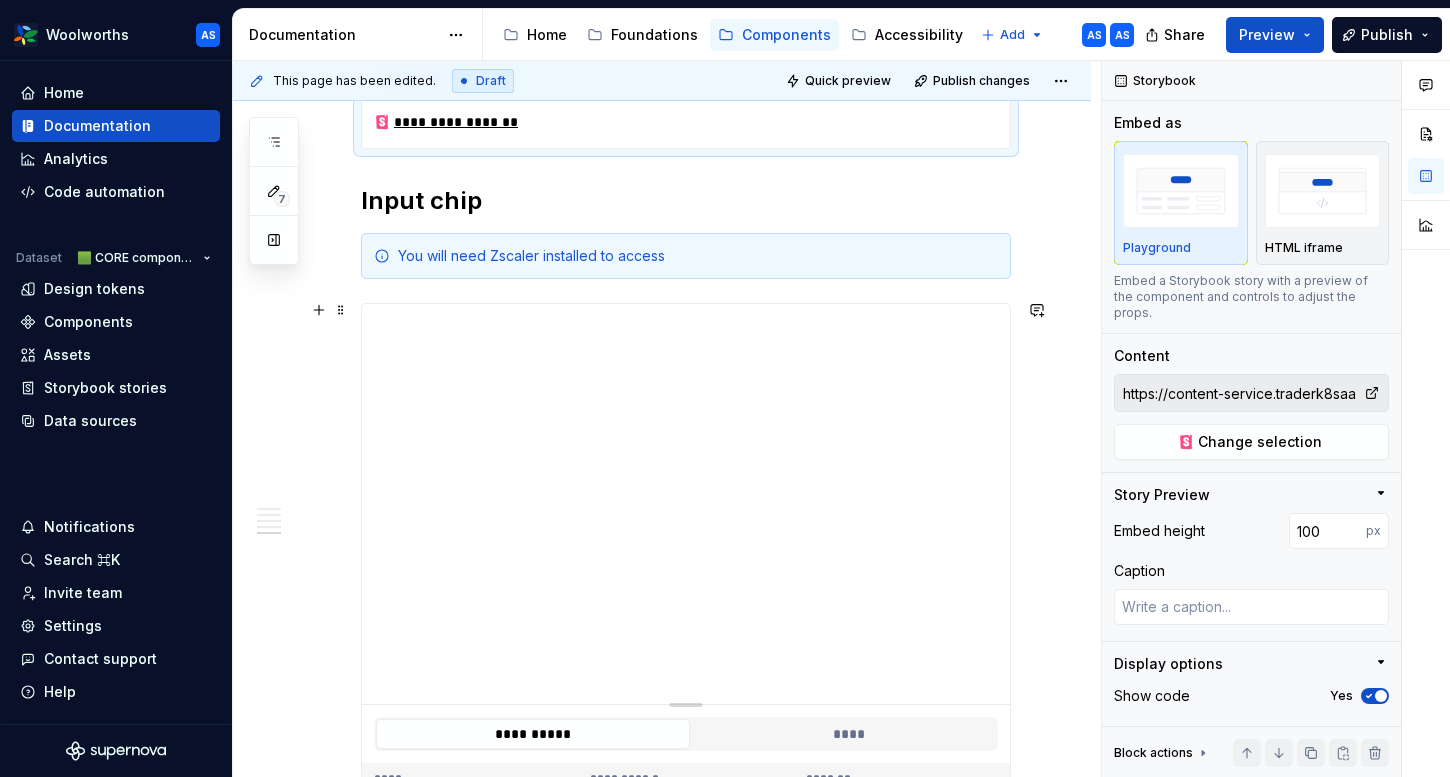 type on "*" 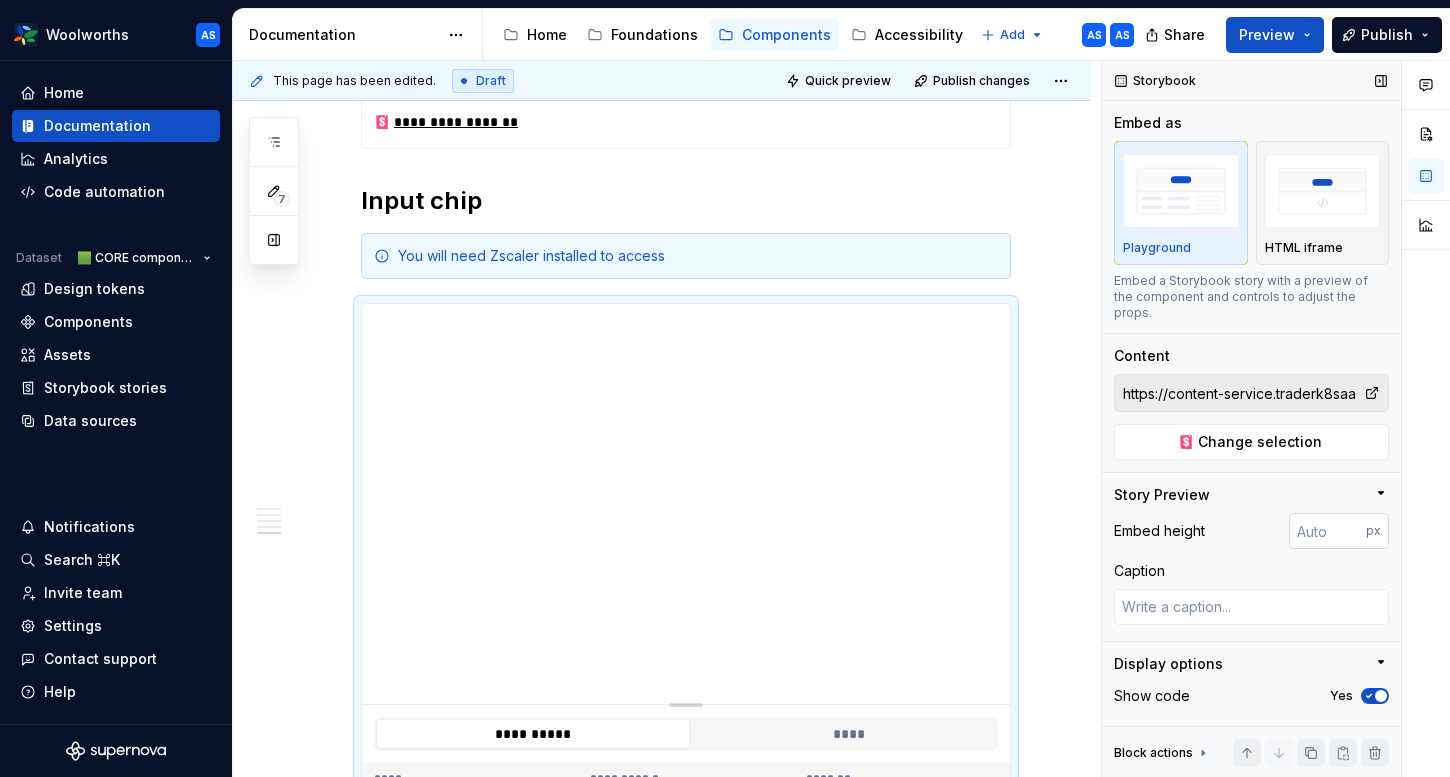 type on "*" 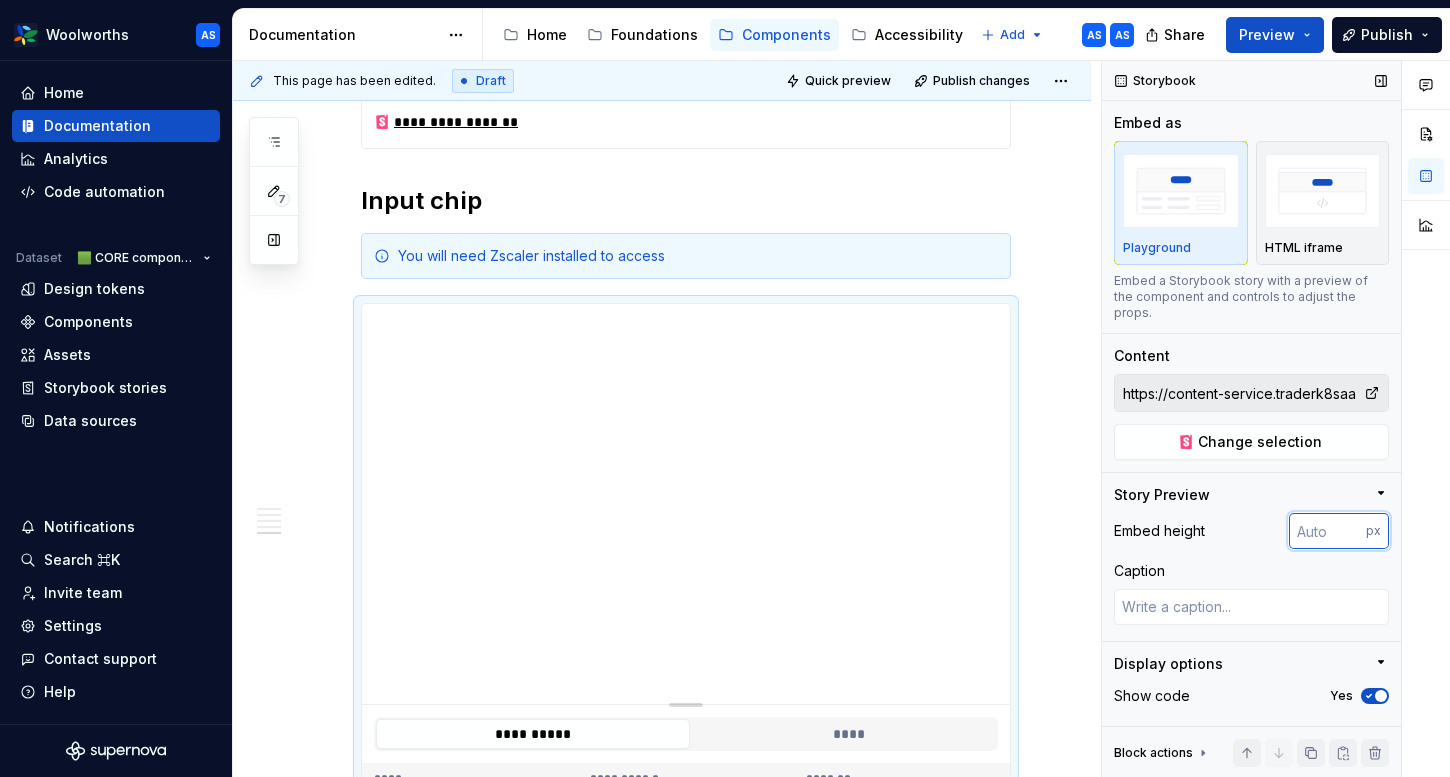 click at bounding box center [1327, 531] 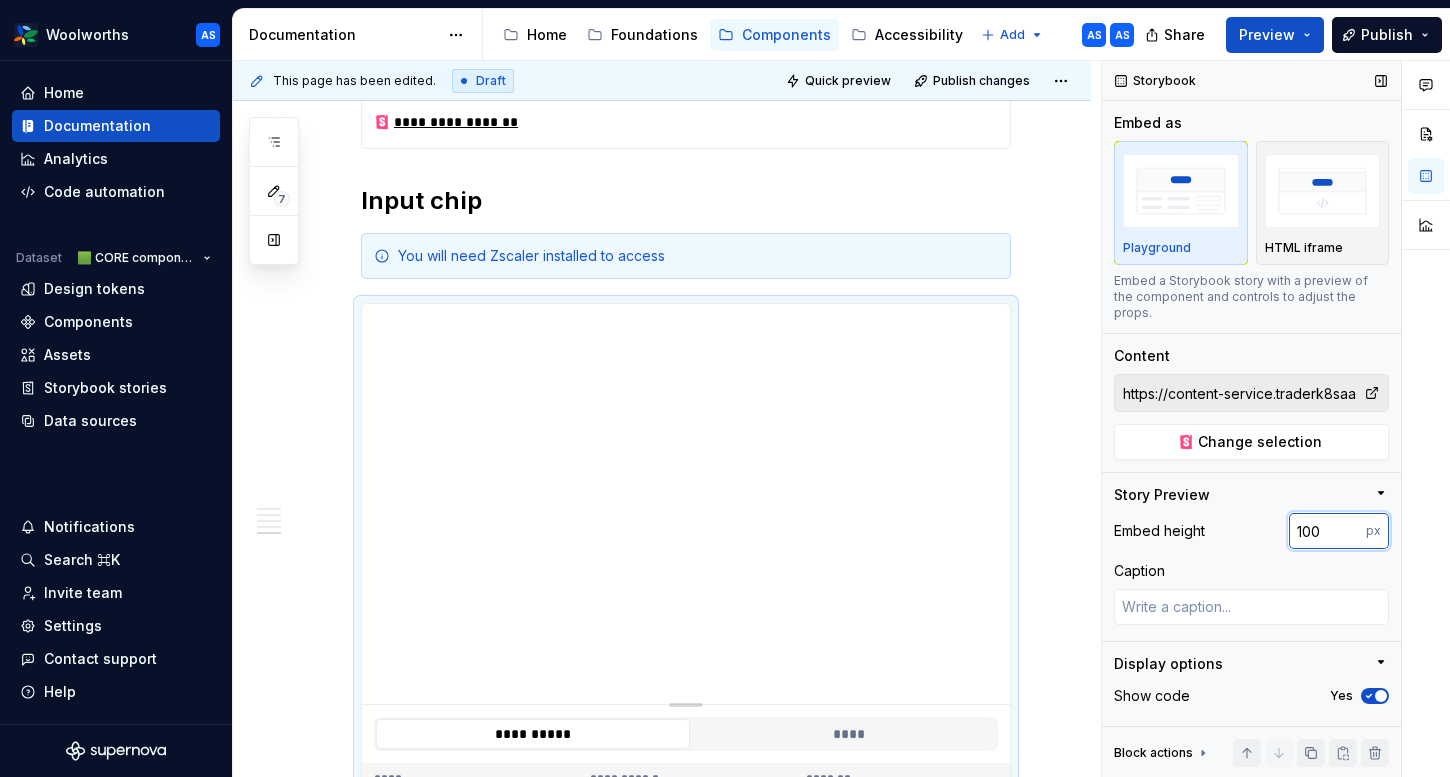 type on "100" 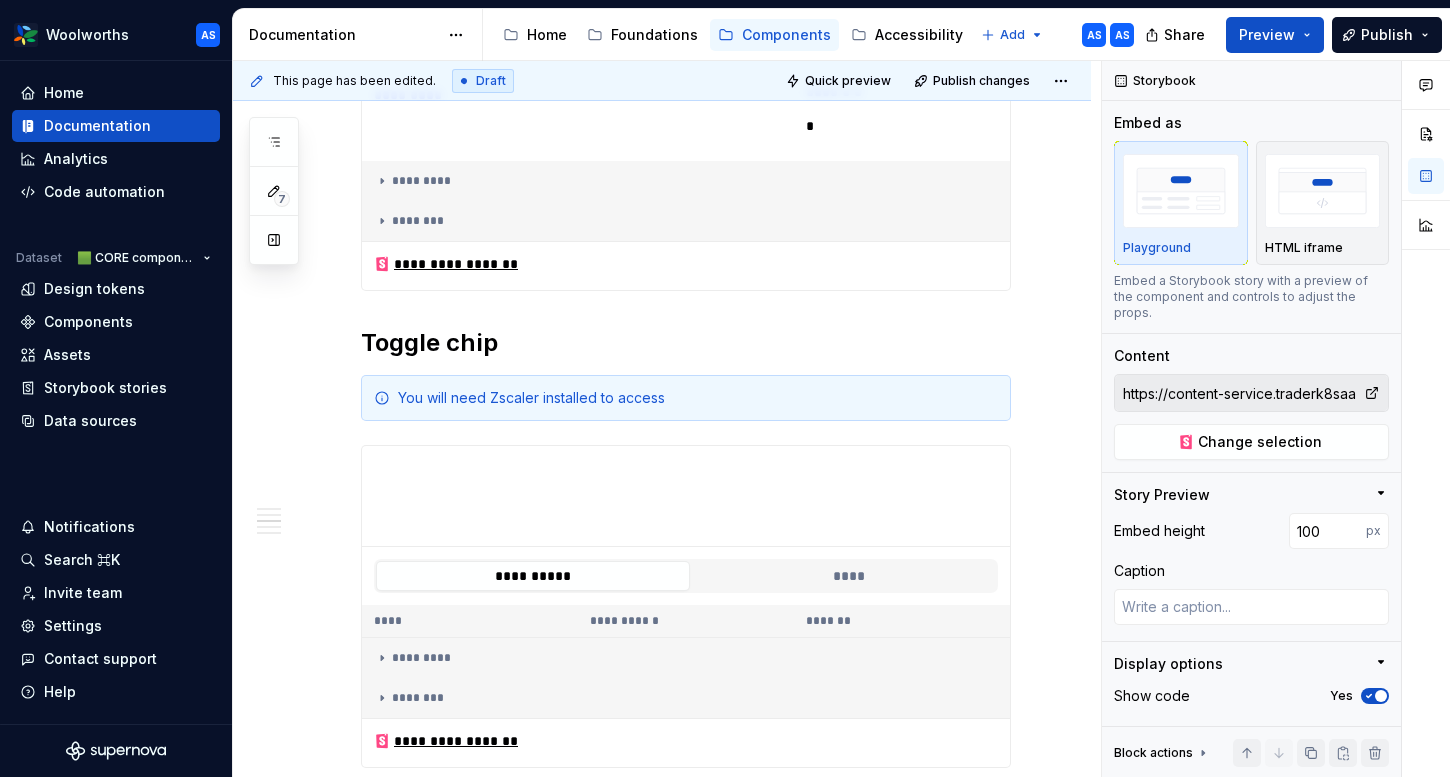 scroll, scrollTop: 184, scrollLeft: 0, axis: vertical 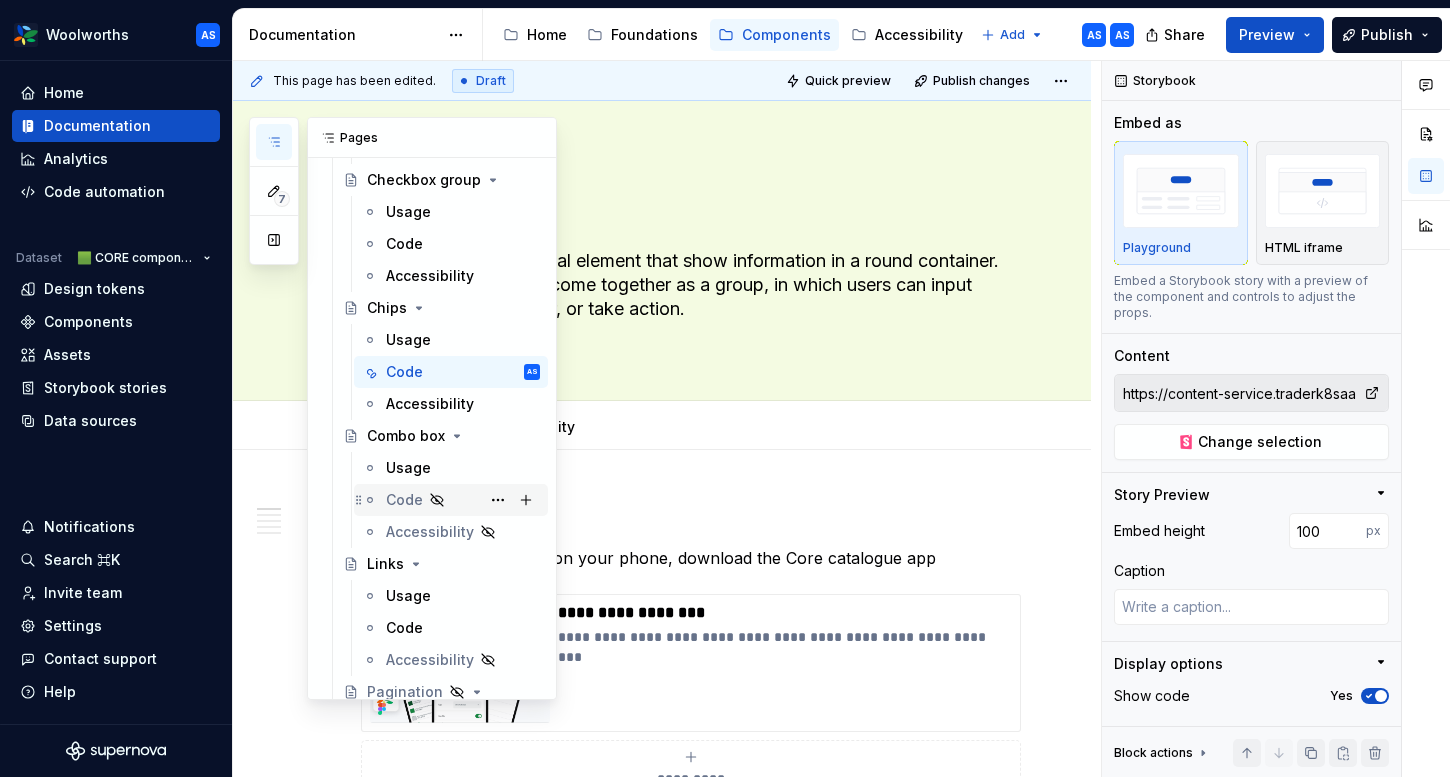 click on "Code" at bounding box center (404, 500) 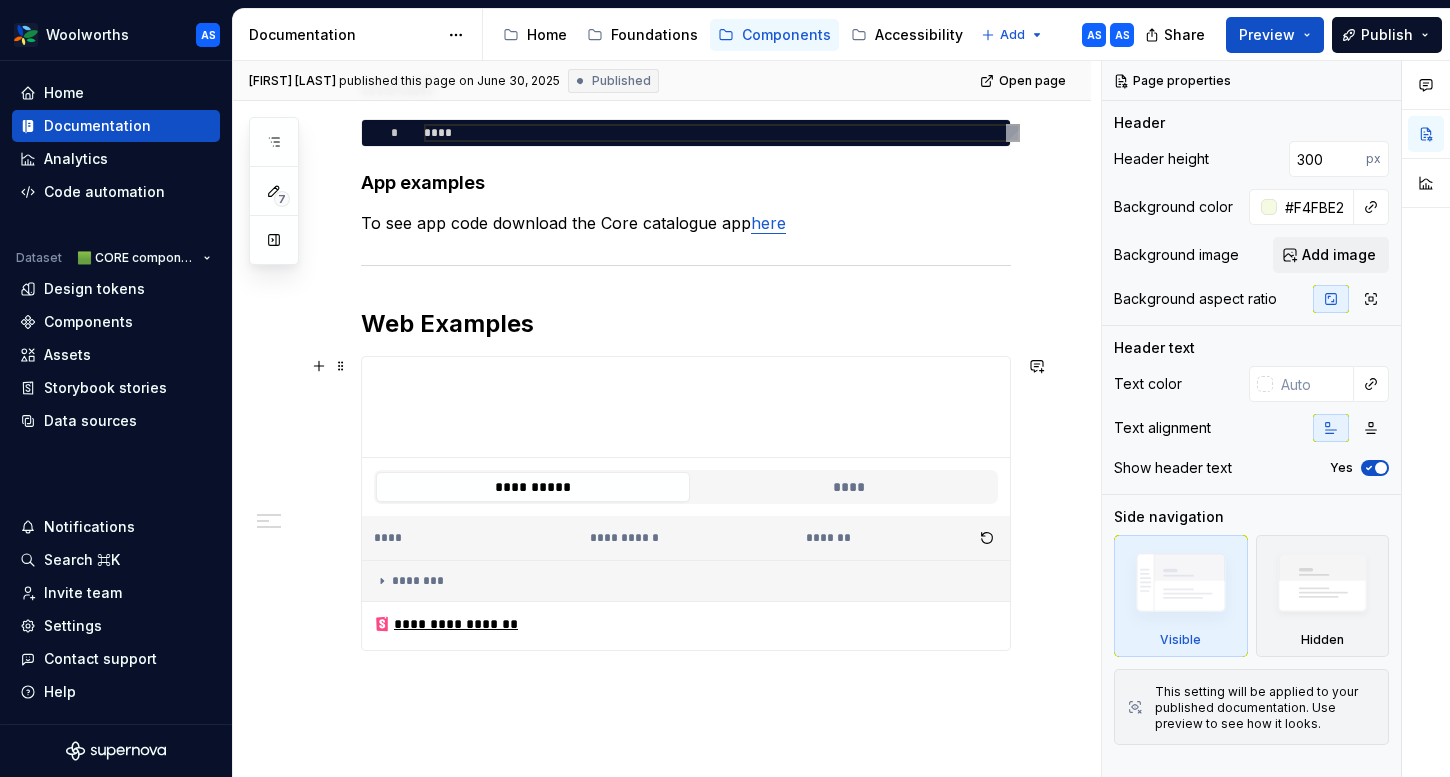 scroll, scrollTop: 127, scrollLeft: 0, axis: vertical 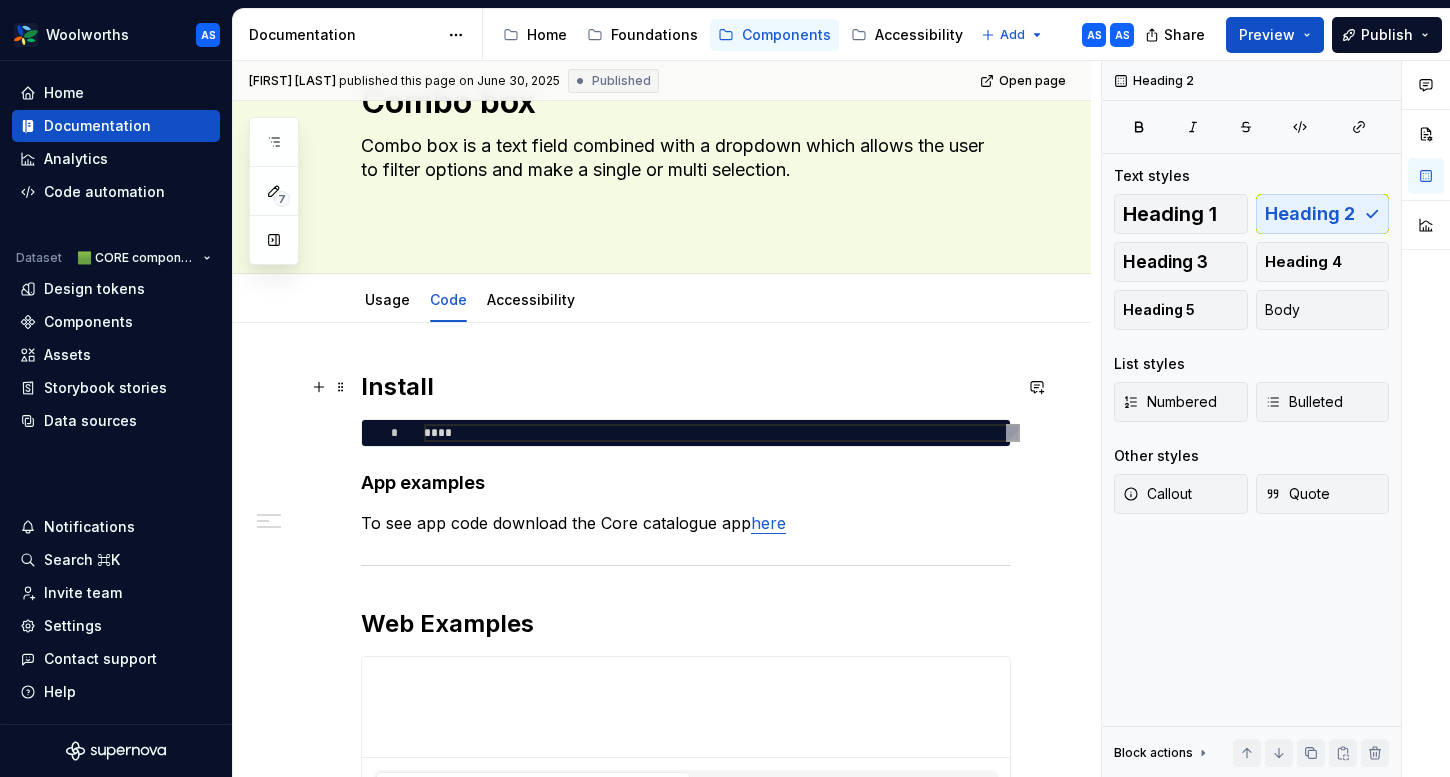 click on "Install" at bounding box center (686, 387) 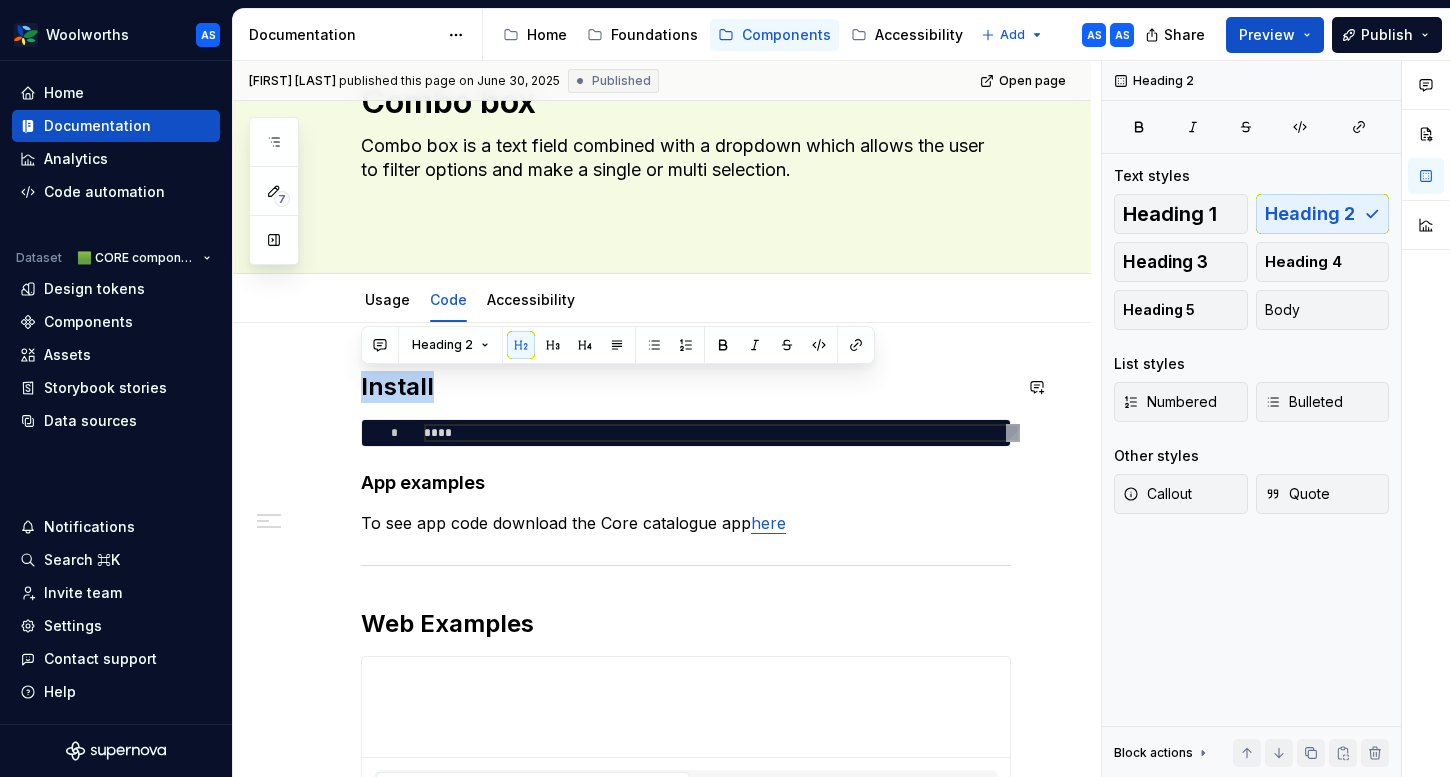 click on "Install" at bounding box center [686, 387] 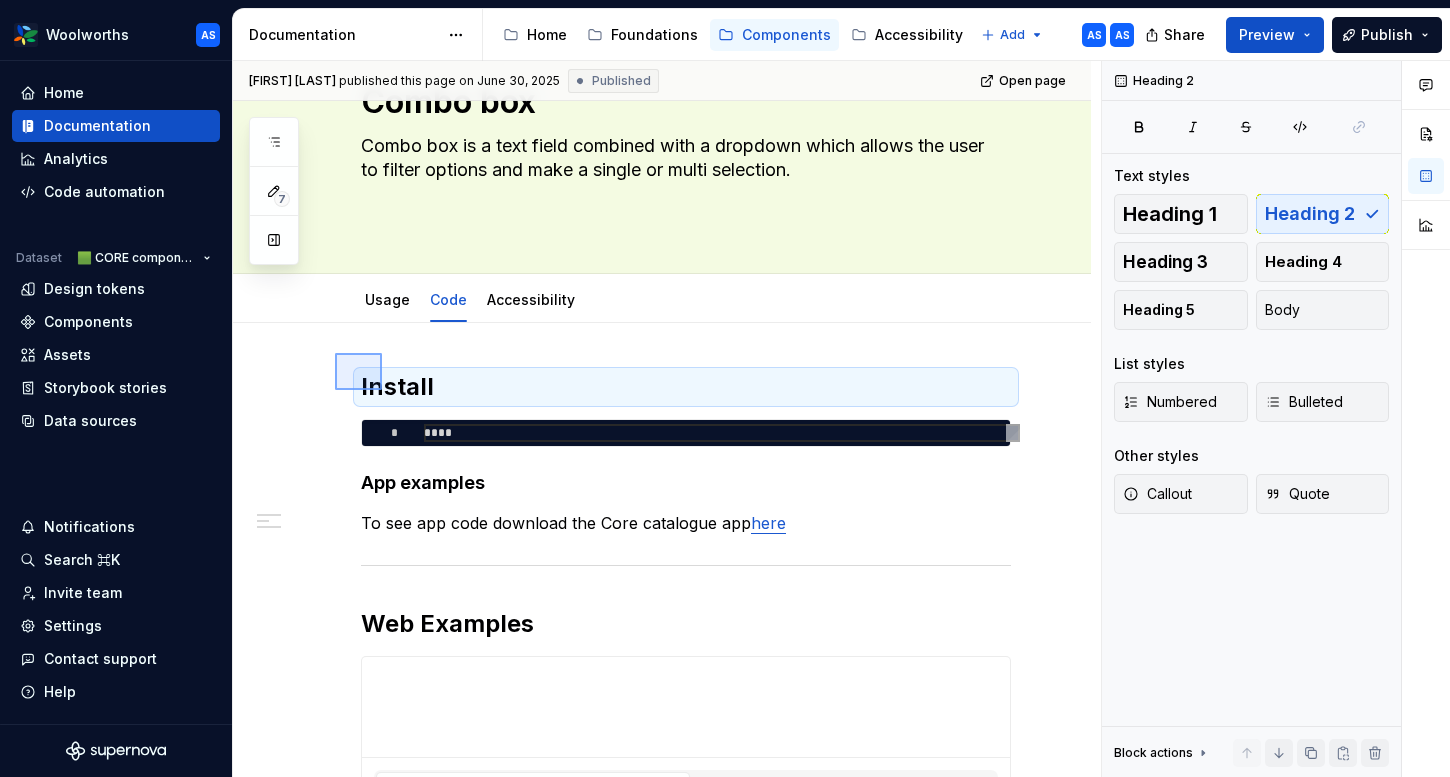 drag, startPoint x: 335, startPoint y: 352, endPoint x: 667, endPoint y: 684, distance: 469.5189 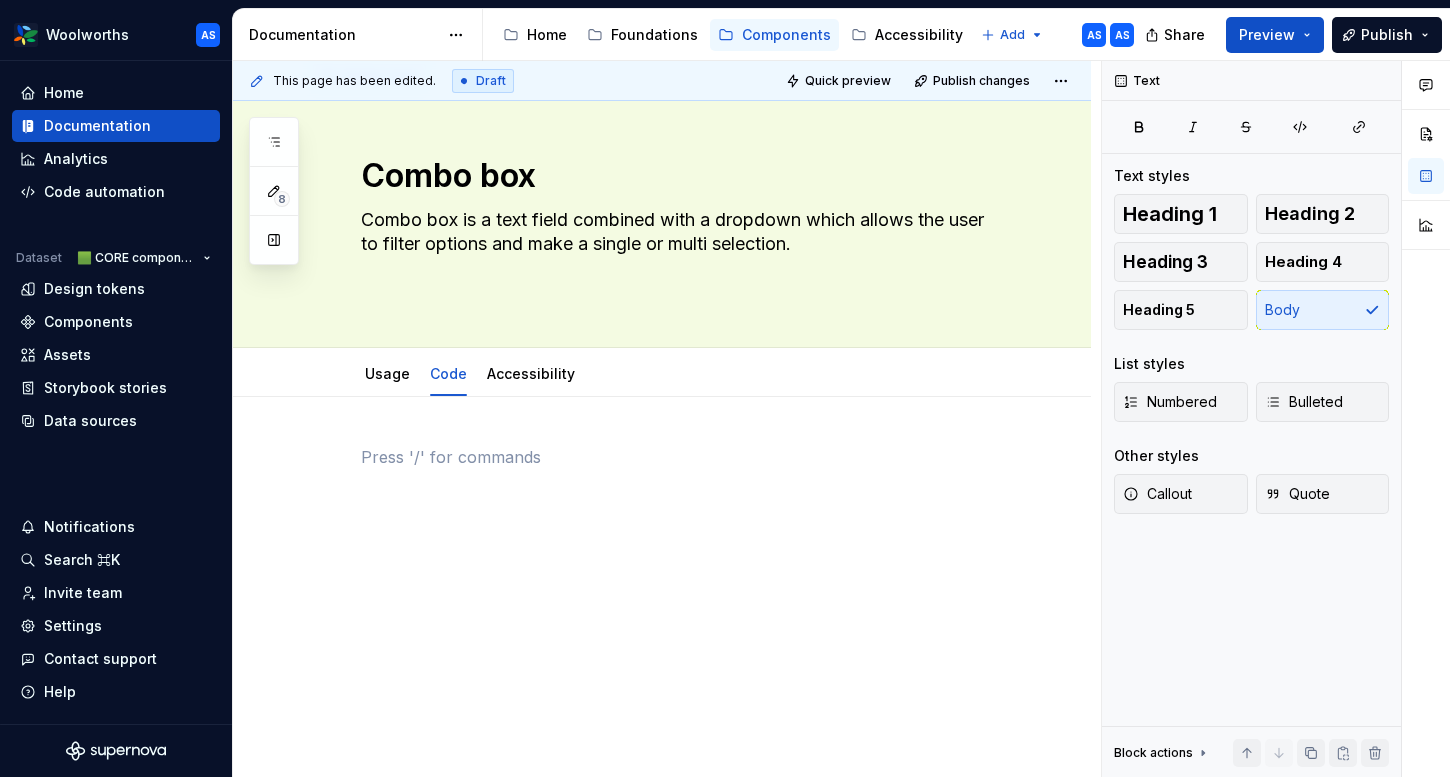 scroll, scrollTop: 299, scrollLeft: 0, axis: vertical 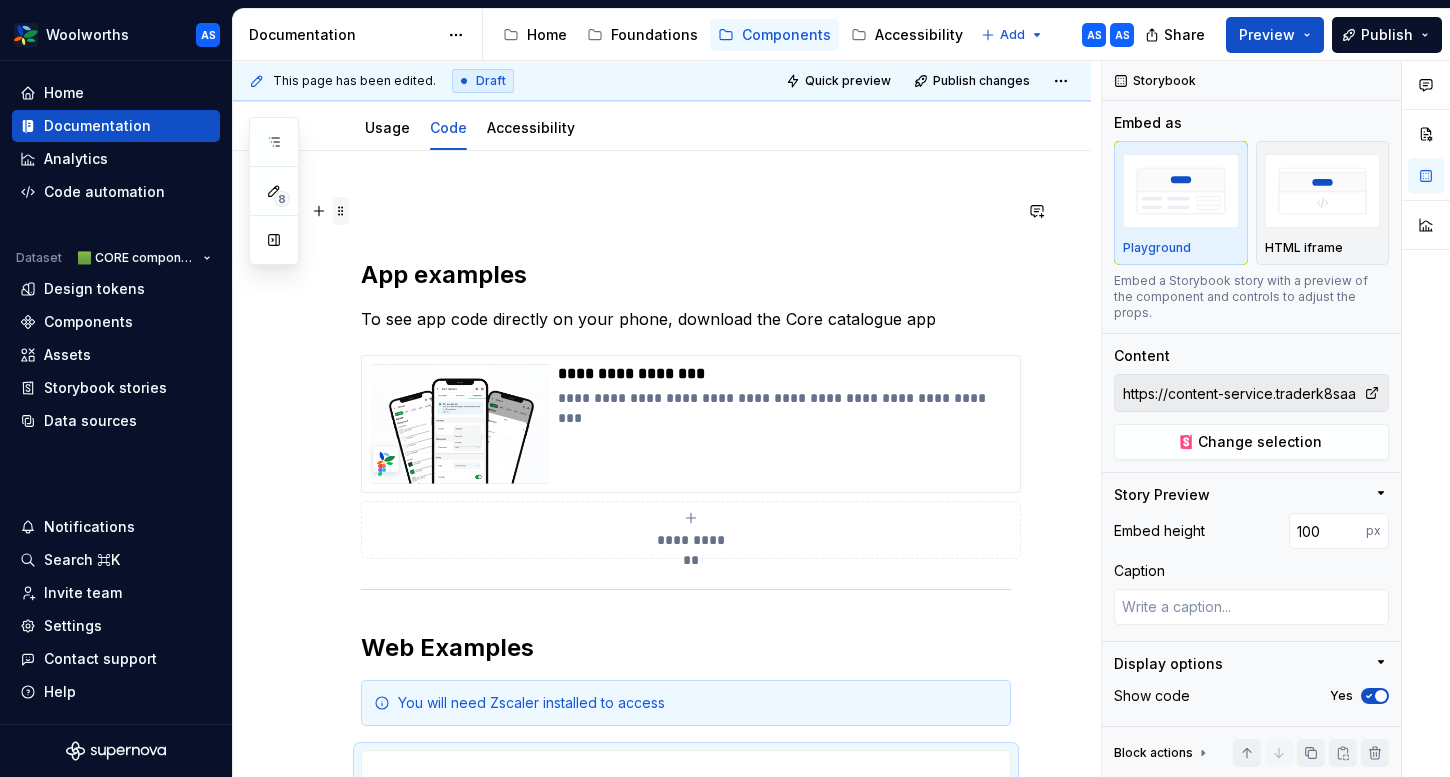 click at bounding box center [341, 211] 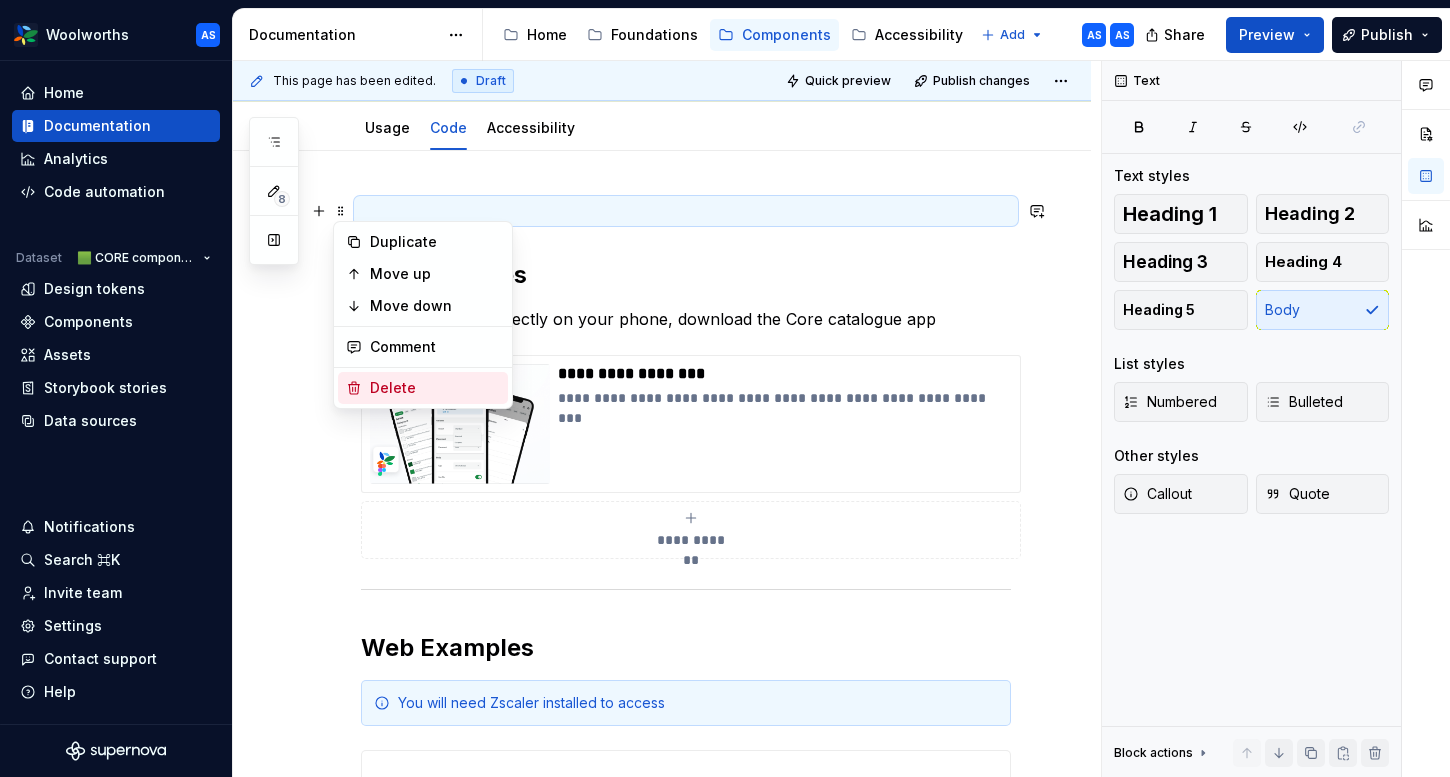 click on "Delete" at bounding box center [435, 388] 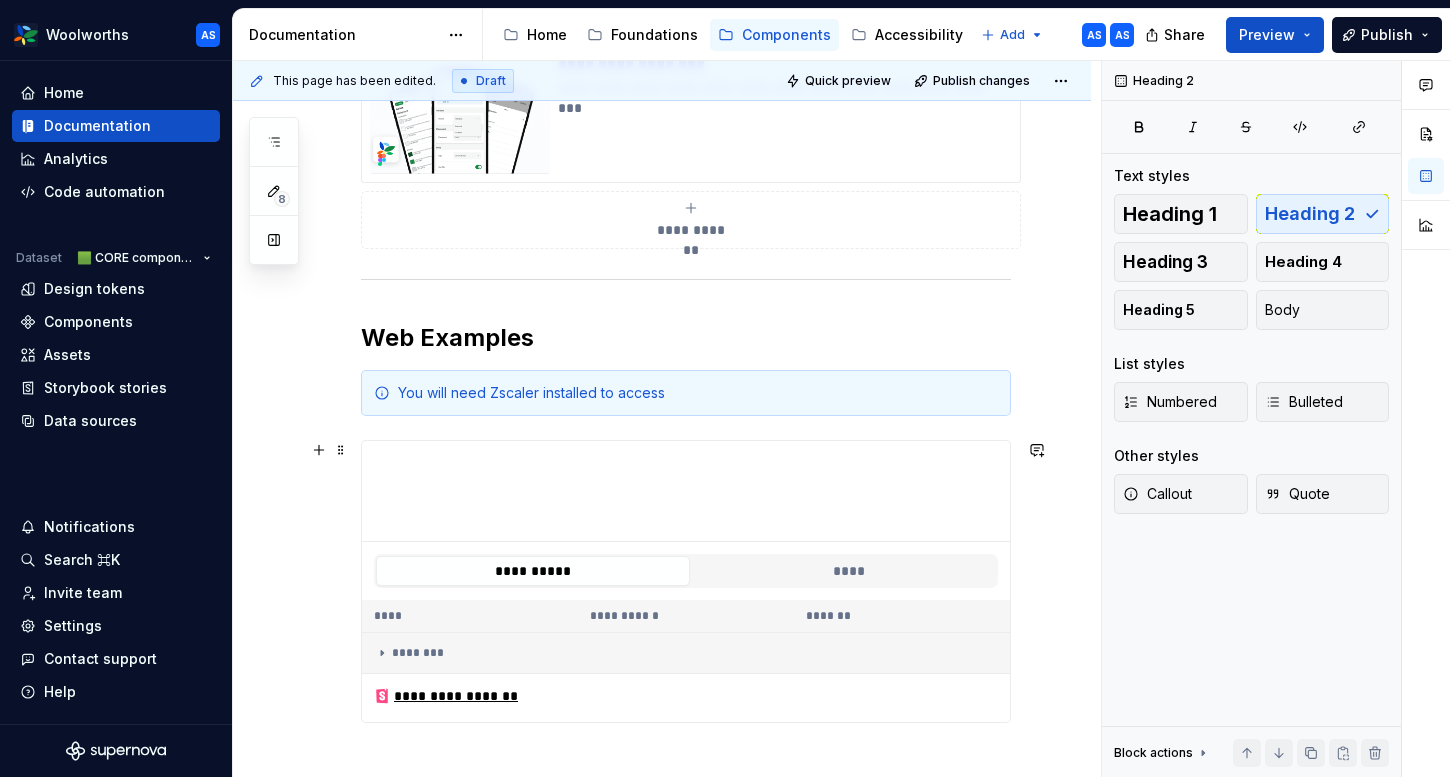 scroll, scrollTop: 703, scrollLeft: 0, axis: vertical 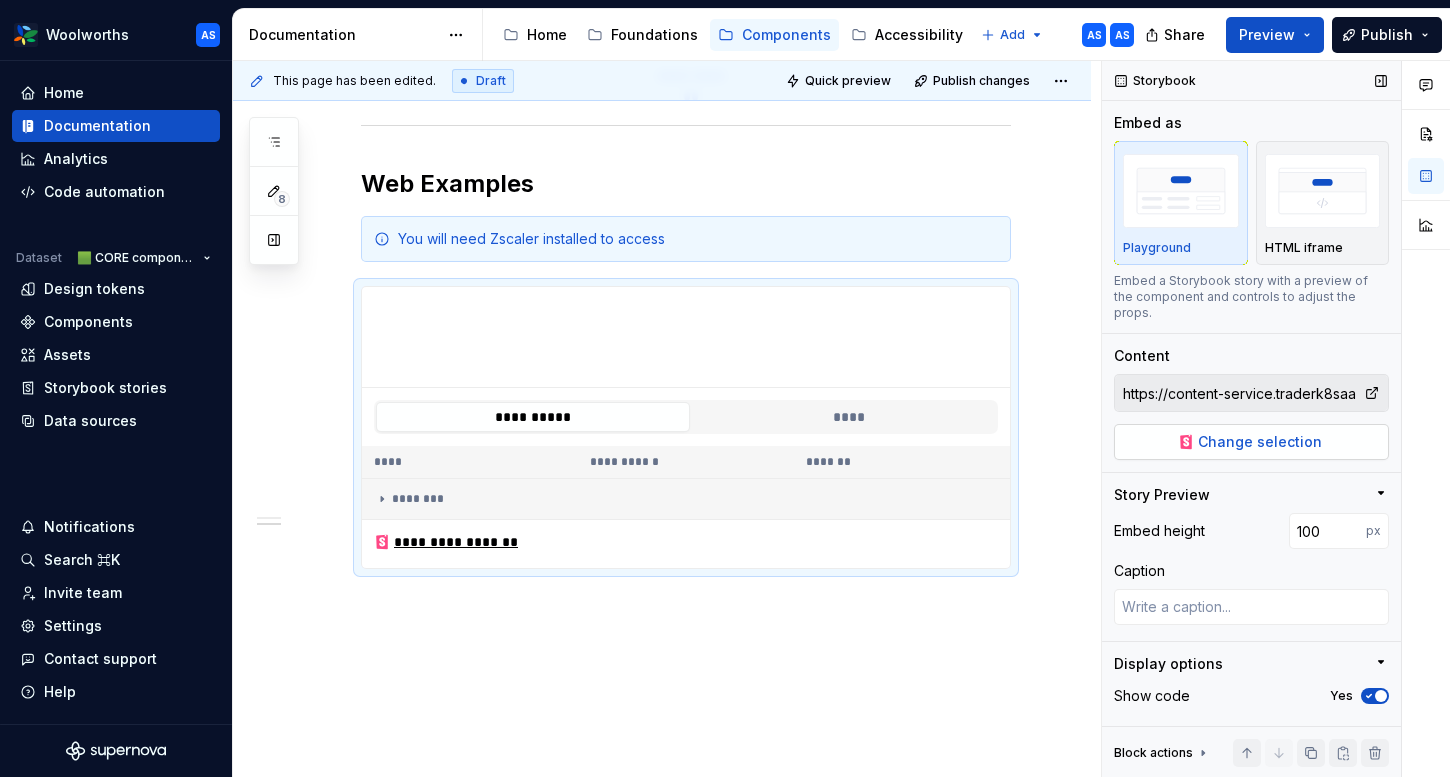 click on "Change selection" at bounding box center [1260, 442] 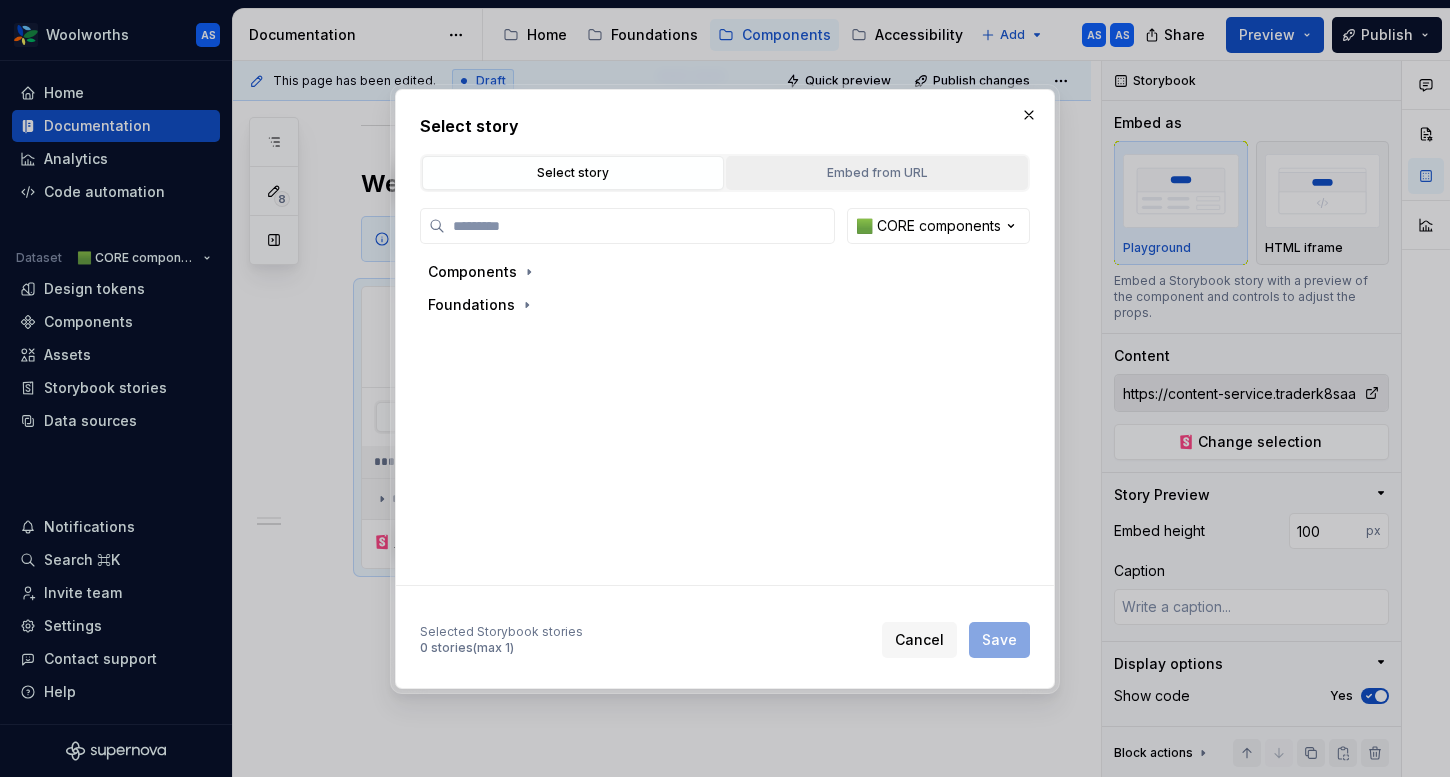 click on "Embed from URL" at bounding box center [877, 173] 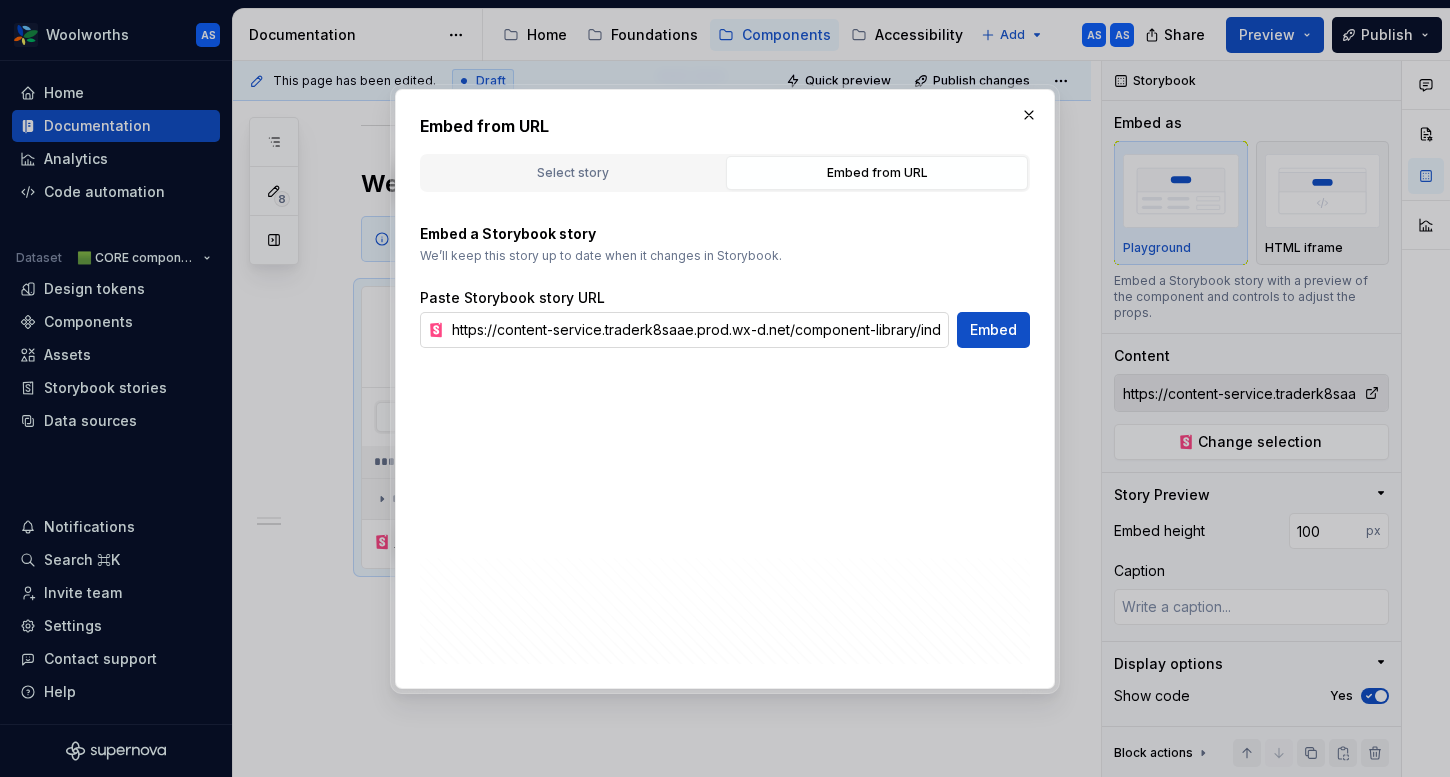 click on "https://content-service.traderk8saae.prod.wx-d.net/component-library/index.html?path=/story/core-badge--primary-with-text&globals=brand:wow" at bounding box center (696, 330) 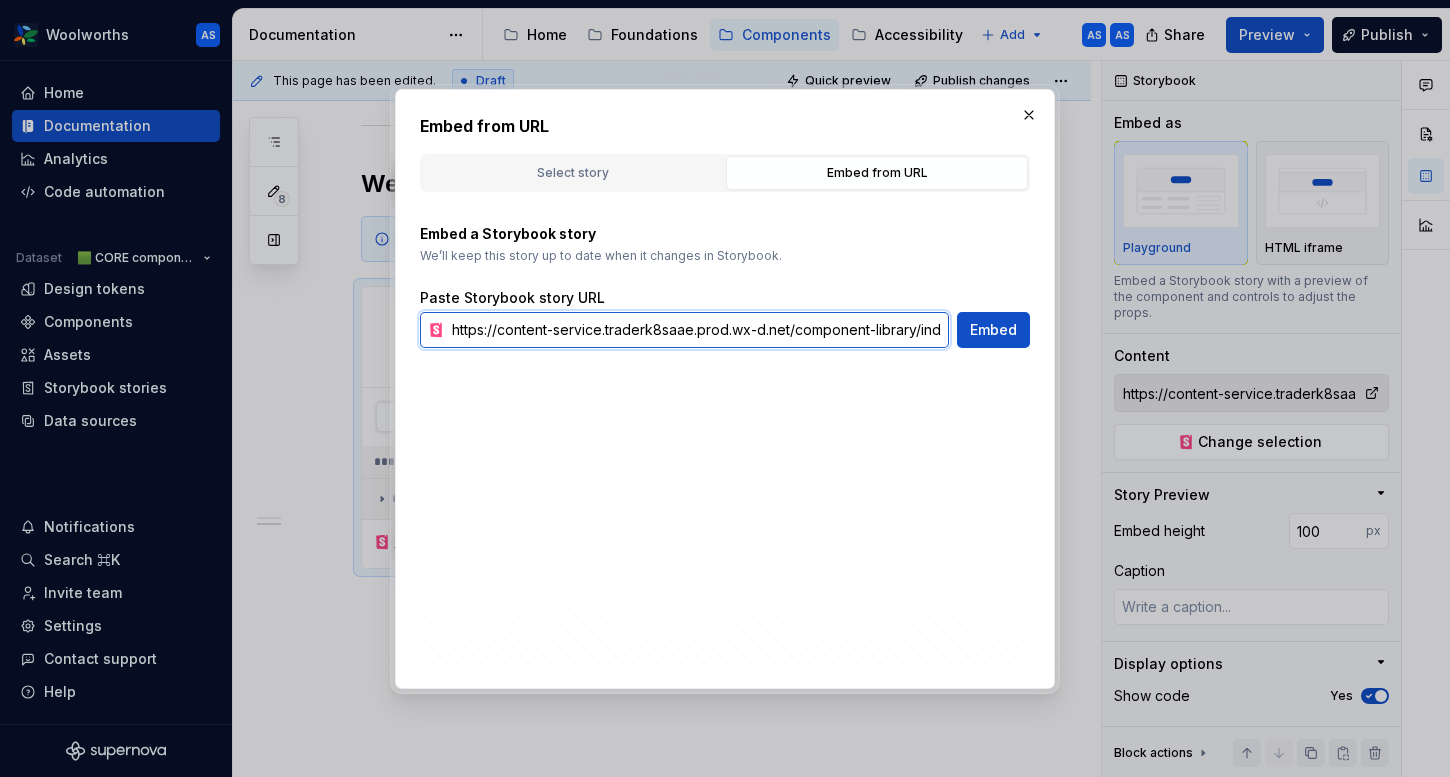 paste on "docs/shared-combobox--docs" 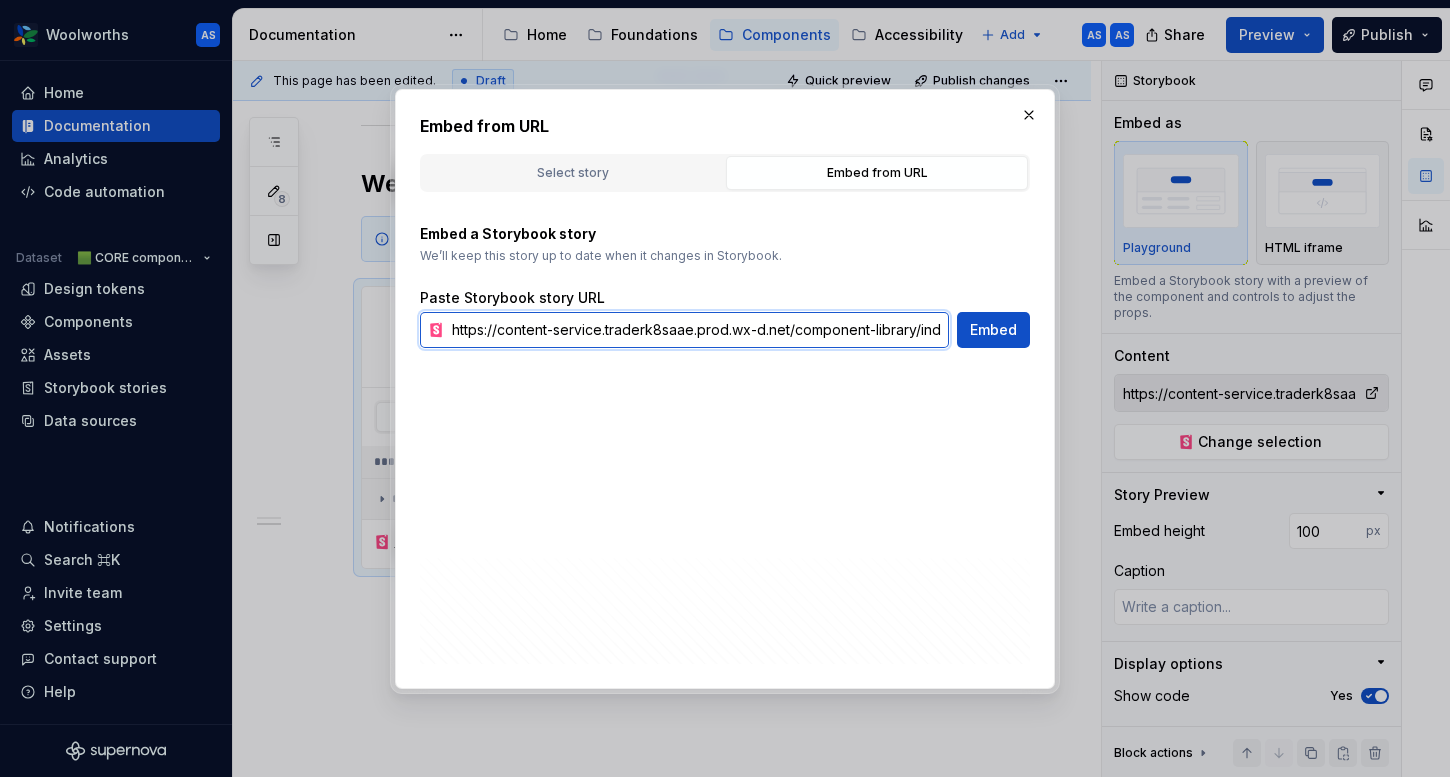 scroll, scrollTop: 0, scrollLeft: 307, axis: horizontal 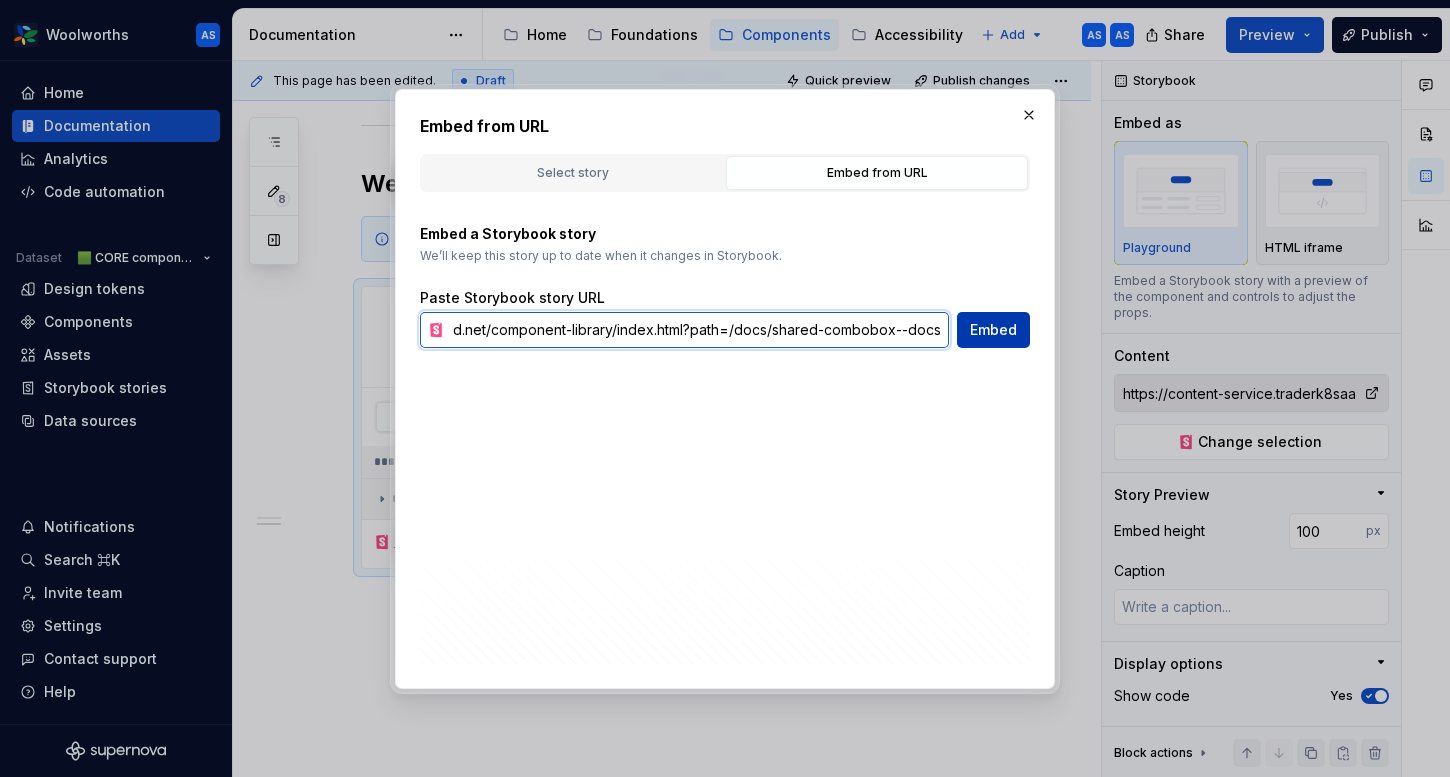 type on "https://content-service.traderk8saae.prod.wx-d.net/component-library/index.html?path=/docs/shared-combobox--docs" 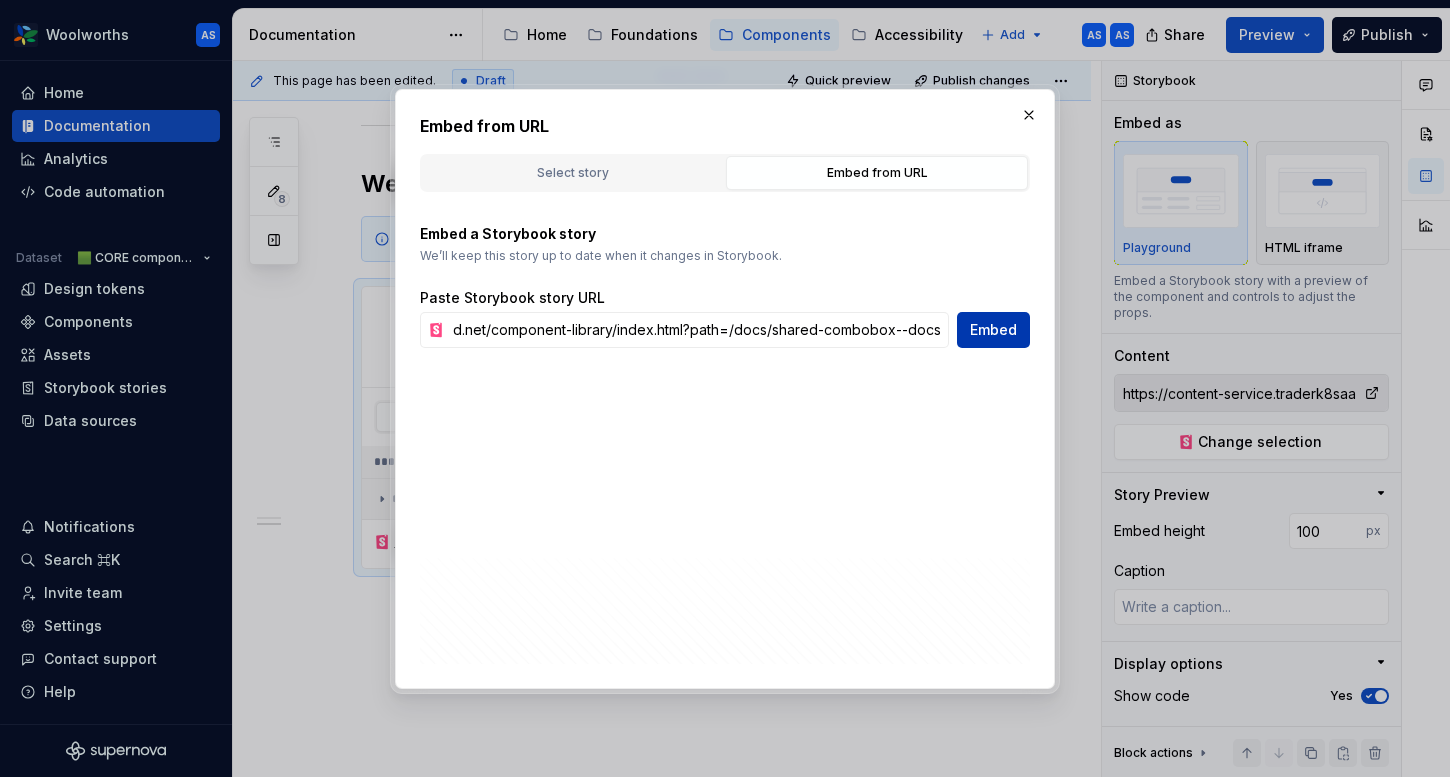 click on "Embed" at bounding box center (993, 330) 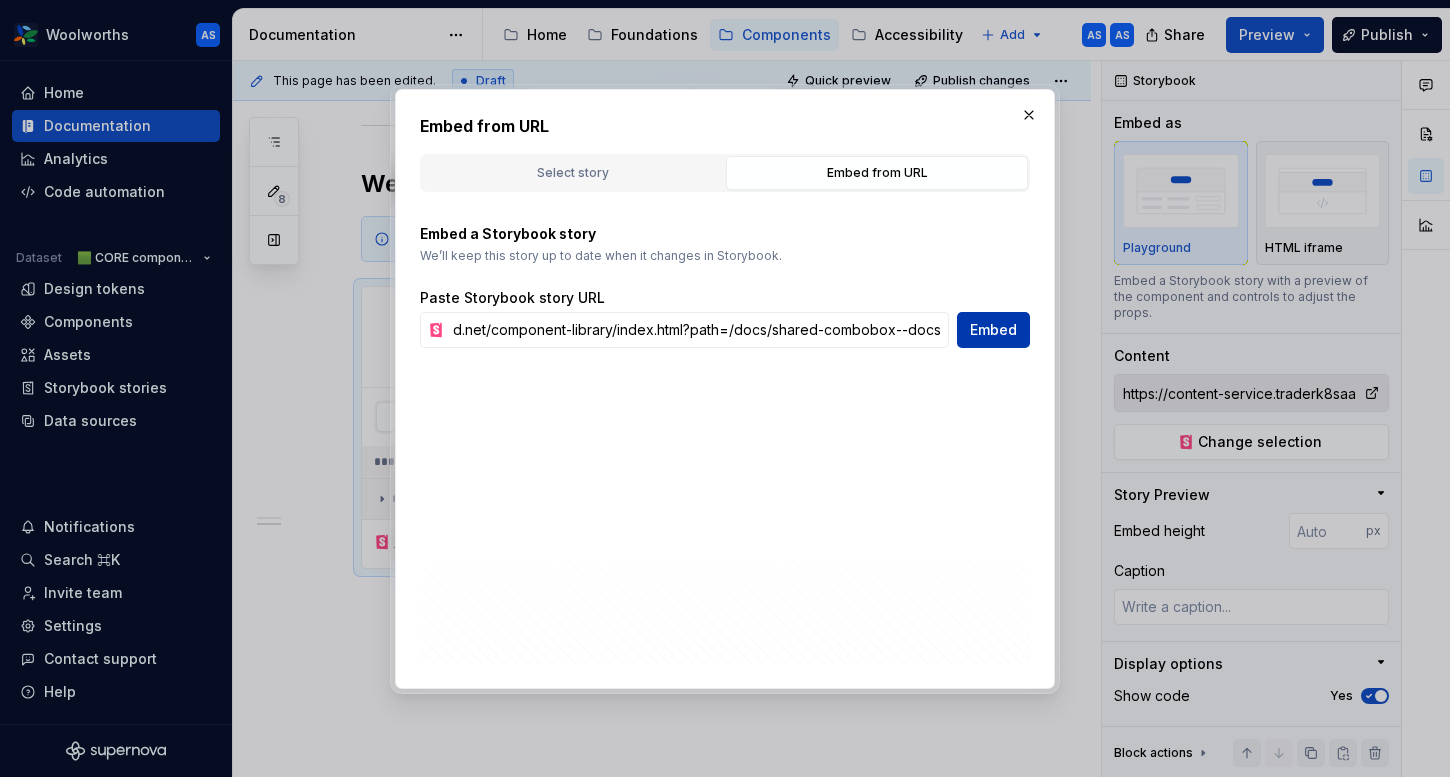 scroll, scrollTop: 0, scrollLeft: 0, axis: both 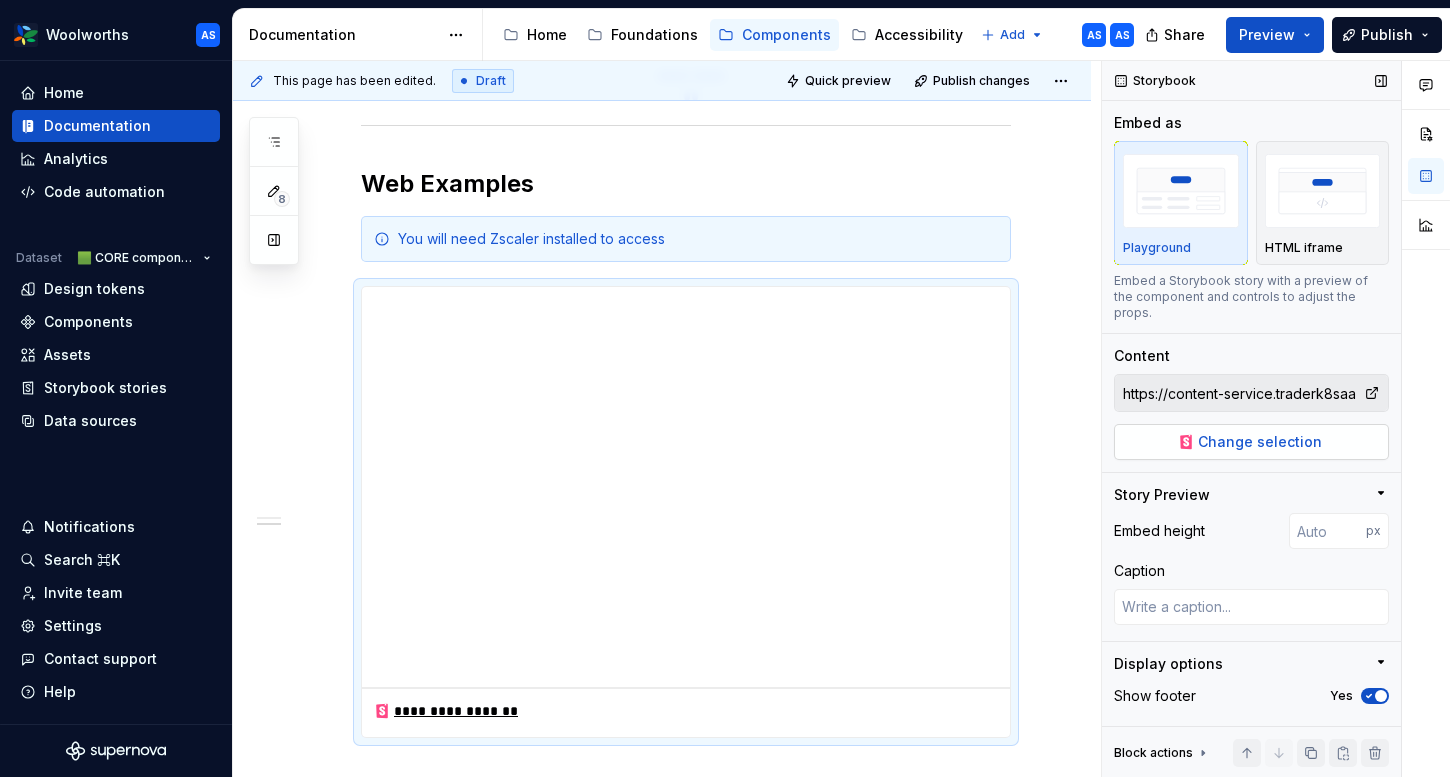 click on "Change selection" at bounding box center (1260, 442) 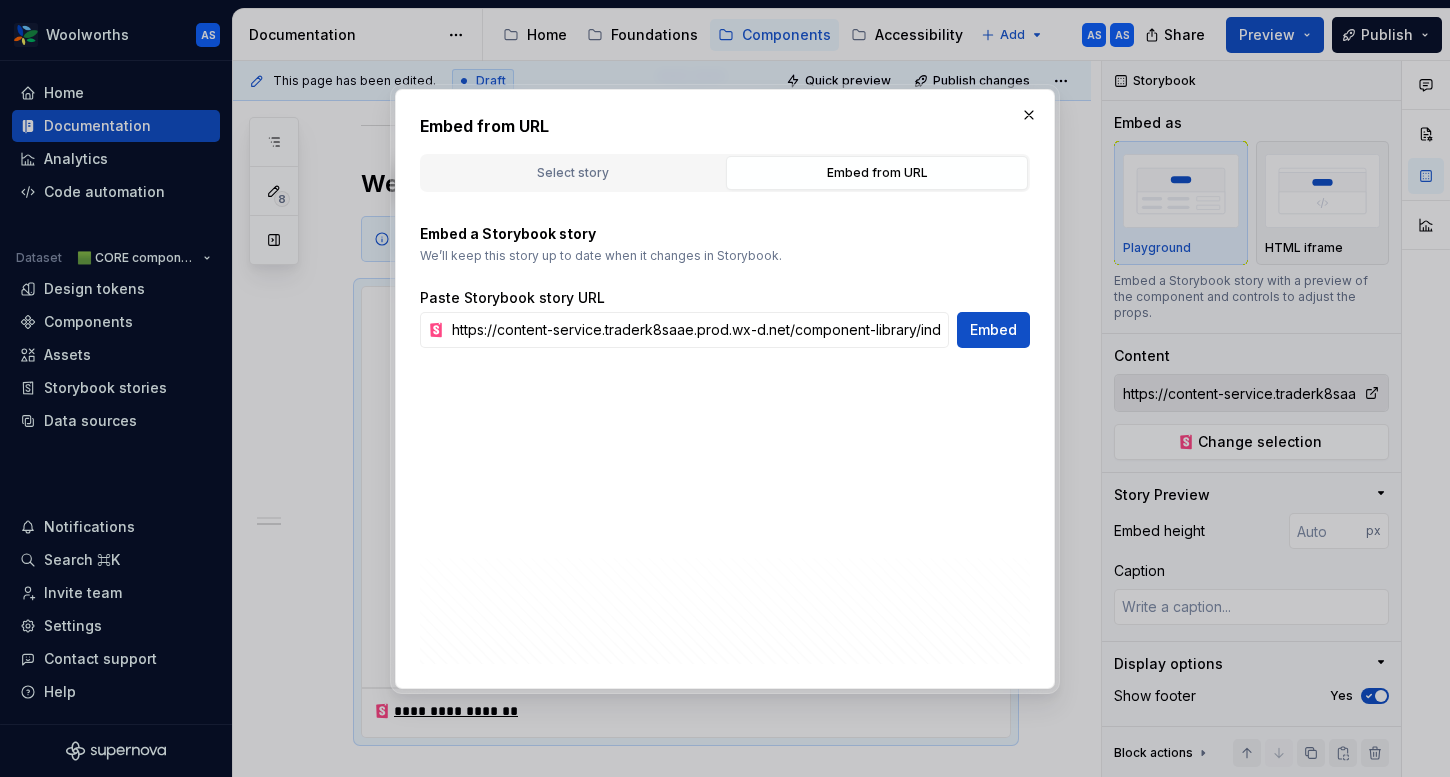 scroll, scrollTop: 0, scrollLeft: 307, axis: horizontal 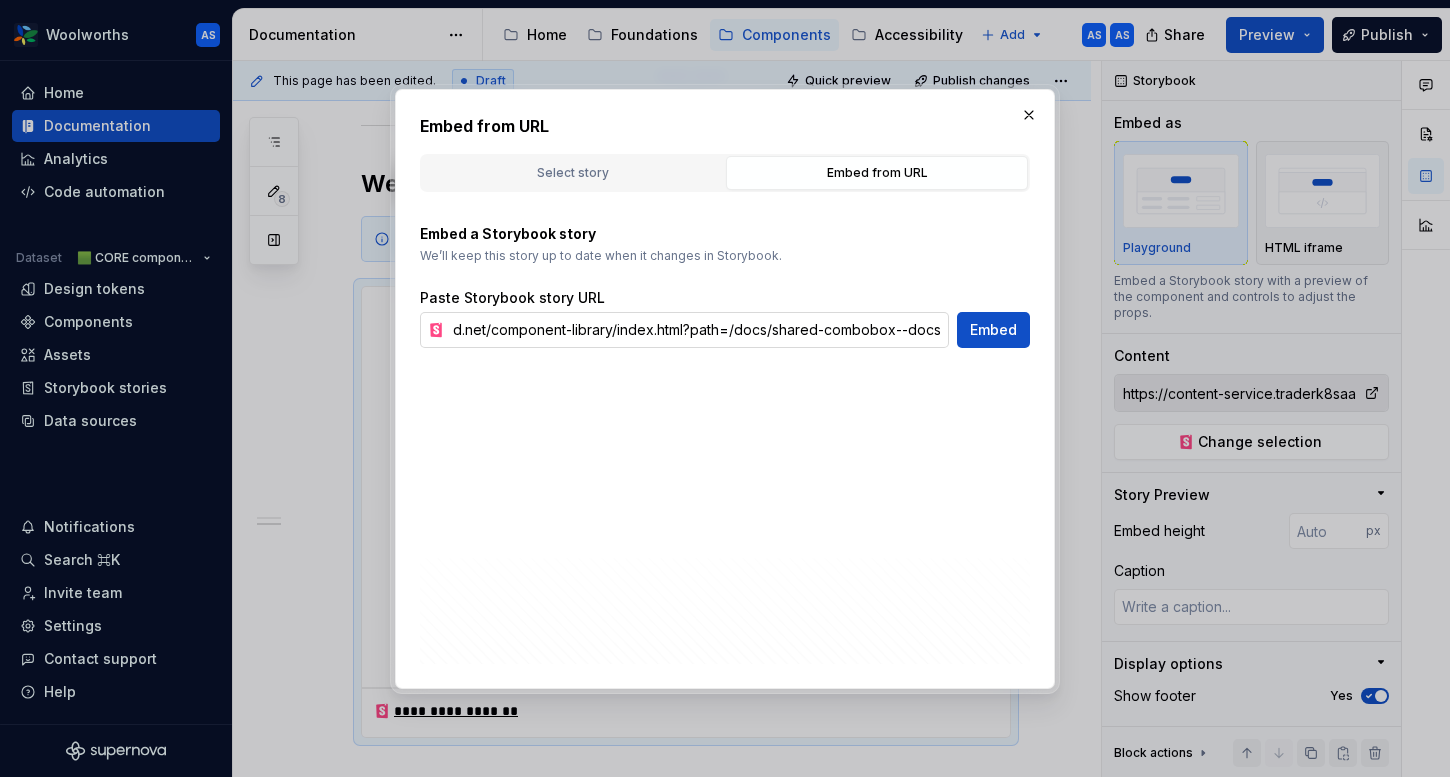 type on "*" 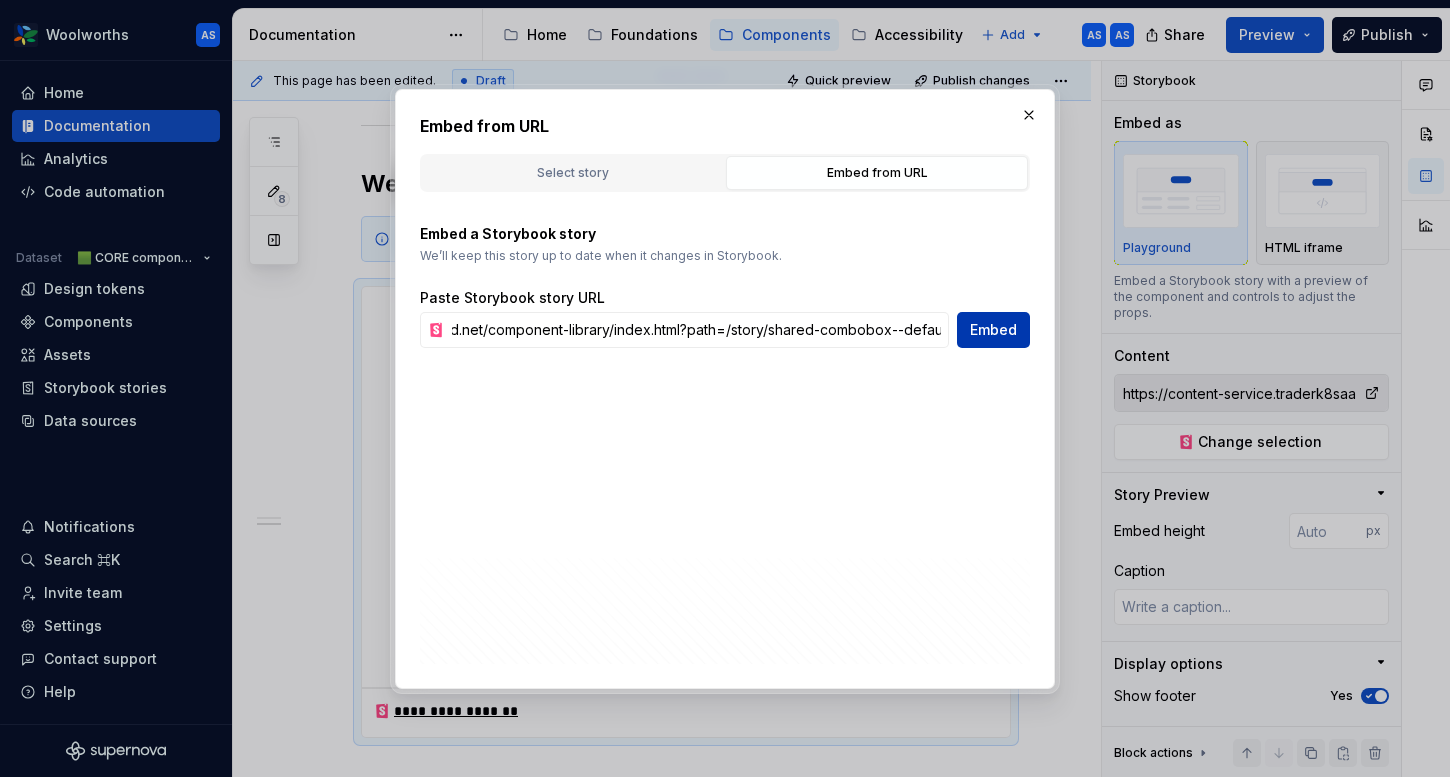 scroll, scrollTop: 0, scrollLeft: 321, axis: horizontal 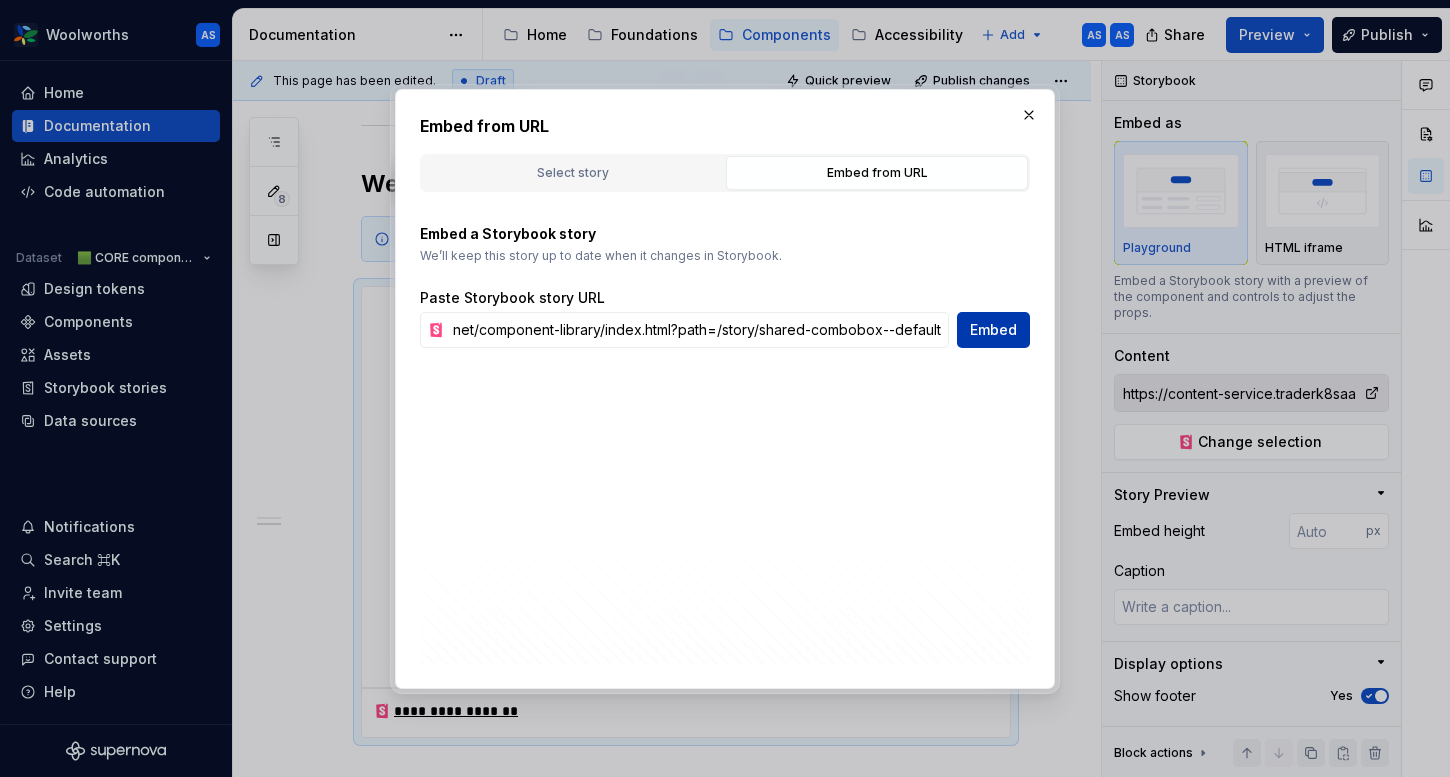 type on "https://content-service.traderk8saae.prod.wx-d.net/component-library/index.html?path=/story/shared-combobox--default" 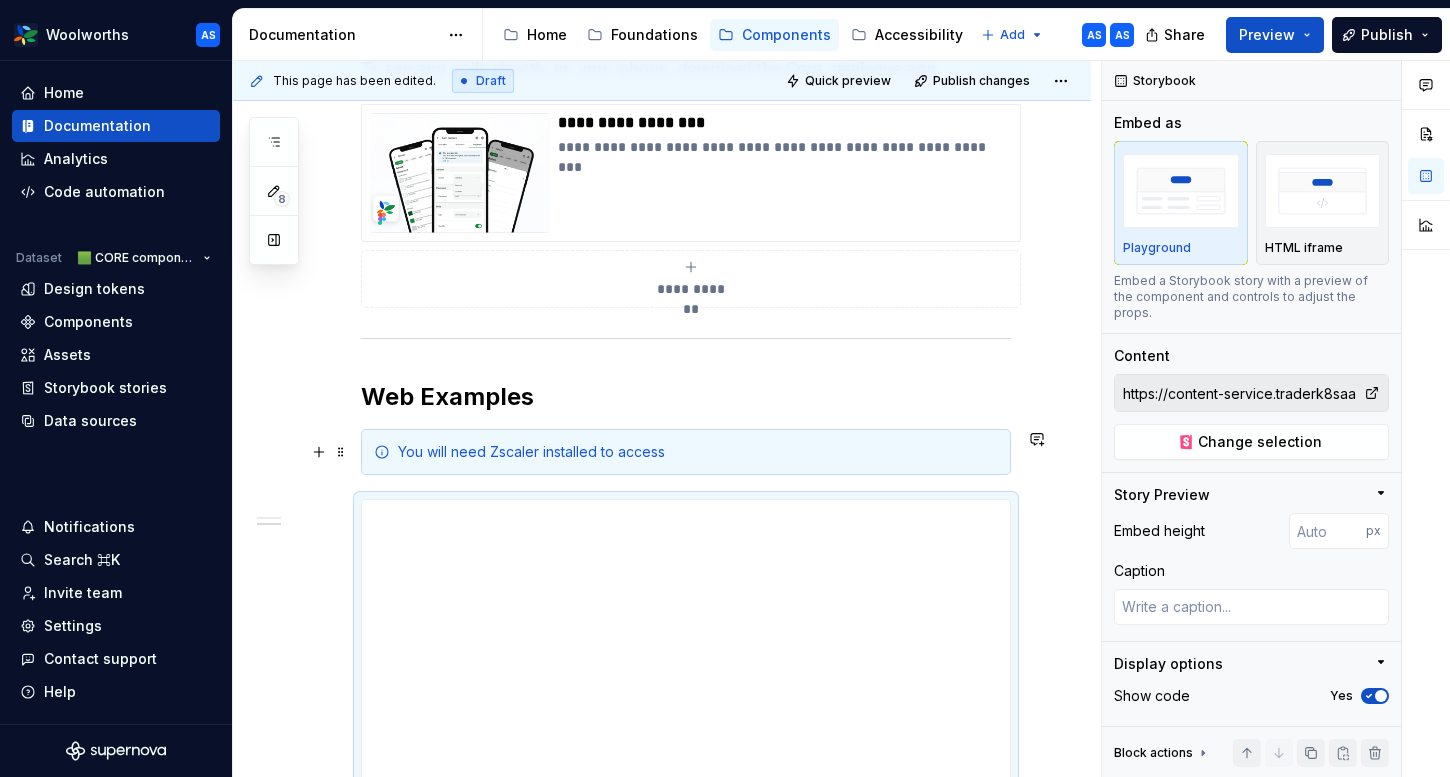 scroll, scrollTop: 703, scrollLeft: 0, axis: vertical 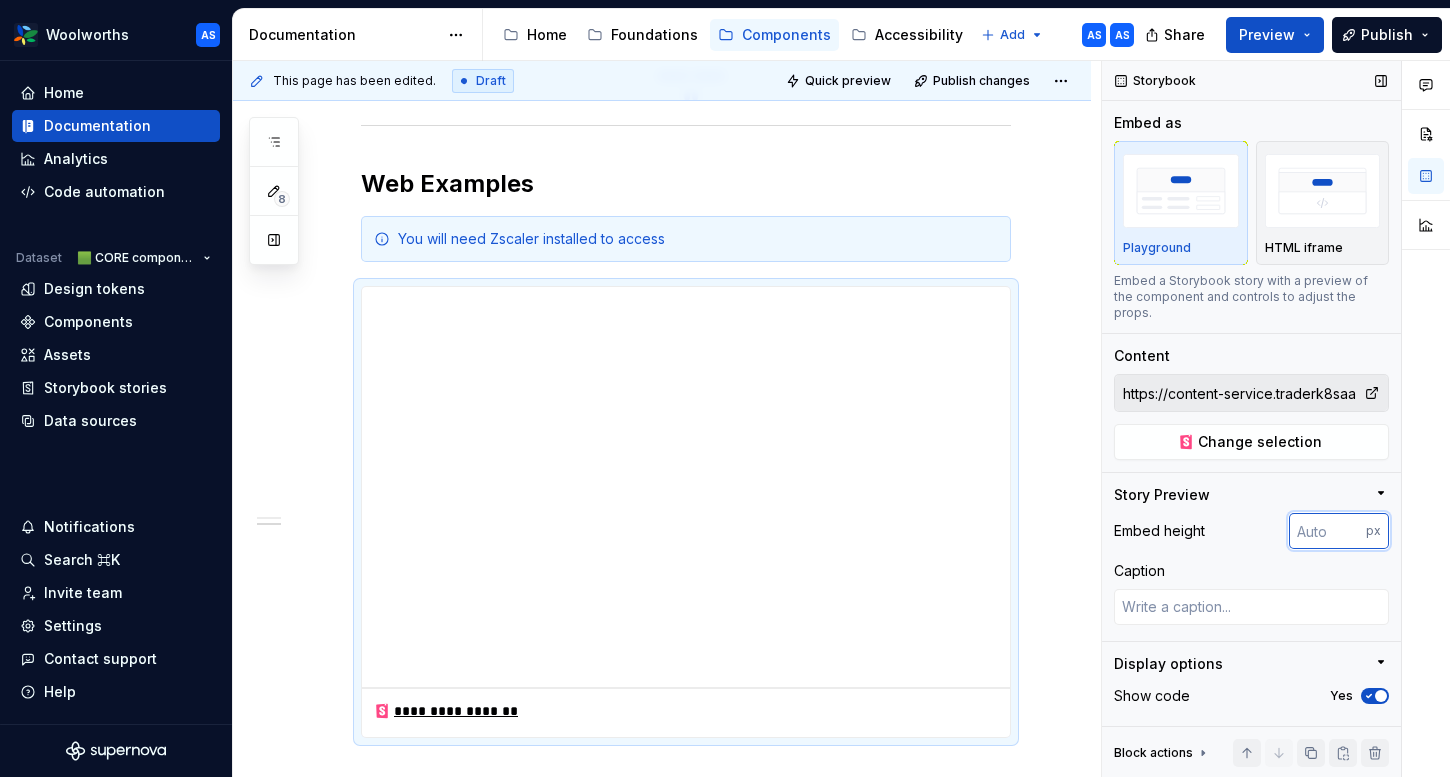 click at bounding box center (1327, 531) 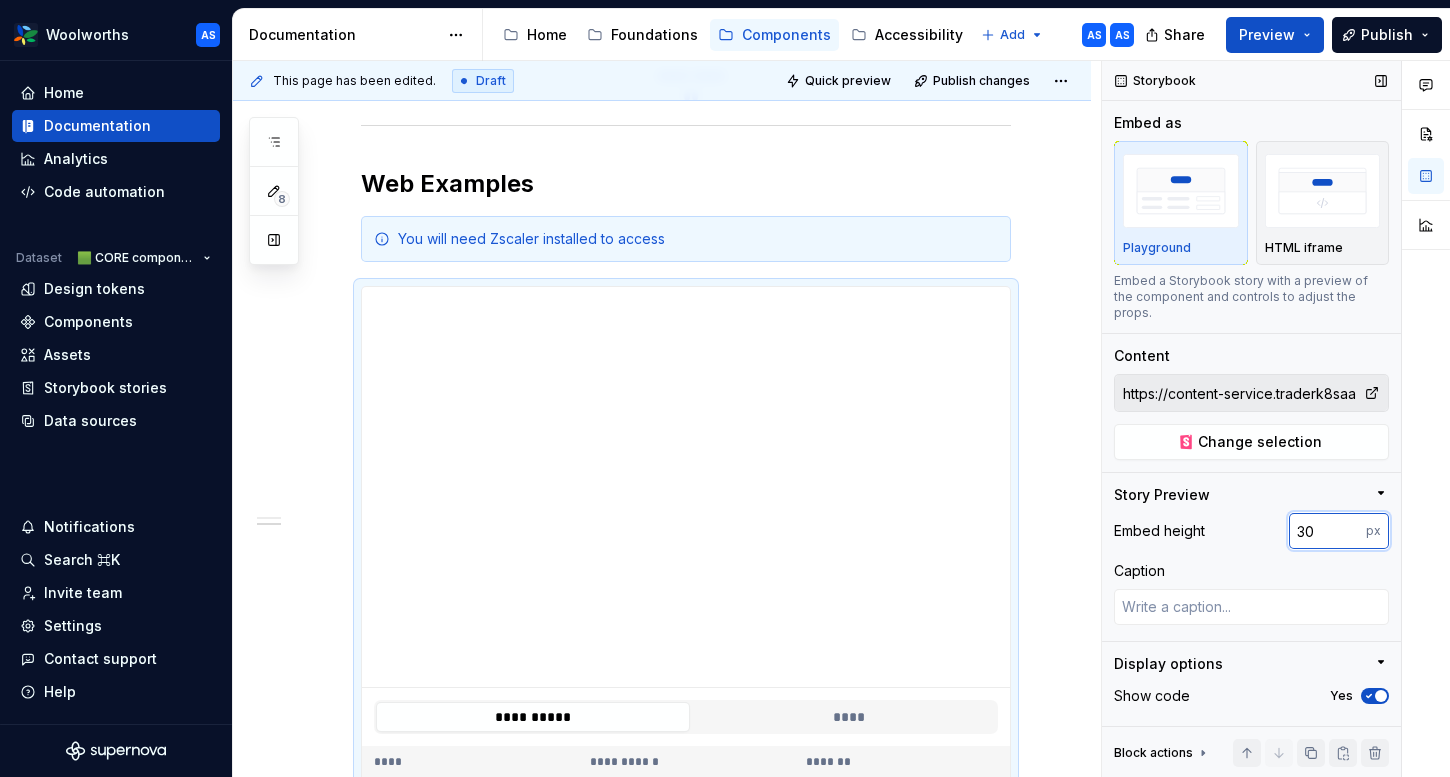 type on "3" 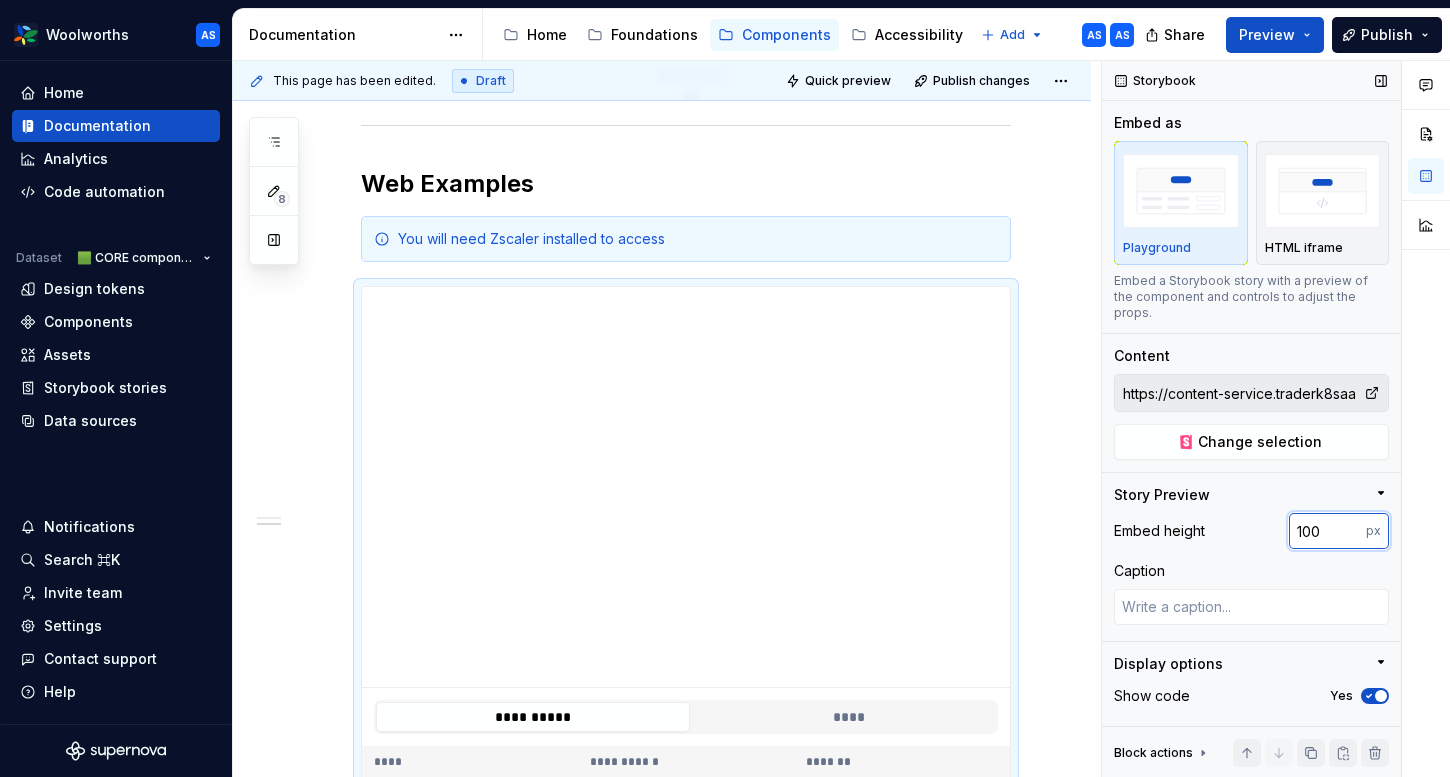 type on "100" 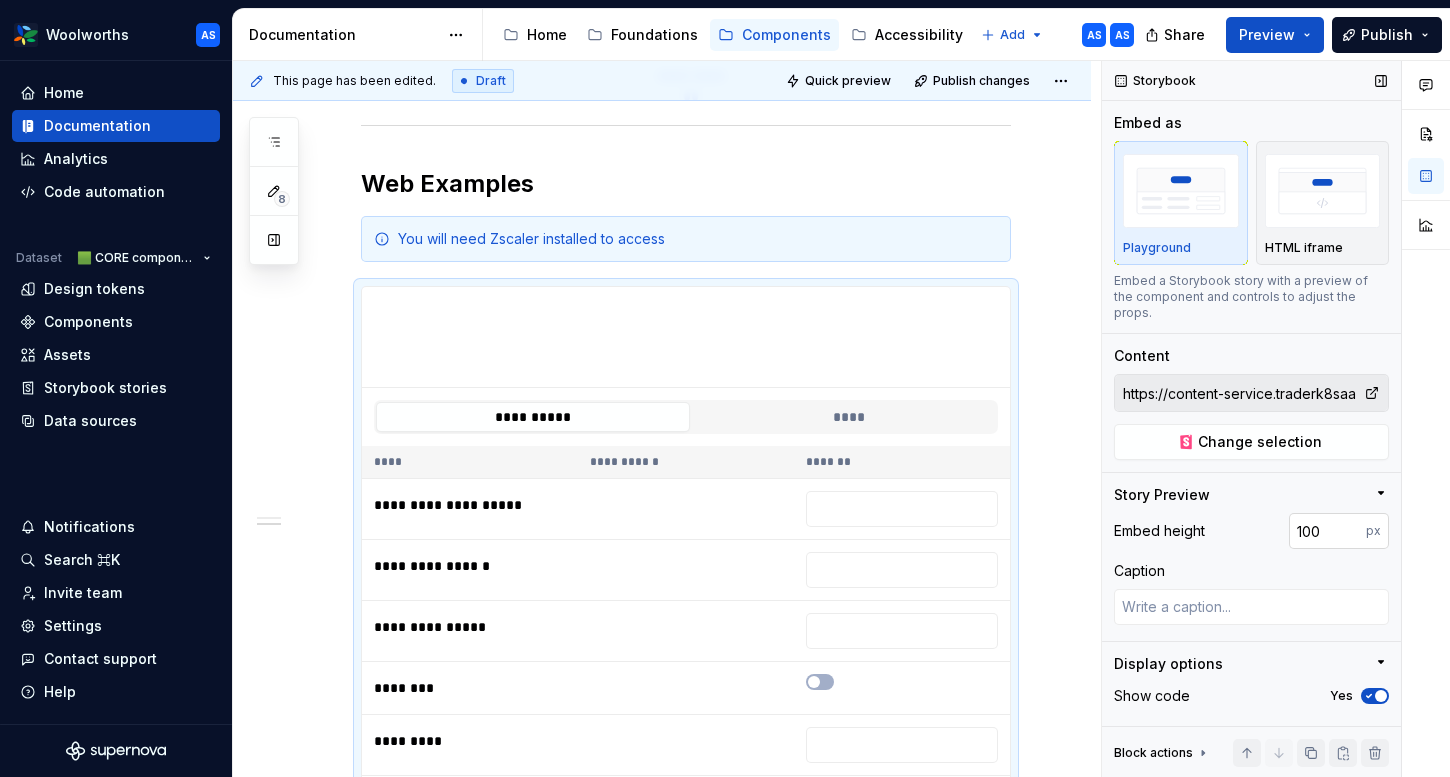 click on "100" at bounding box center (1327, 531) 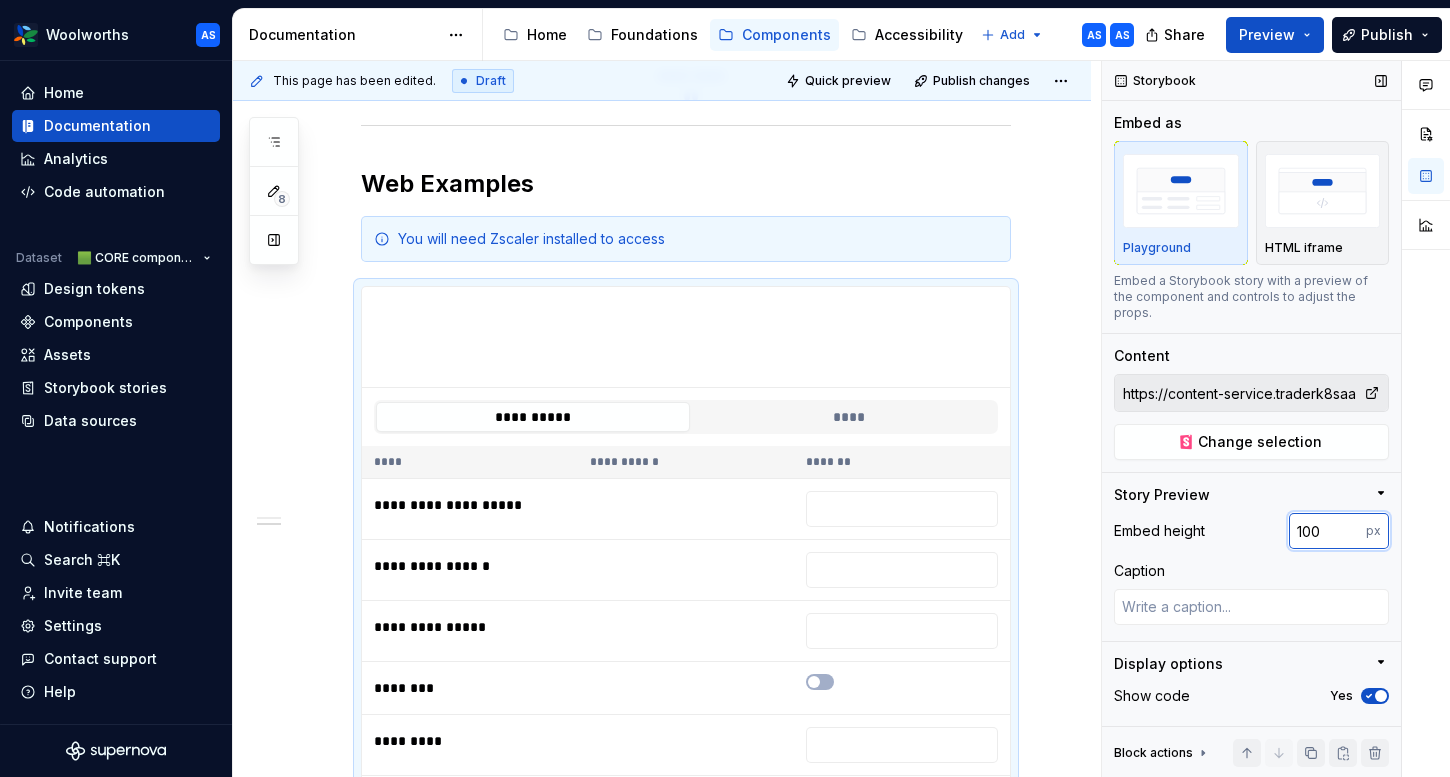 type on "*" 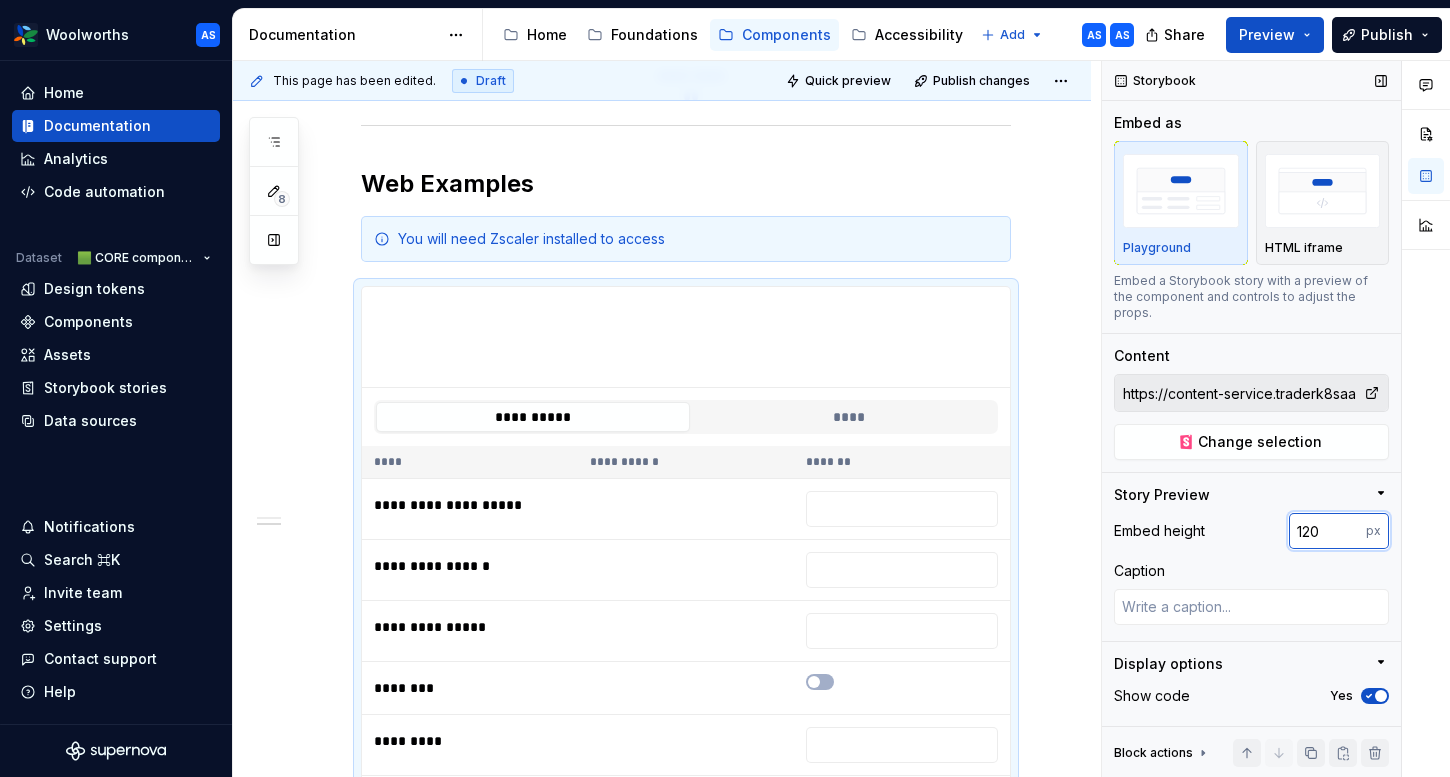type on "120" 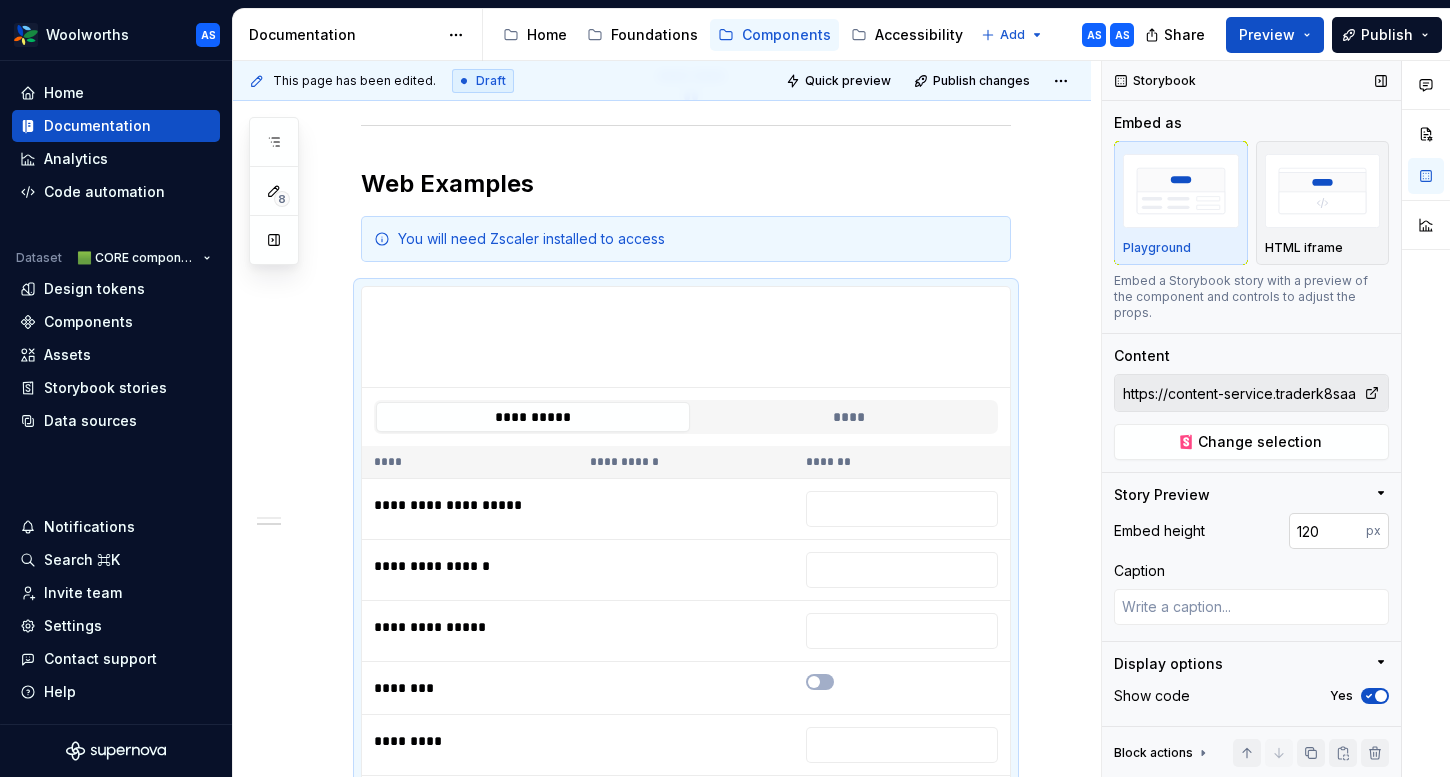 type on "*" 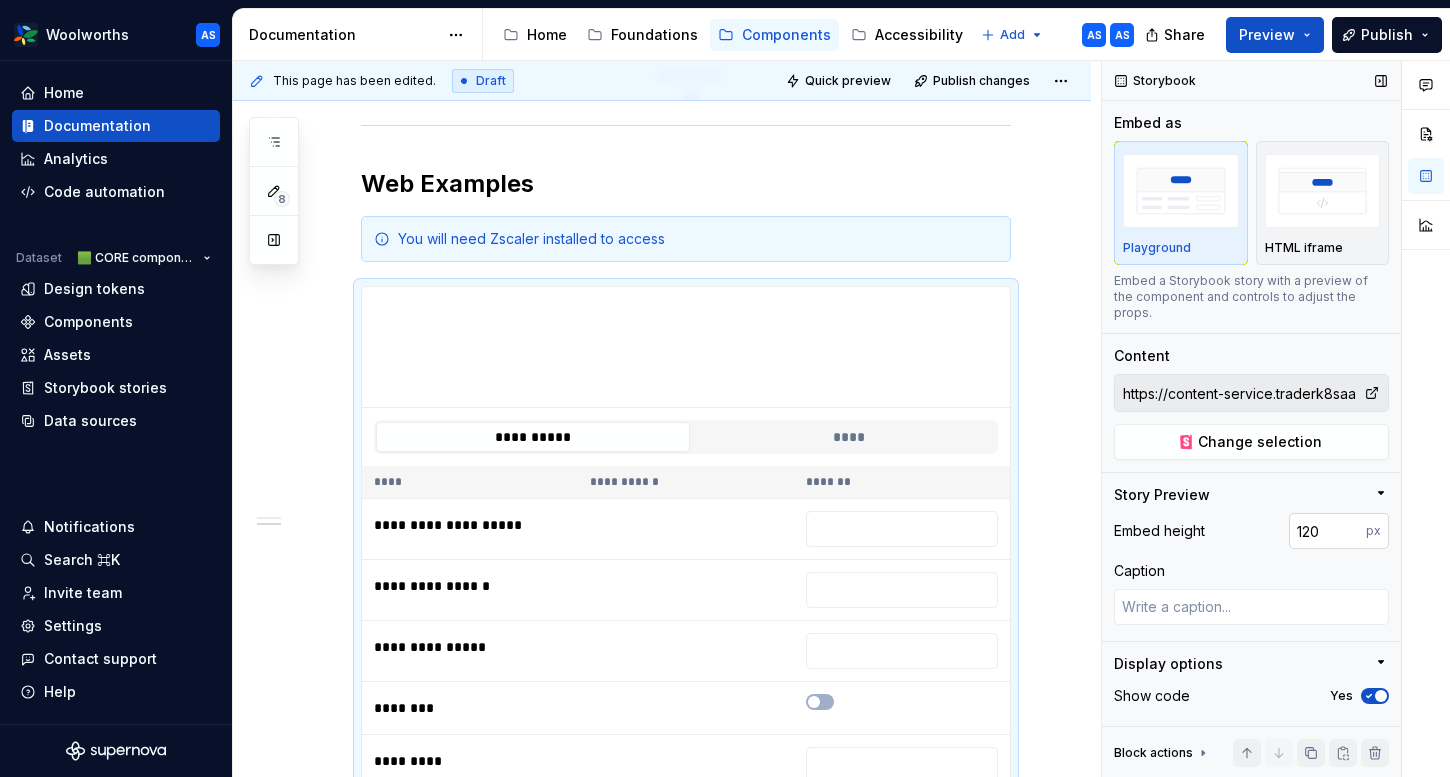 click on "120" at bounding box center [1327, 531] 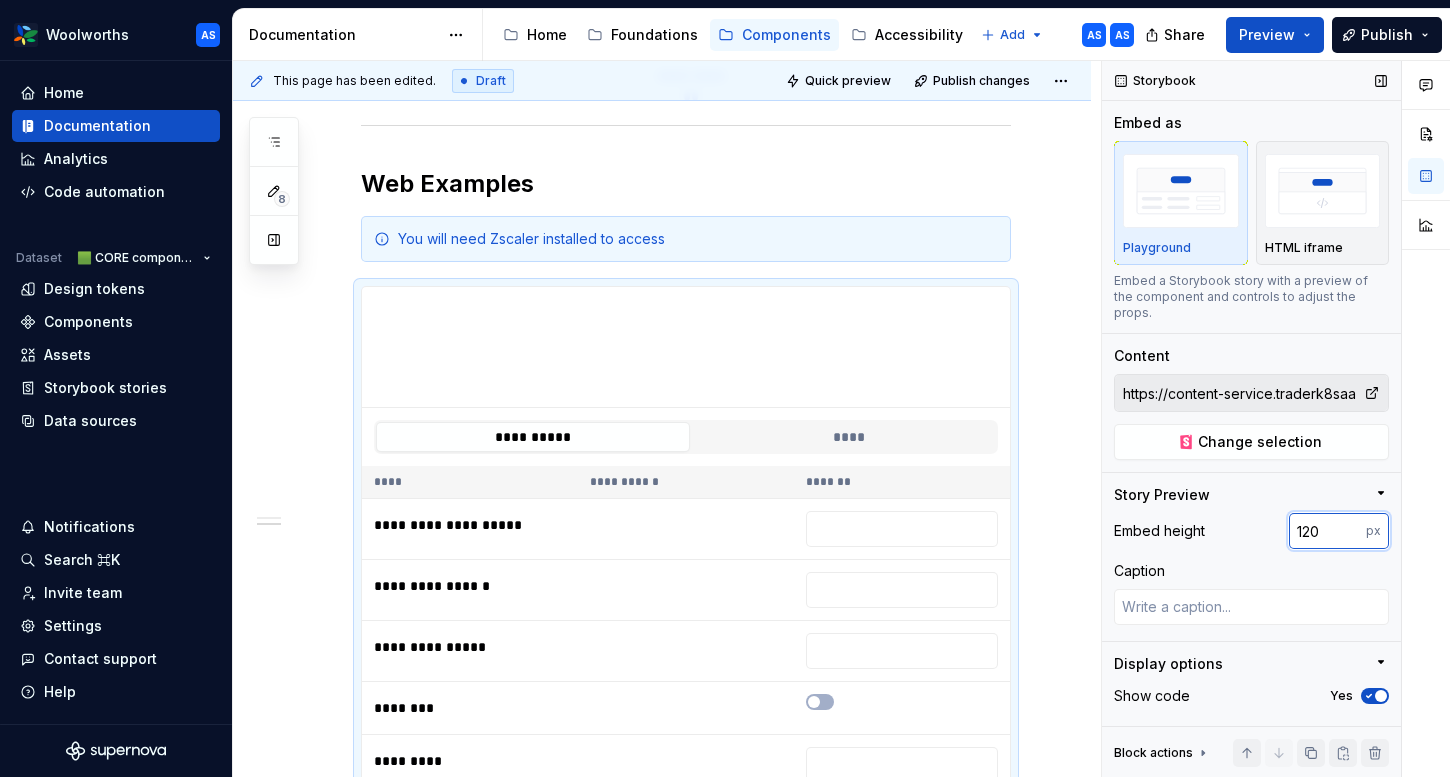 click on "120" at bounding box center (1327, 531) 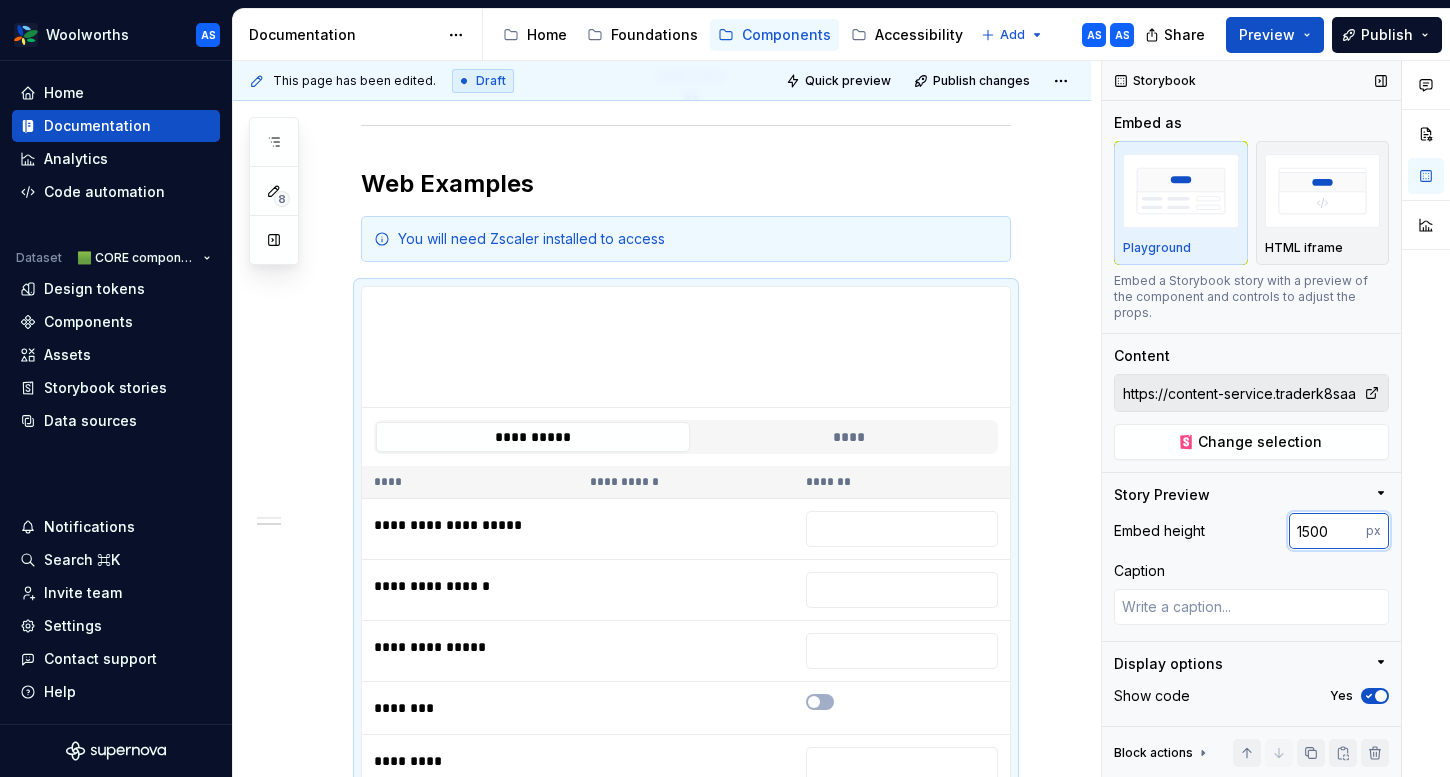 type on "1500" 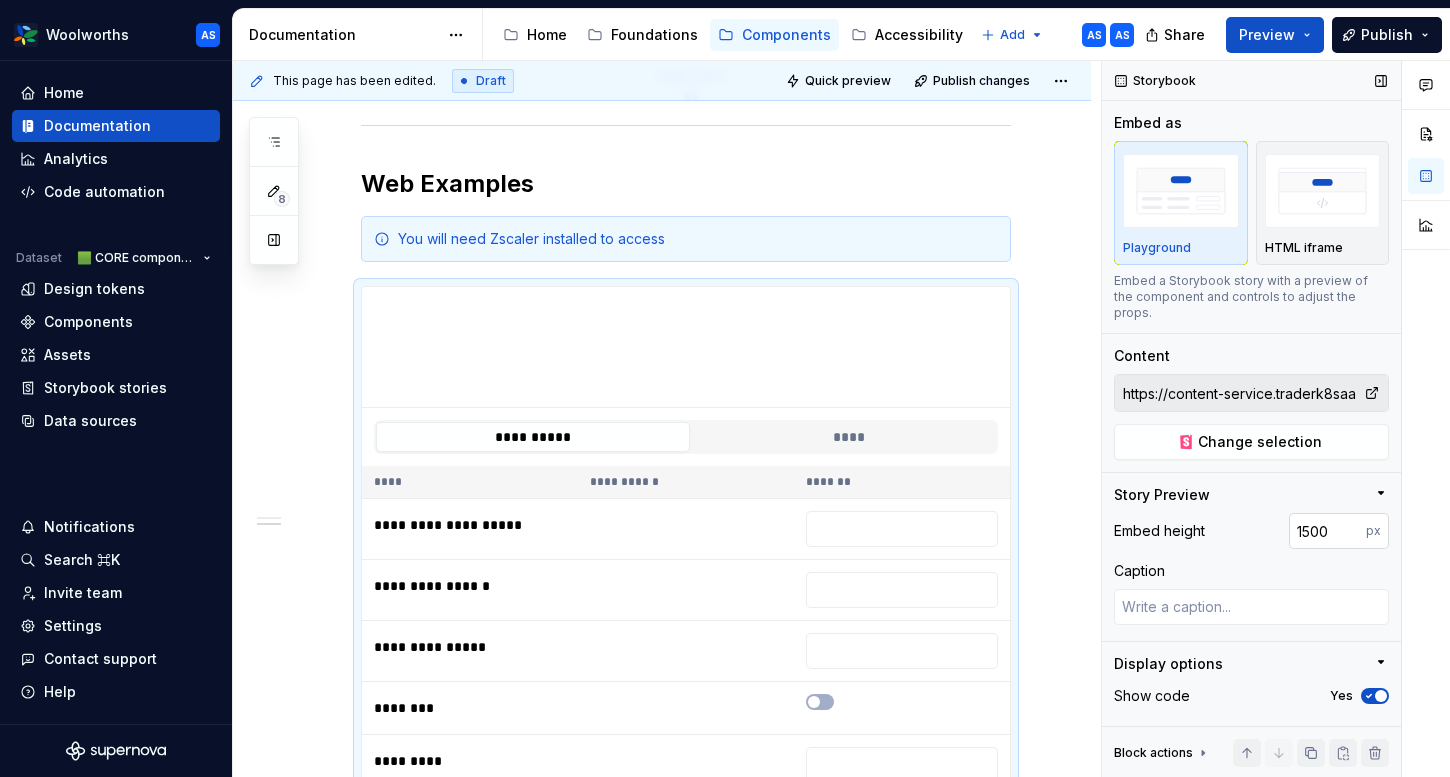 type on "*" 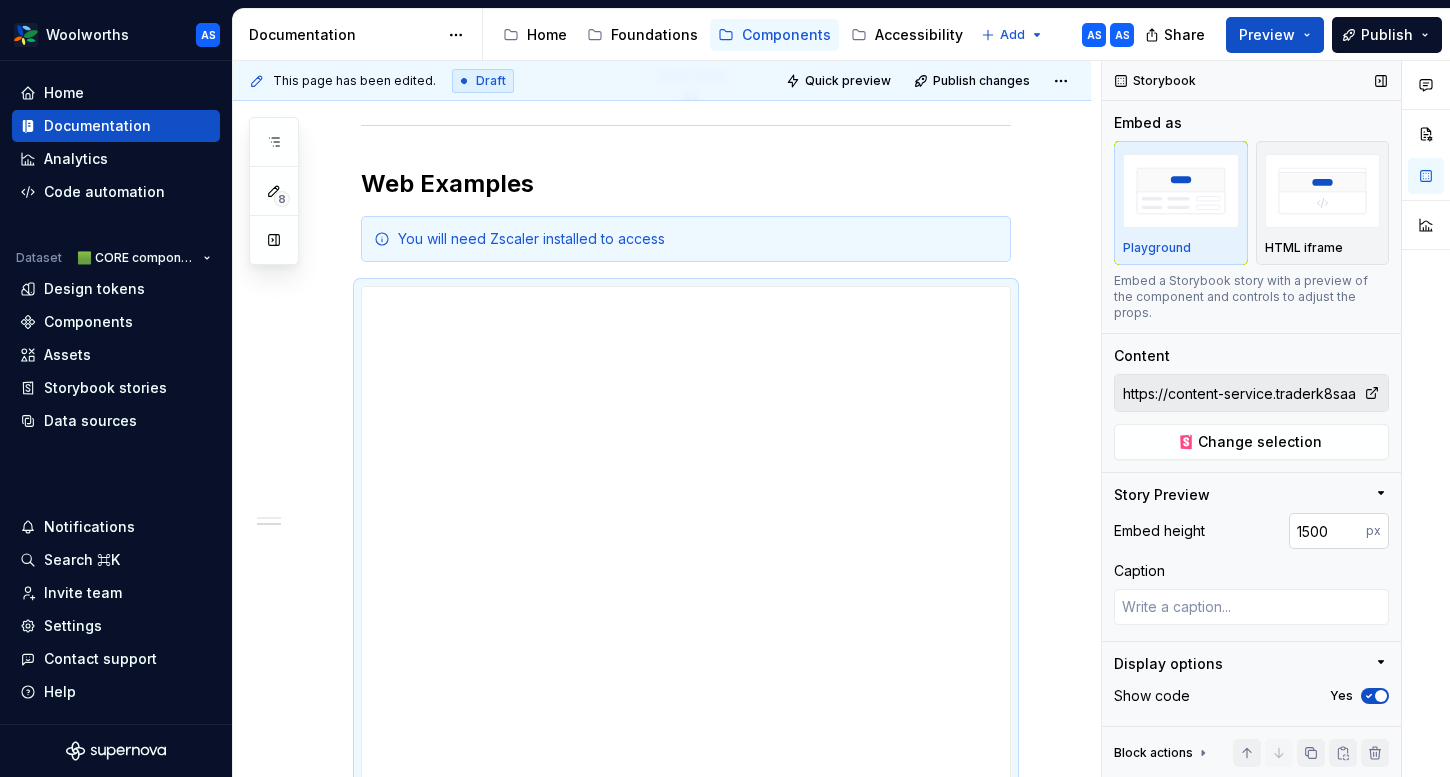 click on "1500" at bounding box center (1327, 531) 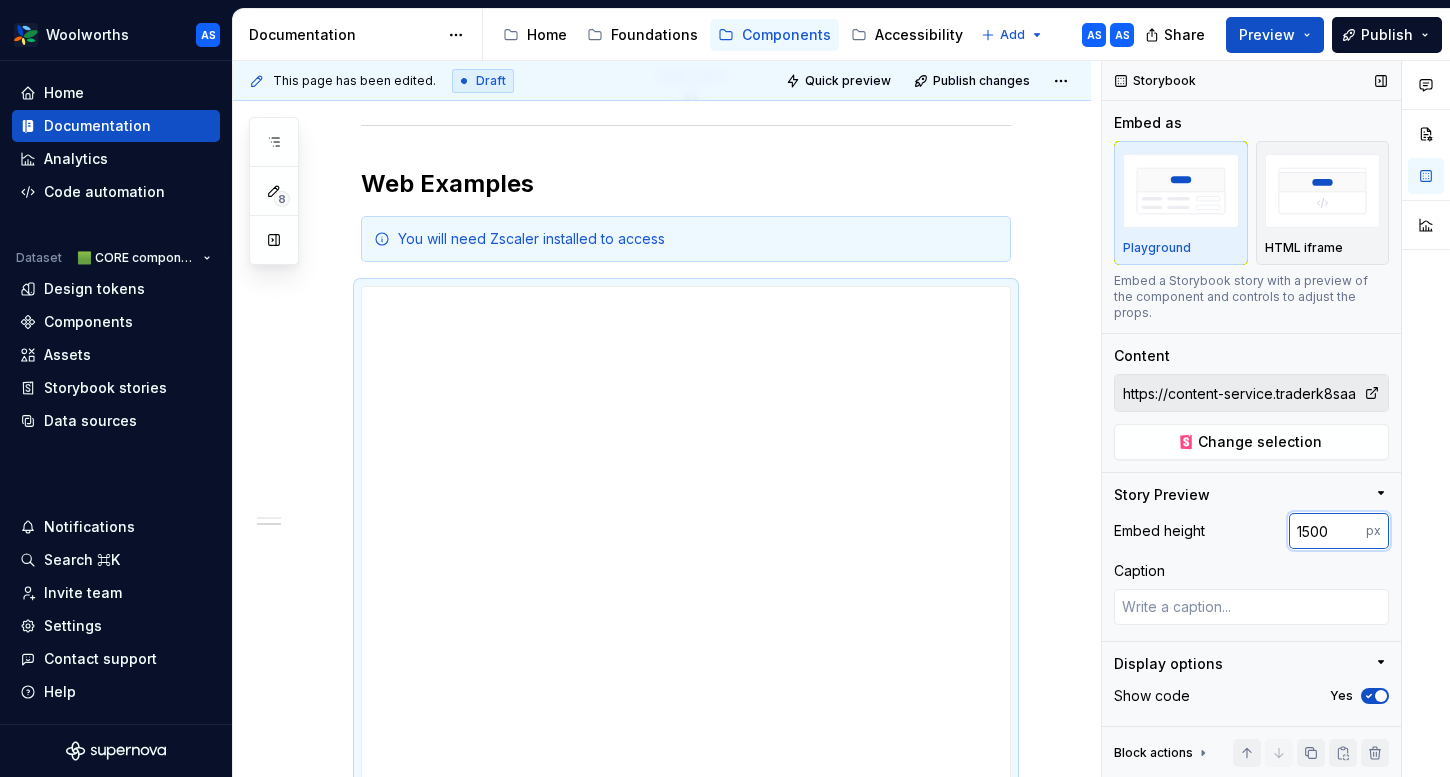 click on "1500" at bounding box center (1327, 531) 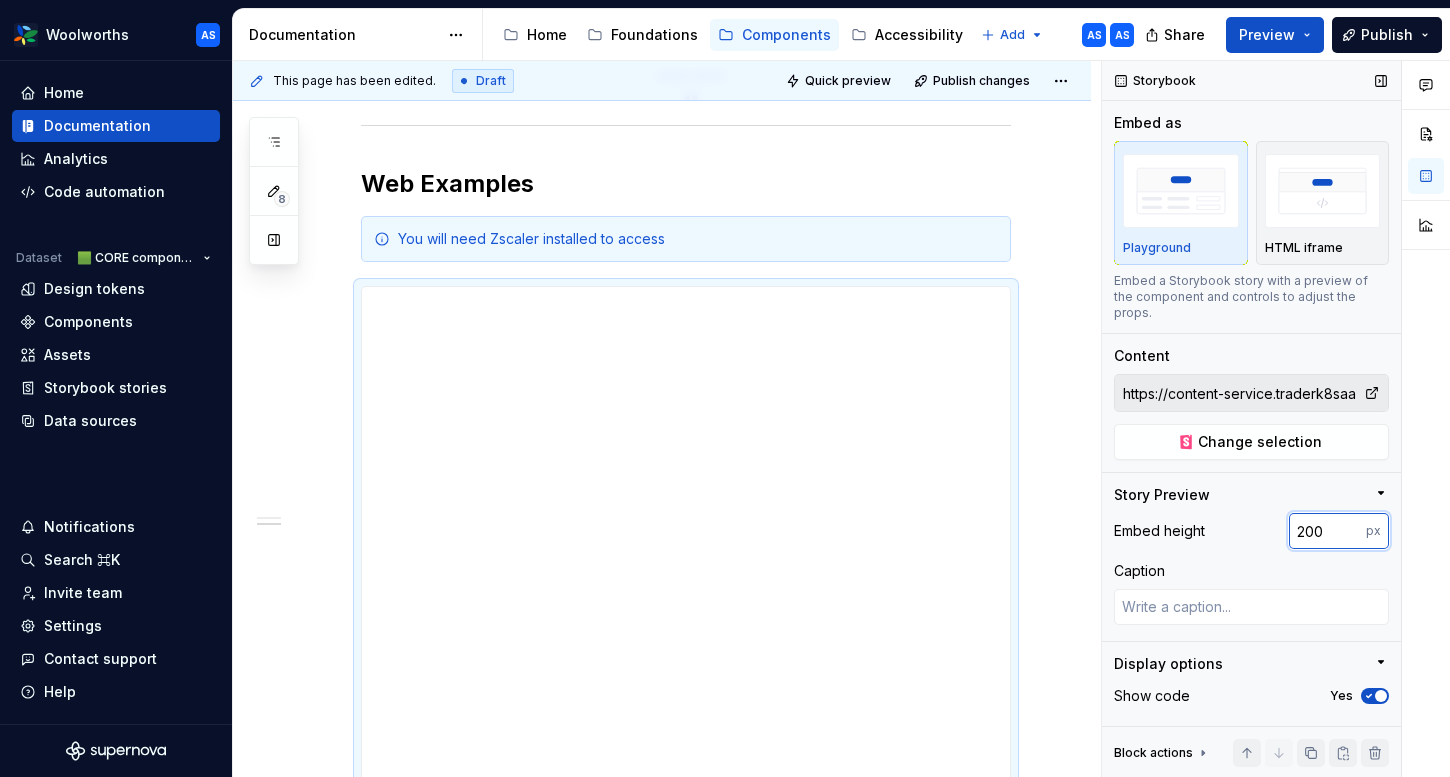 type on "200" 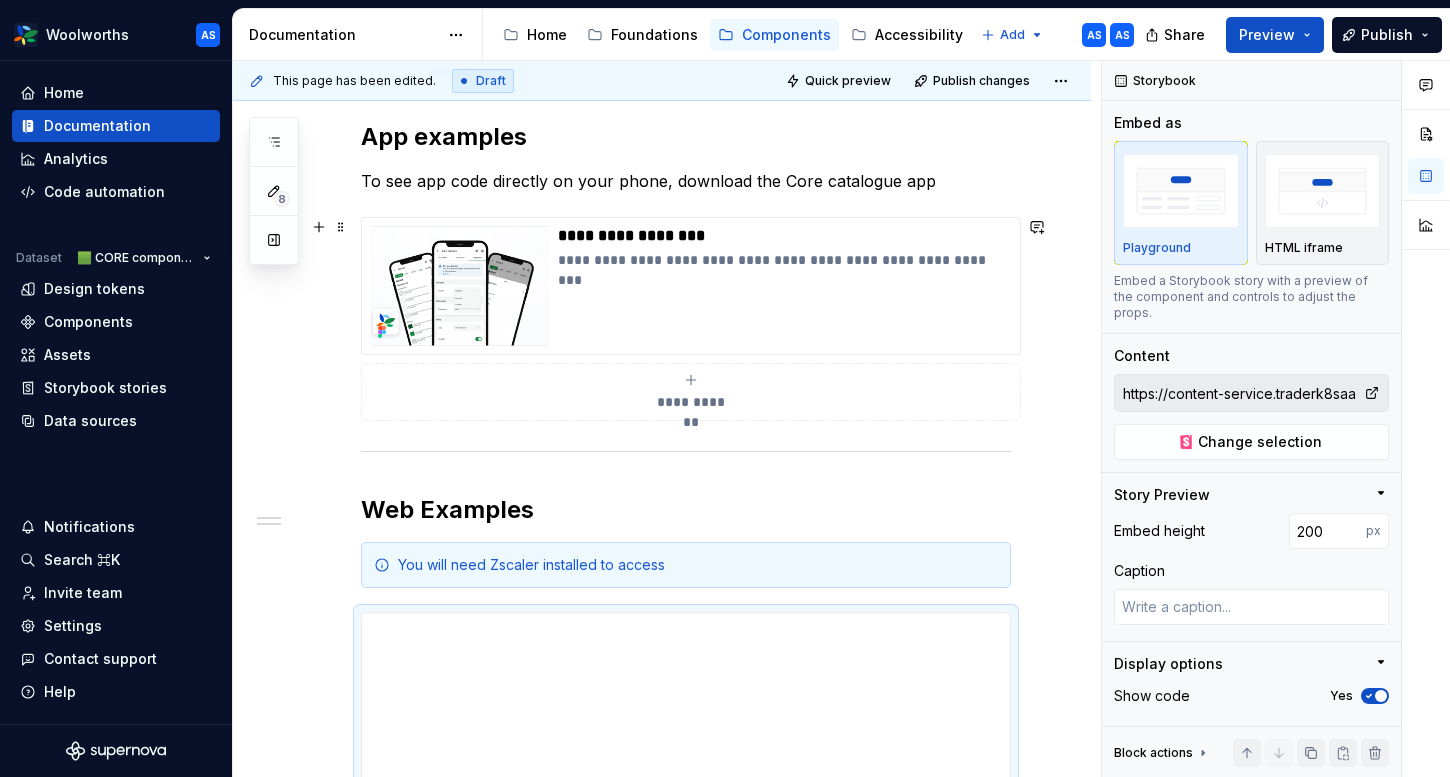scroll, scrollTop: 193, scrollLeft: 0, axis: vertical 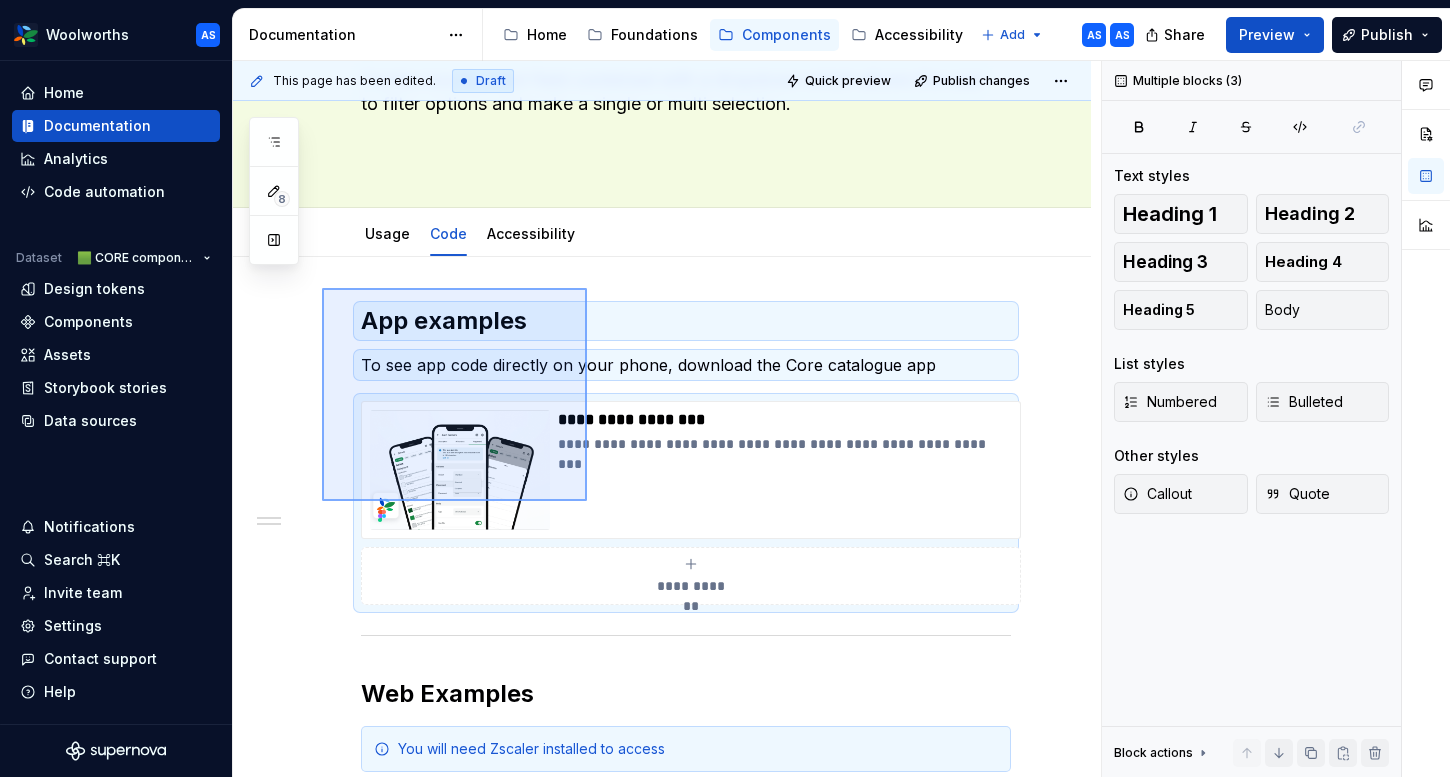 drag, startPoint x: 323, startPoint y: 289, endPoint x: 586, endPoint y: 500, distance: 337.17947 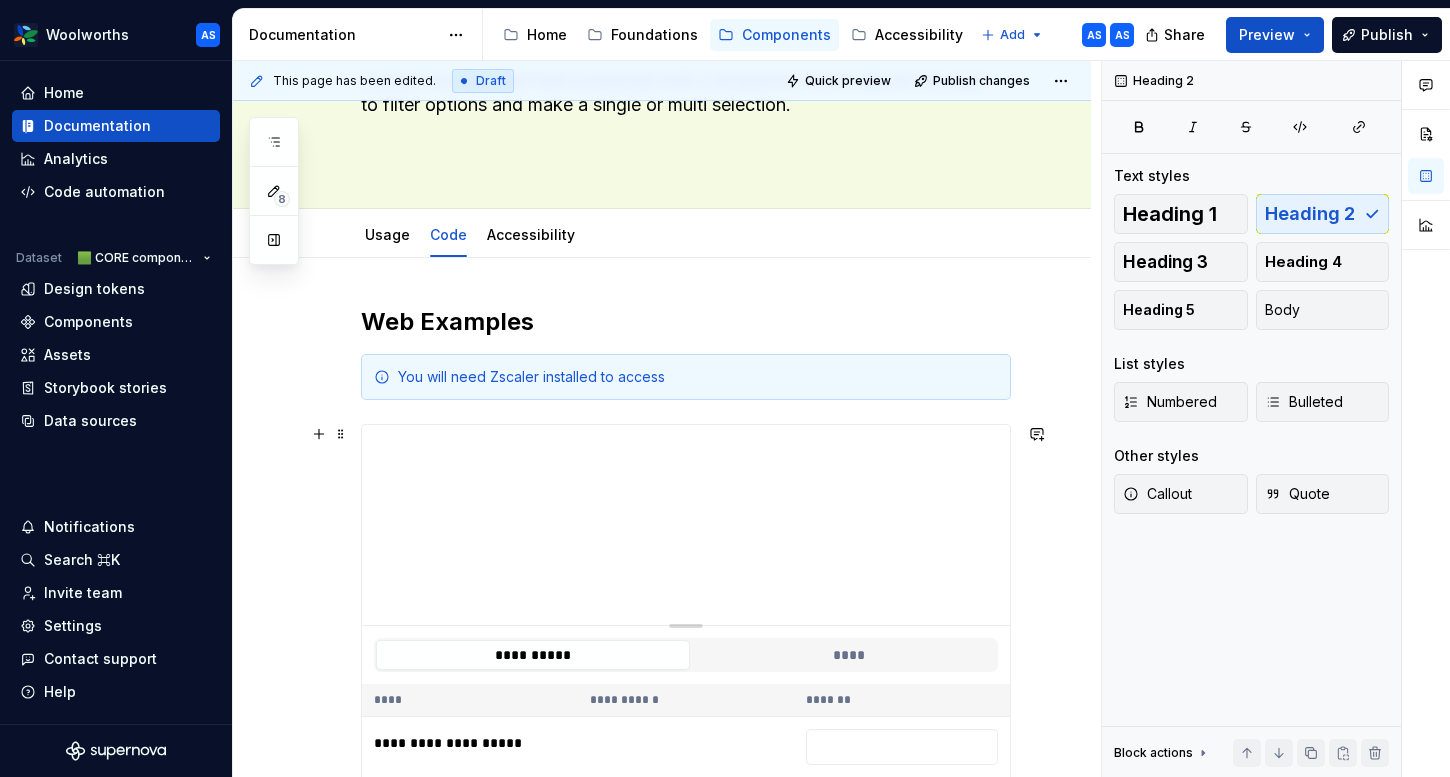 scroll, scrollTop: 0, scrollLeft: 0, axis: both 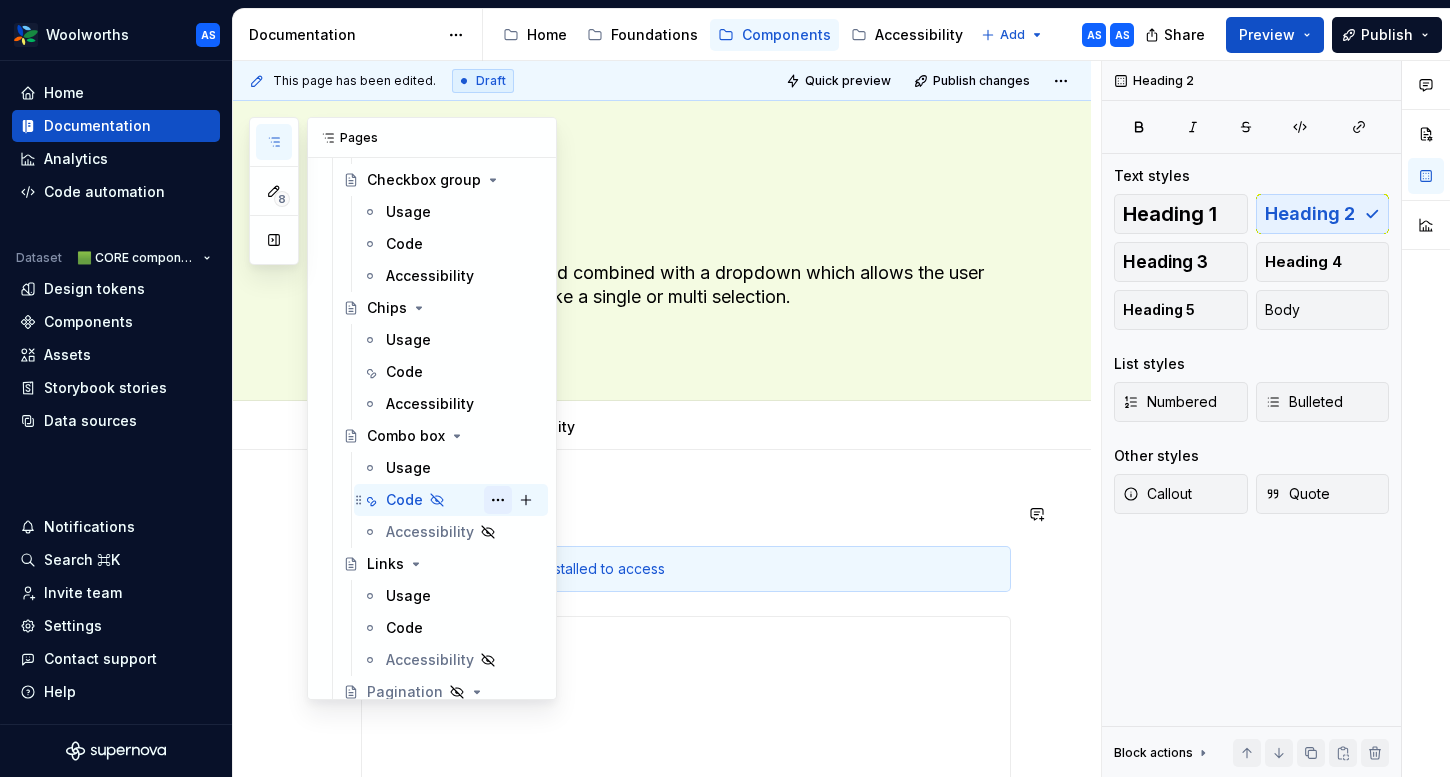 click at bounding box center [498, 500] 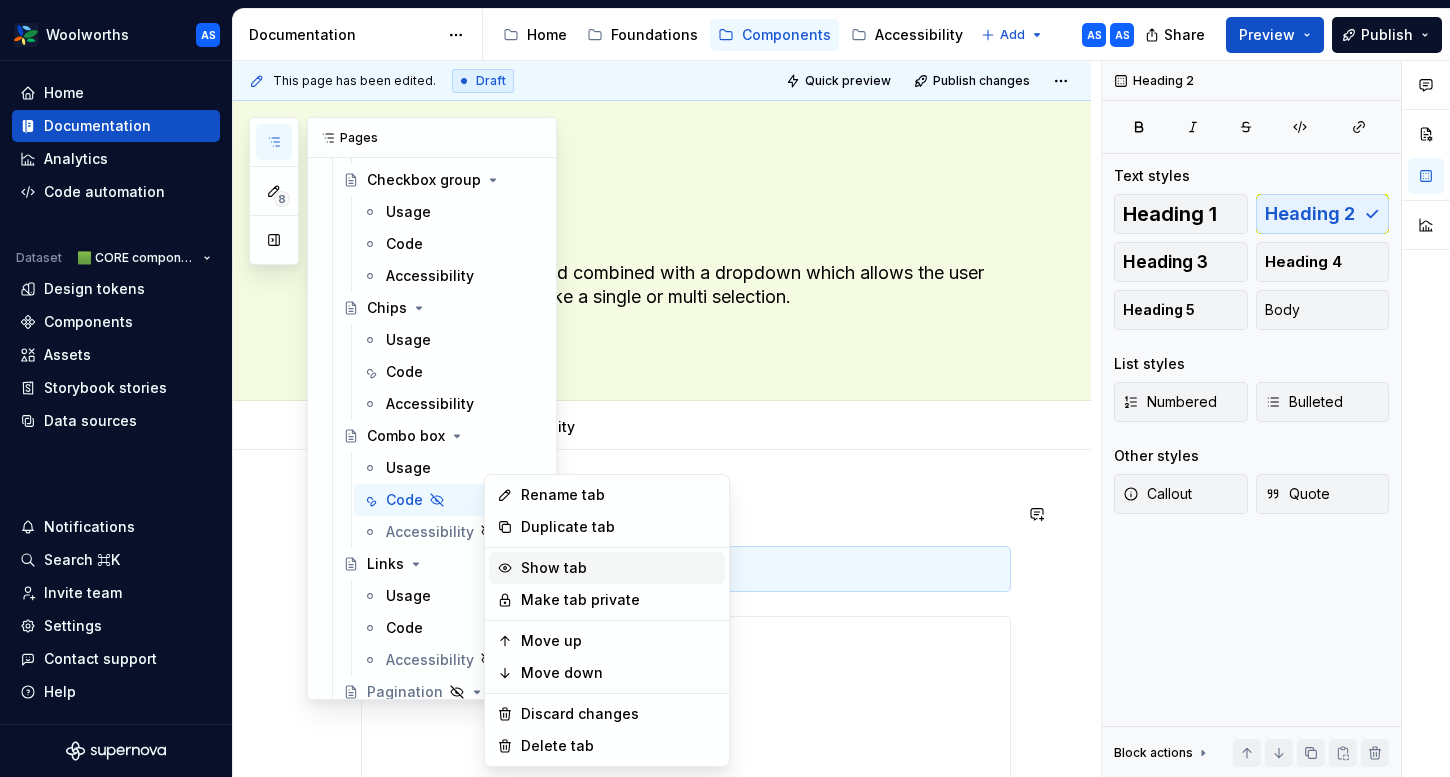 click on "Show tab" at bounding box center (619, 568) 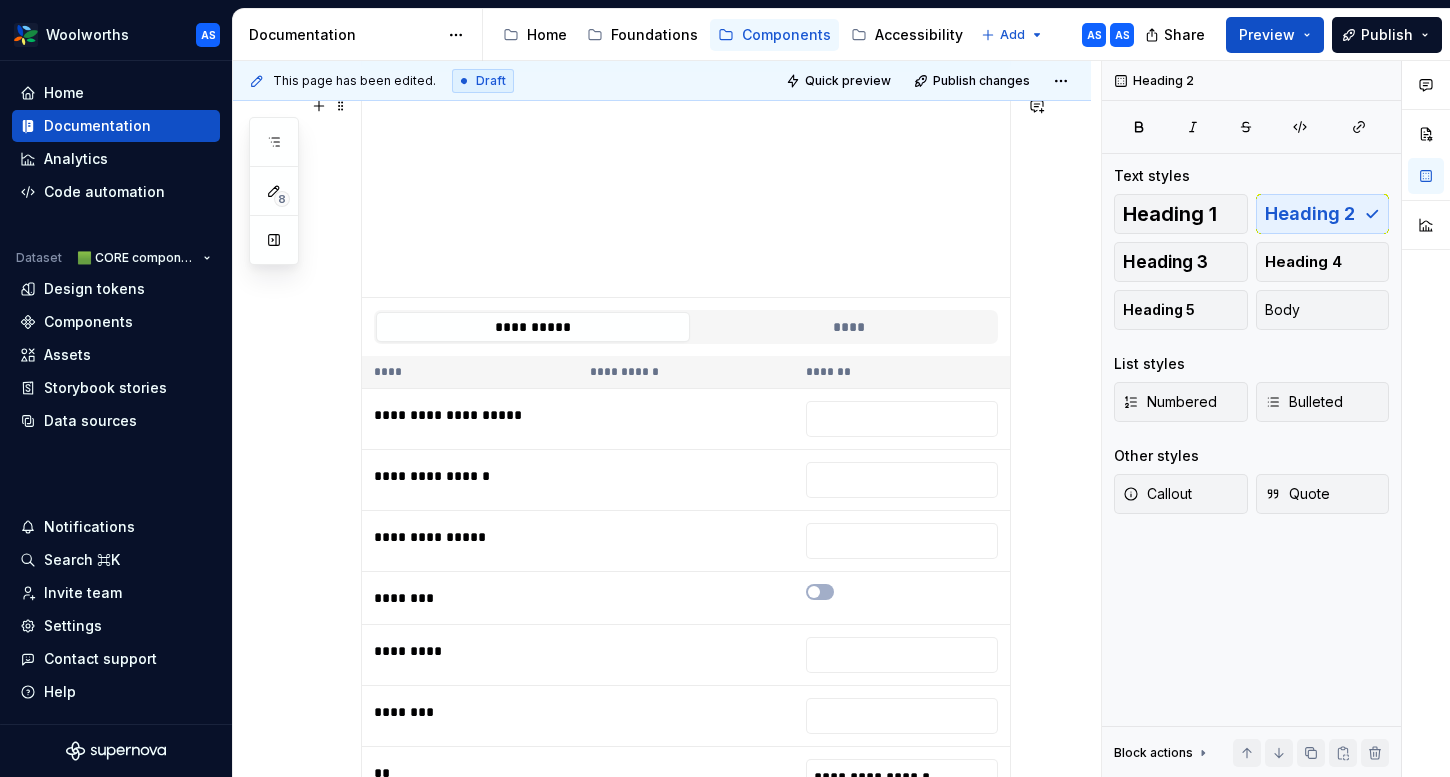 scroll, scrollTop: 0, scrollLeft: 0, axis: both 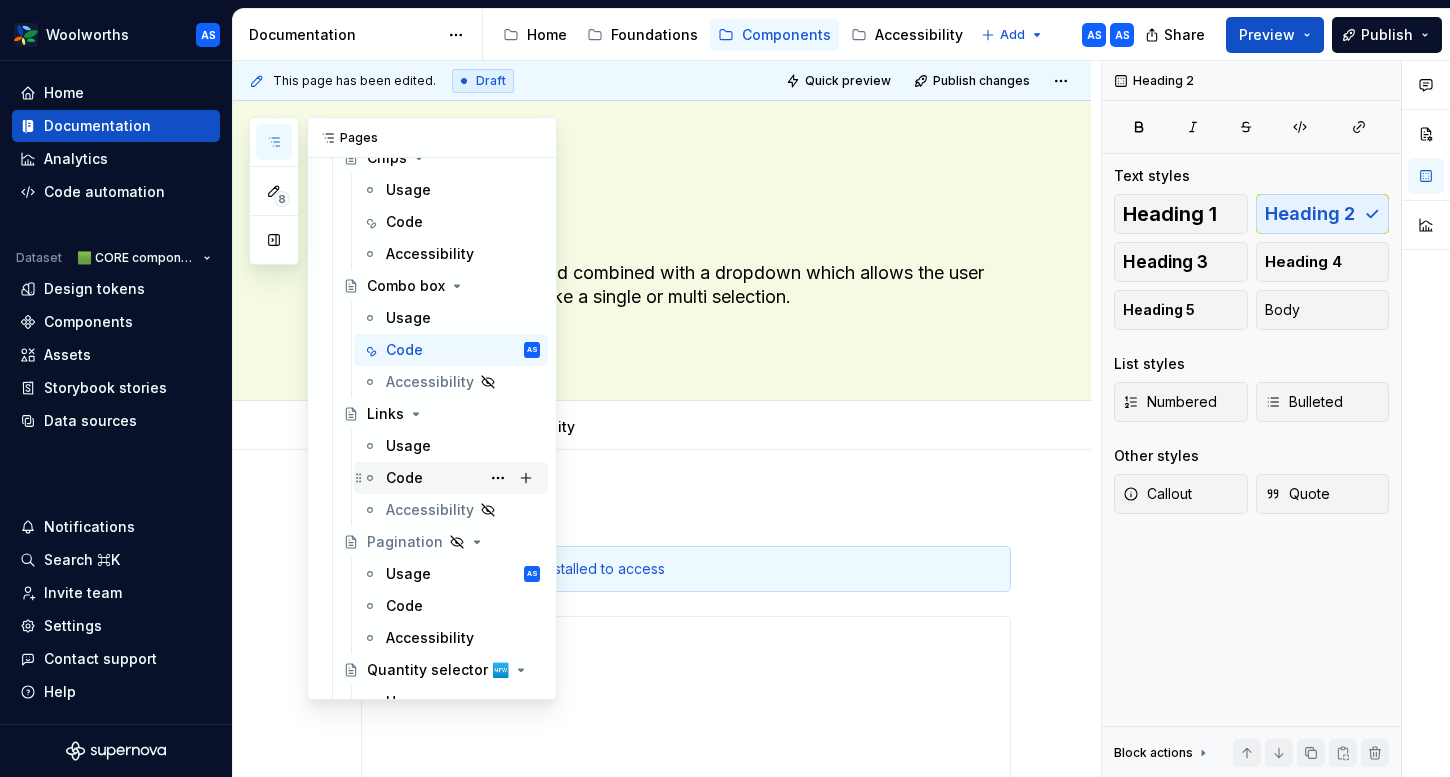click on "Code" at bounding box center (463, 478) 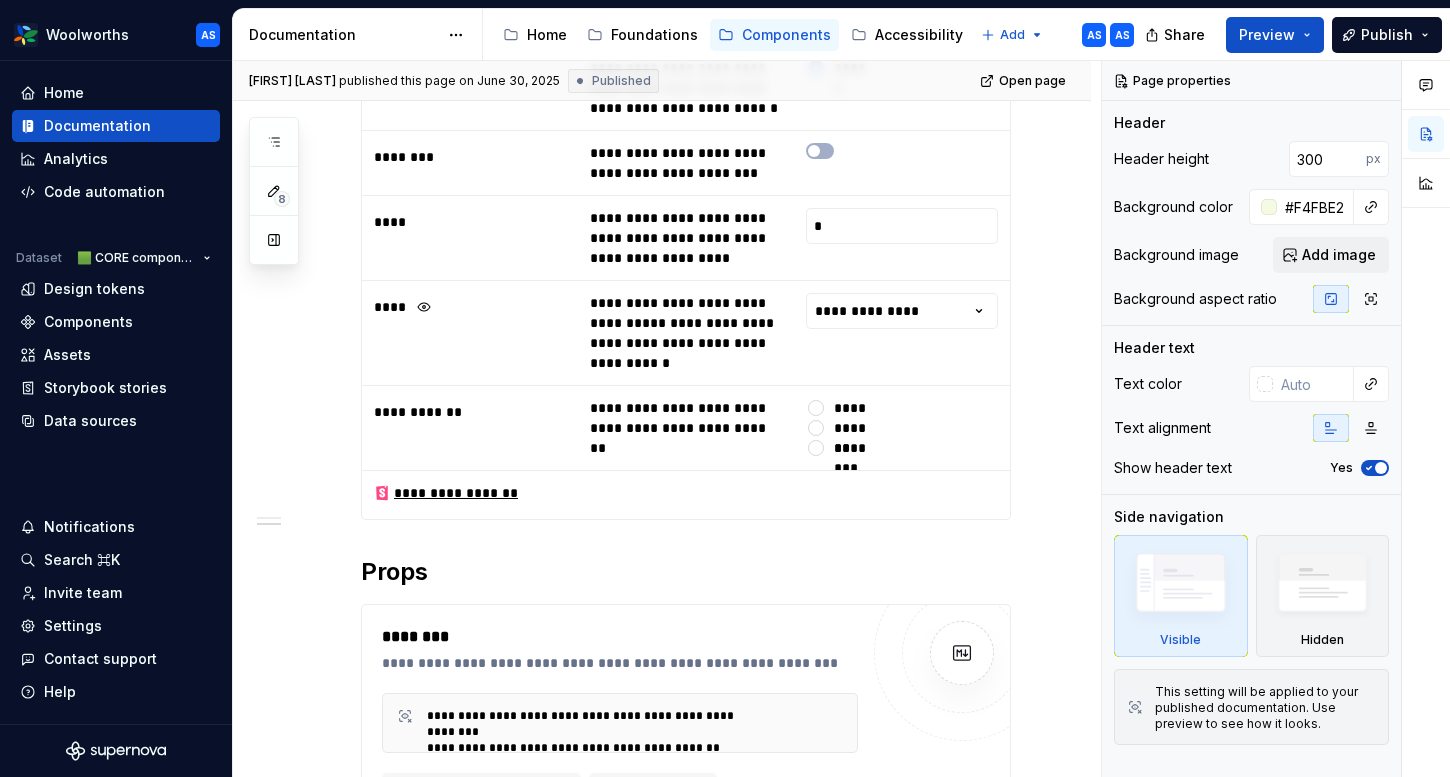 scroll, scrollTop: 899, scrollLeft: 0, axis: vertical 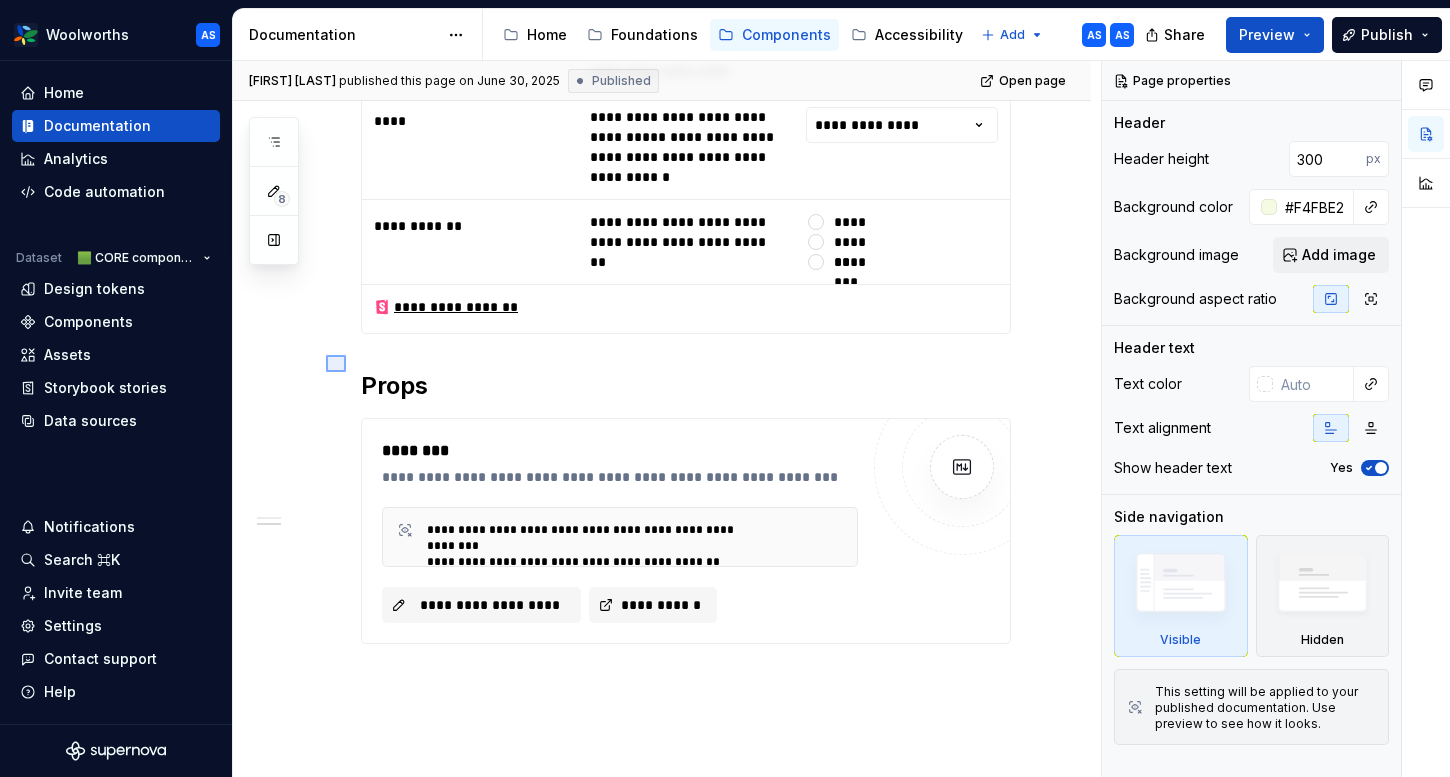 drag, startPoint x: 326, startPoint y: 355, endPoint x: 526, endPoint y: 571, distance: 294.3739 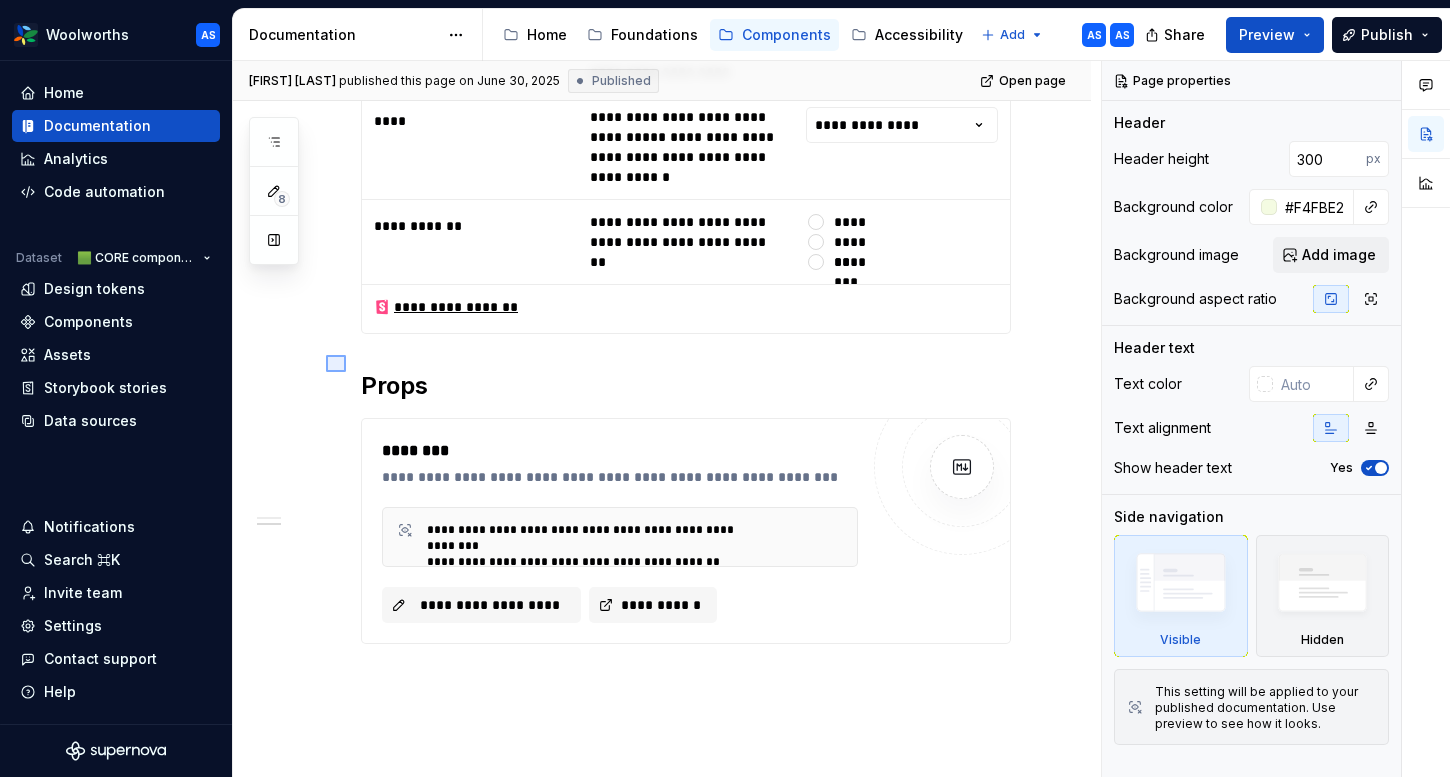 click on "**********" at bounding box center (667, 419) 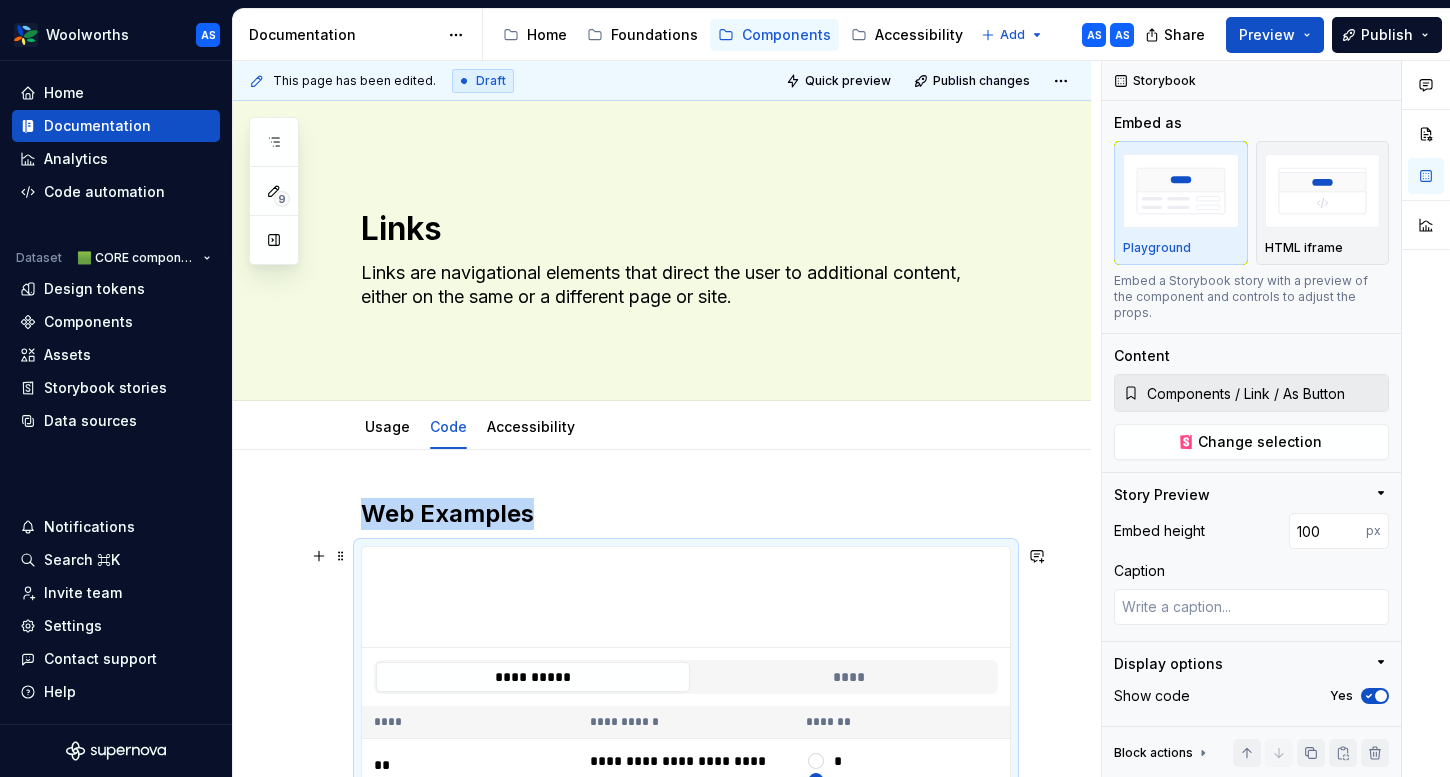 scroll, scrollTop: 132, scrollLeft: 0, axis: vertical 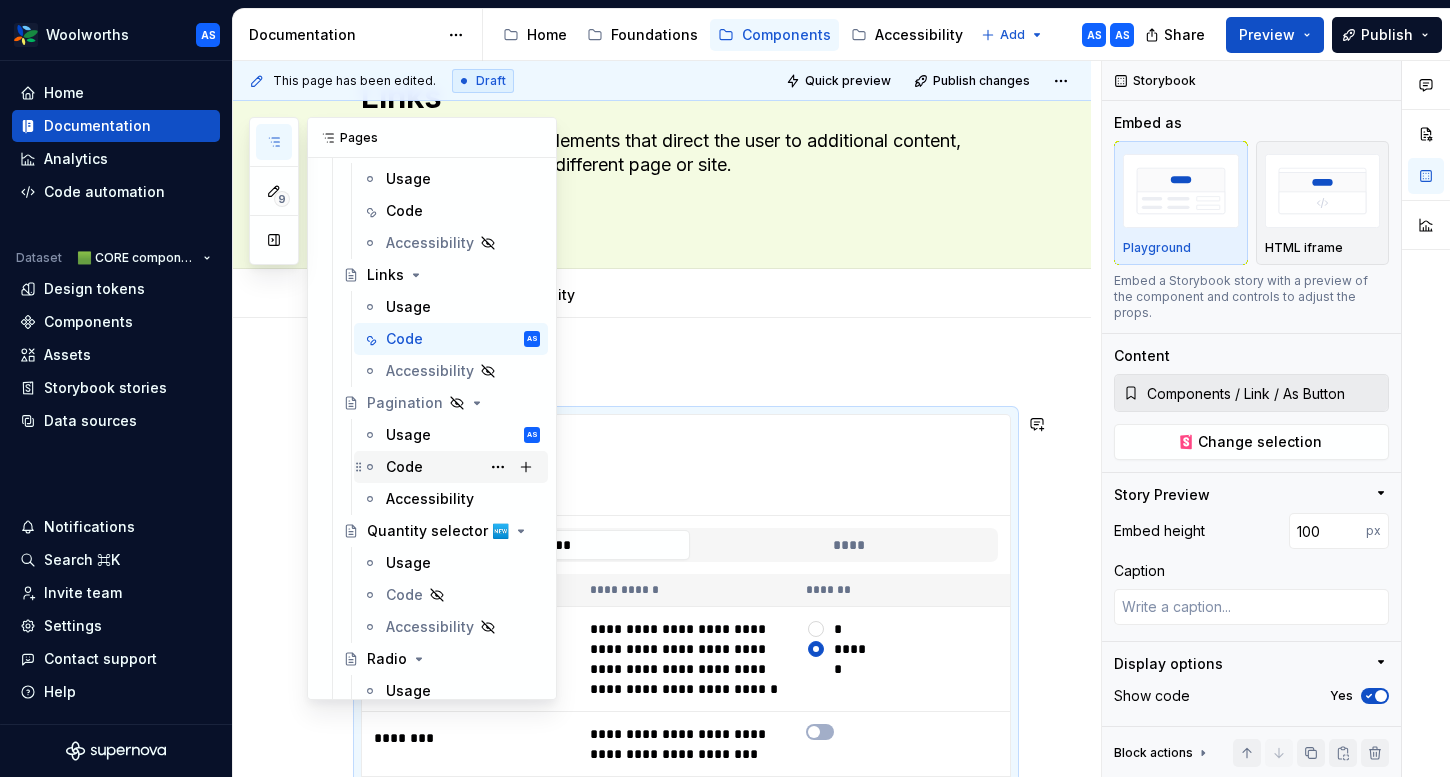 click on "Code" at bounding box center (404, 467) 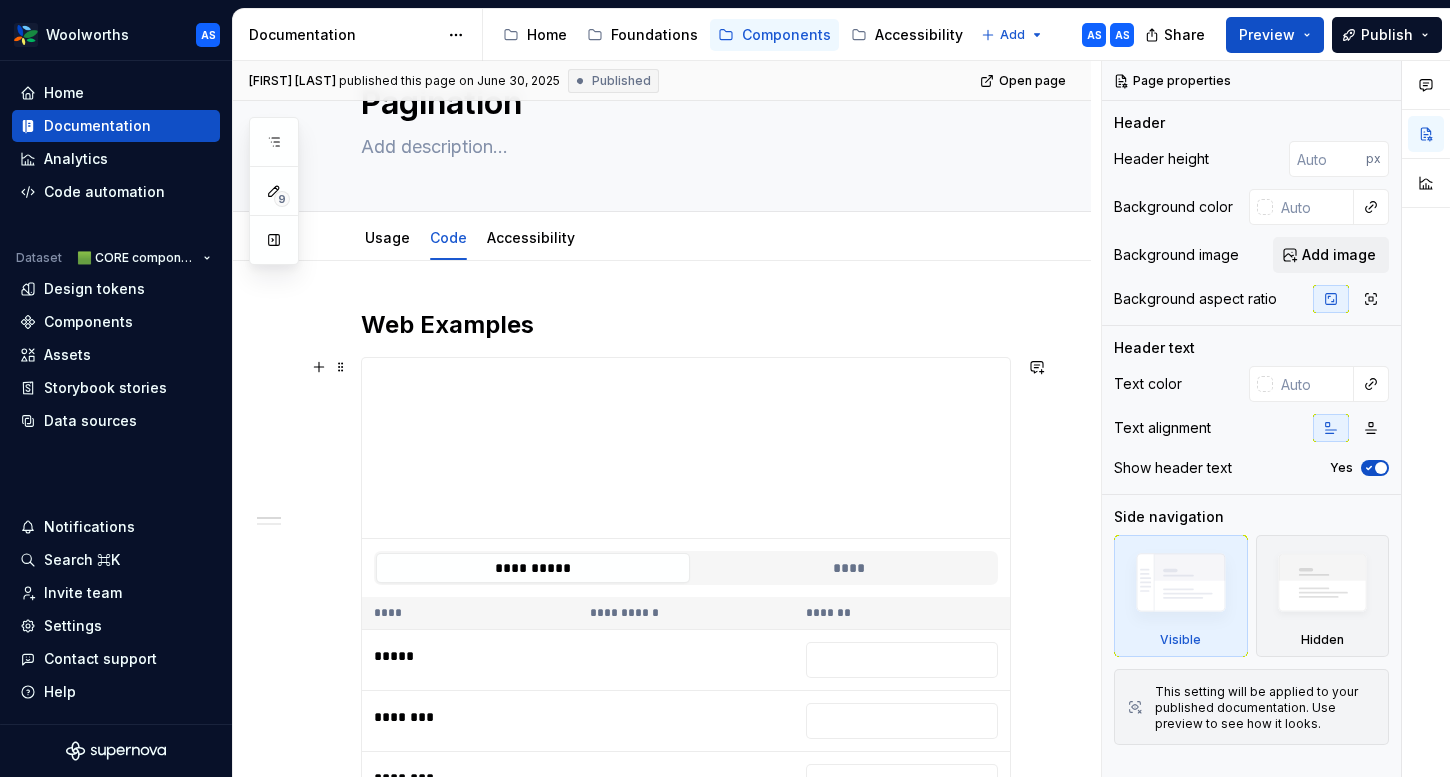 scroll, scrollTop: 104, scrollLeft: 0, axis: vertical 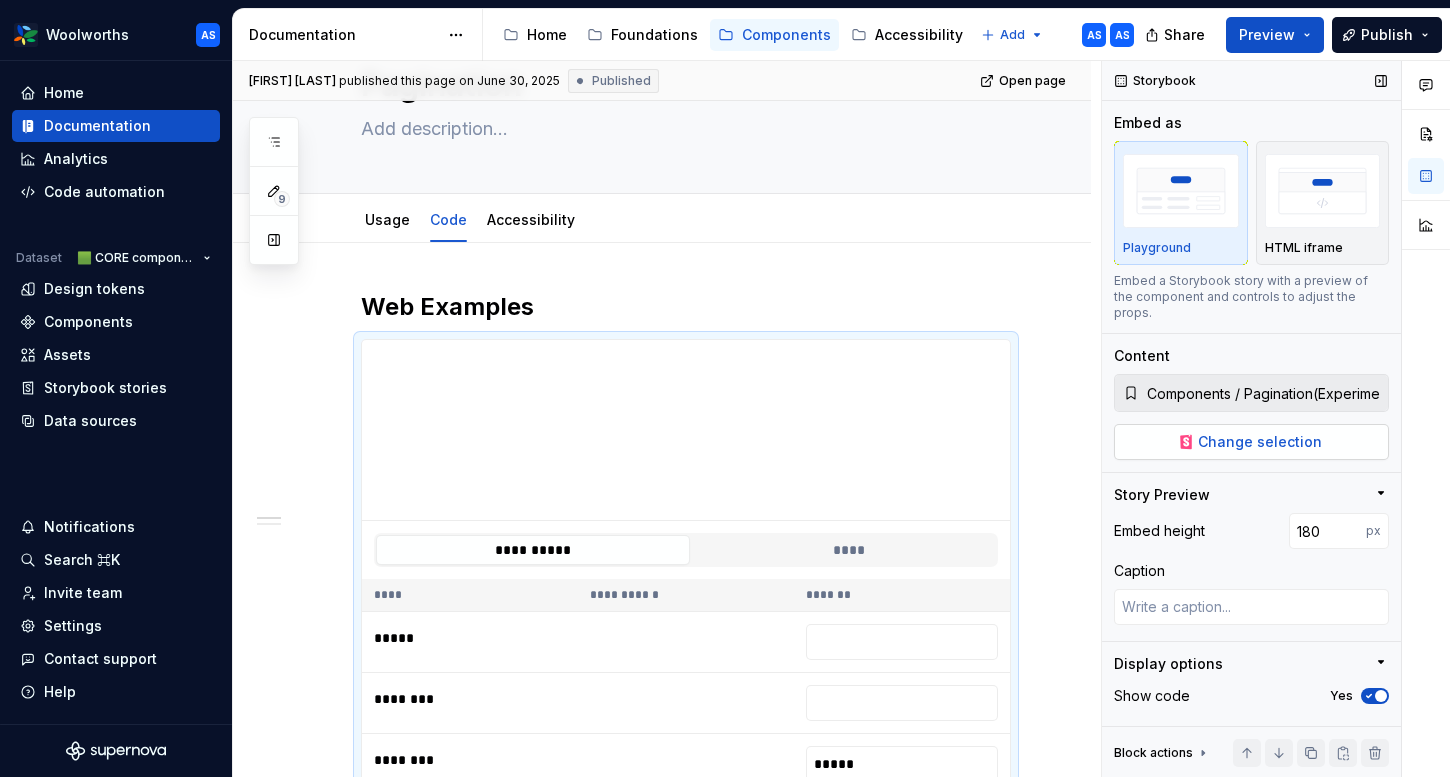 click on "Change selection" at bounding box center [1260, 442] 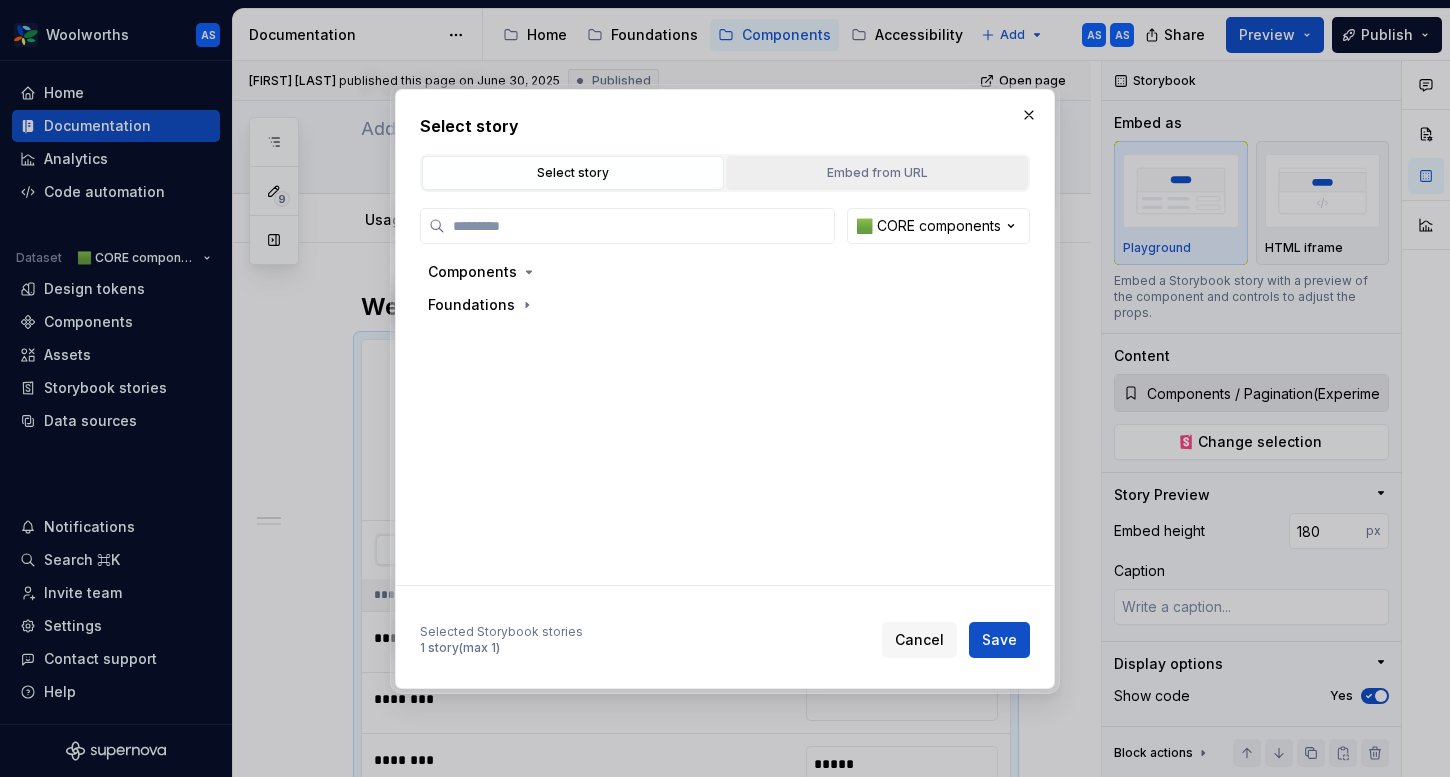 click on "Embed from URL" at bounding box center (877, 173) 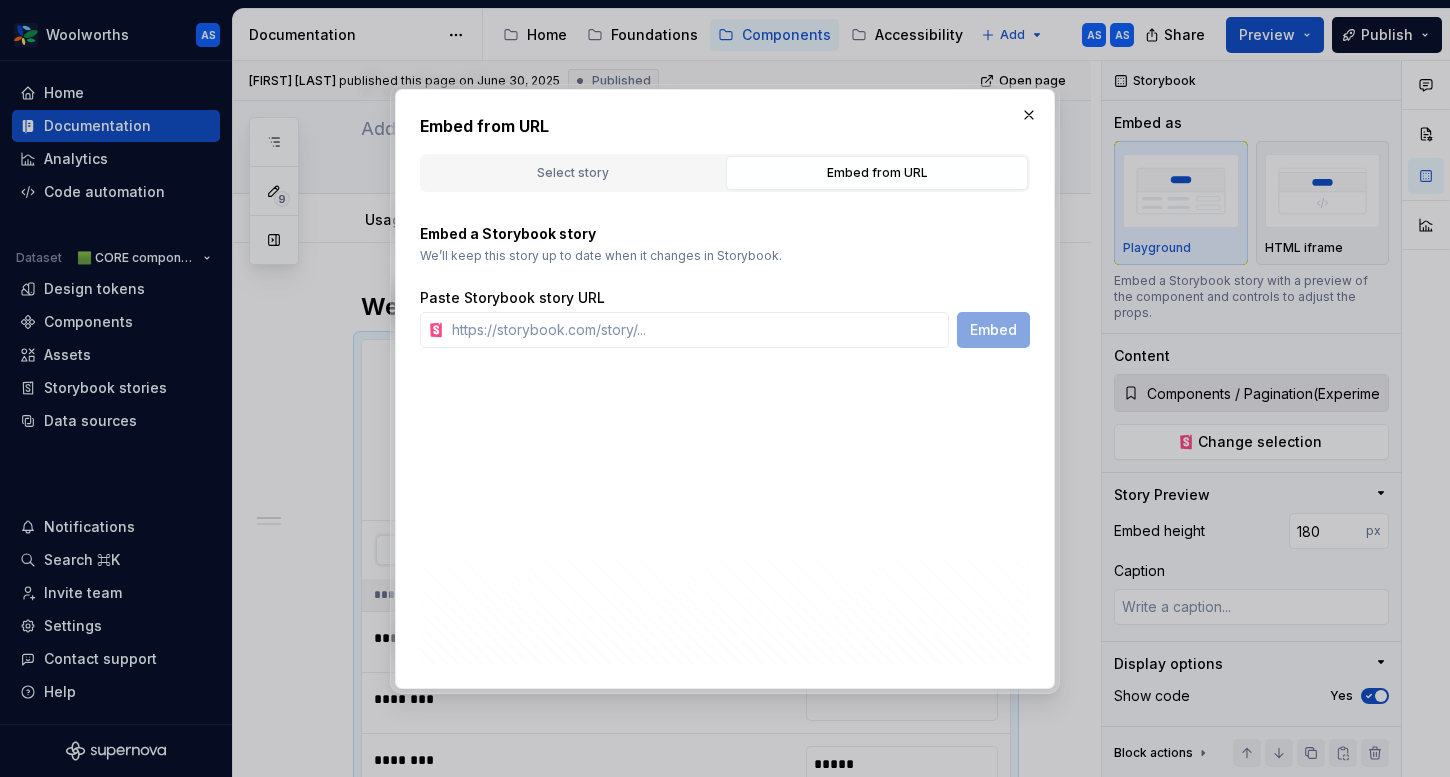 type 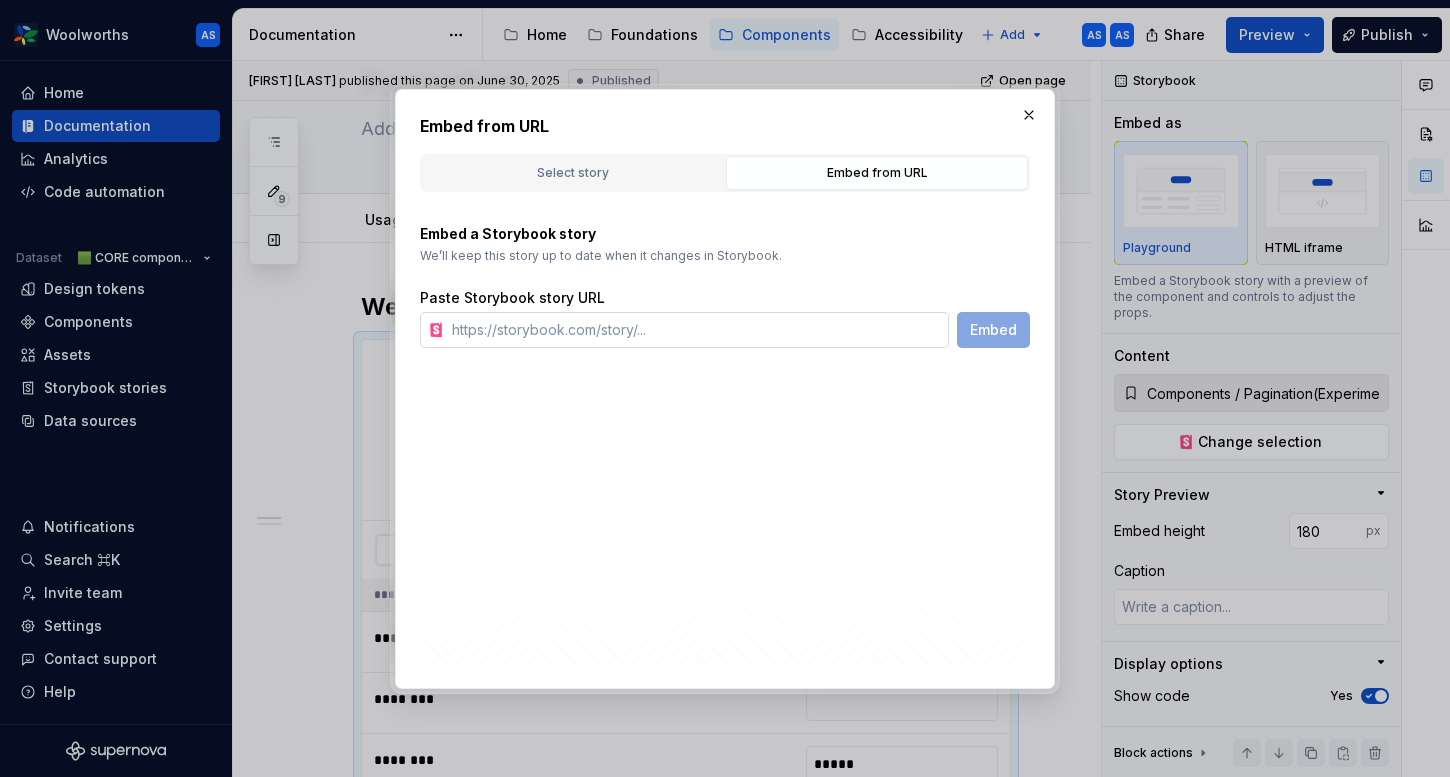 click at bounding box center [696, 330] 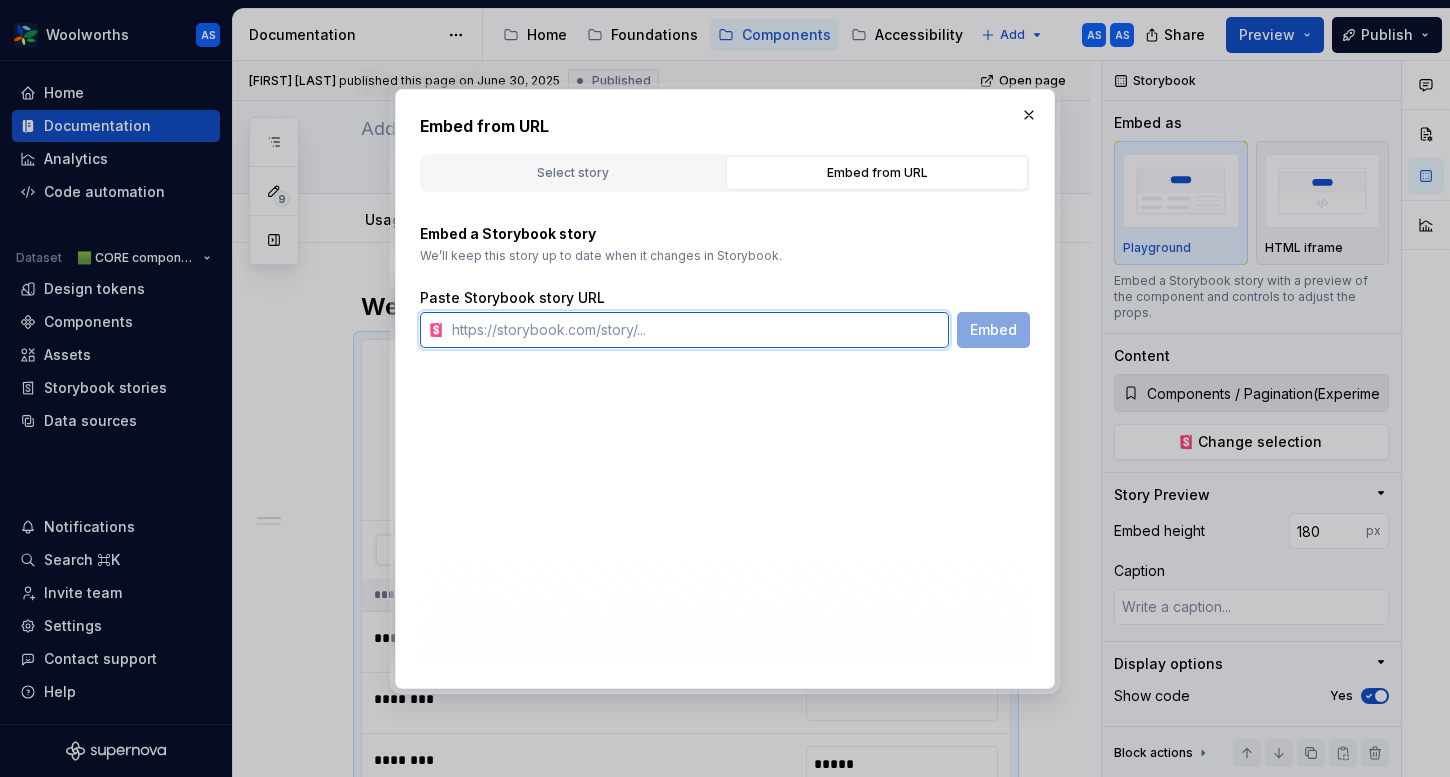 paste on "https://content-service.traderk8saae.prod.wx-d.net/component-library/index.html?path=/story/core-pagination--default&globals=brand:wow" 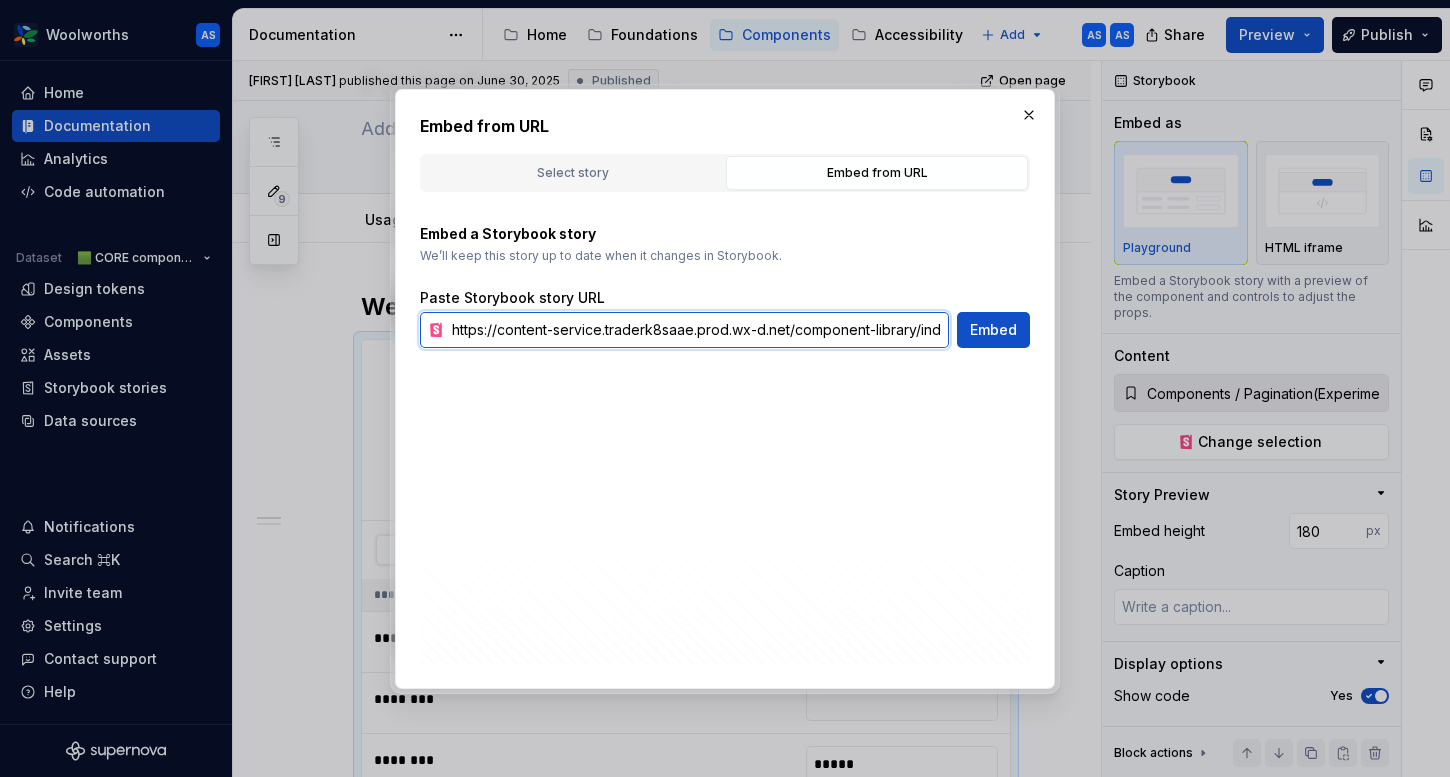 scroll, scrollTop: 0, scrollLeft: 444, axis: horizontal 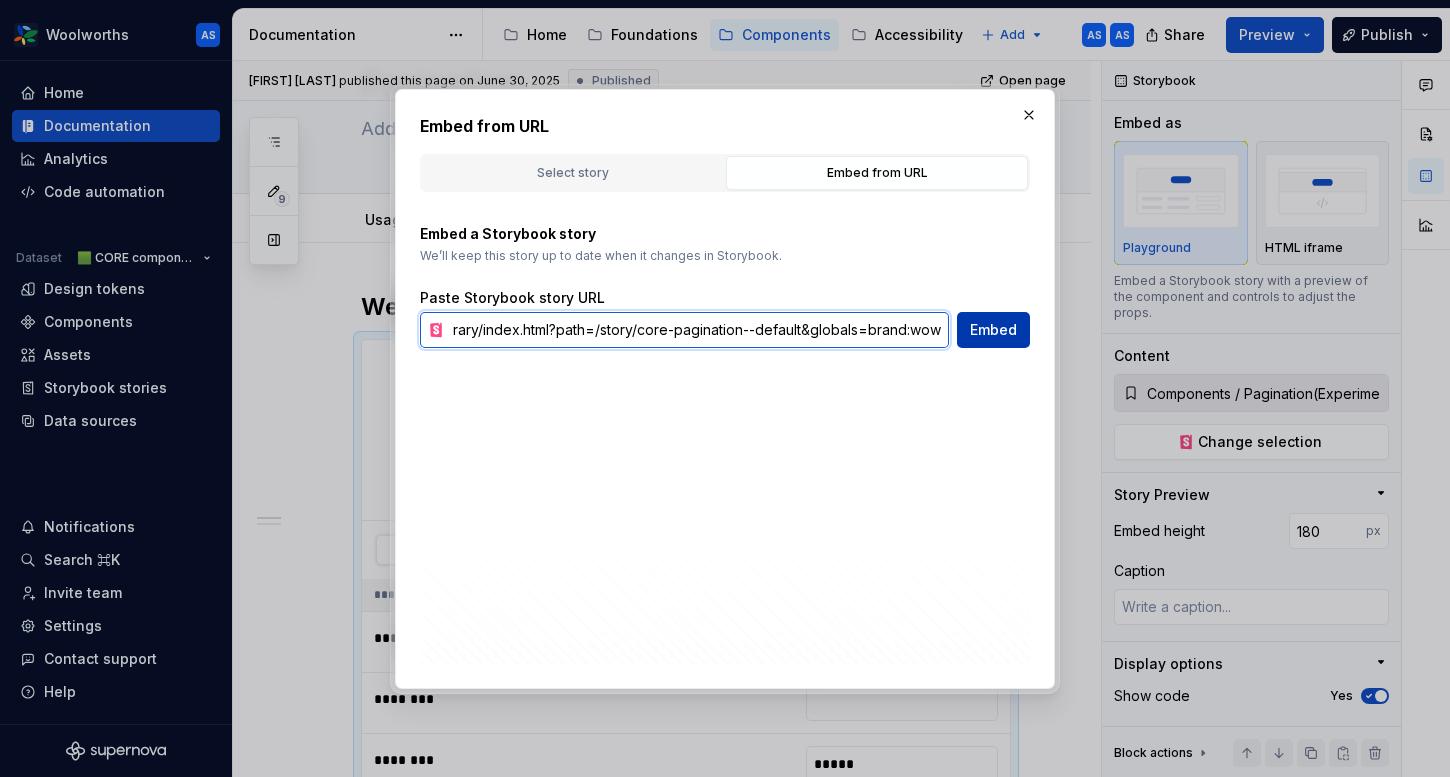 type on "https://content-service.traderk8saae.prod.wx-d.net/component-library/index.html?path=/story/core-pagination--default&globals=brand:wow" 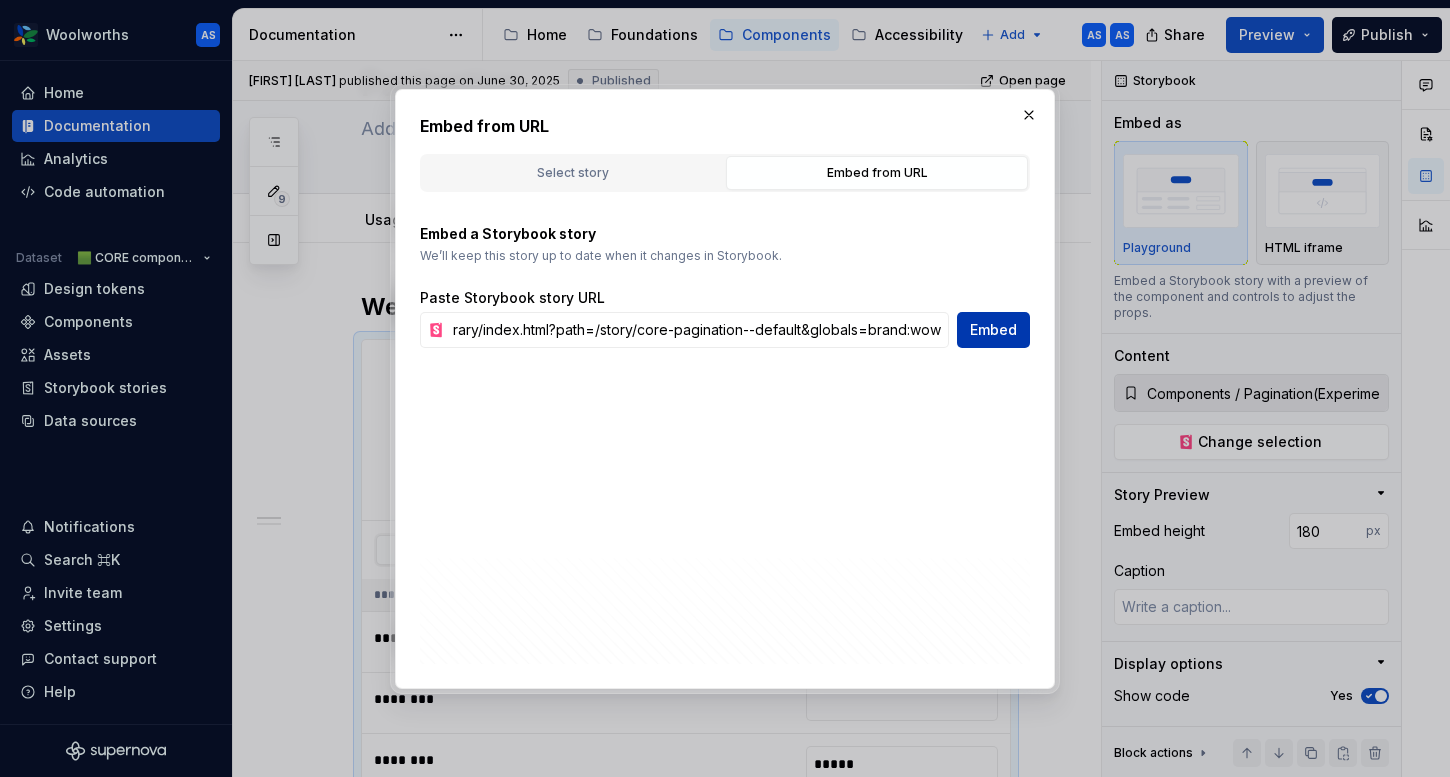 click on "Embed" at bounding box center (993, 330) 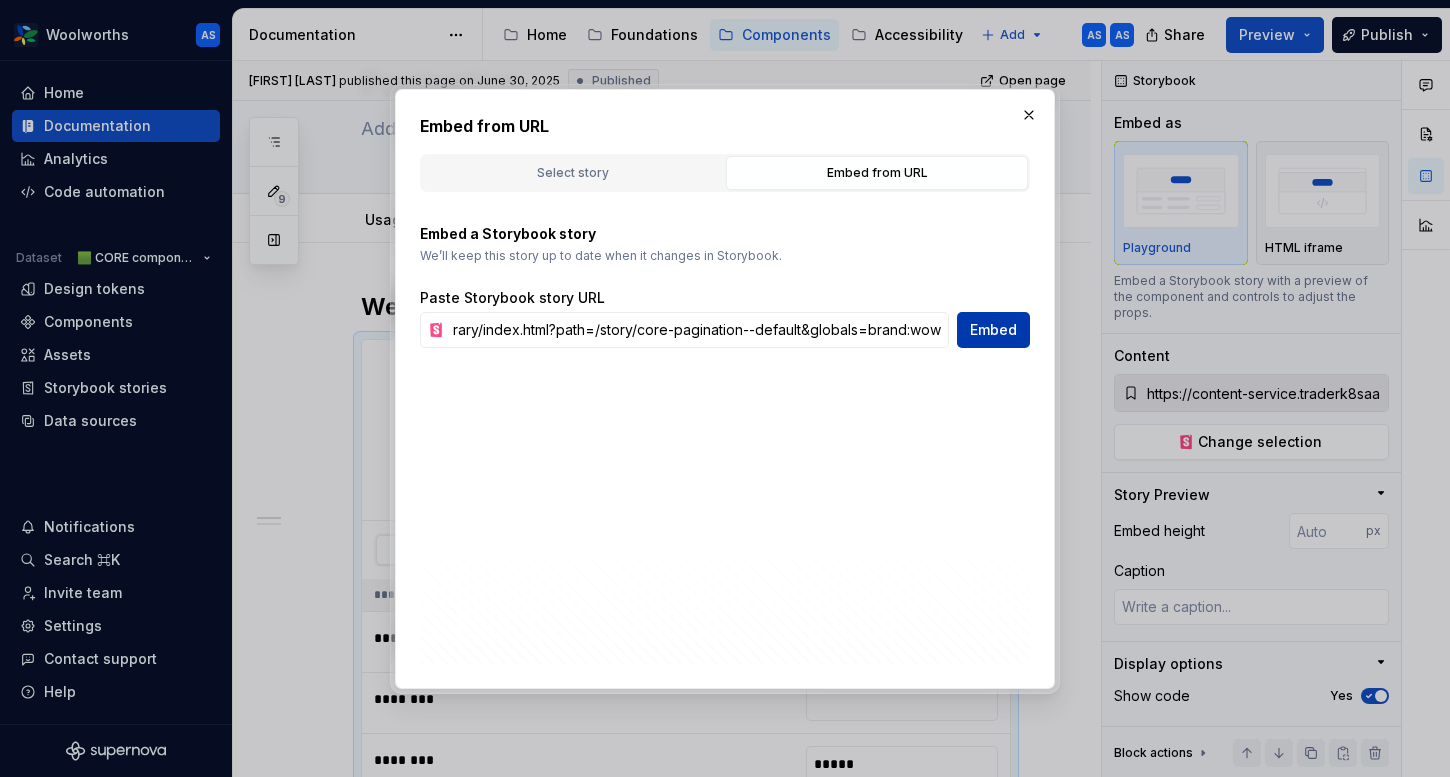 scroll, scrollTop: 0, scrollLeft: 0, axis: both 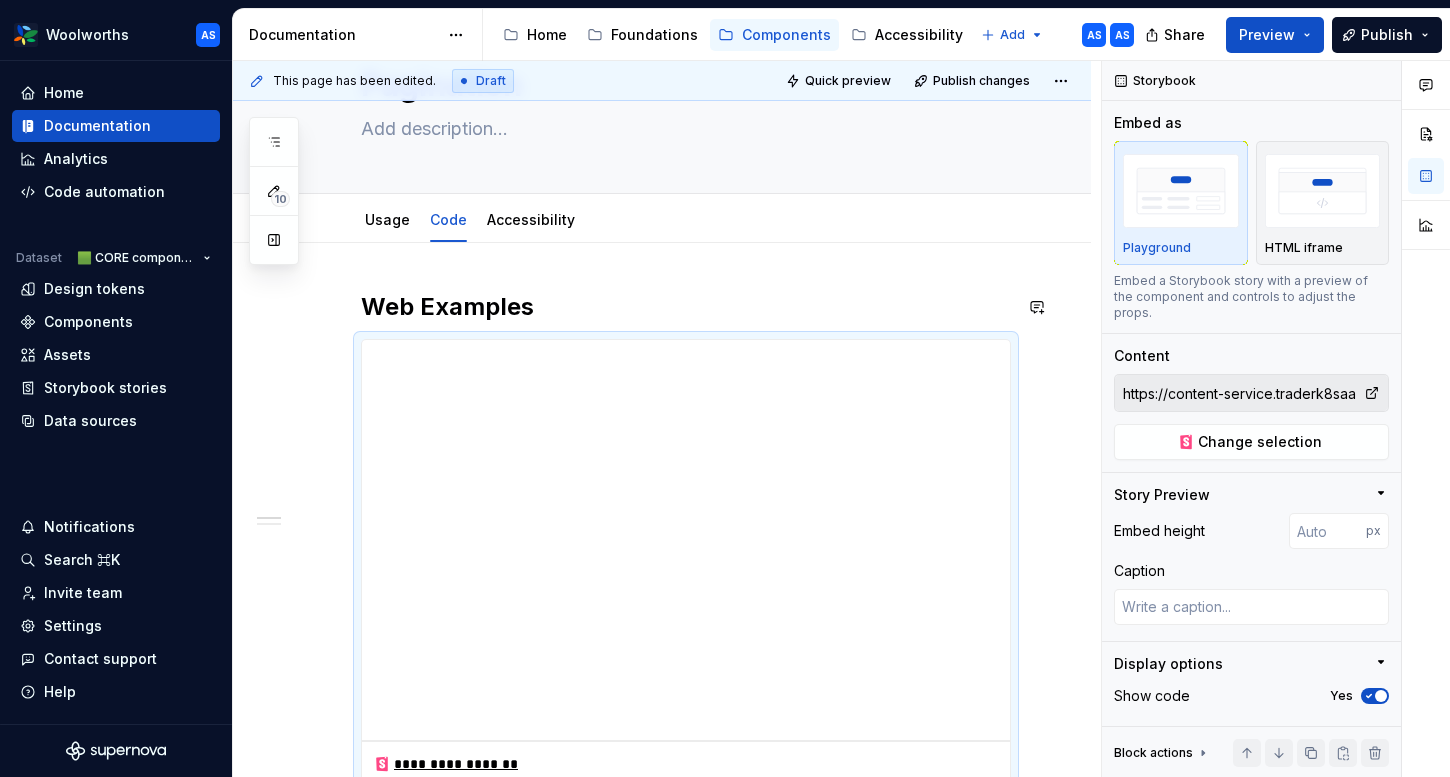 click on "Web Examples" at bounding box center (686, 307) 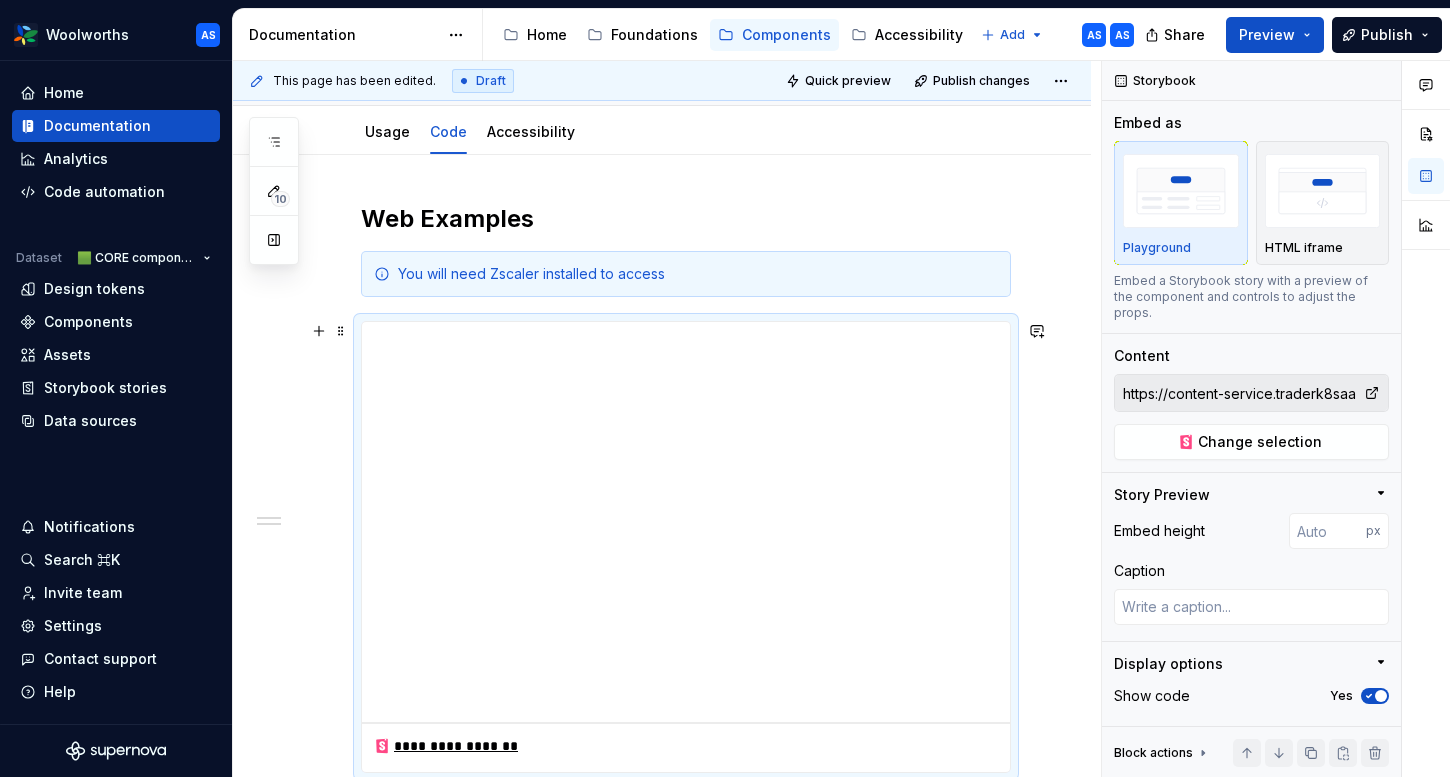 scroll, scrollTop: 250, scrollLeft: 0, axis: vertical 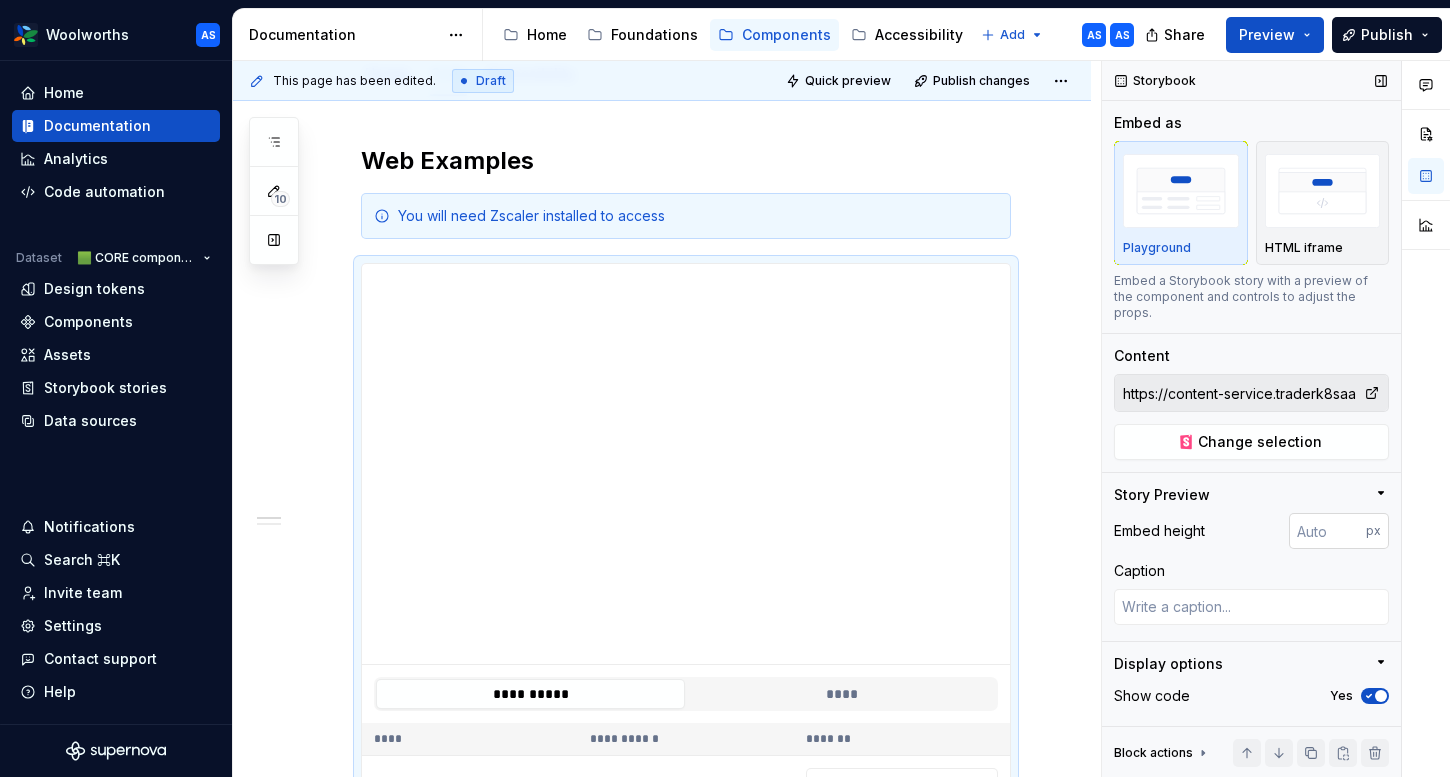 type on "*" 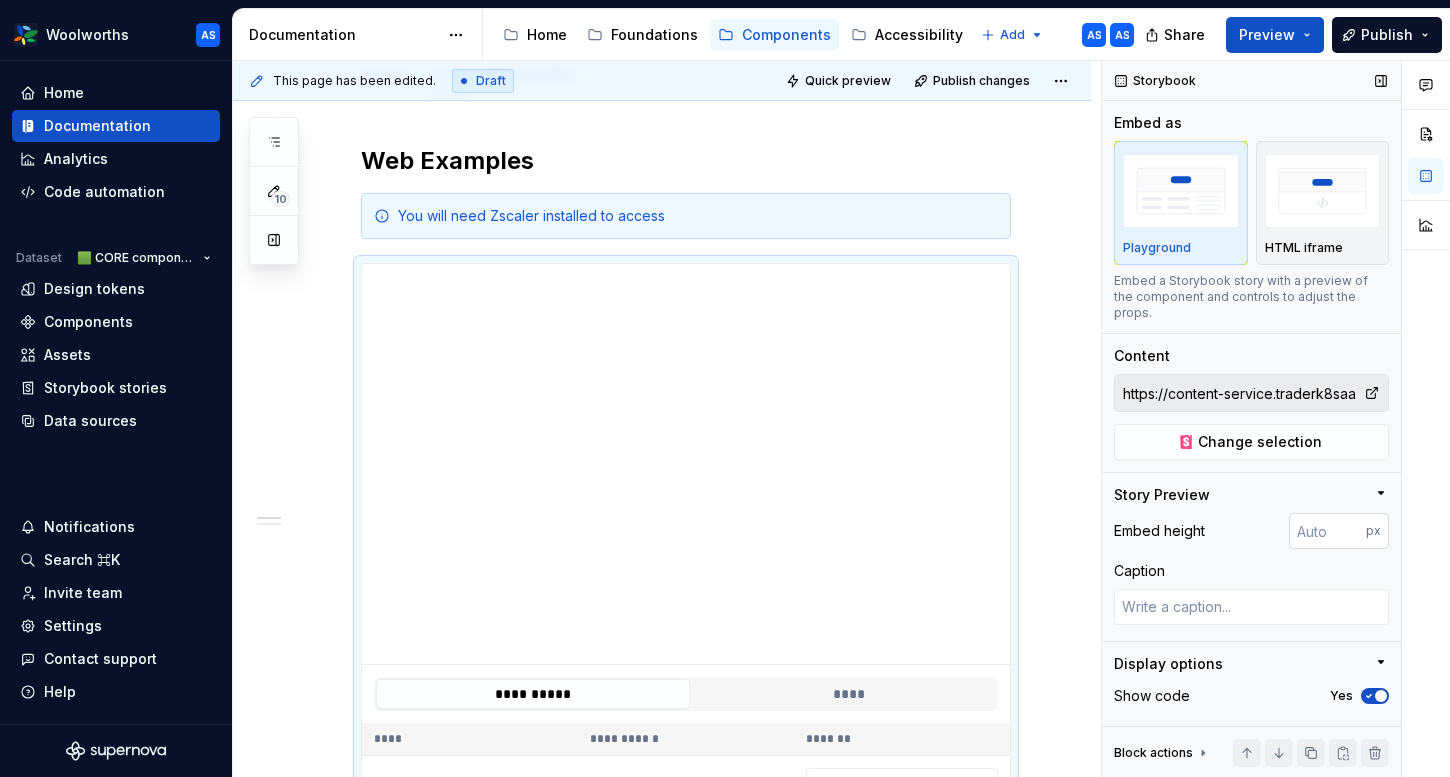 click at bounding box center (1327, 531) 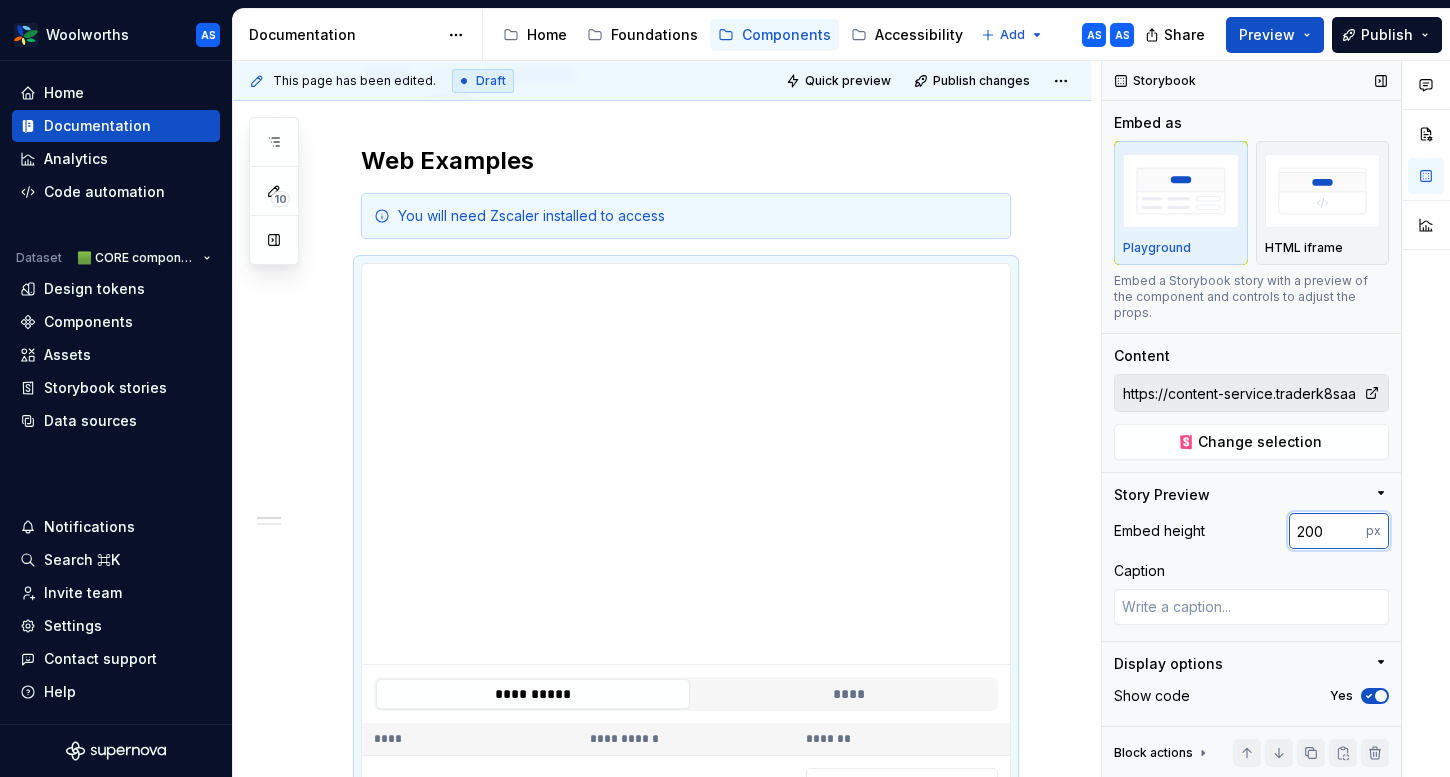 type on "200" 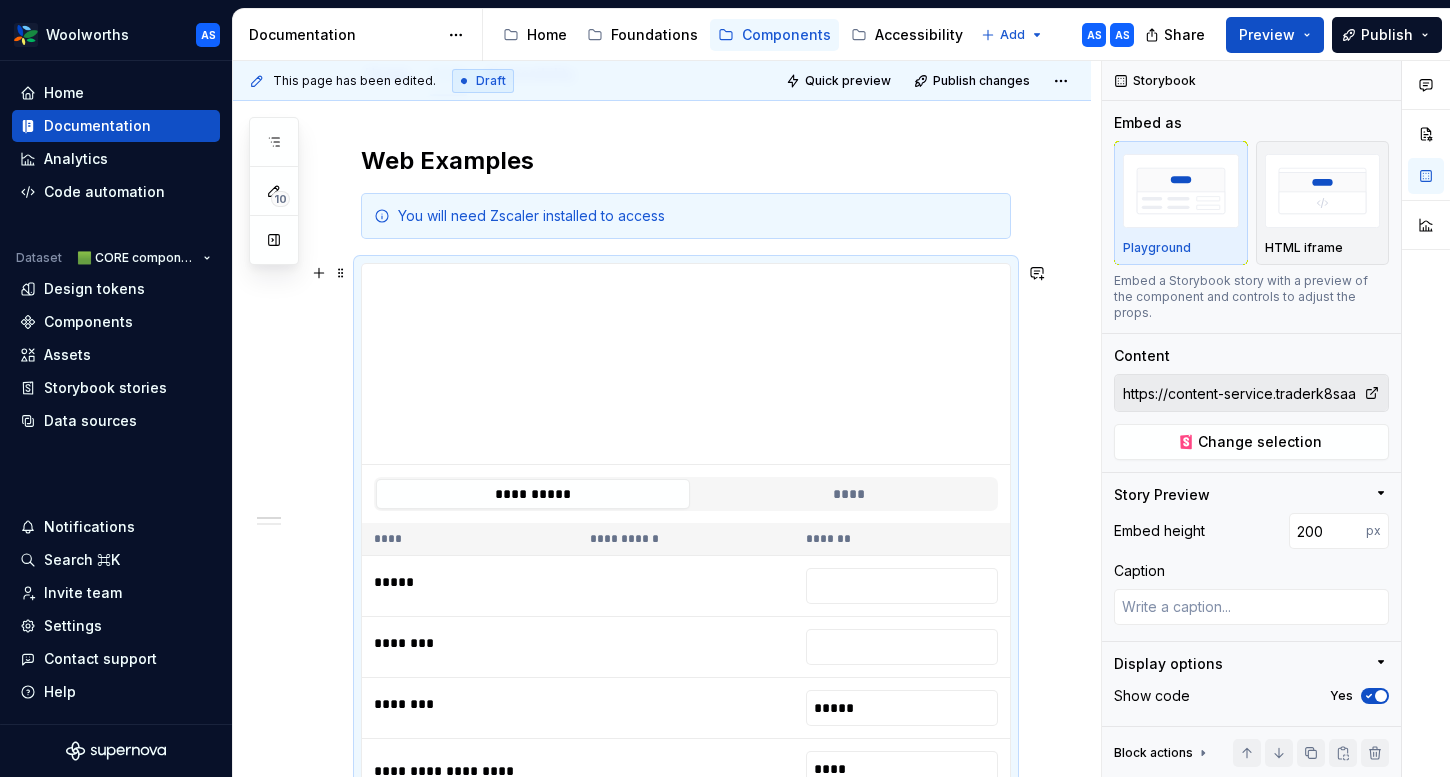 scroll, scrollTop: 1010, scrollLeft: 0, axis: vertical 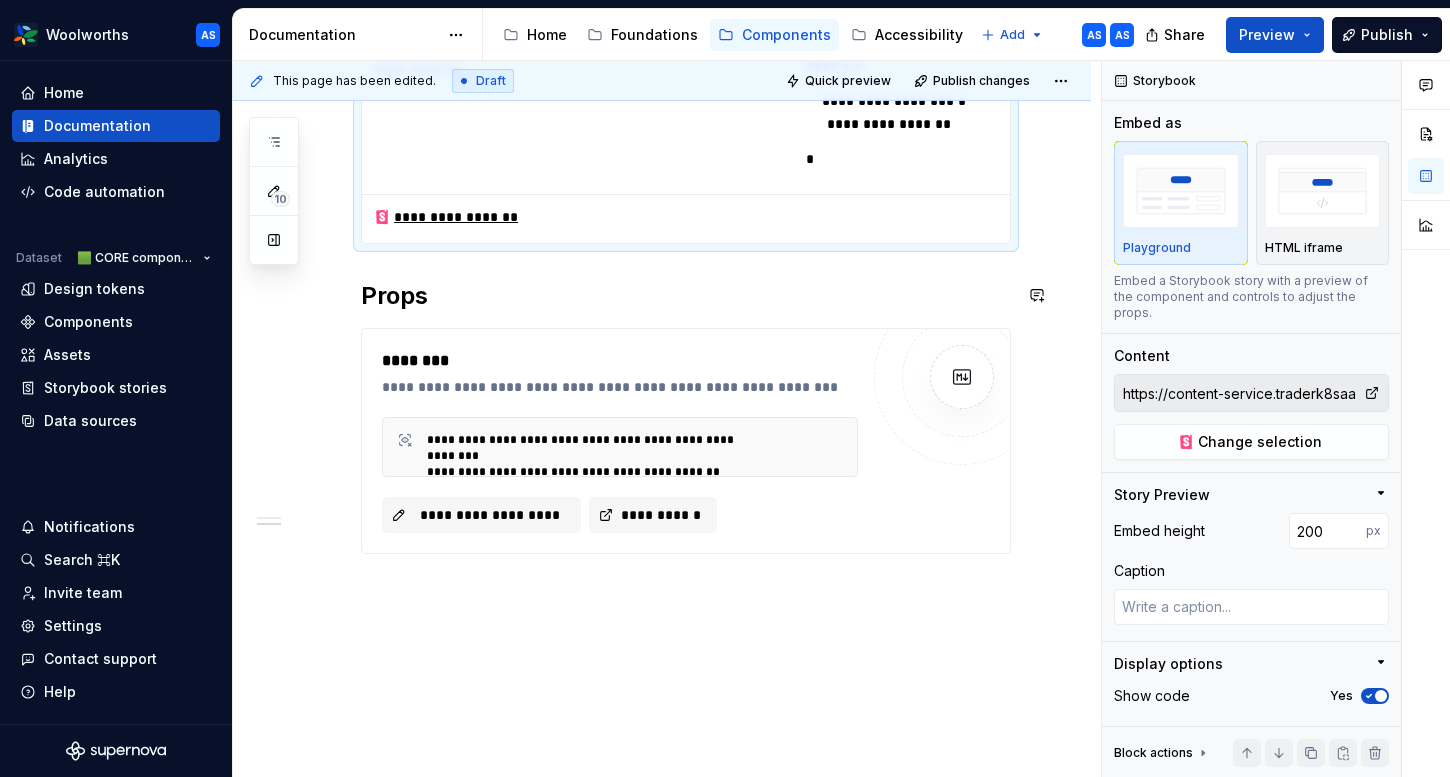 drag, startPoint x: 342, startPoint y: 272, endPoint x: 482, endPoint y: 467, distance: 240.05208 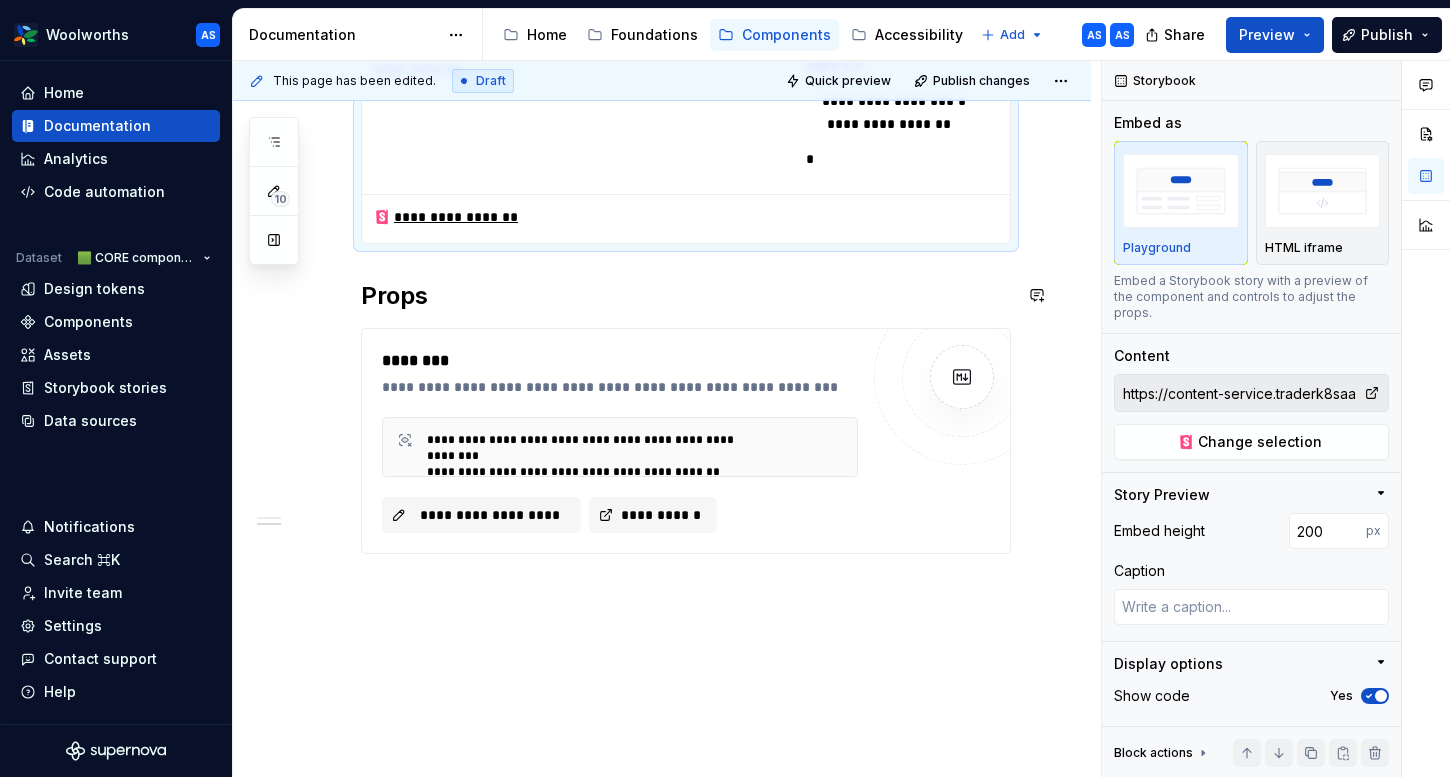 click on "**********" at bounding box center [667, 419] 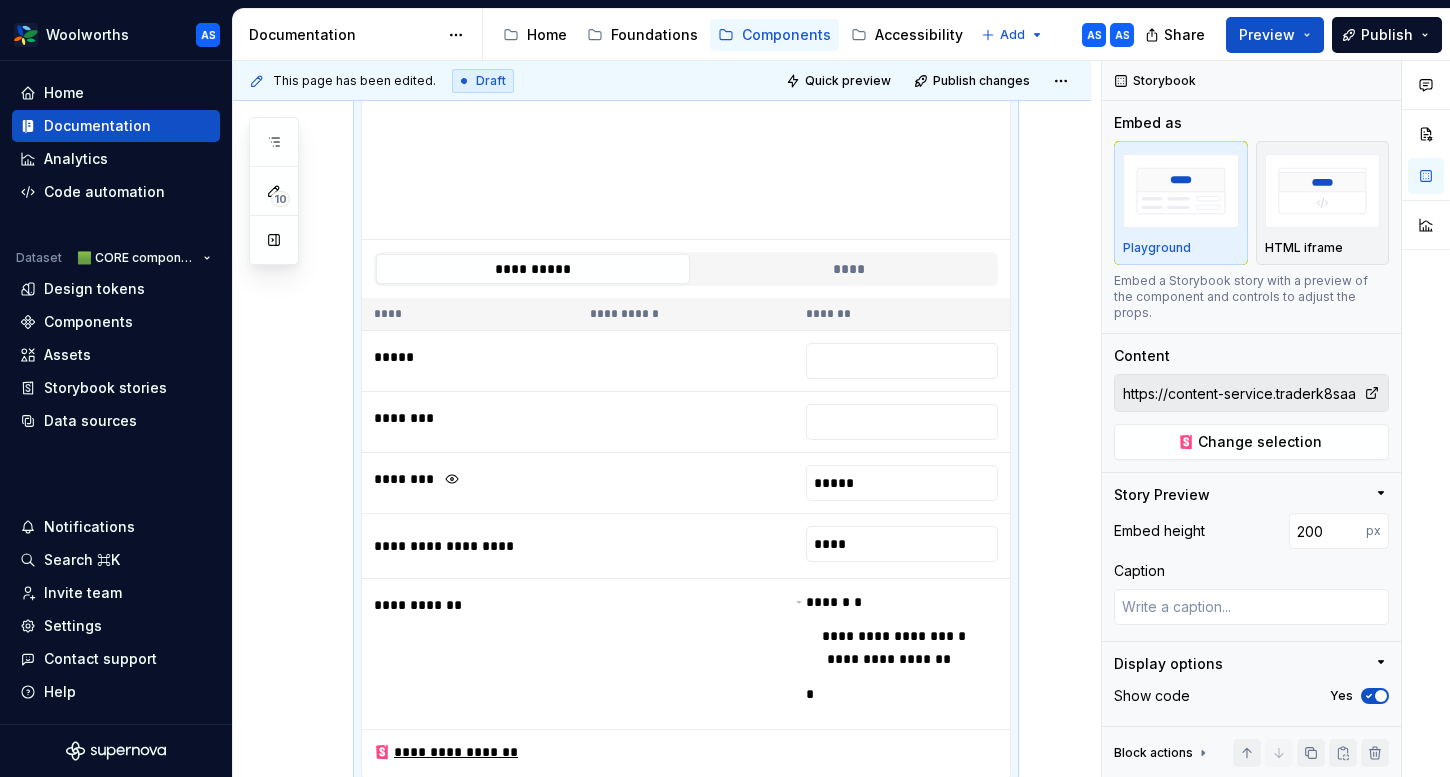 scroll, scrollTop: 0, scrollLeft: 0, axis: both 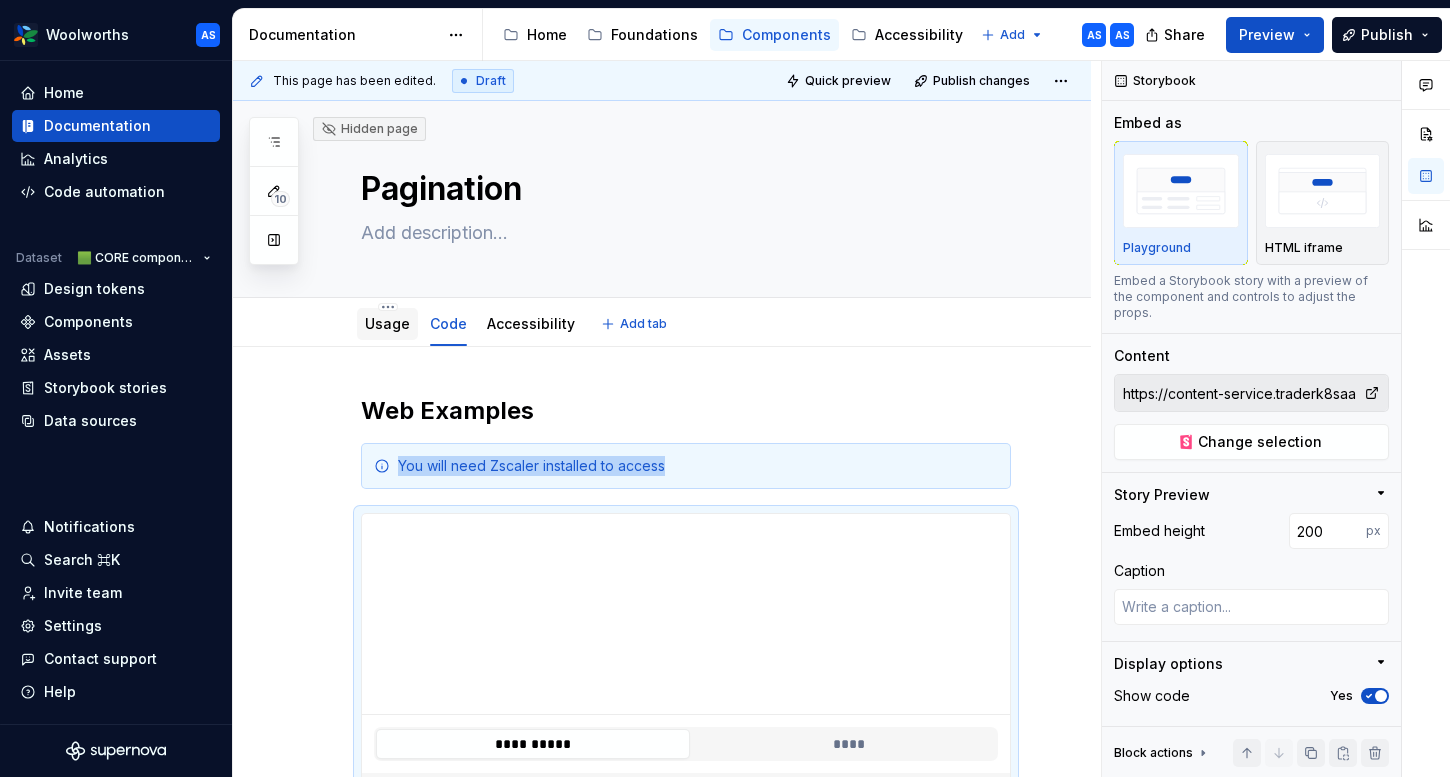 click on "Usage" at bounding box center (387, 323) 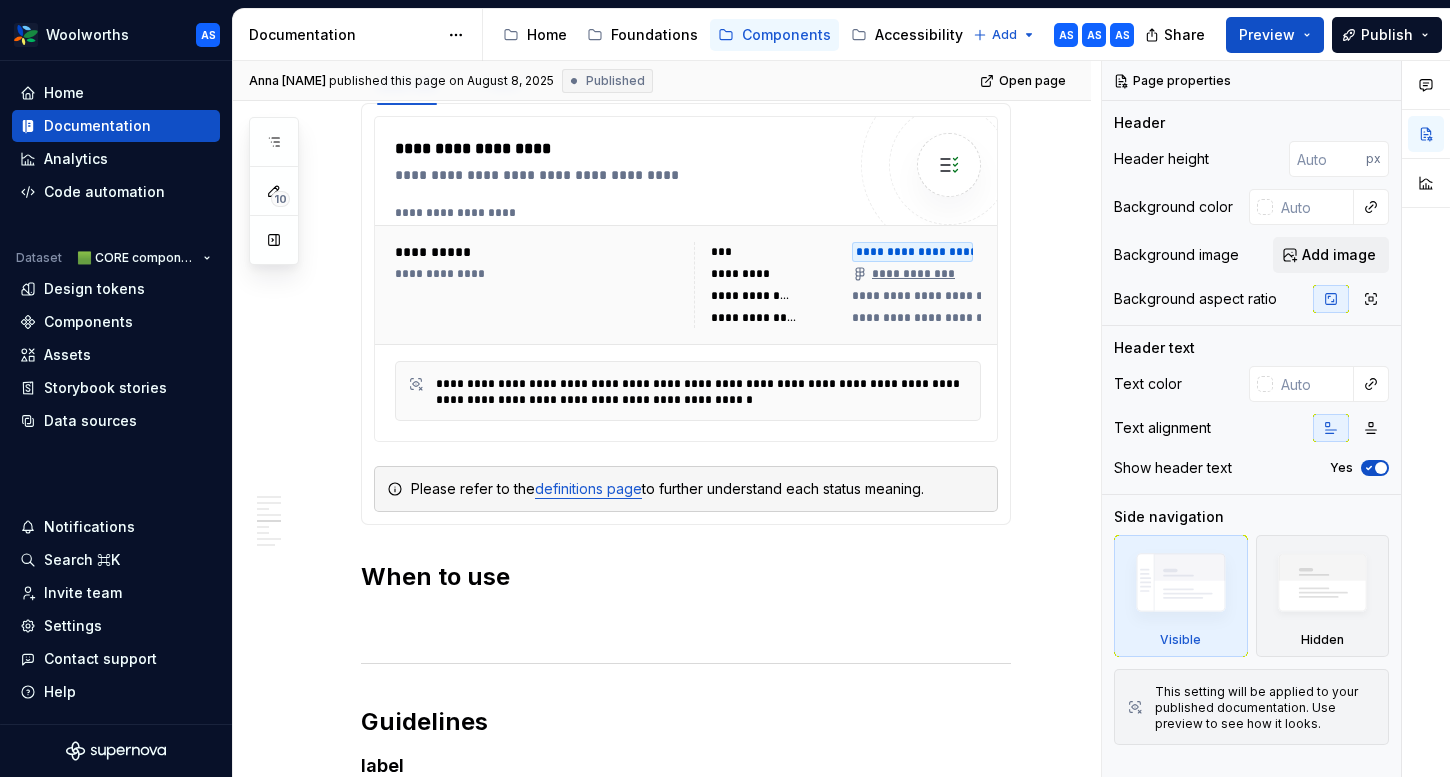 scroll, scrollTop: 0, scrollLeft: 0, axis: both 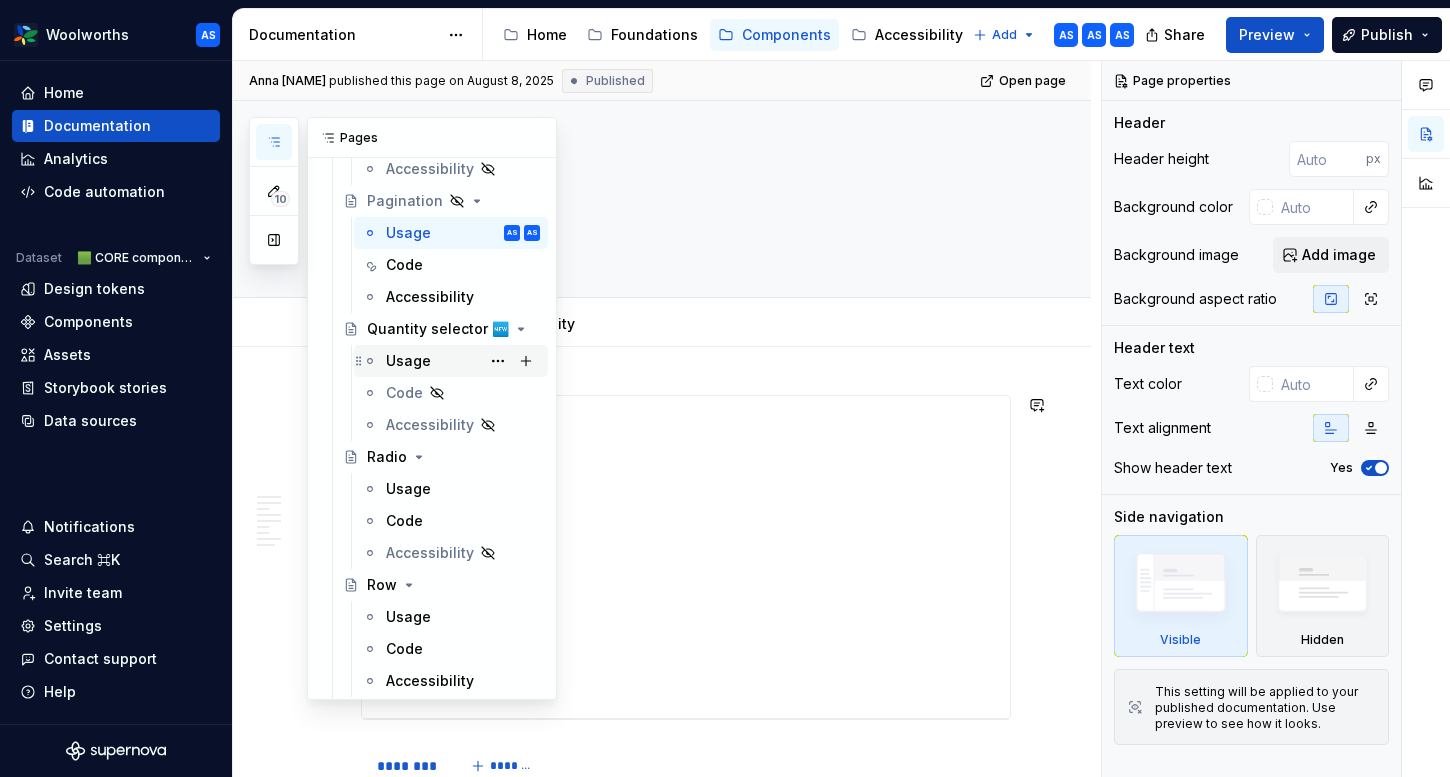 click on "Usage" at bounding box center (408, 361) 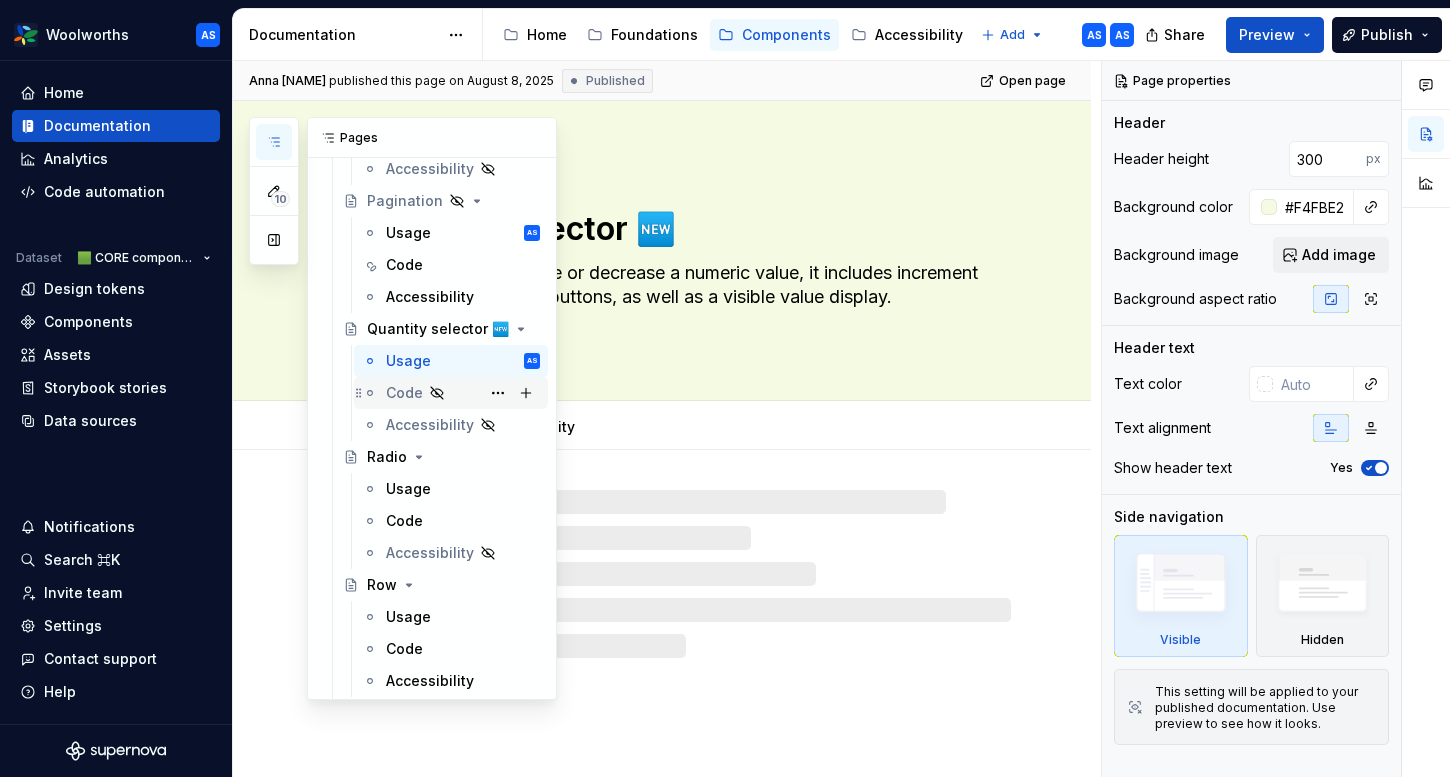 click on "Code" at bounding box center [404, 393] 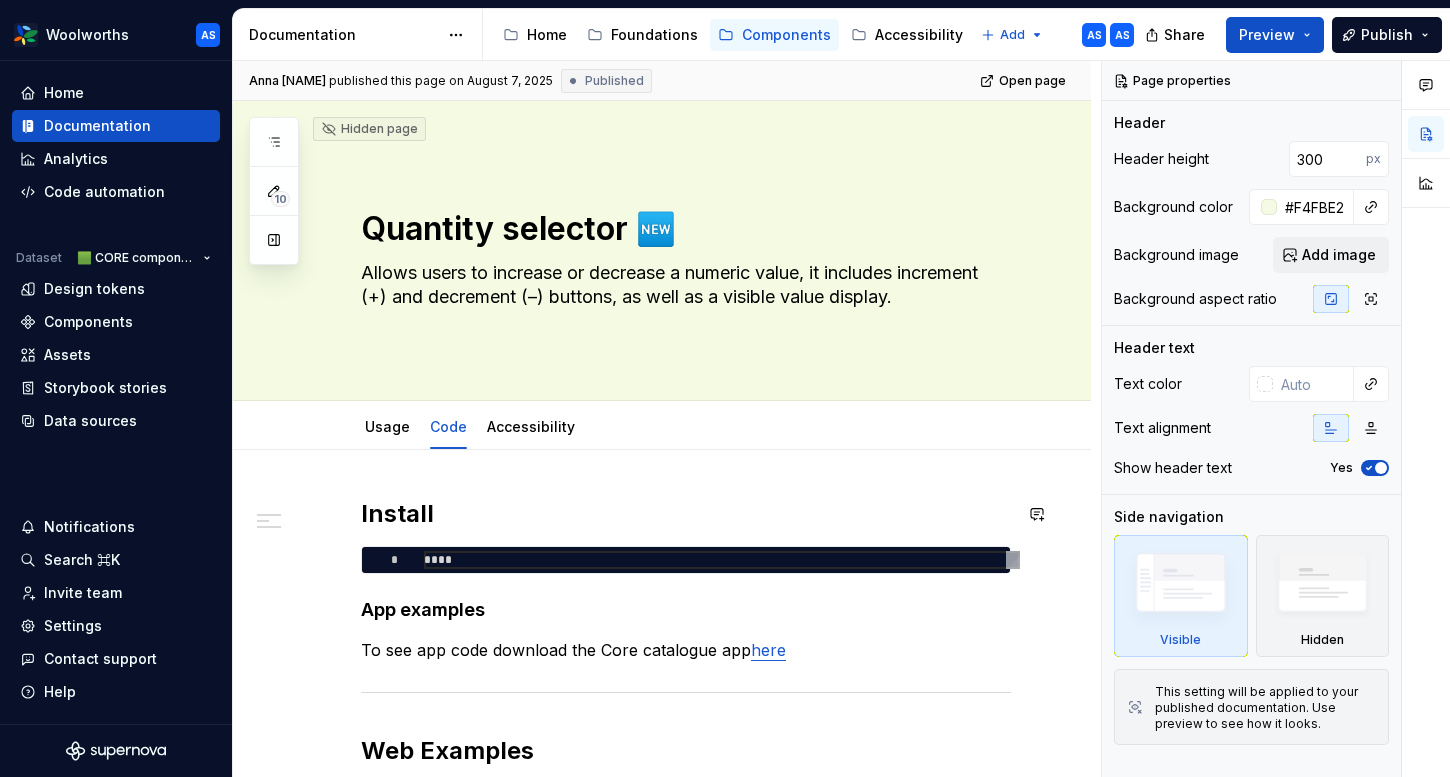 scroll, scrollTop: 556, scrollLeft: 0, axis: vertical 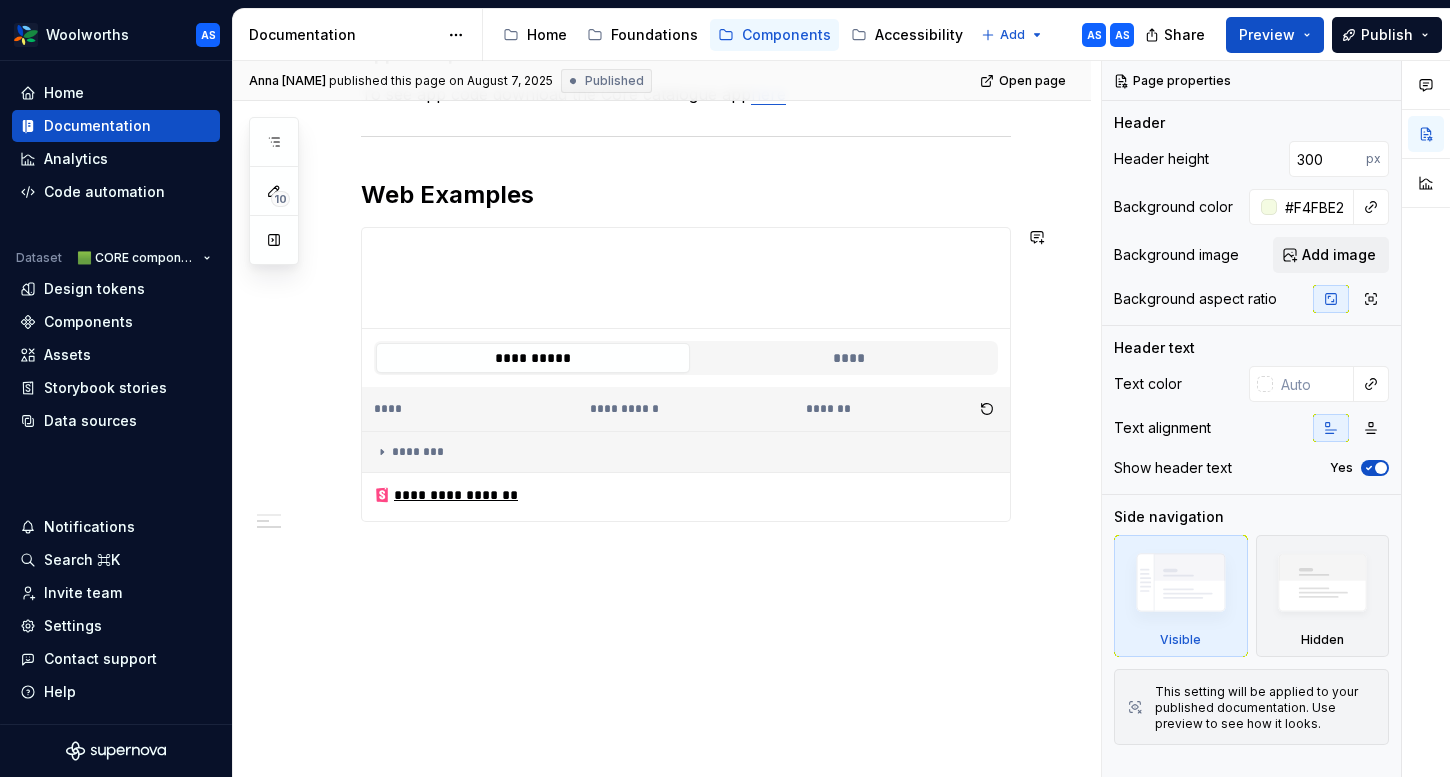 click on "**********" at bounding box center [662, 336] 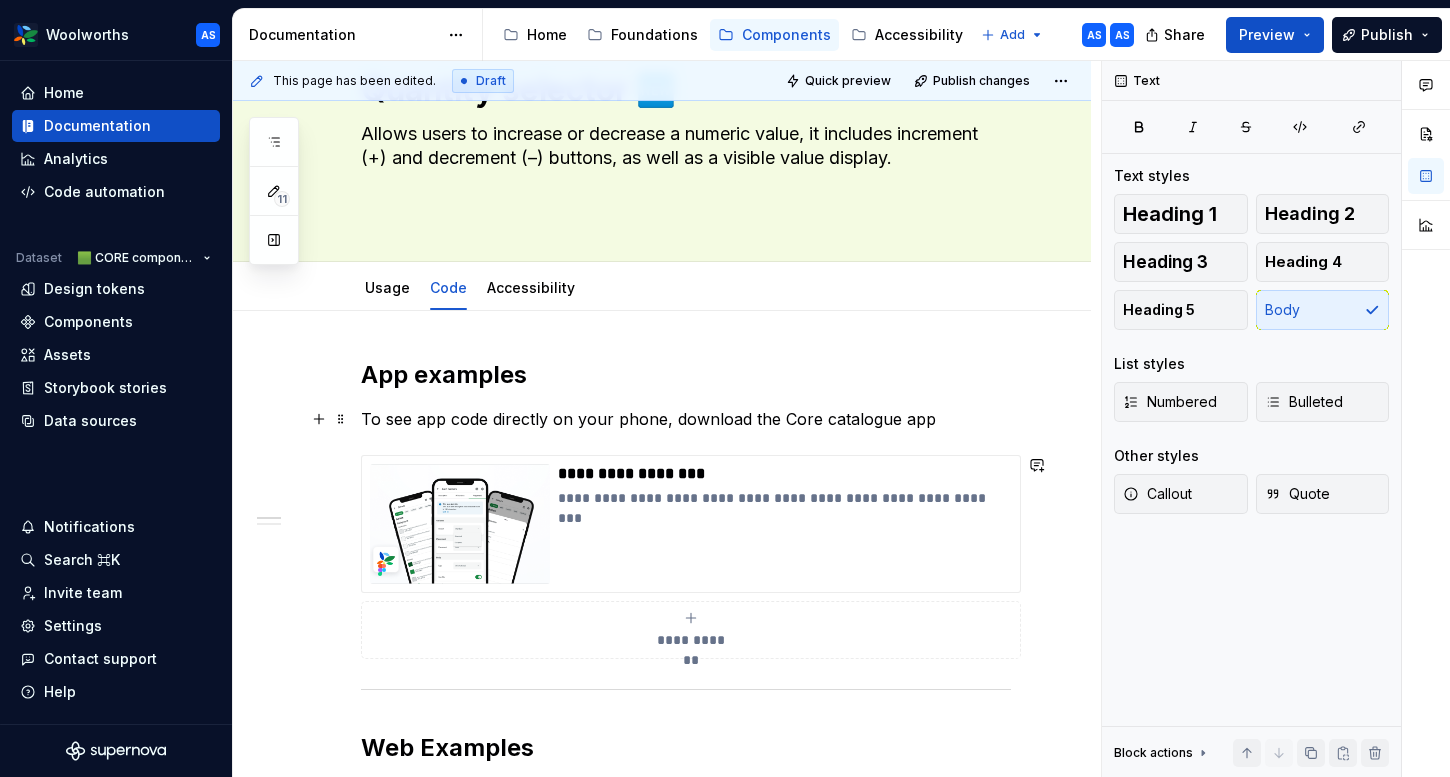 scroll, scrollTop: 0, scrollLeft: 0, axis: both 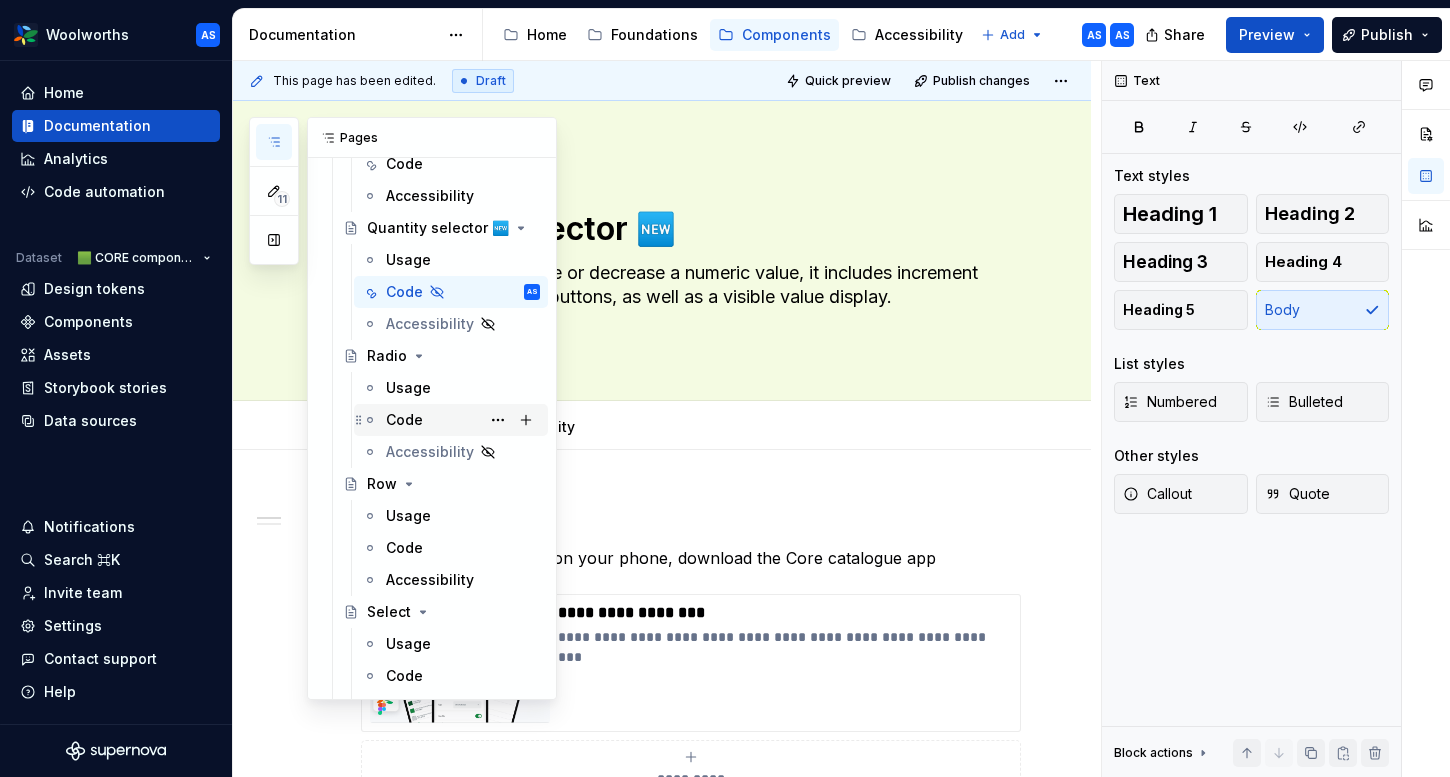 click on "Code" at bounding box center (404, 420) 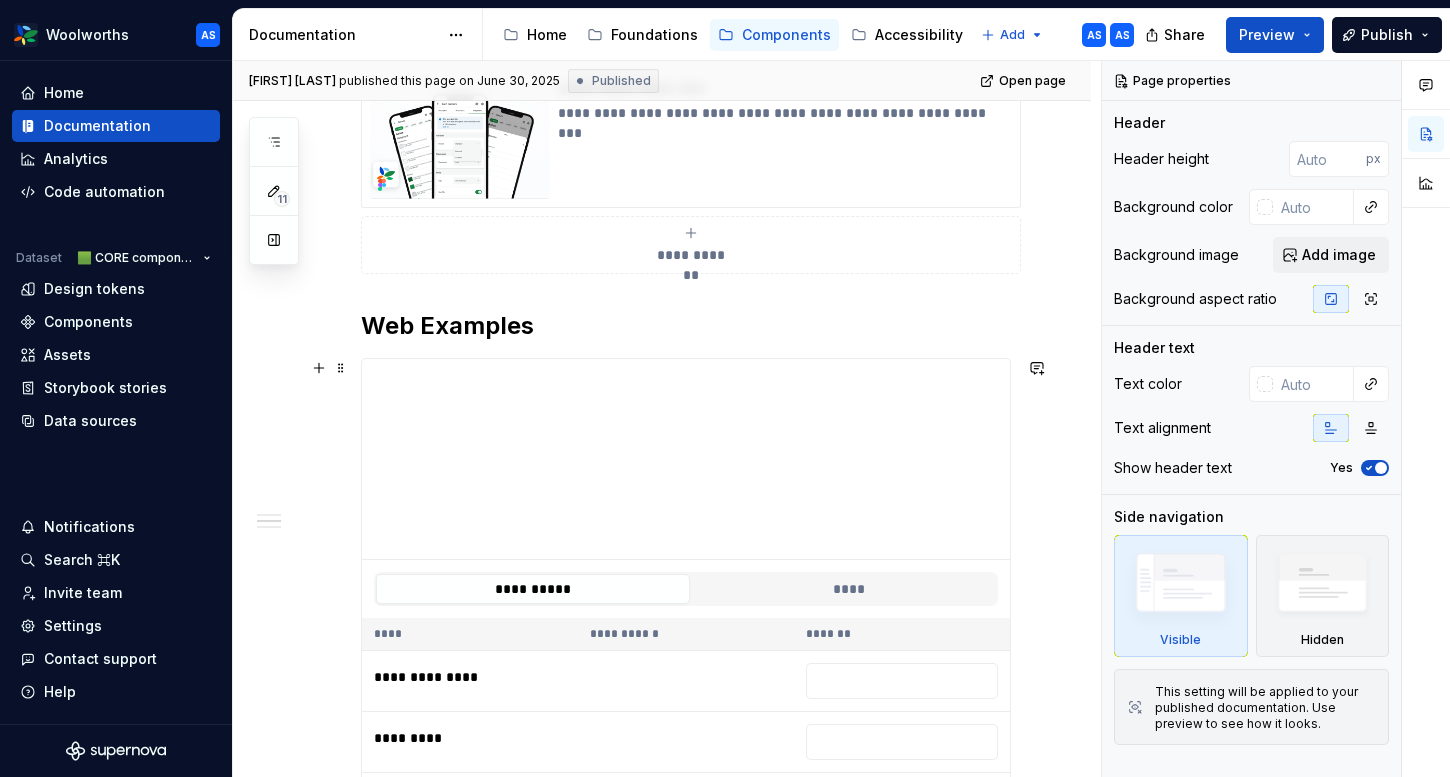 scroll, scrollTop: 444, scrollLeft: 0, axis: vertical 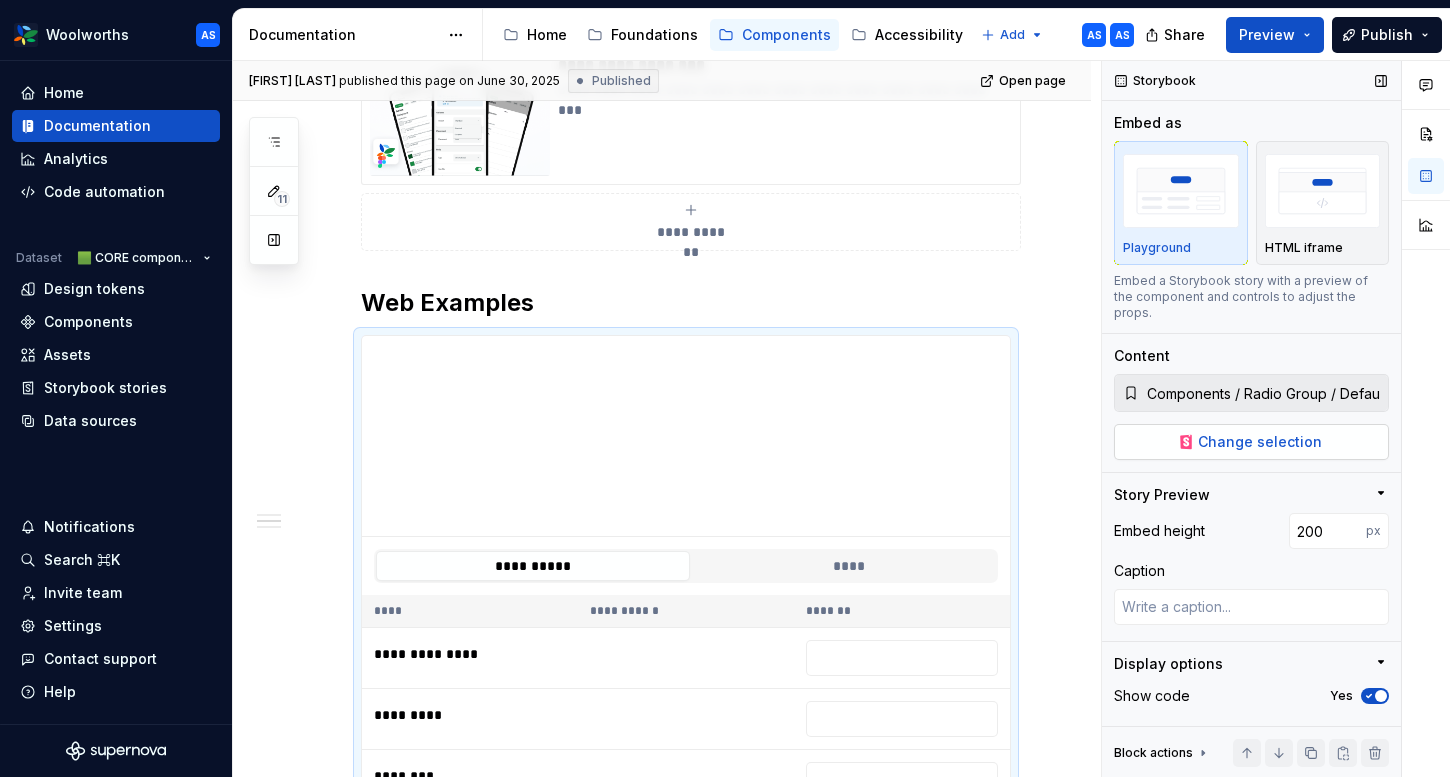 click on "Change selection" at bounding box center (1260, 442) 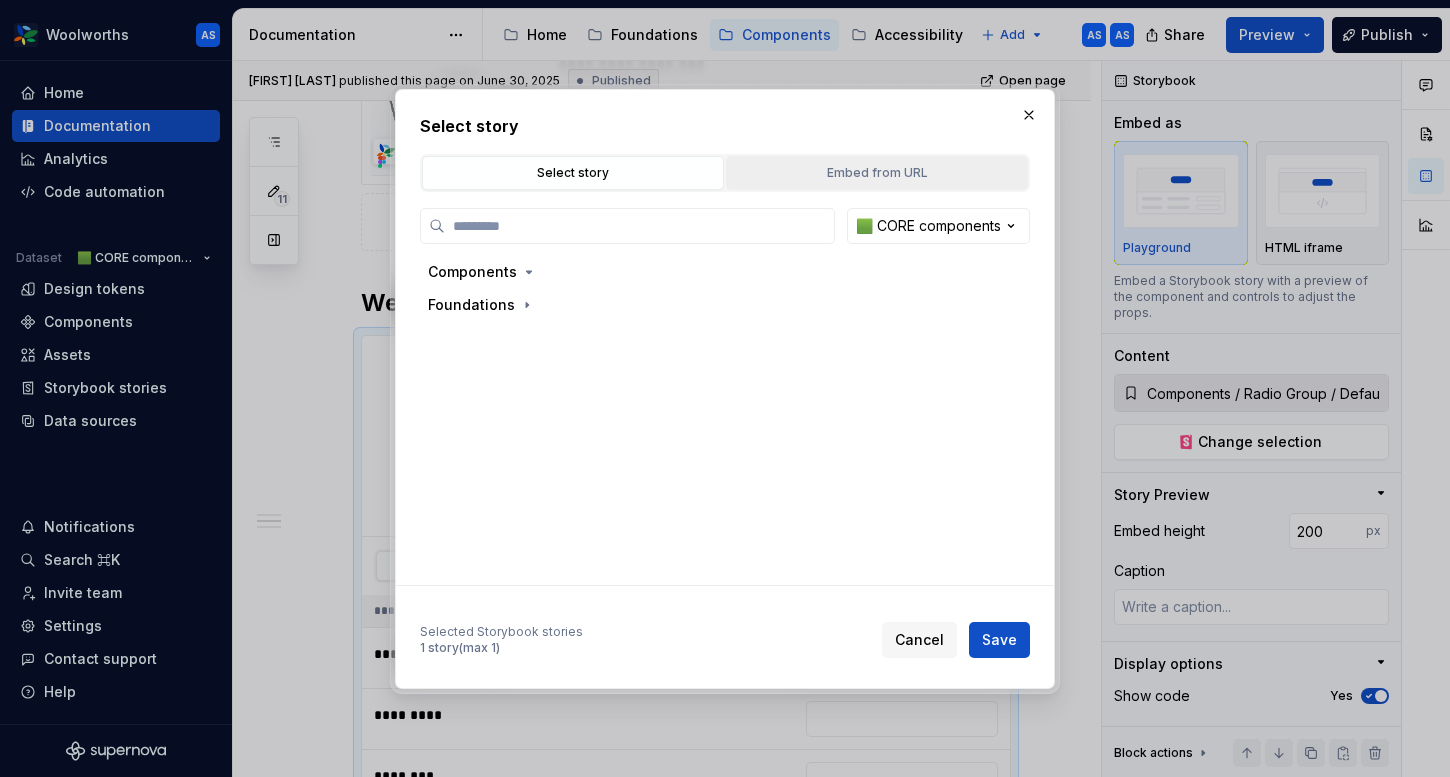 click on "Embed from URL" at bounding box center (877, 173) 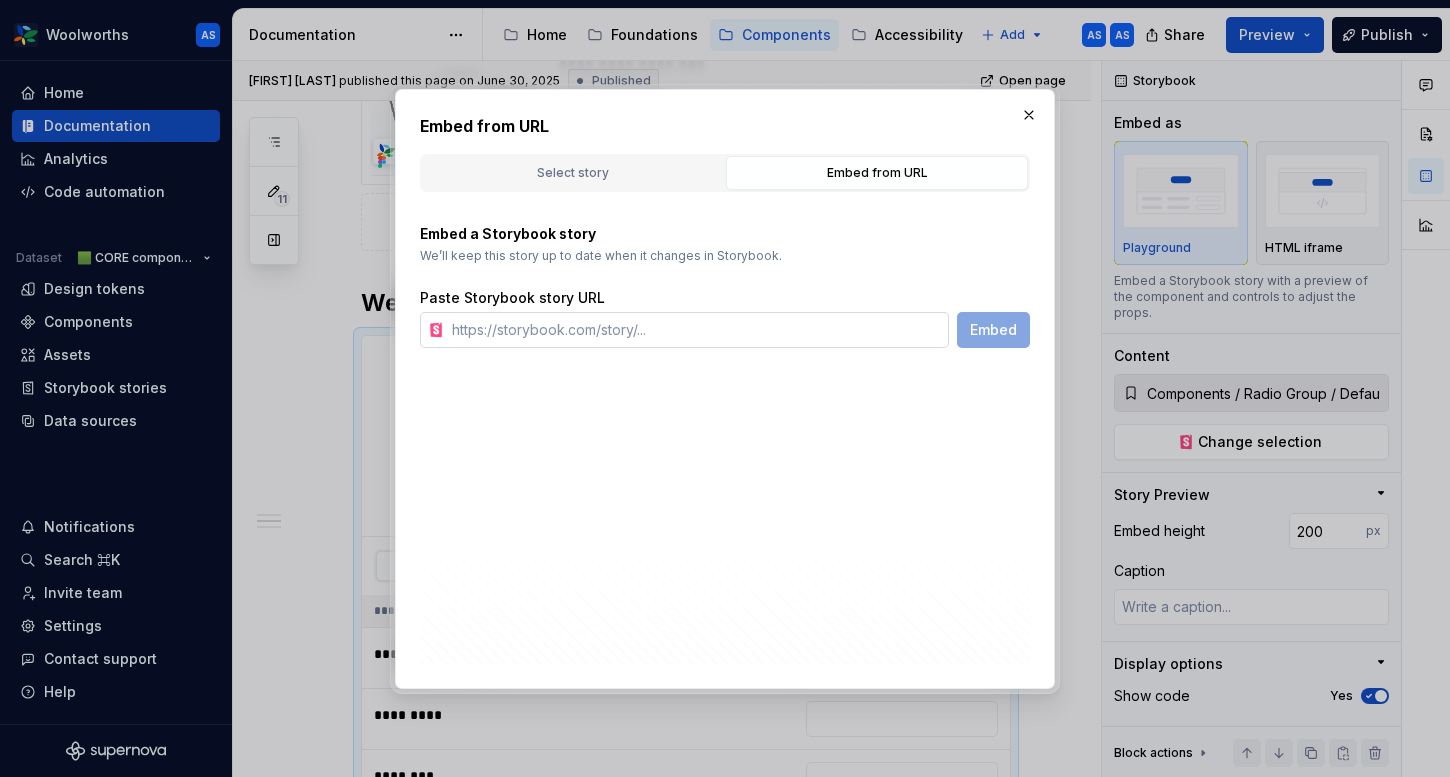 click at bounding box center (696, 330) 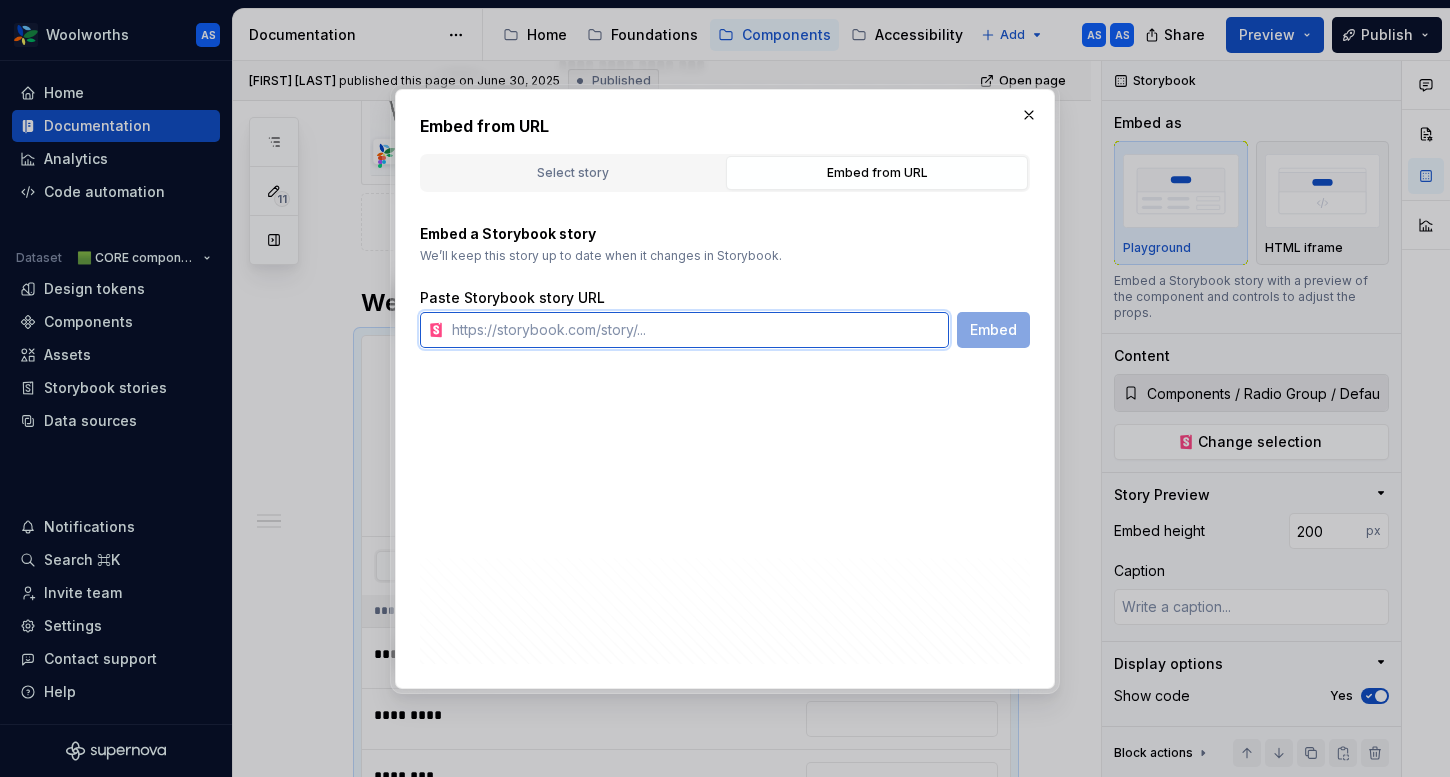 paste on "https://content-service.traderk8saae.prod.wx-d.net/component-library/index.html?path=/story/core-radio--default" 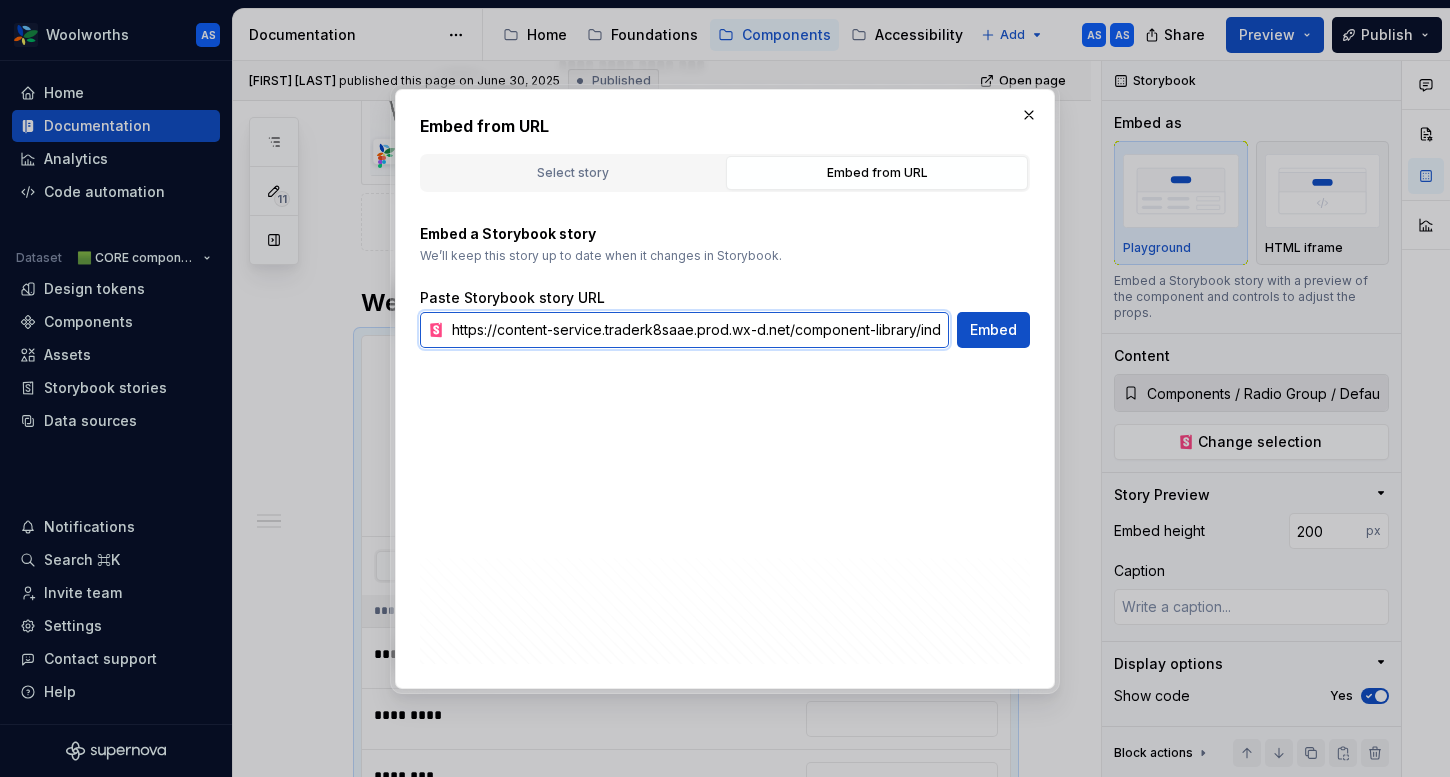 scroll, scrollTop: 0, scrollLeft: 269, axis: horizontal 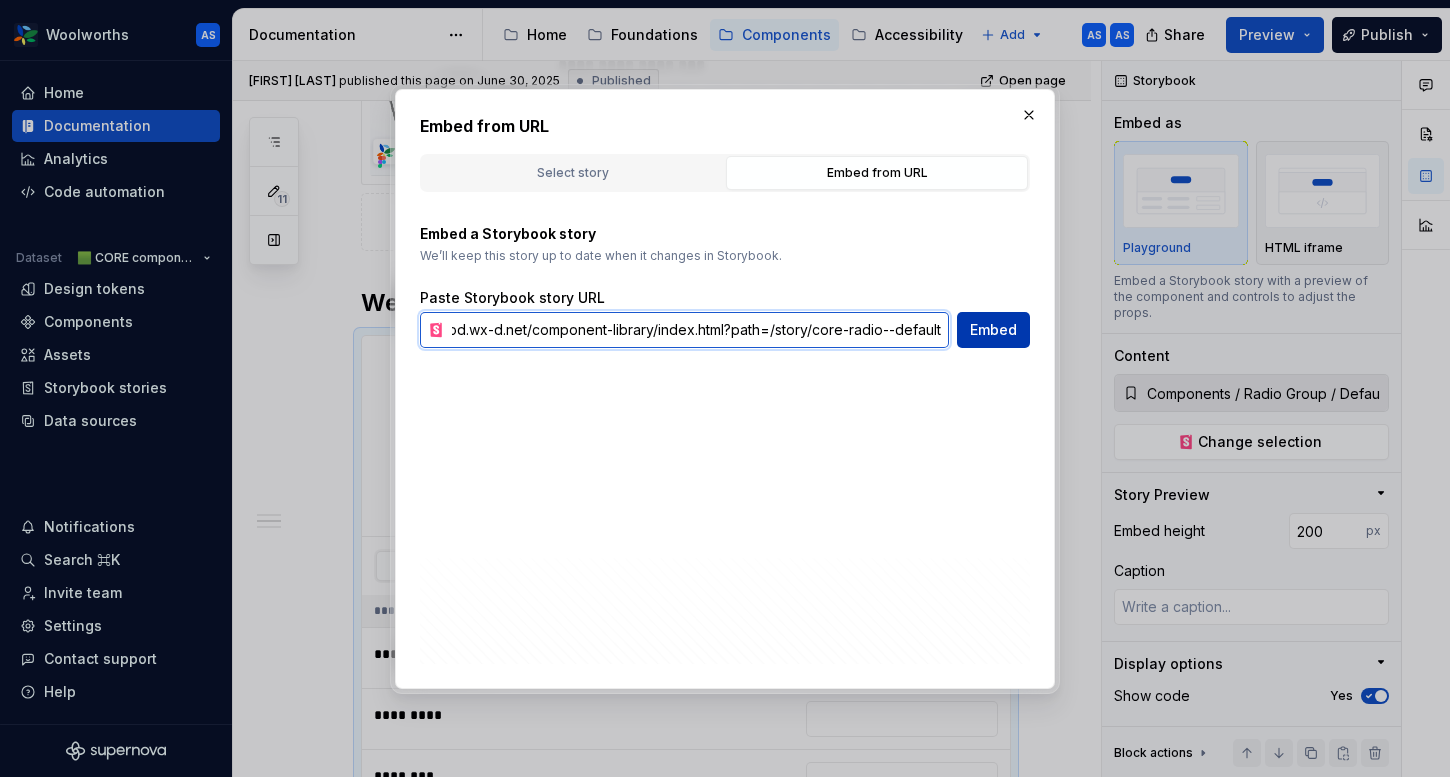 type on "https://content-service.traderk8saae.prod.wx-d.net/component-library/index.html?path=/story/core-radio--default" 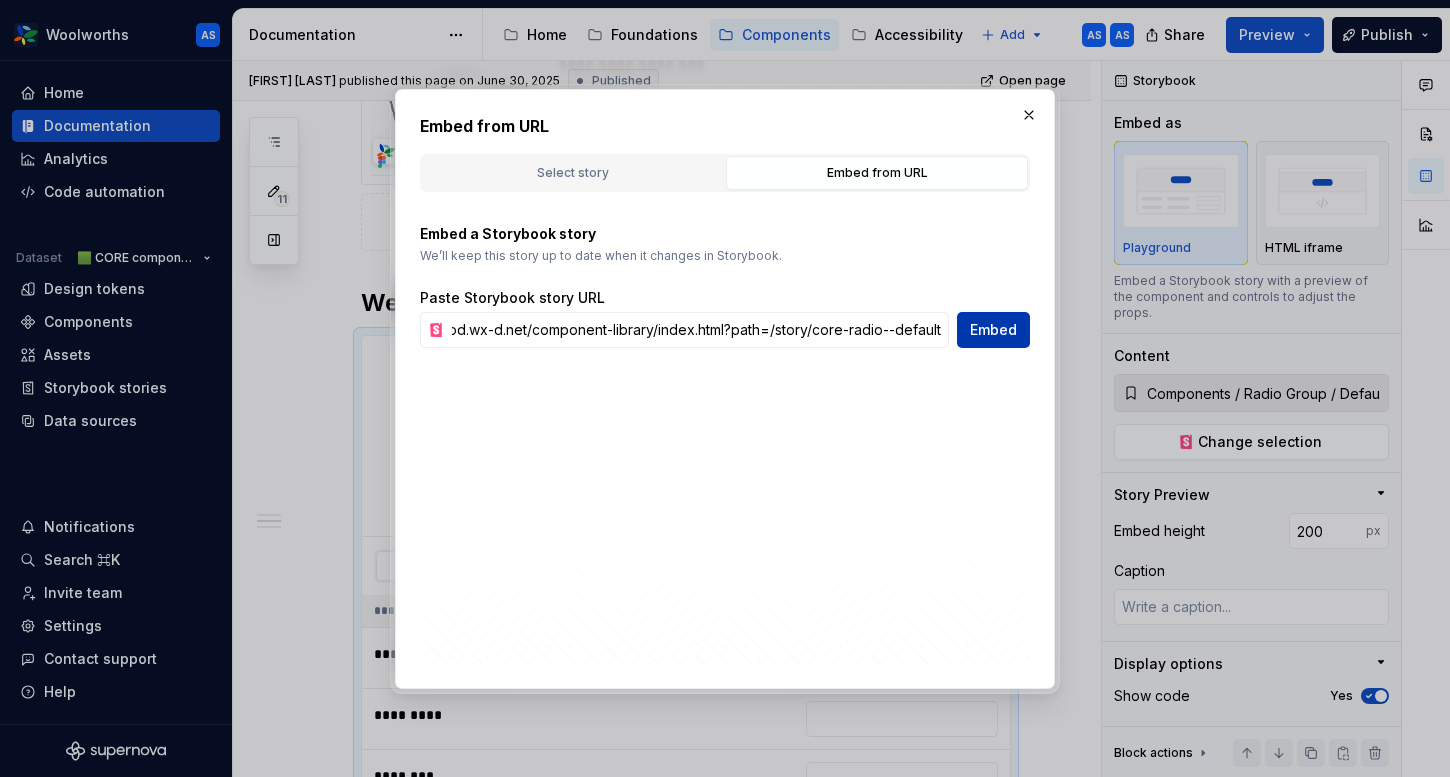 click on "Embed" at bounding box center (993, 330) 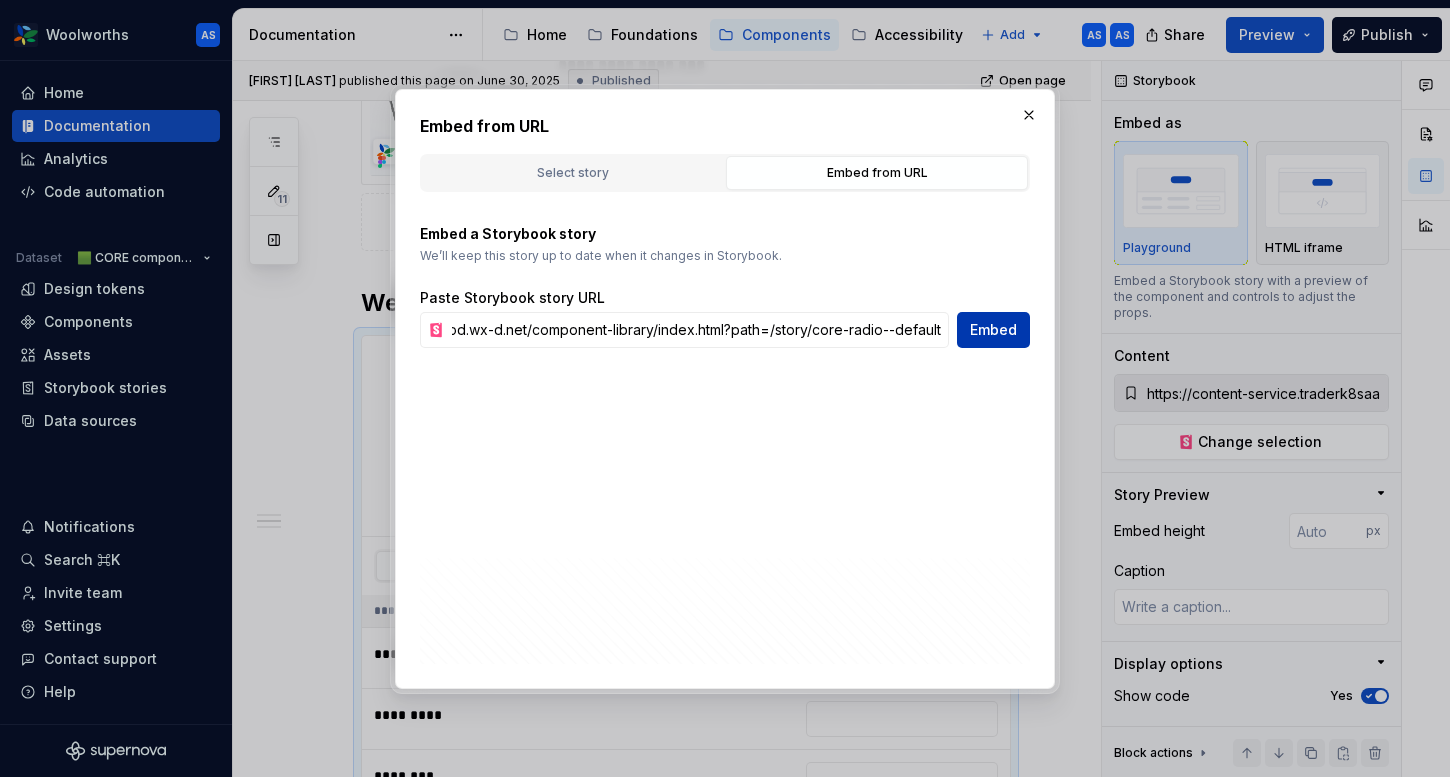 scroll, scrollTop: 0, scrollLeft: 0, axis: both 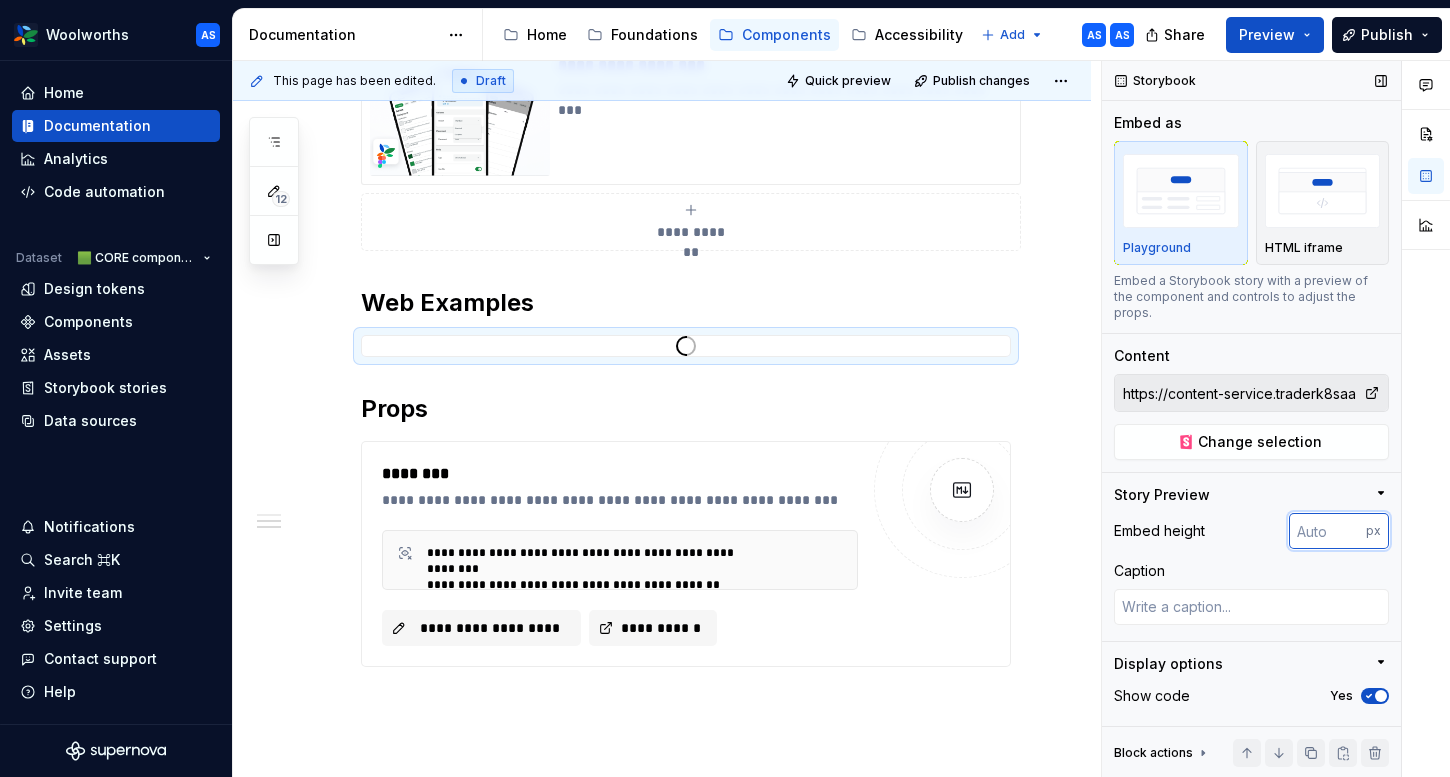 click at bounding box center [1327, 531] 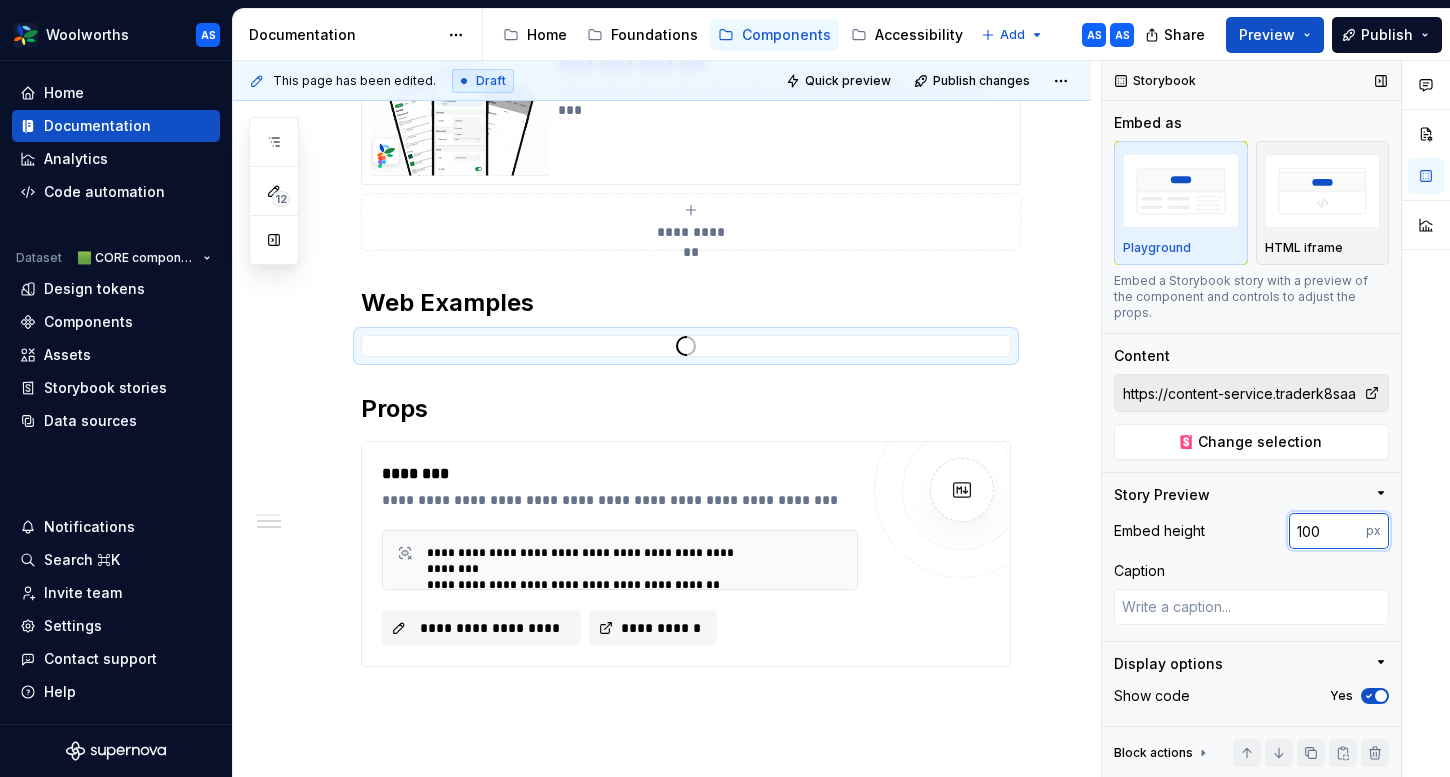 type on "100" 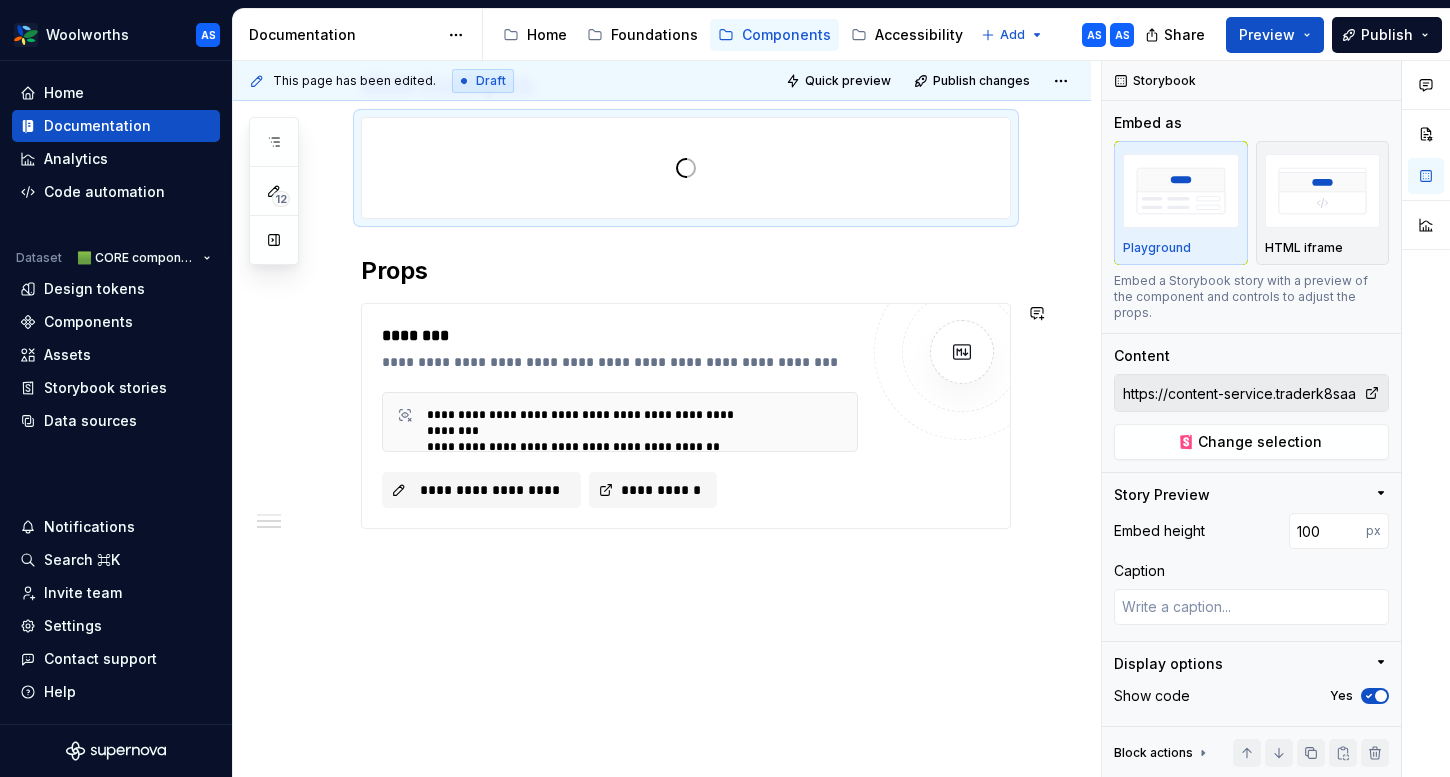 scroll, scrollTop: 670, scrollLeft: 0, axis: vertical 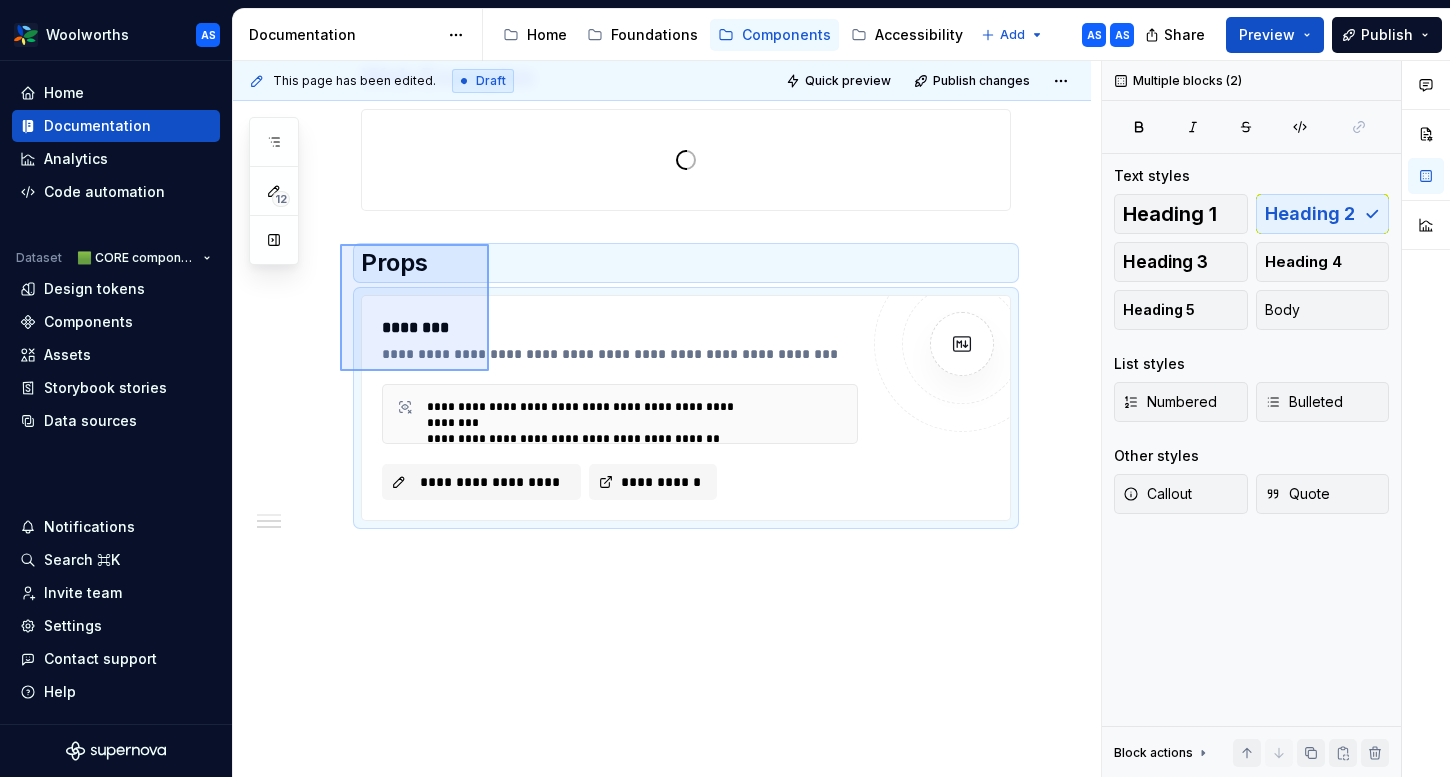 drag, startPoint x: 340, startPoint y: 244, endPoint x: 490, endPoint y: 373, distance: 197.84085 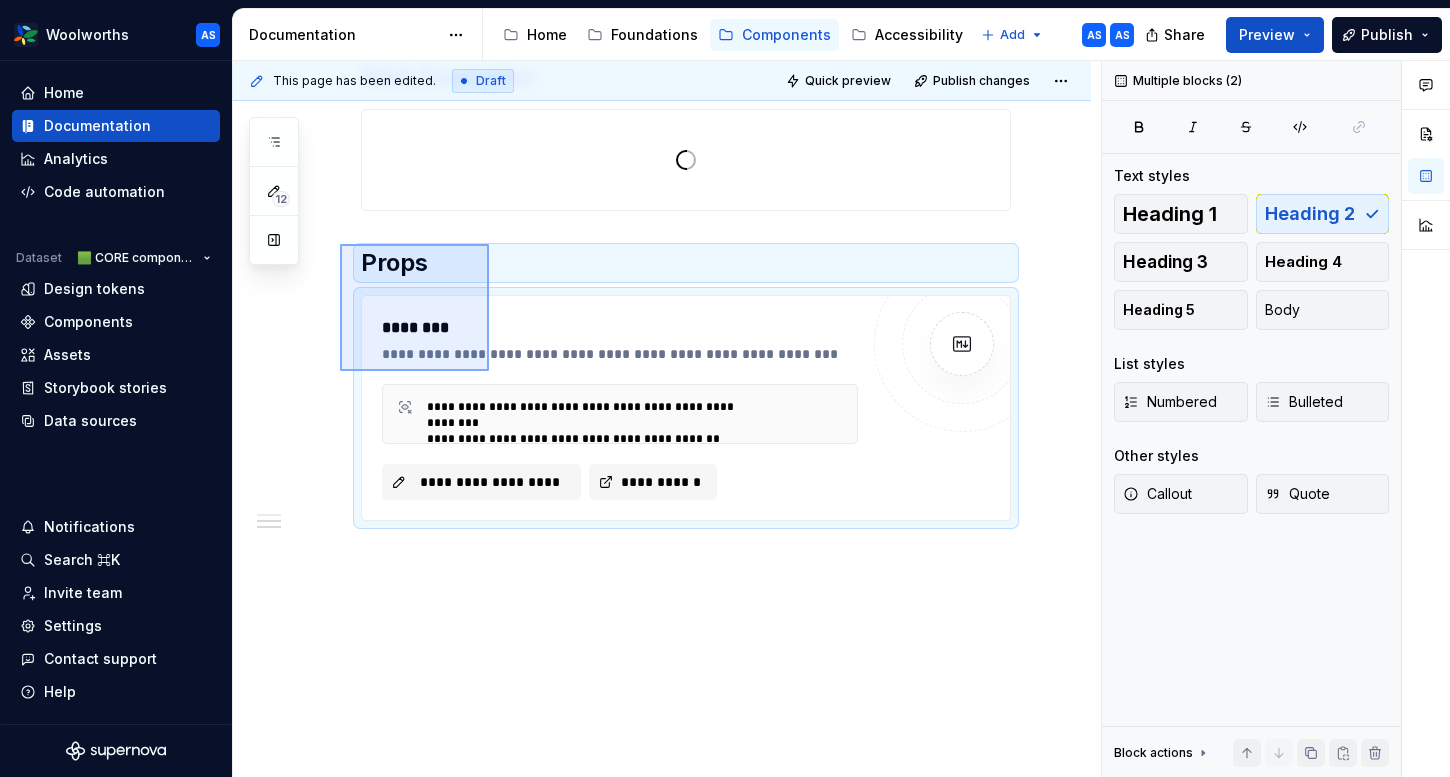 click on "**********" at bounding box center [667, 419] 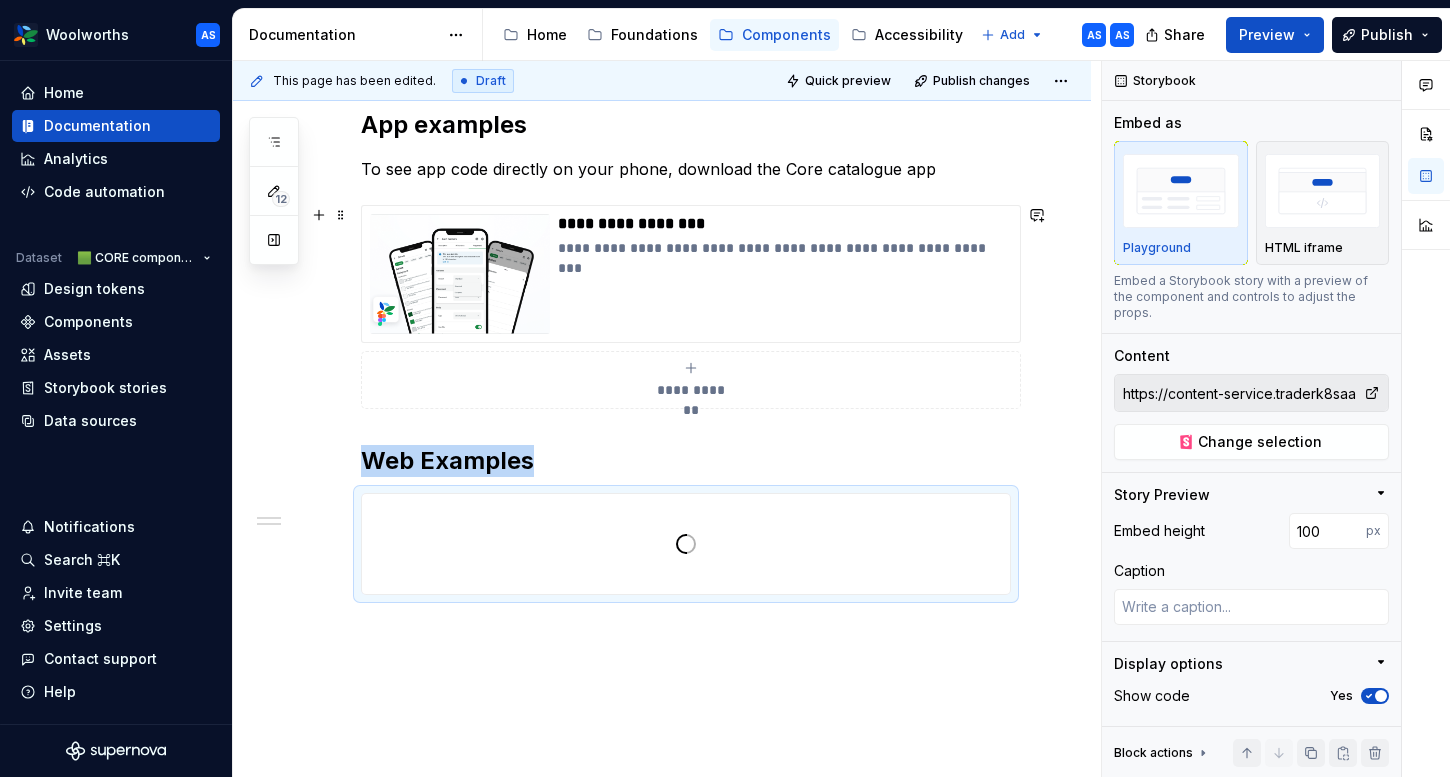 scroll, scrollTop: 279, scrollLeft: 0, axis: vertical 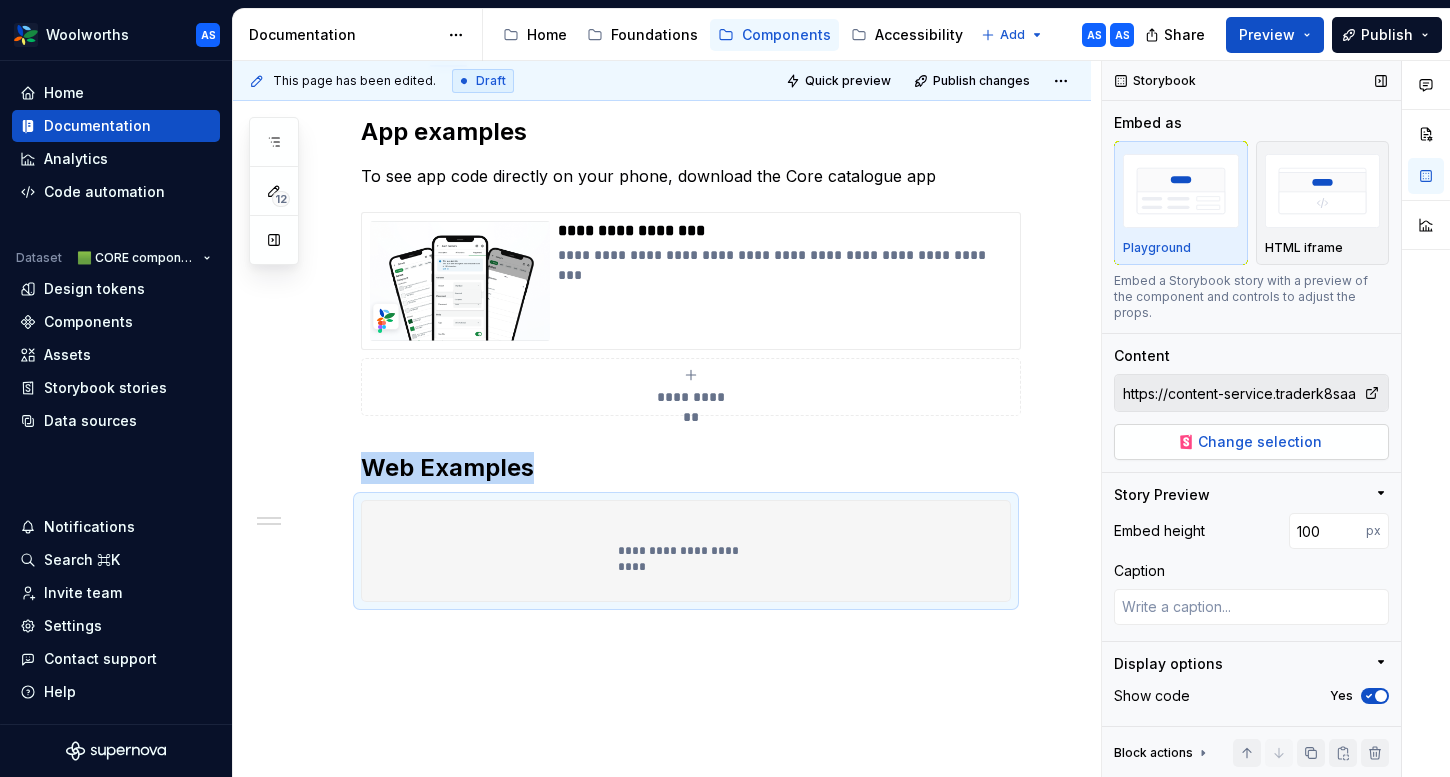 click on "Change selection" at bounding box center (1260, 442) 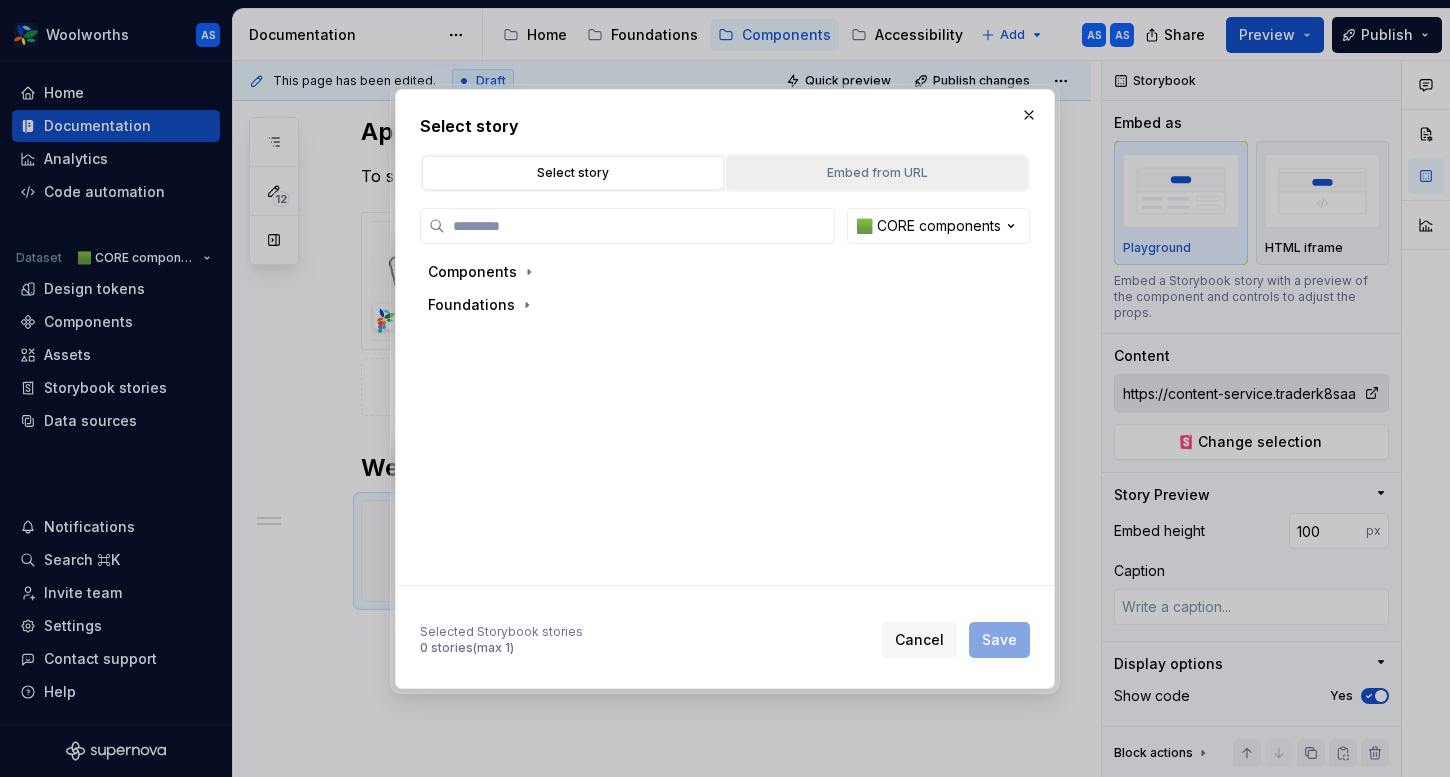 click on "Embed from URL" at bounding box center [877, 173] 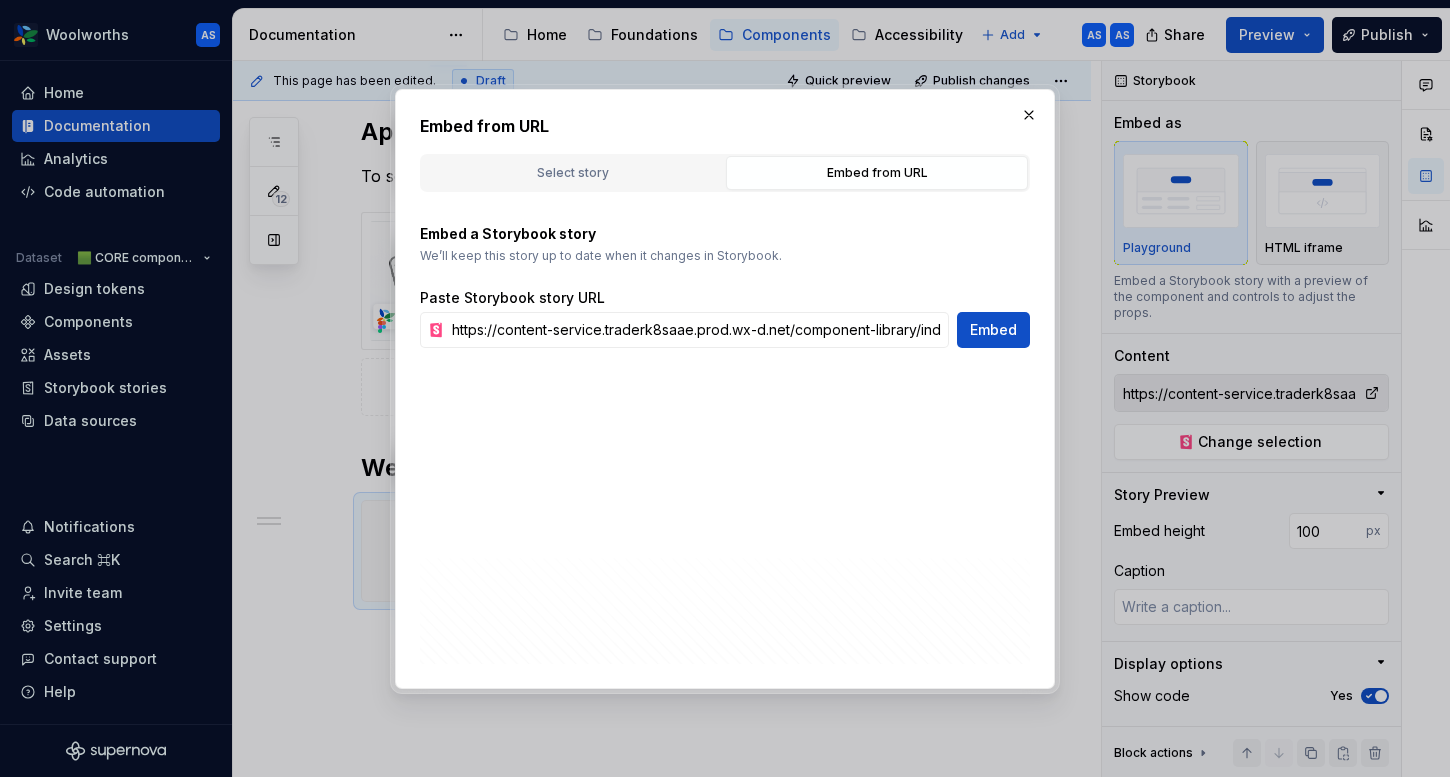 type 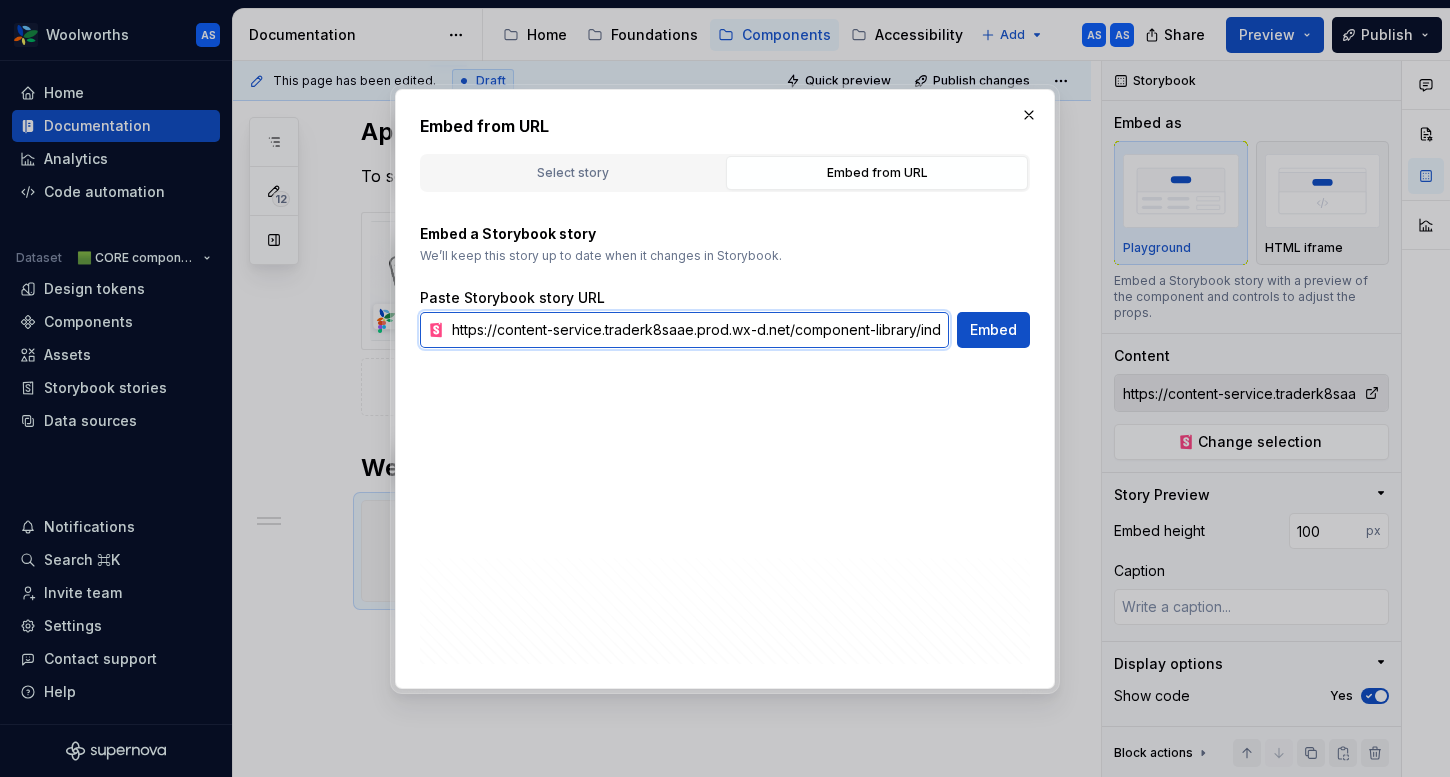 click on "https://content-service.traderk8saae.prod.wx-d.net/component-library/index.html?path=/story/core-radio--default" at bounding box center [696, 330] 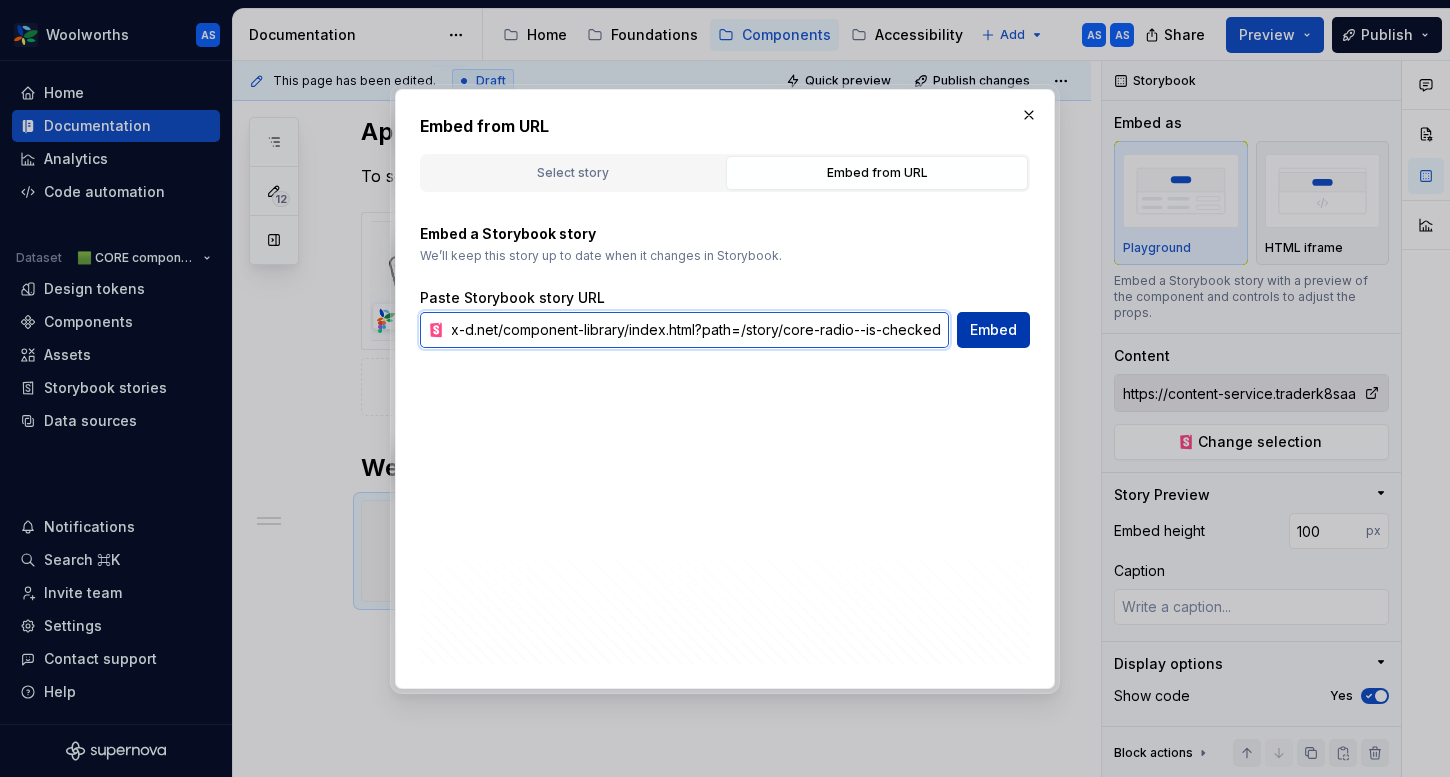 type on "https://content-service.traderk8saae.prod.wx-d.net/component-library/index.html?path=/story/core-radio--is-checked" 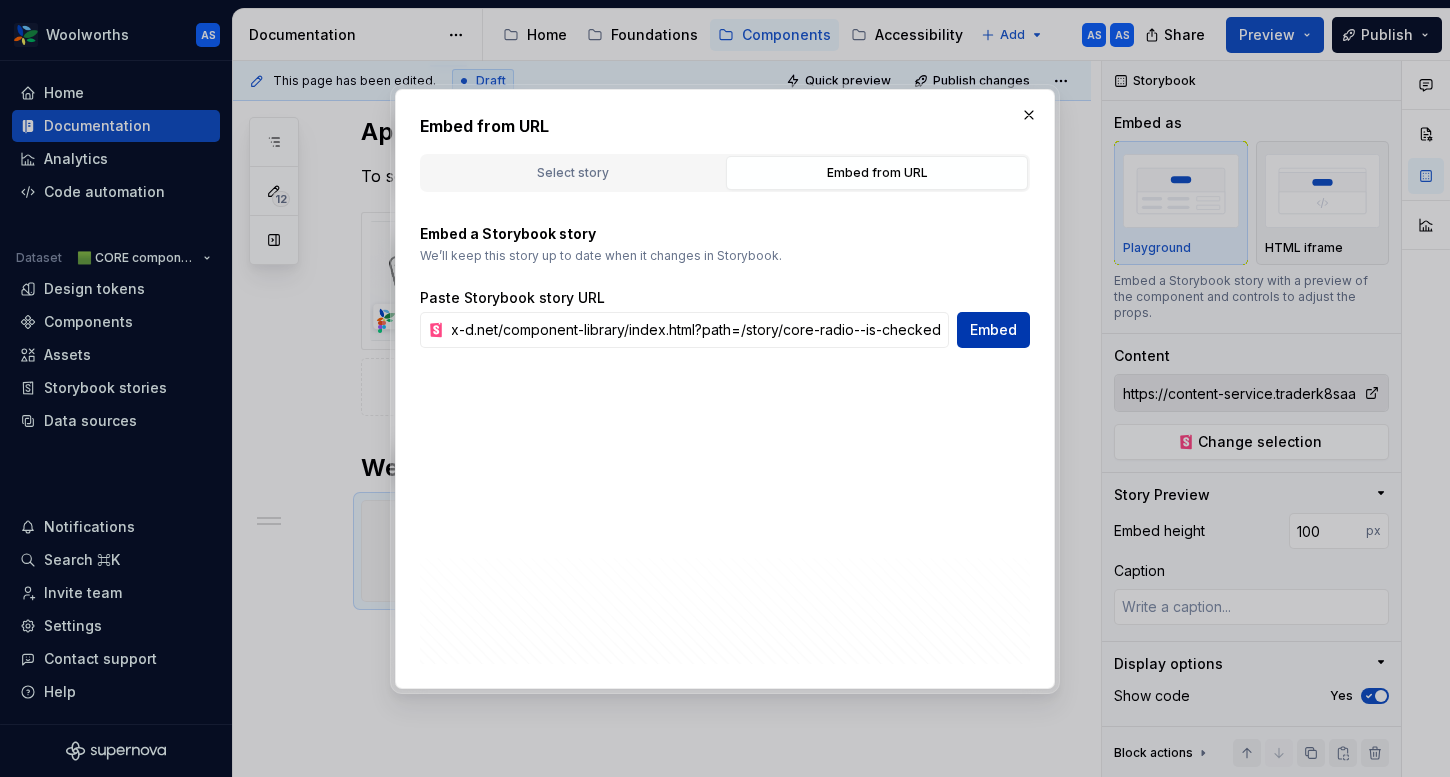 click on "Embed" at bounding box center [993, 330] 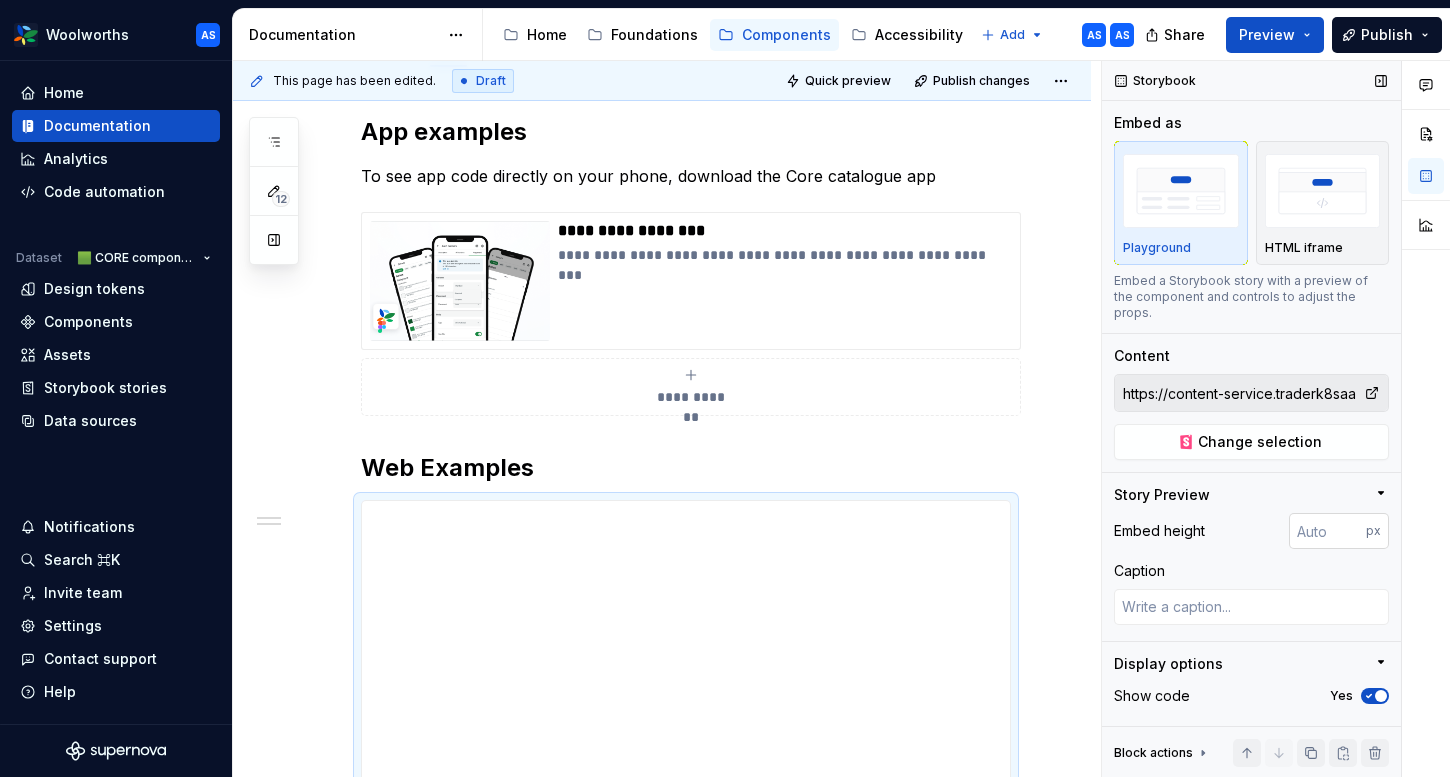 click at bounding box center (1327, 531) 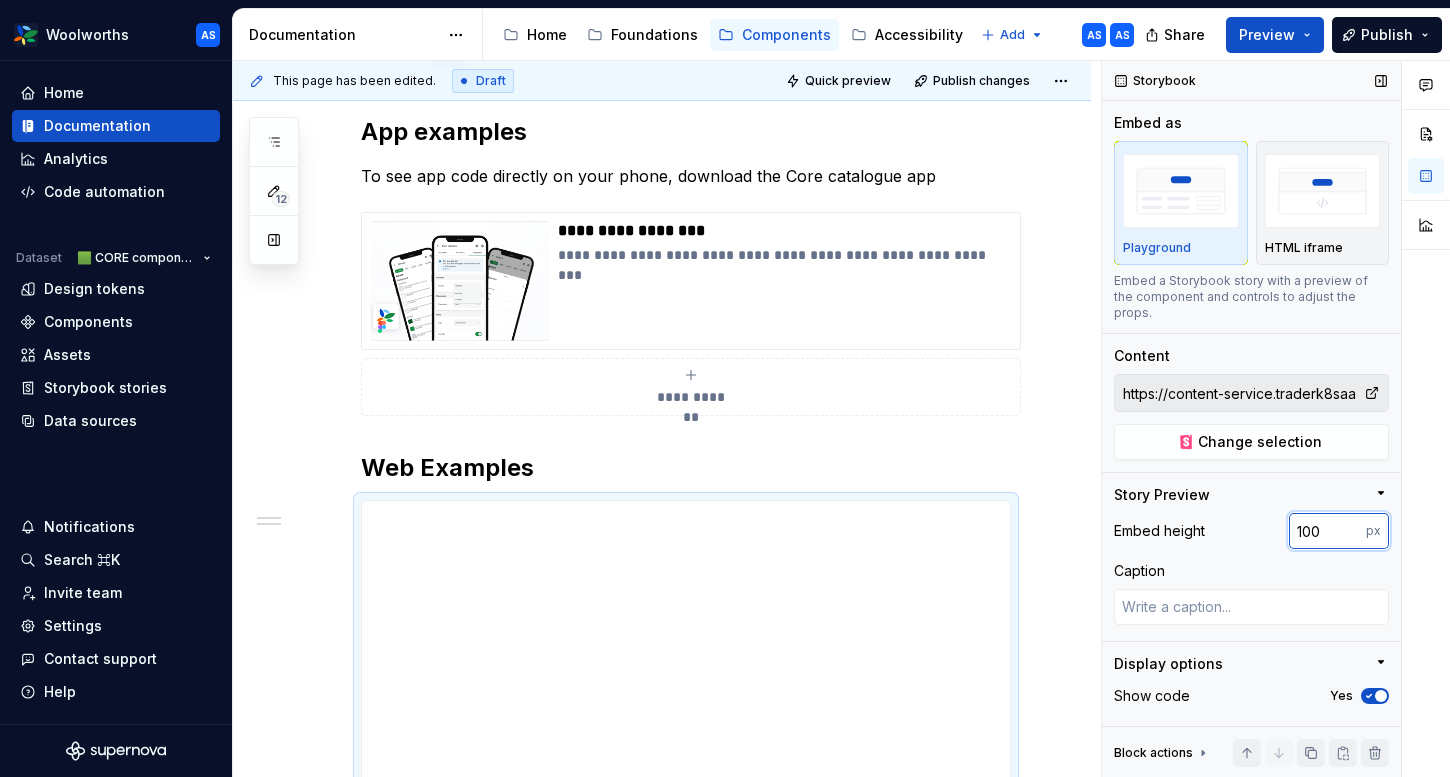 type on "100" 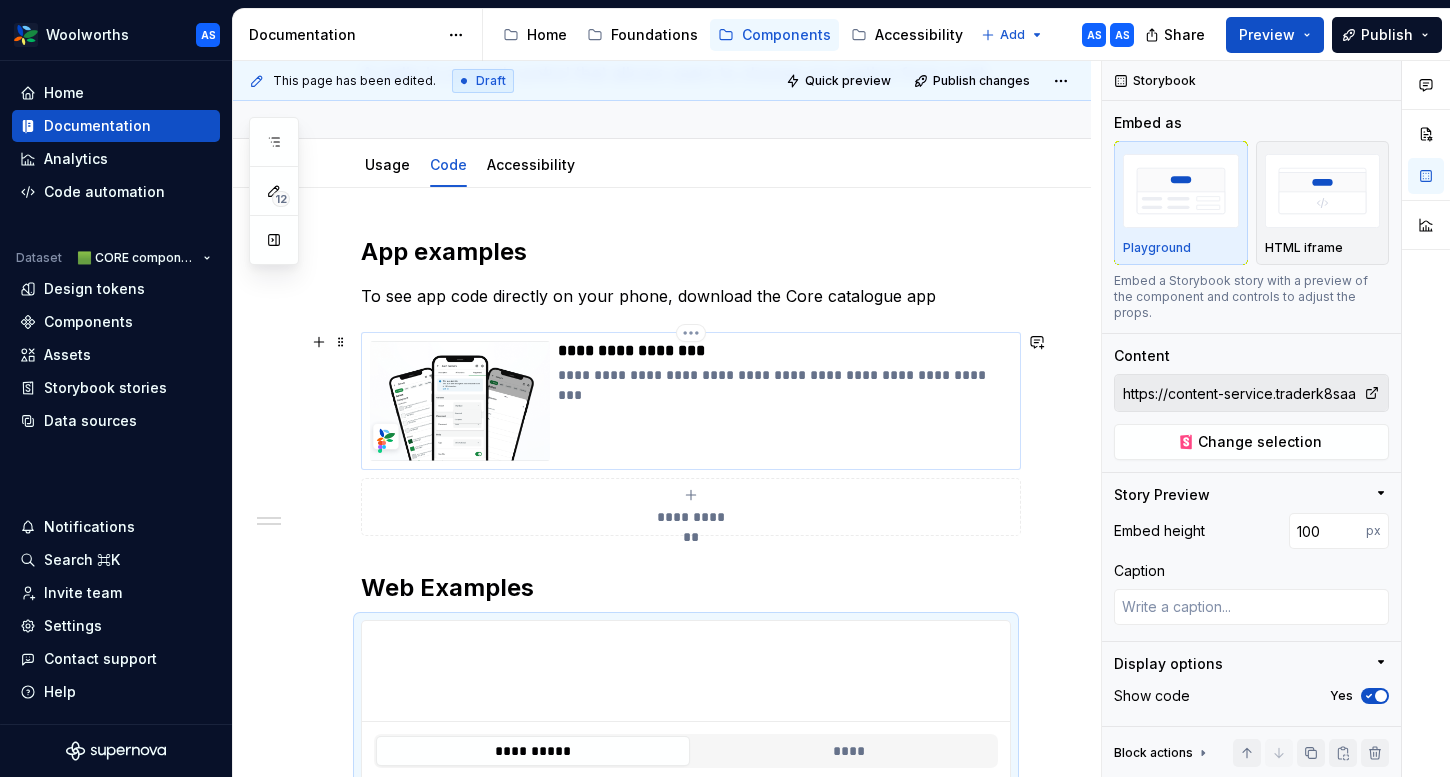 scroll, scrollTop: 217, scrollLeft: 0, axis: vertical 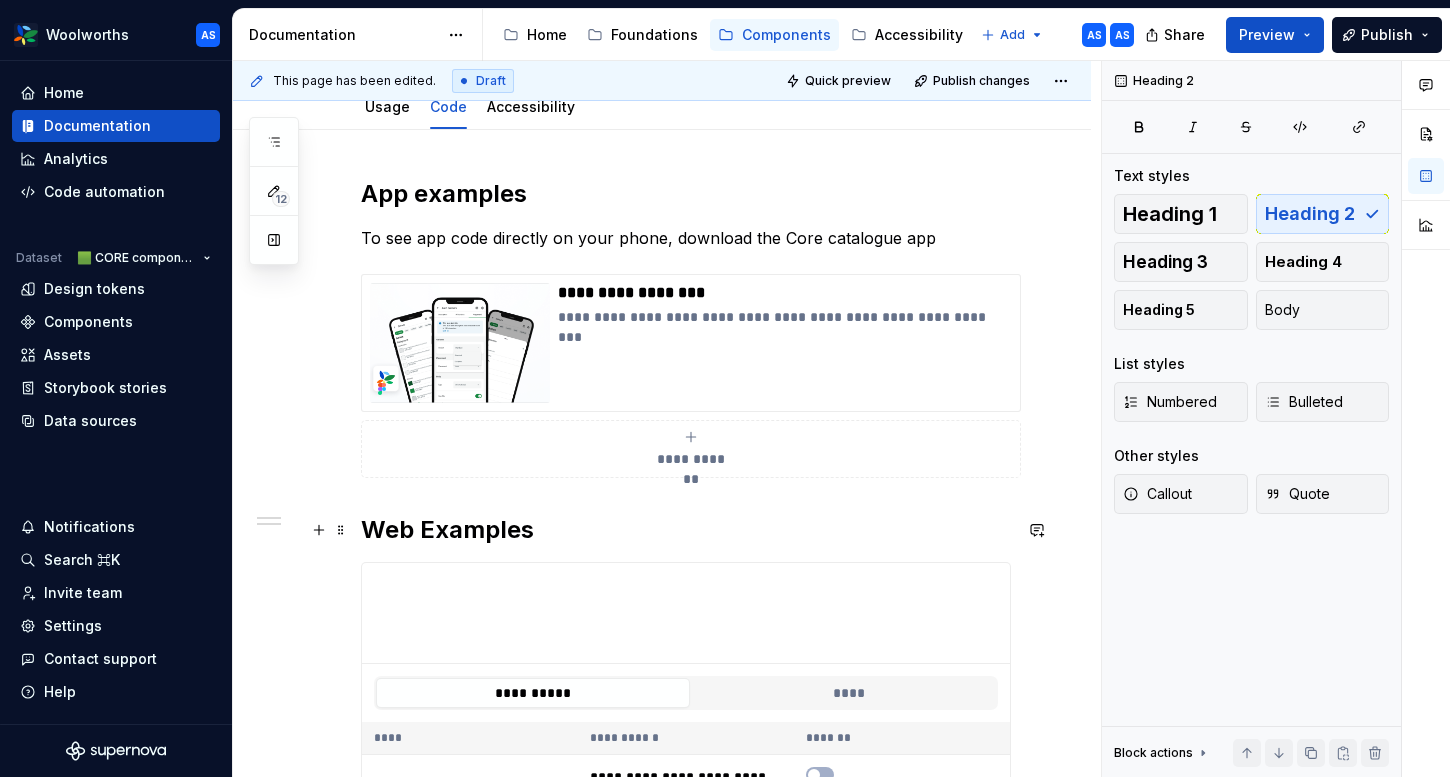 click on "Web Examples" at bounding box center (686, 530) 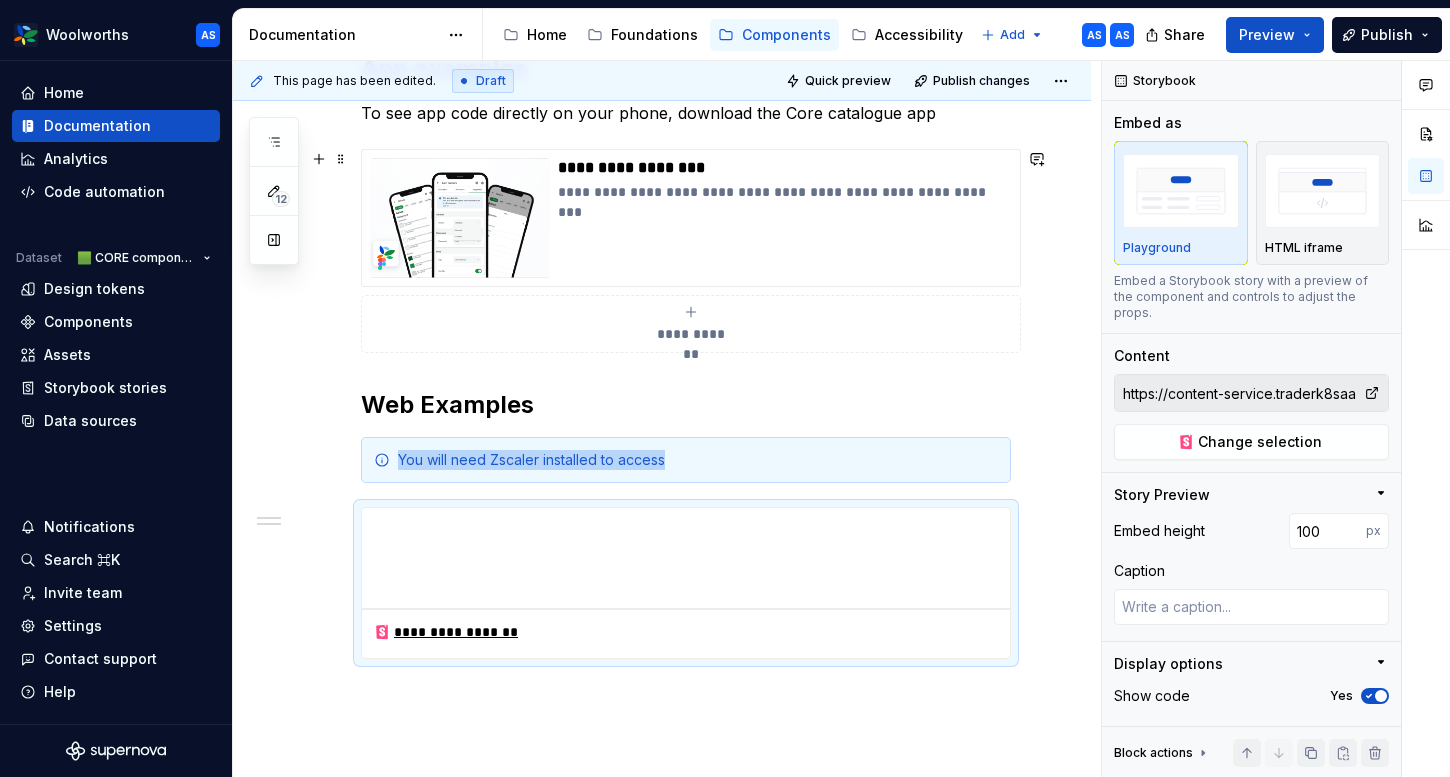 scroll, scrollTop: 137, scrollLeft: 0, axis: vertical 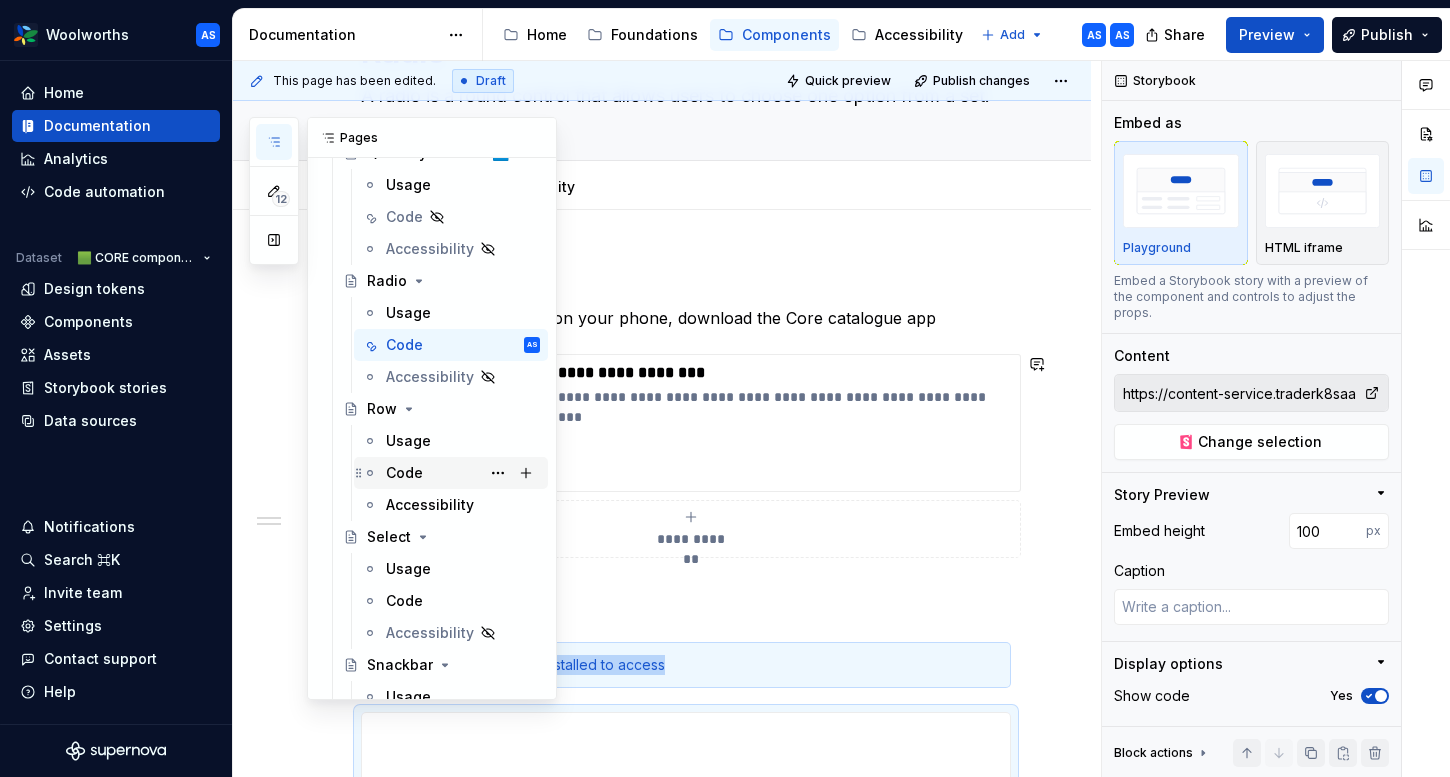 click on "Code" at bounding box center [463, 473] 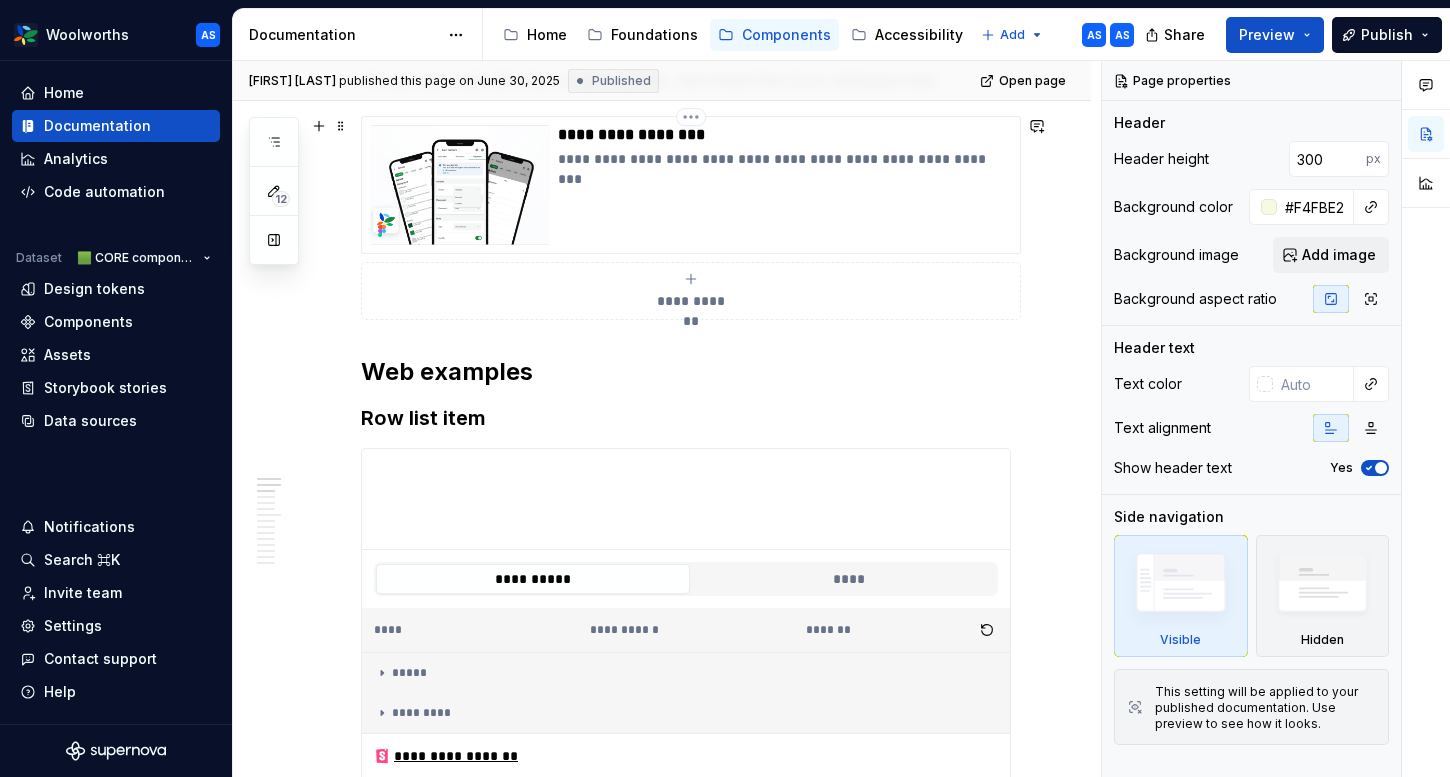 scroll, scrollTop: 688, scrollLeft: 0, axis: vertical 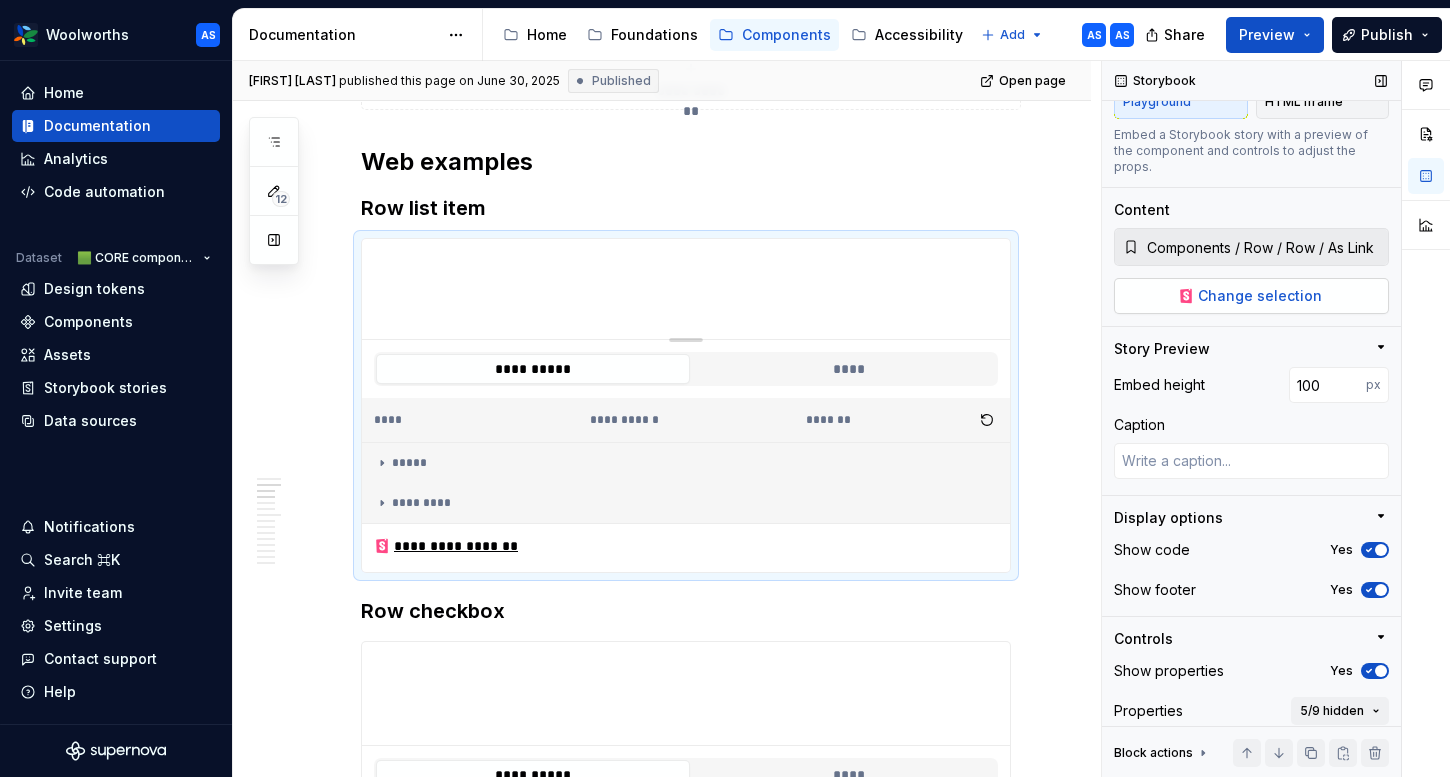 click on "Change selection" at bounding box center [1260, 296] 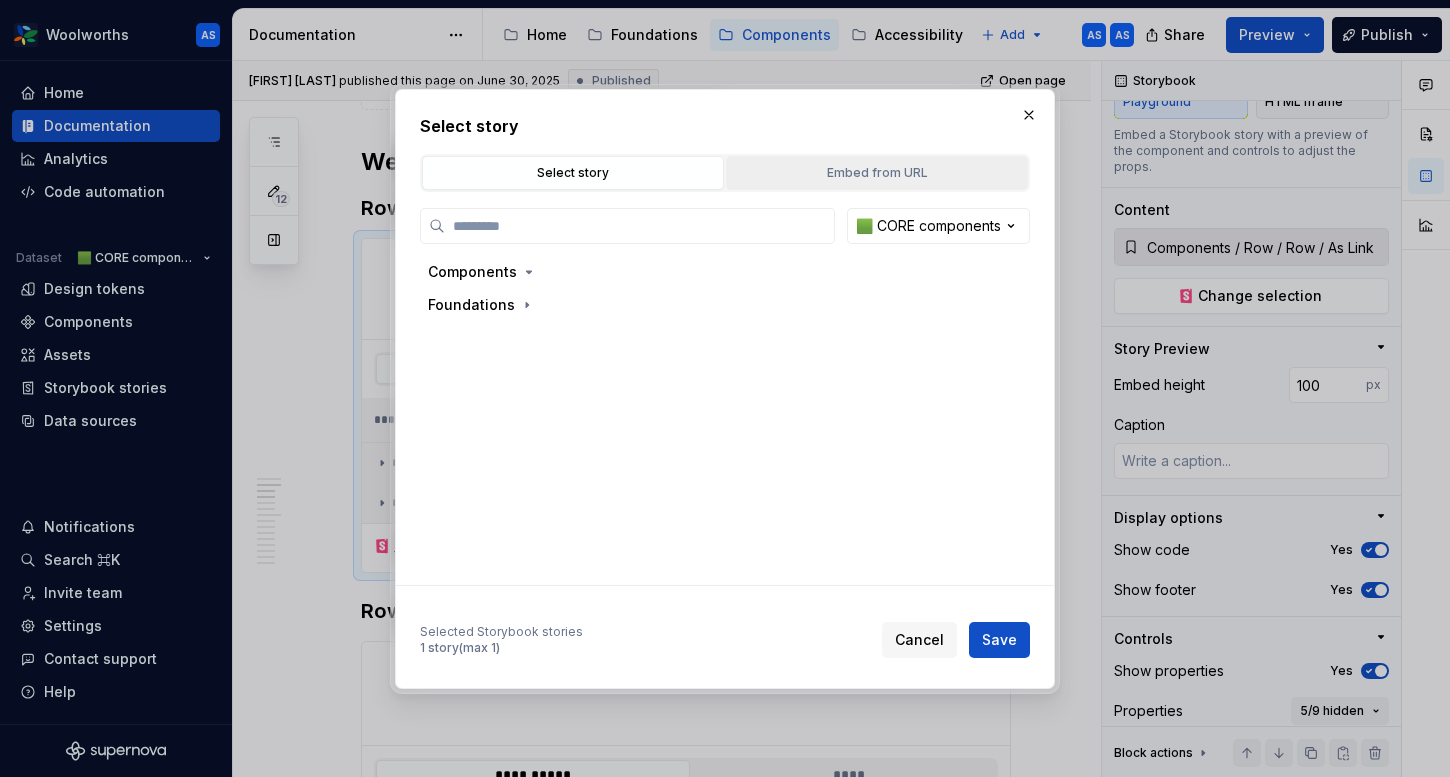 click on "Embed from URL" at bounding box center [877, 173] 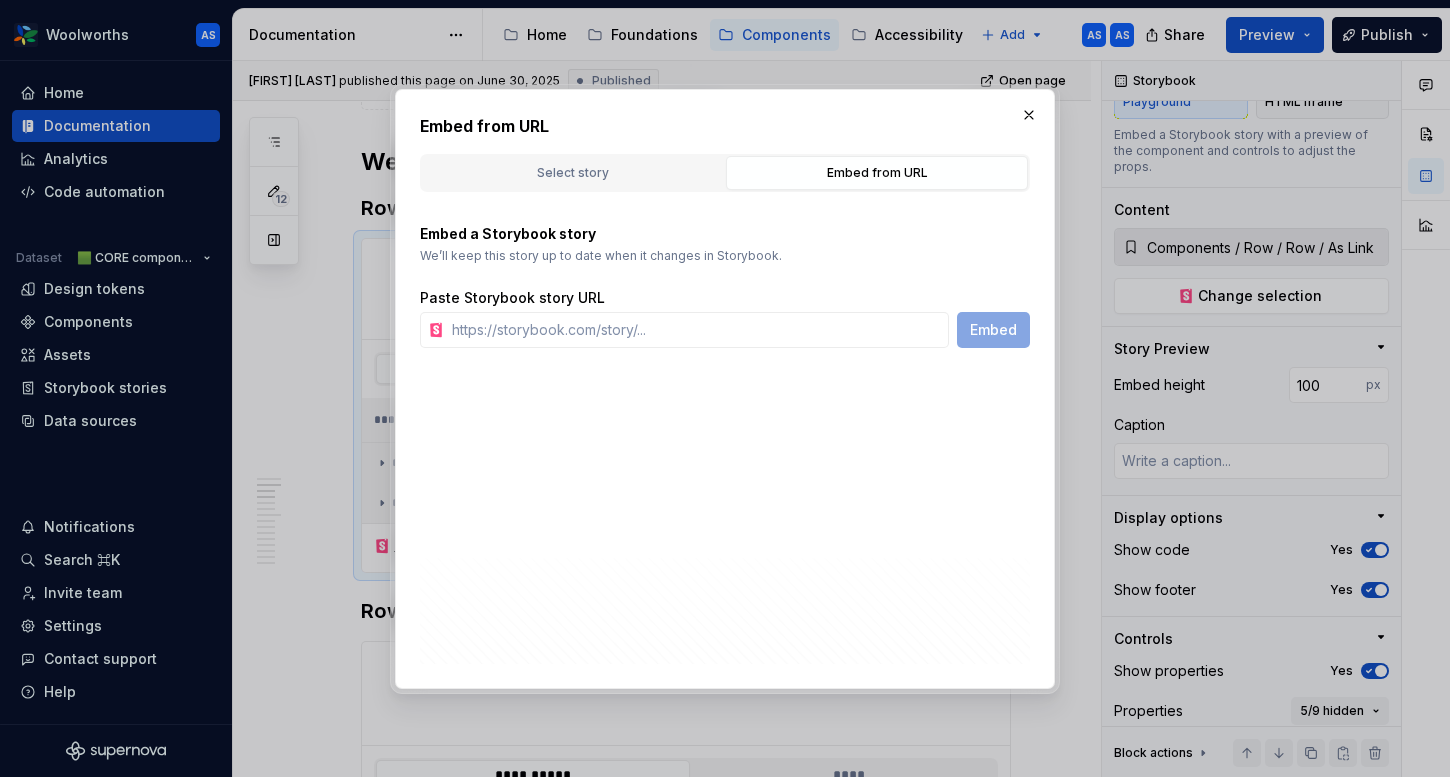 type on "*" 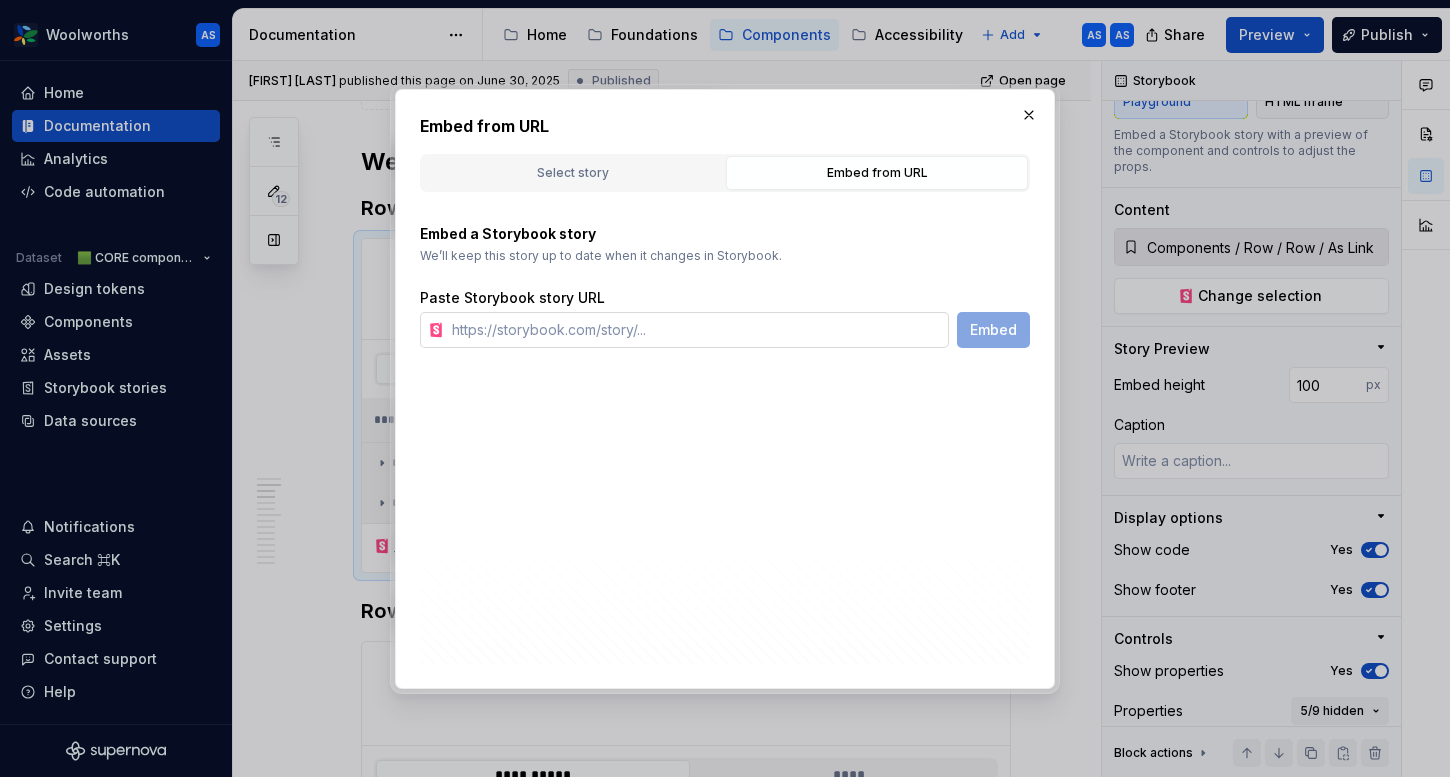 click at bounding box center [696, 330] 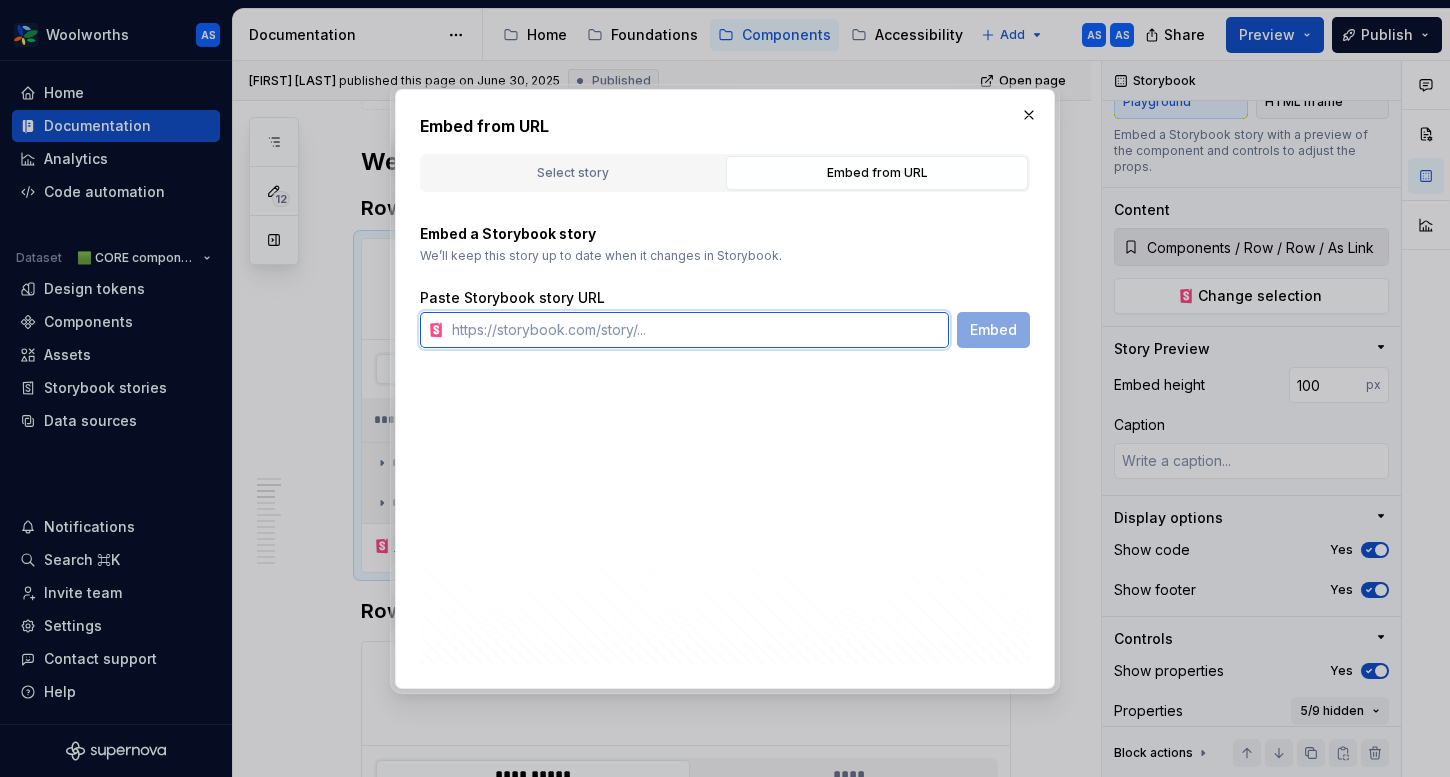 paste on "https://content-service.traderk8saae.prod.wx-d.net/component-library/index.html?path=/story/core-row-row--with-asset-icon" 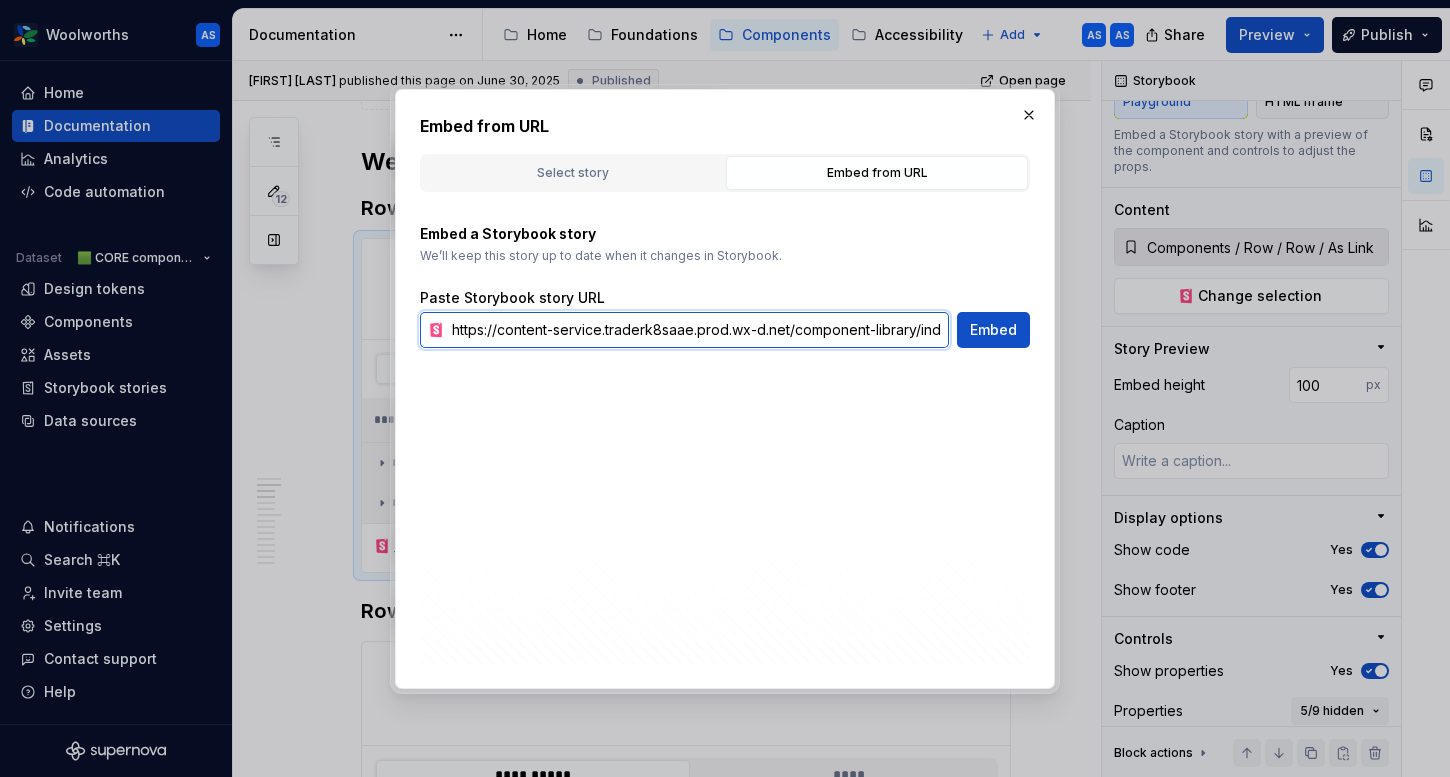 scroll, scrollTop: 0, scrollLeft: 349, axis: horizontal 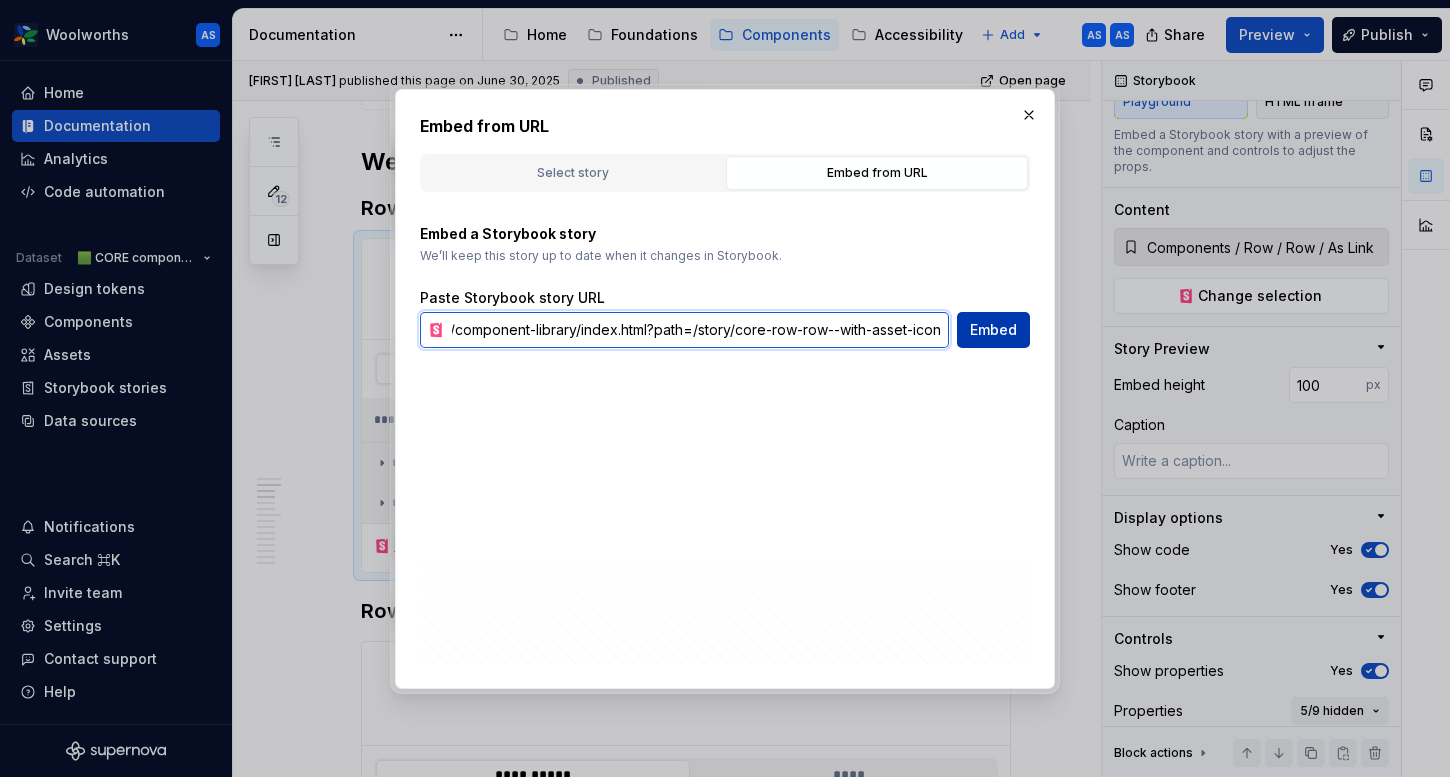 type on "https://content-service.traderk8saae.prod.wx-d.net/component-library/index.html?path=/story/core-row-row--with-asset-icon" 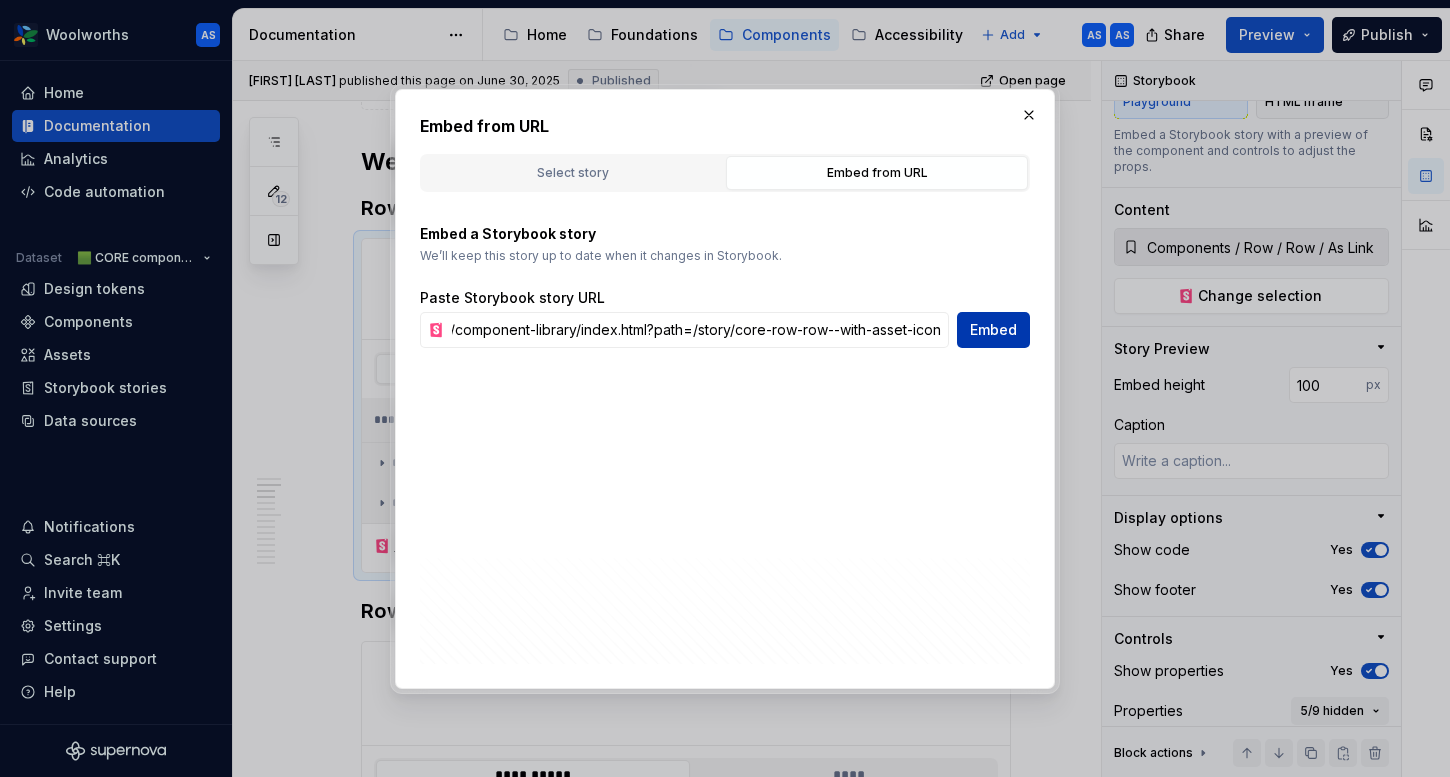 click on "Embed" at bounding box center (993, 330) 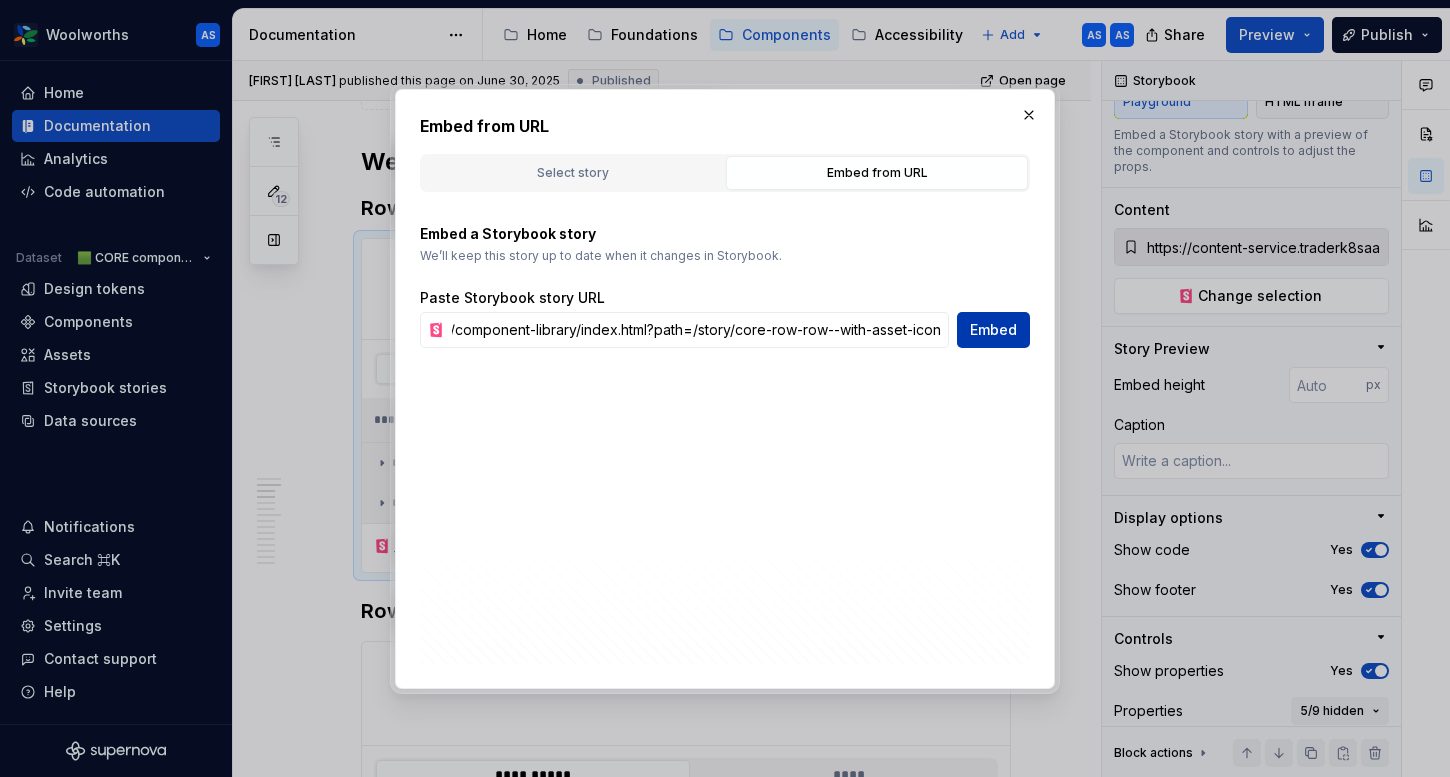 scroll, scrollTop: 0, scrollLeft: 0, axis: both 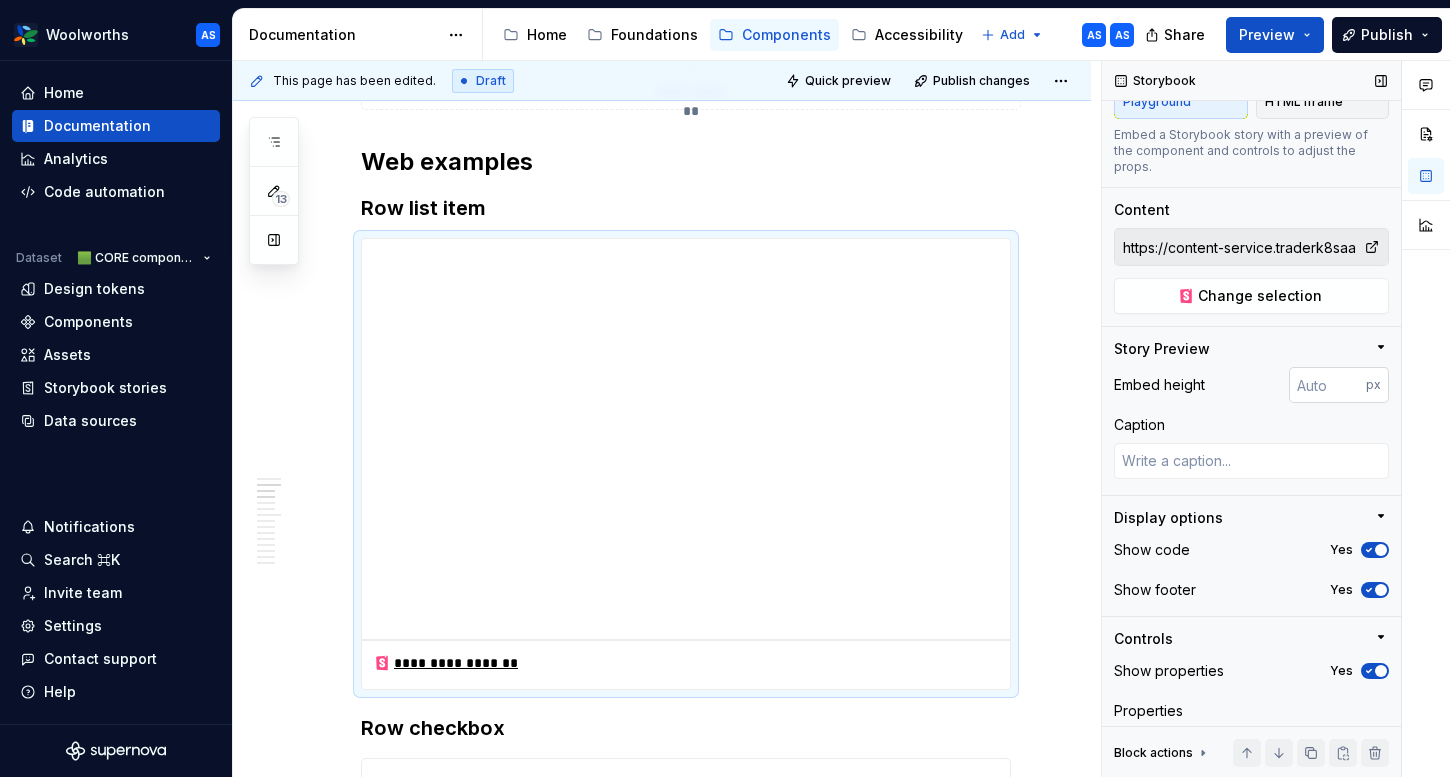 click at bounding box center [1327, 385] 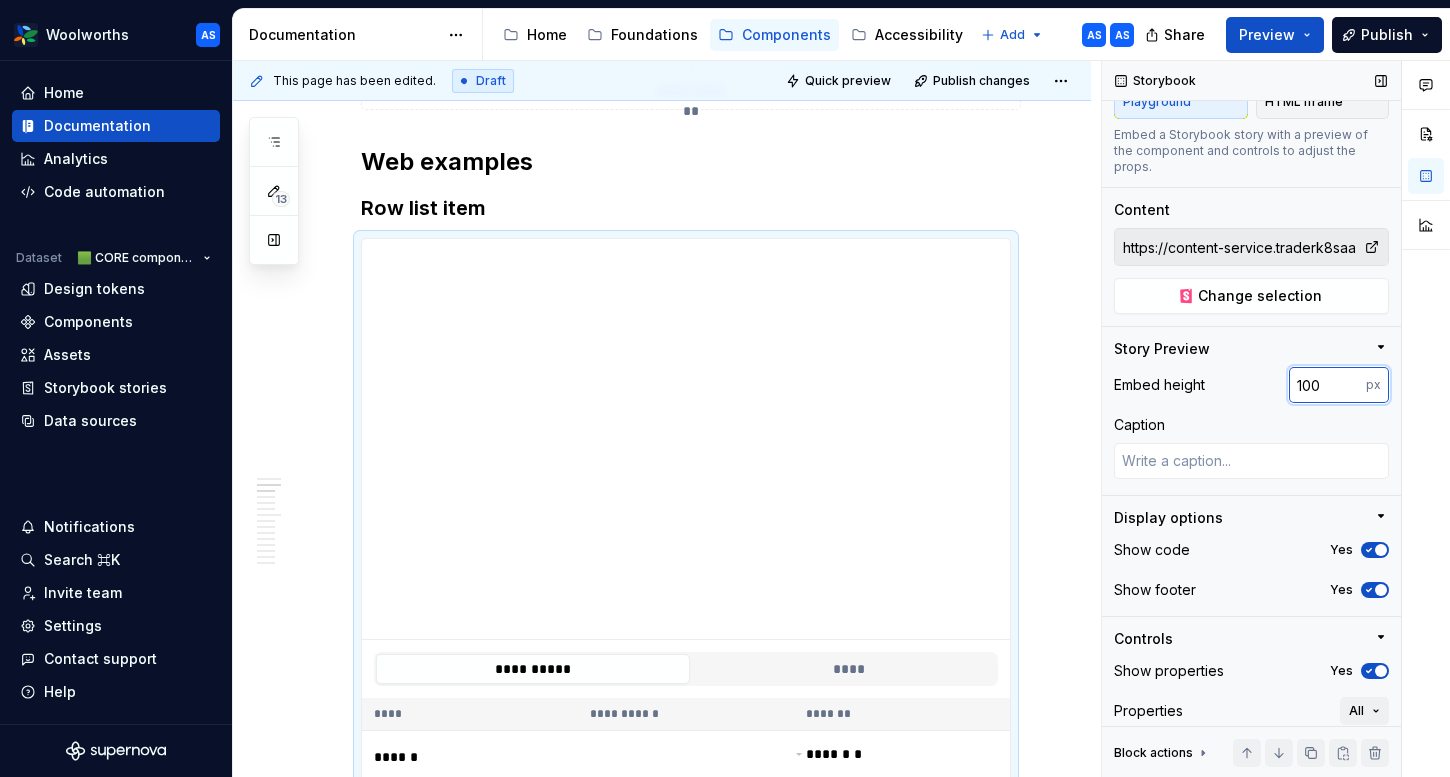 type on "100" 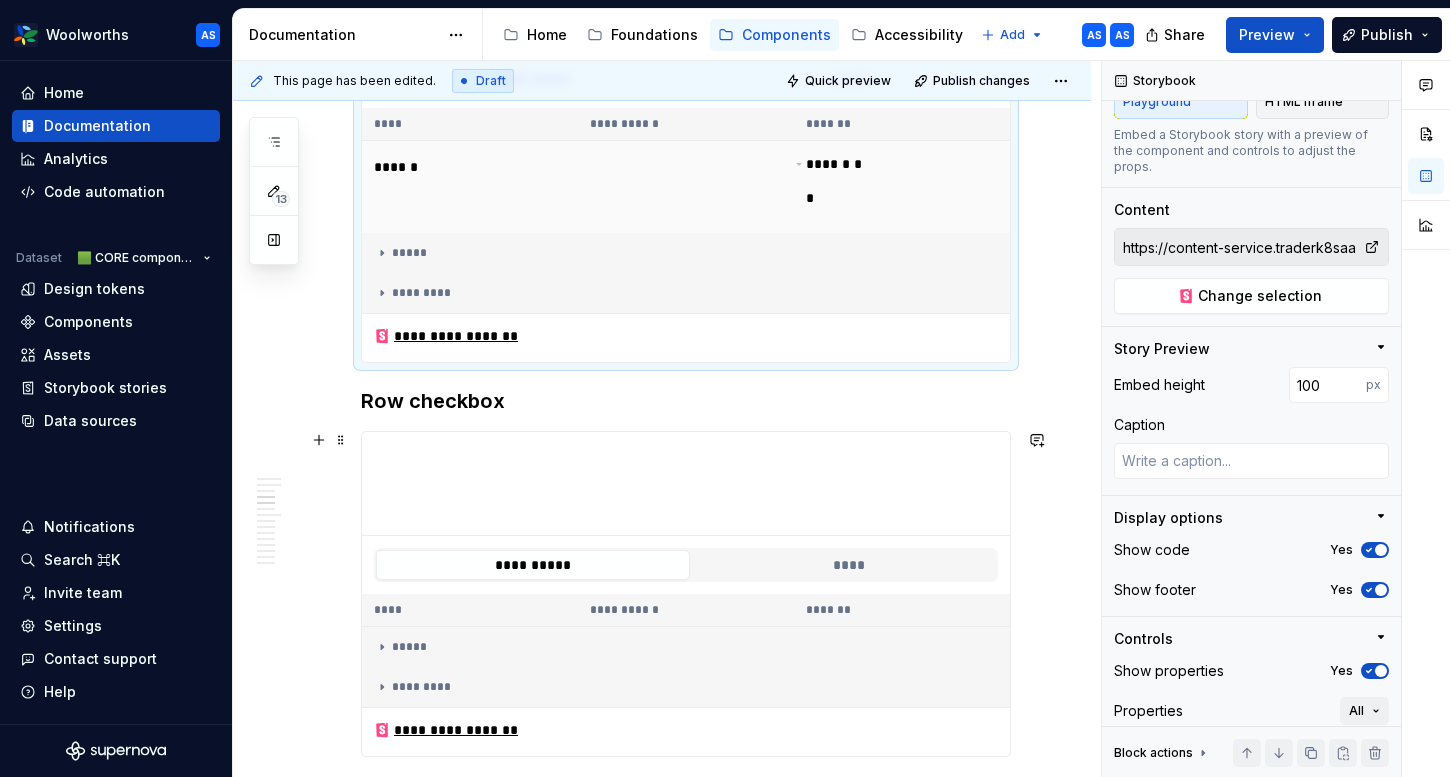 scroll, scrollTop: 1050, scrollLeft: 0, axis: vertical 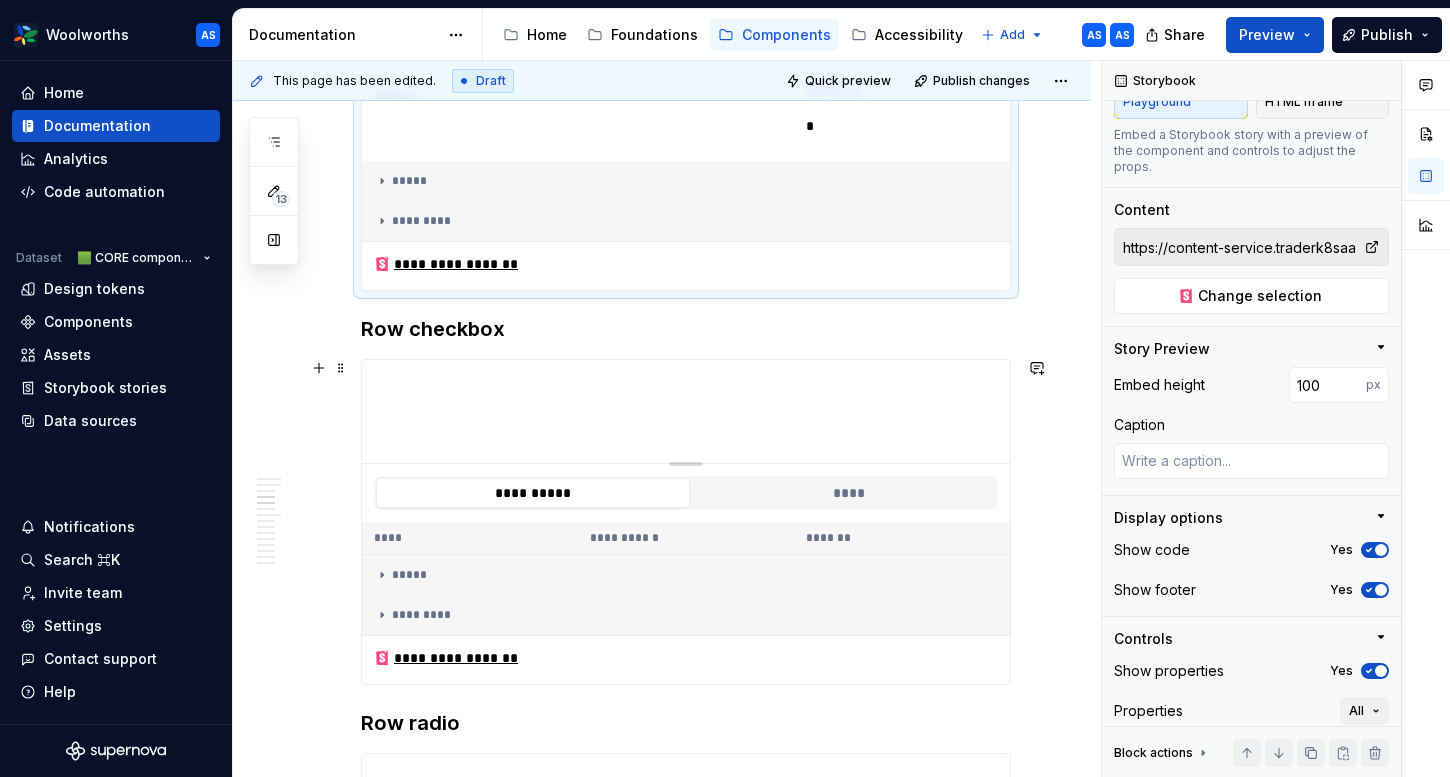 type on "*" 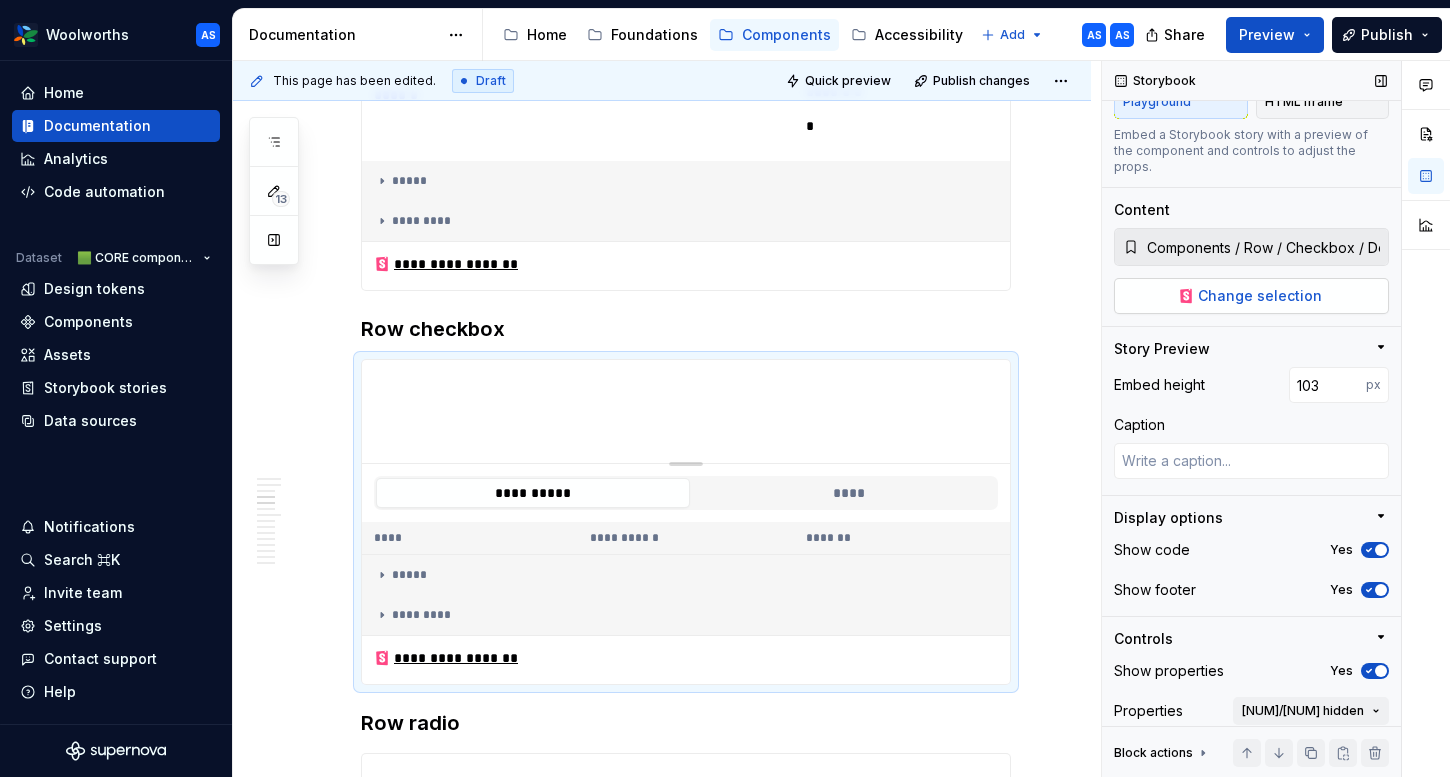 click on "Change selection" at bounding box center (1260, 296) 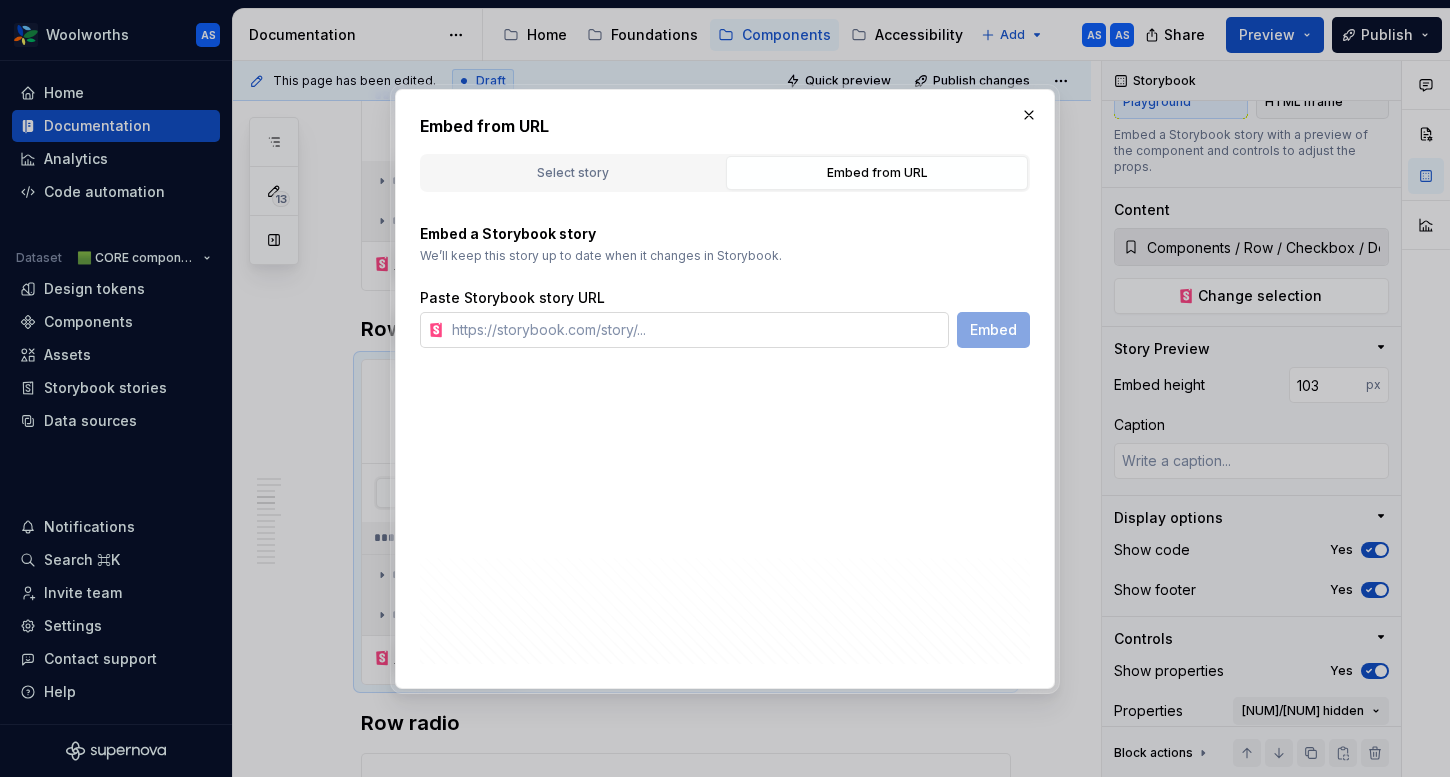 click at bounding box center (696, 330) 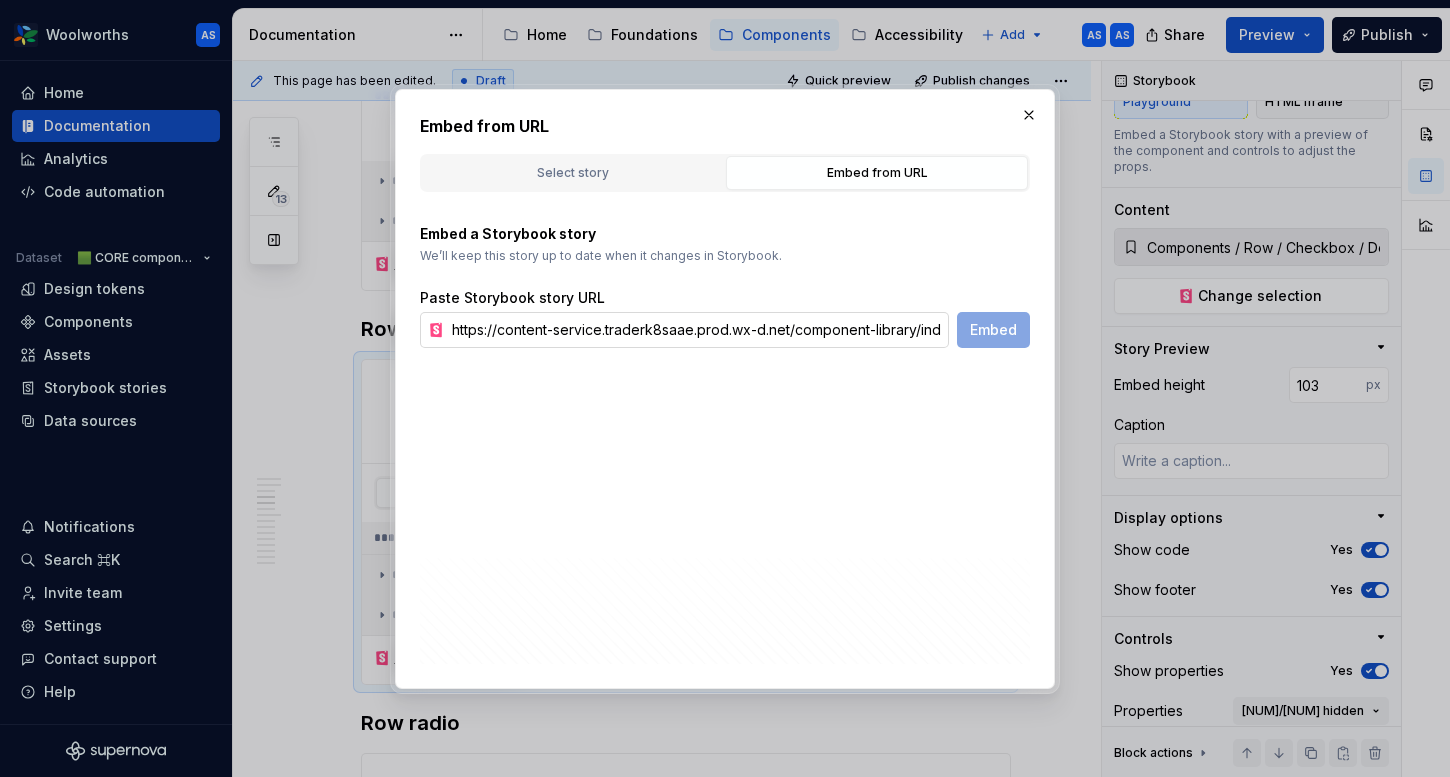 scroll, scrollTop: 0, scrollLeft: 331, axis: horizontal 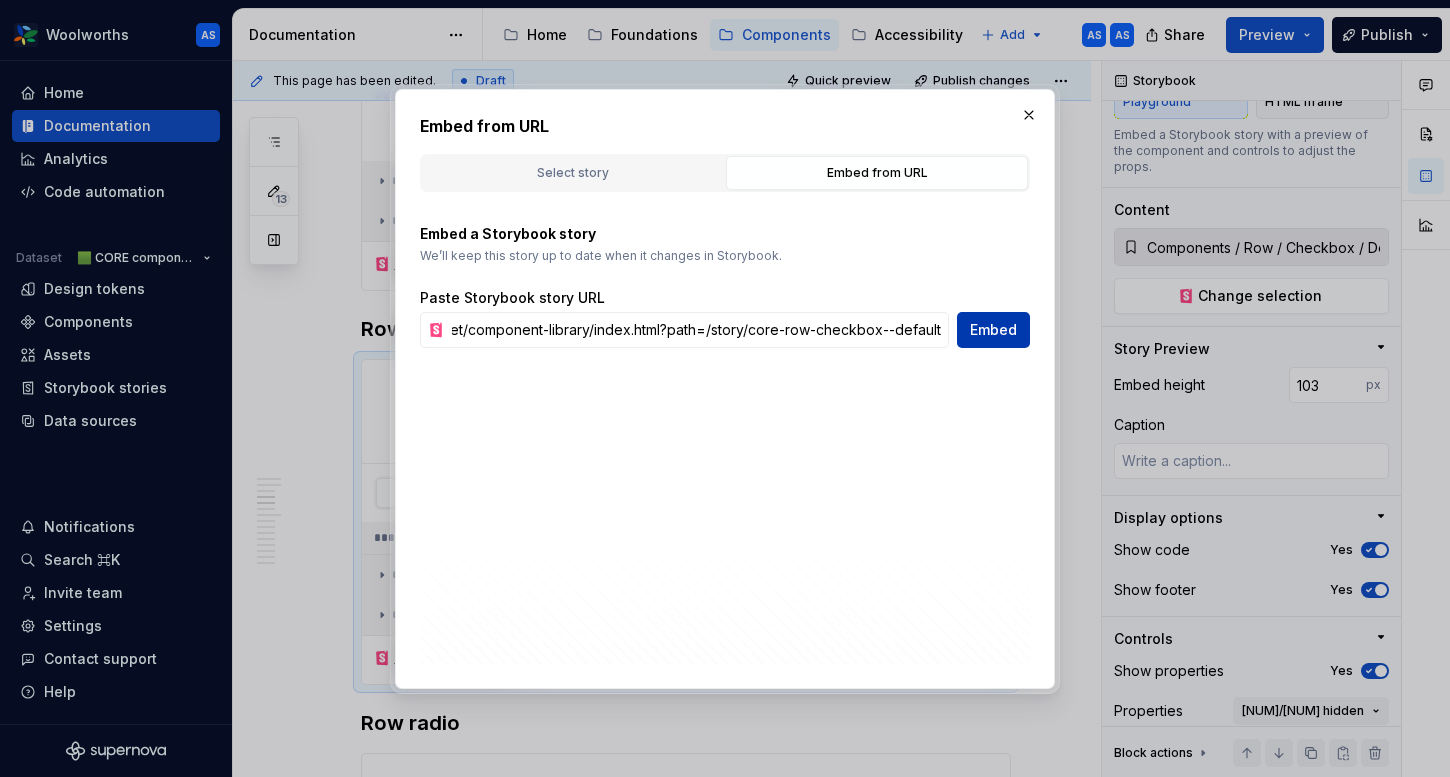 type on "https://content-service.traderk8saae.prod.wx-d.net/component-library/index.html?path=/story/core-row-checkbox--default" 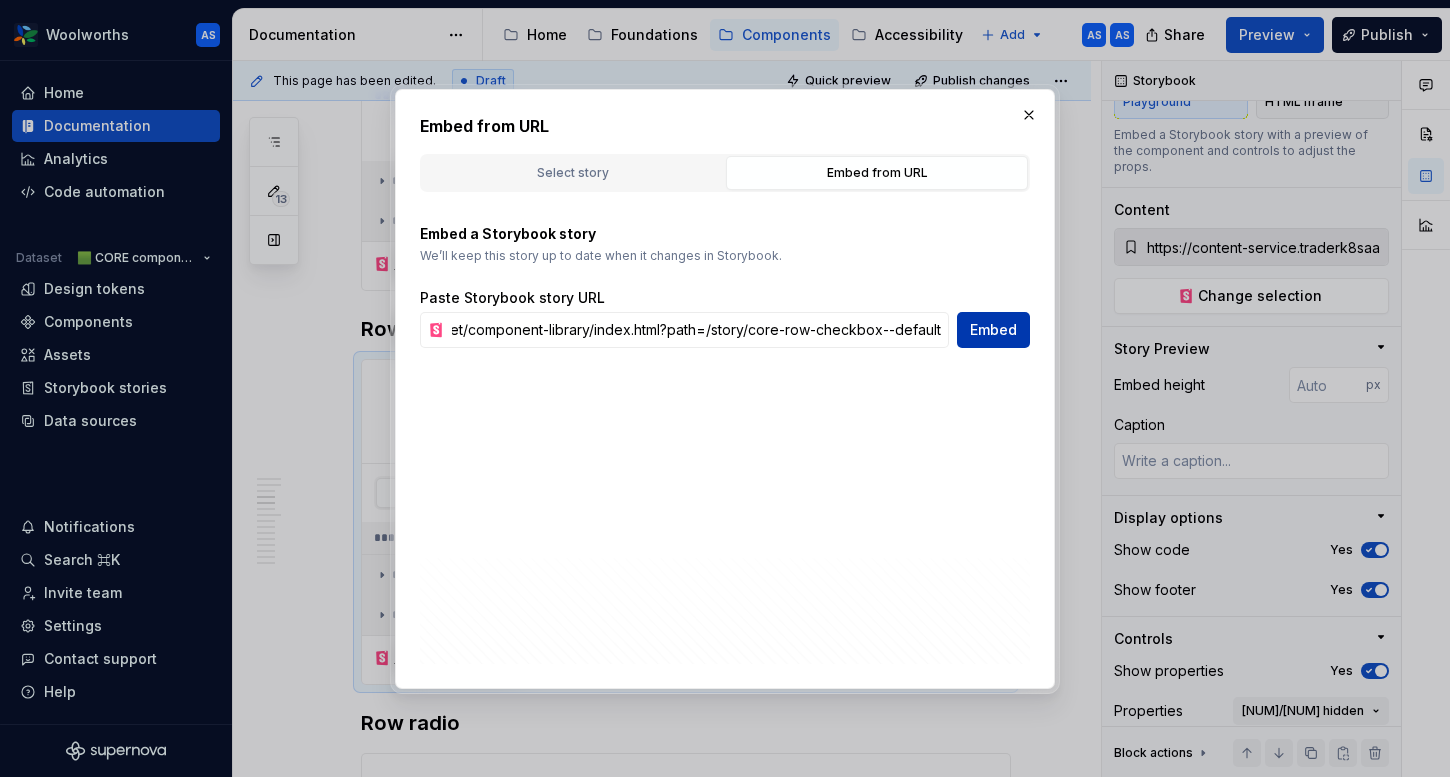 scroll, scrollTop: 0, scrollLeft: 0, axis: both 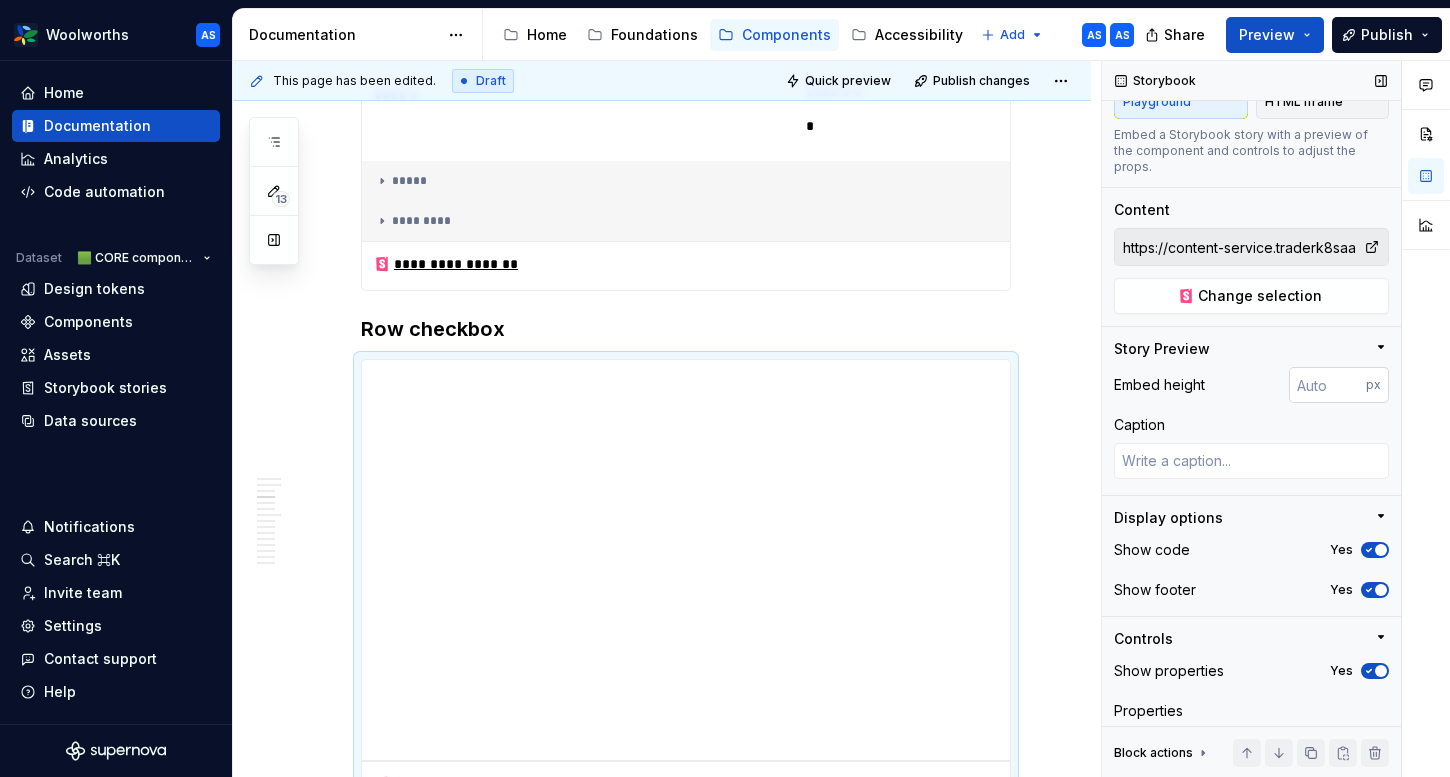 click at bounding box center [1327, 385] 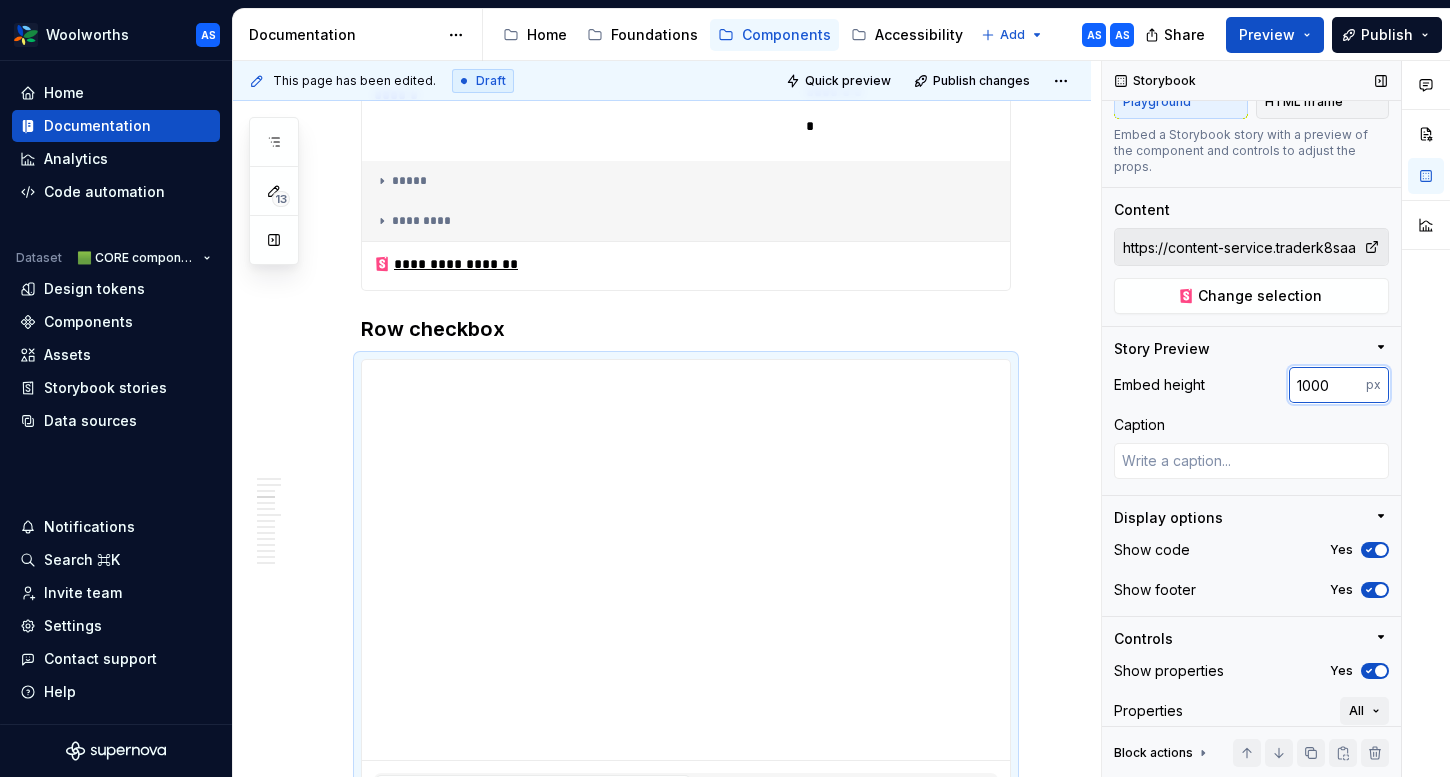 type on "1000" 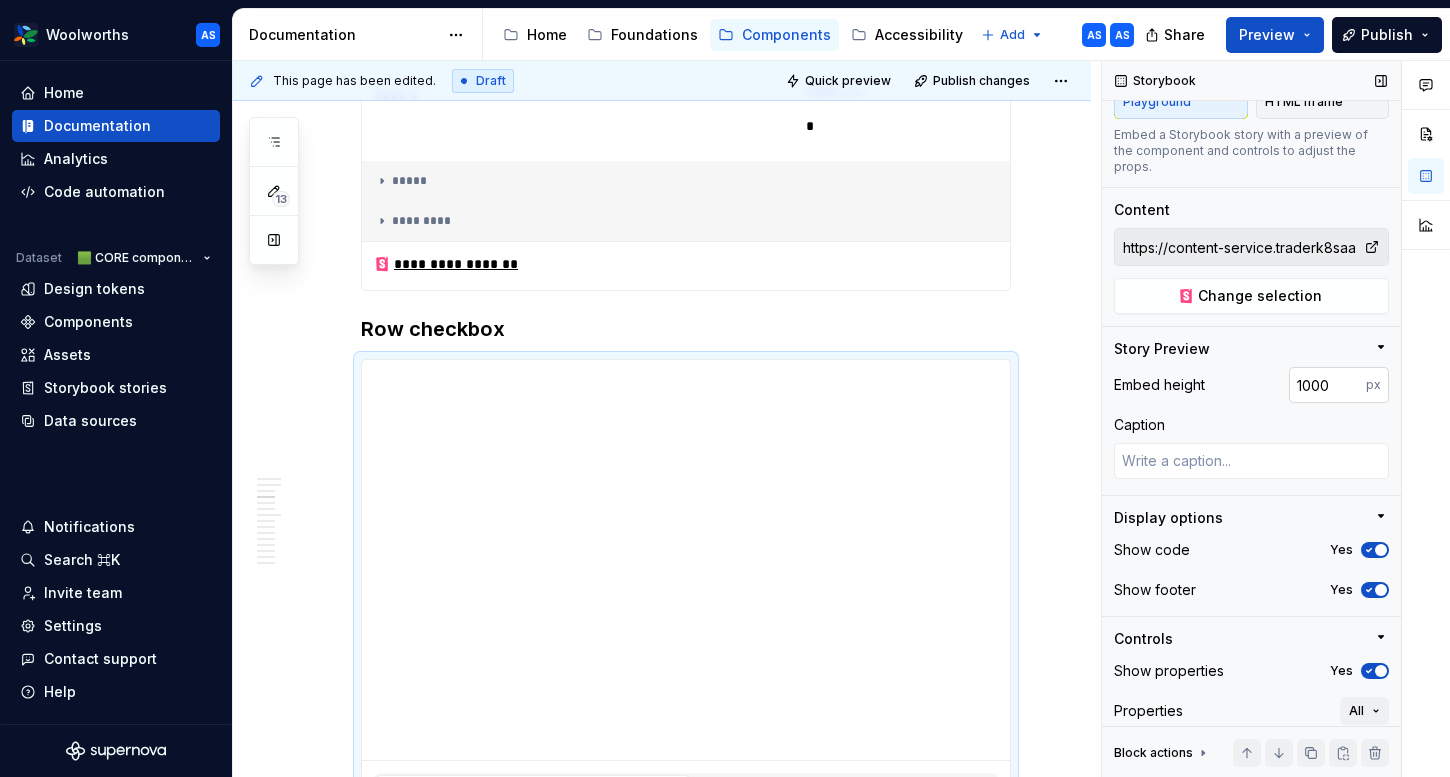 type on "*" 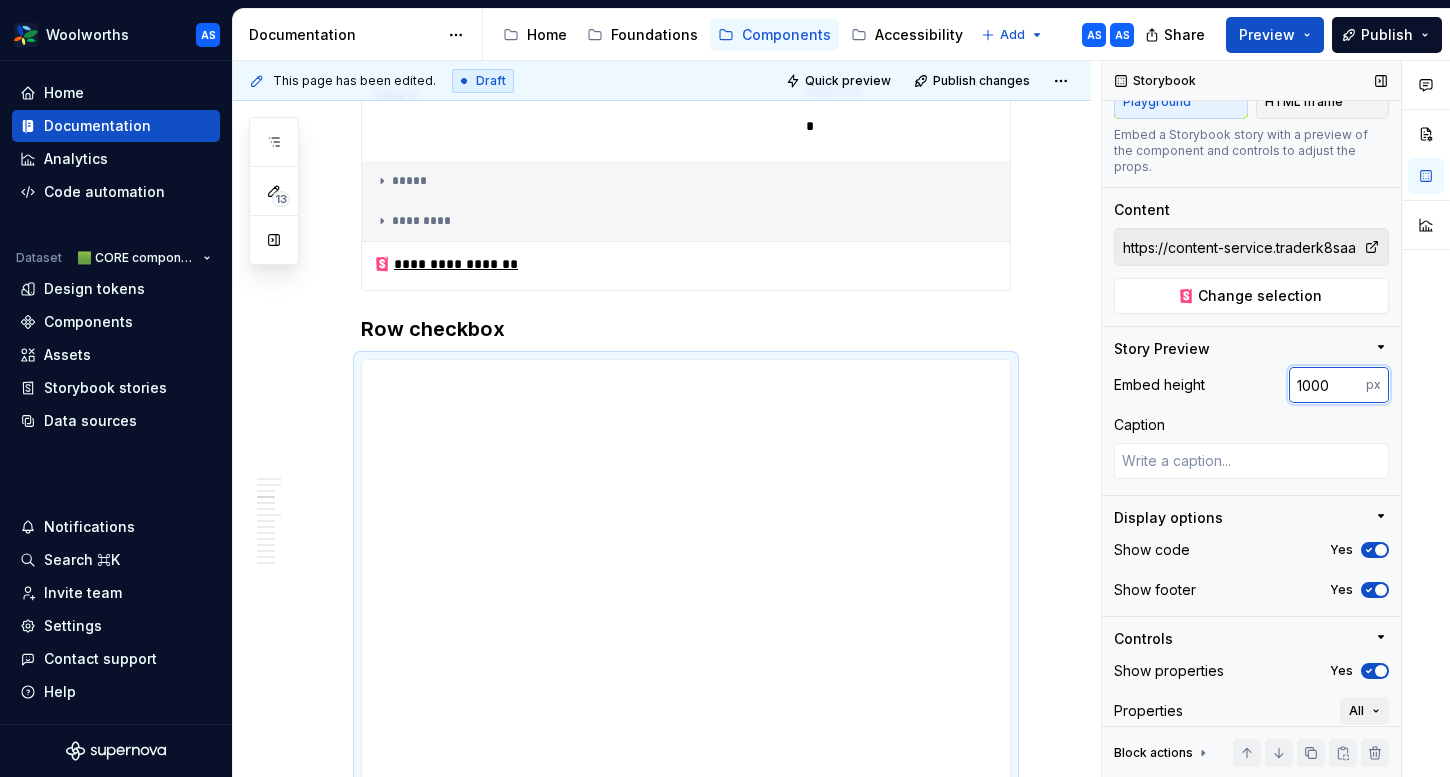 click on "1000" at bounding box center [1327, 385] 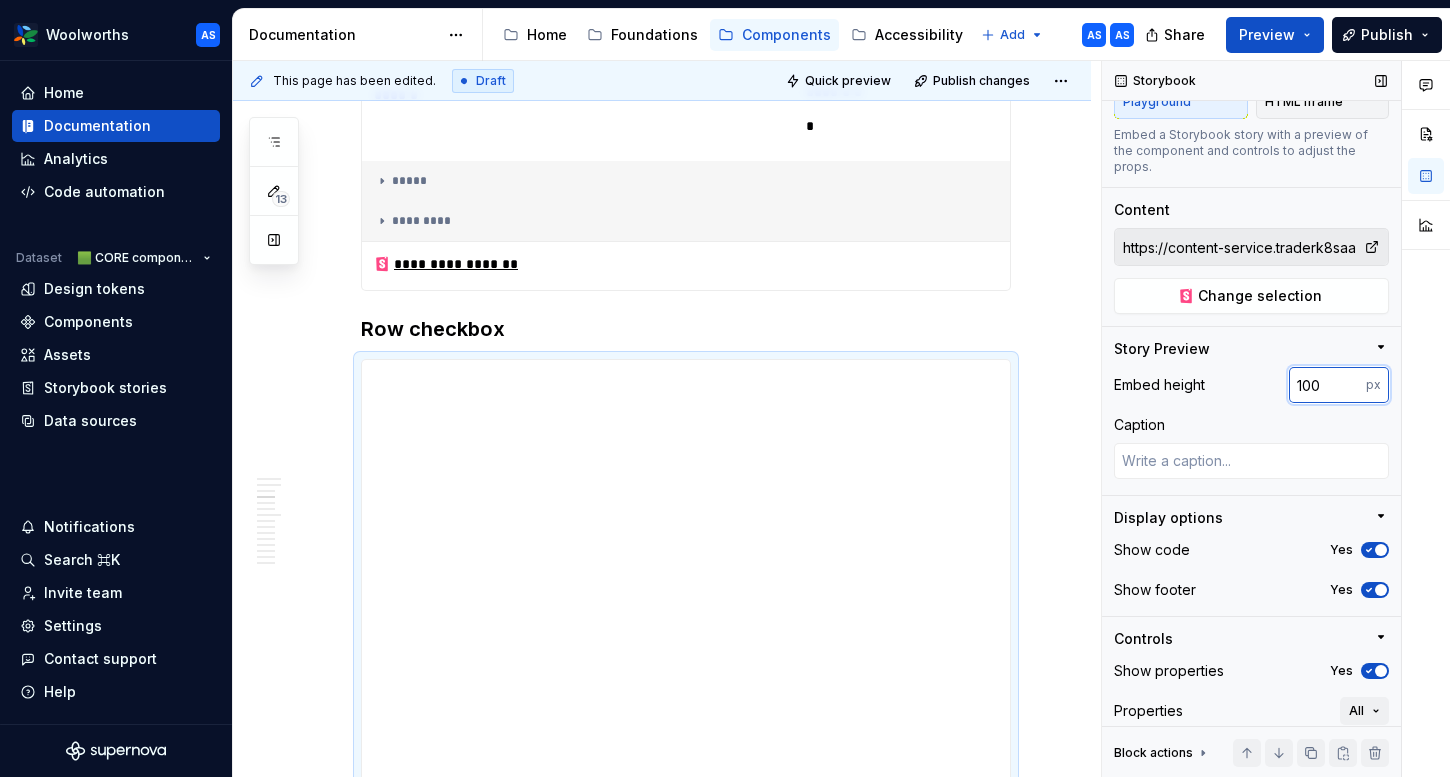 type on "100" 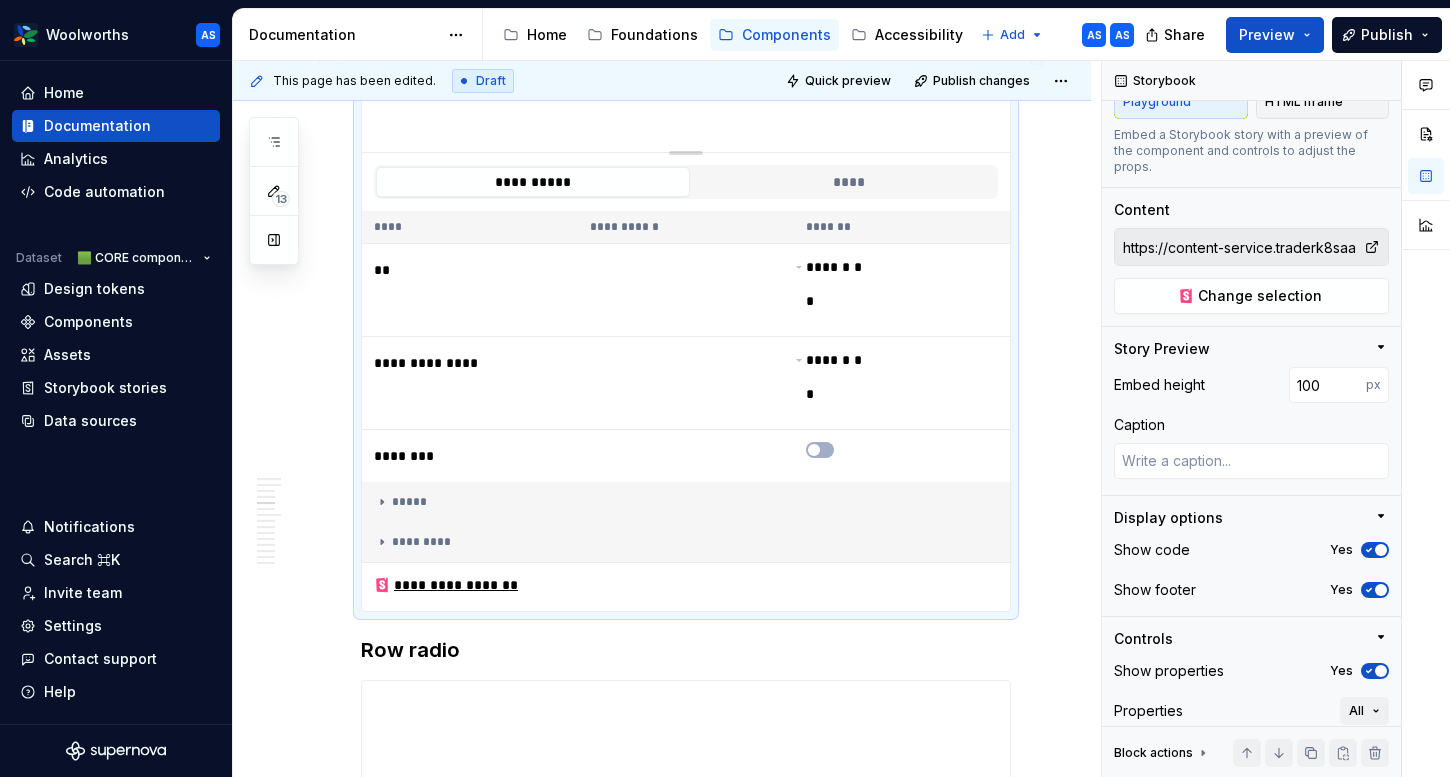 scroll, scrollTop: 1637, scrollLeft: 0, axis: vertical 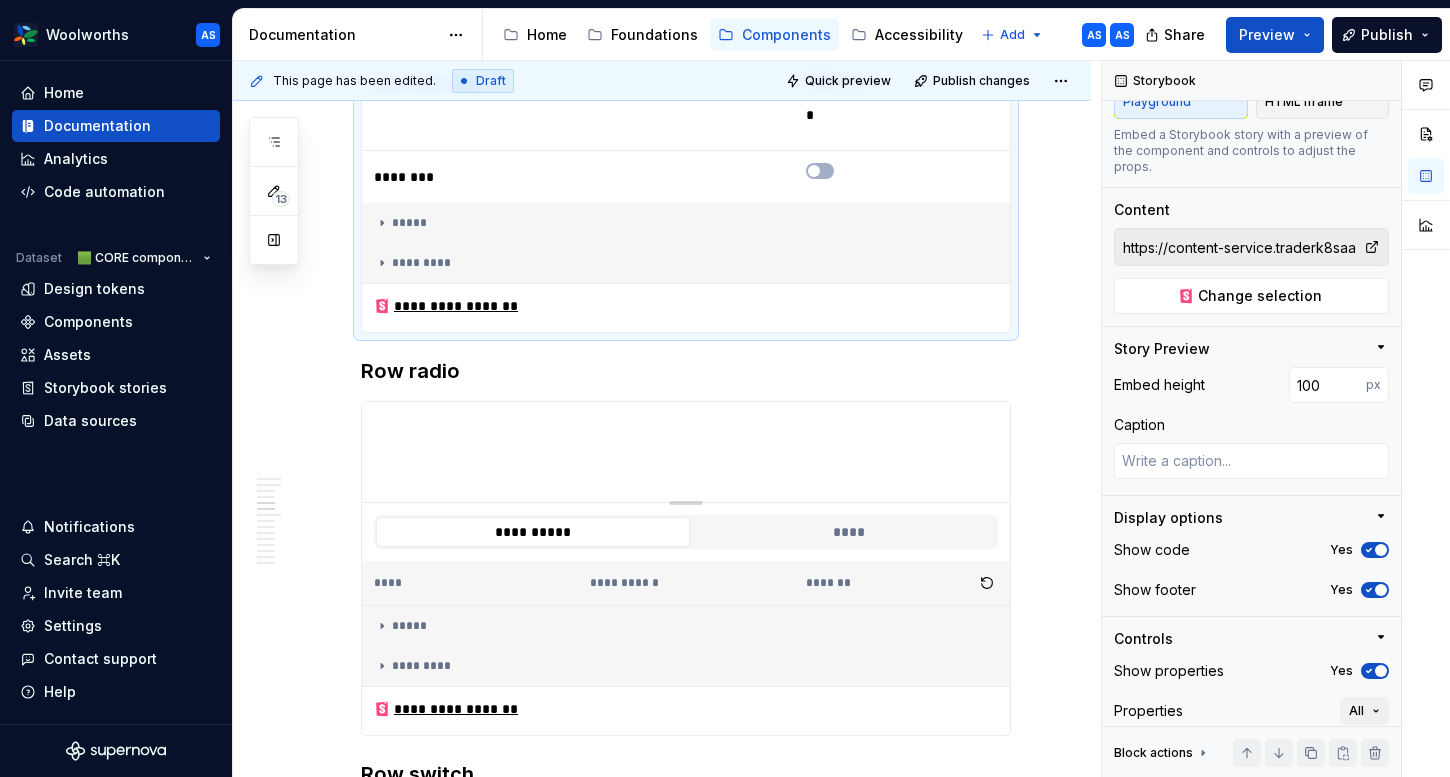 type on "*" 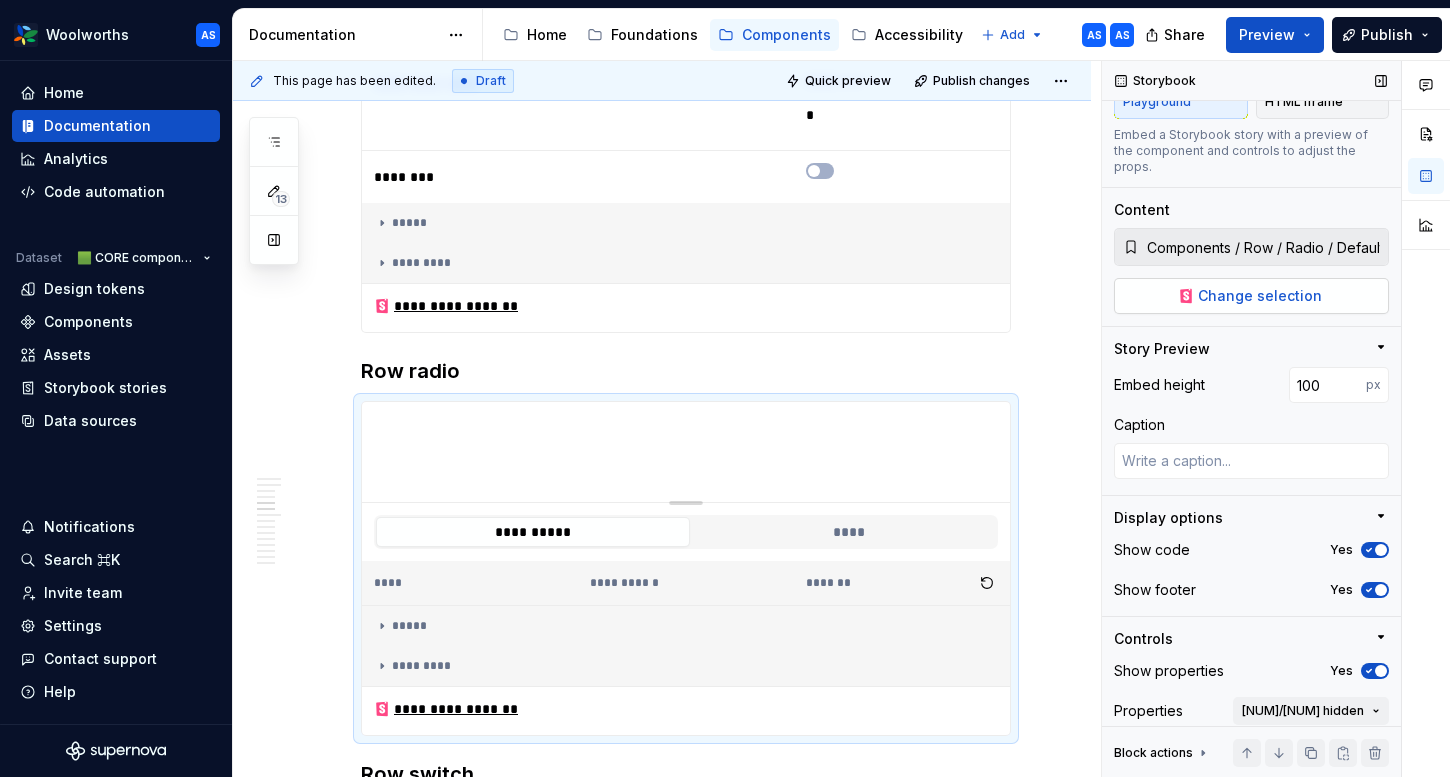 click on "Change selection" at bounding box center (1251, 296) 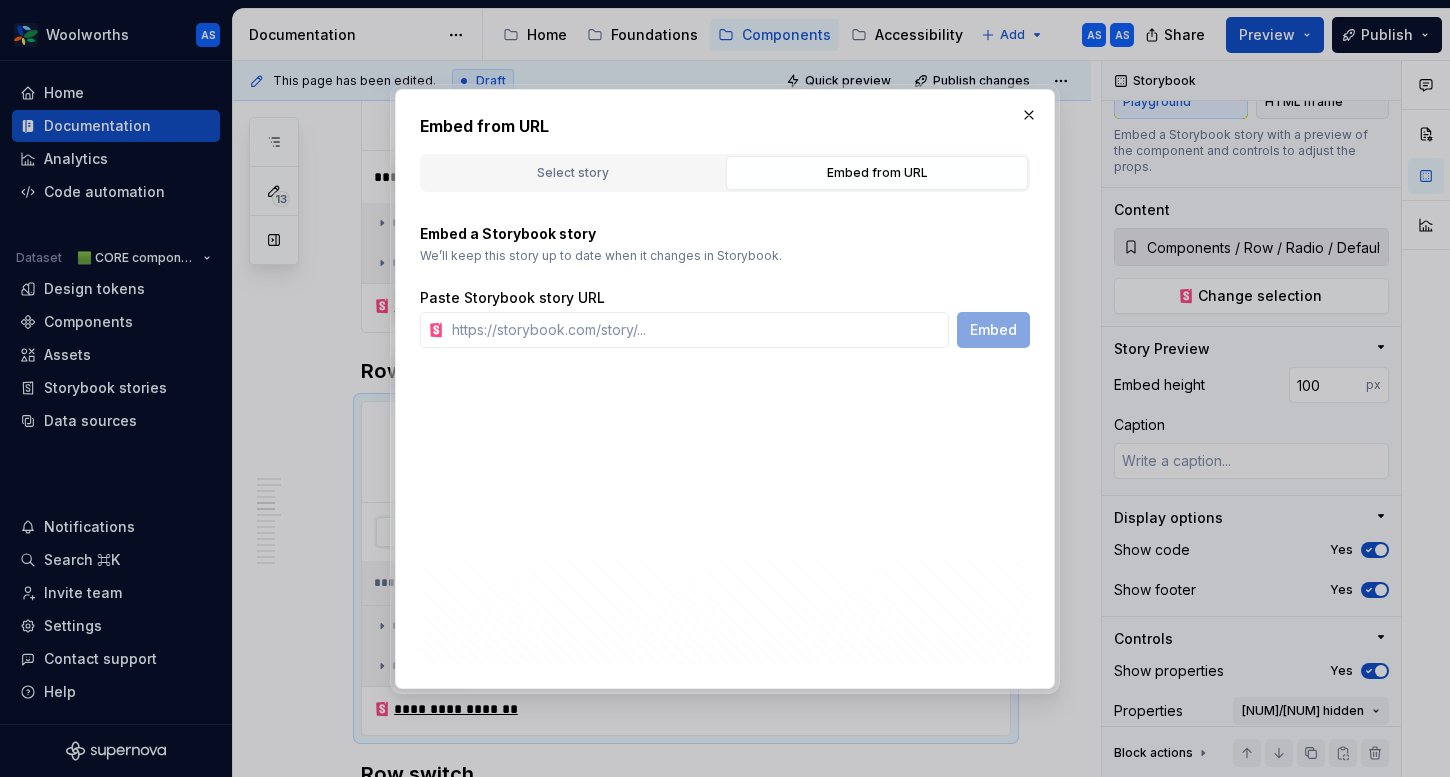 type on "https://content-service.traderk8saae.prod.wx-d.net/component-library/index.html?path=/story/core-row-radio--default" 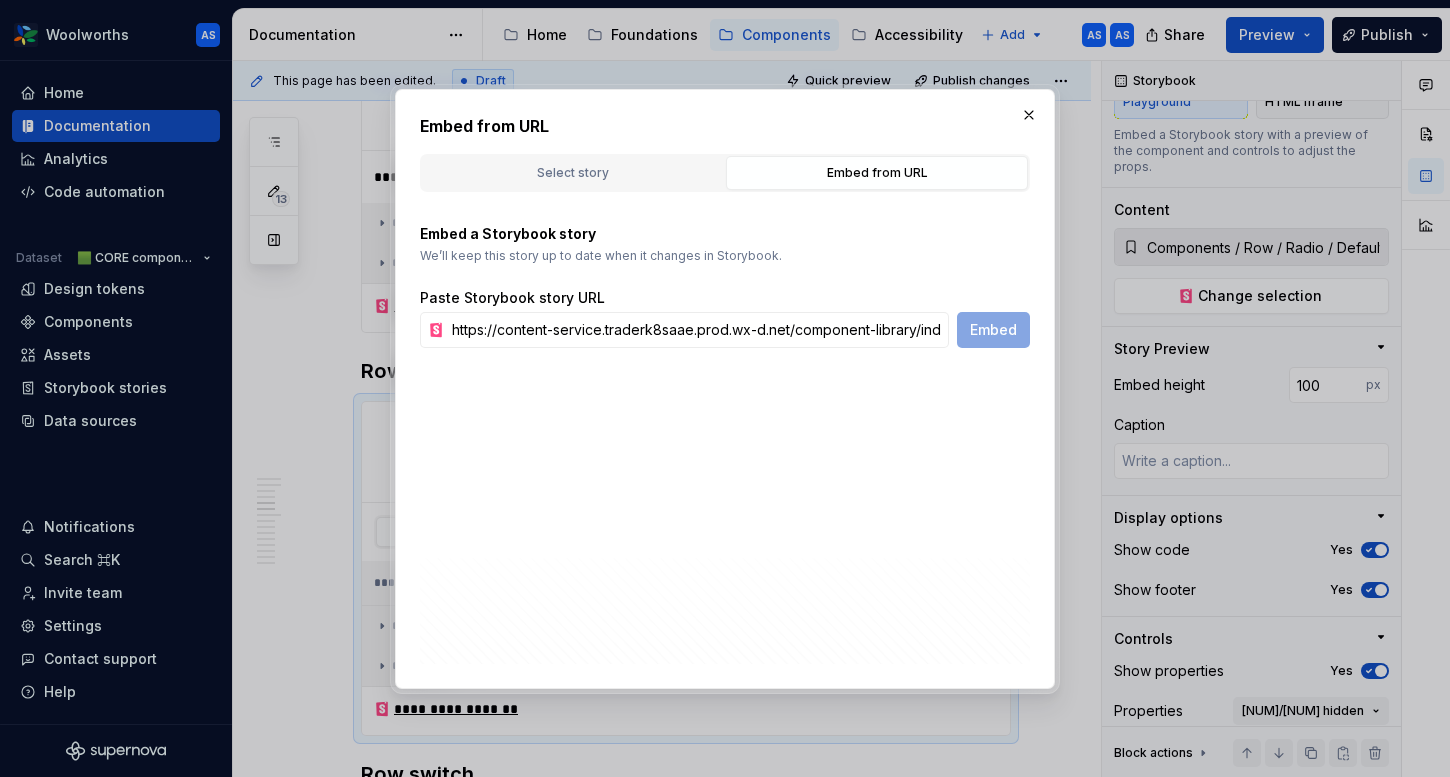 scroll, scrollTop: 0, scrollLeft: 300, axis: horizontal 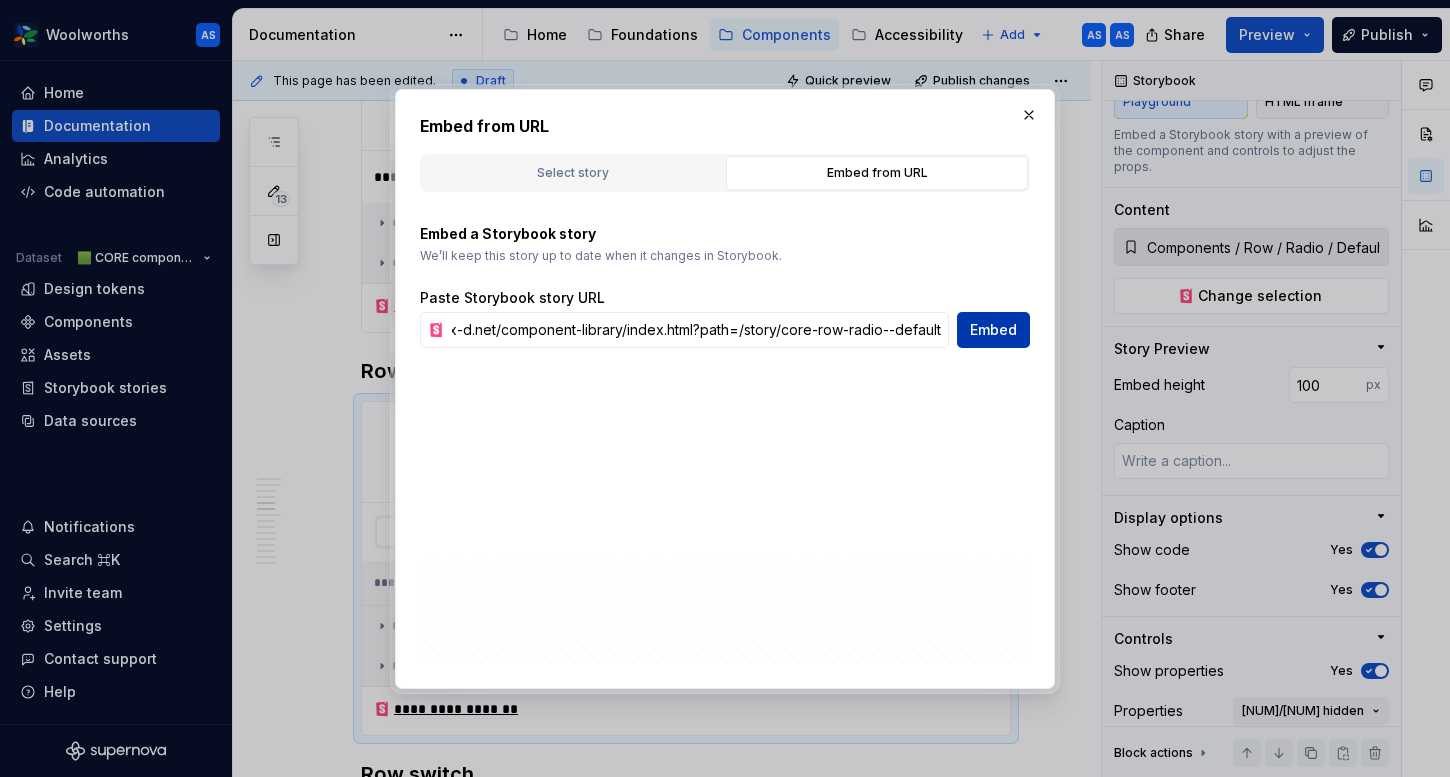 type on "*" 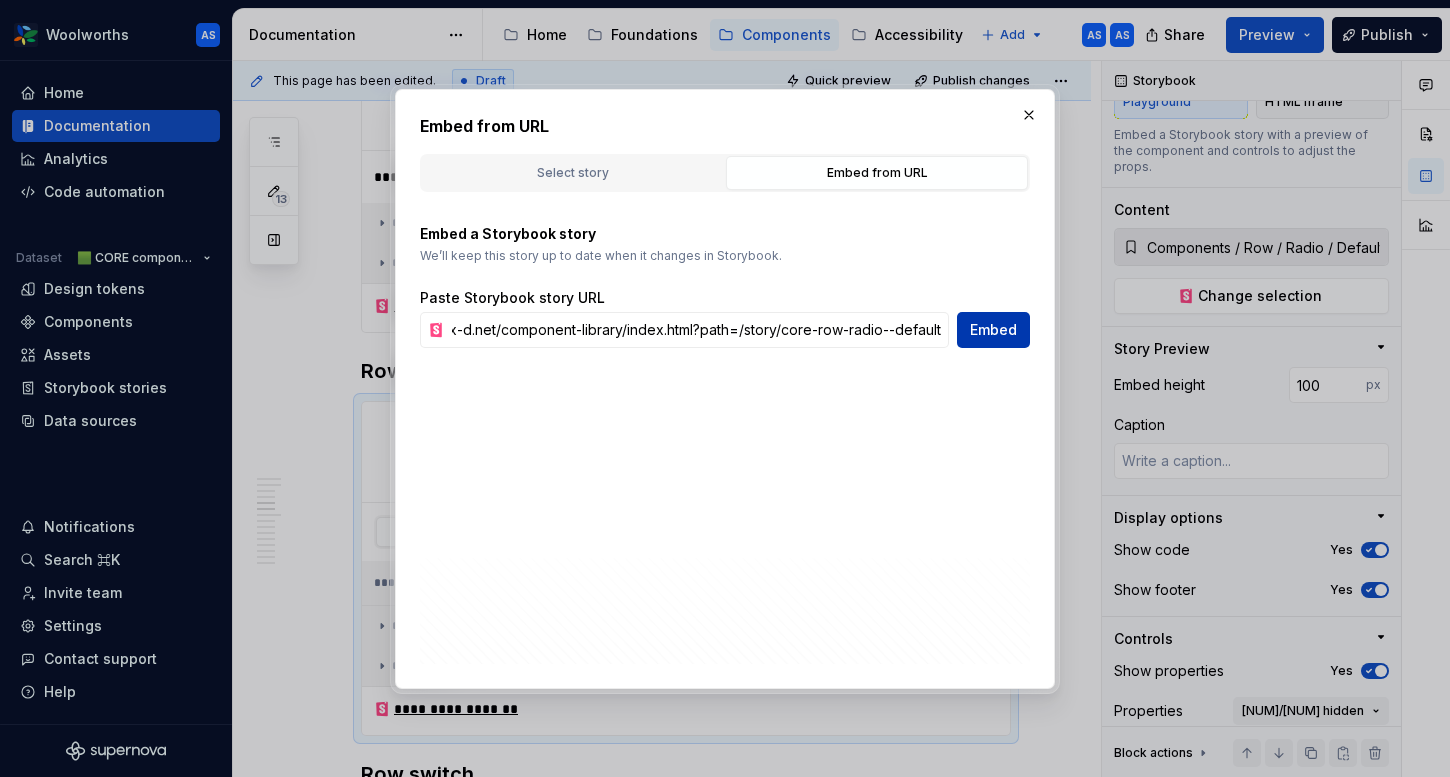 type on "https://content-service.traderk8saae.prod.wx-d.net/component-library/index.html?path=/story/core-row-radio--default" 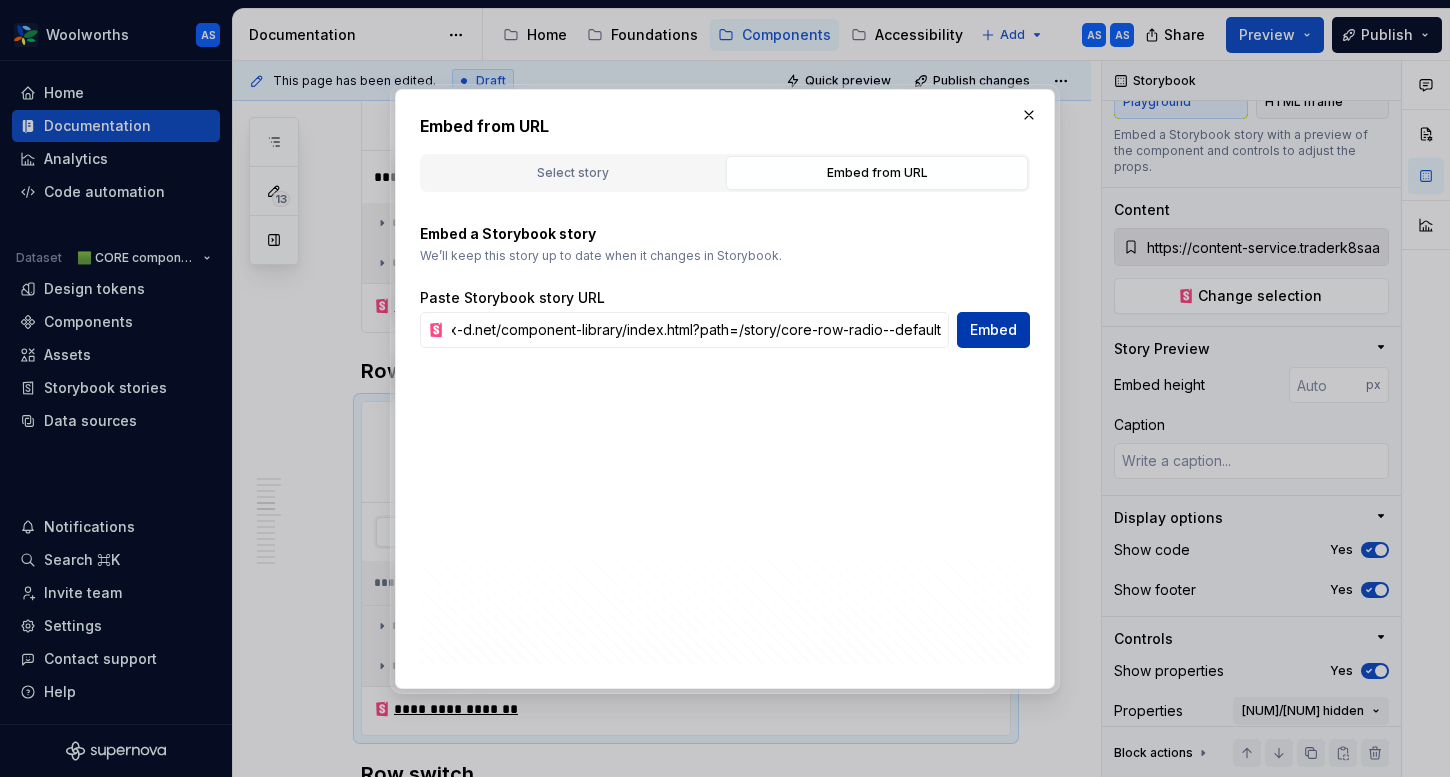 scroll, scrollTop: 0, scrollLeft: 0, axis: both 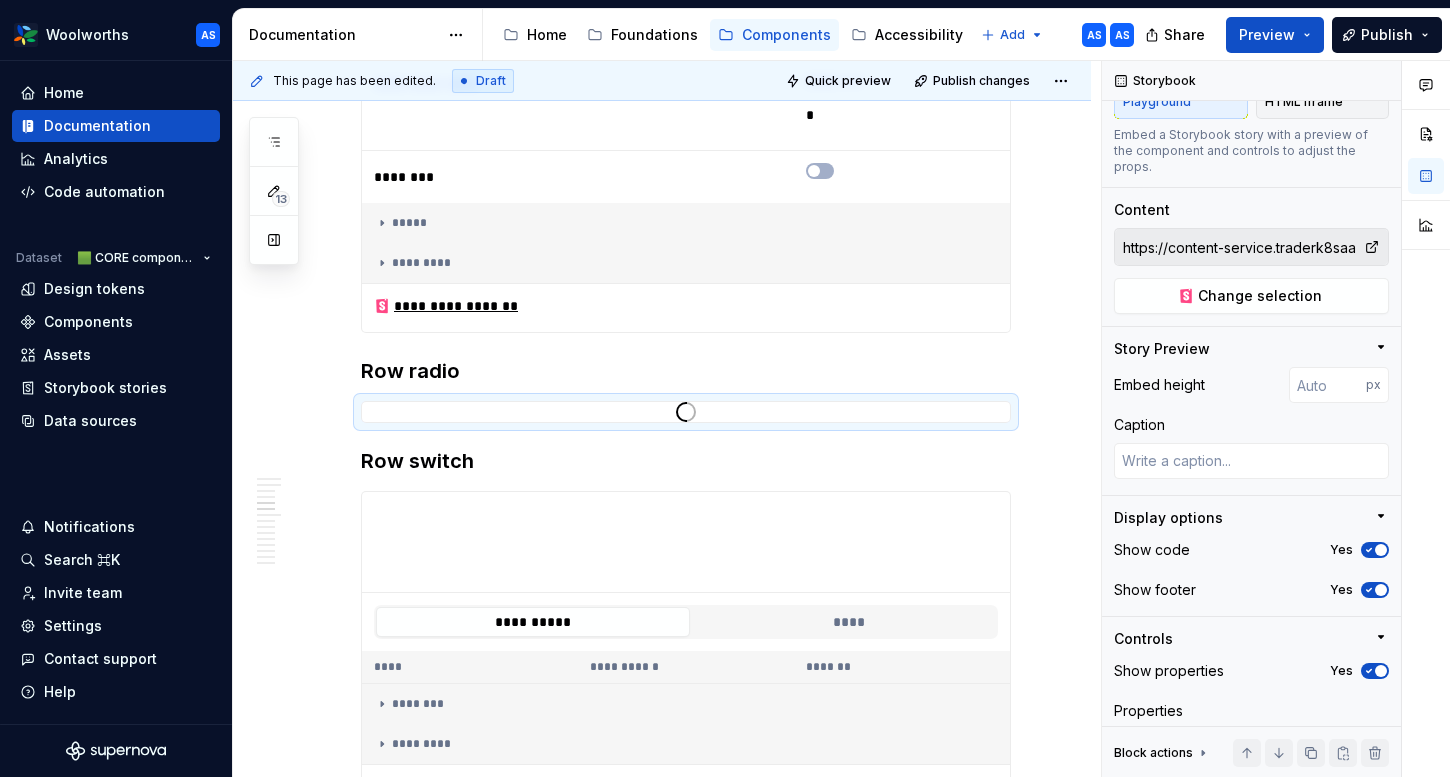 type on "*" 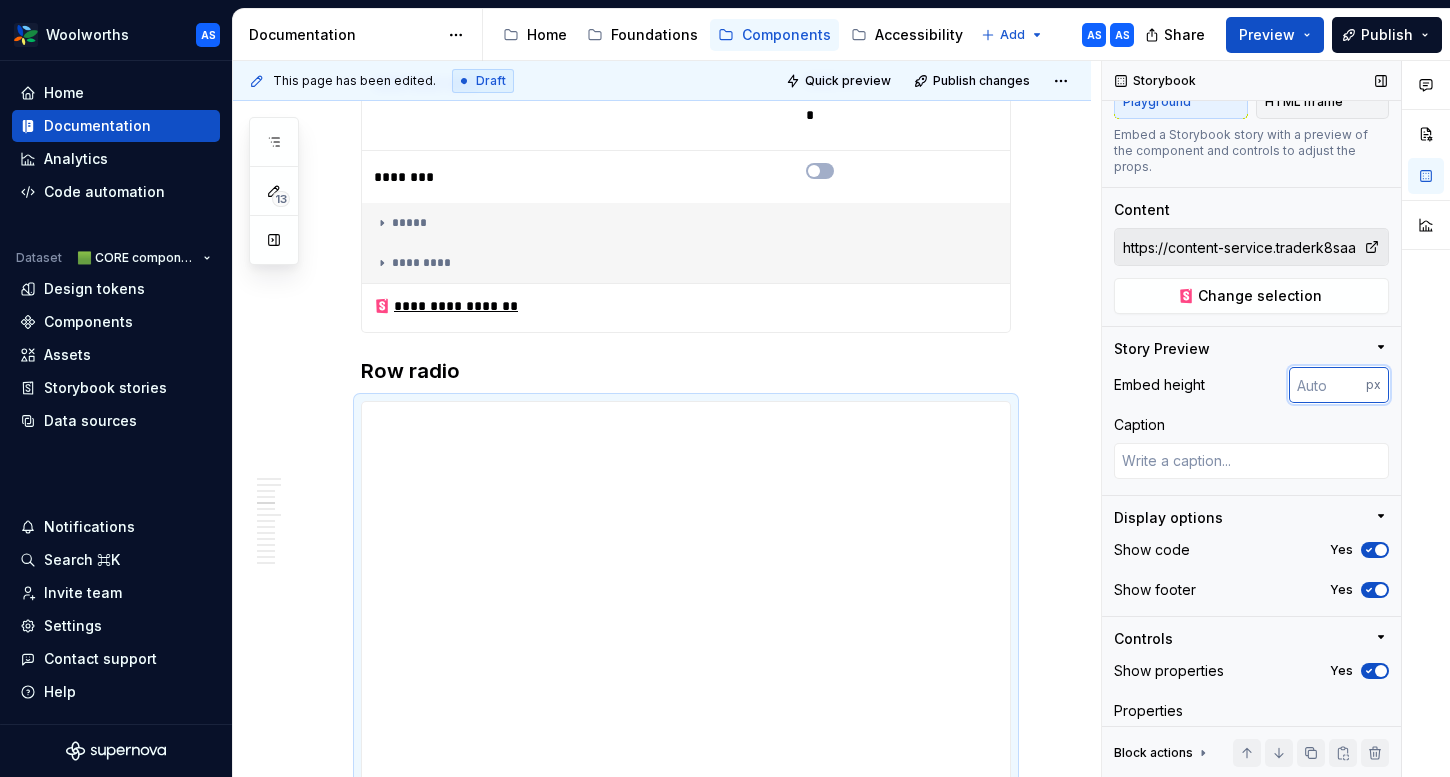 click at bounding box center (1327, 385) 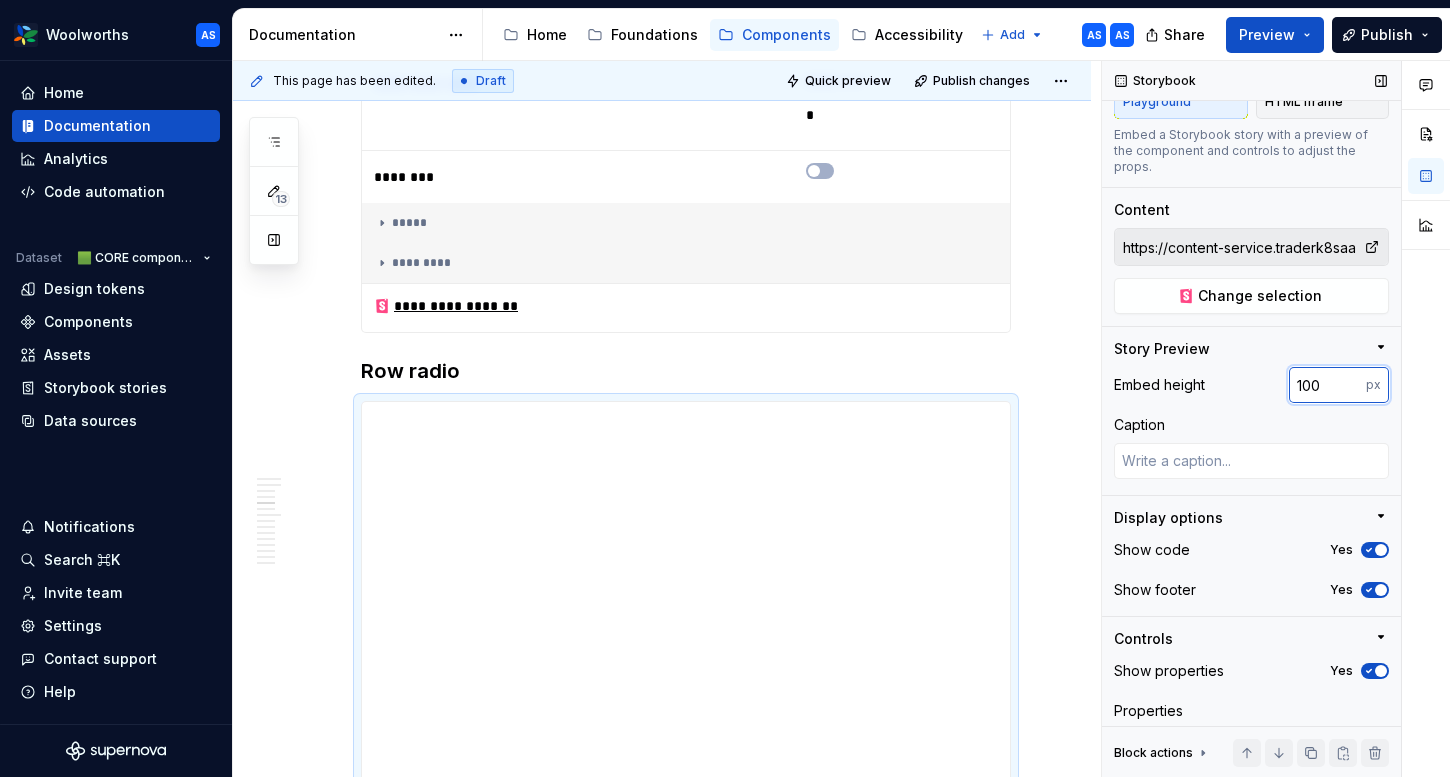 type on "100" 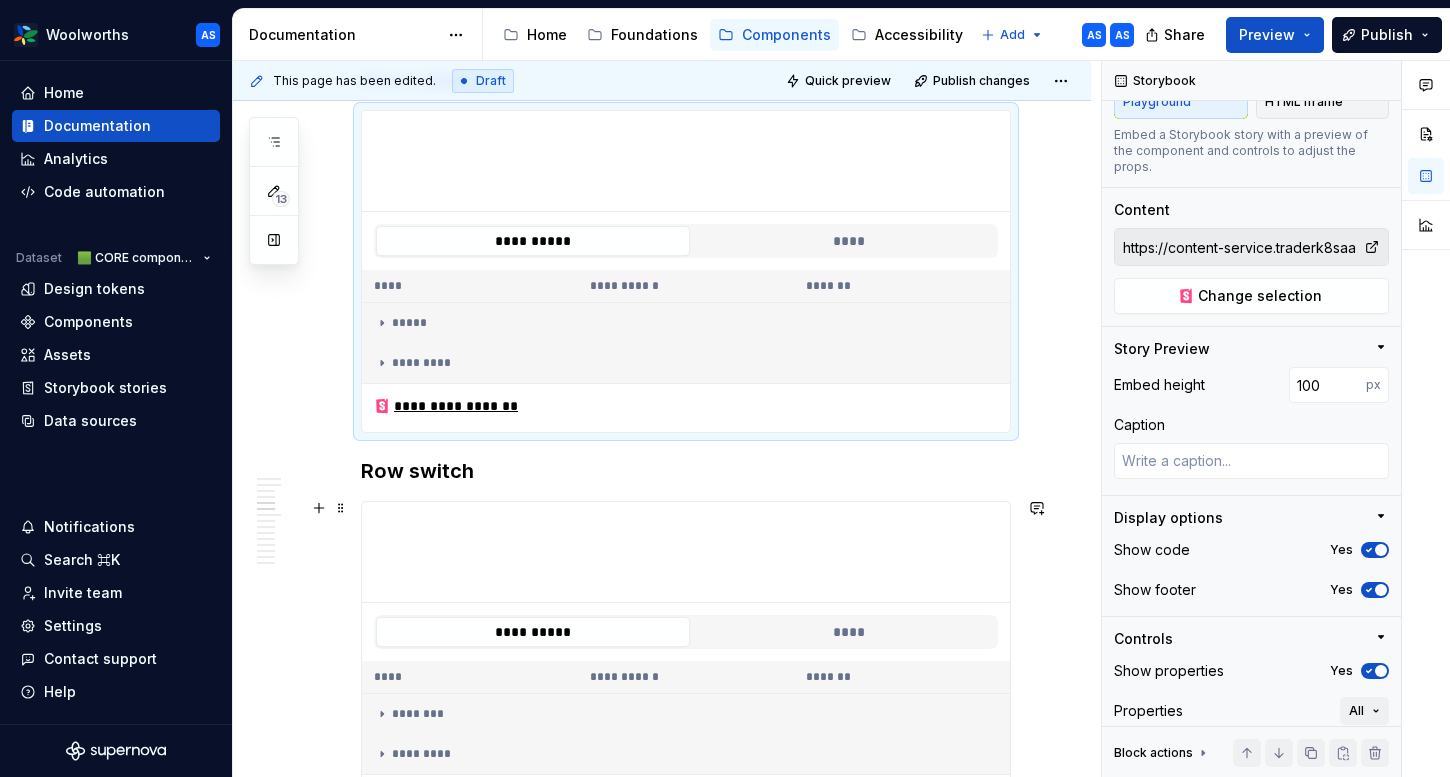scroll, scrollTop: 2027, scrollLeft: 0, axis: vertical 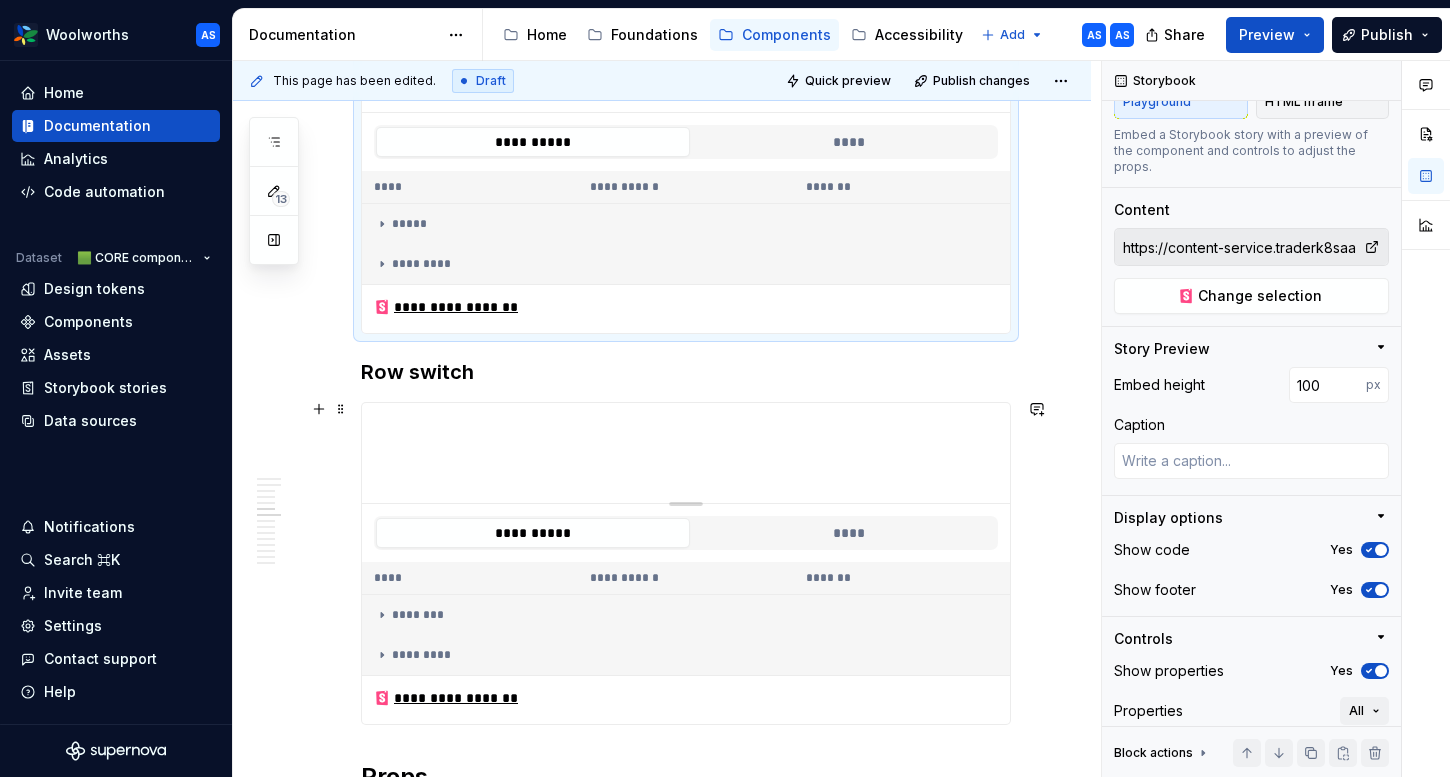 type on "*" 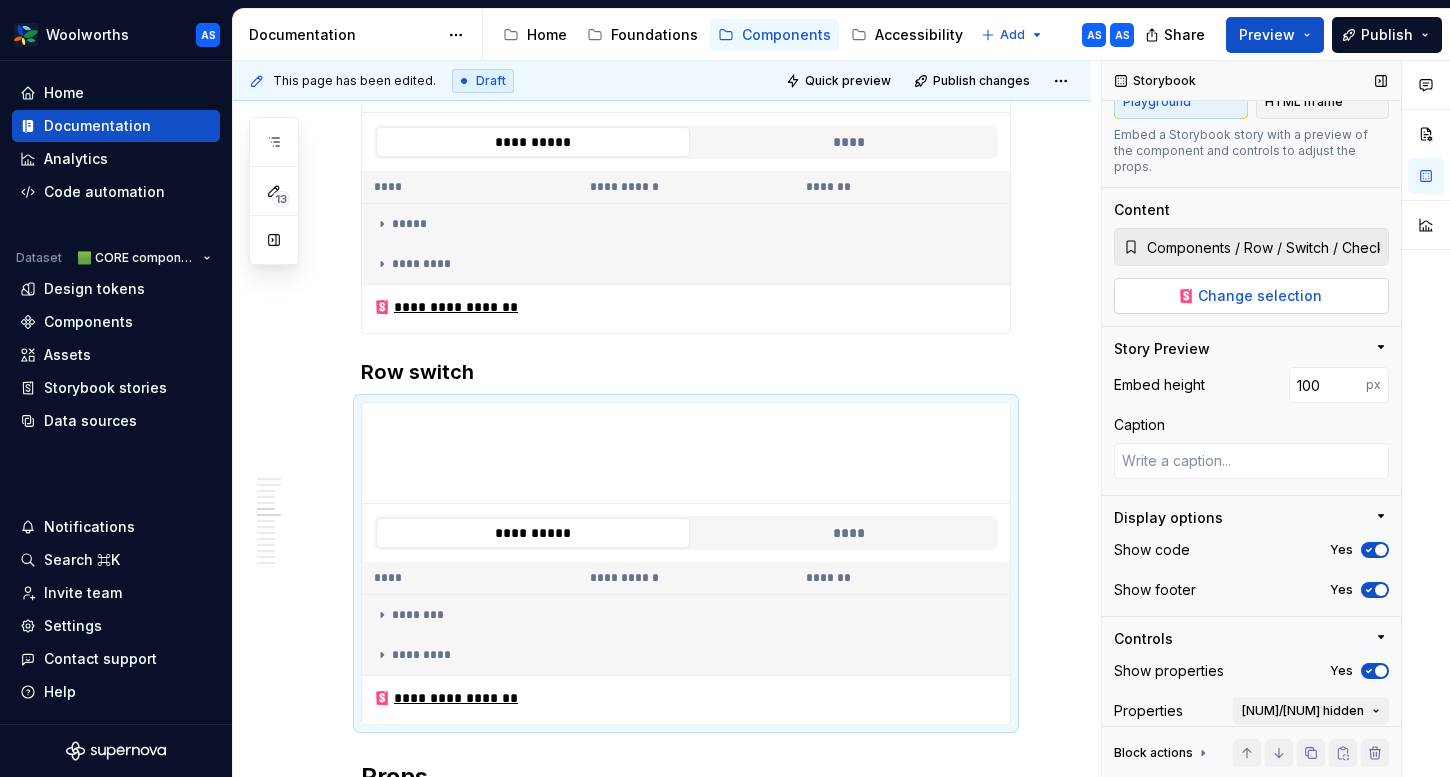 click on "Change selection" at bounding box center (1260, 296) 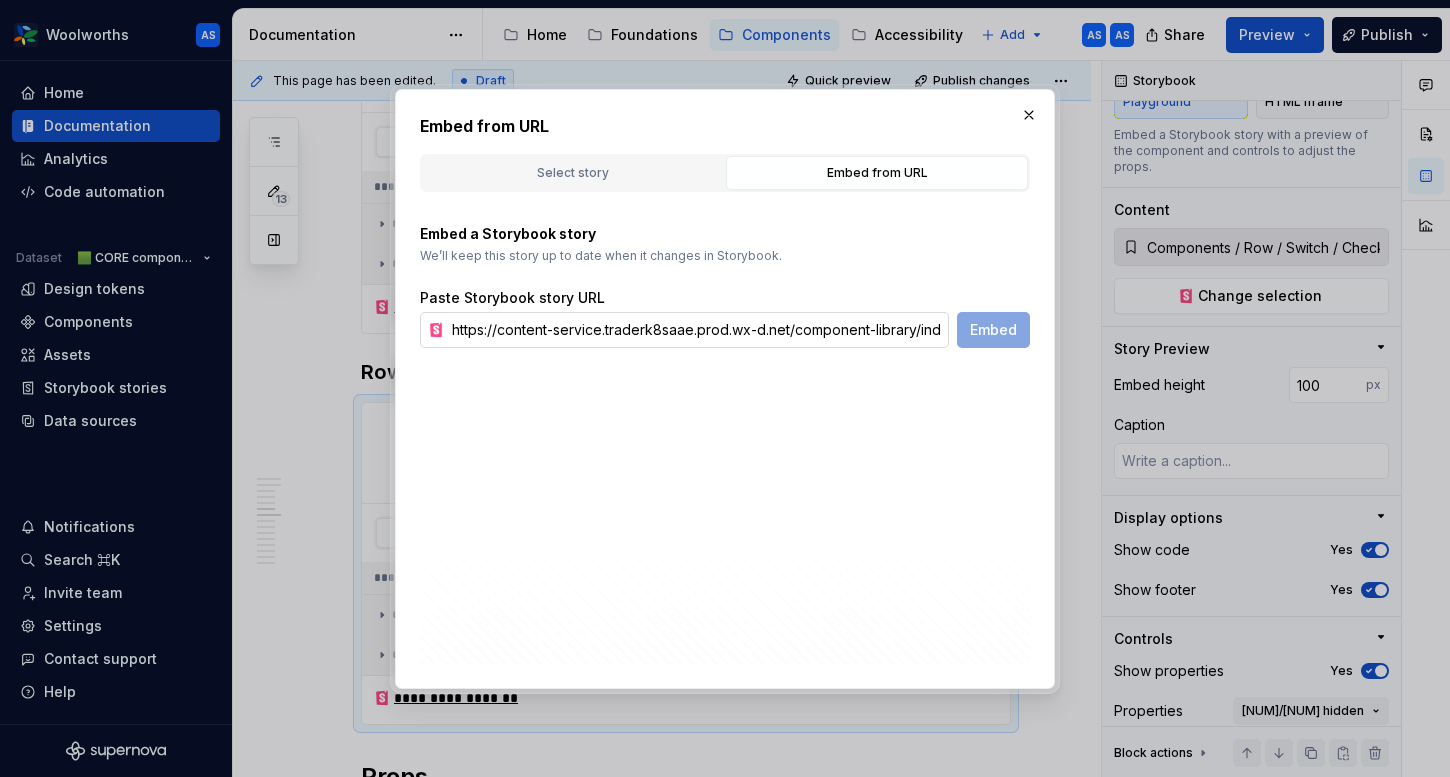 scroll, scrollTop: 0, scrollLeft: 310, axis: horizontal 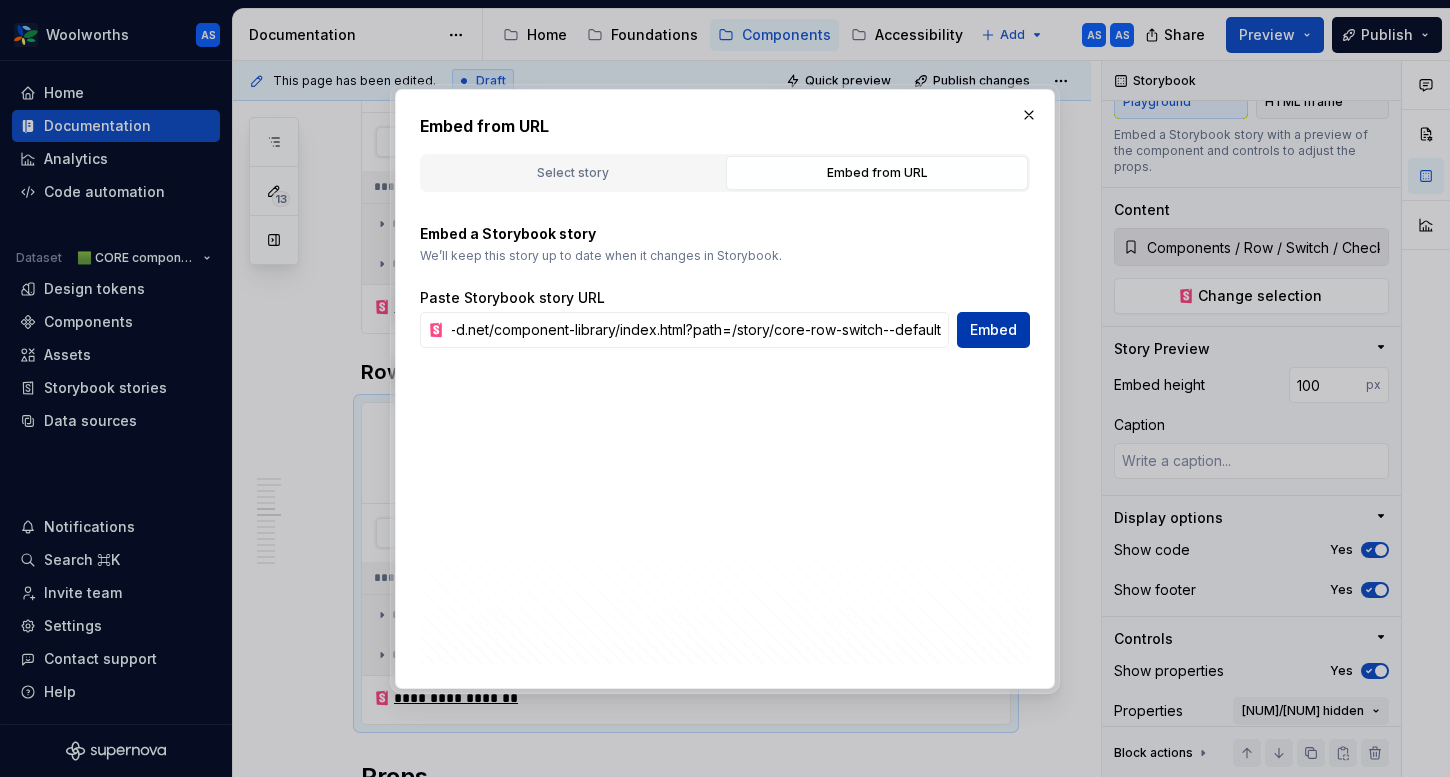 type on "https://content-service.traderk8saae.prod.wx-d.net/component-library/index.html?path=/story/core-row-switch--default" 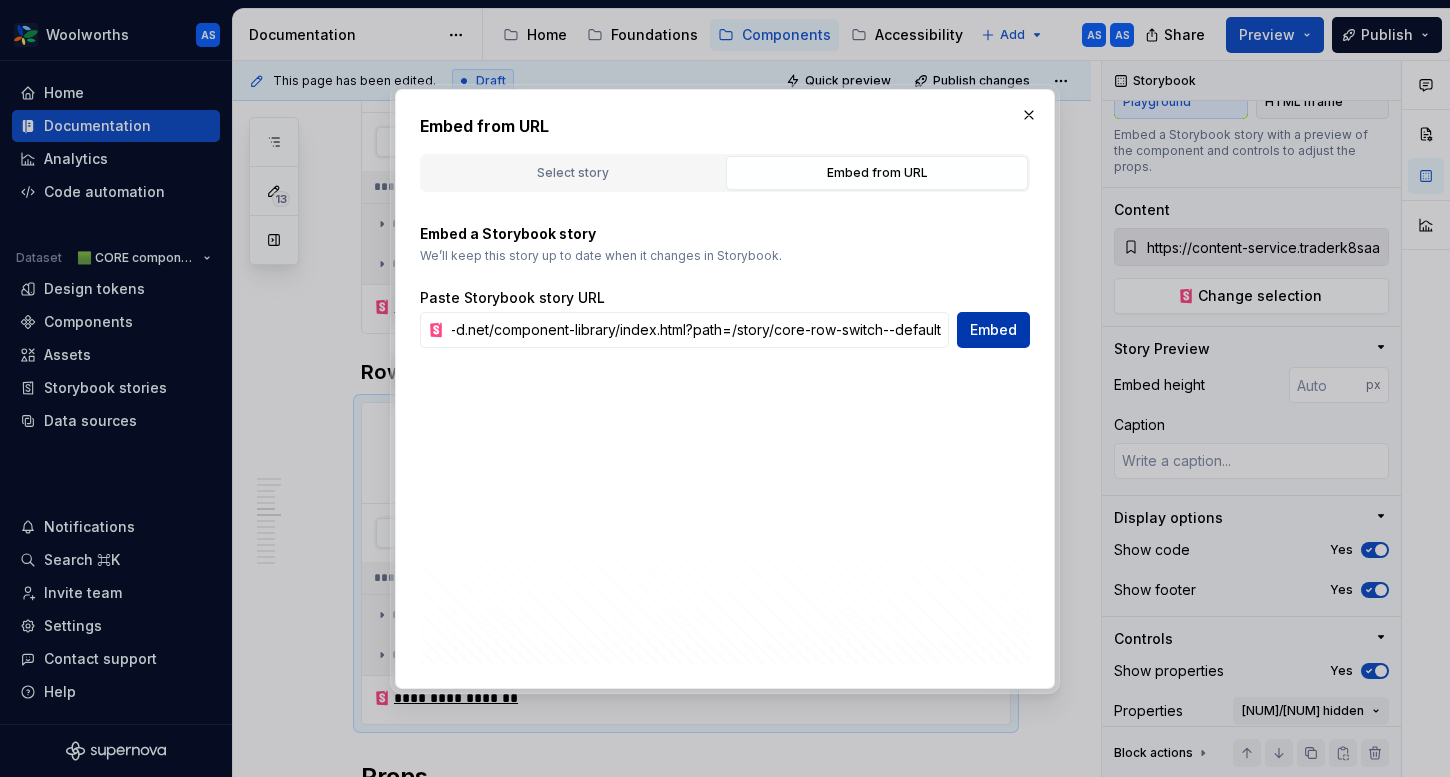 scroll, scrollTop: 0, scrollLeft: 0, axis: both 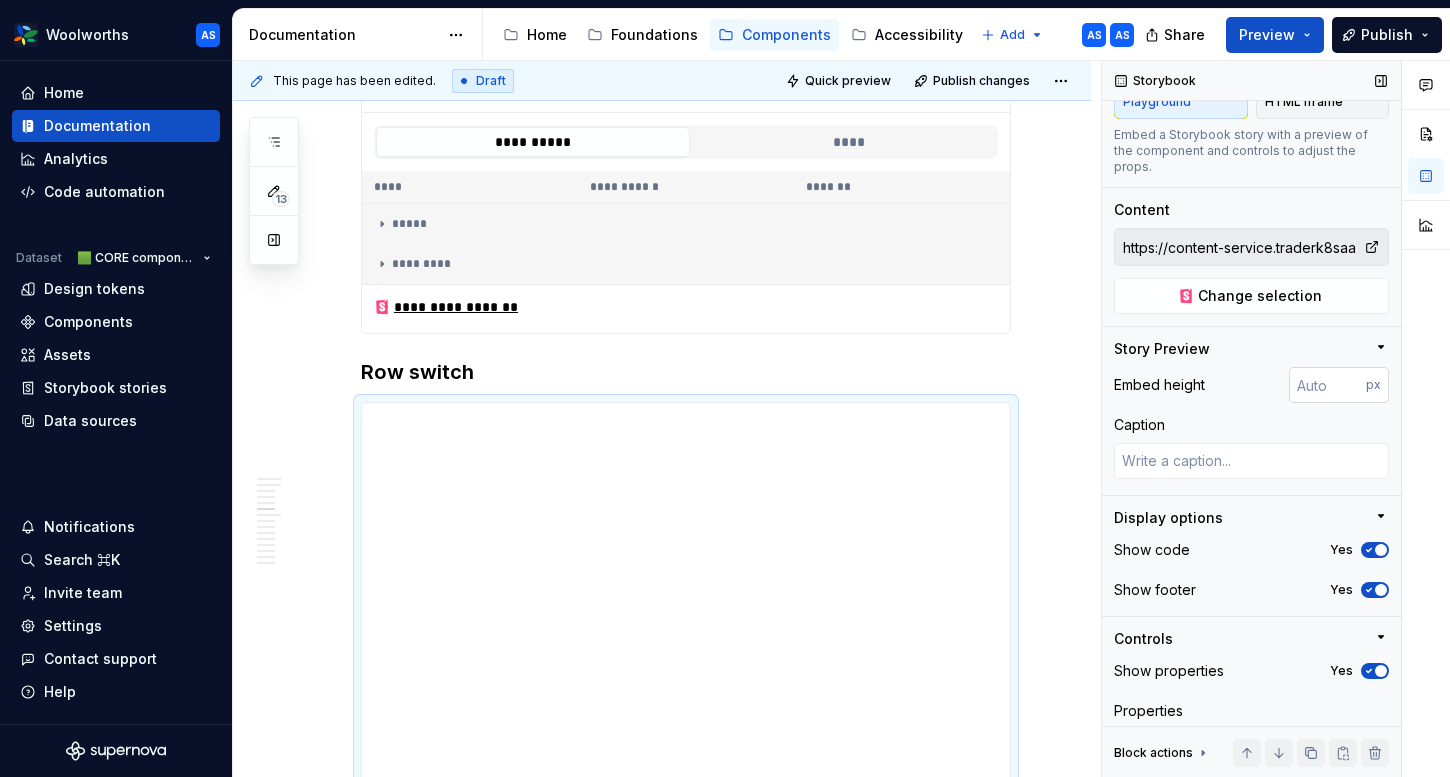 click at bounding box center [1327, 385] 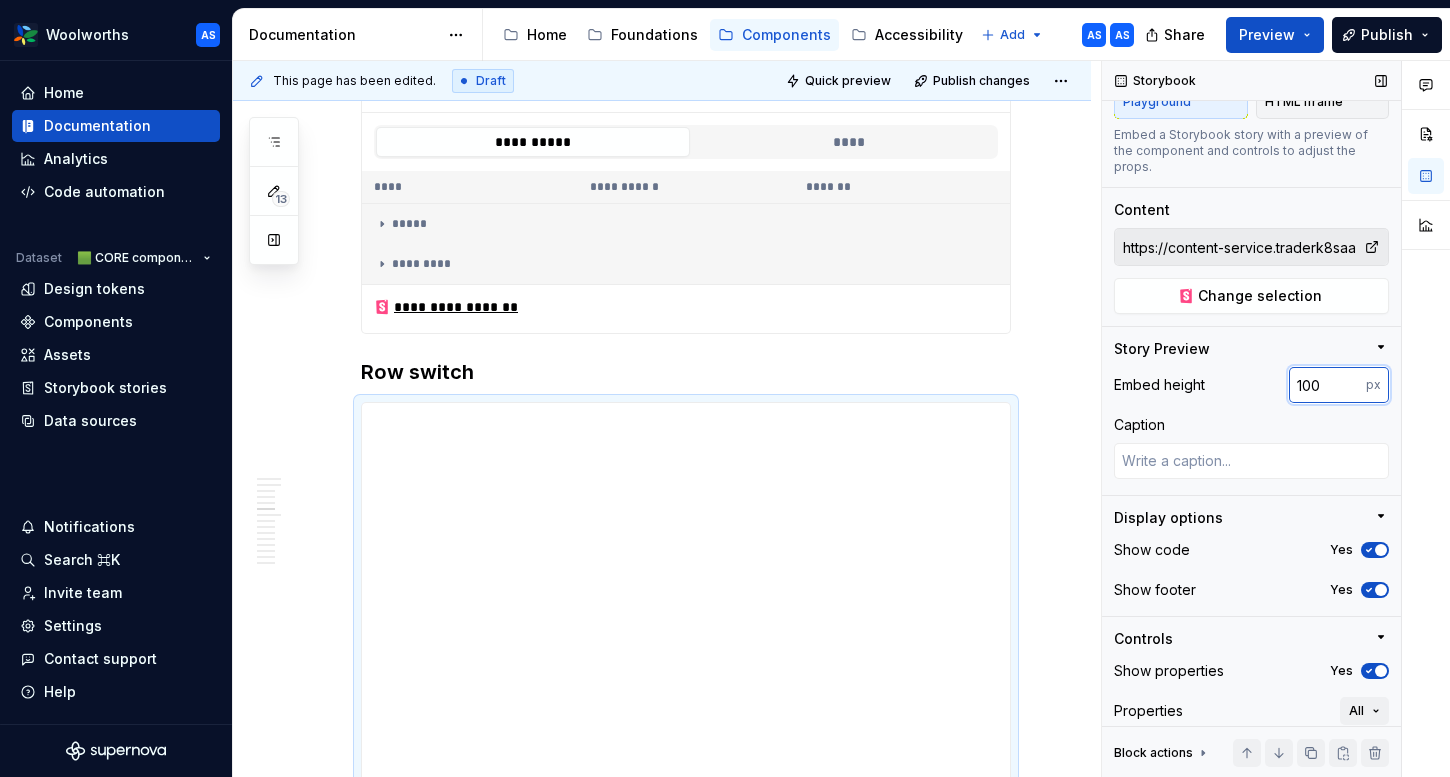 type on "100" 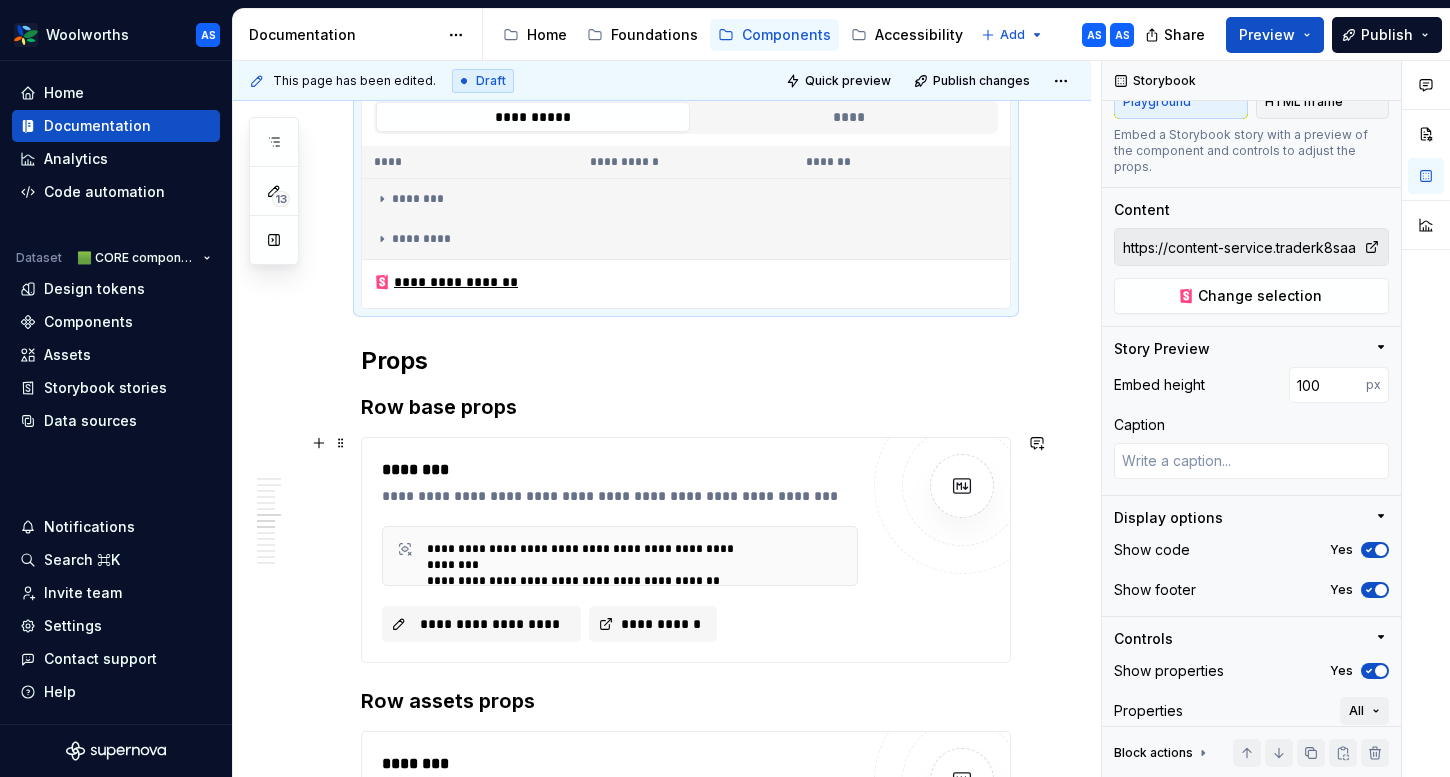 scroll, scrollTop: 2470, scrollLeft: 0, axis: vertical 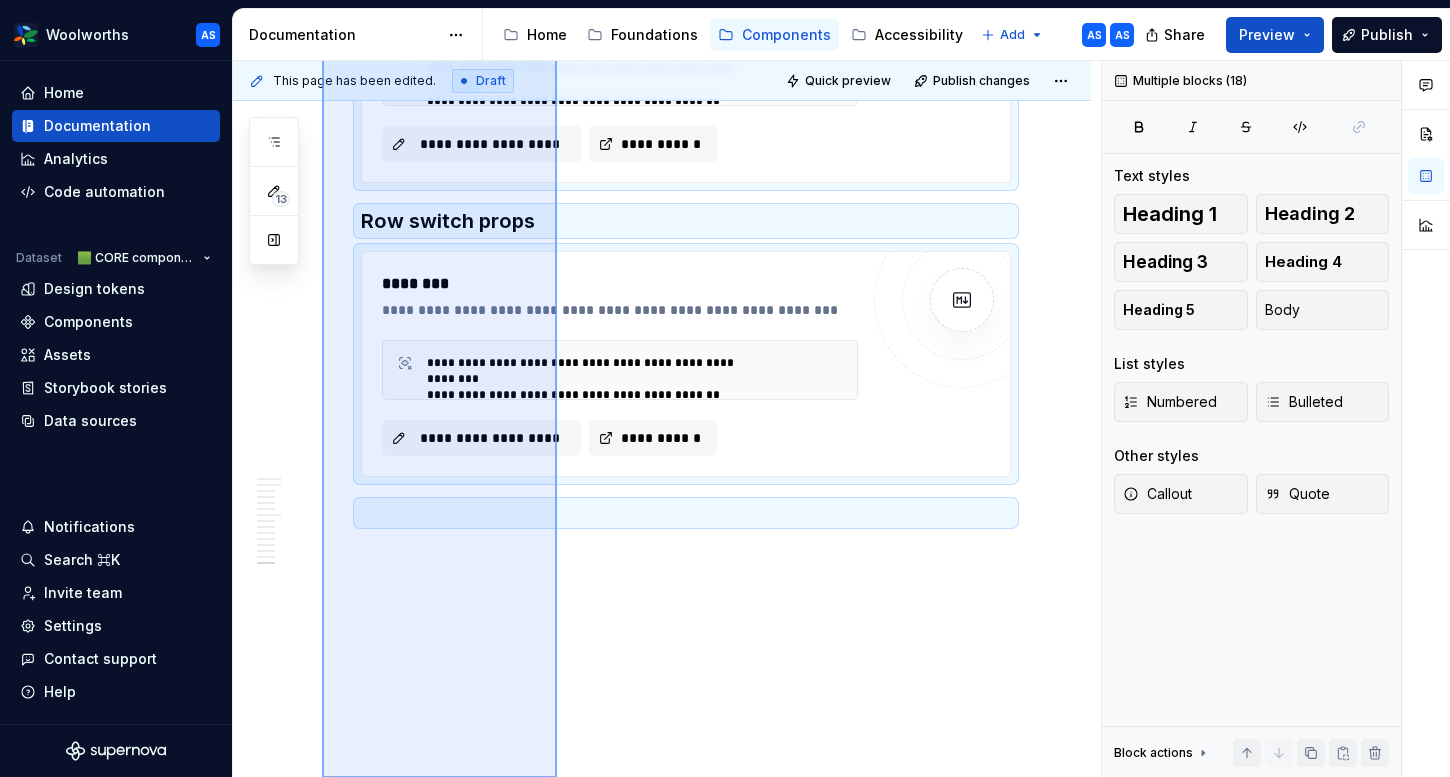 drag, startPoint x: 322, startPoint y: 306, endPoint x: 557, endPoint y: 796, distance: 543.4381 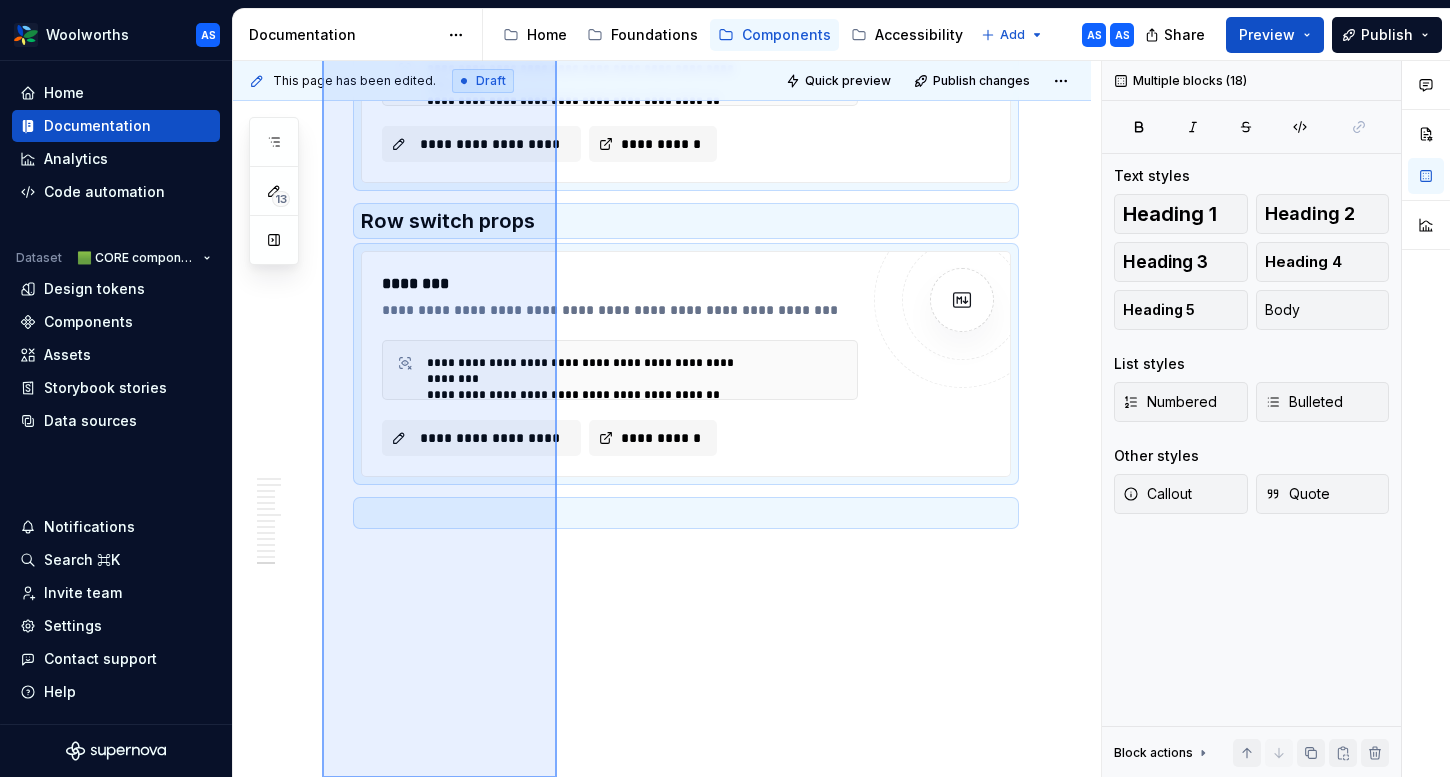 click on "Woolworths AS Home Documentation Analytics Code automation Dataset 🟩 CORE components Design tokens Components Assets Storybook stories Data sources Notifications Search ⌘K Invite team Settings Contact support Help Documentation
Accessibility guide for tree Page tree.
Navigate the tree with the arrow keys. Common tree hotkeys apply. Further keybindings are available:
enter to execute primary action on focused item
f2 to start renaming the focused item
escape to abort renaming an item
control+d to start dragging selected items
Home Foundations Components Accessibility Add AS AS Share Preview Publish 13 Pages Add
Accessibility guide for tree Page tree.
Navigate the tree with the arrow keys. Common tree hotkeys apply. Further keybindings are available:
enter to execute primary action on focused item
f2 to start renaming the focused item
escape to abort renaming an item
." at bounding box center [725, 388] 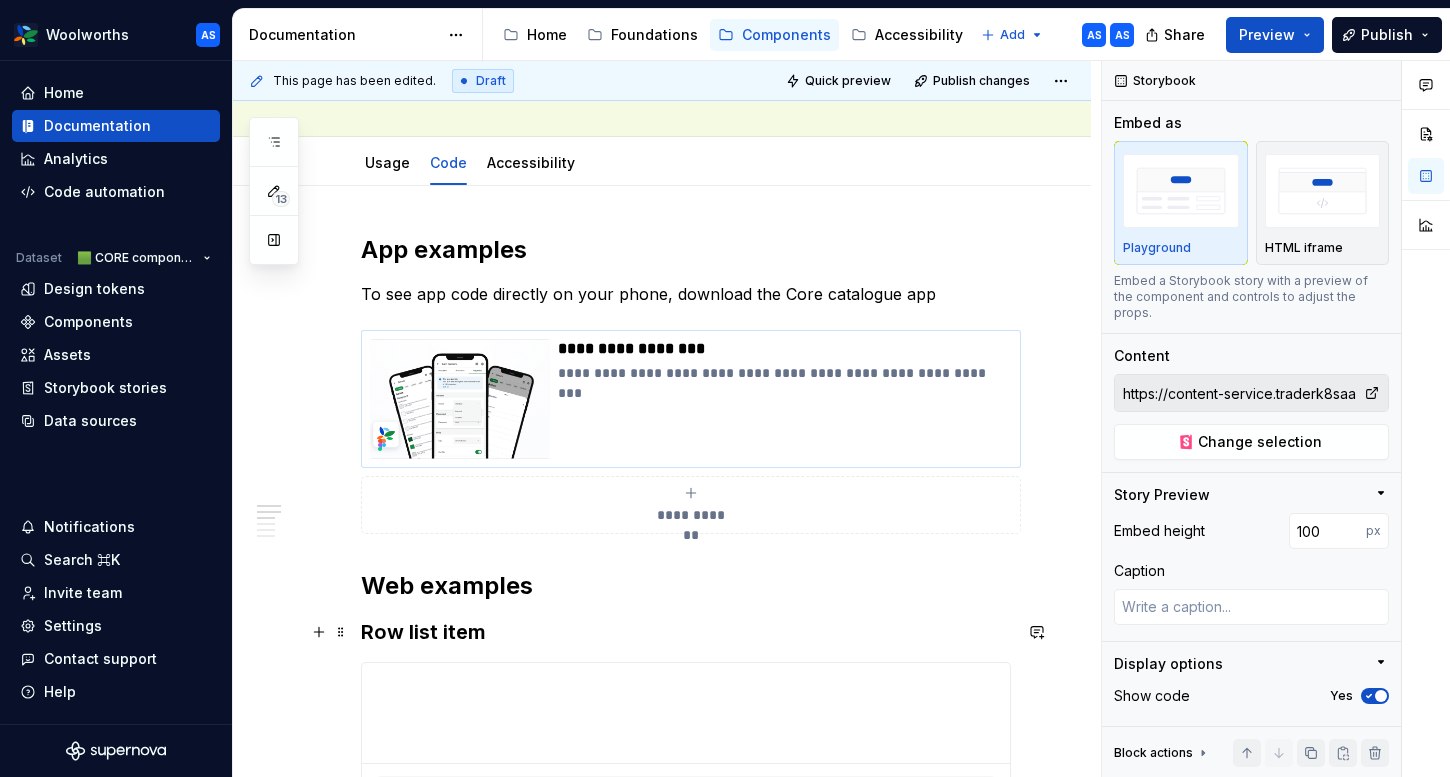 scroll, scrollTop: 355, scrollLeft: 0, axis: vertical 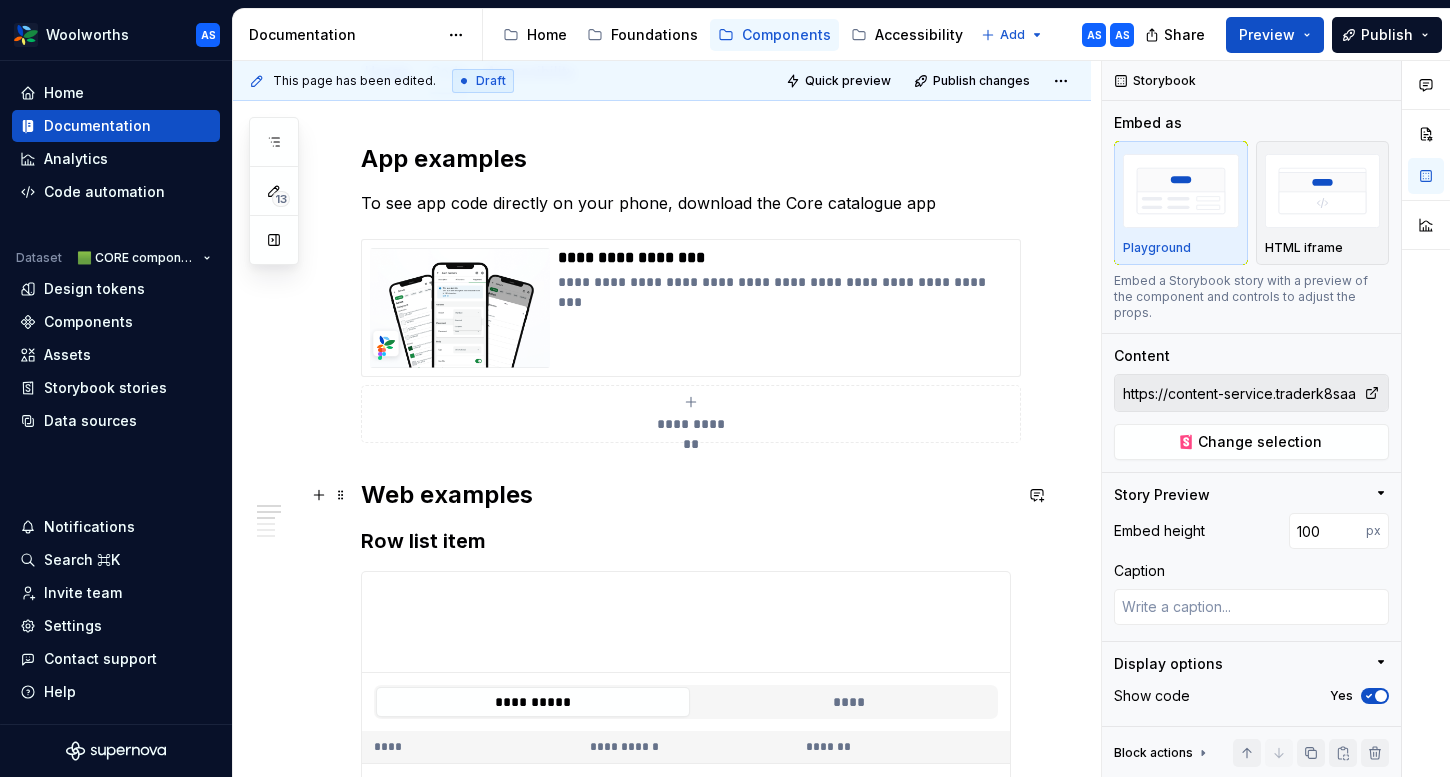 click on "**********" at bounding box center (686, 1270) 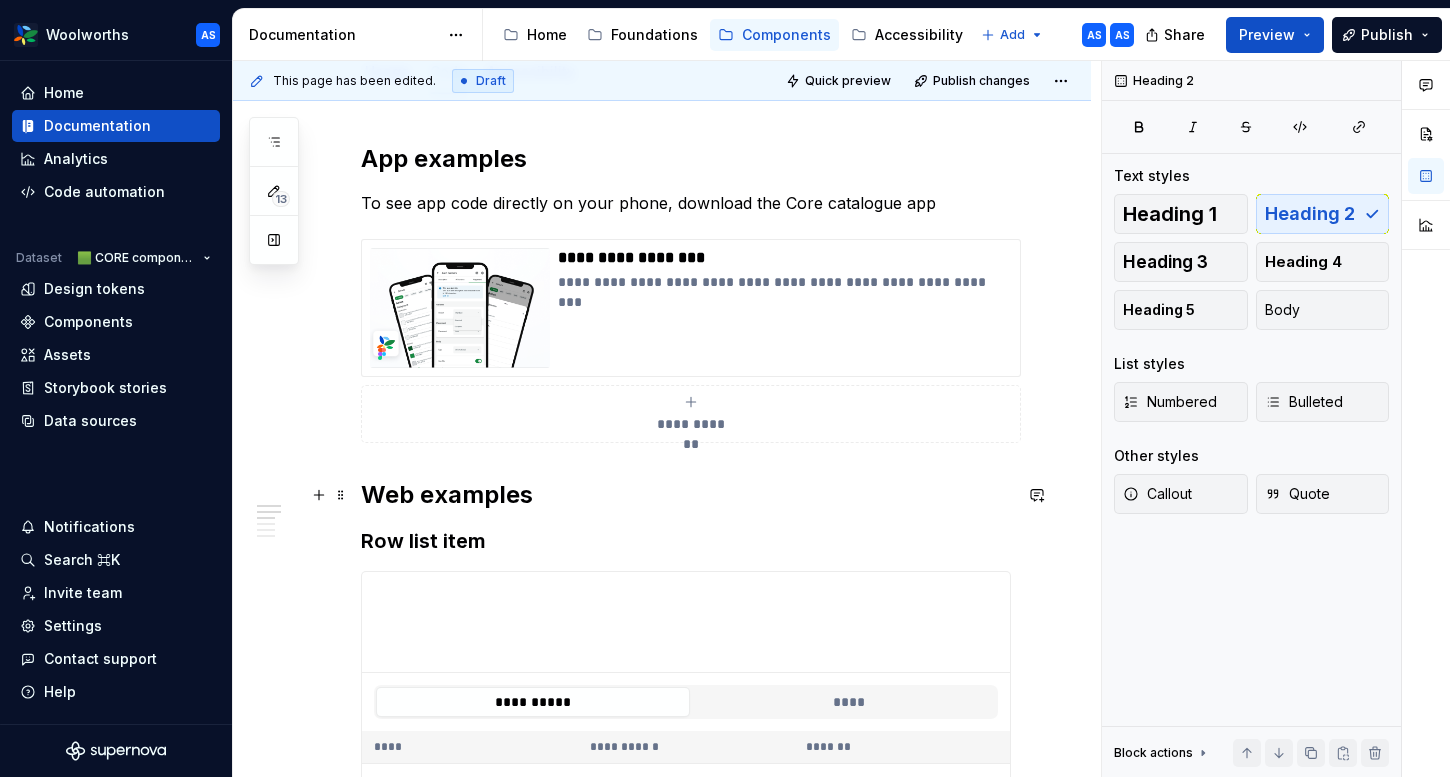 click on "Web examples" at bounding box center (686, 495) 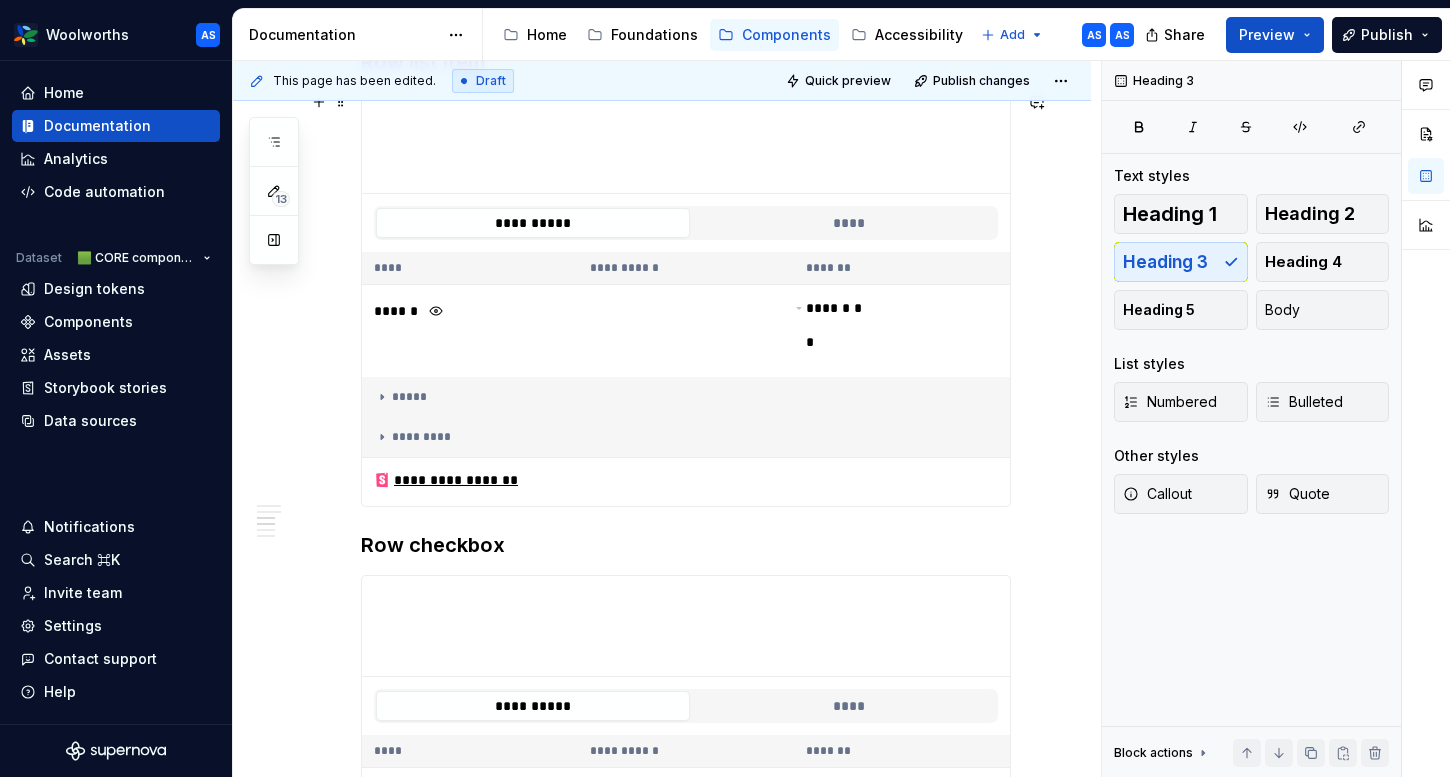 scroll, scrollTop: 990, scrollLeft: 0, axis: vertical 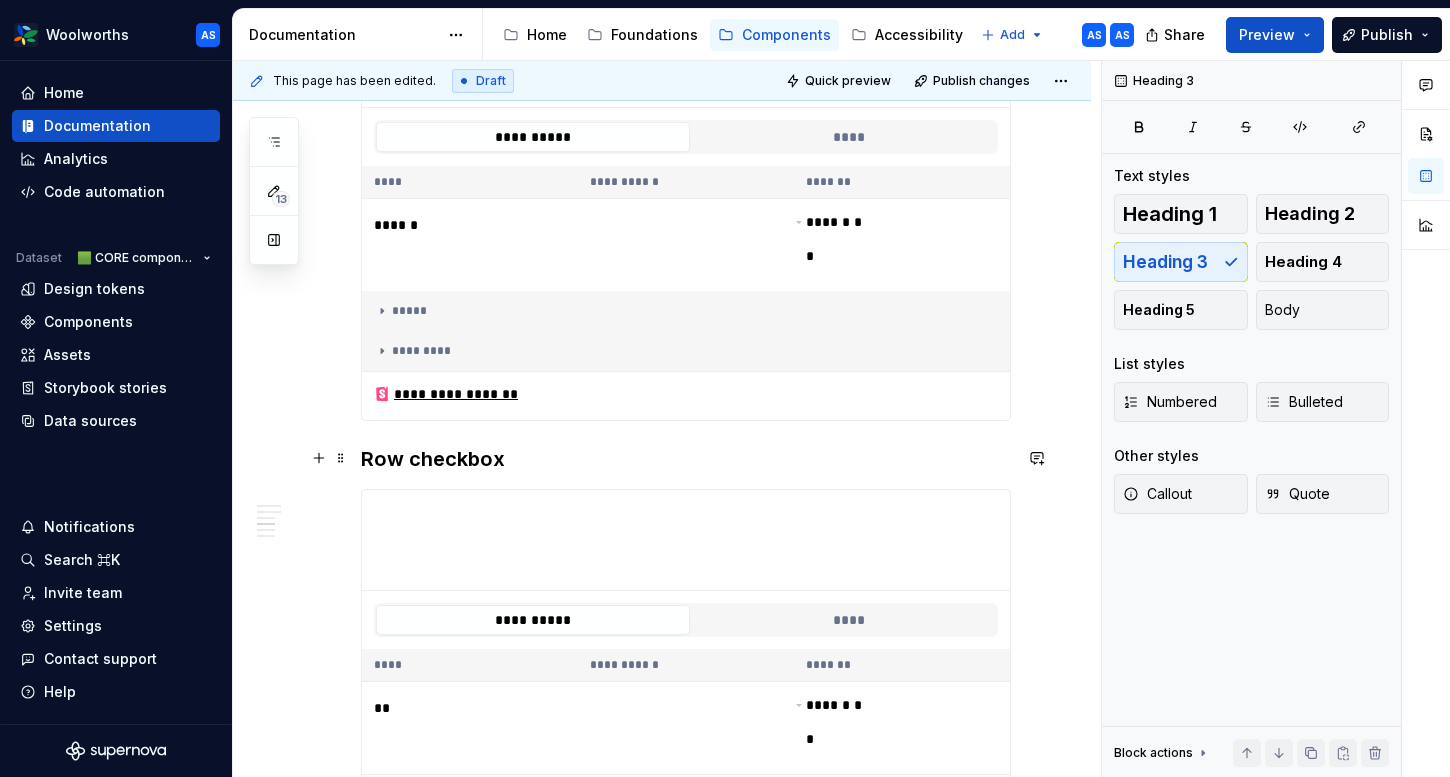 click on "Row checkbox" at bounding box center [686, 459] 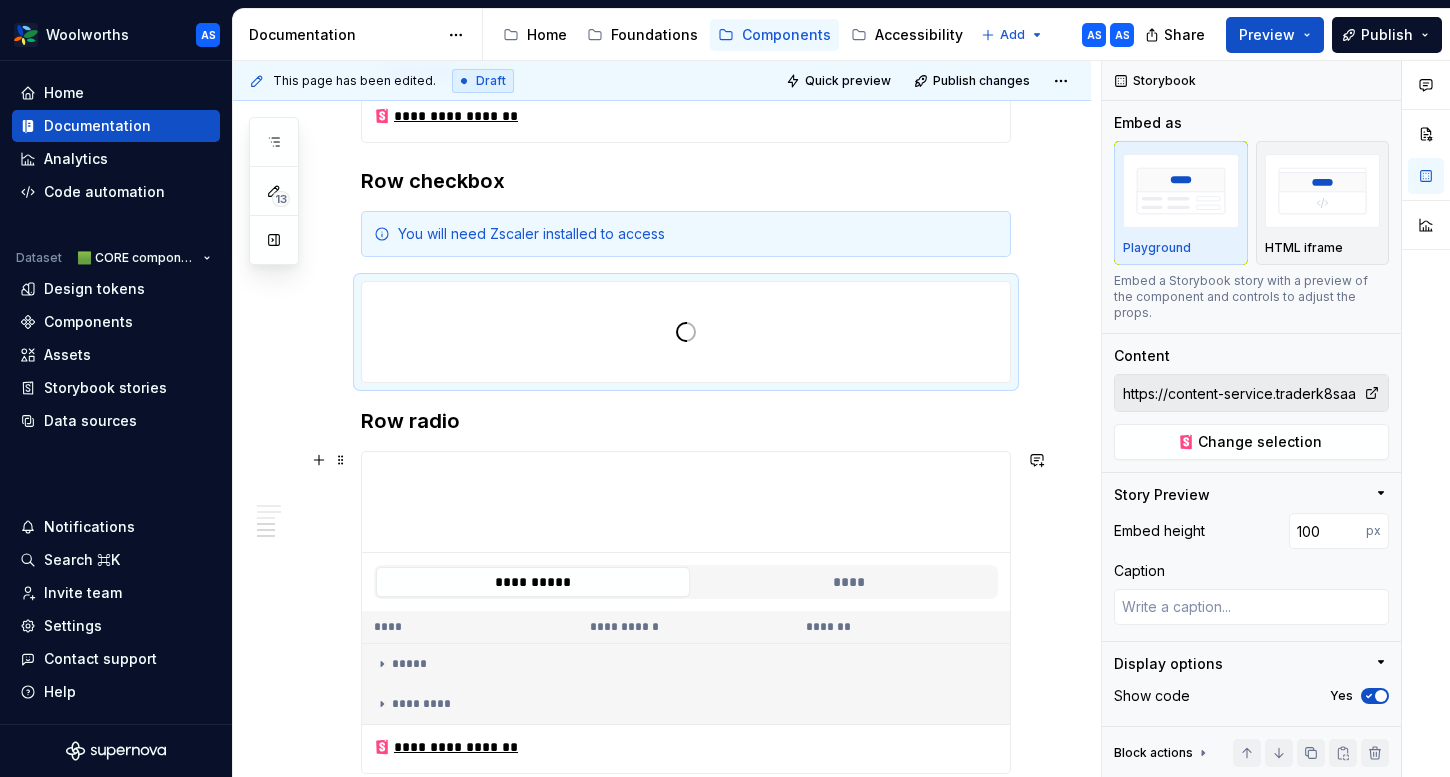 scroll, scrollTop: 1357, scrollLeft: 0, axis: vertical 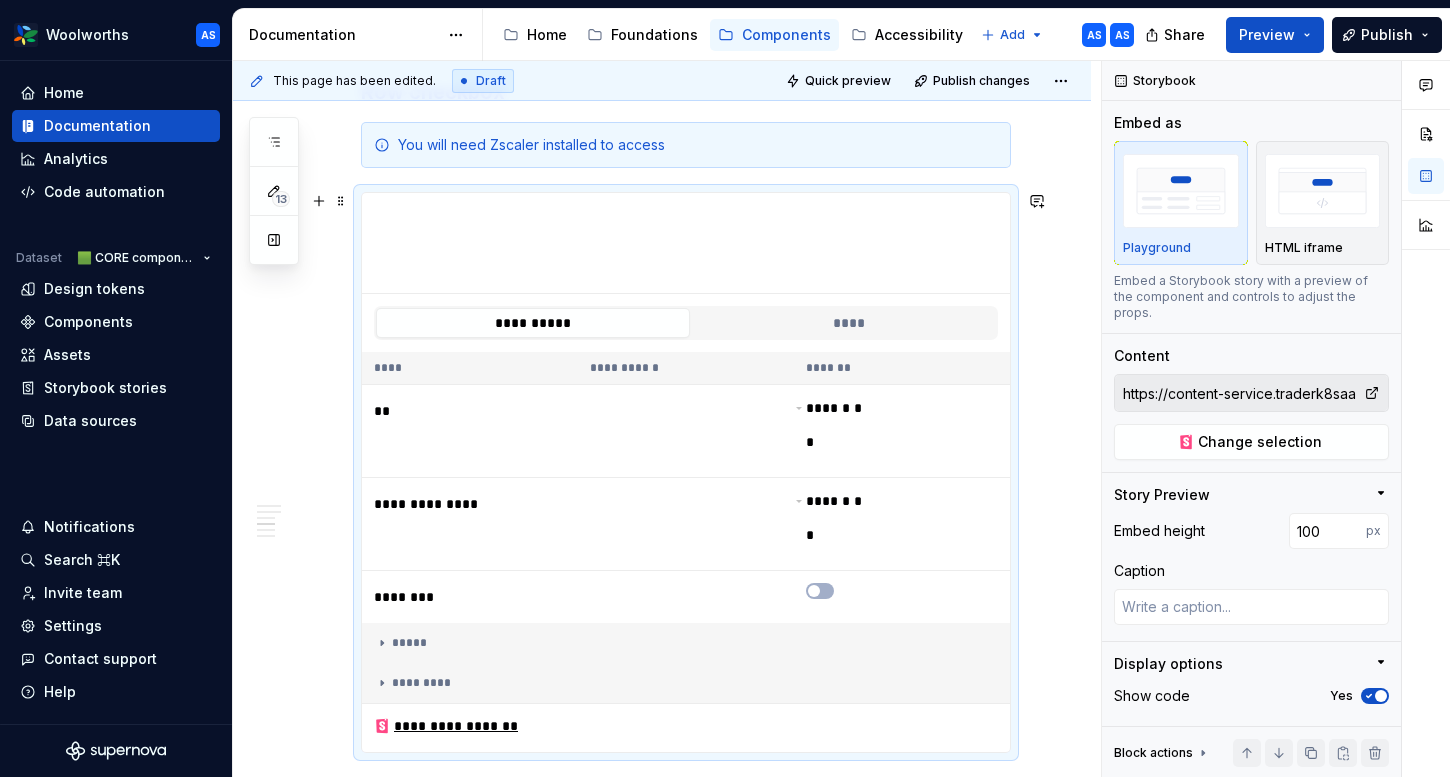 click on "**********" at bounding box center (686, 472) 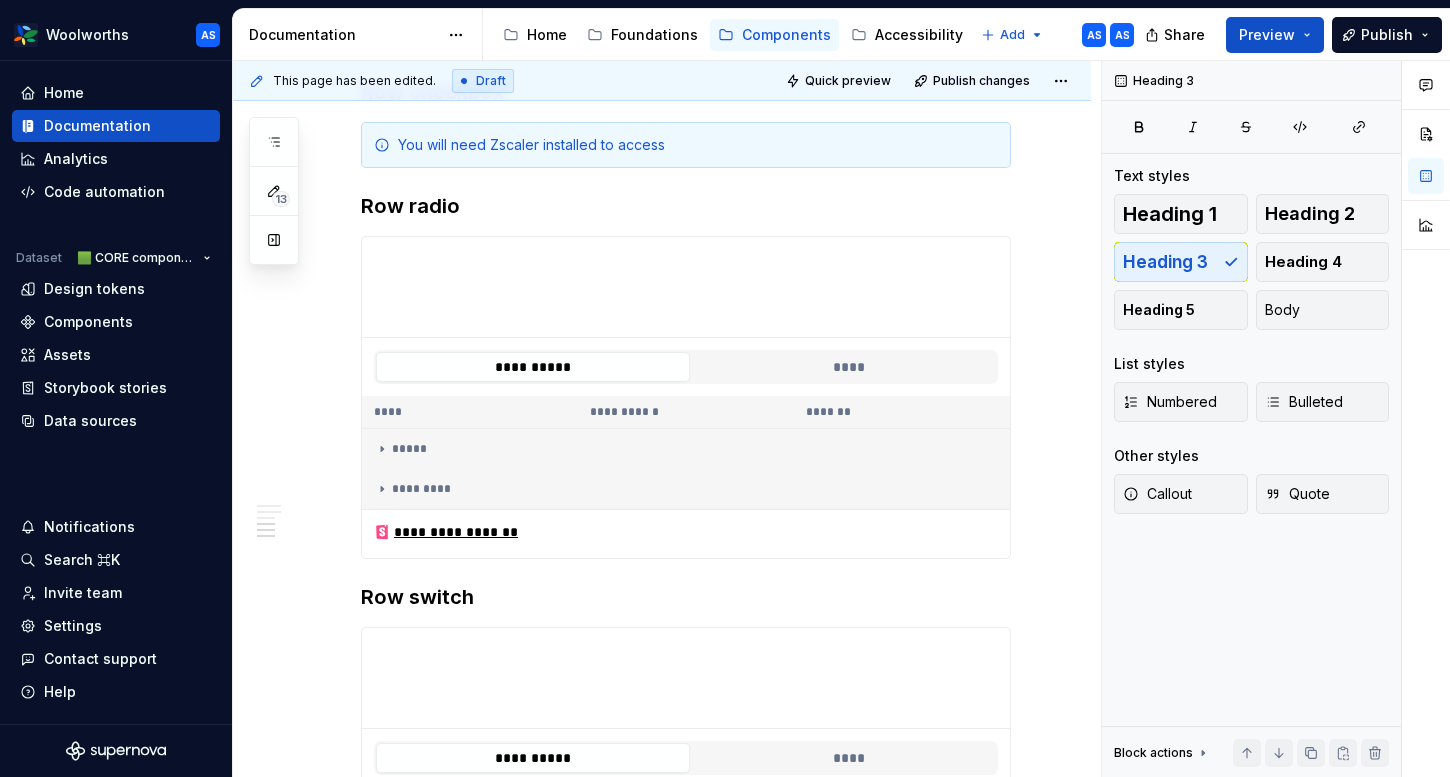 scroll, scrollTop: 1203, scrollLeft: 0, axis: vertical 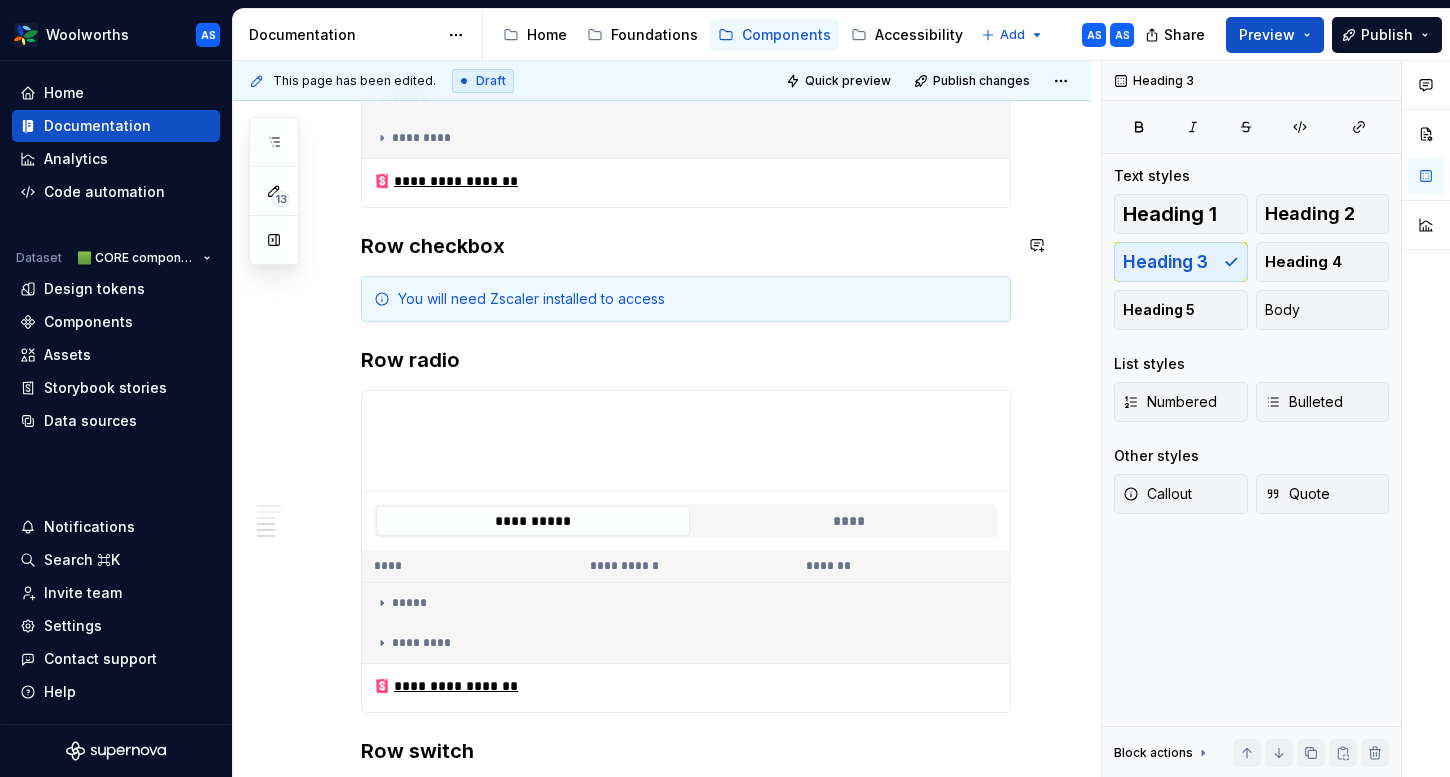 click on "**********" at bounding box center [686, 199] 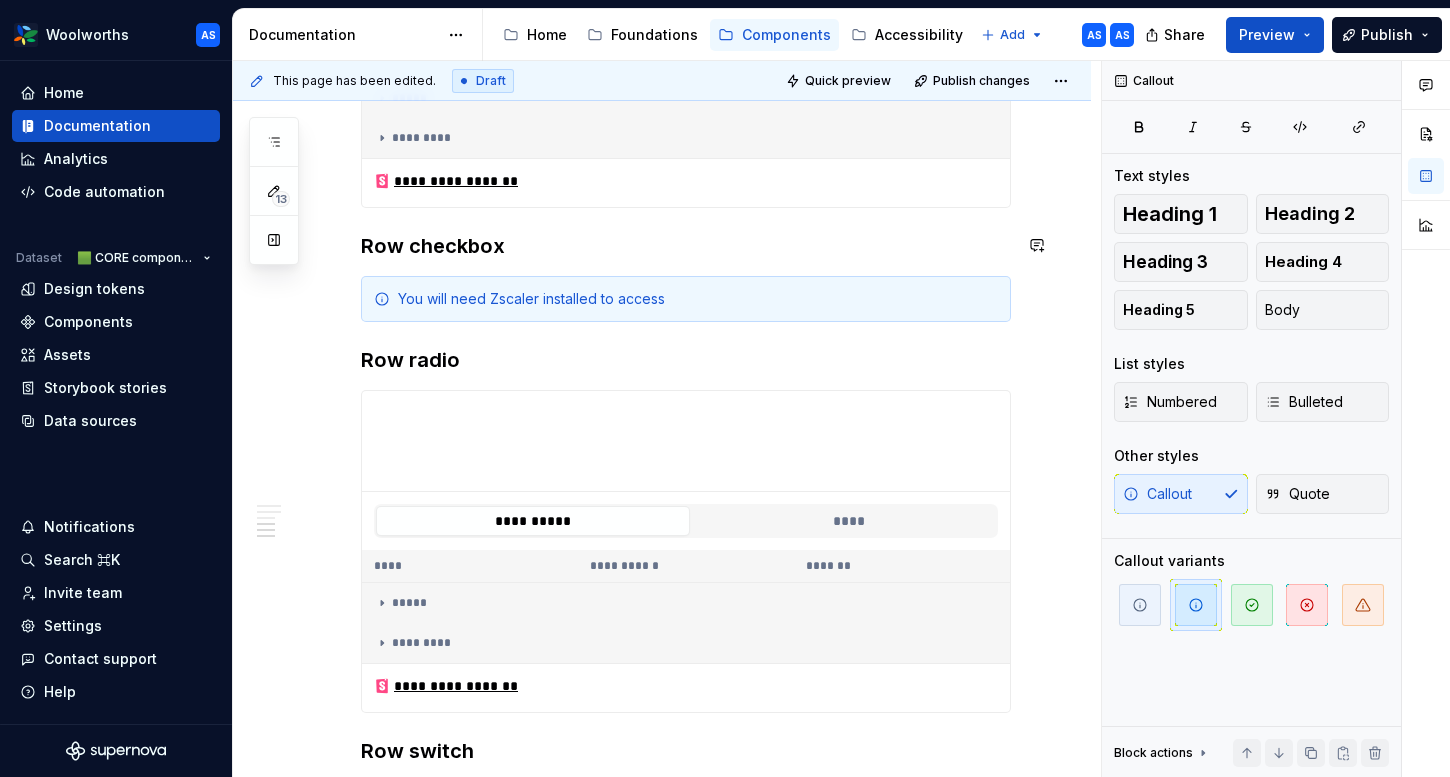 click on "**********" at bounding box center [662, 304] 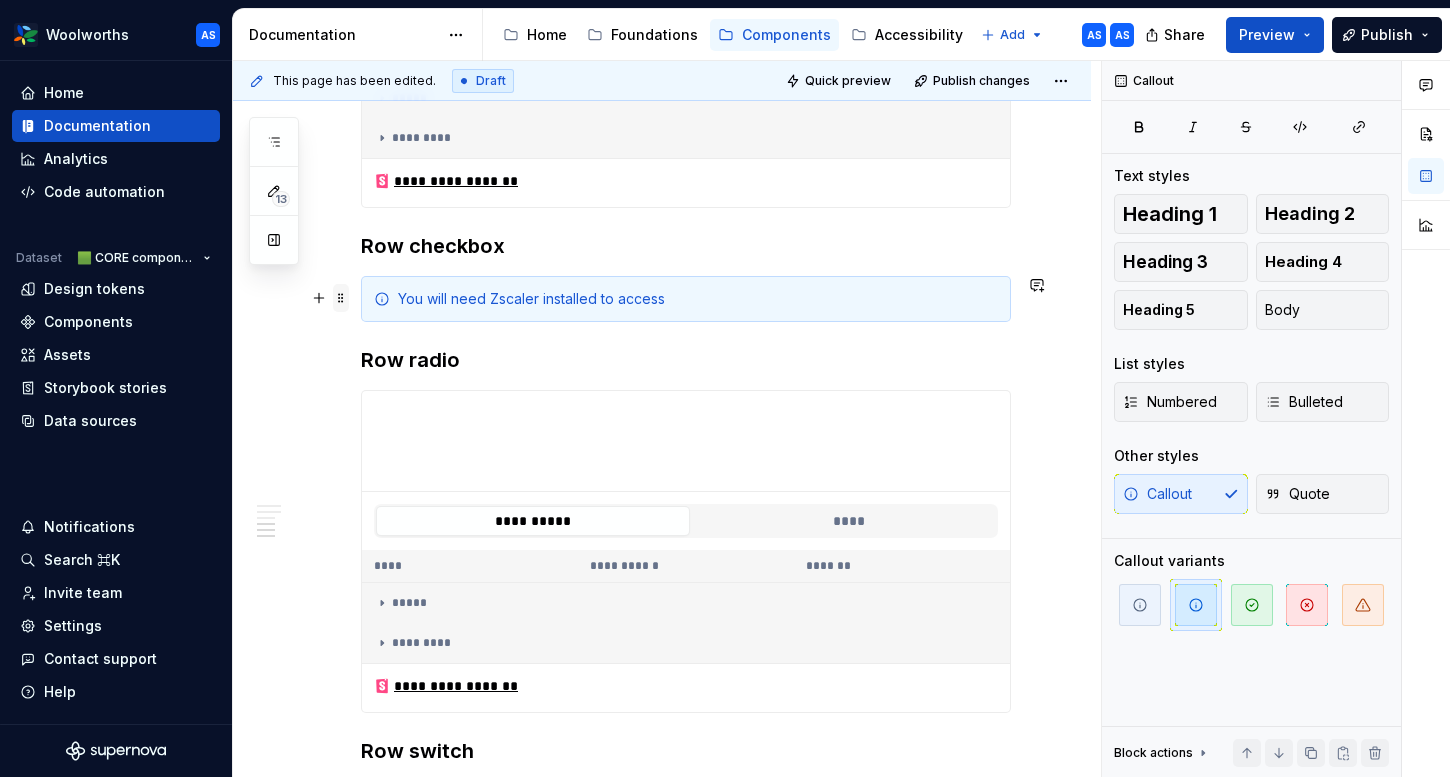 click at bounding box center [341, 298] 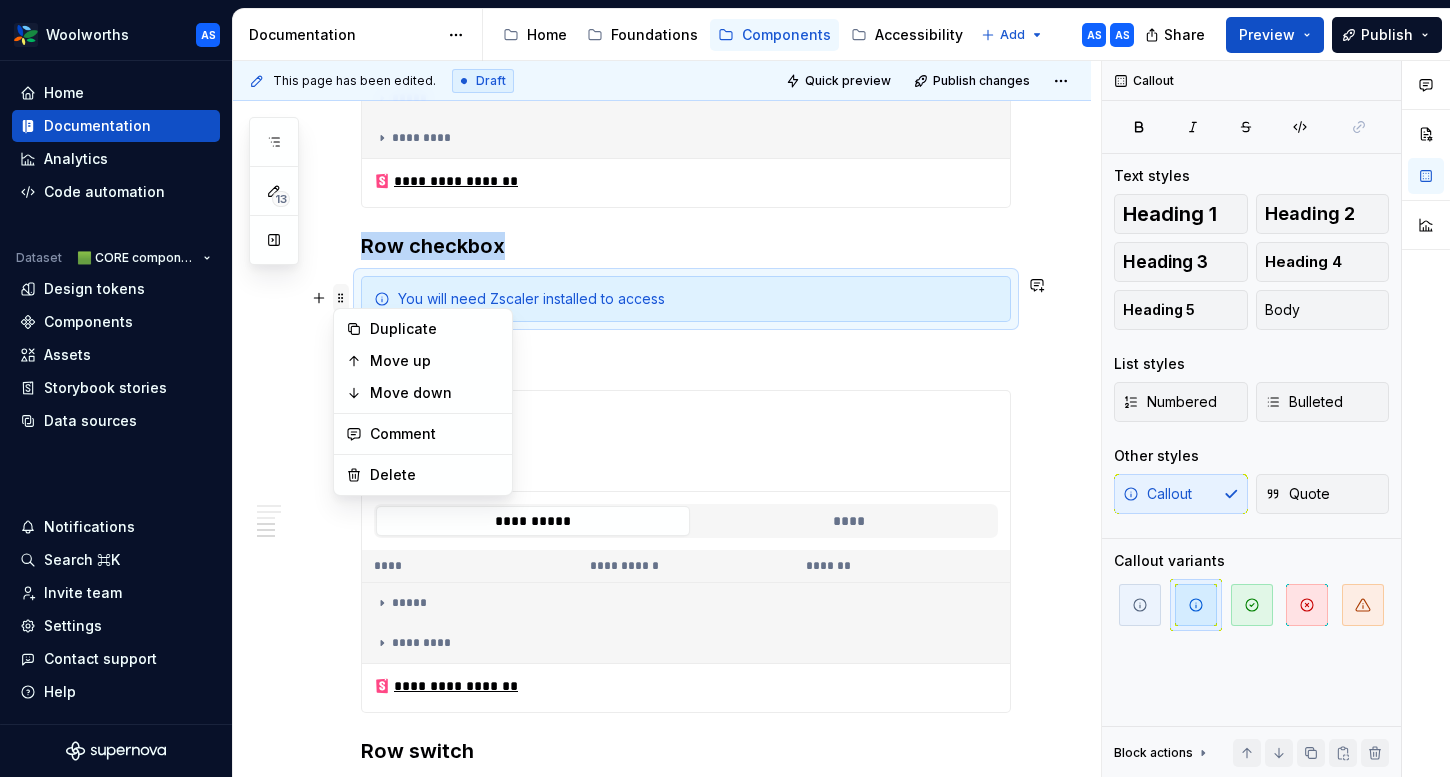 click at bounding box center (341, 298) 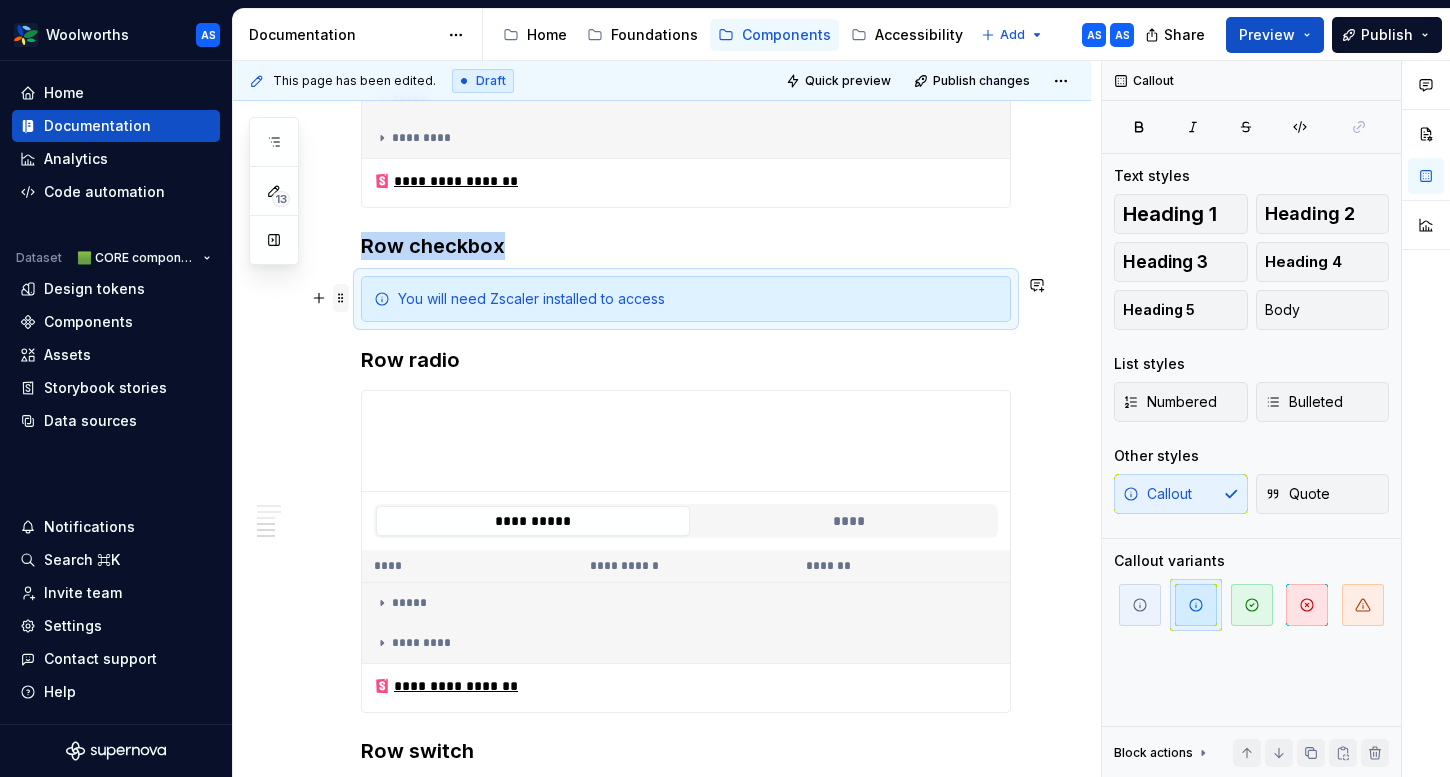 copy on "Row checkbox" 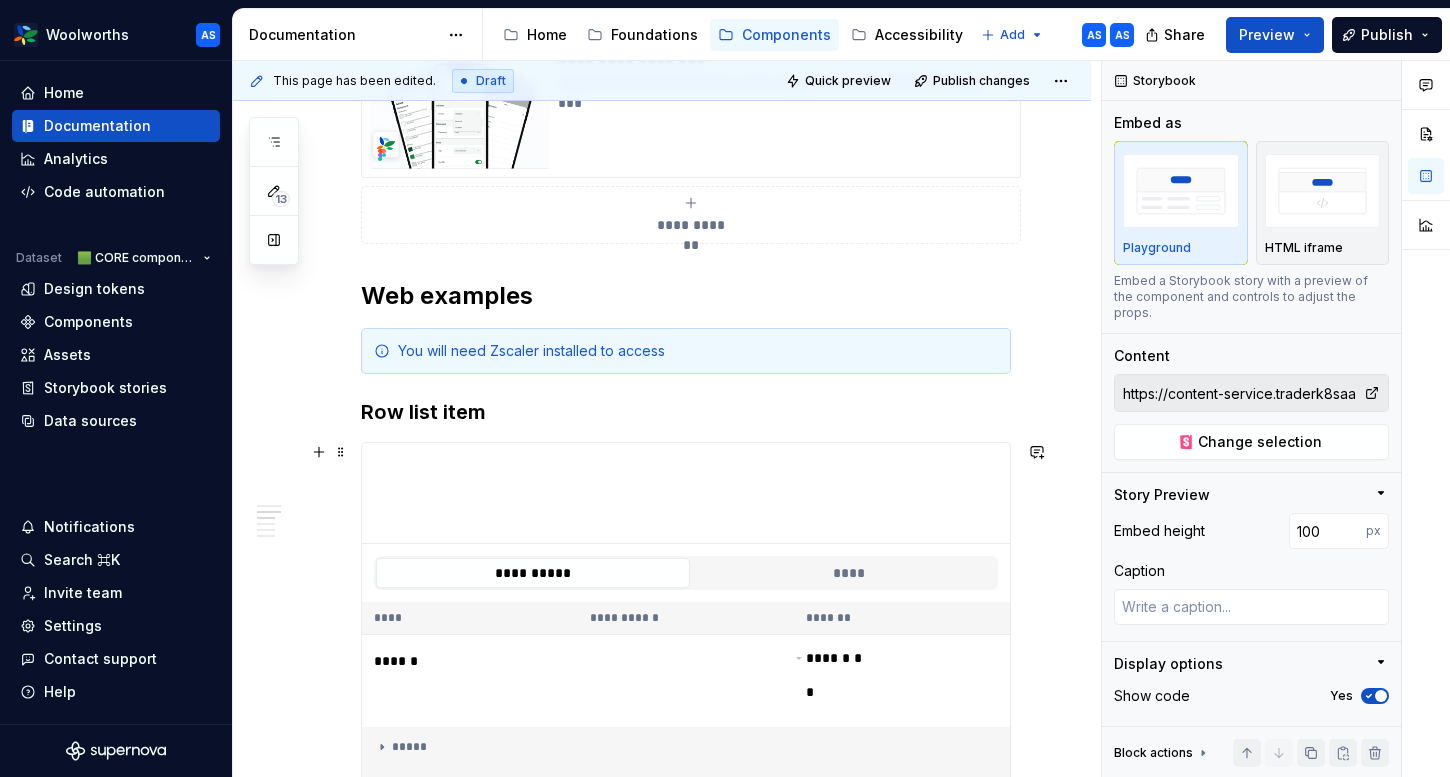 scroll, scrollTop: 571, scrollLeft: 0, axis: vertical 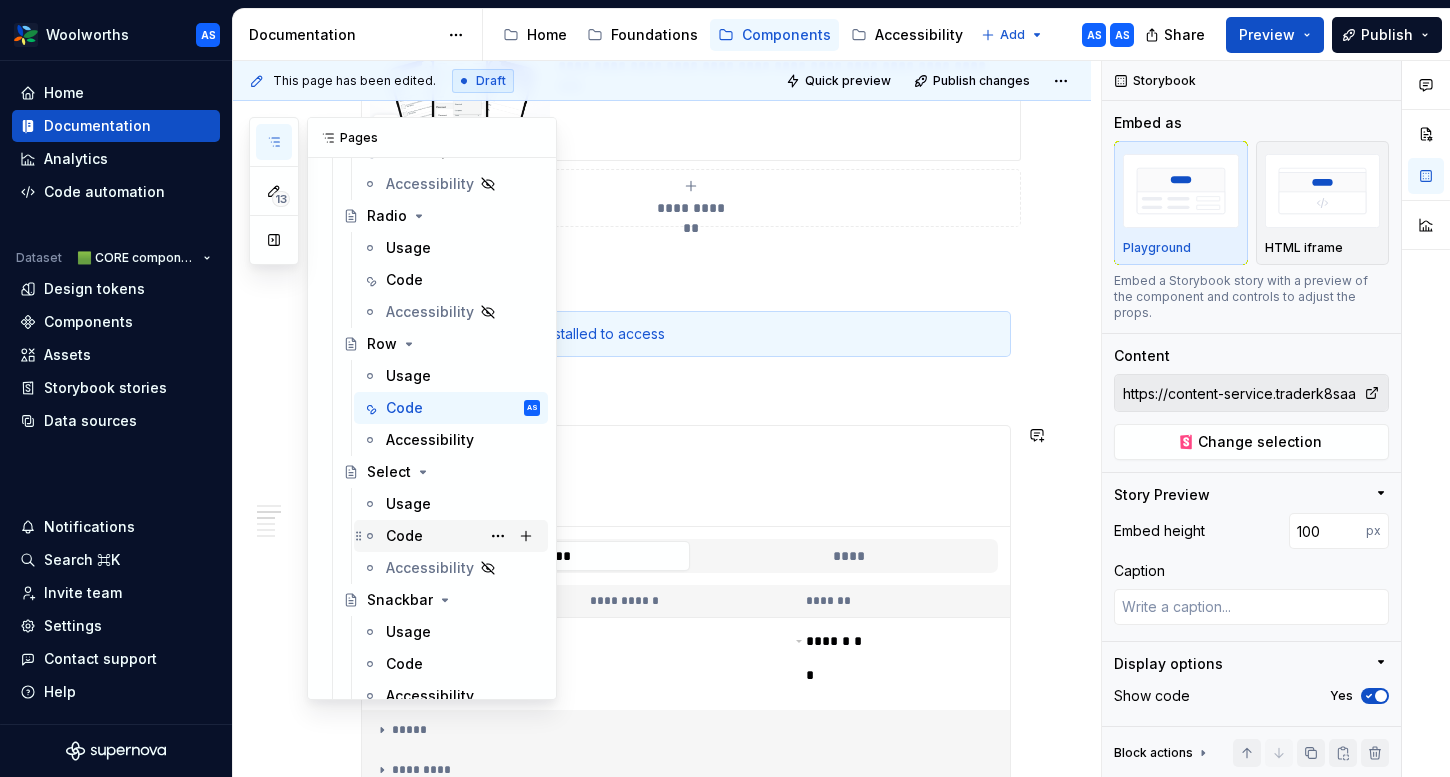 click on "Code" at bounding box center [463, 536] 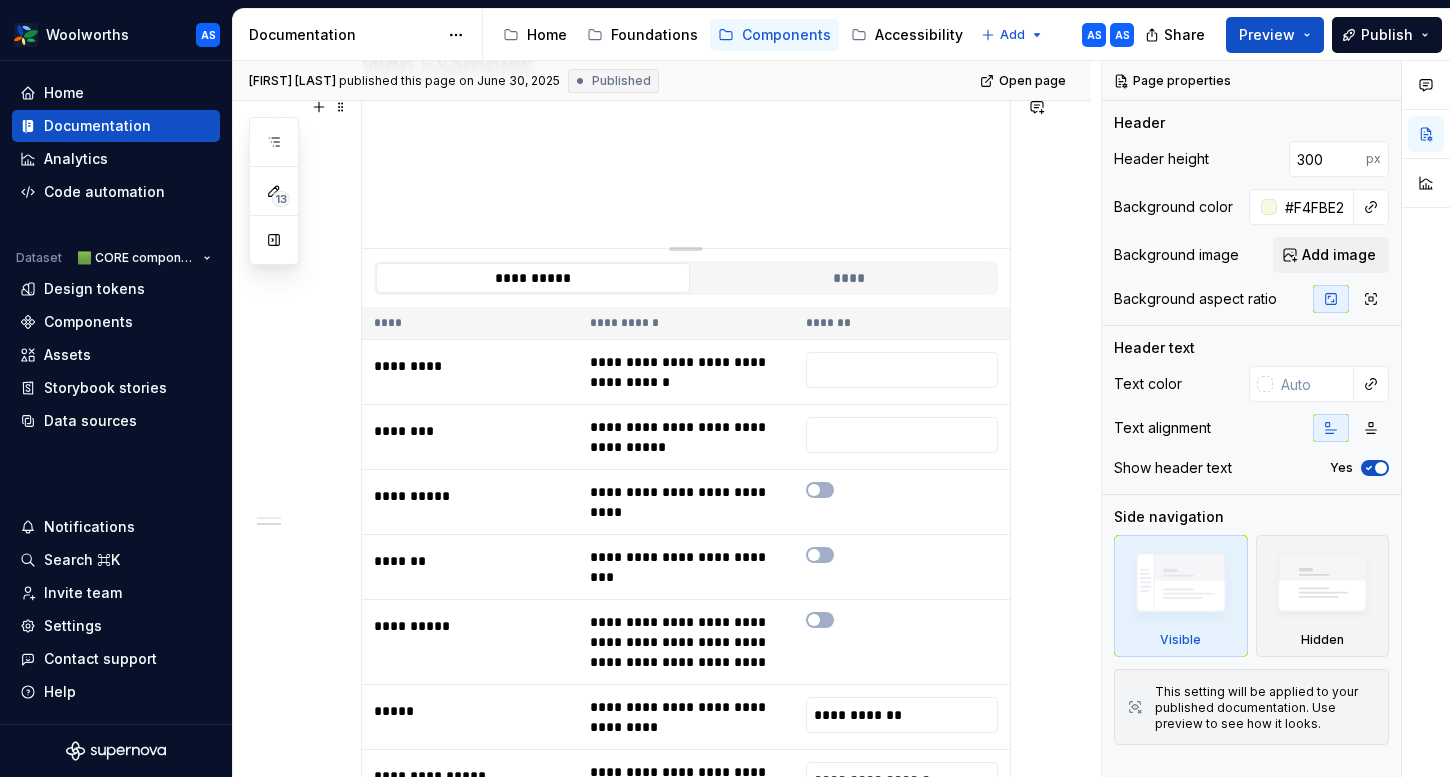 scroll, scrollTop: 653, scrollLeft: 0, axis: vertical 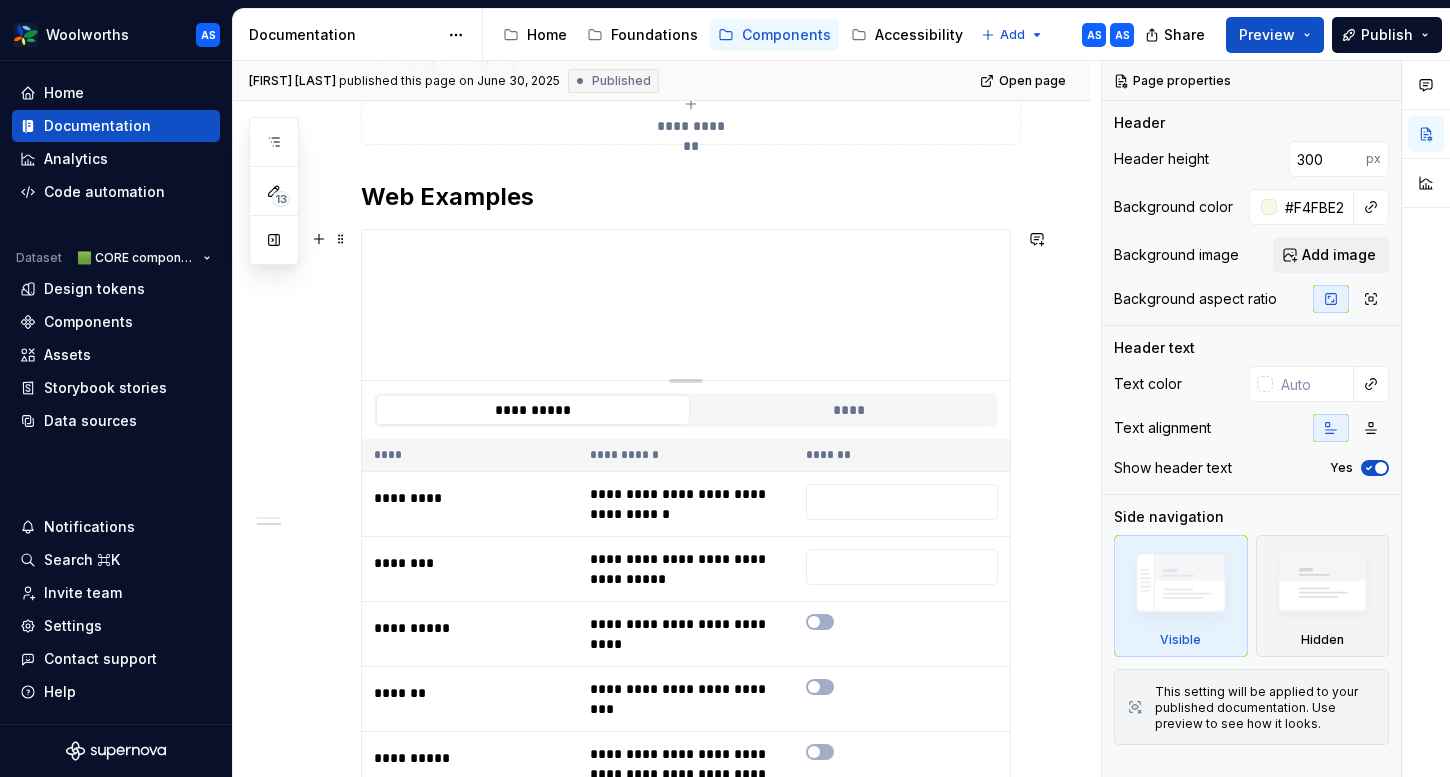 type on "*" 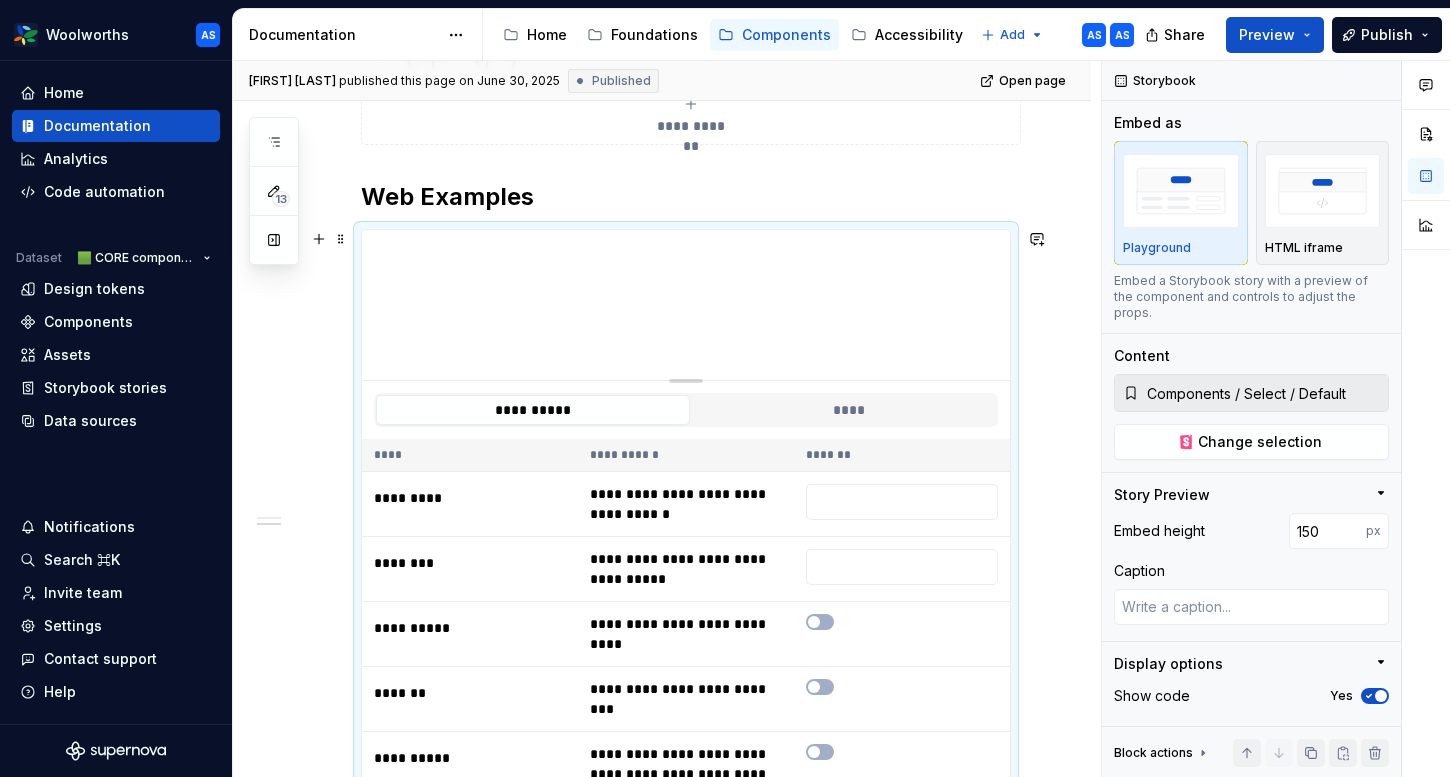 scroll, scrollTop: 551, scrollLeft: 0, axis: vertical 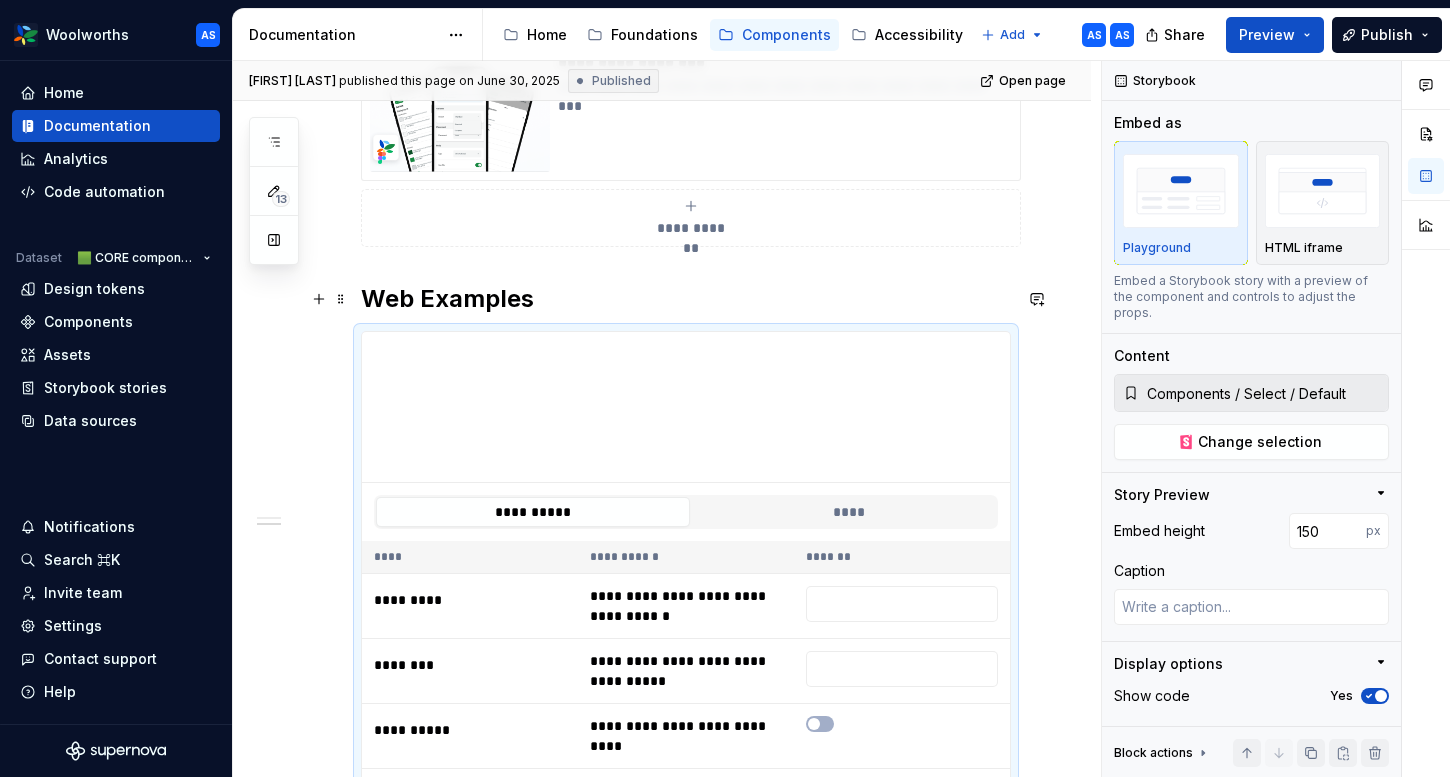 click on "Web Examples" at bounding box center [686, 299] 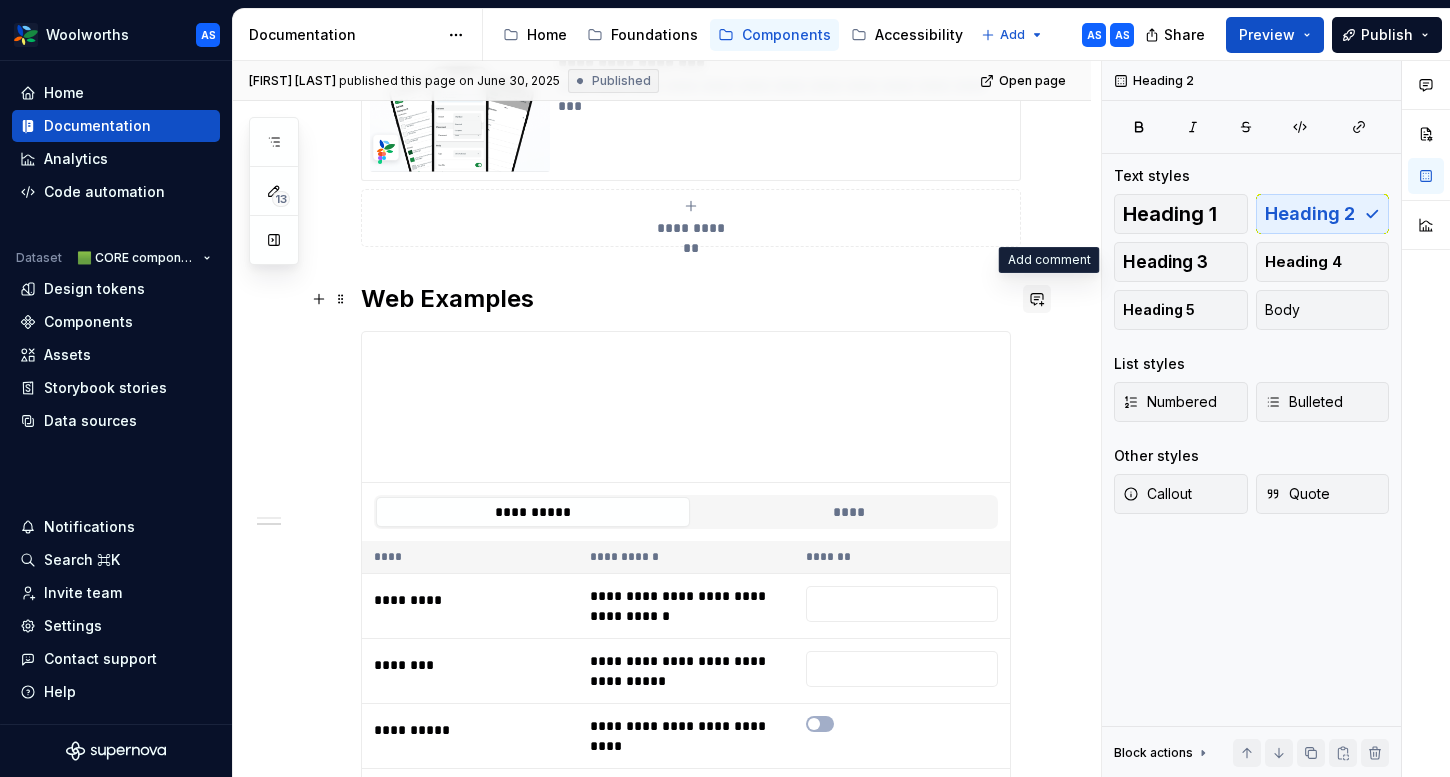 click at bounding box center (1037, 299) 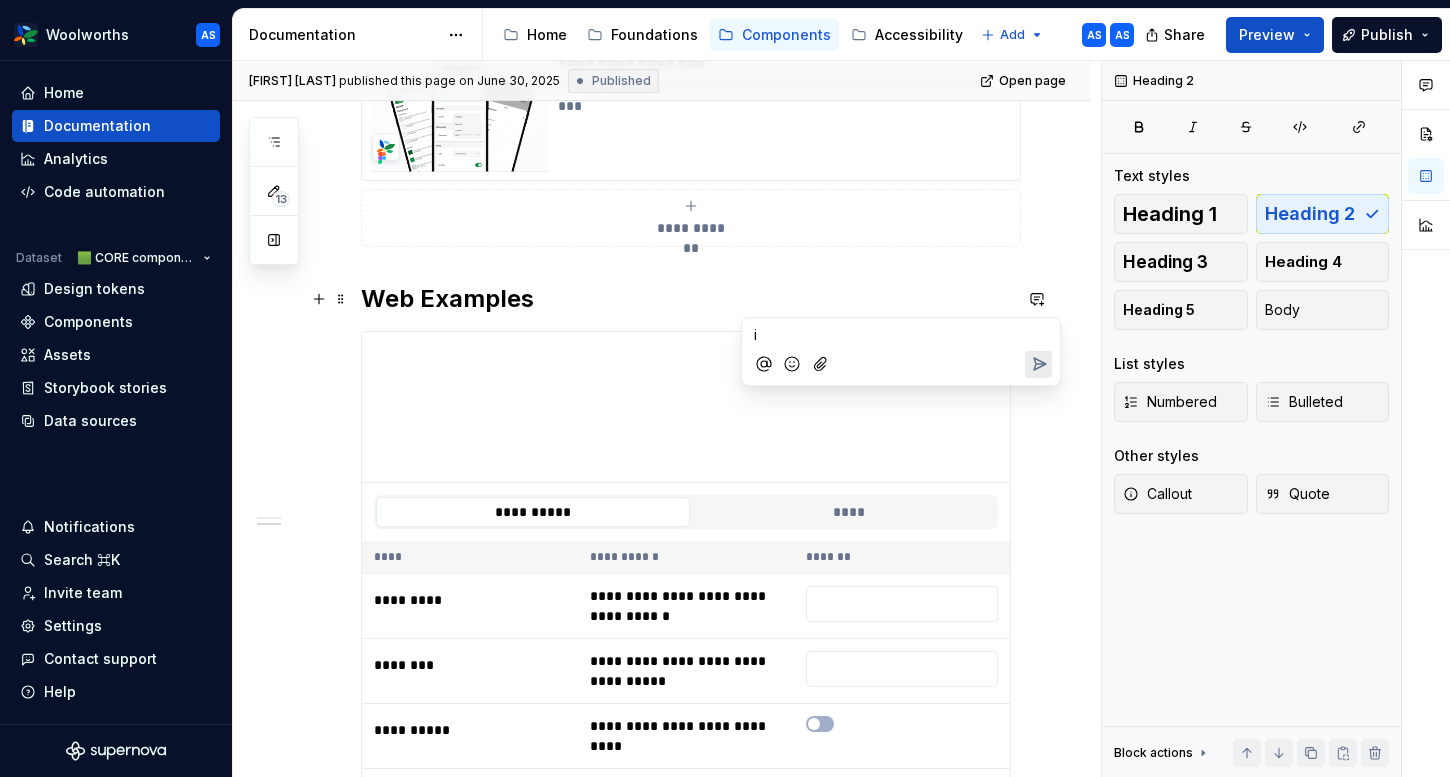 type 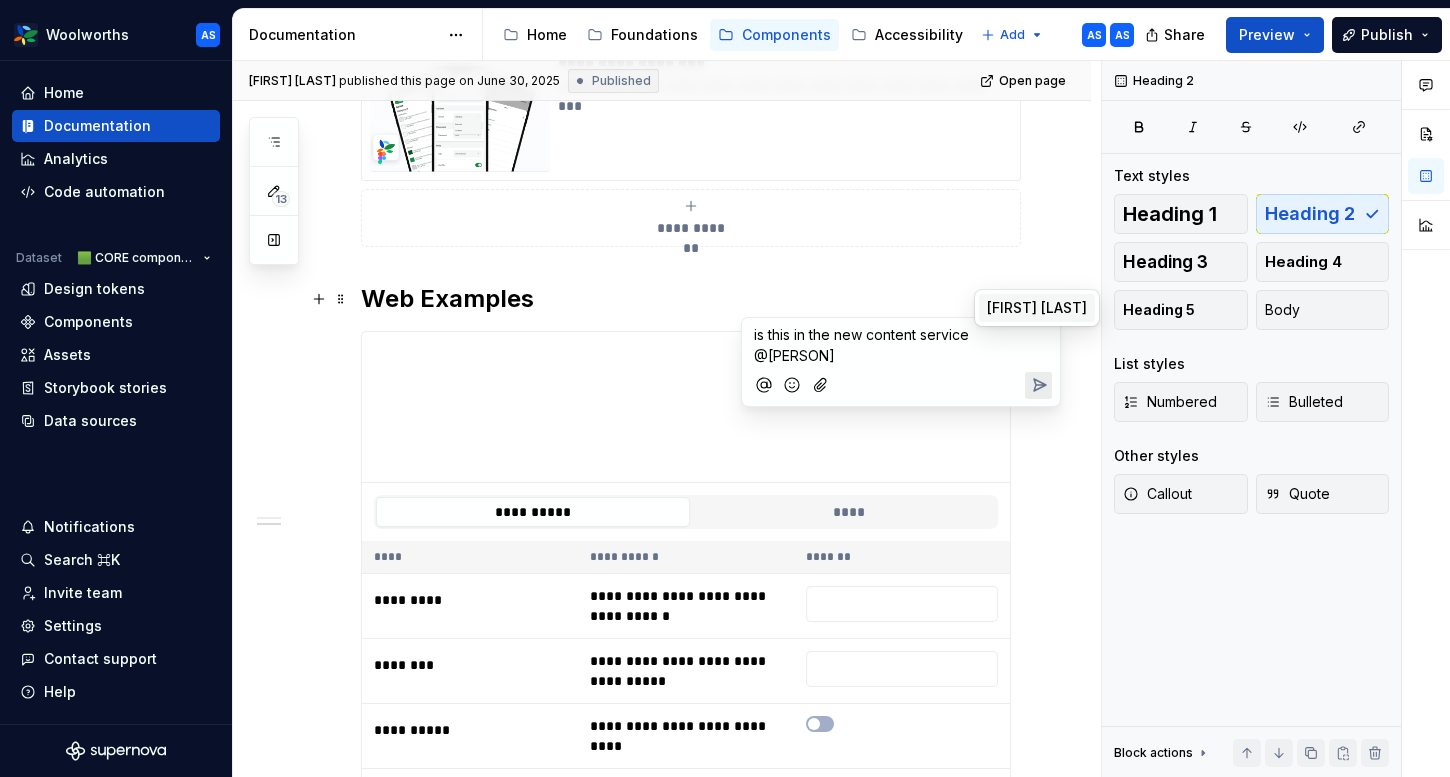 click on "[FIRST] [LAST]" at bounding box center [1037, 308] 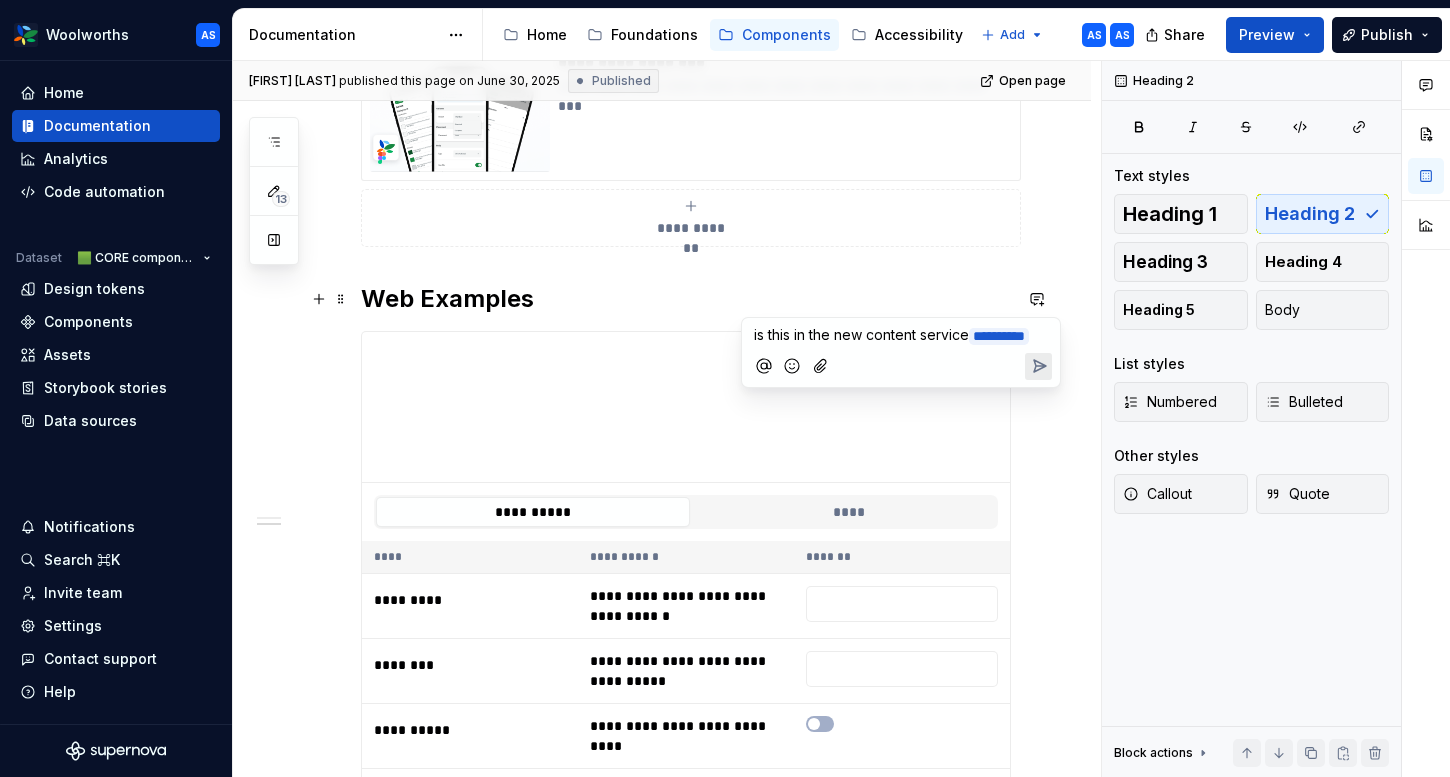 click 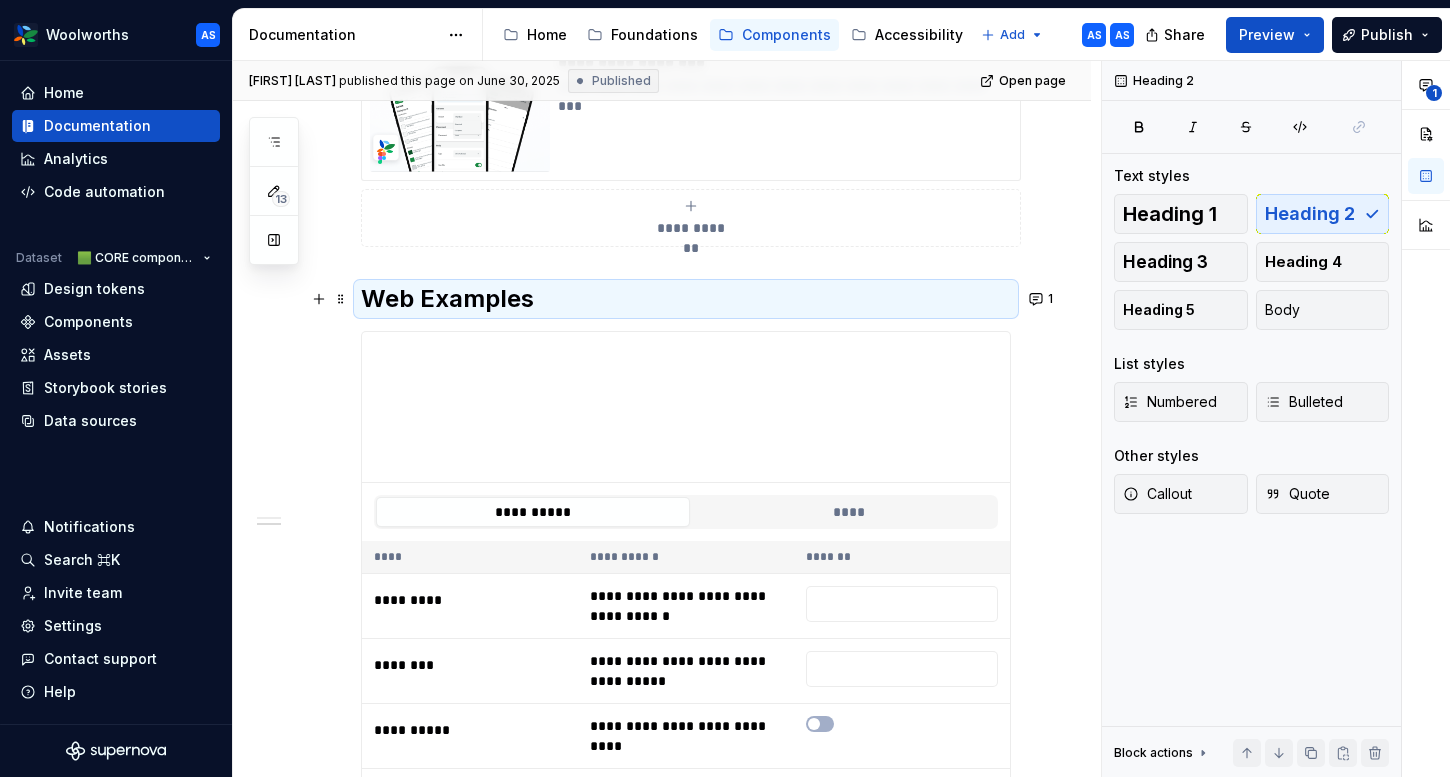click on "Web Examples" at bounding box center (686, 299) 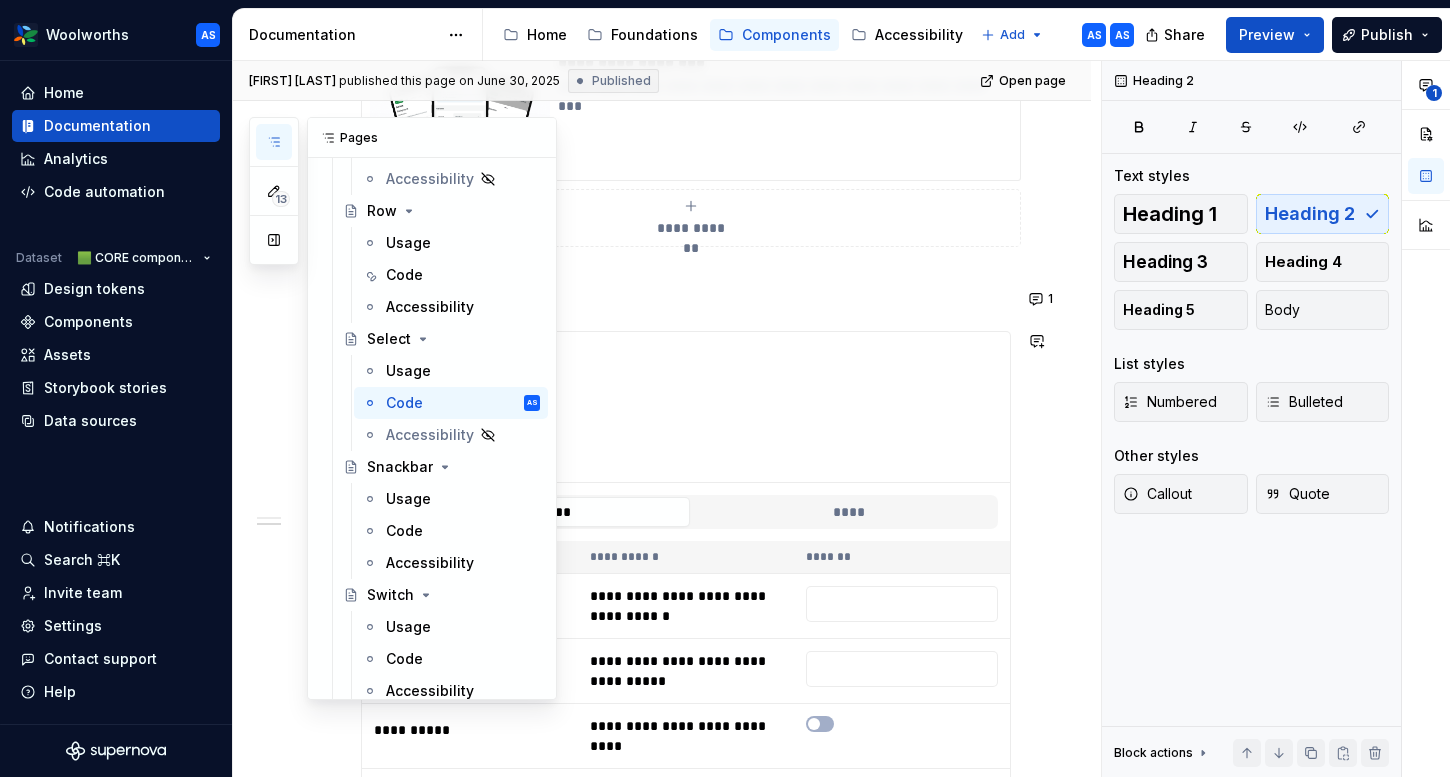 scroll, scrollTop: 2272, scrollLeft: 0, axis: vertical 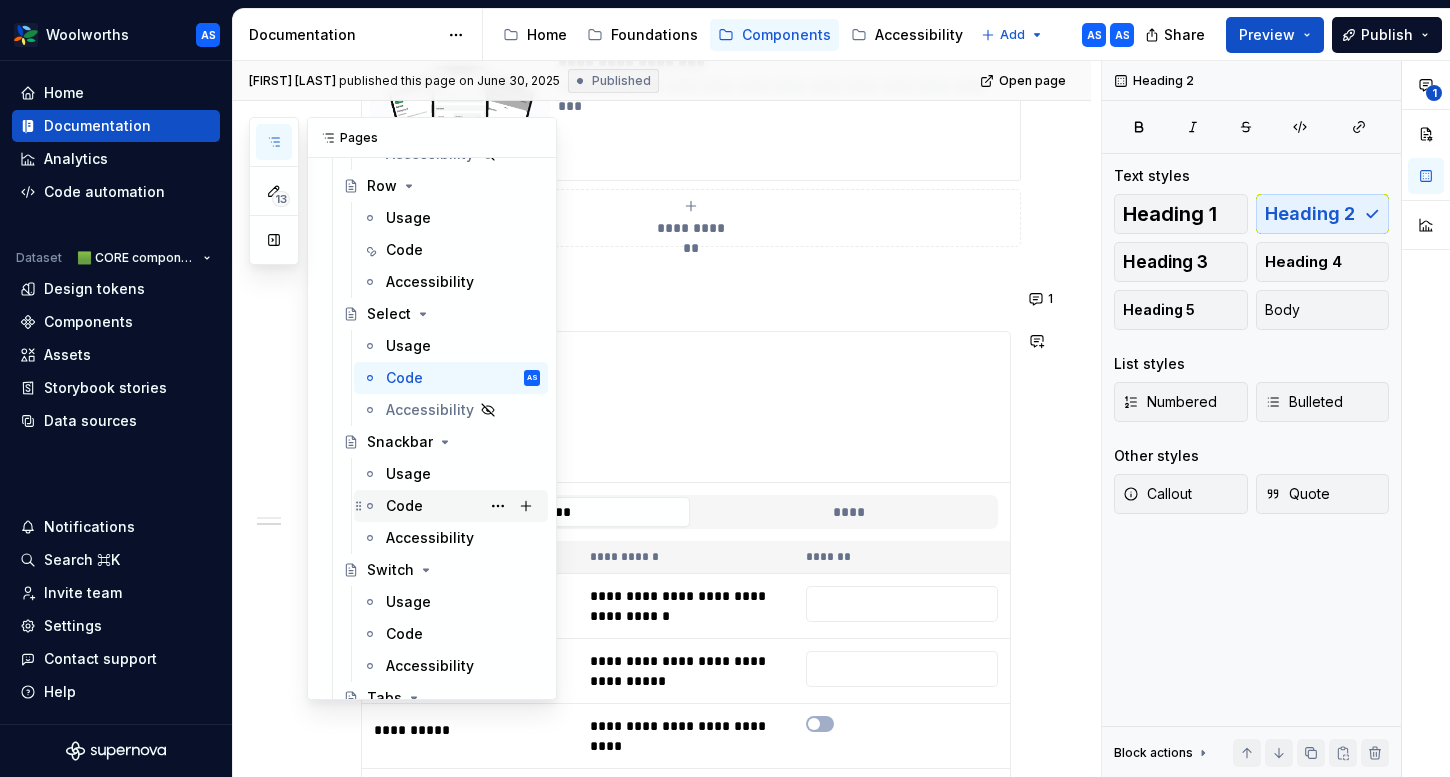 click on "Code" at bounding box center [463, 506] 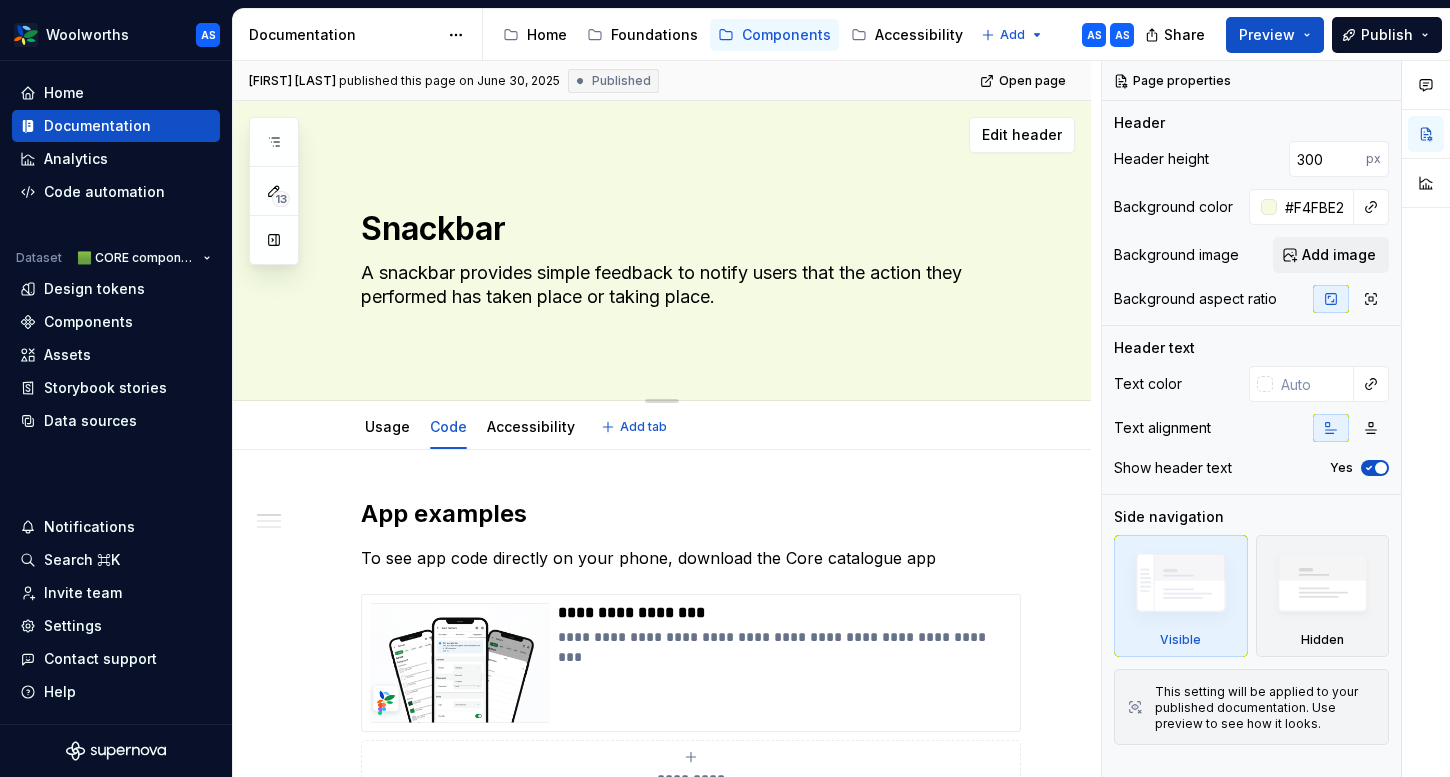 type on "*" 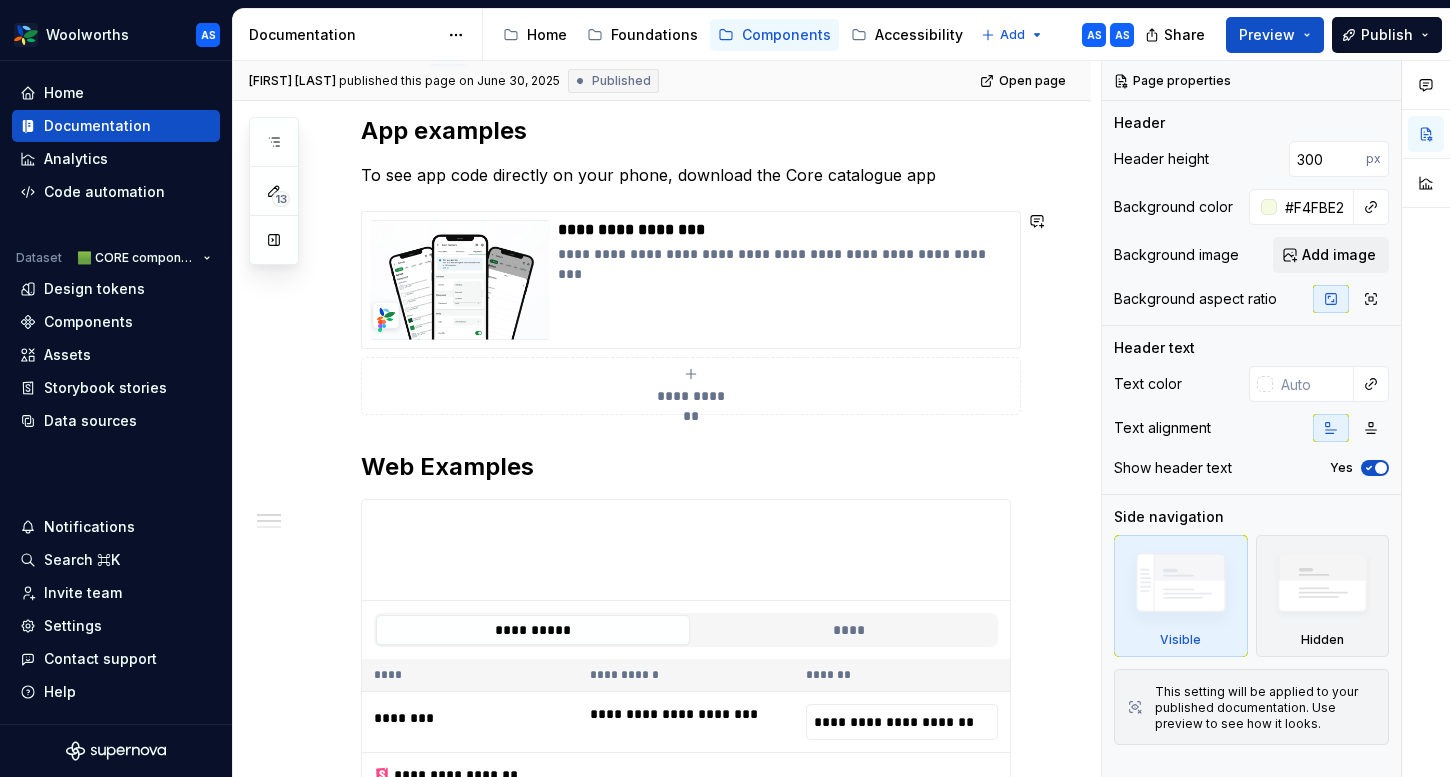 scroll, scrollTop: 517, scrollLeft: 0, axis: vertical 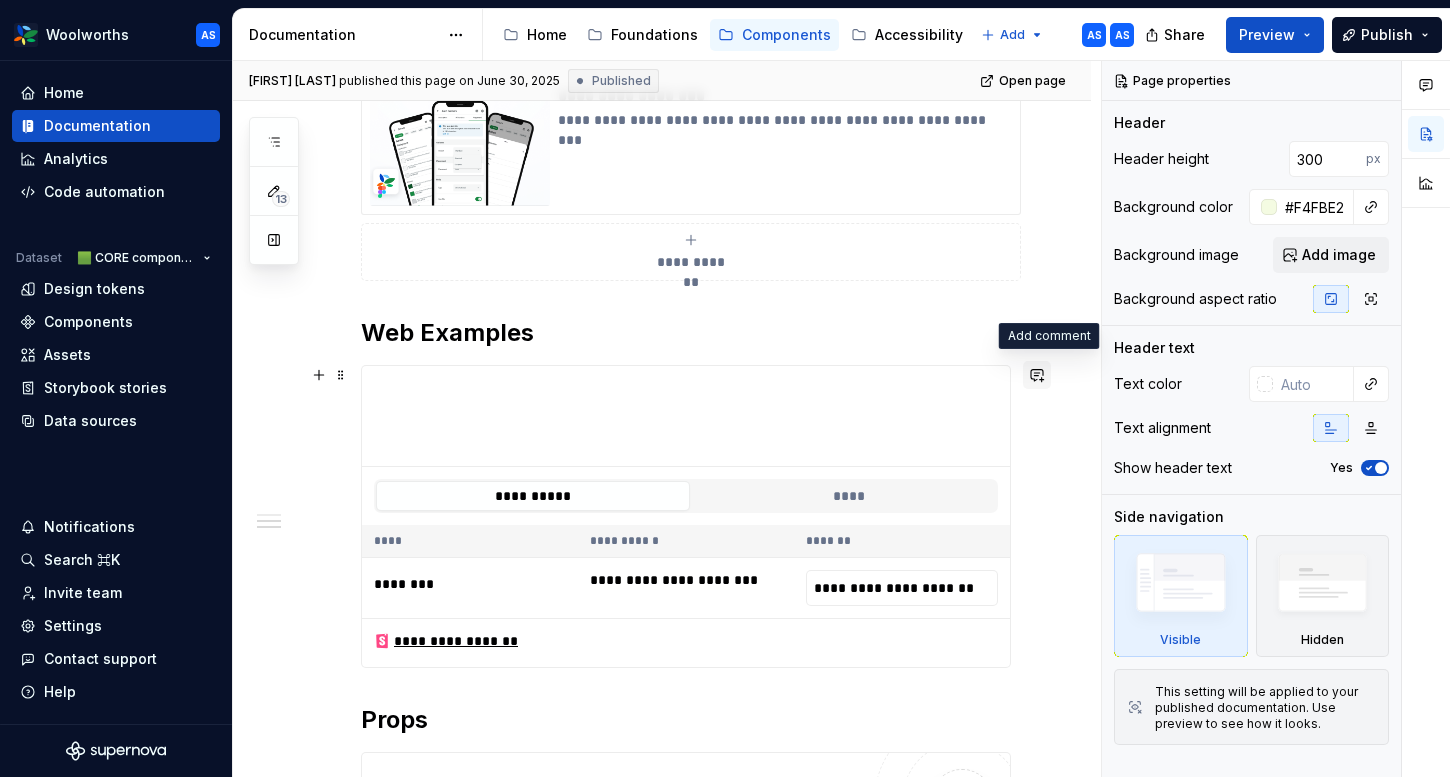 click at bounding box center (1037, 375) 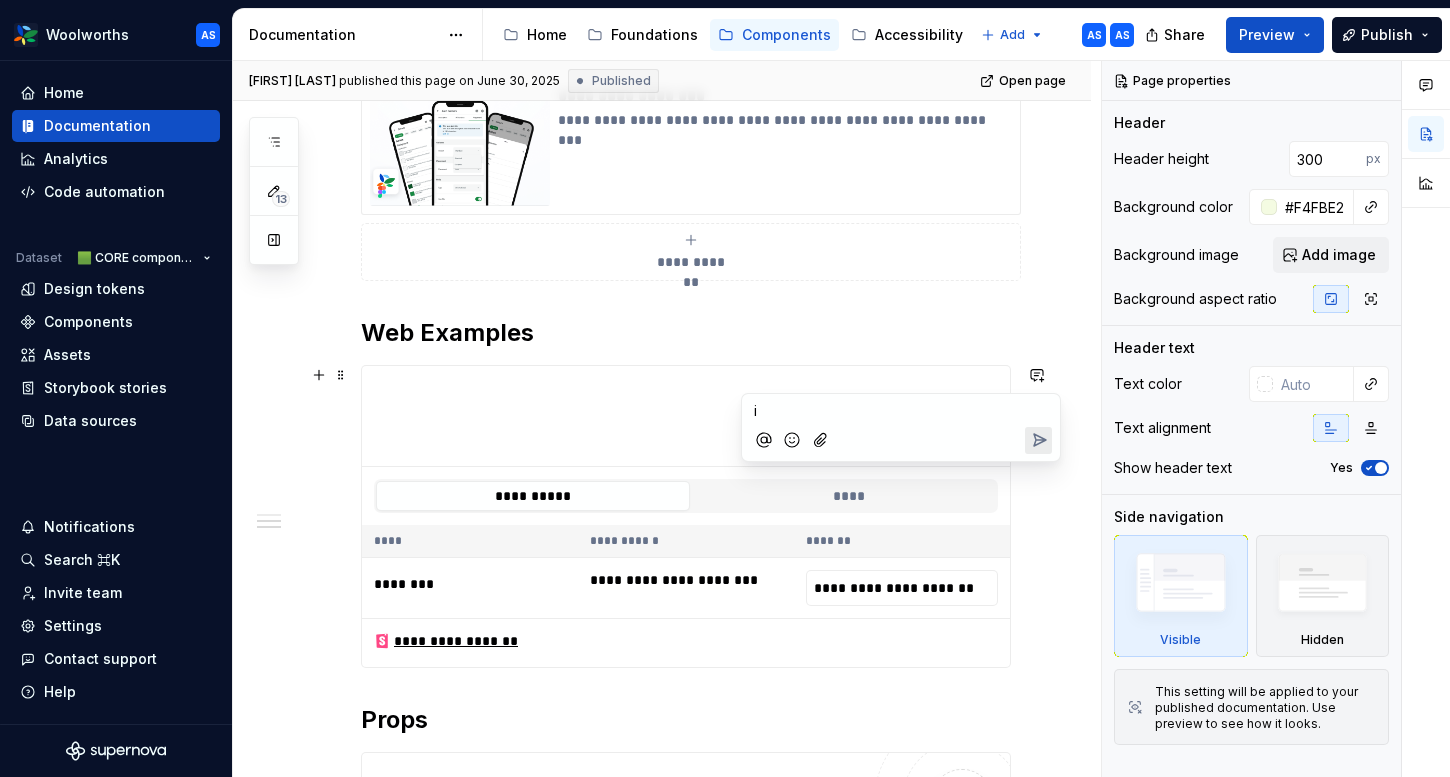 type 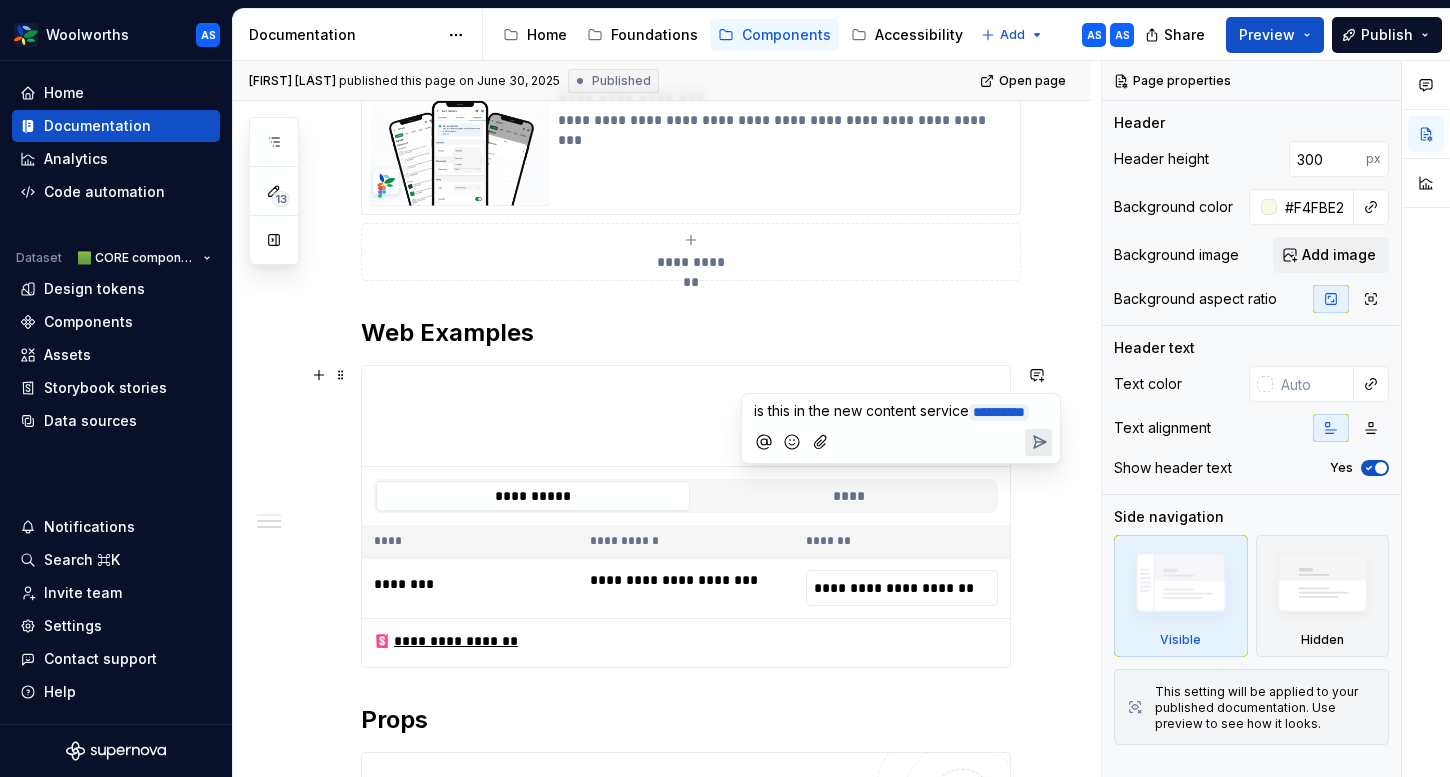 click 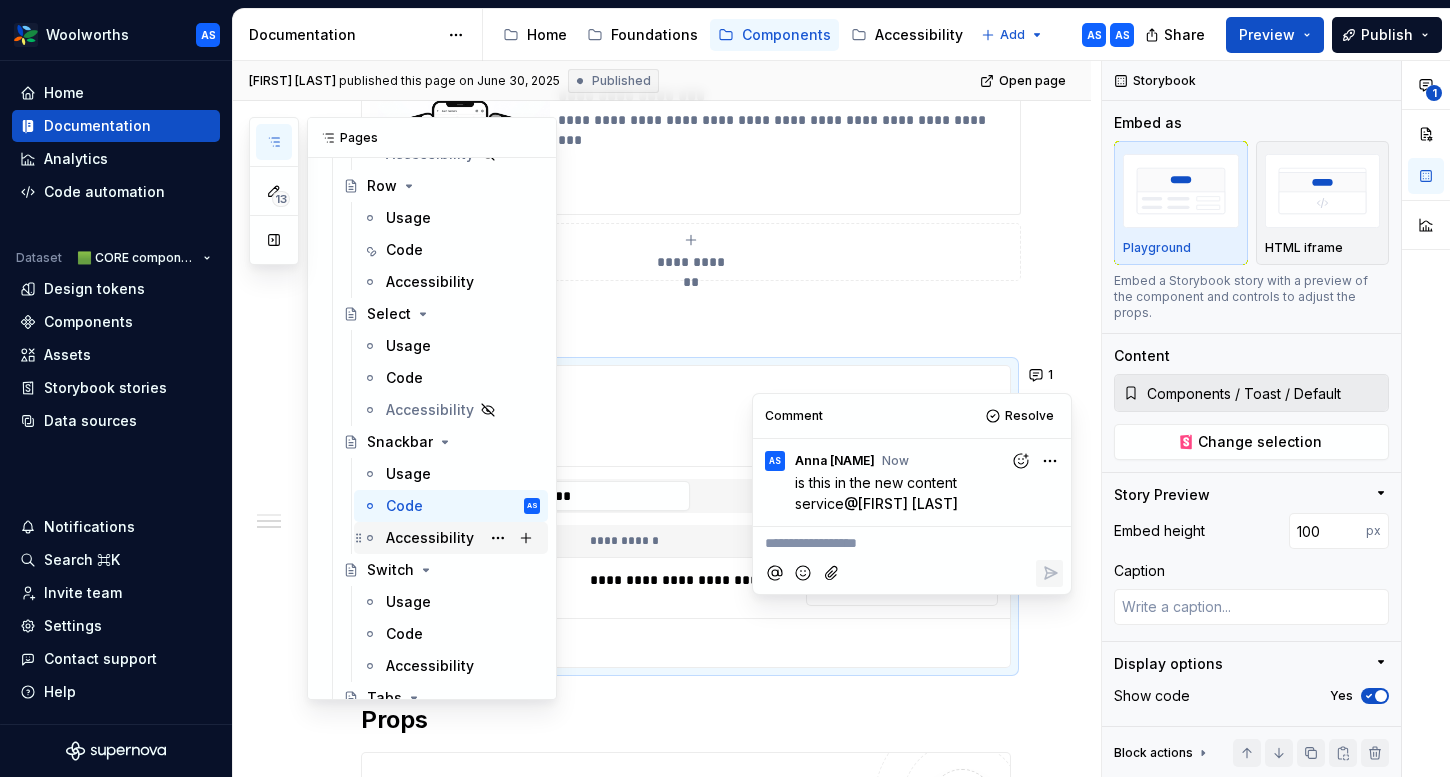 scroll, scrollTop: 2323, scrollLeft: 0, axis: vertical 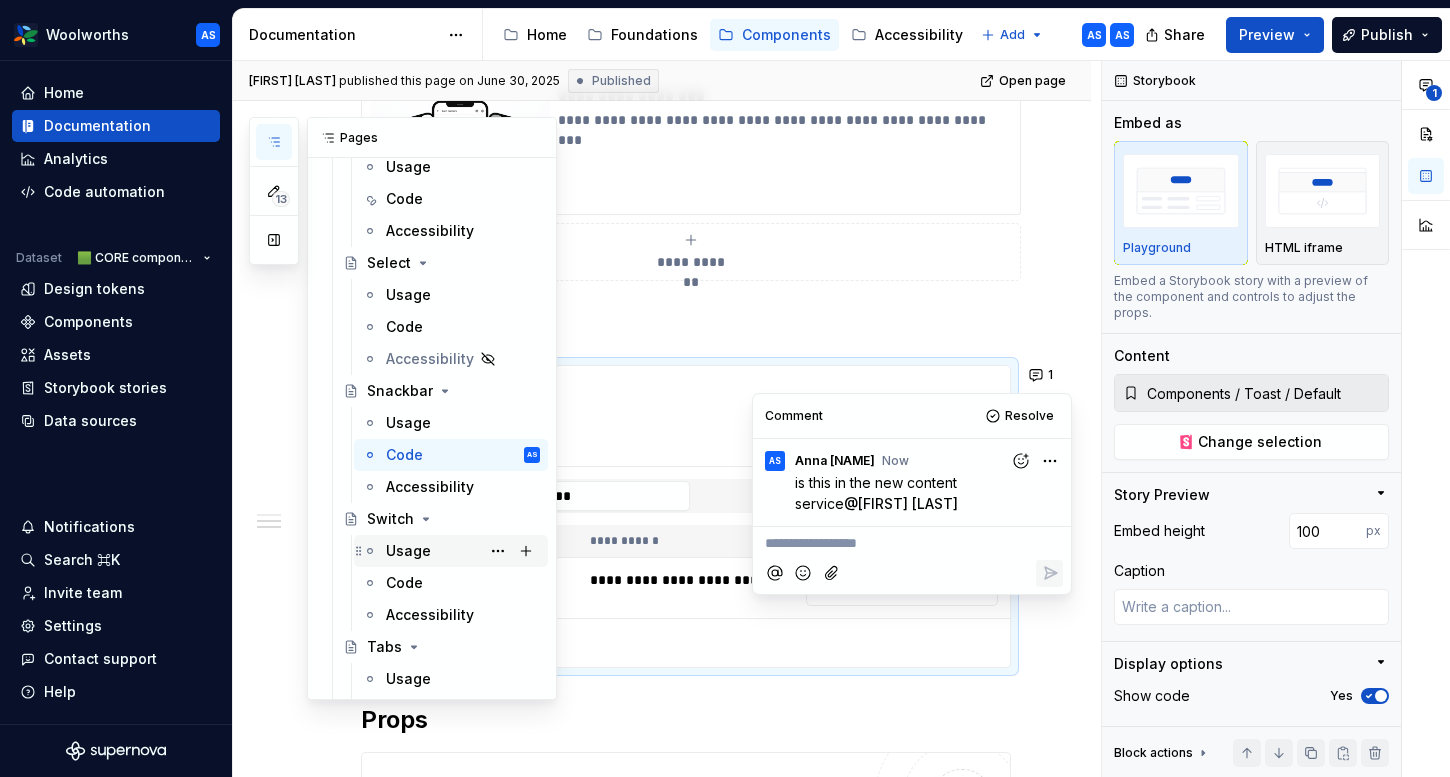 click on "Usage" at bounding box center [408, 551] 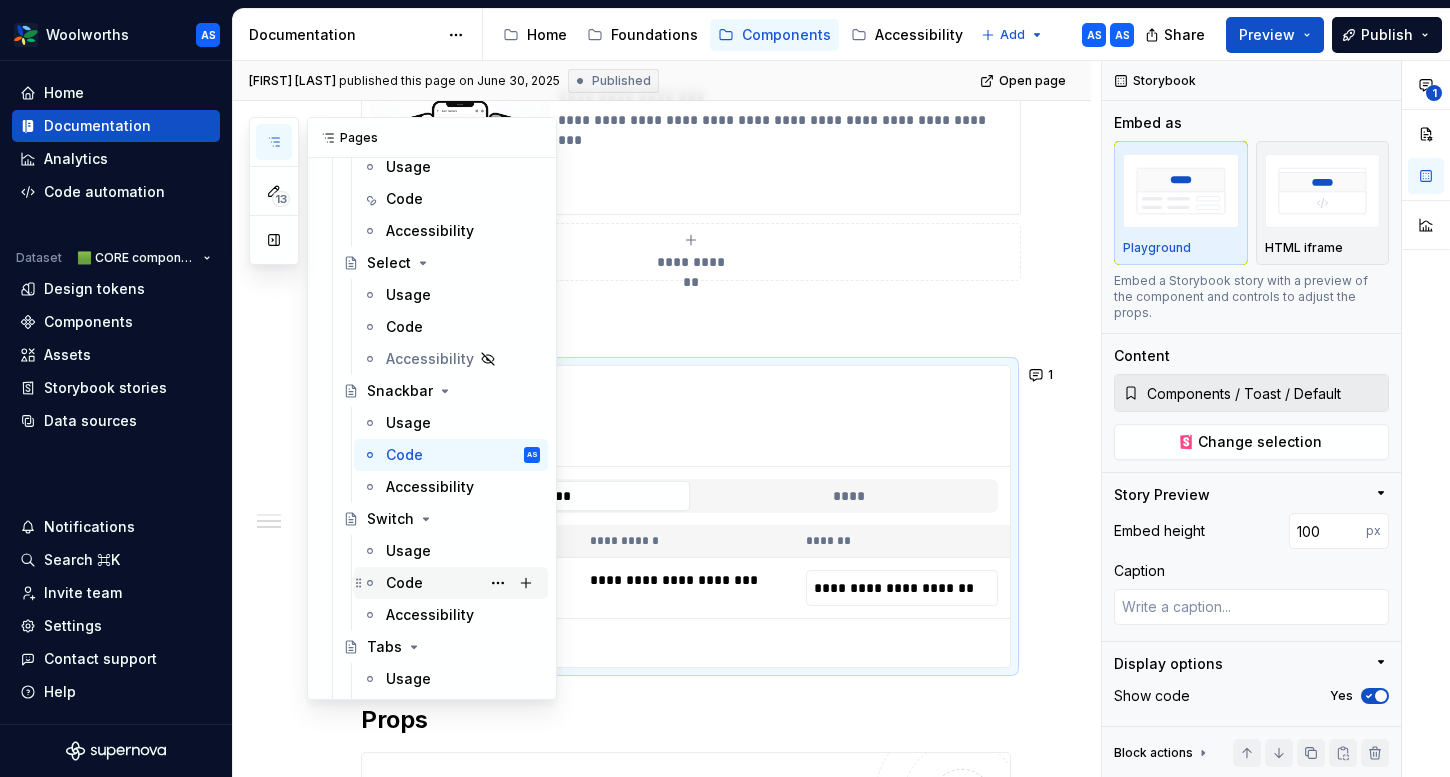click on "Code" at bounding box center (404, 583) 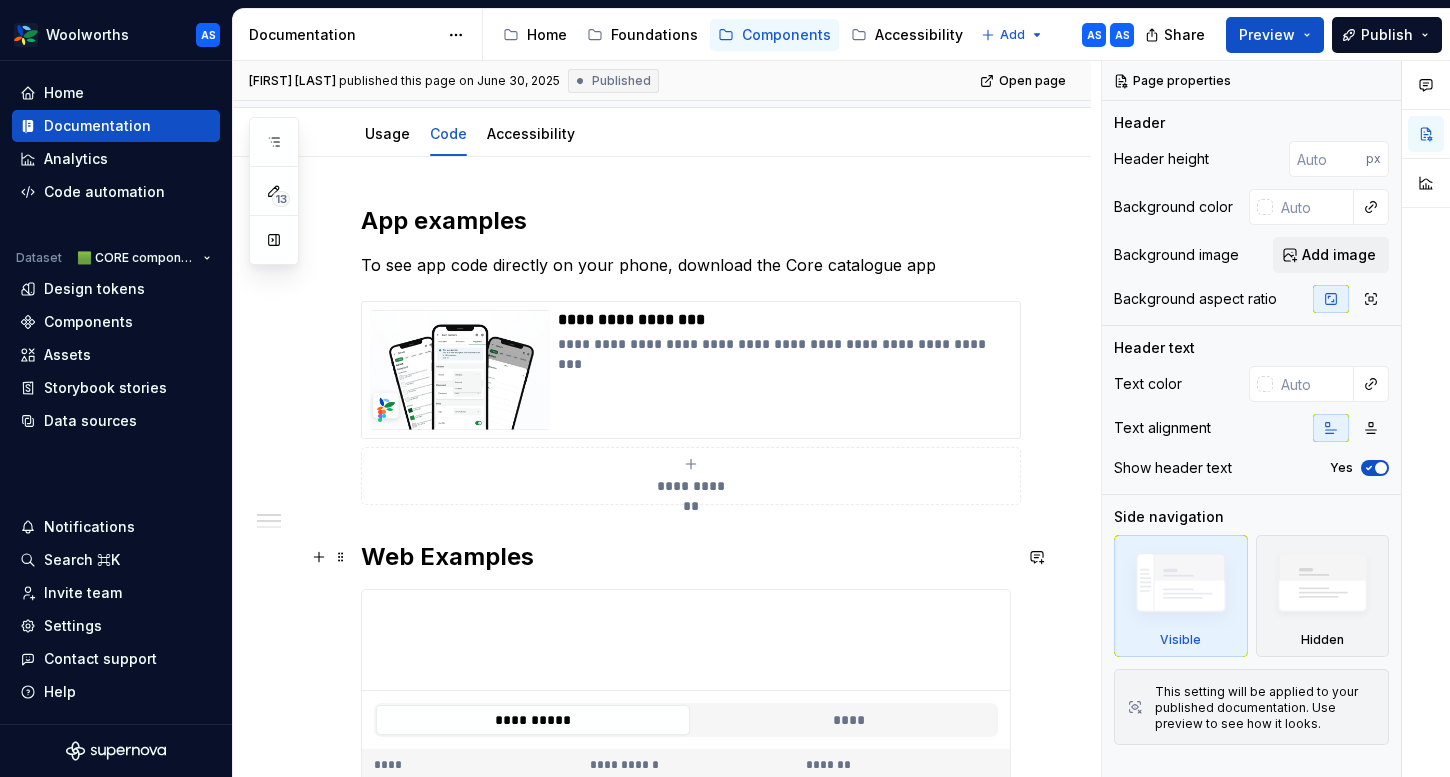 scroll, scrollTop: 220, scrollLeft: 0, axis: vertical 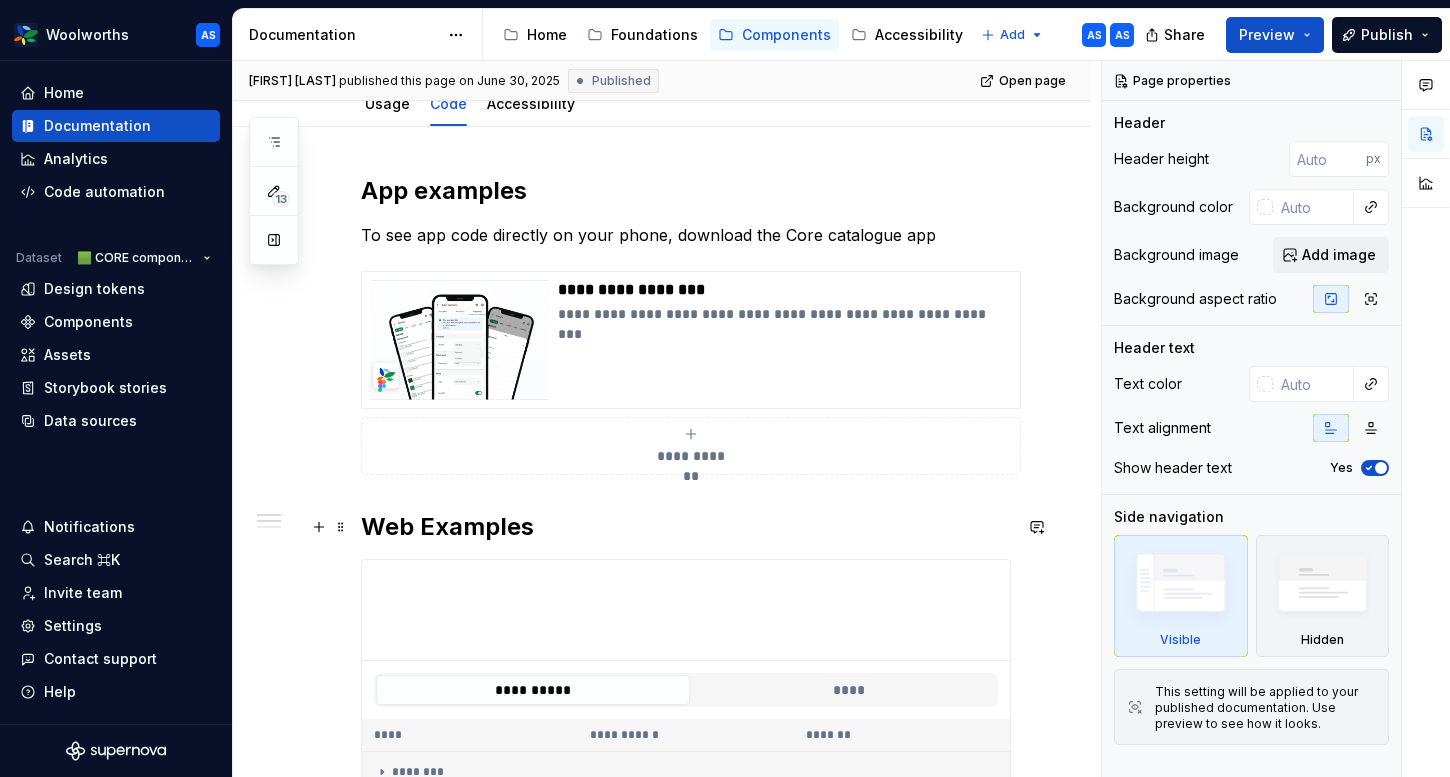 click on "Web Examples" at bounding box center [686, 527] 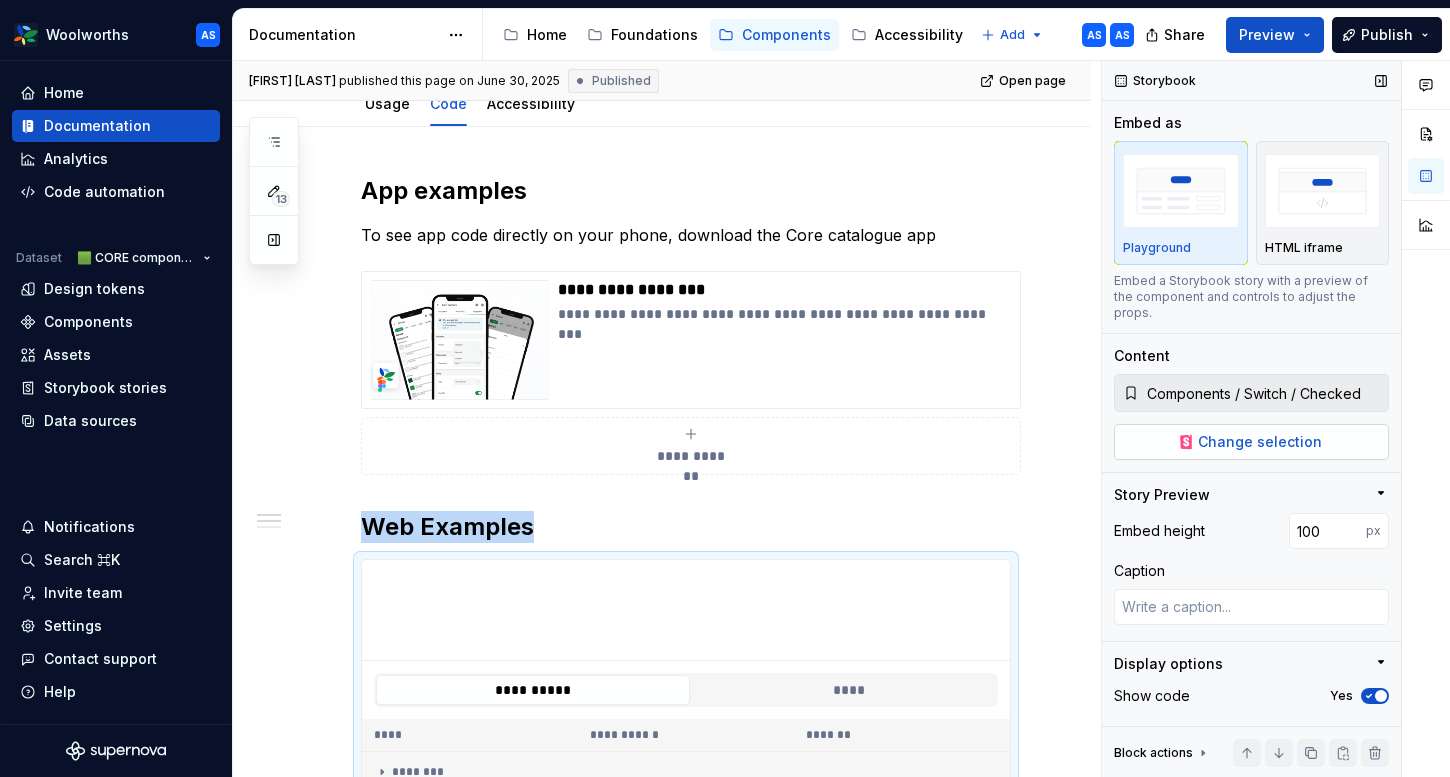 click on "Change selection" at bounding box center (1260, 442) 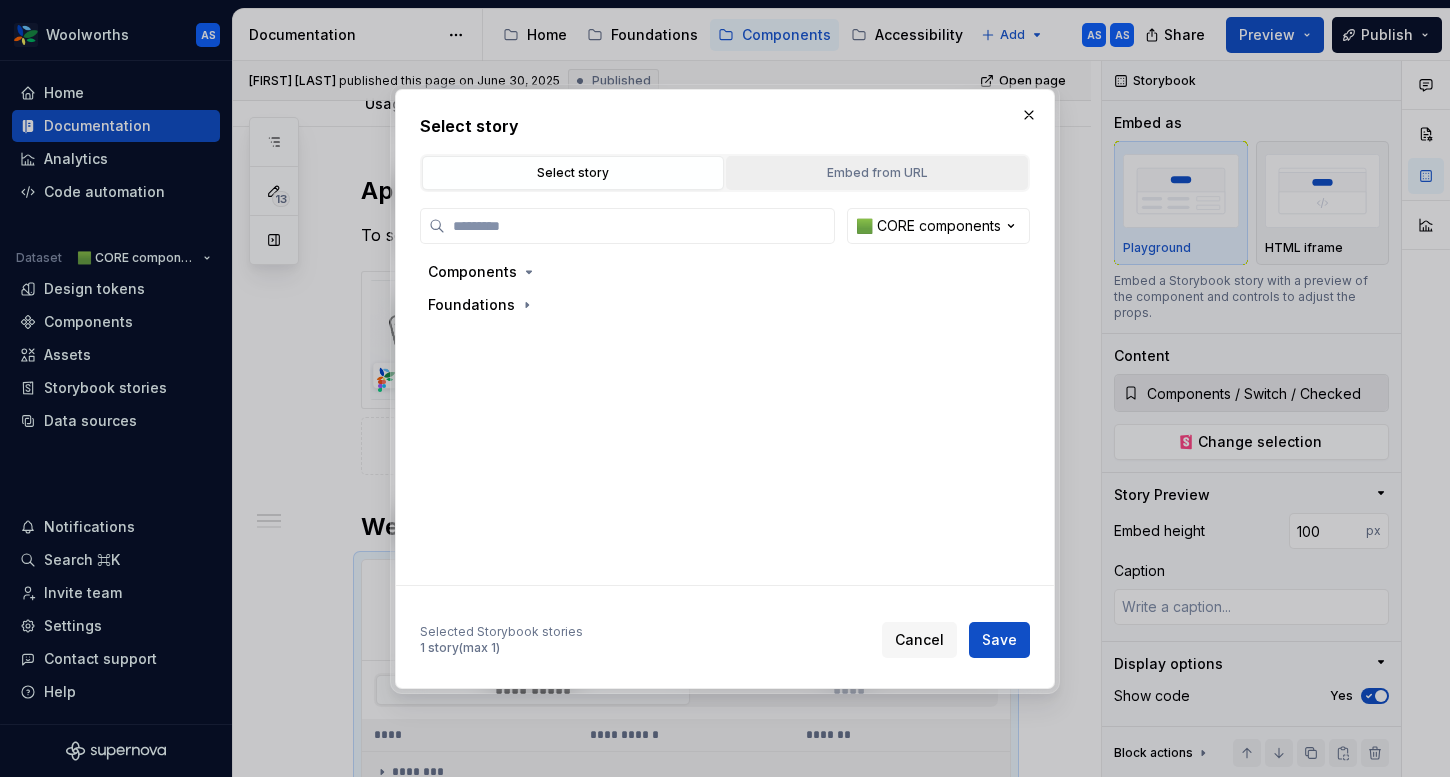 click on "Embed from URL" at bounding box center [877, 173] 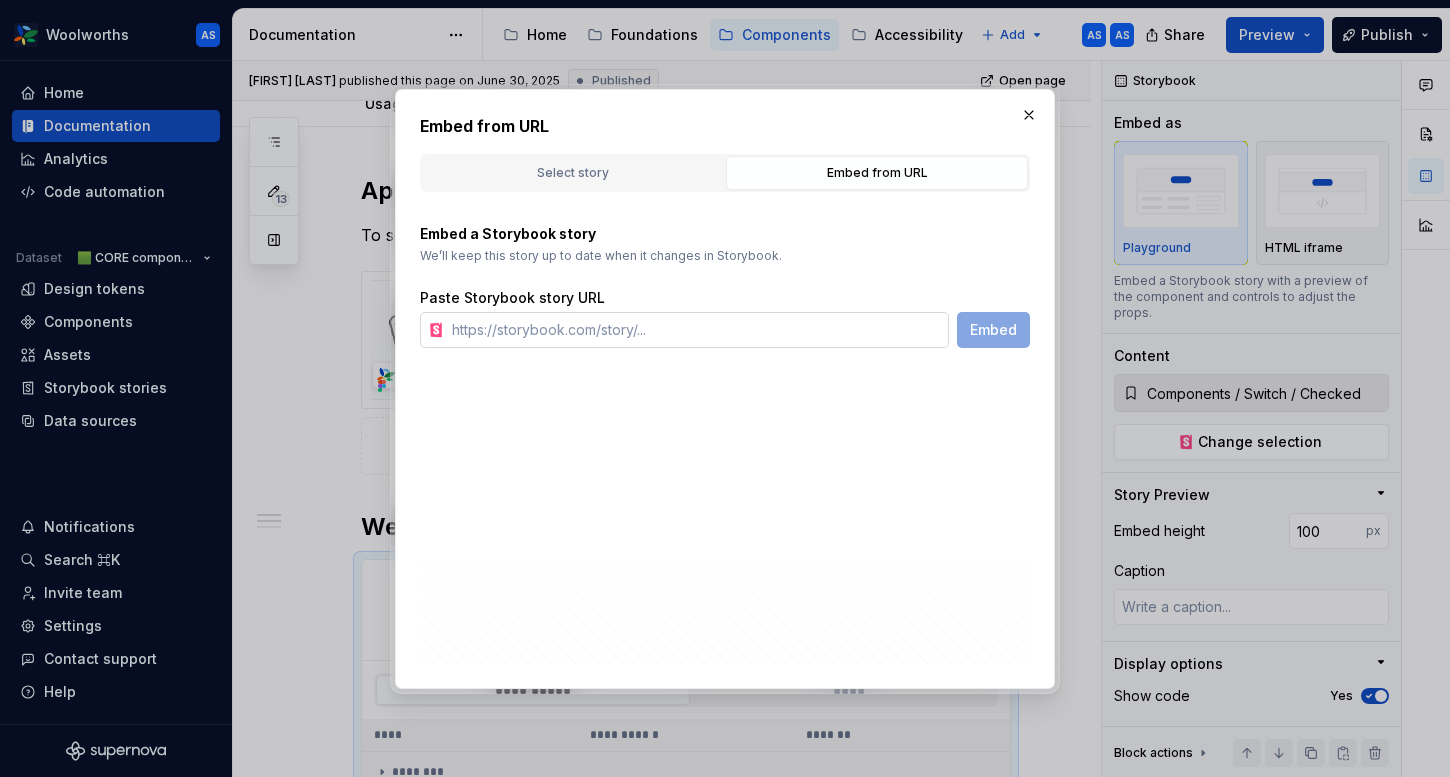 click at bounding box center [696, 330] 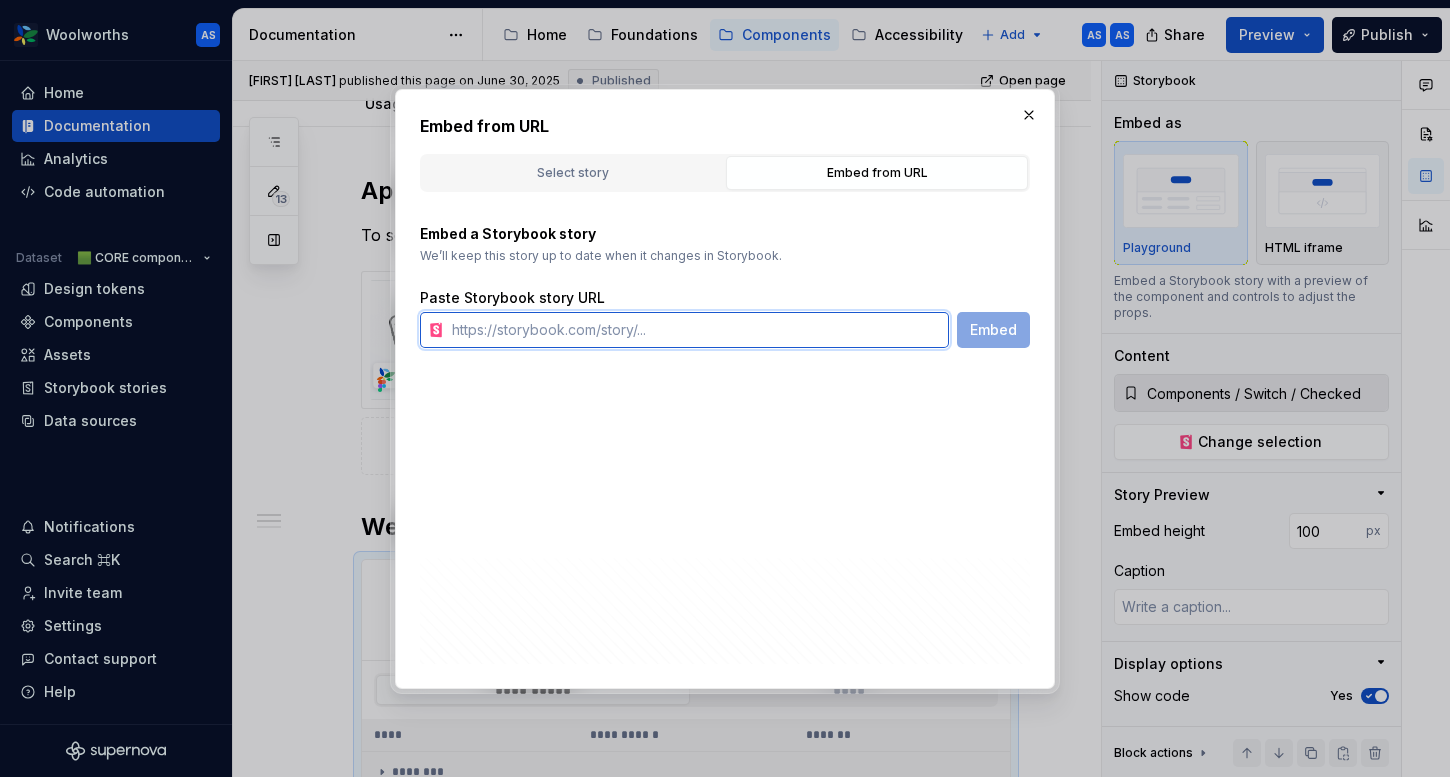 paste on "https://content-service.traderk8saae.prod.wx-d.net/component-library/index.html?path=/story/core-switch--default" 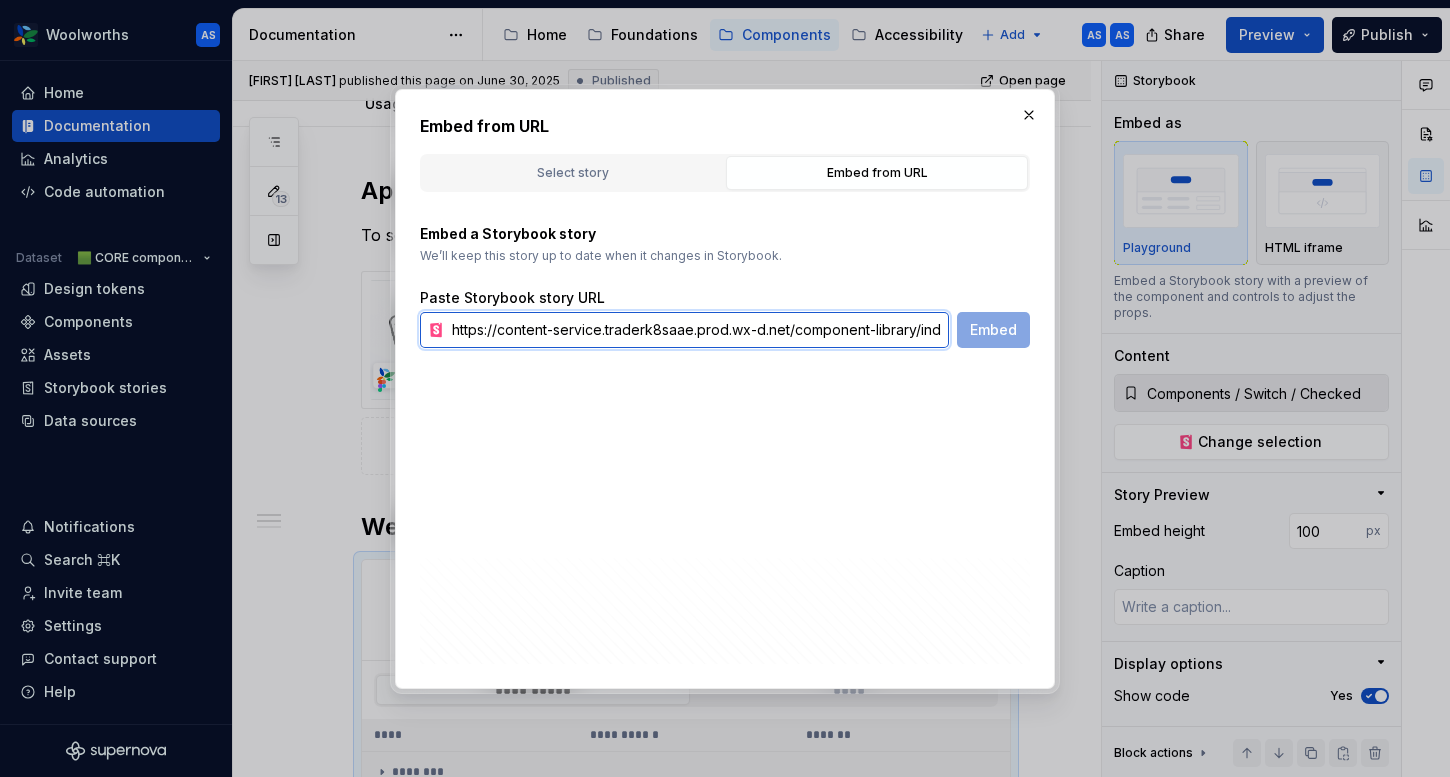 scroll, scrollTop: 0, scrollLeft: 278, axis: horizontal 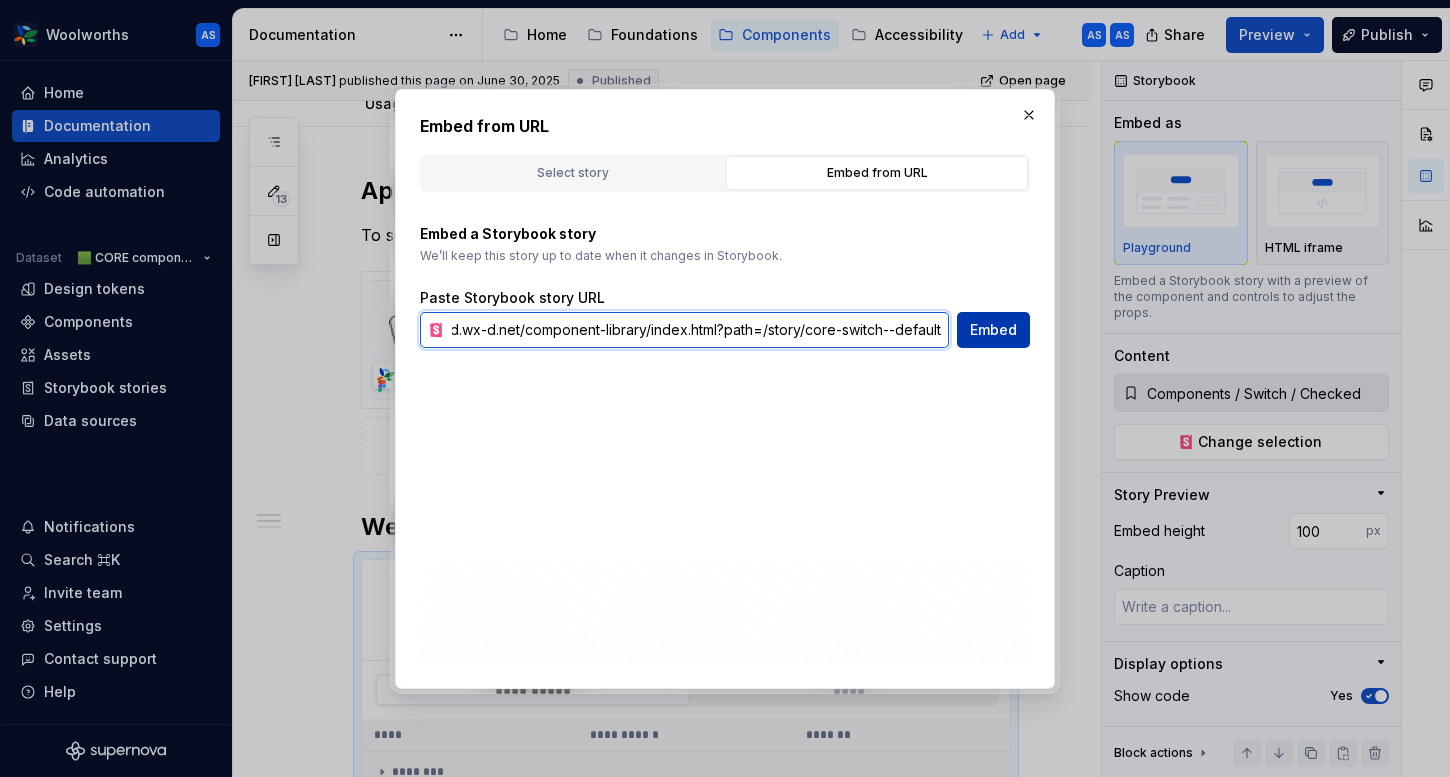 type on "https://content-service.traderk8saae.prod.wx-d.net/component-library/index.html?path=/story/core-switch--default" 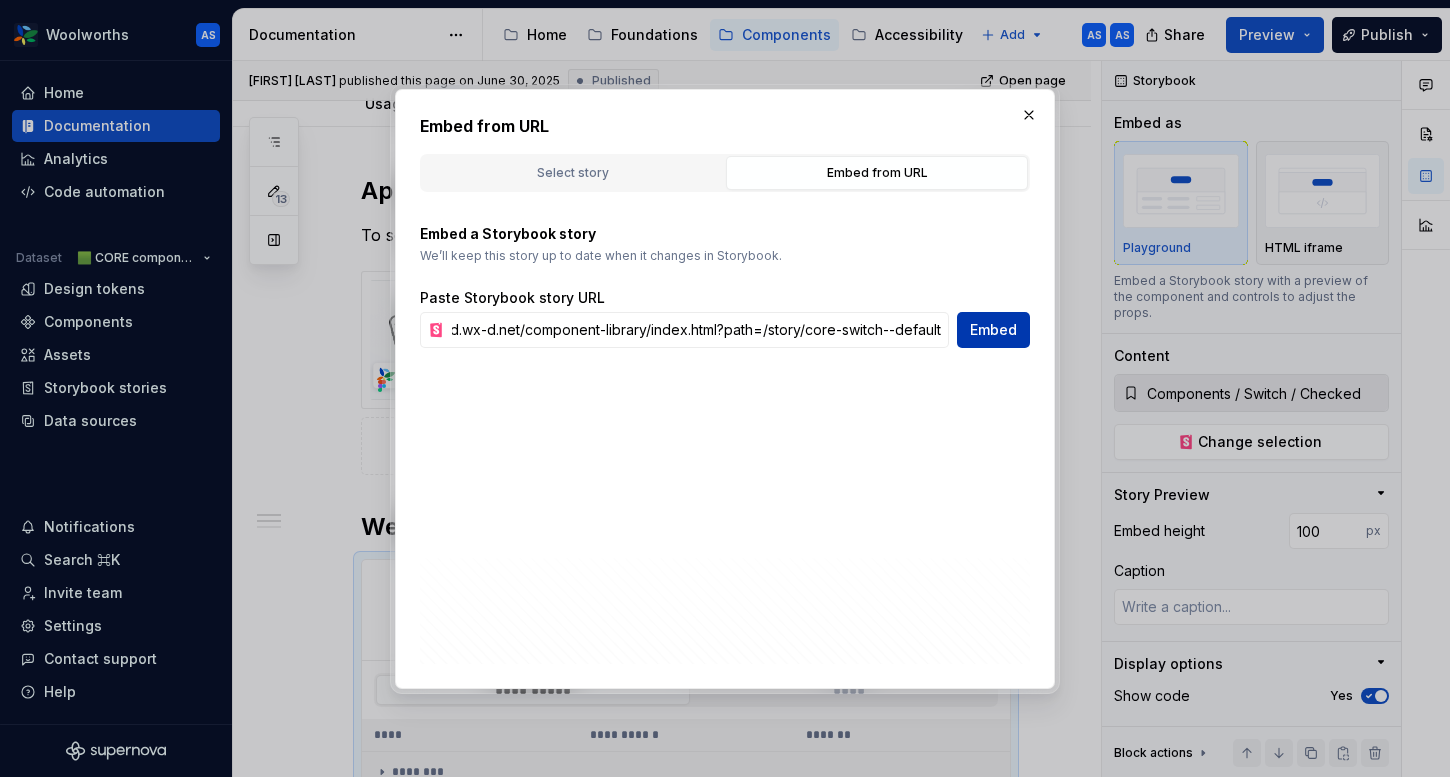 click on "Embed" at bounding box center [993, 330] 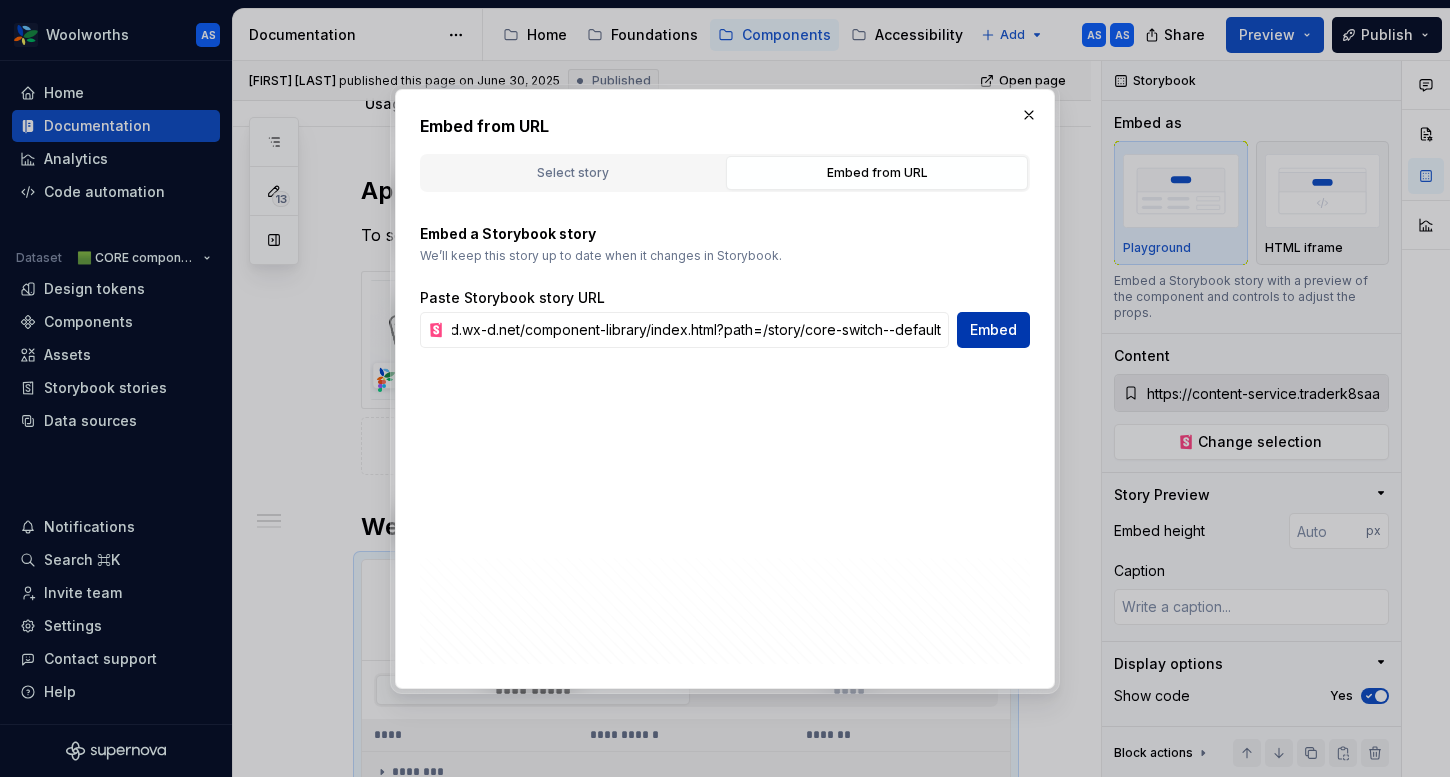 scroll, scrollTop: 0, scrollLeft: 0, axis: both 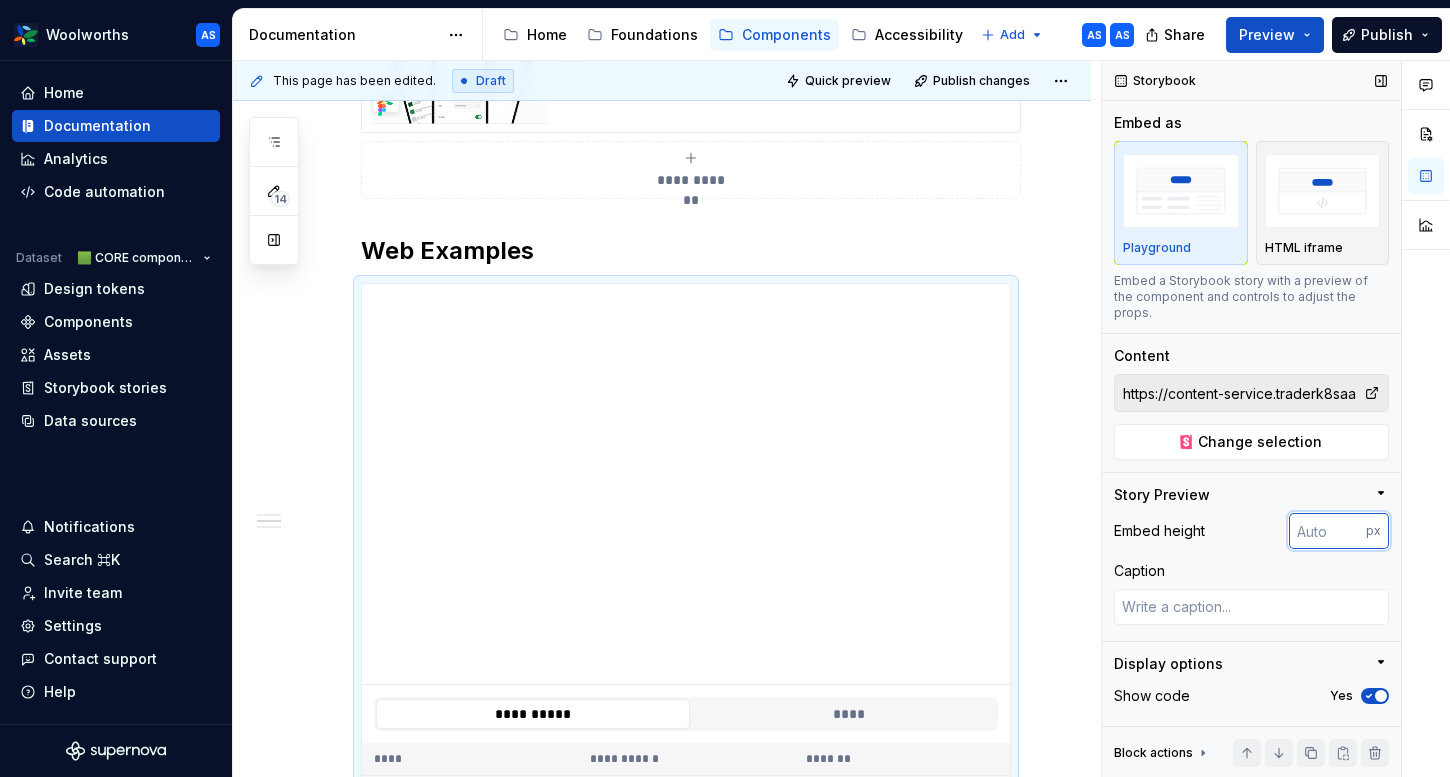 click at bounding box center [1327, 531] 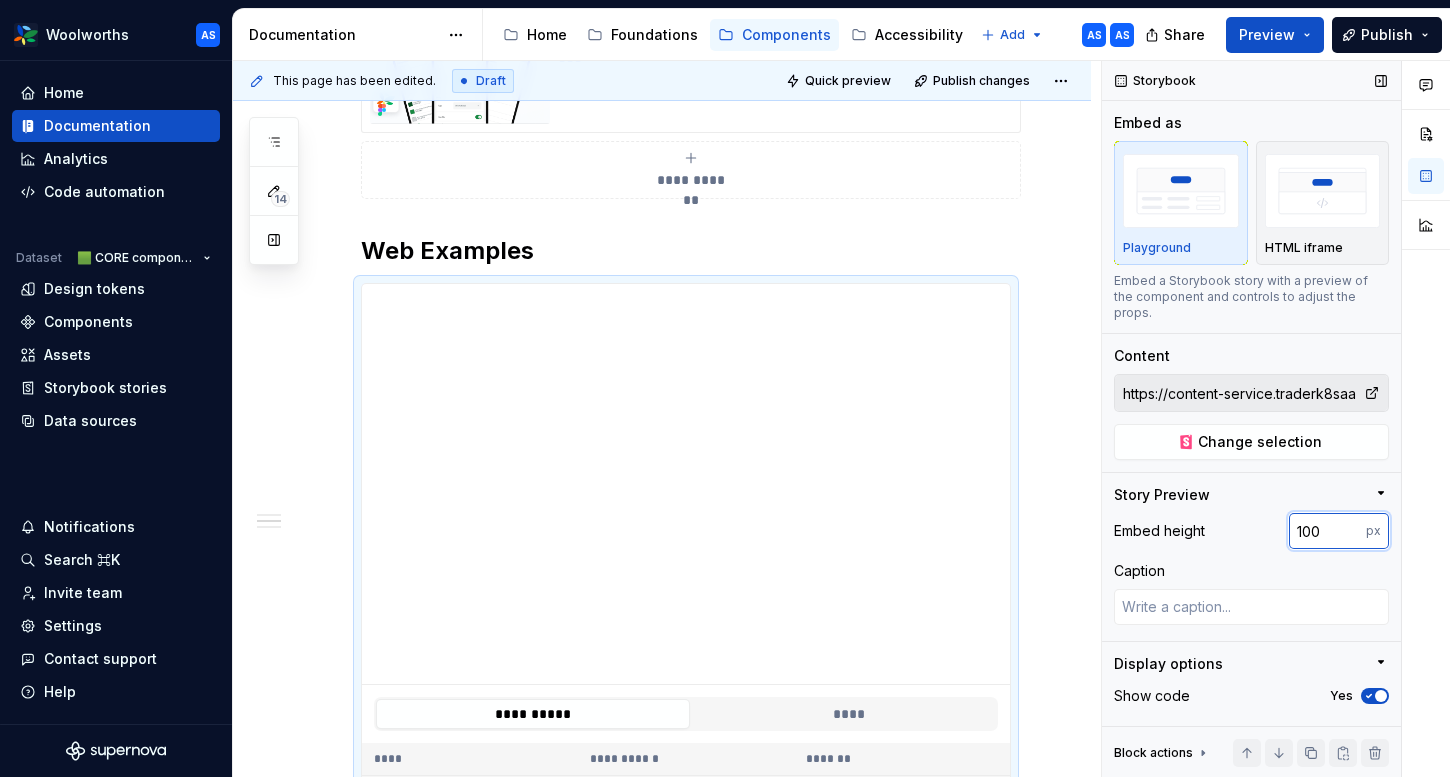 type on "100" 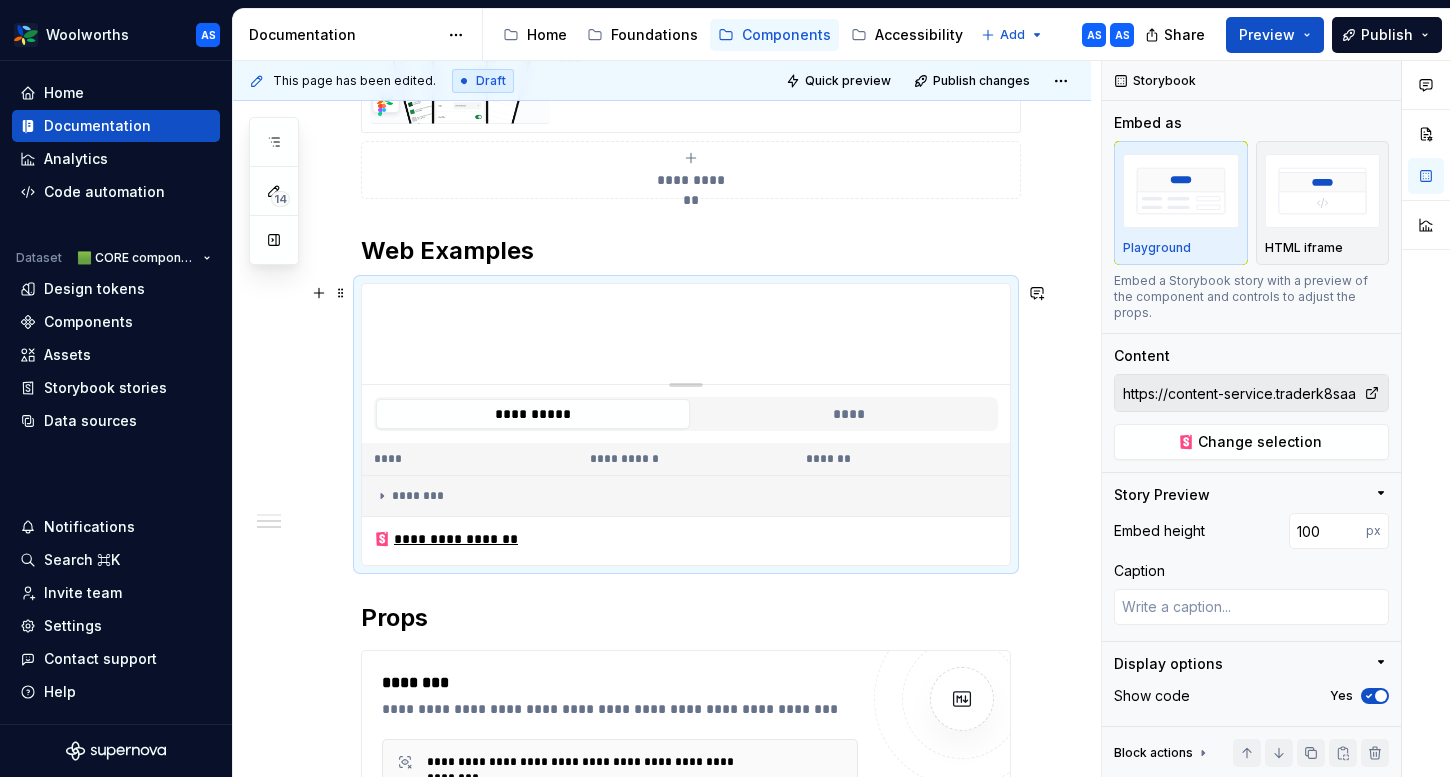 scroll, scrollTop: 403, scrollLeft: 0, axis: vertical 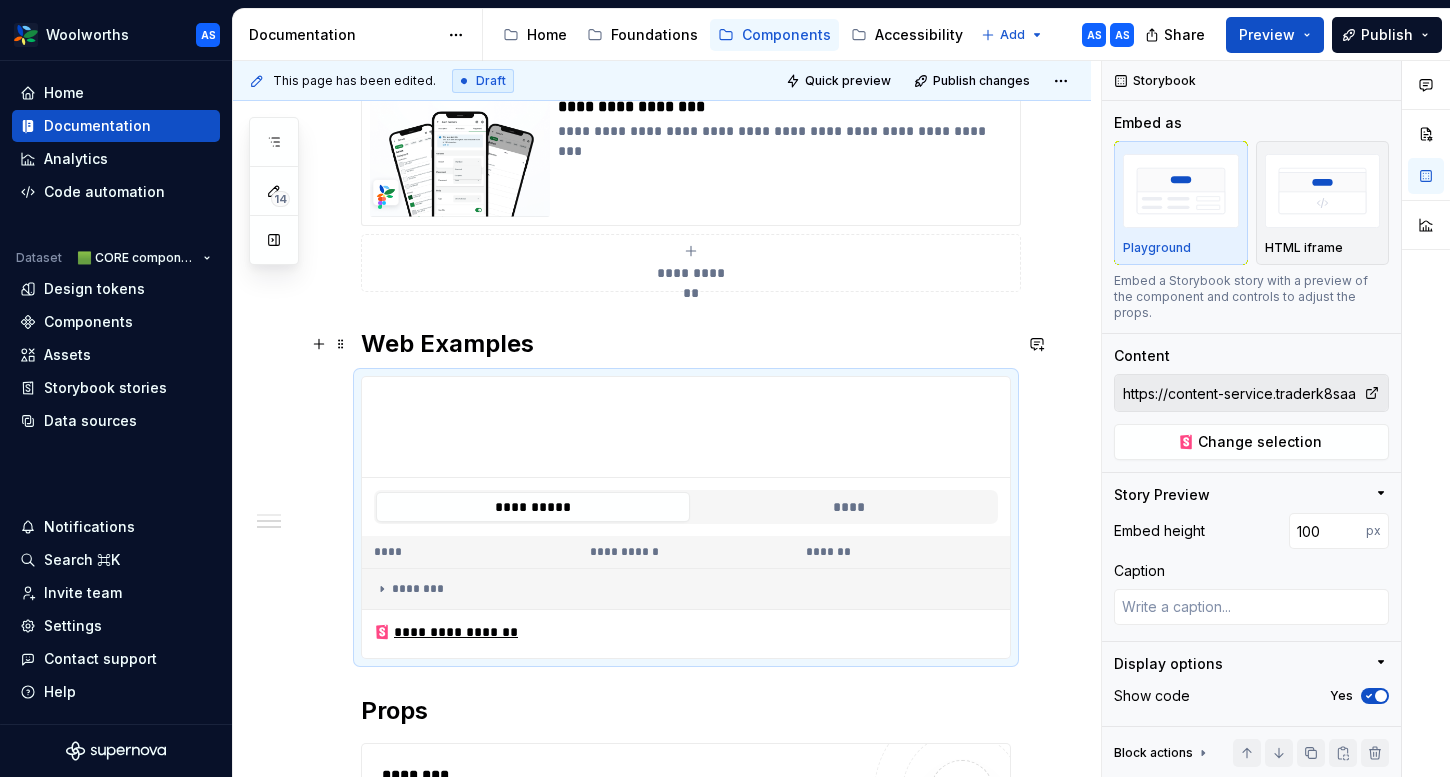 click on "Web Examples" at bounding box center (686, 344) 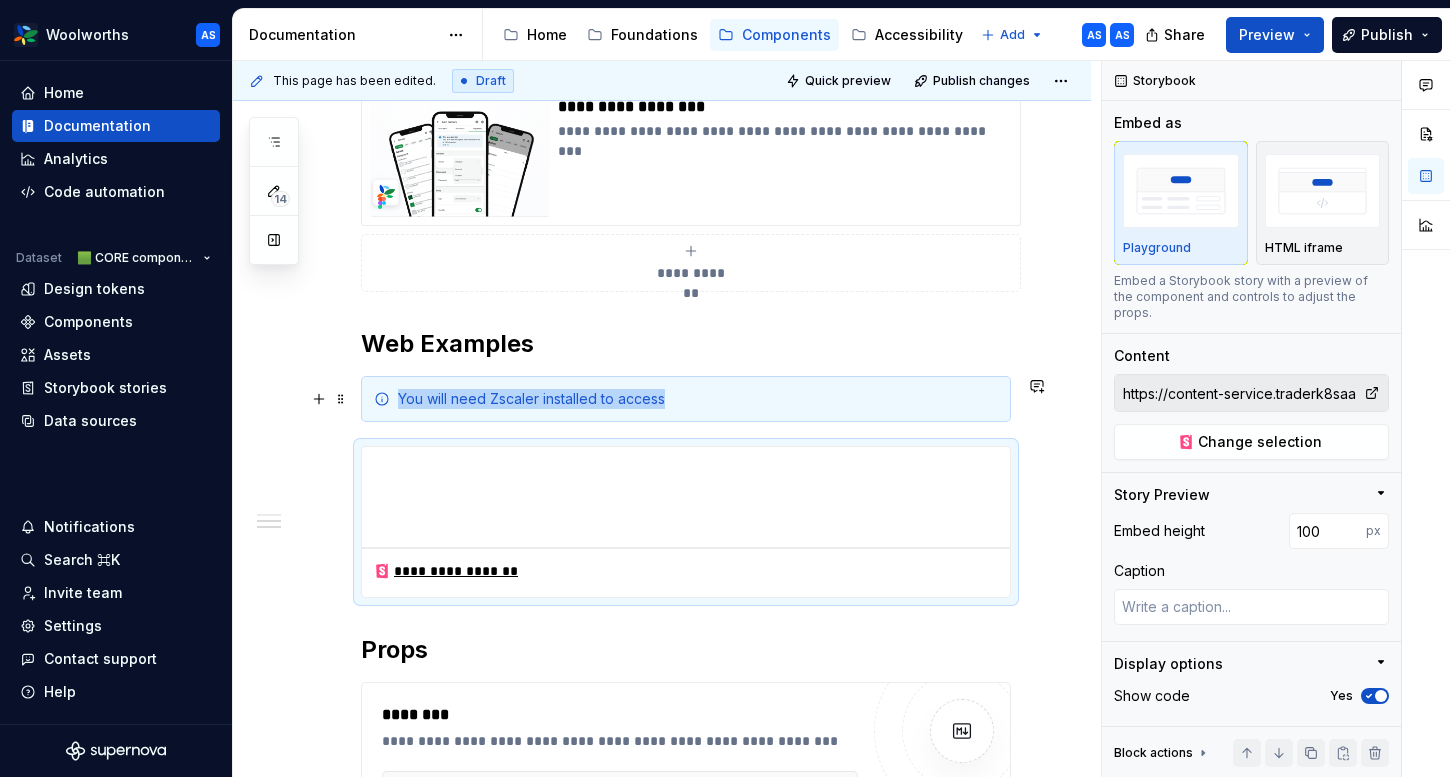 scroll, scrollTop: 789, scrollLeft: 0, axis: vertical 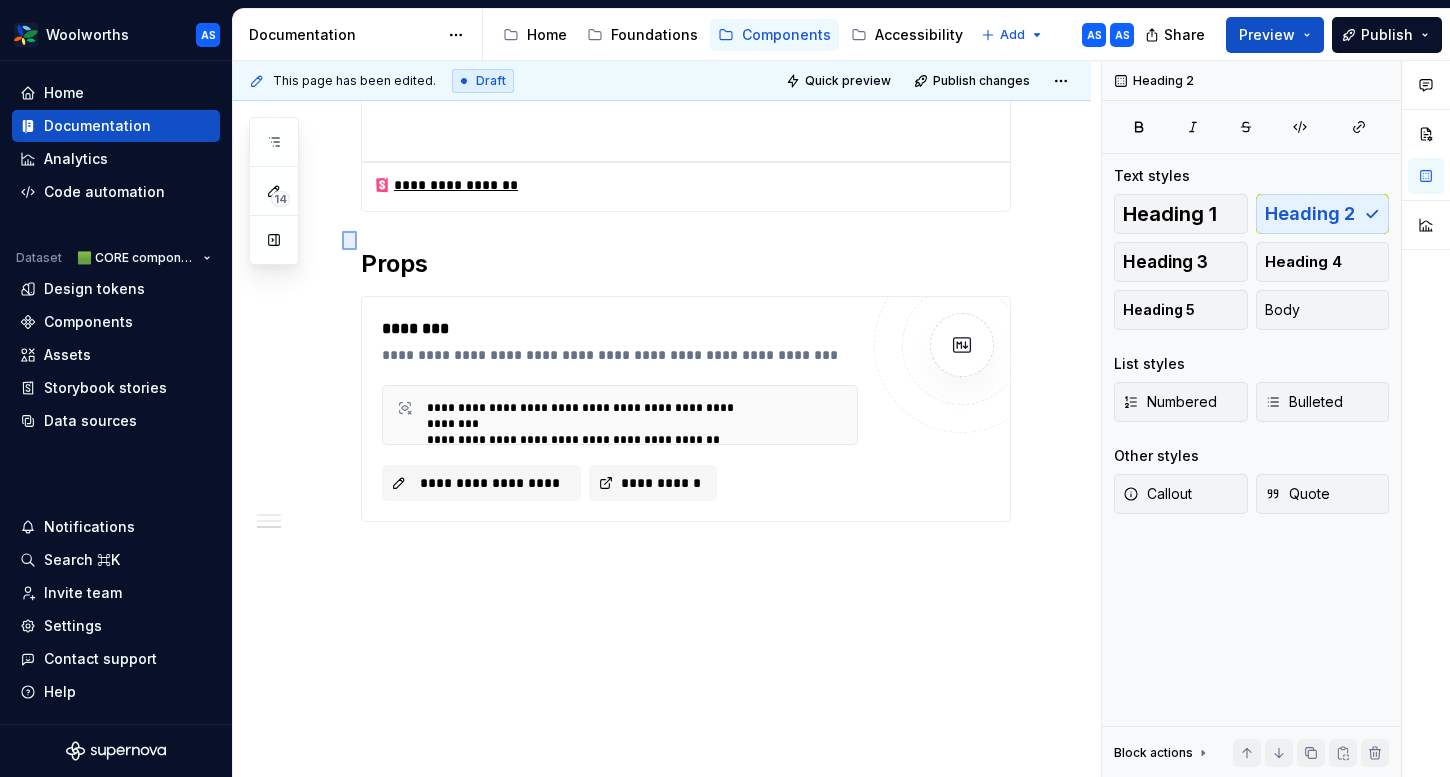 drag, startPoint x: 342, startPoint y: 231, endPoint x: 492, endPoint y: 395, distance: 222.2521 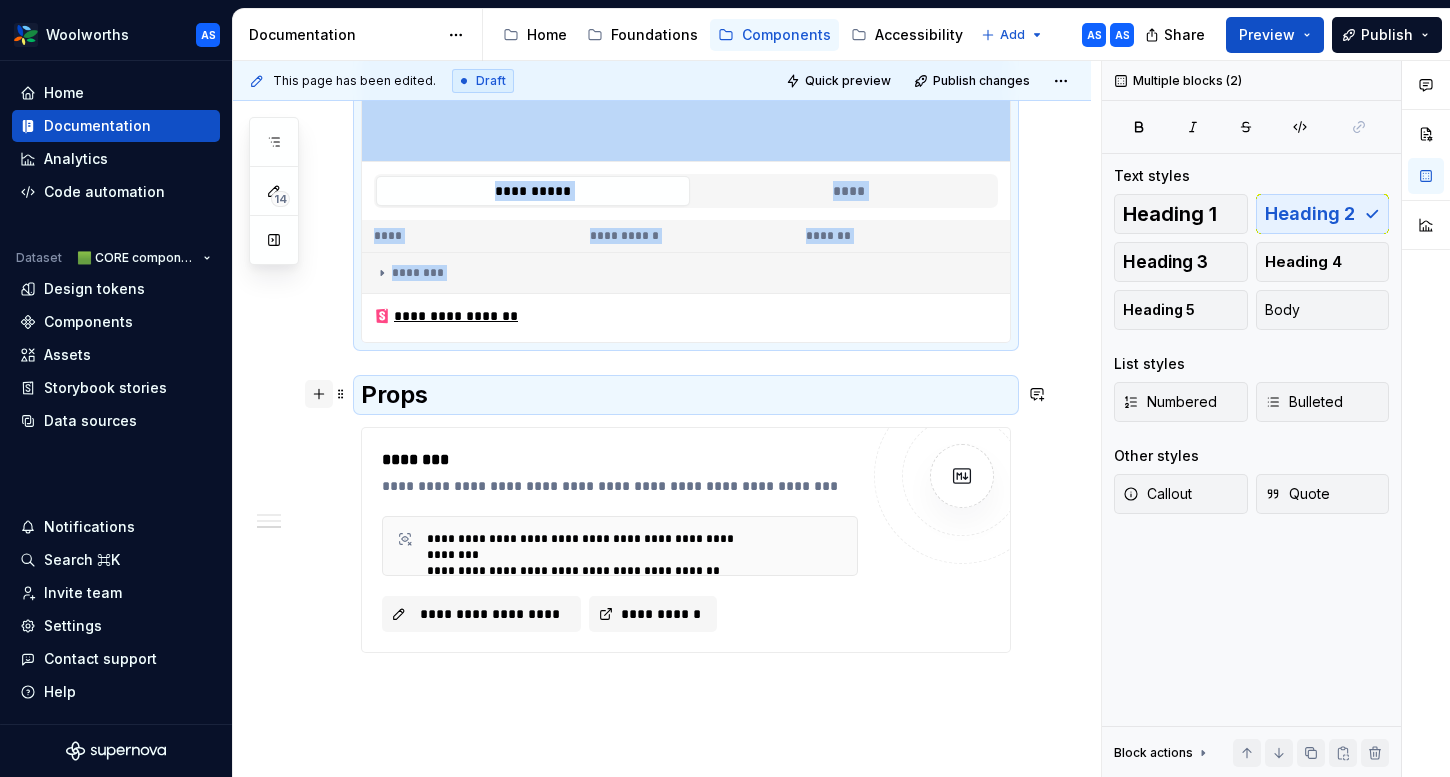 click at bounding box center [319, 394] 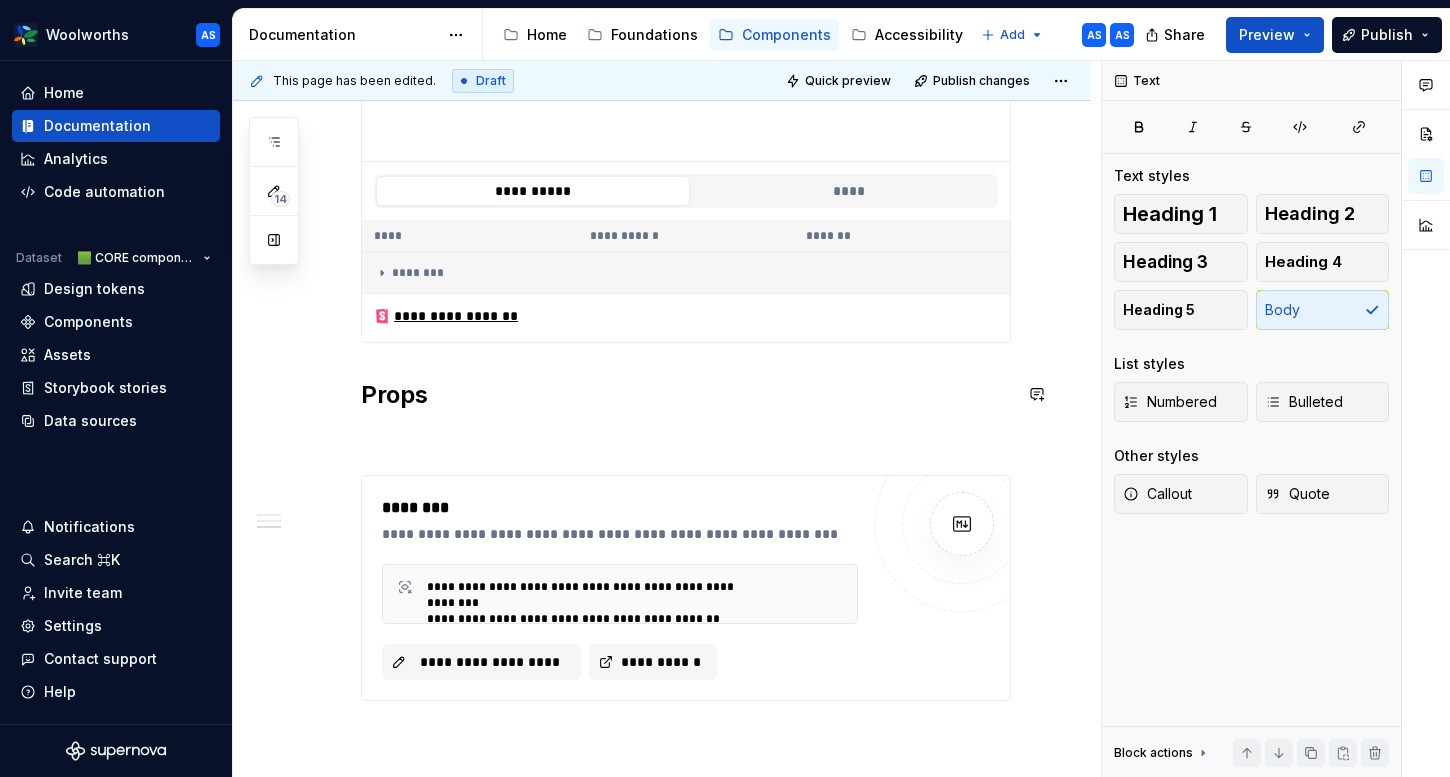 click on "**********" at bounding box center (662, 258) 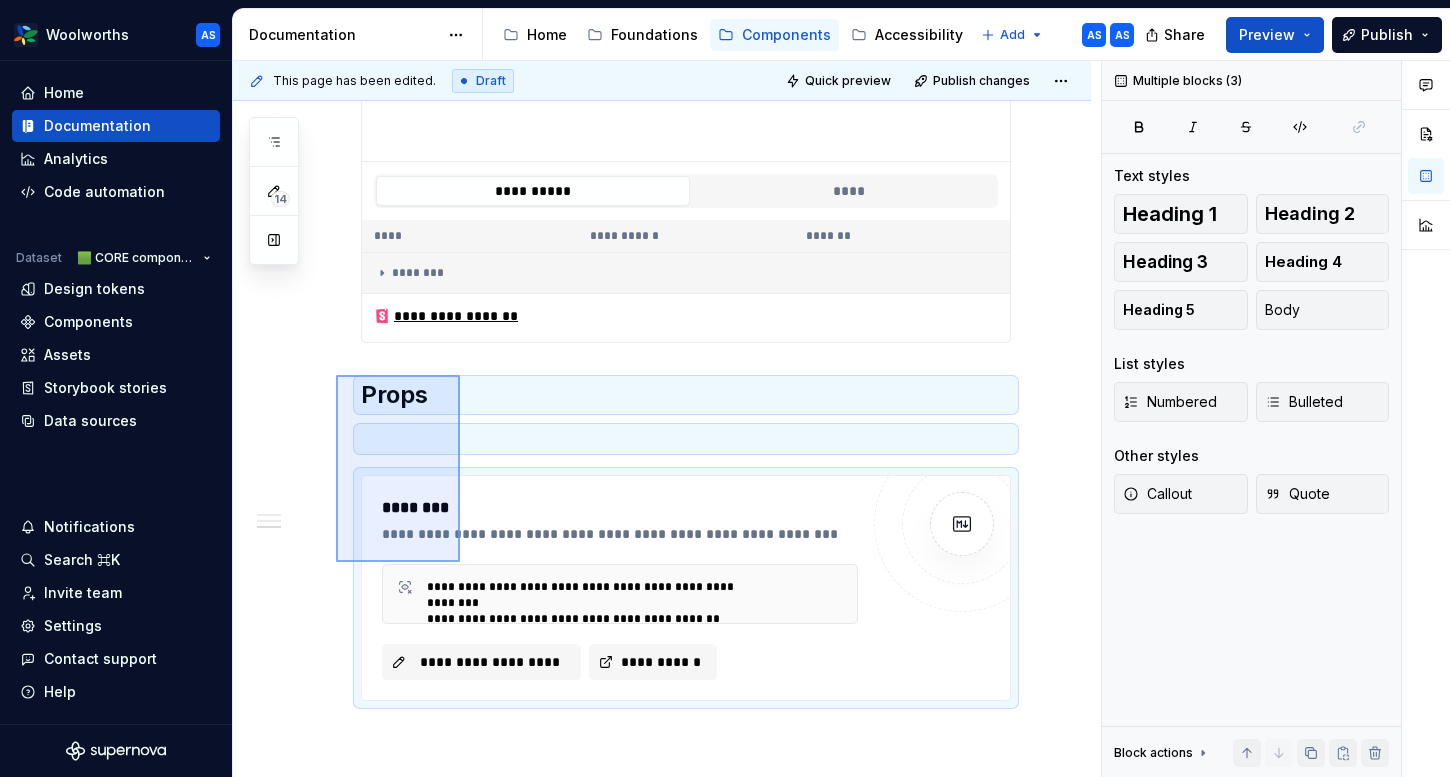drag, startPoint x: 336, startPoint y: 375, endPoint x: 482, endPoint y: 632, distance: 295.5757 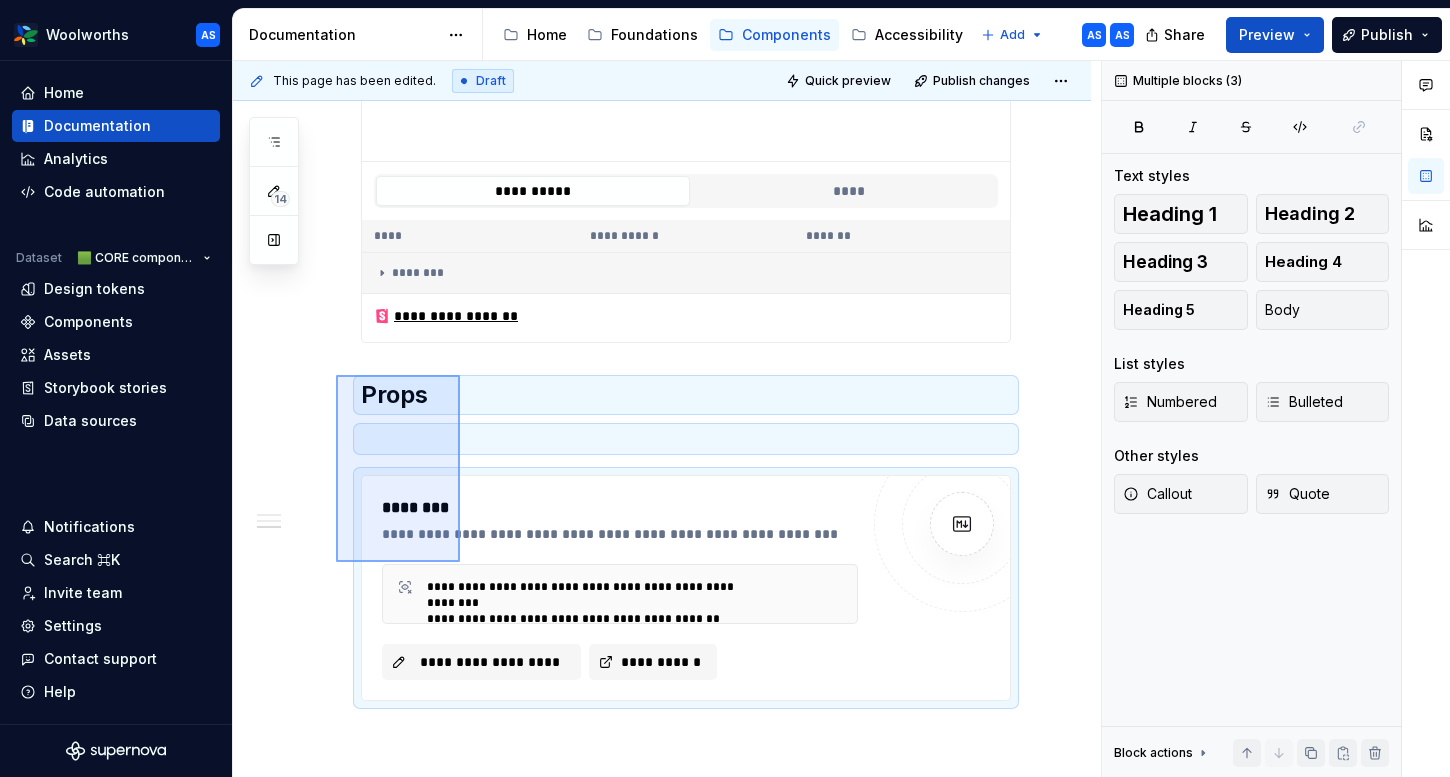 click on "**********" at bounding box center (667, 419) 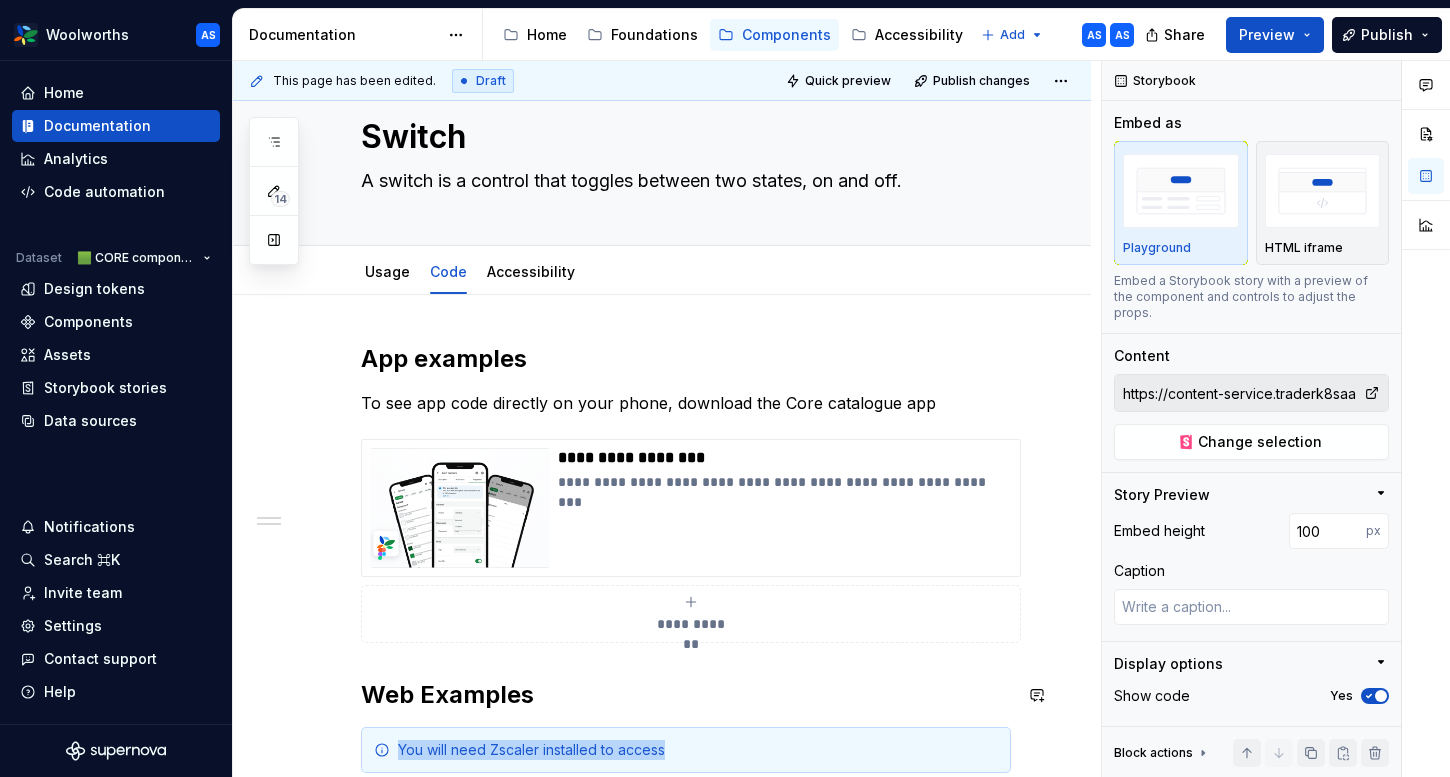 scroll, scrollTop: 0, scrollLeft: 0, axis: both 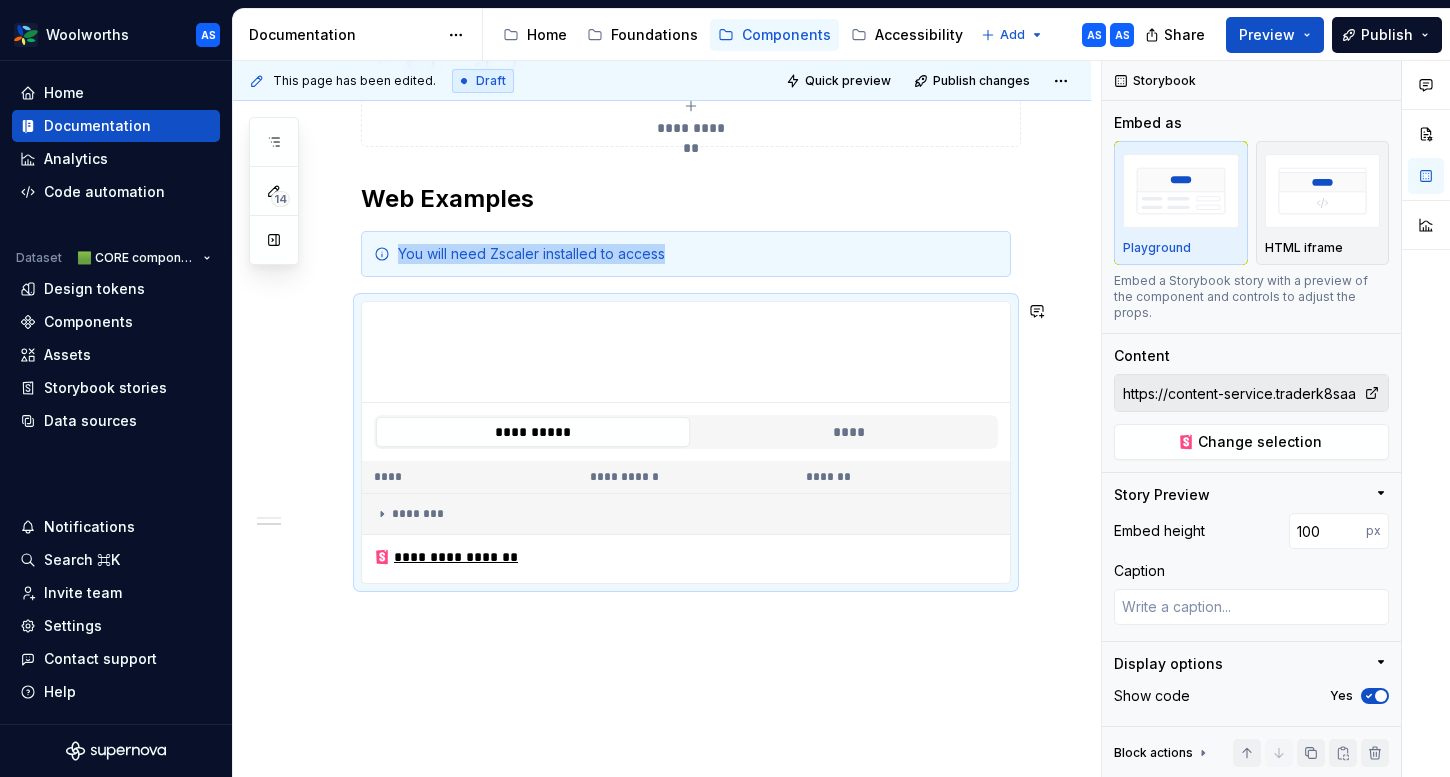 click on "**********" at bounding box center [662, 320] 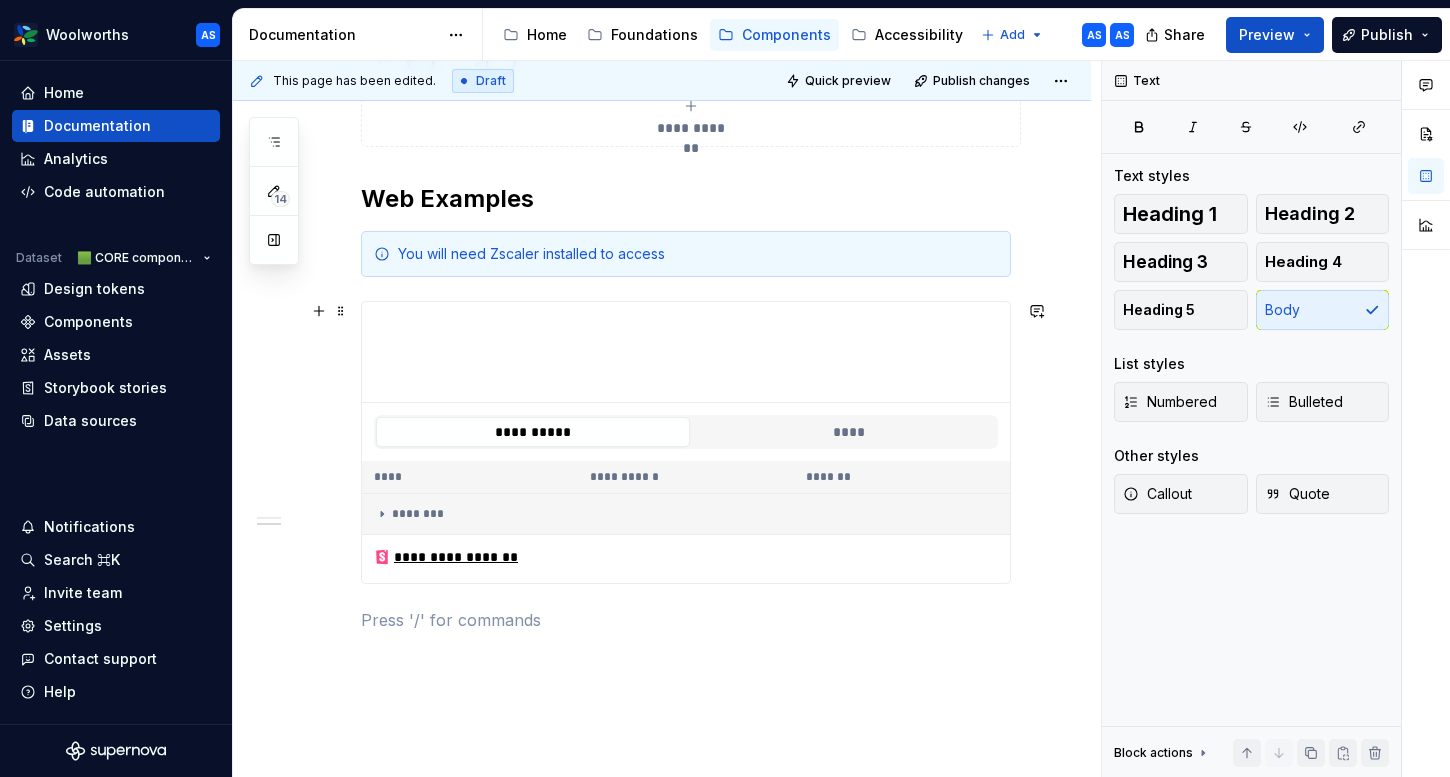 click on "**********" at bounding box center [686, 442] 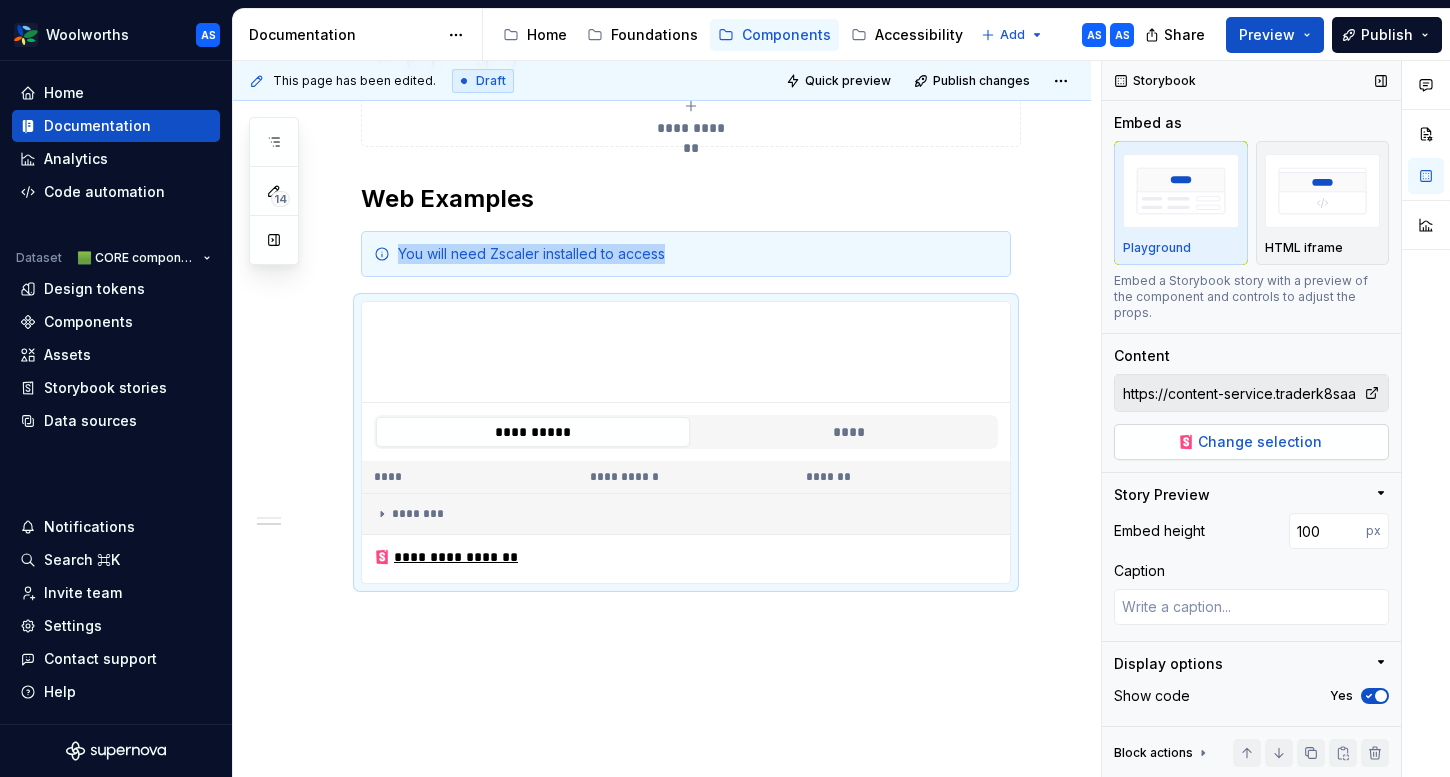 click on "Change selection" at bounding box center [1260, 442] 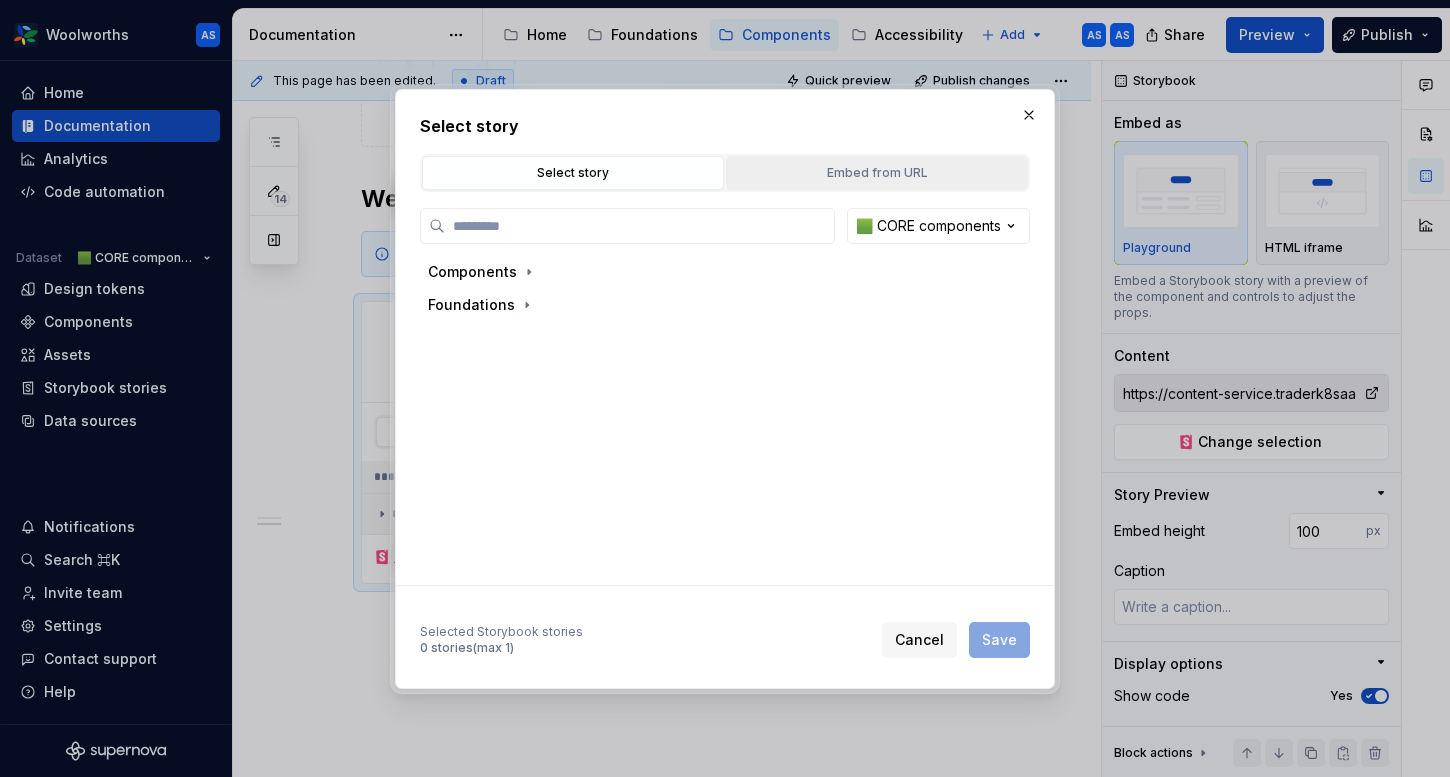 click on "Embed from URL" at bounding box center (877, 173) 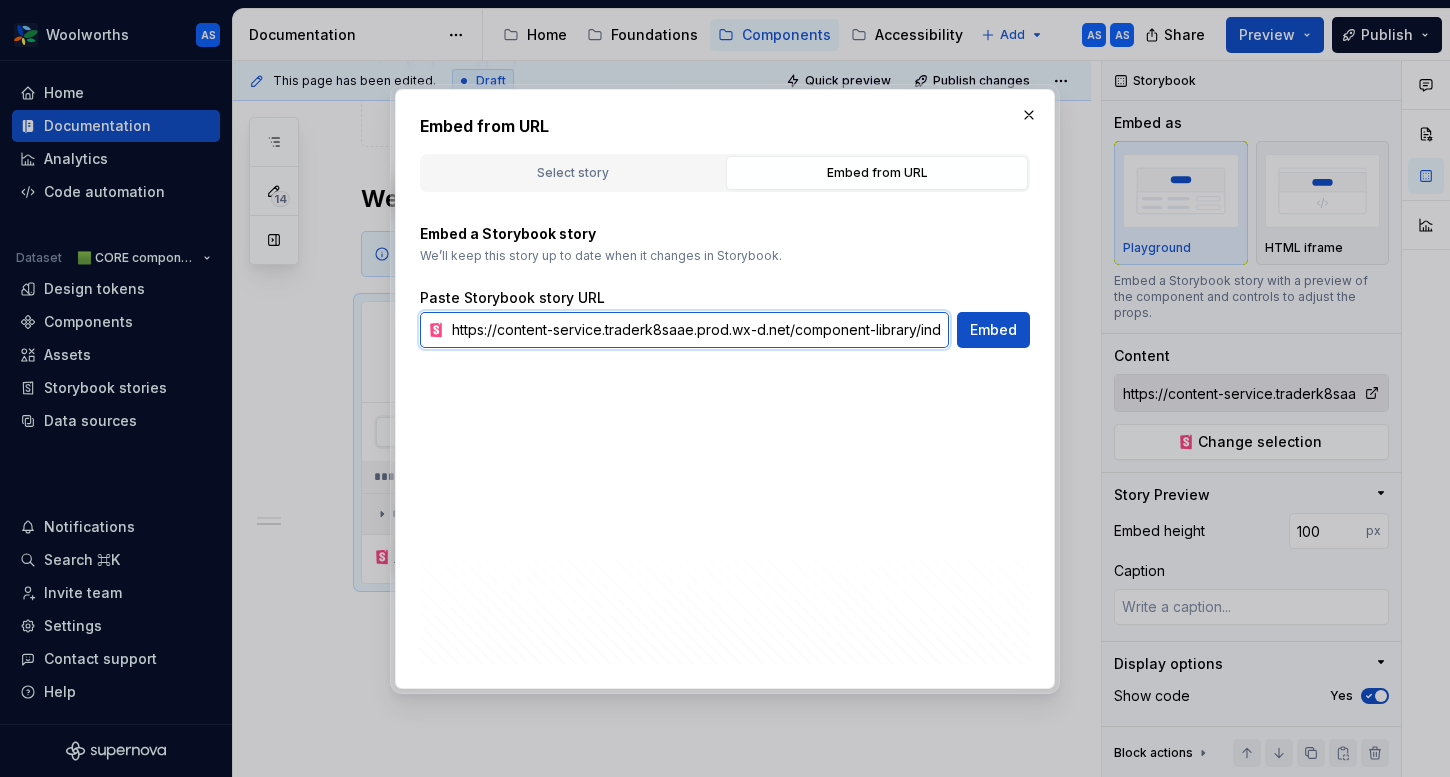click on "https://content-service.traderk8saae.prod.wx-d.net/component-library/index.html?path=/story/core-switch--default" at bounding box center (696, 330) 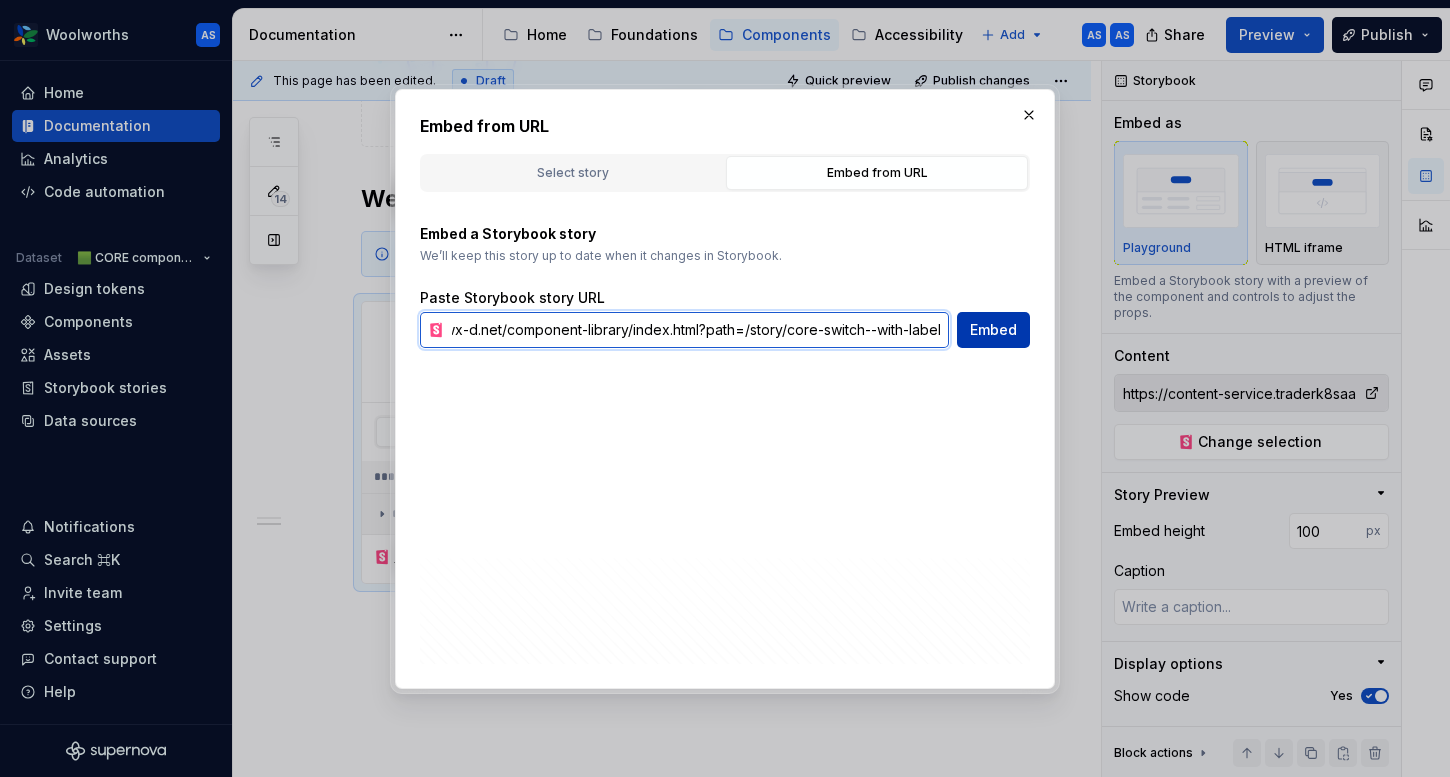 type on "https://content-service.traderk8saae.prod.wx-d.net/component-library/index.html?path=/story/core-switch--with-label" 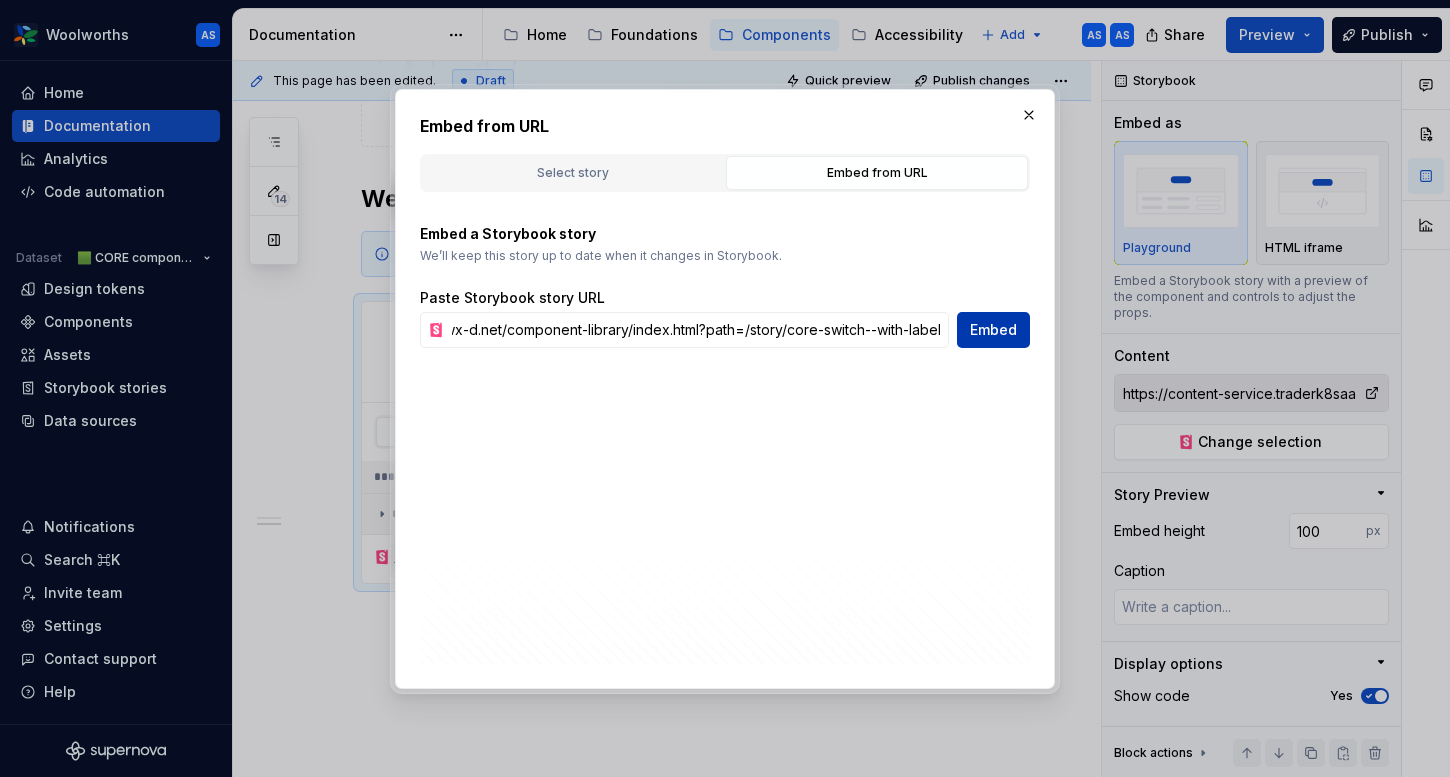 click on "Embed" at bounding box center [993, 330] 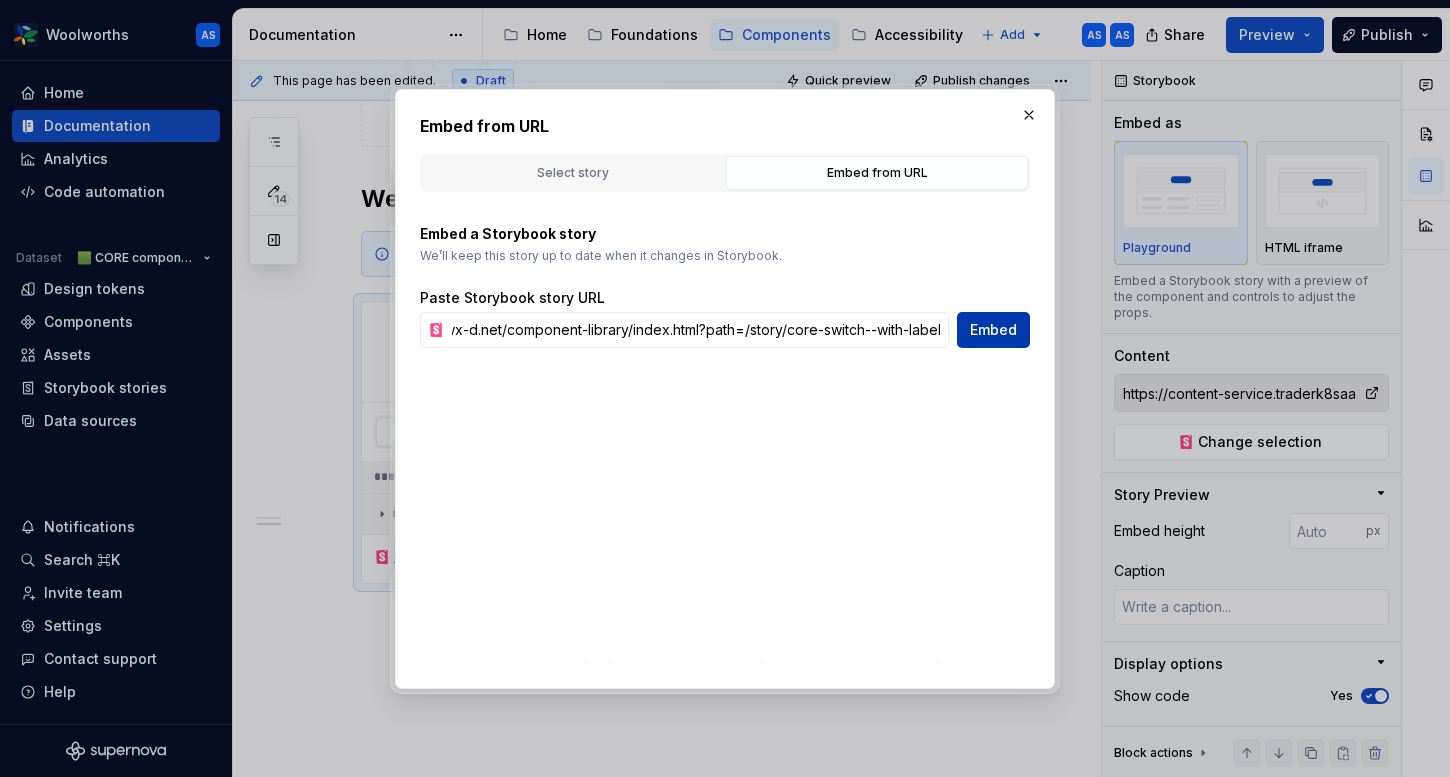 scroll, scrollTop: 0, scrollLeft: 0, axis: both 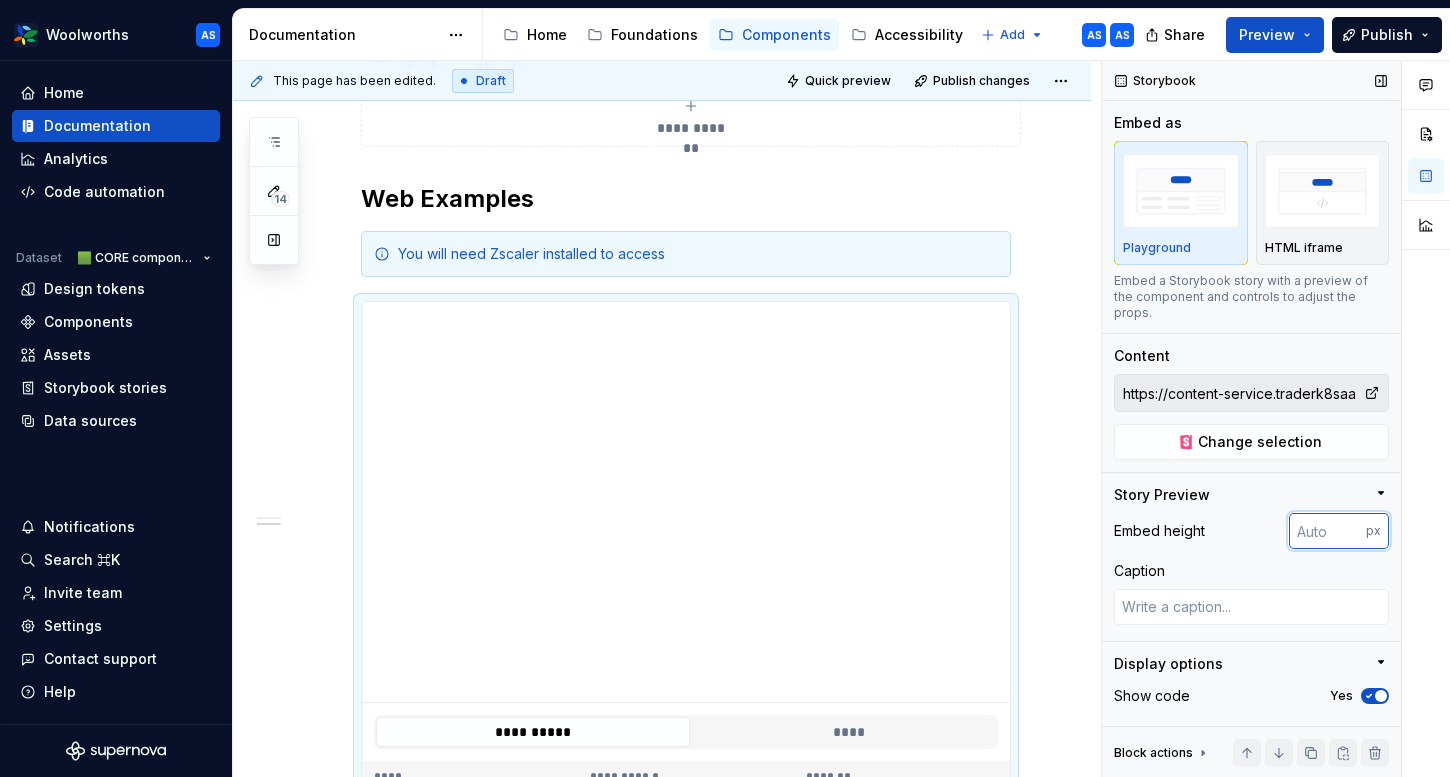 click at bounding box center (1327, 531) 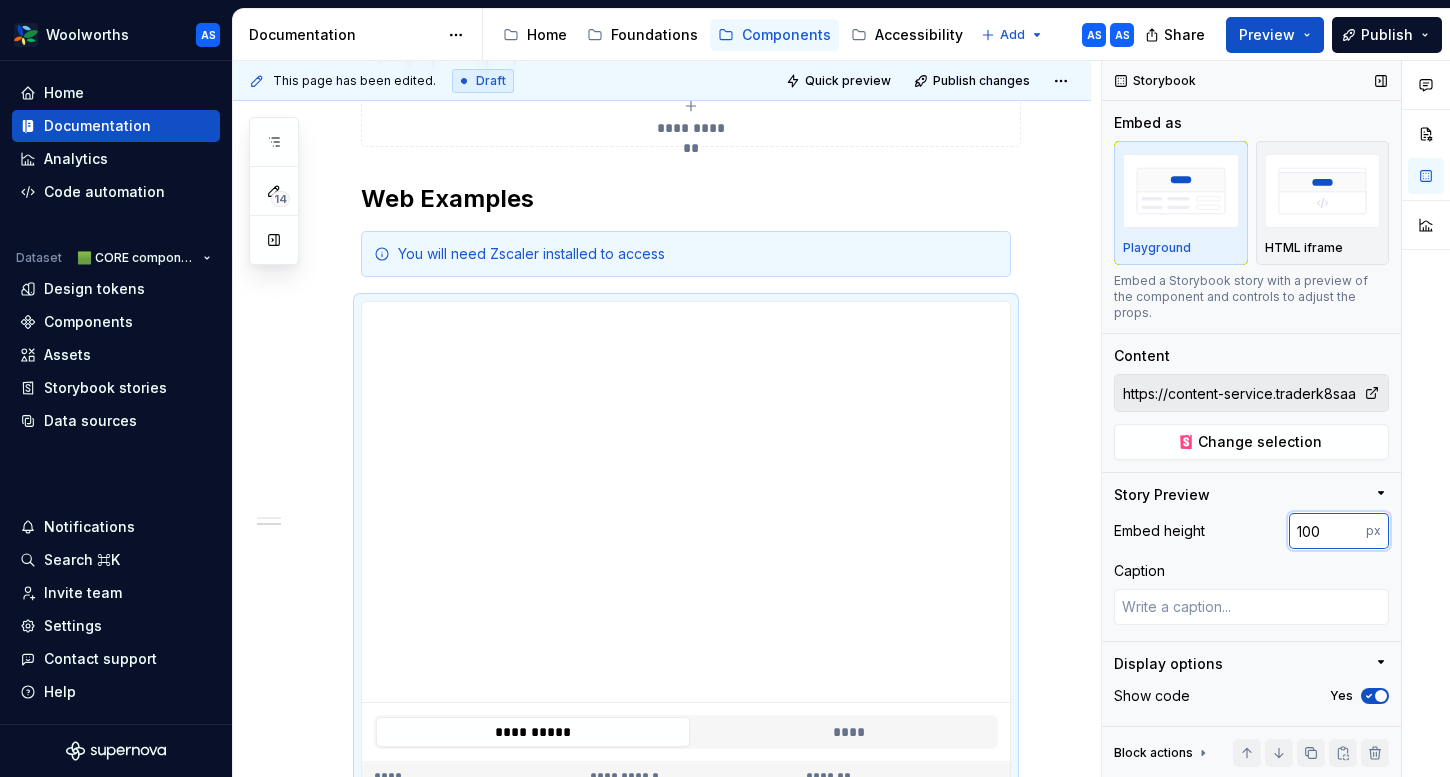 type on "100" 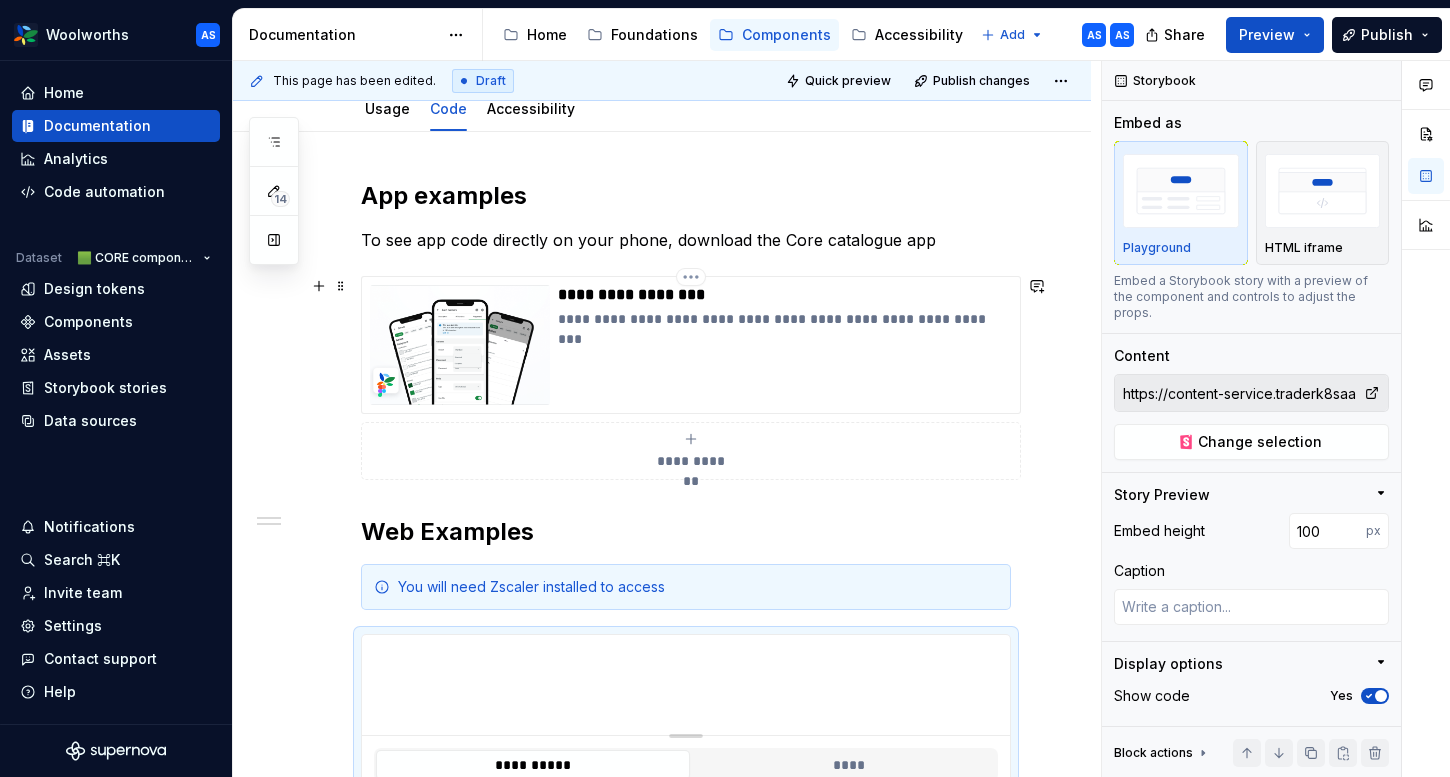 scroll, scrollTop: 658, scrollLeft: 0, axis: vertical 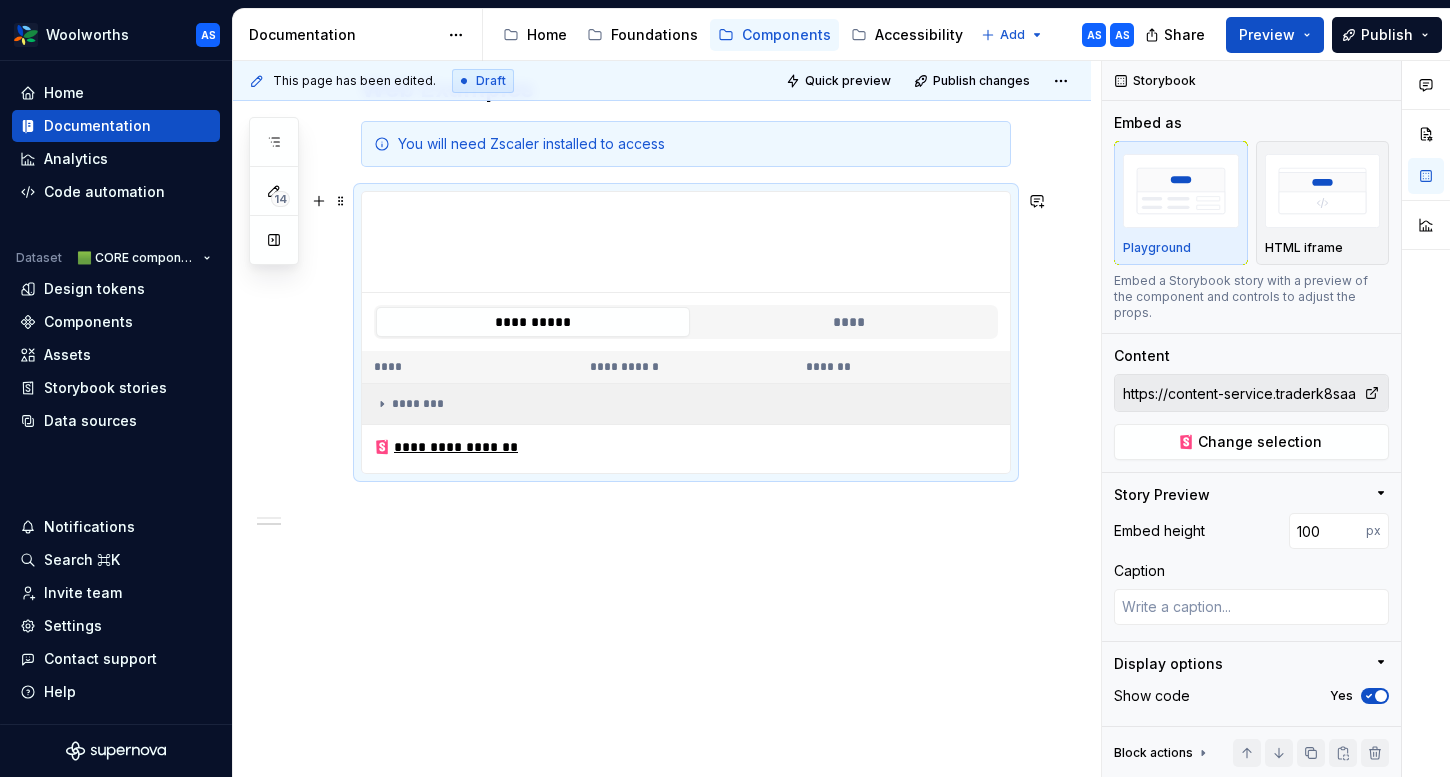 click 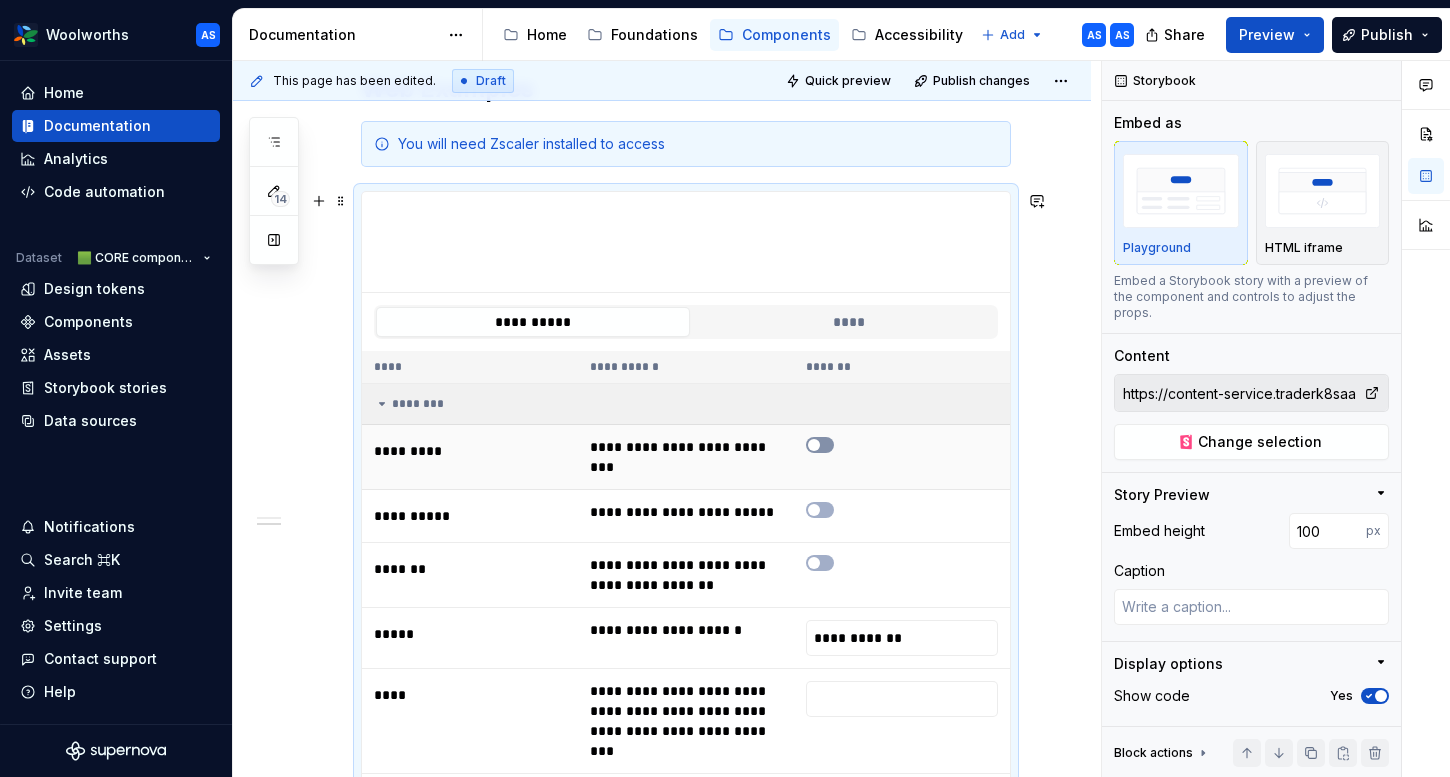 click at bounding box center [814, 445] 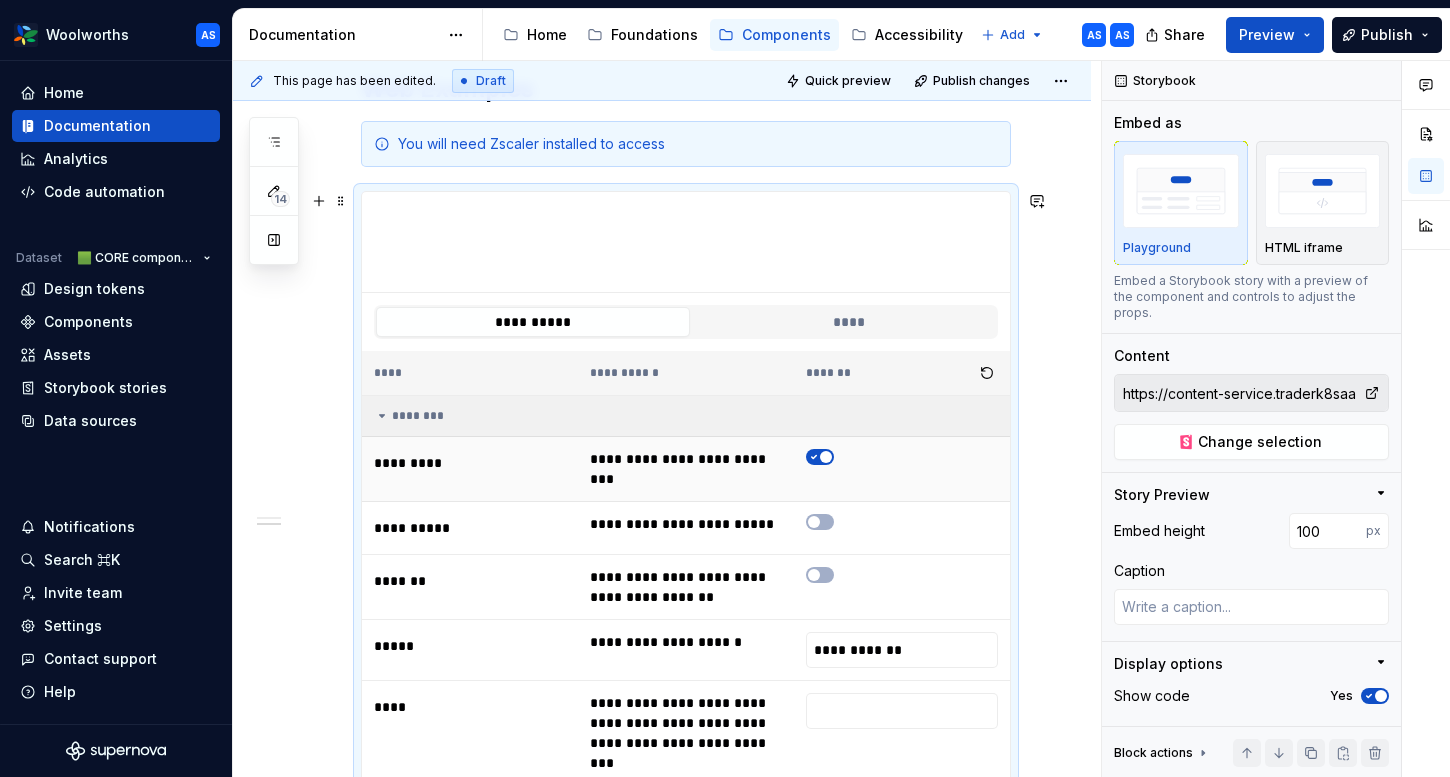 click at bounding box center [826, 457] 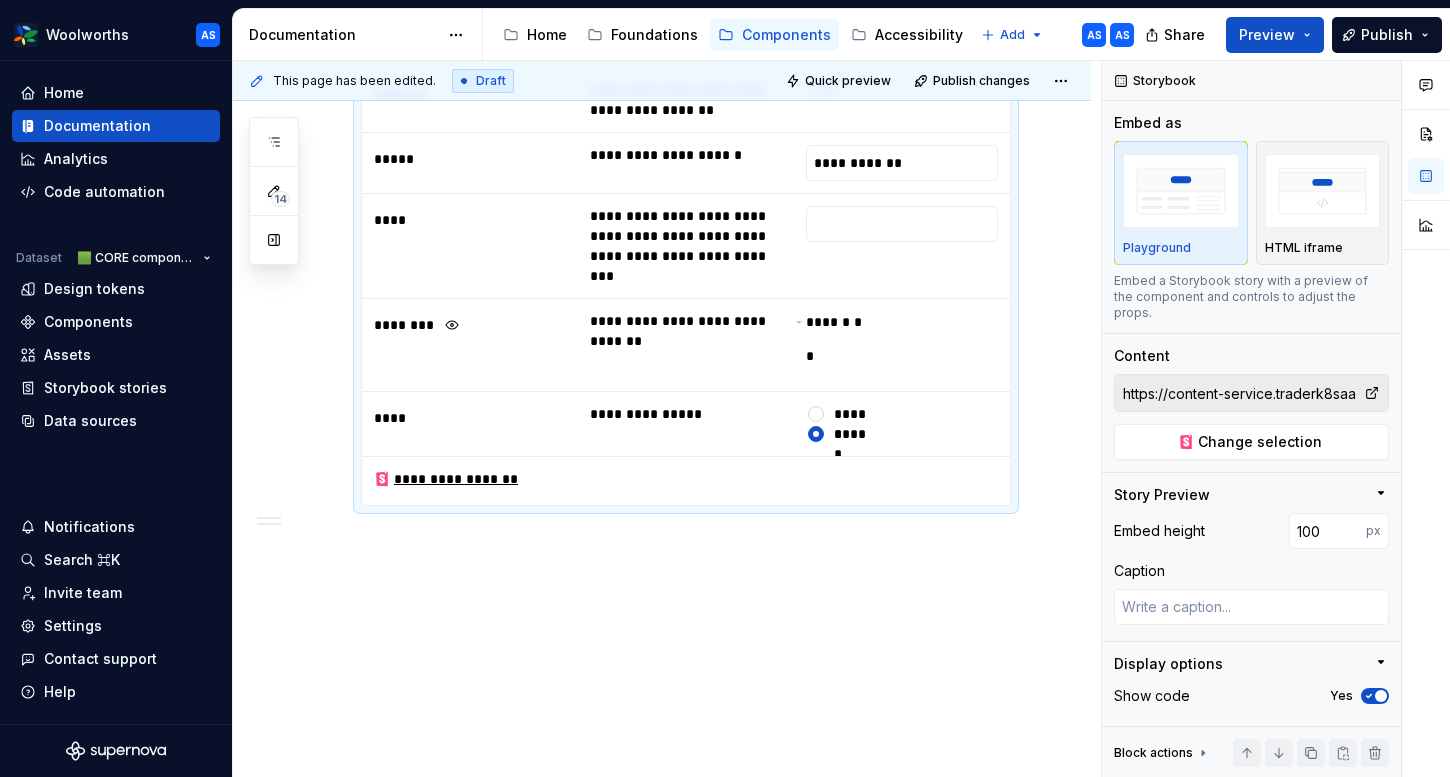 scroll, scrollTop: 0, scrollLeft: 0, axis: both 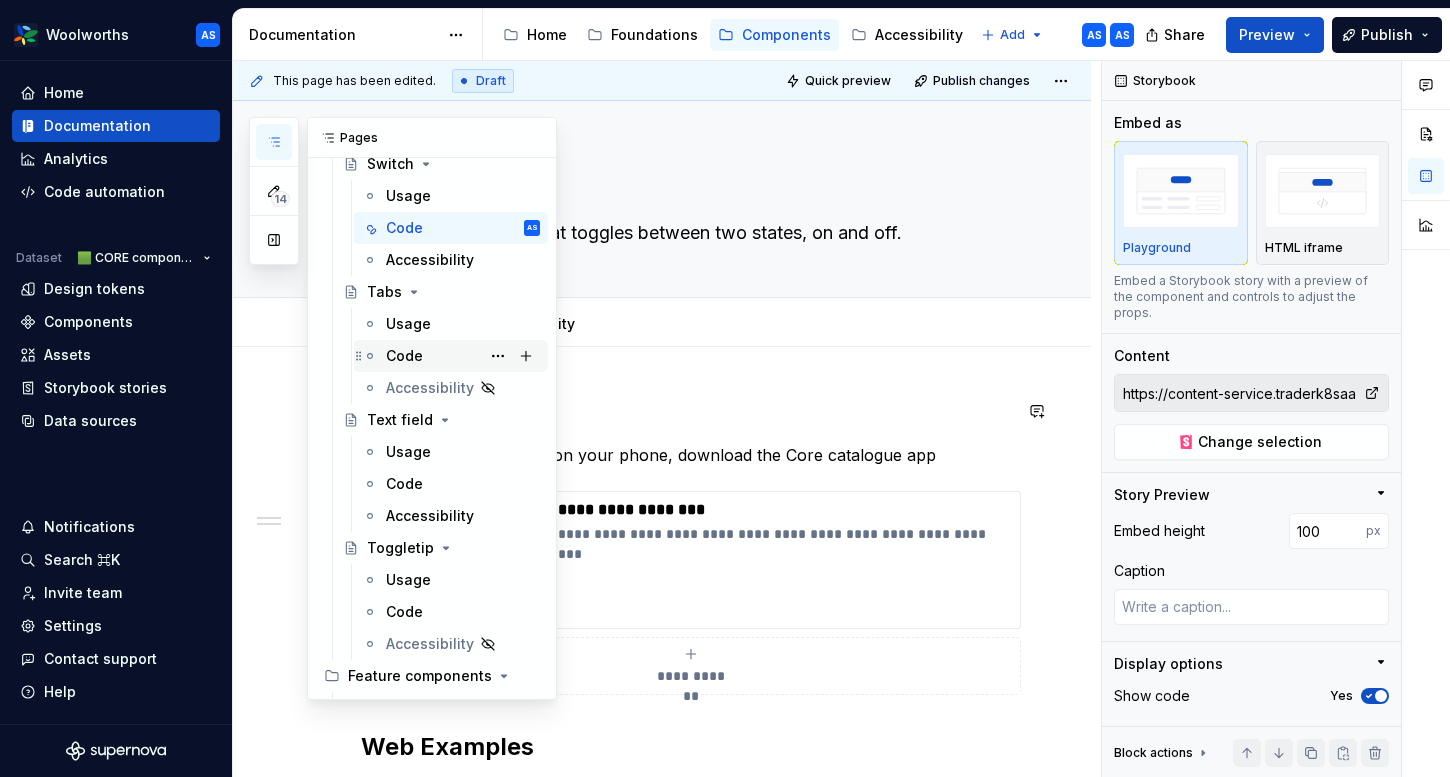 click on "Code" at bounding box center (404, 356) 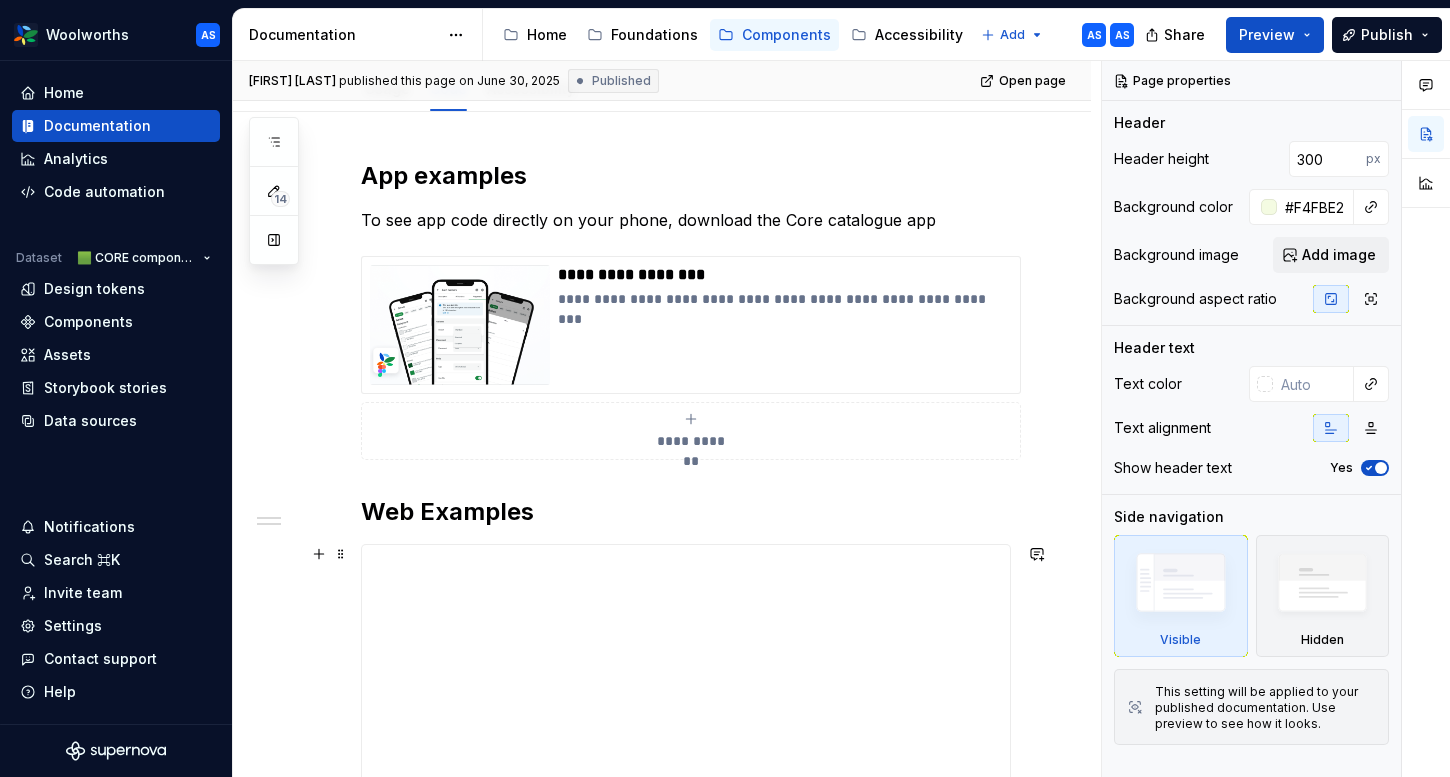 scroll, scrollTop: 544, scrollLeft: 0, axis: vertical 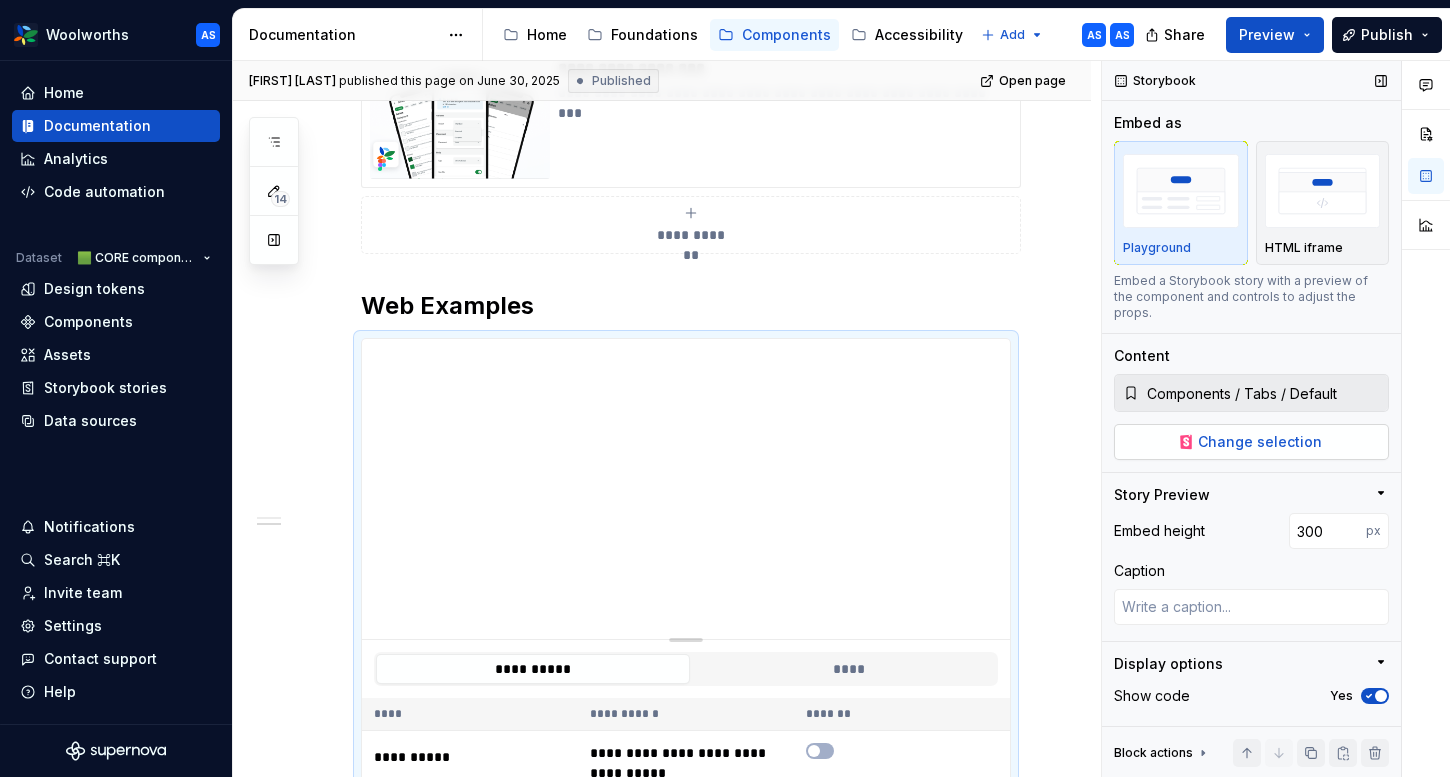click on "Change selection" at bounding box center (1260, 442) 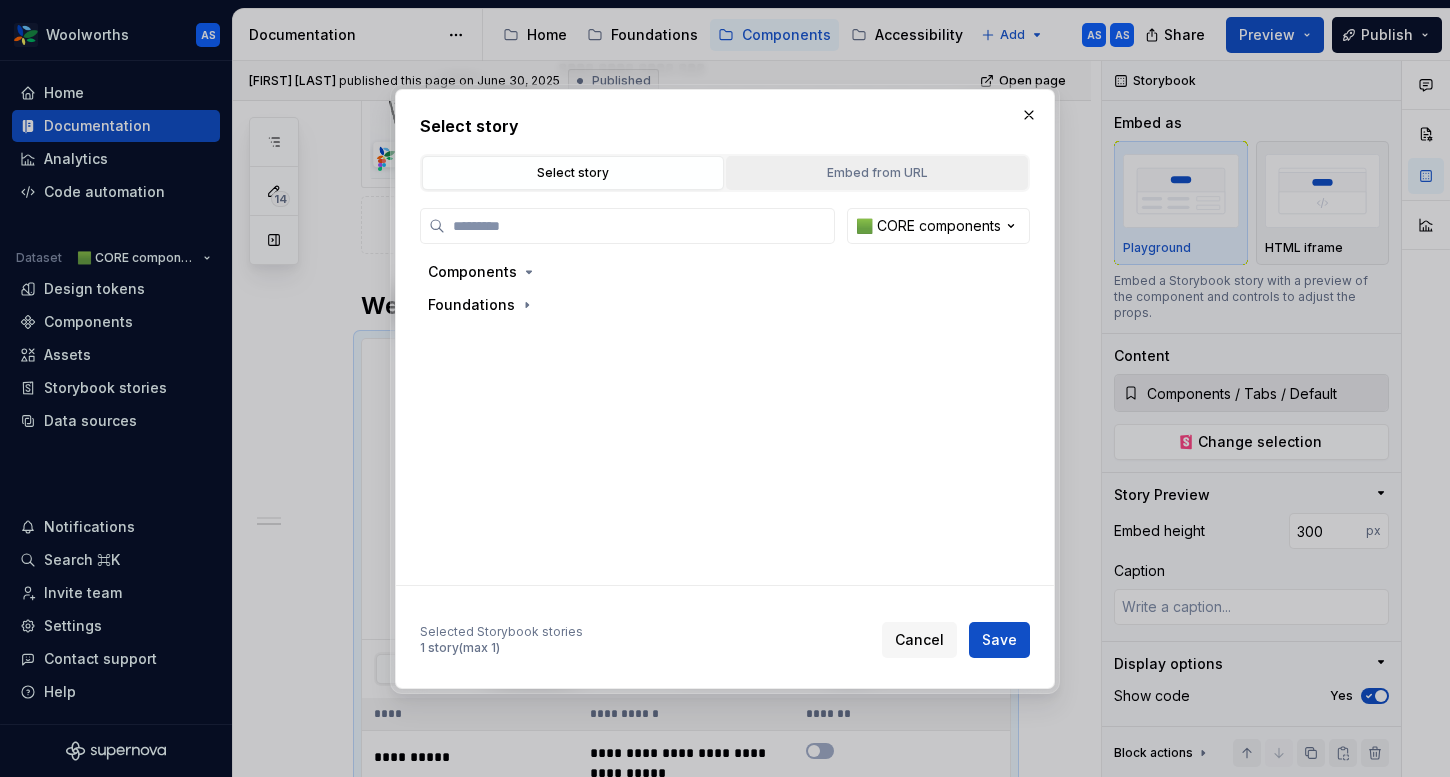 click on "Embed from URL" at bounding box center [877, 173] 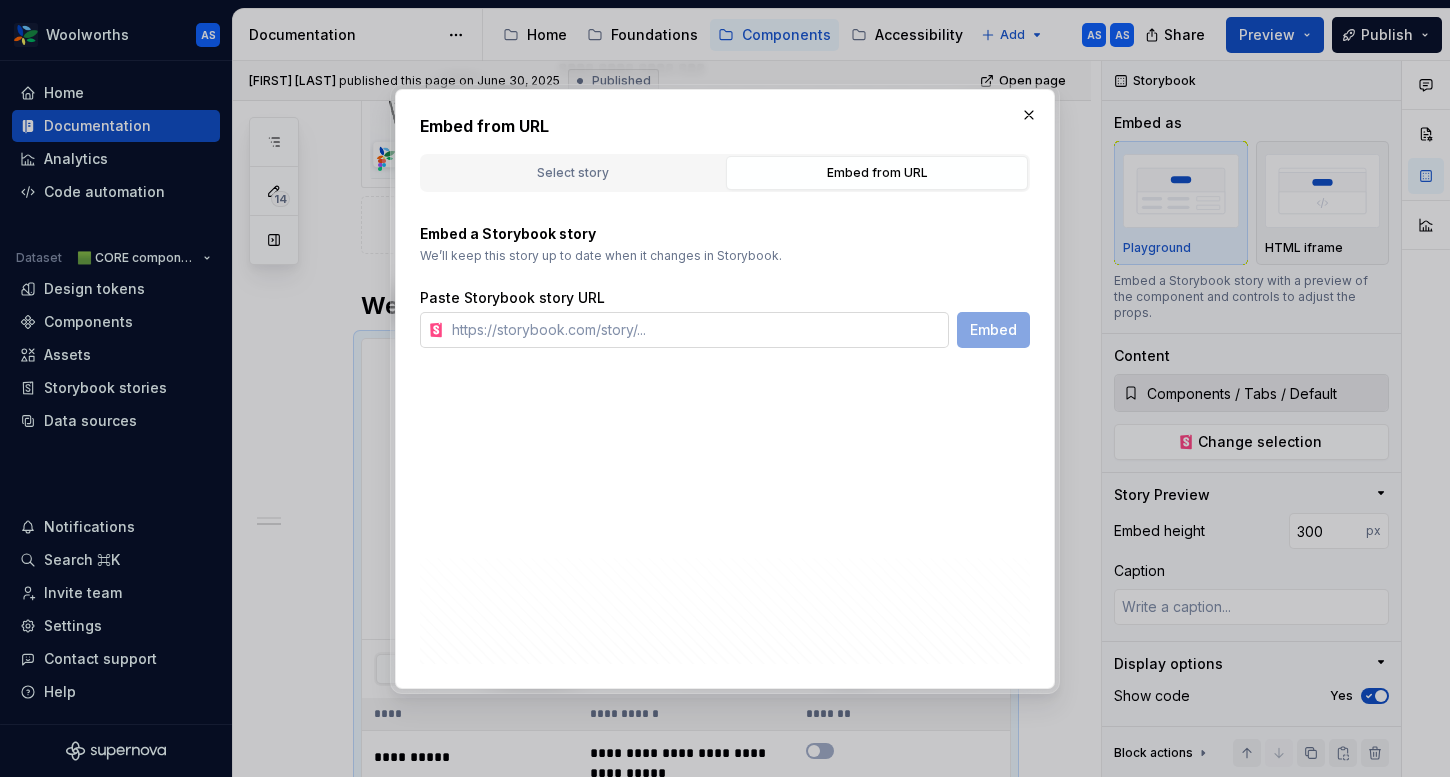 click at bounding box center [696, 330] 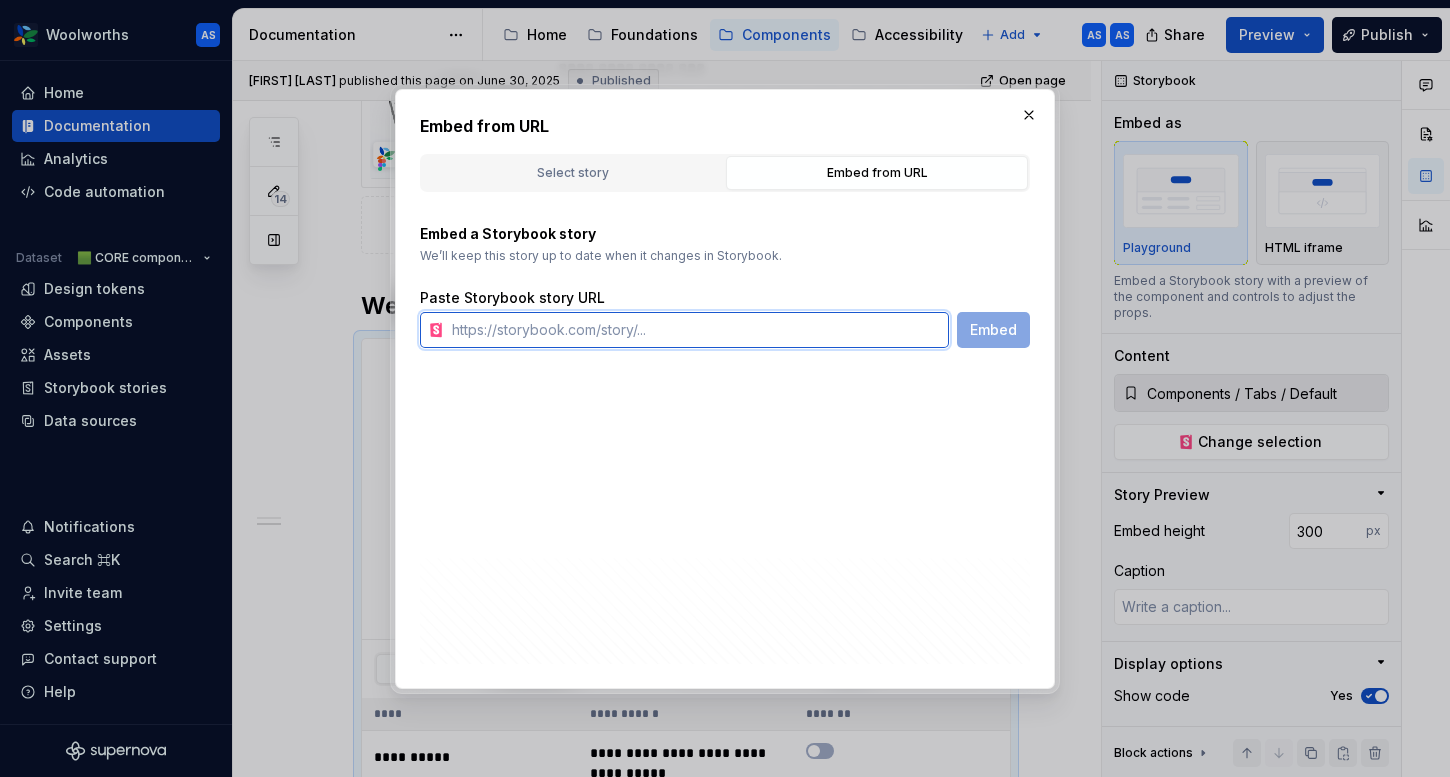 paste on "https://content-service.traderk8saae.prod.wx-d.net/component-library/index.html?path=/story/core-tabs--default" 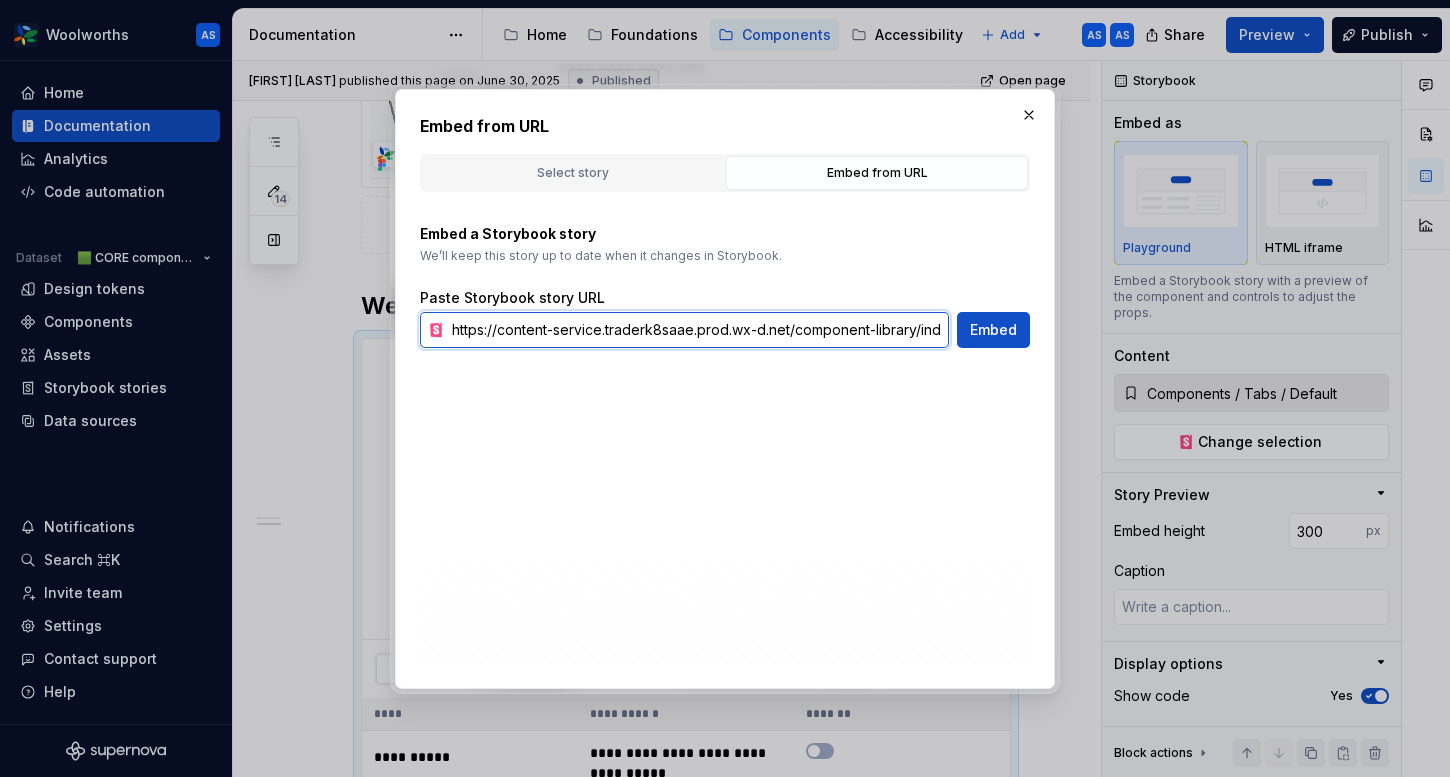scroll, scrollTop: 0, scrollLeft: 264, axis: horizontal 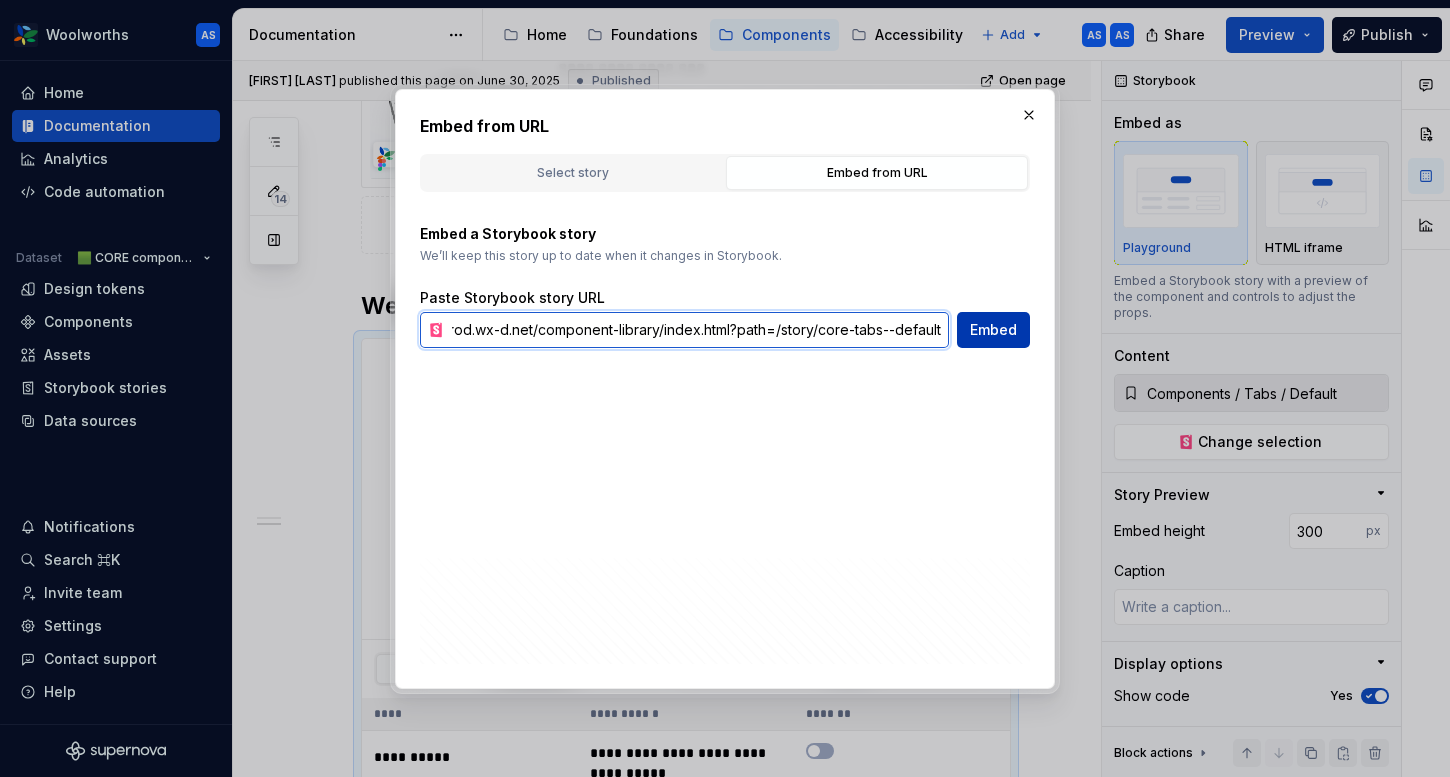 type on "https://content-service.traderk8saae.prod.wx-d.net/component-library/index.html?path=/story/core-tabs--default" 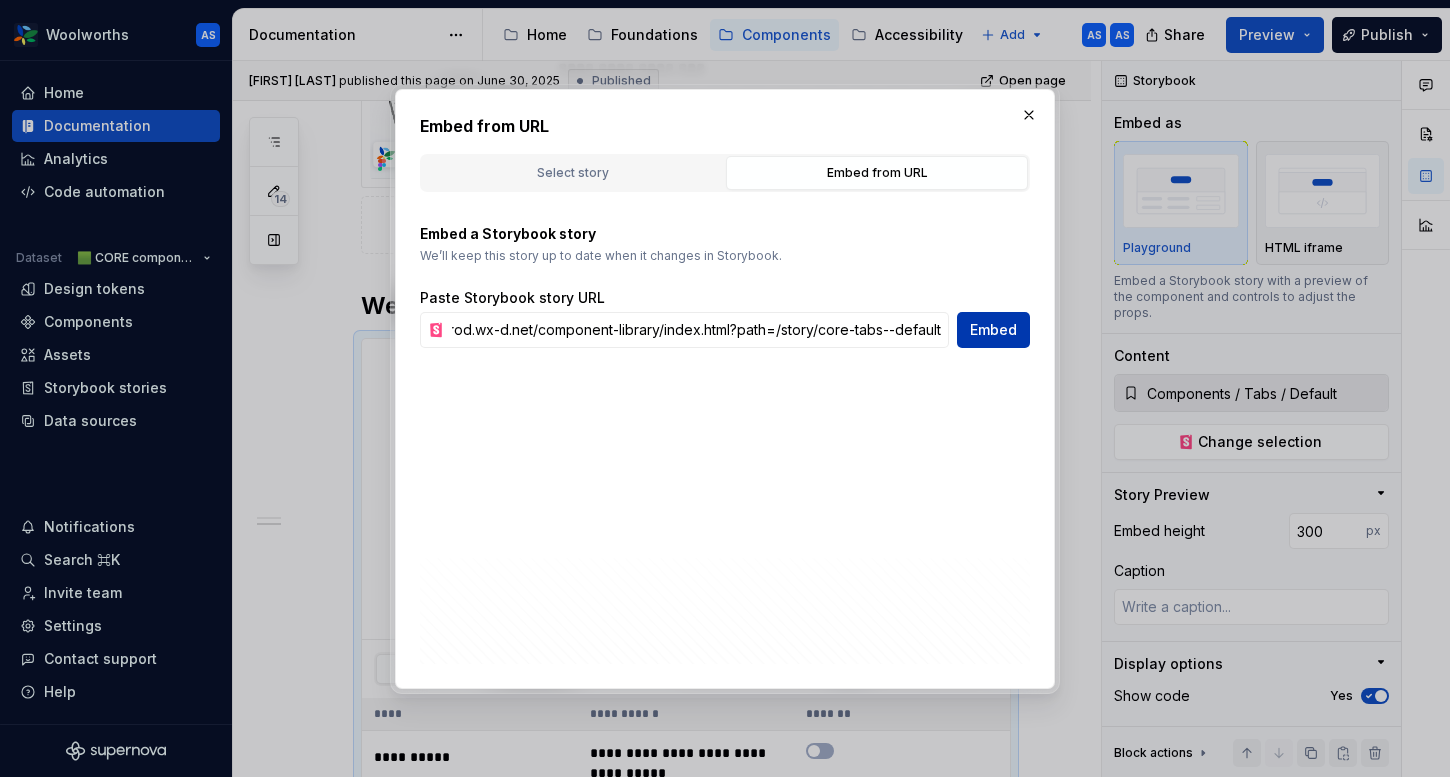 click on "Embed" at bounding box center [993, 330] 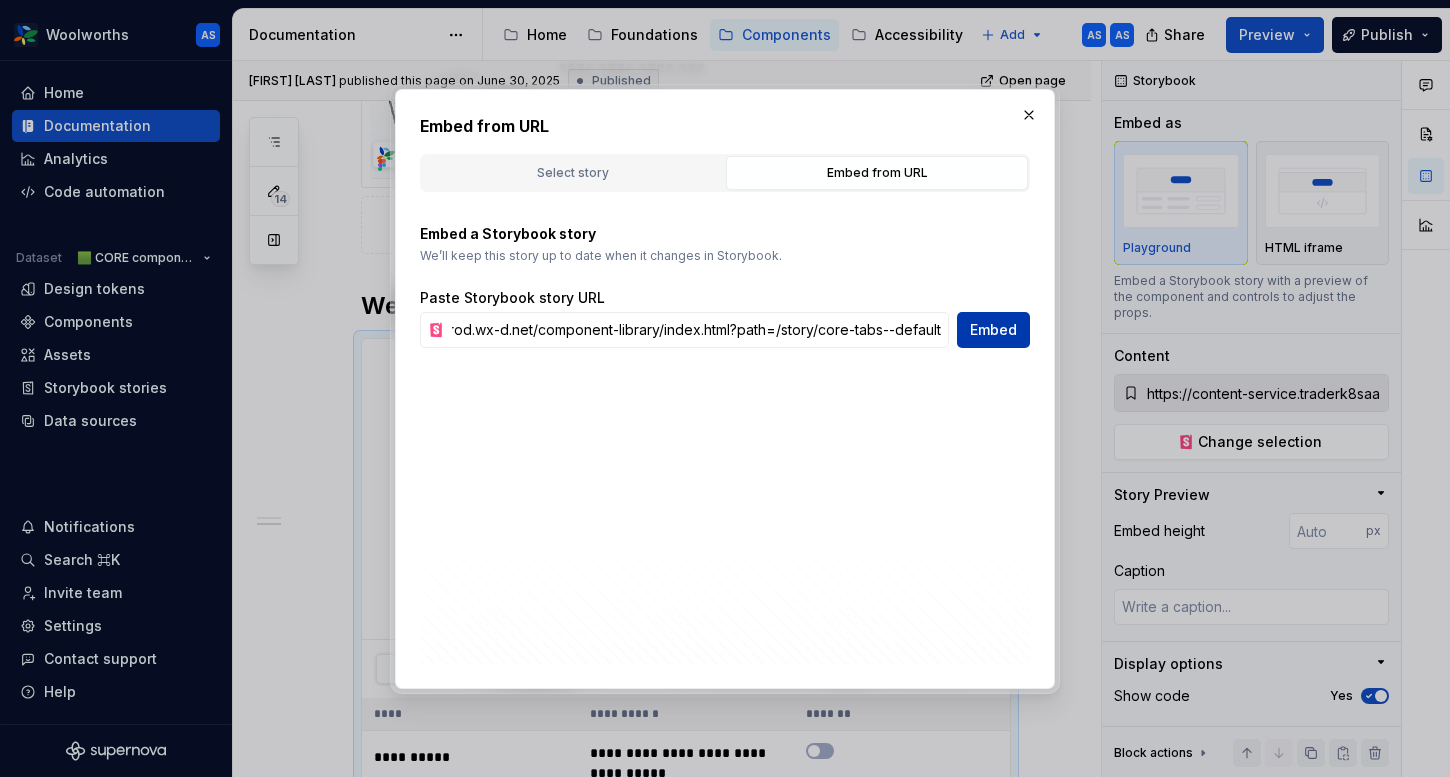 scroll, scrollTop: 0, scrollLeft: 0, axis: both 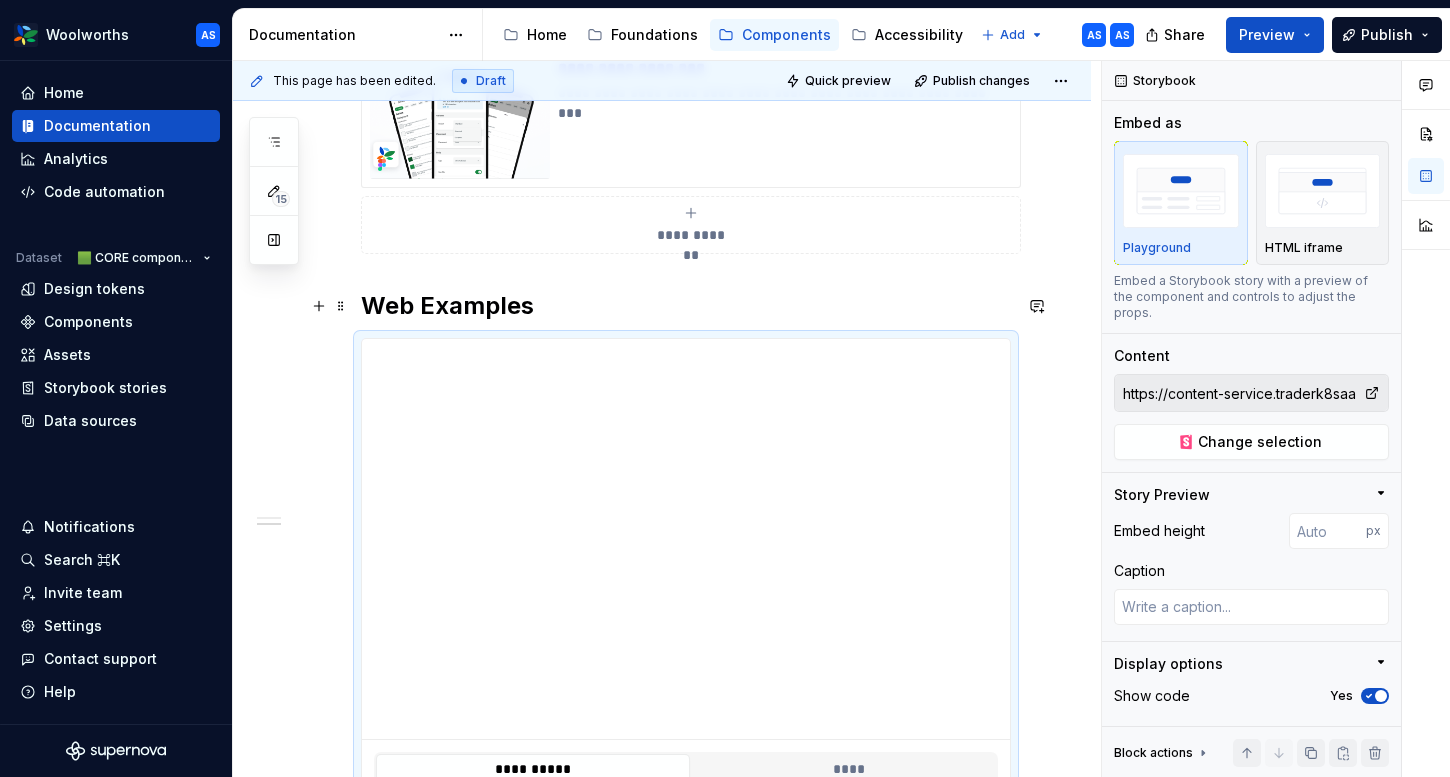 click on "Web Examples" at bounding box center [686, 306] 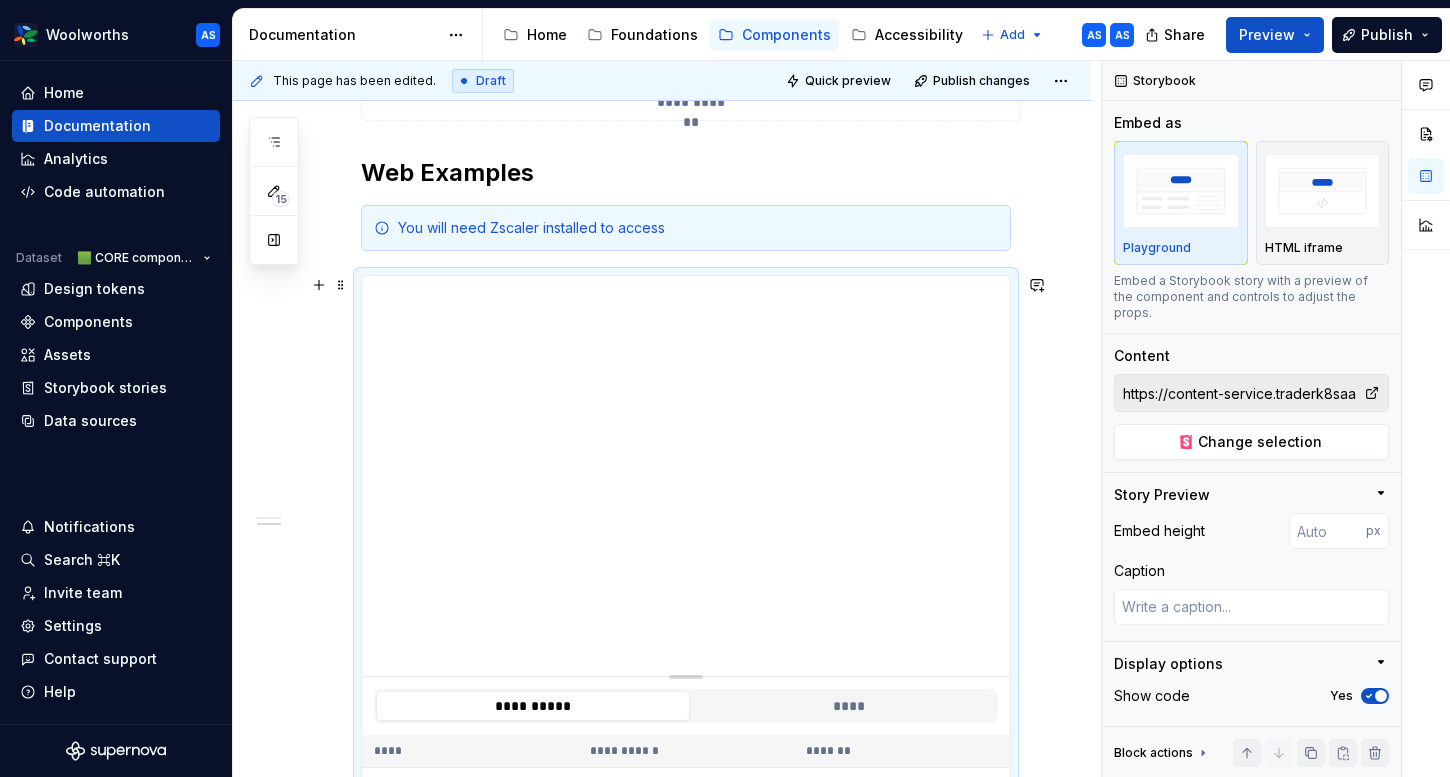 scroll, scrollTop: 735, scrollLeft: 0, axis: vertical 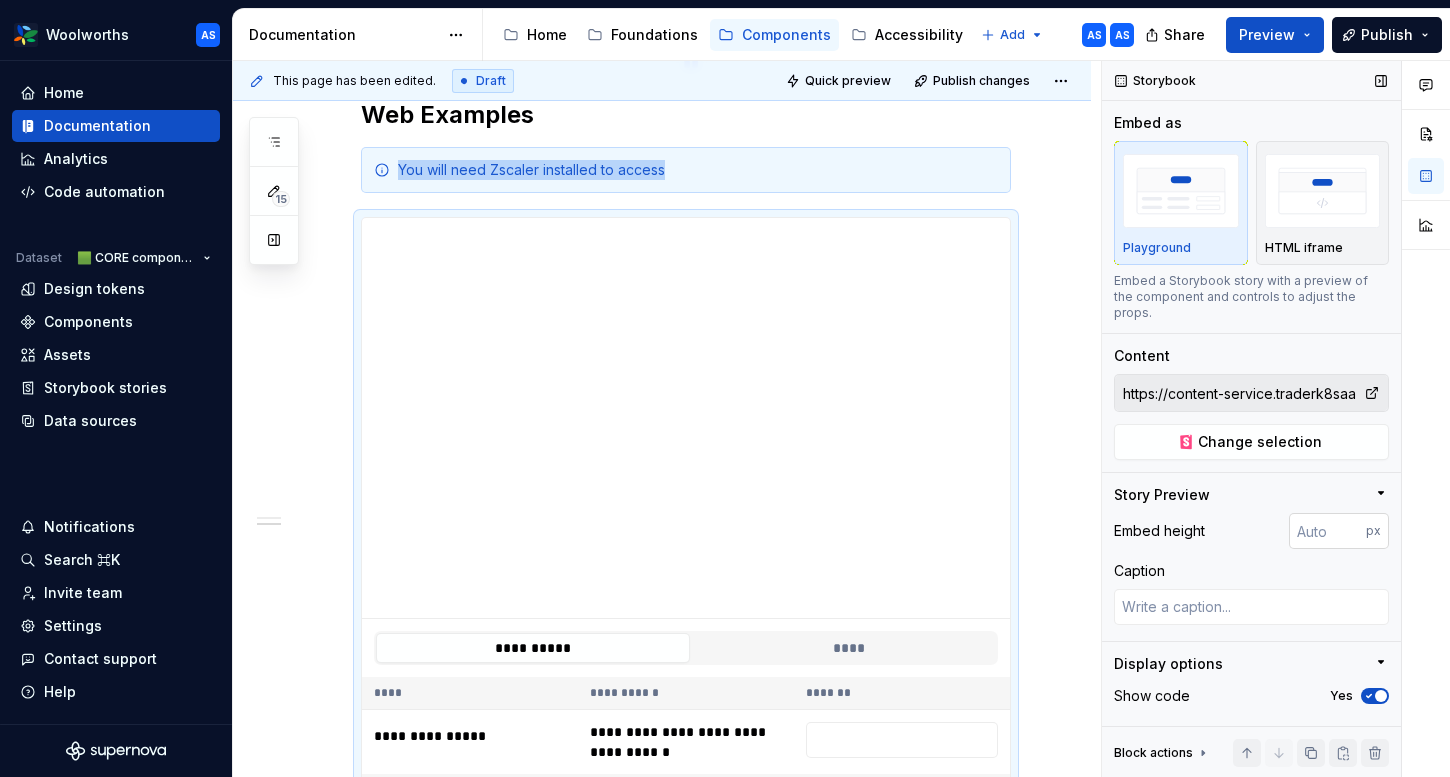 type on "*" 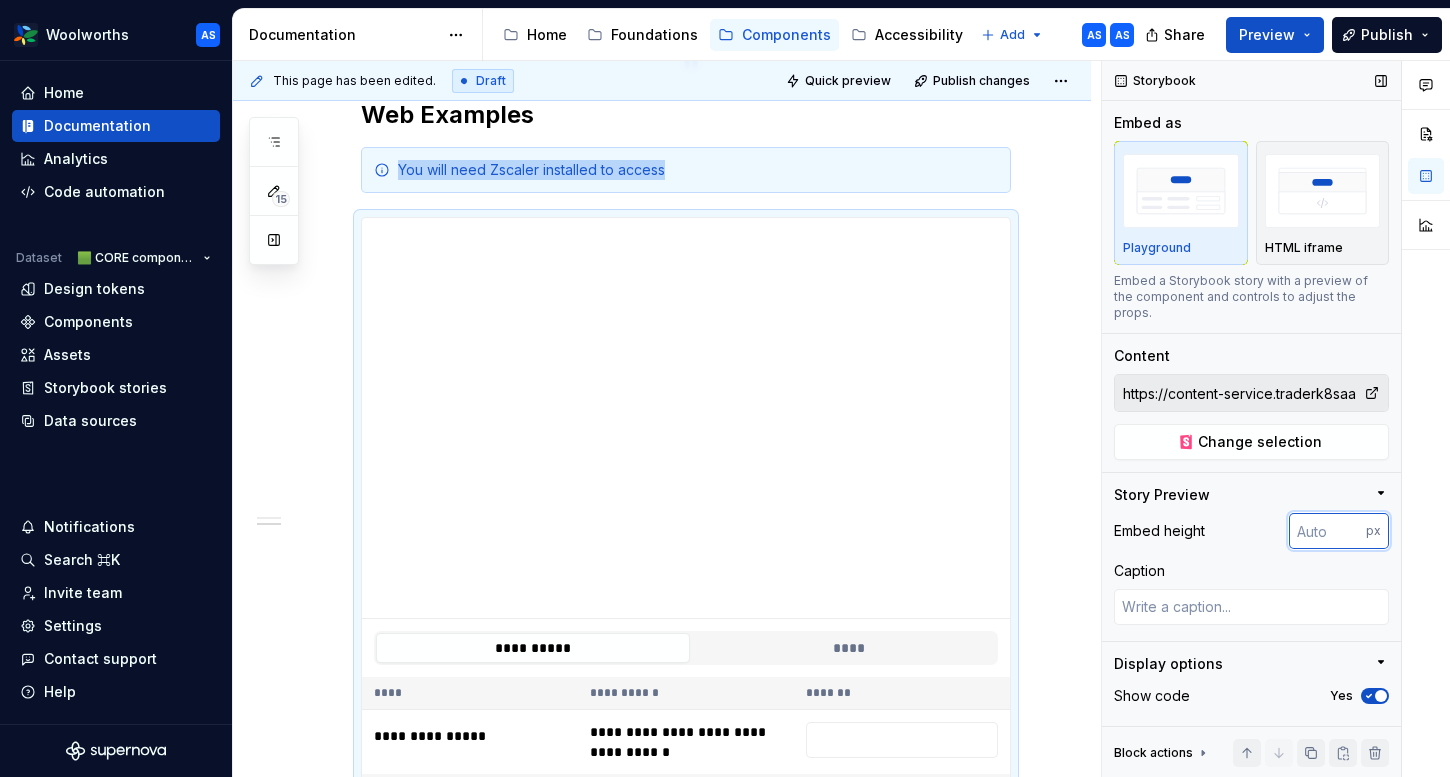 click at bounding box center [1327, 531] 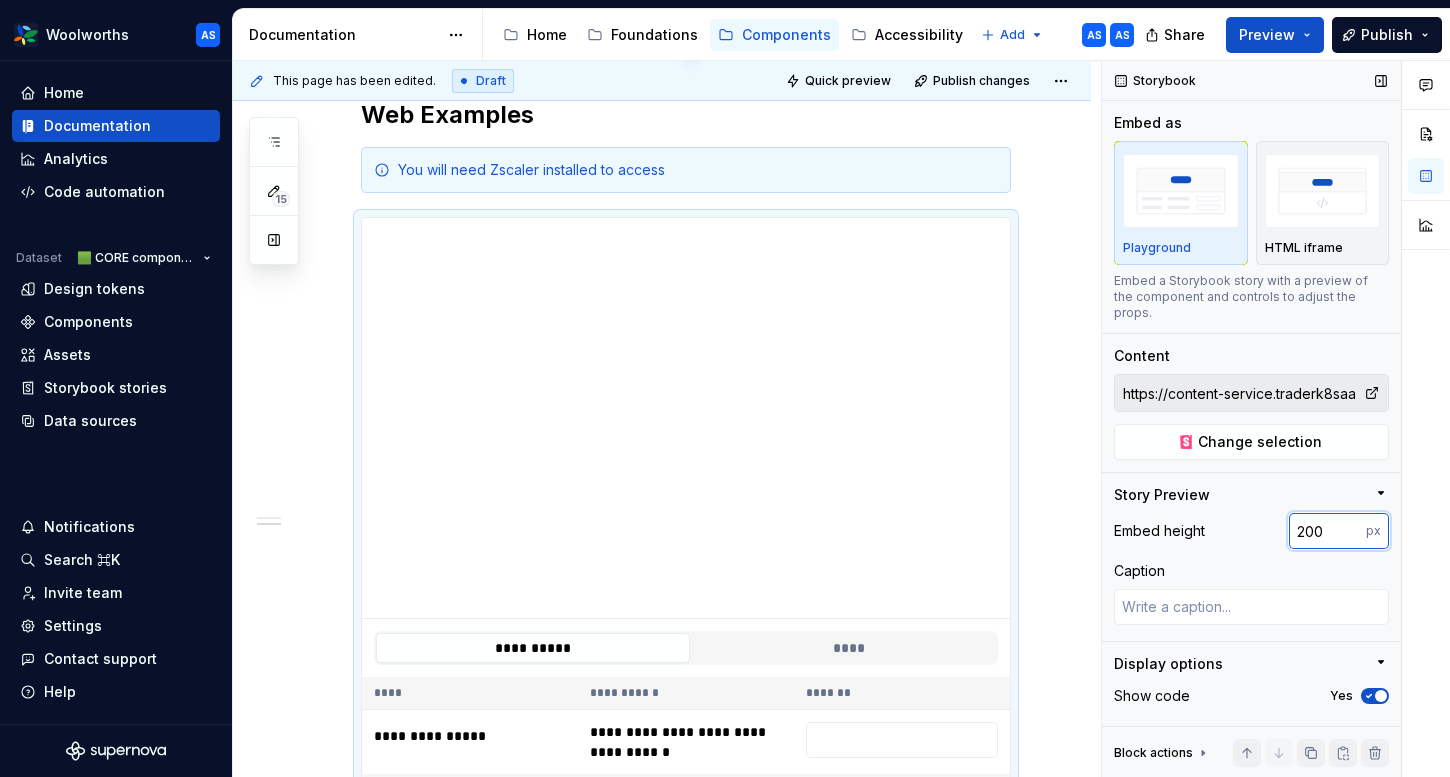 type on "200" 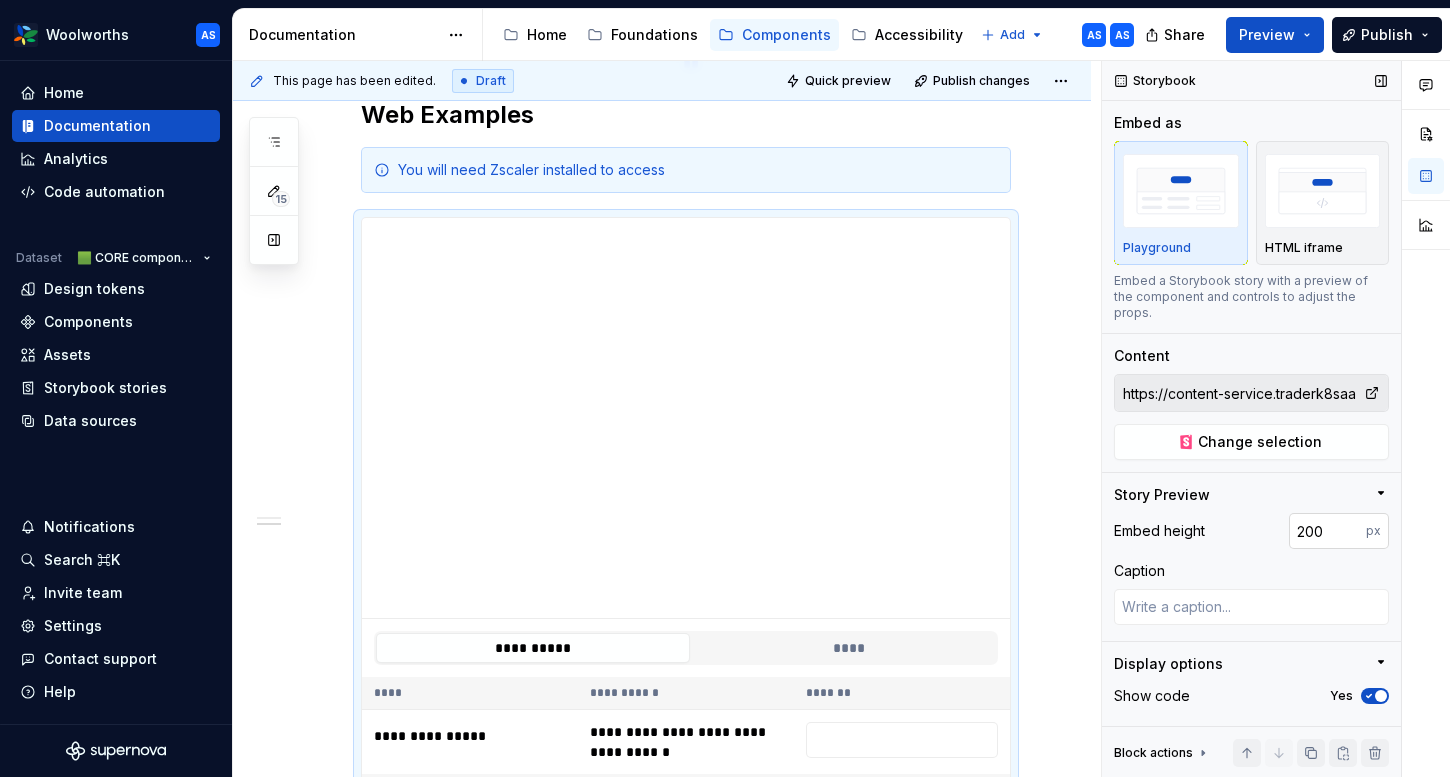 type on "*" 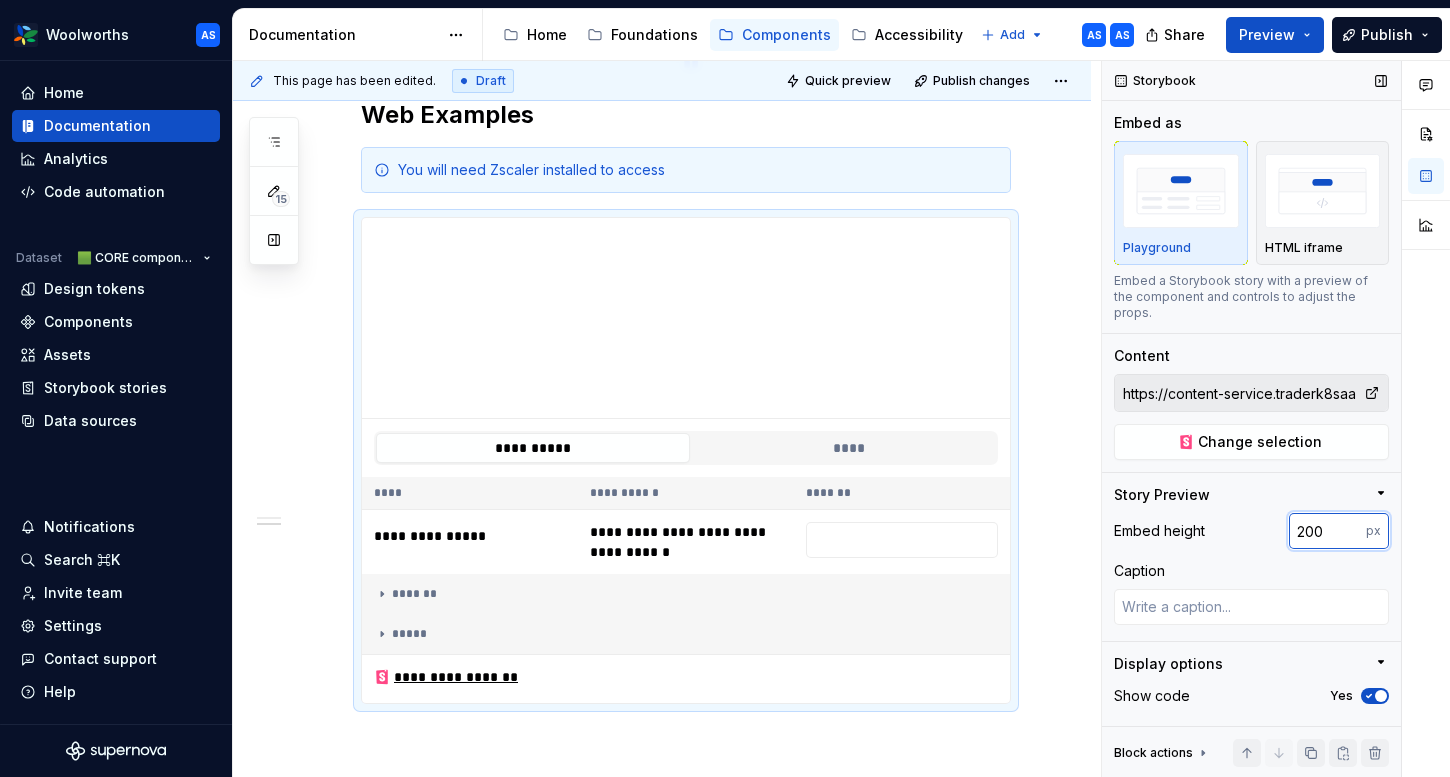 click on "200" at bounding box center [1327, 531] 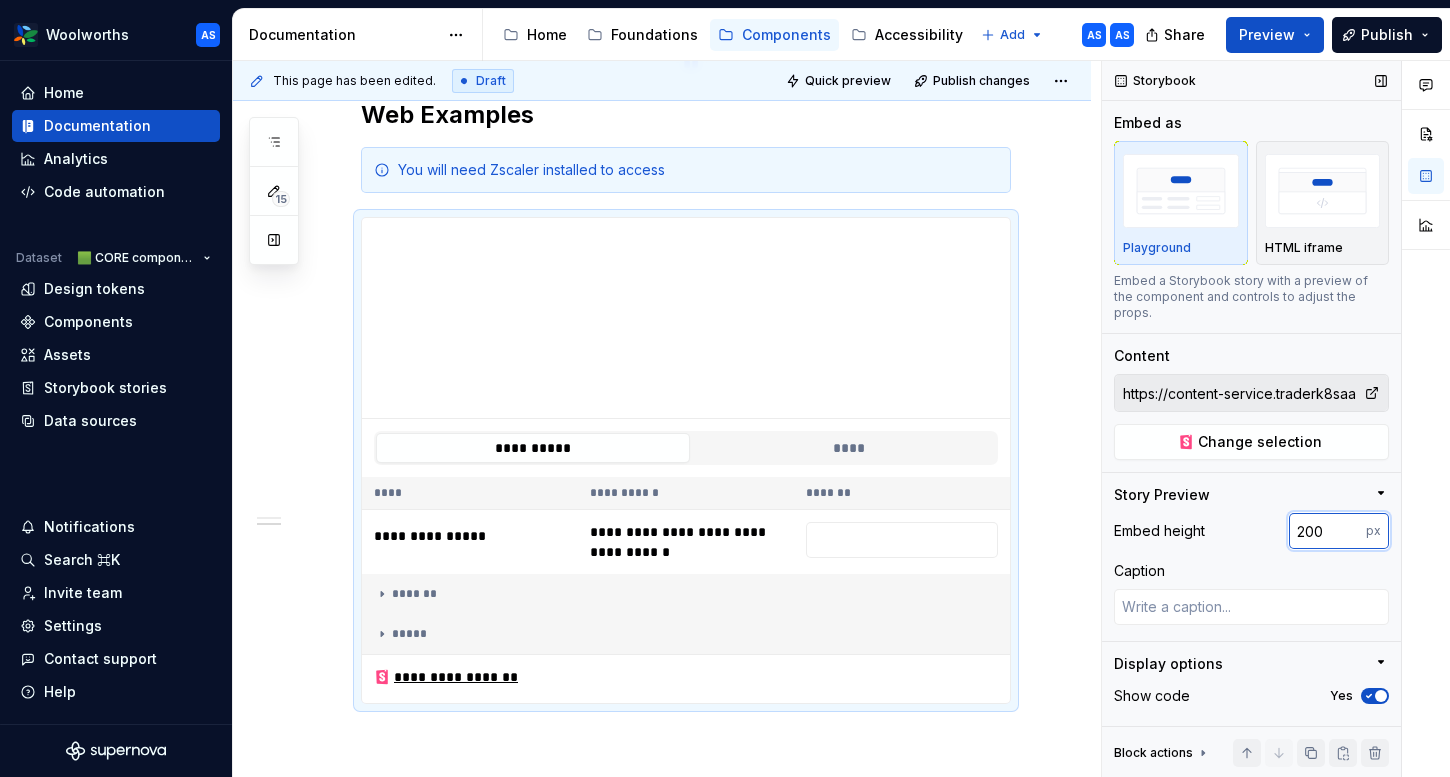 click on "200" at bounding box center (1327, 531) 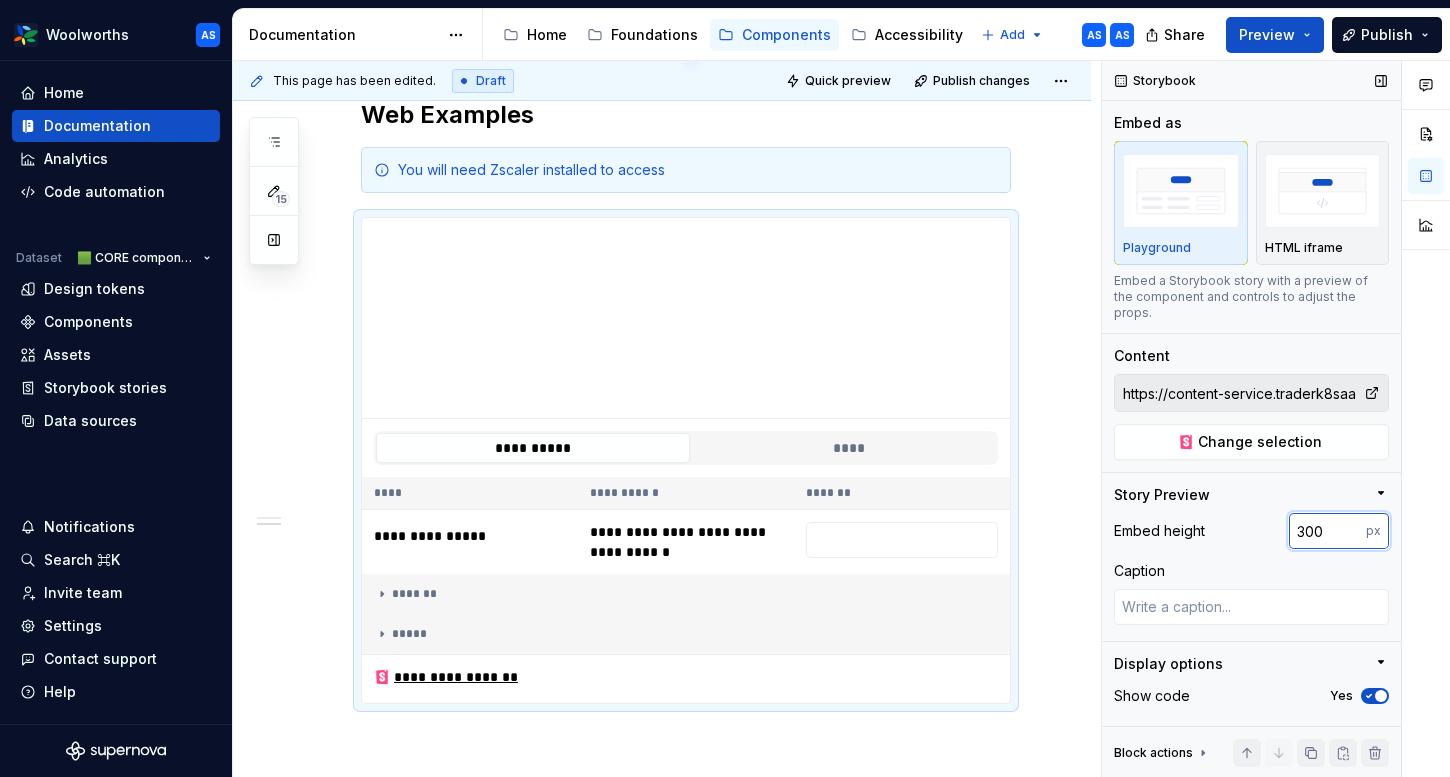 type on "300" 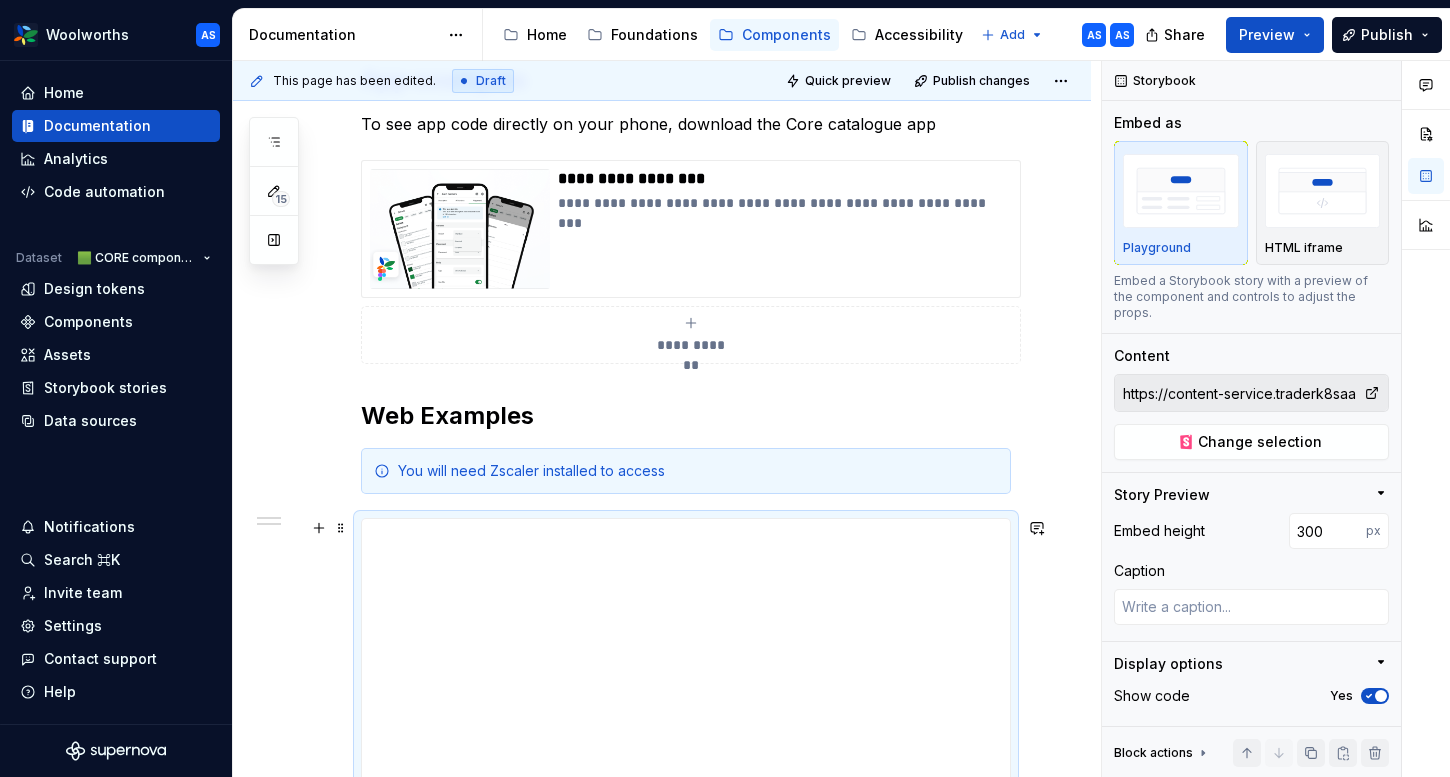 scroll, scrollTop: 0, scrollLeft: 0, axis: both 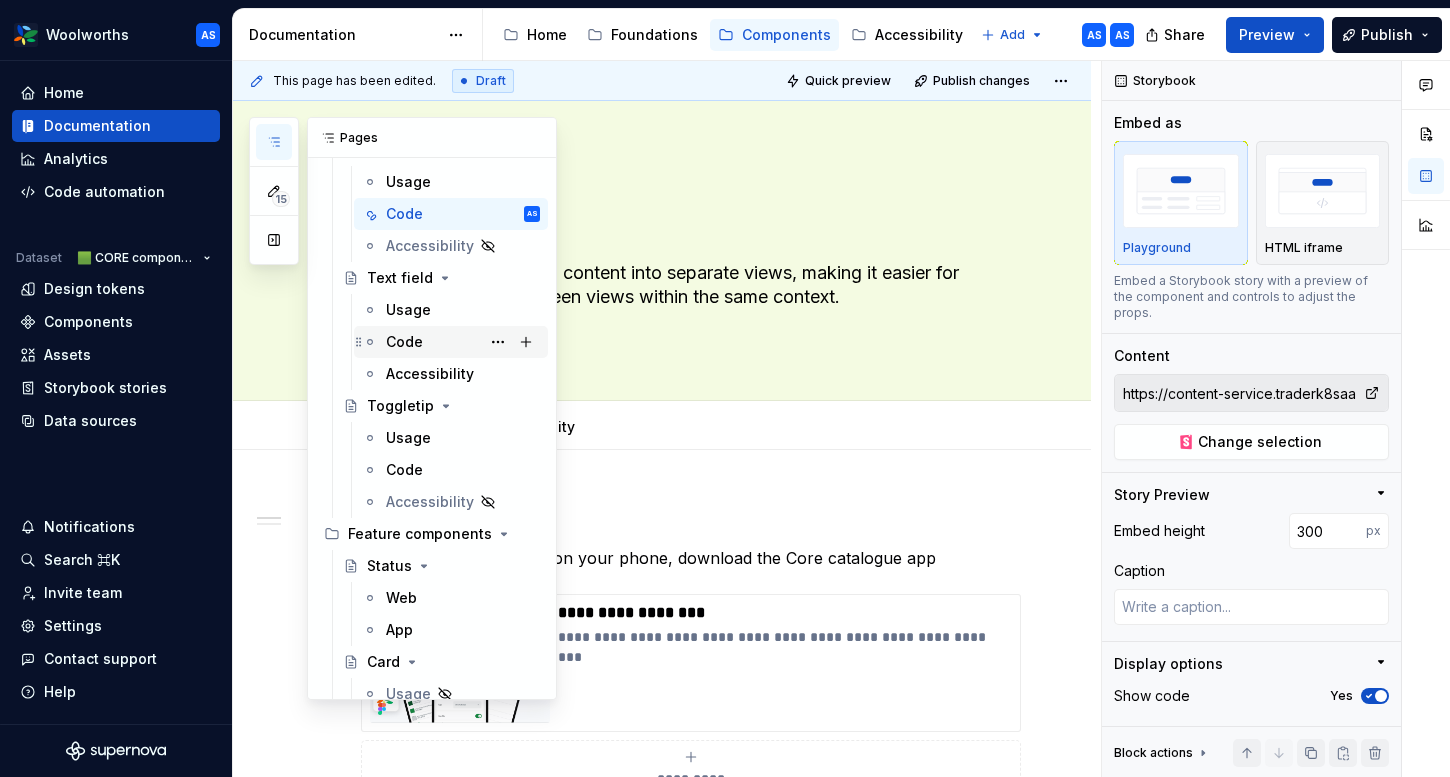 click on "Code" at bounding box center [404, 342] 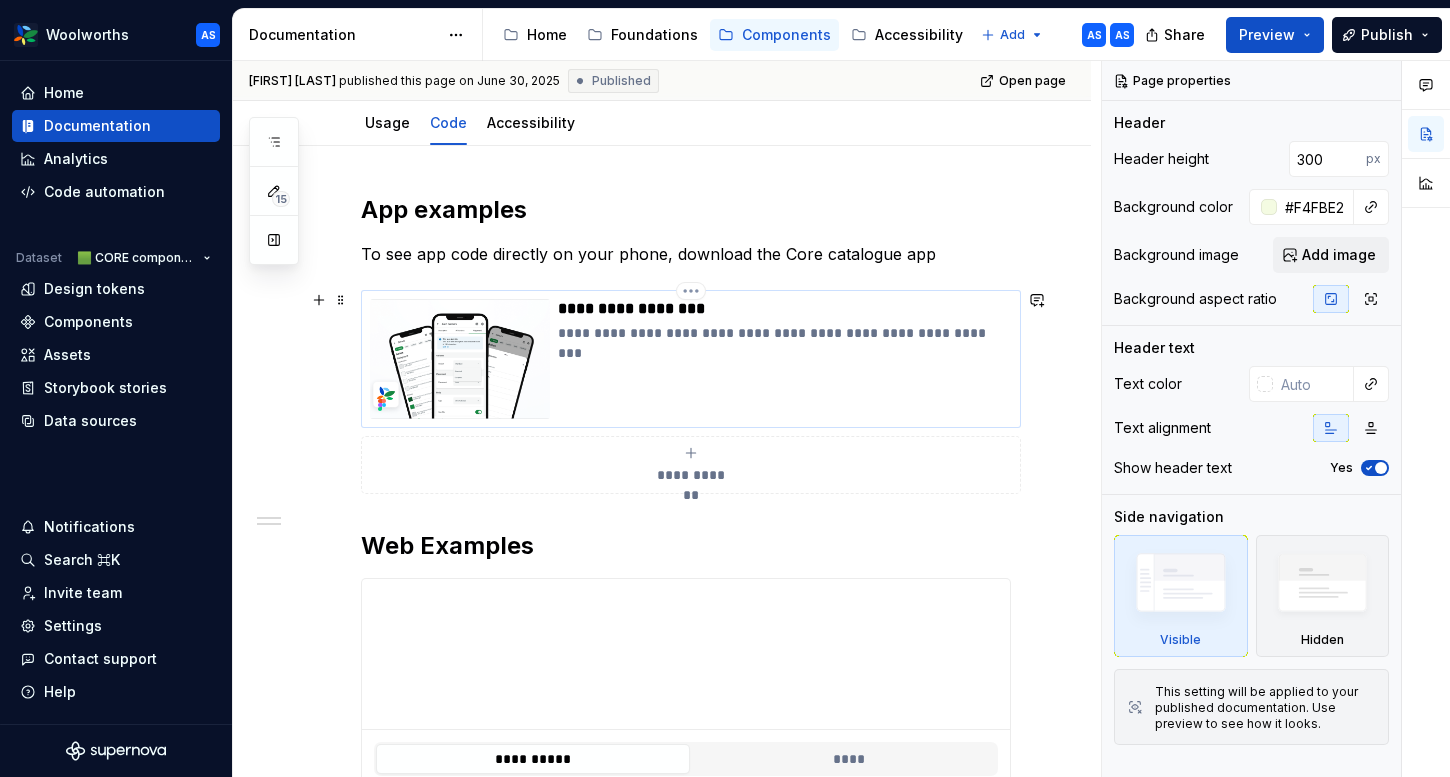 scroll, scrollTop: 627, scrollLeft: 0, axis: vertical 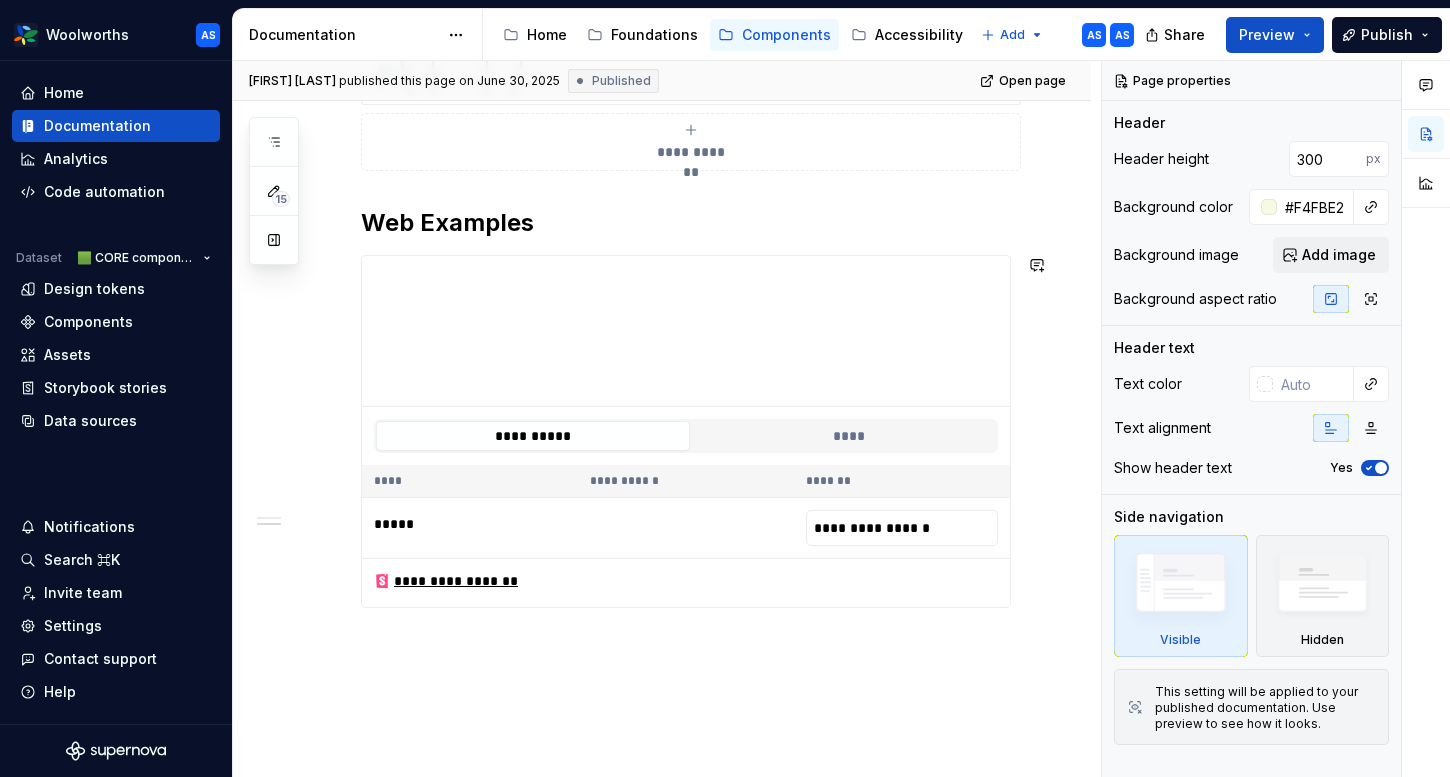 click on "**********" at bounding box center [686, 239] 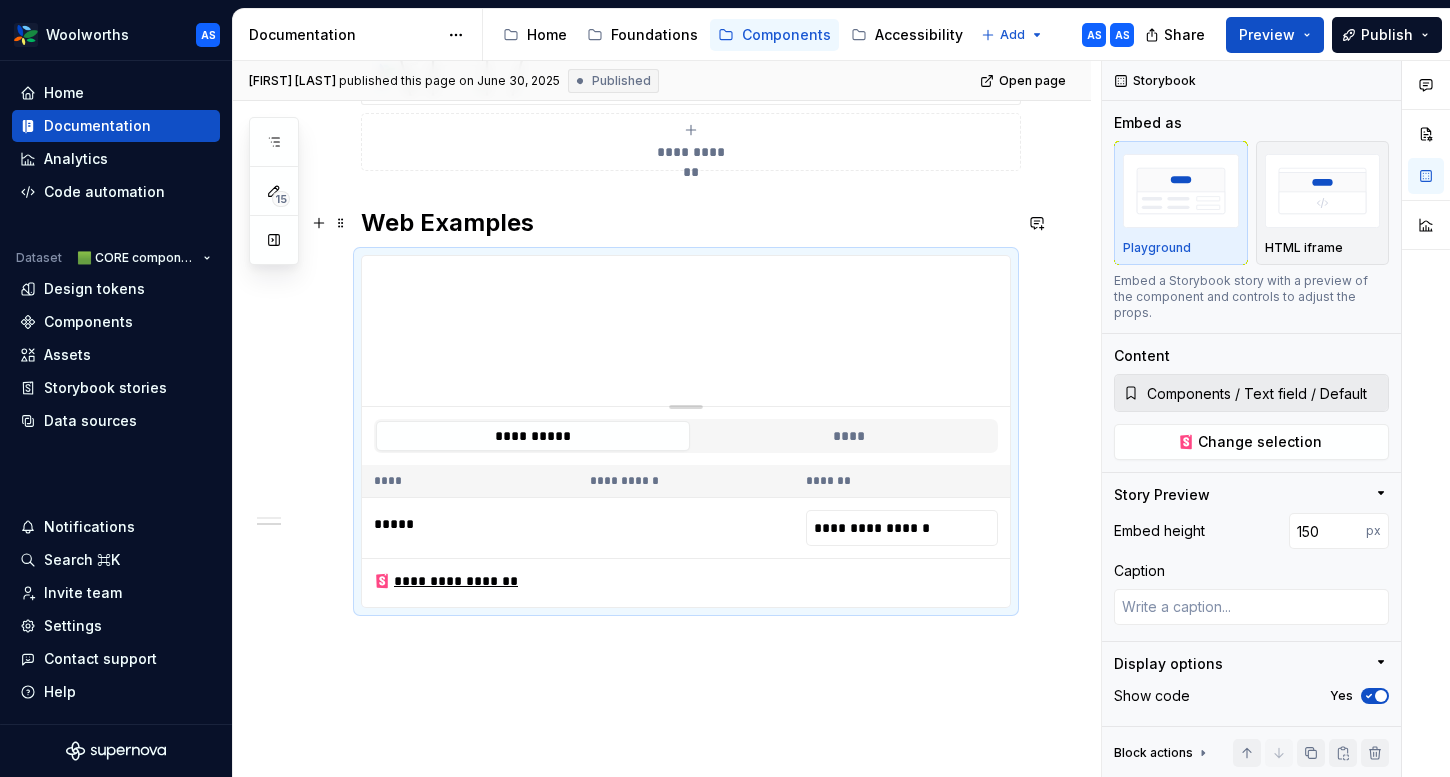 type on "*" 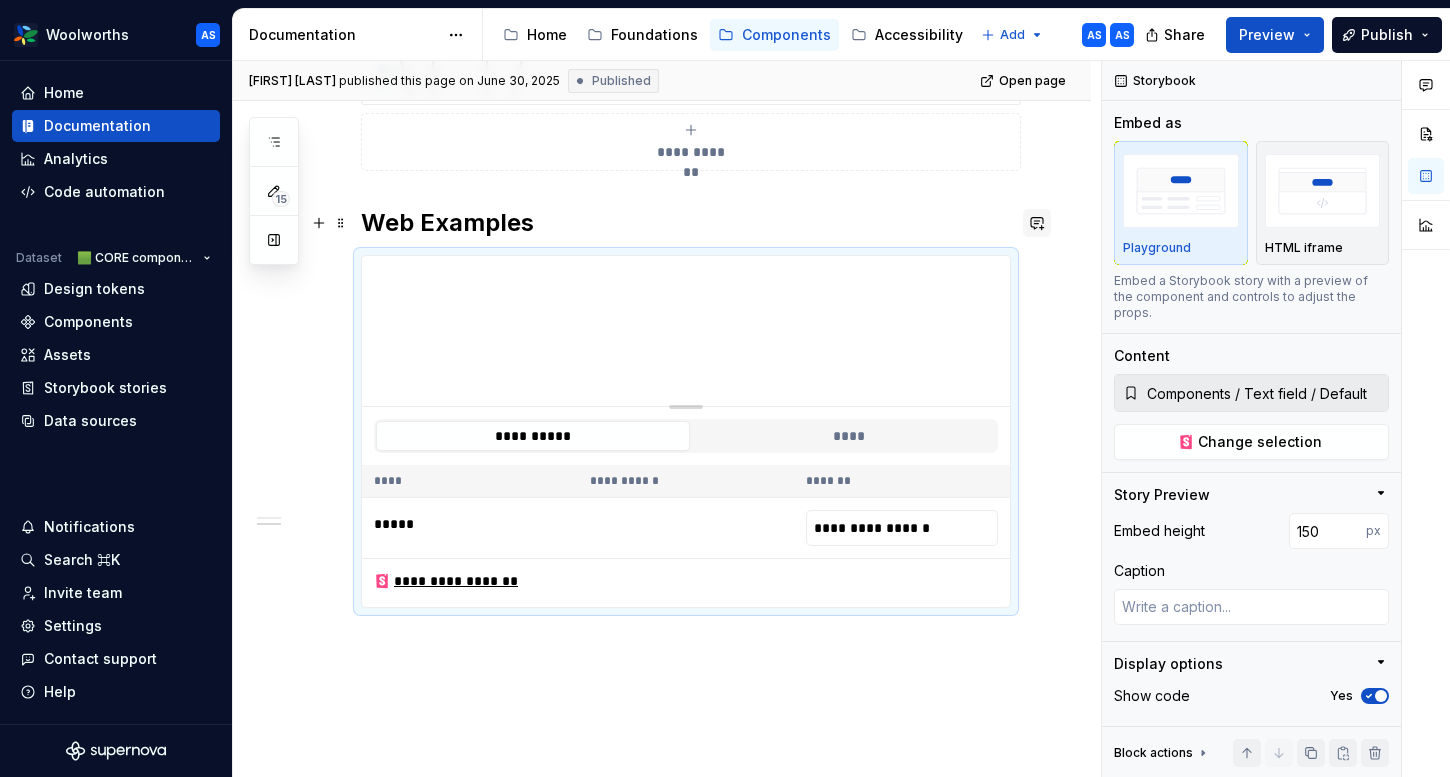 click at bounding box center (1037, 223) 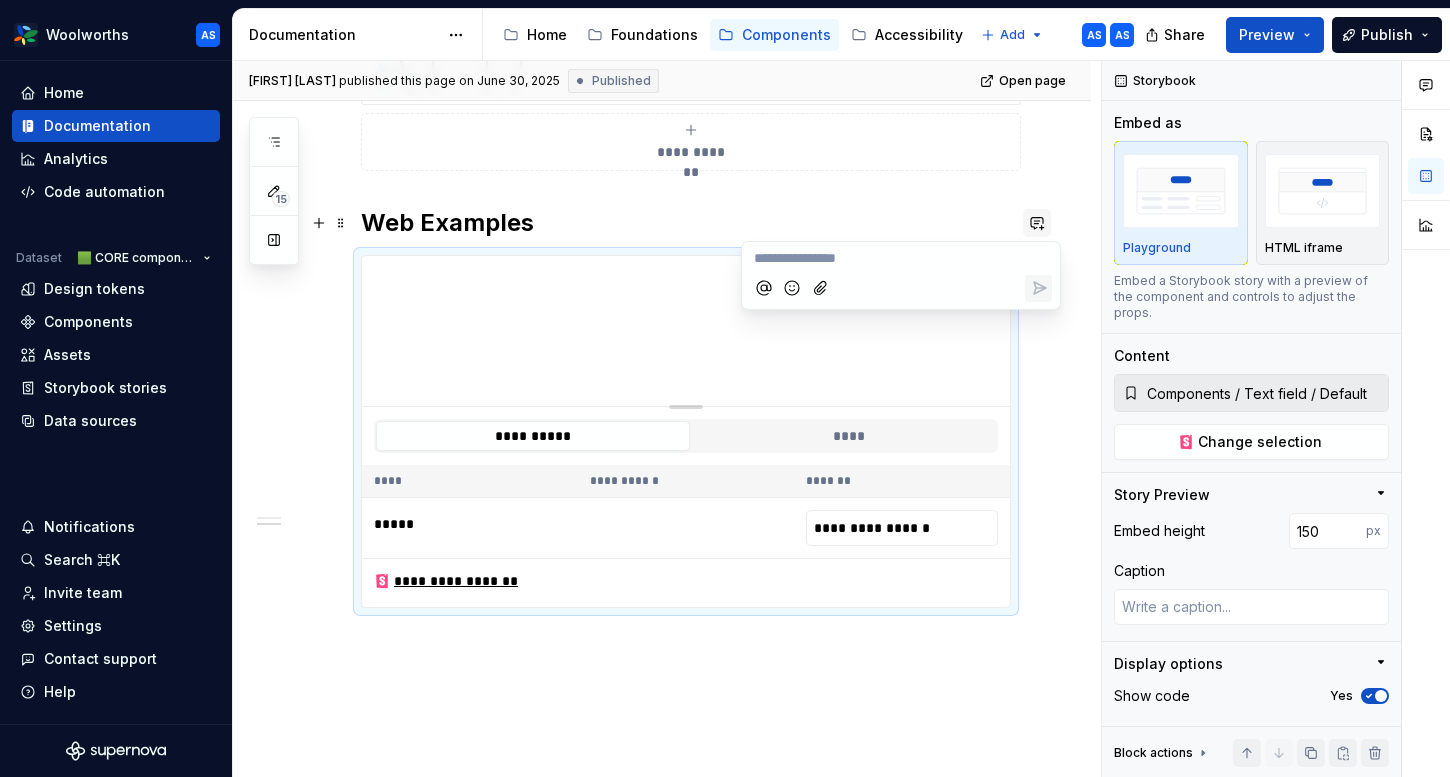 type 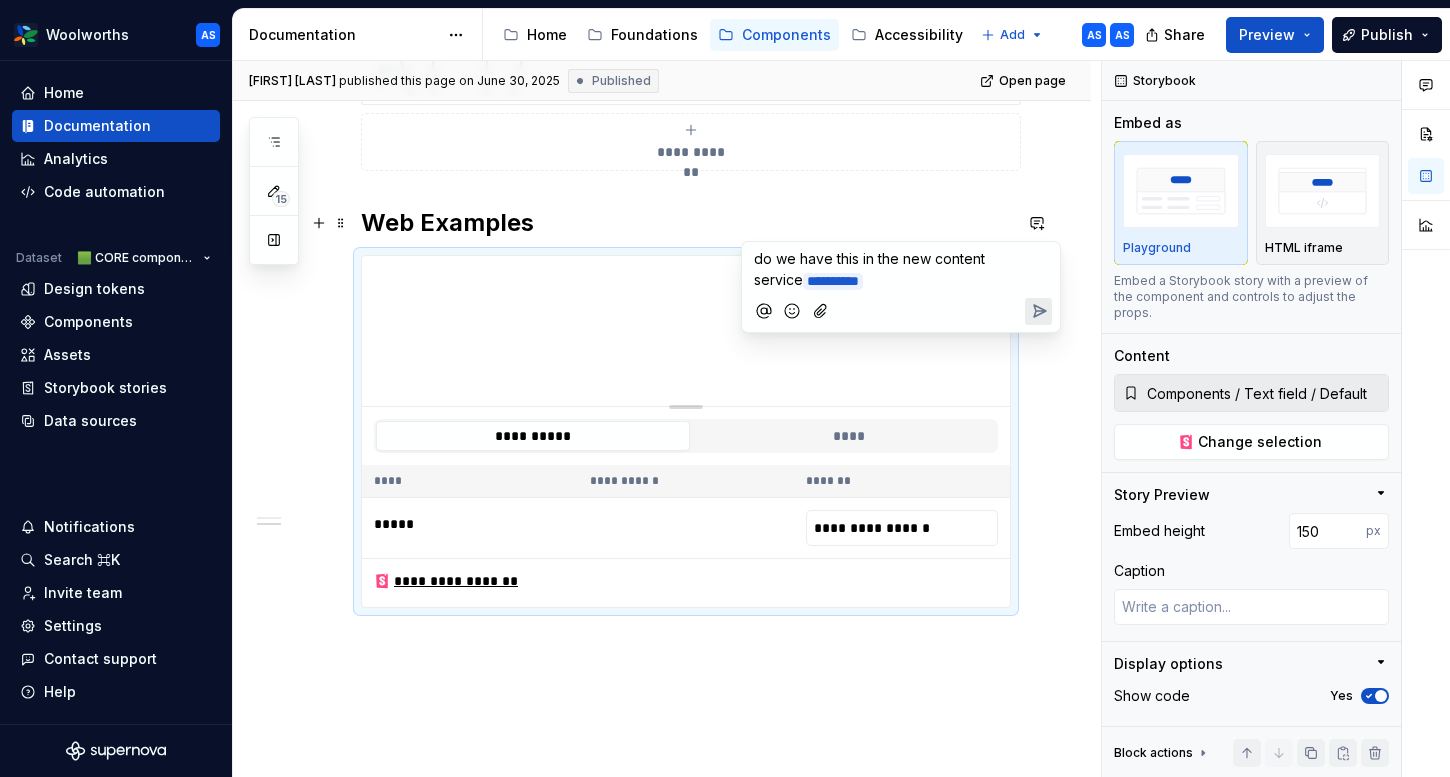 click 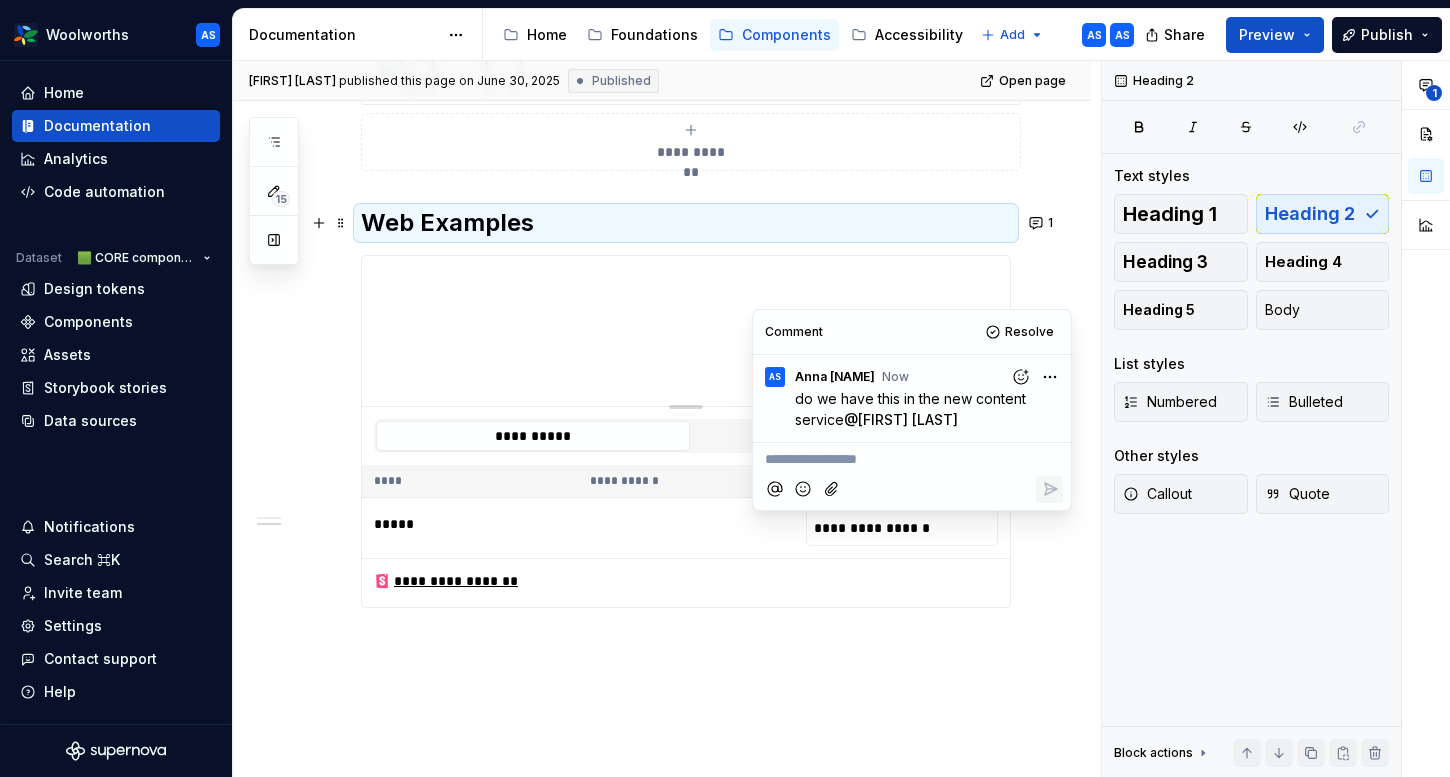 scroll, scrollTop: 470, scrollLeft: 0, axis: vertical 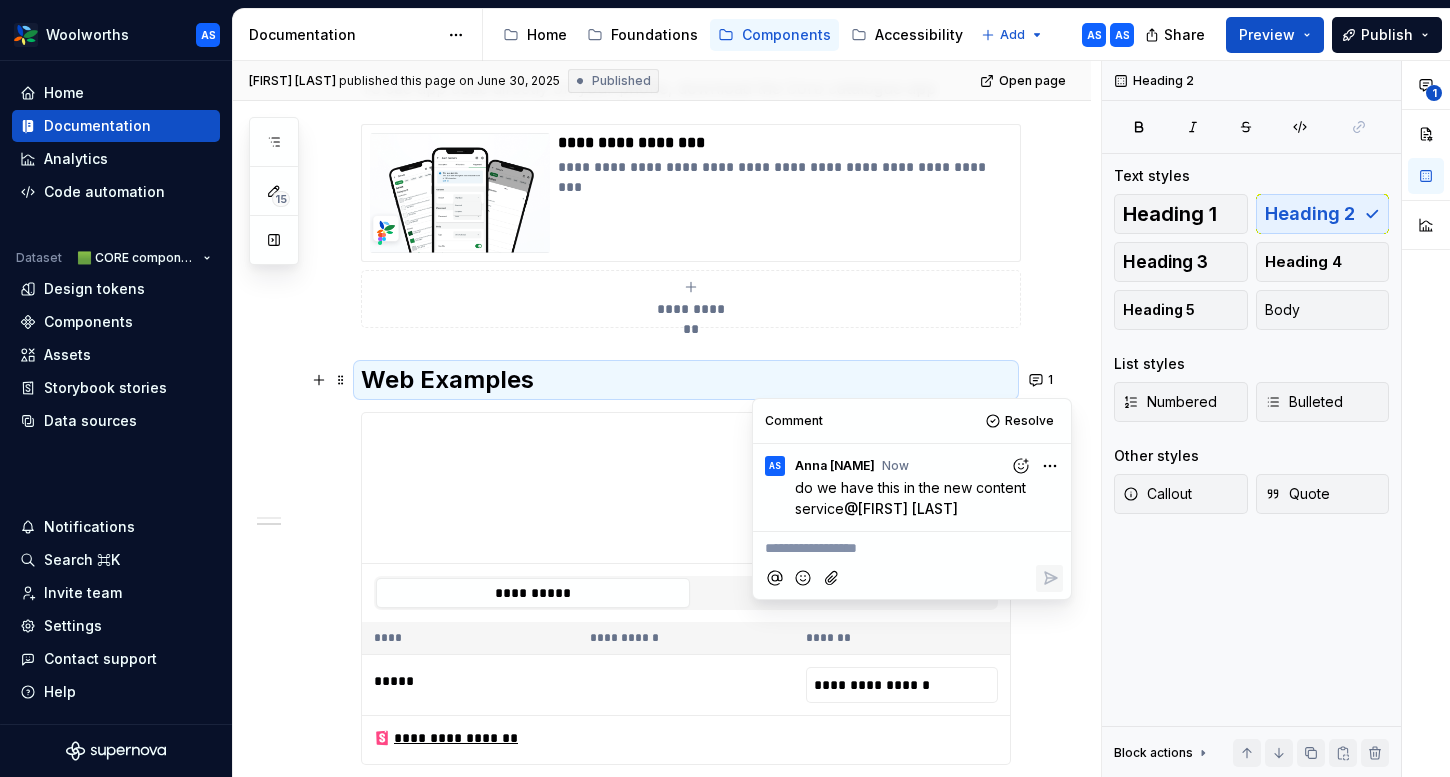 click on "Web Examples" at bounding box center [686, 380] 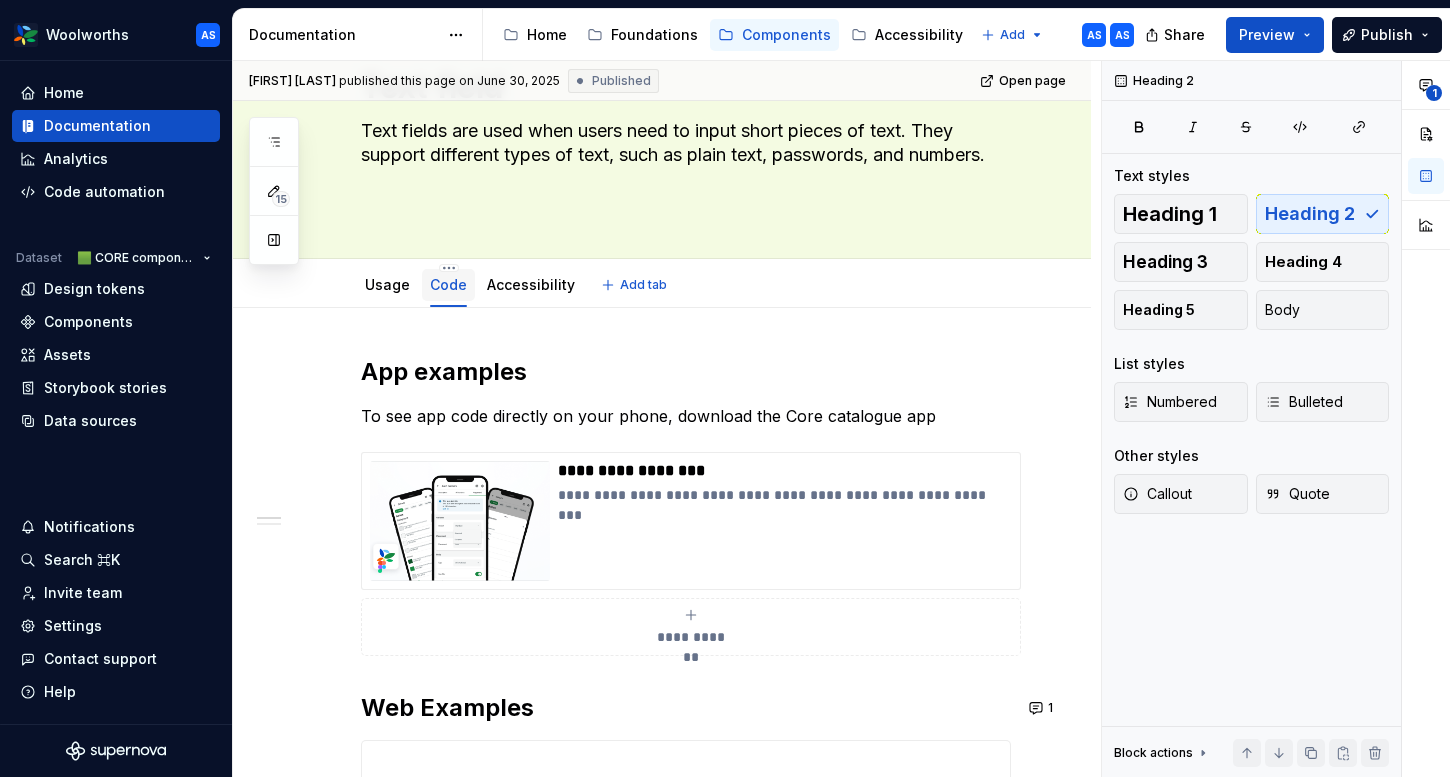 scroll, scrollTop: 0, scrollLeft: 0, axis: both 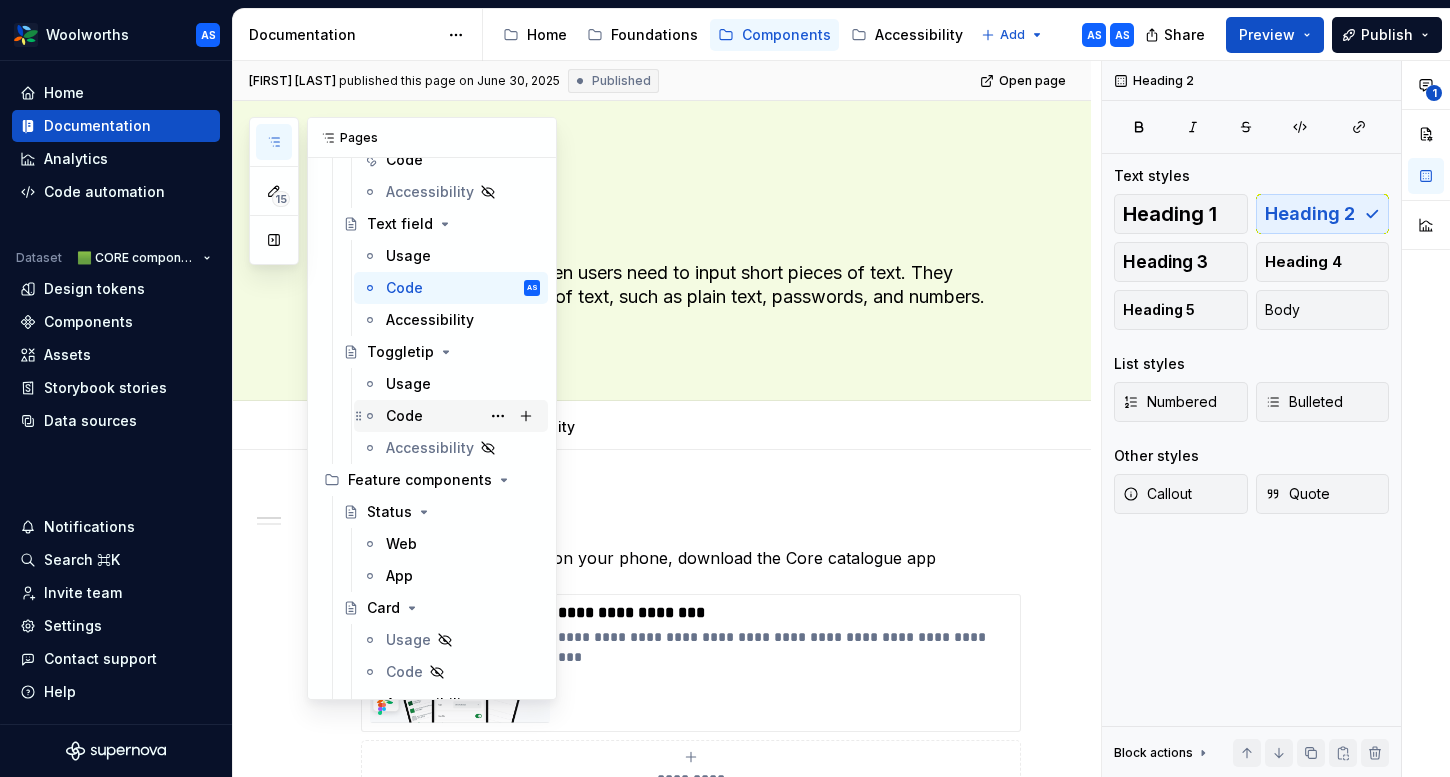 click on "Code" at bounding box center [404, 416] 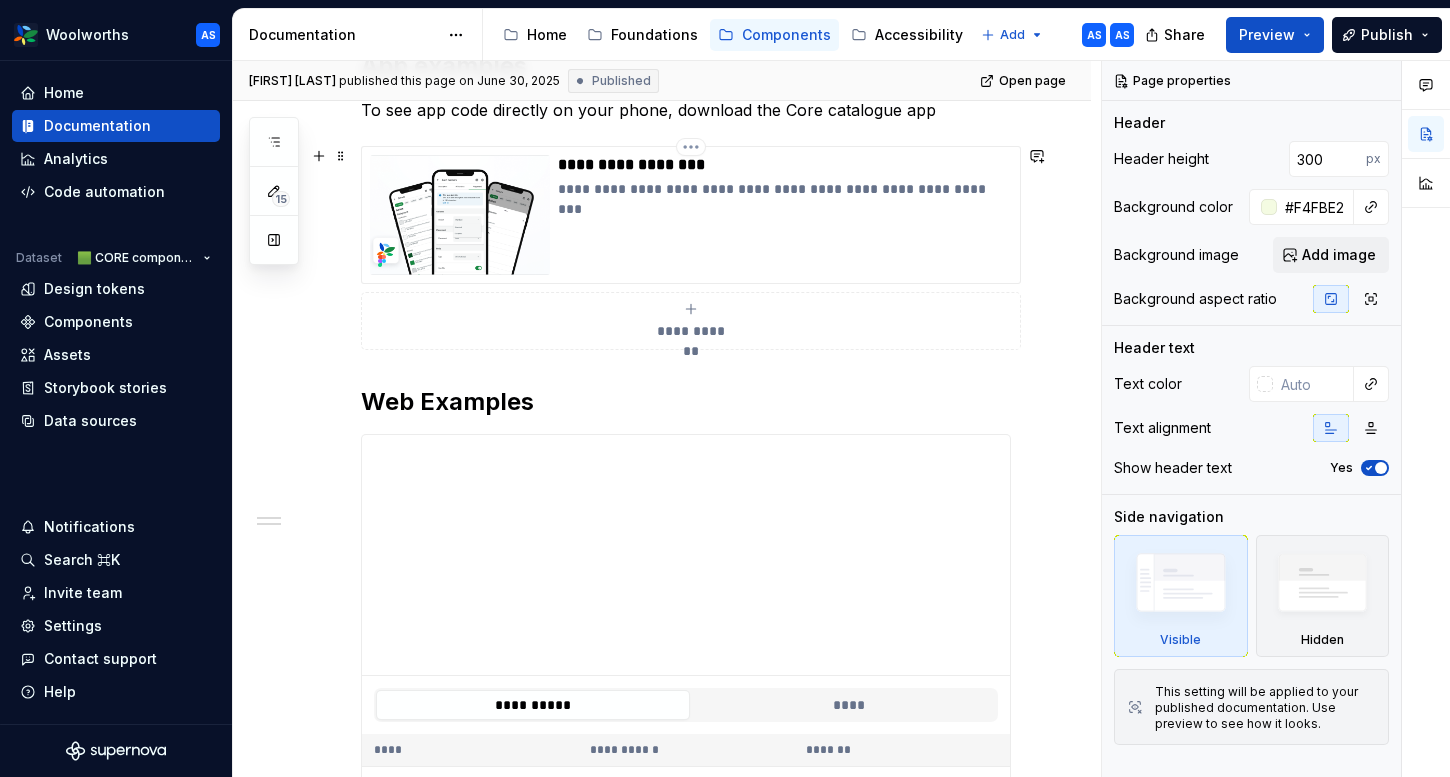 scroll, scrollTop: 501, scrollLeft: 0, axis: vertical 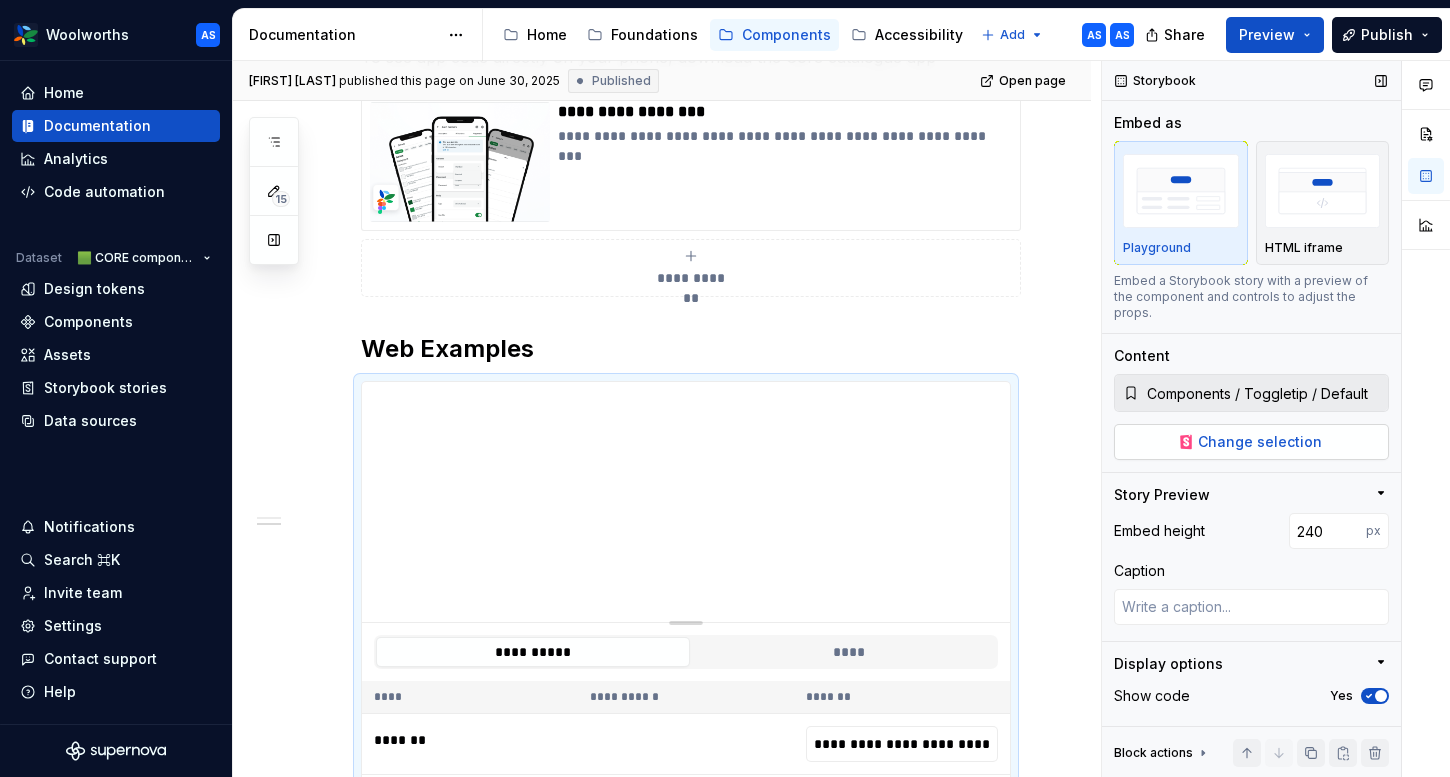 click on "Change selection" at bounding box center [1260, 442] 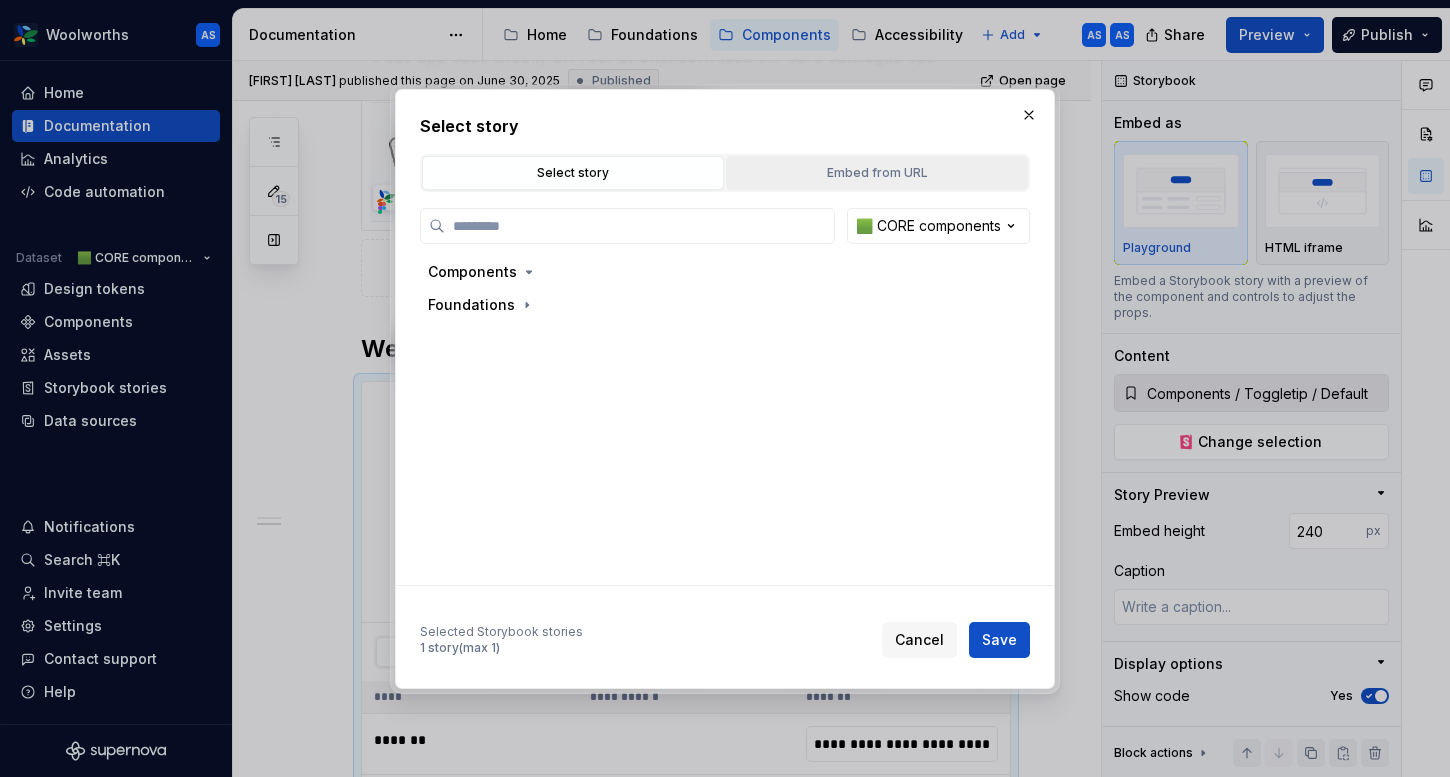 click on "Embed from URL" at bounding box center (877, 173) 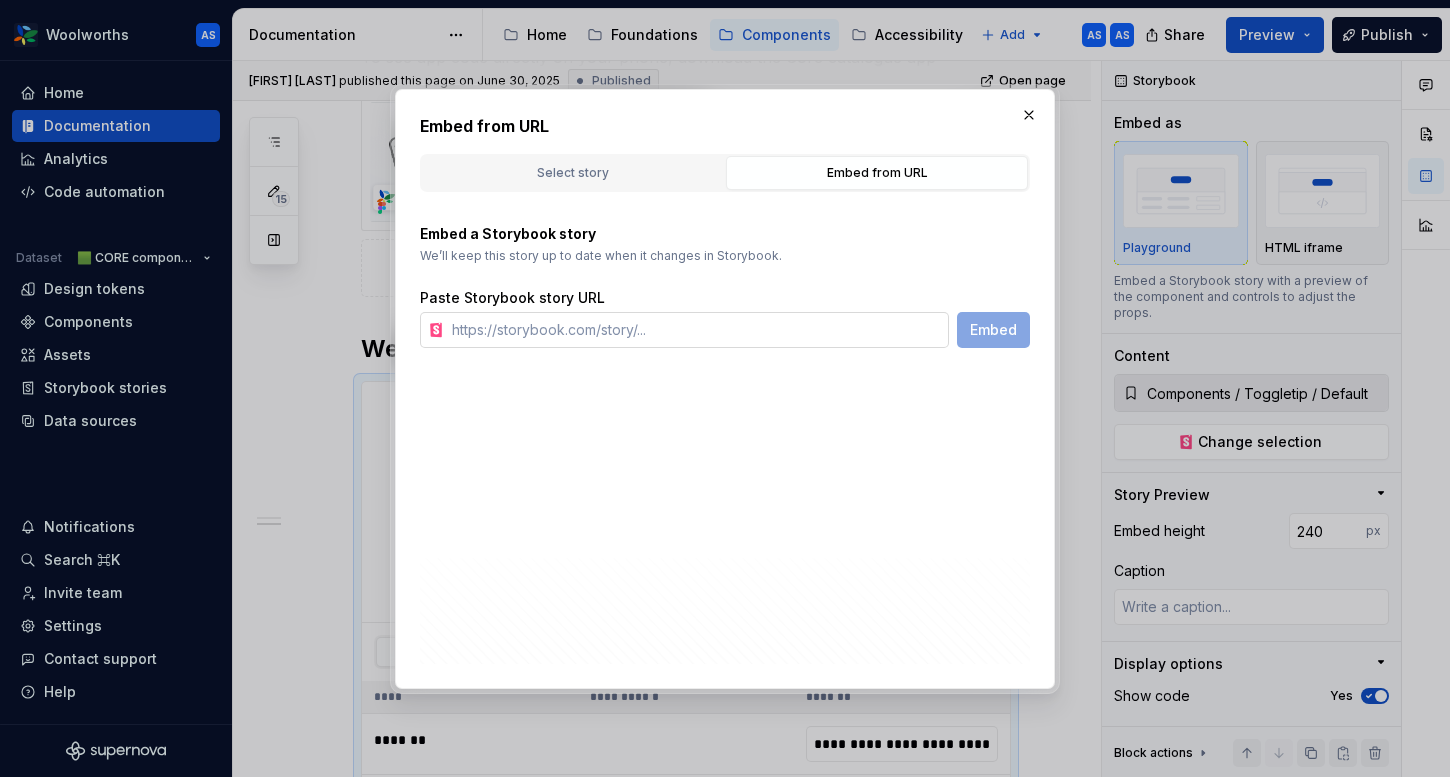 click at bounding box center [696, 330] 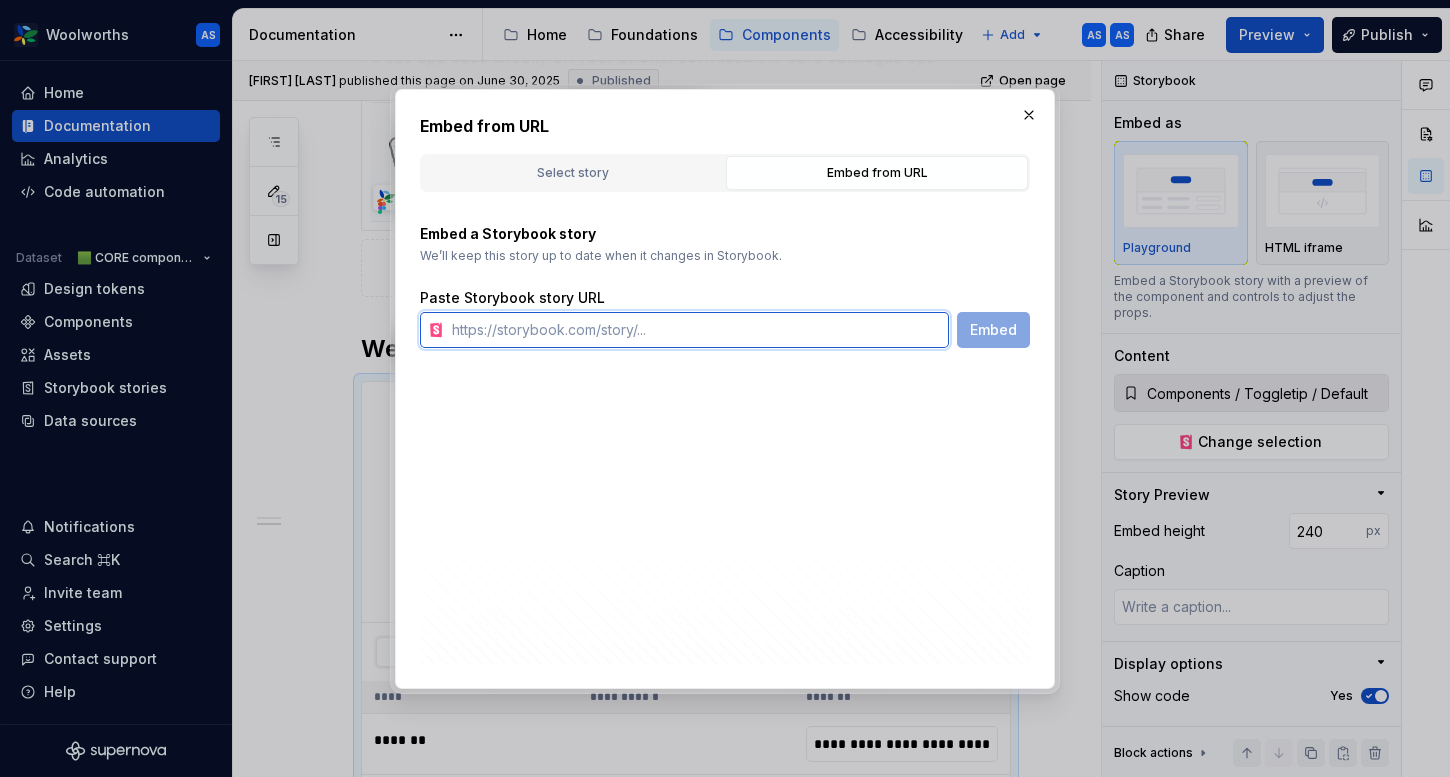 type on "*" 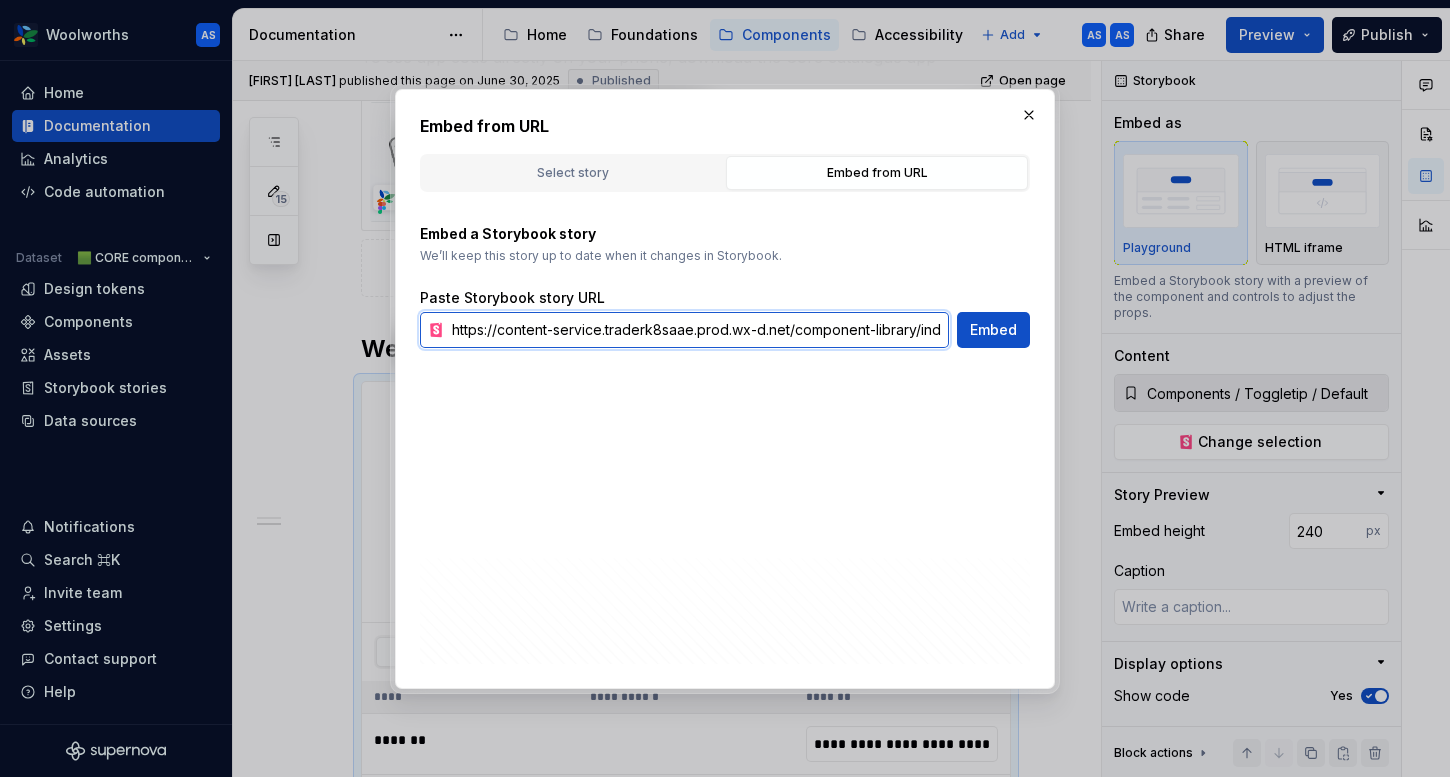 scroll, scrollTop: 0, scrollLeft: 295, axis: horizontal 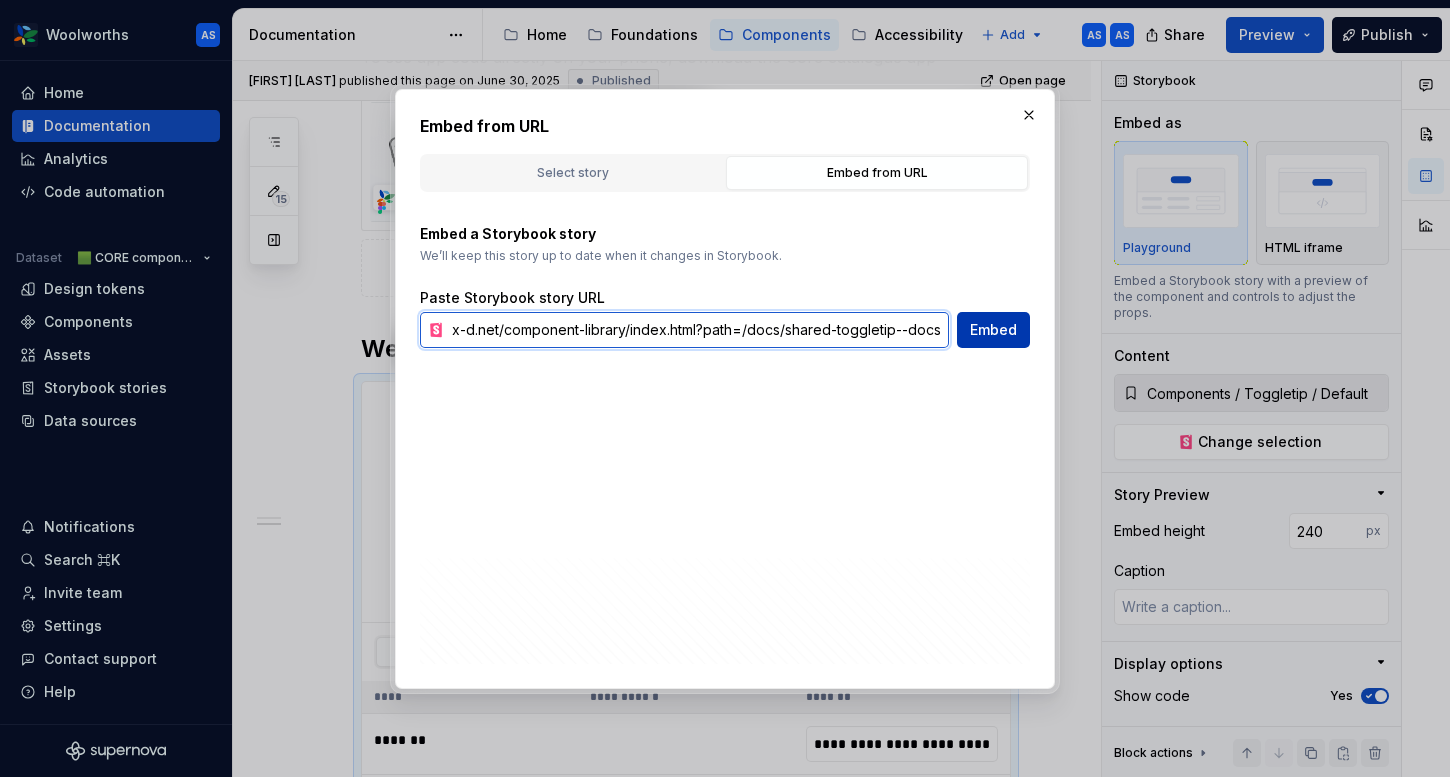 type on "https://content-service.traderk8saae.prod.wx-d.net/component-library/index.html?path=/docs/shared-toggletip--docs" 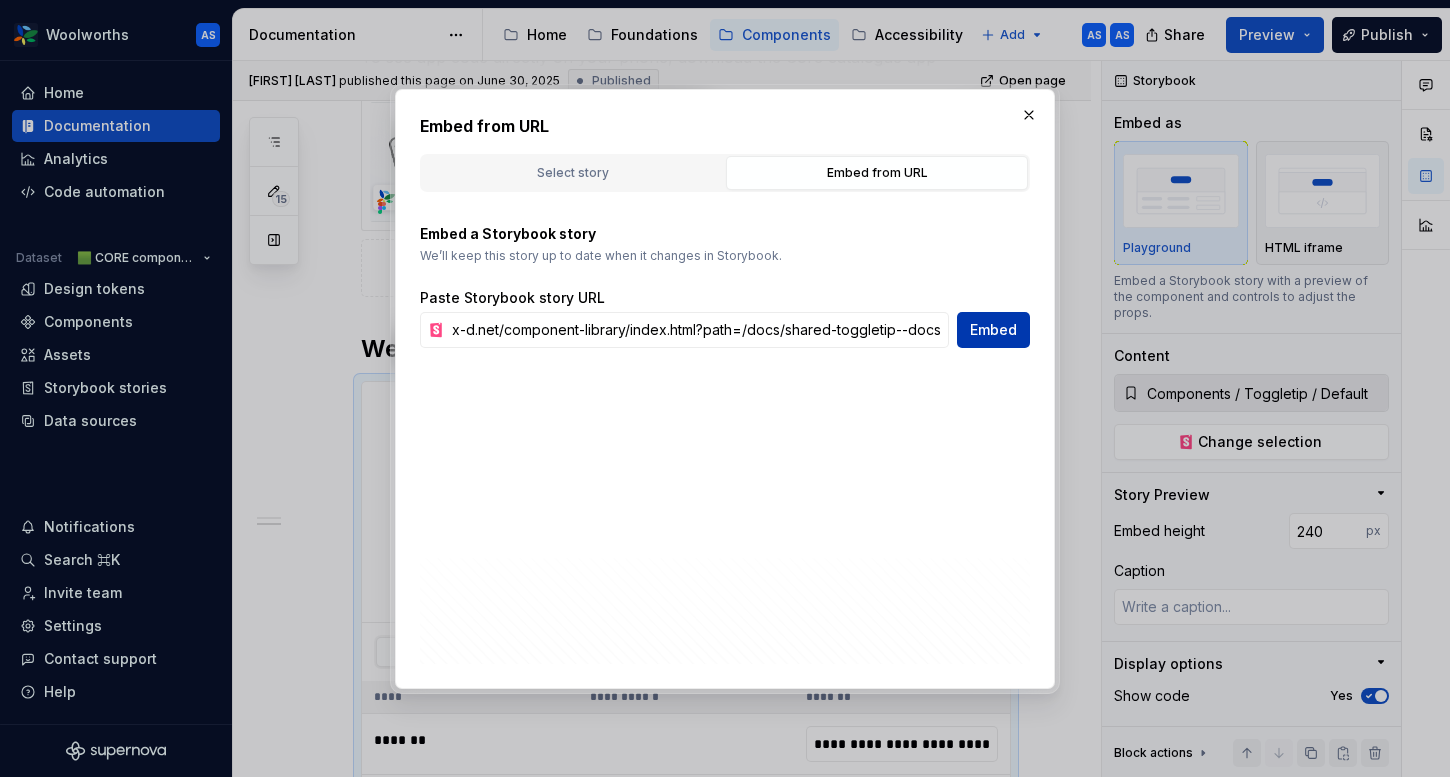 click on "Embed" at bounding box center [993, 330] 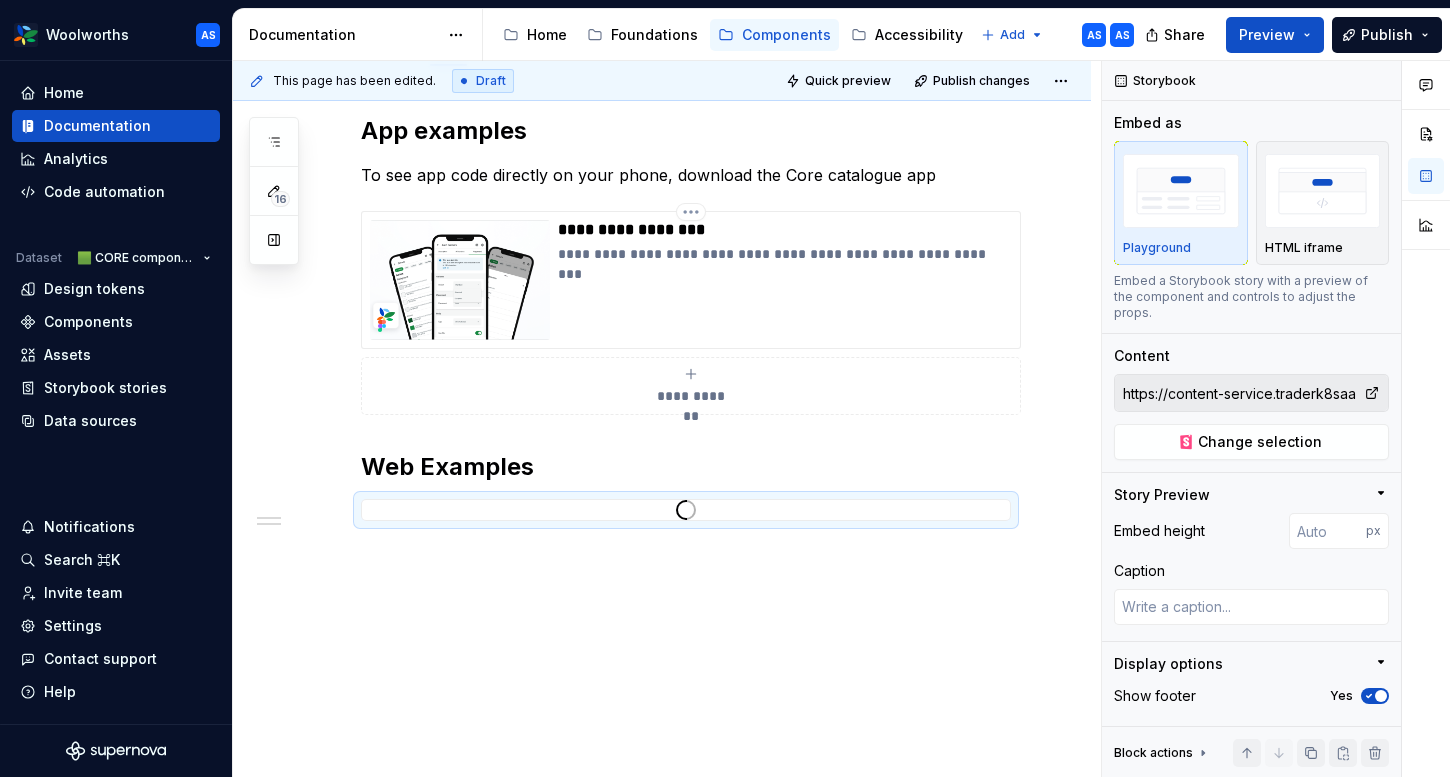 scroll, scrollTop: 501, scrollLeft: 0, axis: vertical 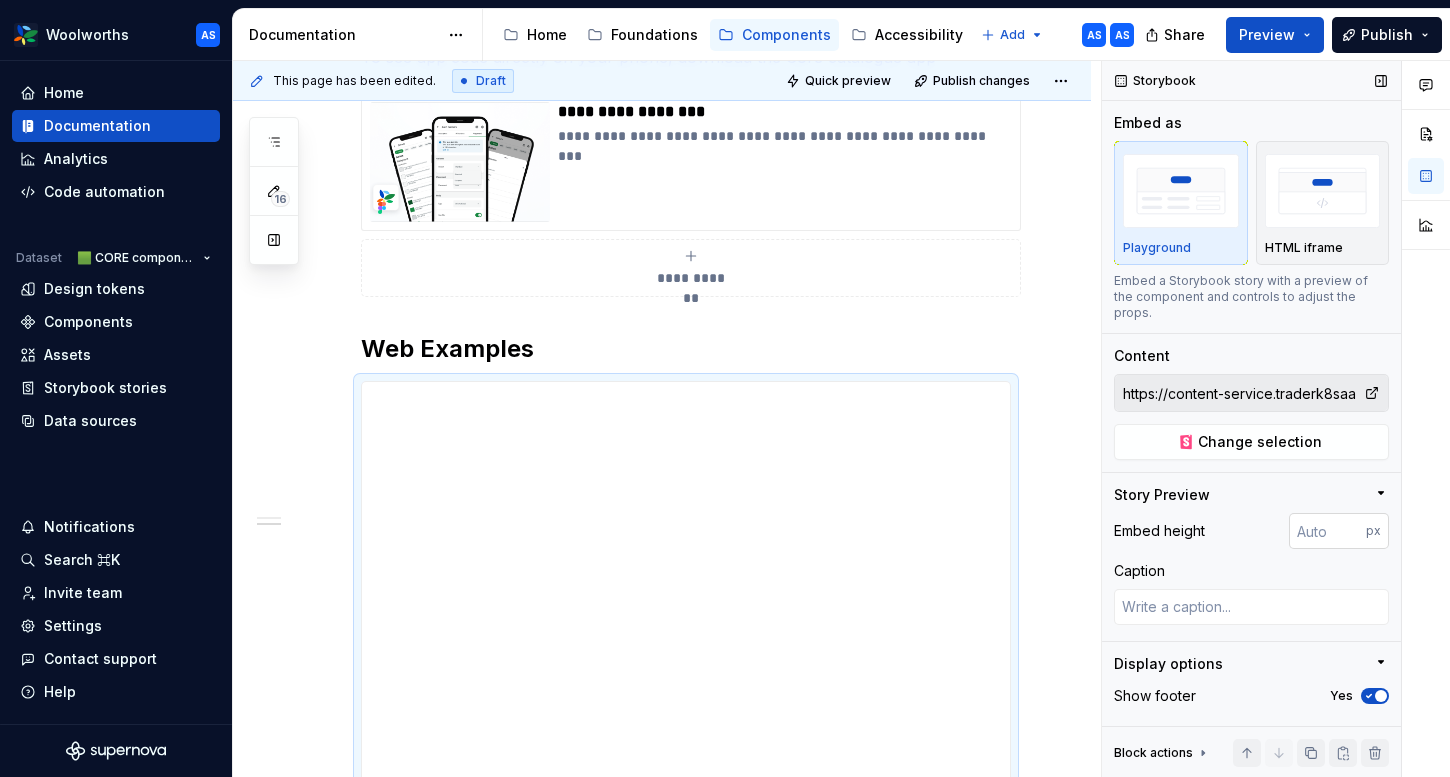 click at bounding box center [1327, 531] 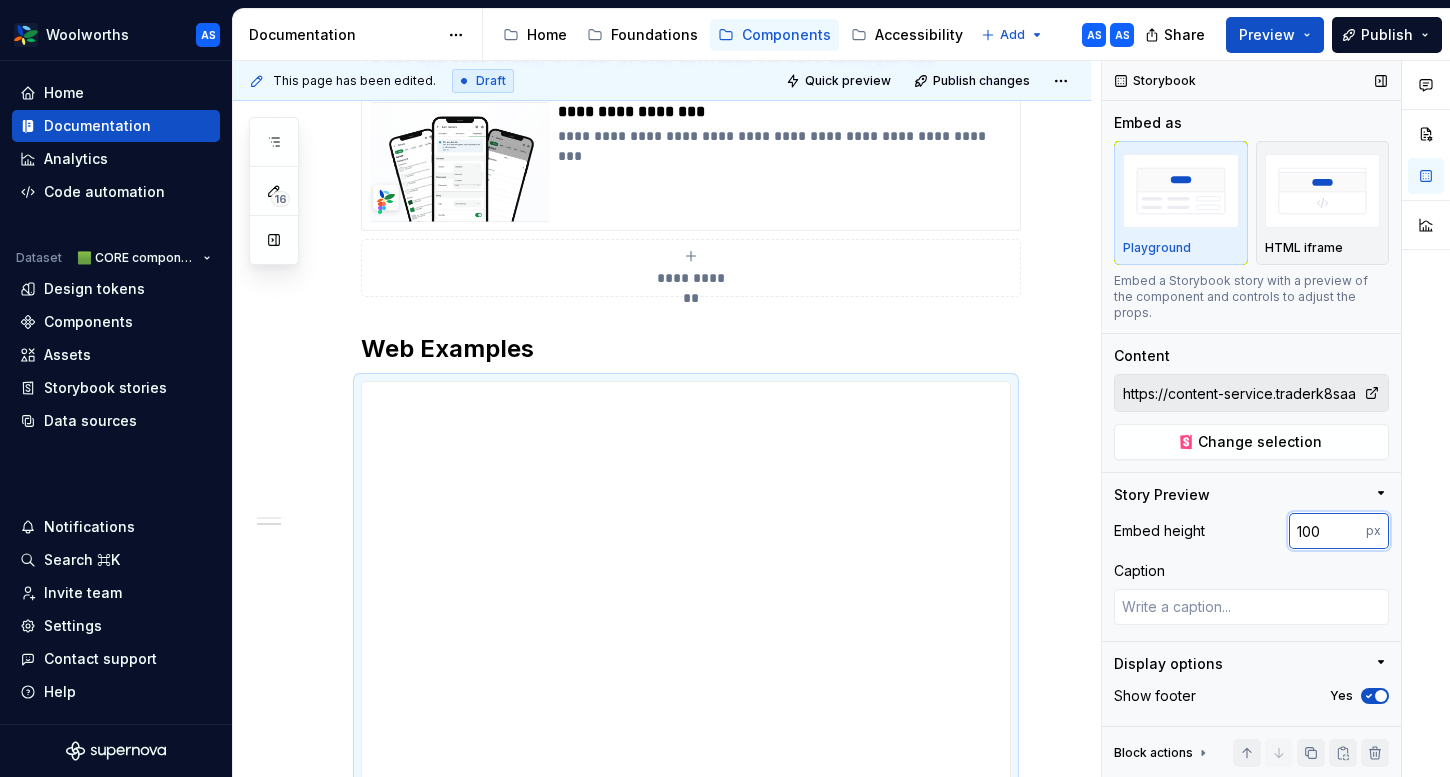 type on "100" 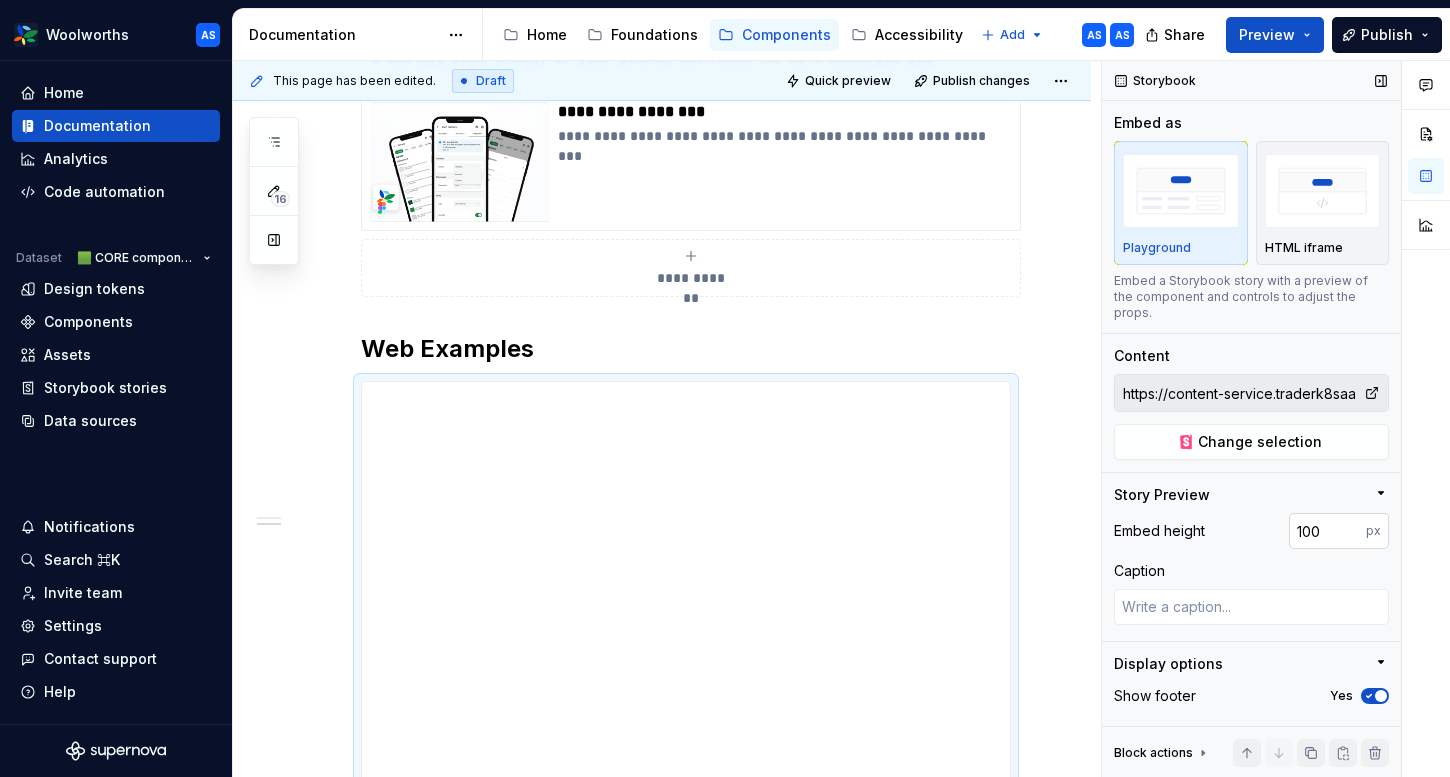 type on "*" 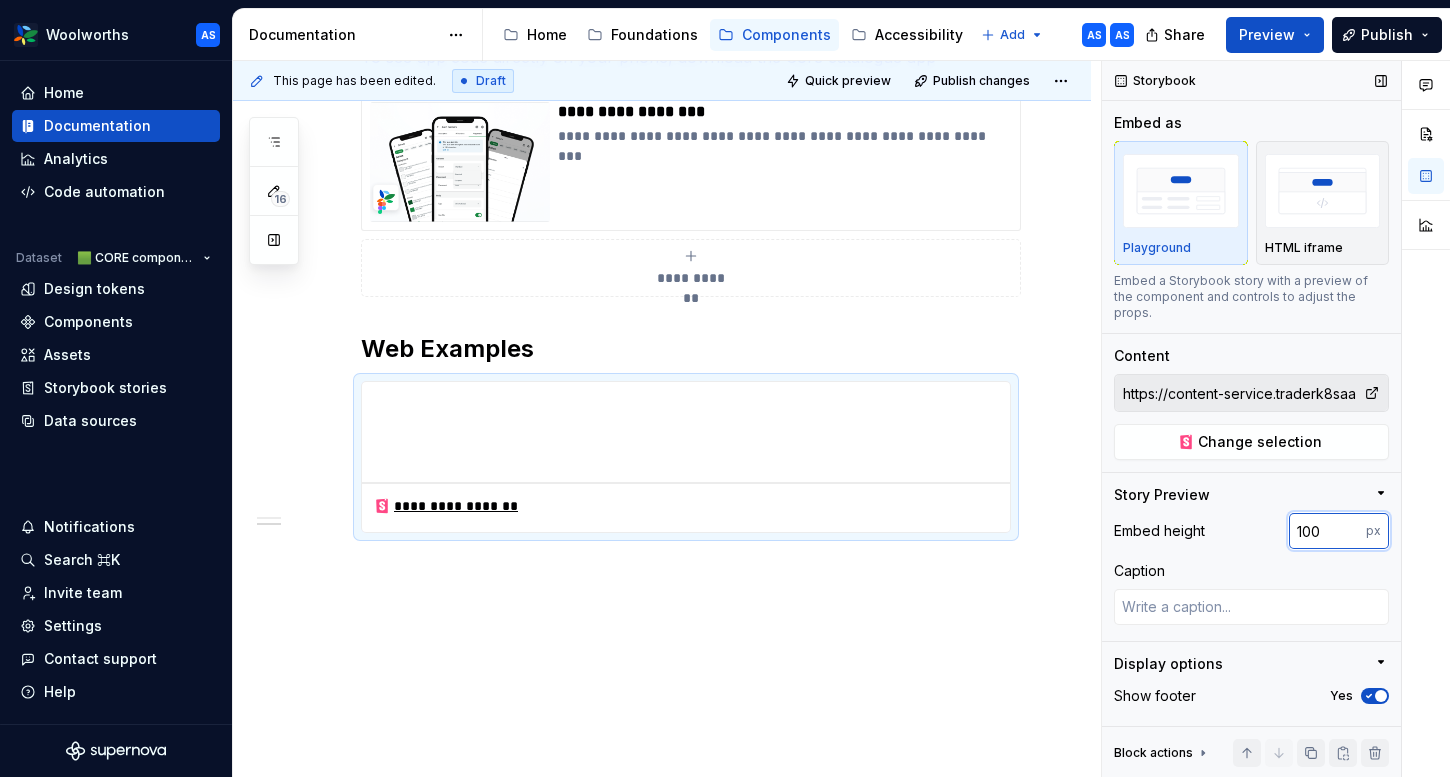 click on "100" at bounding box center [1327, 531] 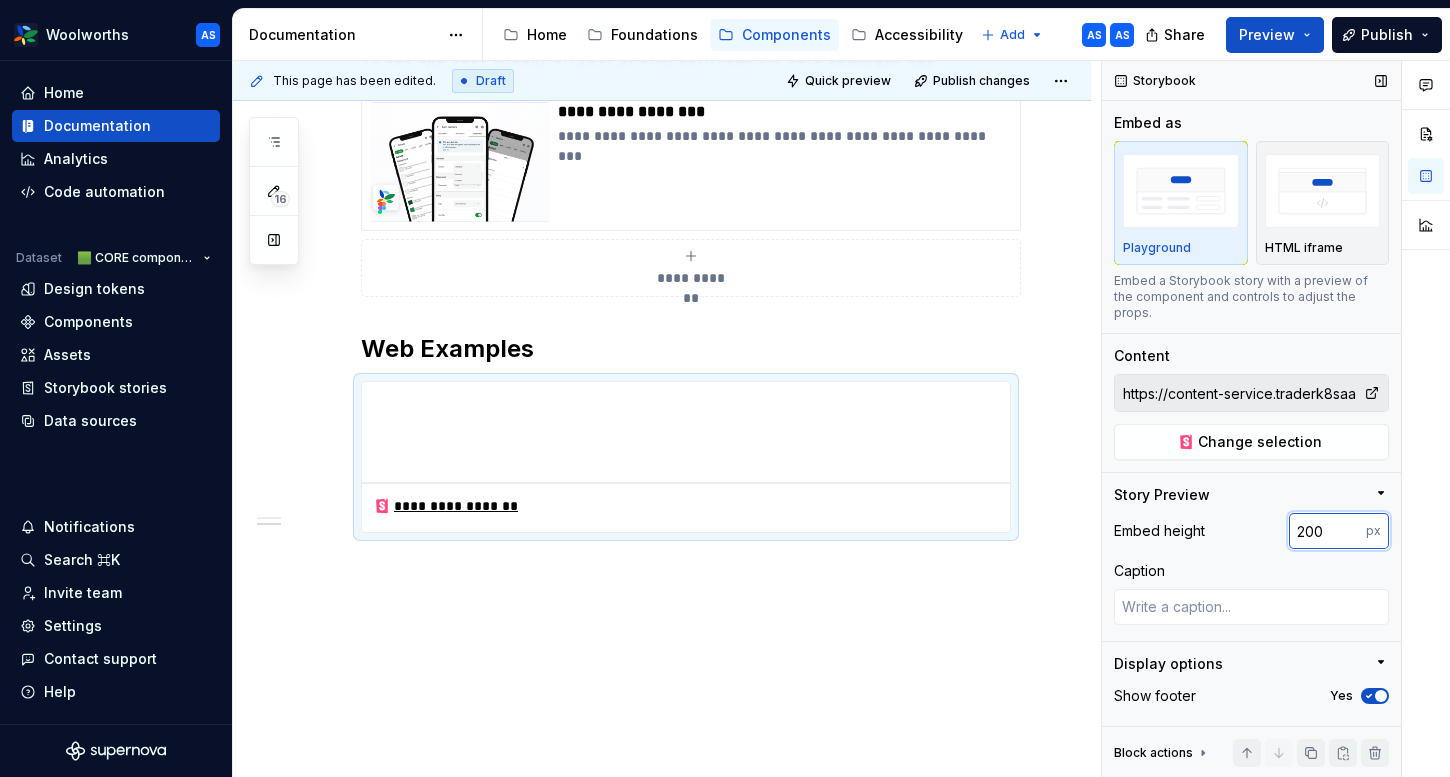 type on "200" 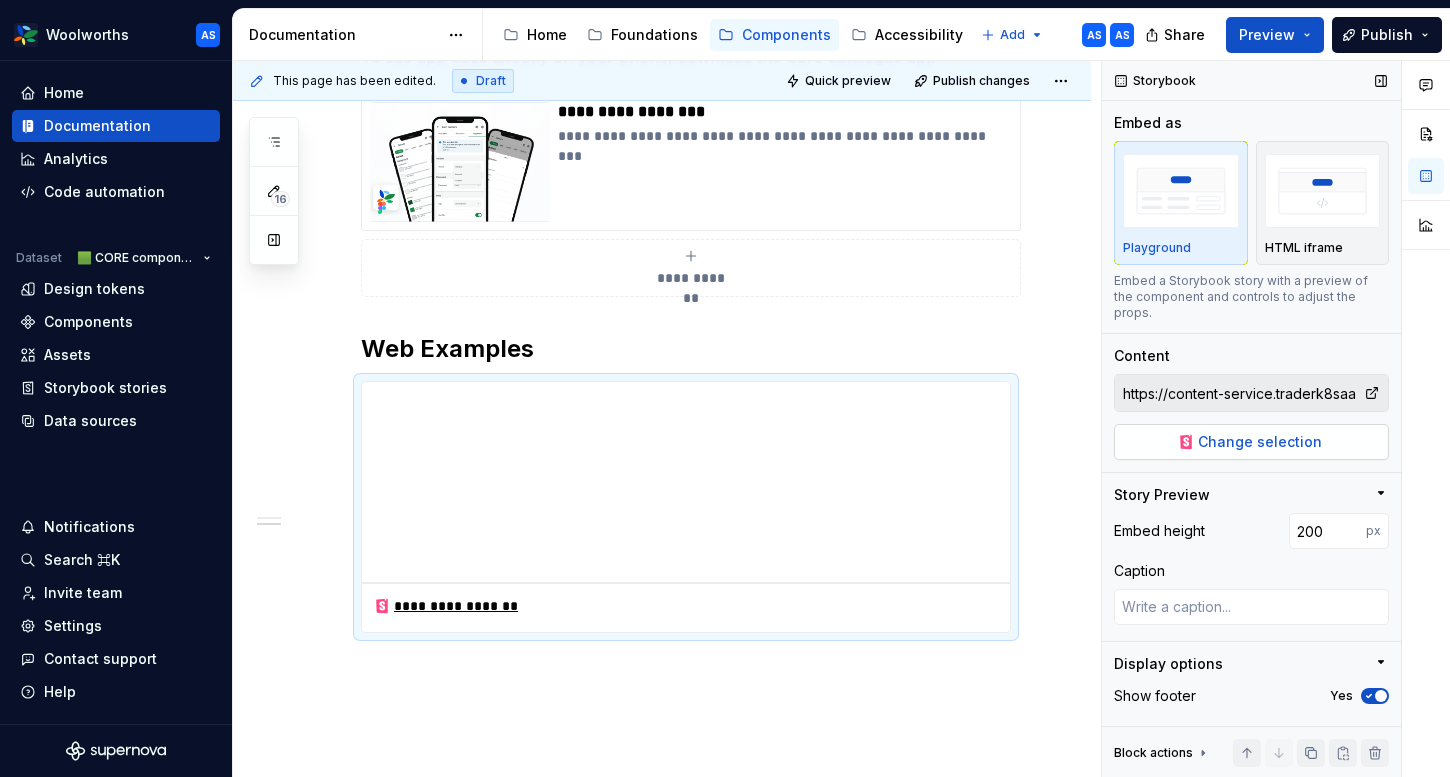 click on "Change selection" at bounding box center (1260, 442) 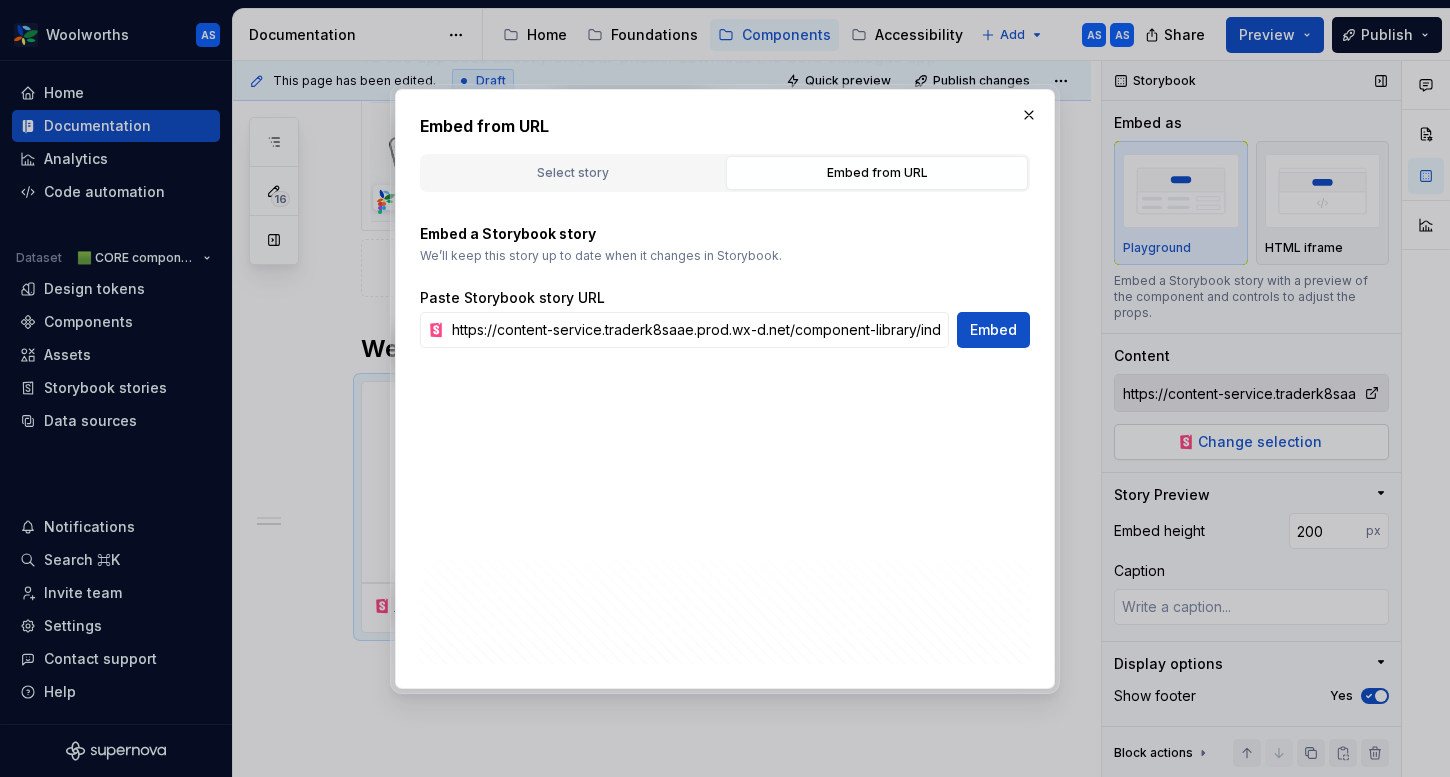 scroll, scrollTop: 0, scrollLeft: 295, axis: horizontal 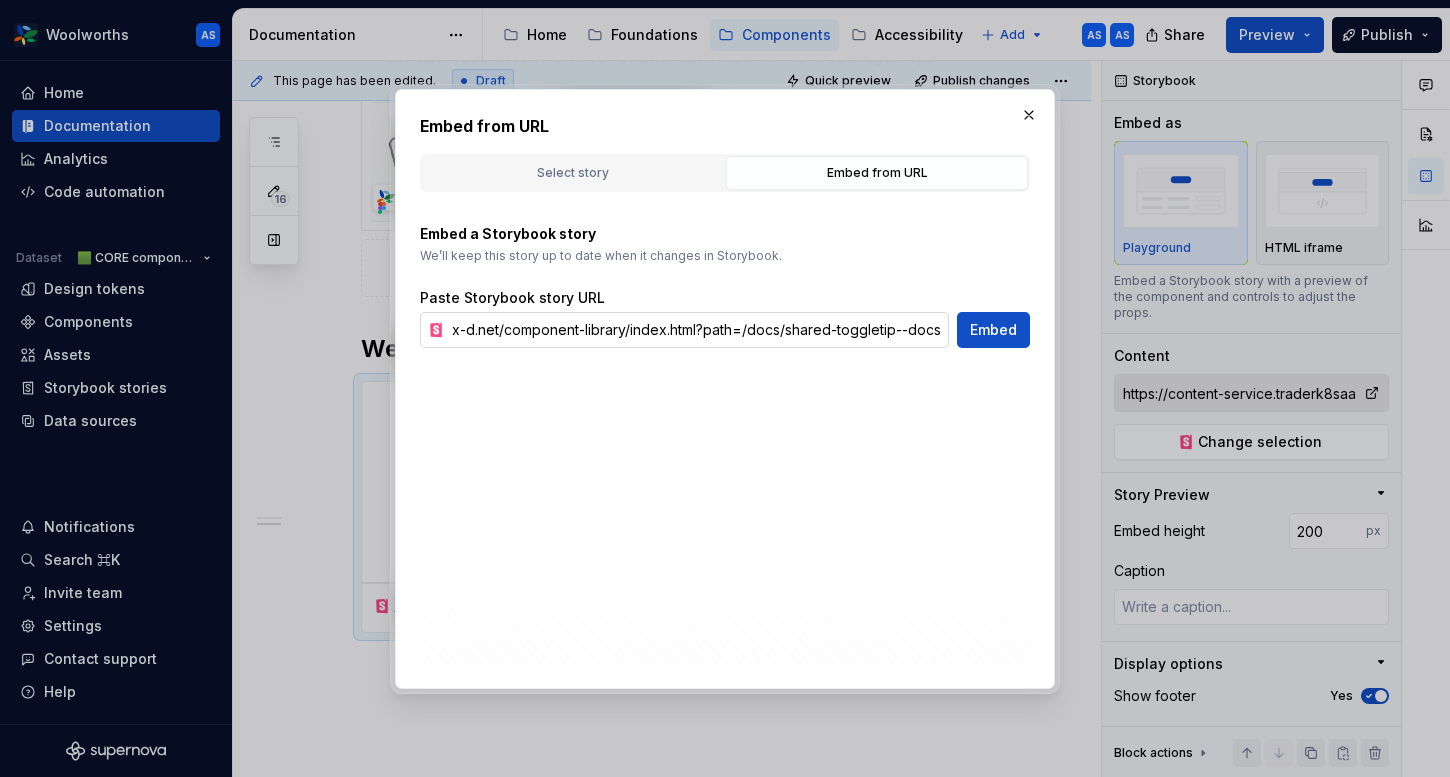 click on "https://content-service.traderk8saae.prod.wx-d.net/component-library/index.html?path=/docs/shared-toggletip--docs" at bounding box center (696, 330) 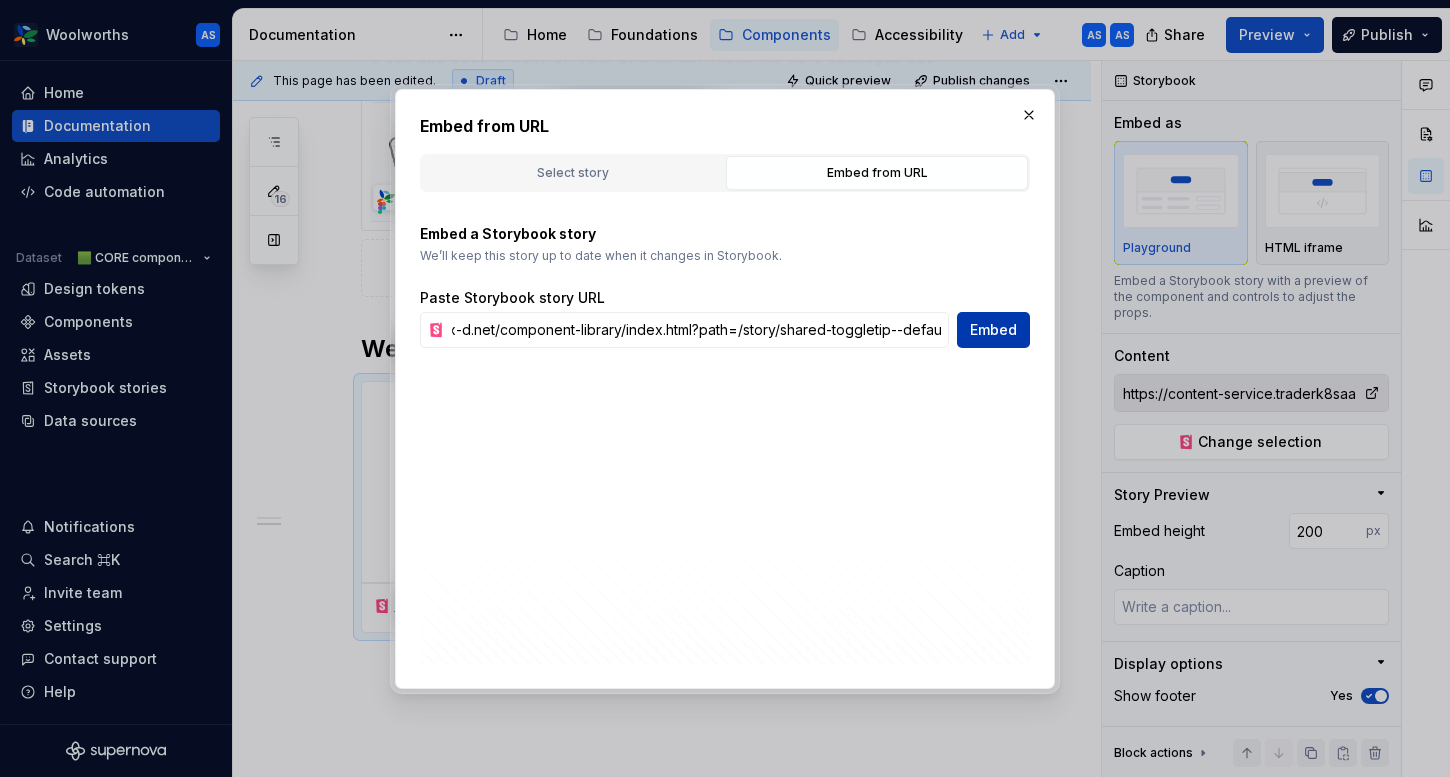 scroll, scrollTop: 0, scrollLeft: 309, axis: horizontal 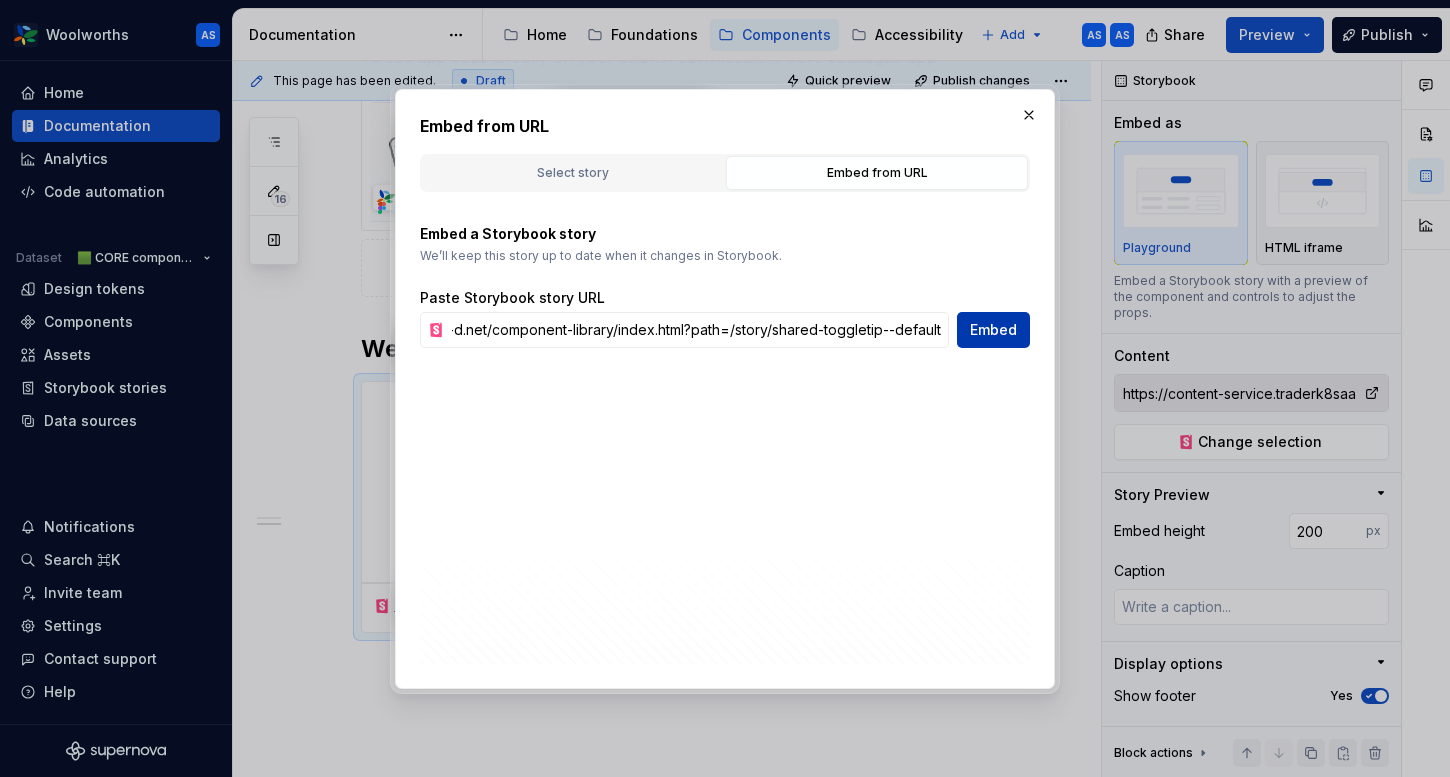 type on "https://content-service.traderk8saae.prod.wx-d.net/component-library/index.html?path=/story/shared-toggletip--default" 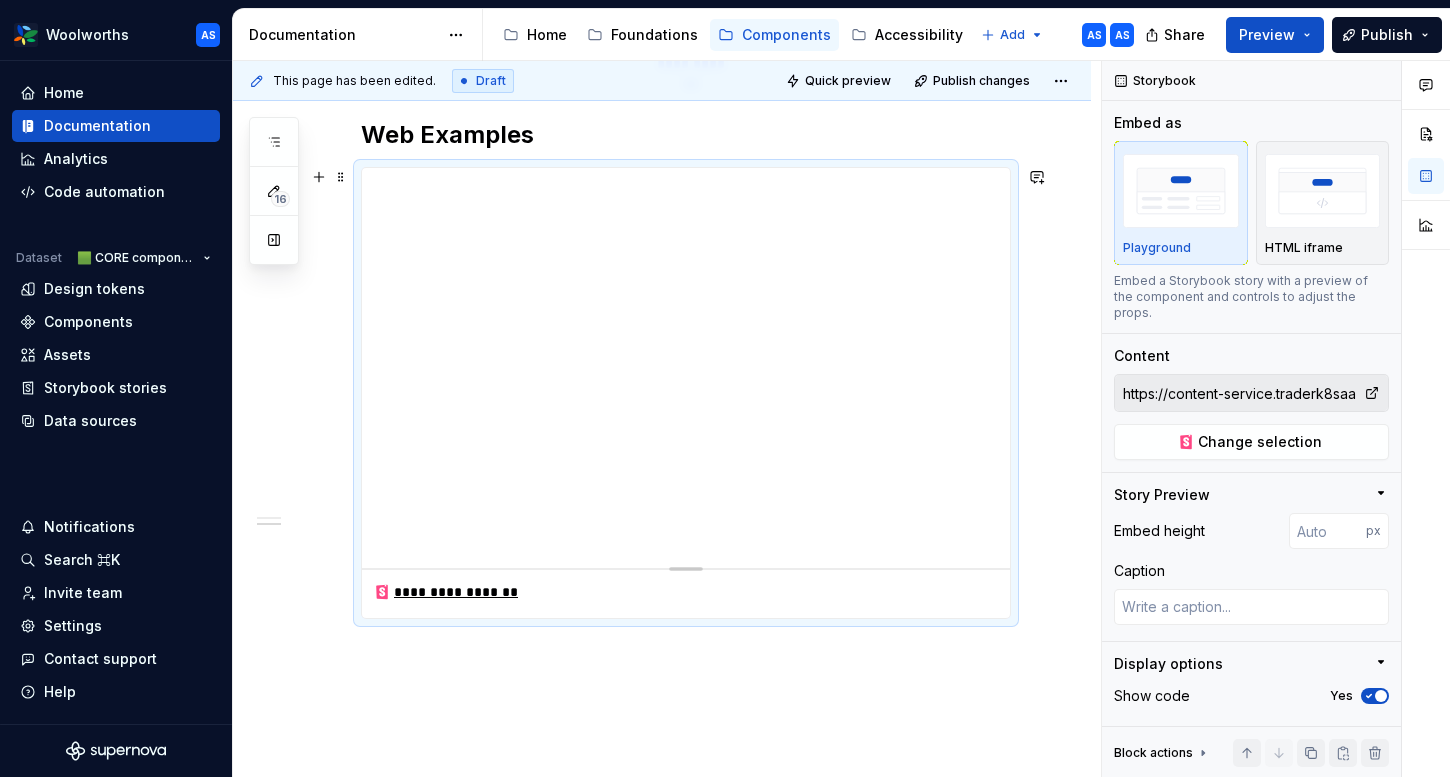 scroll, scrollTop: 720, scrollLeft: 0, axis: vertical 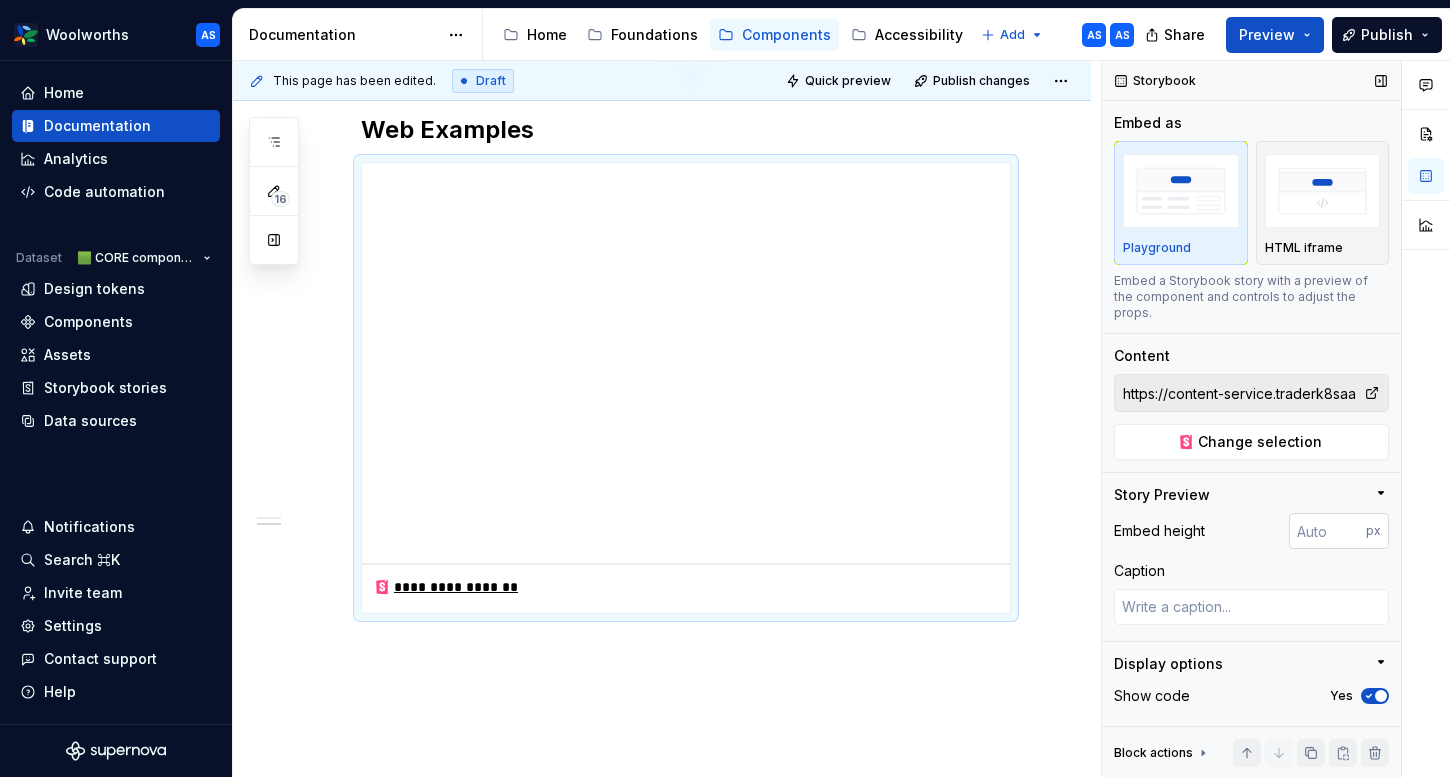 click at bounding box center (1327, 531) 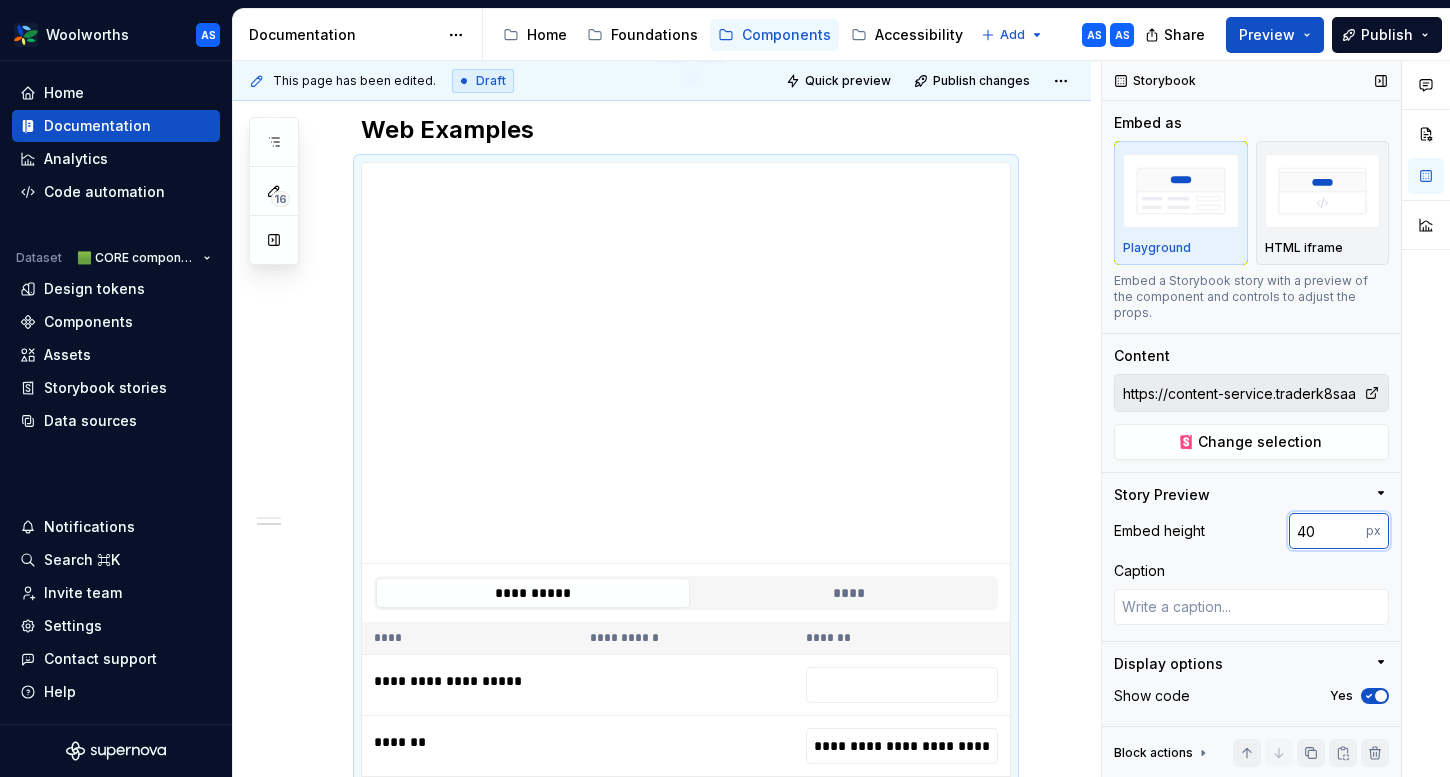 type 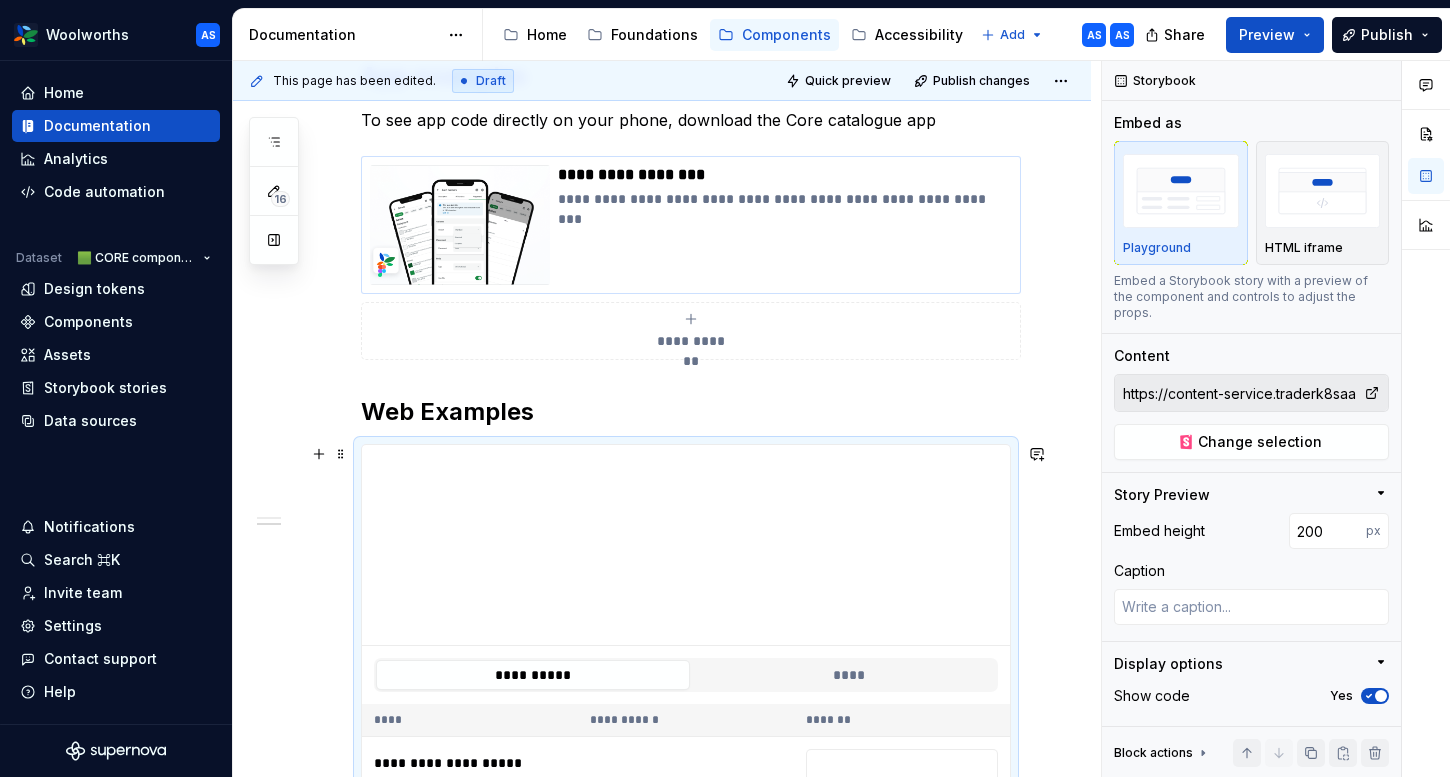 scroll, scrollTop: 680, scrollLeft: 0, axis: vertical 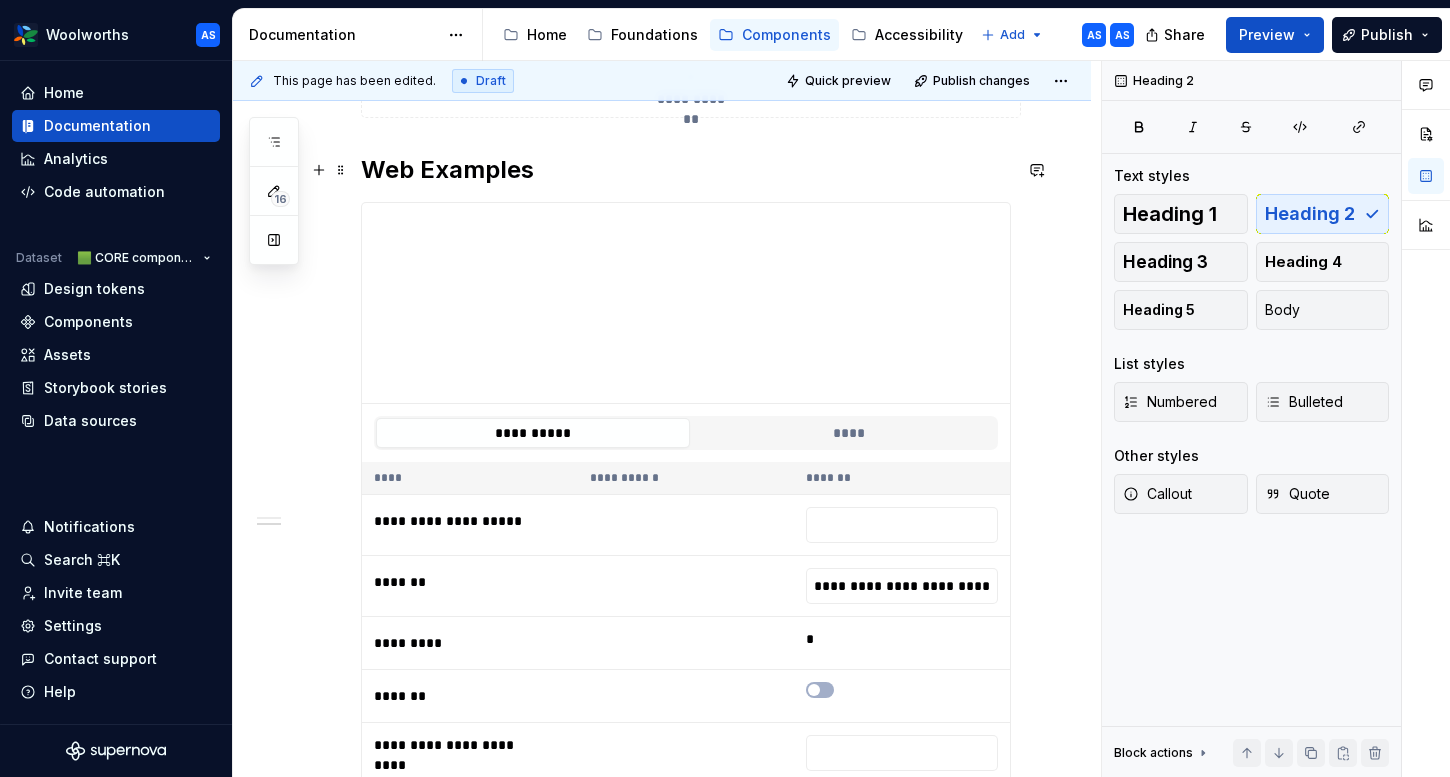 click on "Web Examples" at bounding box center [686, 170] 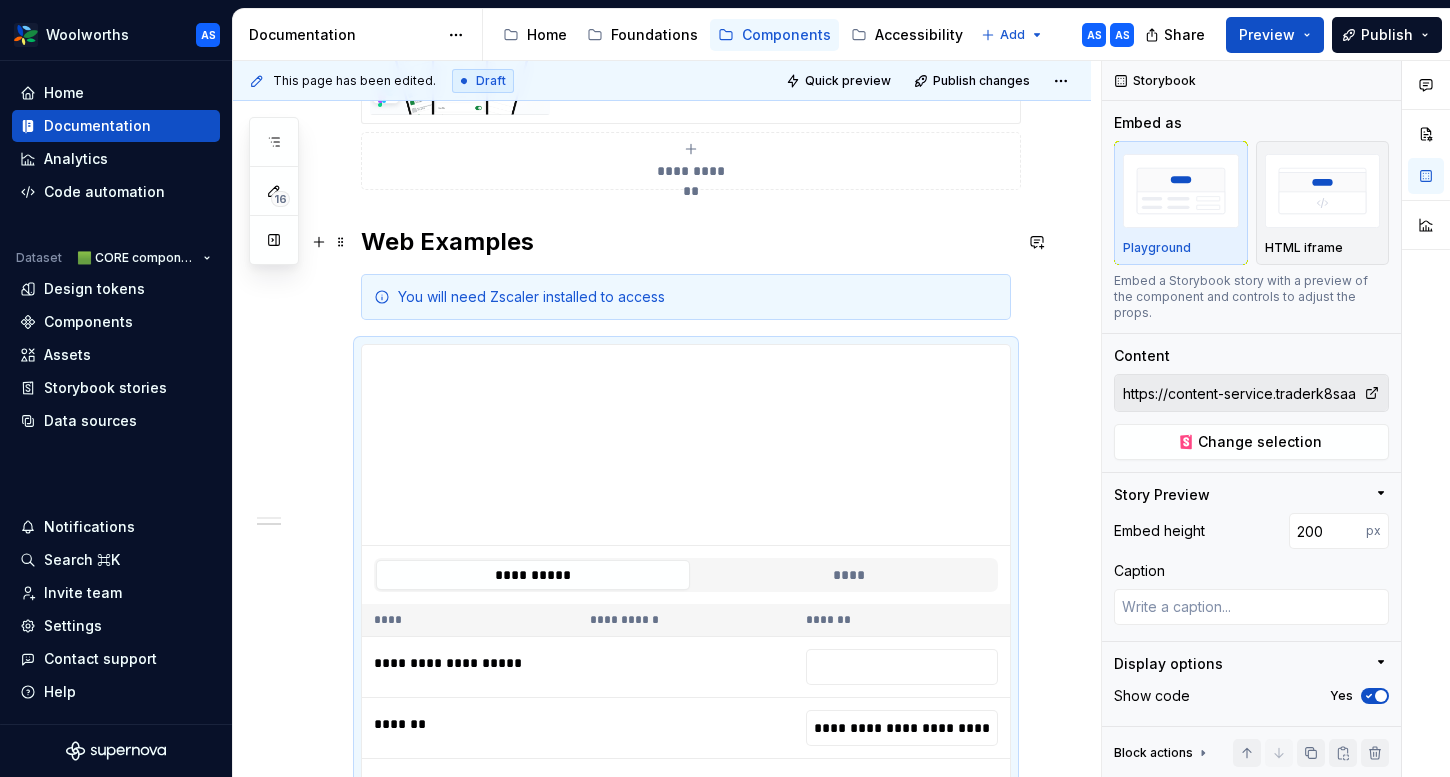 scroll, scrollTop: 601, scrollLeft: 0, axis: vertical 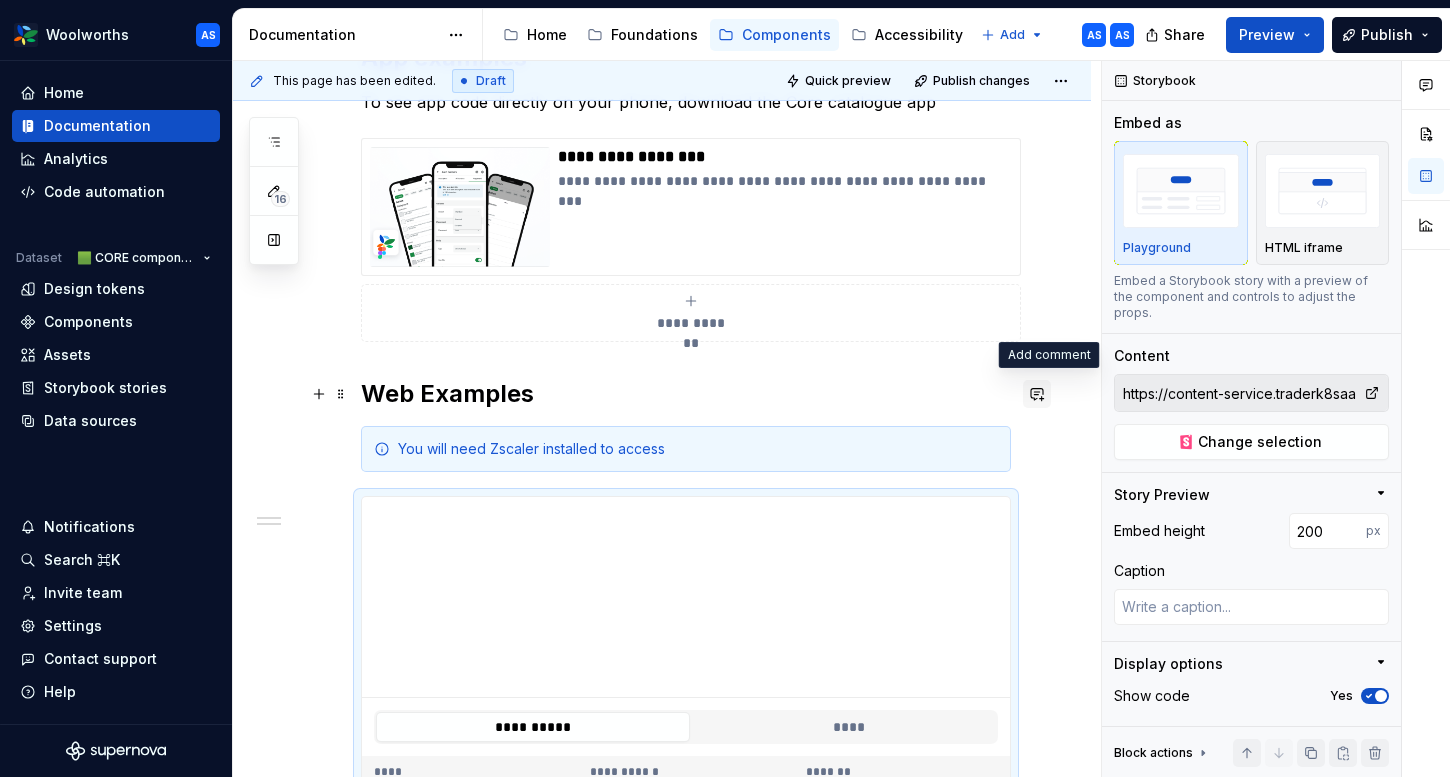 click at bounding box center (1037, 394) 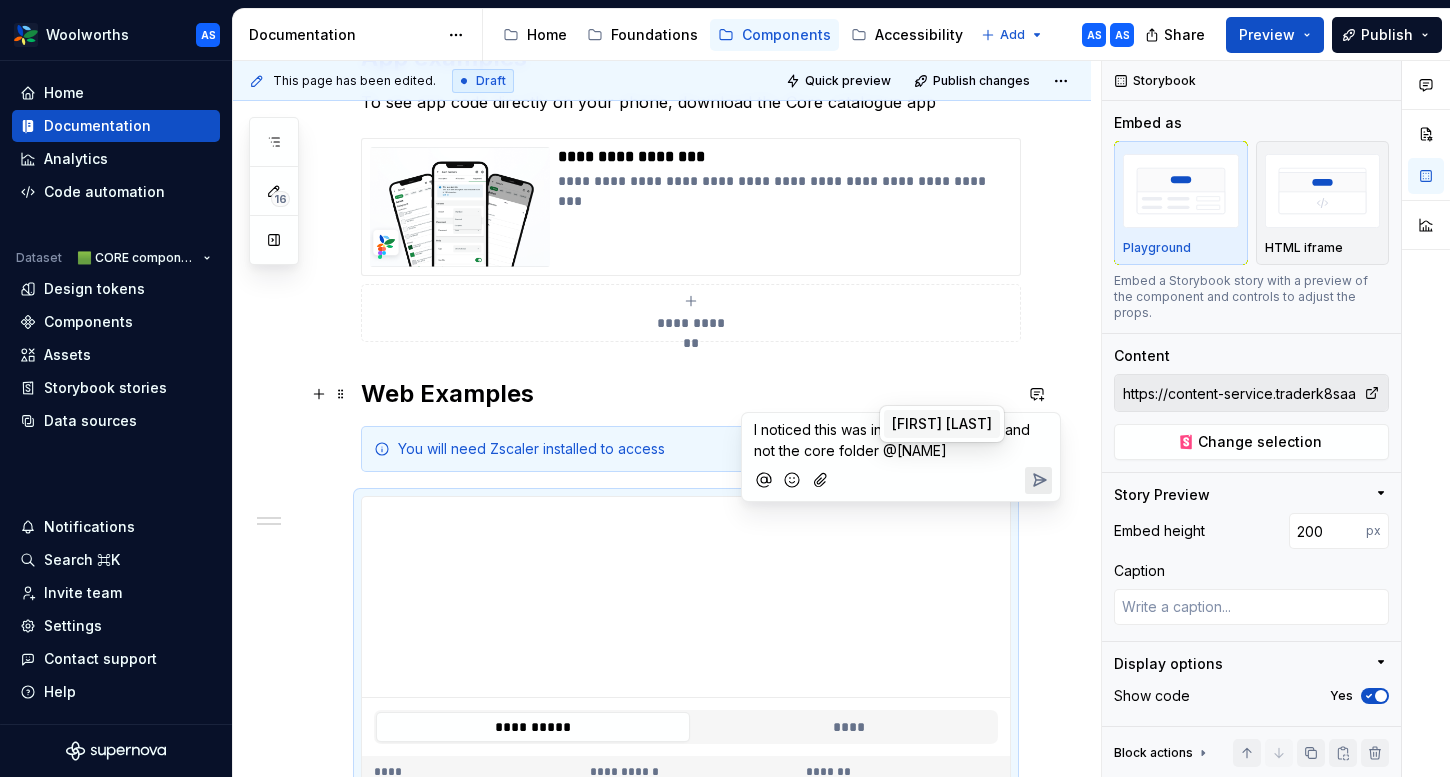 click on "[FIRST] [LAST]" at bounding box center (942, 424) 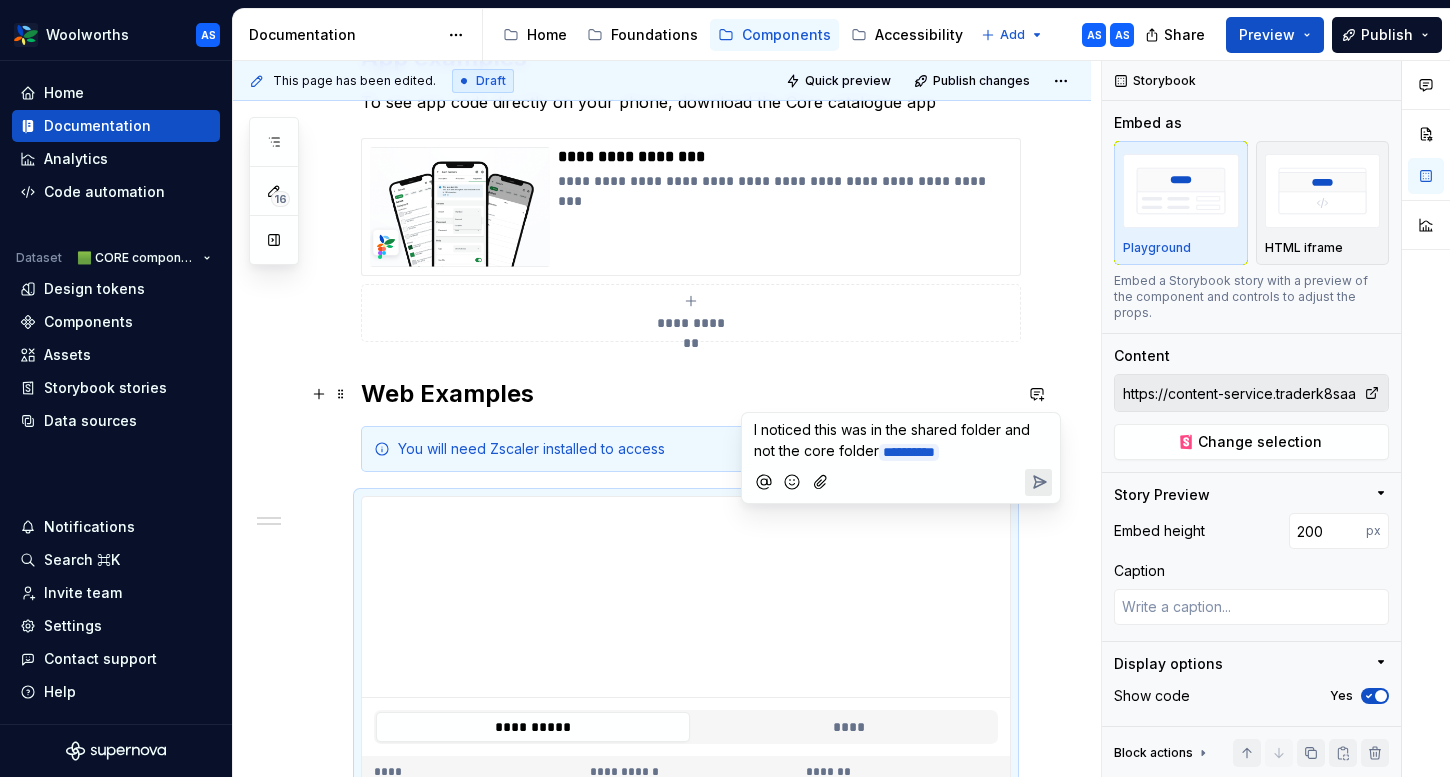 click 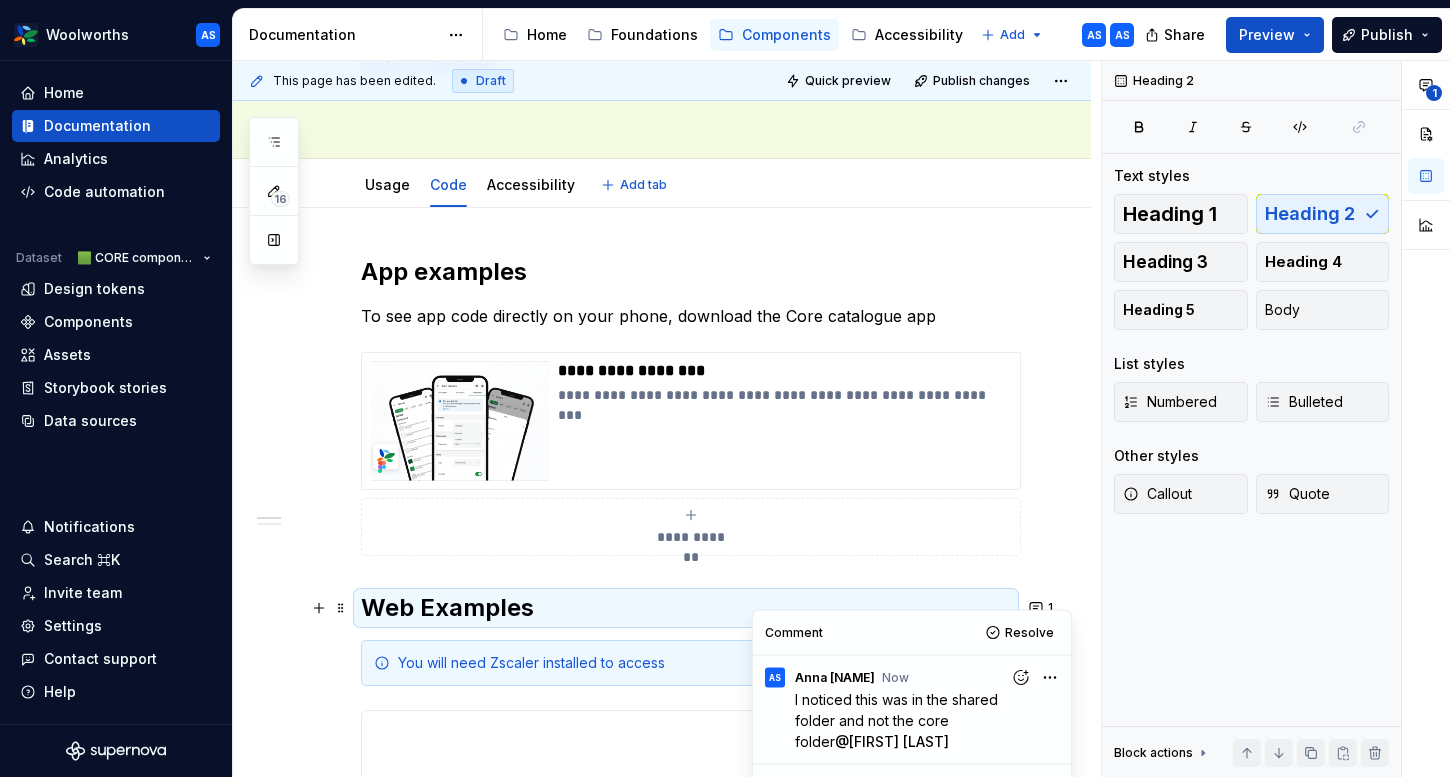 scroll, scrollTop: 0, scrollLeft: 0, axis: both 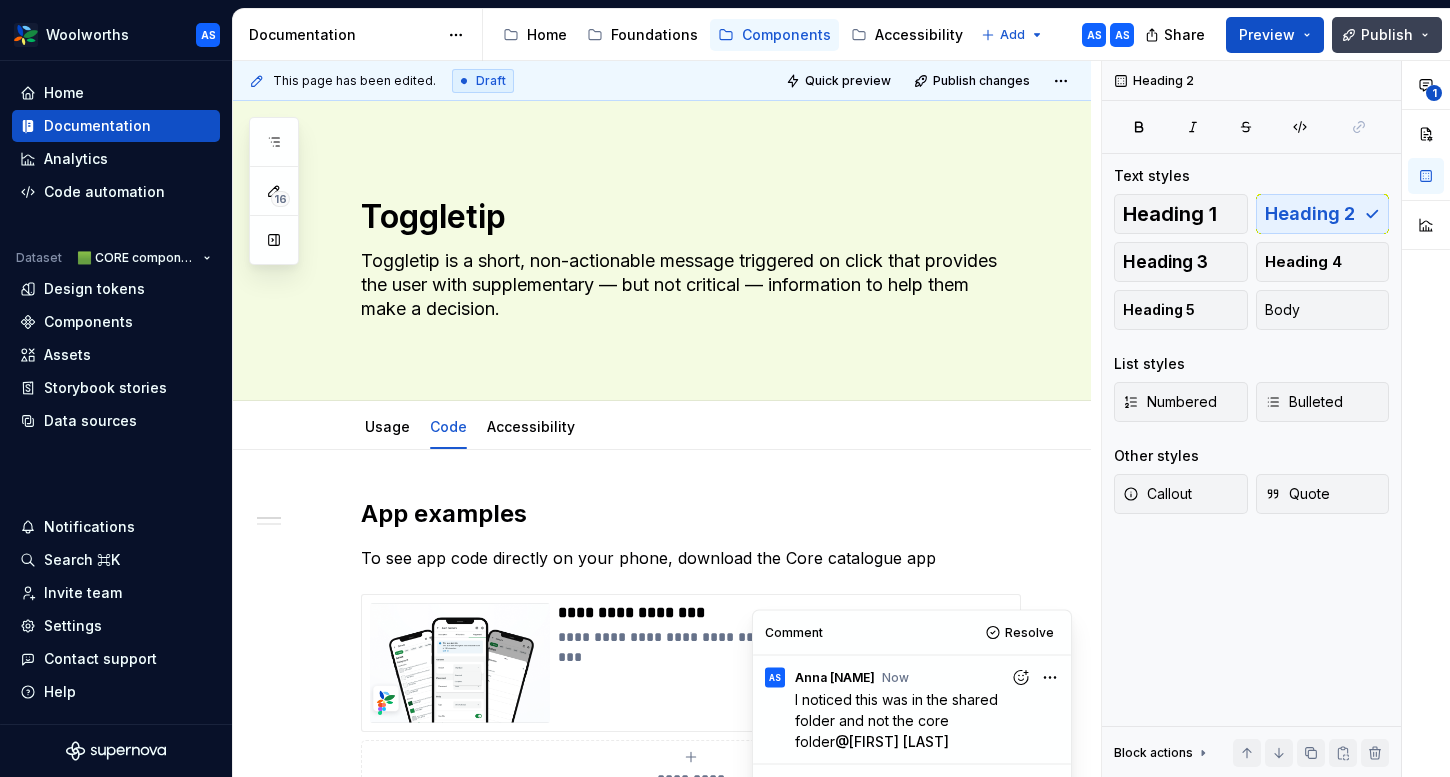 click on "Publish" at bounding box center [1387, 35] 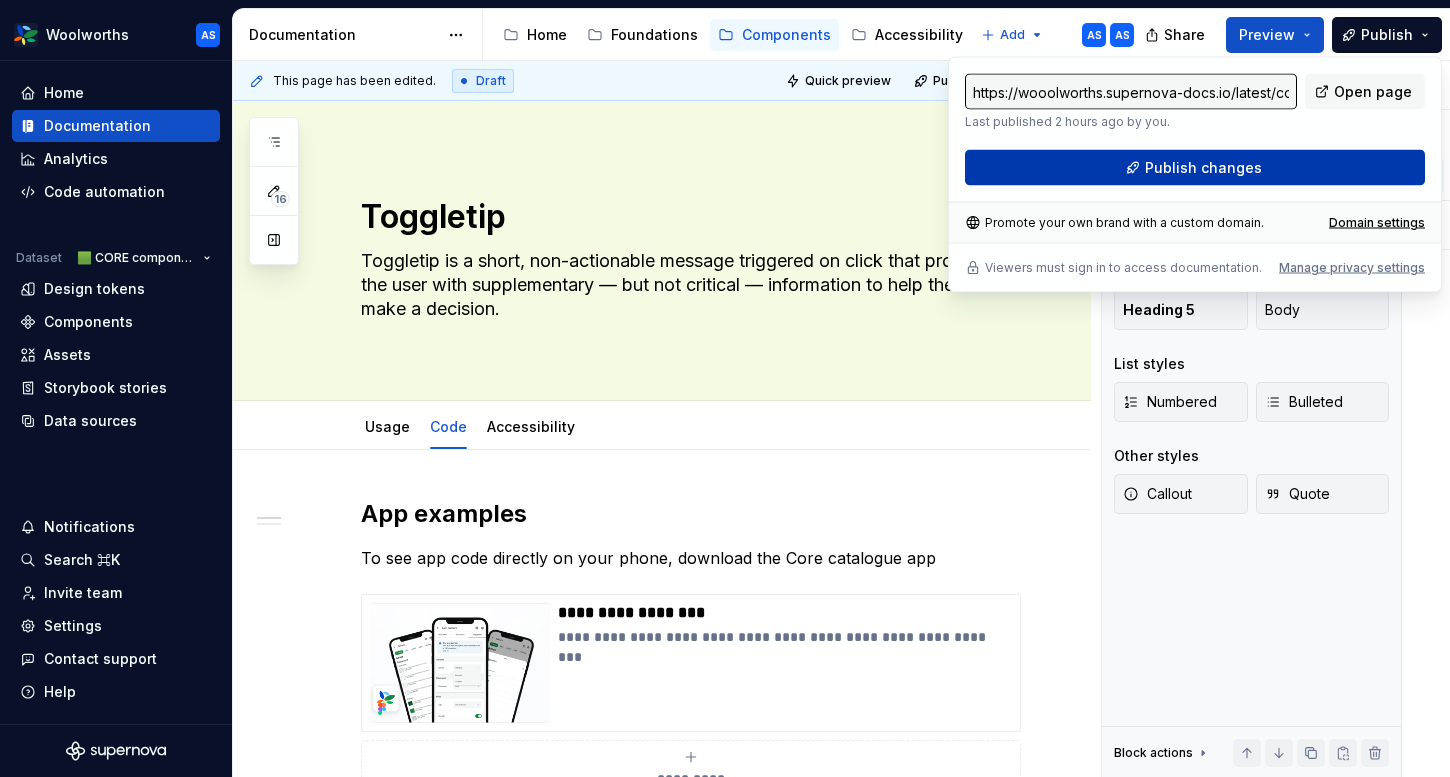 click on "Publish changes" at bounding box center [1203, 168] 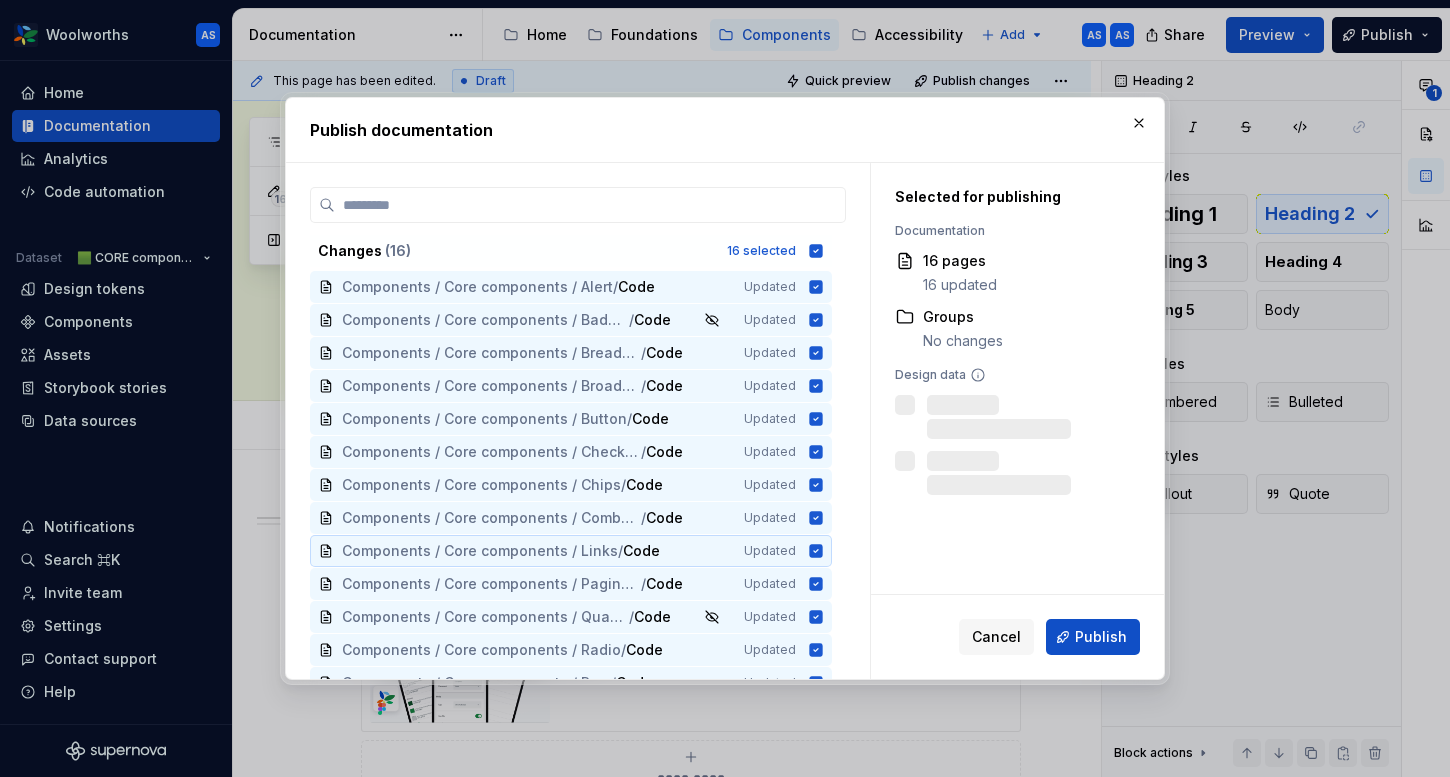 scroll, scrollTop: 120, scrollLeft: 0, axis: vertical 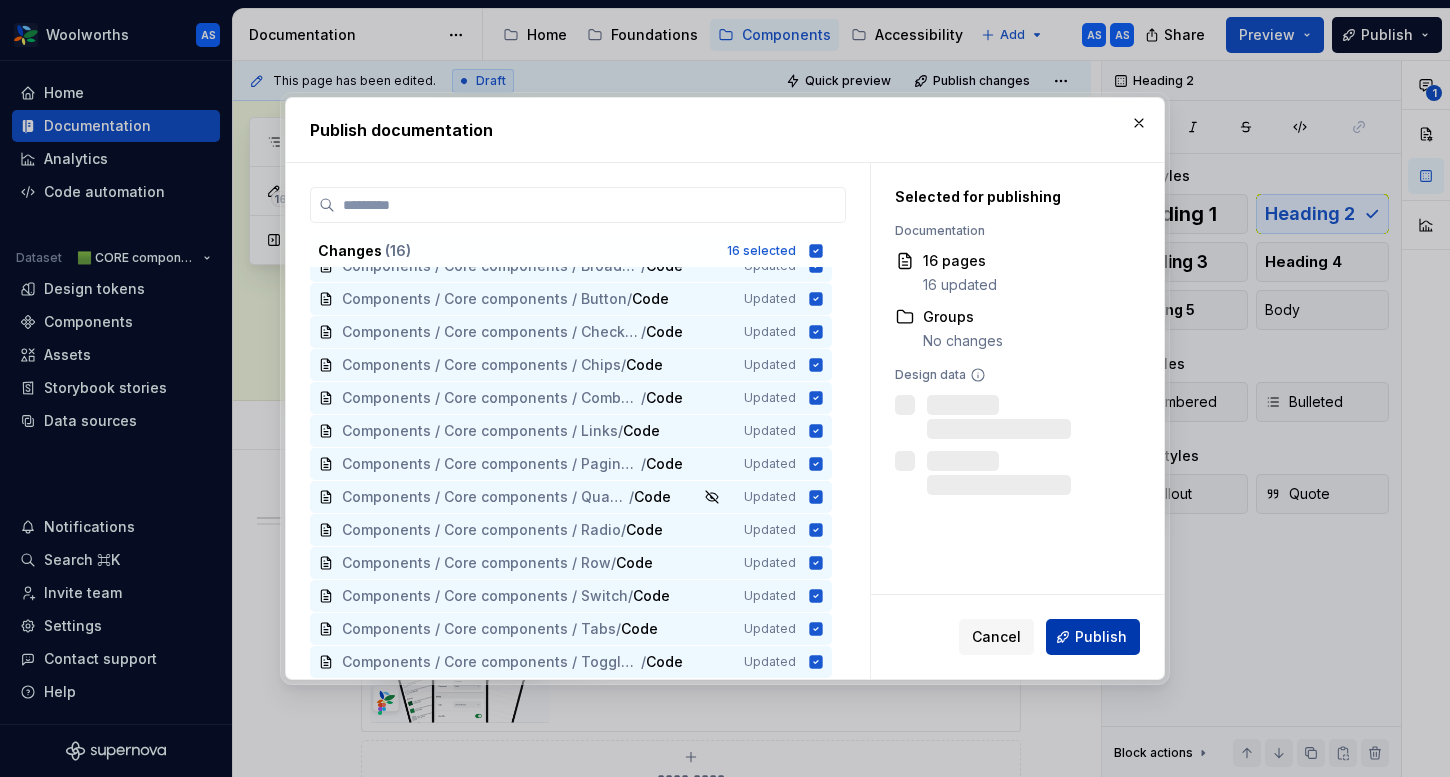 click on "Publish" at bounding box center (1093, 637) 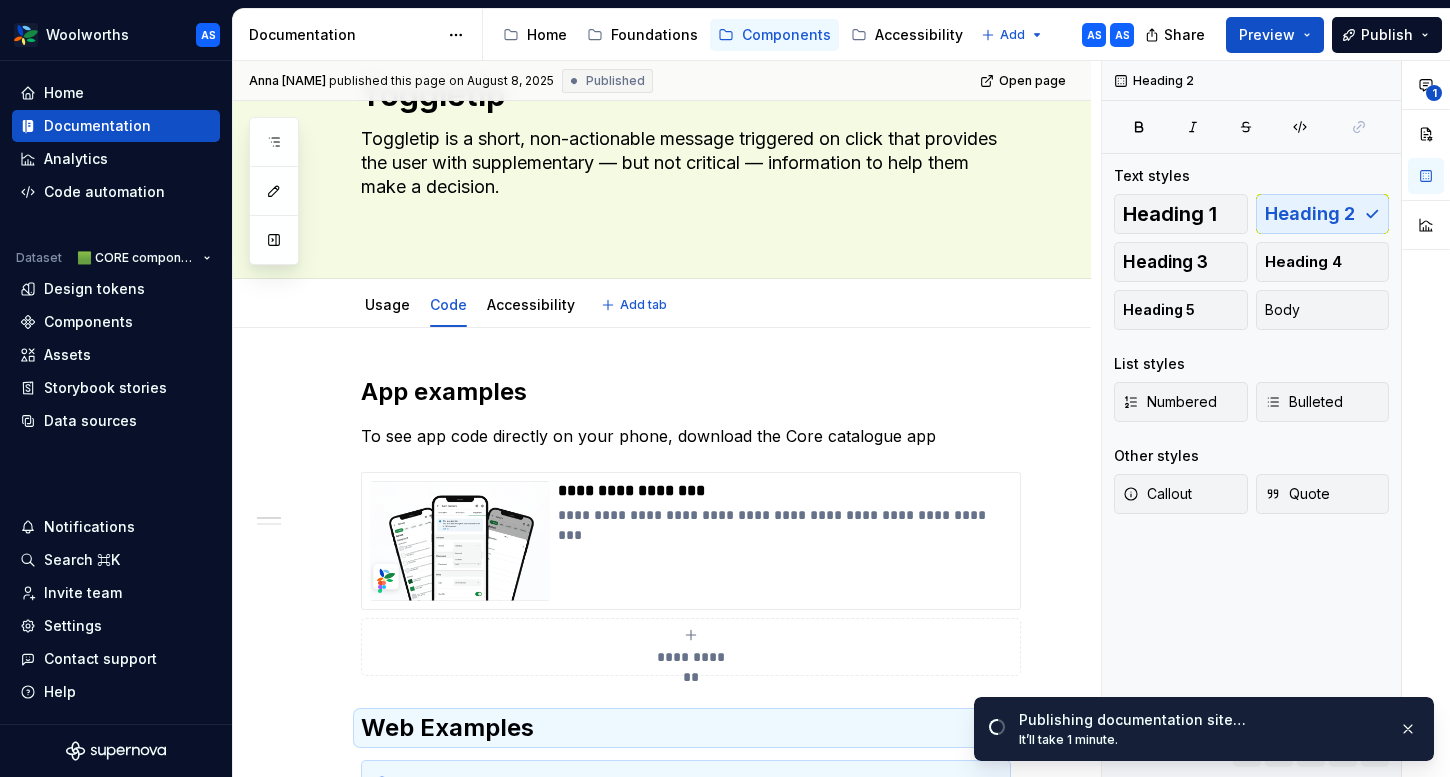 scroll, scrollTop: 0, scrollLeft: 0, axis: both 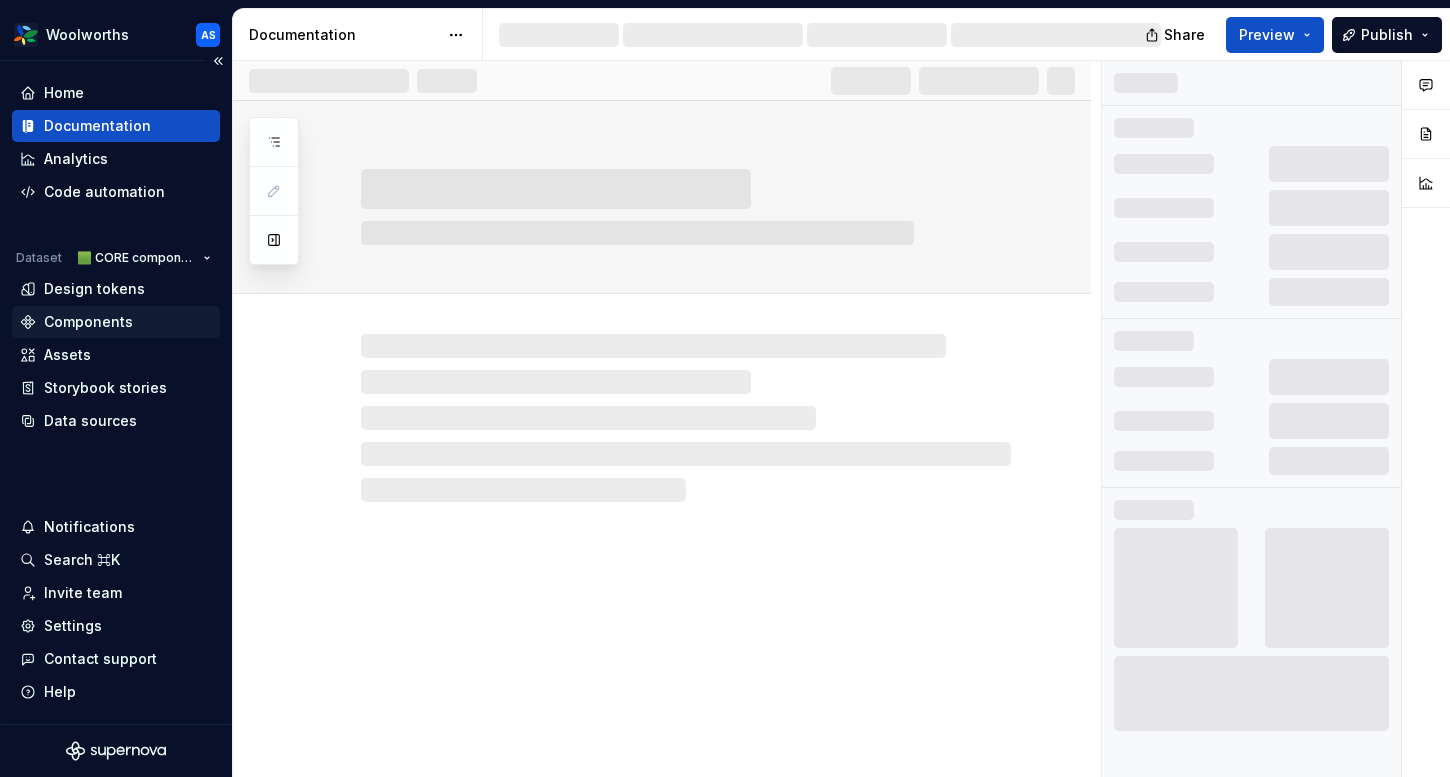 click on "Components" at bounding box center (88, 322) 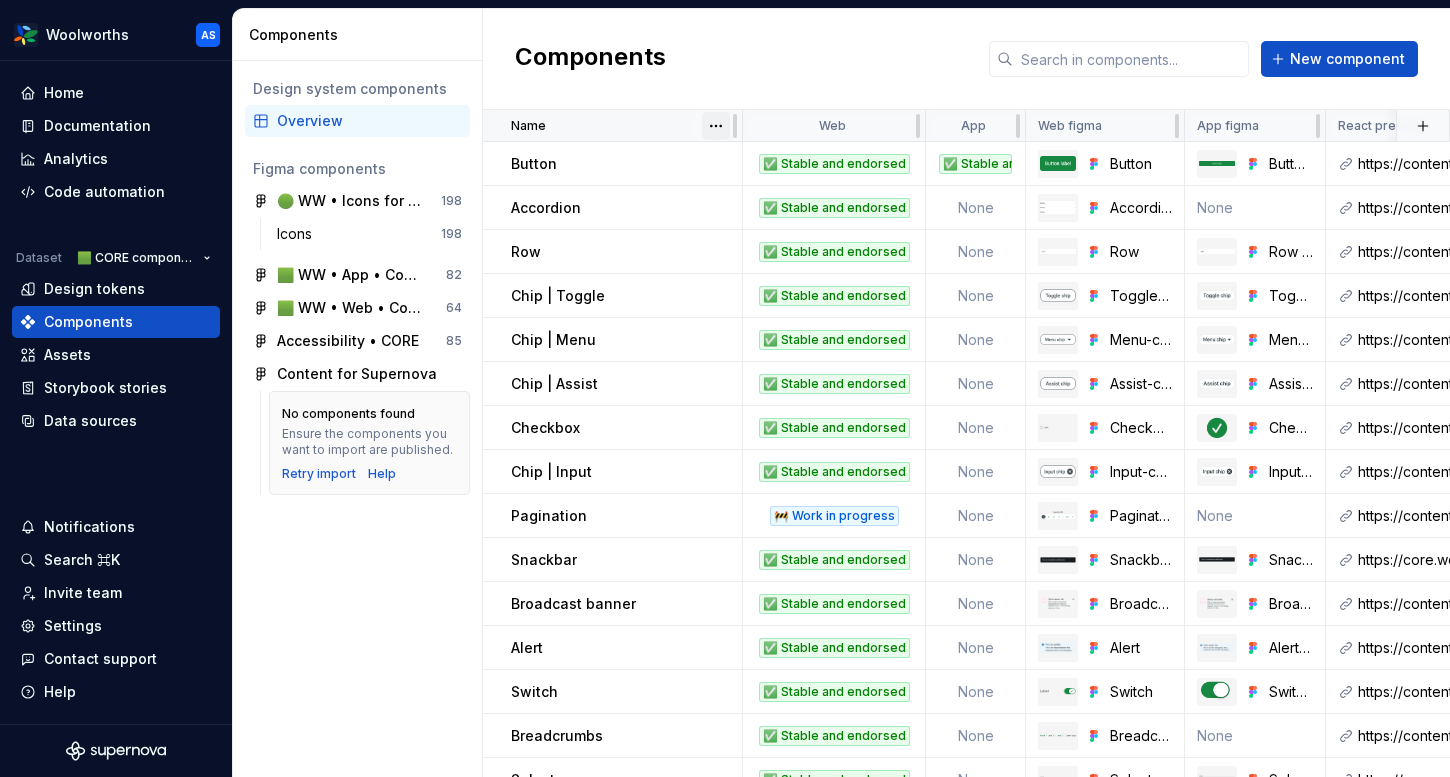 click on "Woolworths AS Home Documentation Analytics Code automation Dataset 🟩 CORE components Design tokens Components Assets Storybook stories Data sources Notifications Search ⌘K Invite team Settings Contact support Help Components Design system components Overview Figma components 🟢 WW • Icons for Woolworths (CORE) 198 Icons 198 🟩 WW • App • Component Library for Woolworths (CORE) 82 🟩 WW • Web • Component Library for Woolworths (CORE) 64 Accessibility • CORE 85 Content for Supernova No components found Ensure the components you want to import are published. Retry import Help Components New component Name Web App Web figma App figma React preview Raise a request AEM preview Usage guidelines Description Last updated Button ✅ Stable and endorsed ✅ Stable and endorsed Button Button 🍏 https://content-service.traderk8saae.prod.wx-d.net/component-library/index.html?path=/story/core-button--default None Core components / Button about 4 hours ago Accordion ✅ Stable and endorsed None None" at bounding box center (725, 388) 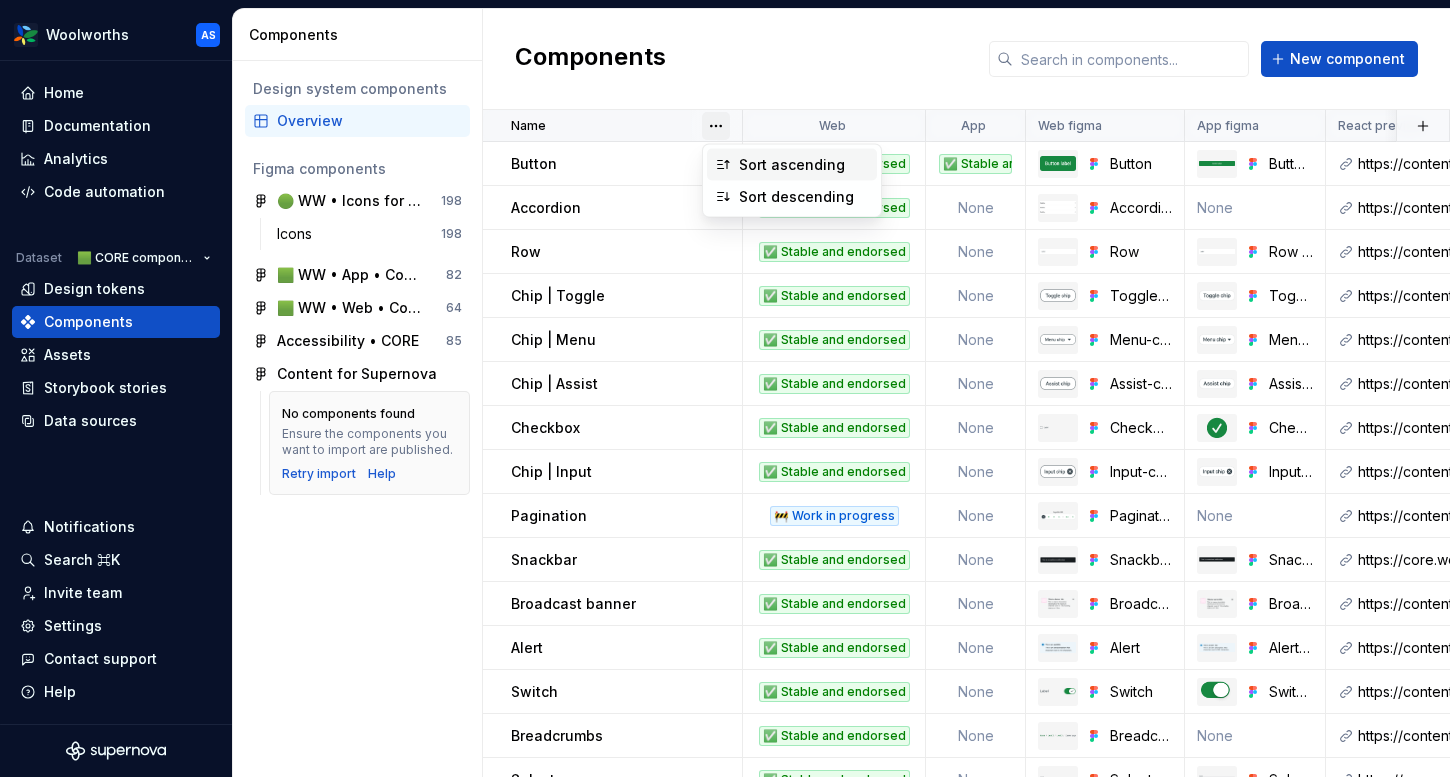 click on "Sort ascending" at bounding box center [792, 165] 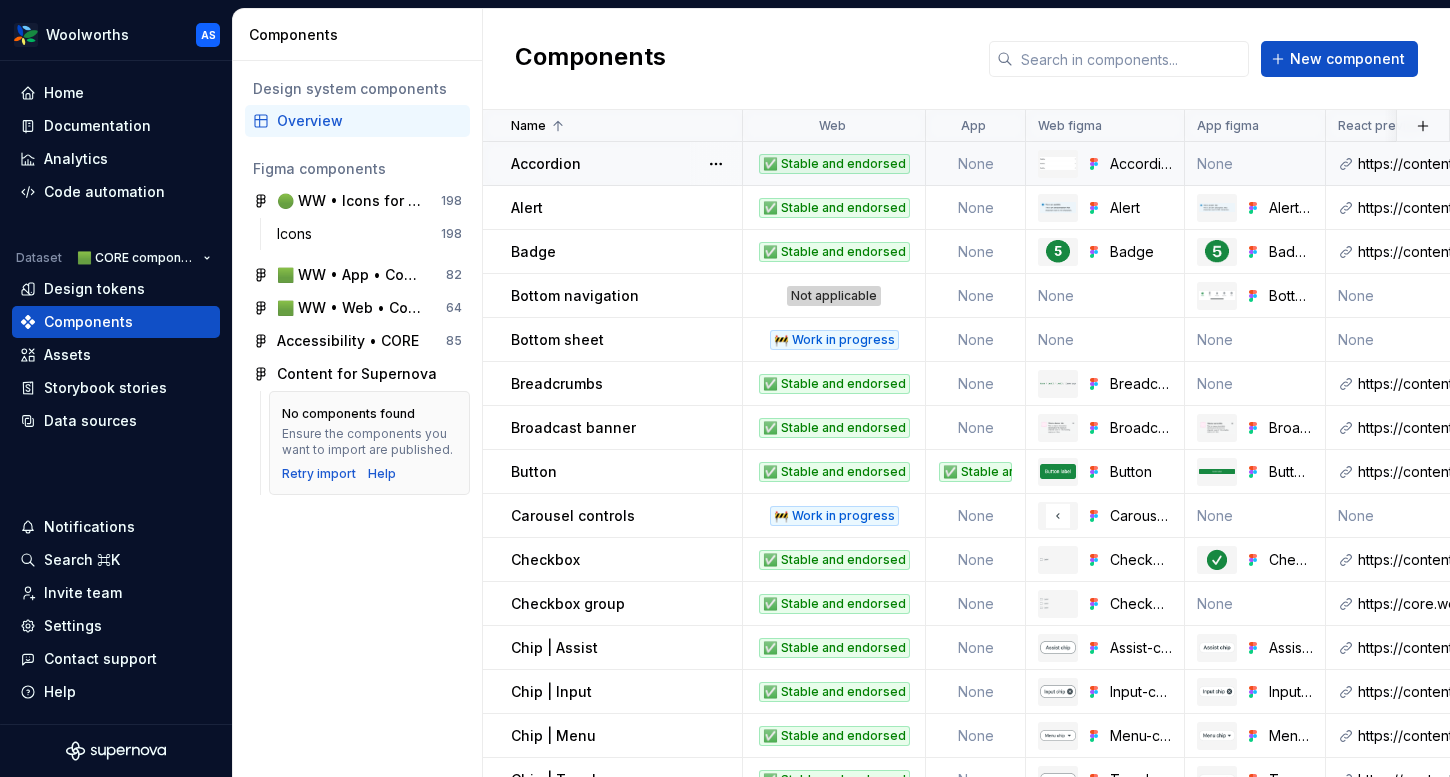 click on "Accordion" at bounding box center [626, 164] 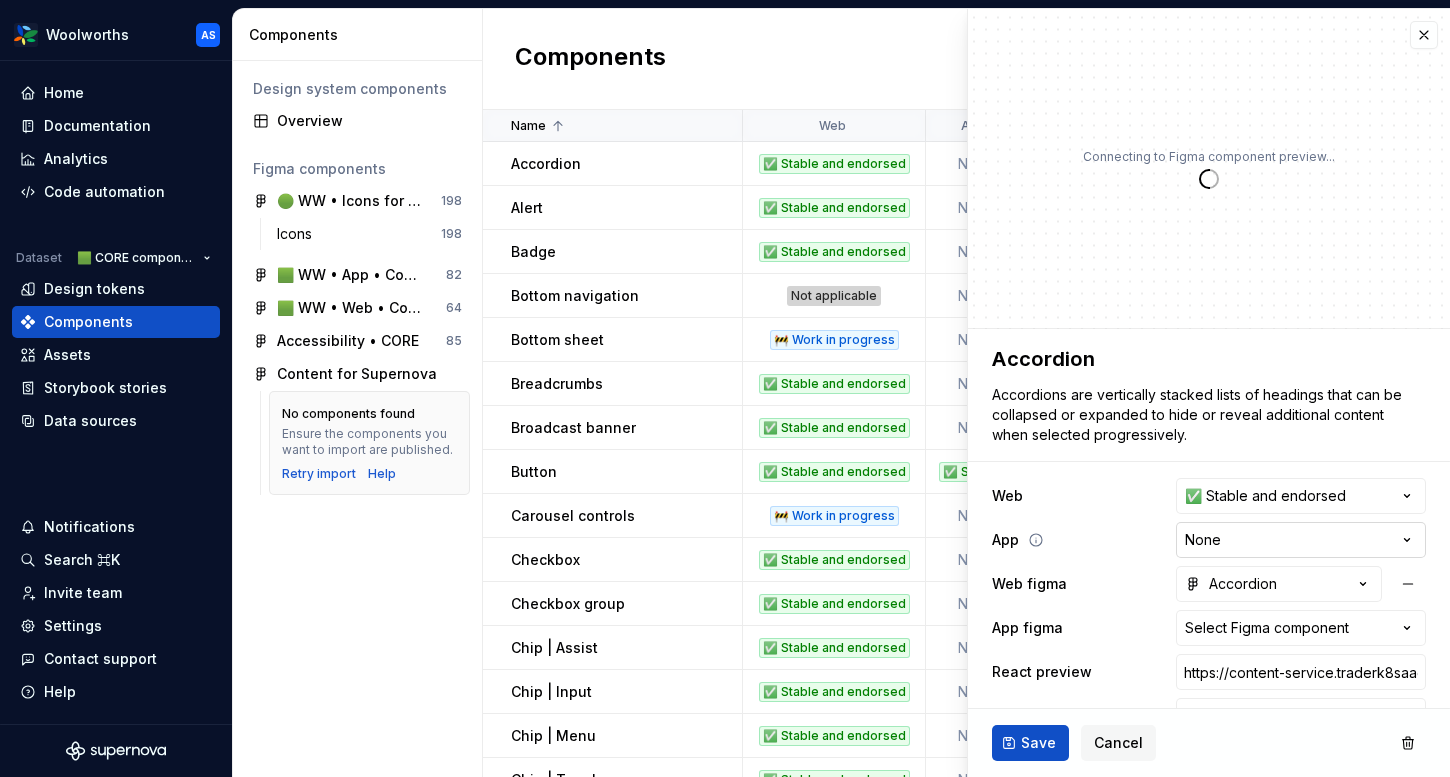 scroll, scrollTop: 130, scrollLeft: 0, axis: vertical 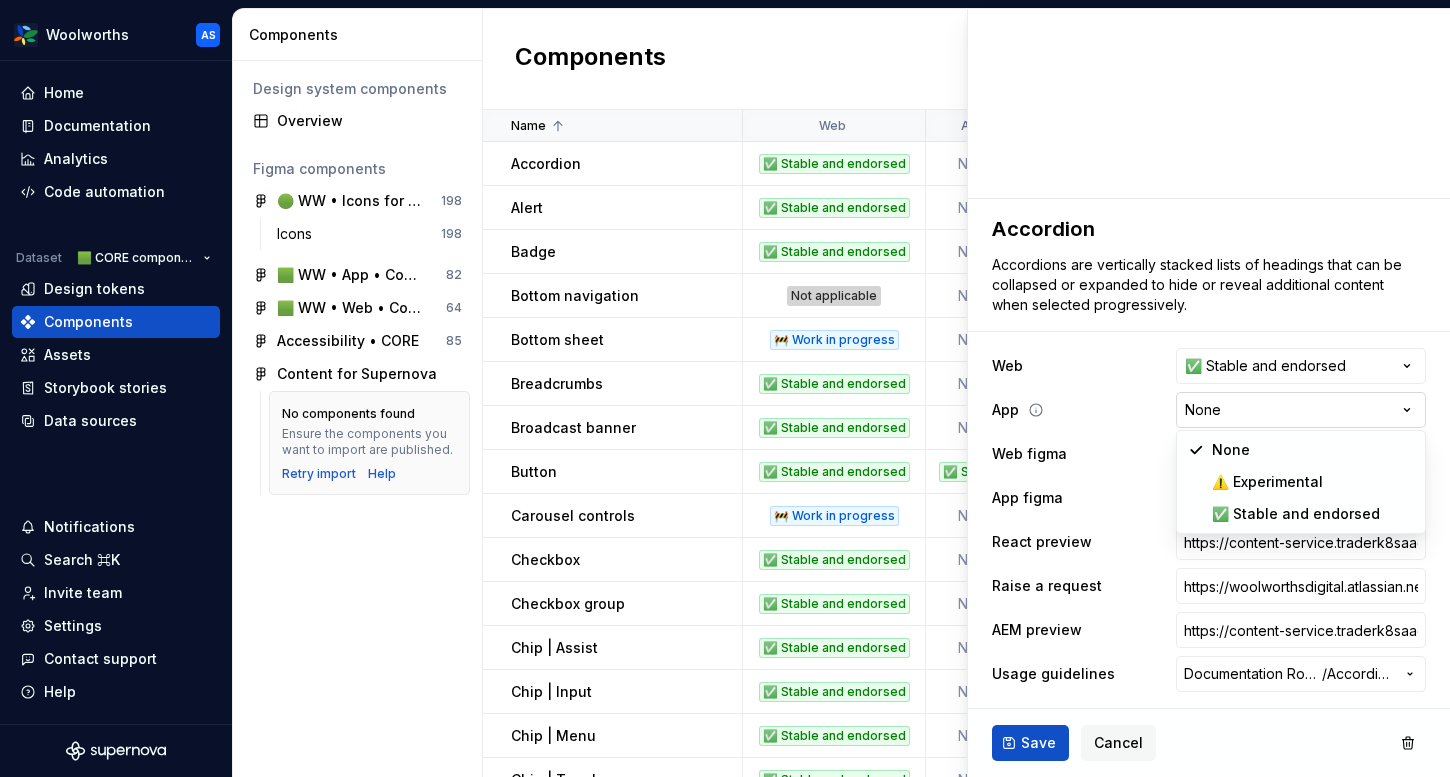 click on "Woolworths AS Home Documentation Analytics Code automation Dataset 🟩 CORE components Design tokens Components Assets Storybook stories Data sources Notifications Search ⌘K Invite team Settings Contact support Help Components Design system components Overview Figma components 🟢 WW • Icons for Woolworths (CORE) 198 Icons 198 🟩 WW • App • Component Library for Woolworths (CORE) 82 🟩 WW • Web • Component Library for Woolworths (CORE) 64 Accessibility • CORE 85 Content for Supernova No components found Ensure the components you want to import are published. Retry import Help Components New component Name Web App Web figma App figma React preview Raise a request AEM preview Usage guidelines Description Last updated Accordion ✅ Stable and endorsed None Accordion None https://content-service.traderk8saae.prod.wx-d.net/component-library/index.html?path=/story/core-accordion--default https://woolworthsdigital.atlassian.net/wiki/spaces/WoolworthsX/pages/27328053275/Component+Requests / Alert" at bounding box center (725, 388) 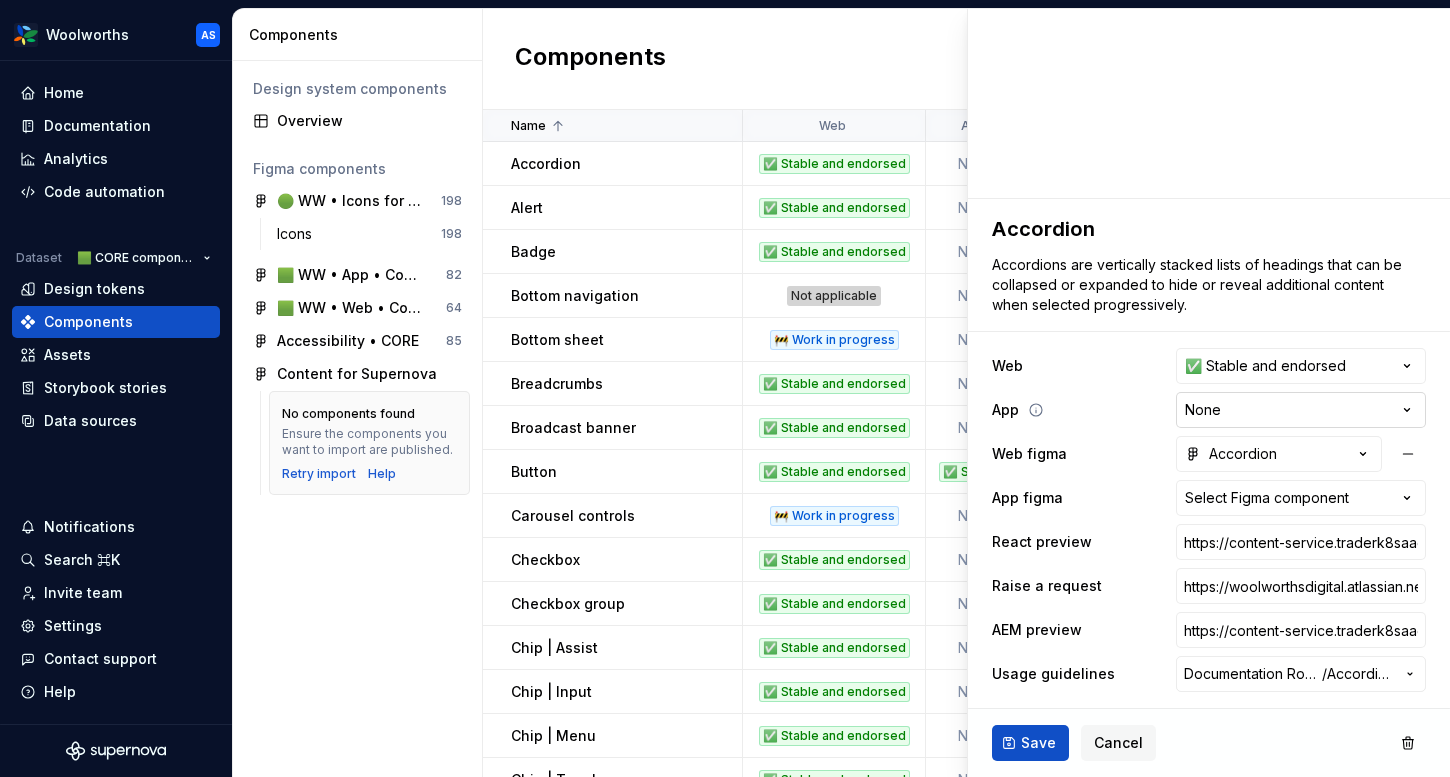 click on "Woolworths AS Home Documentation Analytics Code automation Dataset 🟩 CORE components Design tokens Components Assets Storybook stories Data sources Notifications Search ⌘K Invite team Settings Contact support Help Components Design system components Overview Figma components 🟢 WW • Icons for Woolworths (CORE) 198 Icons 198 🟩 WW • App • Component Library for Woolworths (CORE) 82 🟩 WW • Web • Component Library for Woolworths (CORE) 64 Accessibility • CORE 85 Content for Supernova No components found Ensure the components you want to import are published. Retry import Help Components New component Name Web App Web figma App figma React preview Raise a request AEM preview Usage guidelines Description Last updated Accordion ✅ Stable and endorsed None Accordion None https://content-service.traderk8saae.prod.wx-d.net/component-library/index.html?path=/story/core-accordion--default https://woolworthsdigital.atlassian.net/wiki/spaces/WoolworthsX/pages/27328053275/Component+Requests / Alert" at bounding box center [725, 388] 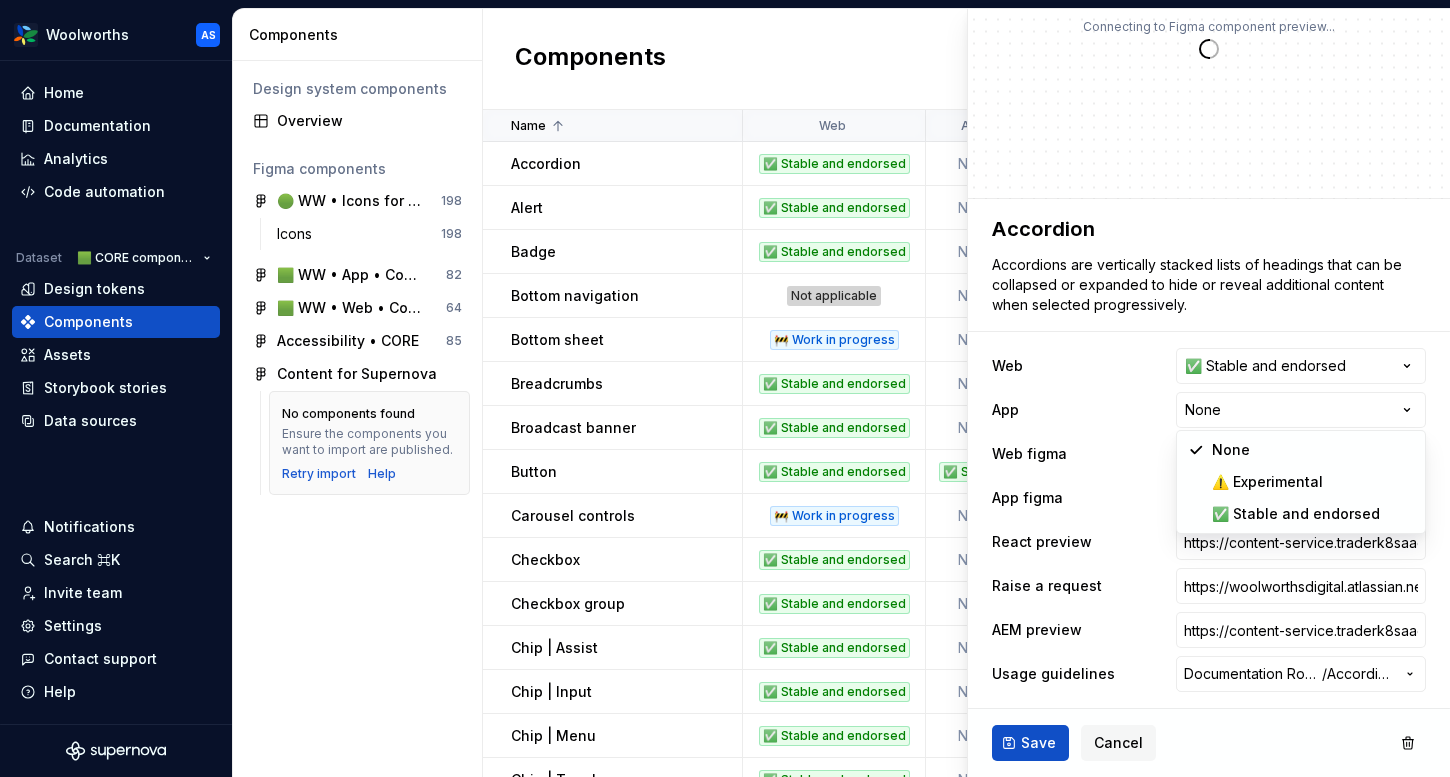click on "Woolworths AS Home Documentation Analytics Code automation Dataset 🟩 CORE components Design tokens Components Assets Storybook stories Data sources Notifications Search ⌘K Invite team Settings Contact support Help Components Design system components Overview Figma components 🟢 WW • Icons for Woolworths (CORE) 198 Icons 198 🟩 WW • App • Component Library for Woolworths (CORE) 82 🟩 WW • Web • Component Library for Woolworths (CORE) 64 Accessibility • CORE 85 Content for Supernova No components found Ensure the components you want to import are published. Retry import Help Components New component Name Web App Web figma App figma React preview Raise a request AEM preview Usage guidelines Description Last updated Accordion ✅ Stable and endorsed None Accordion None https://content-service.traderk8saae.prod.wx-d.net/component-library/index.html?path=/story/core-accordion--default https://woolworthsdigital.atlassian.net/wiki/spaces/WoolworthsX/pages/27328053275/Component+Requests / Alert" at bounding box center (725, 388) 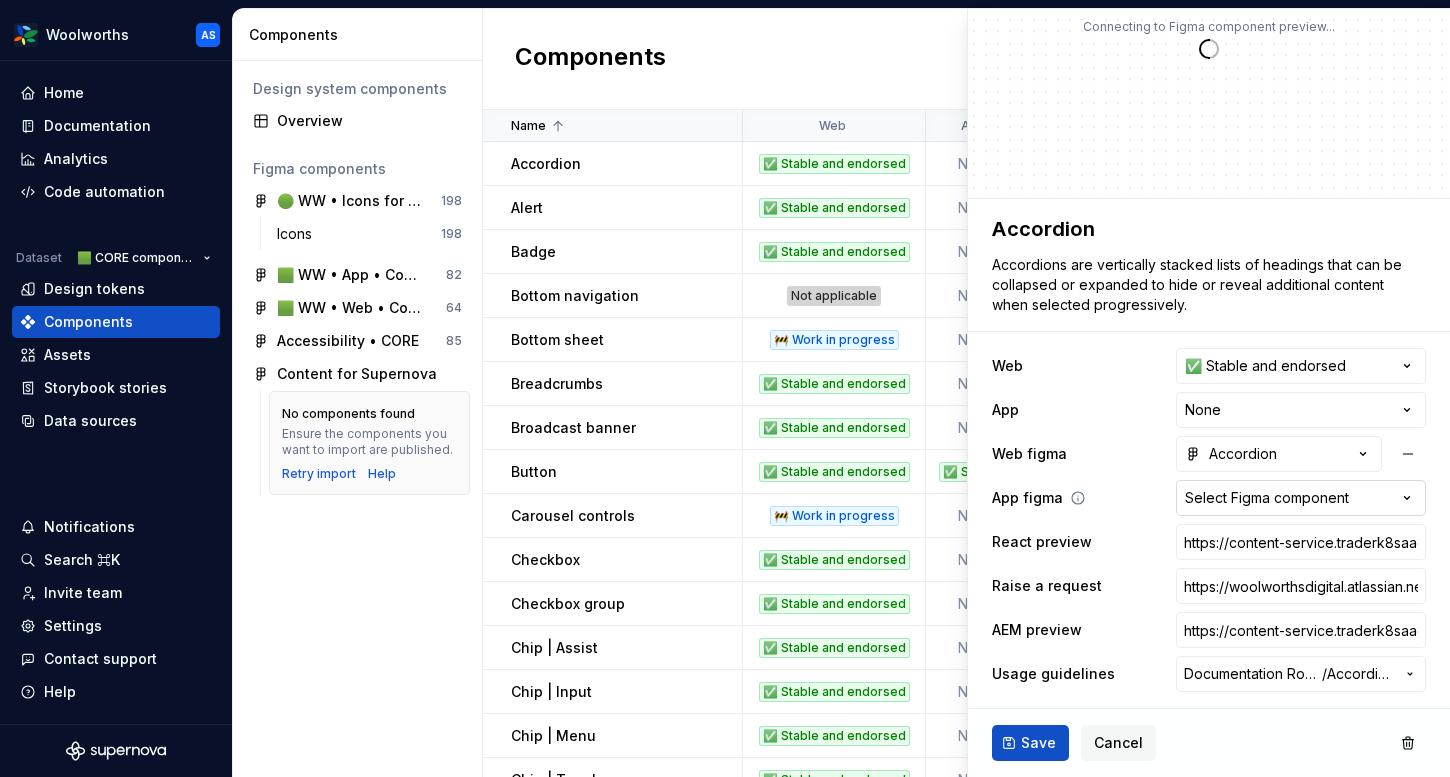 type on "*" 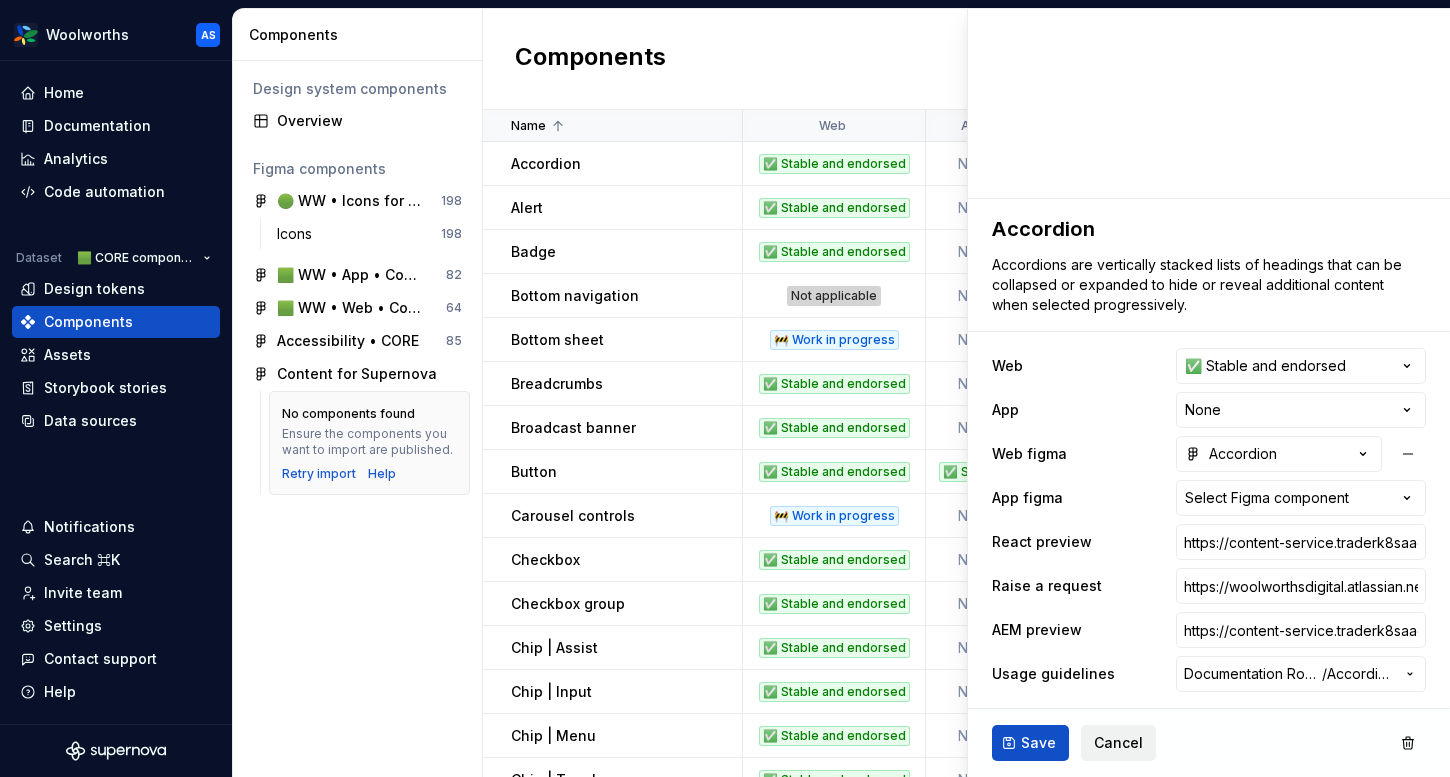 click on "Cancel" at bounding box center (1118, 743) 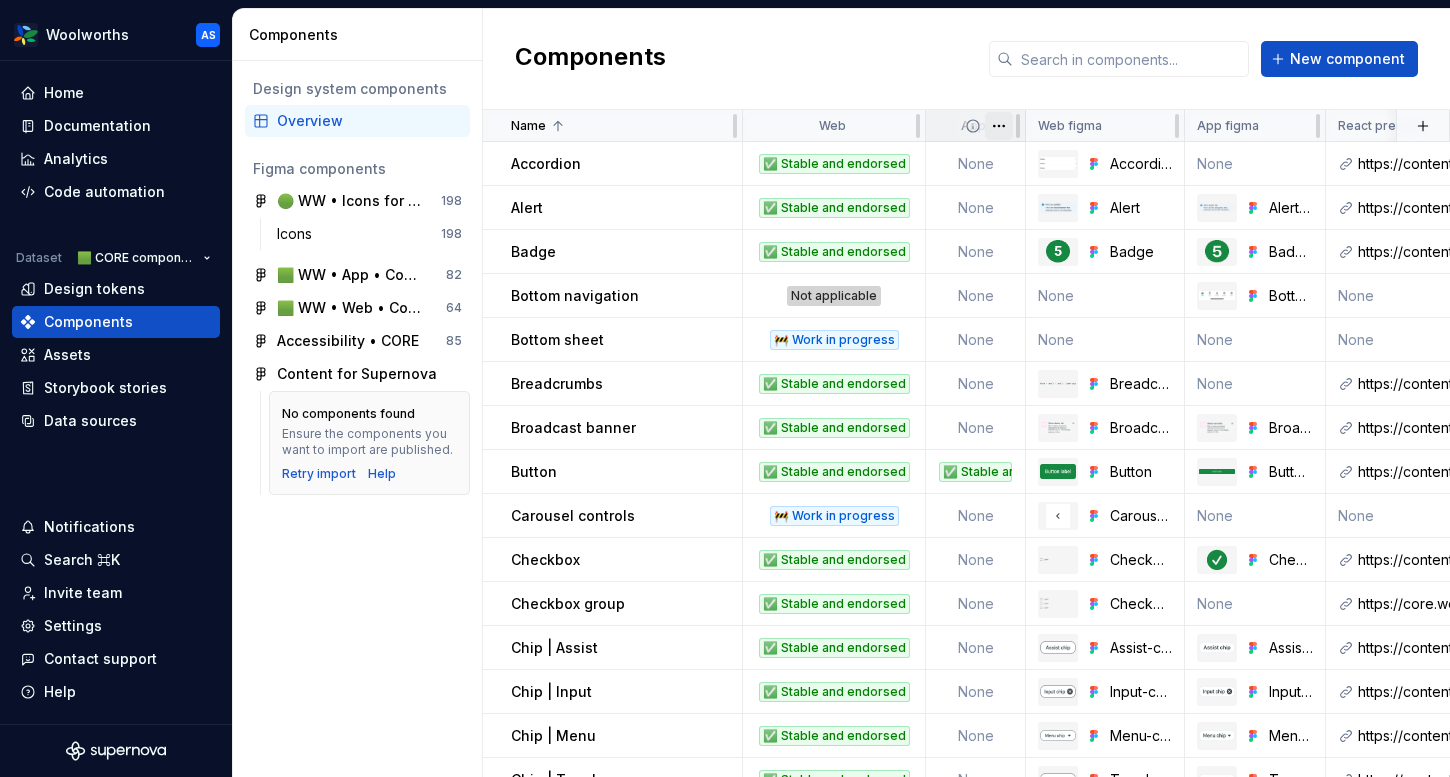 click on "Woolworths AS Home Documentation Analytics Code automation Dataset 🟩 CORE components Design tokens Components Assets Storybook stories Data sources Notifications Search ⌘K Invite team Settings Contact support Help Components Design system components Overview Figma components 🟢 WW • Icons for Woolworths (CORE) 198 Icons 198 🟩 WW • App • Component Library for Woolworths (CORE) 82 🟩 WW • Web • Component Library for Woolworths (CORE) 64 Accessibility • CORE 85 Content for Supernova No components found Ensure the components you want to import are published. Retry import Help Components New component Name Web App Web figma App figma React preview Raise a request AEM preview Usage guidelines Description Last updated Accordion ✅ Stable and endorsed None Accordion None https://content-service.traderk8saae.prod.wx-d.net/component-library/index.html?path=/story/core-accordion--default https://woolworthsdigital.atlassian.net/wiki/spaces/WoolworthsX/pages/27328053275/Component+Requests / Alert" at bounding box center (725, 388) 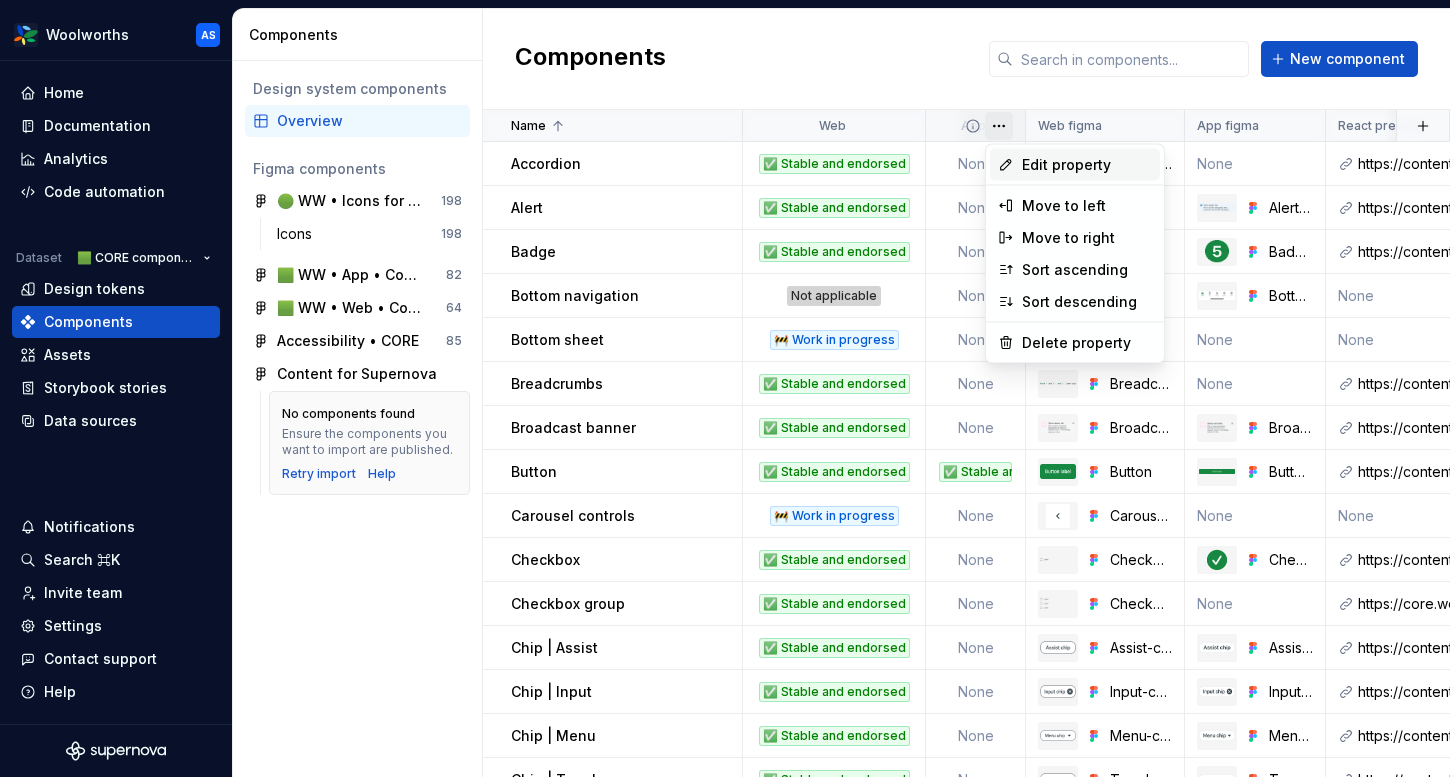 click on "Edit property" at bounding box center [1087, 165] 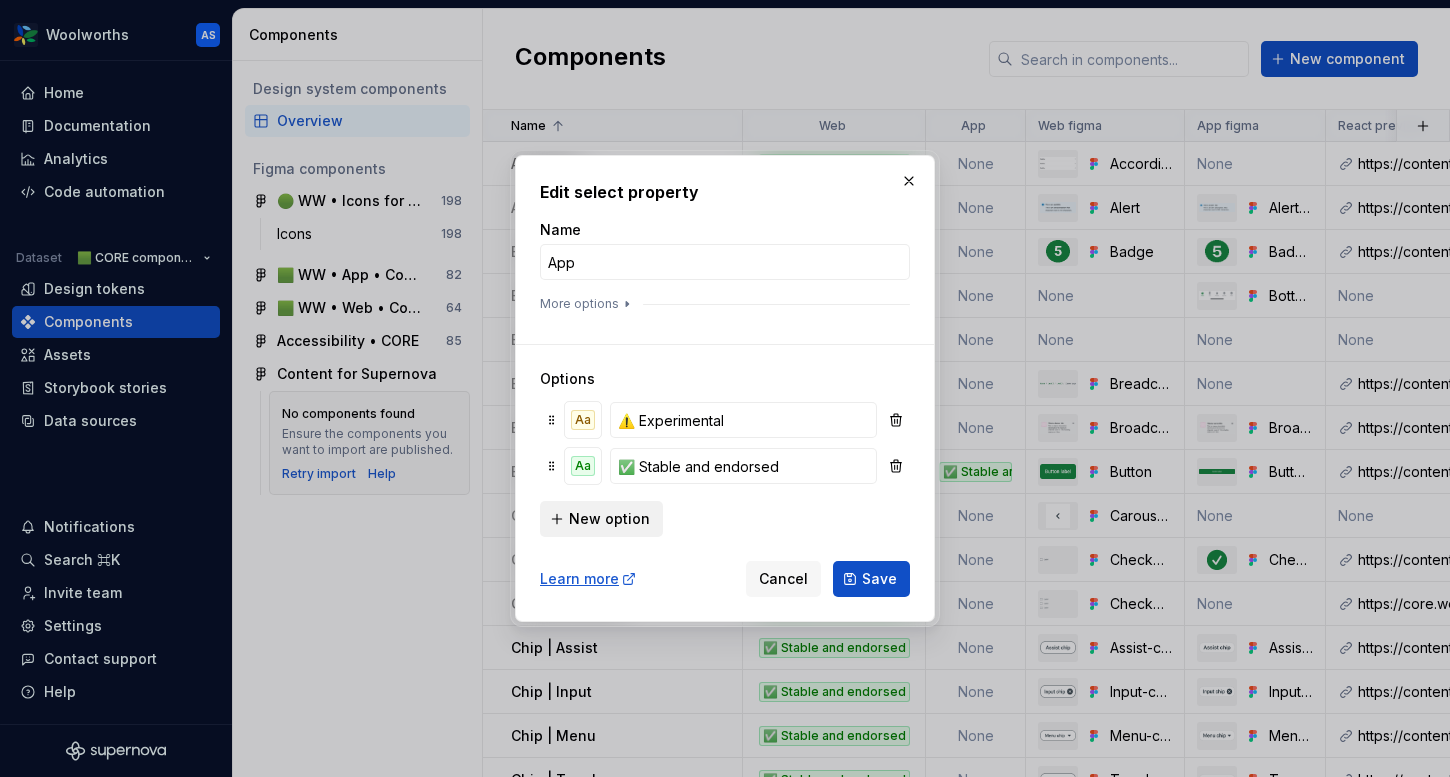 click on "New option" at bounding box center [609, 519] 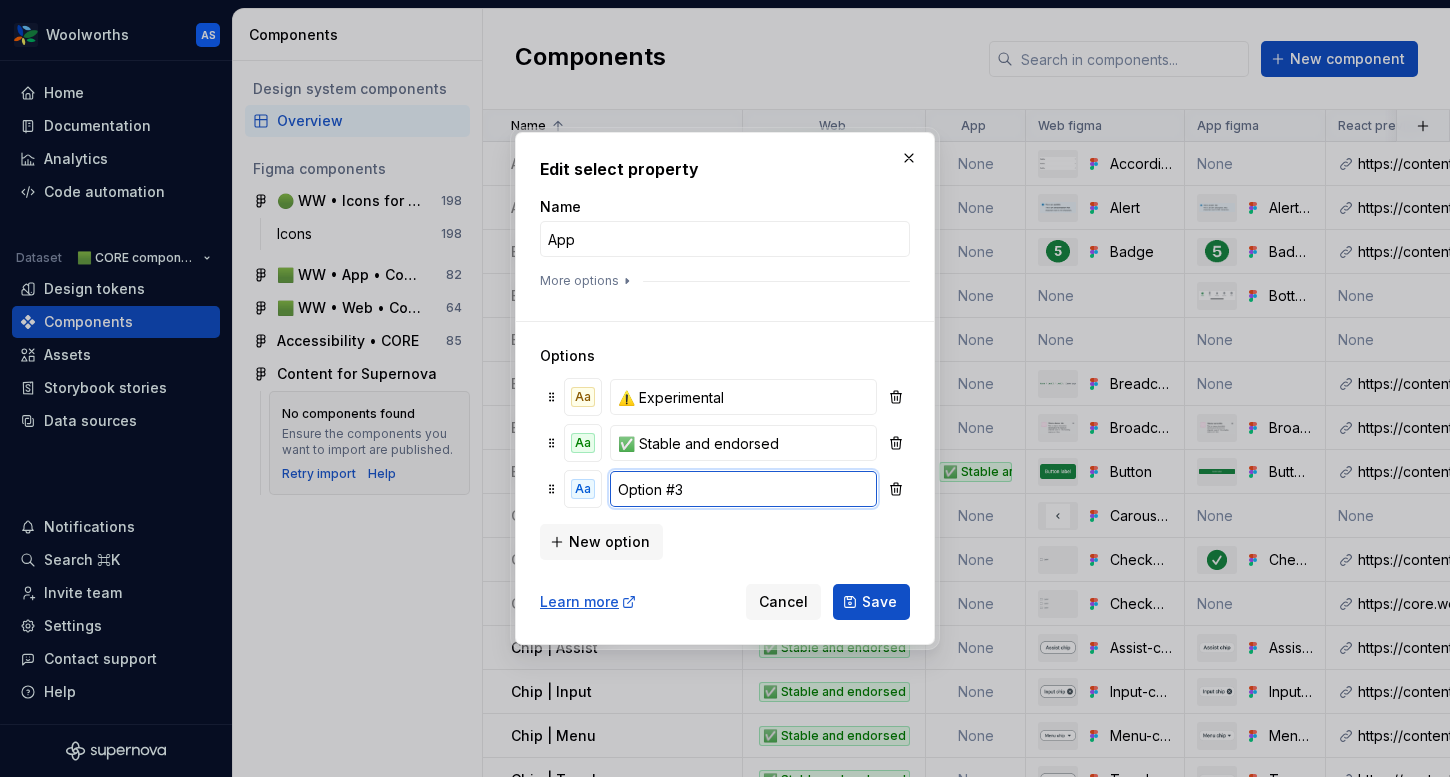 click on "Option #3" at bounding box center [743, 489] 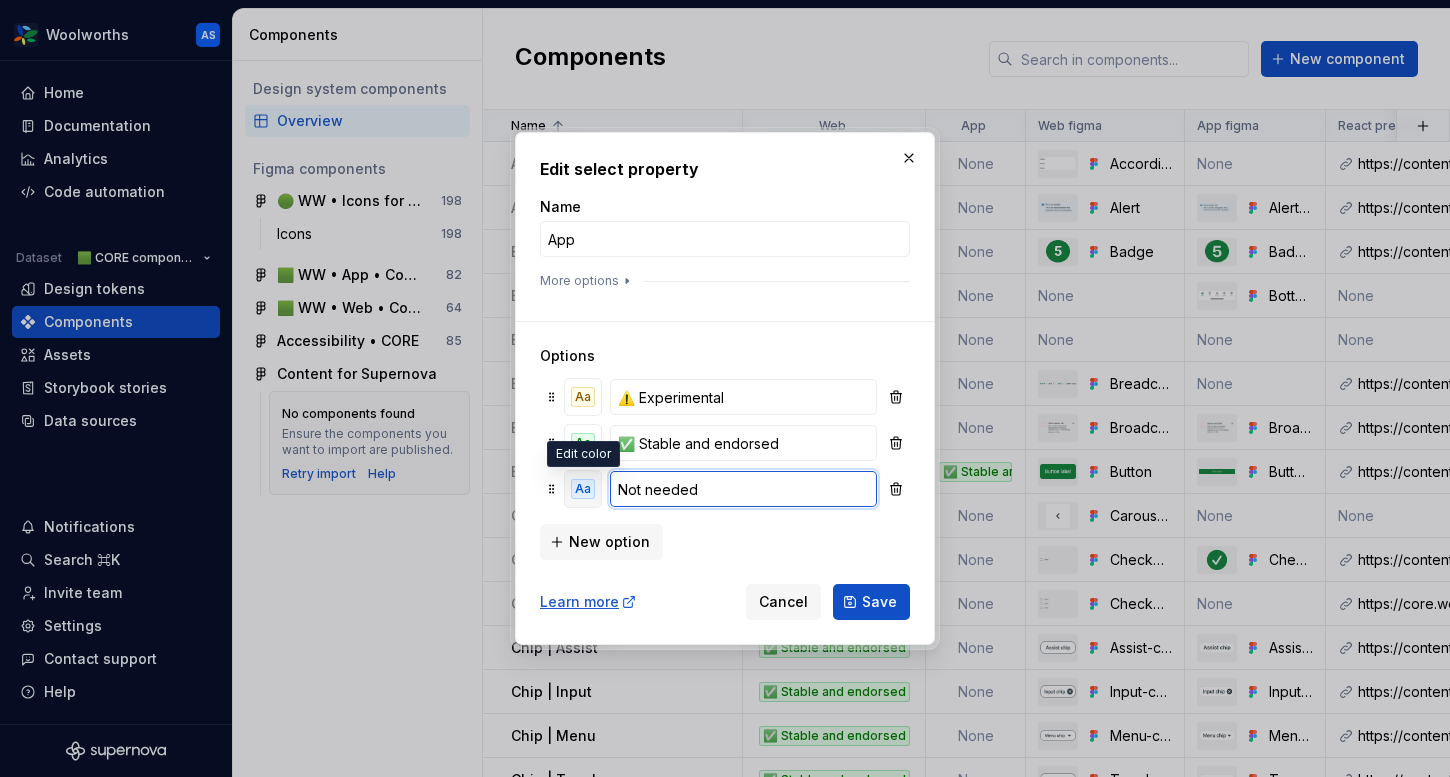 type on "Not needed" 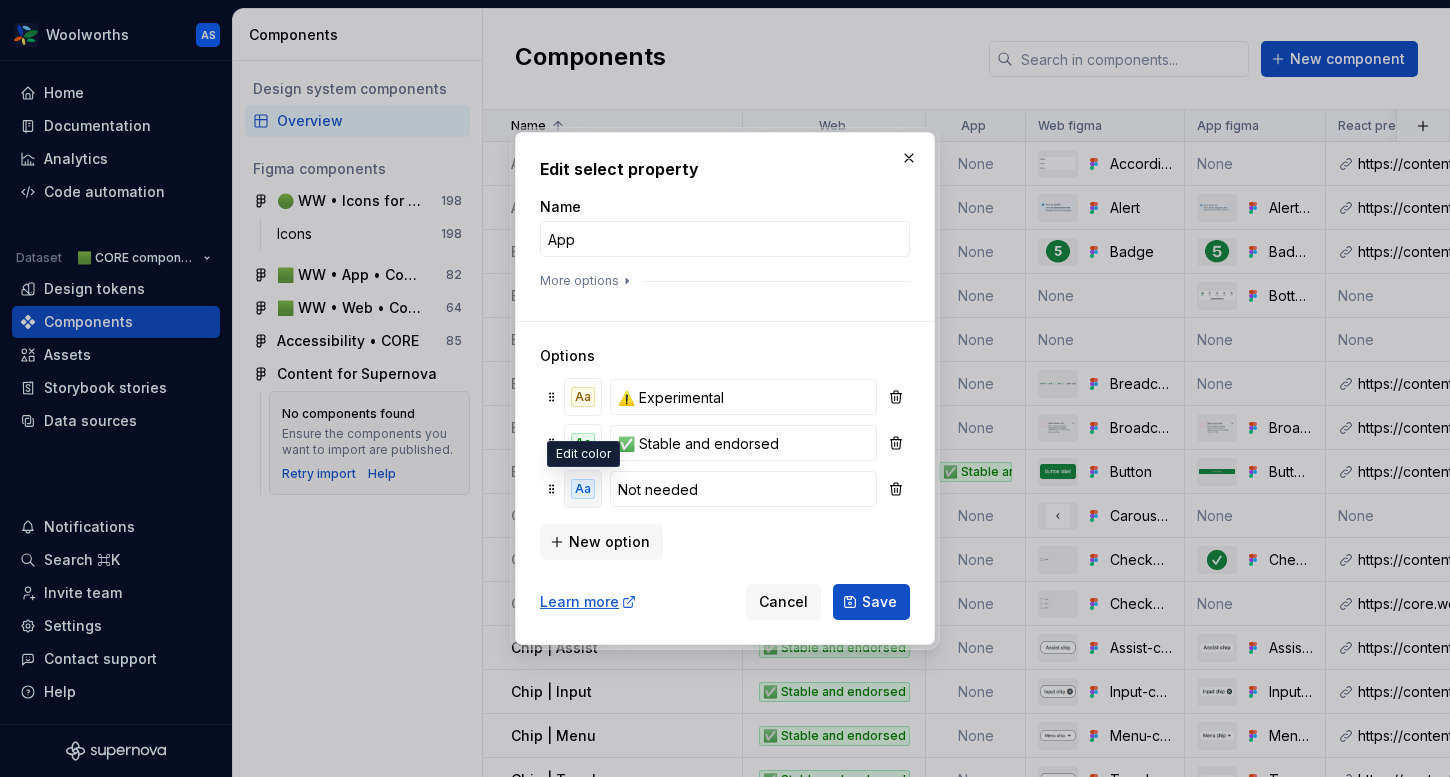 click on "Aa" at bounding box center [583, 489] 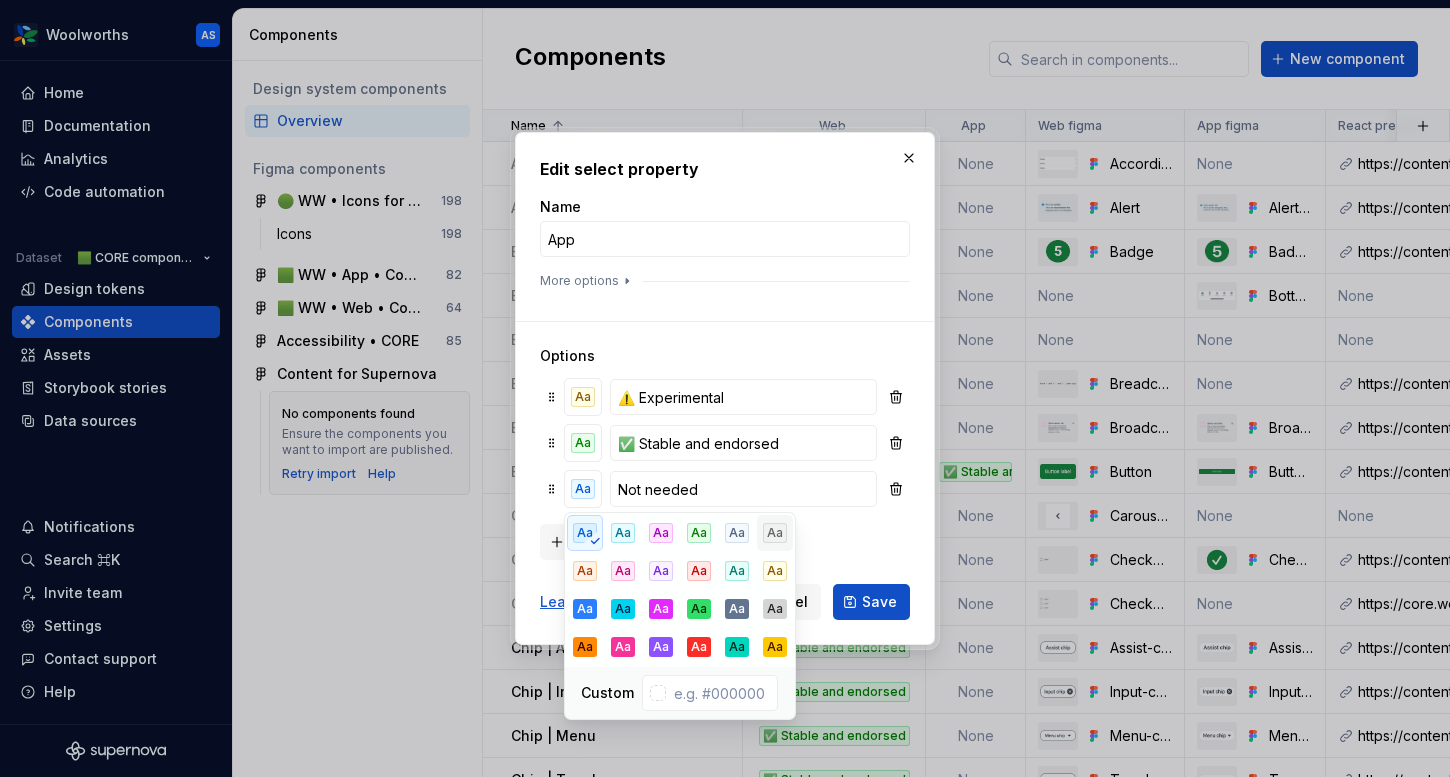 click on "Aa" at bounding box center (775, 533) 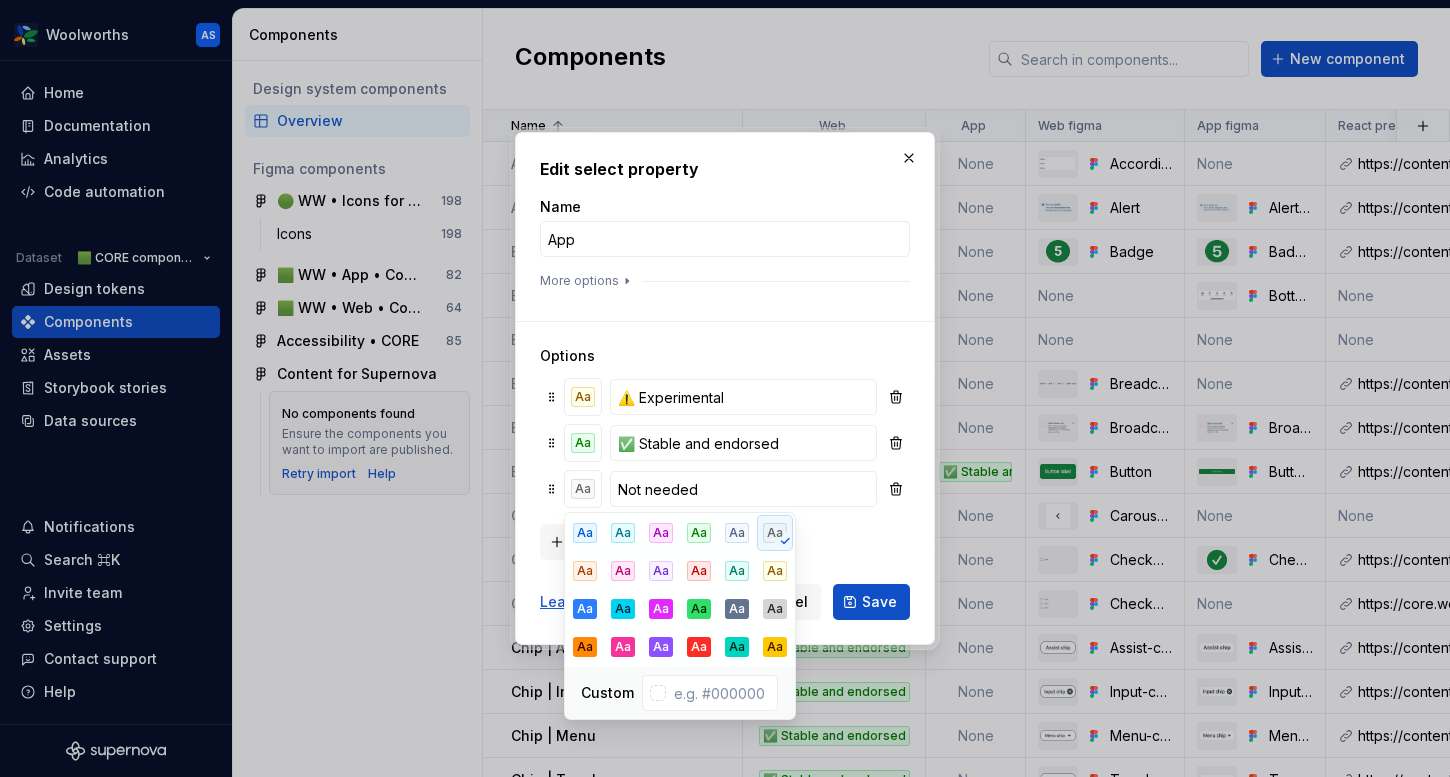 click on "New option" at bounding box center [725, 540] 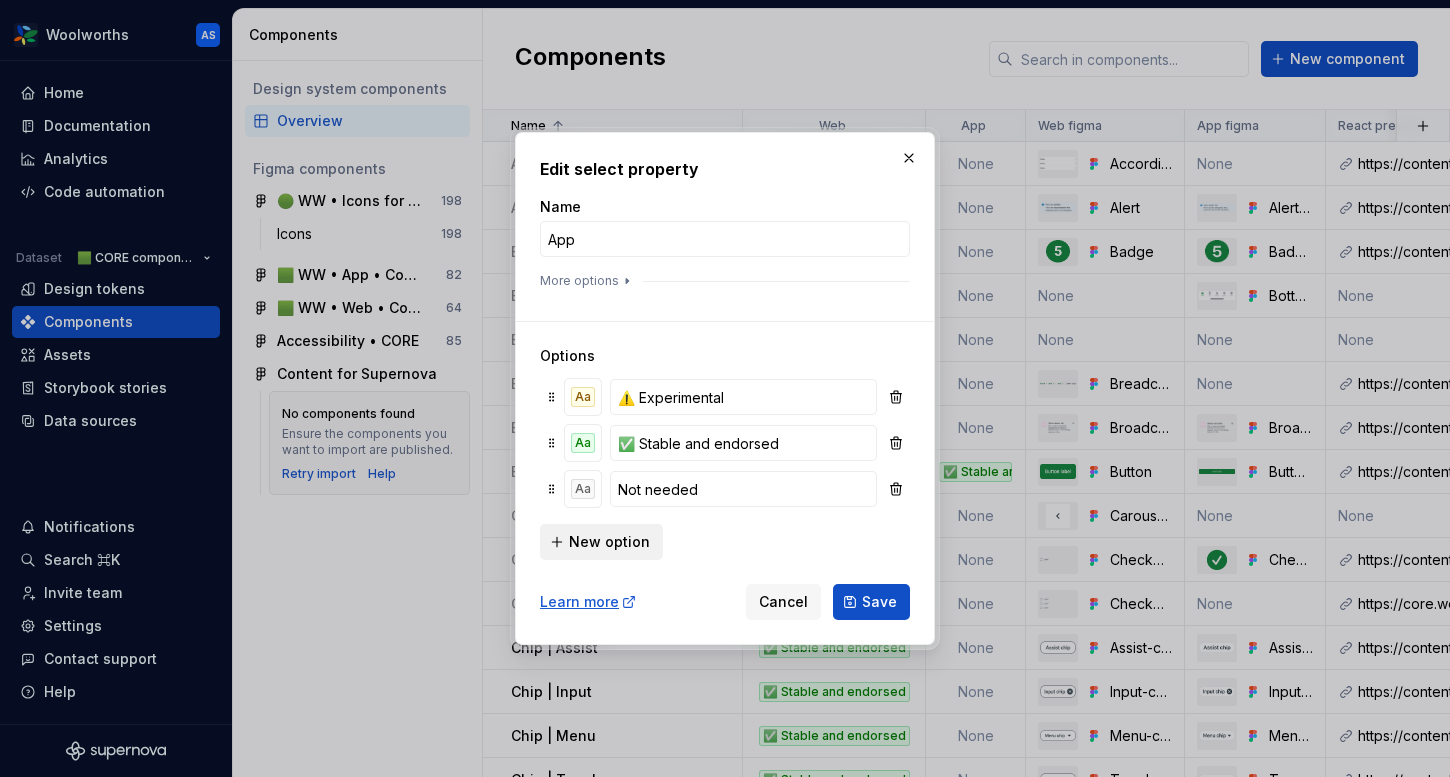 click on "New option" at bounding box center [609, 542] 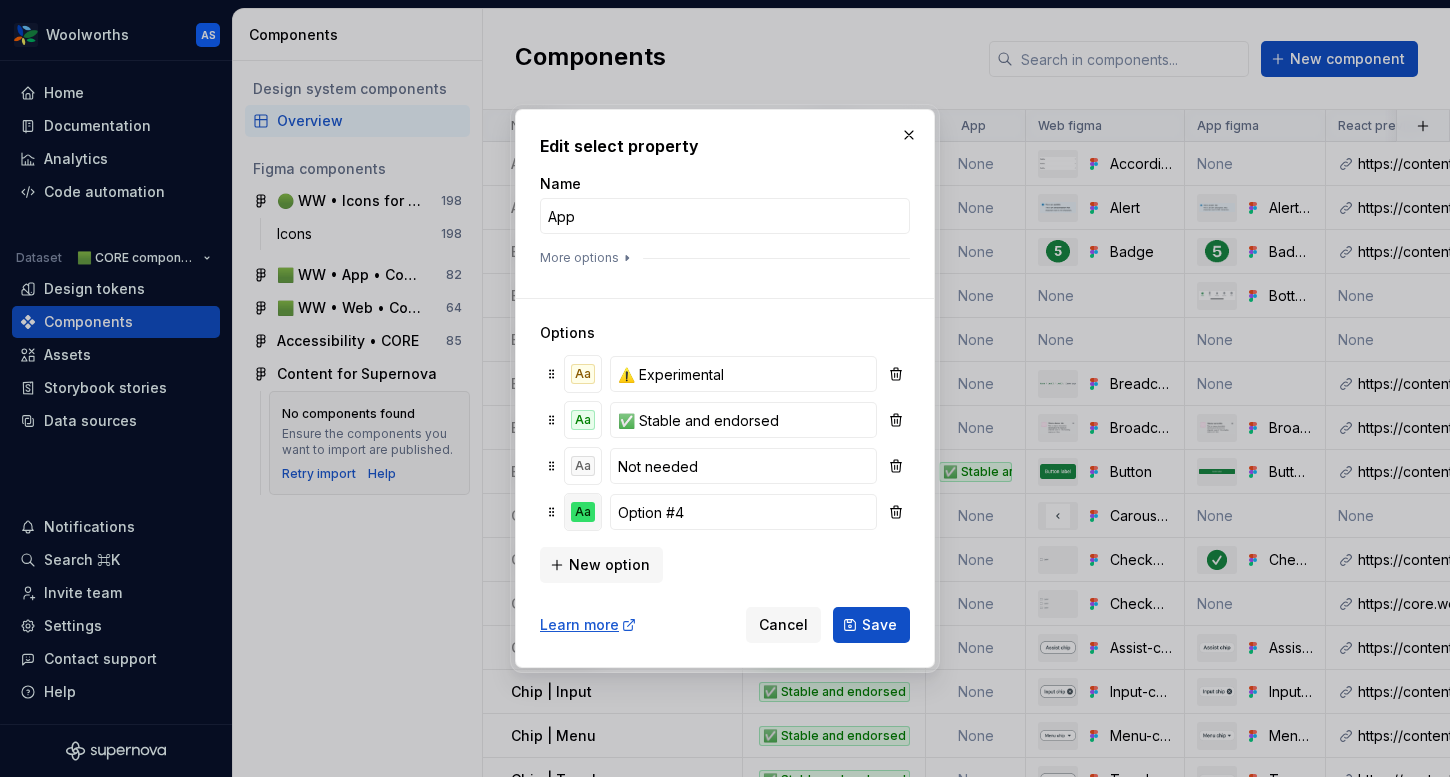 click on "Aa" at bounding box center (583, 512) 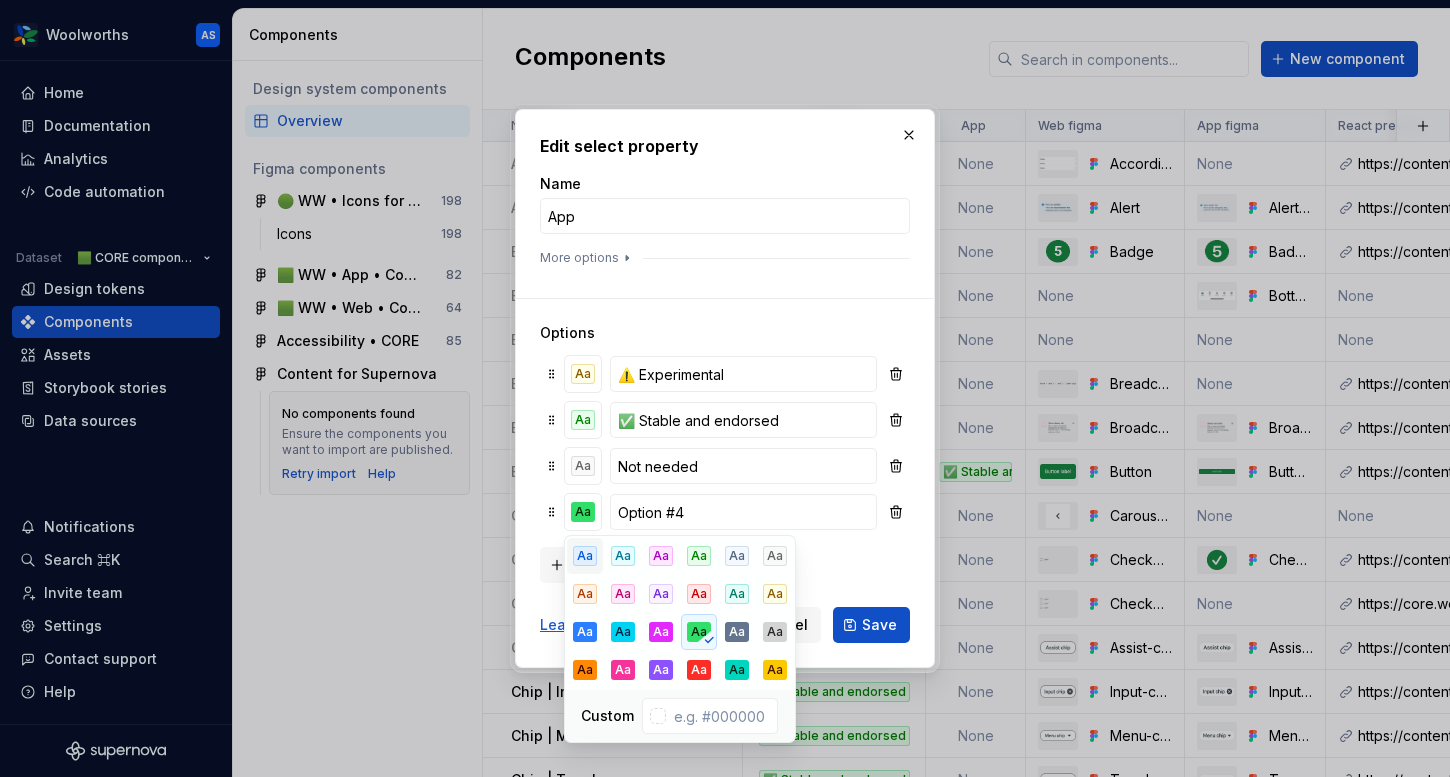 click on "Aa" at bounding box center [585, 556] 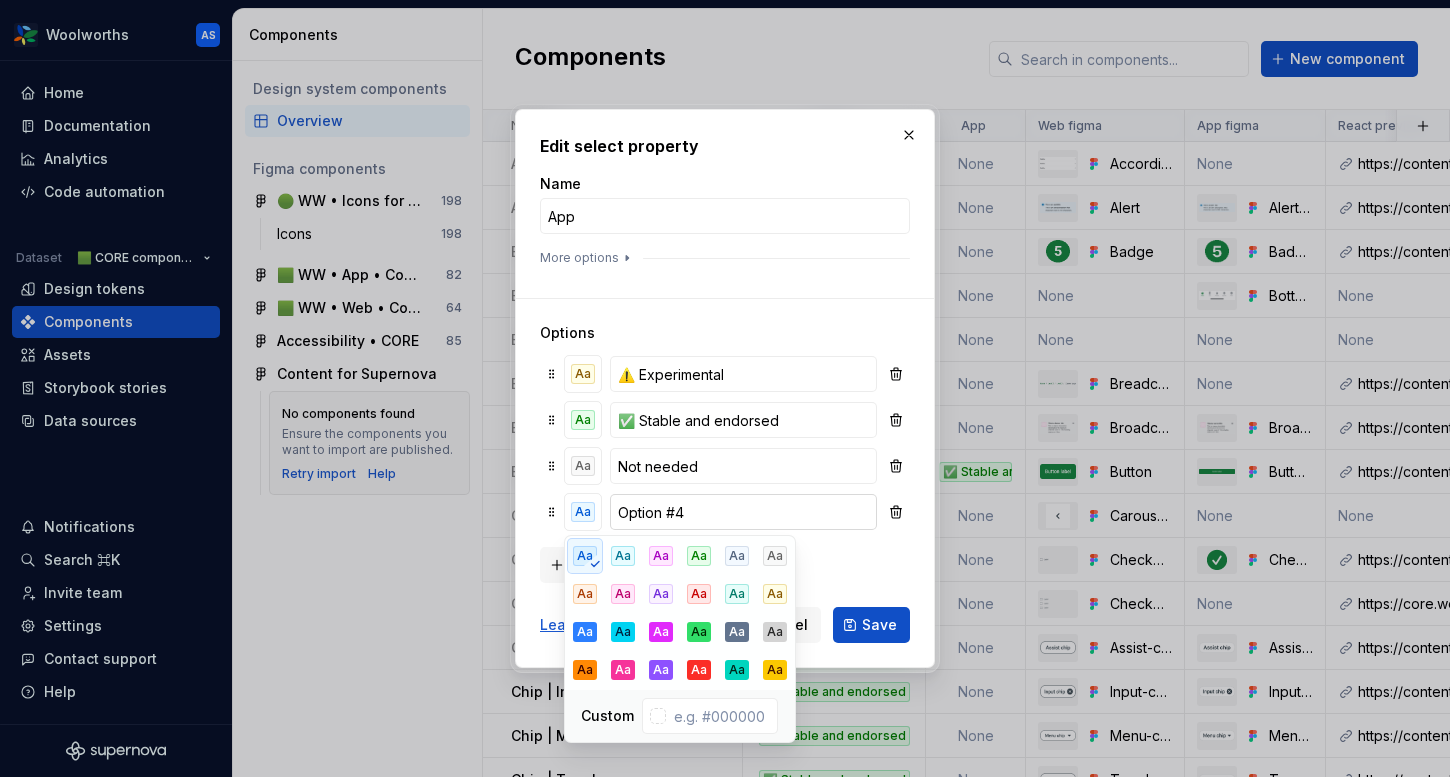 click on "Option #4" at bounding box center (743, 512) 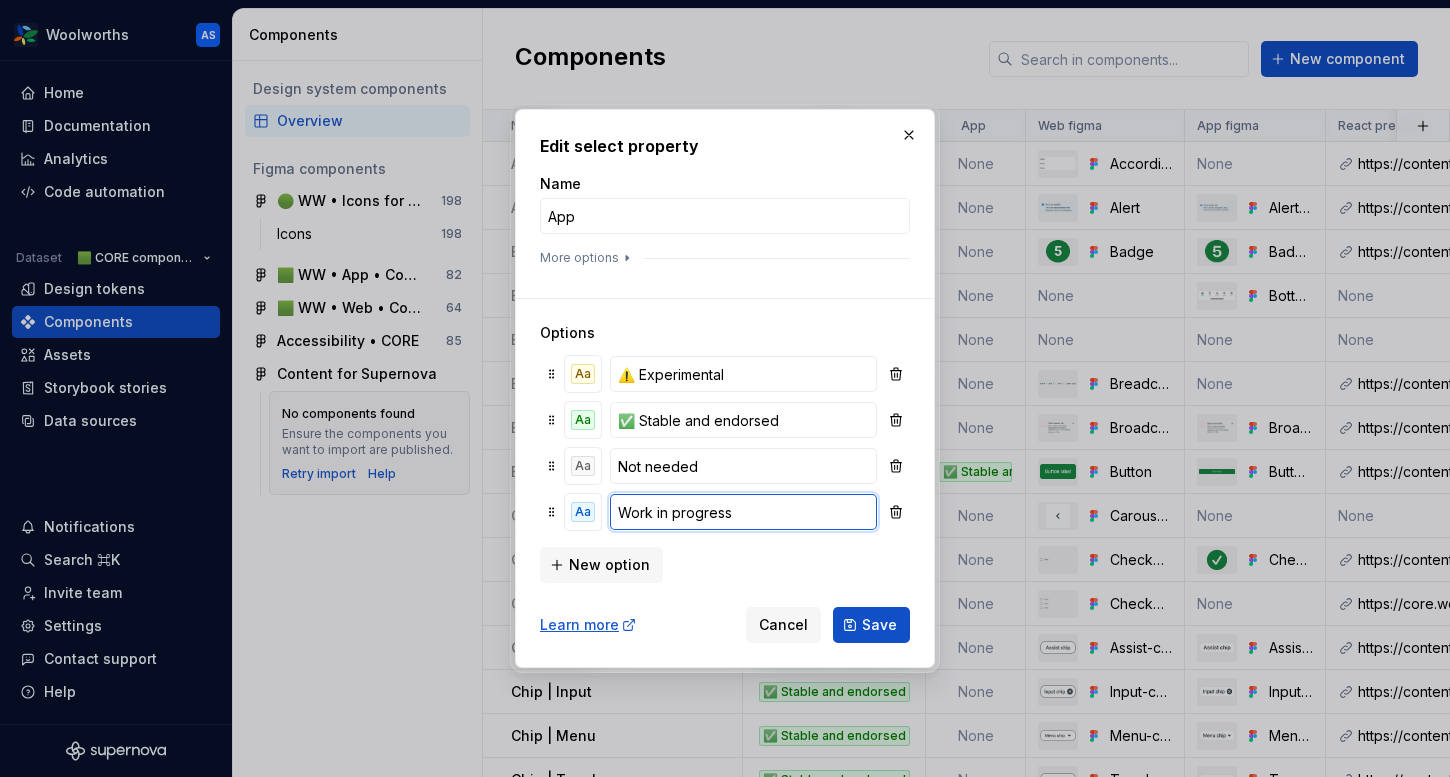 click on "Work in progress" at bounding box center (743, 512) 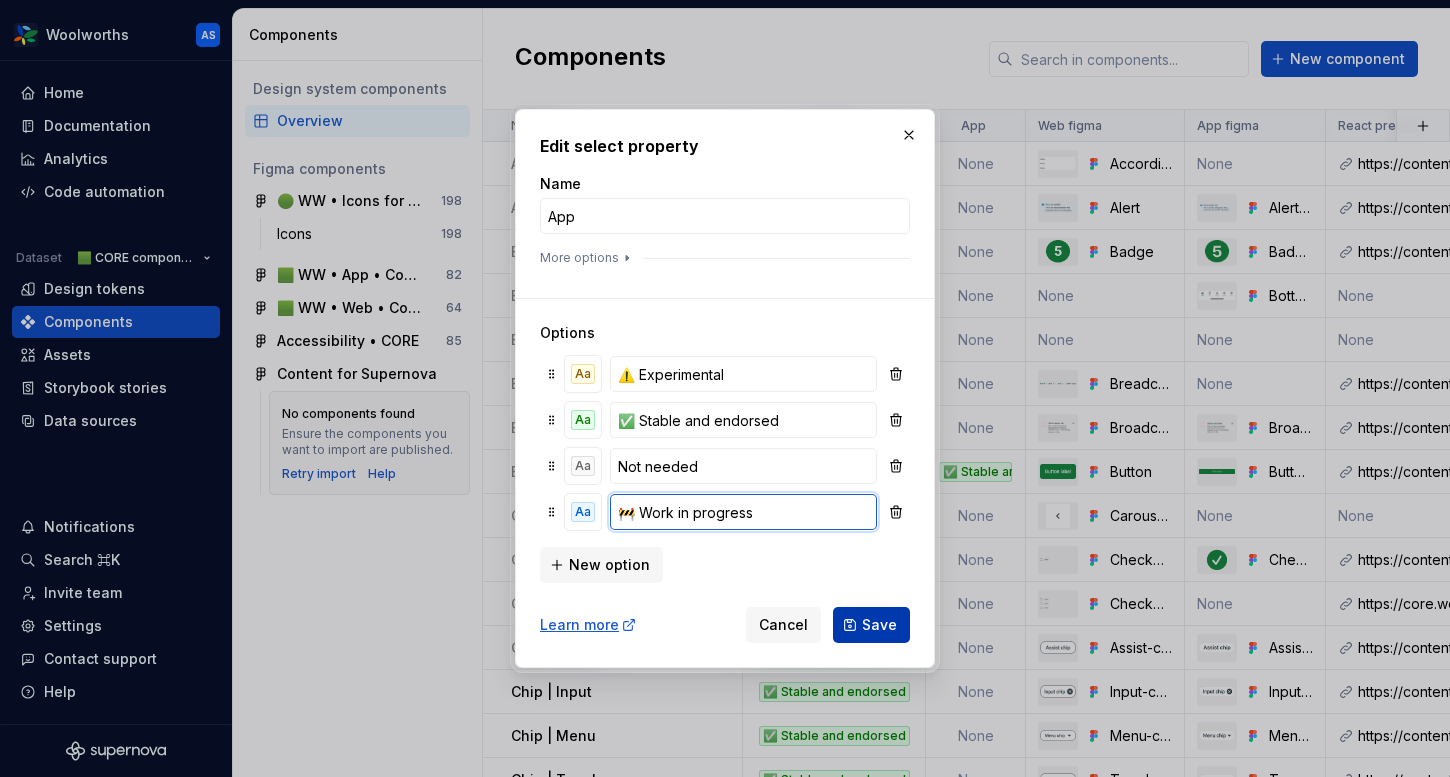 type on "🚧 Work in progress" 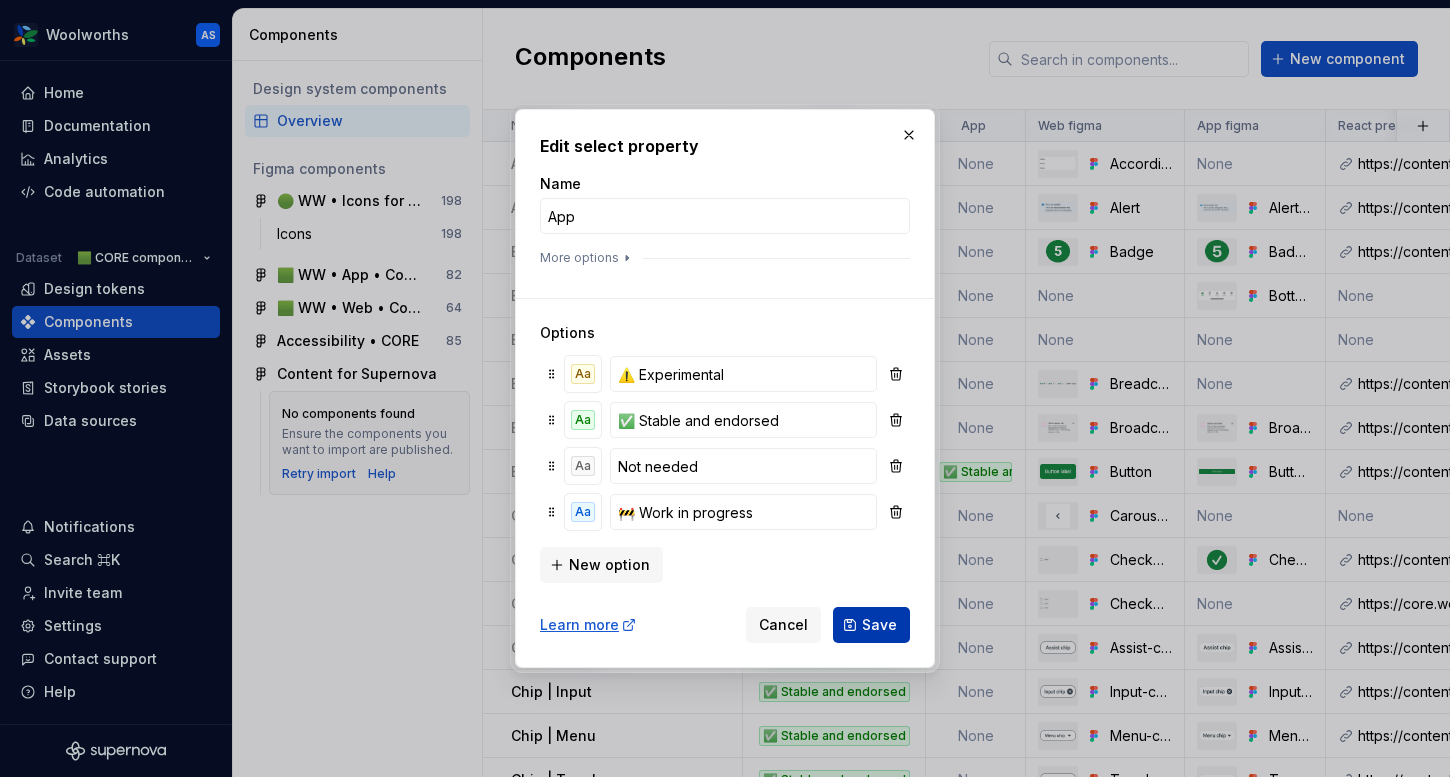 click on "Save" at bounding box center [879, 625] 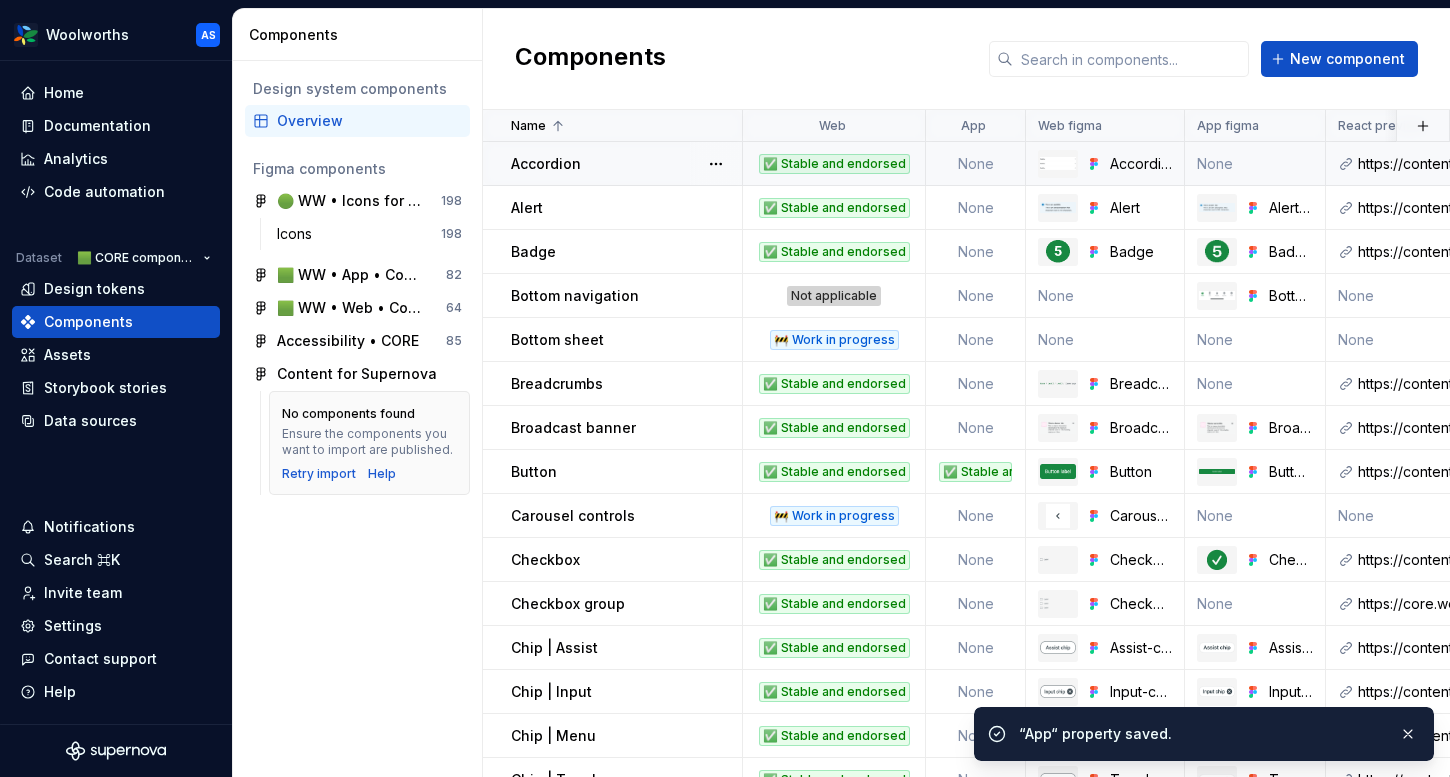 click on "None" at bounding box center [976, 164] 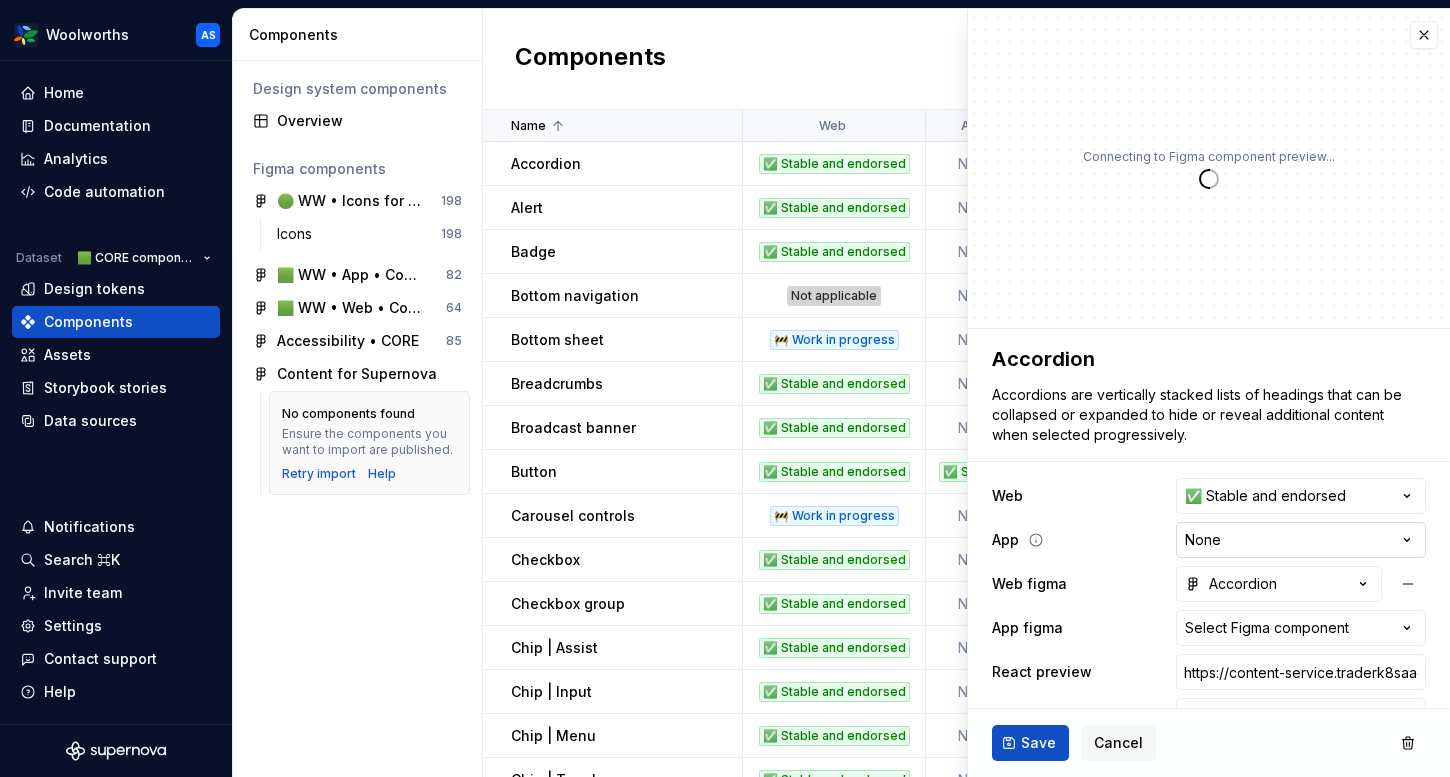 click on "Woolworths AS Home Documentation Analytics Code automation Dataset 🟩 CORE components Design tokens Components Assets Storybook stories Data sources Notifications Search ⌘K Invite team Settings Contact support Help Components Design system components Overview Figma components 🟢 WW • Icons for Woolworths (CORE) 198 Icons 198 🟩 WW • App • Component Library for Woolworths (CORE) 82 🟩 WW • Web • Component Library for Woolworths (CORE) 64 Accessibility • CORE 85 Content for Supernova No components found Ensure the components you want to import are published. Retry import Help Components New component Name Web App Web figma App figma React preview Raise a request AEM preview Usage guidelines Description Last updated Accordion ✅ Stable and endorsed None Accordion None https://content-service.traderk8saae.prod.wx-d.net/component-library/index.html?path=/story/core-accordion--default https://woolworthsdigital.atlassian.net/wiki/spaces/WoolworthsX/pages/27328053275/Component+Requests / Alert" at bounding box center (725, 388) 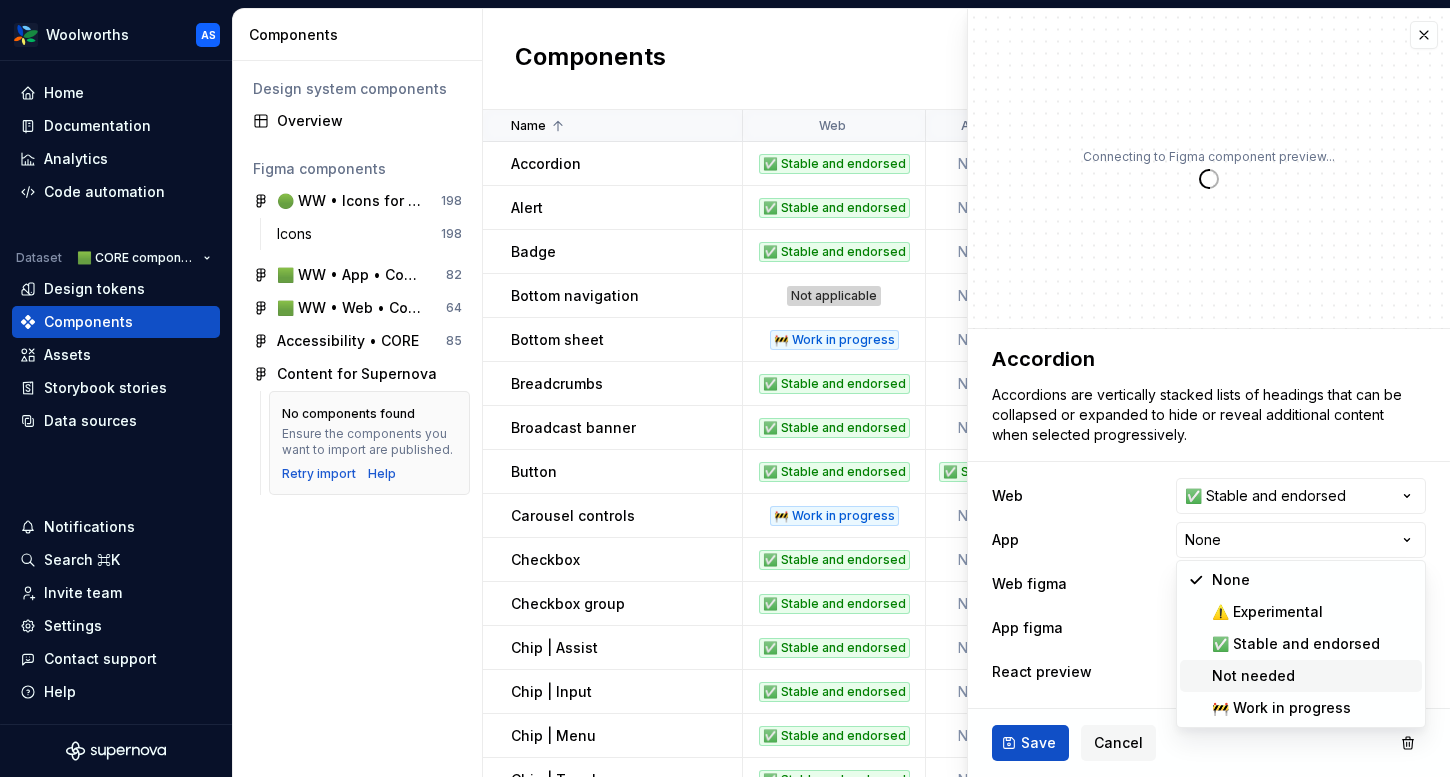 type on "*" 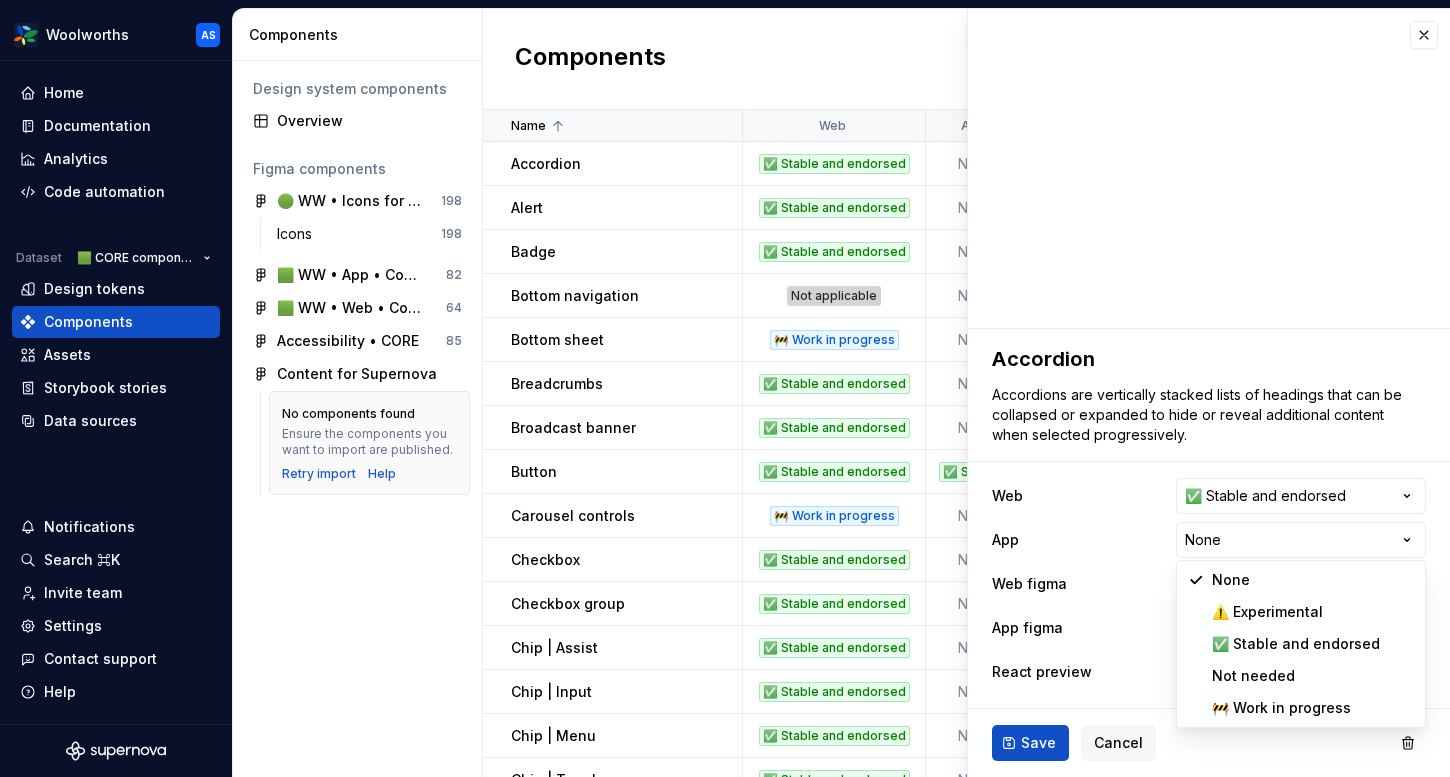 select on "**********" 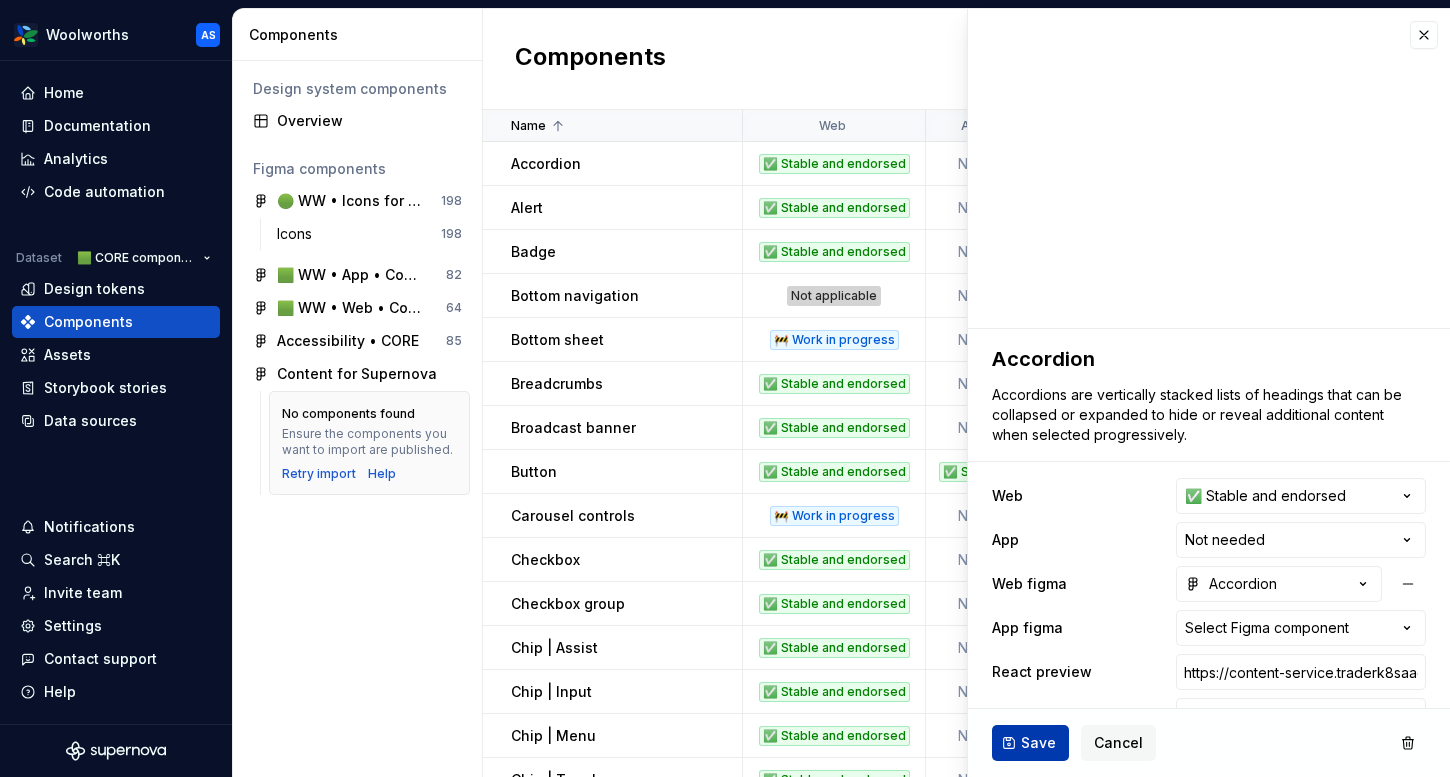click on "Save" at bounding box center [1038, 743] 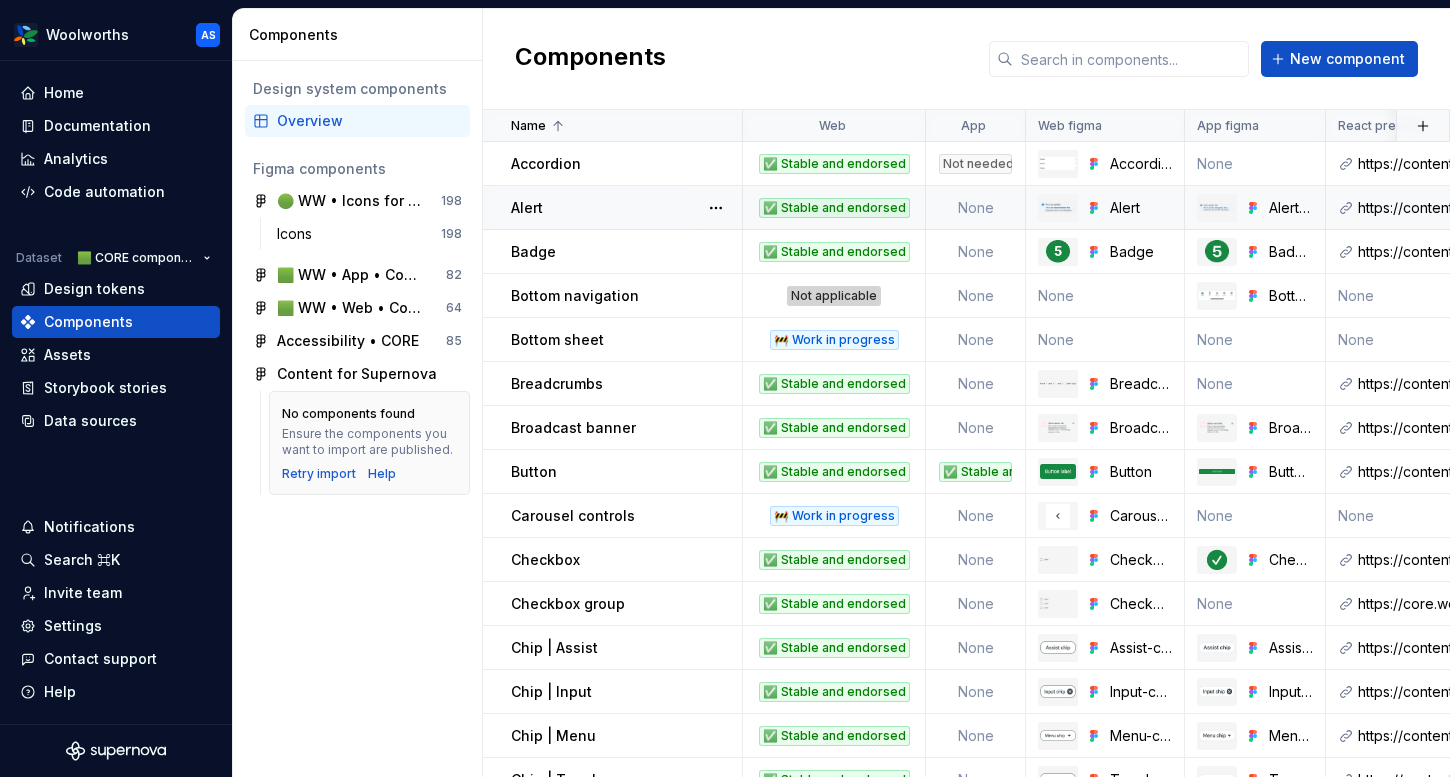 click on "None" at bounding box center [976, 208] 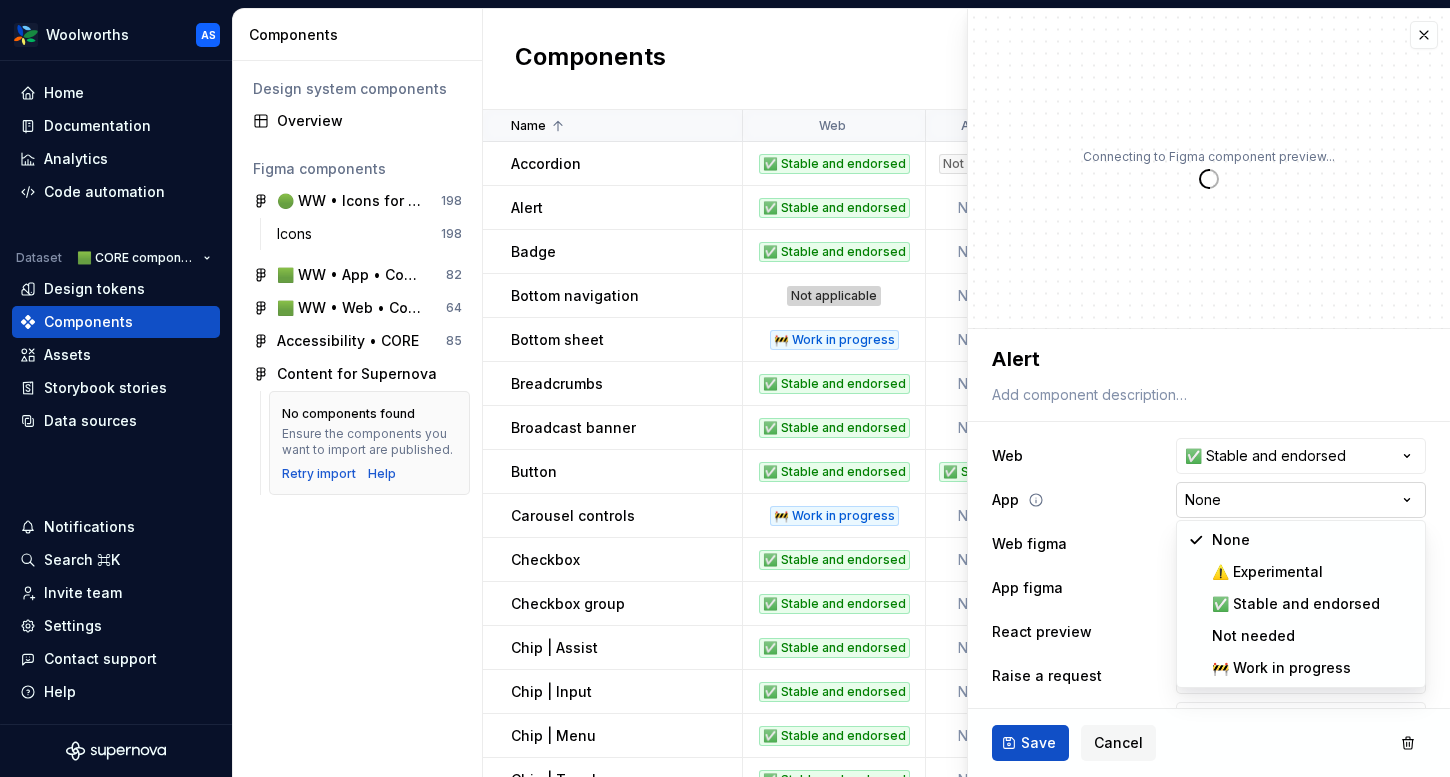 click on "Woolworths AS Home Documentation Analytics Code automation Dataset 🟩 CORE components Design tokens Components Assets Storybook stories Data sources Notifications Search ⌘K Invite team Settings Contact support Help Components Design system components Overview Figma components 🟢 WW • Icons for Woolworths (CORE) 198 Icons 198 🟩 WW • App • Component Library for Woolworths (CORE) 82 🟩 WW • Web • Component Library for Woolworths (CORE) 64 Accessibility • CORE 85 Content for Supernova No components found Ensure the components you want to import are published. Retry import Help Components New component Name Web App Web figma App figma React preview Raise a request AEM preview Usage guidelines Description Last updated Accordion ✅ Stable and endorsed Not needed Accordion None https://content-service.traderk8saae.prod.wx-d.net/component-library/index.html?path=/story/core-accordion--default https://woolworthsdigital.atlassian.net/wiki/spaces/WoolworthsX/pages/27328053275/Component+Requests /" at bounding box center [725, 388] 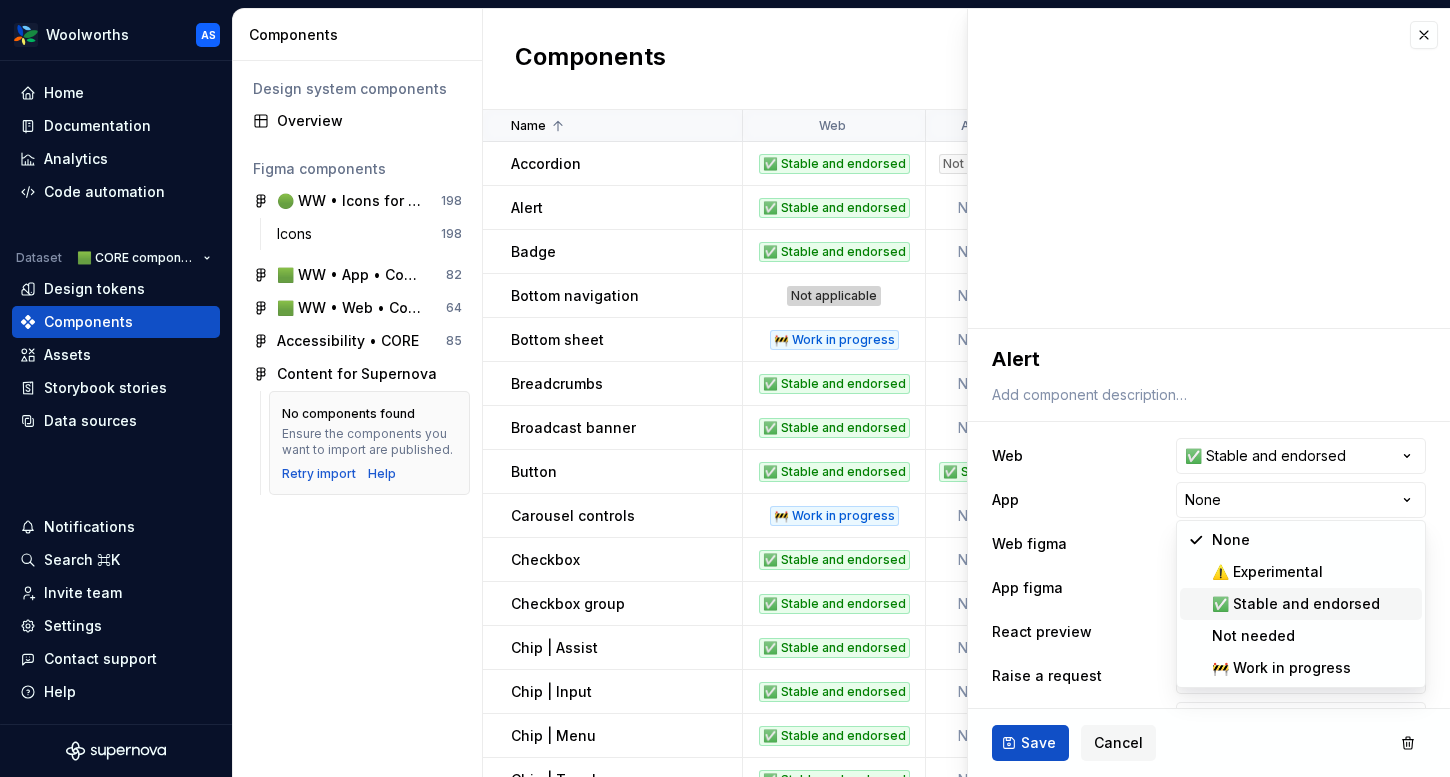 type on "*" 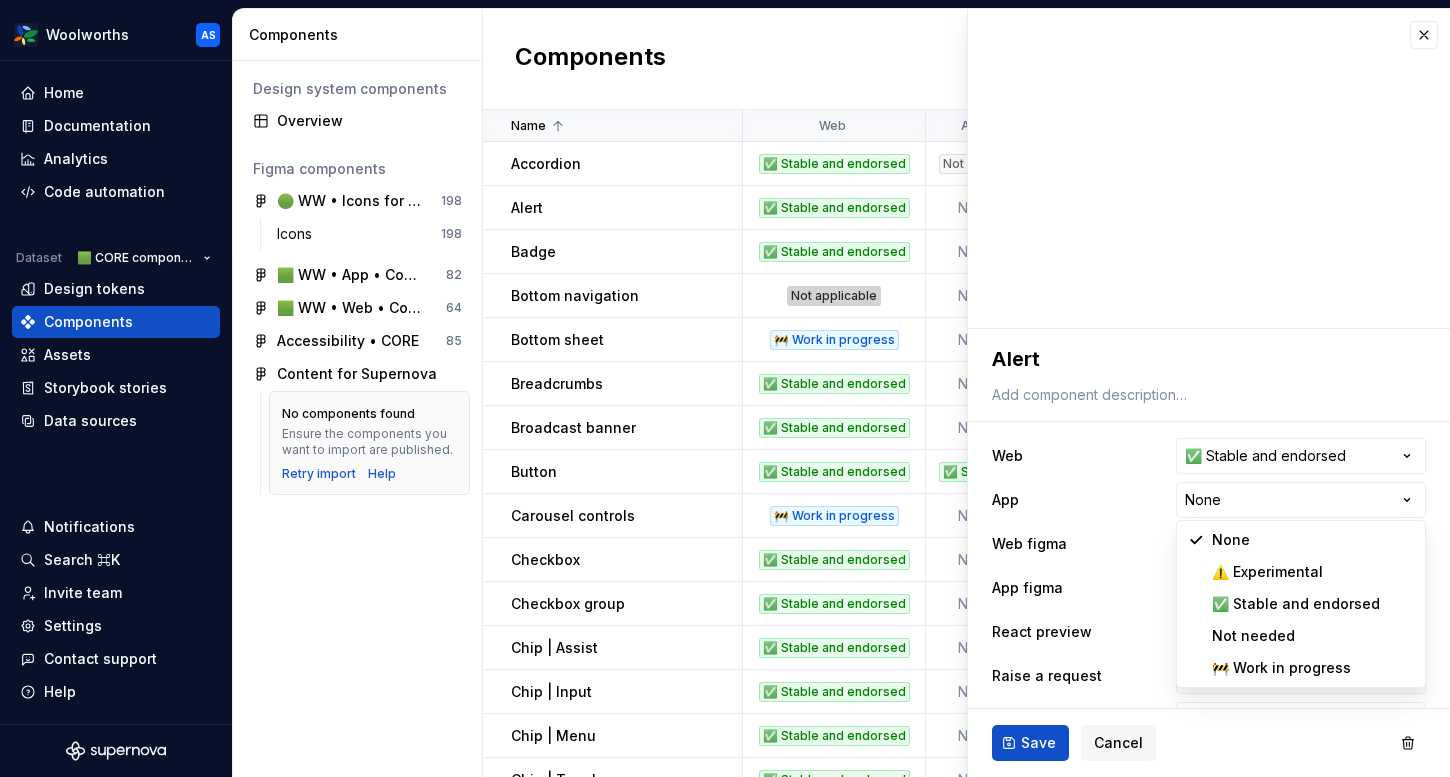 select on "**********" 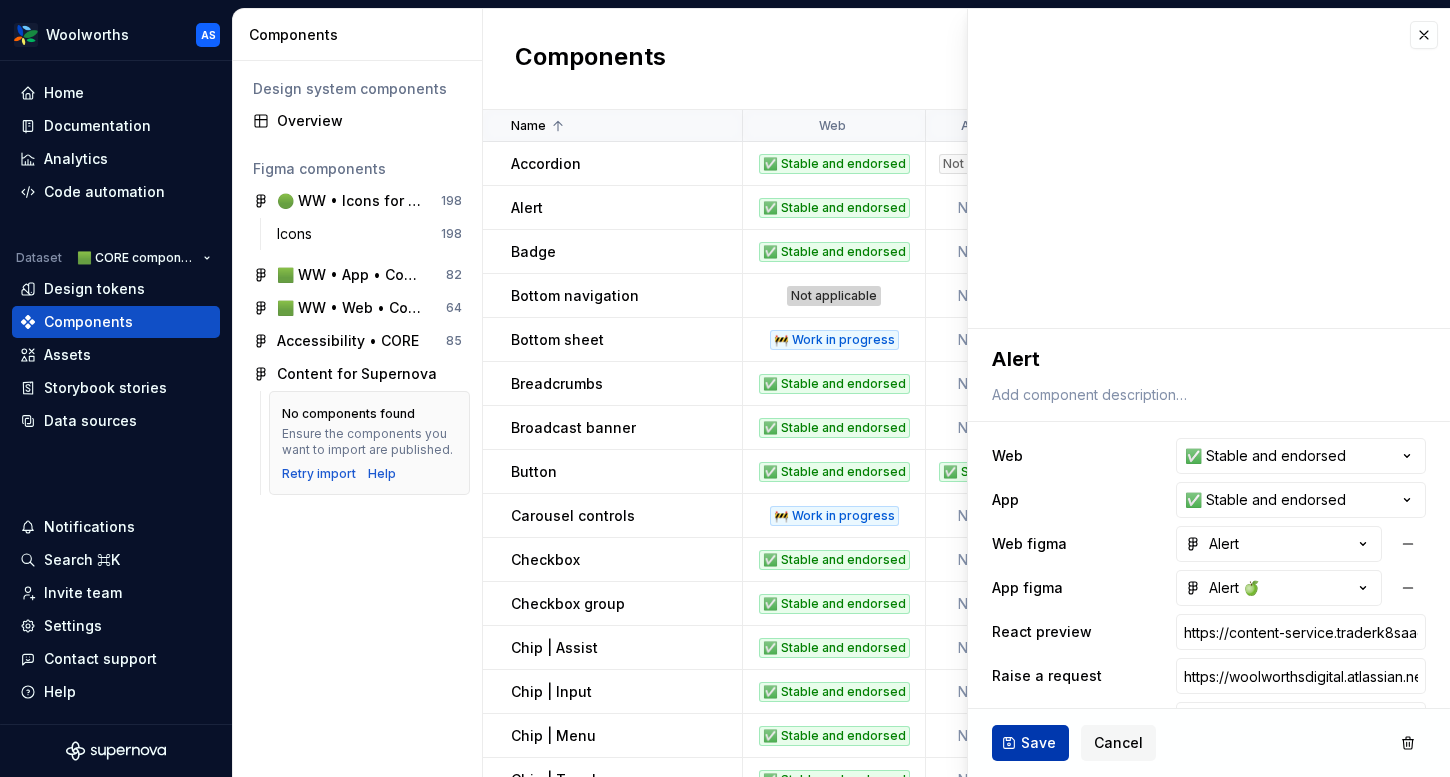 click on "Save" at bounding box center (1038, 743) 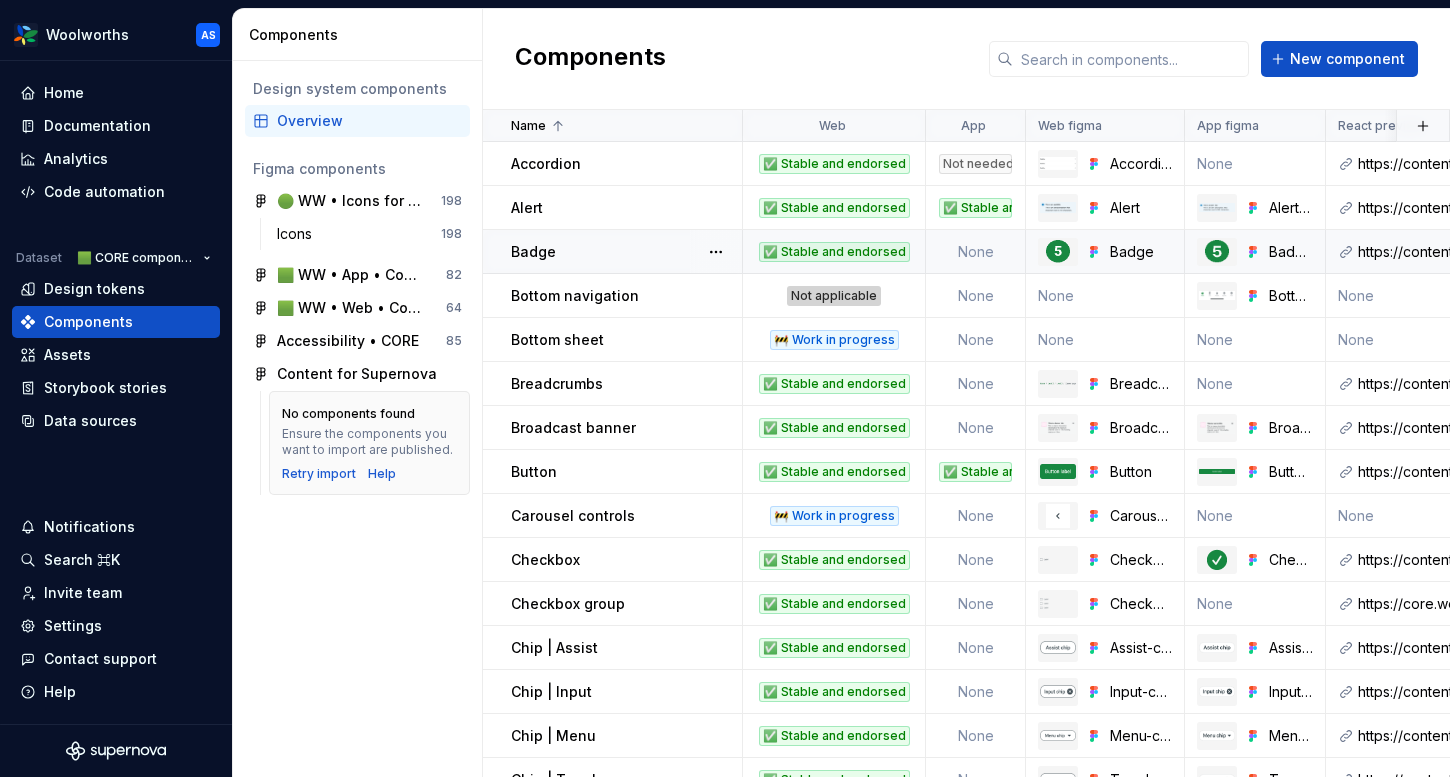 click on "Badge" at bounding box center [626, 252] 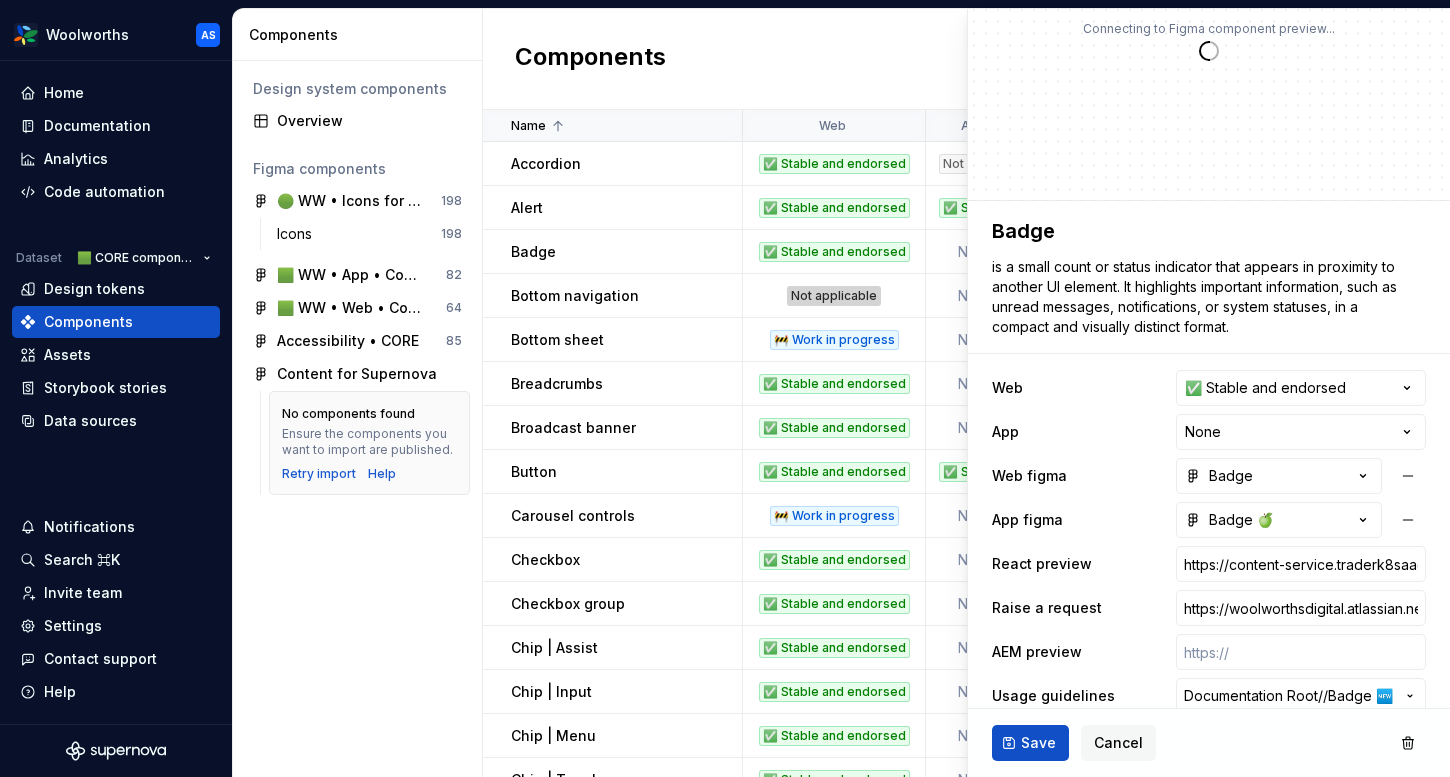 scroll, scrollTop: 150, scrollLeft: 0, axis: vertical 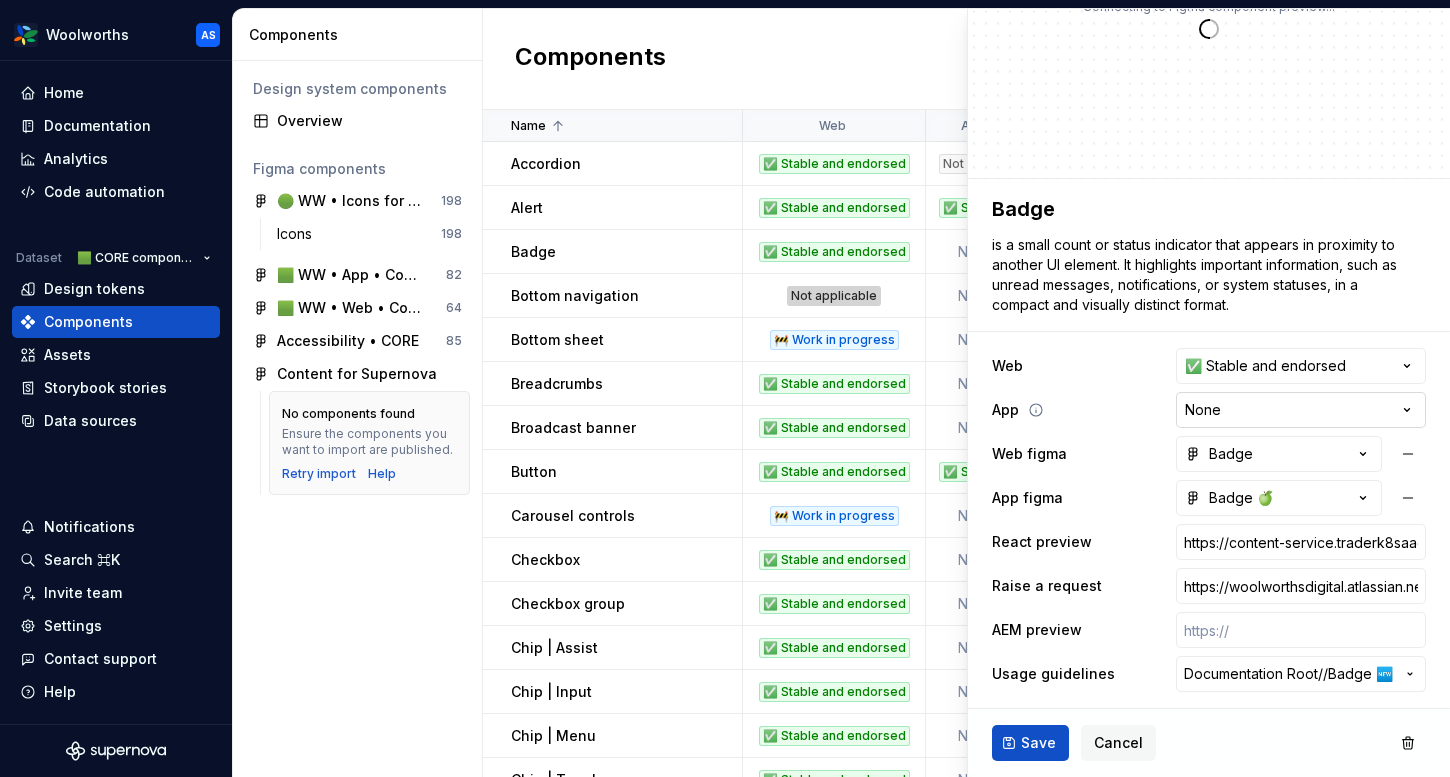 click on "Woolworths AS Home Documentation Analytics Code automation Dataset 🟩 CORE components Design tokens Components Assets Storybook stories Data sources Notifications Search ⌘K Invite team Settings Contact support Help Components Design system components Overview Figma components 🟢 WW • Icons for Woolworths (CORE) 198 Icons 198 🟩 WW • App • Component Library for Woolworths (CORE) 82 🟩 WW • Web • Component Library for Woolworths (CORE) 64 Accessibility • CORE 85 Content for Supernova No components found Ensure the components you want to import are published. Retry import Help Components New component Name Web App Web figma App figma React preview Raise a request AEM preview Usage guidelines Description Last updated Accordion ✅ Stable and endorsed Not needed Accordion None https://content-service.traderk8saae.prod.wx-d.net/component-library/index.html?path=/story/core-accordion--default https://woolworthsdigital.atlassian.net/wiki/spaces/WoolworthsX/pages/27328053275/Component+Requests /" at bounding box center [725, 388] 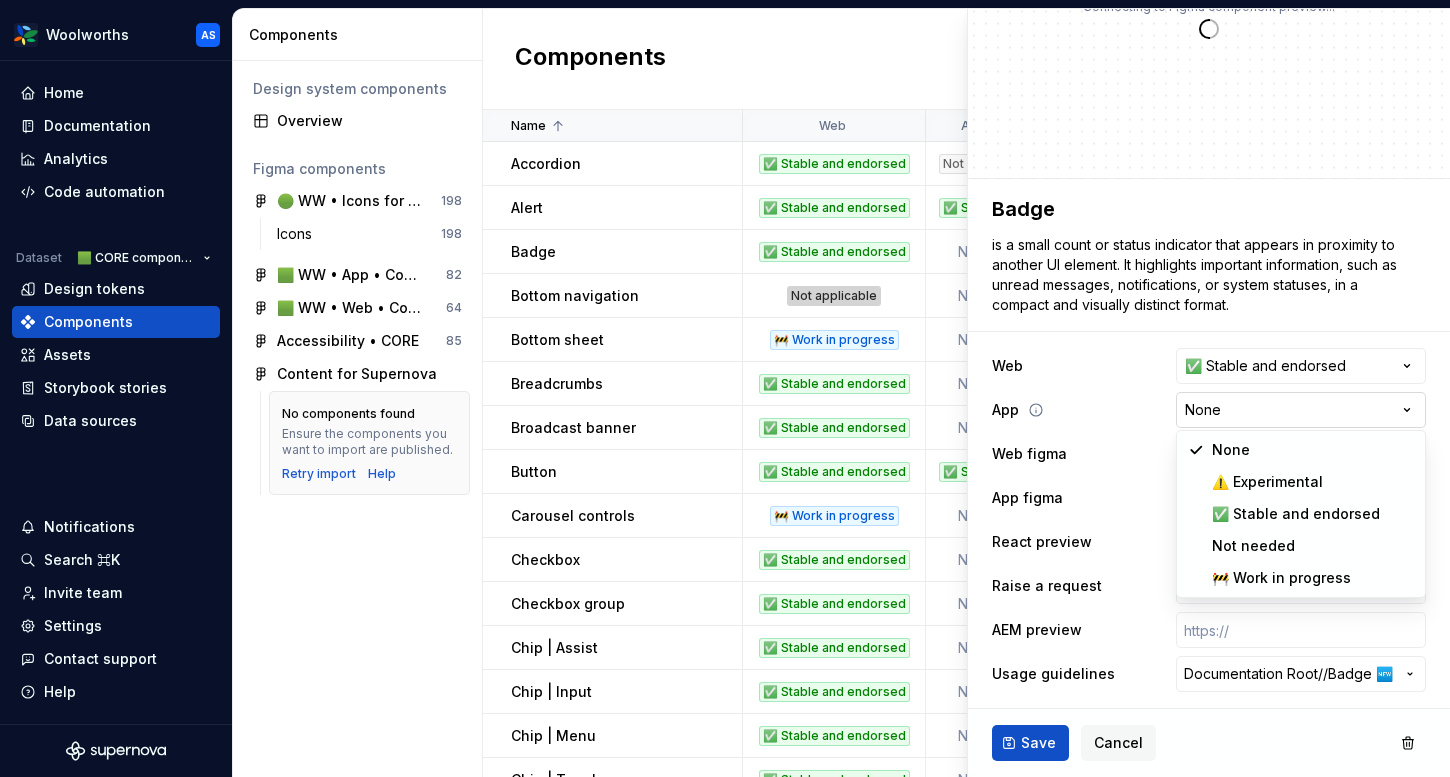 type on "*" 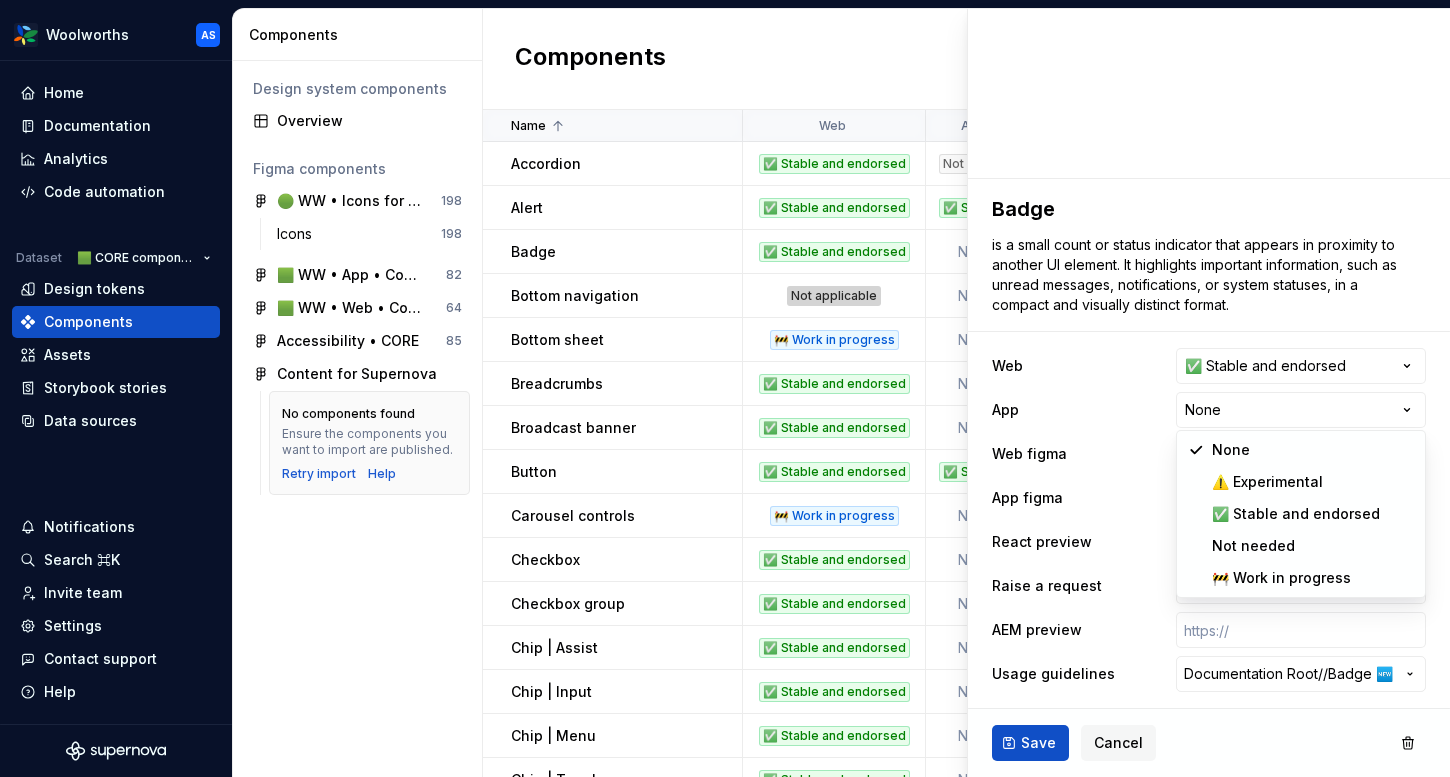 select on "**********" 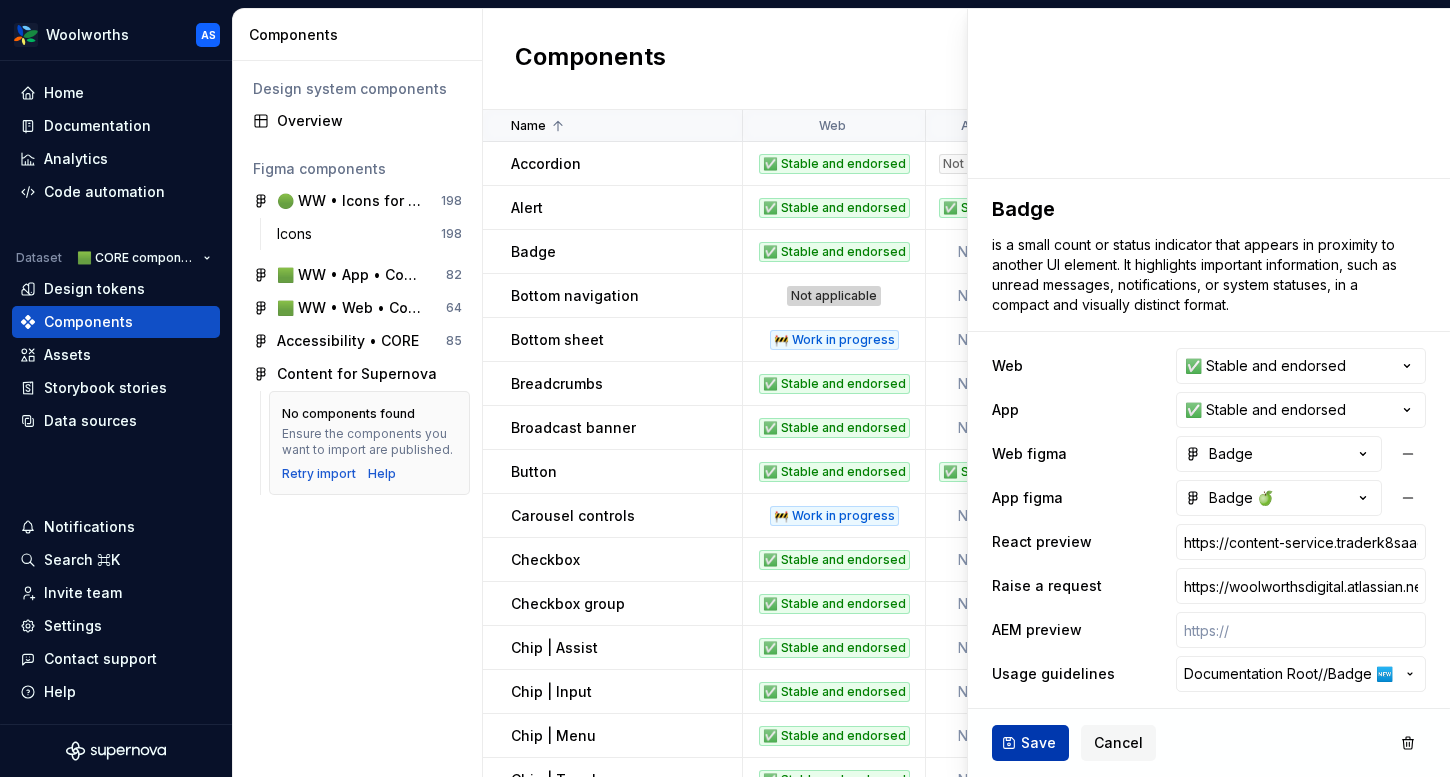 click on "Save" at bounding box center (1038, 743) 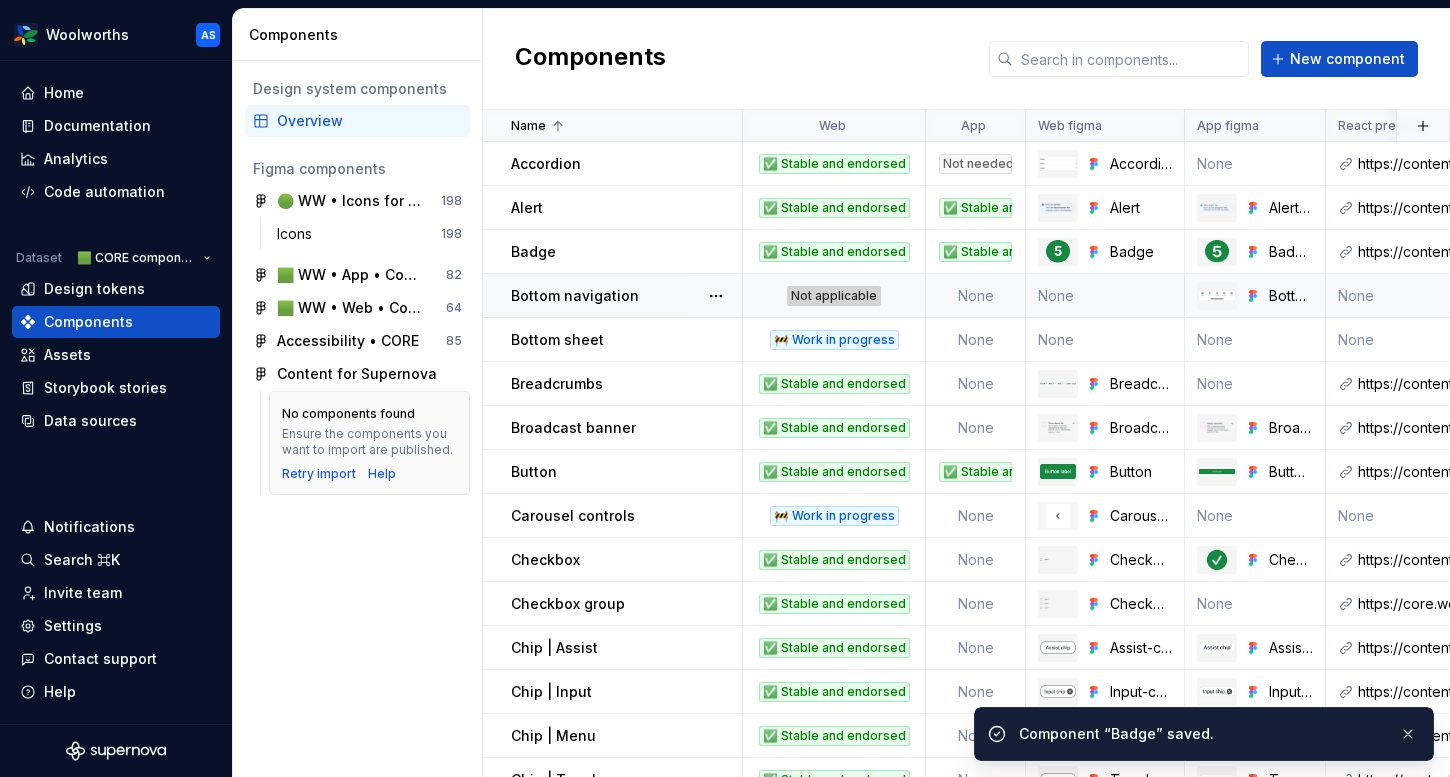 click on "None" at bounding box center [976, 296] 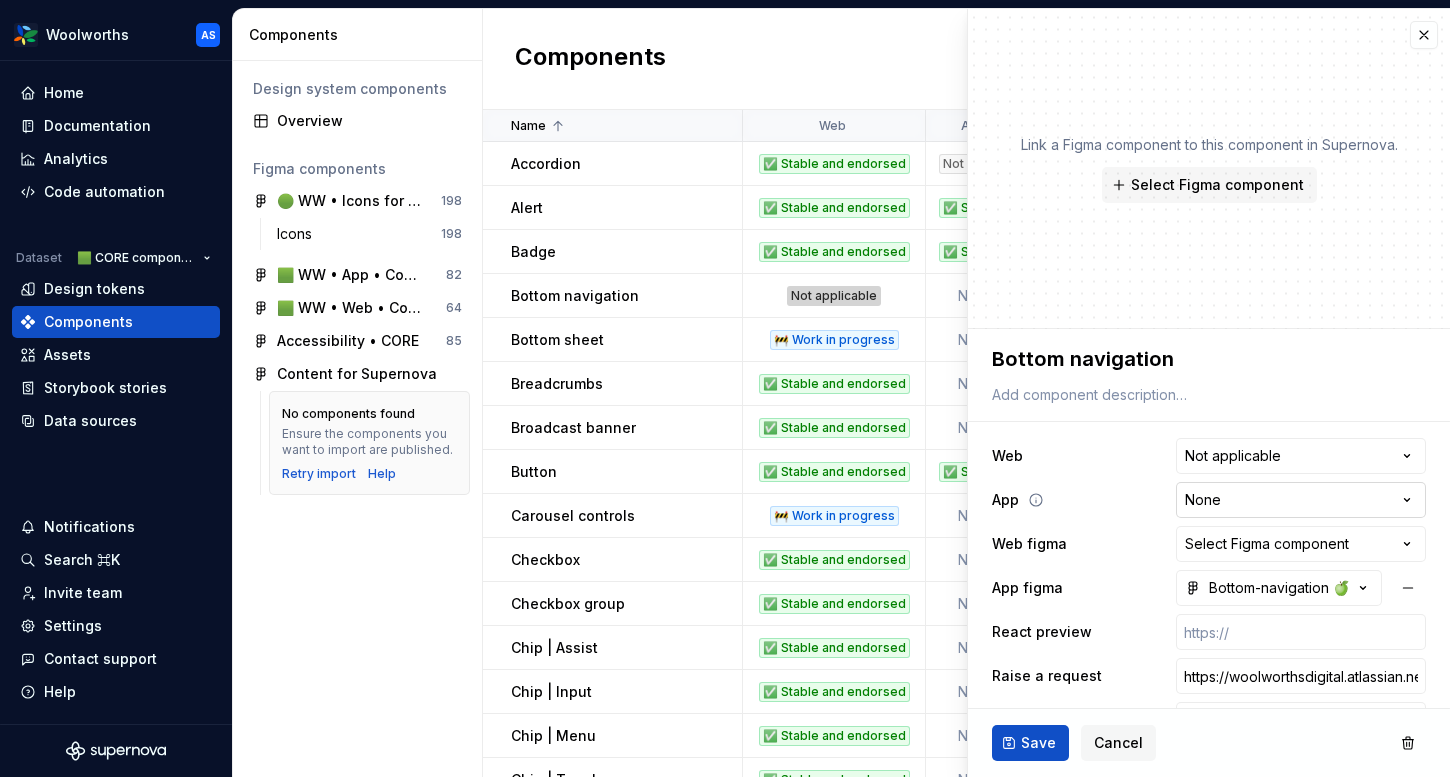 click on "Woolworths AS Home Documentation Analytics Code automation Dataset 🟩 CORE components Design tokens Components Assets Storybook stories Data sources Notifications Search ⌘K Invite team Settings Contact support Help Components Design system components Overview Figma components 🟢 WW • Icons for Woolworths (CORE) 198 Icons 198 🟩 WW • App • Component Library for Woolworths (CORE) 82 🟩 WW • Web • Component Library for Woolworths (CORE) 64 Accessibility • CORE 85 Content for Supernova No components found Ensure the components you want to import are published. Retry import Help Components New component Name Web App Web figma App figma React preview Raise a request AEM preview Usage guidelines Description Last updated Accordion ✅ Stable and endorsed Not needed Accordion None https://content-service.traderk8saae.prod.wx-d.net/component-library/index.html?path=/story/core-accordion--default https://woolworthsdigital.atlassian.net/wiki/spaces/WoolworthsX/pages/27328053275/Component+Requests /" at bounding box center [725, 388] 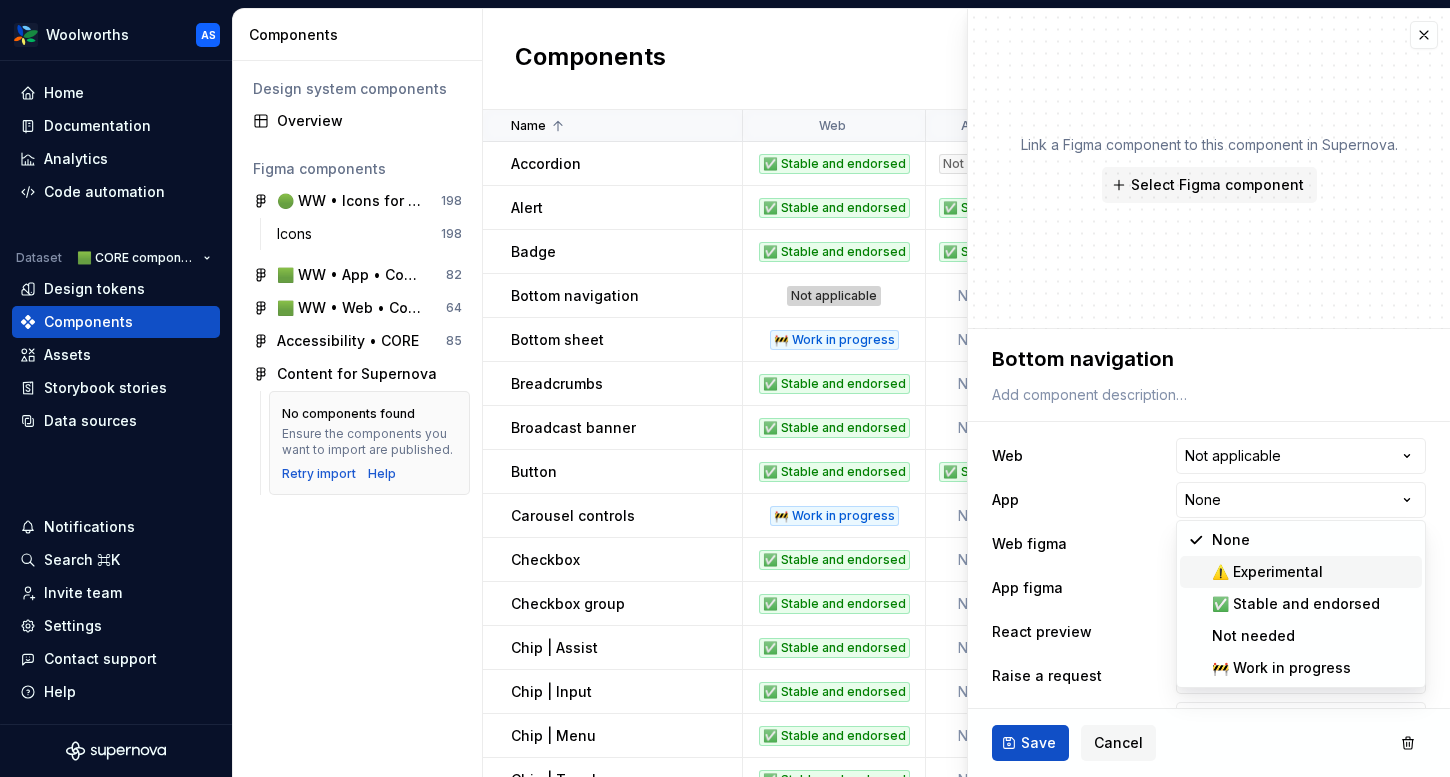 type on "*" 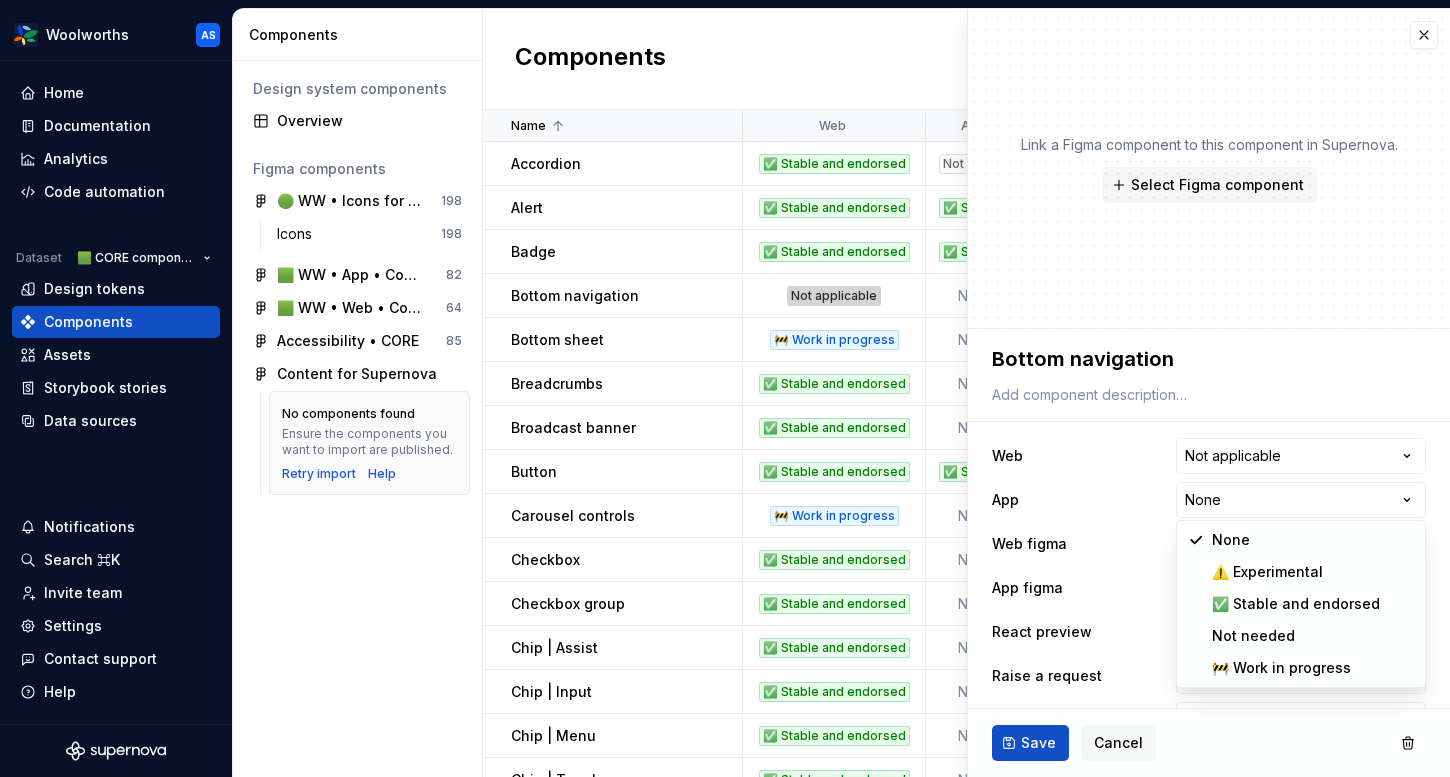 select on "**********" 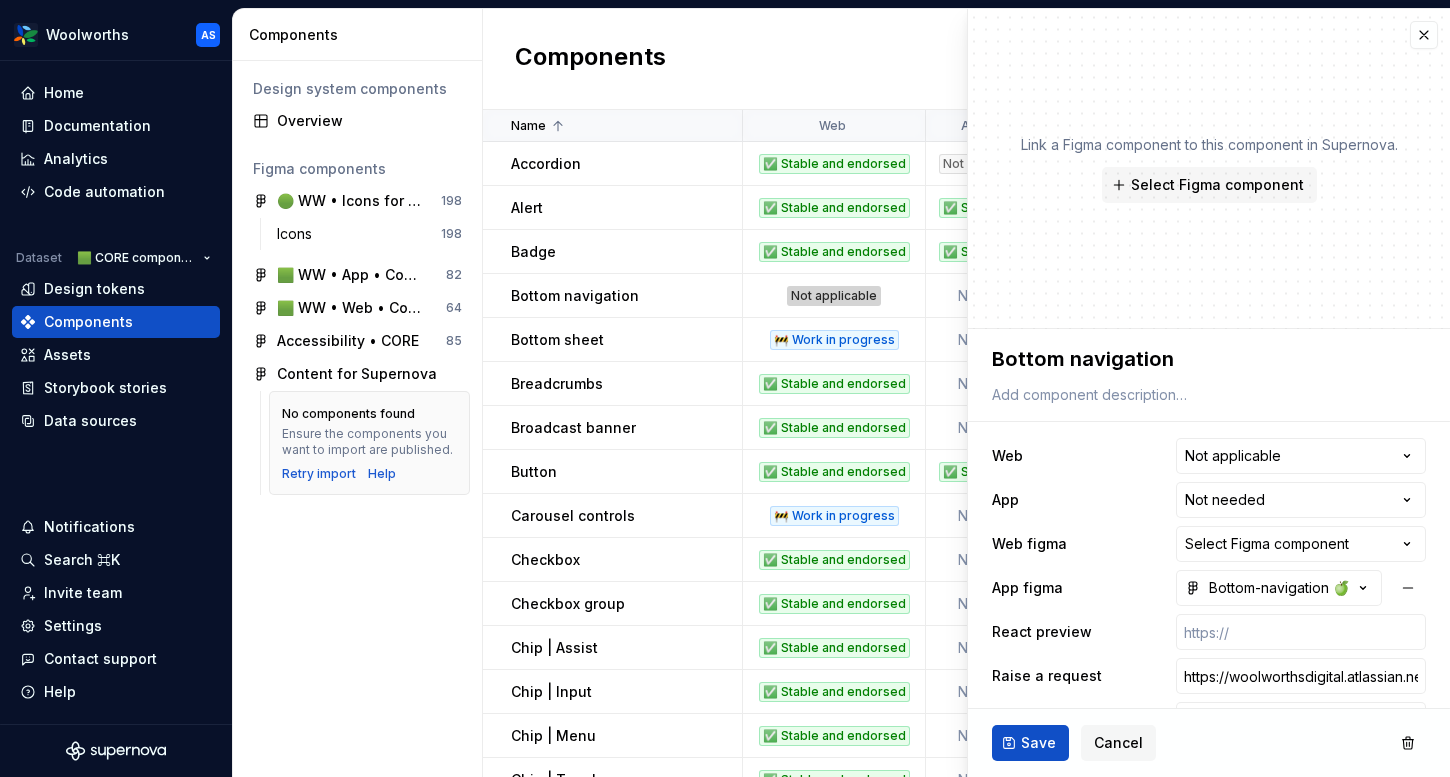 type on "*" 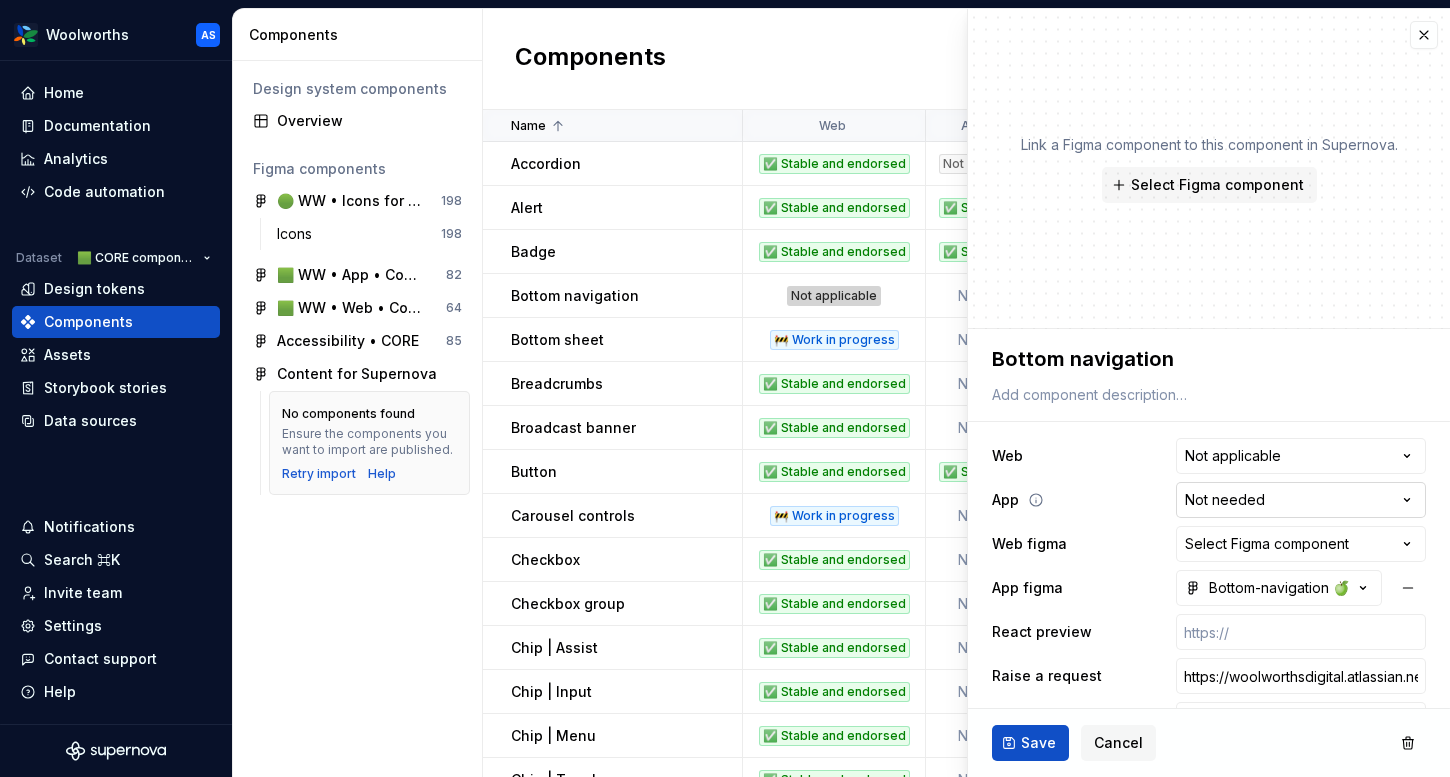 click on "Woolworths AS Home Documentation Analytics Code automation Dataset 🟩 CORE components Design tokens Components Assets Storybook stories Data sources Notifications Search ⌘K Invite team Settings Contact support Help Components Design system components Overview Figma components 🟢 WW • Icons for Woolworths (CORE) 198 Icons 198 🟩 WW • App • Component Library for Woolworths (CORE) 82 🟩 WW • Web • Component Library for Woolworths (CORE) 64 Accessibility • CORE 85 Content for Supernova No components found Ensure the components you want to import are published. Retry import Help Components New component Name Web App Web figma App figma React preview Raise a request AEM preview Usage guidelines Description Last updated Accordion ✅ Stable and endorsed Not needed Accordion None https://content-service.traderk8saae.prod.wx-d.net/component-library/index.html?path=/story/core-accordion--default https://woolworthsdigital.atlassian.net/wiki/spaces/WoolworthsX/pages/27328053275/Component+Requests /" at bounding box center (725, 388) 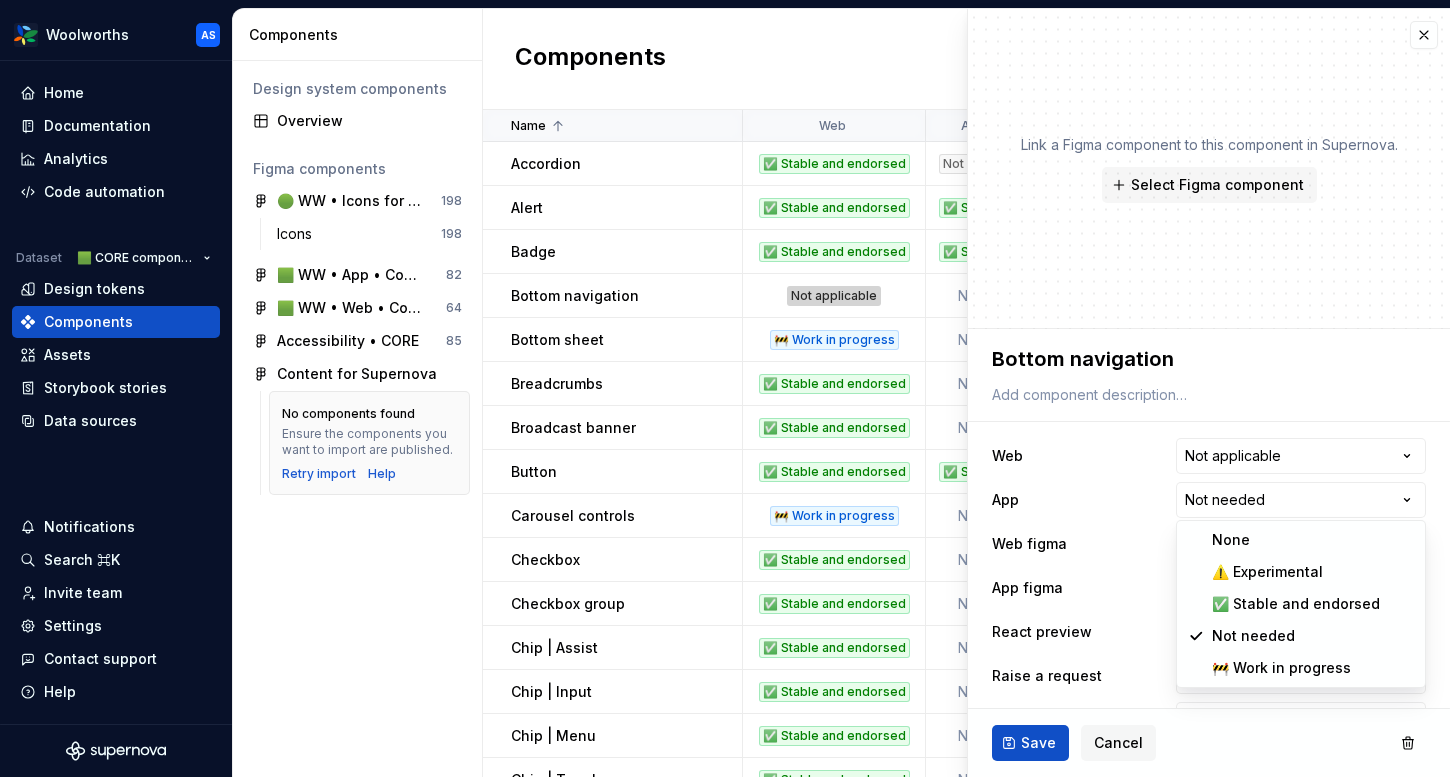 select on "**********" 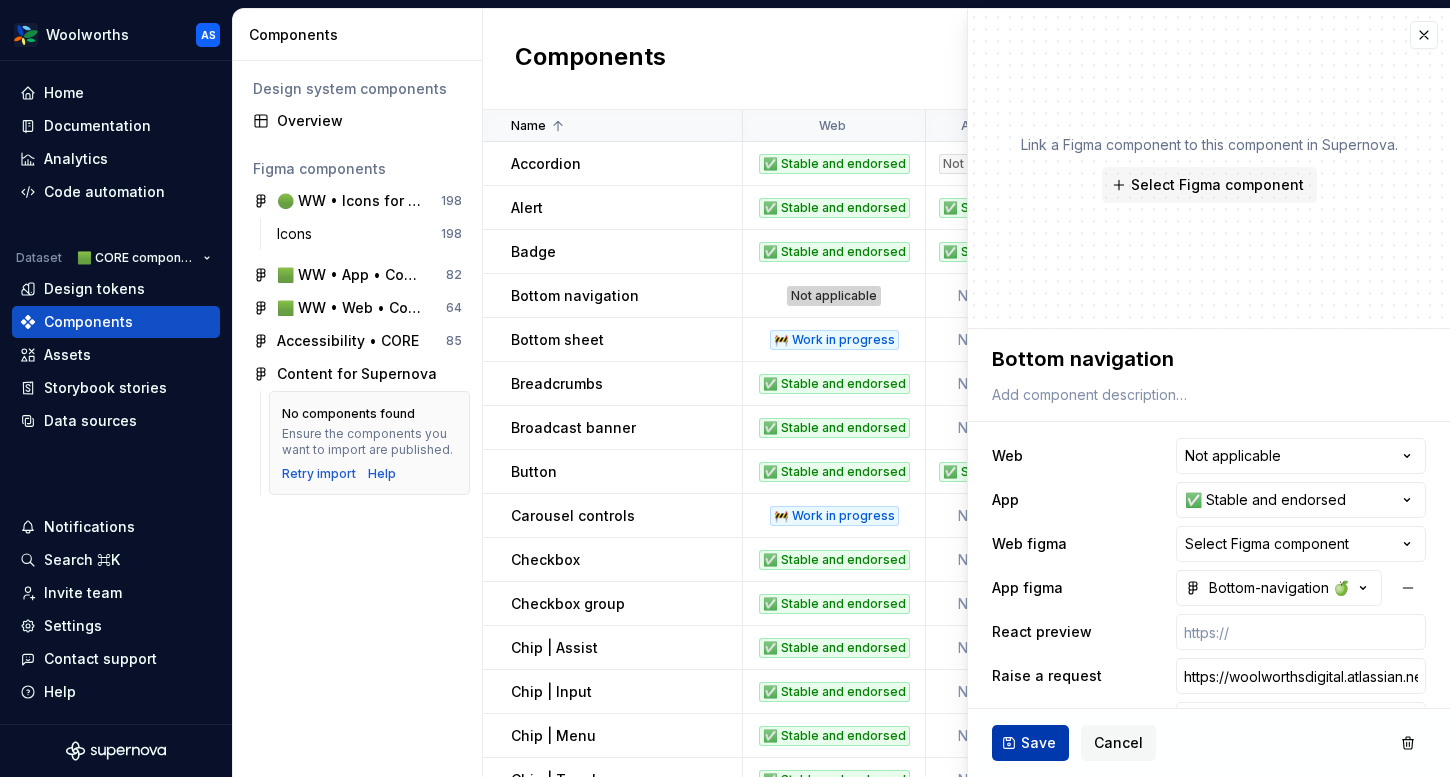click on "Save" at bounding box center [1038, 743] 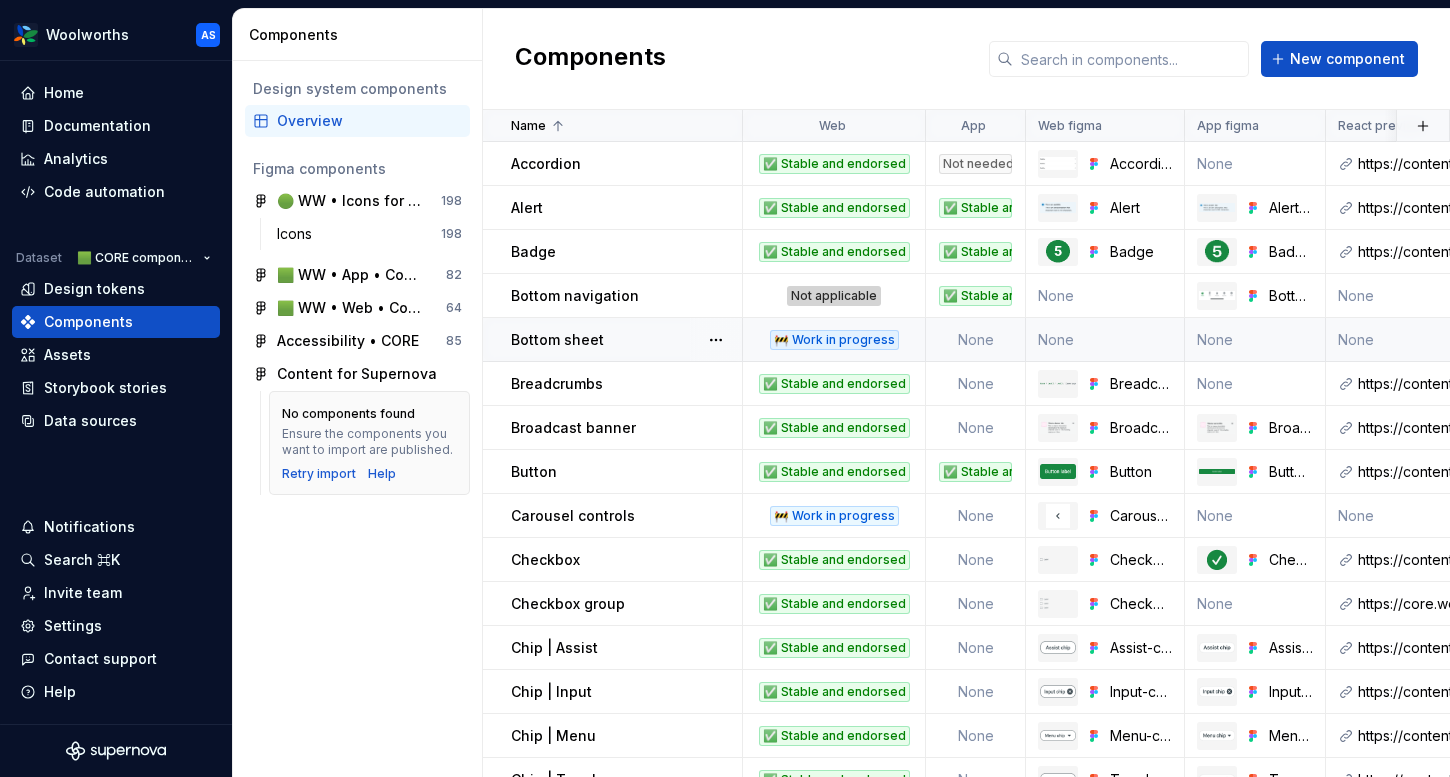 click on "Bottom sheet" at bounding box center [626, 340] 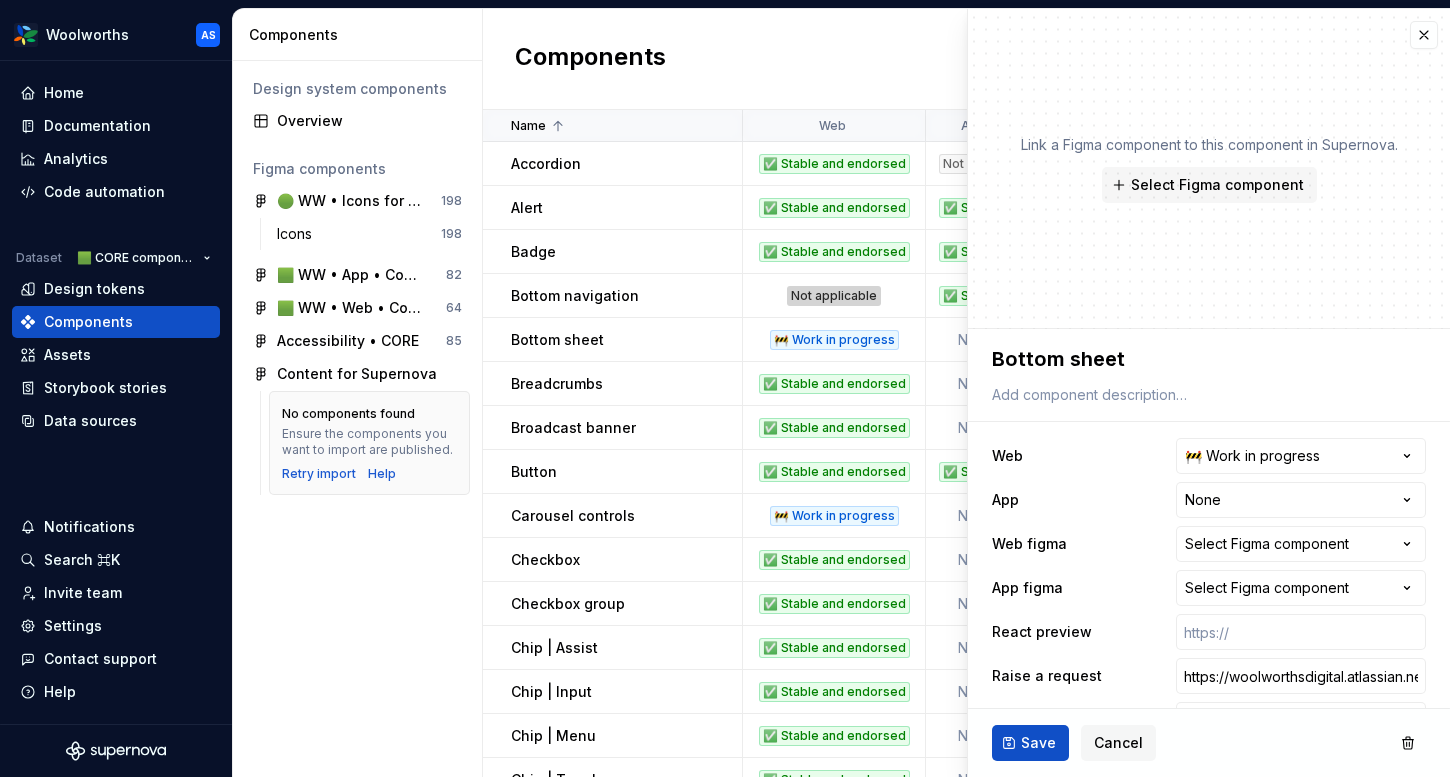 scroll, scrollTop: 90, scrollLeft: 0, axis: vertical 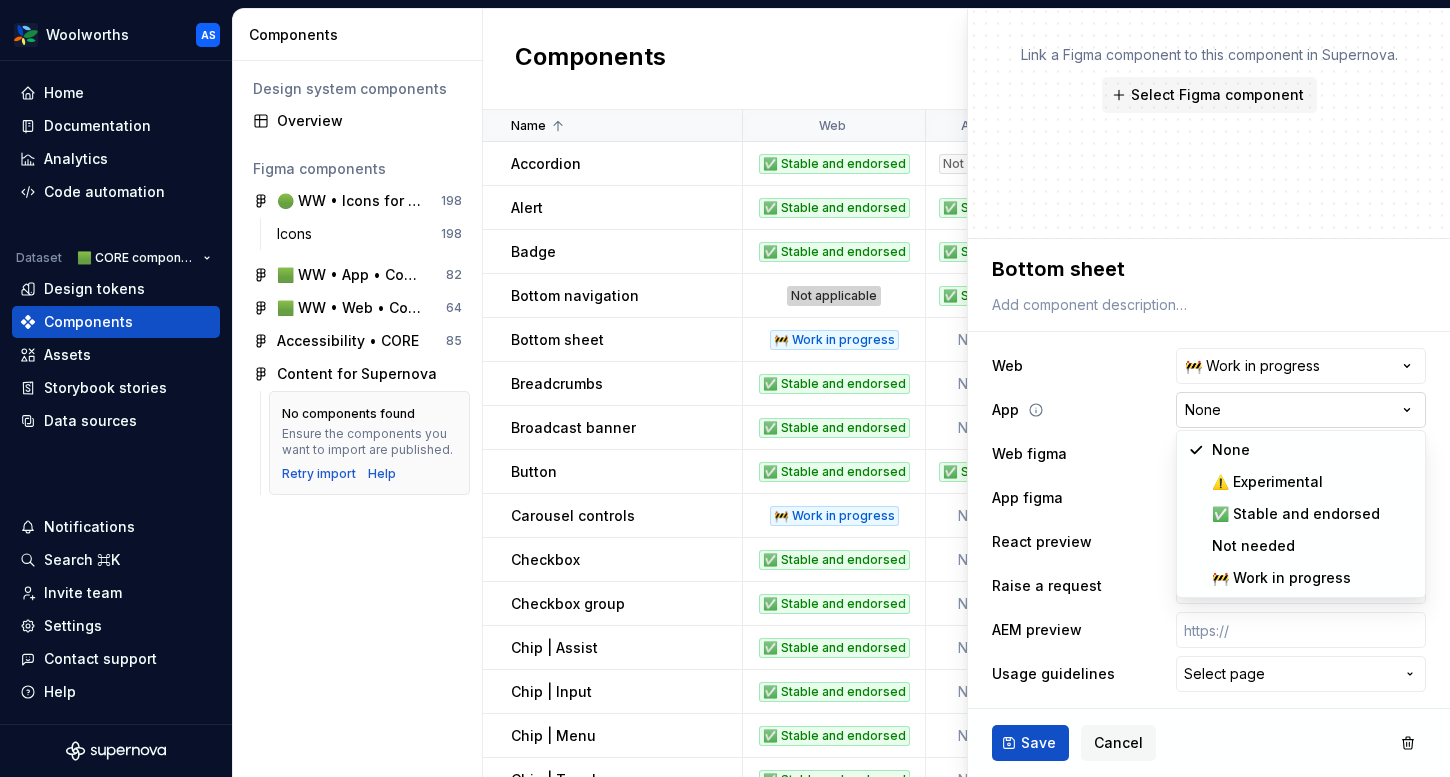 click on "Woolworths AS Home Documentation Analytics Code automation Dataset 🟩 CORE components Design tokens Components Assets Storybook stories Data sources Notifications Search ⌘K Invite team Settings Contact support Help Components Design system components Overview Figma components 🟢 WW • Icons for Woolworths (CORE) 198 Icons 198 🟩 WW • App • Component Library for Woolworths (CORE) 82 🟩 WW • Web • Component Library for Woolworths (CORE) 64 Accessibility • CORE 85 Content for Supernova No components found Ensure the components you want to import are published. Retry import Help Components New component Name Web App Web figma App figma React preview Raise a request AEM preview Usage guidelines Description Last updated Accordion ✅ Stable and endorsed Not needed Accordion None https://content-service.traderk8saae.prod.wx-d.net/component-library/index.html?path=/story/core-accordion--default https://woolworthsdigital.atlassian.net/wiki/spaces/WoolworthsX/pages/27328053275/Component+Requests /" at bounding box center [725, 388] 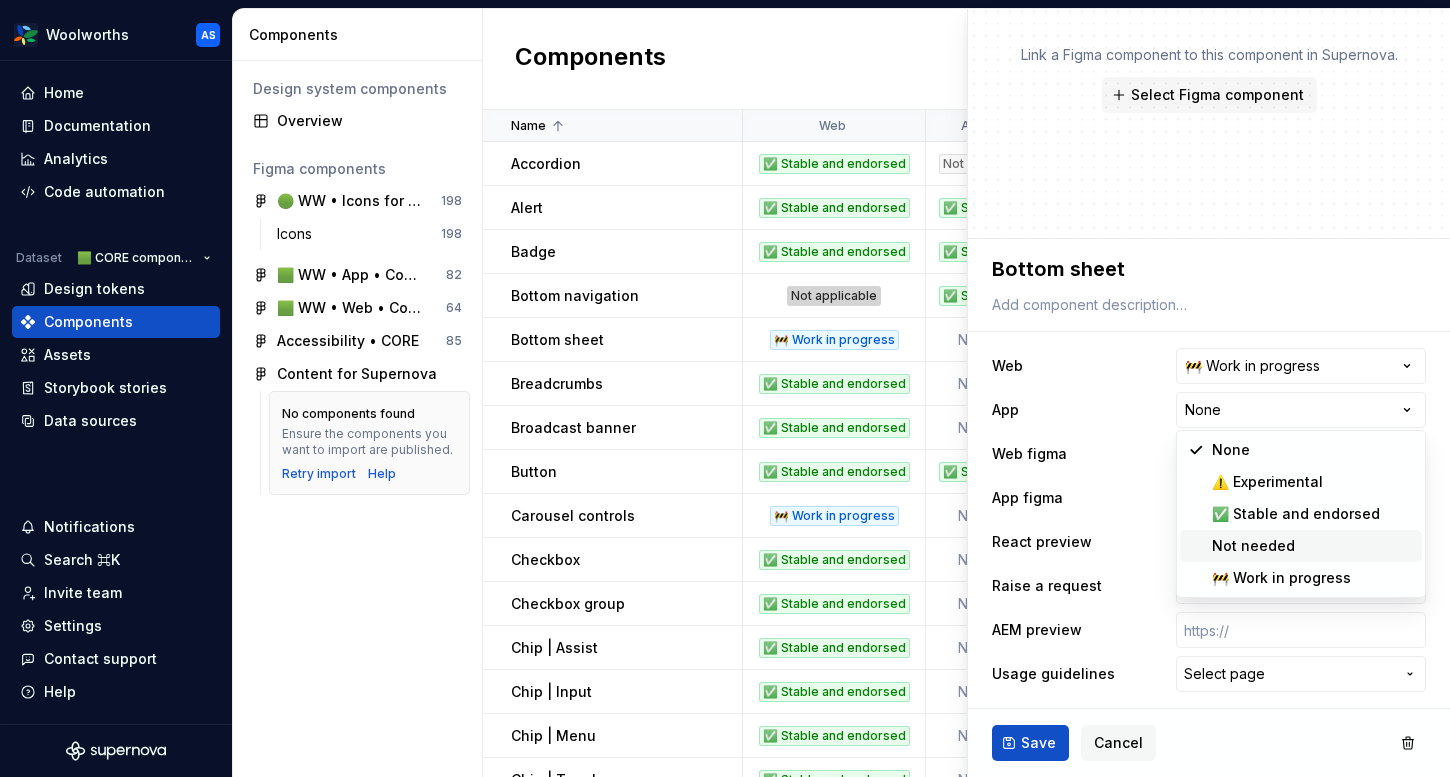 type on "*" 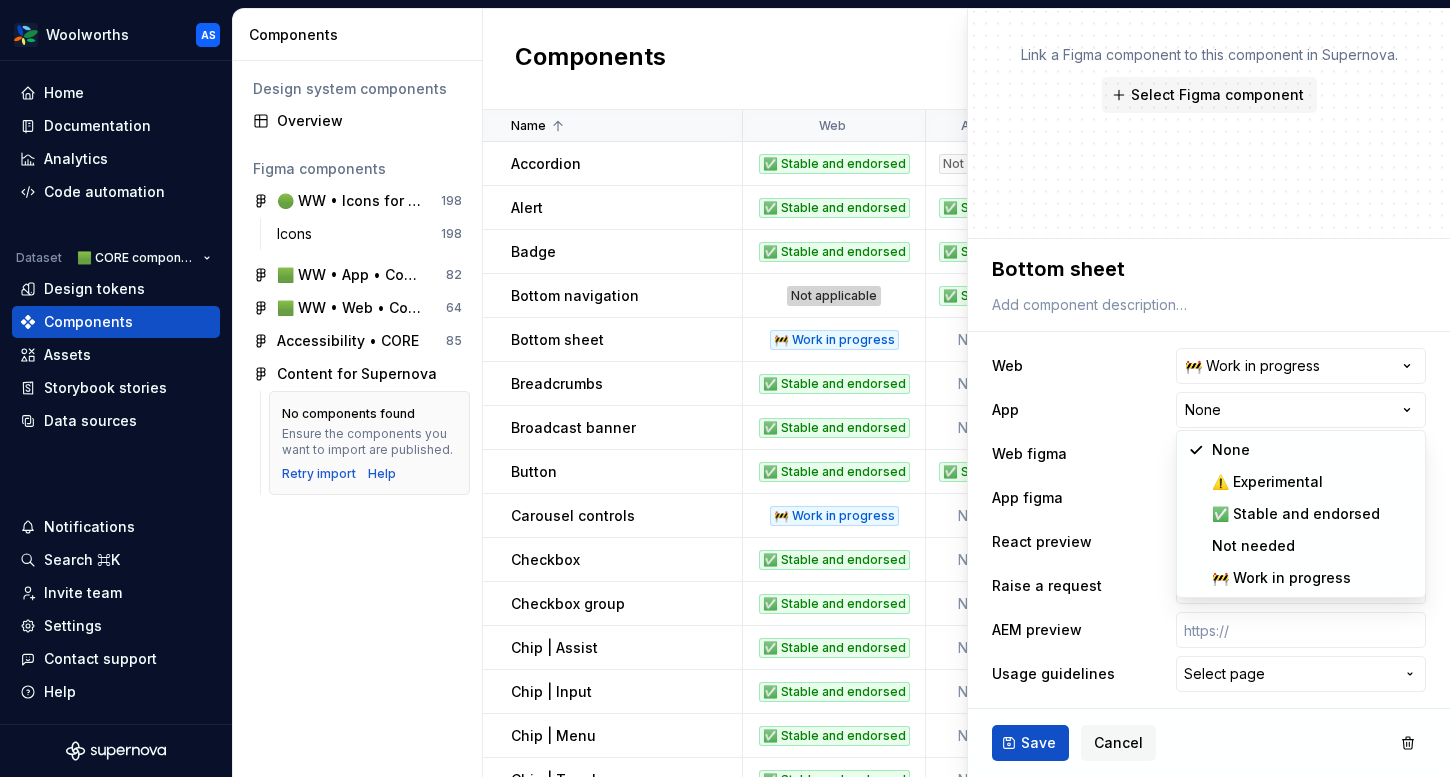 select on "**********" 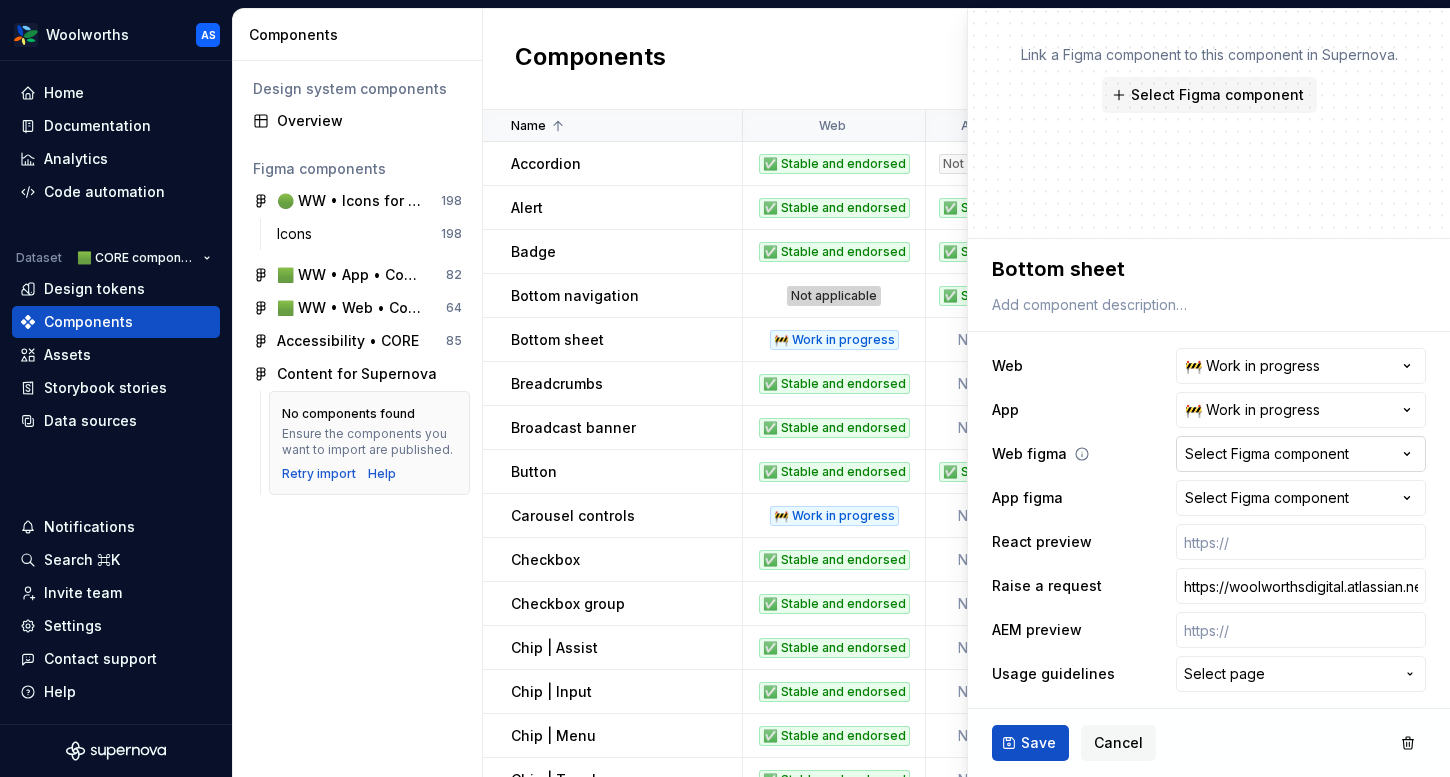 click on "Select Figma component" at bounding box center (1301, 454) 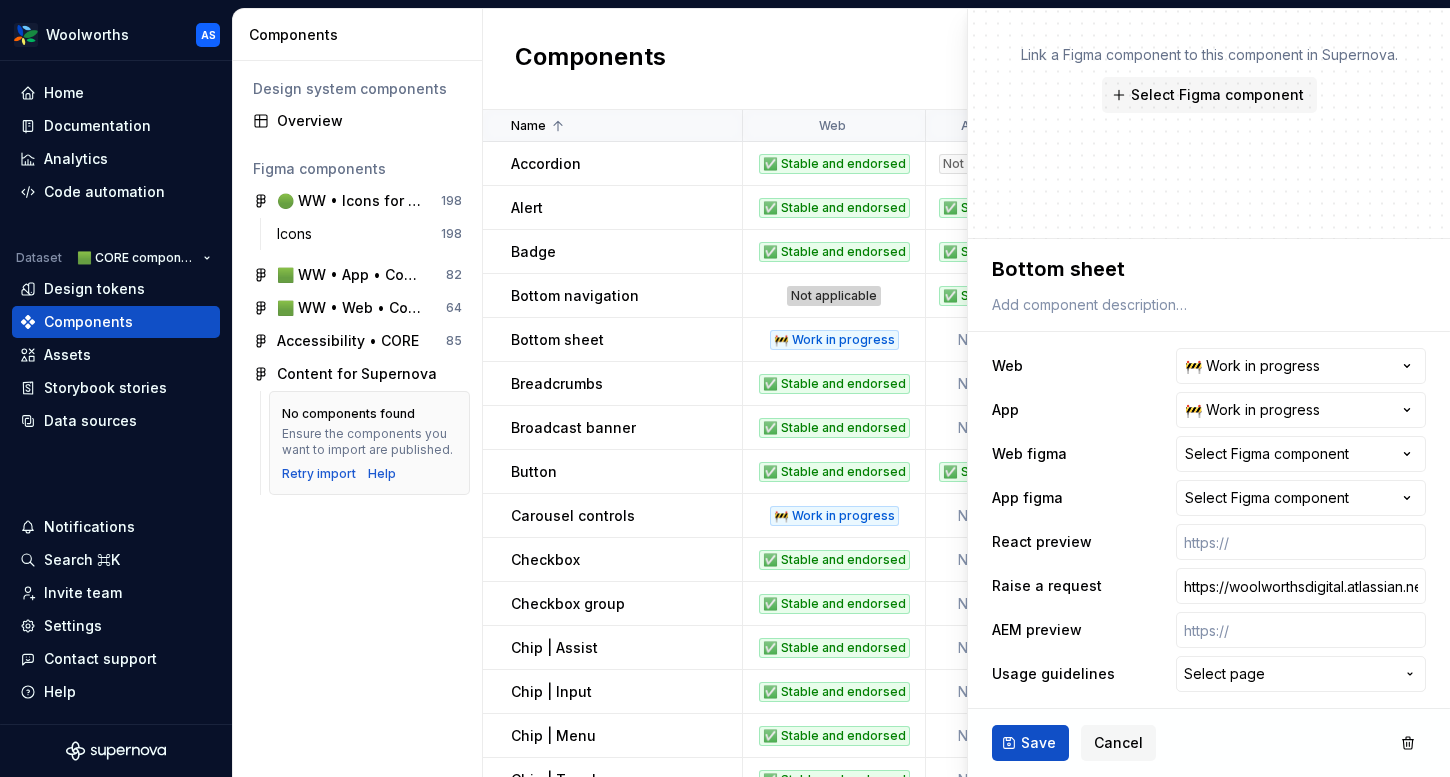 type on "*" 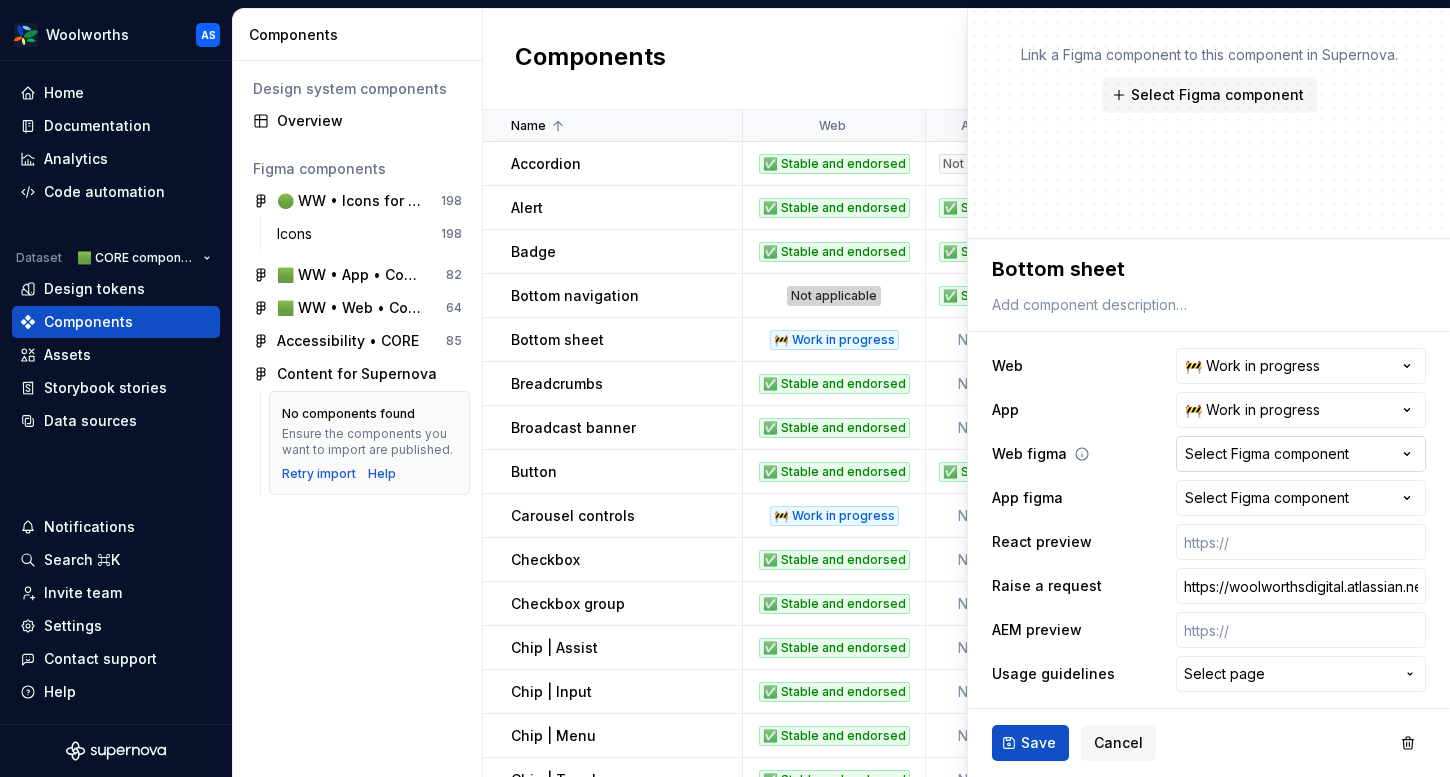 click on "Select Figma component" at bounding box center [1301, 454] 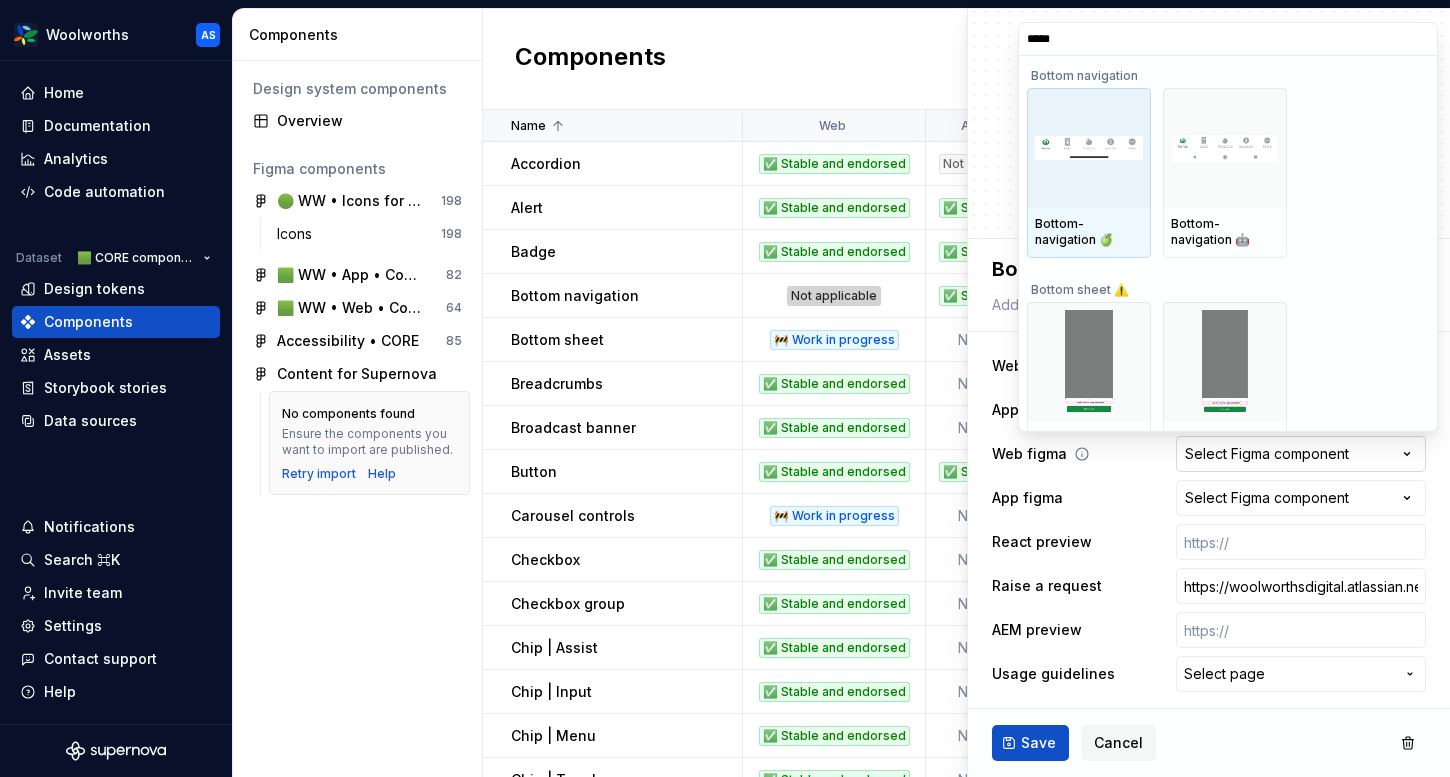 type on "******" 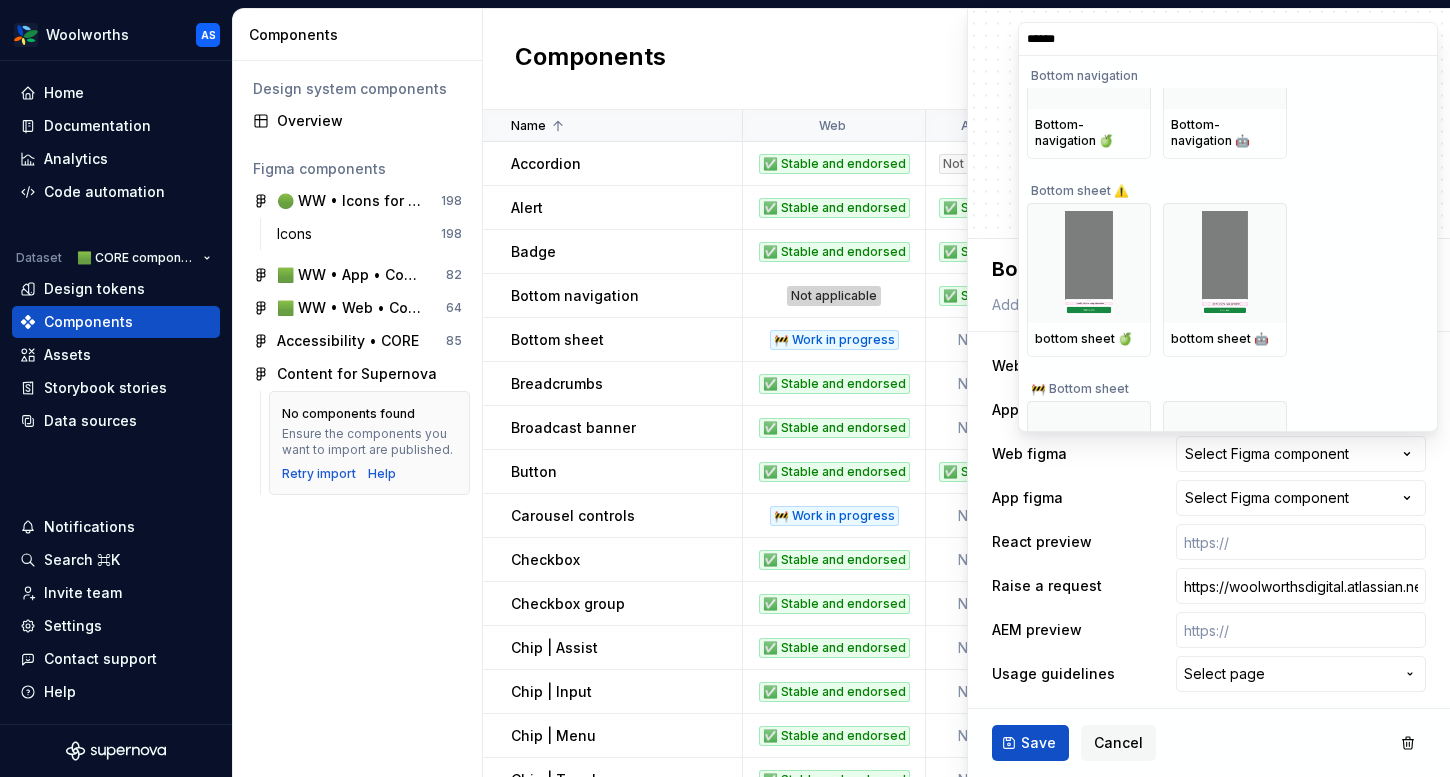 scroll, scrollTop: 65, scrollLeft: 0, axis: vertical 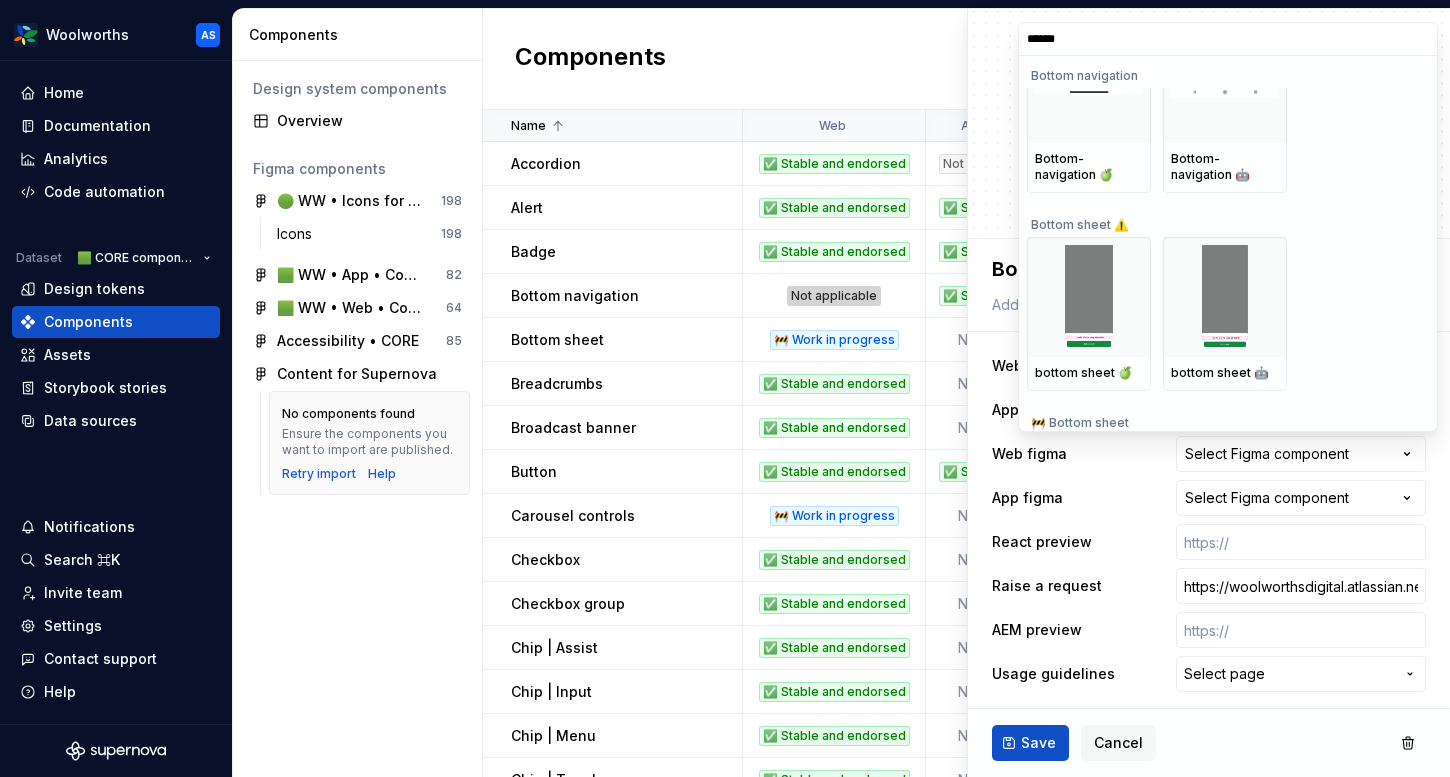 click on "******" at bounding box center [1228, 39] 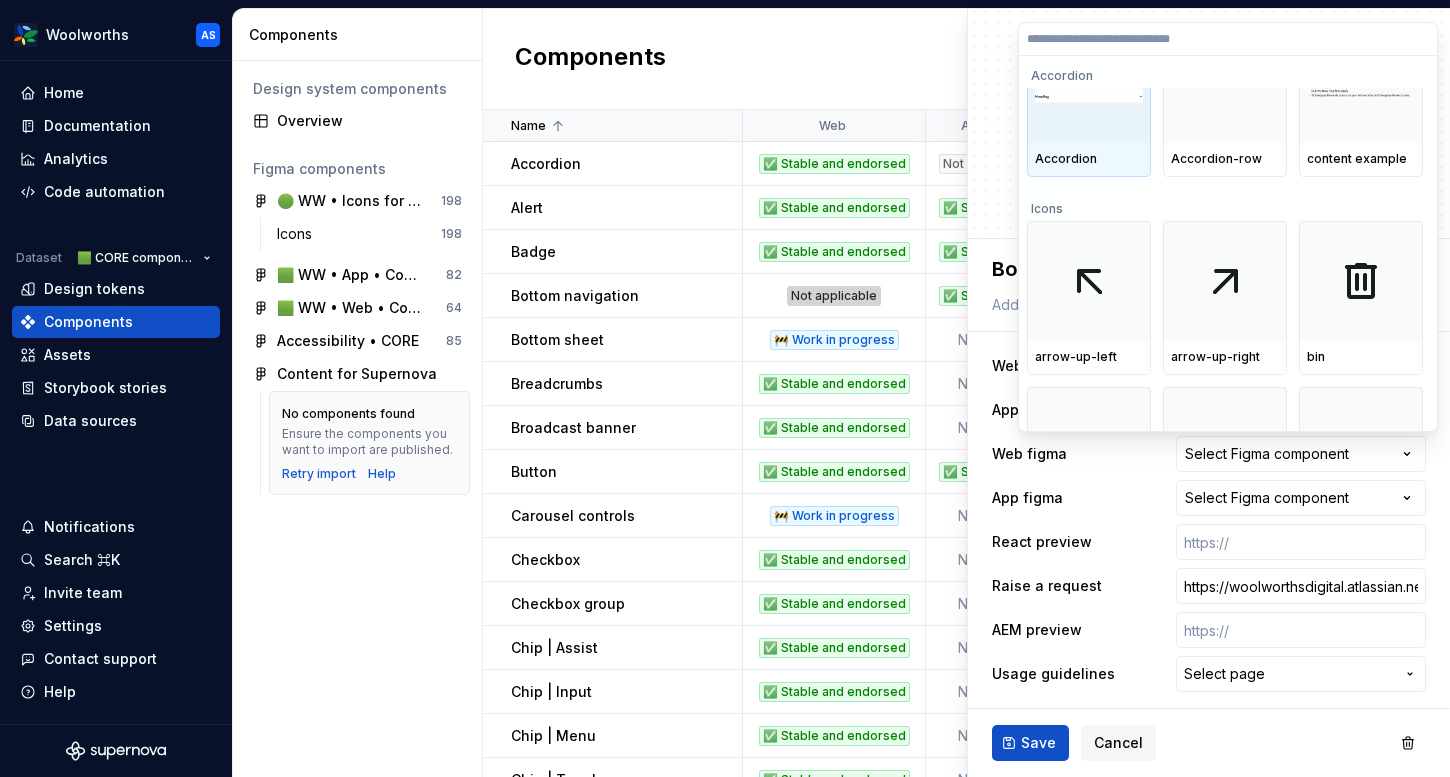 scroll, scrollTop: 0, scrollLeft: 0, axis: both 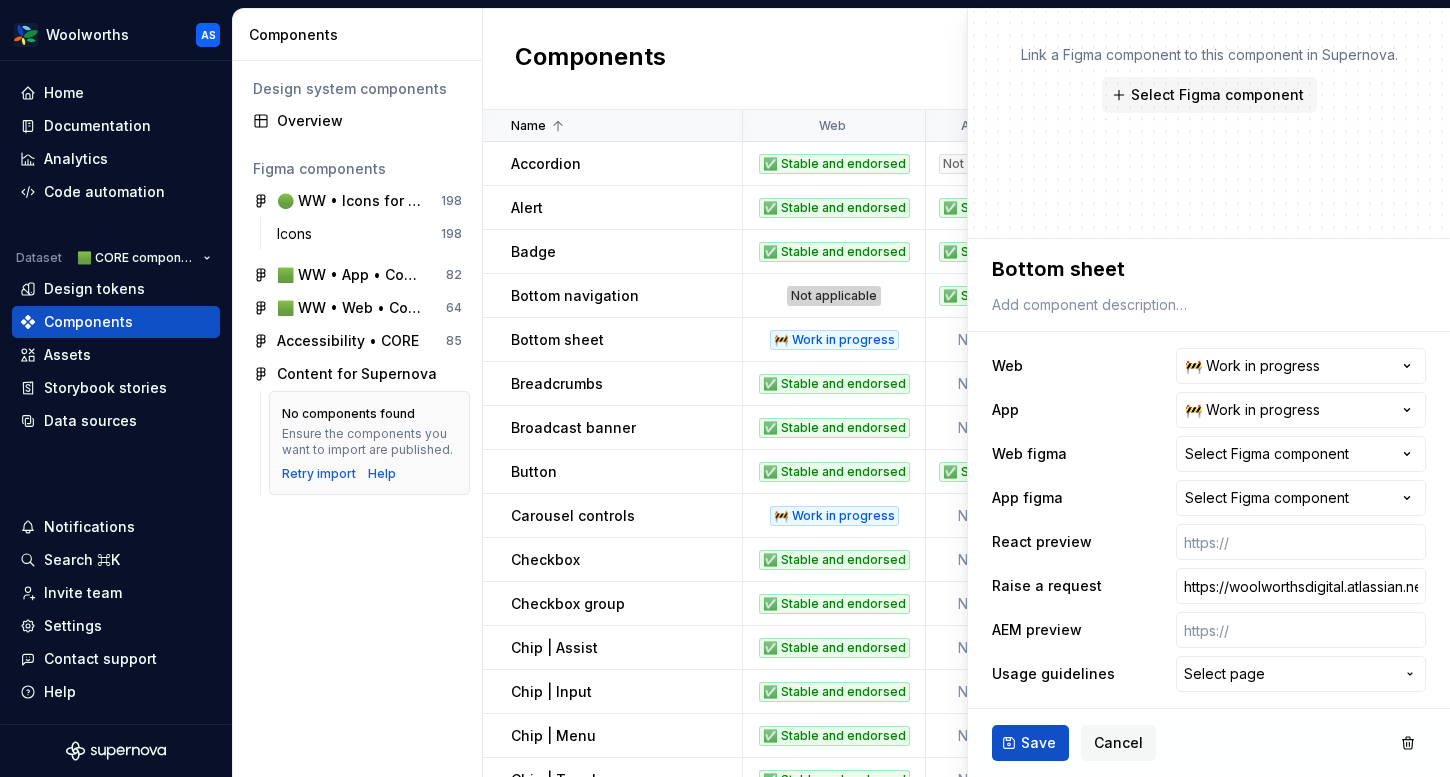 click on "Woolworths AS Home Documentation Analytics Code automation Dataset 🟩 CORE components Design tokens Components Assets Storybook stories Data sources Notifications Search ⌘K Invite team Settings Contact support Help Components Design system components Overview Figma components 🟢 WW • Icons for Woolworths (CORE) 198 Icons 198 🟩 WW • App • Component Library for Woolworths (CORE) 82 🟩 WW • Web • Component Library for Woolworths (CORE) 64 Accessibility • CORE 85 Content for Supernova No components found Ensure the components you want to import are published. Retry import Help Components New component Name Web App Web figma App figma React preview Raise a request AEM preview Usage guidelines Description Last updated Accordion ✅ Stable and endorsed Not needed Accordion None https://content-service.traderk8saae.prod.wx-d.net/component-library/index.html?path=/story/core-accordion--default https://woolworthsdigital.atlassian.net/wiki/spaces/WoolworthsX/pages/27328053275/Component+Requests /" at bounding box center (725, 388) 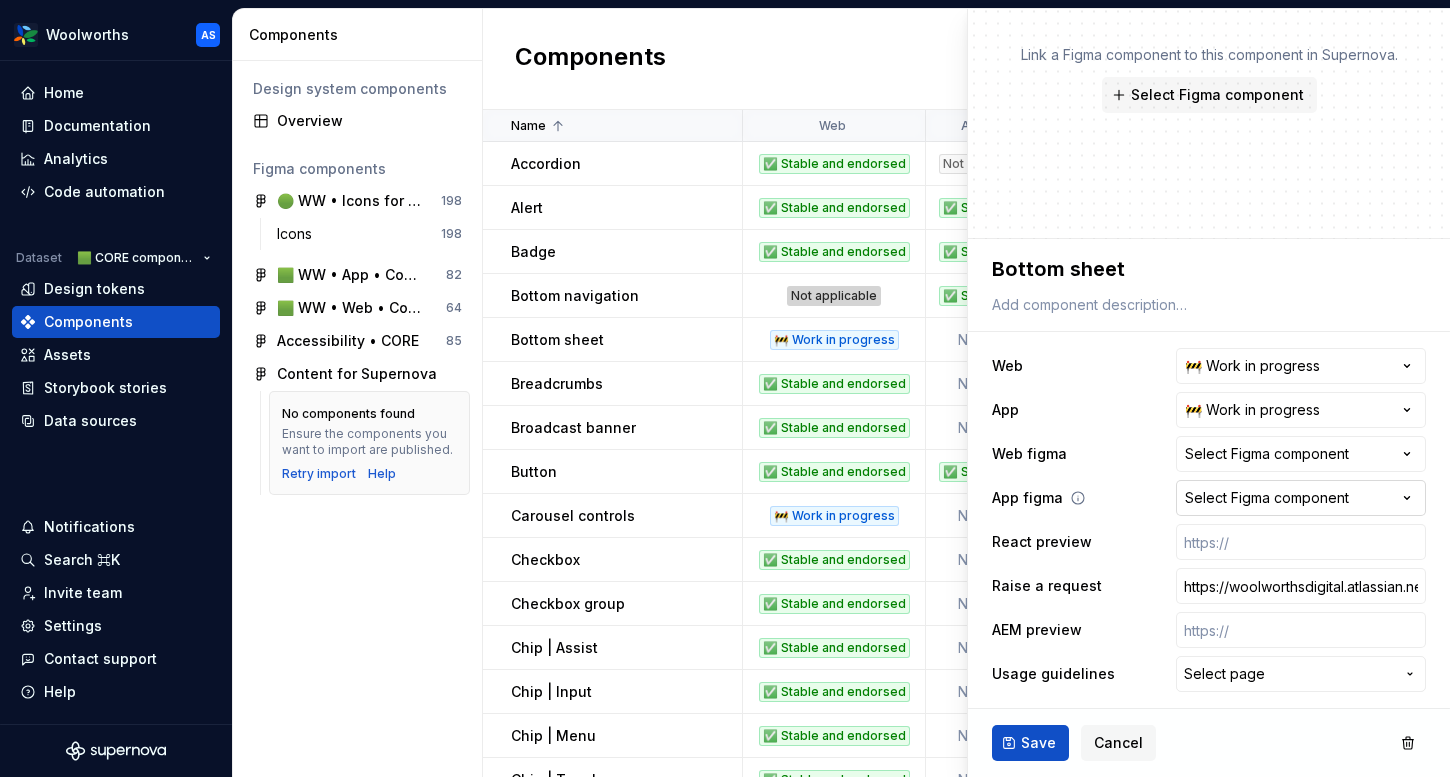 click on "Select Figma component" at bounding box center (1267, 498) 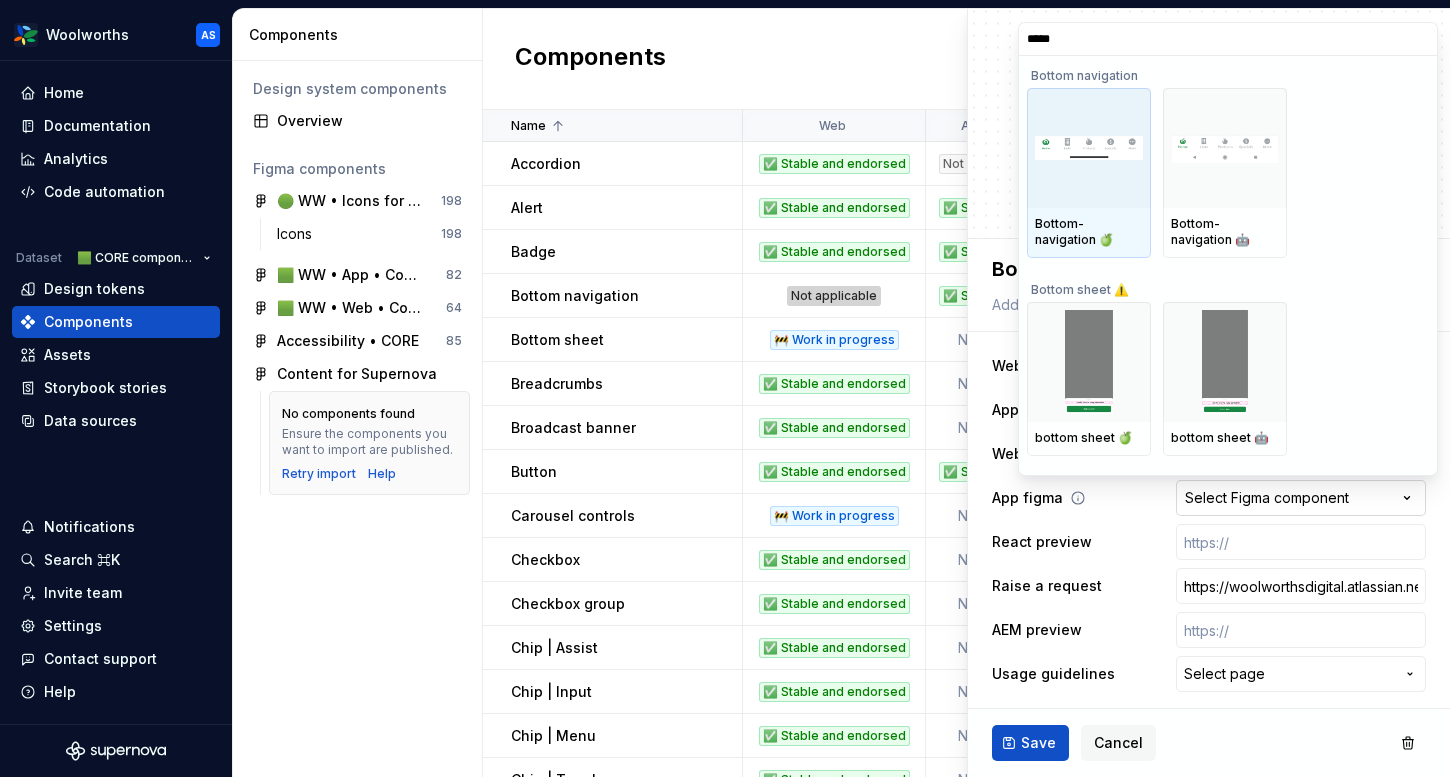 type on "******" 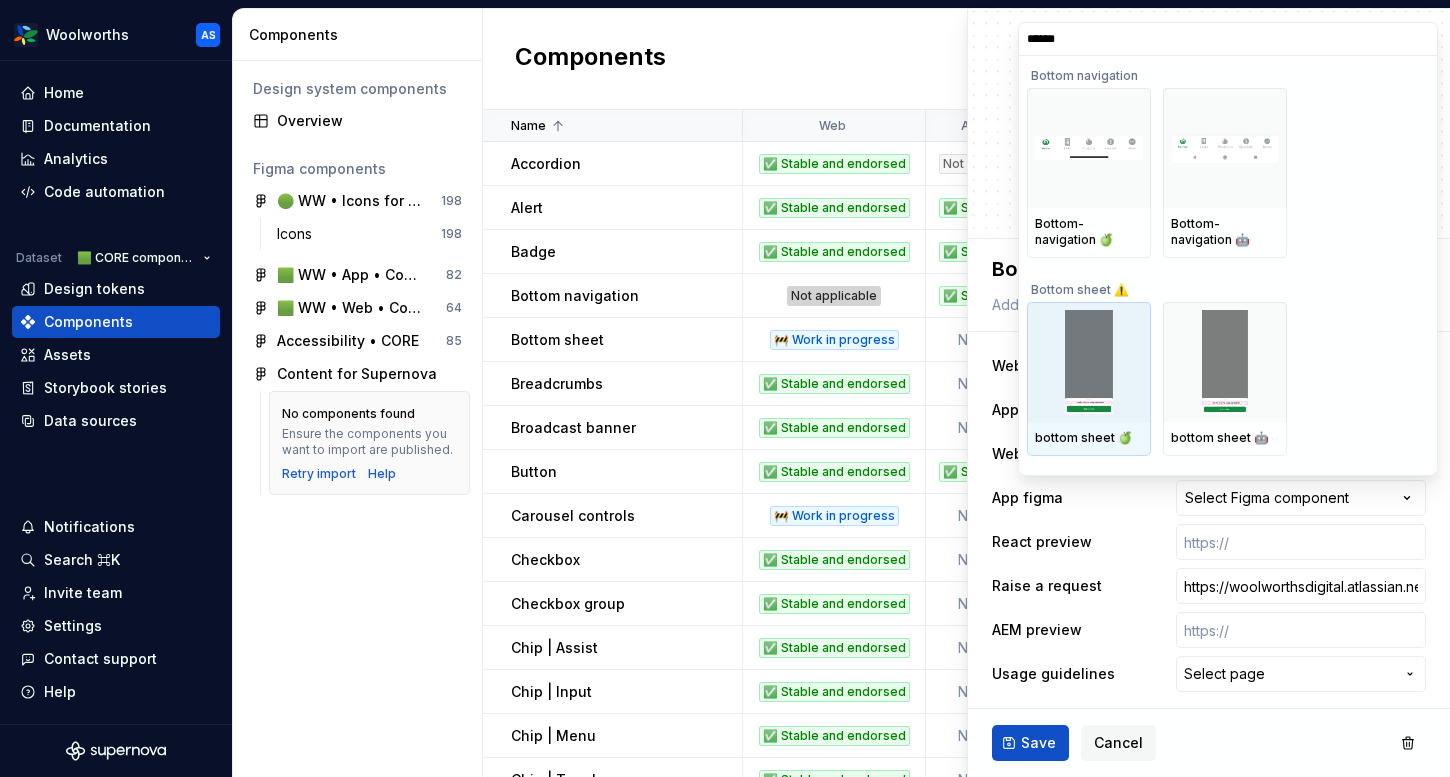 click at bounding box center [1089, 362] 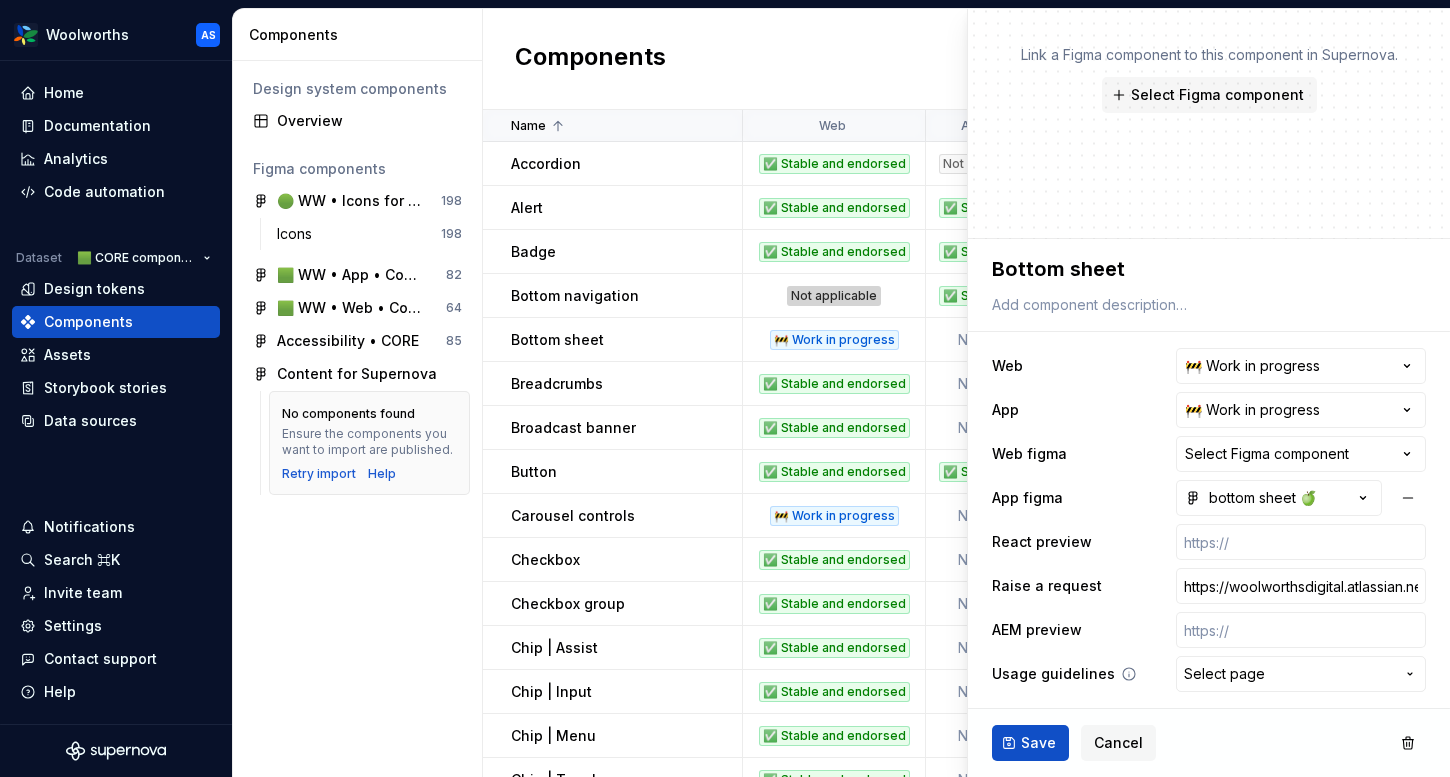 click on "Select page" at bounding box center (1289, 674) 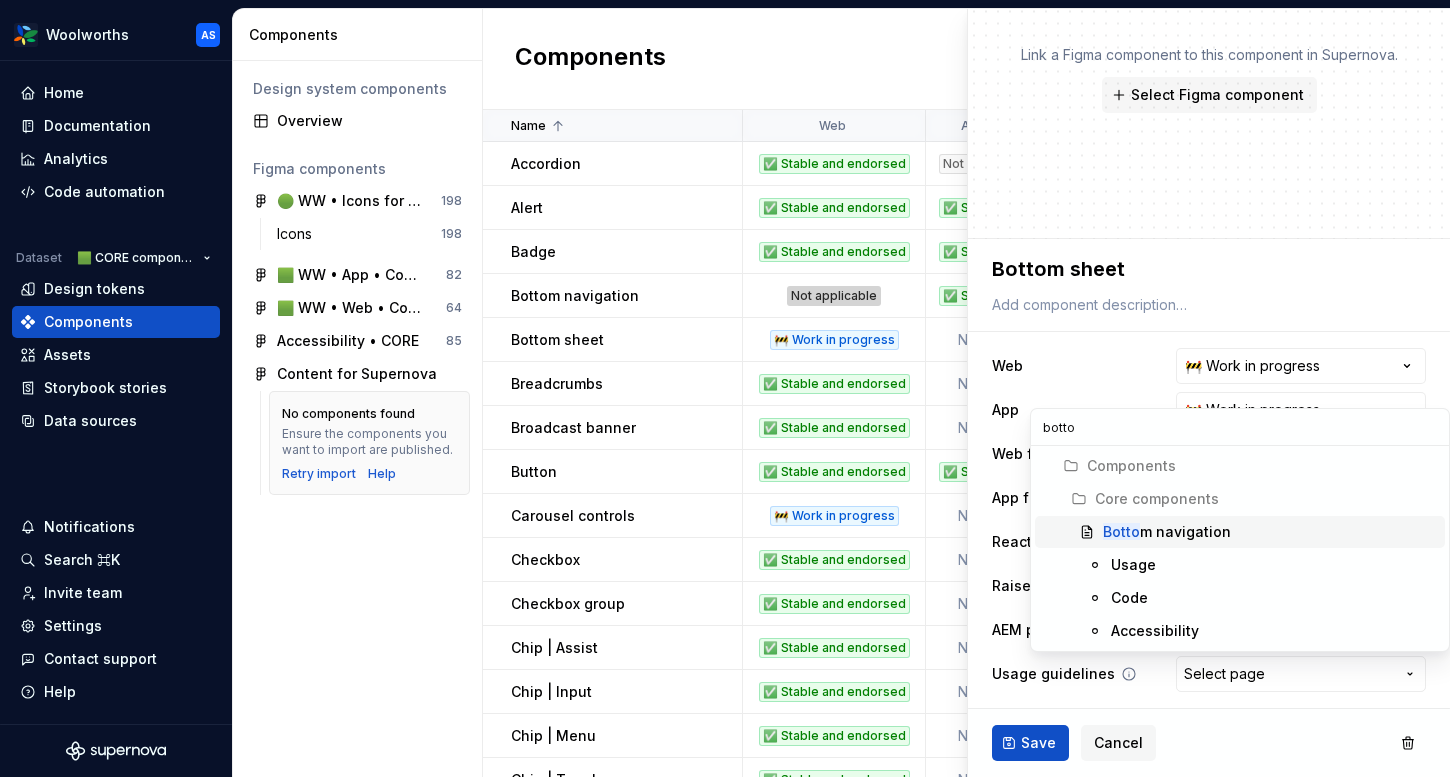 type on "bottom" 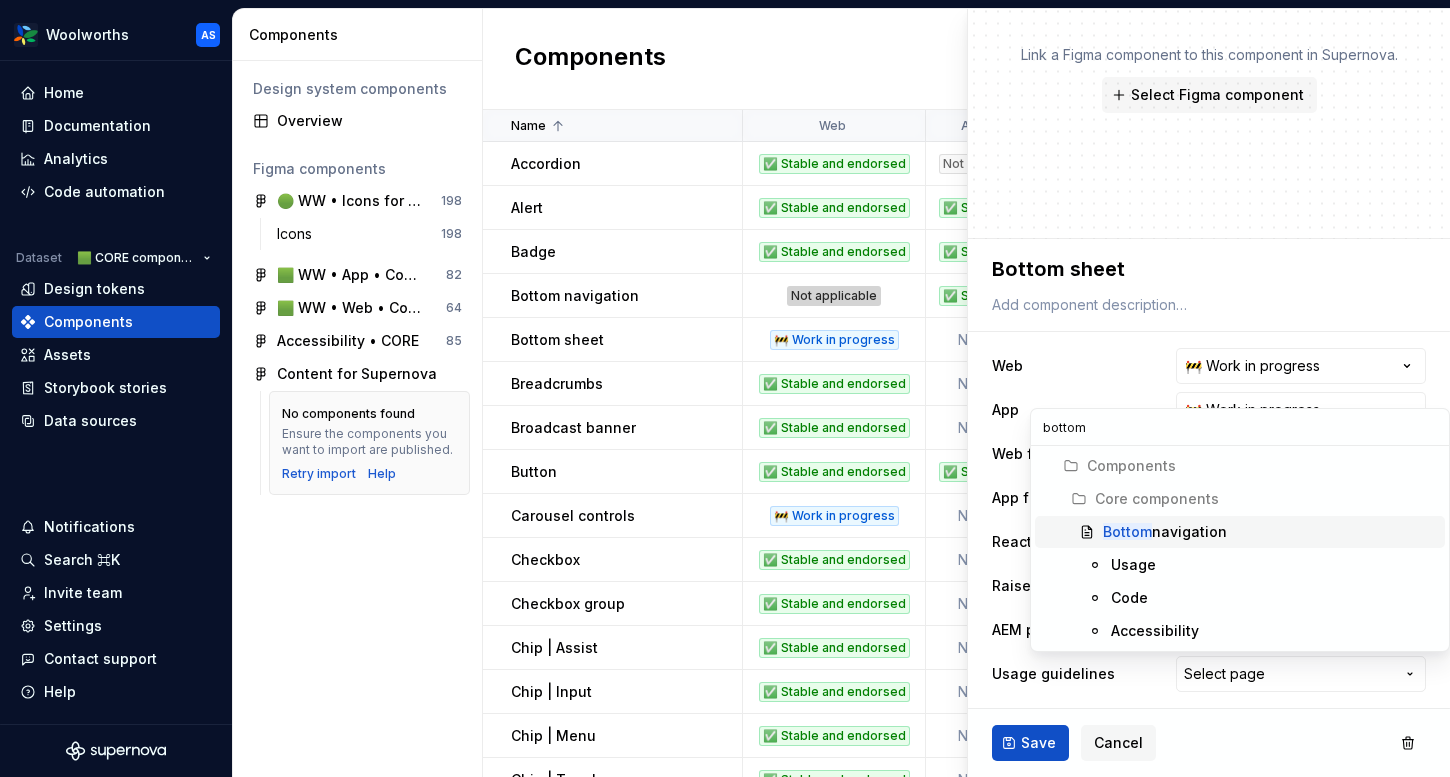 type 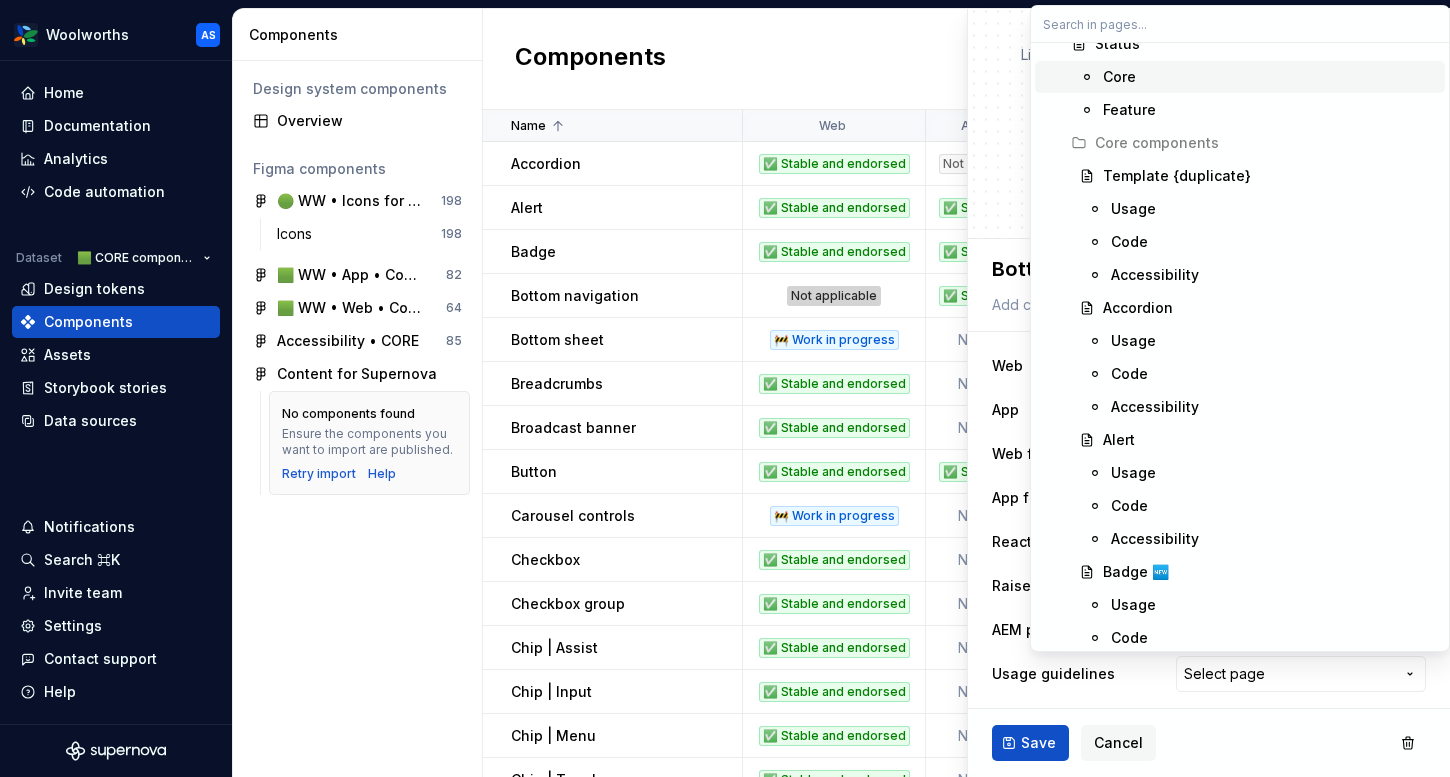 scroll, scrollTop: 1672, scrollLeft: 0, axis: vertical 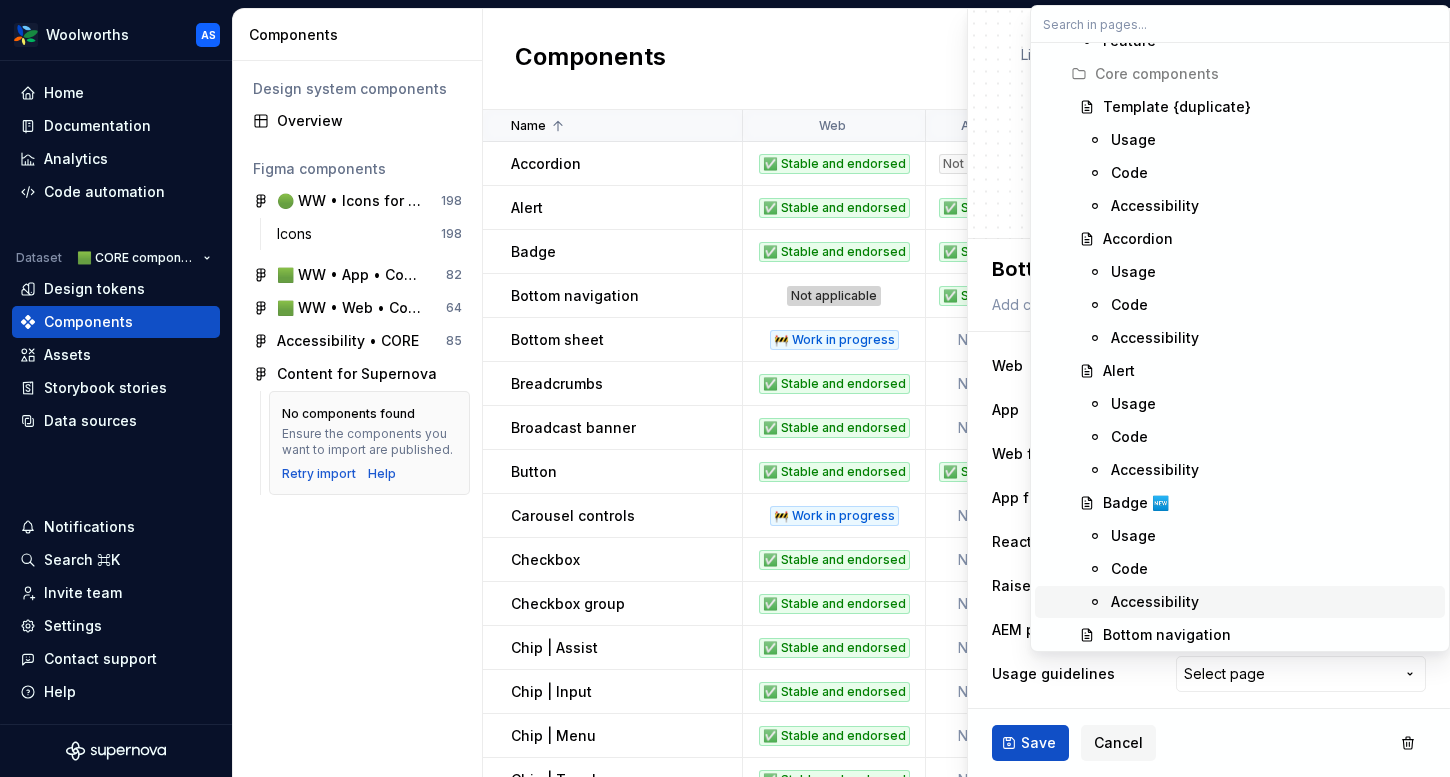 click on "Woolworths AS Home Documentation Analytics Code automation Dataset 🟩 CORE components Design tokens Components Assets Storybook stories Data sources Notifications Search ⌘K Invite team Settings Contact support Help Components Design system components Overview Figma components 🟢 WW • Icons for Woolworths (CORE) 198 Icons 198 🟩 WW • App • Component Library for Woolworths (CORE) 82 🟩 WW • Web • Component Library for Woolworths (CORE) 64 Accessibility • CORE 85 Content for Supernova No components found Ensure the components you want to import are published. Retry import Help Components New component Name Web App Web figma App figma React preview Raise a request AEM preview Usage guidelines Description Last updated Accordion ✅ Stable and endorsed Not needed Accordion None https://content-service.traderk8saae.prod.wx-d.net/component-library/index.html?path=/story/core-accordion--default https://woolworthsdigital.atlassian.net/wiki/spaces/WoolworthsX/pages/27328053275/Component+Requests /" at bounding box center (725, 388) 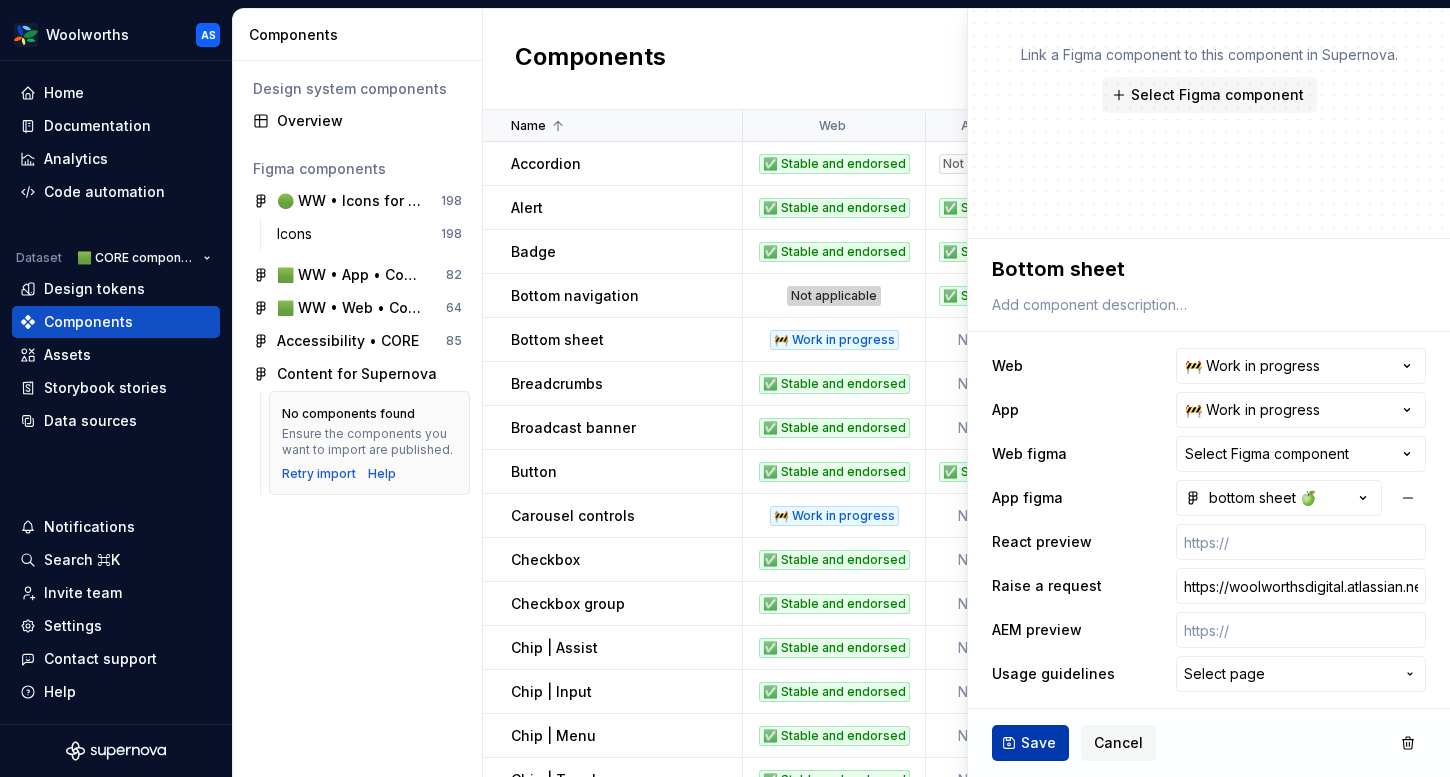 click on "Save" at bounding box center [1030, 743] 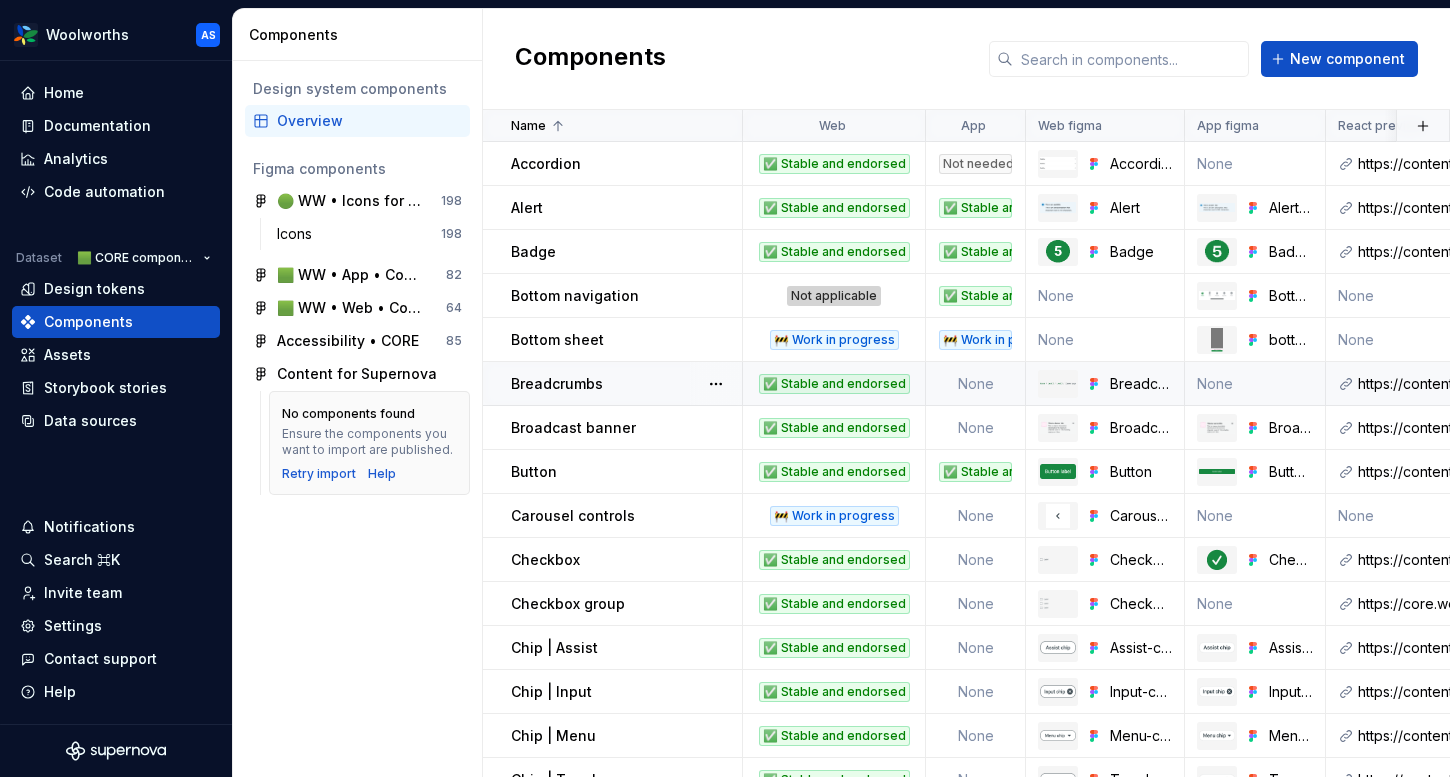 click on "None" at bounding box center (976, 384) 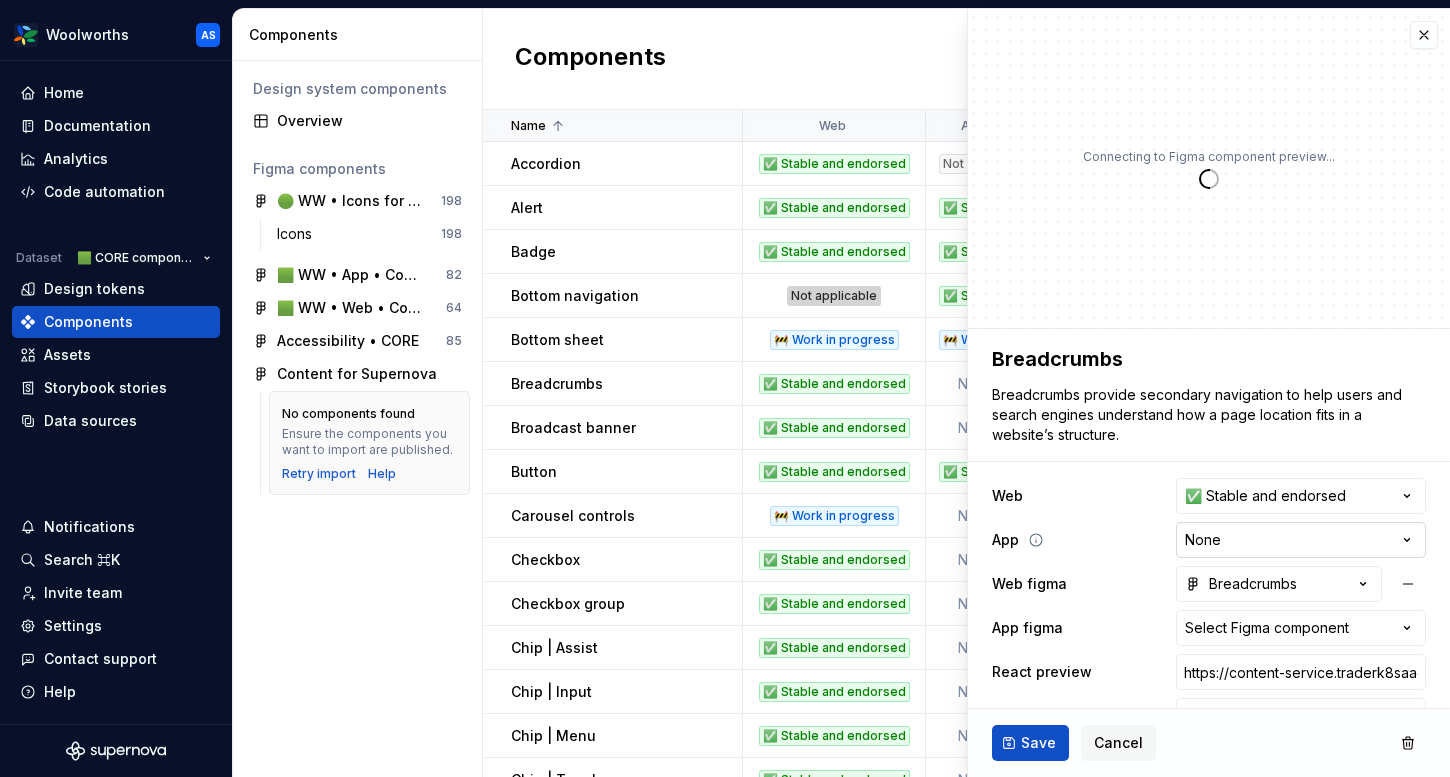 click on "Woolworths AS Home Documentation Analytics Code automation Dataset 🟩 CORE components Design tokens Components Assets Storybook stories Data sources Notifications Search ⌘K Invite team Settings Contact support Help Components Design system components Overview Figma components 🟢 WW • Icons for Woolworths (CORE) 198 Icons 198 🟩 WW • App • Component Library for Woolworths (CORE) 82 🟩 WW • Web • Component Library for Woolworths (CORE) 64 Accessibility • CORE 85 Content for Supernova No components found Ensure the components you want to import are published. Retry import Help Components New component Name Web App Web figma App figma React preview Raise a request AEM preview Usage guidelines Description Last updated Accordion ✅ Stable and endorsed Not needed Accordion None https://content-service.traderk8saae.prod.wx-d.net/component-library/index.html?path=/story/core-accordion--default https://woolworthsdigital.atlassian.net/wiki/spaces/WoolworthsX/pages/27328053275/Component+Requests /" at bounding box center (725, 388) 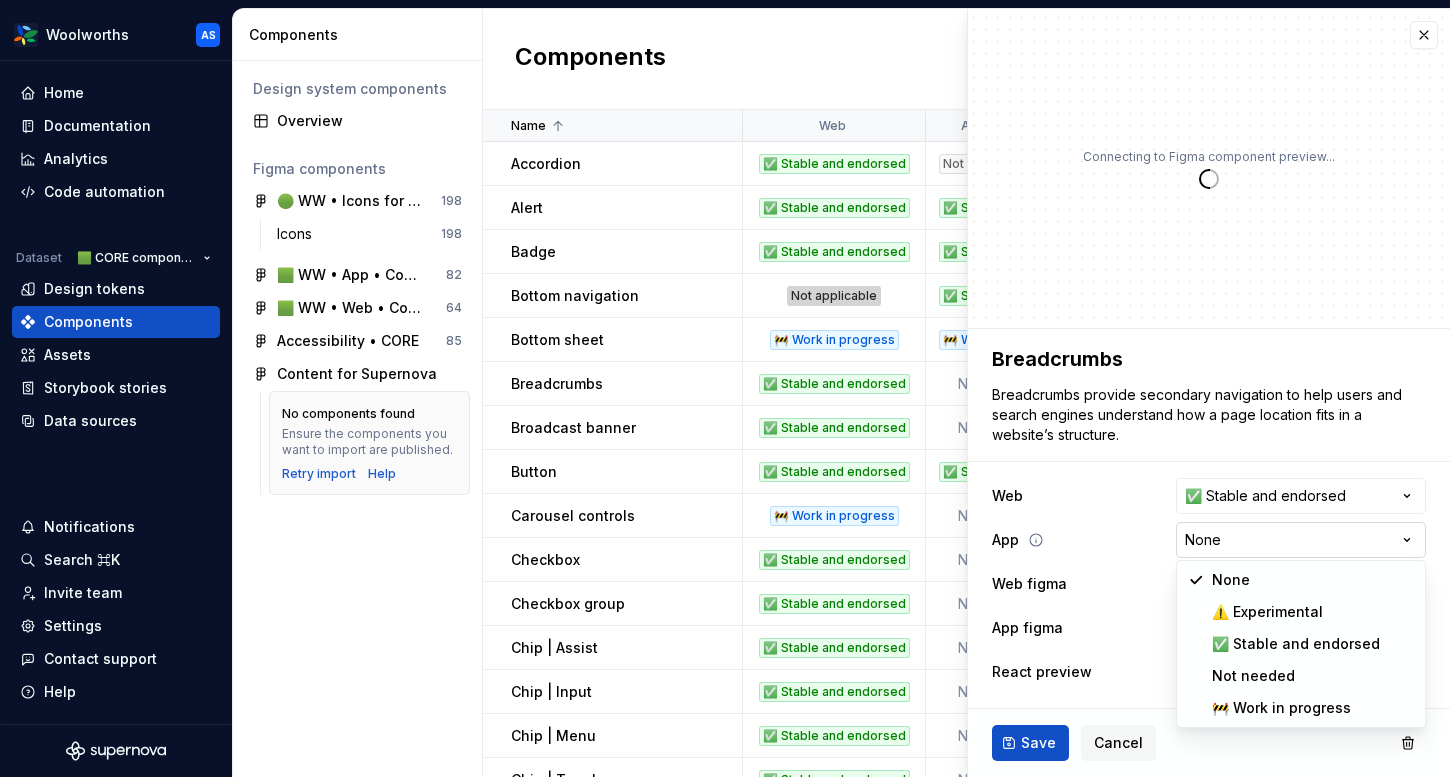 type on "*" 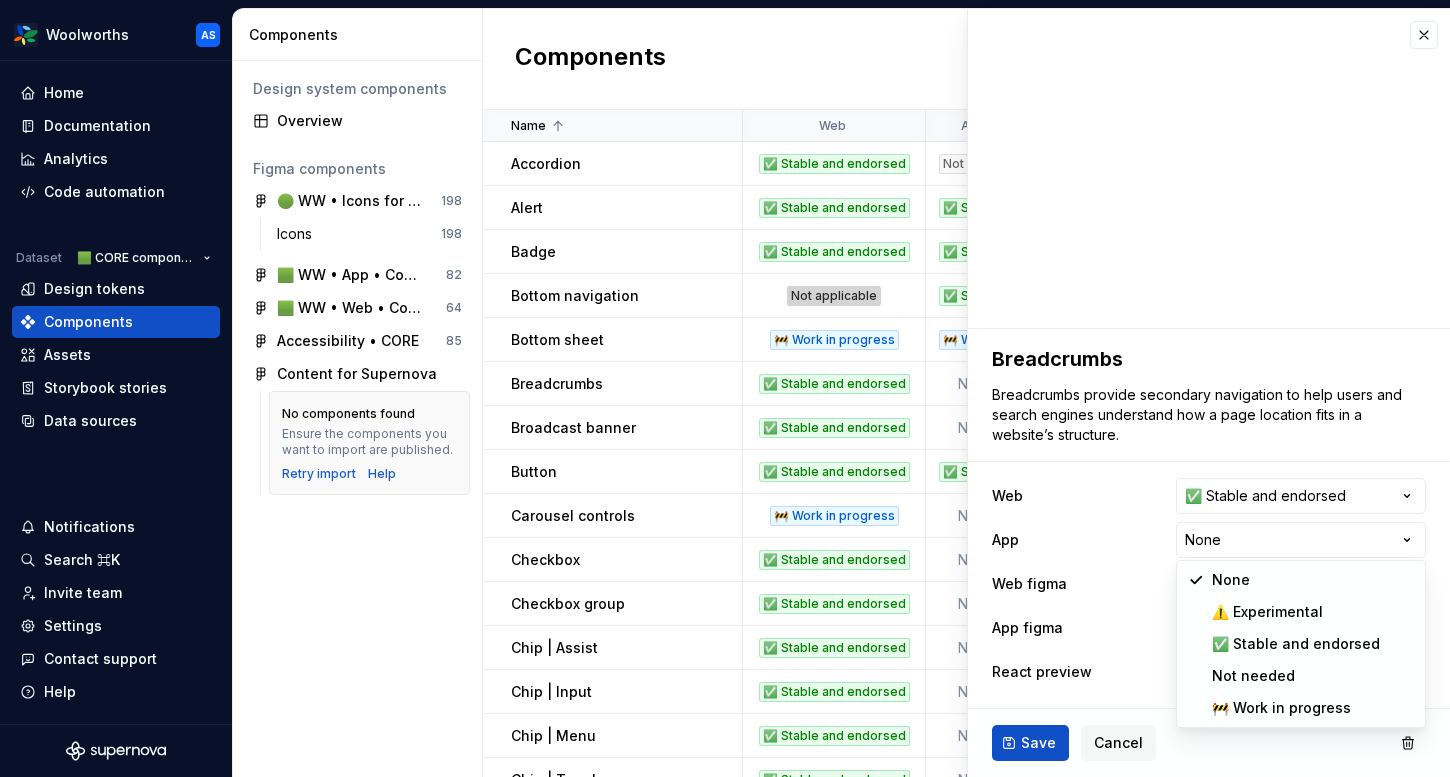 select on "**********" 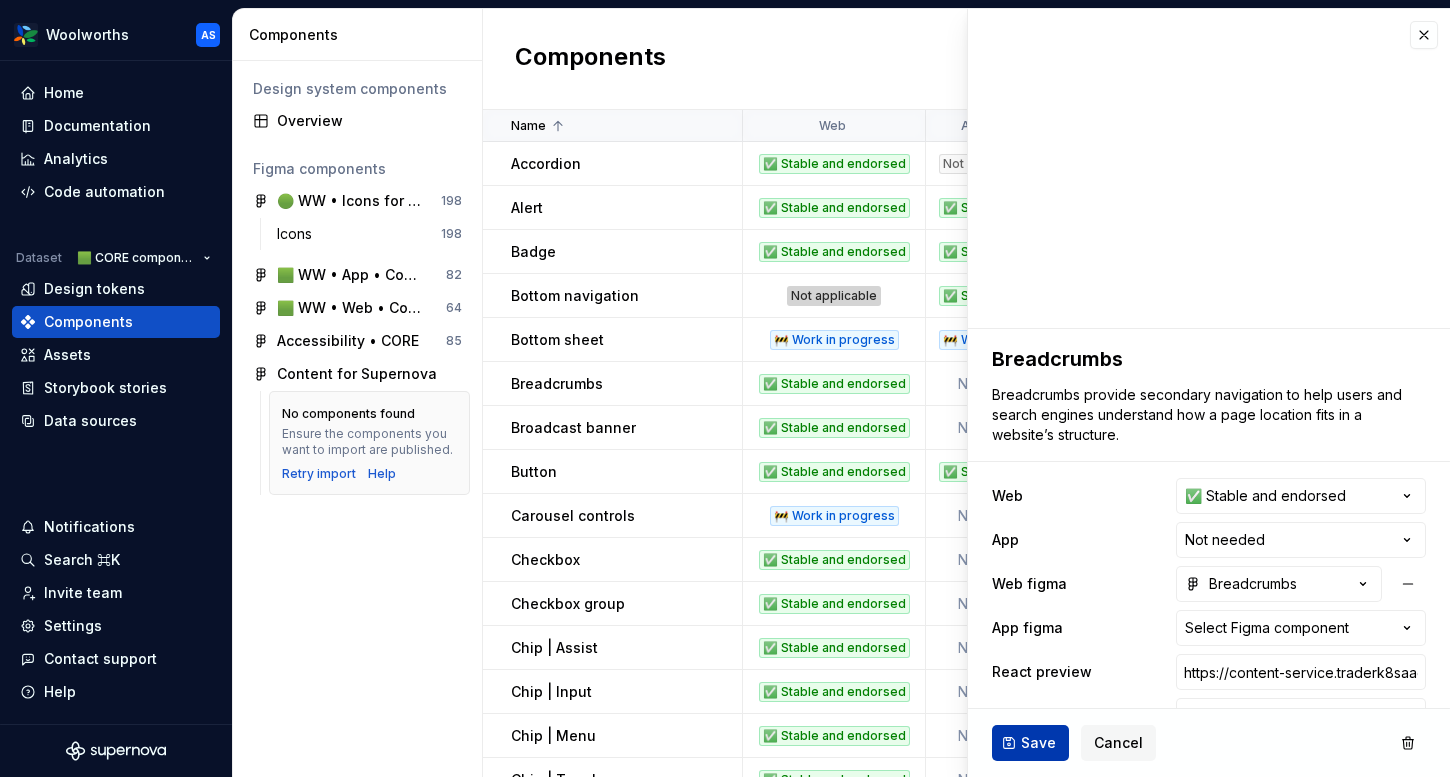 click on "Save" at bounding box center (1038, 743) 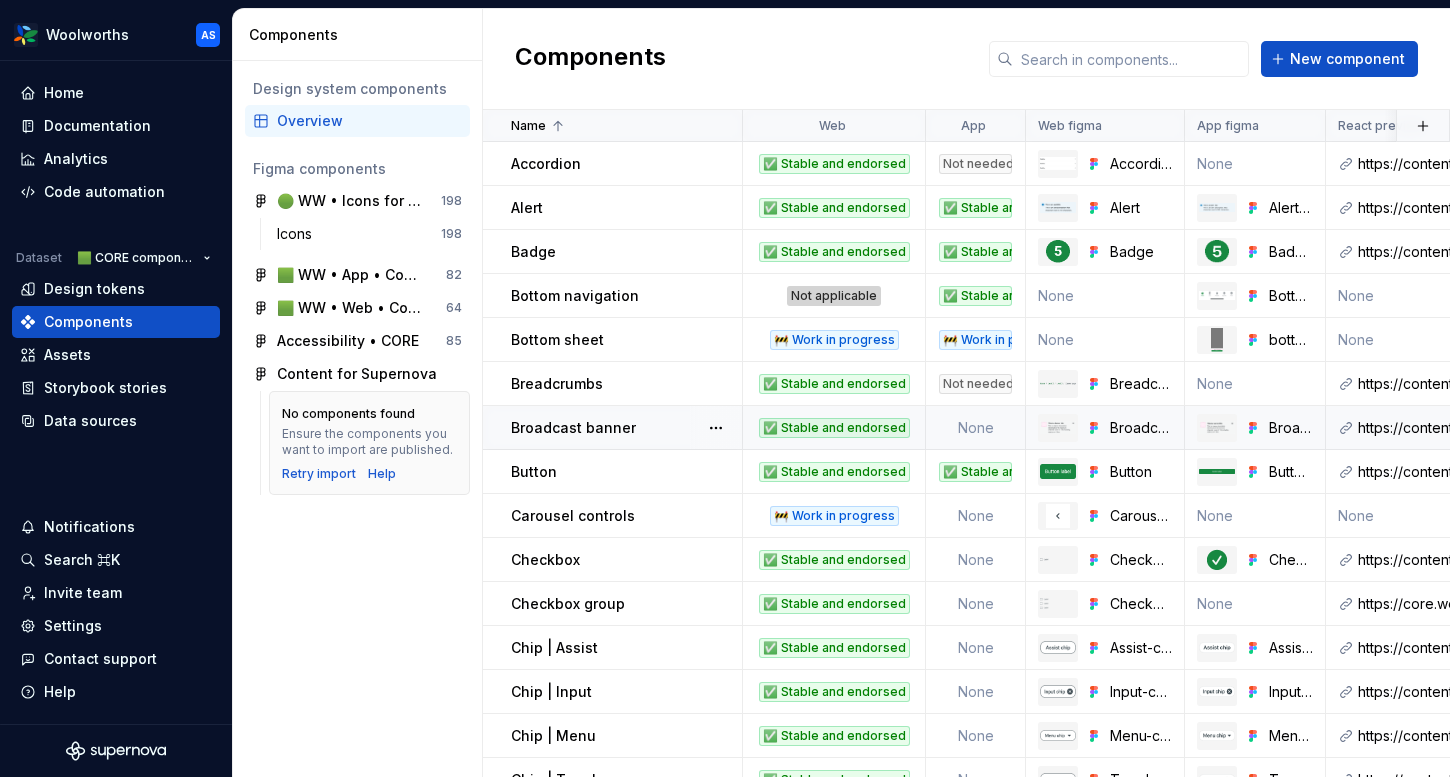click on "Broadcast banner" at bounding box center (626, 428) 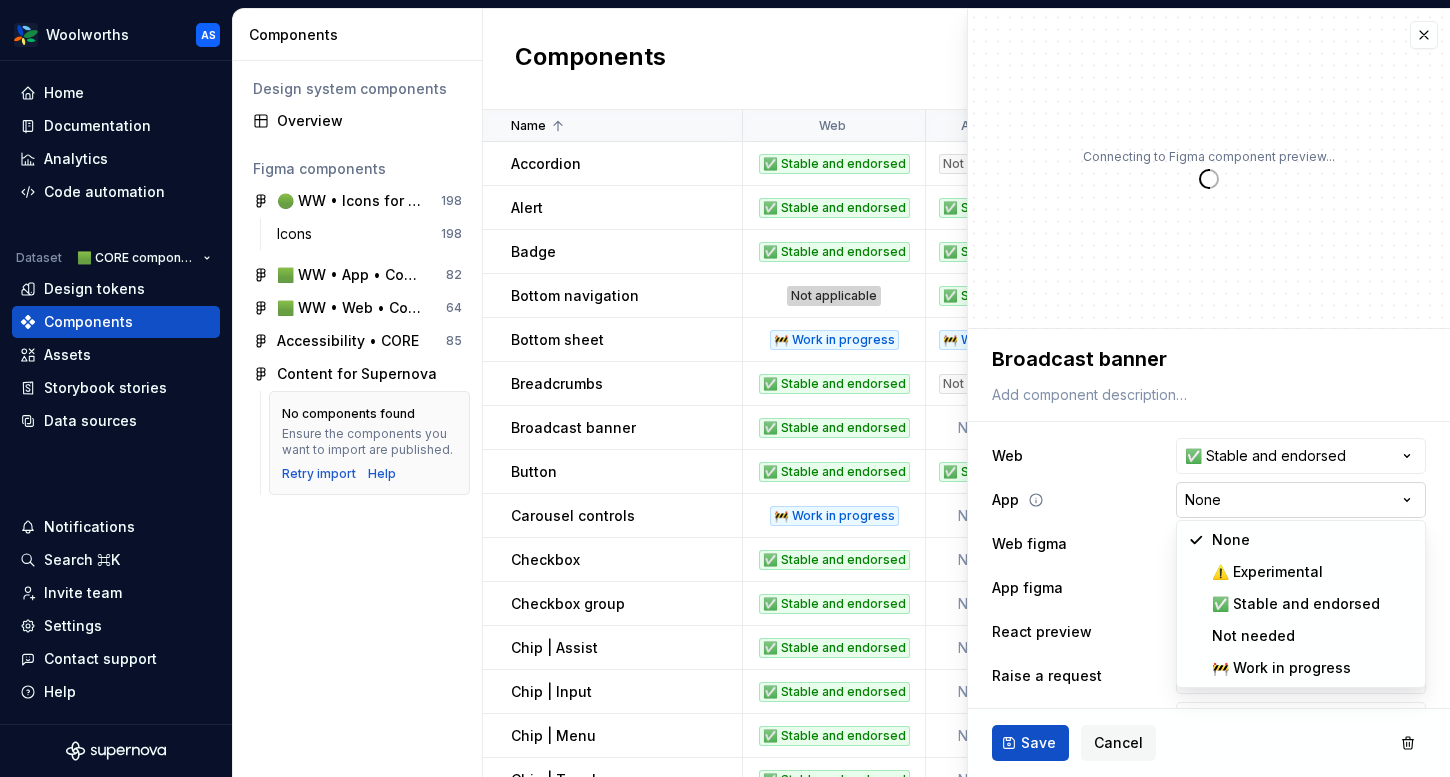 click on "Woolworths AS Home Documentation Analytics Code automation Dataset 🟩 CORE components Design tokens Components Assets Storybook stories Data sources Notifications Search ⌘K Invite team Settings Contact support Help Components Design system components Overview Figma components 🟢 WW • Icons for Woolworths (CORE) 198 Icons 198 🟩 WW • App • Component Library for Woolworths (CORE) 82 🟩 WW • Web • Component Library for Woolworths (CORE) 64 Accessibility • CORE 85 Content for Supernova No components found Ensure the components you want to import are published. Retry import Help Components New component Name Web App Web figma App figma React preview Raise a request AEM preview Usage guidelines Description Last updated Accordion ✅ Stable and endorsed Not needed Accordion None https://content-service.traderk8saae.prod.wx-d.net/component-library/index.html?path=/story/core-accordion--default https://woolworthsdigital.atlassian.net/wiki/spaces/WoolworthsX/pages/27328053275/Component+Requests /" at bounding box center [725, 388] 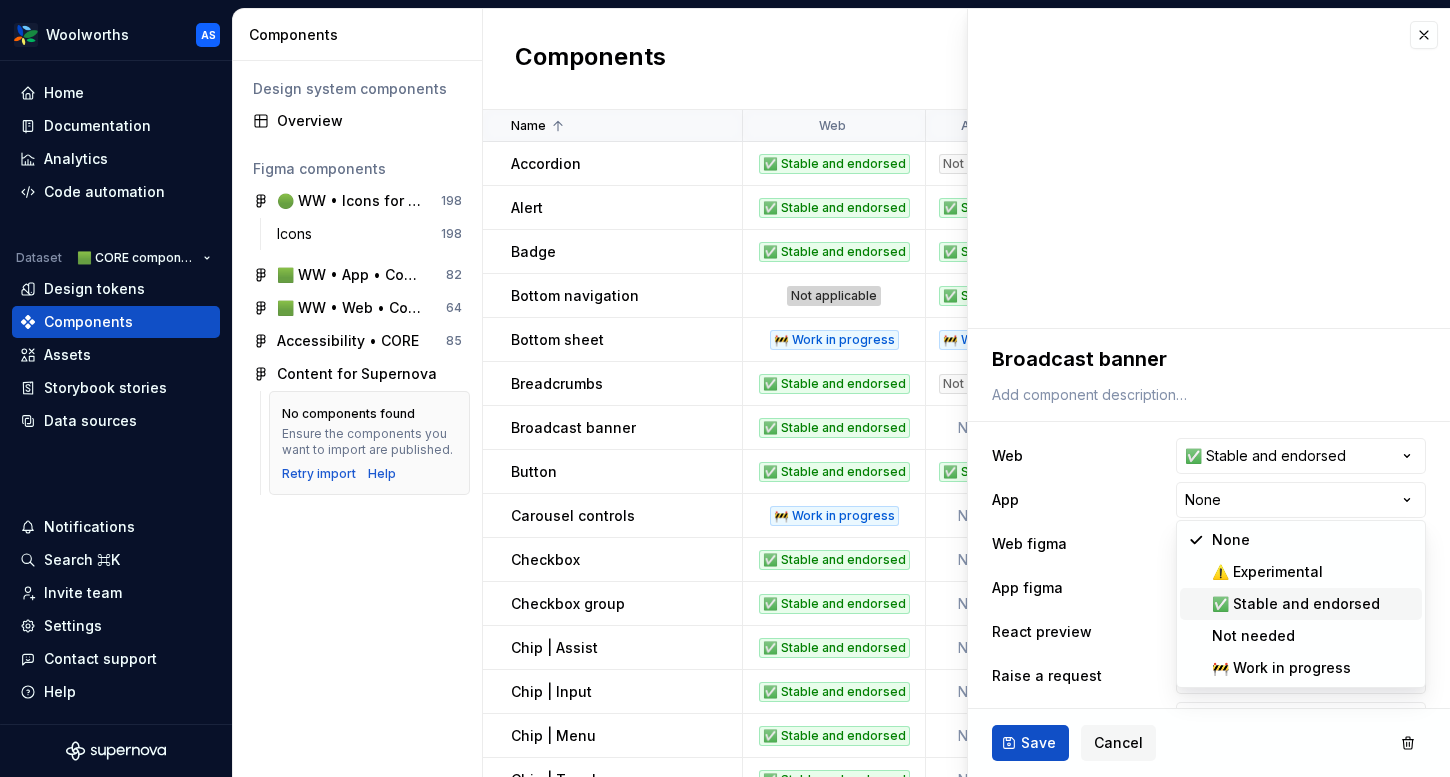 type on "*" 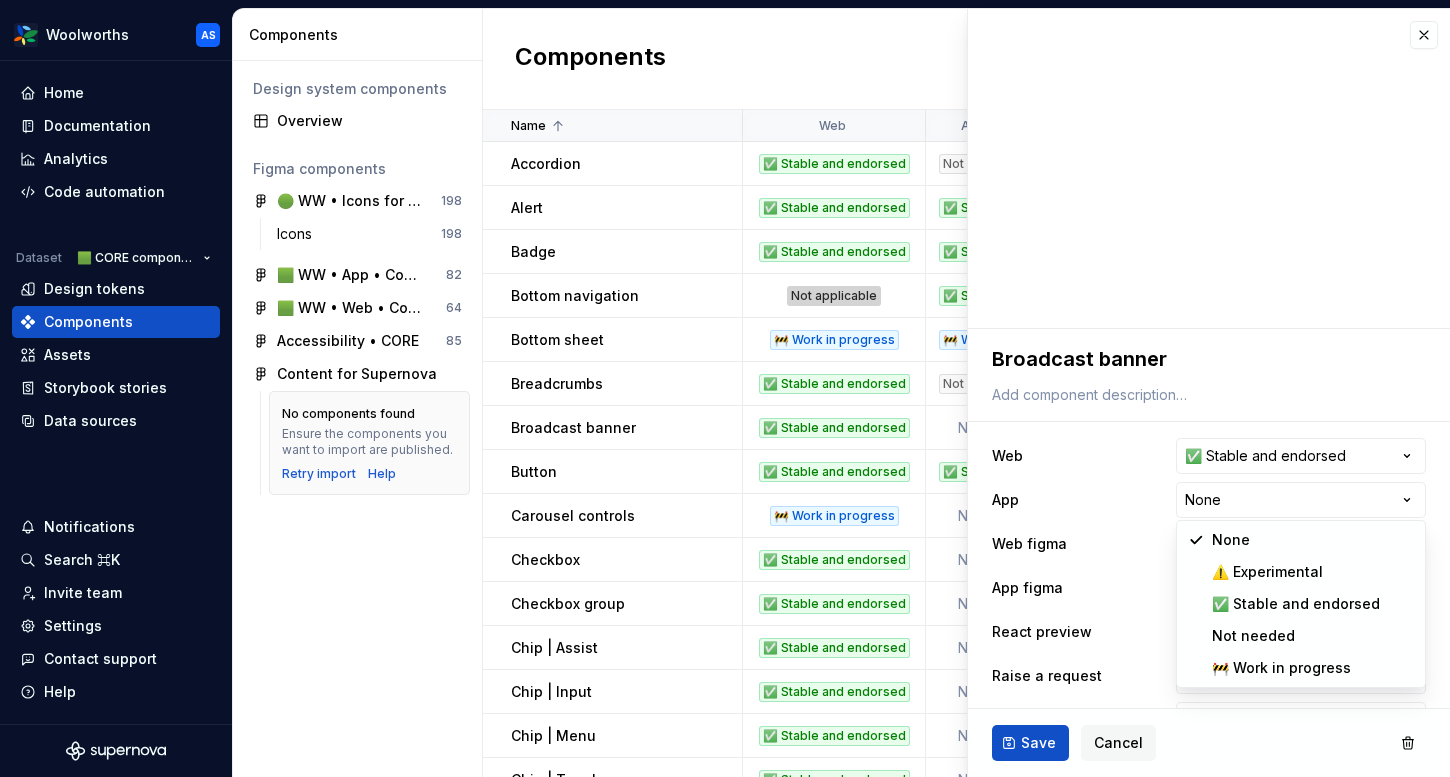 select on "**********" 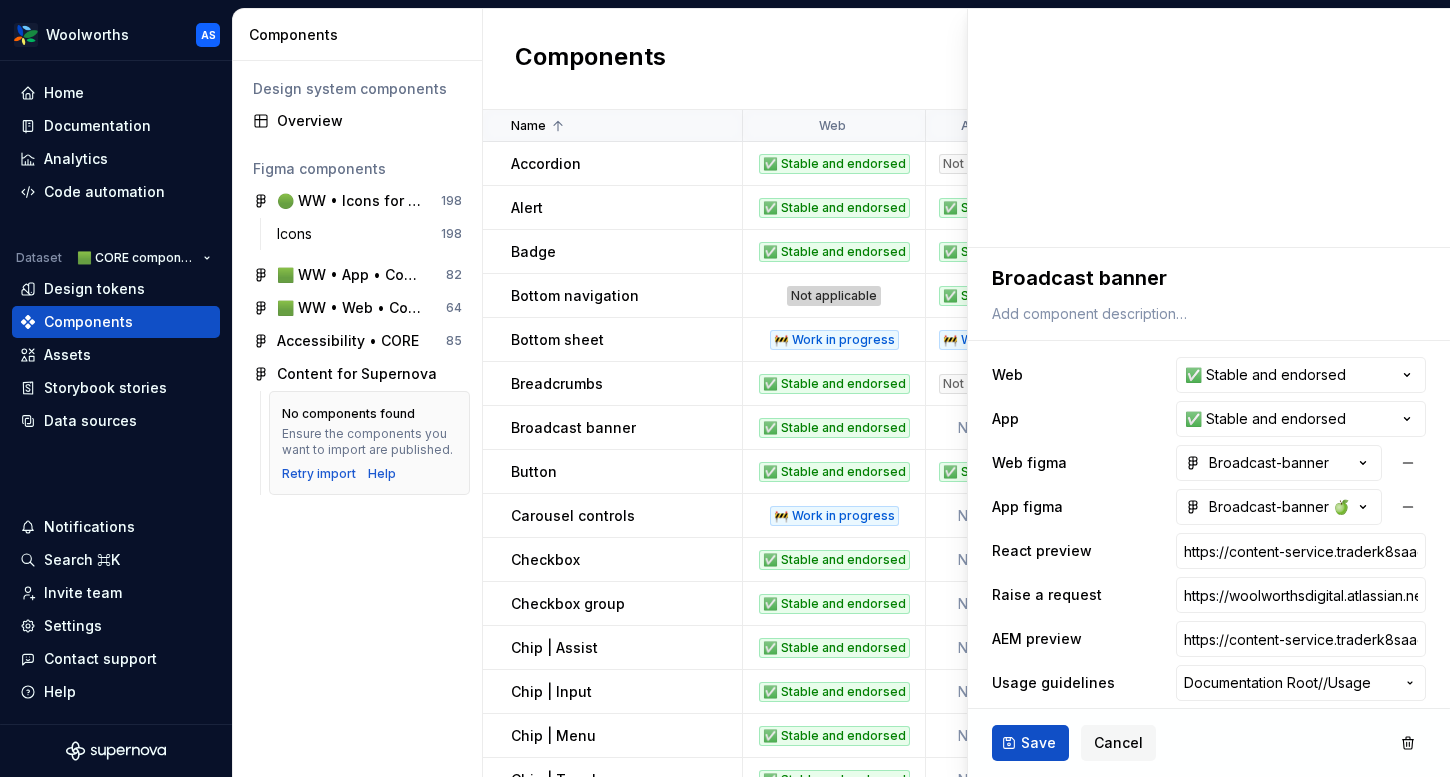 scroll, scrollTop: 90, scrollLeft: 0, axis: vertical 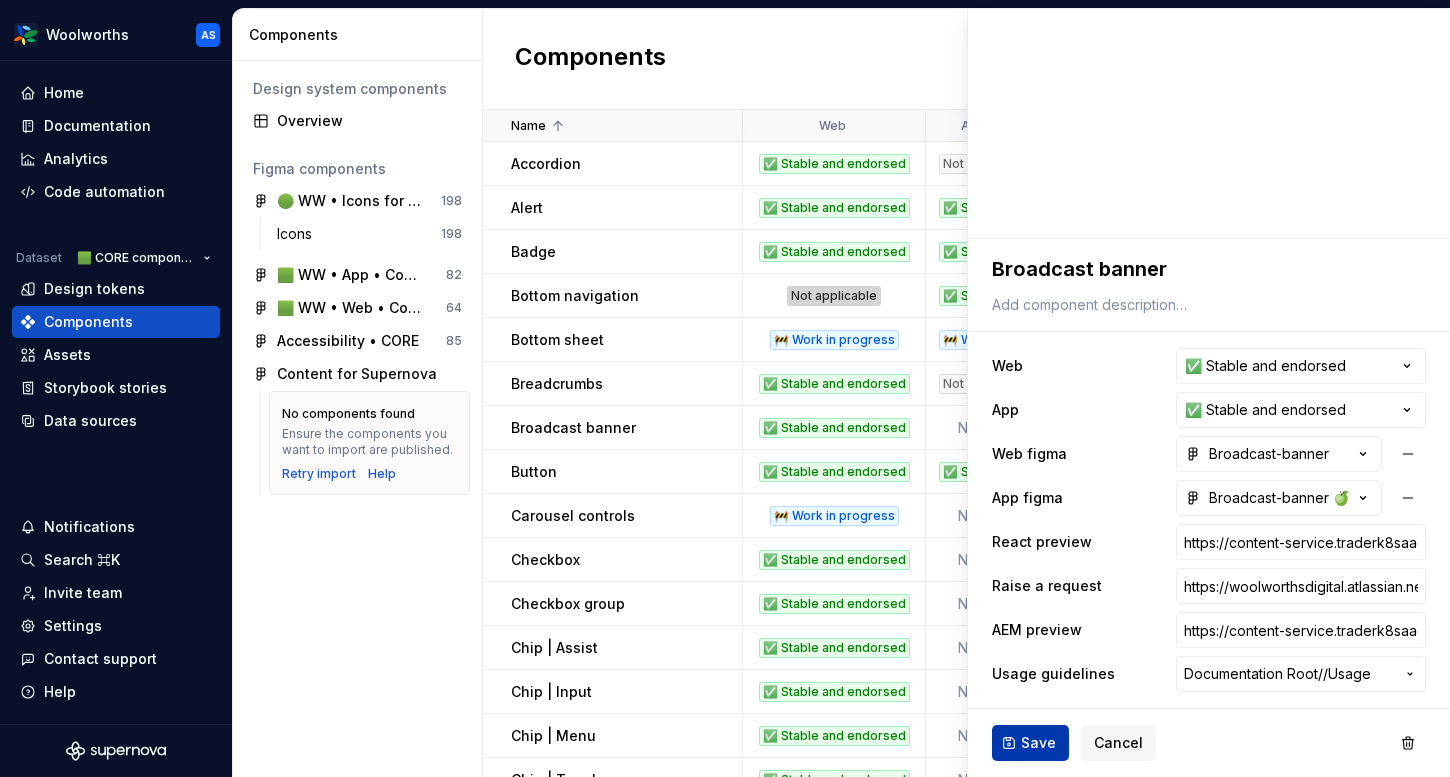 click on "Save" at bounding box center [1038, 743] 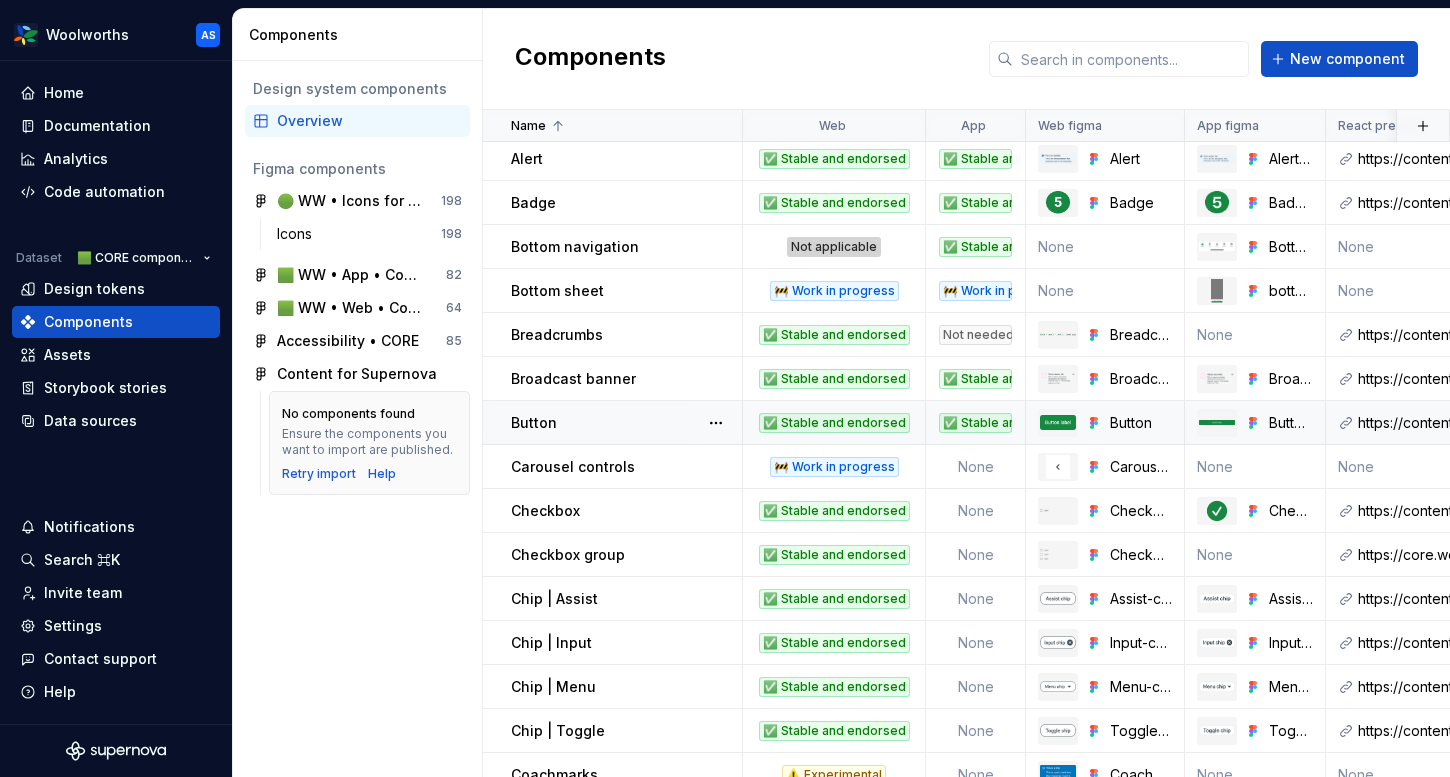 scroll, scrollTop: 50, scrollLeft: 0, axis: vertical 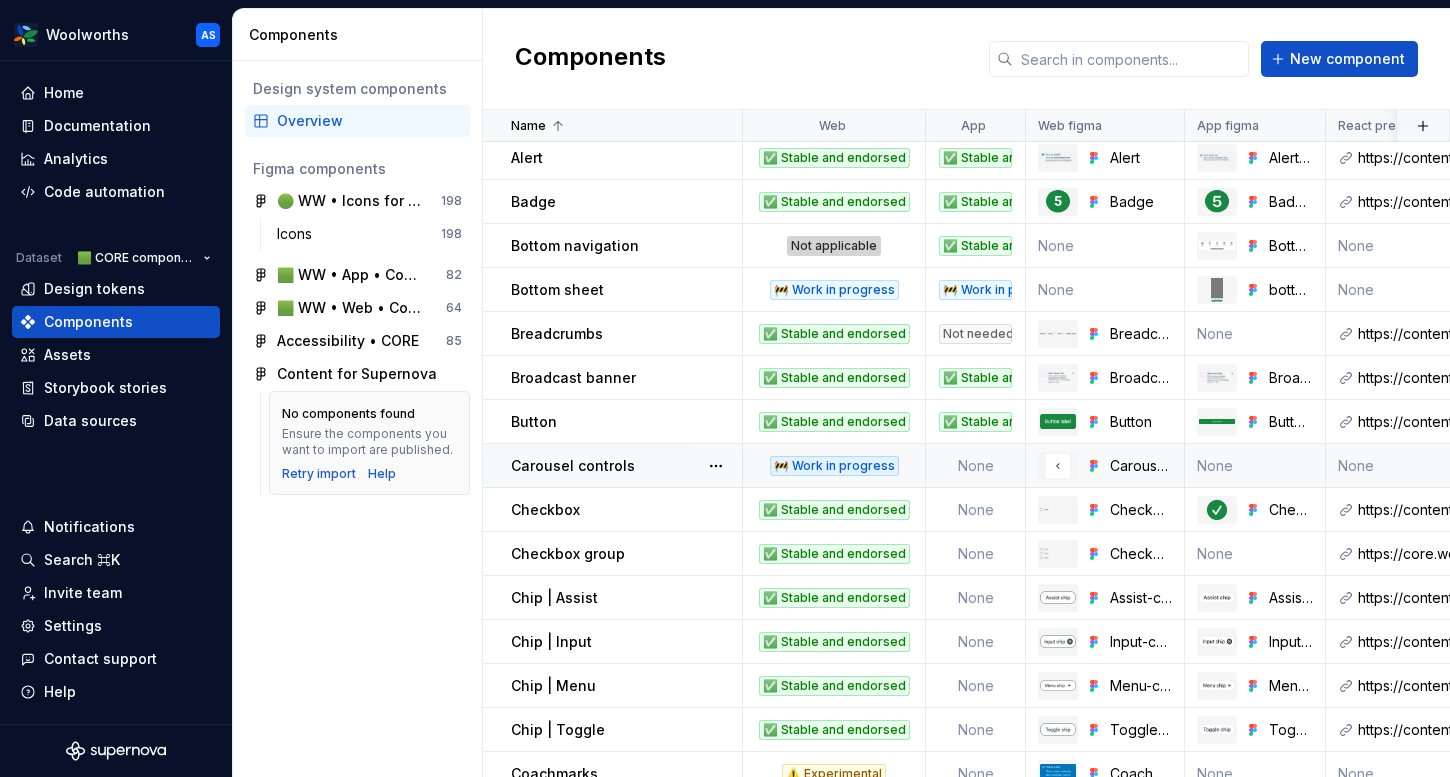 click on "Carousel controls" at bounding box center (626, 466) 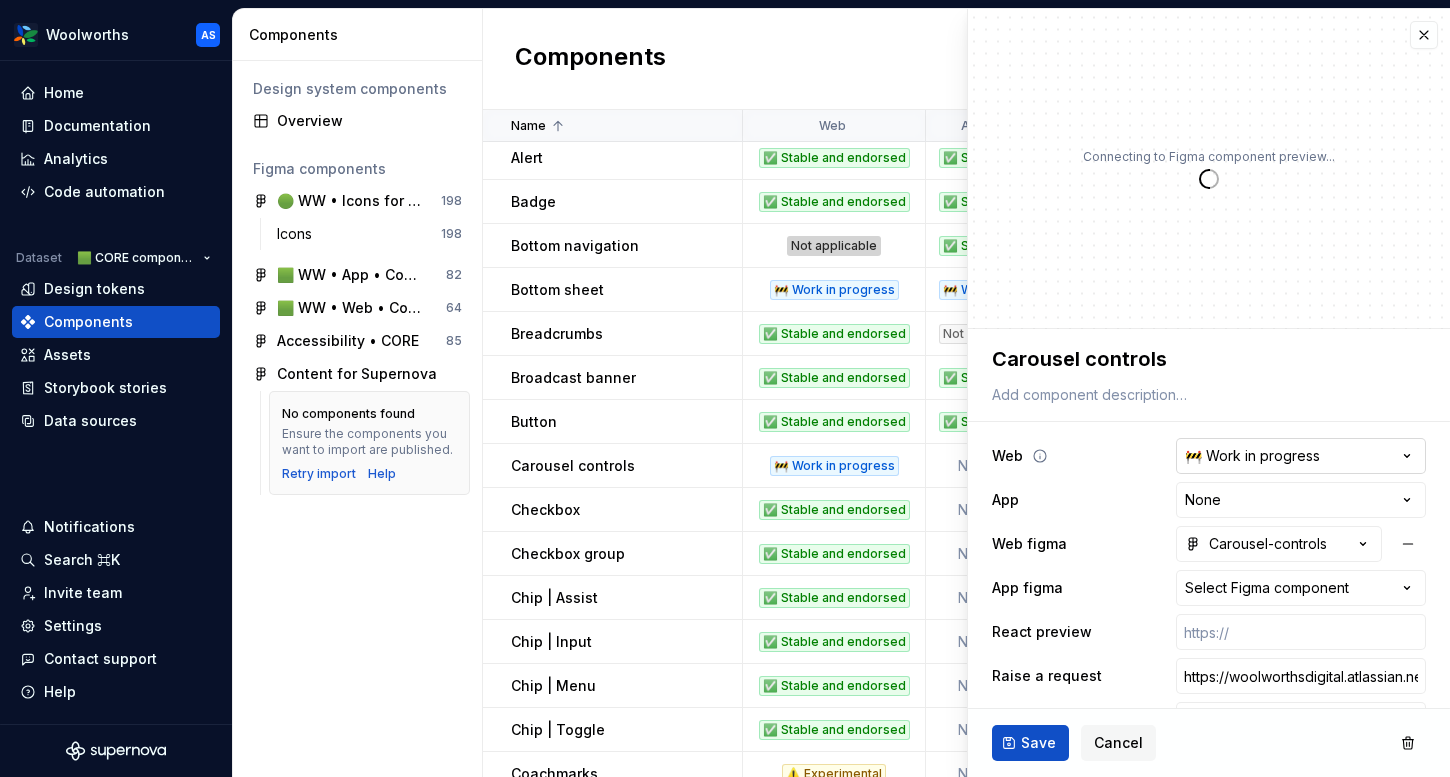 scroll, scrollTop: 35, scrollLeft: 0, axis: vertical 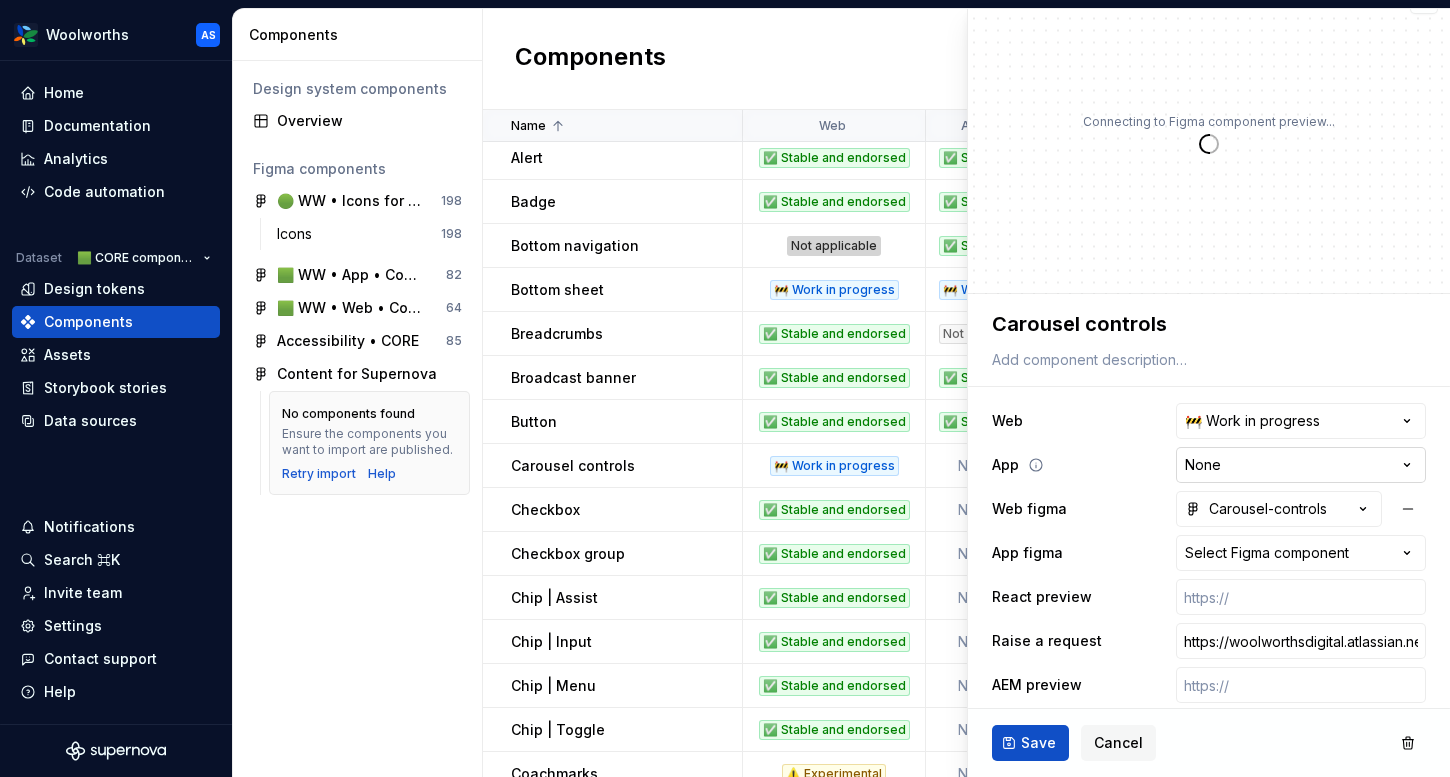 click on "Woolworths AS Home Documentation Analytics Code automation Dataset 🟩 CORE components Design tokens Components Assets Storybook stories Data sources Notifications Search ⌘K Invite team Settings Contact support Help Components Design system components Overview Figma components 🟢 WW • Icons for Woolworths (CORE) 198 Icons 198 🟩 WW • App • Component Library for Woolworths (CORE) 82 🟩 WW • Web • Component Library for Woolworths (CORE) 64 Accessibility • CORE 85 Content for Supernova No components found Ensure the components you want to import are published. Retry import Help Components New component Name Web App Web figma App figma React preview Raise a request AEM preview Usage guidelines Description Last updated Accordion ✅ Stable and endorsed Not needed Accordion None https://content-service.traderk8saae.prod.wx-d.net/component-library/index.html?path=/story/core-accordion--default https://woolworthsdigital.atlassian.net/wiki/spaces/WoolworthsX/pages/27328053275/Component+Requests /" at bounding box center [725, 388] 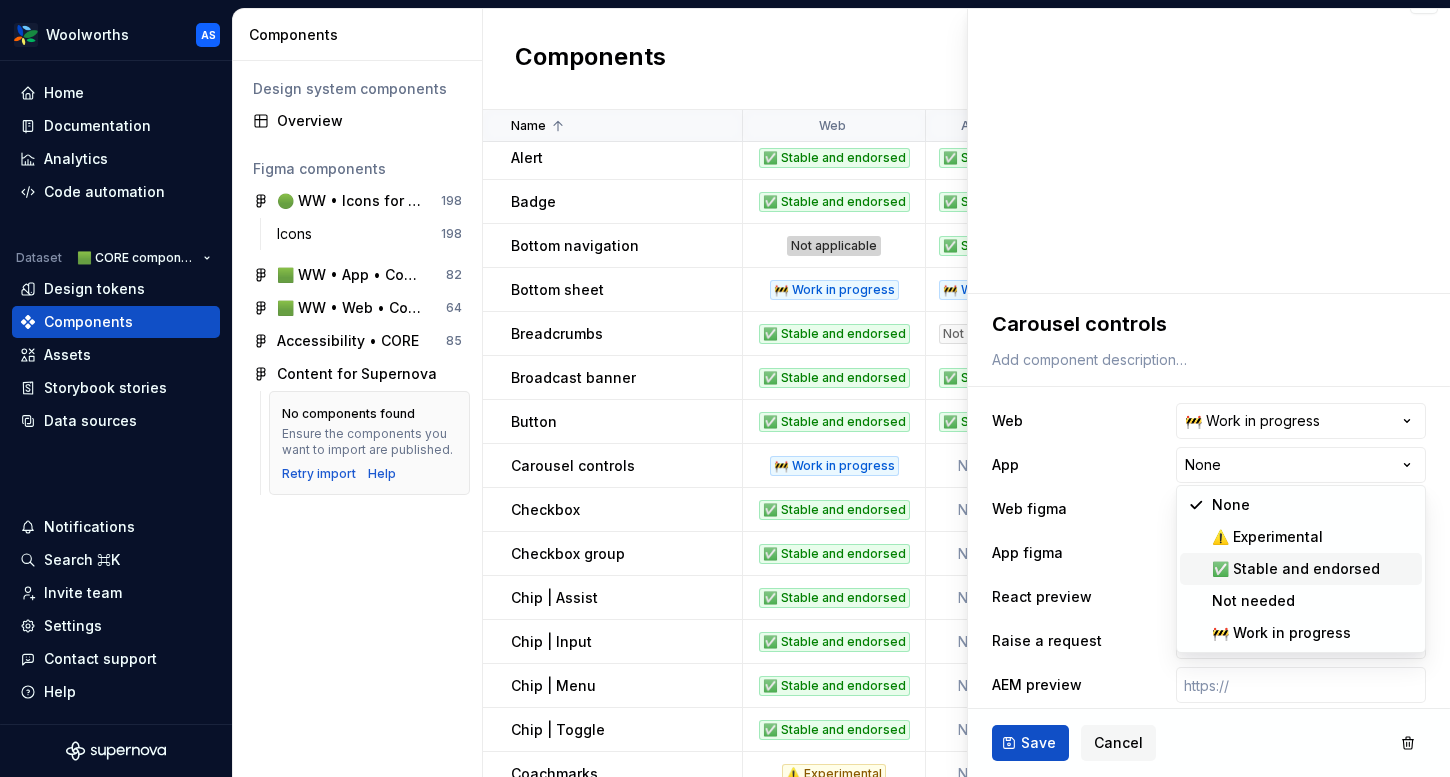 type on "*" 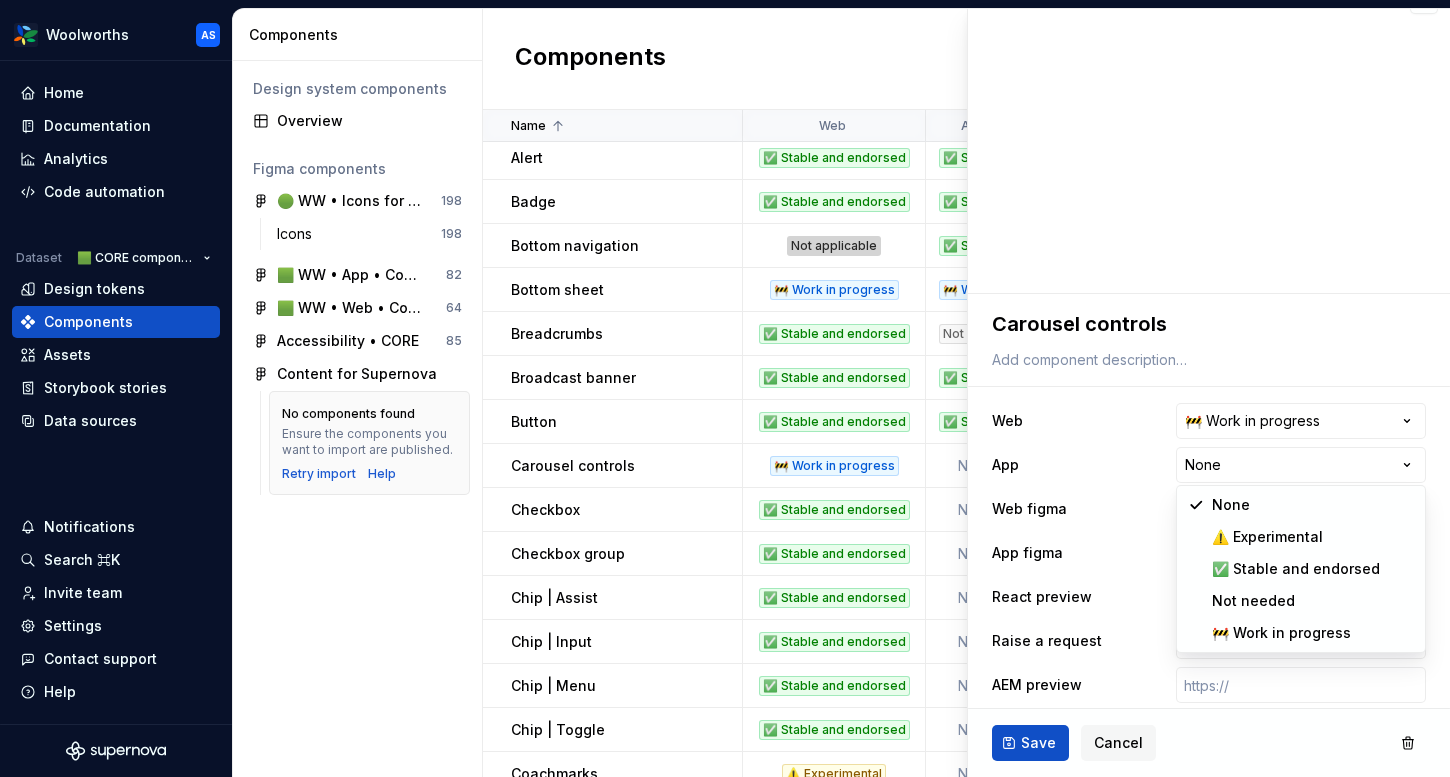 select on "**********" 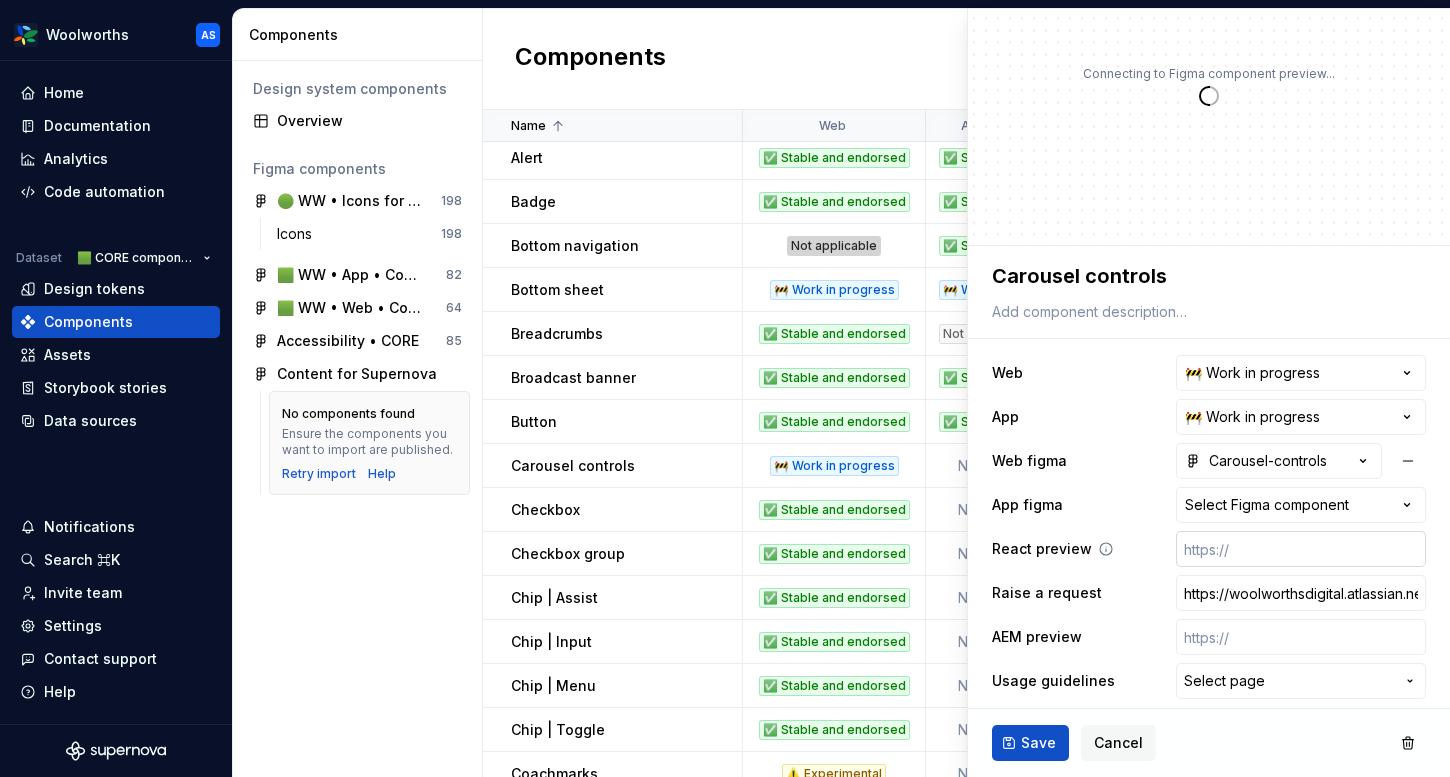 scroll, scrollTop: 90, scrollLeft: 0, axis: vertical 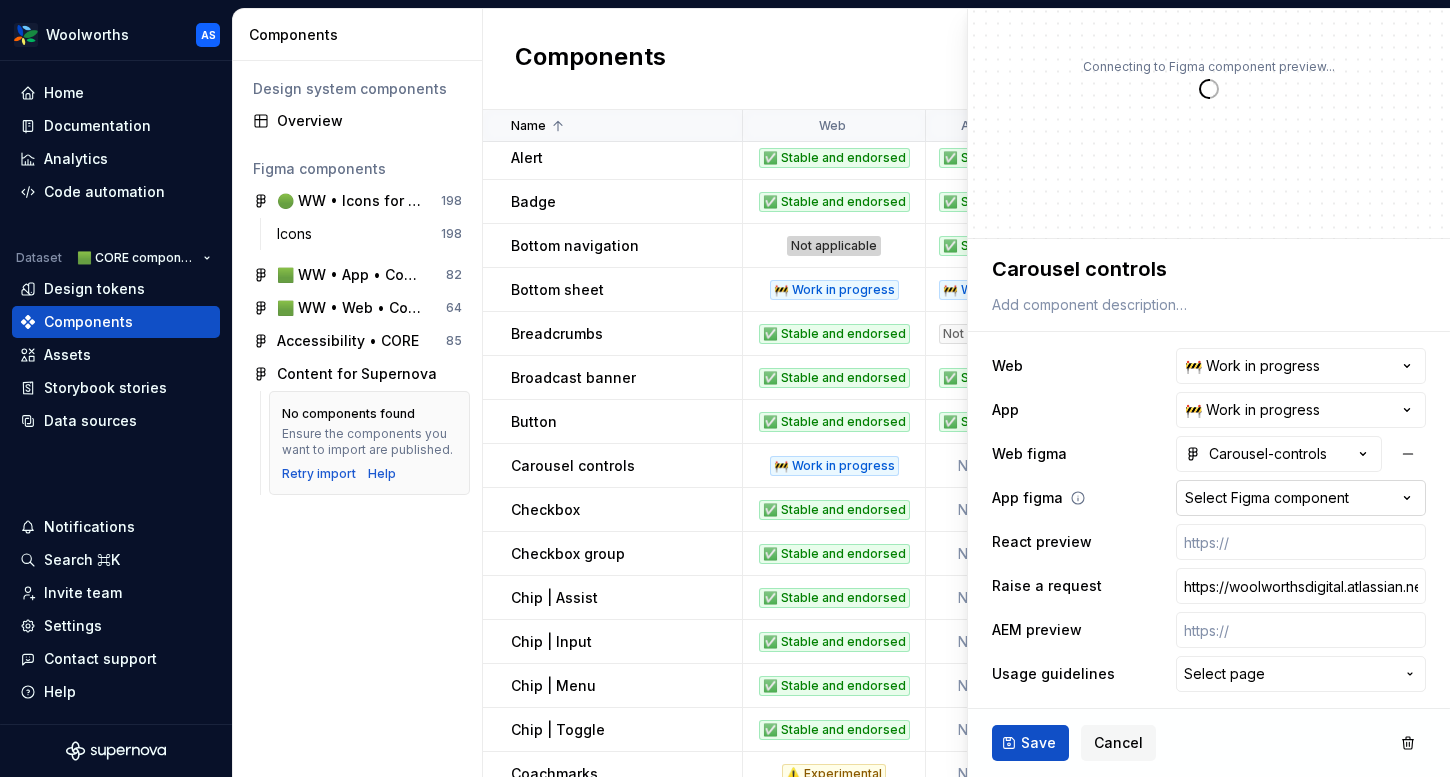 type on "*" 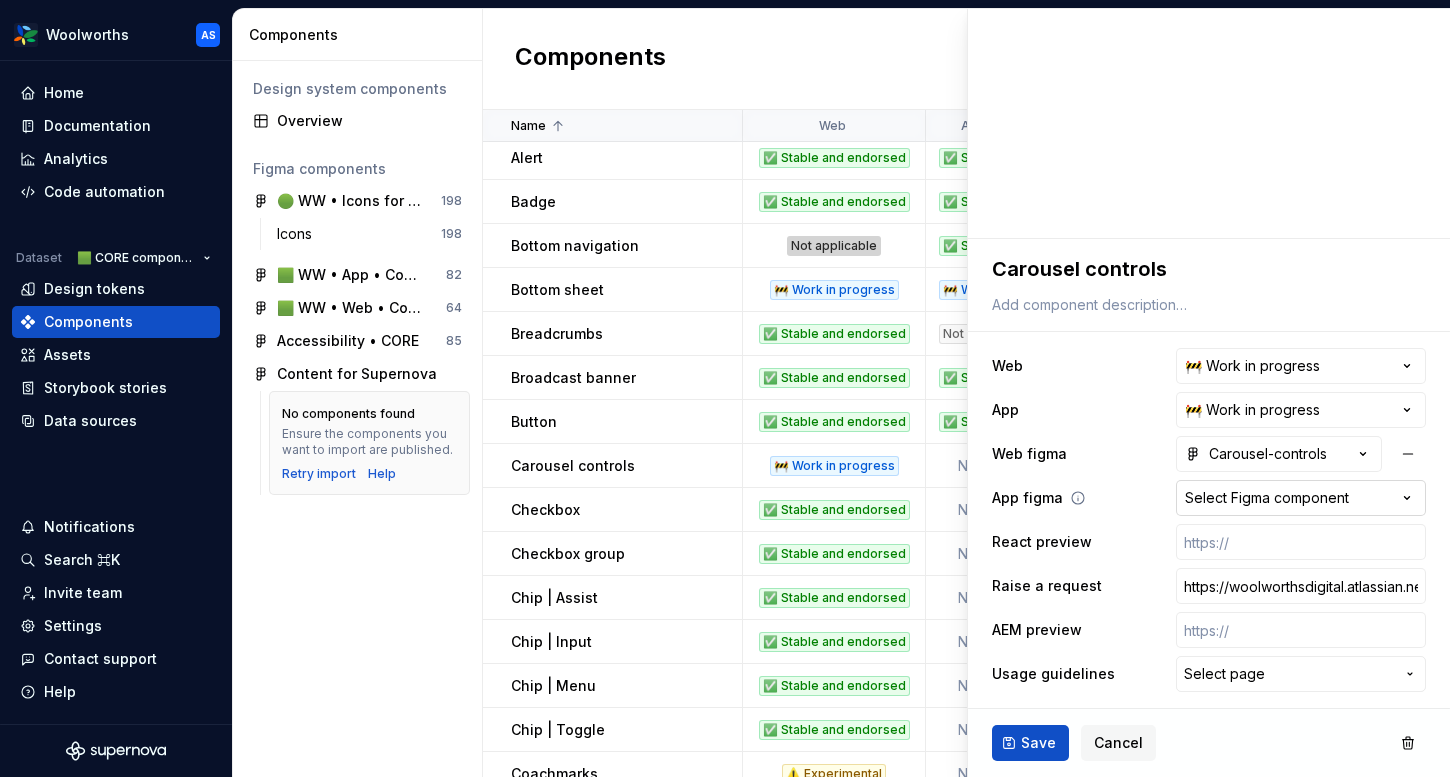click on "Select Figma component" at bounding box center (1267, 498) 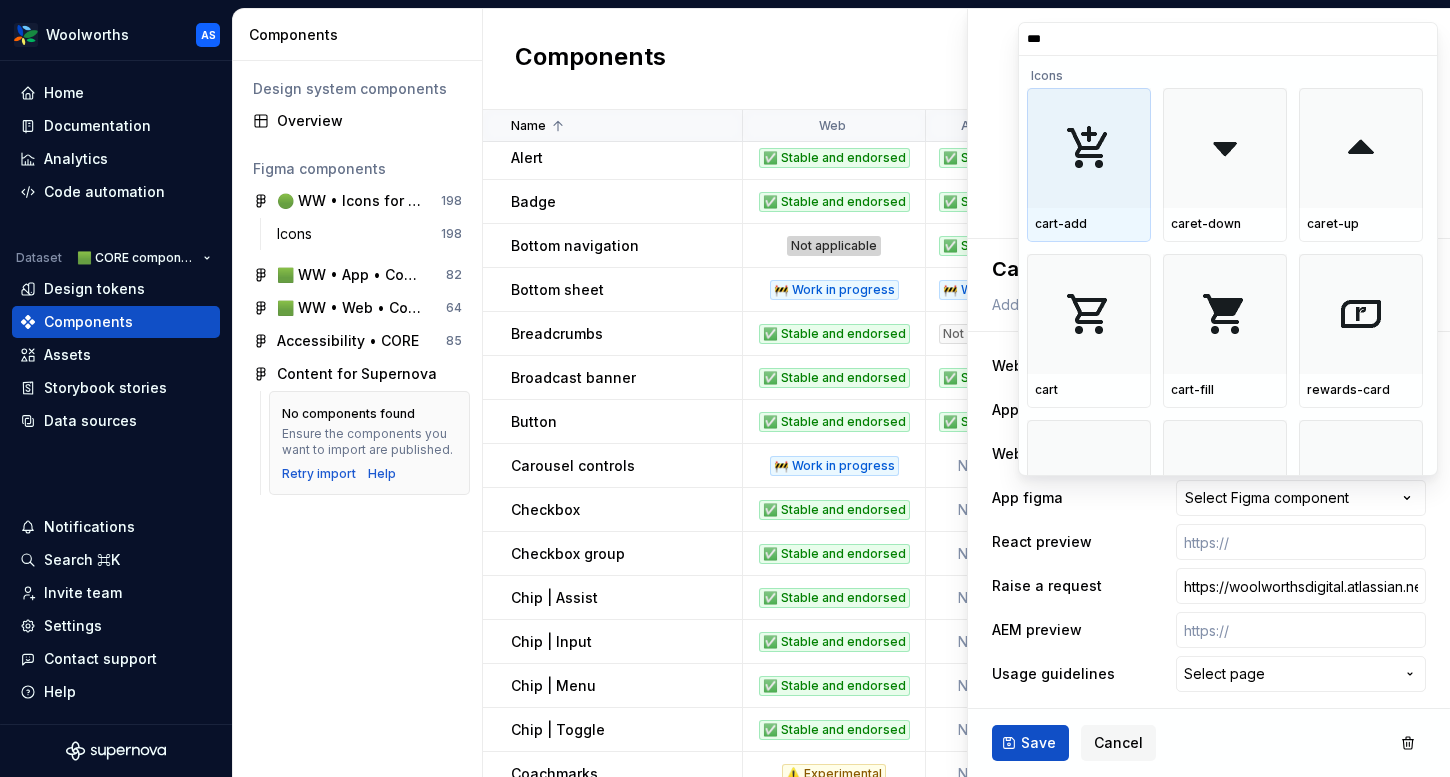 type on "****" 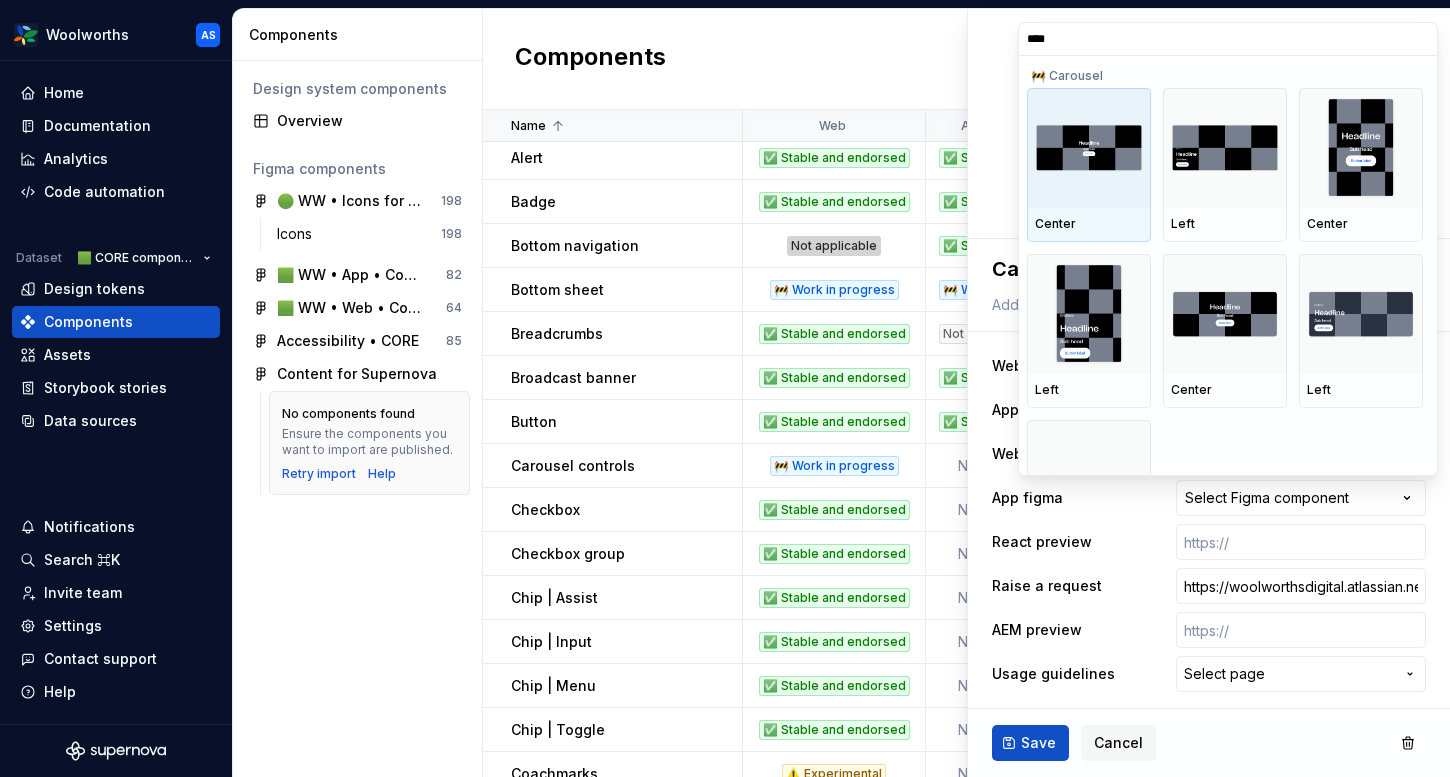 type 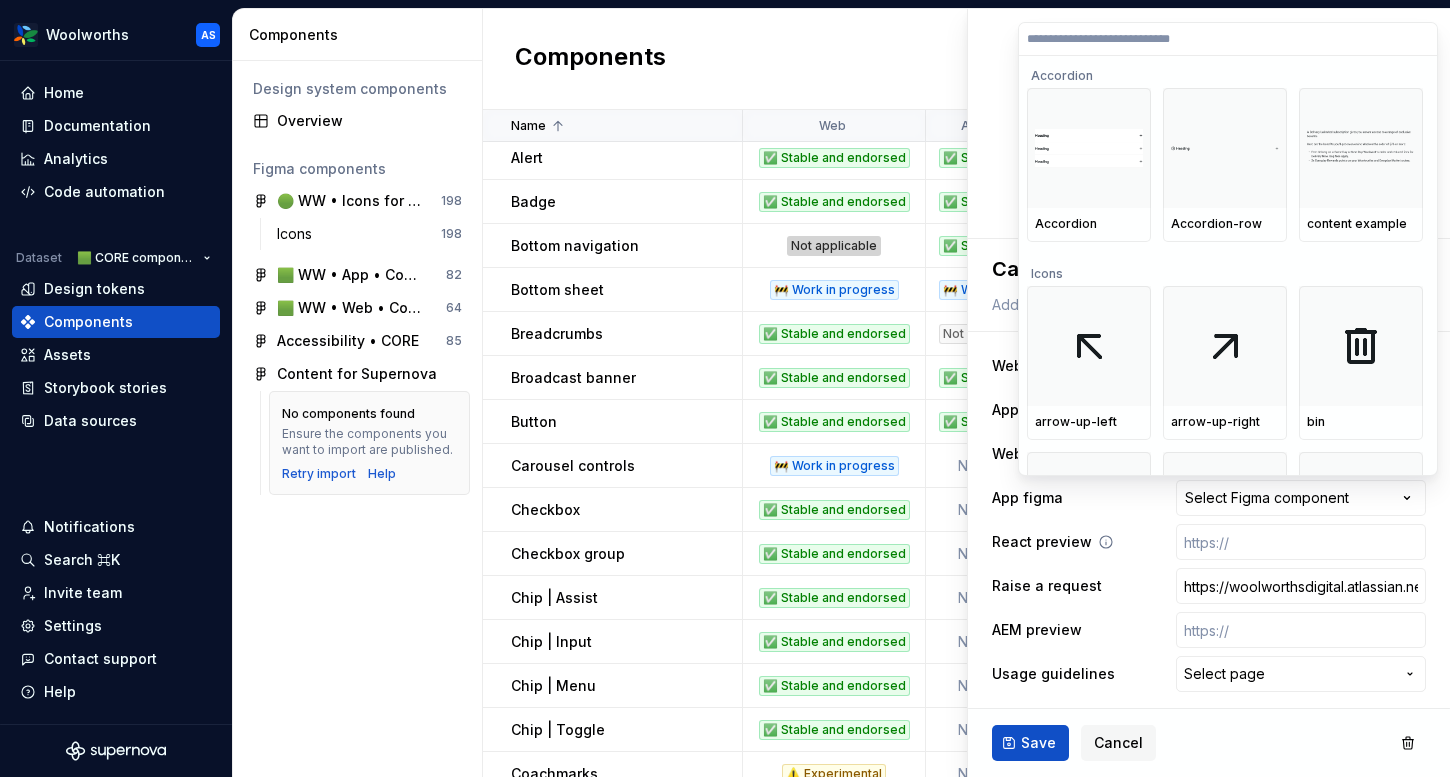 click on "Woolworths AS Home Documentation Analytics Code automation Dataset 🟩 CORE components Design tokens Components Assets Storybook stories Data sources Notifications Search ⌘K Invite team Settings Contact support Help Components Design system components Overview Figma components 🟢 WW • Icons for Woolworths (CORE) 198 Icons 198 🟩 WW • App • Component Library for Woolworths (CORE) 82 🟩 WW • Web • Component Library for Woolworths (CORE) 64 Accessibility • CORE 85 Content for Supernova No components found Ensure the components you want to import are published. Retry import Help Components New component Name Web App Web figma App figma React preview Raise a request AEM preview Usage guidelines Description Last updated Accordion ✅ Stable and endorsed Not needed Accordion None https://content-service.traderk8saae.prod.wx-d.net/component-library/index.html?path=/story/core-accordion--default https://woolworthsdigital.atlassian.net/wiki/spaces/WoolworthsX/pages/27328053275/Component+Requests /" at bounding box center [725, 388] 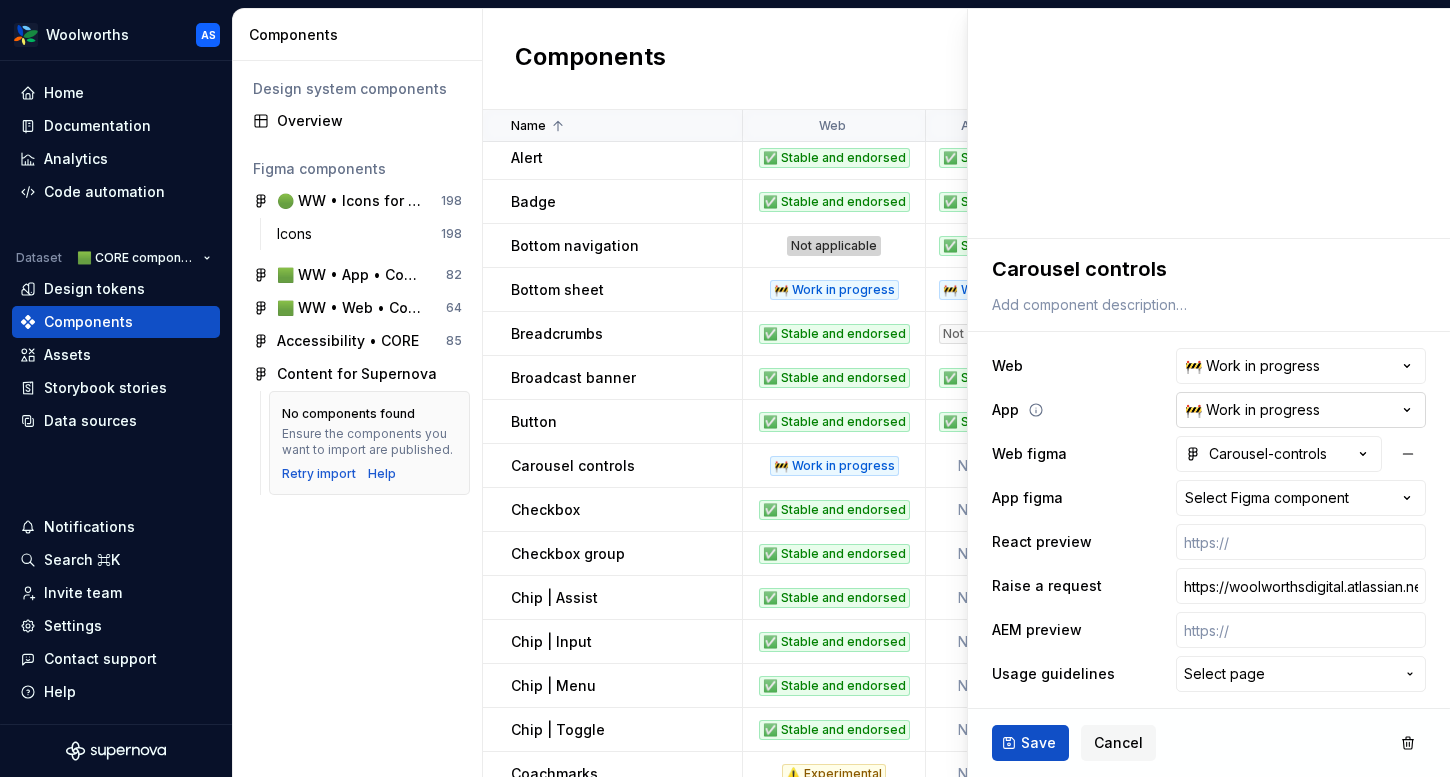 click on "Woolworths AS Home Documentation Analytics Code automation Dataset 🟩 CORE components Design tokens Components Assets Storybook stories Data sources Notifications Search ⌘K Invite team Settings Contact support Help Components Design system components Overview Figma components 🟢 WW • Icons for Woolworths (CORE) 198 Icons 198 🟩 WW • App • Component Library for Woolworths (CORE) 82 🟩 WW • Web • Component Library for Woolworths (CORE) 64 Accessibility • CORE 85 Content for Supernova No components found Ensure the components you want to import are published. Retry import Help Components New component Name Web App Web figma App figma React preview Raise a request AEM preview Usage guidelines Description Last updated Accordion ✅ Stable and endorsed Not needed Accordion None https://content-service.traderk8saae.prod.wx-d.net/component-library/index.html?path=/story/core-accordion--default https://woolworthsdigital.atlassian.net/wiki/spaces/WoolworthsX/pages/27328053275/Component+Requests /" at bounding box center [725, 388] 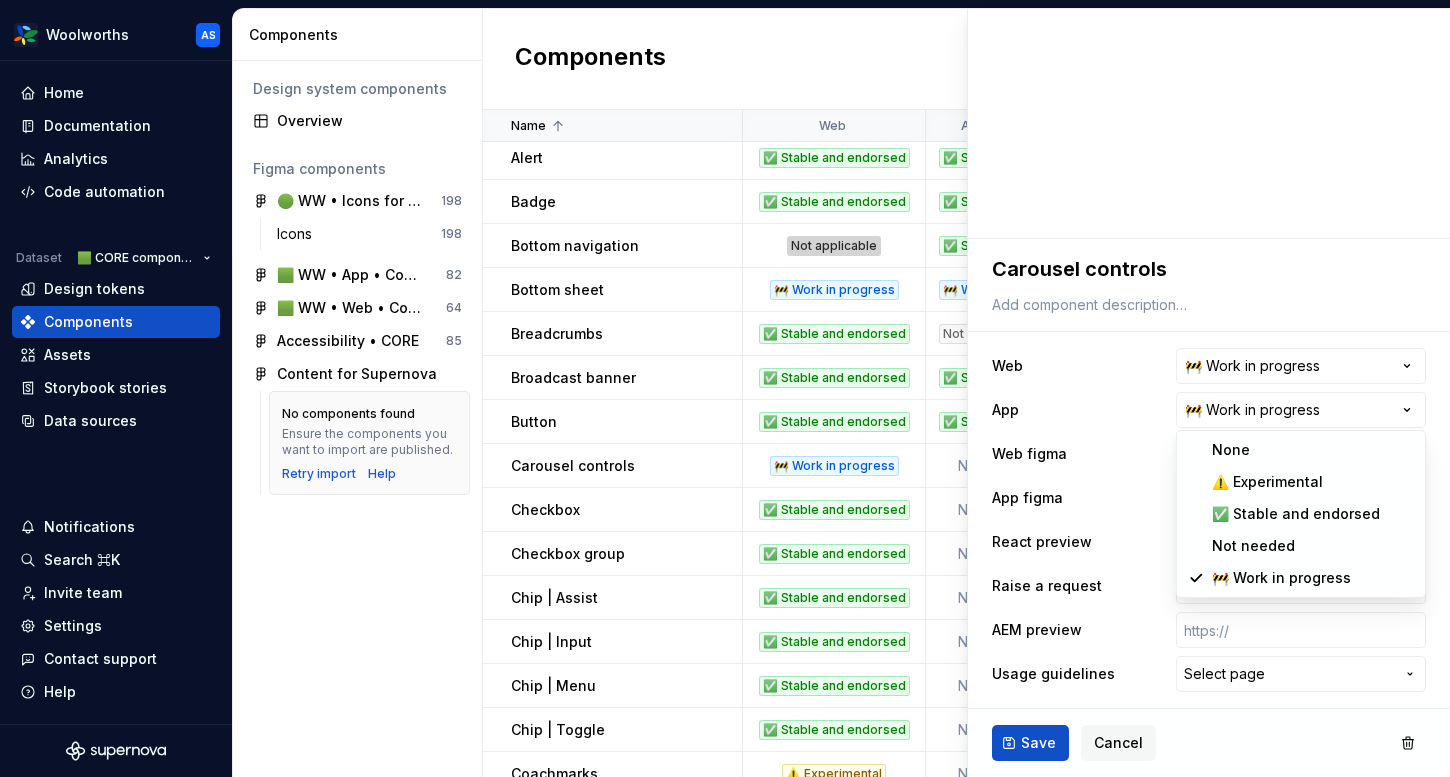 select on "**********" 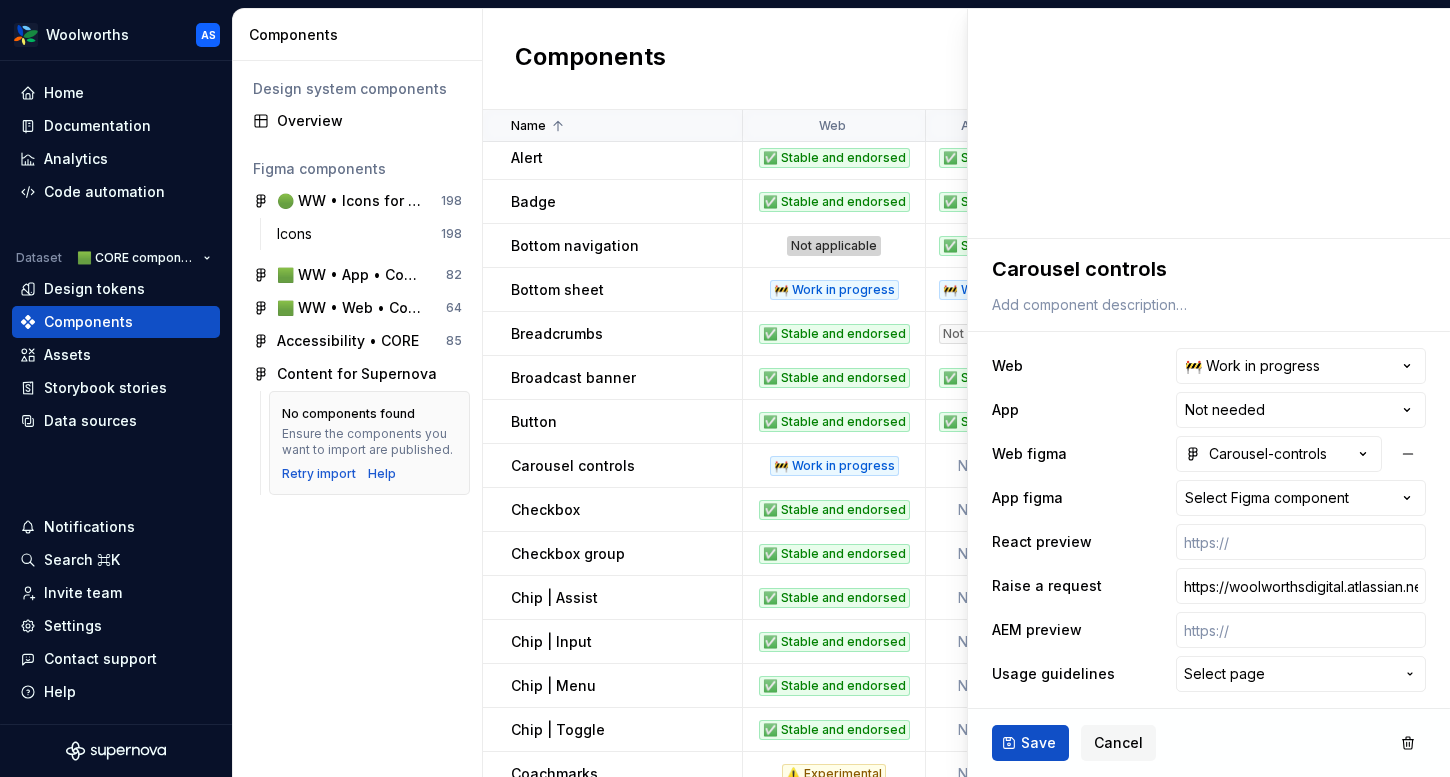click at bounding box center [1301, 542] 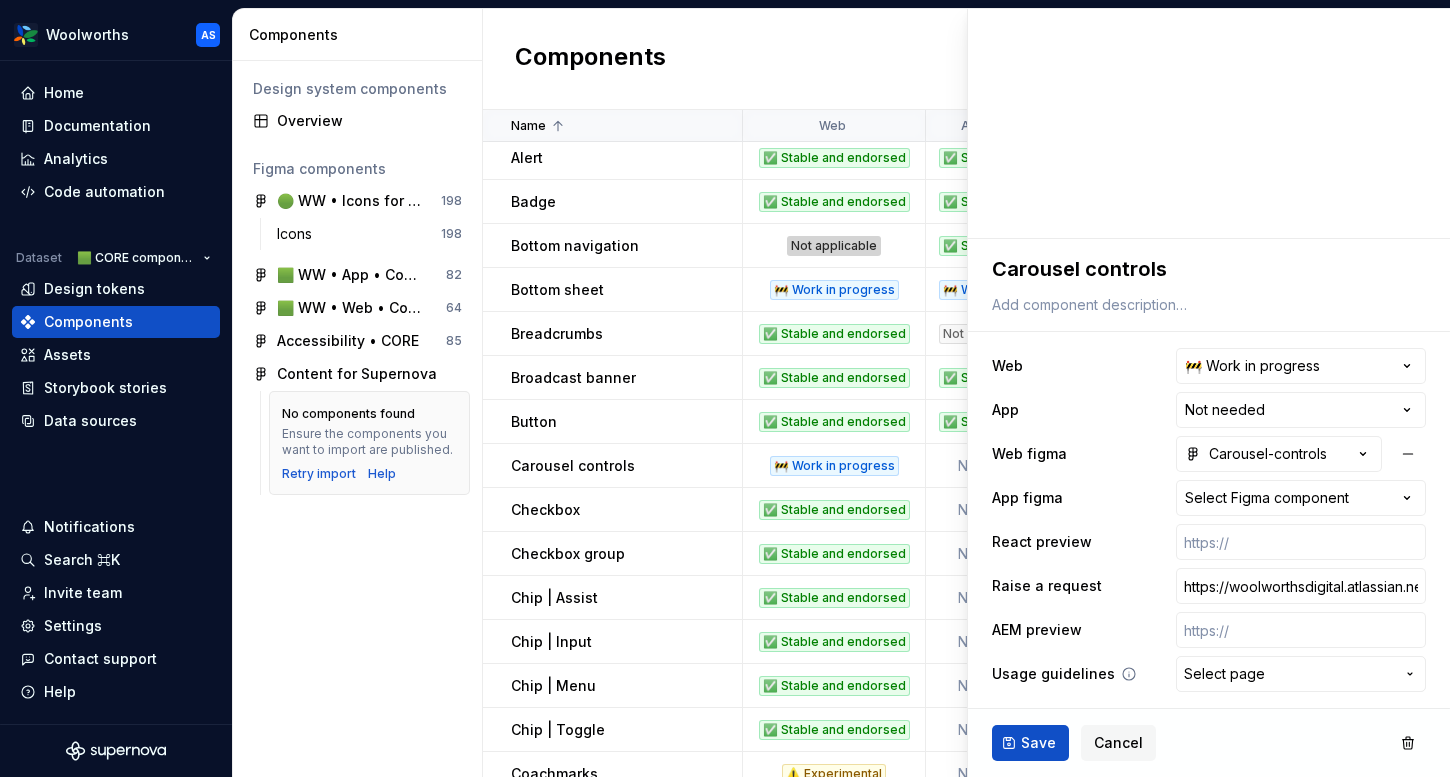 click on "Select page" at bounding box center [1224, 674] 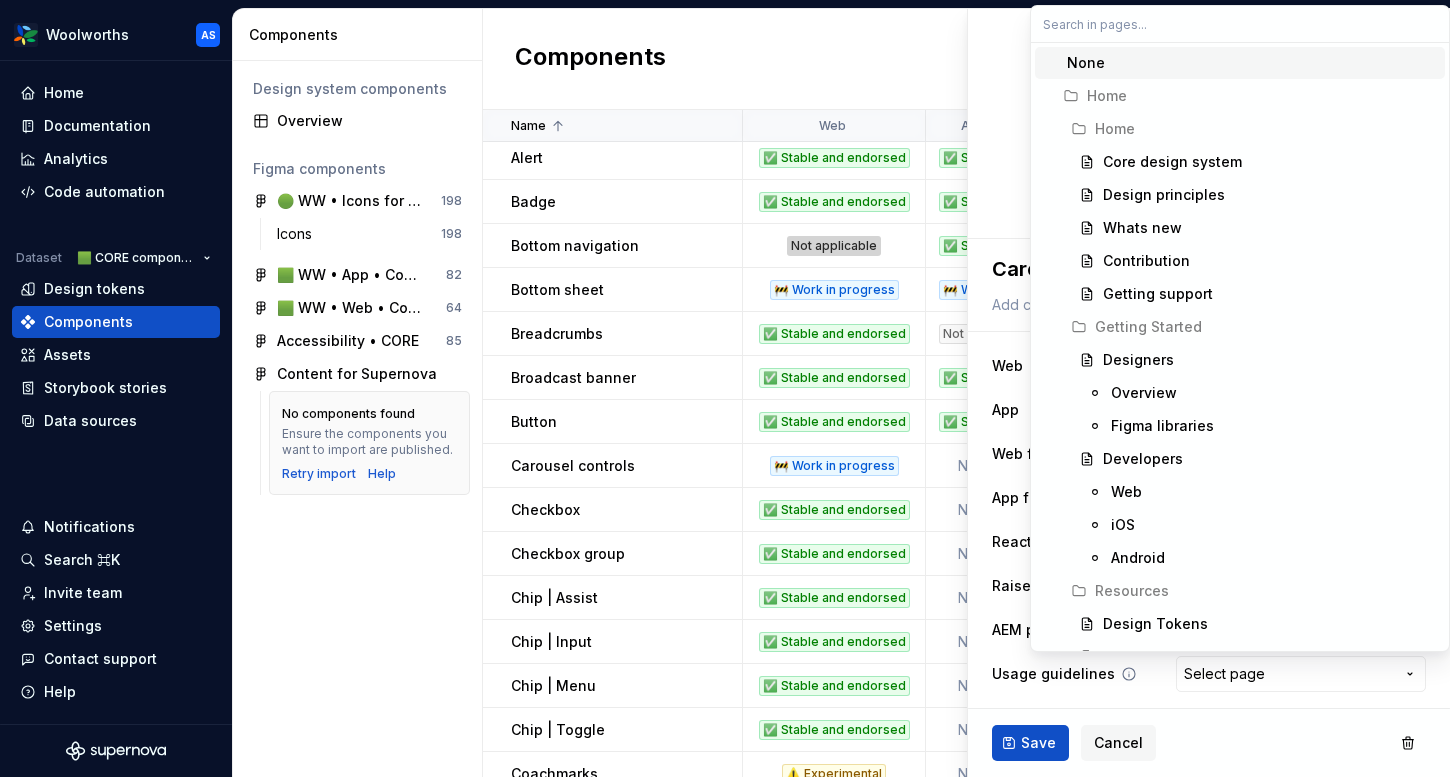 click on "Woolworths AS Home Documentation Analytics Code automation Dataset 🟩 CORE components Design tokens Components Assets Storybook stories Data sources Notifications Search ⌘K Invite team Settings Contact support Help Components Design system components Overview Figma components 🟢 WW • Icons for Woolworths (CORE) 198 Icons 198 🟩 WW • App • Component Library for Woolworths (CORE) 82 🟩 WW • Web • Component Library for Woolworths (CORE) 64 Accessibility • CORE 85 Content for Supernova No components found Ensure the components you want to import are published. Retry import Help Components New component Name Web App Web figma App figma React preview Raise a request AEM preview Usage guidelines Description Last updated Accordion ✅ Stable and endorsed Not needed Accordion None https://content-service.traderk8saae.prod.wx-d.net/component-library/index.html?path=/story/core-accordion--default https://woolworthsdigital.atlassian.net/wiki/spaces/WoolworthsX/pages/27328053275/Component+Requests /" at bounding box center [725, 388] 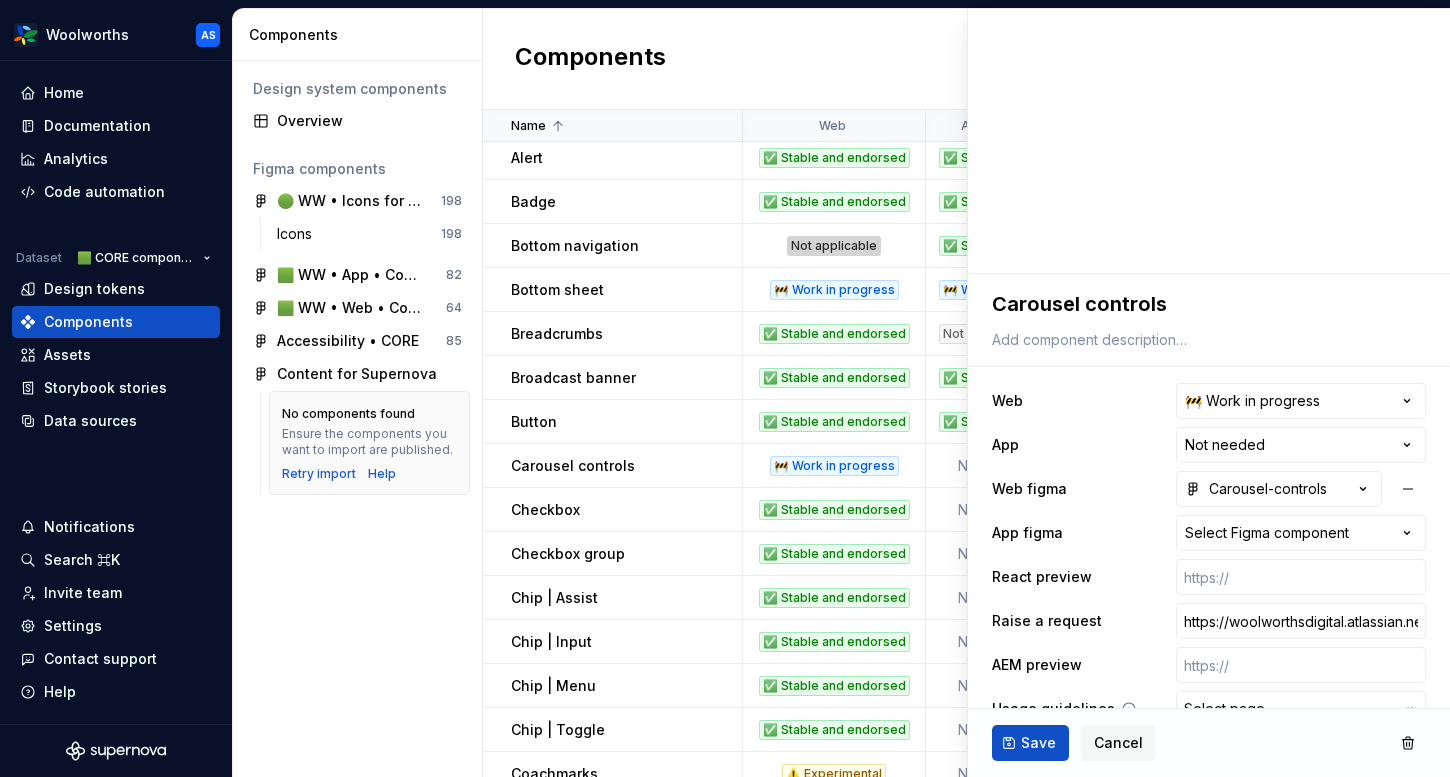 scroll, scrollTop: 0, scrollLeft: 0, axis: both 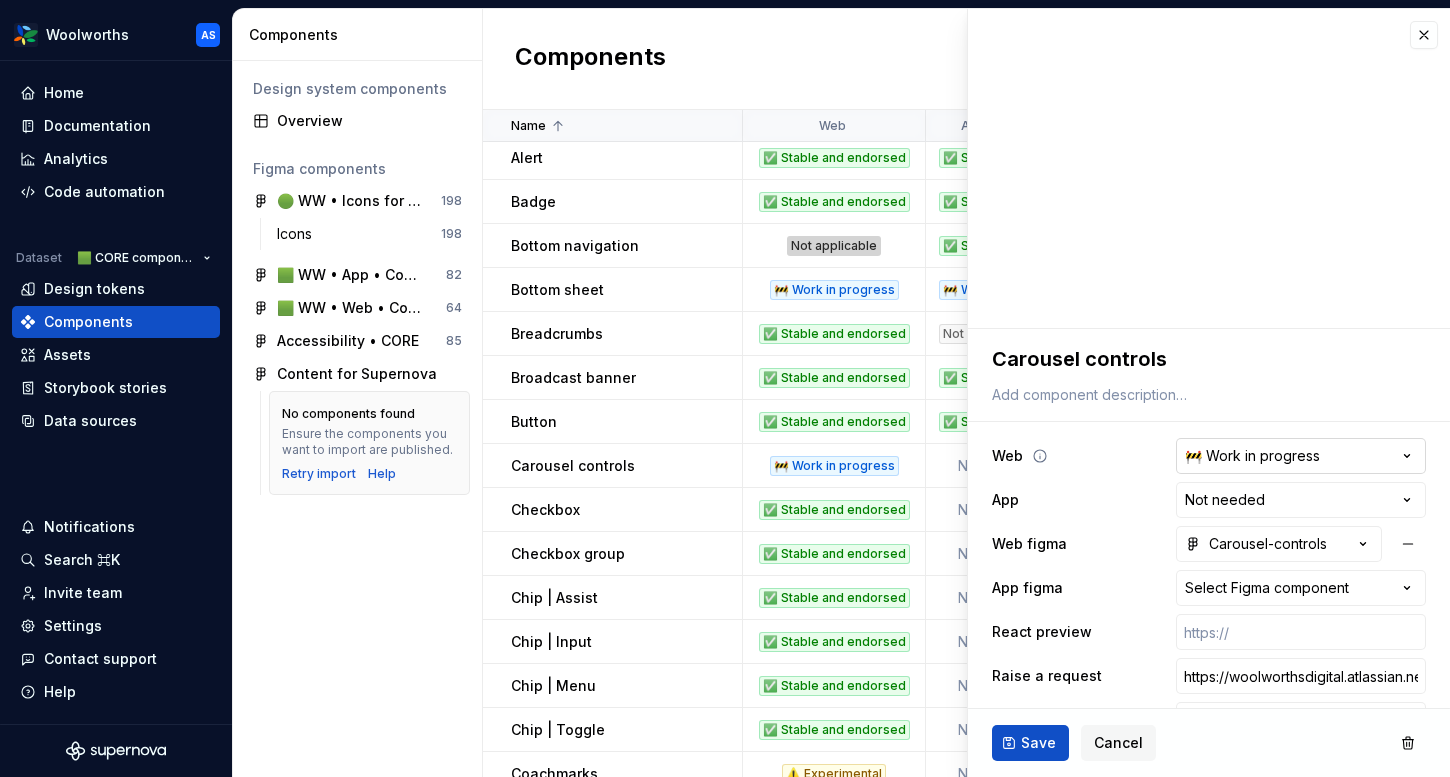 click on "Woolworths AS Home Documentation Analytics Code automation Dataset 🟩 CORE components Design tokens Components Assets Storybook stories Data sources Notifications Search ⌘K Invite team Settings Contact support Help Components Design system components Overview Figma components 🟢 WW • Icons for Woolworths (CORE) 198 Icons 198 🟩 WW • App • Component Library for Woolworths (CORE) 82 🟩 WW • Web • Component Library for Woolworths (CORE) 64 Accessibility • CORE 85 Content for Supernova No components found Ensure the components you want to import are published. Retry import Help Components New component Name Web App Web figma App figma React preview Raise a request AEM preview Usage guidelines Description Last updated Accordion ✅ Stable and endorsed Not needed Accordion None https://content-service.traderk8saae.prod.wx-d.net/component-library/index.html?path=/story/core-accordion--default https://woolworthsdigital.atlassian.net/wiki/spaces/WoolworthsX/pages/27328053275/Component+Requests /" at bounding box center (725, 388) 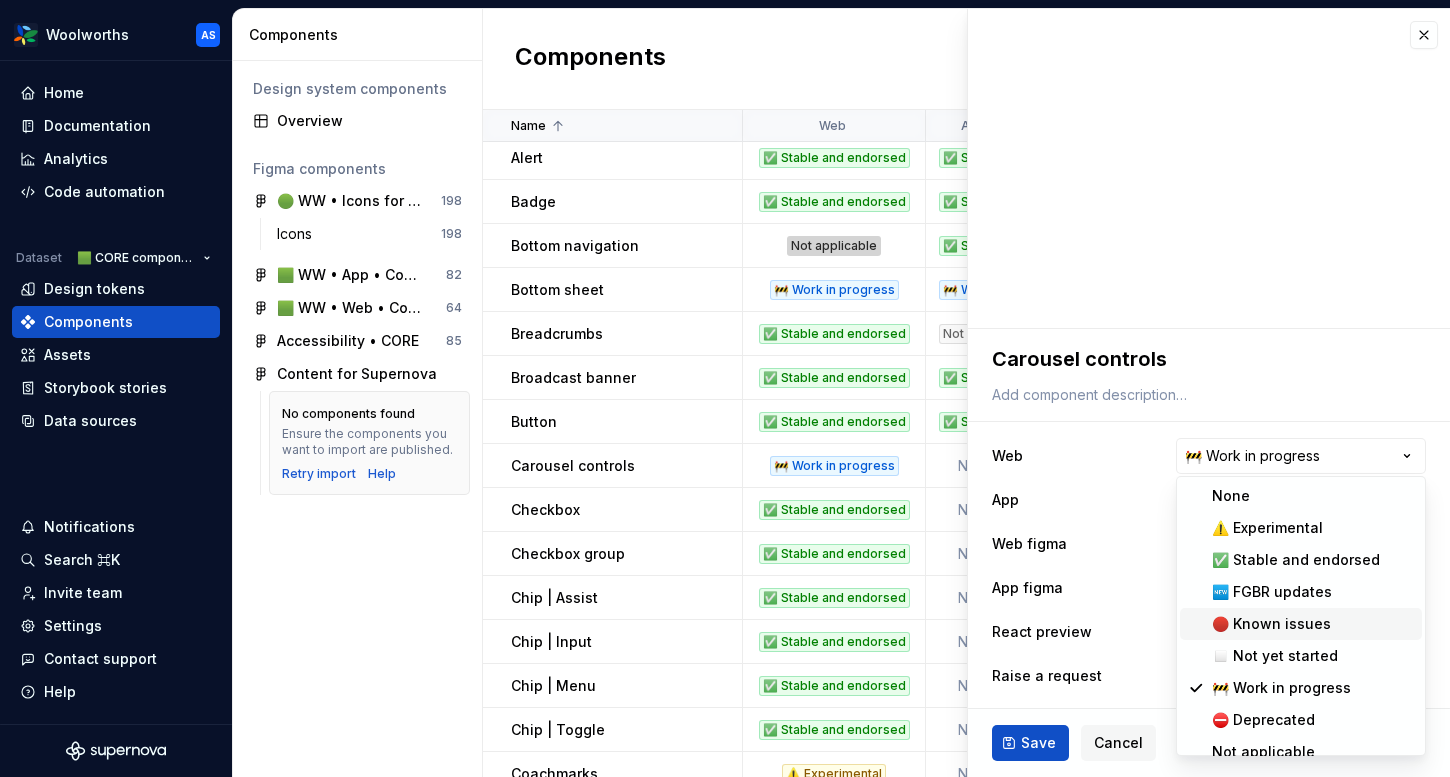 type on "*" 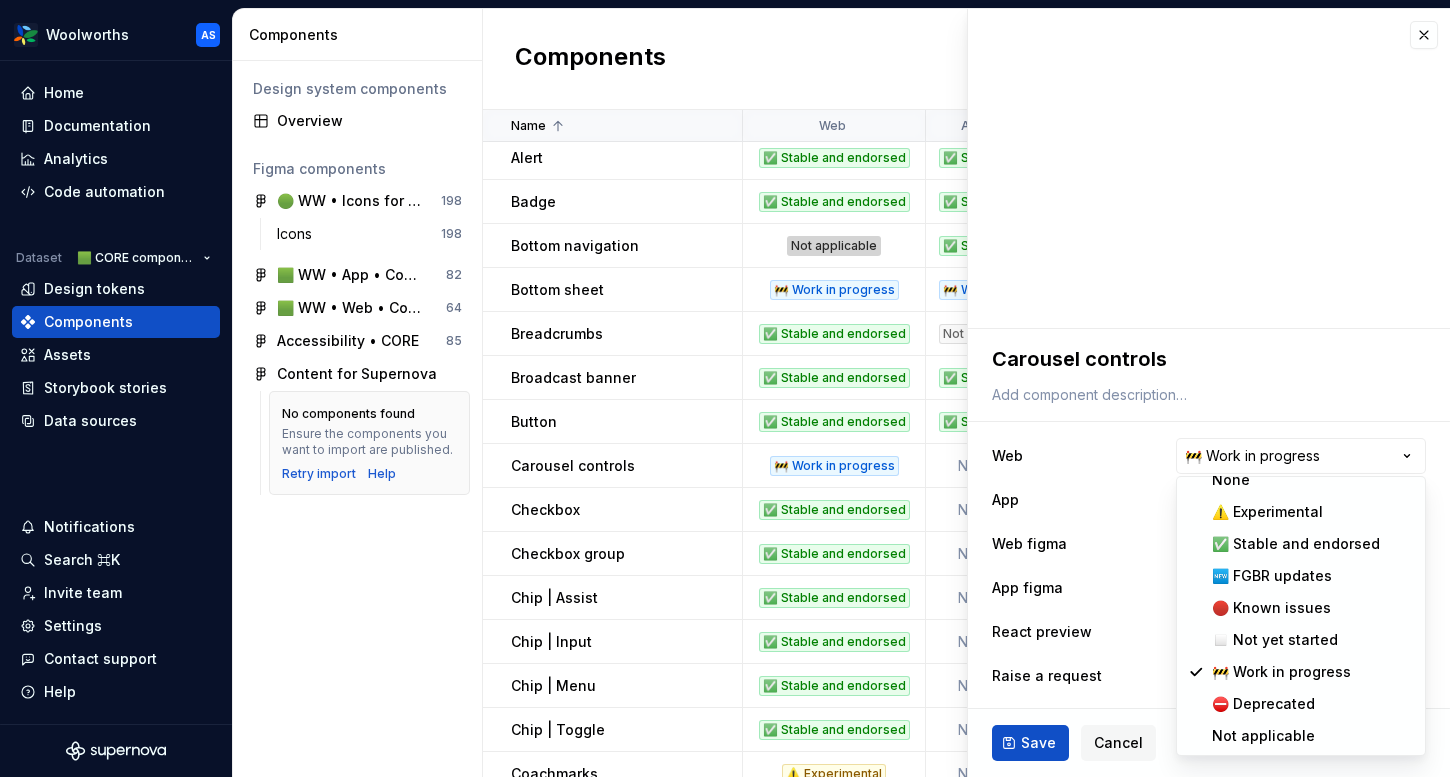 select on "**********" 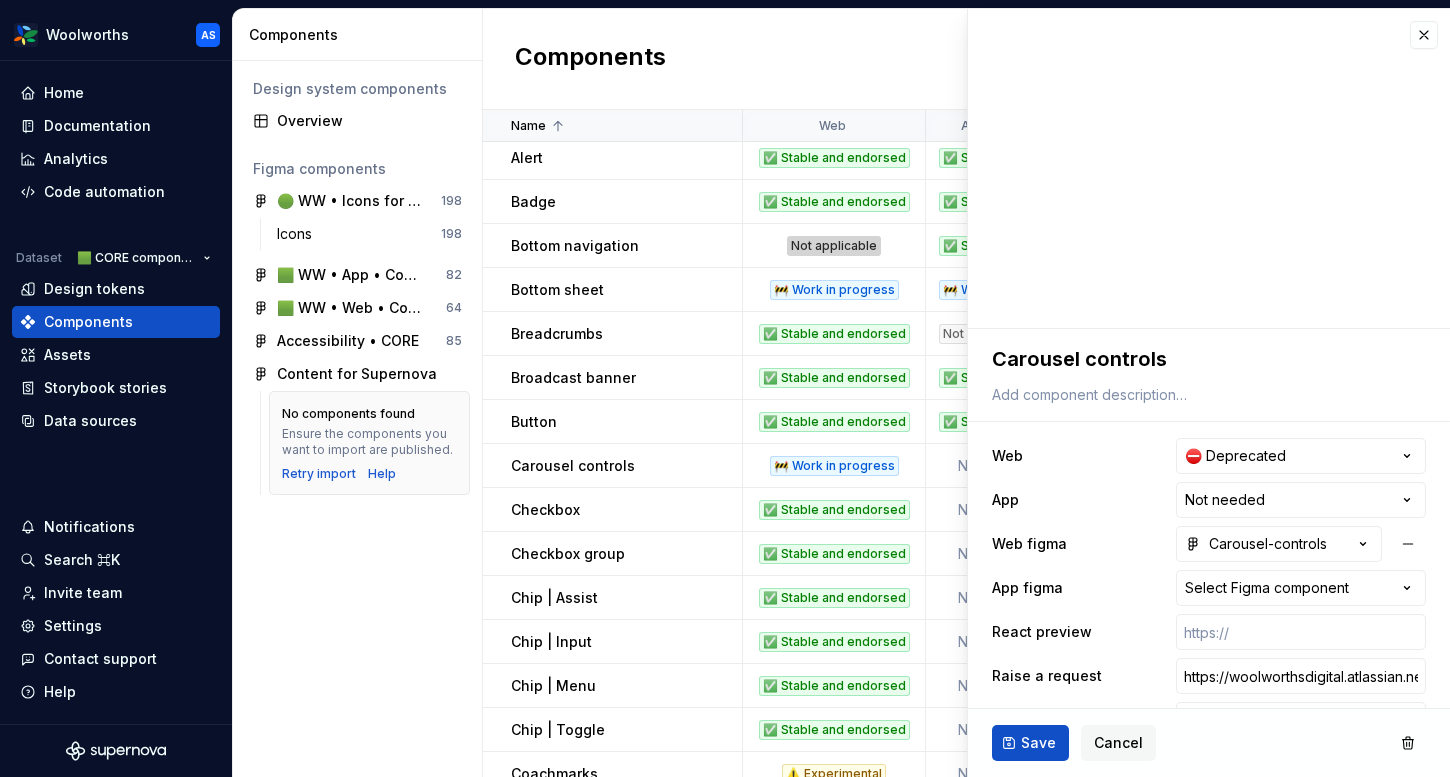 type on "*" 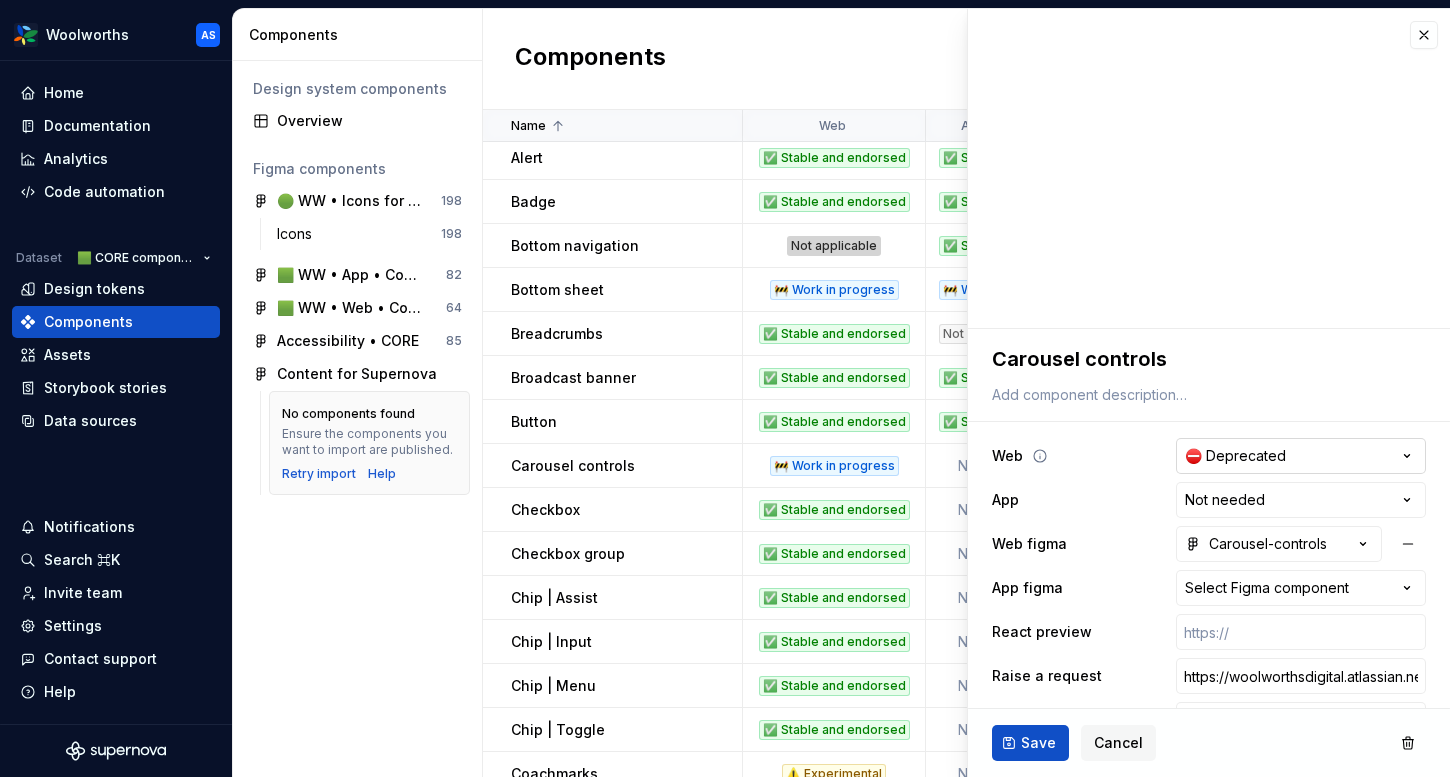 click on "Woolworths AS Home Documentation Analytics Code automation Dataset 🟩 CORE components Design tokens Components Assets Storybook stories Data sources Notifications Search ⌘K Invite team Settings Contact support Help Components Design system components Overview Figma components 🟢 WW • Icons for Woolworths (CORE) 198 Icons 198 🟩 WW • App • Component Library for Woolworths (CORE) 82 🟩 WW • Web • Component Library for Woolworths (CORE) 64 Accessibility • CORE 85 Content for Supernova No components found Ensure the components you want to import are published. Retry import Help Components New component Name Web App Web figma App figma React preview Raise a request AEM preview Usage guidelines Description Last updated Accordion ✅ Stable and endorsed Not needed Accordion None https://content-service.traderk8saae.prod.wx-d.net/component-library/index.html?path=/story/core-accordion--default https://woolworthsdigital.atlassian.net/wiki/spaces/WoolworthsX/pages/27328053275/Component+Requests /" at bounding box center (725, 388) 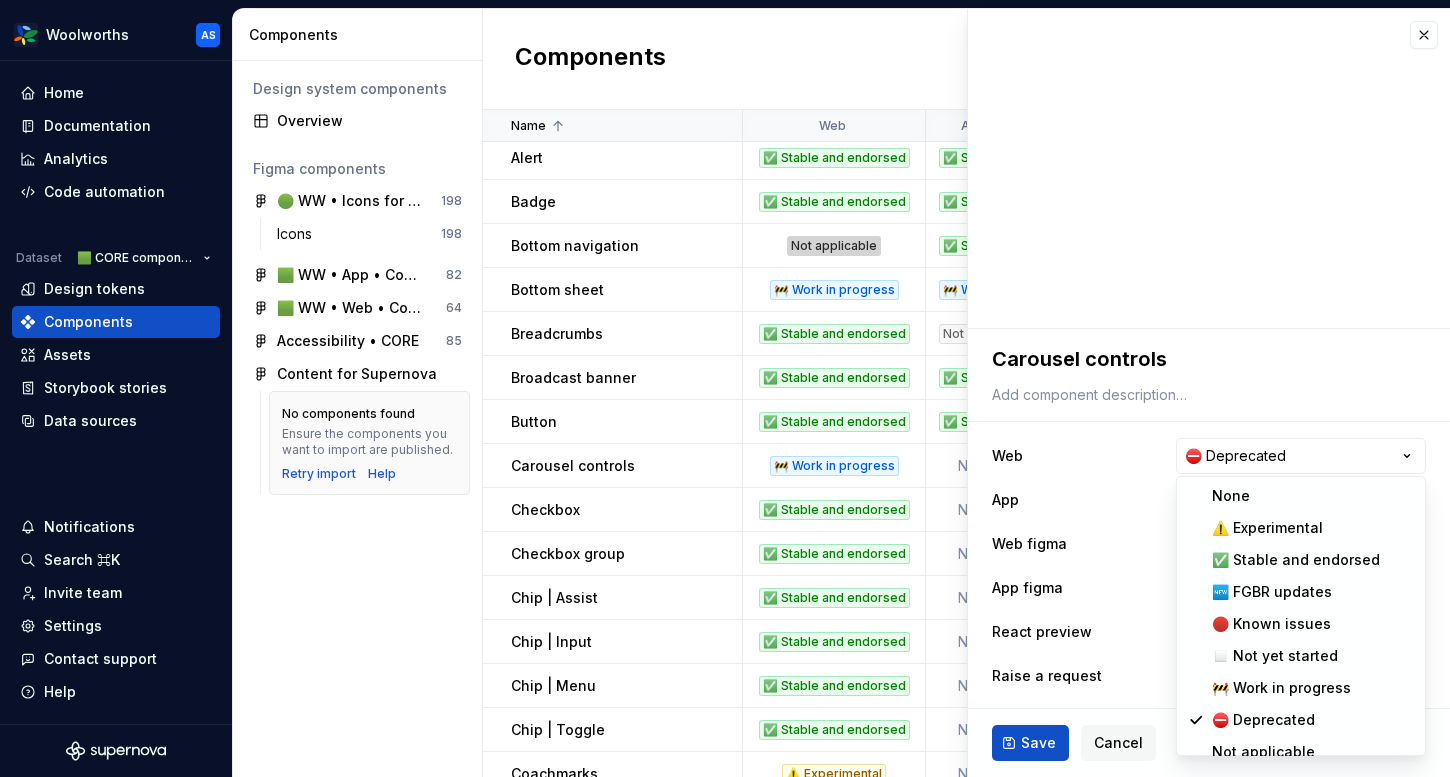 select on "**********" 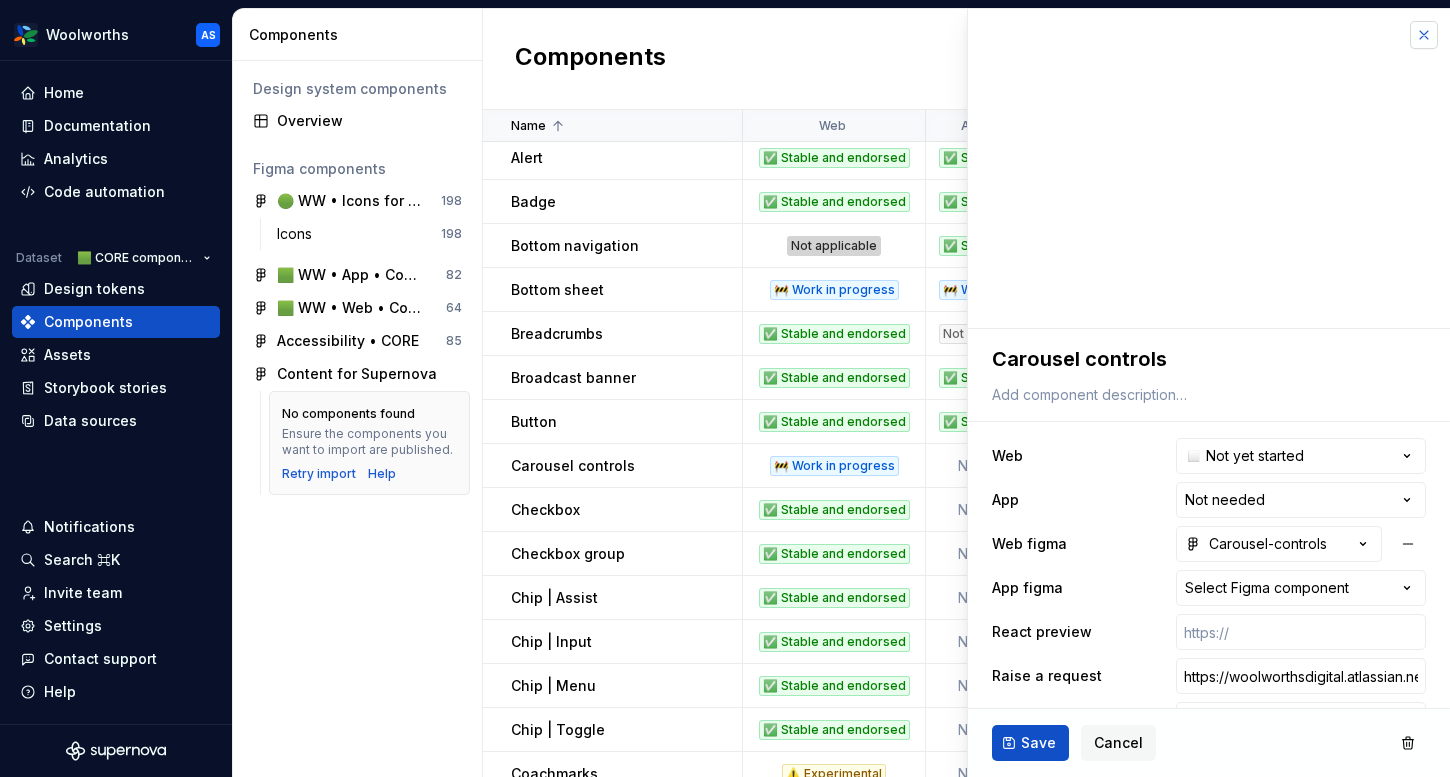 click at bounding box center (1424, 35) 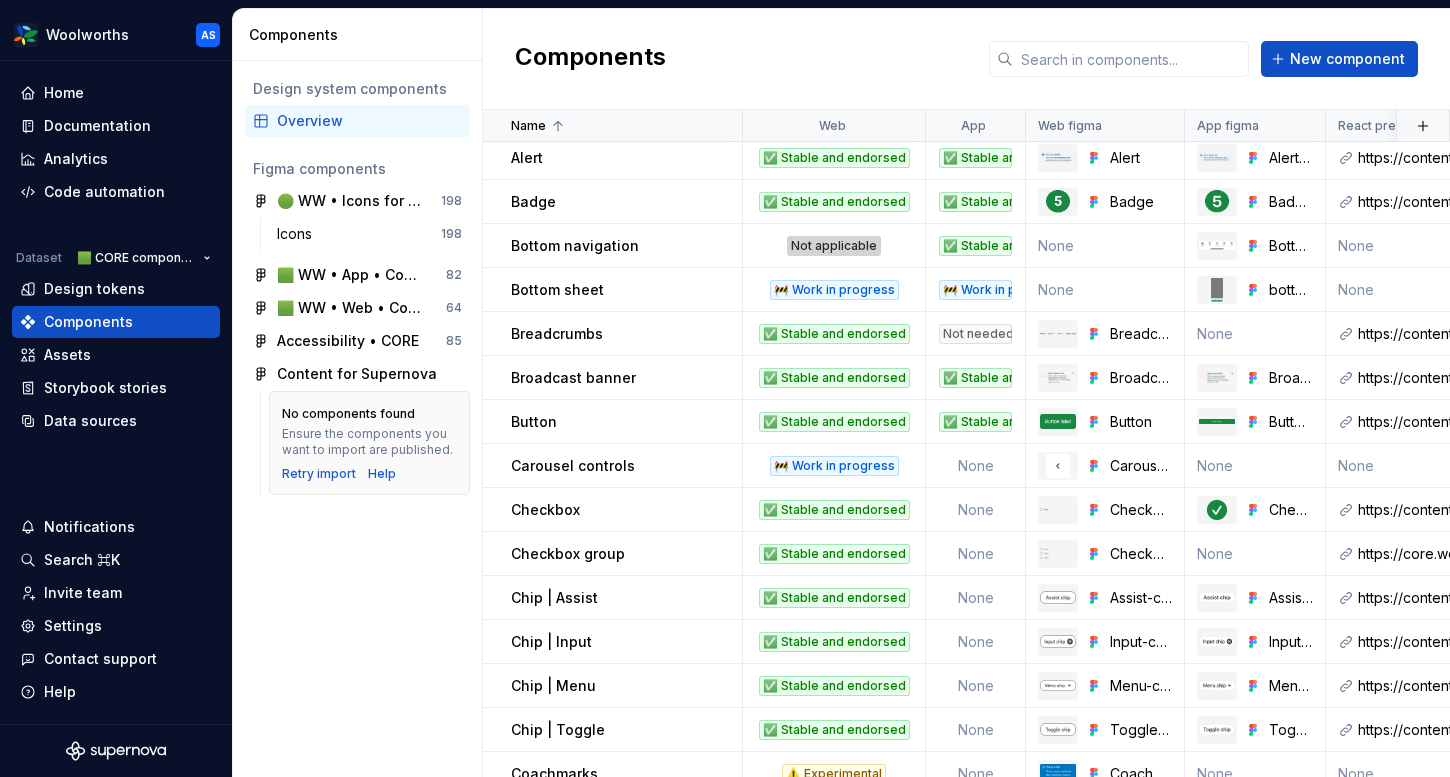 click on "Components New component" at bounding box center [966, 59] 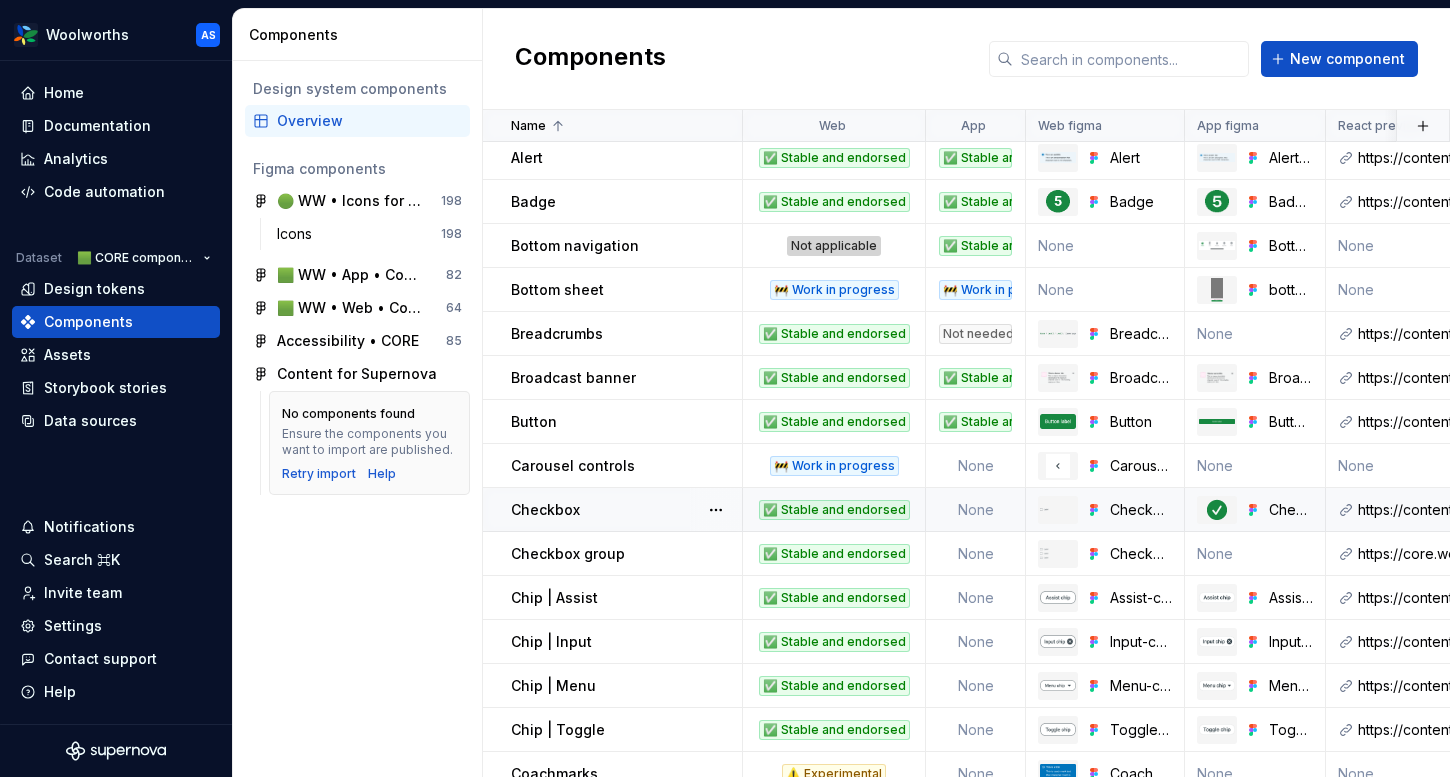 scroll, scrollTop: 113, scrollLeft: 0, axis: vertical 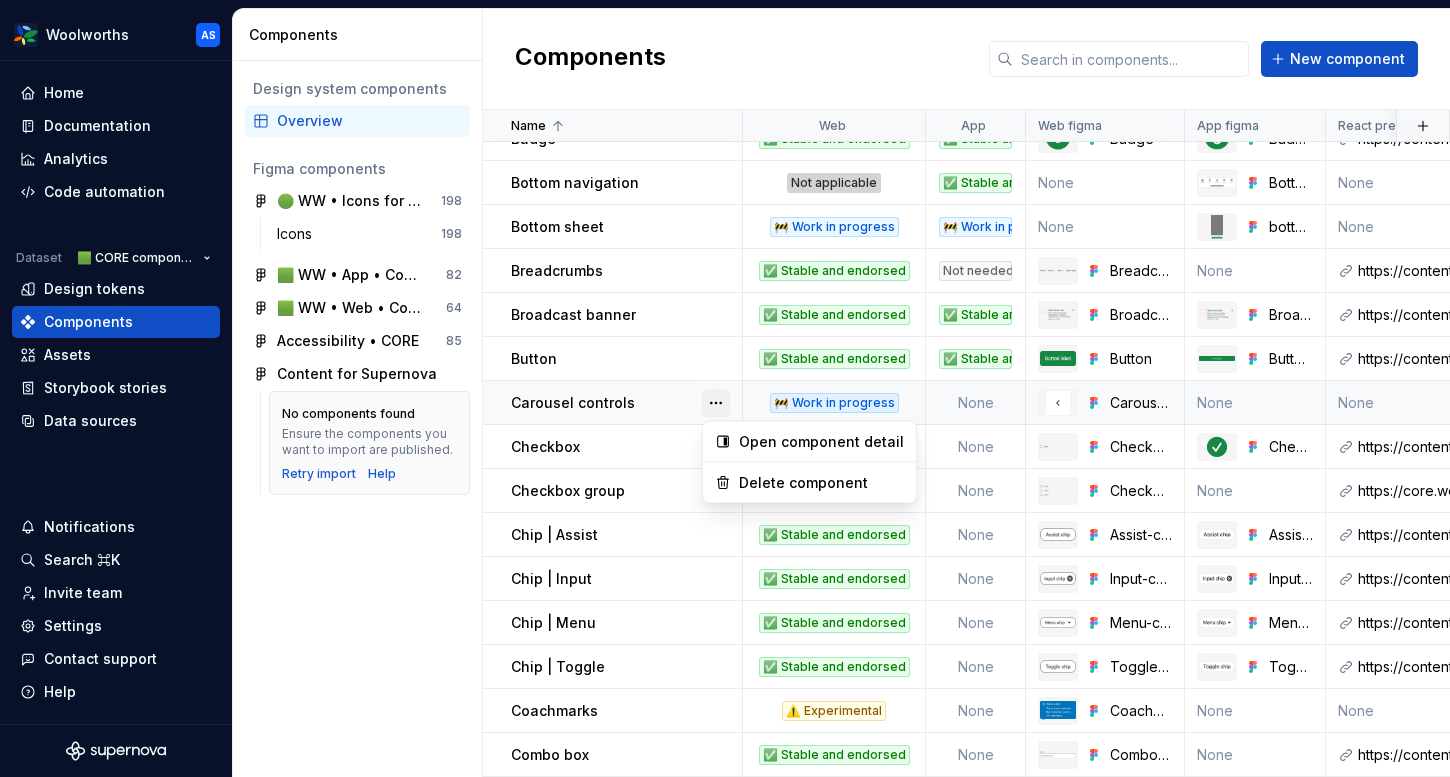 click at bounding box center (716, 403) 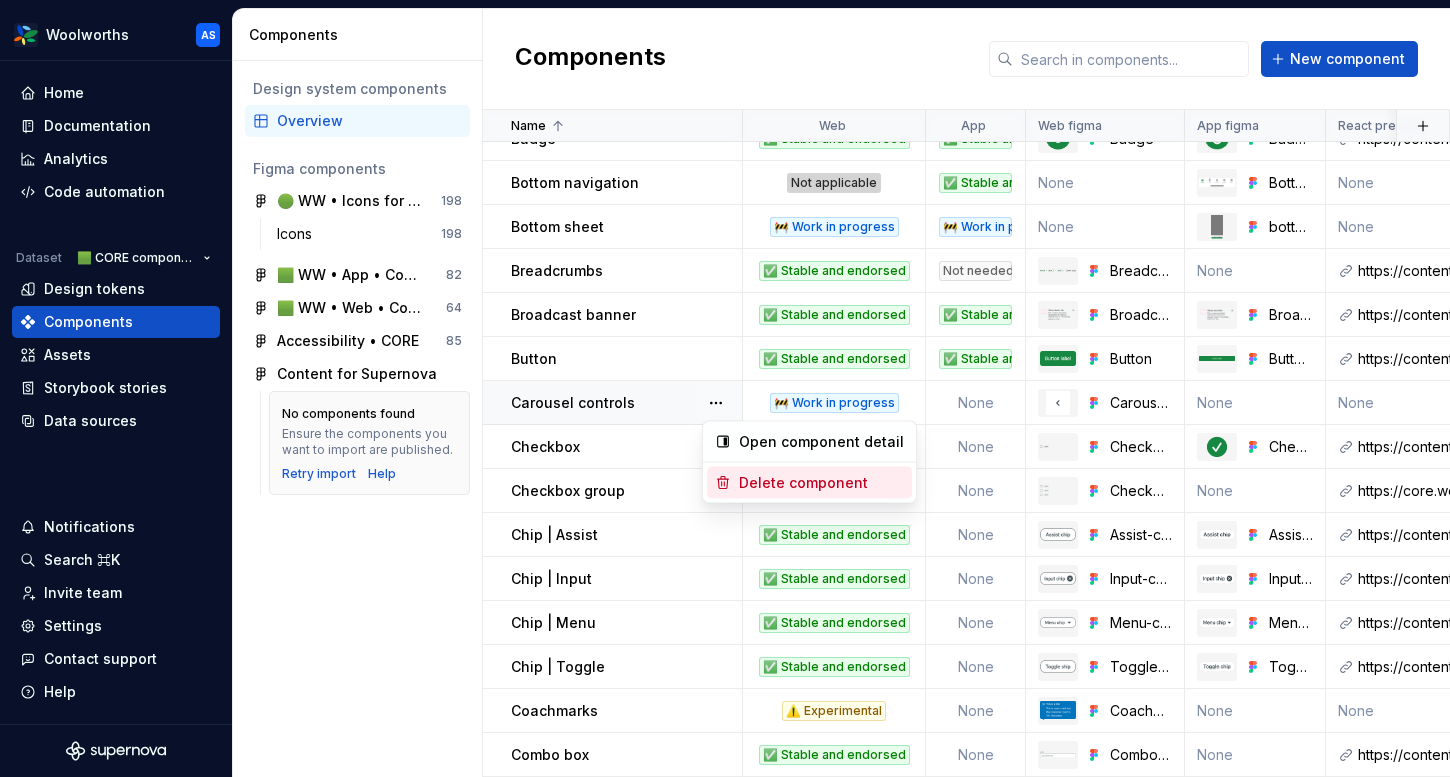 click on "Delete component" at bounding box center (821, 483) 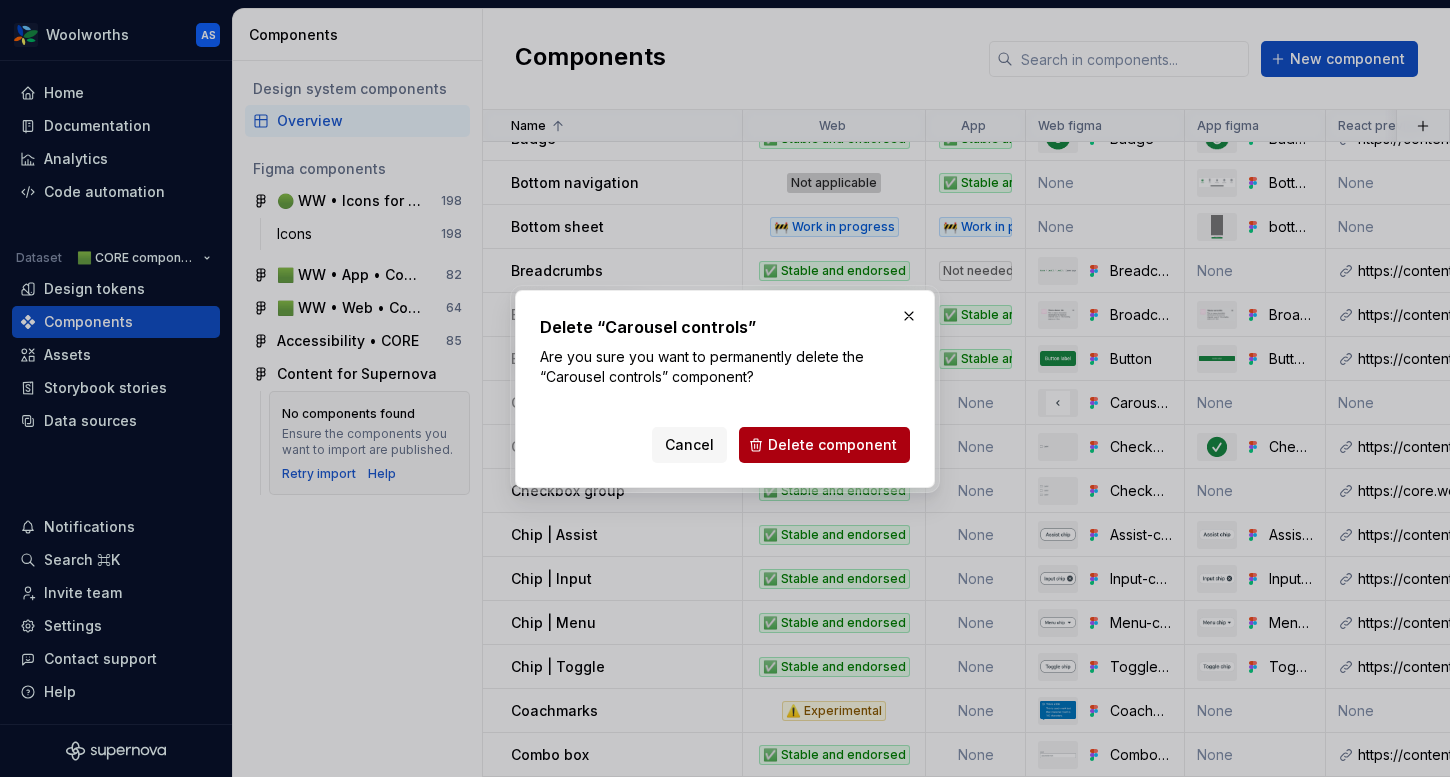 click on "Delete component" at bounding box center (832, 445) 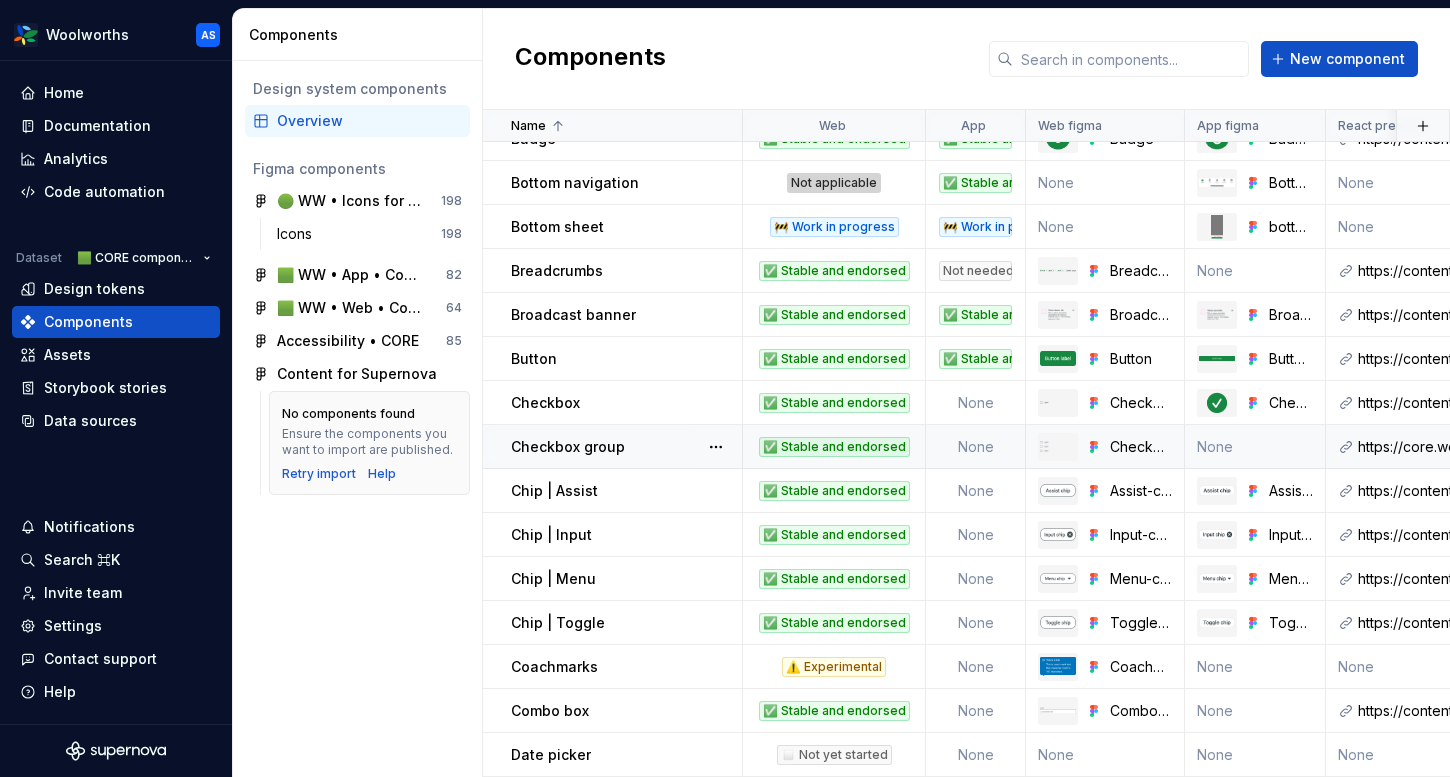 click on "None" at bounding box center [976, 447] 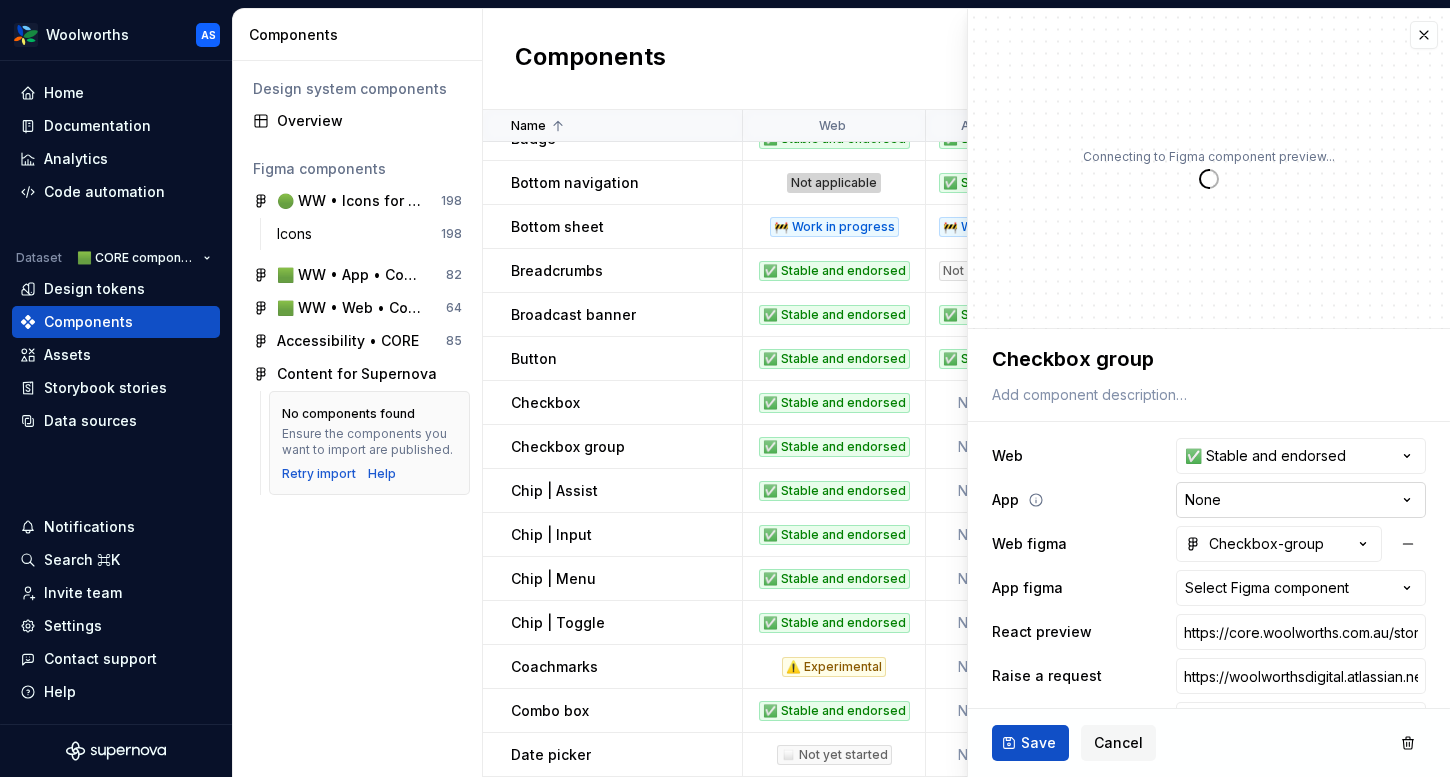 click on "Woolworths AS Home Documentation Analytics Code automation Dataset 🟩 CORE components Design tokens Components Assets Storybook stories Data sources Notifications Search ⌘K Invite team Settings Contact support Help Components Design system components Overview Figma components 🟢 WW • Icons for Woolworths (CORE) 198 Icons 198 🟩 WW • App • Component Library for Woolworths (CORE) 82 🟩 WW • Web • Component Library for Woolworths (CORE) 64 Accessibility • CORE 85 Content for Supernova No components found Ensure the components you want to import are published. Retry import Help Components New component Name Web App Web figma App figma React preview Raise a request AEM preview Usage guidelines Description Last updated Accordion ✅ Stable and endorsed Not needed Accordion None https://content-service.traderk8saae.prod.wx-d.net/component-library/index.html?path=/story/core-accordion--default https://woolworthsdigital.atlassian.net/wiki/spaces/WoolworthsX/pages/27328053275/Component+Requests /" at bounding box center (725, 388) 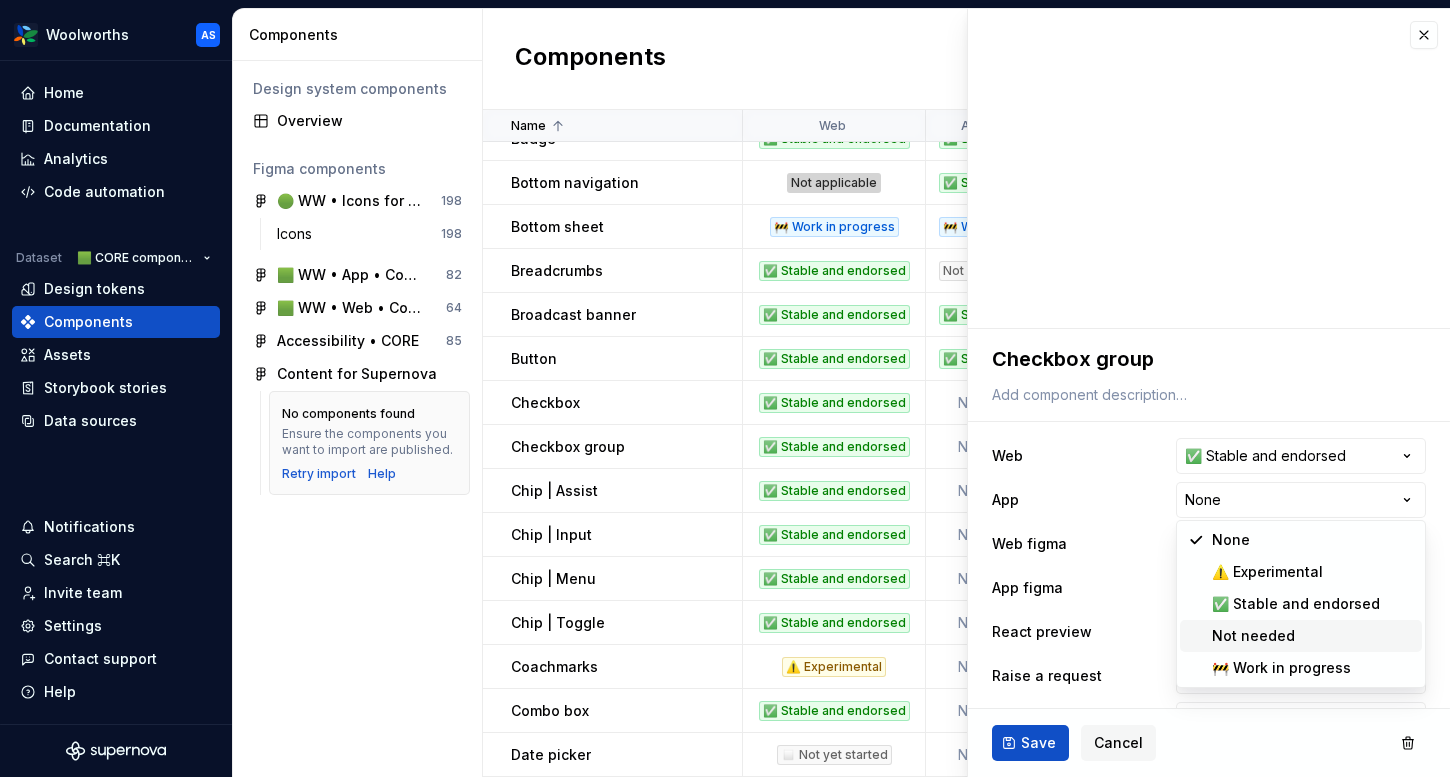 type on "*" 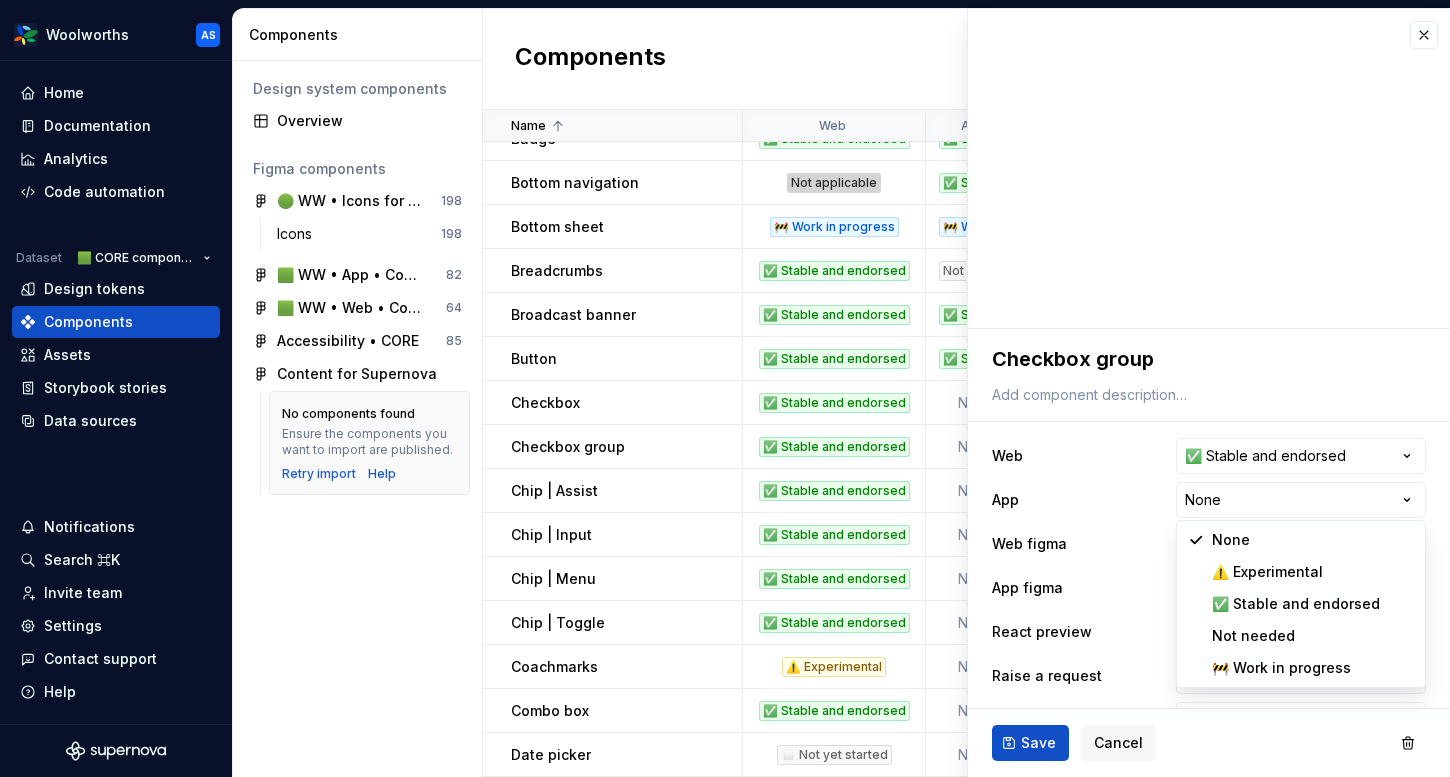 select on "**********" 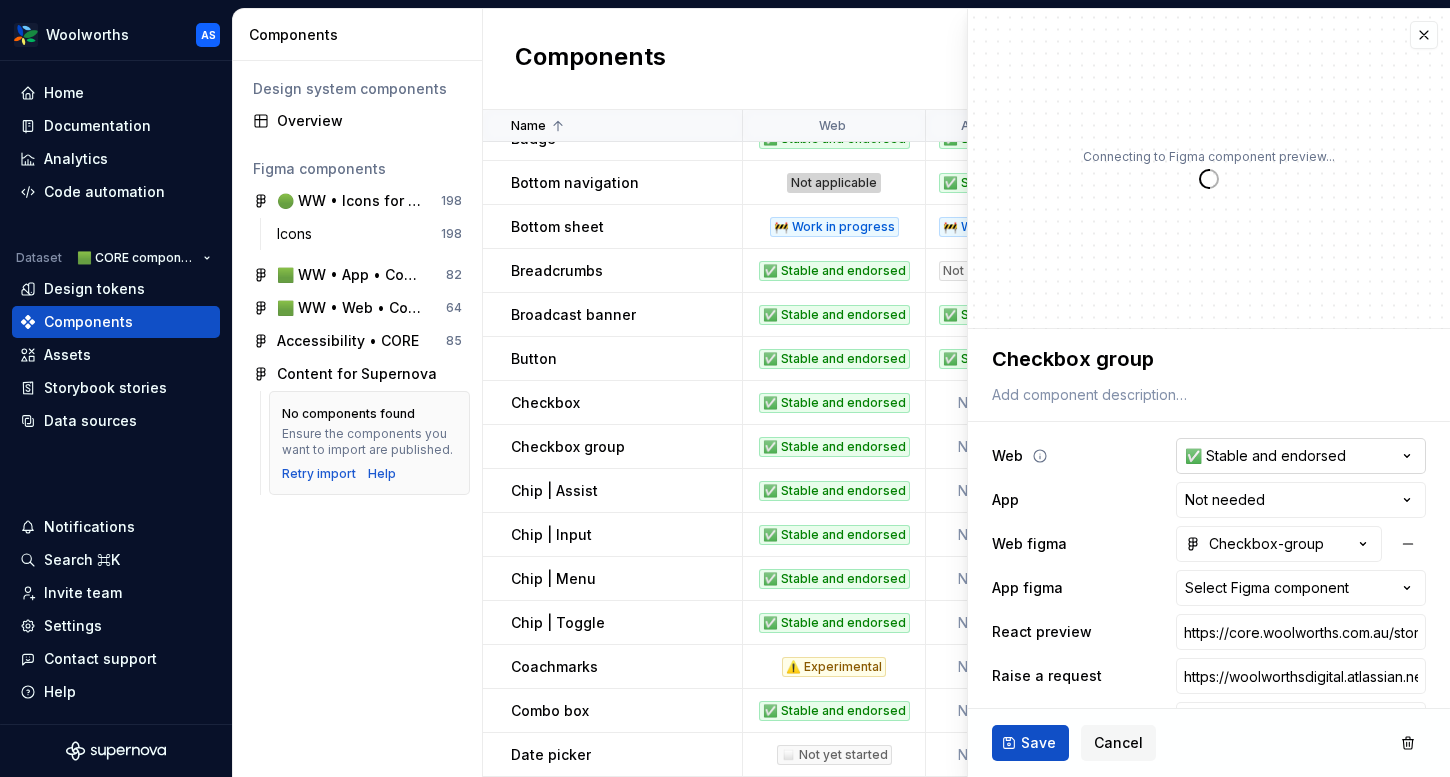 scroll, scrollTop: 90, scrollLeft: 0, axis: vertical 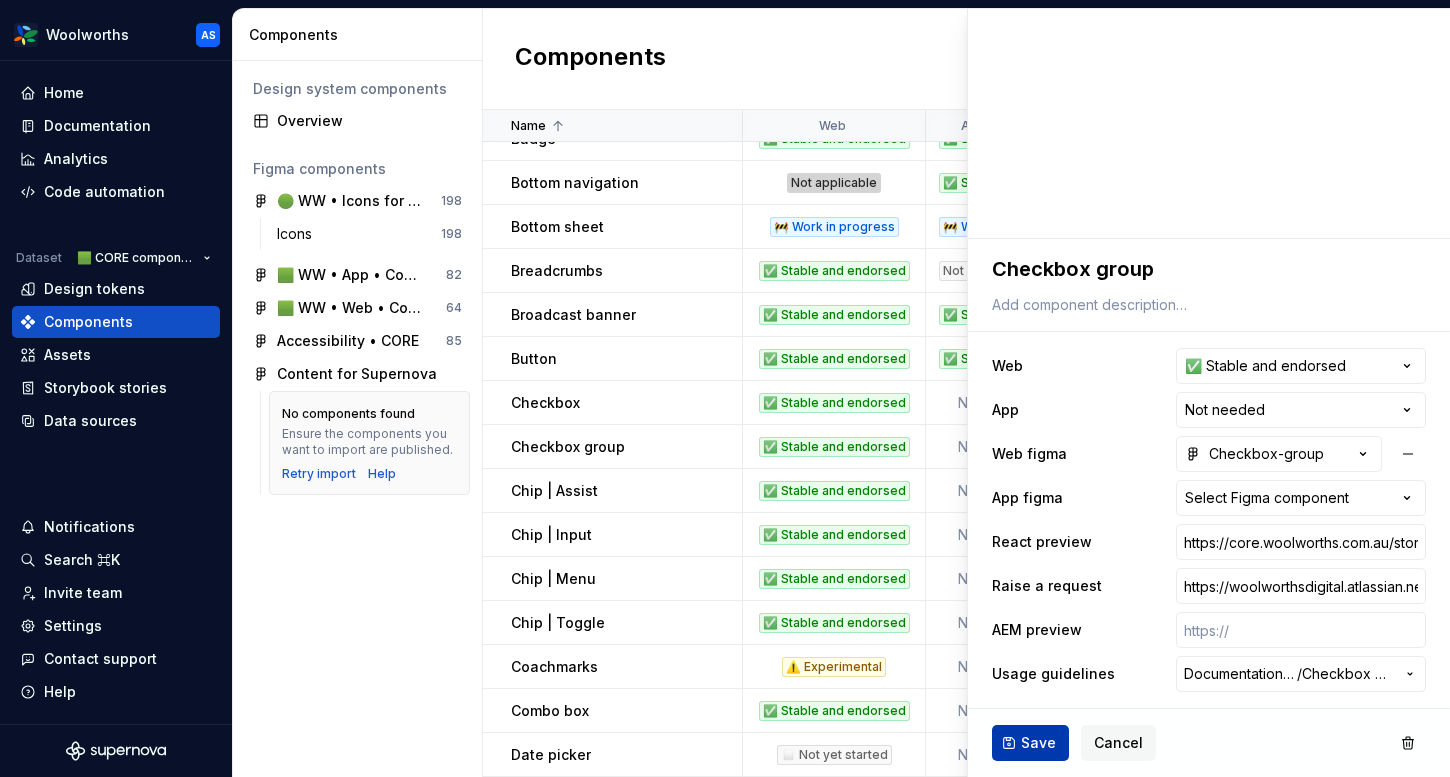 click on "Save" at bounding box center [1030, 743] 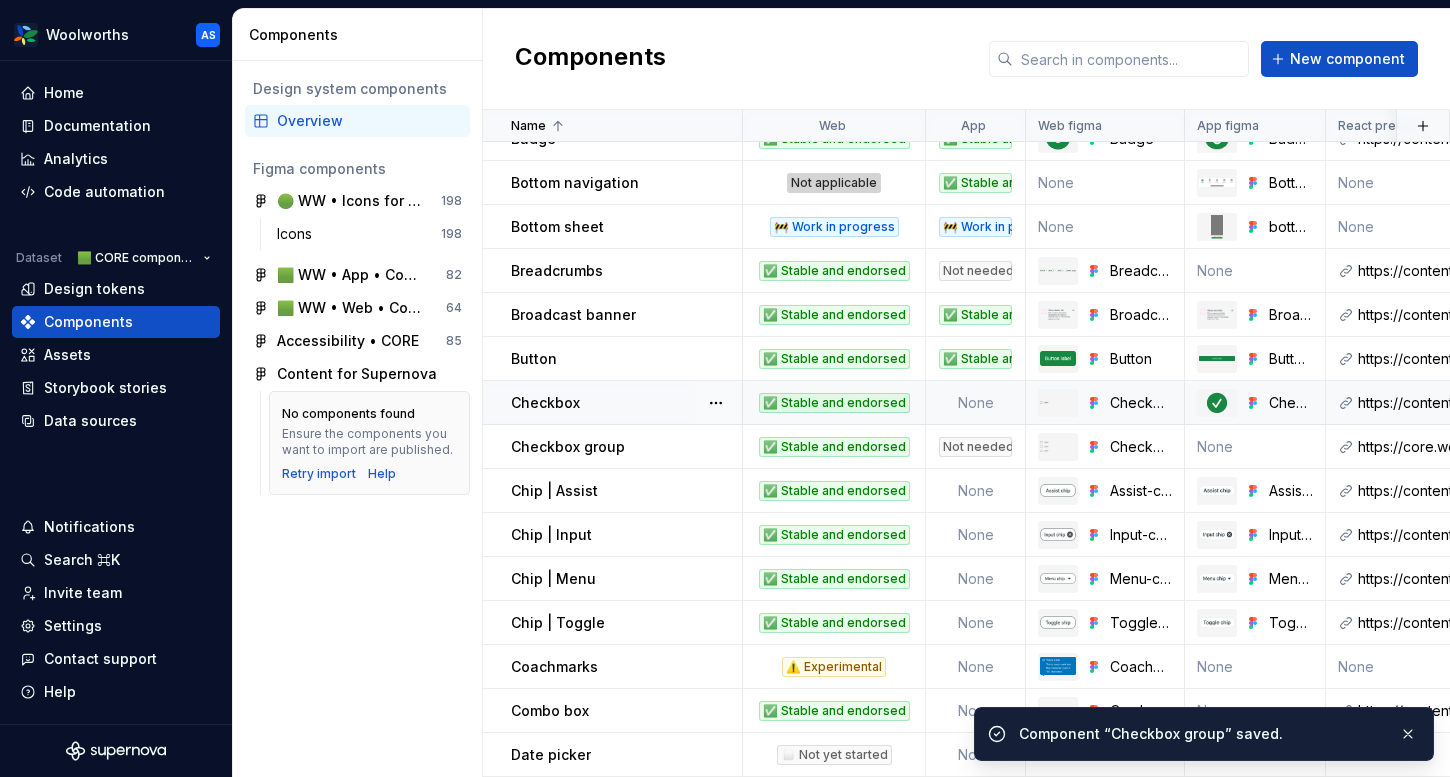 click on "Checkbox" at bounding box center [626, 403] 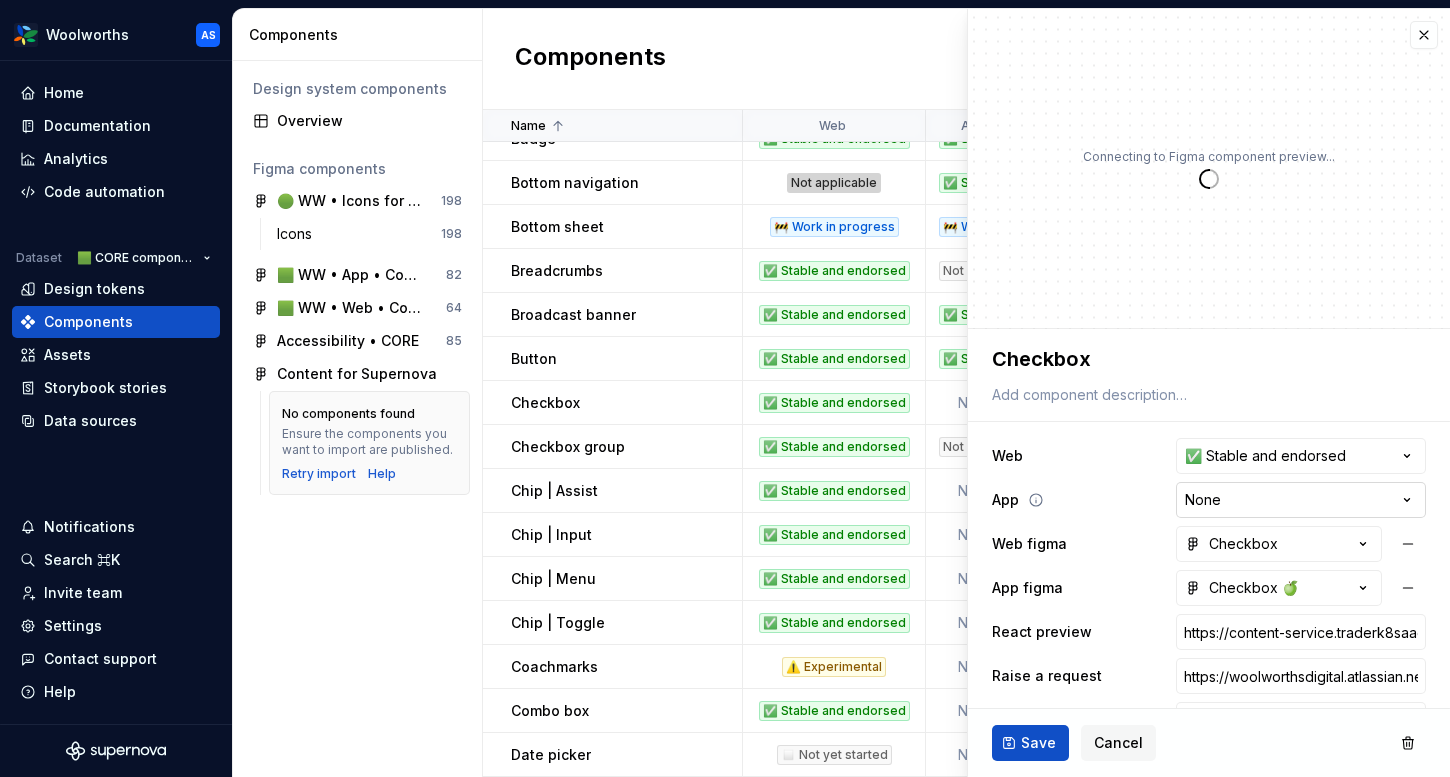click on "Woolworths AS Home Documentation Analytics Code automation Dataset 🟩 CORE components Design tokens Components Assets Storybook stories Data sources Notifications Search ⌘K Invite team Settings Contact support Help Components Design system components Overview Figma components 🟢 WW • Icons for Woolworths (CORE) 198 Icons 198 🟩 WW • App • Component Library for Woolworths (CORE) 82 🟩 WW • Web • Component Library for Woolworths (CORE) 64 Accessibility • CORE 85 Content for Supernova No components found Ensure the components you want to import are published. Retry import Help Components New component Name Web App Web figma App figma React preview Raise a request AEM preview Usage guidelines Description Last updated Accordion ✅ Stable and endorsed Not needed Accordion None https://content-service.traderk8saae.prod.wx-d.net/component-library/index.html?path=/story/core-accordion--default https://woolworthsdigital.atlassian.net/wiki/spaces/WoolworthsX/pages/27328053275/Component+Requests /" at bounding box center [725, 388] 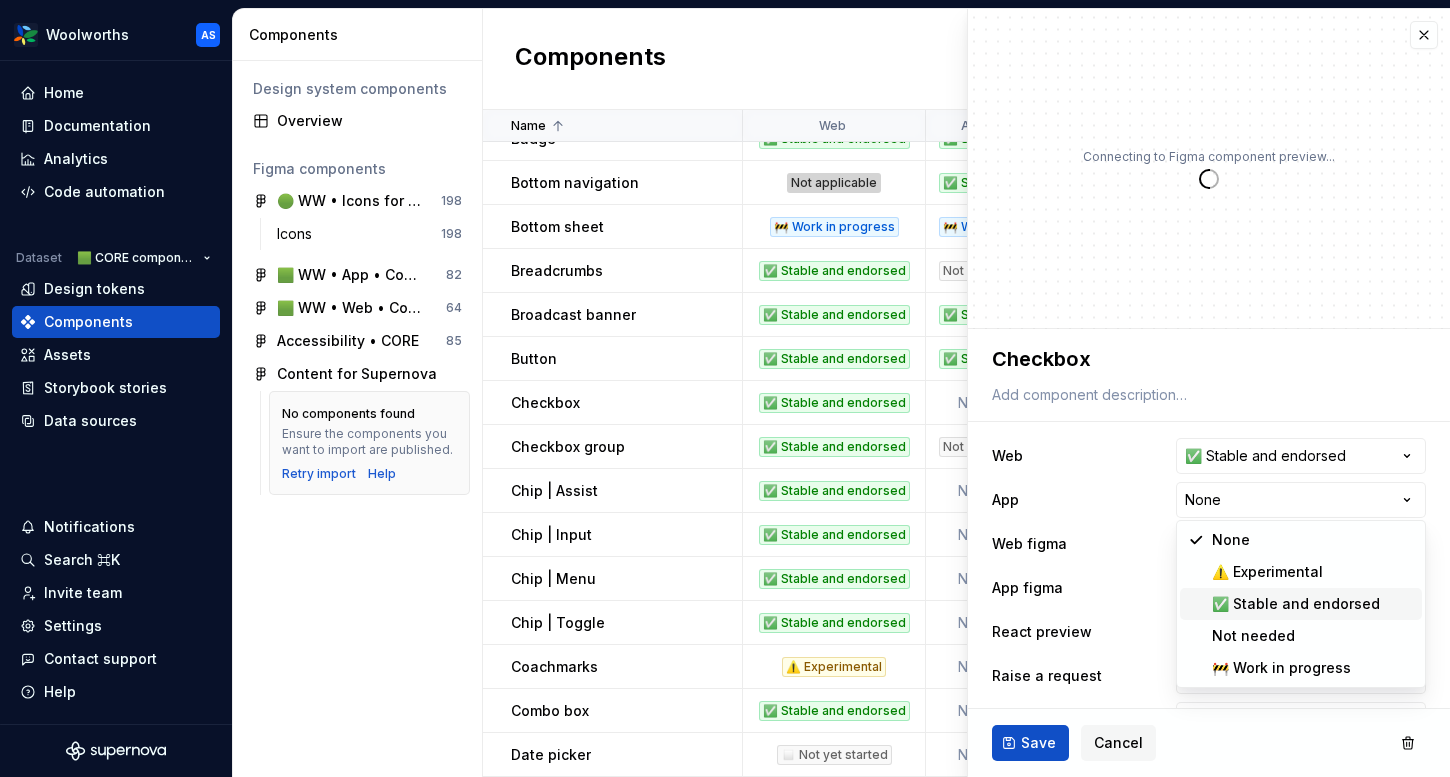type on "*" 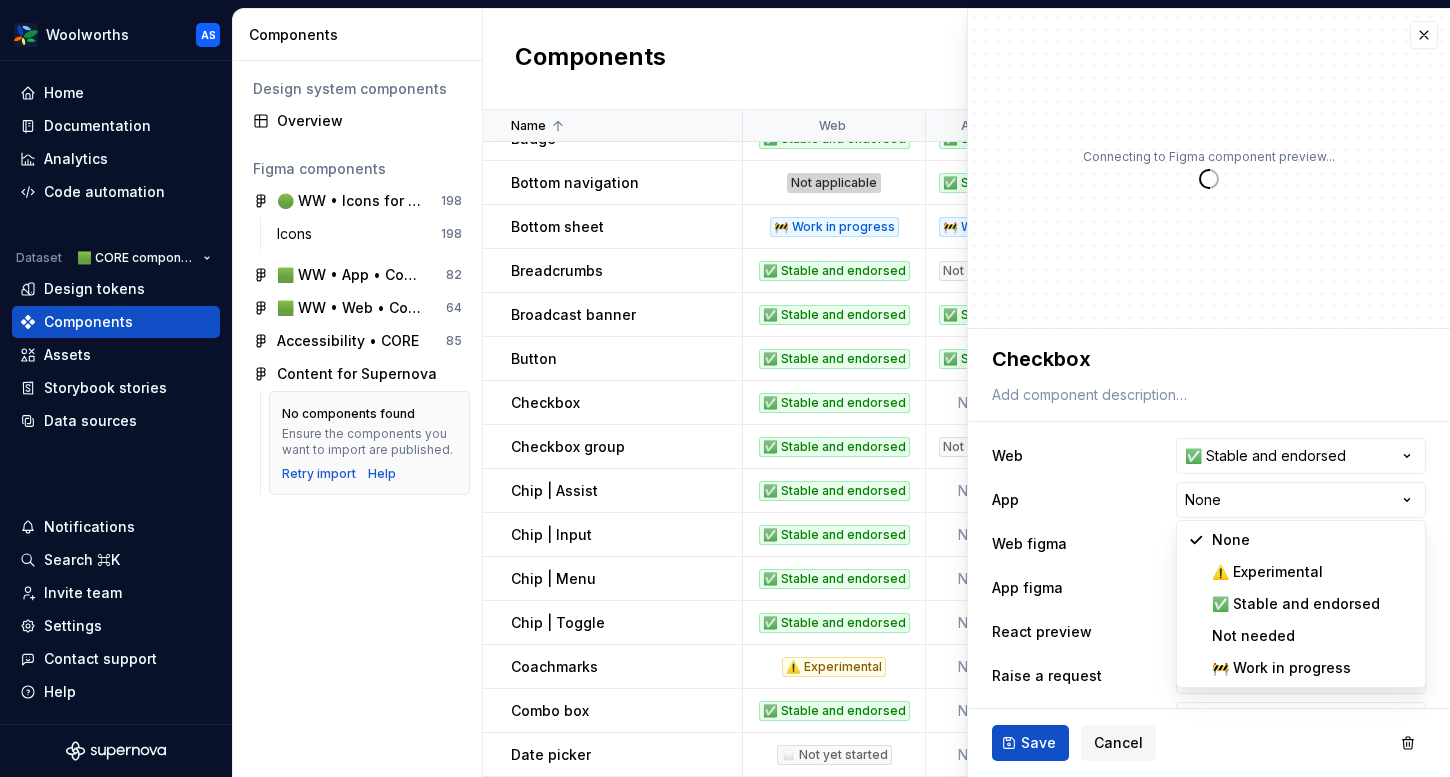 select on "**********" 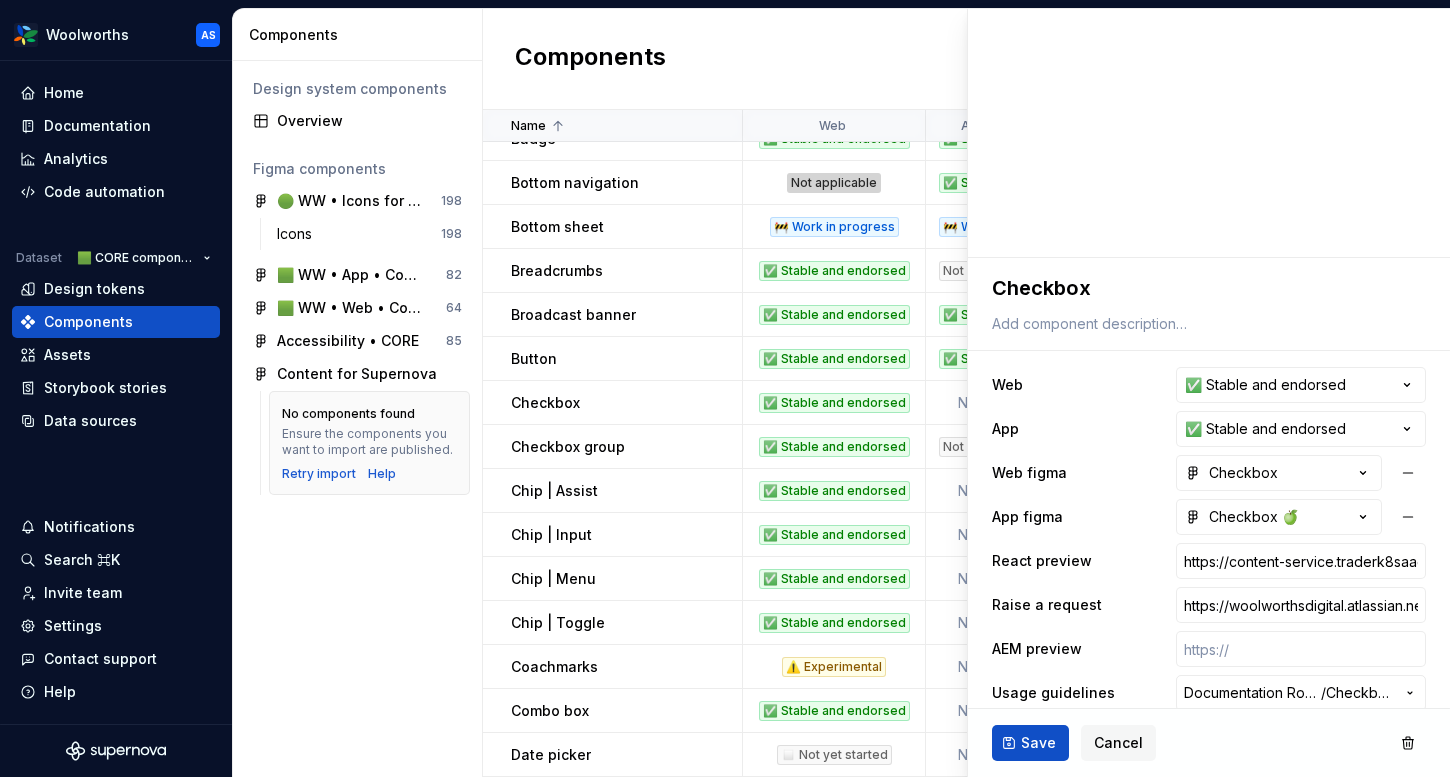 scroll, scrollTop: 90, scrollLeft: 0, axis: vertical 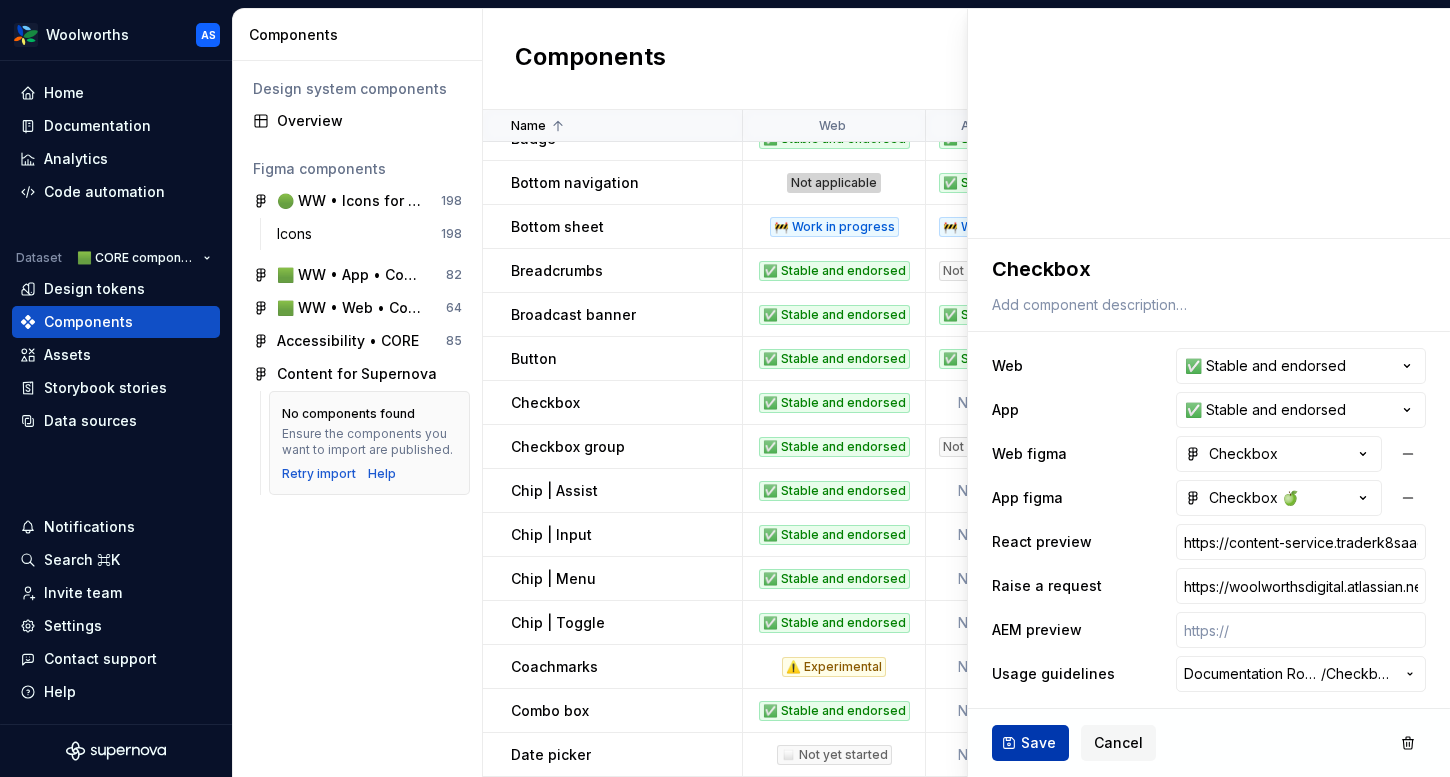 click on "Save" at bounding box center [1038, 743] 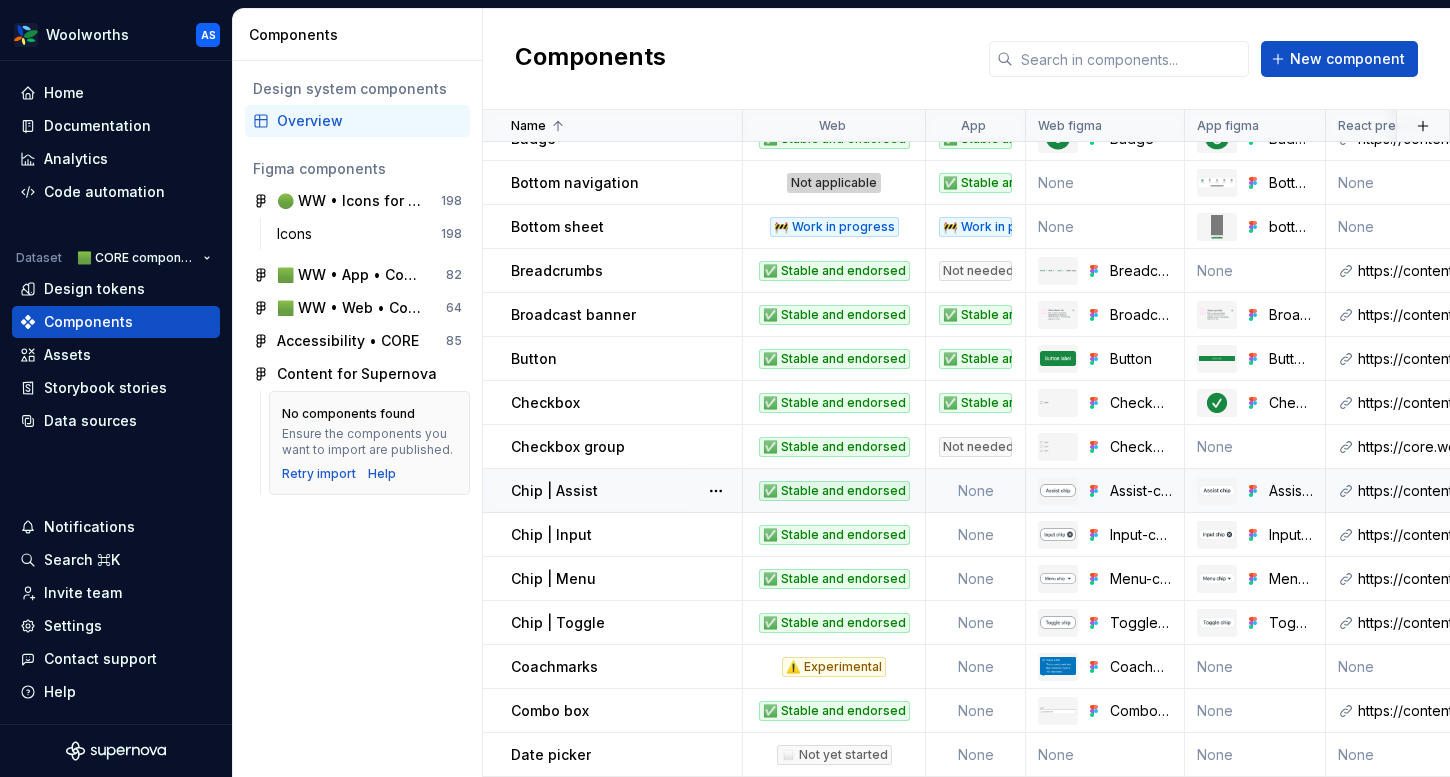 click on "Chip | Assist" at bounding box center (626, 491) 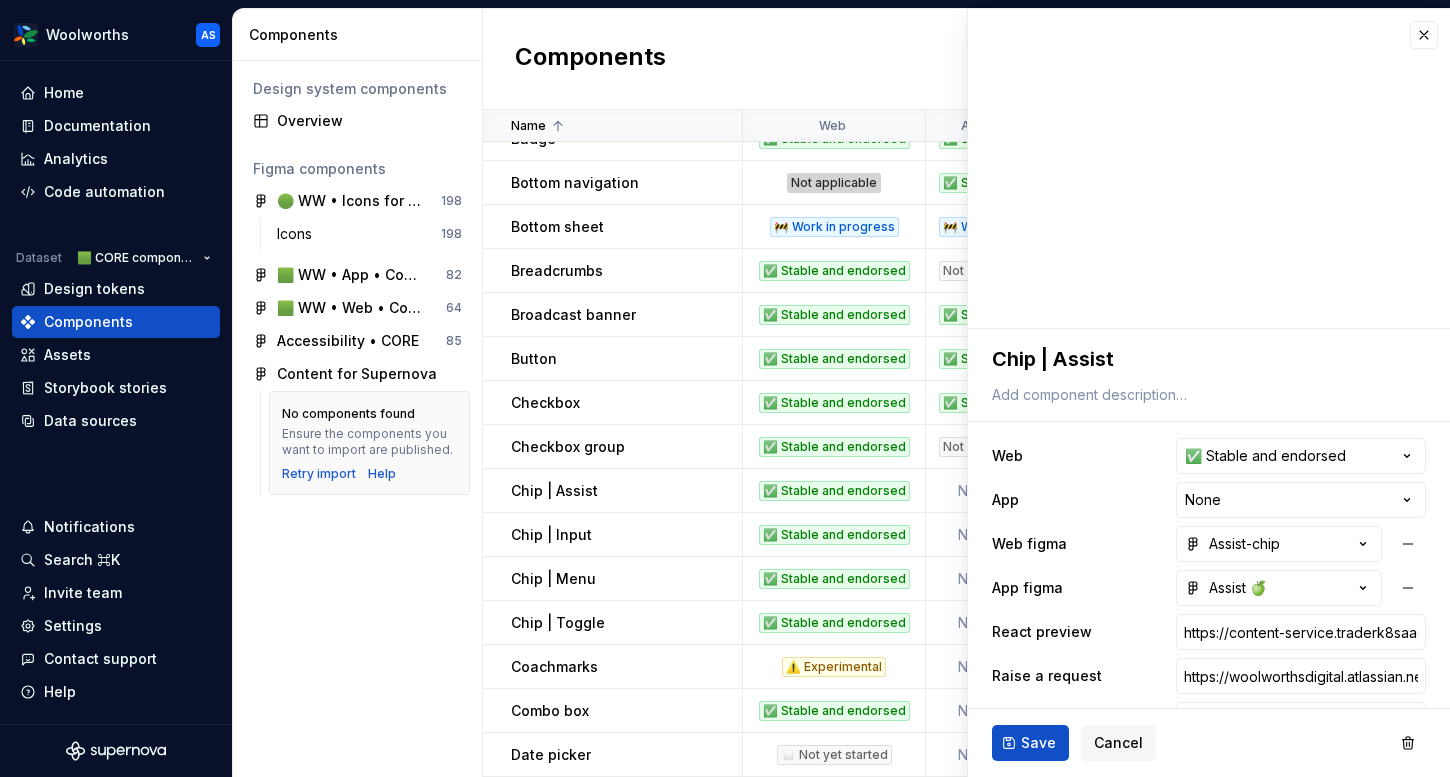 scroll, scrollTop: 90, scrollLeft: 0, axis: vertical 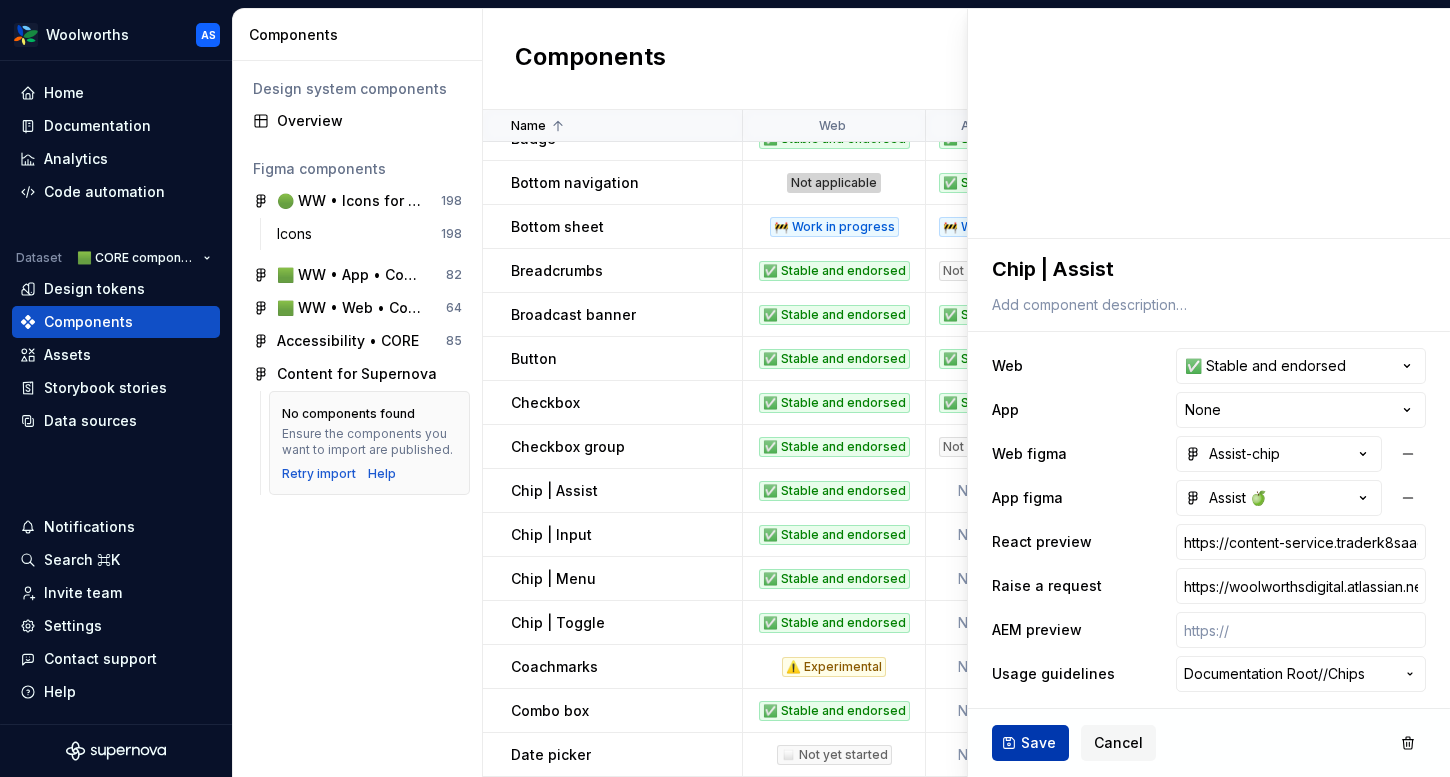 click on "Save" at bounding box center [1038, 743] 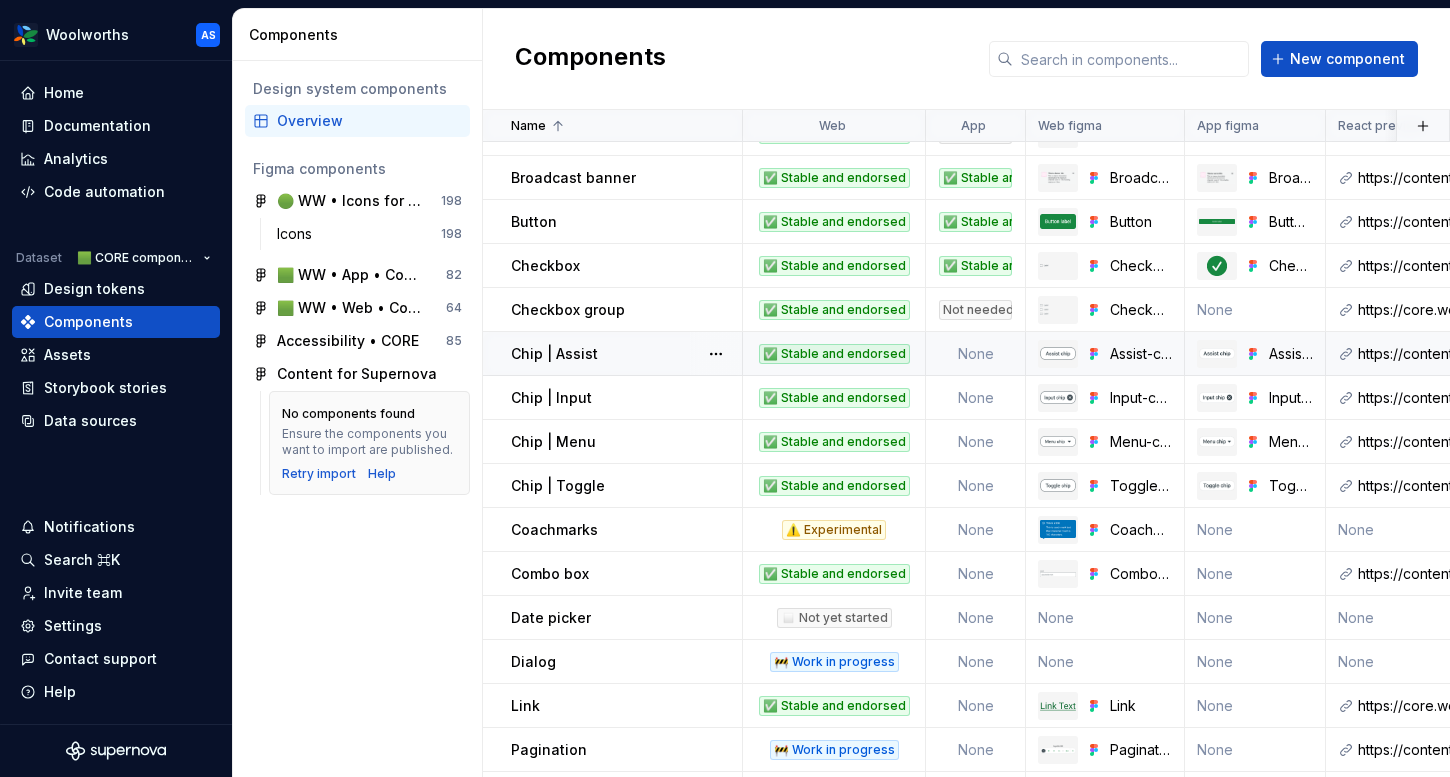 scroll, scrollTop: 268, scrollLeft: 0, axis: vertical 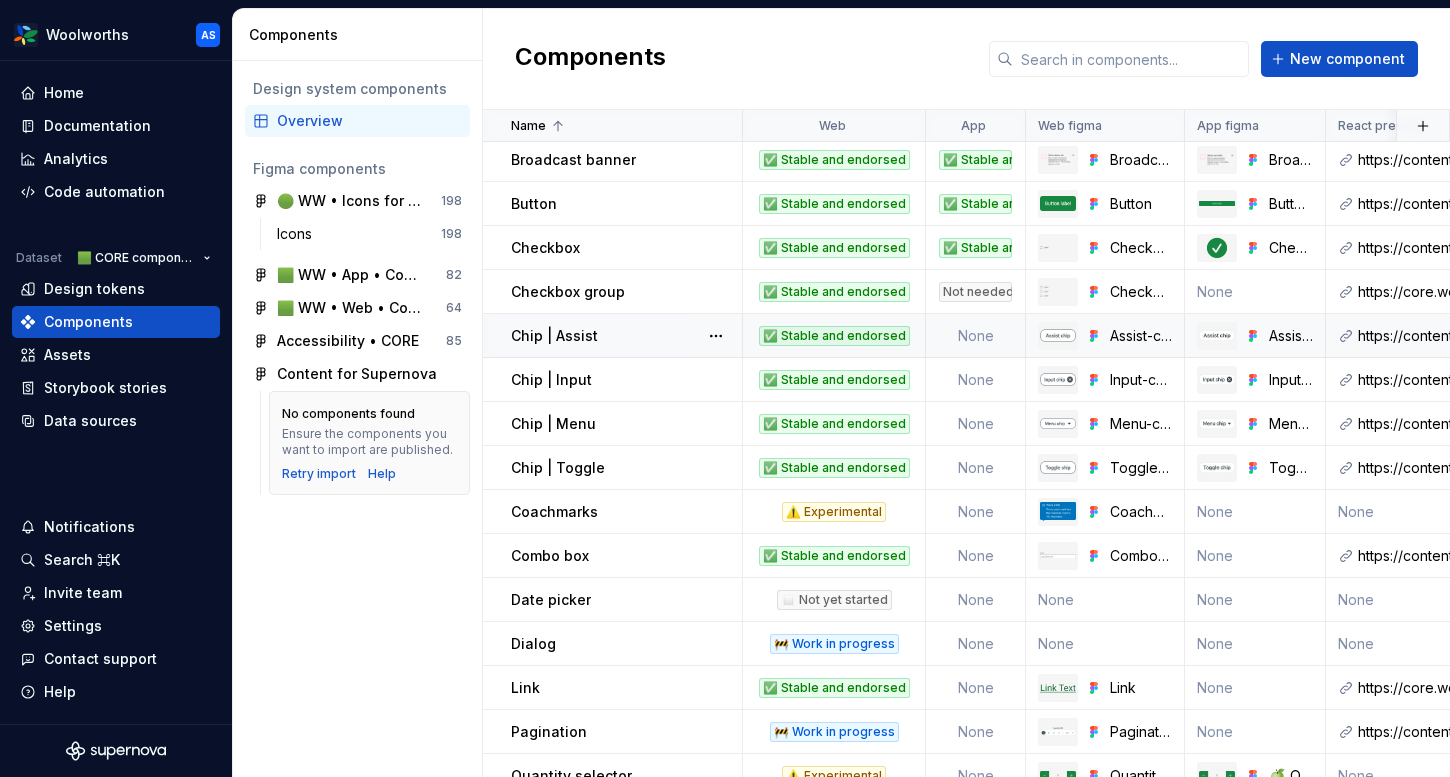click on "Chip | Assist" at bounding box center (613, 336) 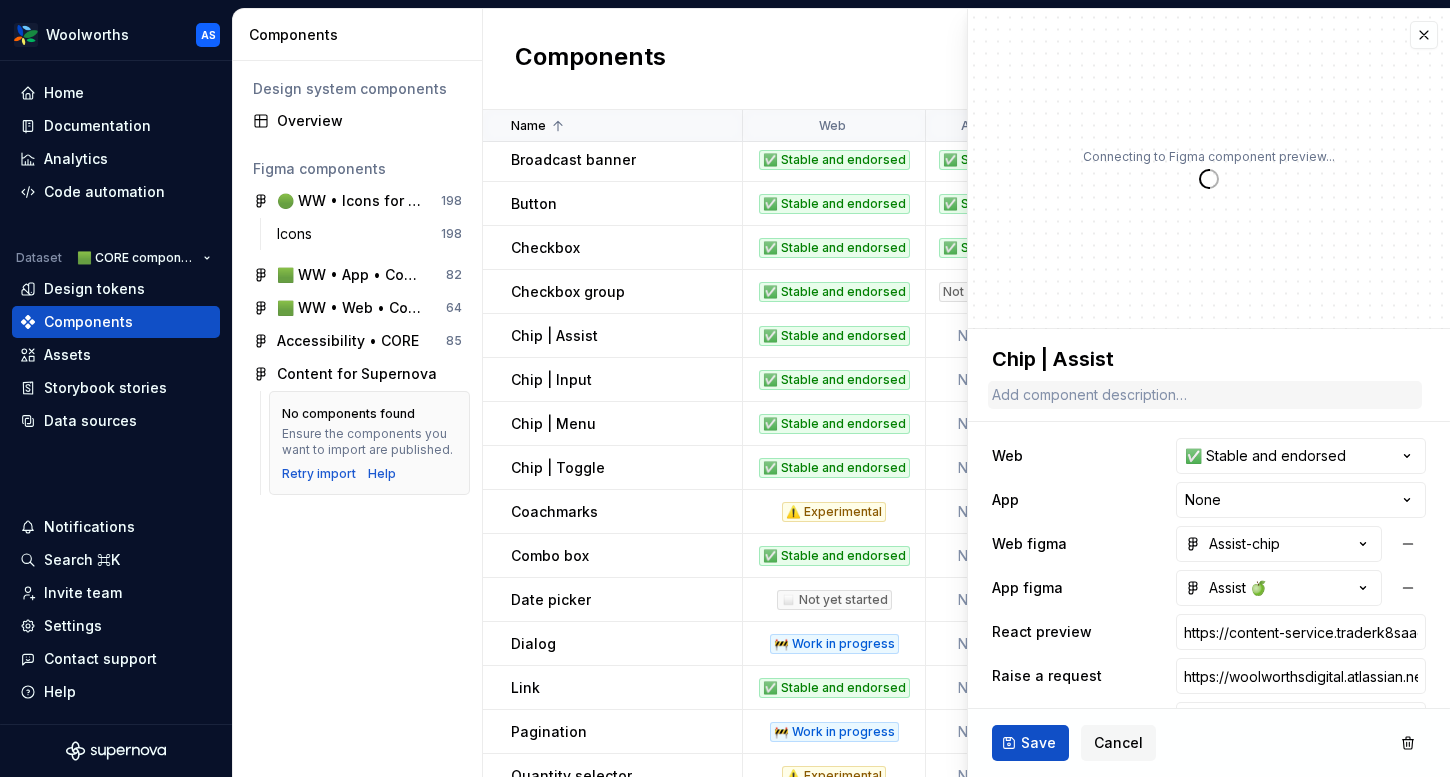 scroll, scrollTop: 90, scrollLeft: 0, axis: vertical 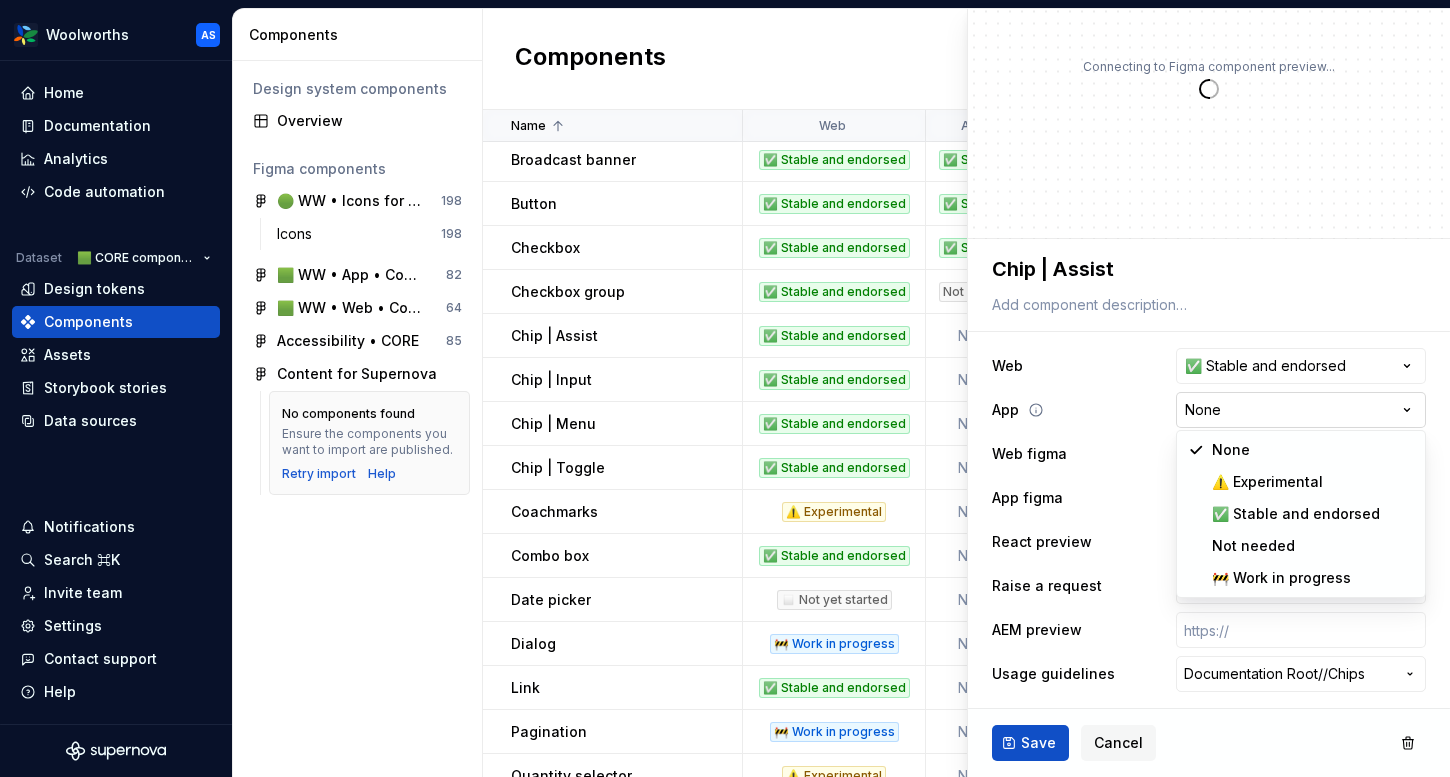 click on "Woolworths AS Home Documentation Analytics Code automation Dataset 🟩 CORE components Design tokens Components Assets Storybook stories Data sources Notifications Search ⌘K Invite team Settings Contact support Help Components Design system components Overview Figma components 🟢 WW • Icons for Woolworths (CORE) 198 Icons 198 🟩 WW • App • Component Library for Woolworths (CORE) 82 🟩 WW • Web • Component Library for Woolworths (CORE) 64 Accessibility • CORE 85 Content for Supernova No components found Ensure the components you want to import are published. Retry import Help Components New component Name Web App Web figma App figma React preview Raise a request AEM preview Usage guidelines Description Last updated Accordion ✅ Stable and endorsed Not needed Accordion None https://content-service.traderk8saae.prod.wx-d.net/component-library/index.html?path=/story/core-accordion--default https://woolworthsdigital.atlassian.net/wiki/spaces/WoolworthsX/pages/27328053275/Component+Requests /" at bounding box center (725, 388) 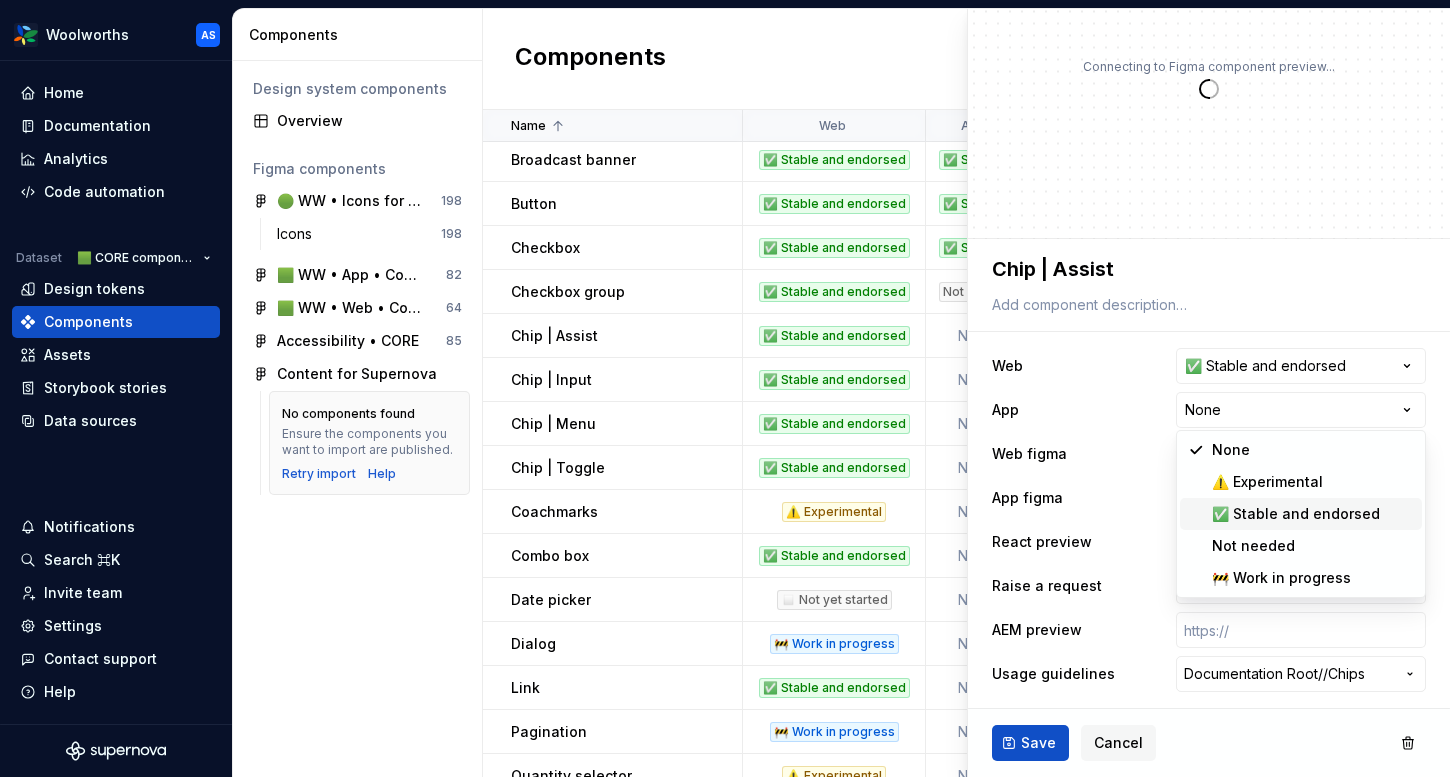 type on "*" 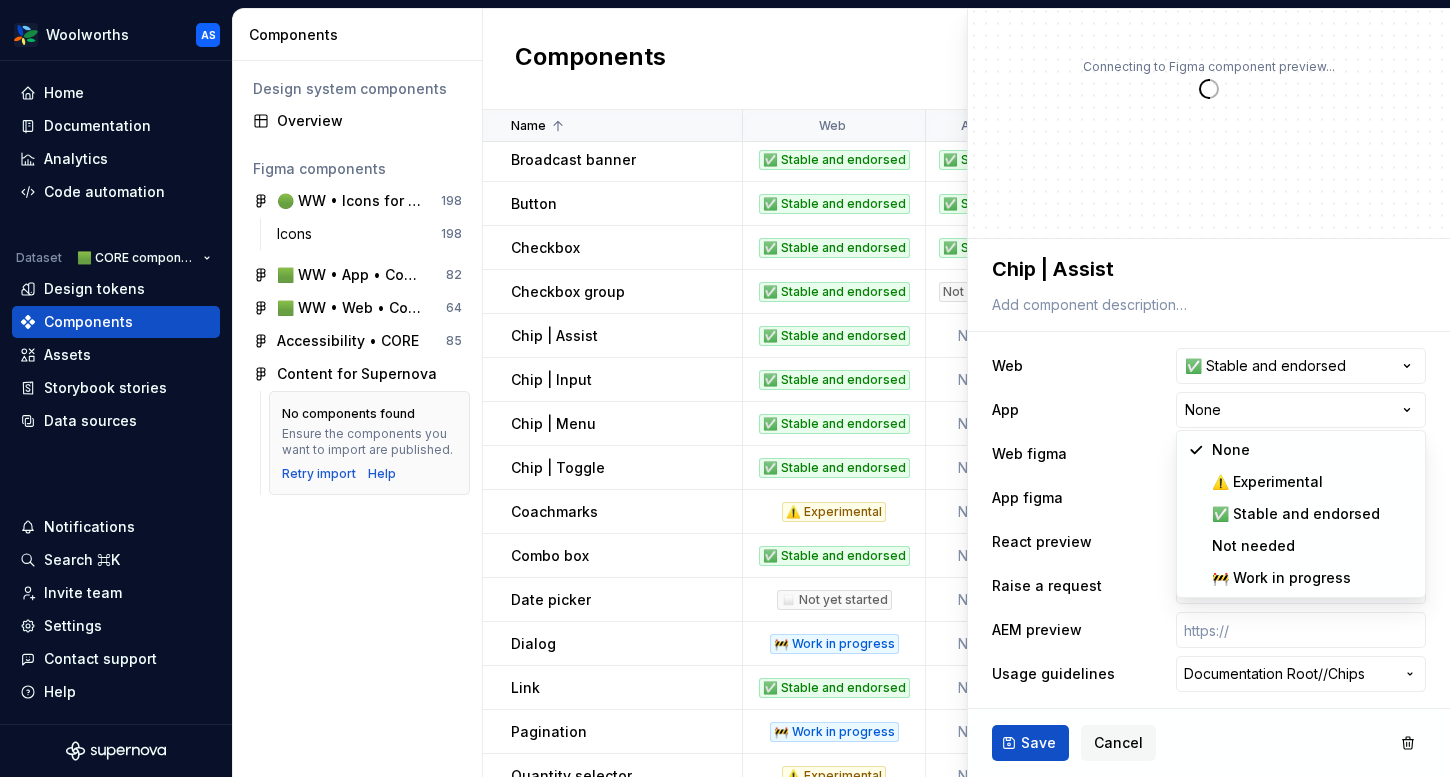 select on "**********" 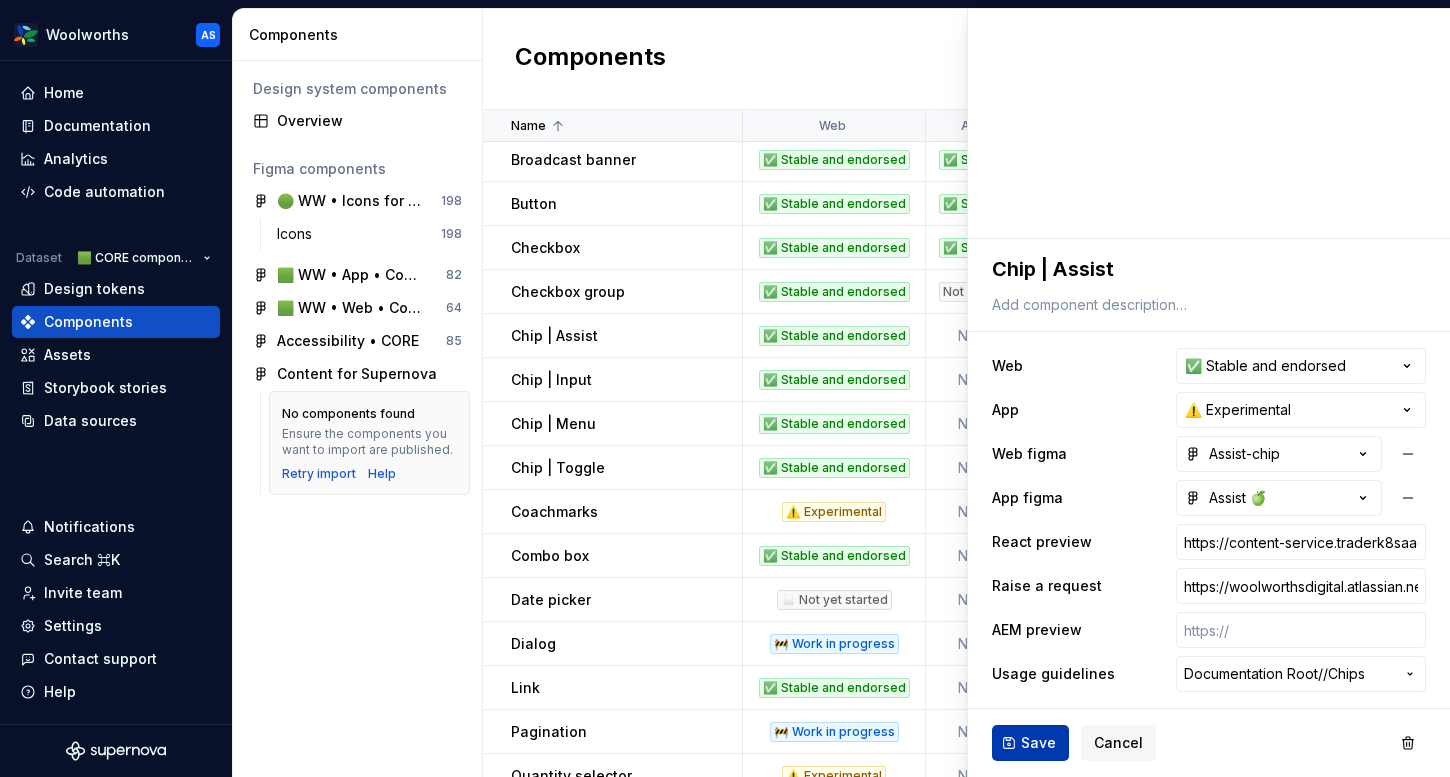click on "Save" at bounding box center [1038, 743] 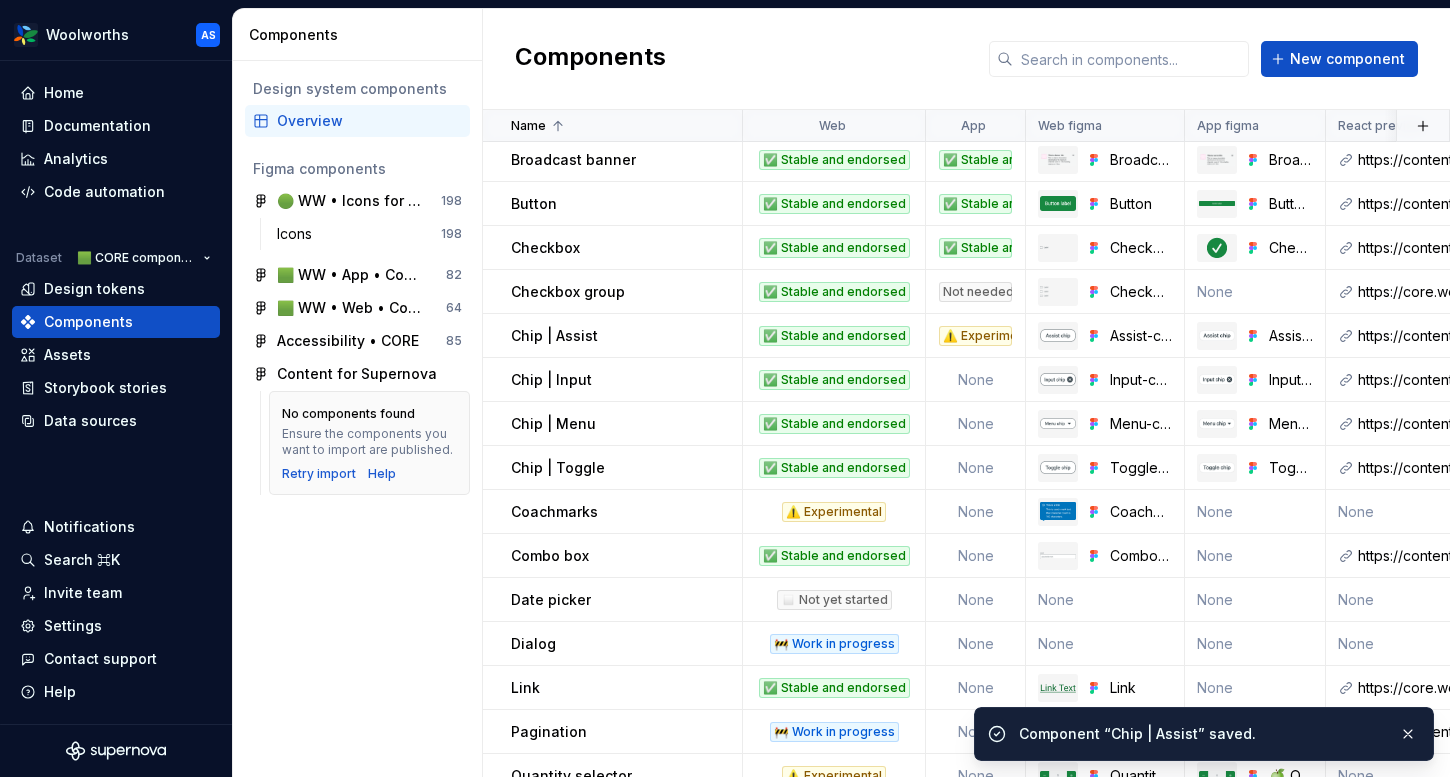 click on "Chip | Input" at bounding box center [626, 380] 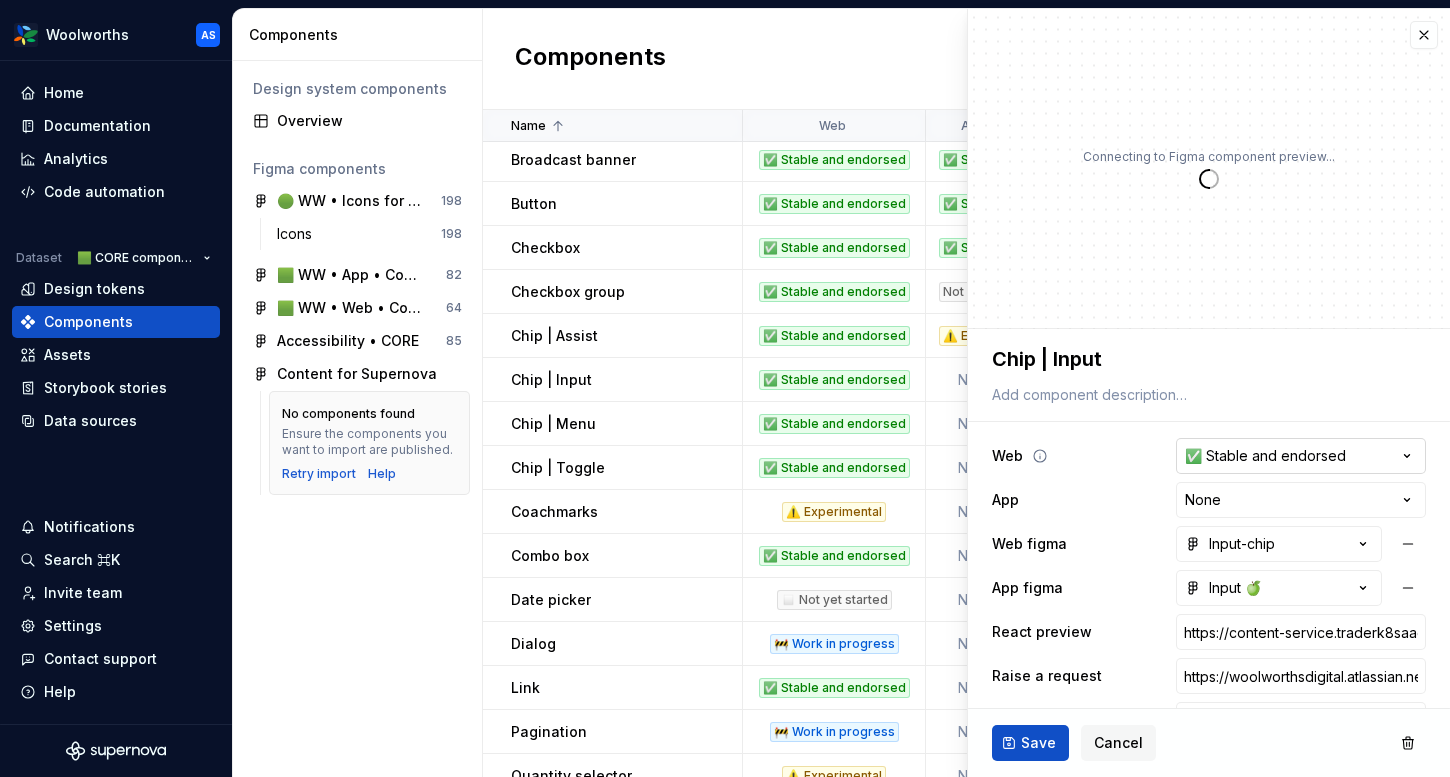 scroll, scrollTop: 90, scrollLeft: 0, axis: vertical 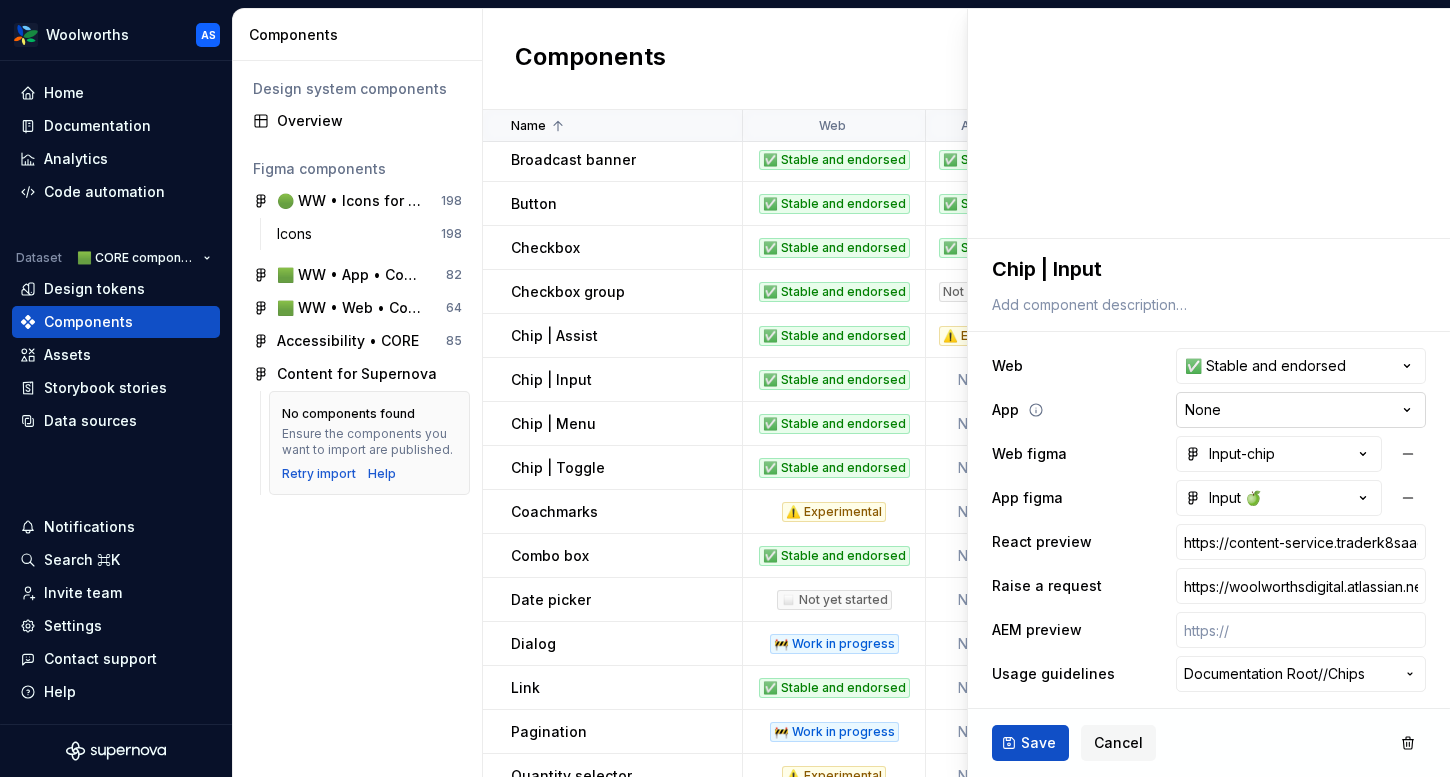 type on "*" 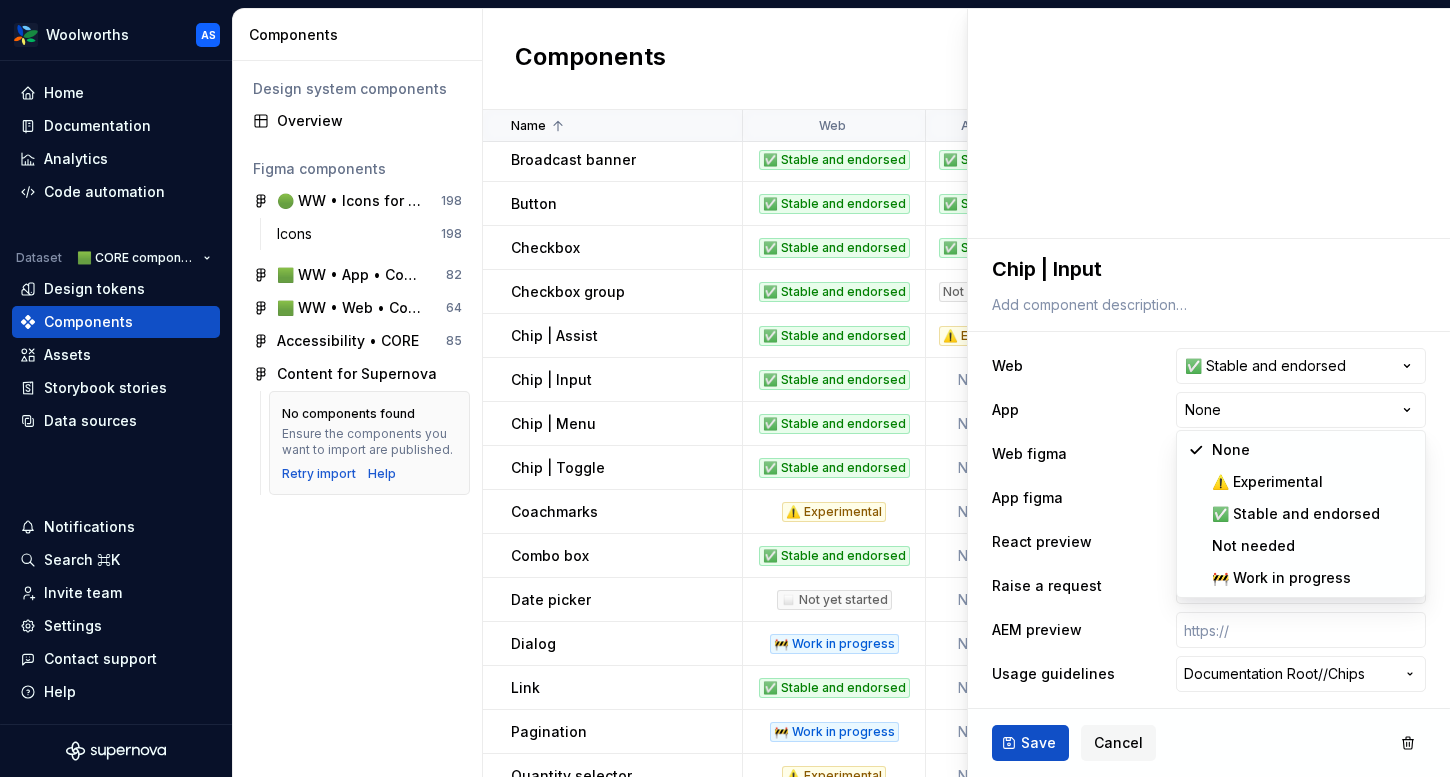 select on "**********" 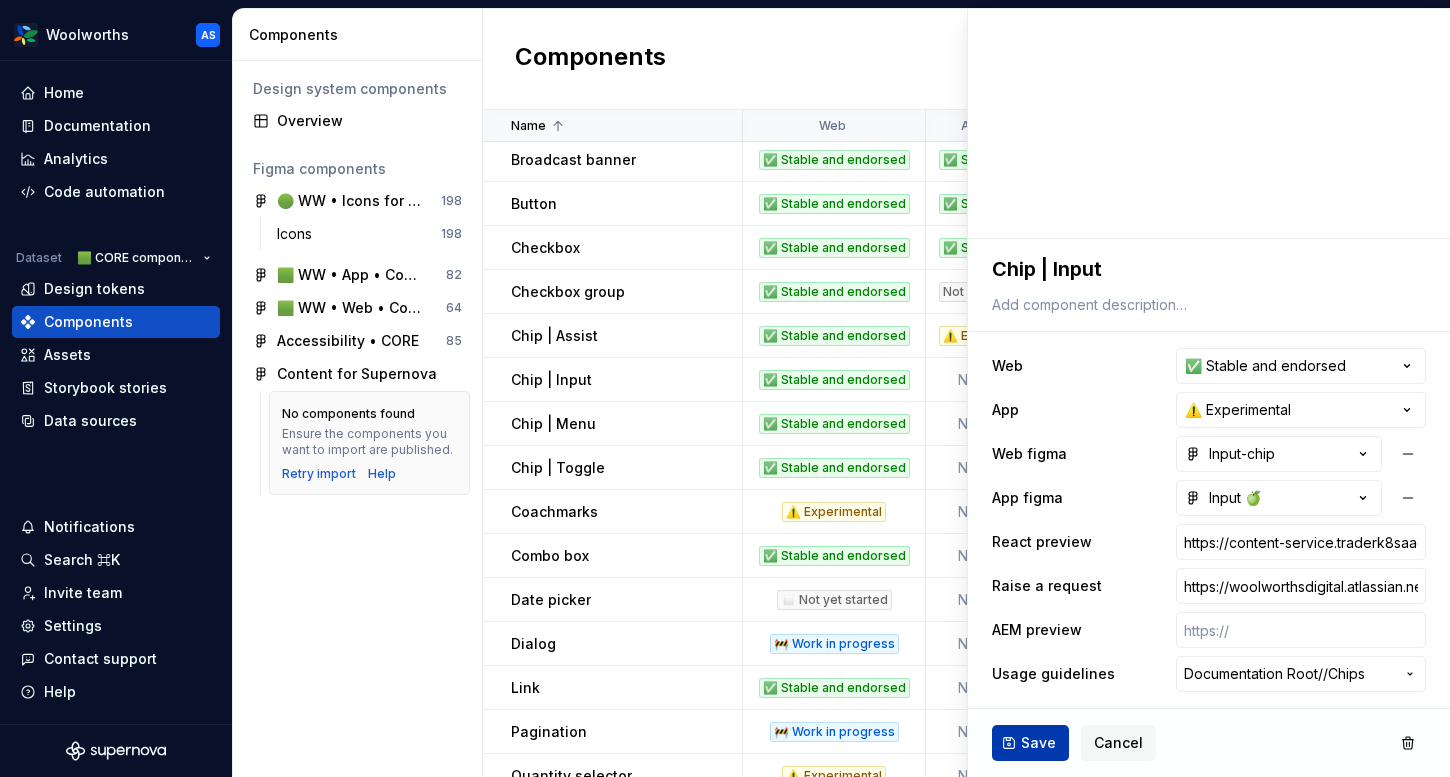 click on "Save" at bounding box center (1038, 743) 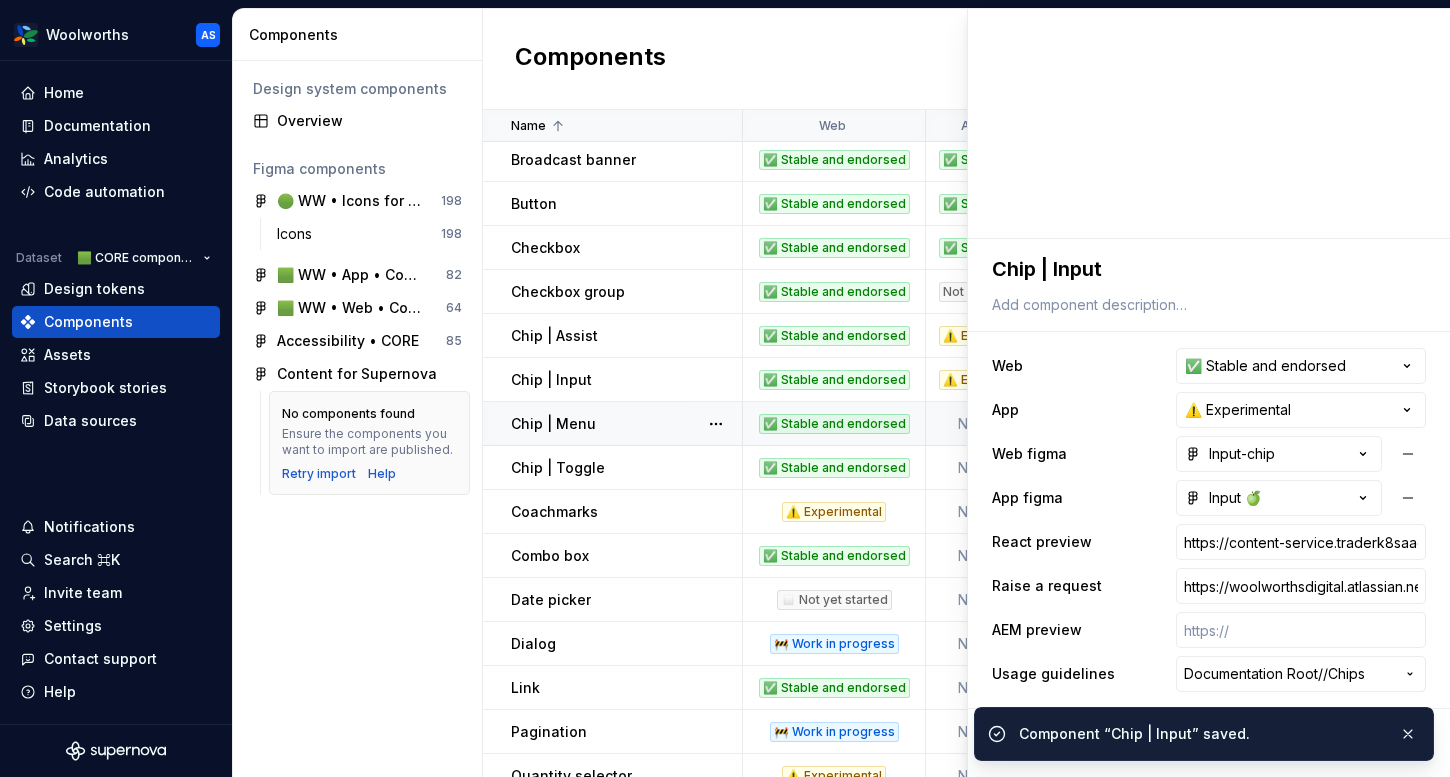 click on "Chip | Menu" at bounding box center (626, 424) 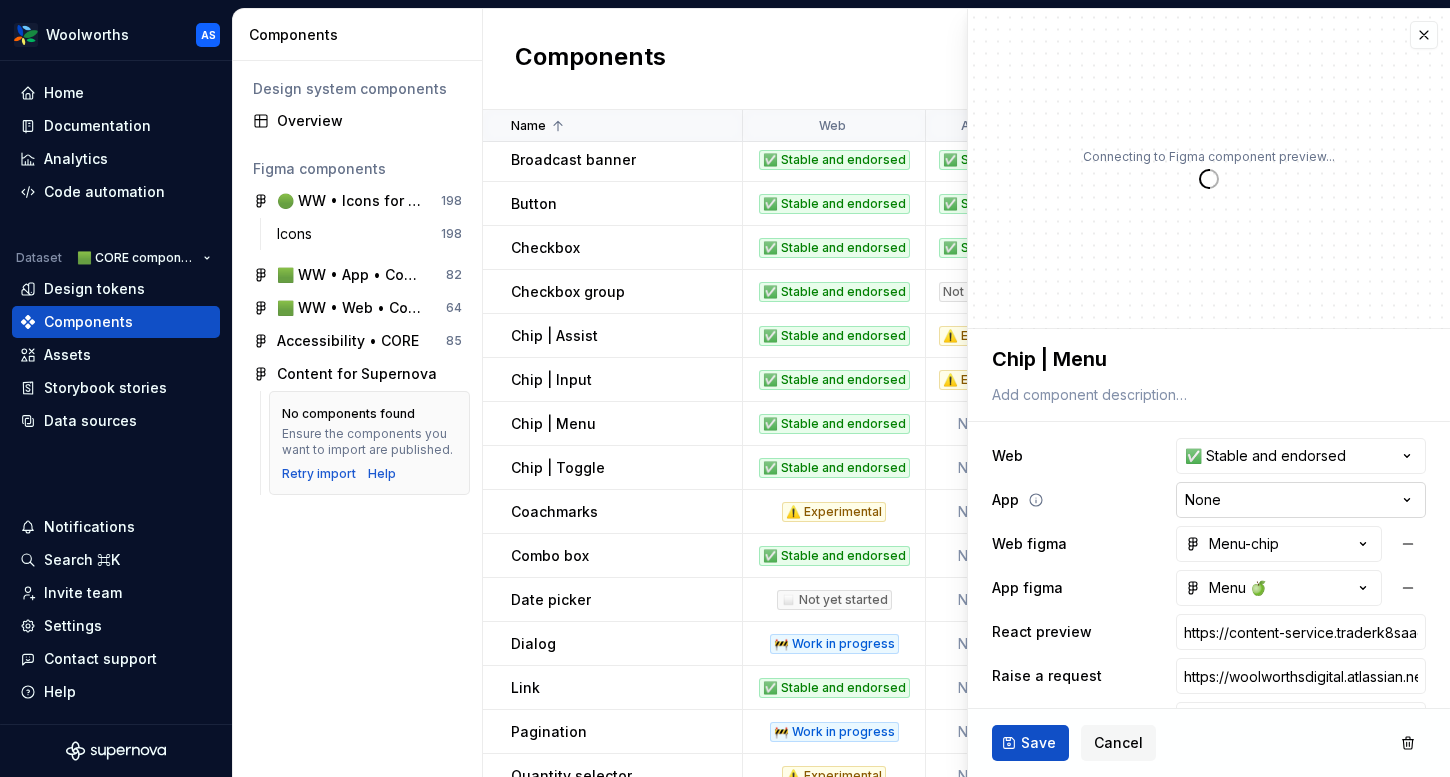 click on "Woolworths AS Home Documentation Analytics Code automation Dataset 🟩 CORE components Design tokens Components Assets Storybook stories Data sources Notifications Search ⌘K Invite team Settings Contact support Help Components Design system components Overview Figma components 🟢 WW • Icons for Woolworths (CORE) 198 Icons 198 🟩 WW • App • Component Library for Woolworths (CORE) 82 🟩 WW • Web • Component Library for Woolworths (CORE) 64 Accessibility • CORE 85 Content for Supernova No components found Ensure the components you want to import are published. Retry import Help Components New component Name Web App Web figma App figma React preview Raise a request AEM preview Usage guidelines Description Last updated Accordion ✅ Stable and endorsed Not needed Accordion None https://content-service.traderk8saae.prod.wx-d.net/component-library/index.html?path=/story/core-accordion--default https://woolworthsdigital.atlassian.net/wiki/spaces/WoolworthsX/pages/27328053275/Component+Requests /" at bounding box center (725, 388) 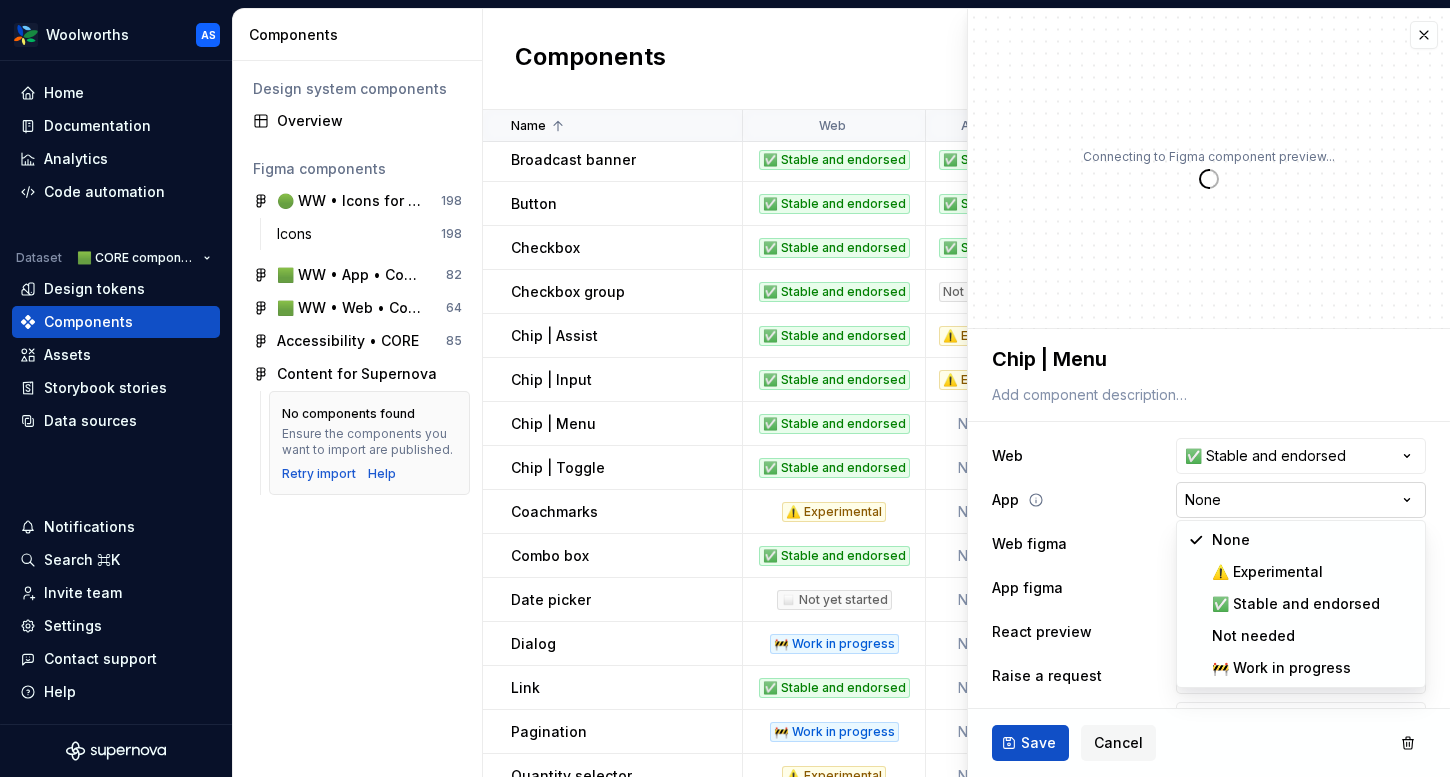 type on "*" 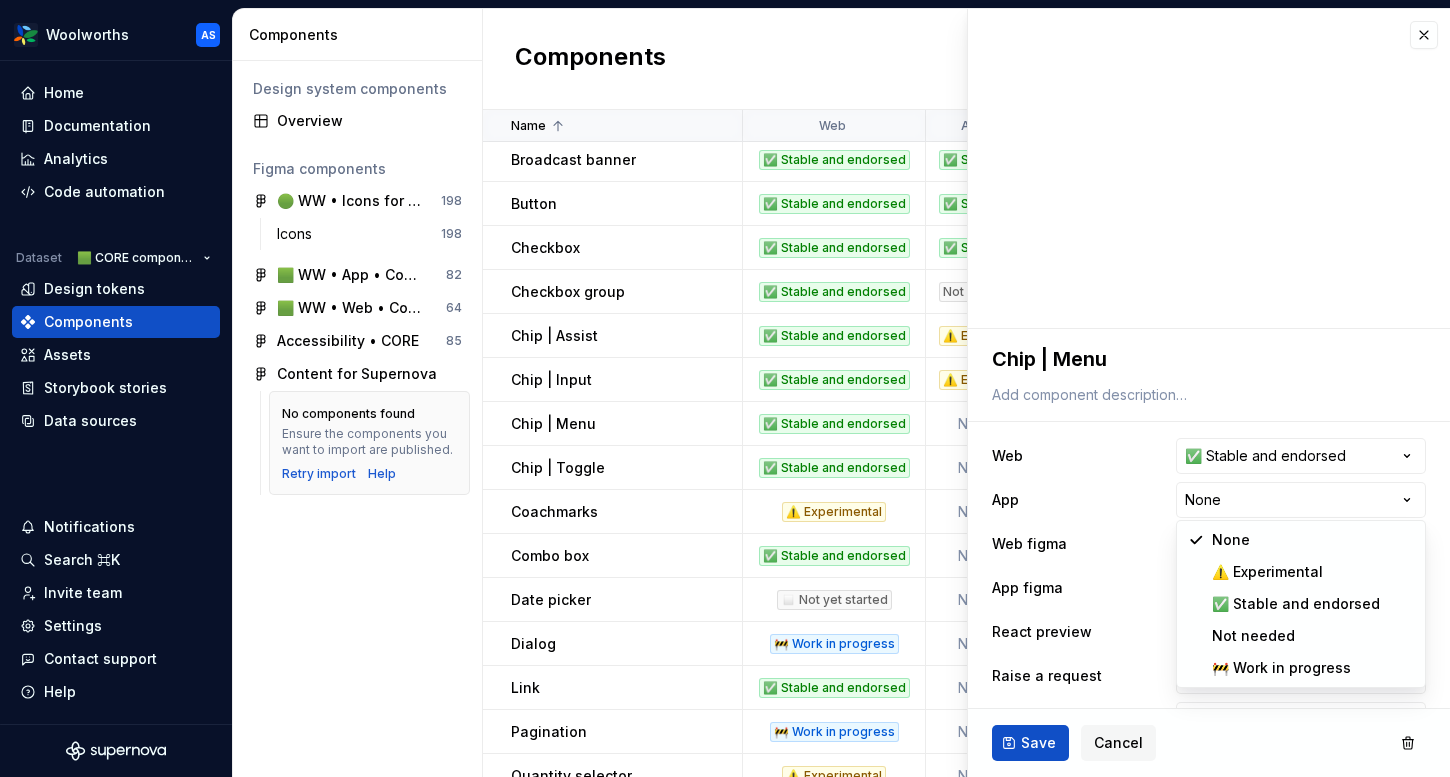 select on "**********" 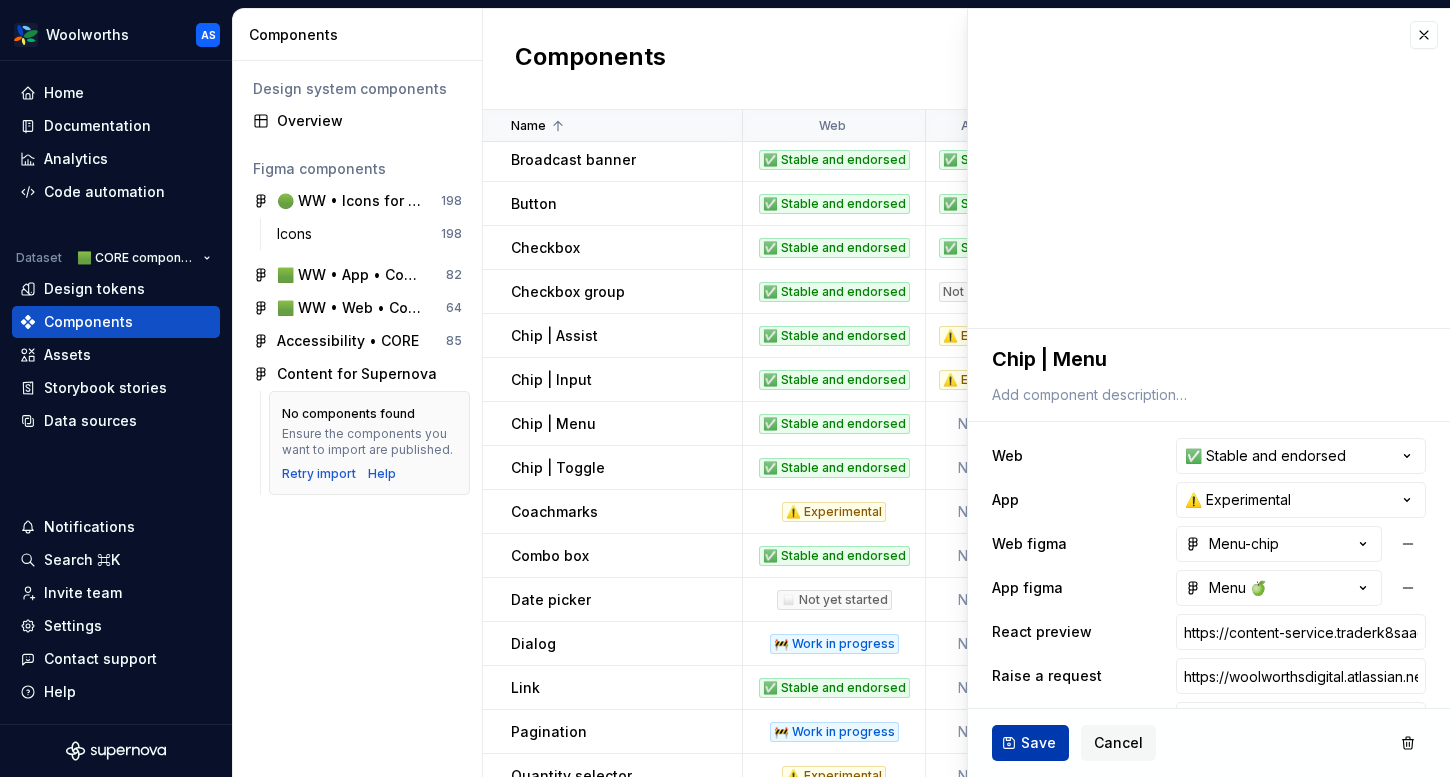 click on "Save" at bounding box center (1038, 743) 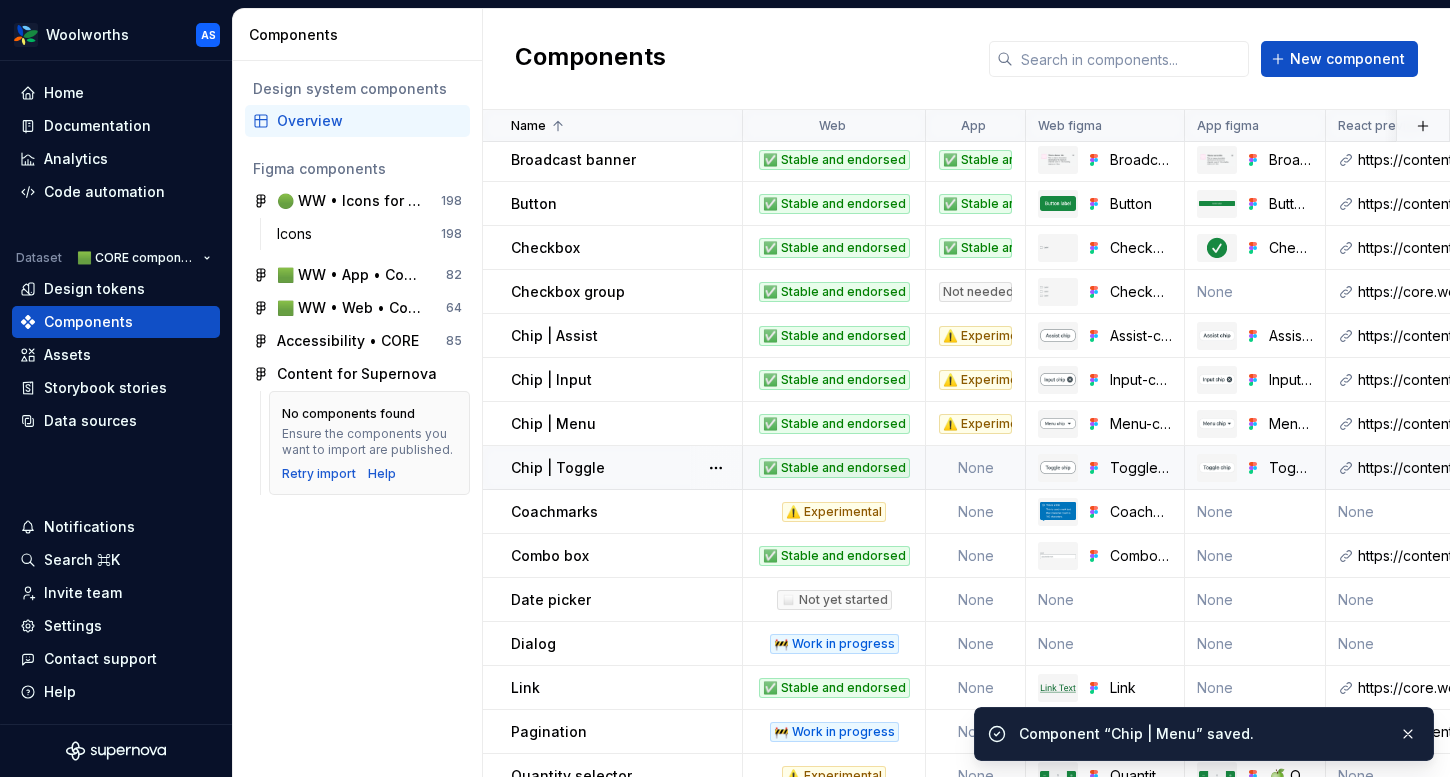 click on "Chip | Toggle" at bounding box center [626, 468] 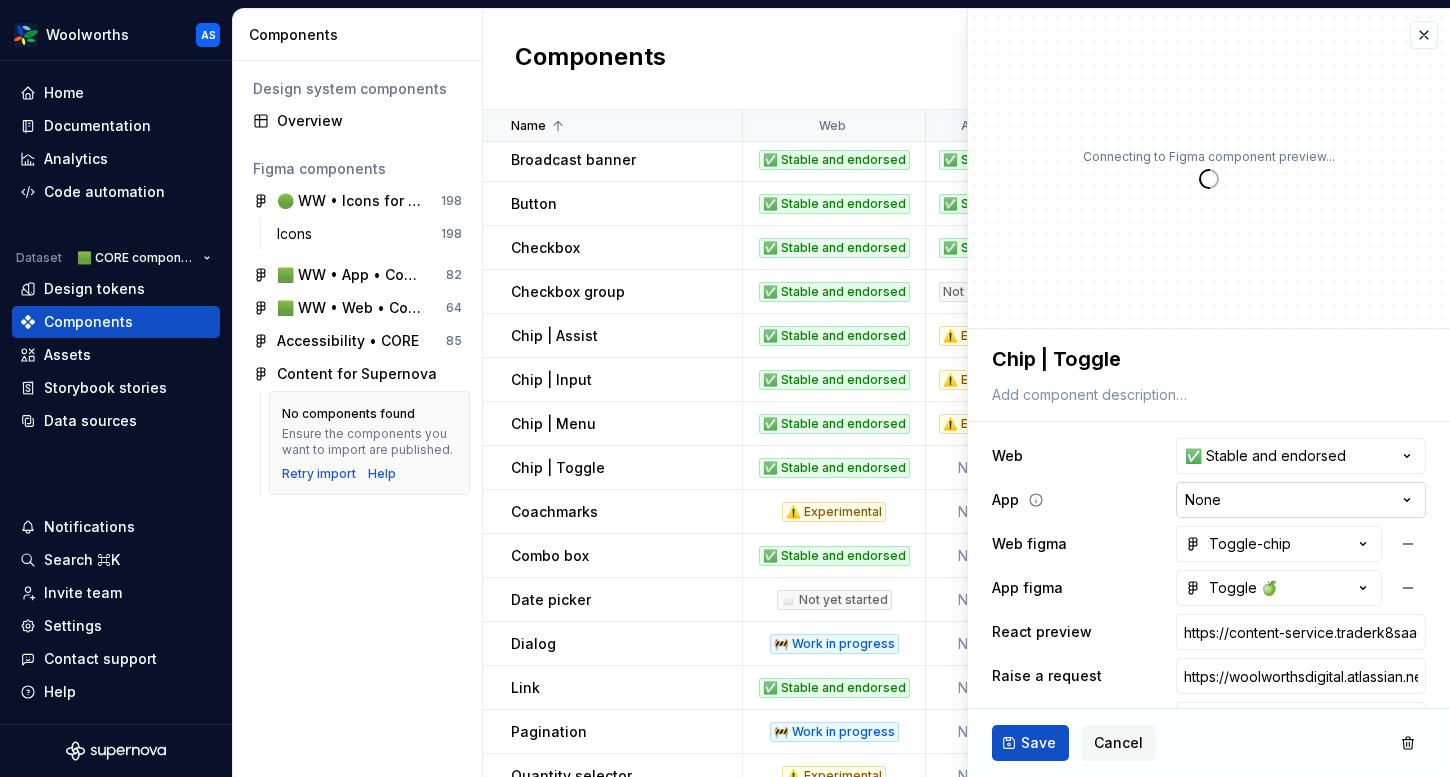 click on "Woolworths AS Home Documentation Analytics Code automation Dataset 🟩 CORE components Design tokens Components Assets Storybook stories Data sources Notifications Search ⌘K Invite team Settings Contact support Help Components Design system components Overview Figma components 🟢 WW • Icons for Woolworths (CORE) 198 Icons 198 🟩 WW • App • Component Library for Woolworths (CORE) 82 🟩 WW • Web • Component Library for Woolworths (CORE) 64 Accessibility • CORE 85 Content for Supernova No components found Ensure the components you want to import are published. Retry import Help Components New component Name Web App Web figma App figma React preview Raise a request AEM preview Usage guidelines Description Last updated Accordion ✅ Stable and endorsed Not needed Accordion None https://content-service.traderk8saae.prod.wx-d.net/component-library/index.html?path=/story/core-accordion--default https://woolworthsdigital.atlassian.net/wiki/spaces/WoolworthsX/pages/27328053275/Component+Requests /" at bounding box center (725, 388) 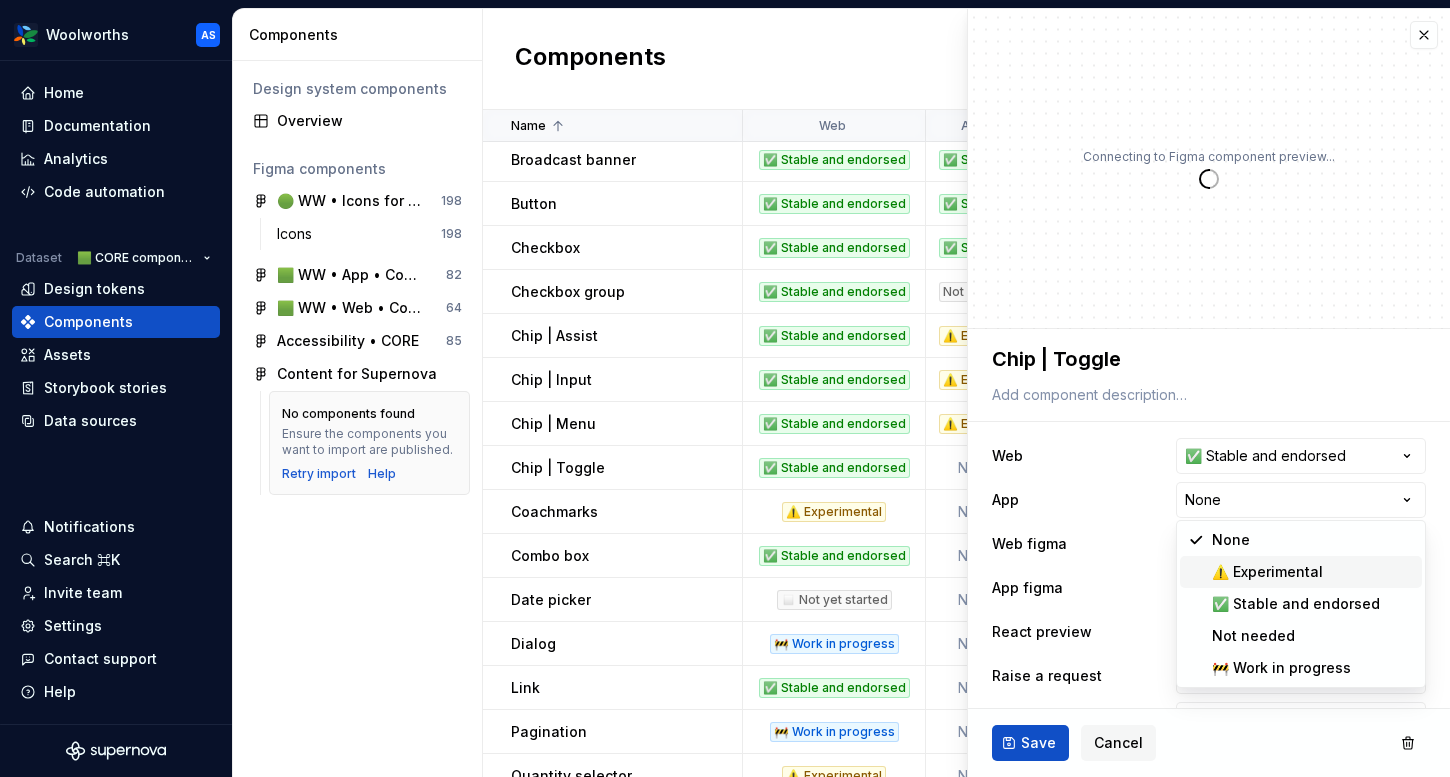 type on "*" 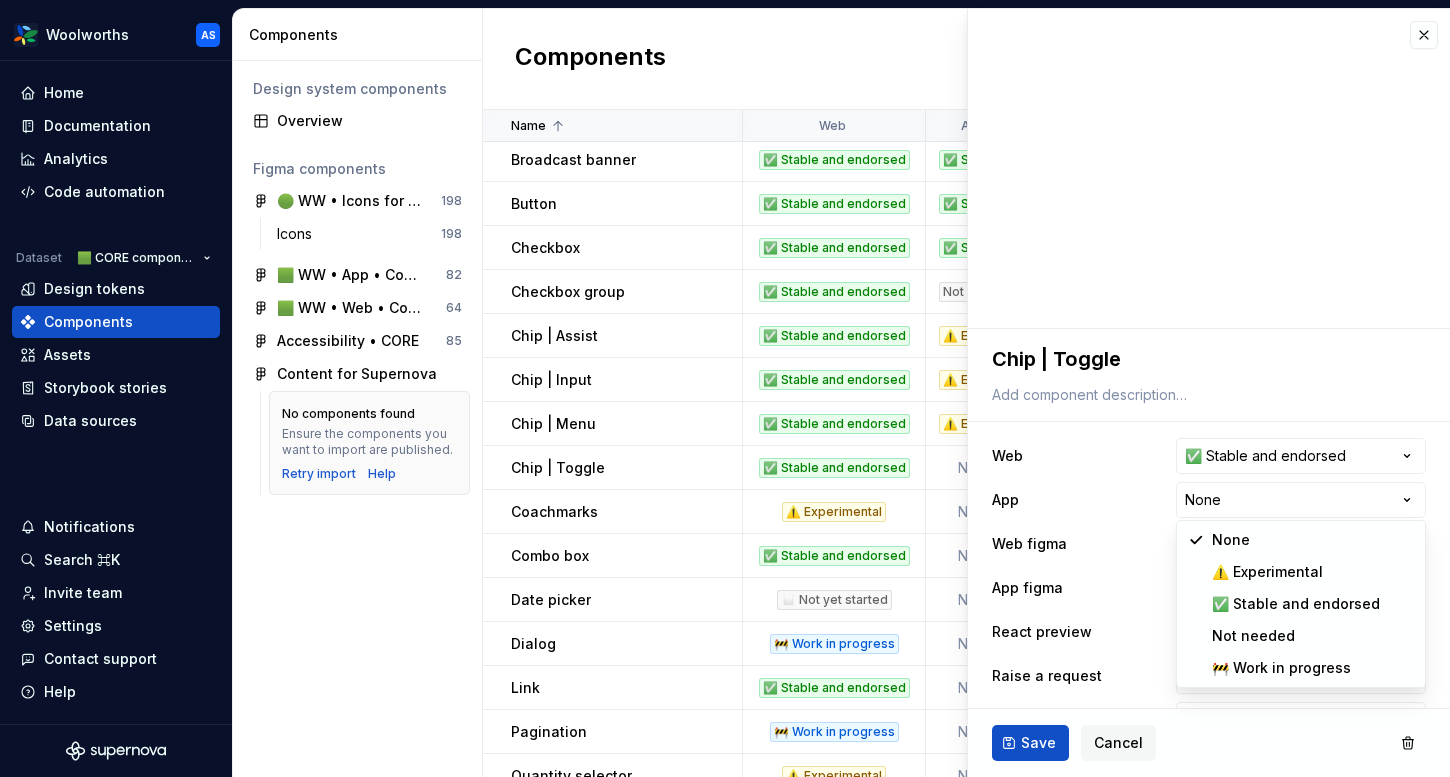 select on "**********" 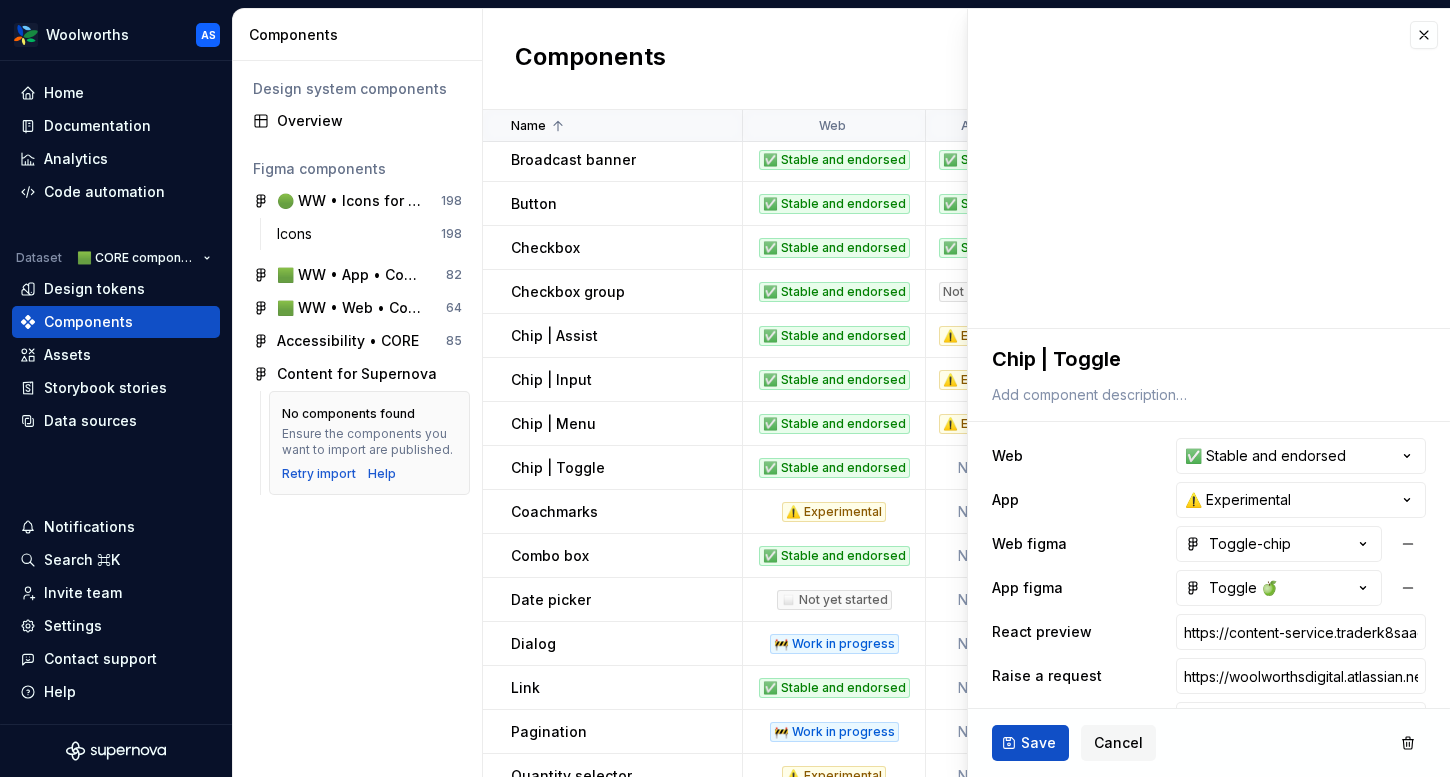 click on "Component “Chip | Assist” saved." at bounding box center [1204, 761] 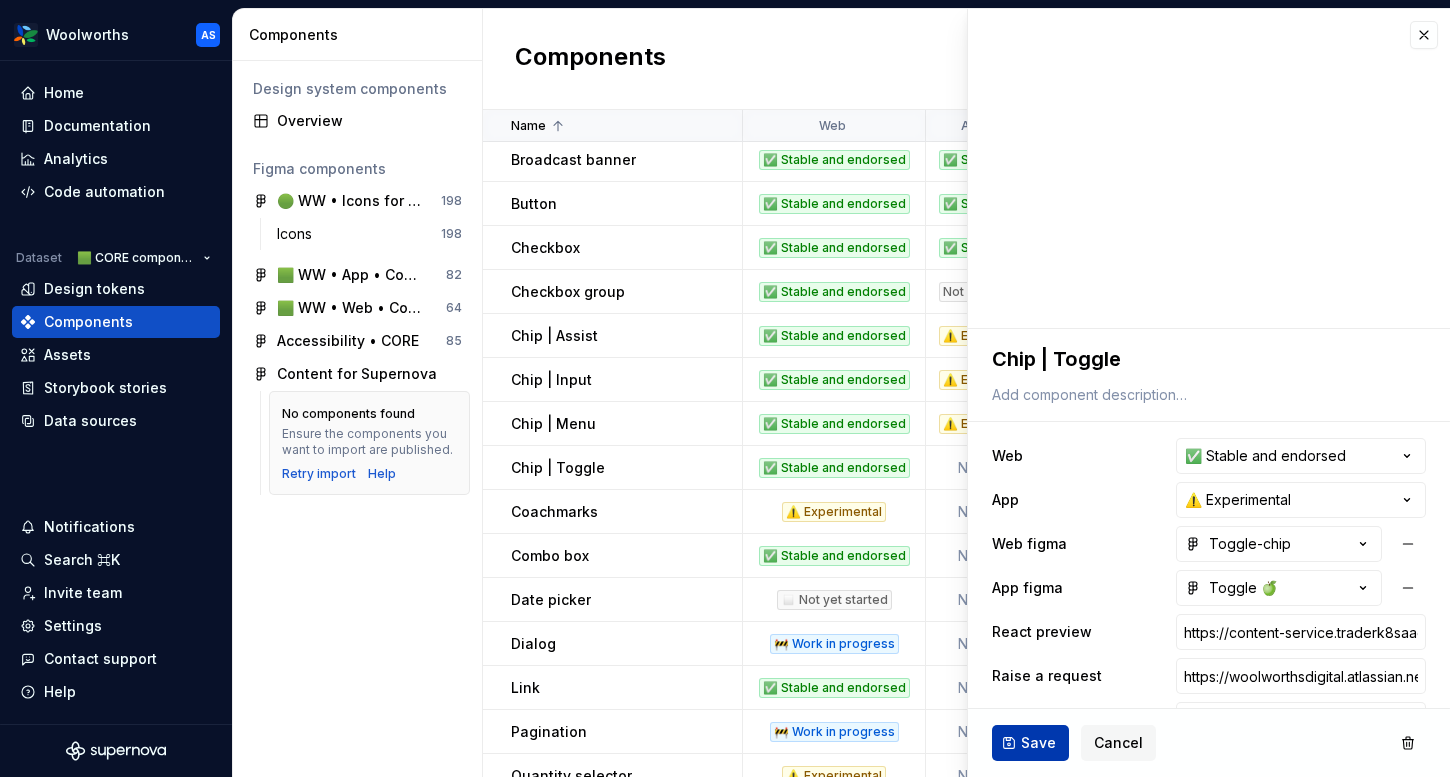 click on "Save" at bounding box center (1038, 743) 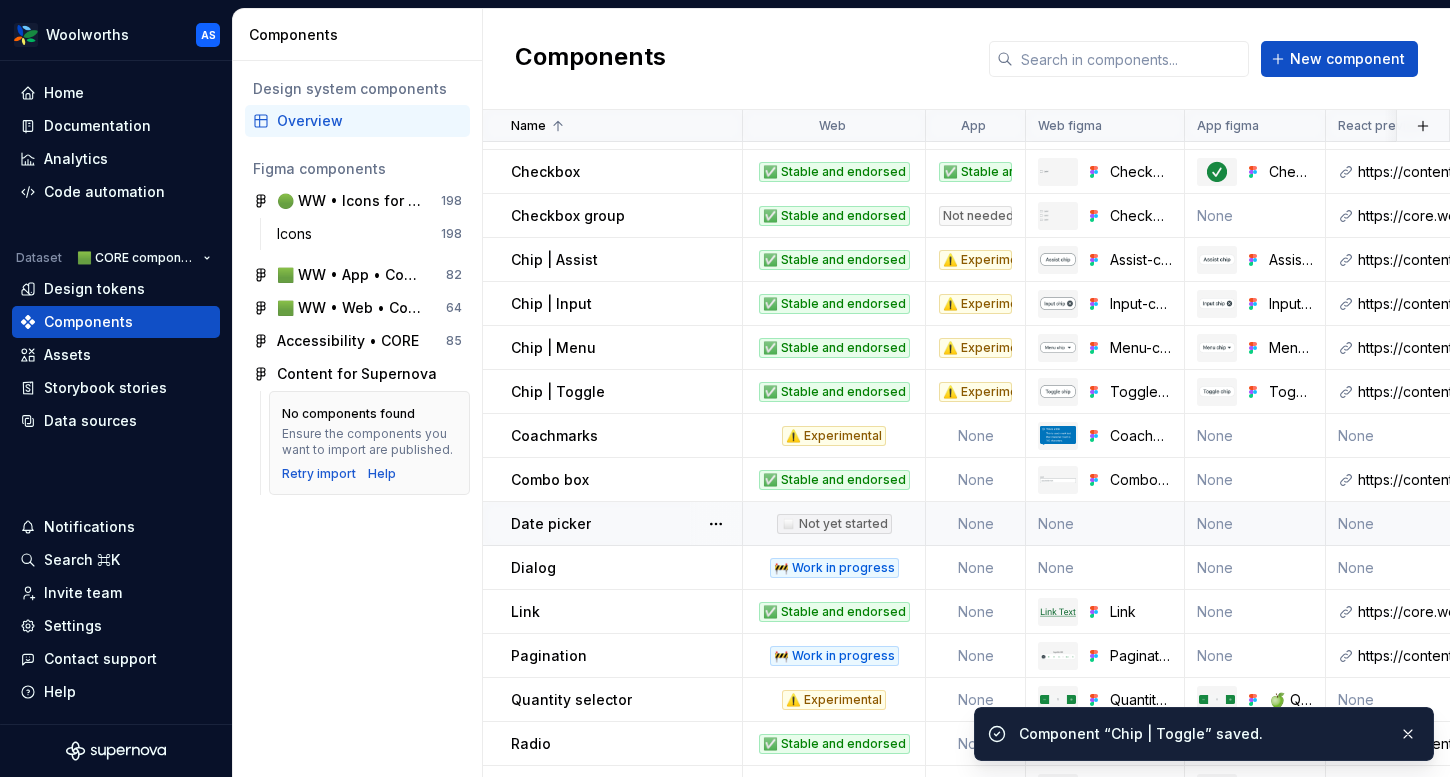 scroll, scrollTop: 353, scrollLeft: 0, axis: vertical 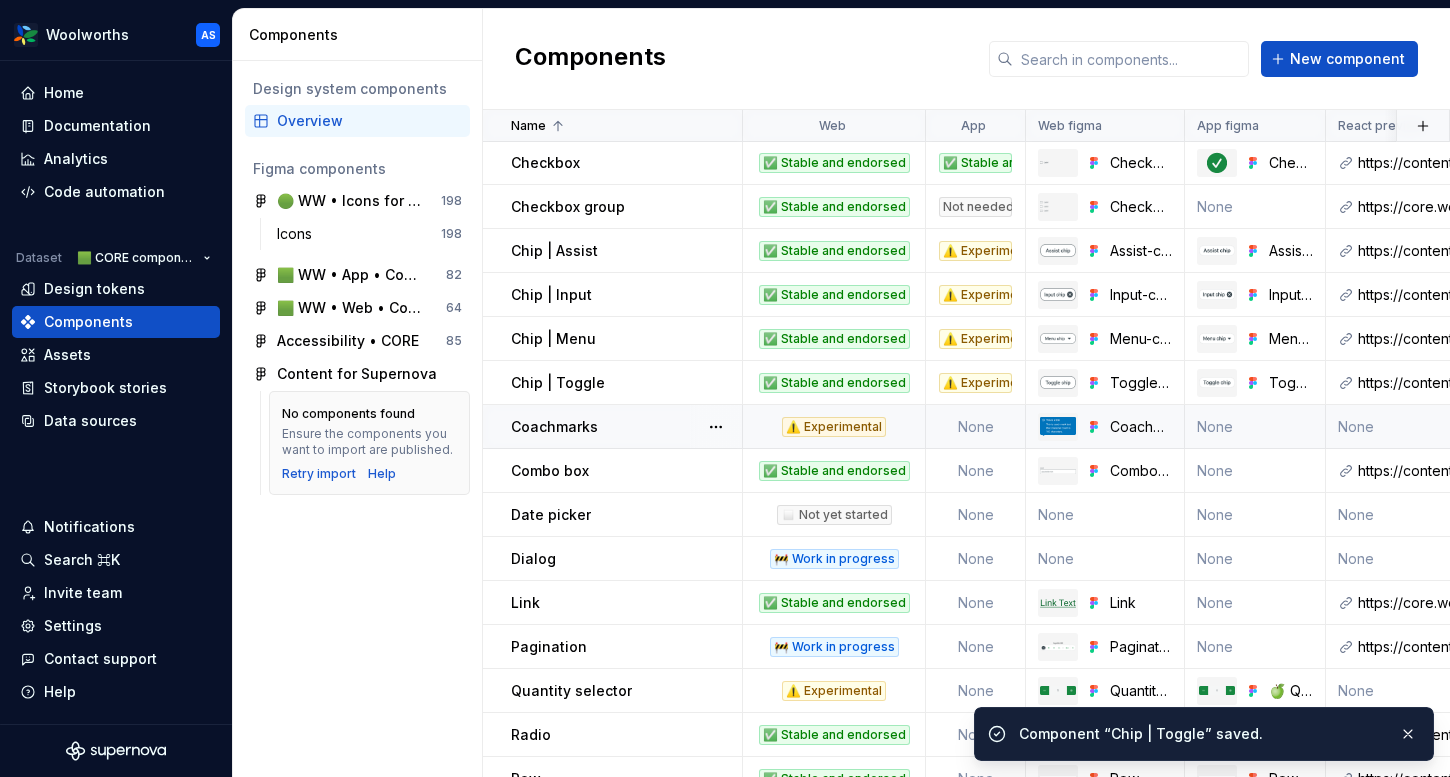 click on "Coachmarks" at bounding box center (626, 427) 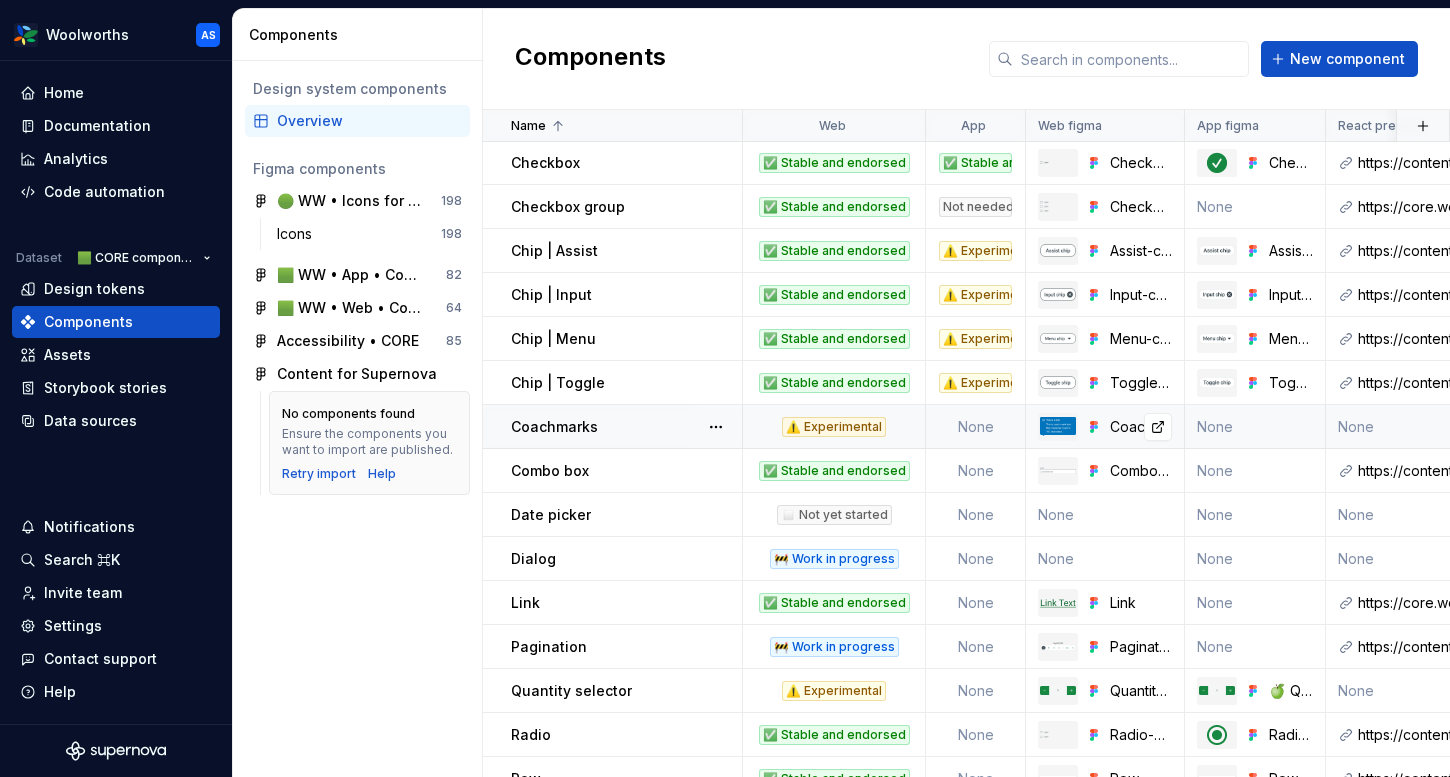 type on "*" 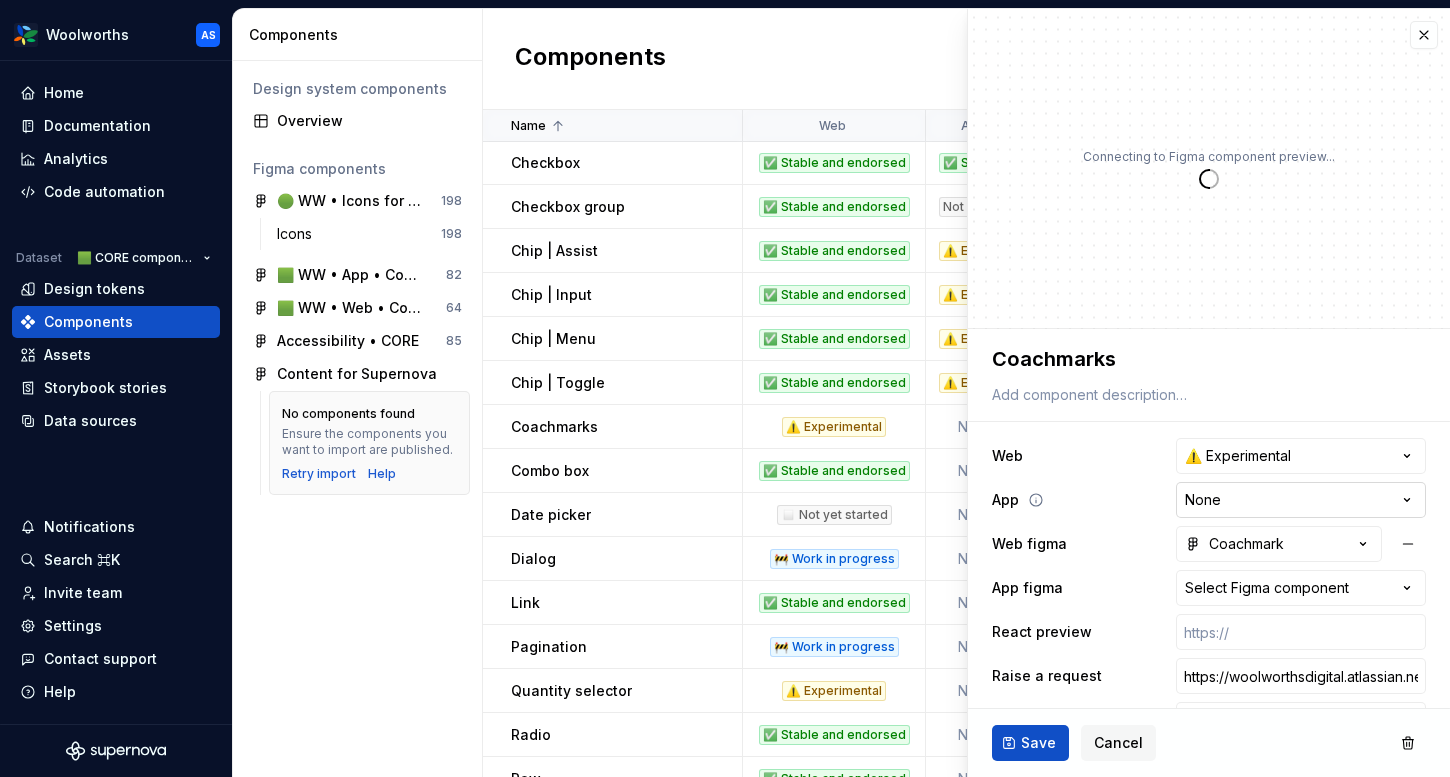 click on "Woolworths AS Home Documentation Analytics Code automation Dataset 🟩 CORE components Design tokens Components Assets Storybook stories Data sources Notifications Search ⌘K Invite team Settings Contact support Help Components Design system components Overview Figma components 🟢 WW • Icons for Woolworths (CORE) 198 Icons 198 🟩 WW • App • Component Library for Woolworths (CORE) 82 🟩 WW • Web • Component Library for Woolworths (CORE) 64 Accessibility • CORE 85 Content for Supernova No components found Ensure the components you want to import are published. Retry import Help Components New component Name Web App Web figma App figma React preview Raise a request AEM preview Usage guidelines Description Last updated Accordion ✅ Stable and endorsed Not needed Accordion None https://content-service.traderk8saae.prod.wx-d.net/component-library/index.html?path=/story/core-accordion--default https://woolworthsdigital.atlassian.net/wiki/spaces/WoolworthsX/pages/27328053275/Component+Requests /" at bounding box center [725, 388] 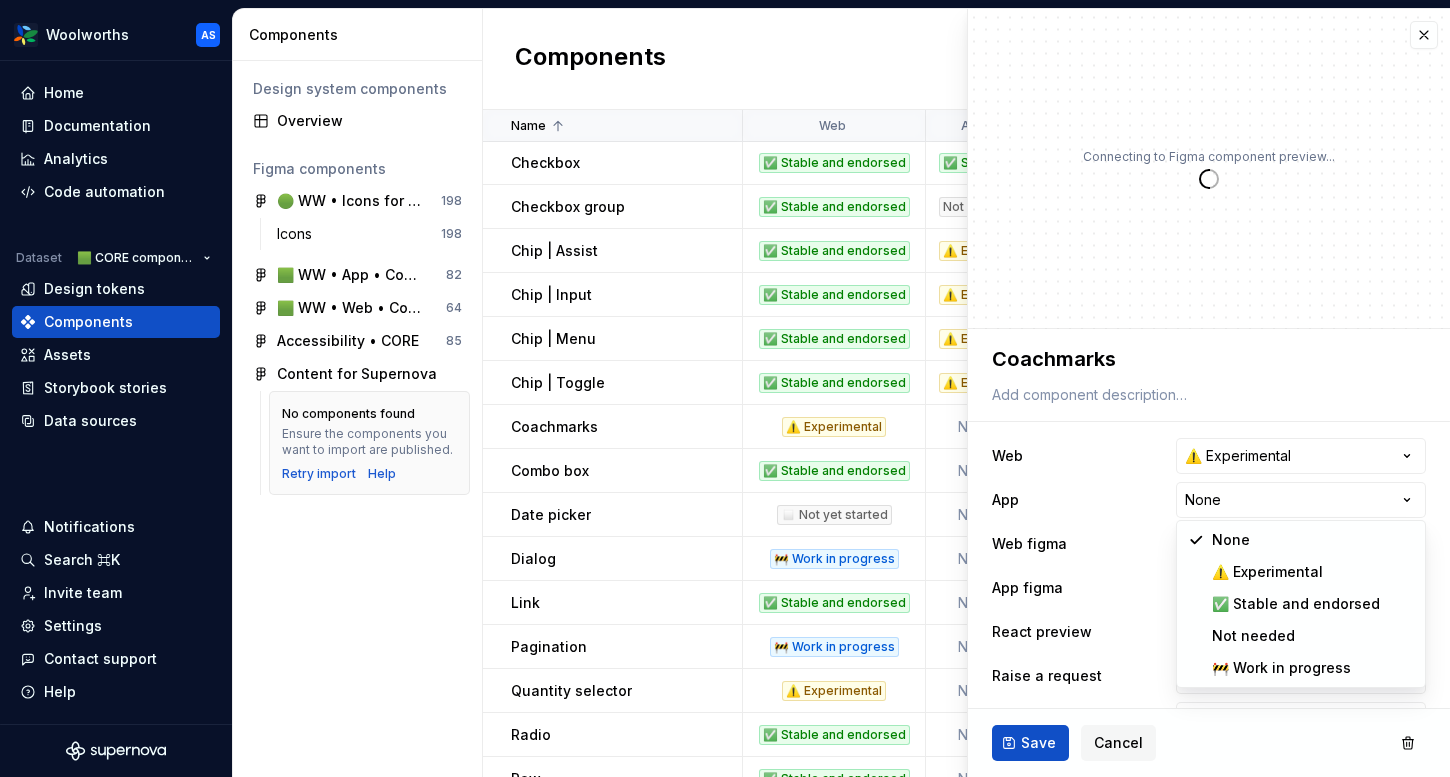 select on "**********" 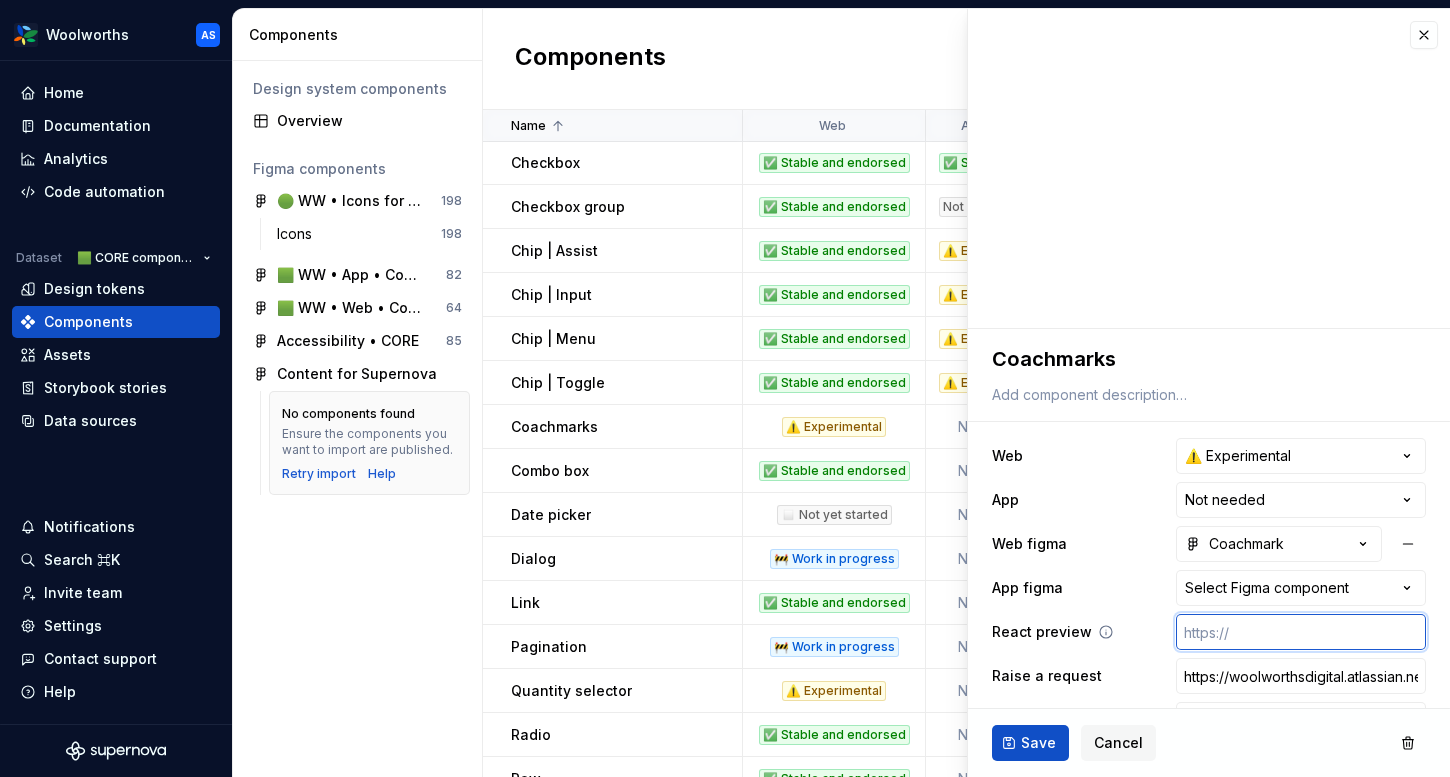 click at bounding box center [1301, 632] 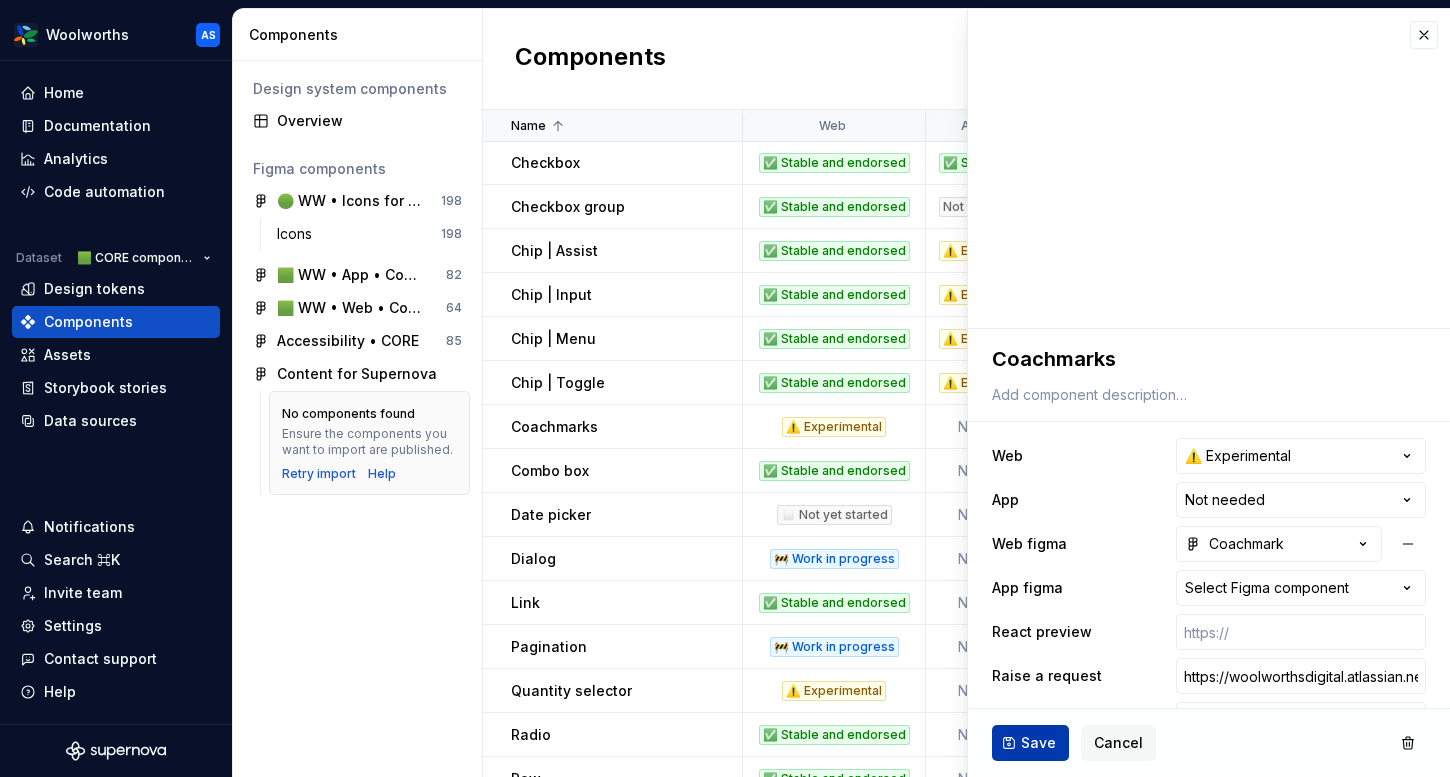 click on "Save" at bounding box center (1038, 743) 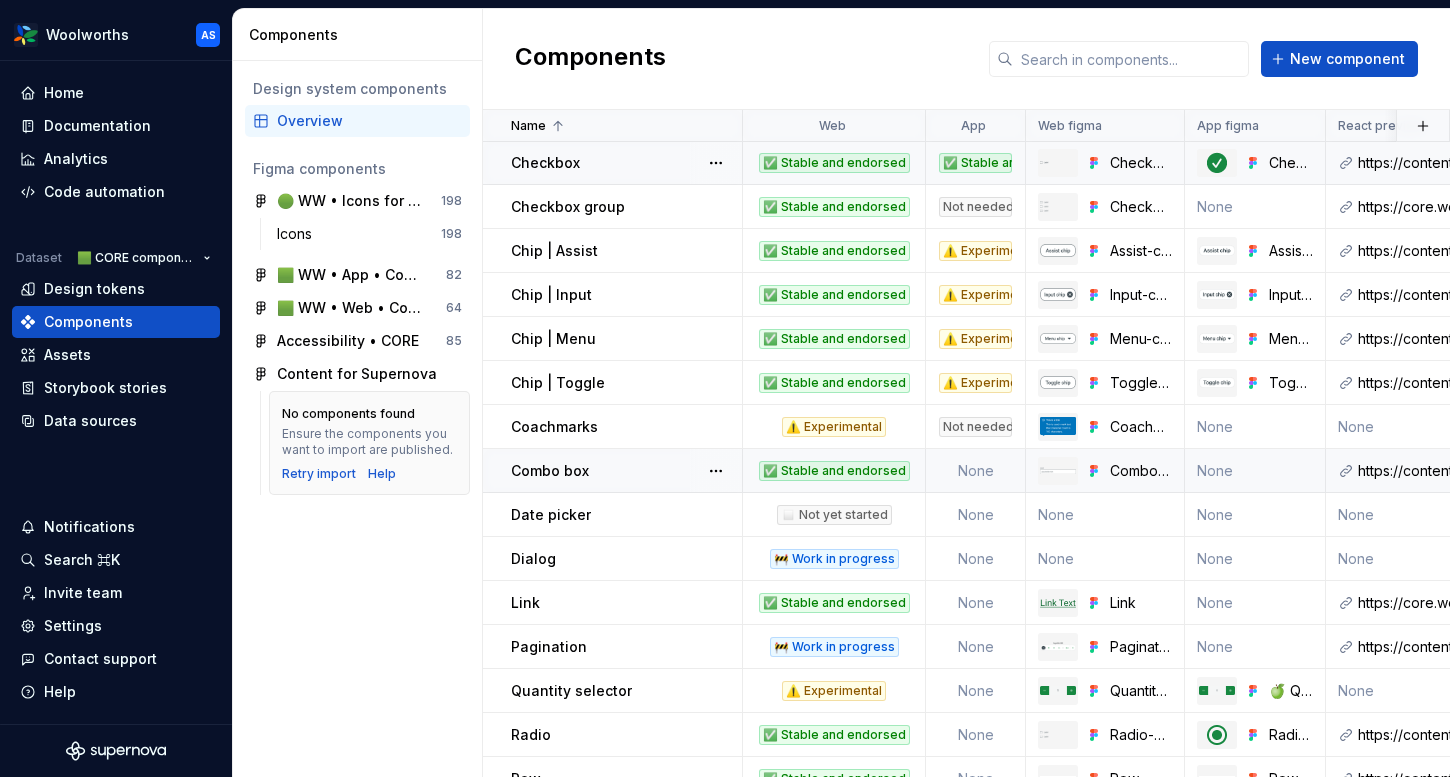 click on "Combo box" at bounding box center (626, 471) 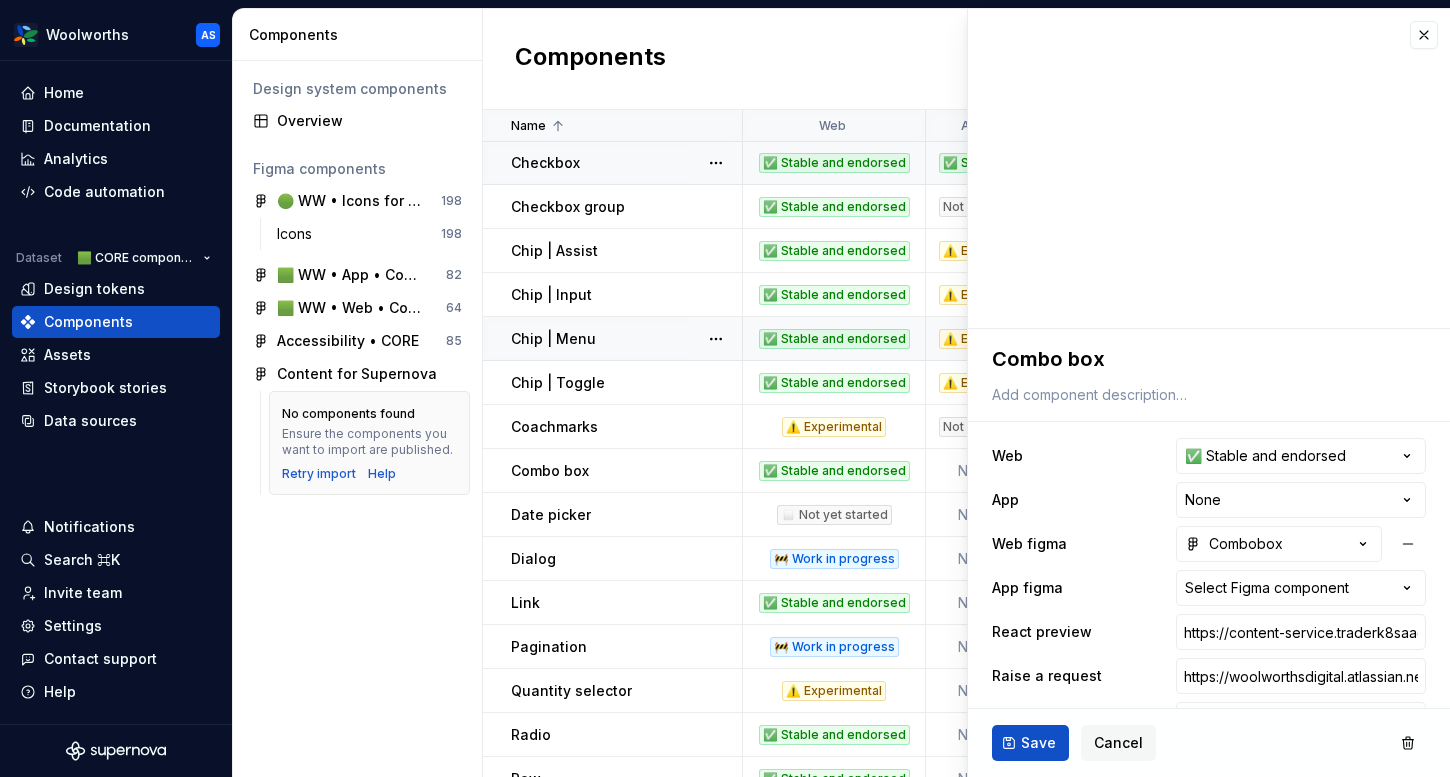 type on "*" 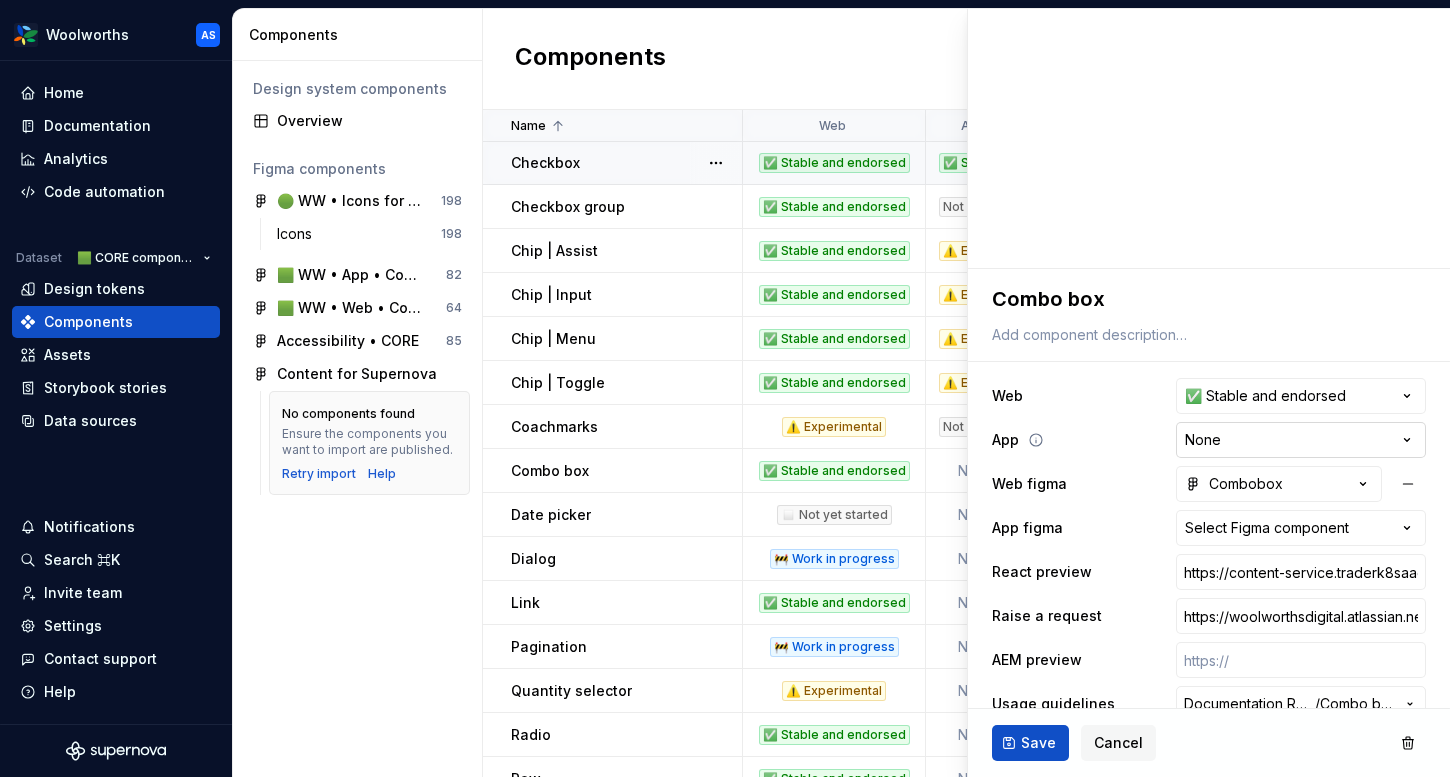 scroll, scrollTop: 88, scrollLeft: 0, axis: vertical 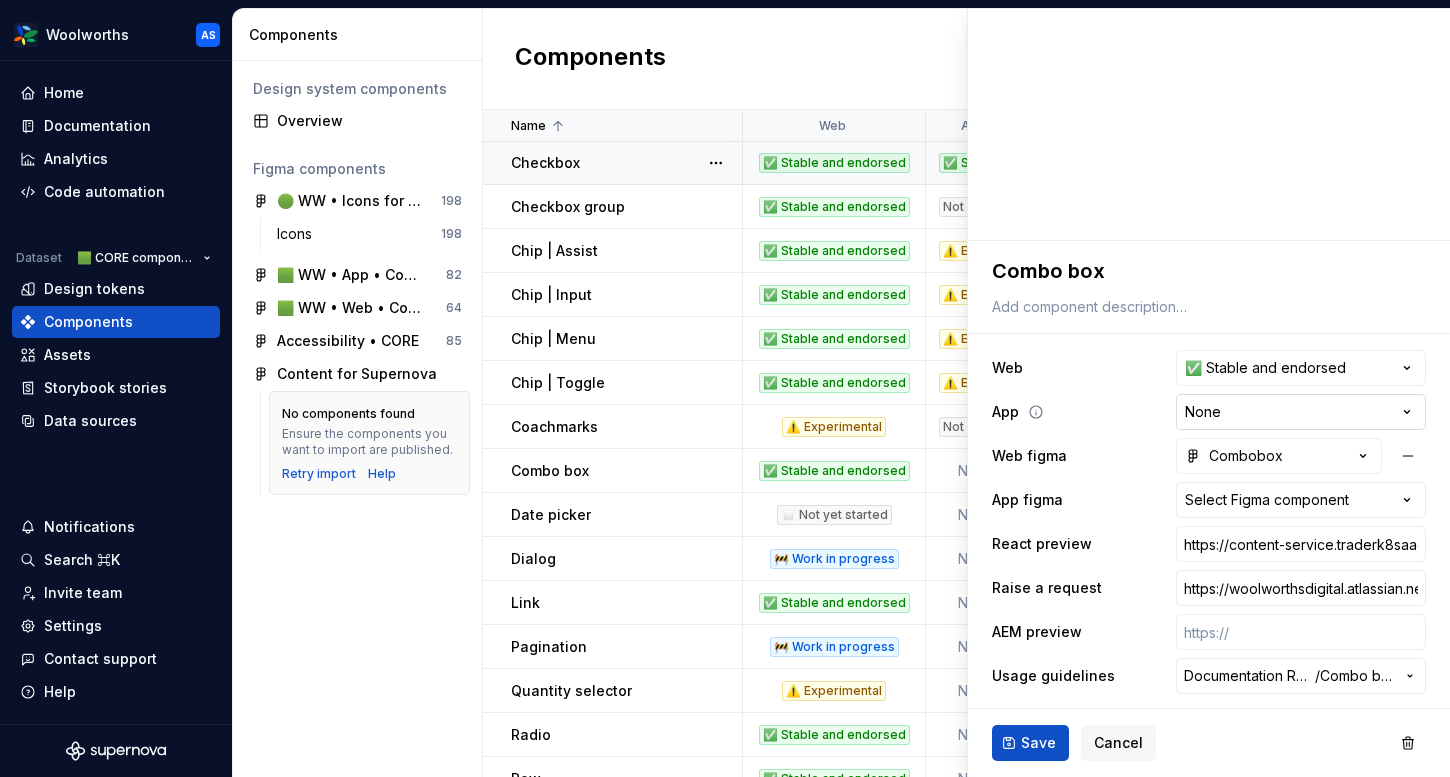 click on "Woolworths AS Home Documentation Analytics Code automation Dataset 🟩 CORE components Design tokens Components Assets Storybook stories Data sources Notifications Search ⌘K Invite team Settings Contact support Help Components Design system components Overview Figma components 🟢 WW • Icons for Woolworths (CORE) 198 Icons 198 🟩 WW • App • Component Library for Woolworths (CORE) 82 🟩 WW • Web • Component Library for Woolworths (CORE) 64 Accessibility • CORE 85 Content for Supernova No components found Ensure the components you want to import are published. Retry import Help Components New component Name Web App Web figma App figma React preview Raise a request AEM preview Usage guidelines Description Last updated Accordion ✅ Stable and endorsed Not needed Accordion None https://content-service.traderk8saae.prod.wx-d.net/component-library/index.html?path=/story/core-accordion--default https://woolworthsdigital.atlassian.net/wiki/spaces/WoolworthsX/pages/27328053275/Component+Requests /" at bounding box center (725, 388) 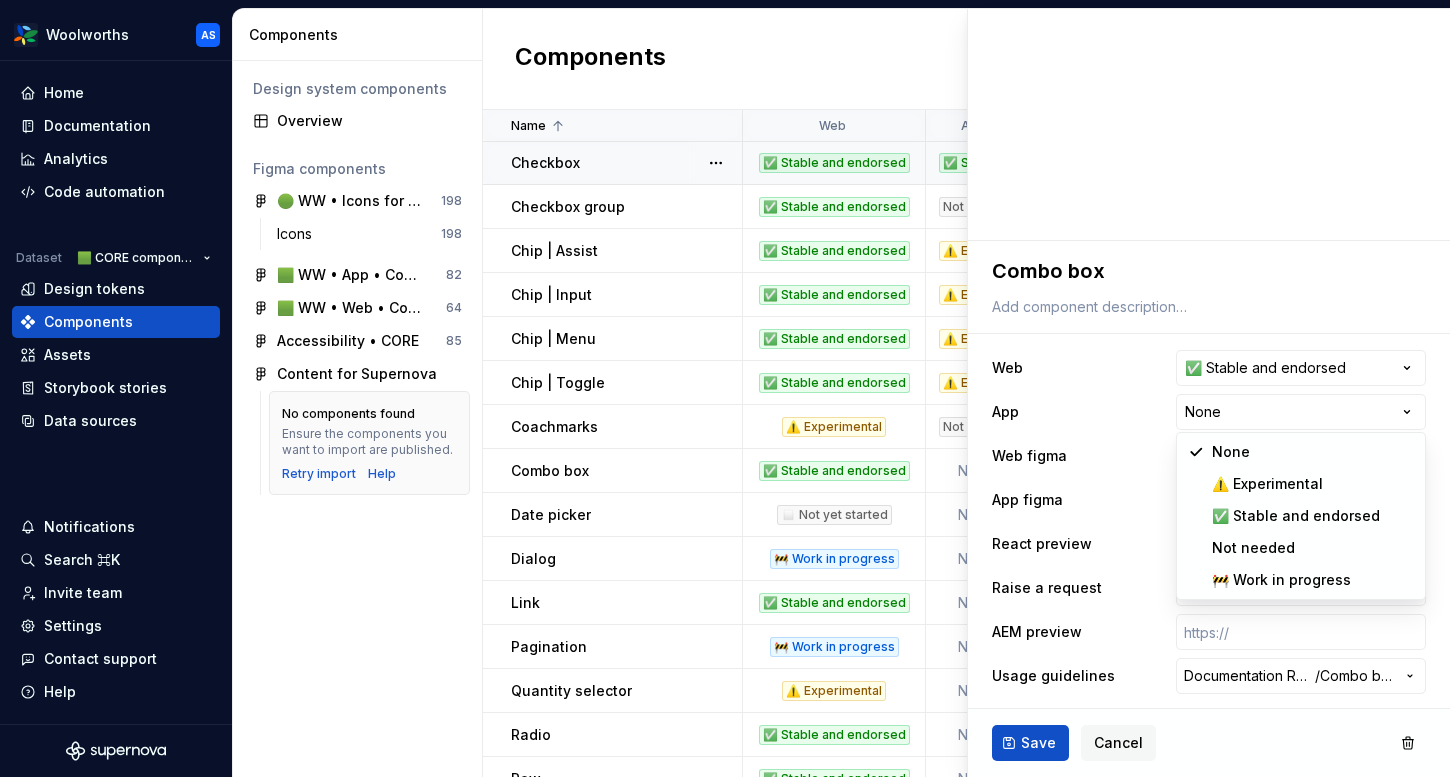select on "**********" 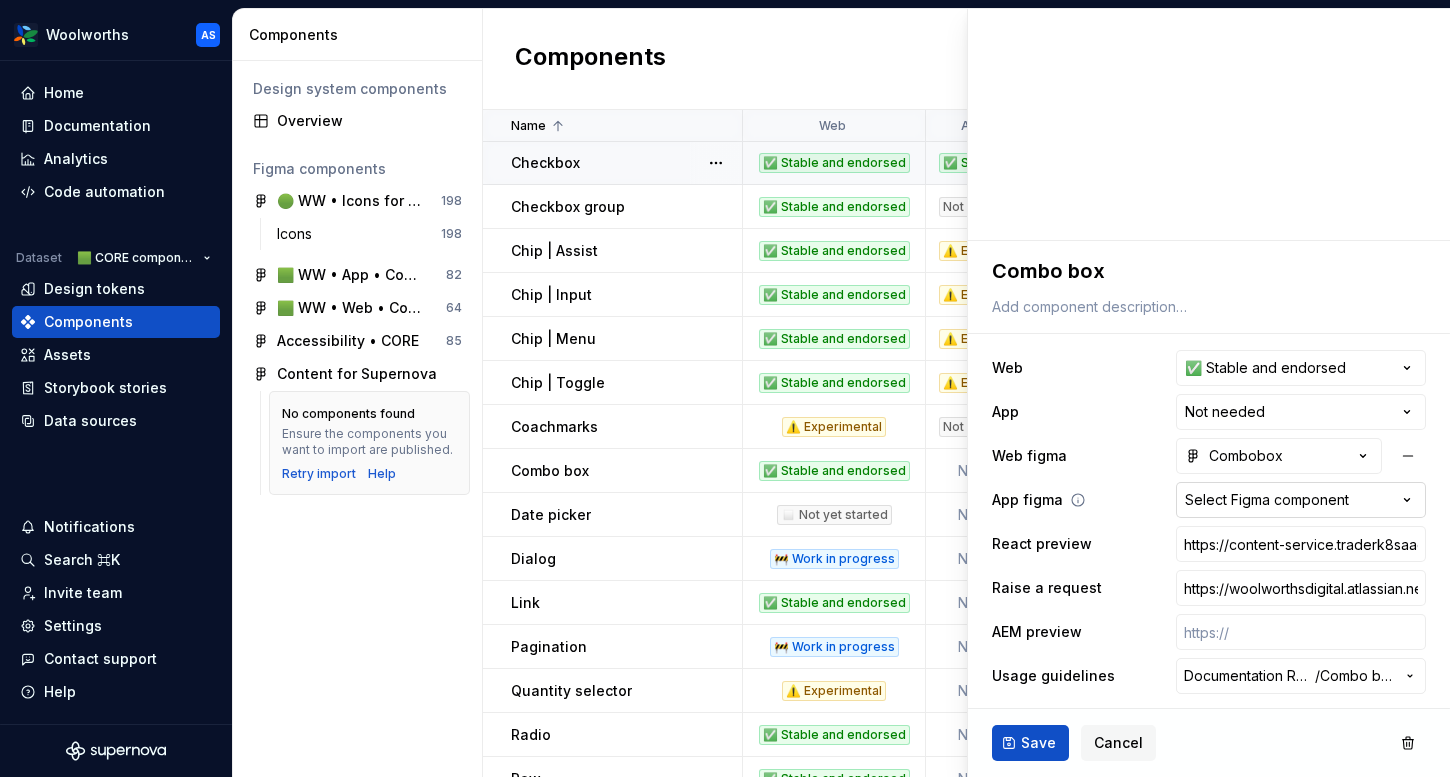 scroll, scrollTop: 90, scrollLeft: 0, axis: vertical 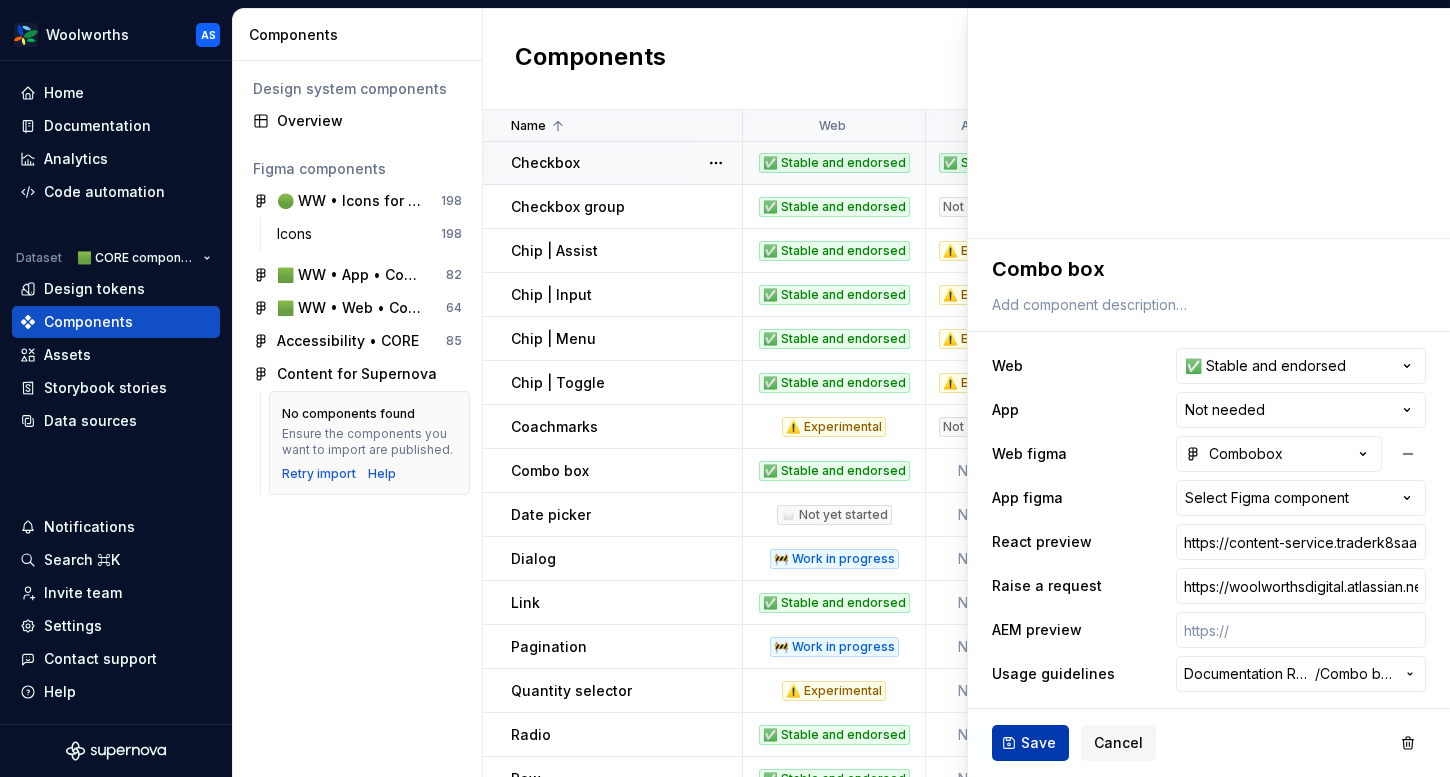 click on "Save" at bounding box center (1038, 743) 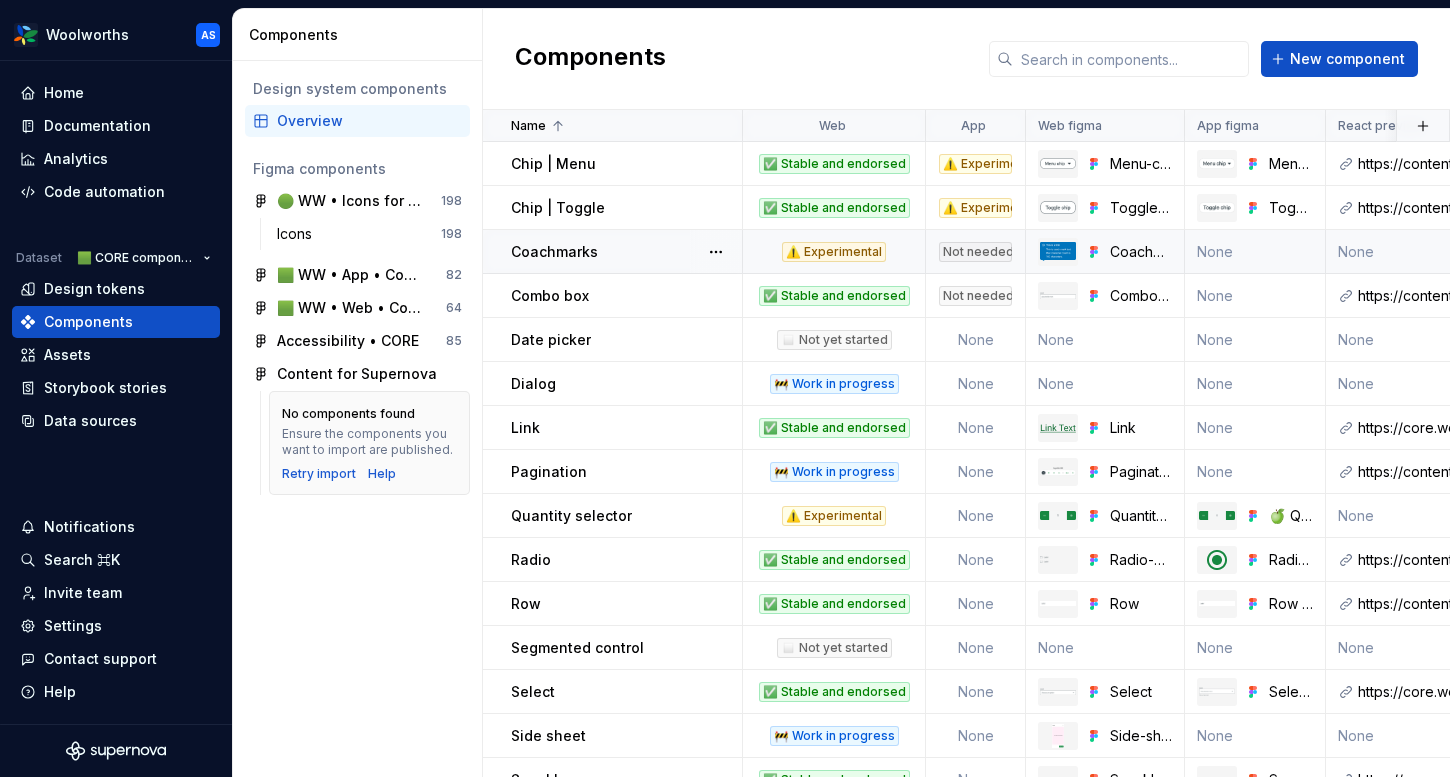 scroll, scrollTop: 546, scrollLeft: 0, axis: vertical 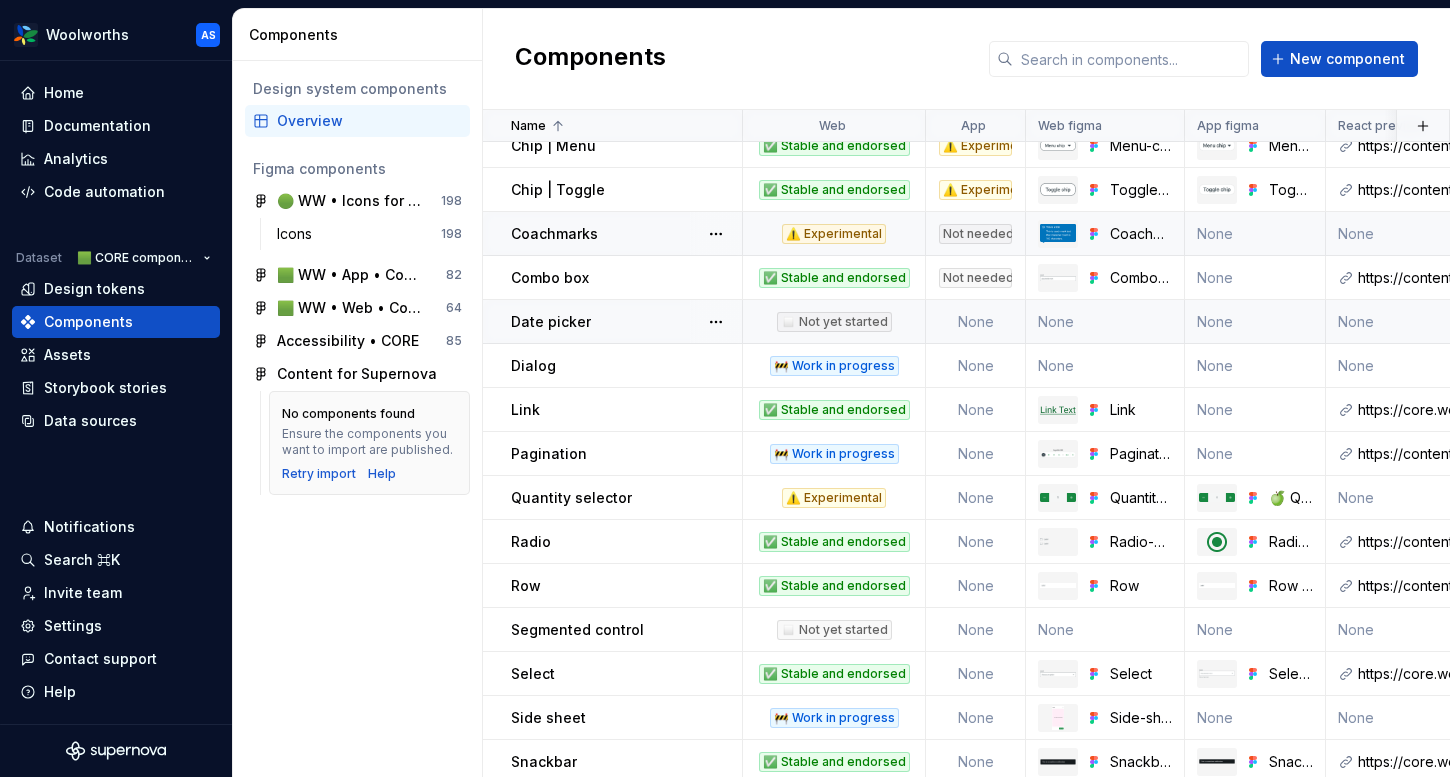 click on "Date picker" at bounding box center [626, 322] 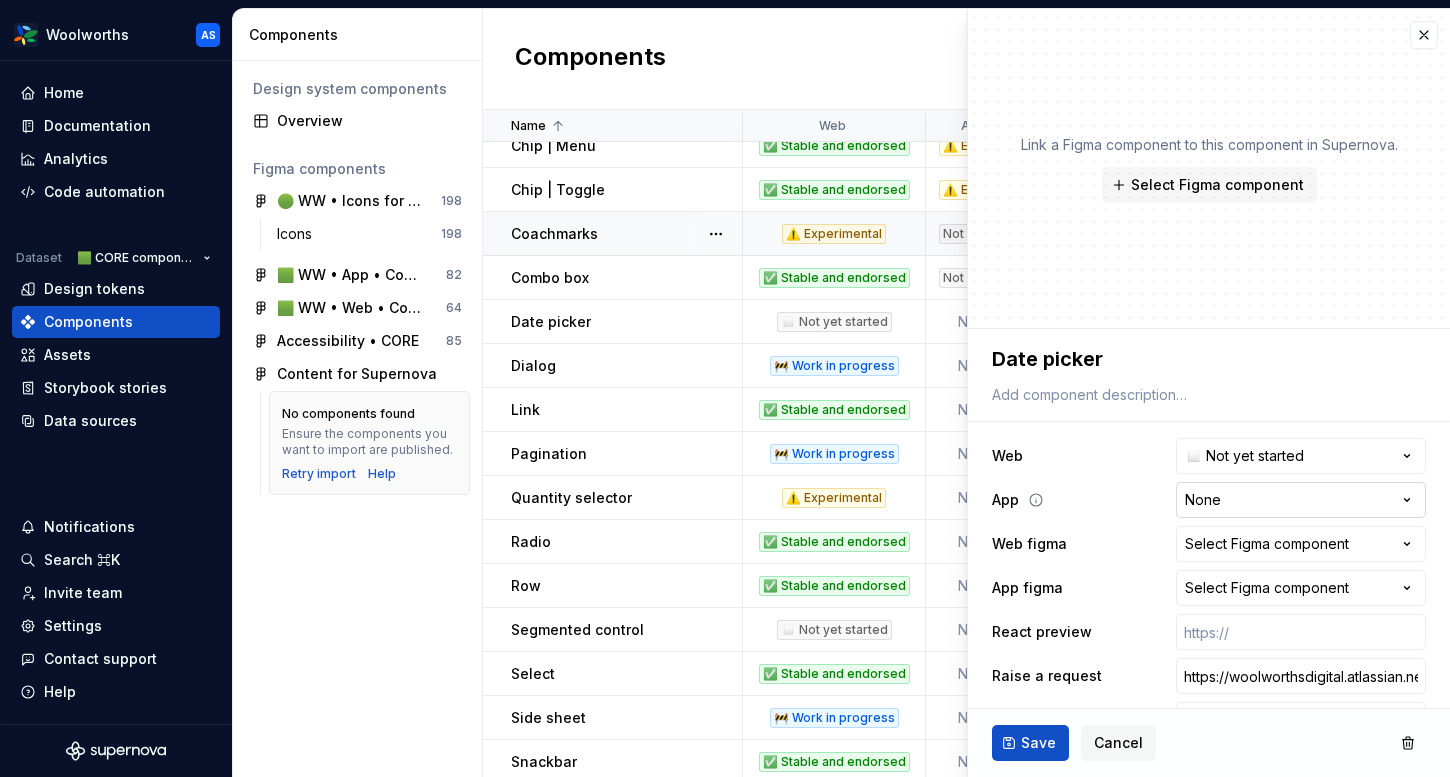click on "Woolworths AS Home Documentation Analytics Code automation Dataset 🟩 CORE components Design tokens Components Assets Storybook stories Data sources Notifications Search ⌘K Invite team Settings Contact support Help Components Design system components Overview Figma components 🟢 WW • Icons for Woolworths (CORE) 198 Icons 198 🟩 WW • App • Component Library for Woolworths (CORE) 82 🟩 WW • Web • Component Library for Woolworths (CORE) 64 Accessibility • CORE 85 Content for Supernova No components found Ensure the components you want to import are published. Retry import Help Components New component Name Web App Web figma App figma React preview Raise a request AEM preview Usage guidelines Description Last updated Badge ✅ Stable and endorsed ✅ Stable and endorsed Badge Badge 🍏 https://content-service.traderk8saae.prod.wx-d.net/component-library/index.html?path=/story/core-badge--default None Core components / Badge 🆕 28 minutes ago Bottom navigation Not applicable None None None" at bounding box center [725, 388] 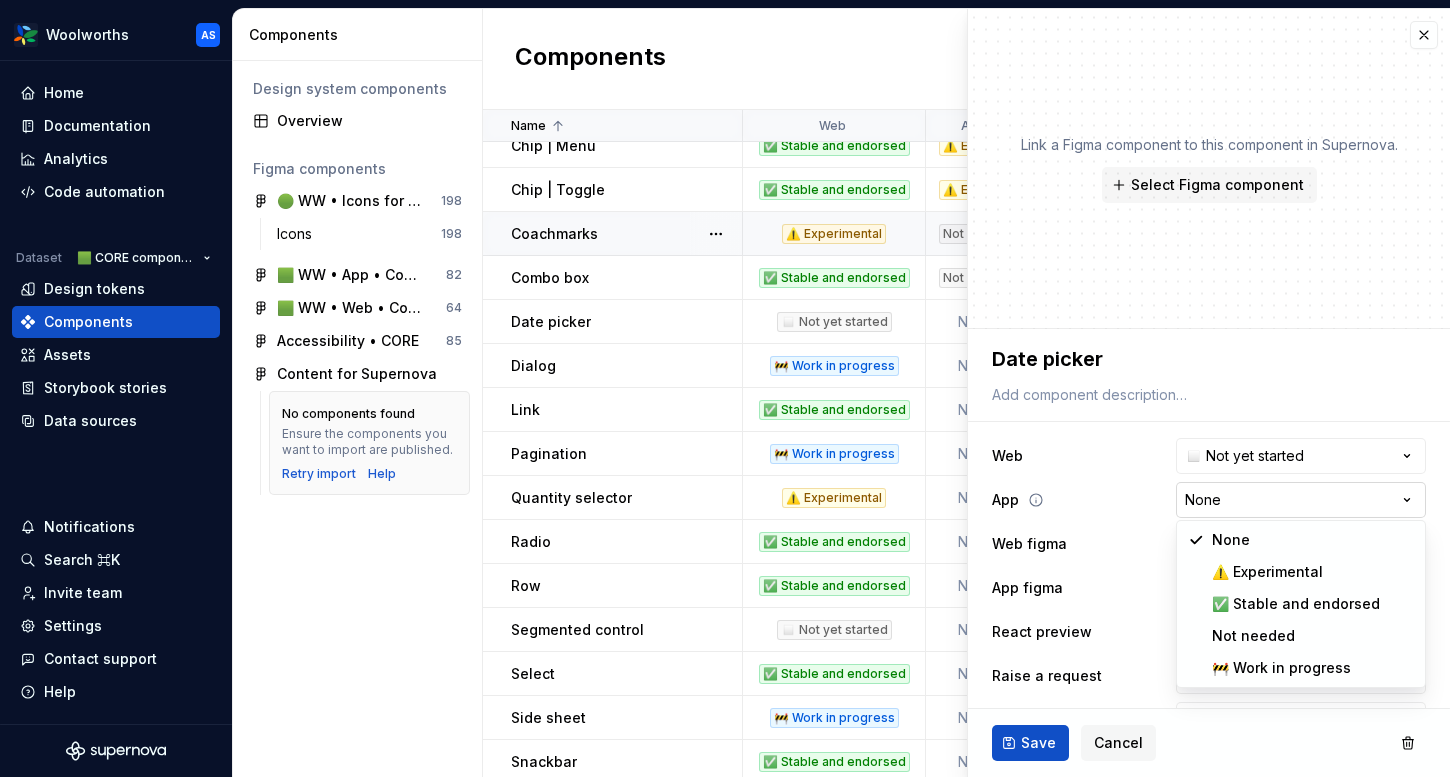 type on "*" 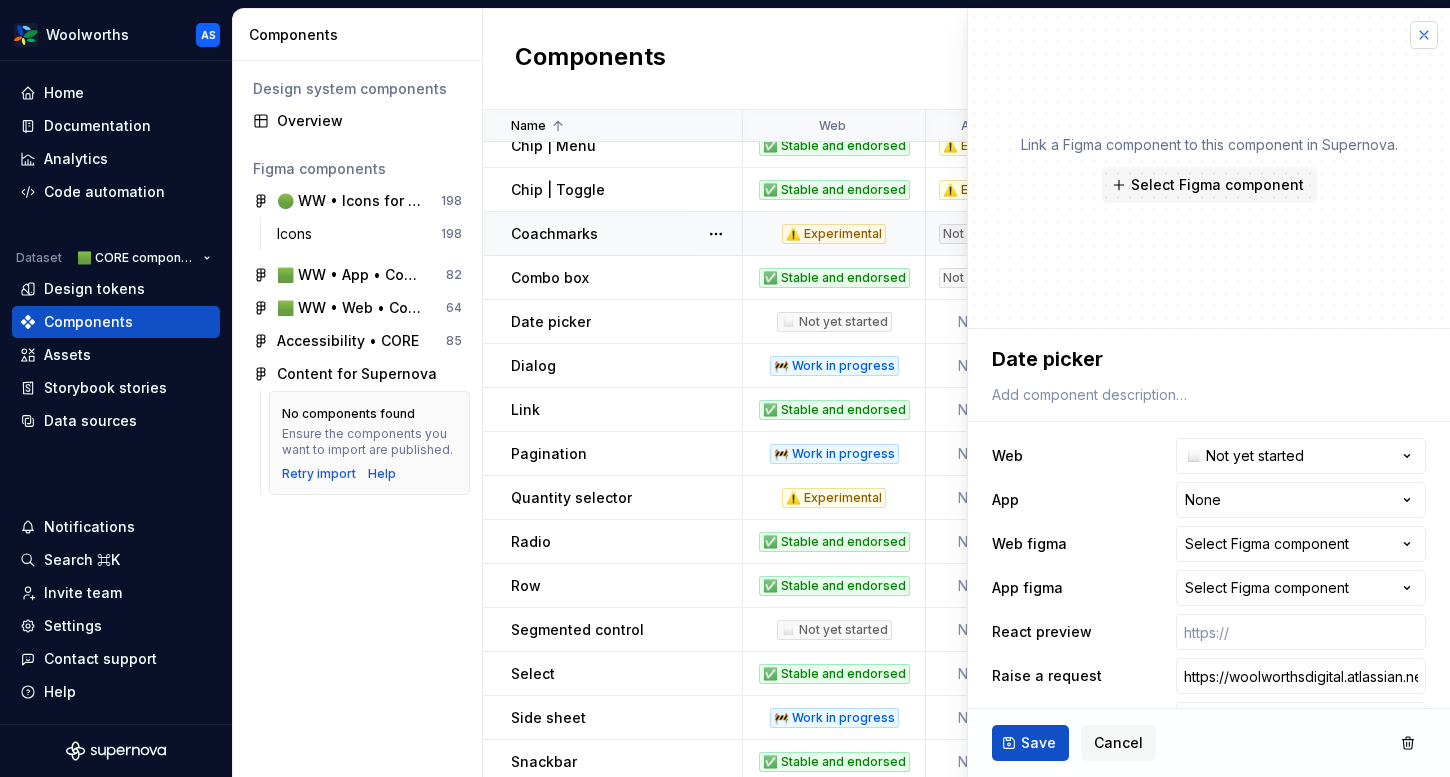 click at bounding box center (1424, 35) 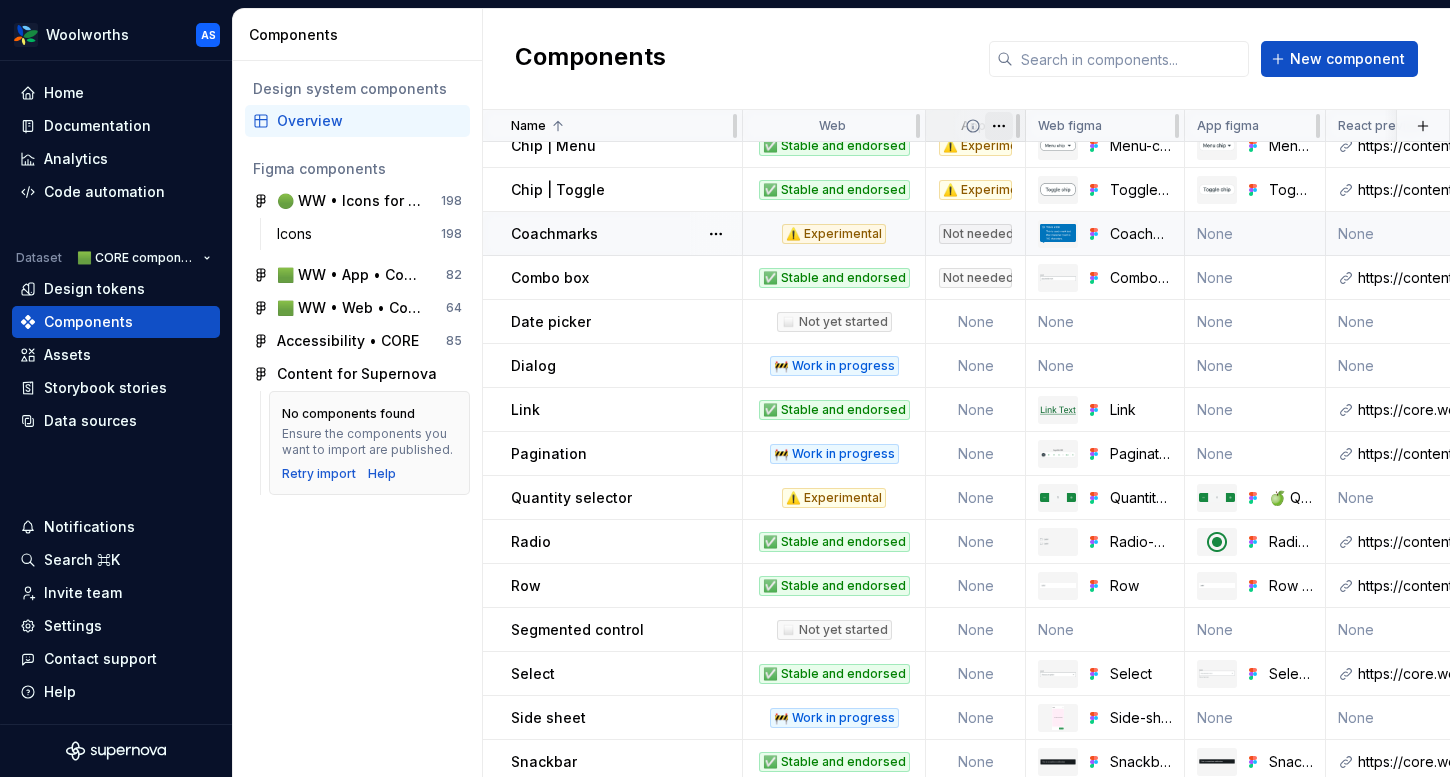 click on "Woolworths AS Home Documentation Analytics Code automation Dataset 🟩 CORE components Design tokens Components Assets Storybook stories Data sources Notifications Search ⌘K Invite team Settings Contact support Help Components Design system components Overview Figma components 🟢 WW • Icons for Woolworths (CORE) 198 Icons 198 🟩 WW • App • Component Library for Woolworths (CORE) 82 🟩 WW • Web • Component Library for Woolworths (CORE) 64 Accessibility • CORE 85 Content for Supernova No components found Ensure the components you want to import are published. Retry import Help Components New component Name Web App Web figma App figma React preview Raise a request AEM preview Usage guidelines Description Last updated Badge ✅ Stable and endorsed ✅ Stable and endorsed Badge Badge 🍏 https://content-service.traderk8saae.prod.wx-d.net/component-library/index.html?path=/story/core-badge--default None Core components / Badge 🆕 28 minutes ago Bottom navigation Not applicable None None None" at bounding box center (725, 388) 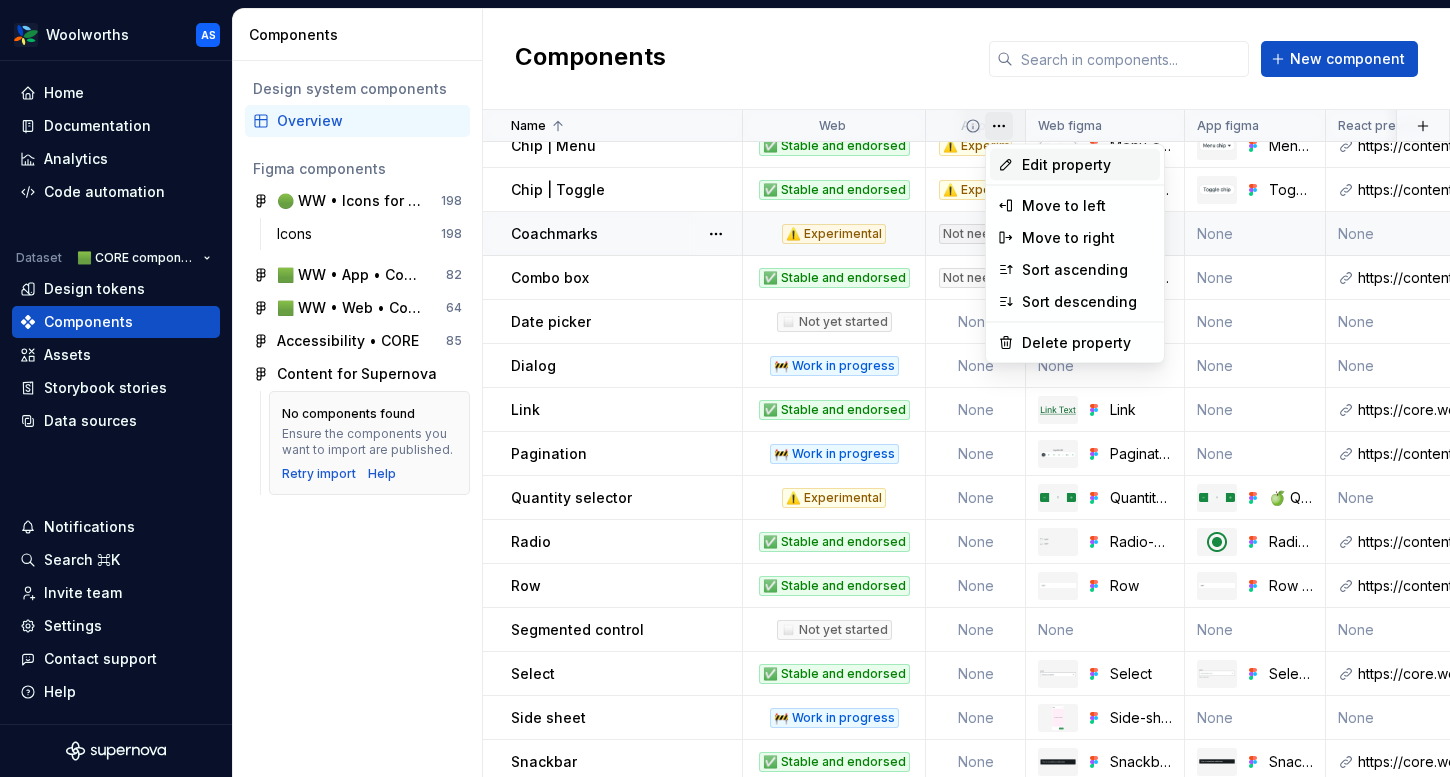 click on "Edit property" at bounding box center [1087, 165] 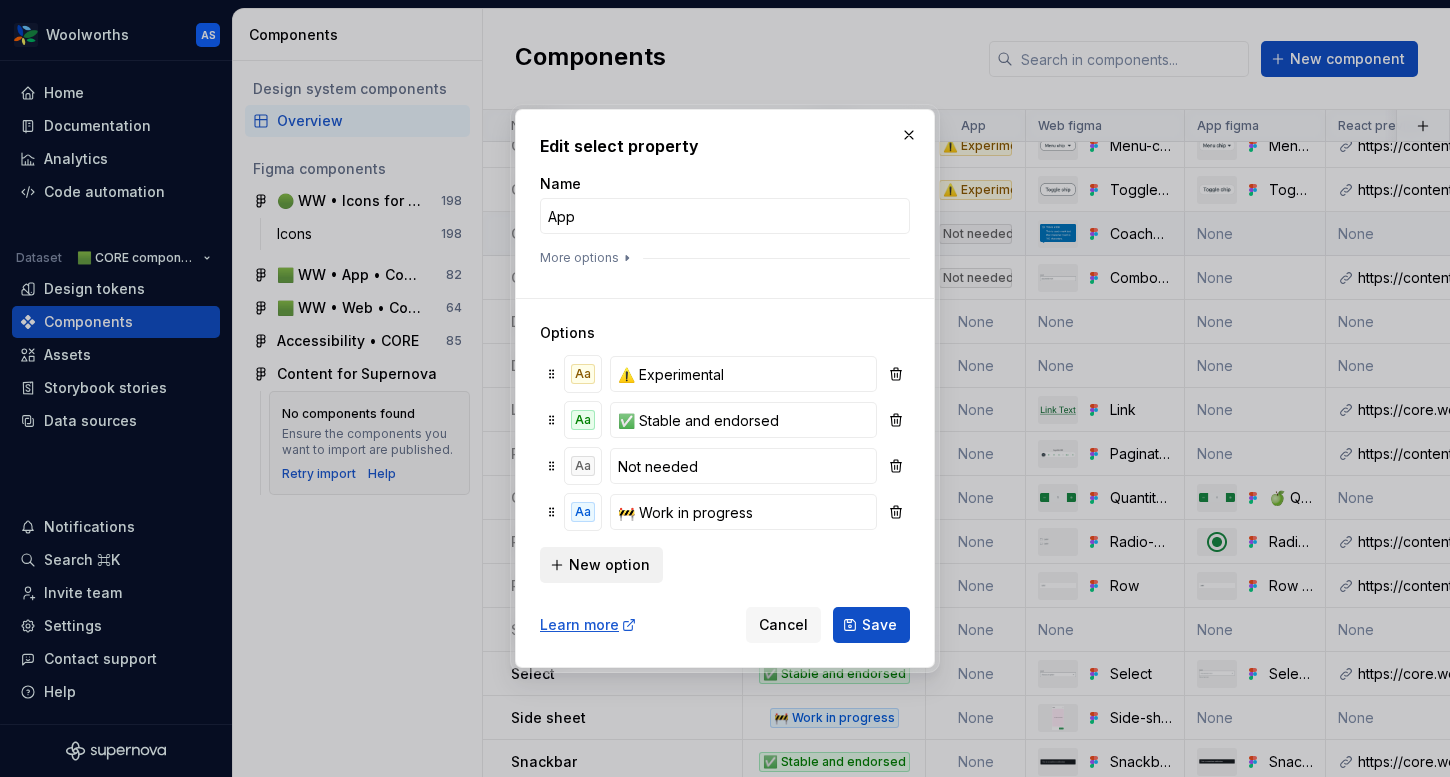 click on "New option" at bounding box center (609, 565) 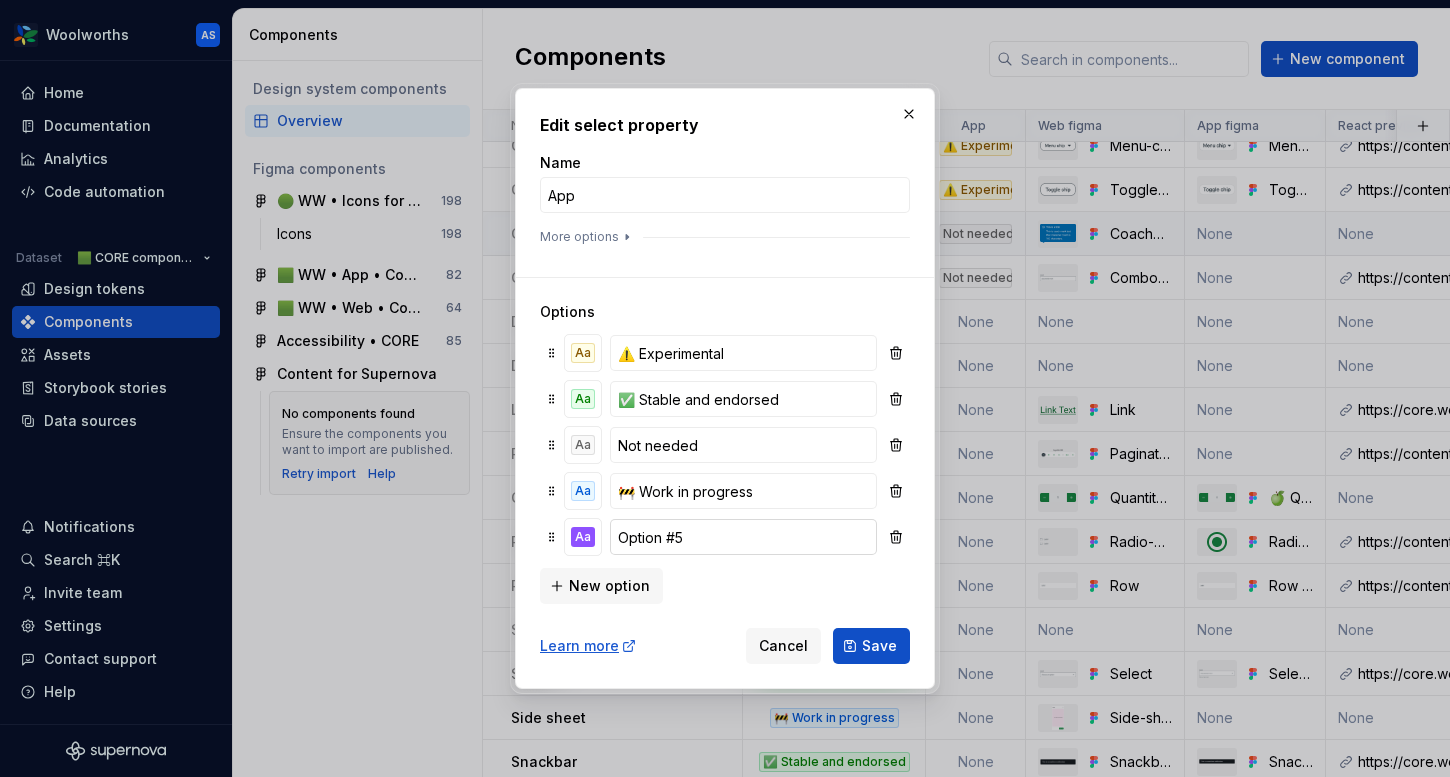 click on "Option #5" at bounding box center [743, 537] 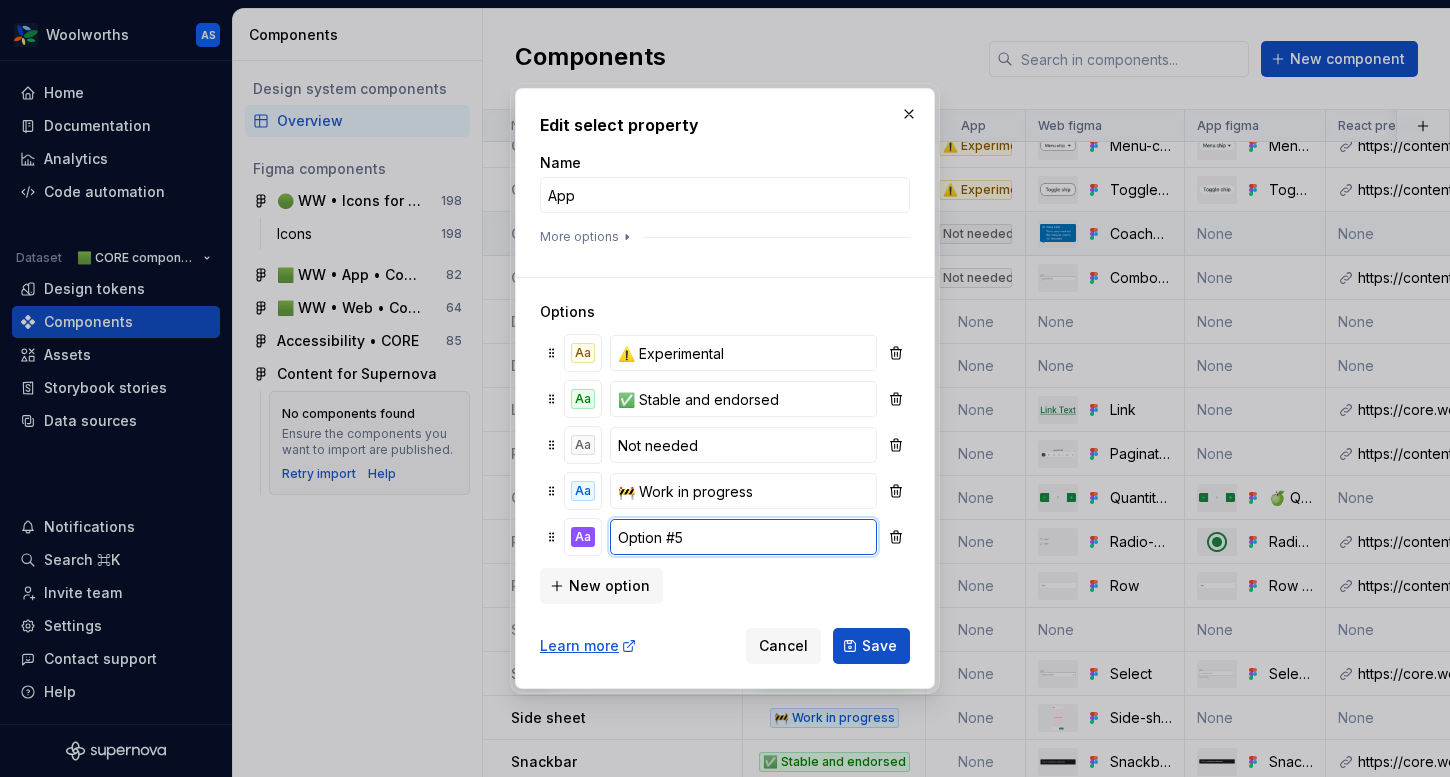 click on "Option #5" at bounding box center (743, 537) 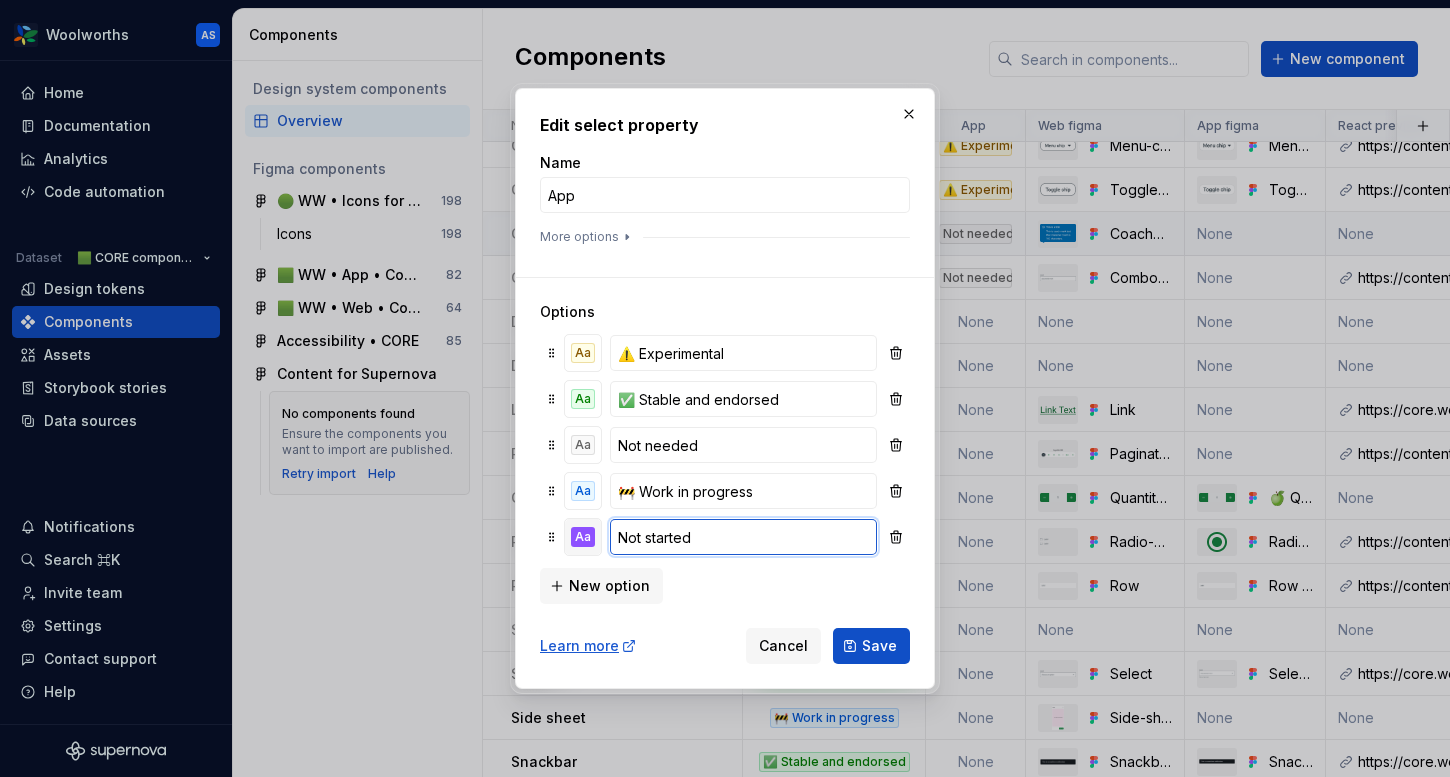 type on "Not started" 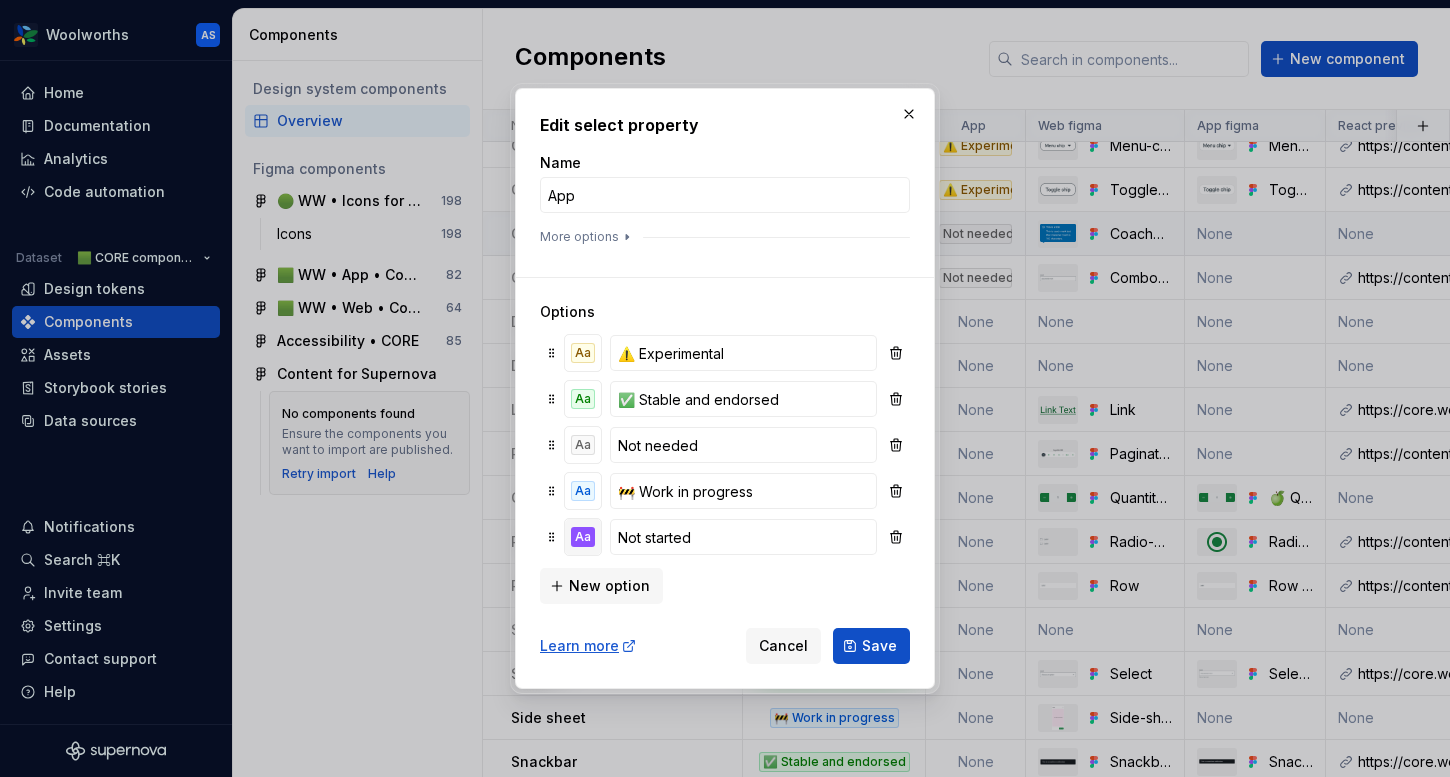 click on "Aa" at bounding box center [583, 537] 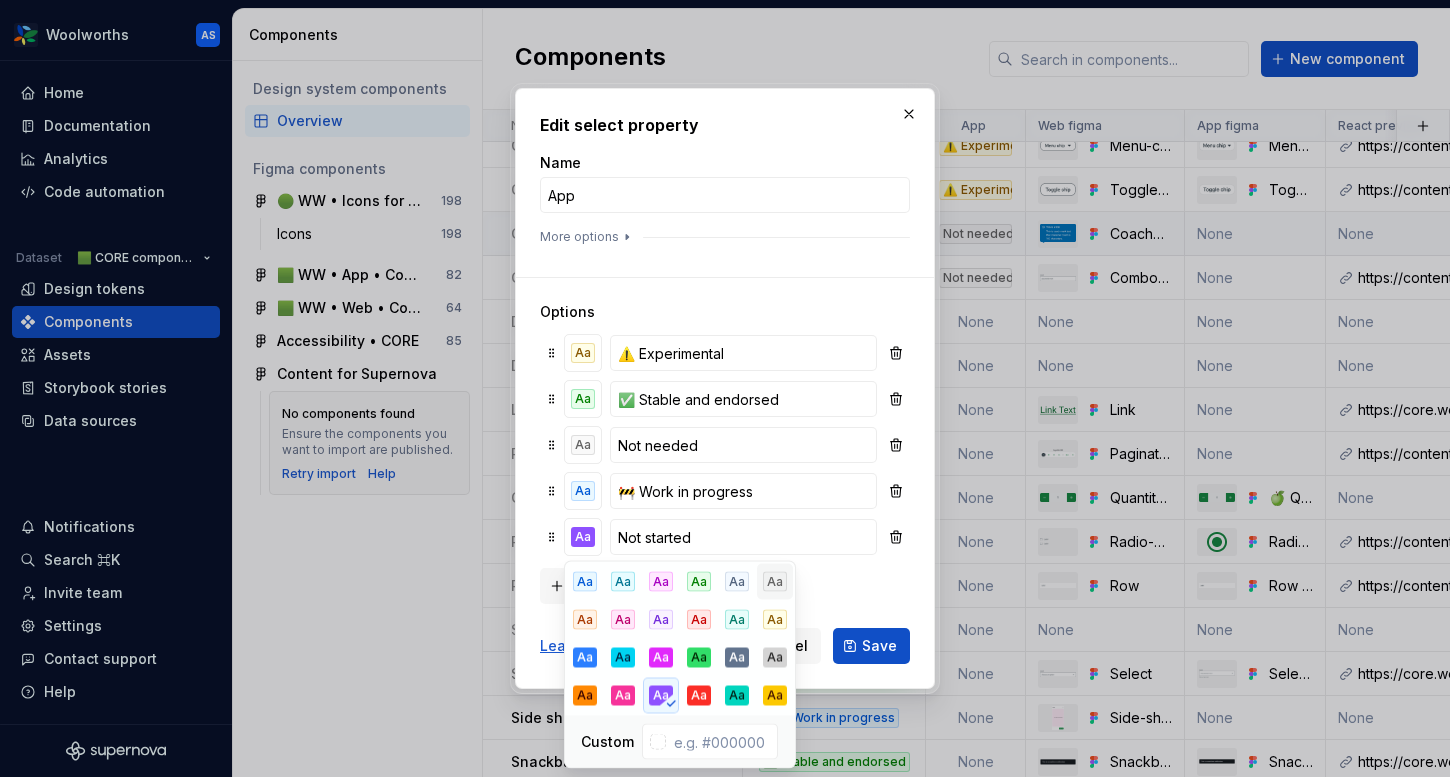 click on "Aa" at bounding box center (775, 582) 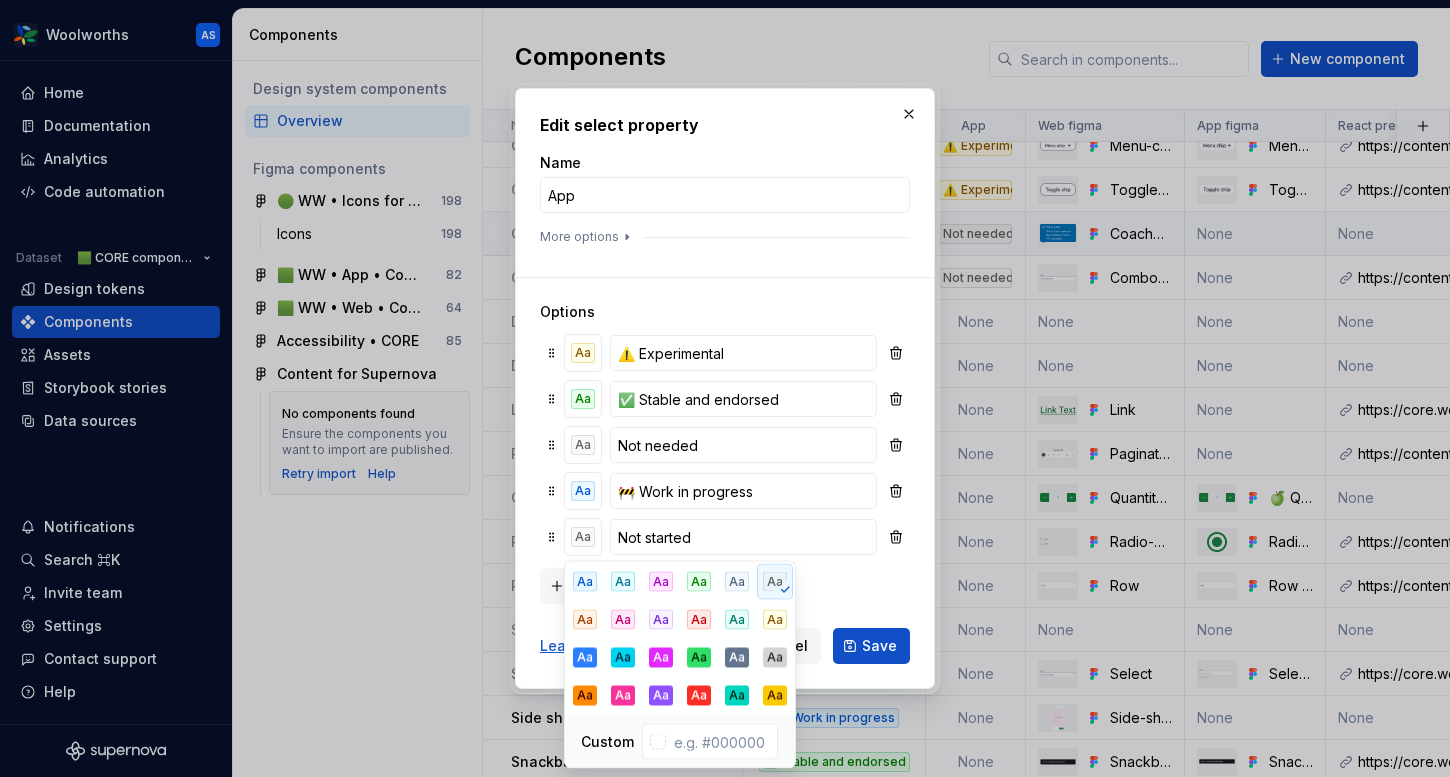 click on "New option" at bounding box center (725, 584) 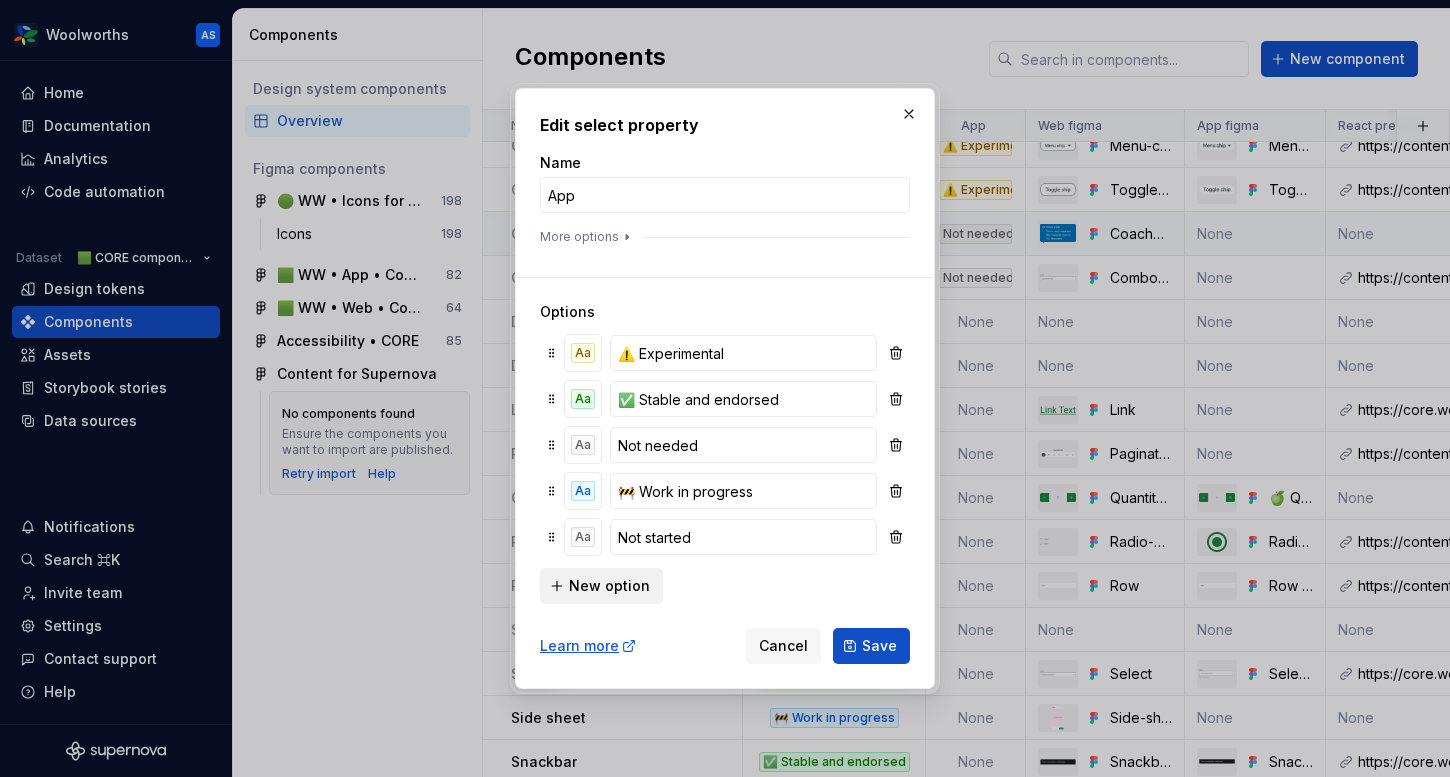 click on "New option" at bounding box center (609, 586) 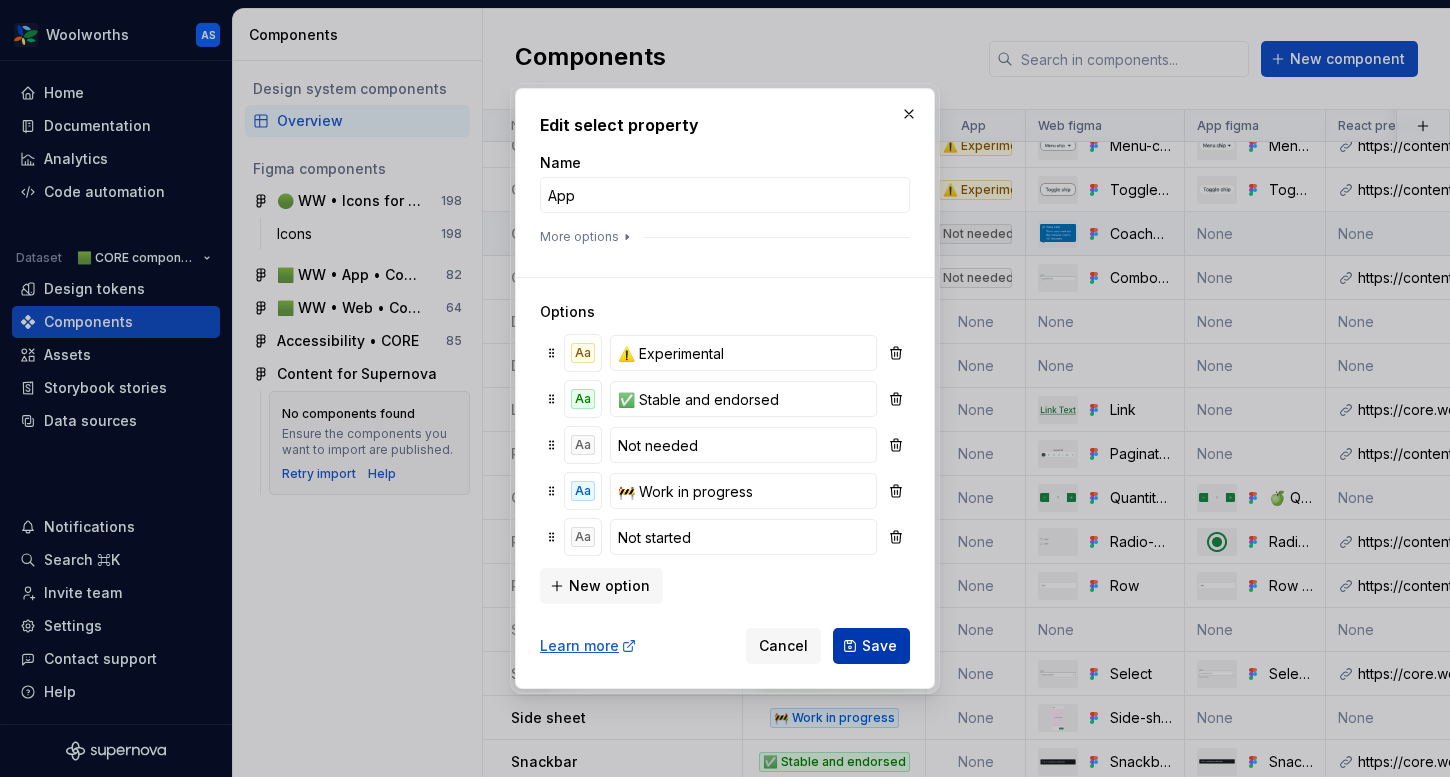 click on "Save" at bounding box center (879, 646) 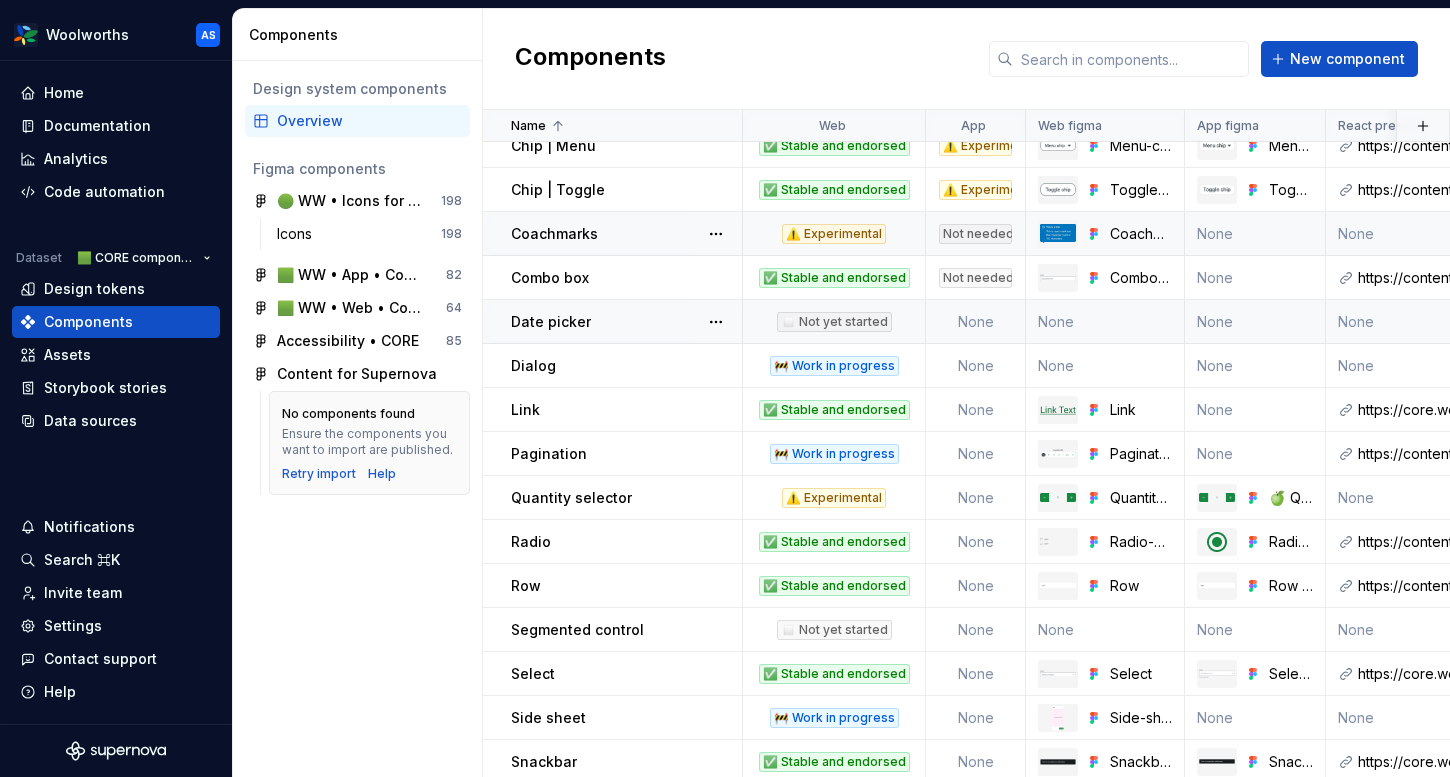 click on "None" at bounding box center [976, 322] 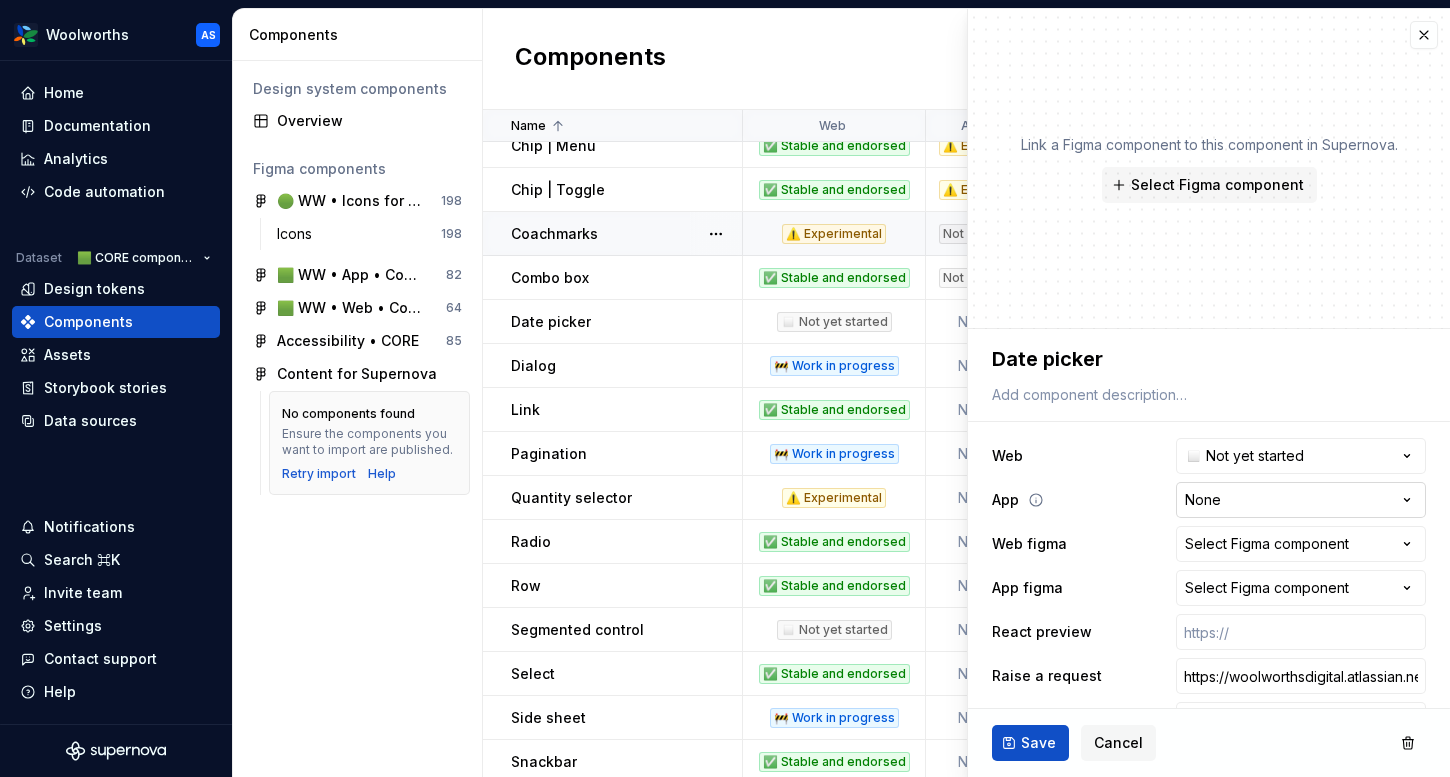 click on "Woolworths AS Home Documentation Analytics Code automation Dataset 🟩 CORE components Design tokens Components Assets Storybook stories Data sources Notifications Search ⌘K Invite team Settings Contact support Help Components Design system components Overview Figma components 🟢 WW • Icons for Woolworths (CORE) 198 Icons 198 🟩 WW • App • Component Library for Woolworths (CORE) 82 🟩 WW • Web • Component Library for Woolworths (CORE) 64 Accessibility • CORE 85 Content for Supernova No components found Ensure the components you want to import are published. Retry import Help Components New component Name Web App Web figma App figma React preview Raise a request AEM preview Usage guidelines Description Last updated Badge ✅ Stable and endorsed ✅ Stable and endorsed Badge Badge 🍏 https://content-service.traderk8saae.prod.wx-d.net/component-library/index.html?path=/story/core-badge--default None Core components / Badge 🆕 29 minutes ago Bottom navigation Not applicable None None None" at bounding box center [725, 388] 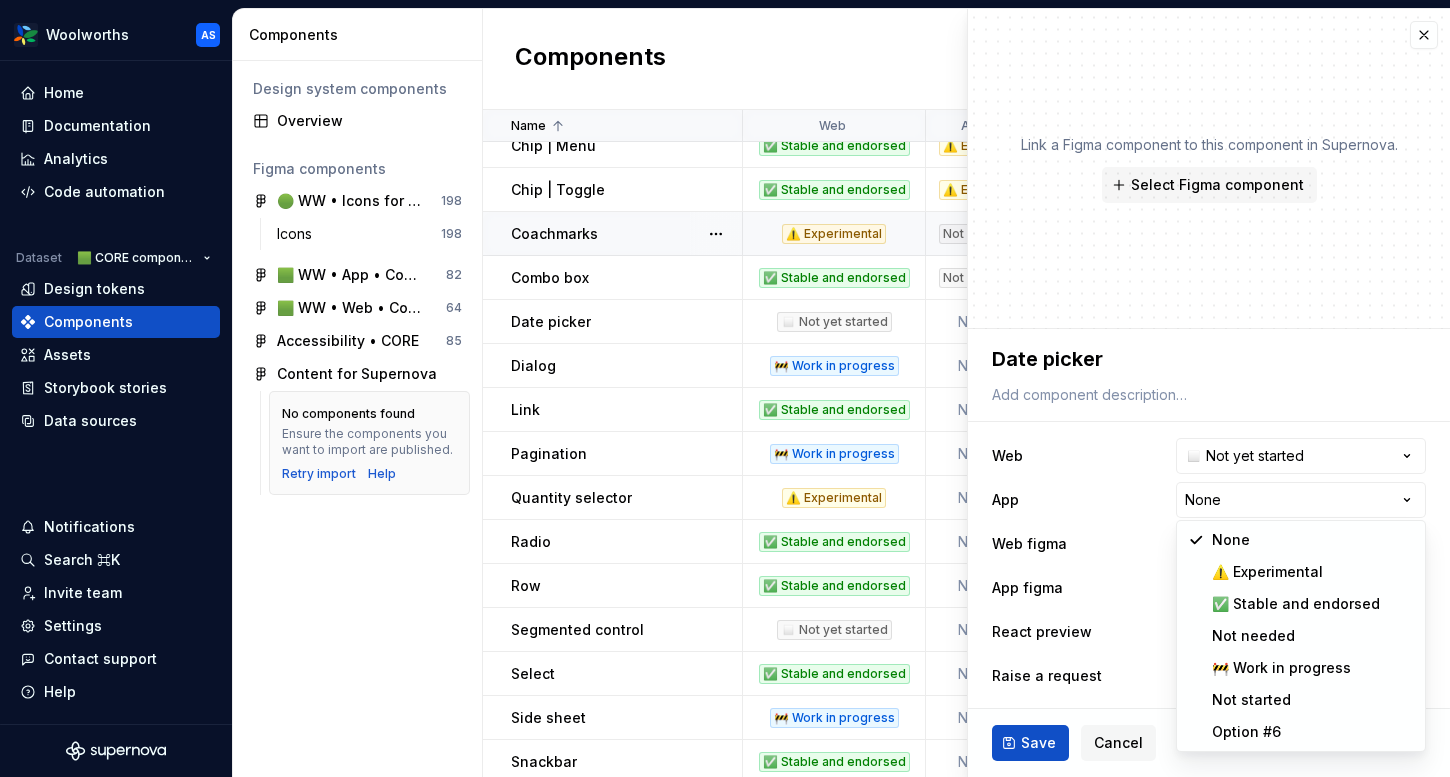 select on "**********" 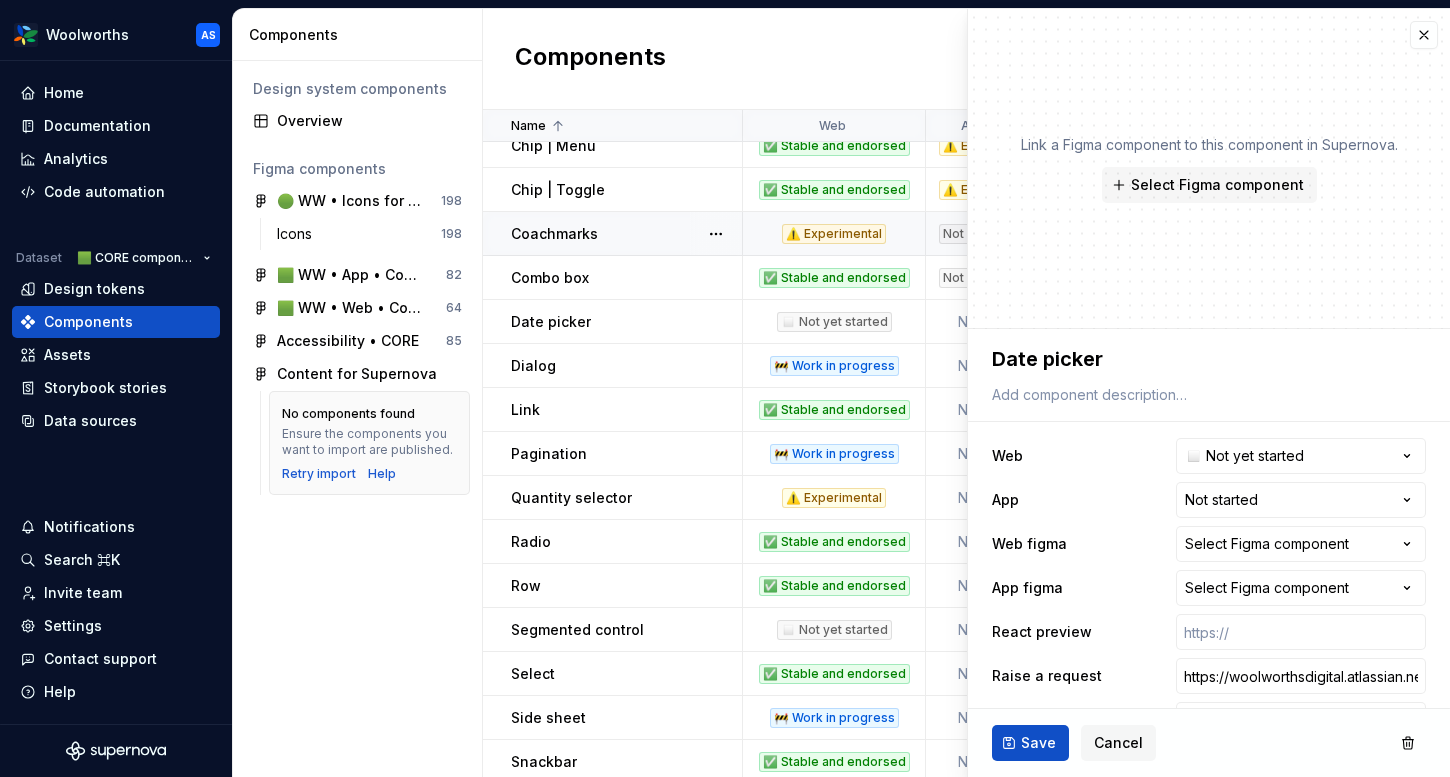 click on "Component “Chip | Assist” saved." at bounding box center (1204, 761) 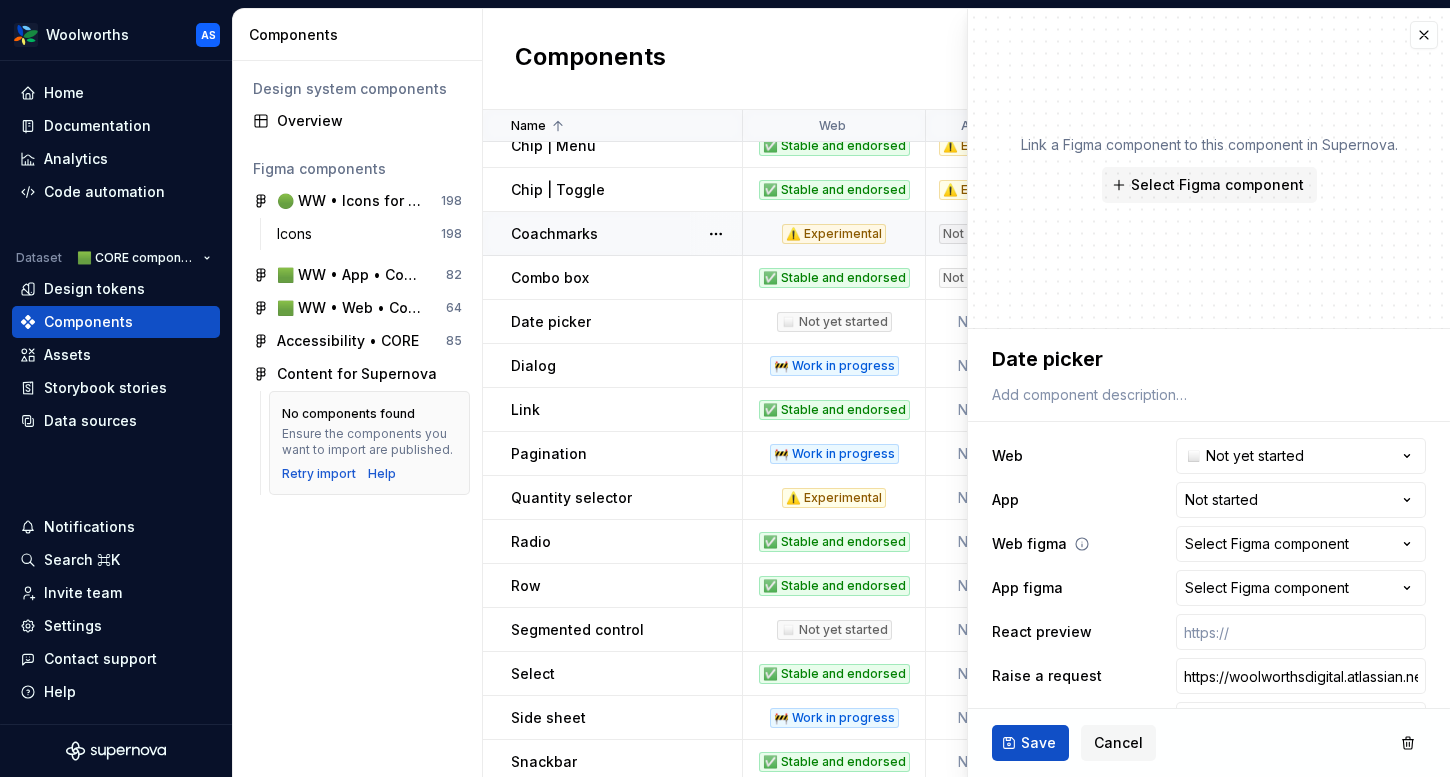 scroll, scrollTop: 90, scrollLeft: 0, axis: vertical 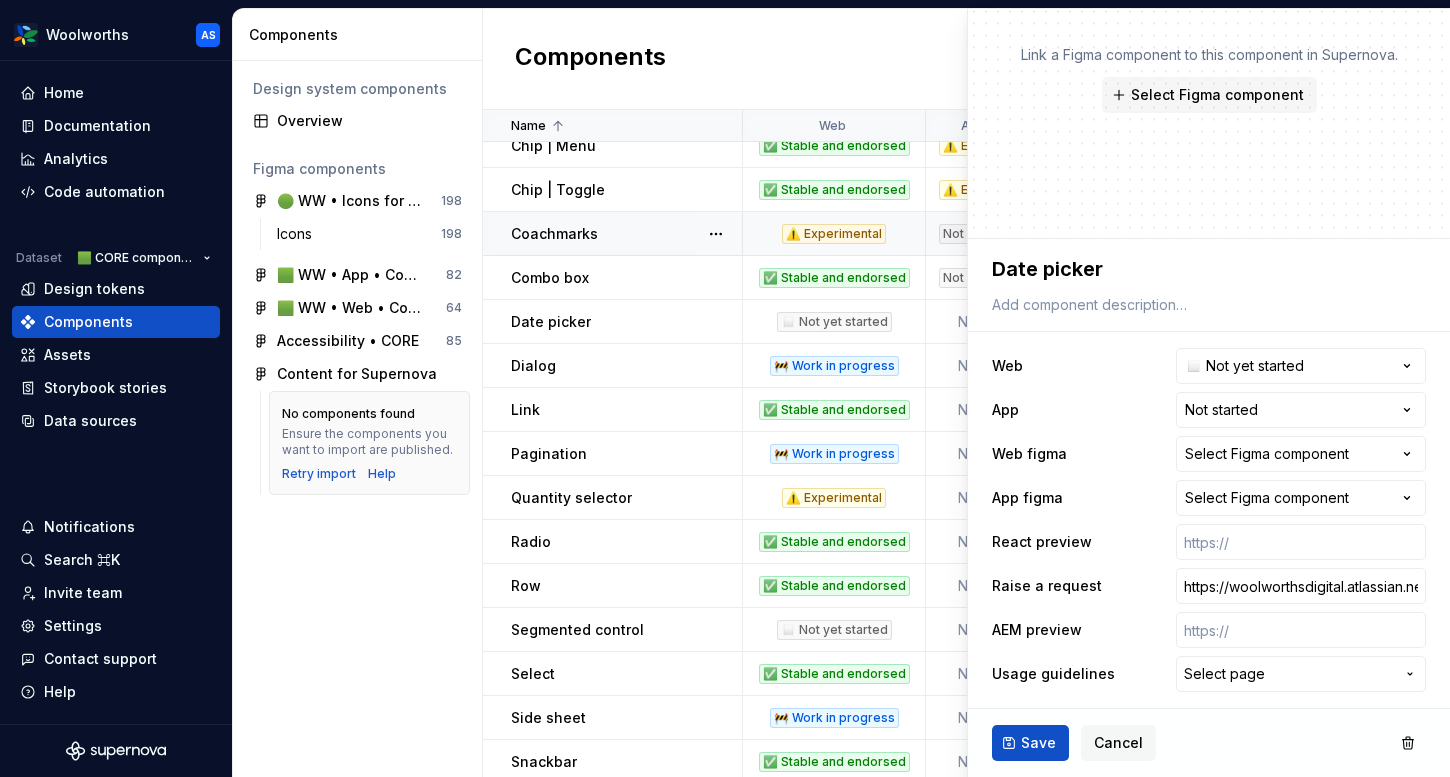 click on "Component “Chip | Assist” saved." at bounding box center (1204, 761) 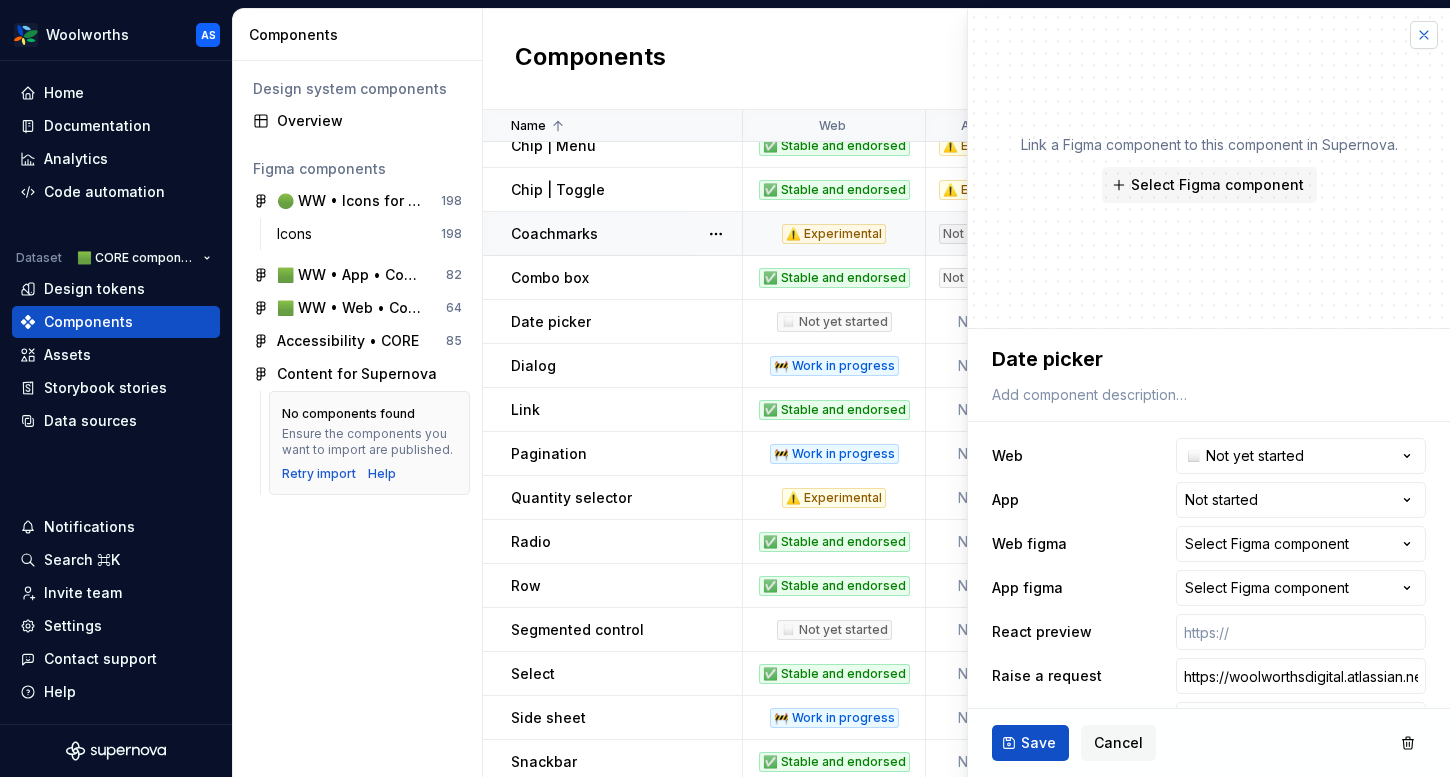 click at bounding box center (1424, 35) 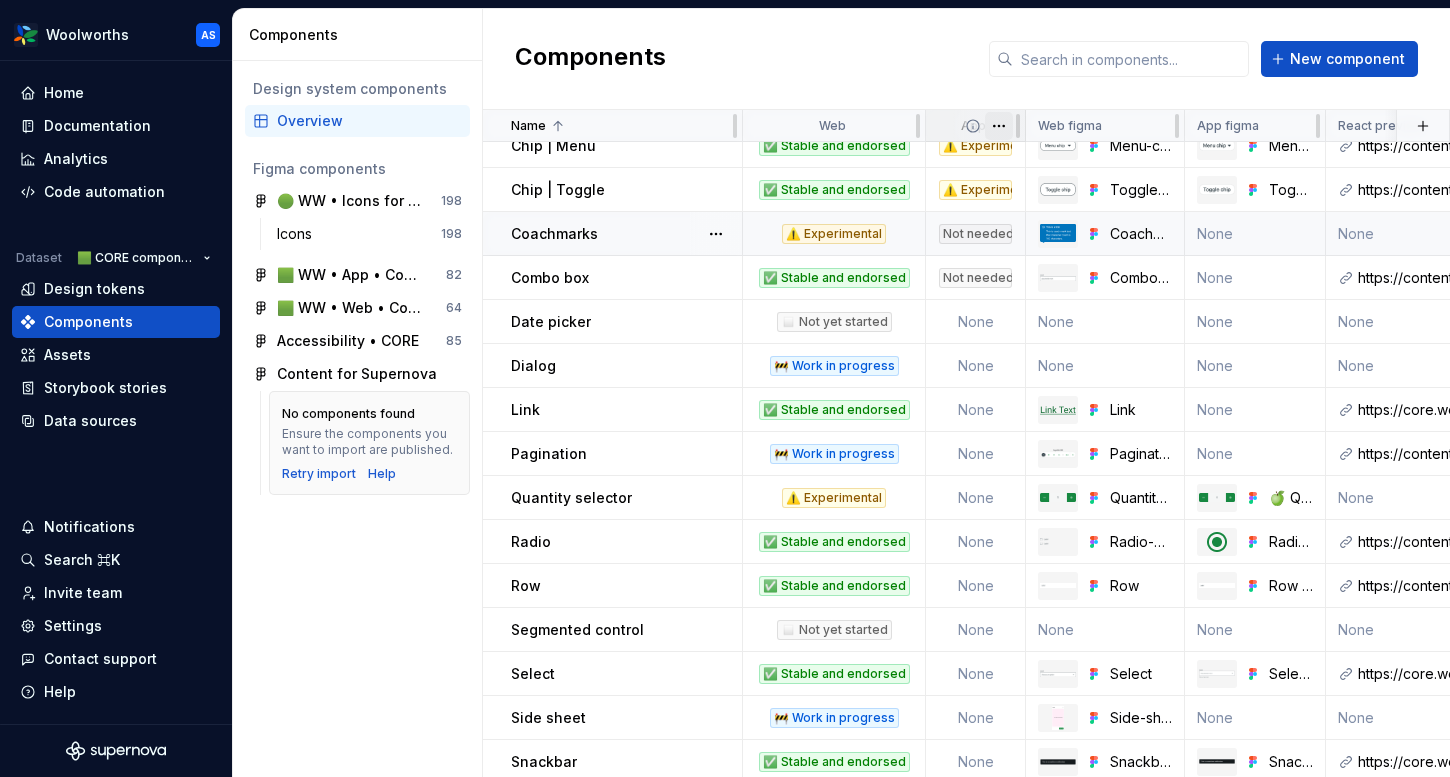click on "Woolworths AS Home Documentation Analytics Code automation Dataset 🟩 CORE components Design tokens Components Assets Storybook stories Data sources Notifications Search ⌘K Invite team Settings Contact support Help Components Design system components Overview Figma components 🟢 WW • Icons for Woolworths (CORE) 198 Icons 198 🟩 WW • App • Component Library for Woolworths (CORE) 82 🟩 WW • Web • Component Library for Woolworths (CORE) 64 Accessibility • CORE 85 Content for Supernova No components found Ensure the components you want to import are published. Retry import Help Components New component Name Web App Web figma App figma React preview Raise a request AEM preview Usage guidelines Description Last updated Badge ✅ Stable and endorsed ✅ Stable and endorsed Badge Badge 🍏 https://content-service.traderk8saae.prod.wx-d.net/component-library/index.html?path=/story/core-badge--default None Core components / Badge 🆕 29 minutes ago Bottom navigation Not applicable None None None" at bounding box center [725, 388] 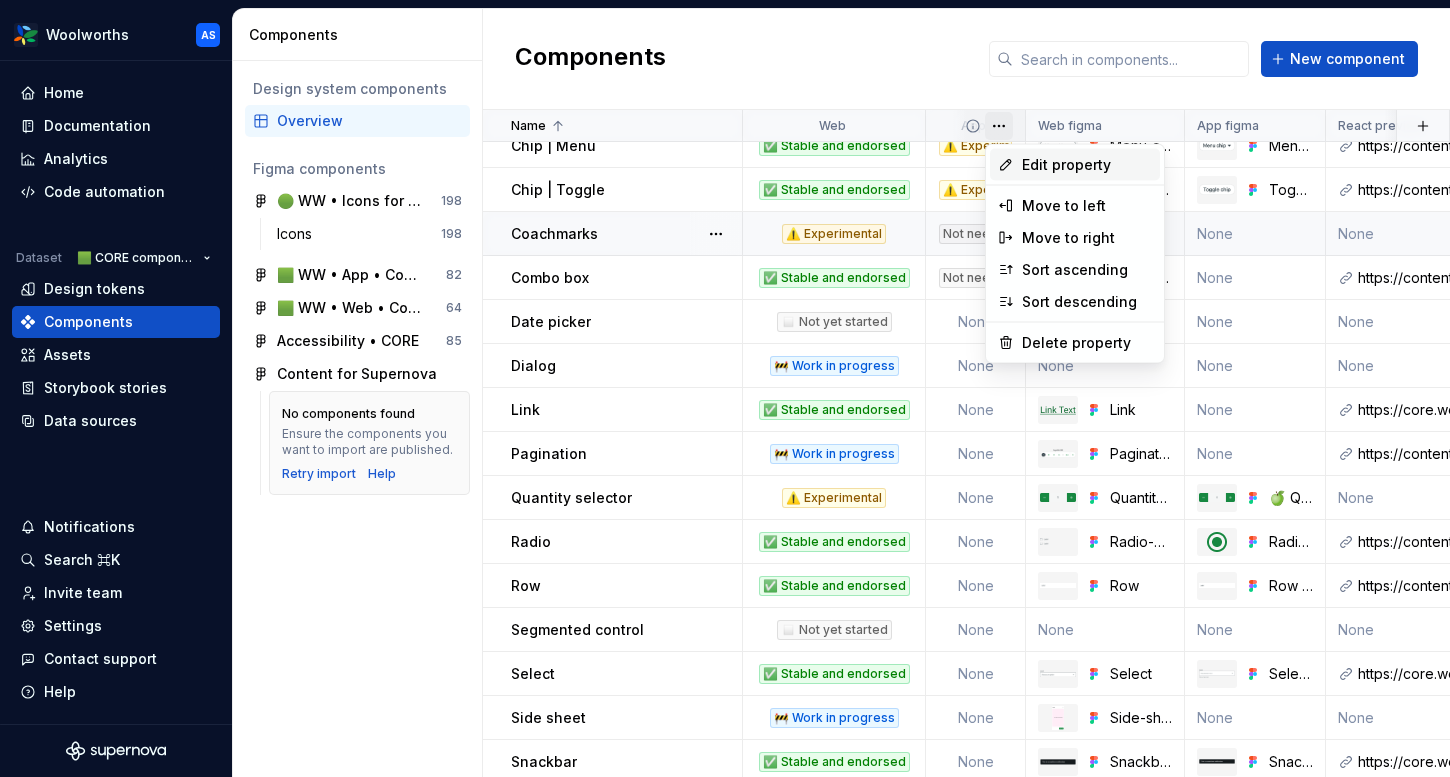 click on "Edit property" at bounding box center [1087, 165] 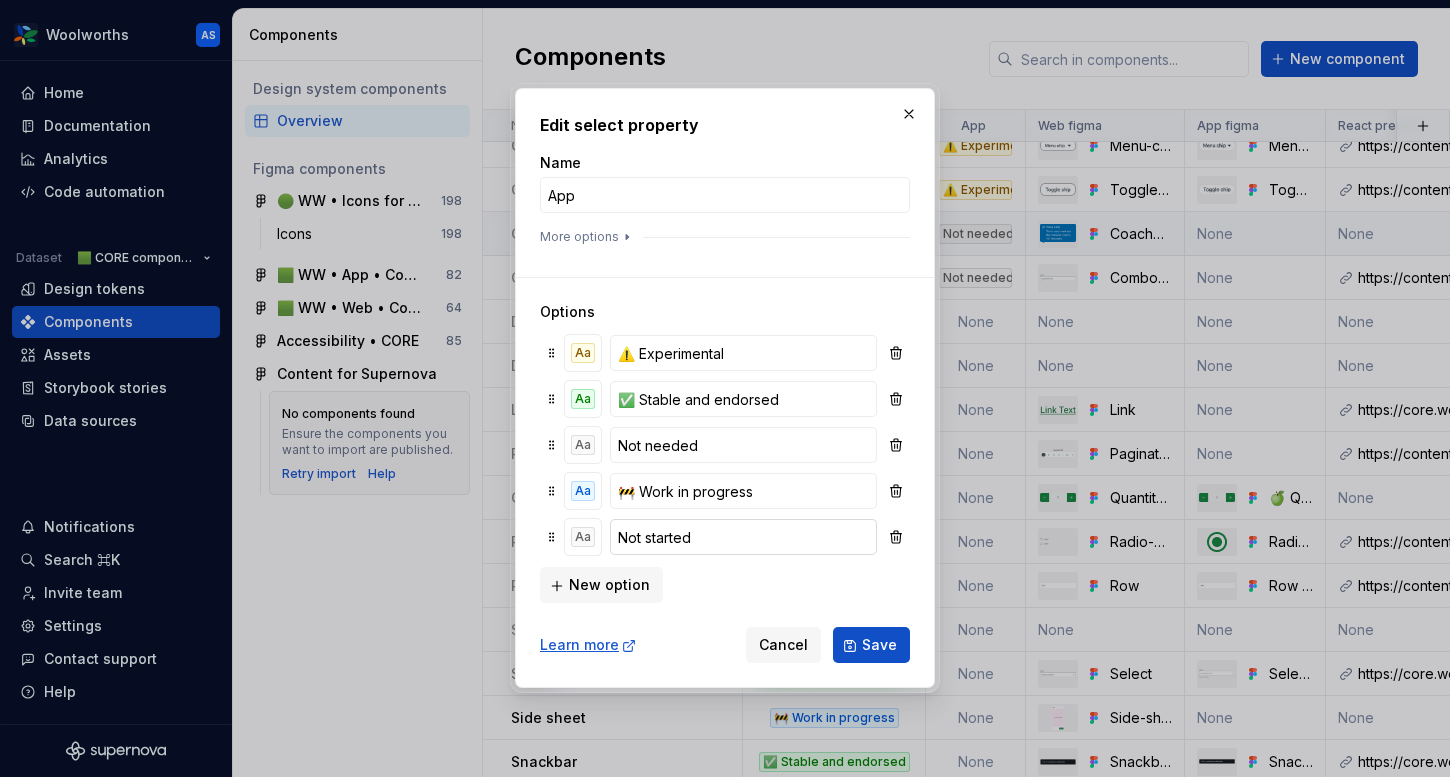 click on "Not started" at bounding box center (743, 537) 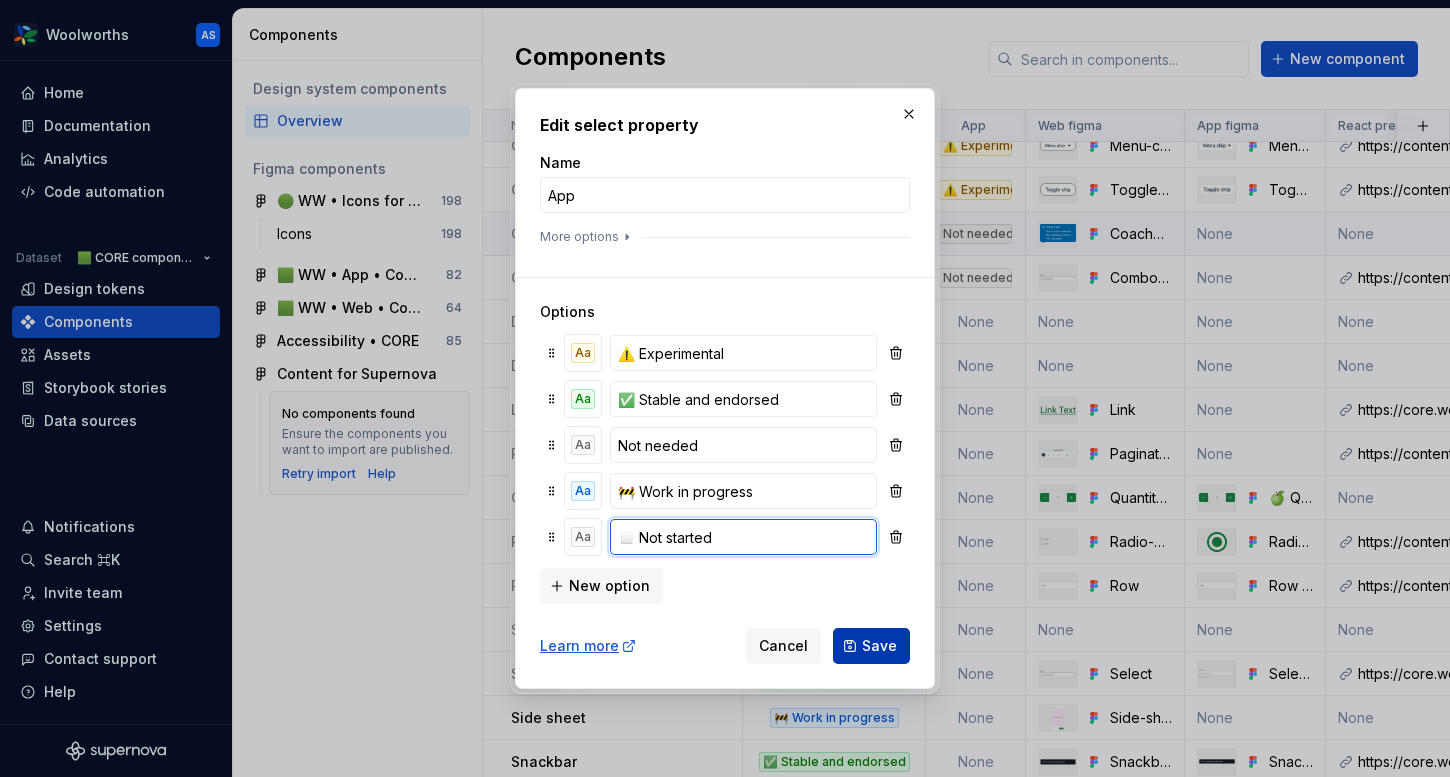 type on "◻️ Not started" 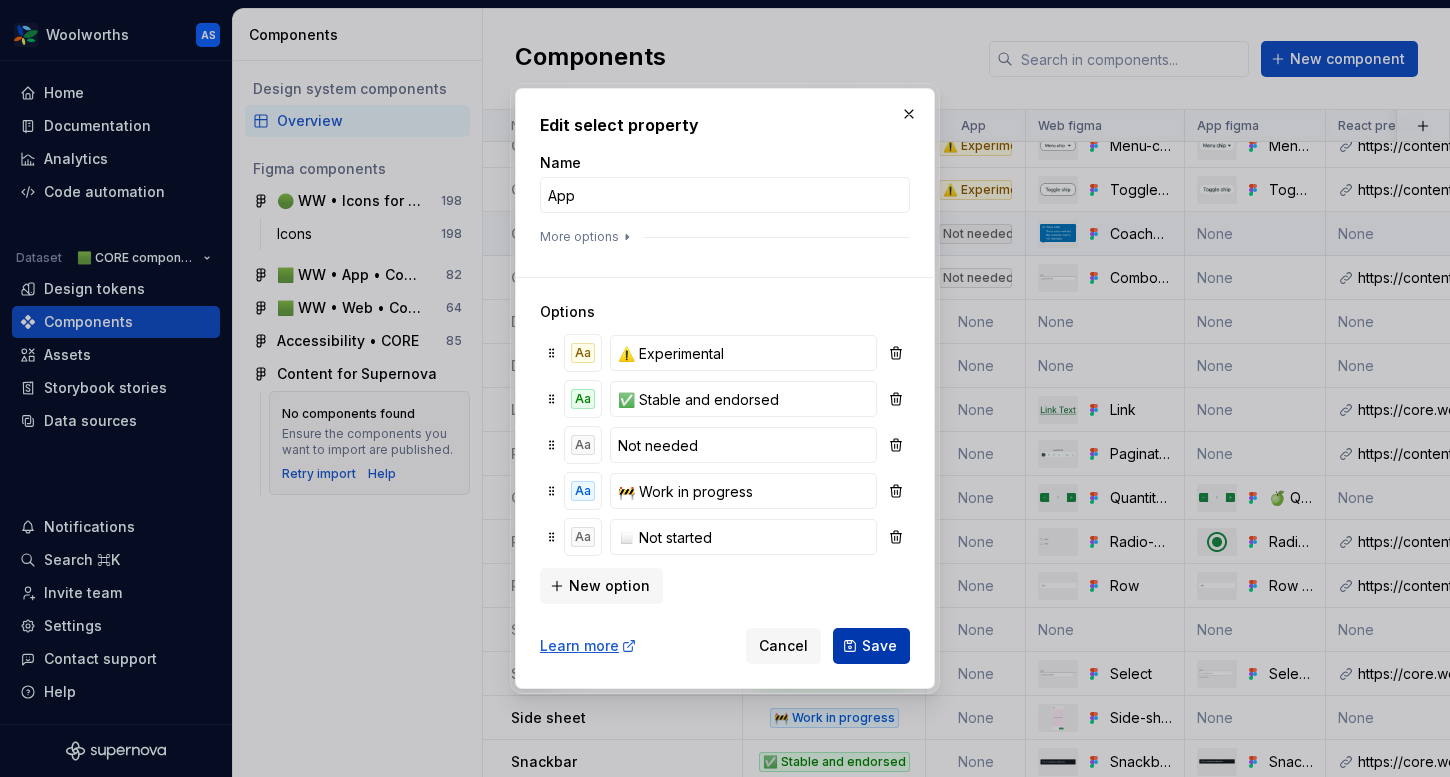 click on "Save" at bounding box center (879, 646) 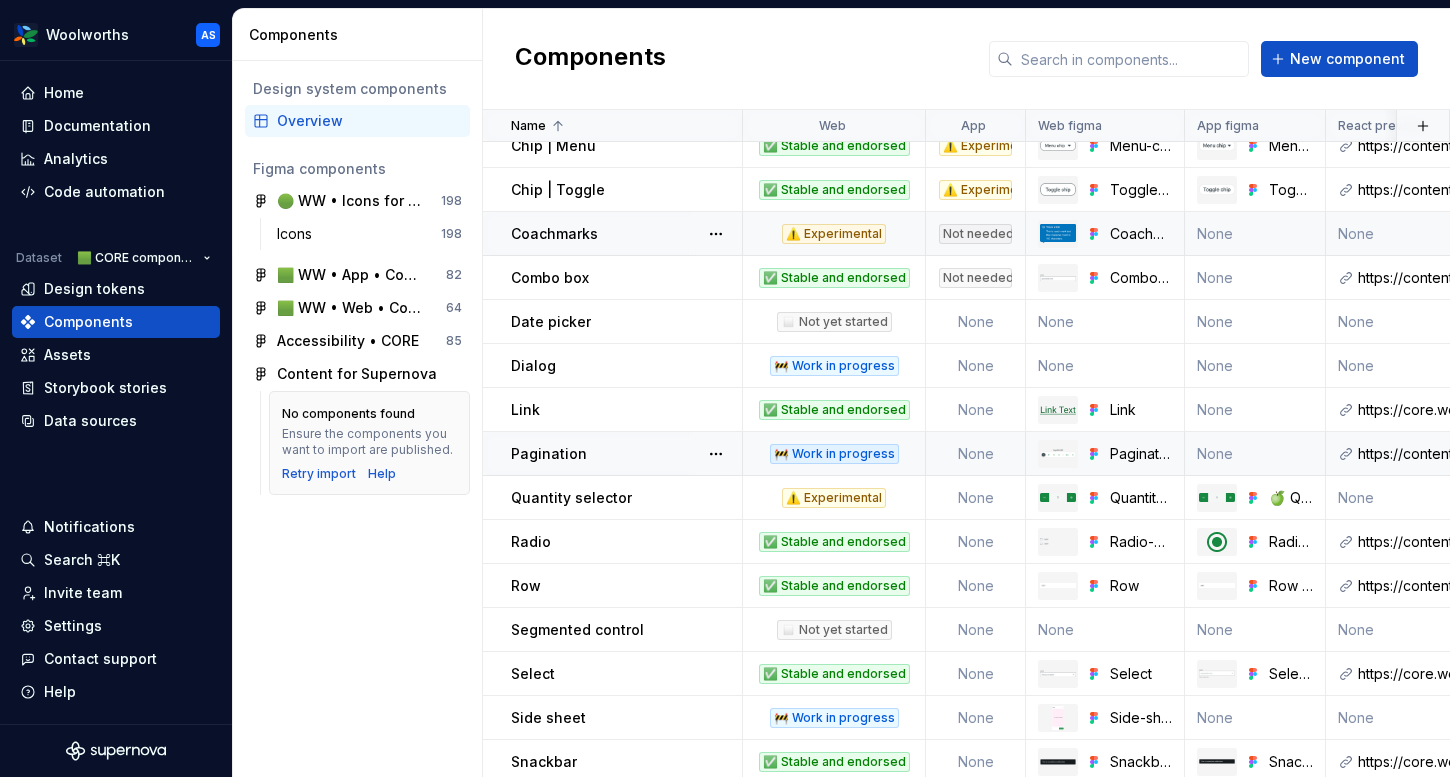 click on "Pagination" at bounding box center [626, 454] 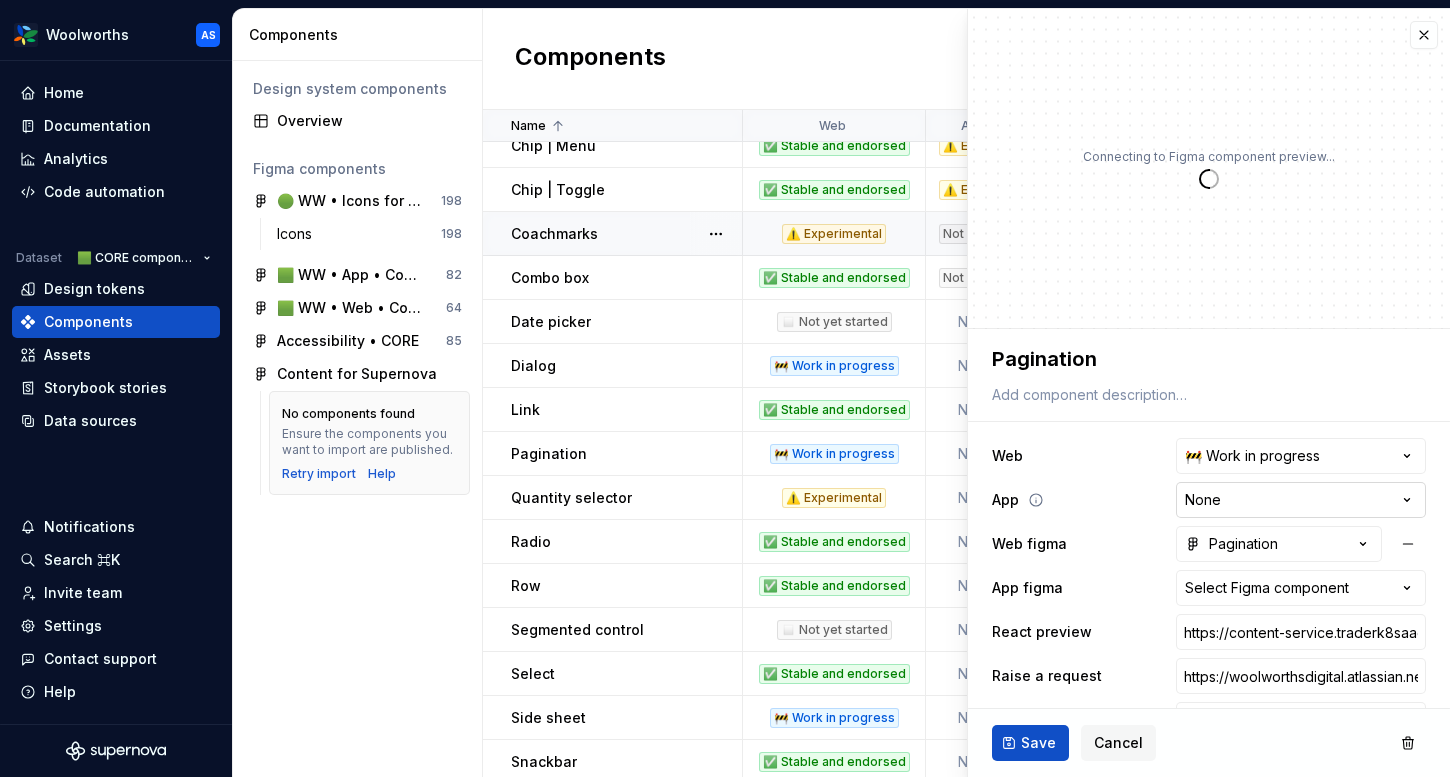 click on "Woolworths AS Home Documentation Analytics Code automation Dataset 🟩 CORE components Design tokens Components Assets Storybook stories Data sources Notifications Search ⌘K Invite team Settings Contact support Help Components Design system components Overview Figma components 🟢 WW • Icons for Woolworths (CORE) 198 Icons 198 🟩 WW • App • Component Library for Woolworths (CORE) 82 🟩 WW • Web • Component Library for Woolworths (CORE) 64 Accessibility • CORE 85 Content for Supernova No components found Ensure the components you want to import are published. Retry import Help Components New component Name Web App Web figma App figma React preview Raise a request AEM preview Usage guidelines Description Last updated Badge ✅ Stable and endorsed ✅ Stable and endorsed Badge Badge 🍏 https://content-service.traderk8saae.prod.wx-d.net/component-library/index.html?path=/story/core-badge--default None Core components / Badge 🆕 30 minutes ago Bottom navigation Not applicable None None None" at bounding box center (725, 388) 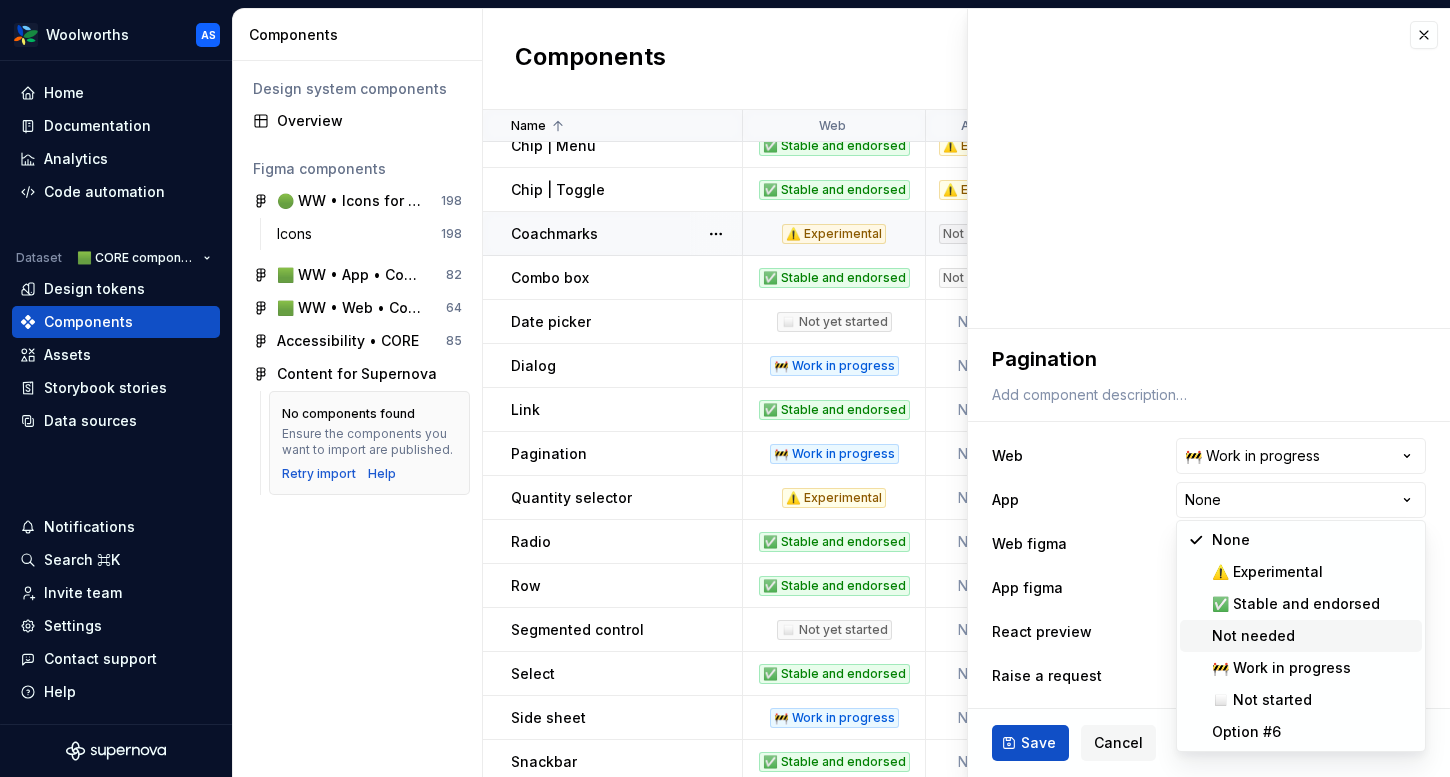 type on "*" 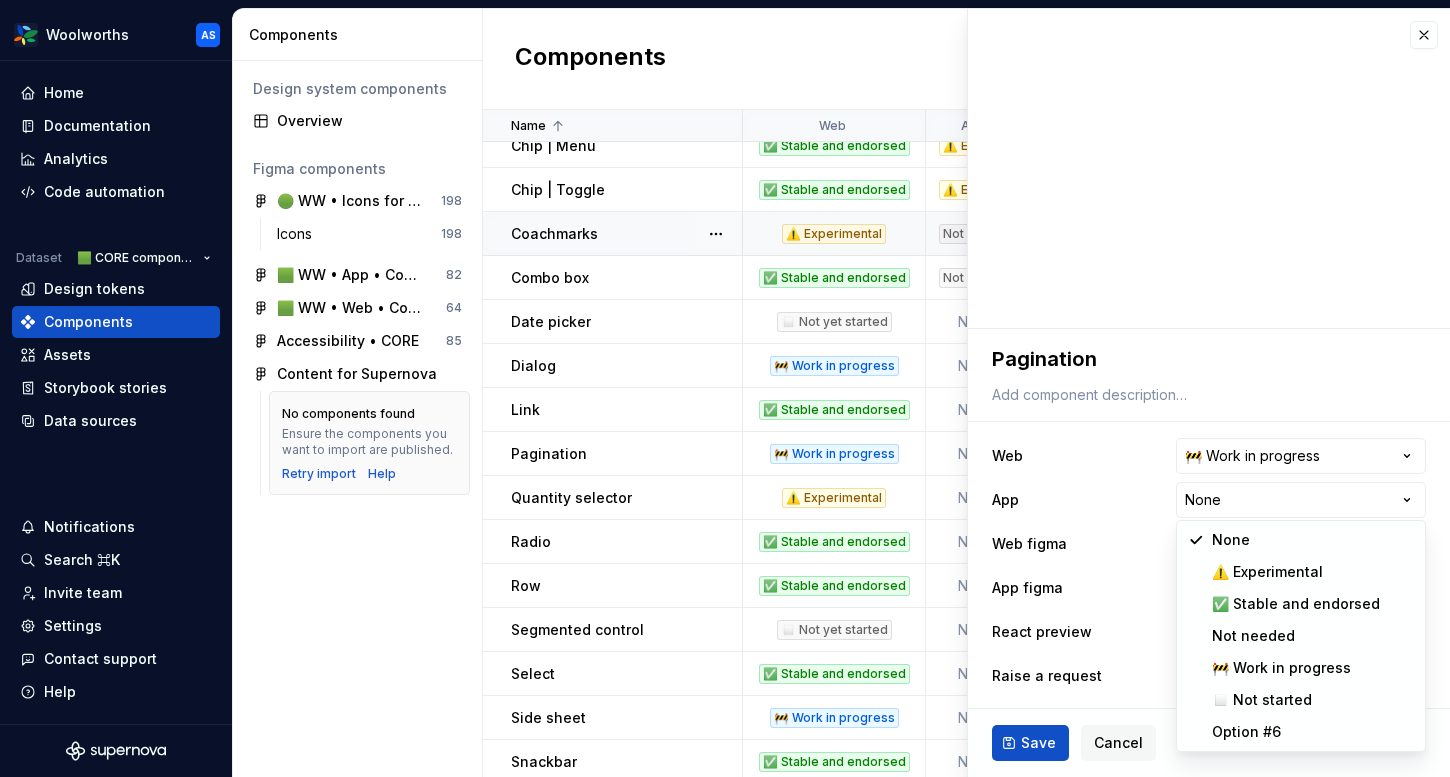 select on "**********" 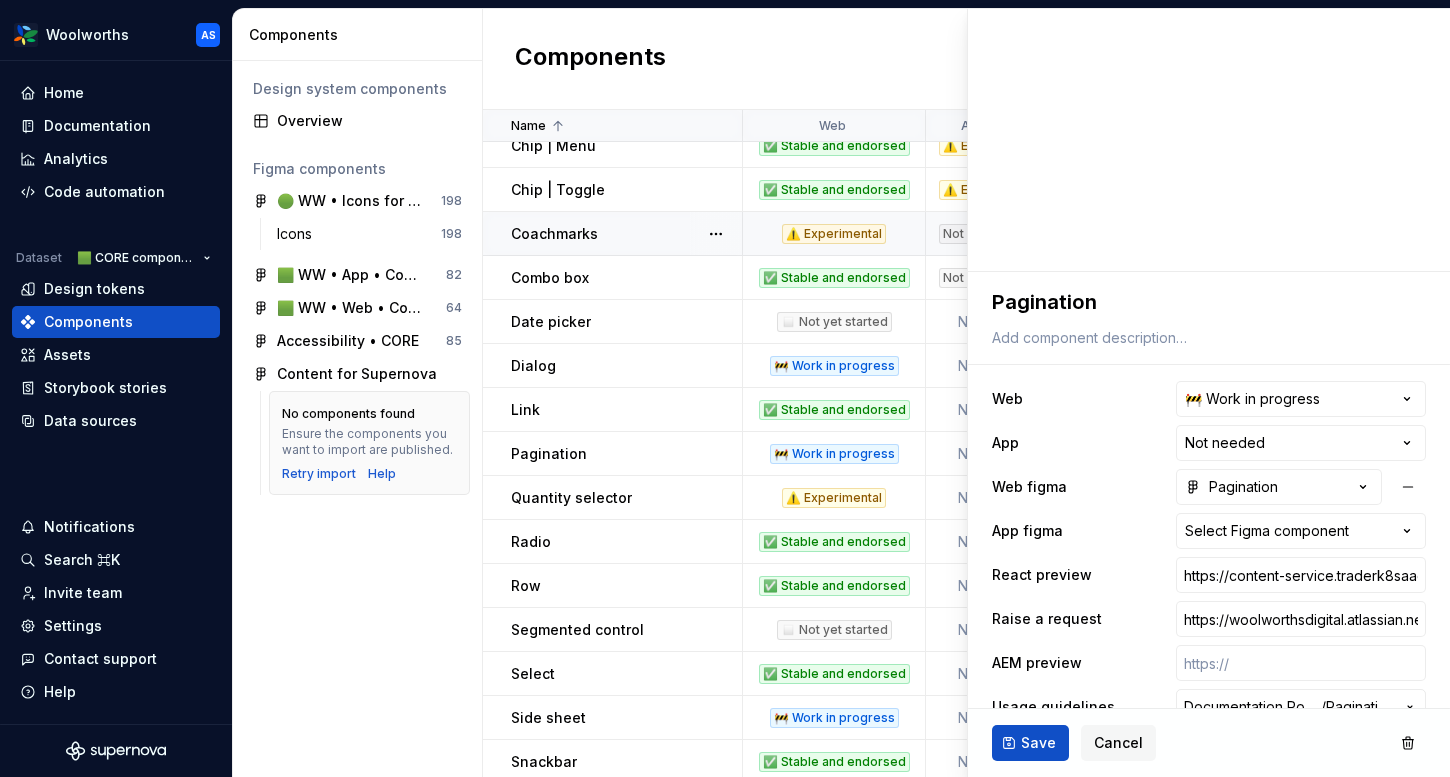 scroll, scrollTop: 90, scrollLeft: 0, axis: vertical 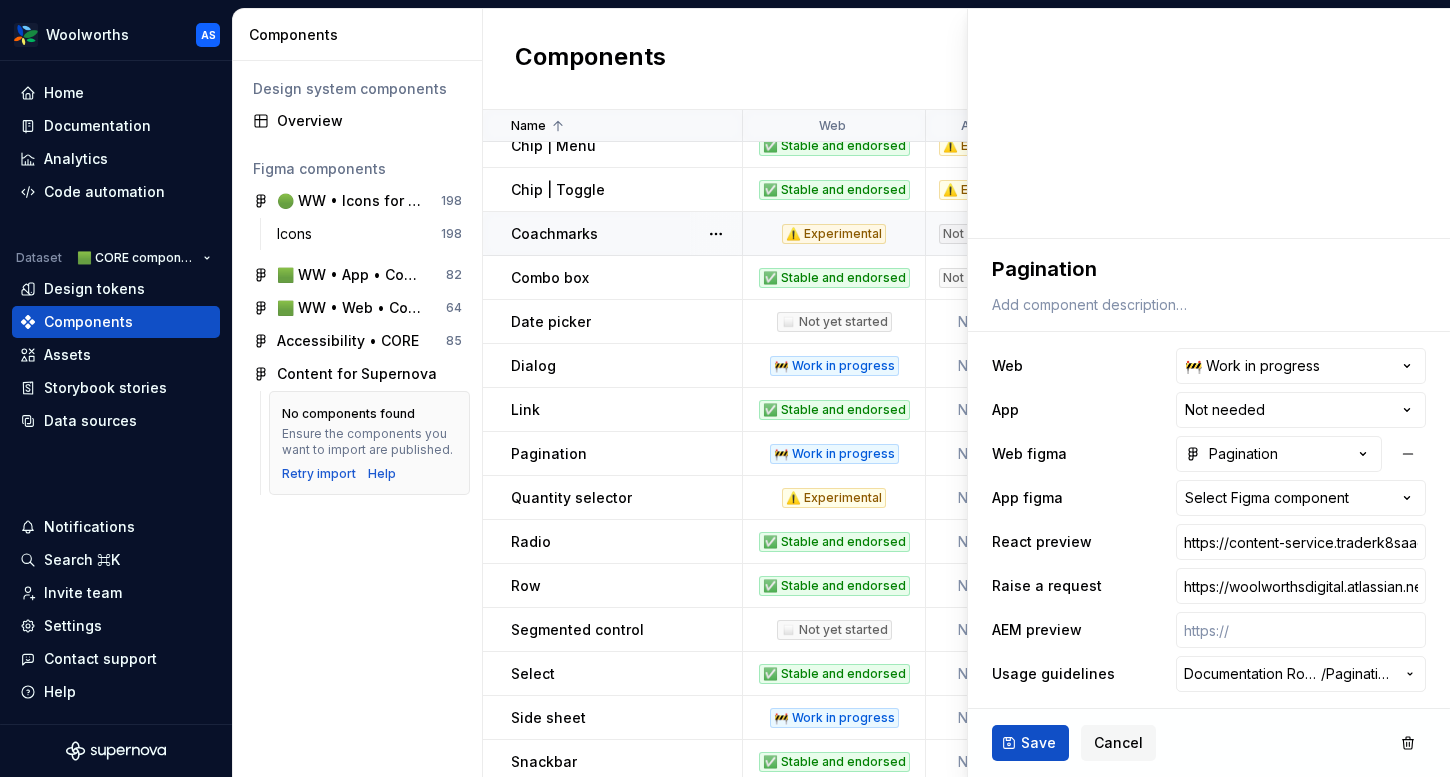 click on "Component “Chip | Assist” saved." at bounding box center (1204, 761) 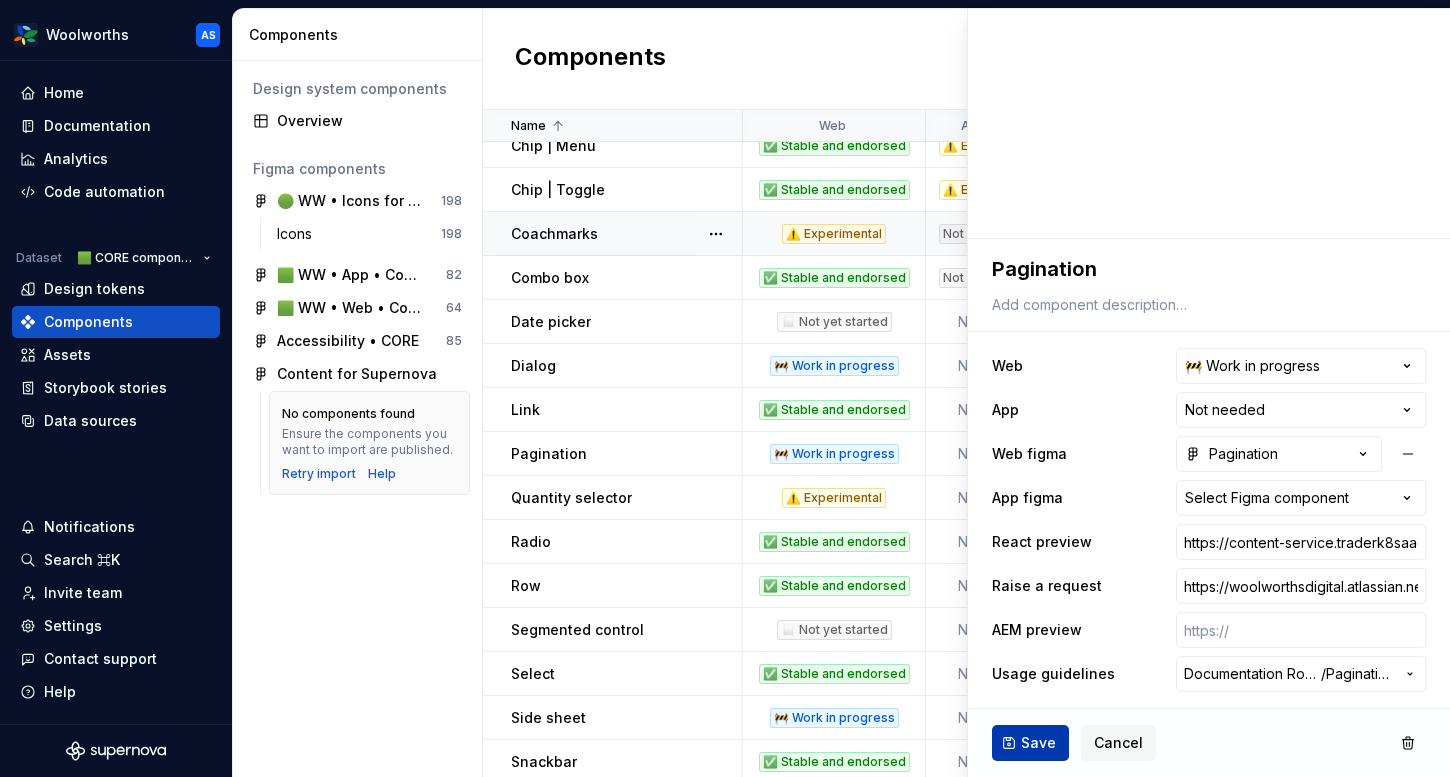 click on "Save" at bounding box center (1038, 743) 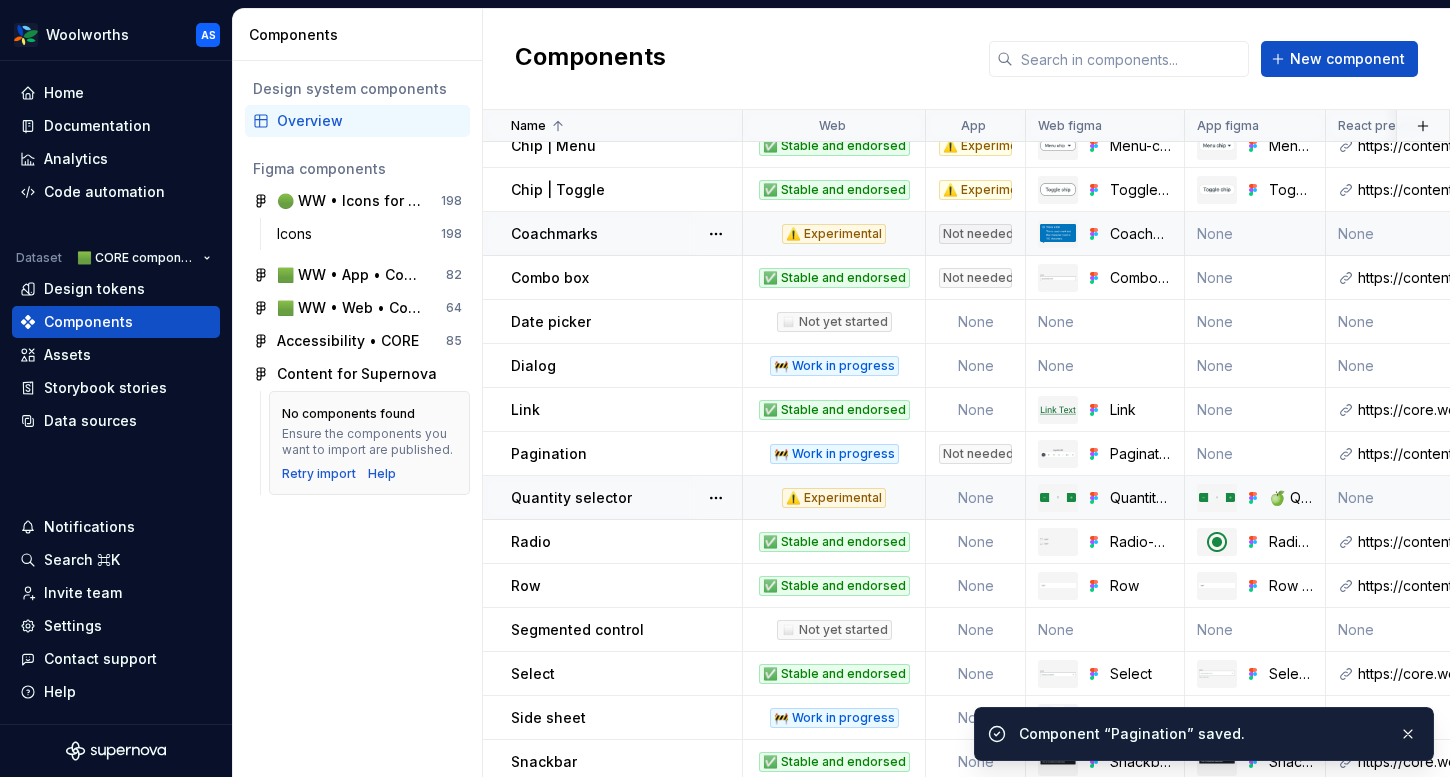 click on "None" at bounding box center [976, 498] 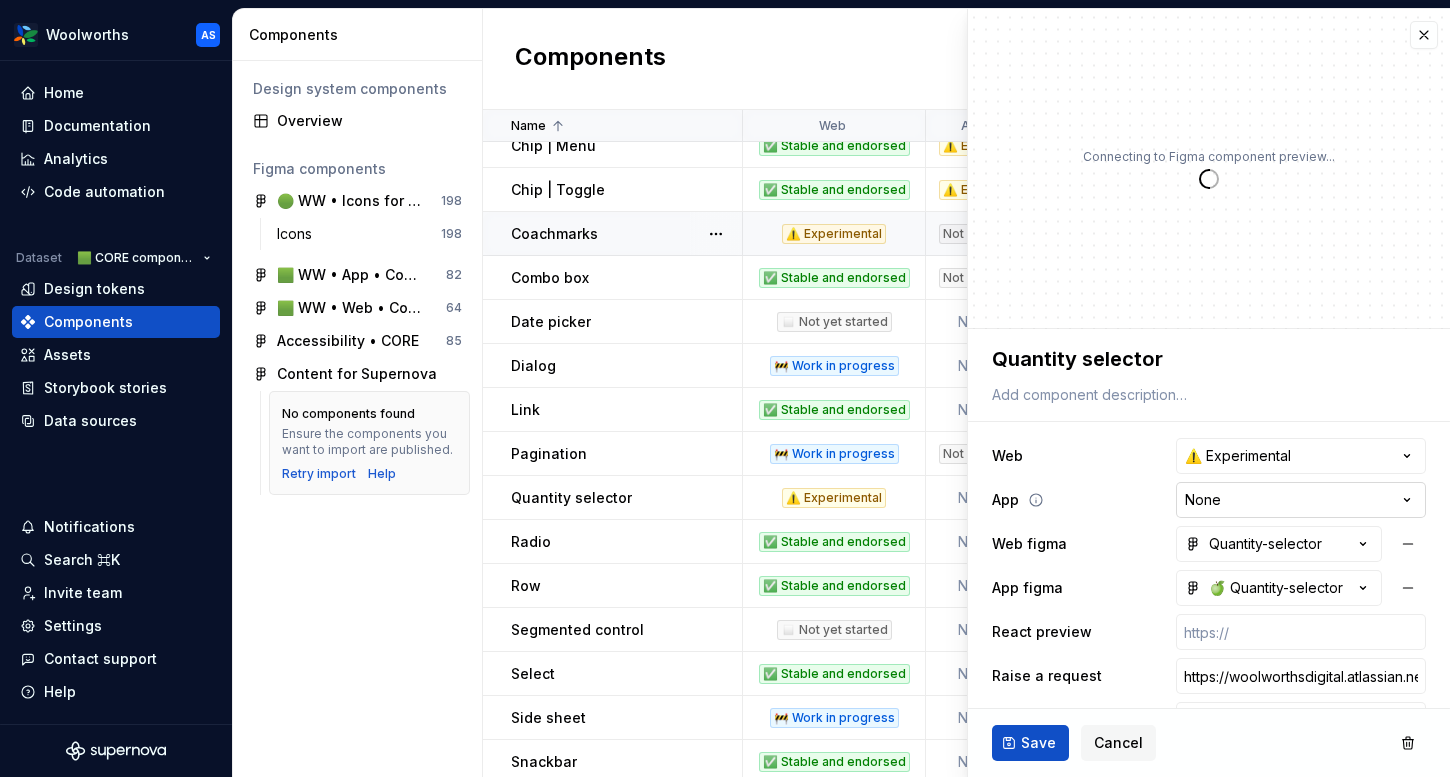 click on "Woolworths AS Home Documentation Analytics Code automation Dataset 🟩 CORE components Design tokens Components Assets Storybook stories Data sources Notifications Search ⌘K Invite team Settings Contact support Help Components Design system components Overview Figma components 🟢 WW • Icons for Woolworths (CORE) 198 Icons 198 🟩 WW • App • Component Library for Woolworths (CORE) 82 🟩 WW • Web • Component Library for Woolworths (CORE) 64 Accessibility • CORE 85 Content for Supernova No components found Ensure the components you want to import are published. Retry import Help Components New component Name Web App Web figma App figma React preview Raise a request AEM preview Usage guidelines Description Last updated Badge ✅ Stable and endorsed ✅ Stable and endorsed Badge Badge 🍏 https://content-service.traderk8saae.prod.wx-d.net/component-library/index.html?path=/story/core-badge--default None Core components / Badge 🆕 31 minutes ago Bottom navigation Not applicable None None None" at bounding box center [725, 388] 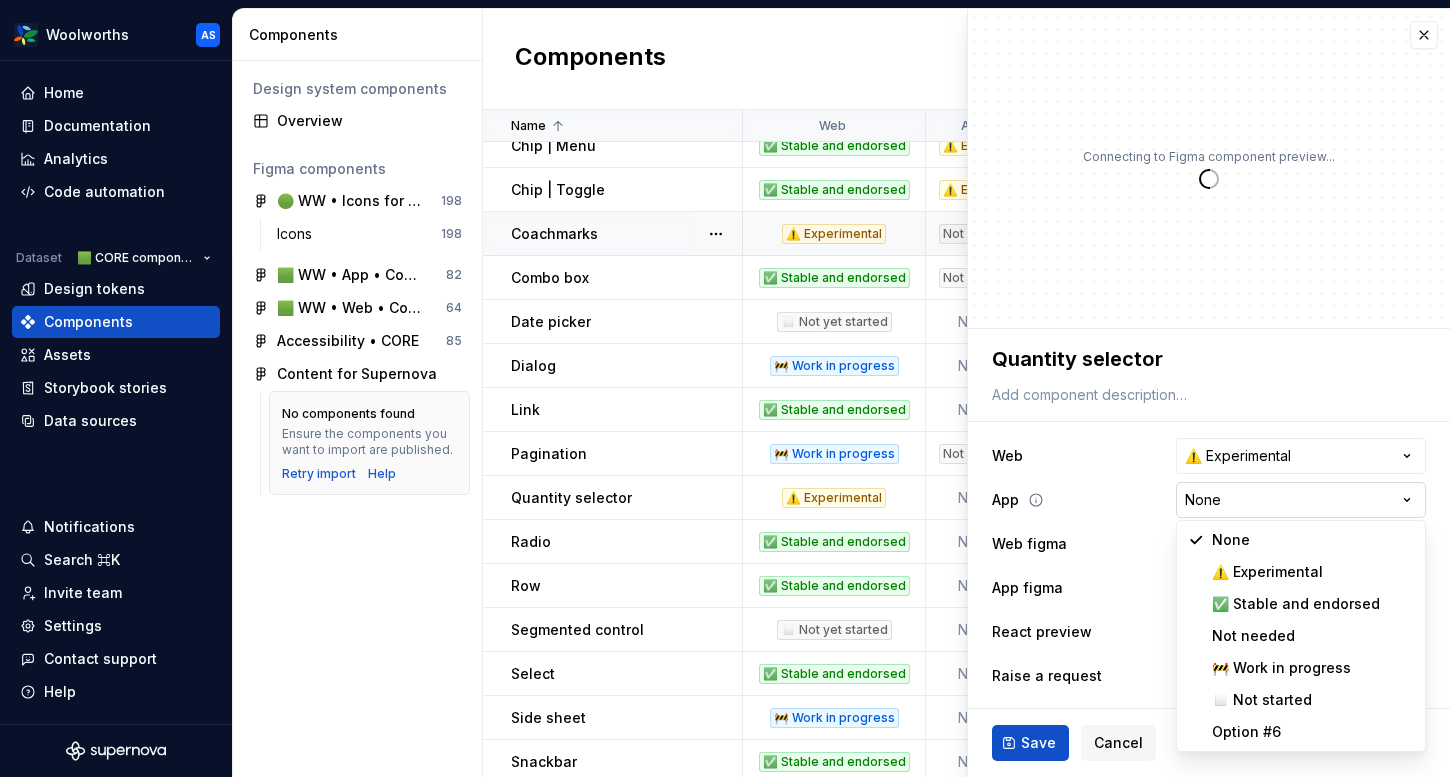 type on "*" 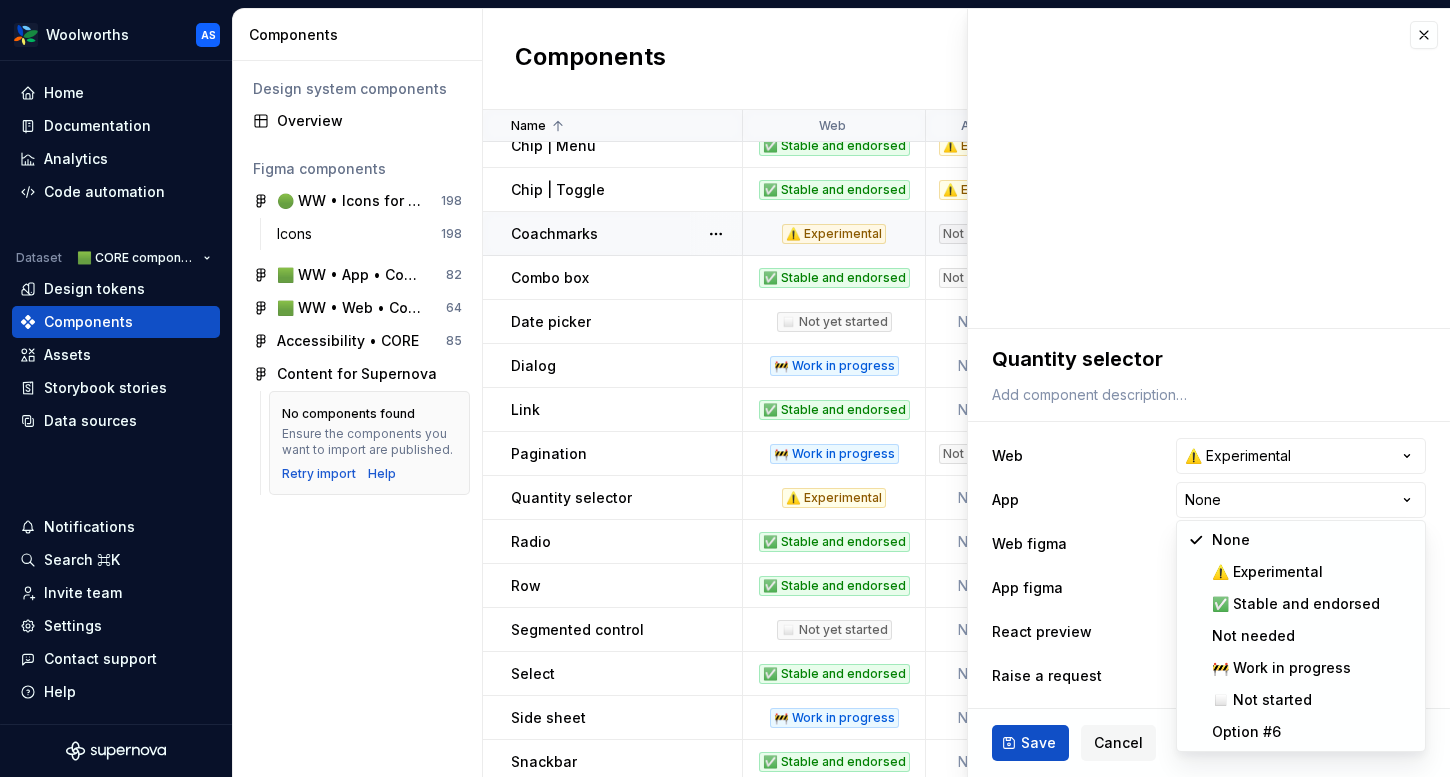 select on "**********" 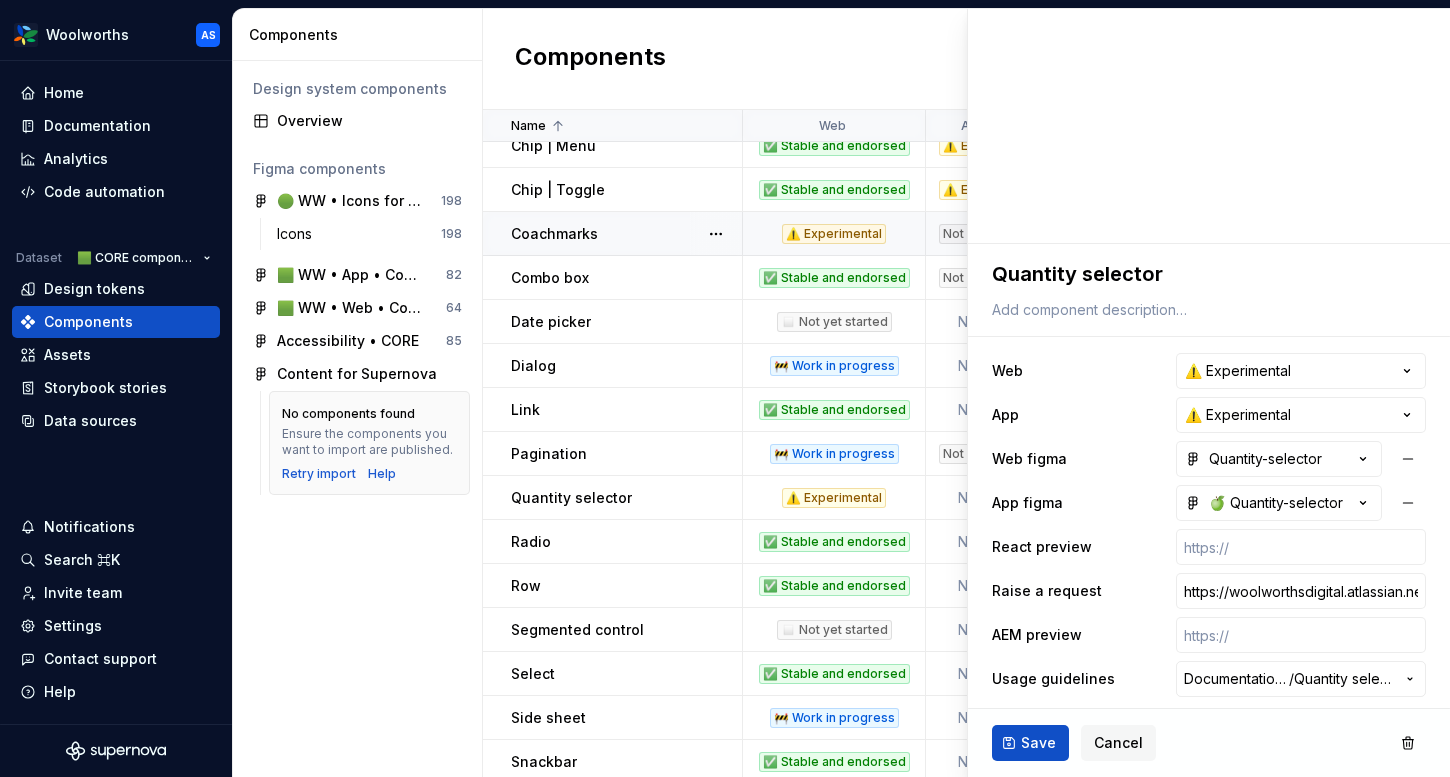 scroll, scrollTop: 90, scrollLeft: 0, axis: vertical 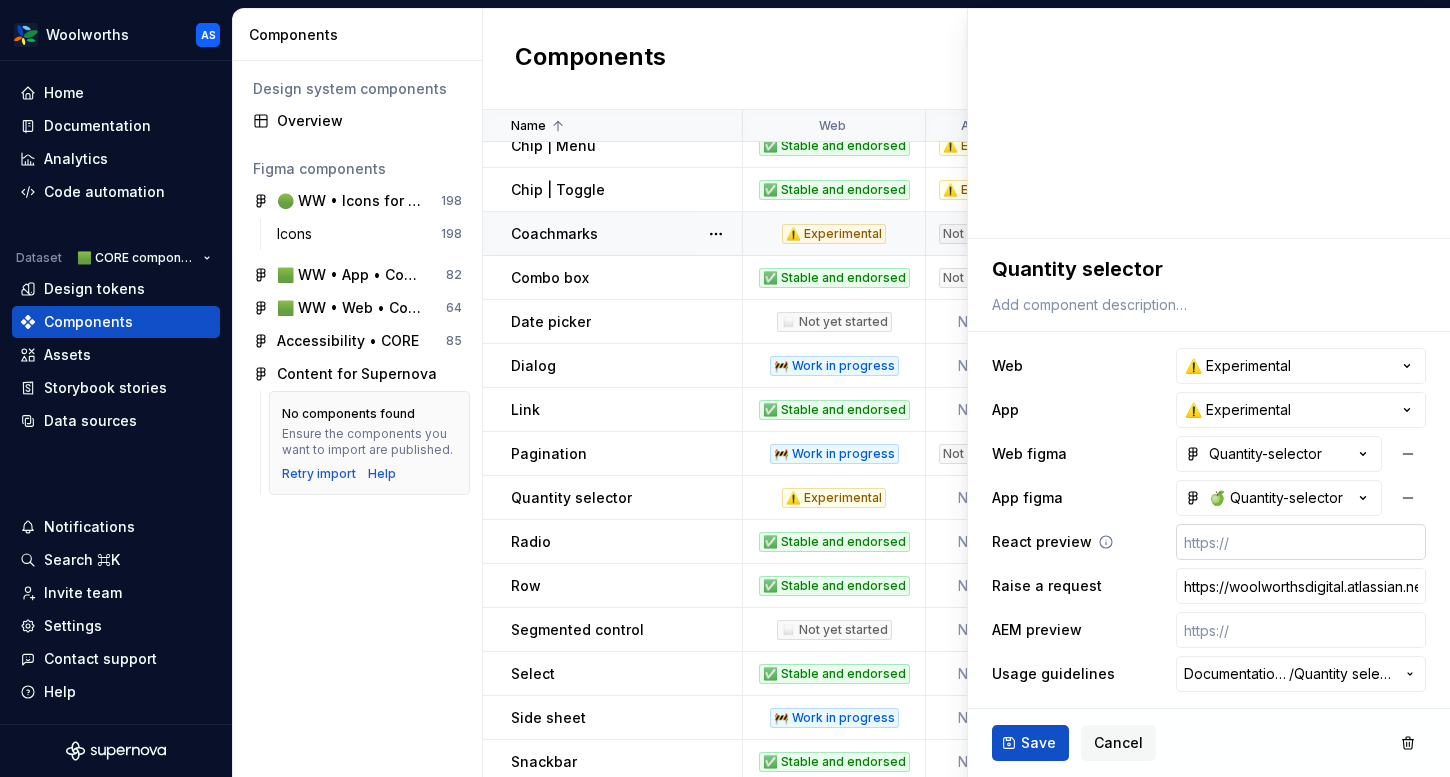 click at bounding box center [1301, 542] 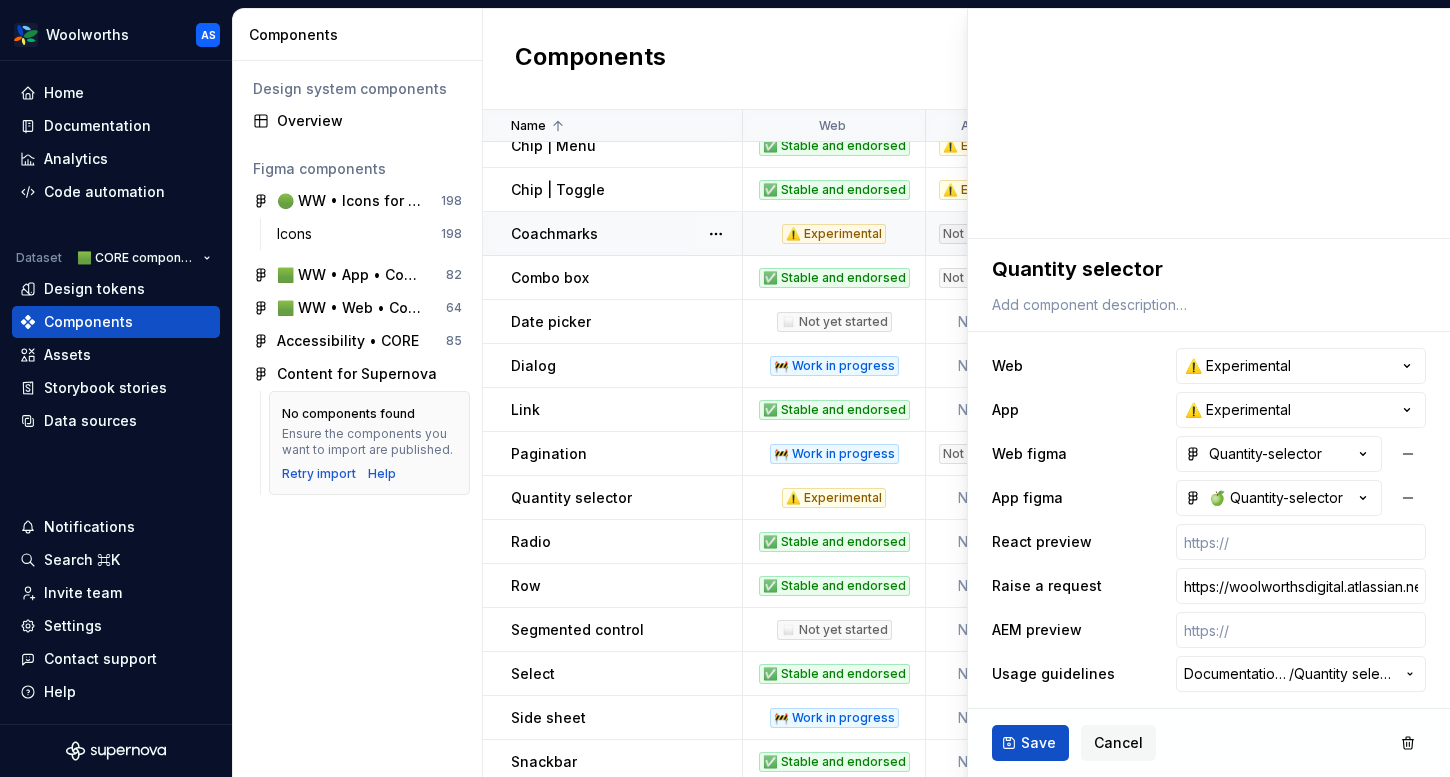 click on "Component “Chip | Assist” saved." at bounding box center (1204, 761) 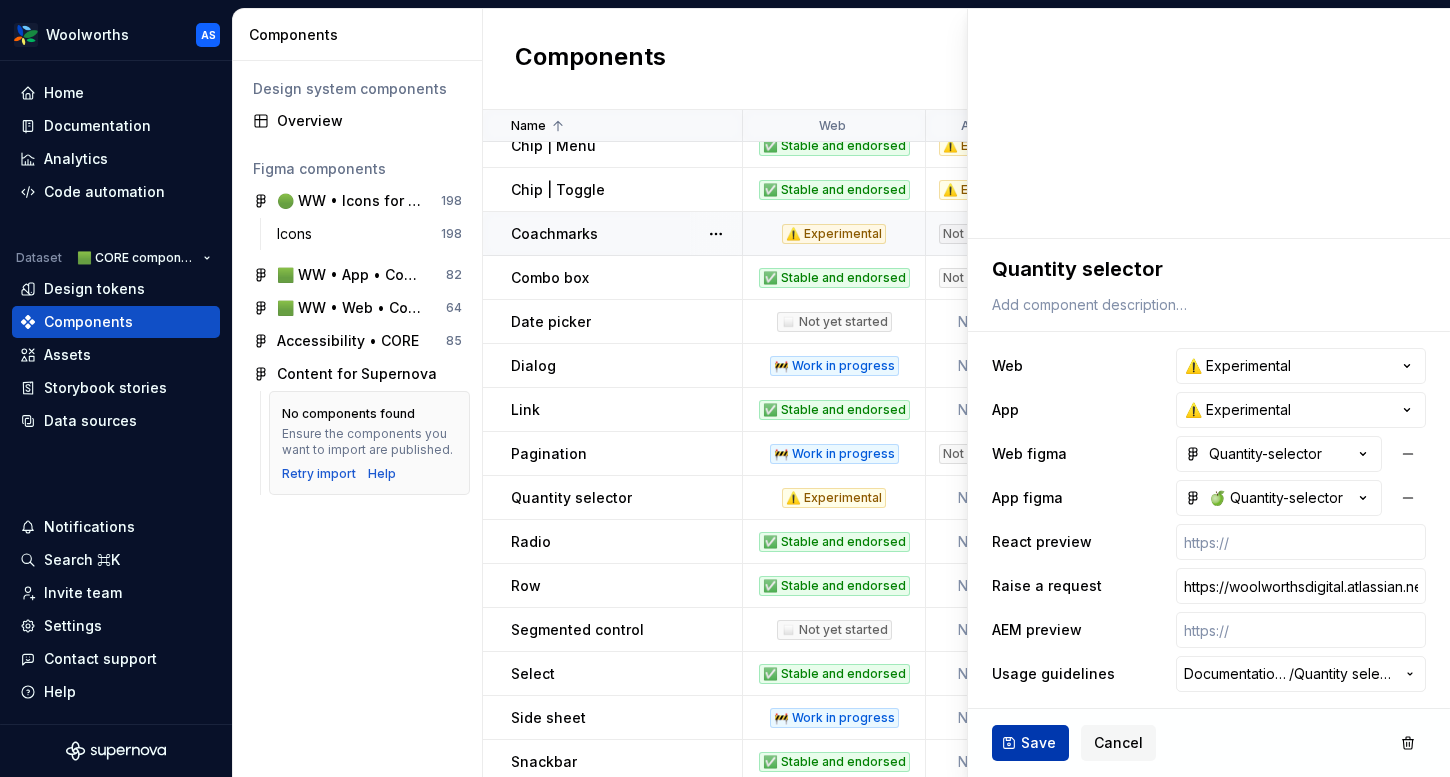 click on "Save" at bounding box center [1038, 743] 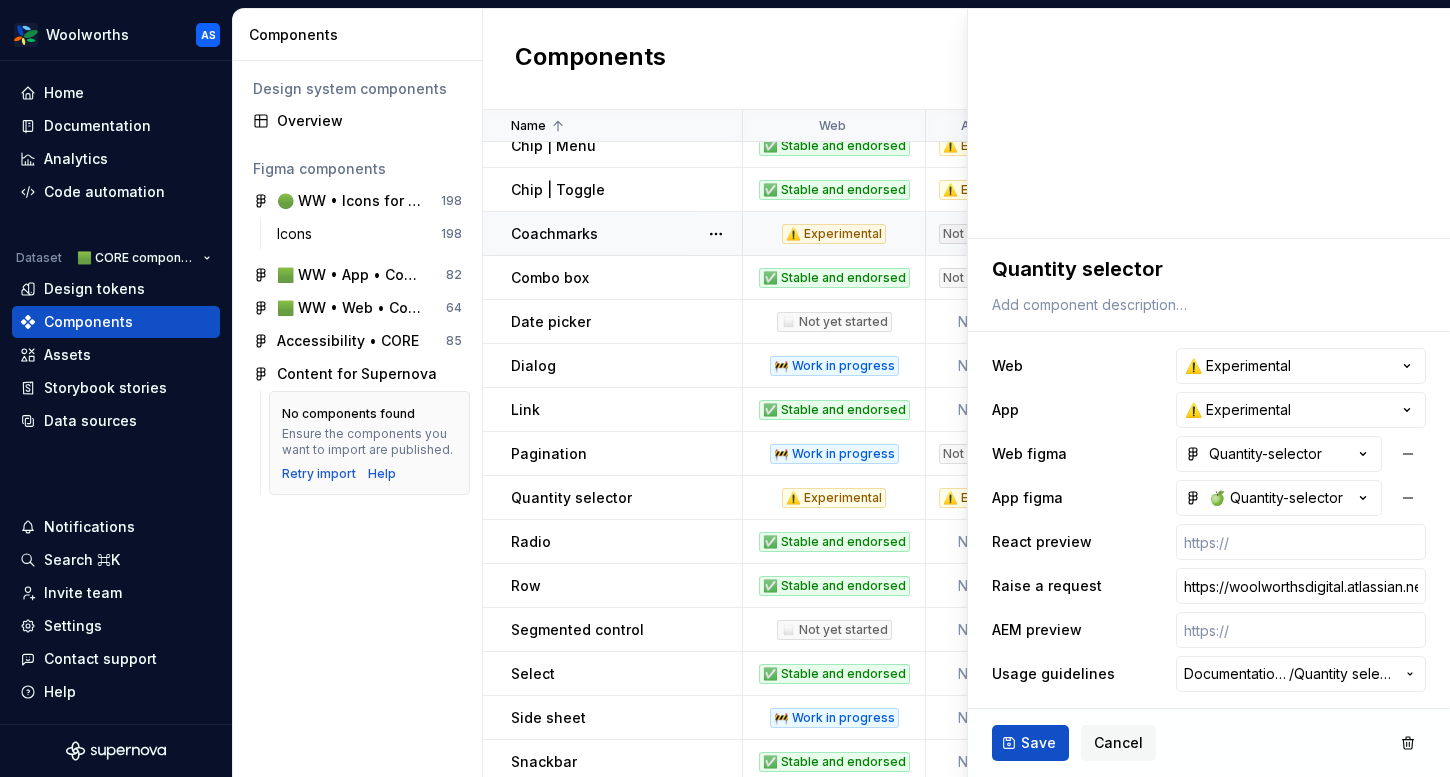 type on "*" 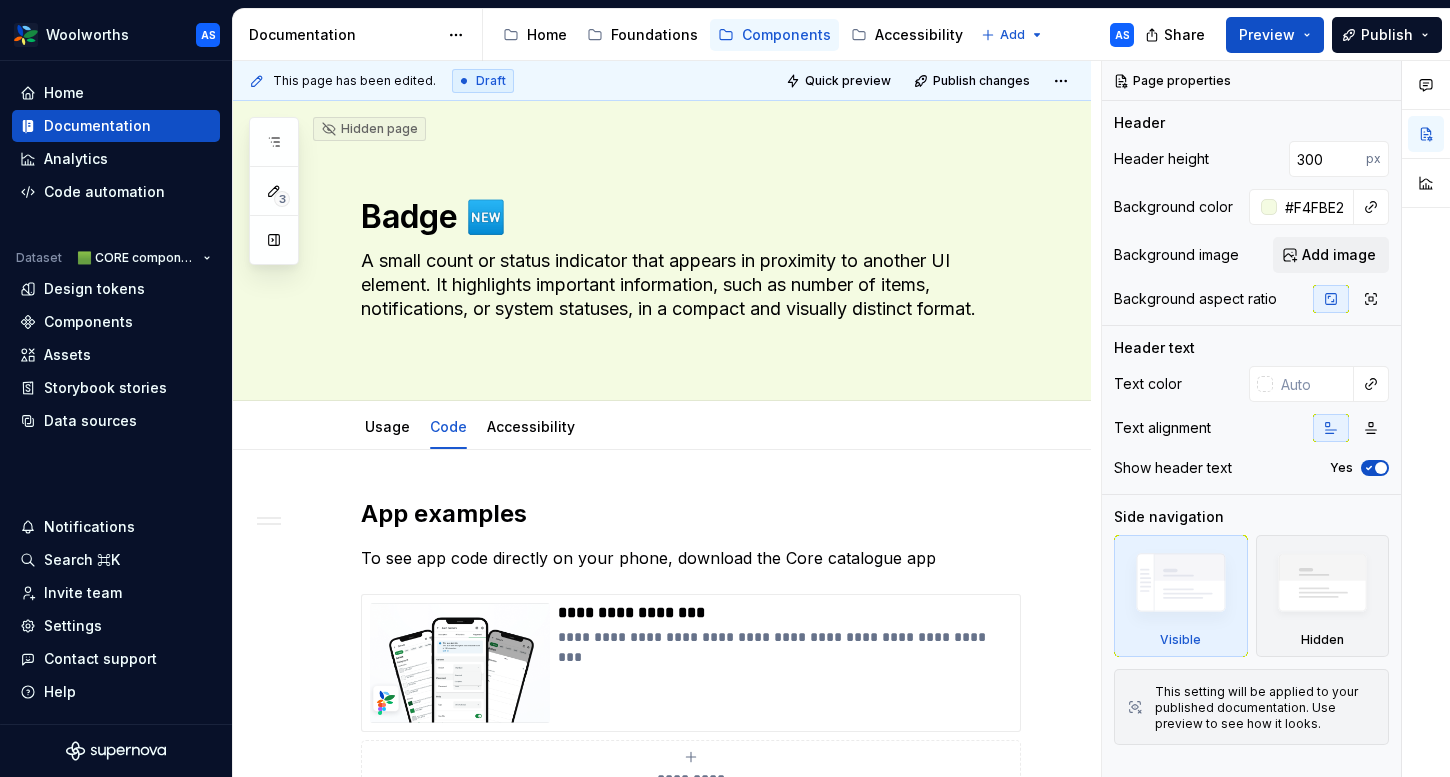 scroll, scrollTop: 0, scrollLeft: 0, axis: both 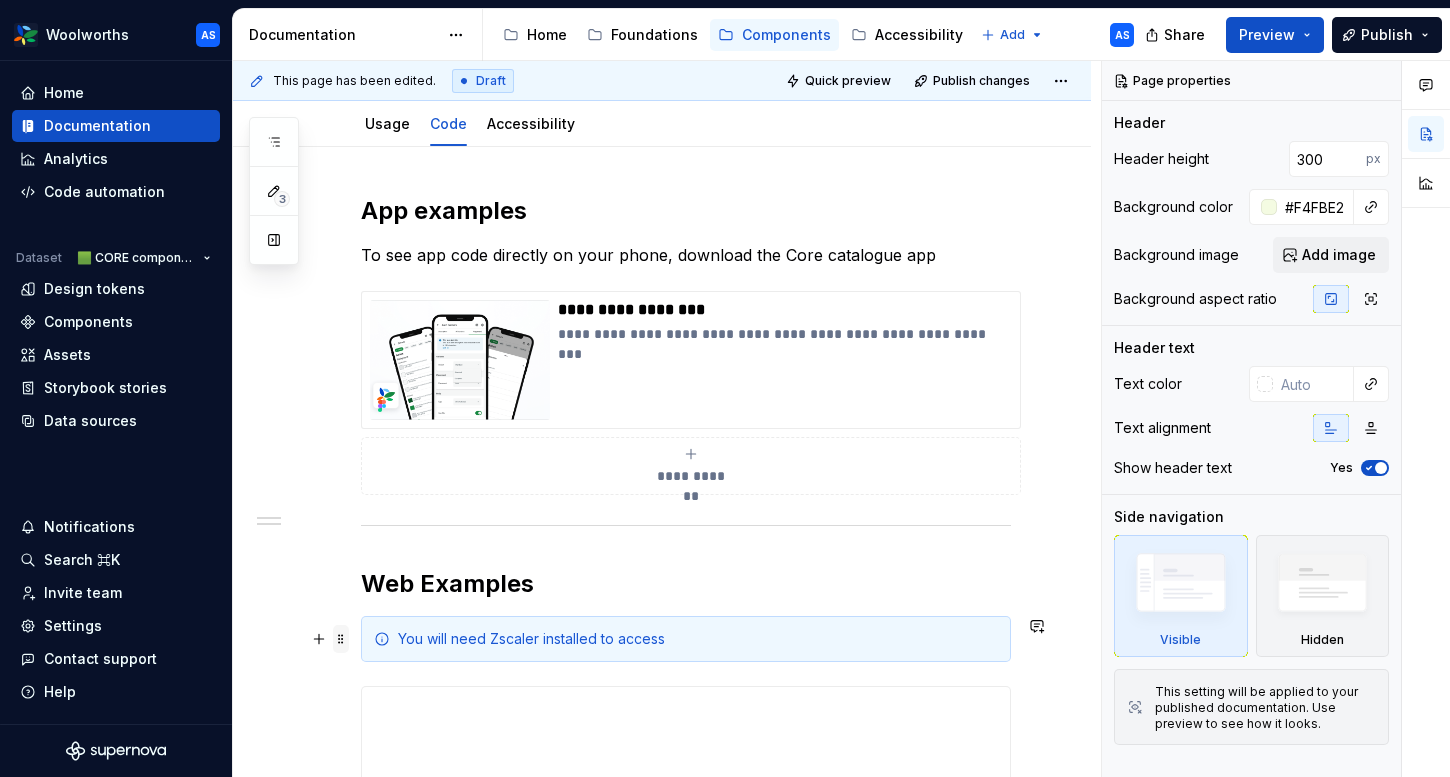 click at bounding box center (341, 639) 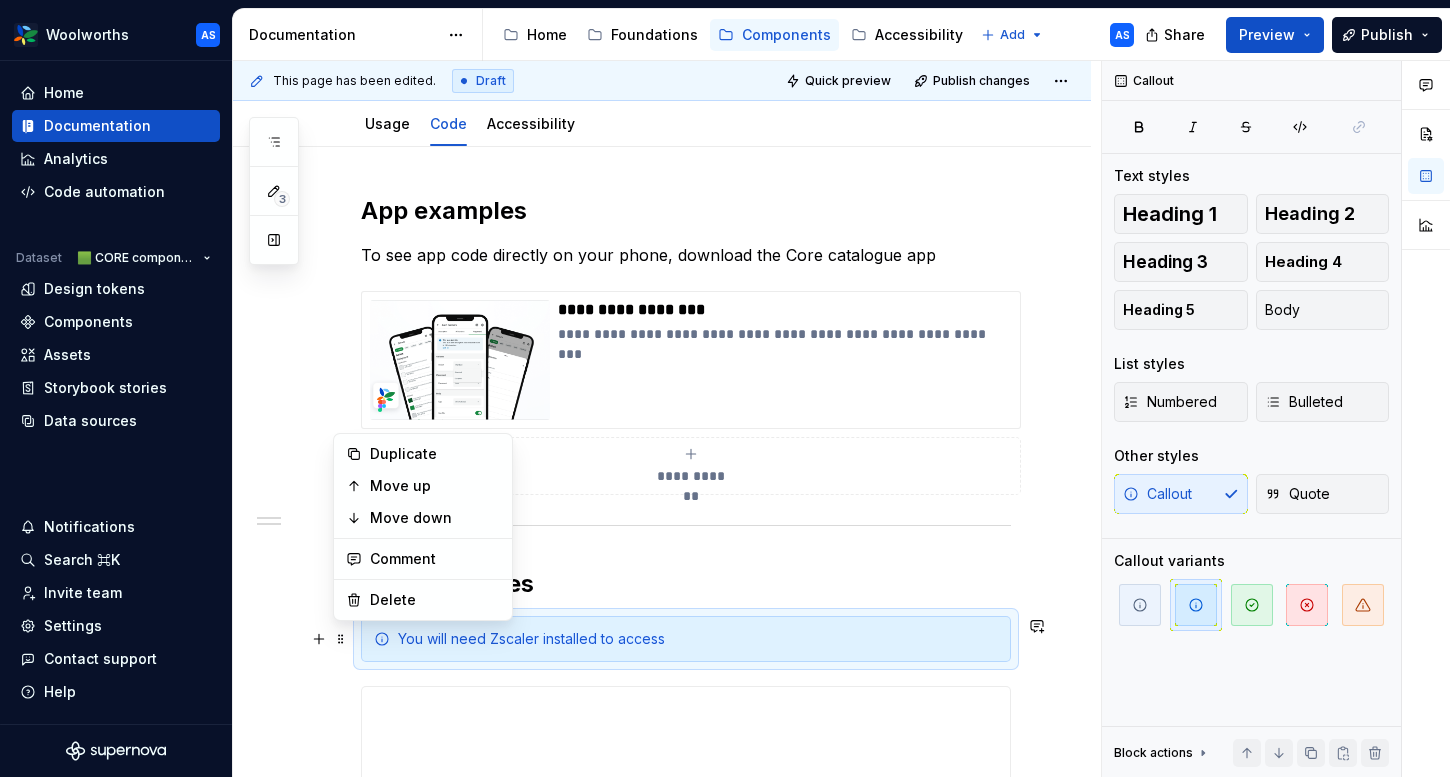 click on "**********" at bounding box center [662, 686] 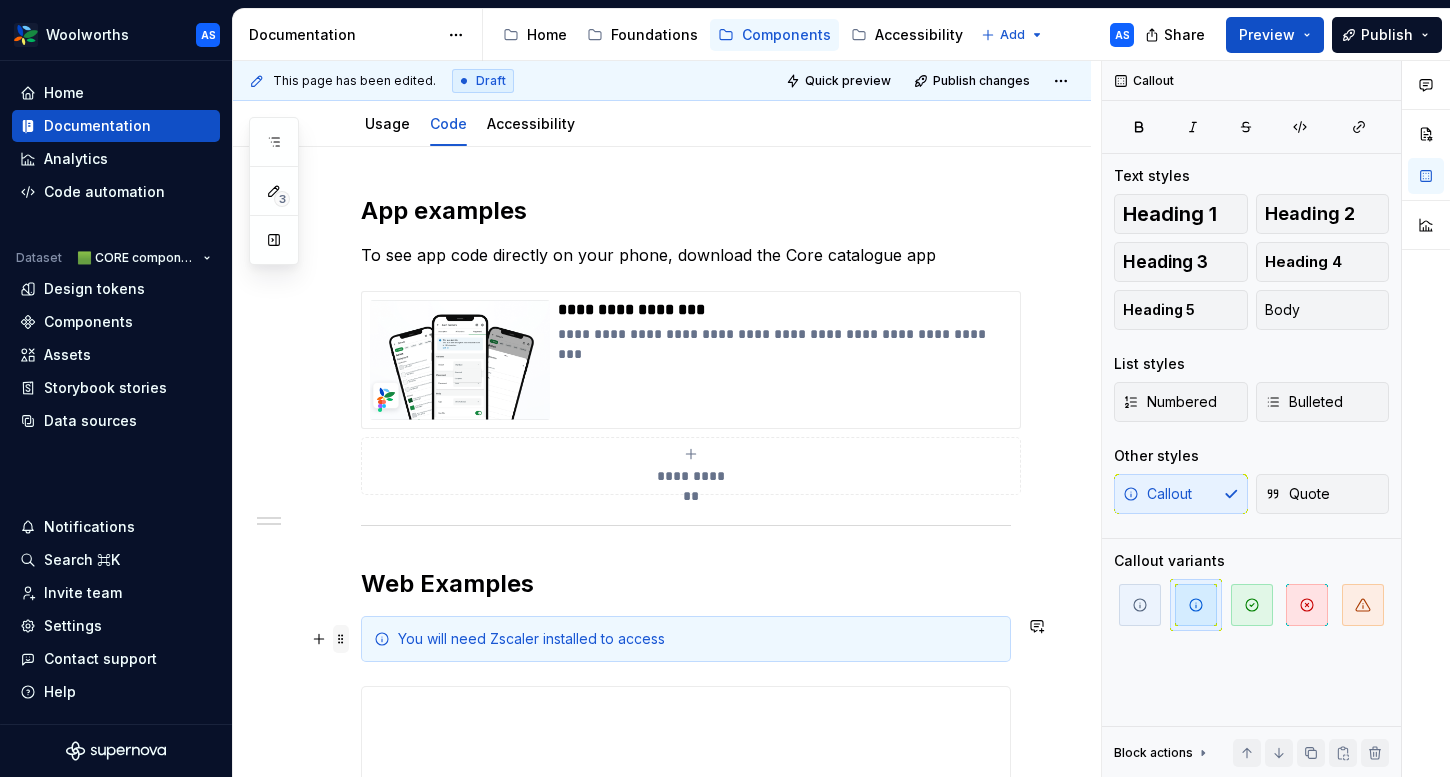 click at bounding box center [341, 639] 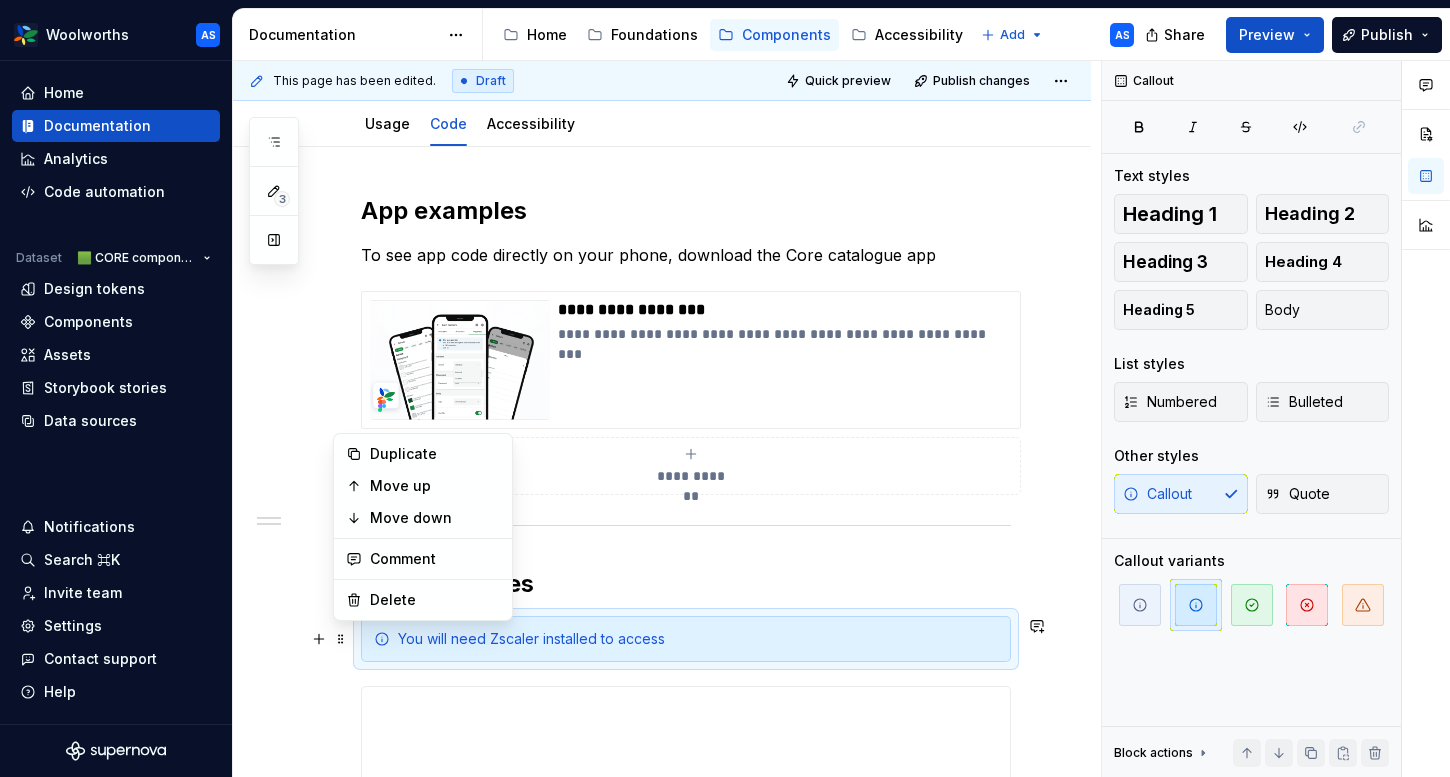 click on "You will need Zscaler installed to access" at bounding box center (686, 639) 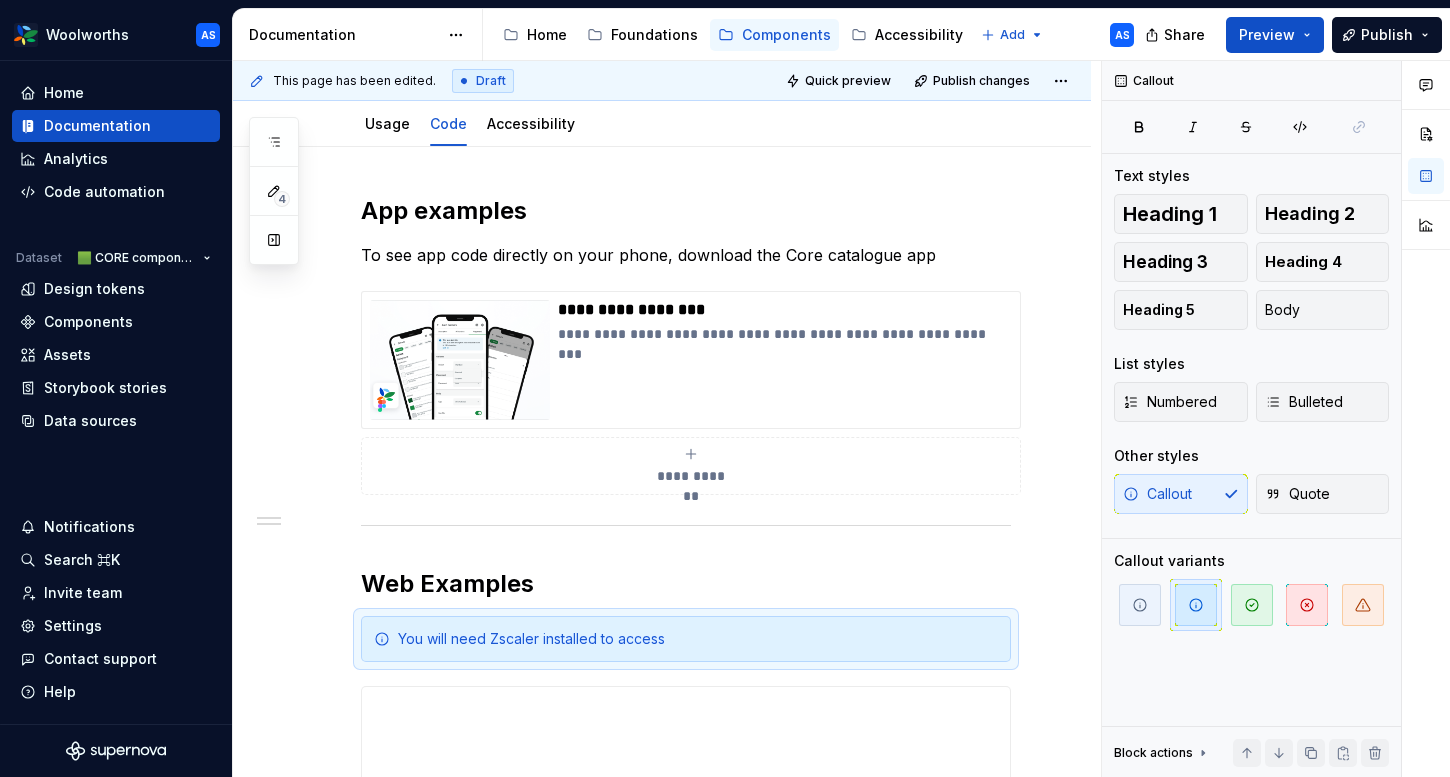 scroll, scrollTop: 0, scrollLeft: 0, axis: both 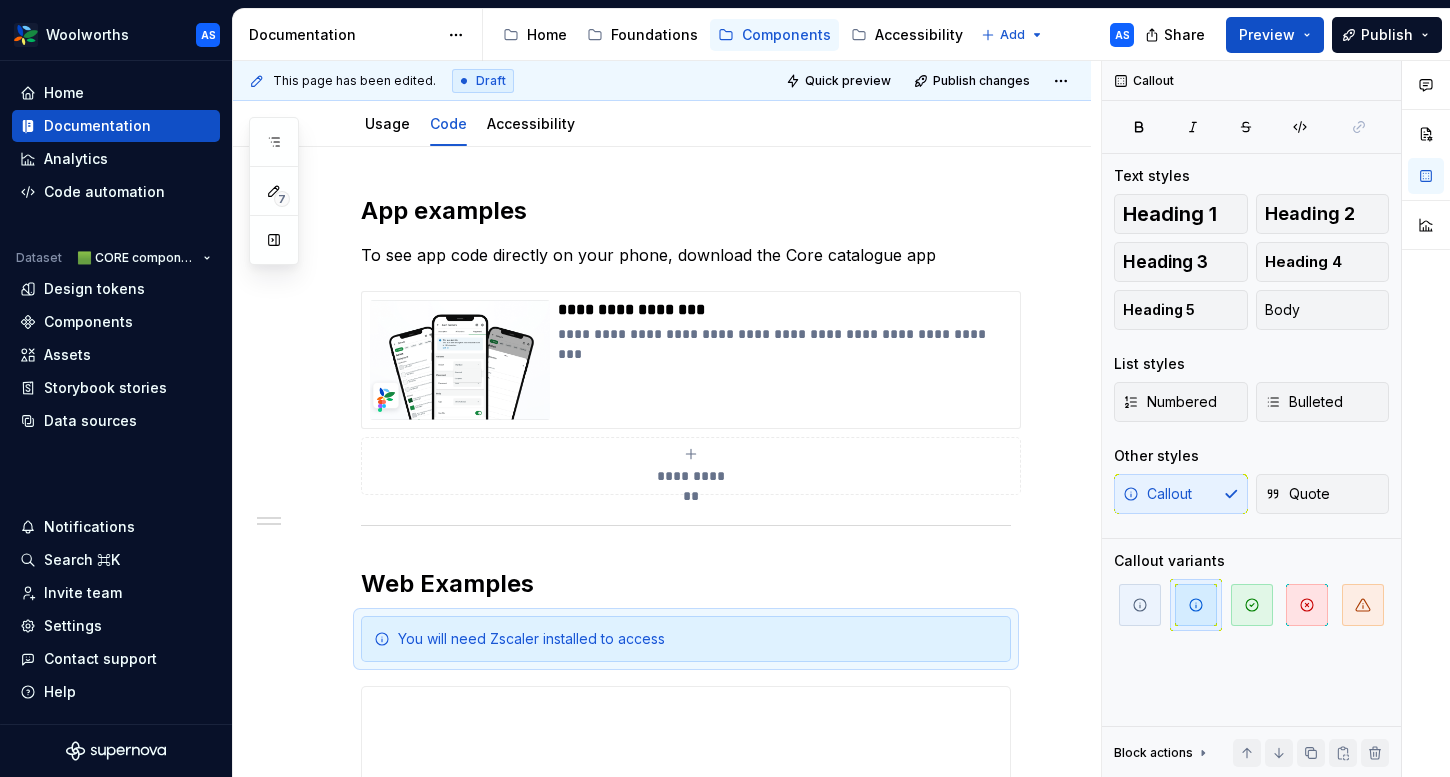 click on "**********" at bounding box center [662, 686] 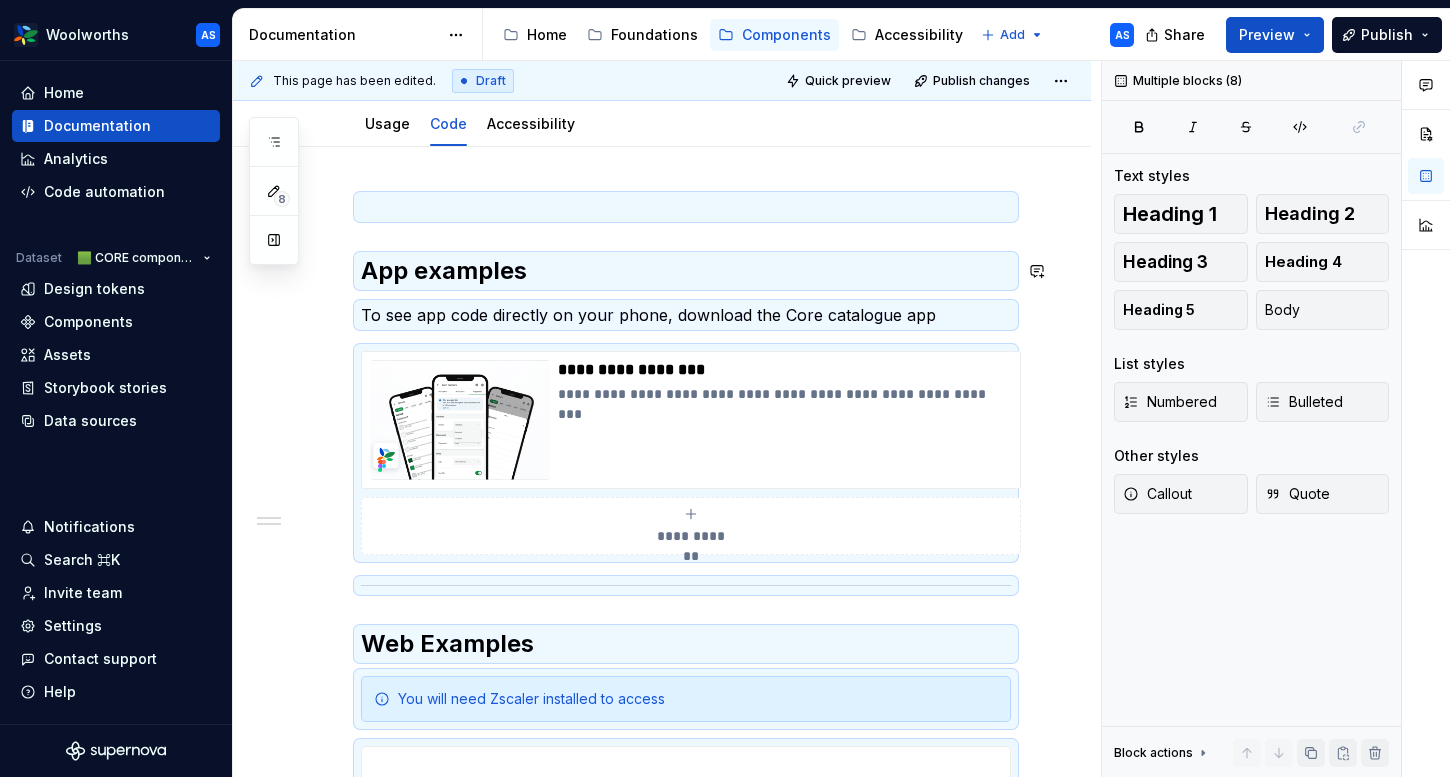 click on "**********" at bounding box center (686, 612) 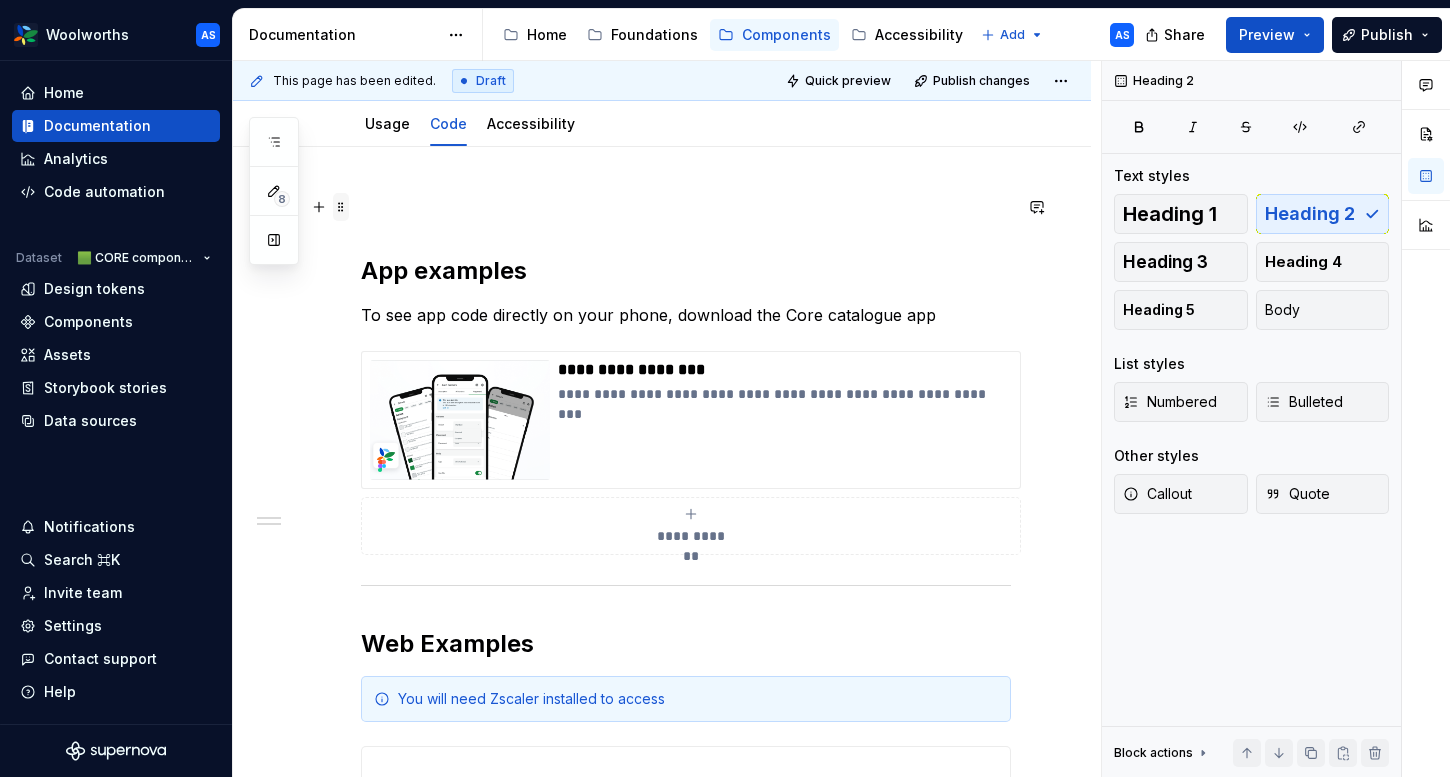 click at bounding box center [341, 207] 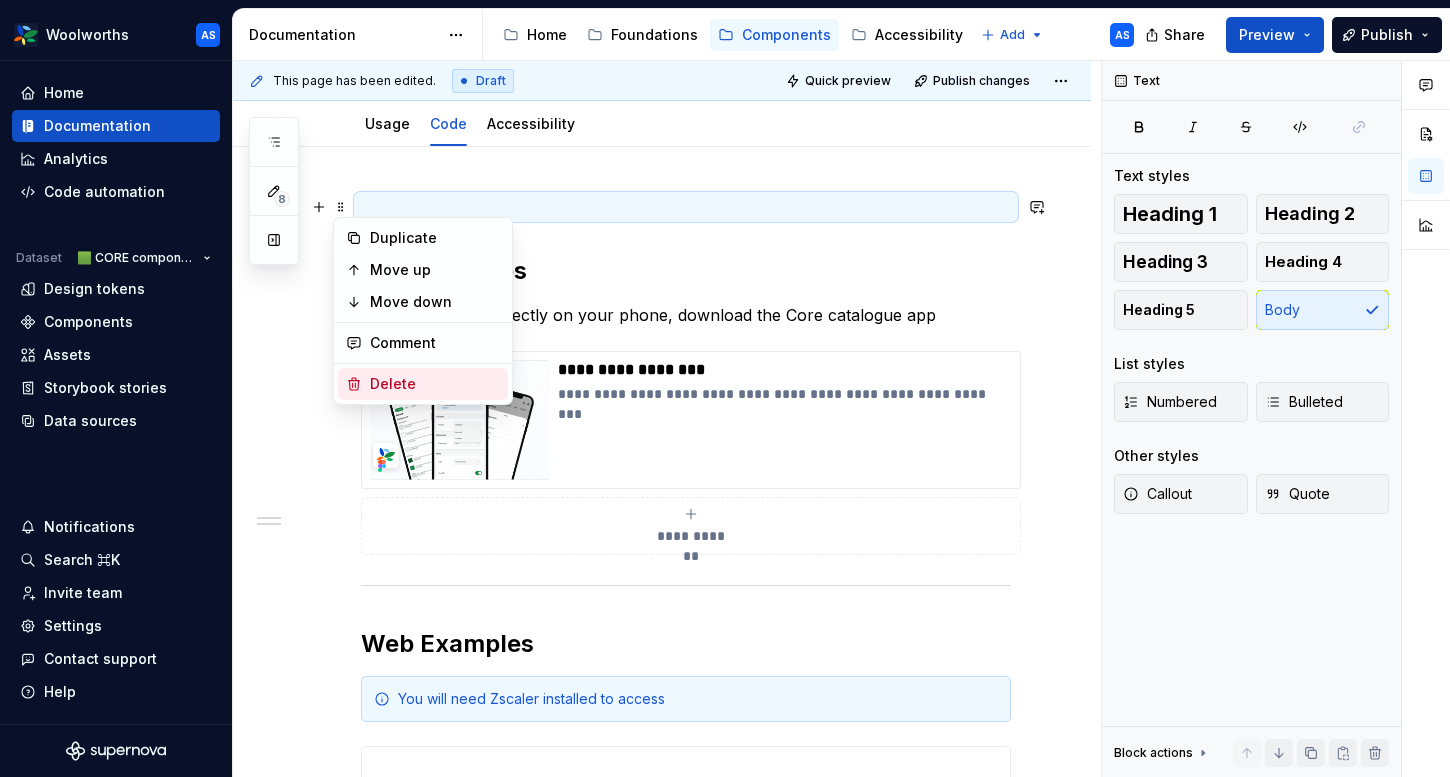 click on "Delete" at bounding box center [435, 384] 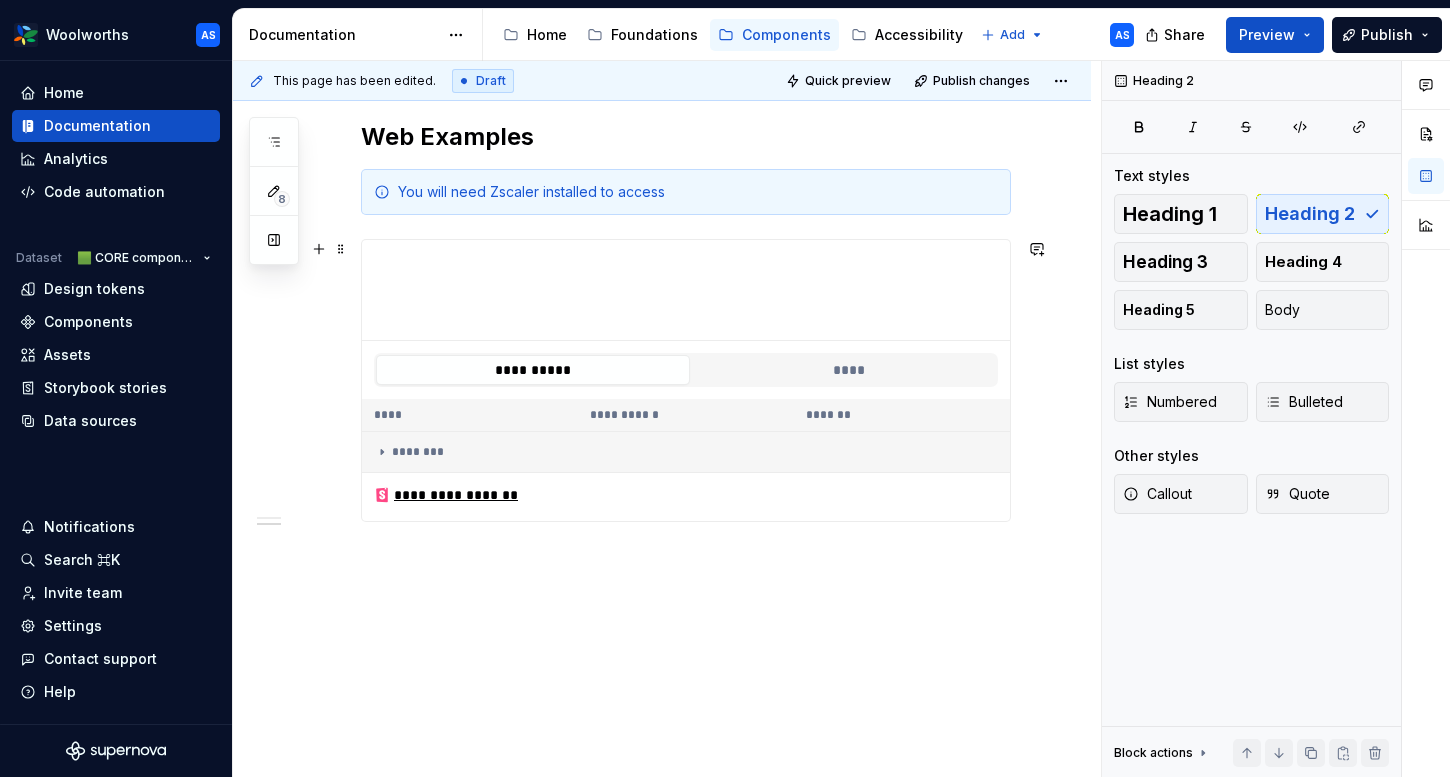 scroll, scrollTop: 0, scrollLeft: 0, axis: both 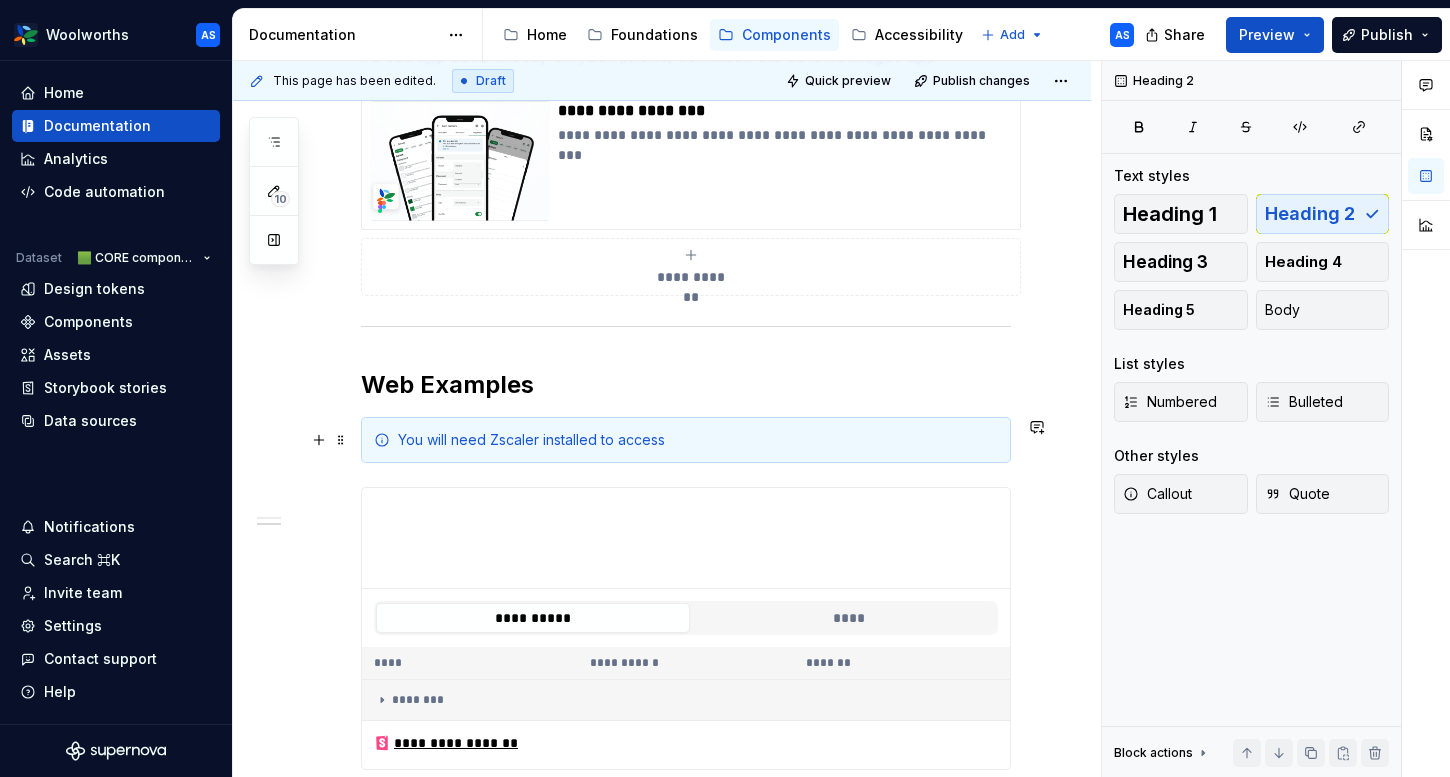 click on "You will need Zscaler installed to access" at bounding box center [686, 440] 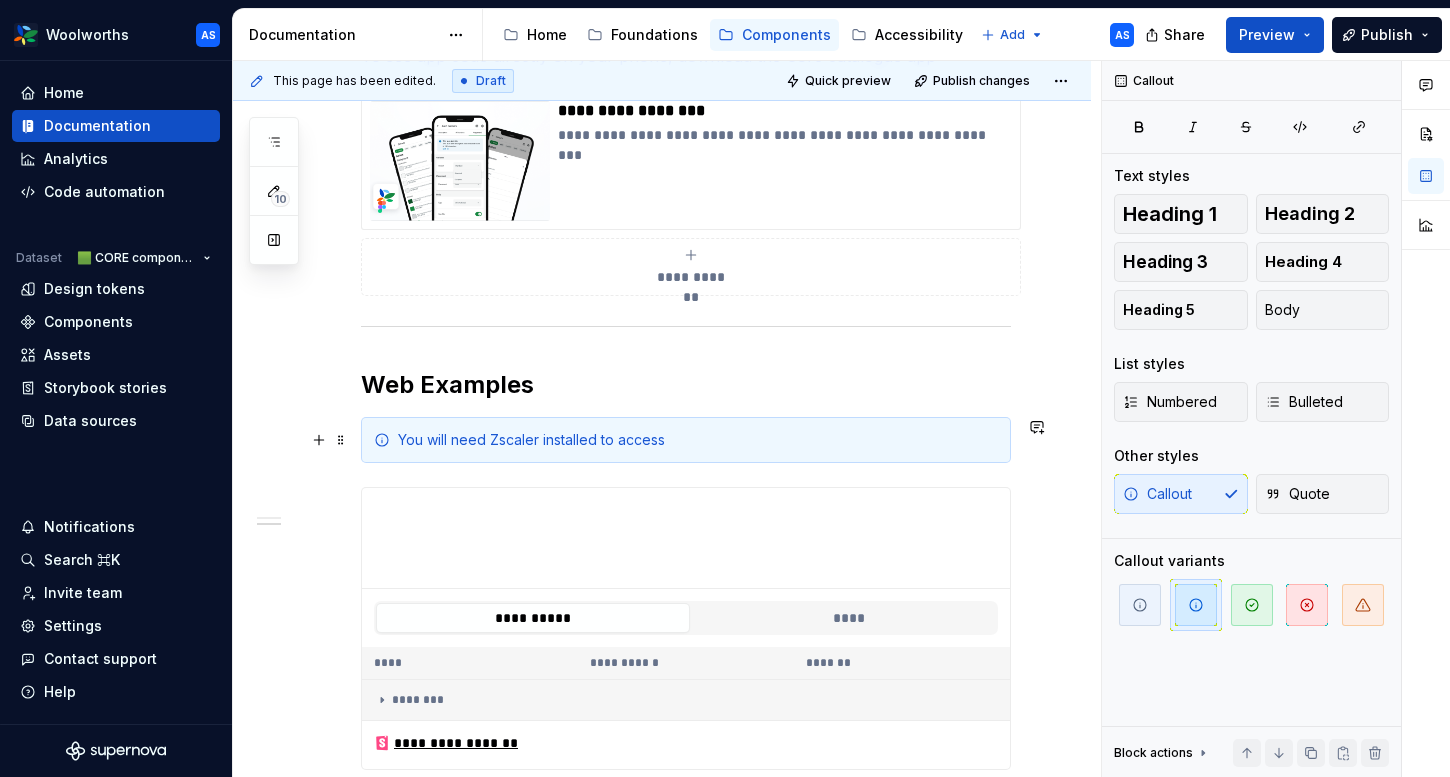 click on "You will need Zscaler installed to access" at bounding box center [698, 440] 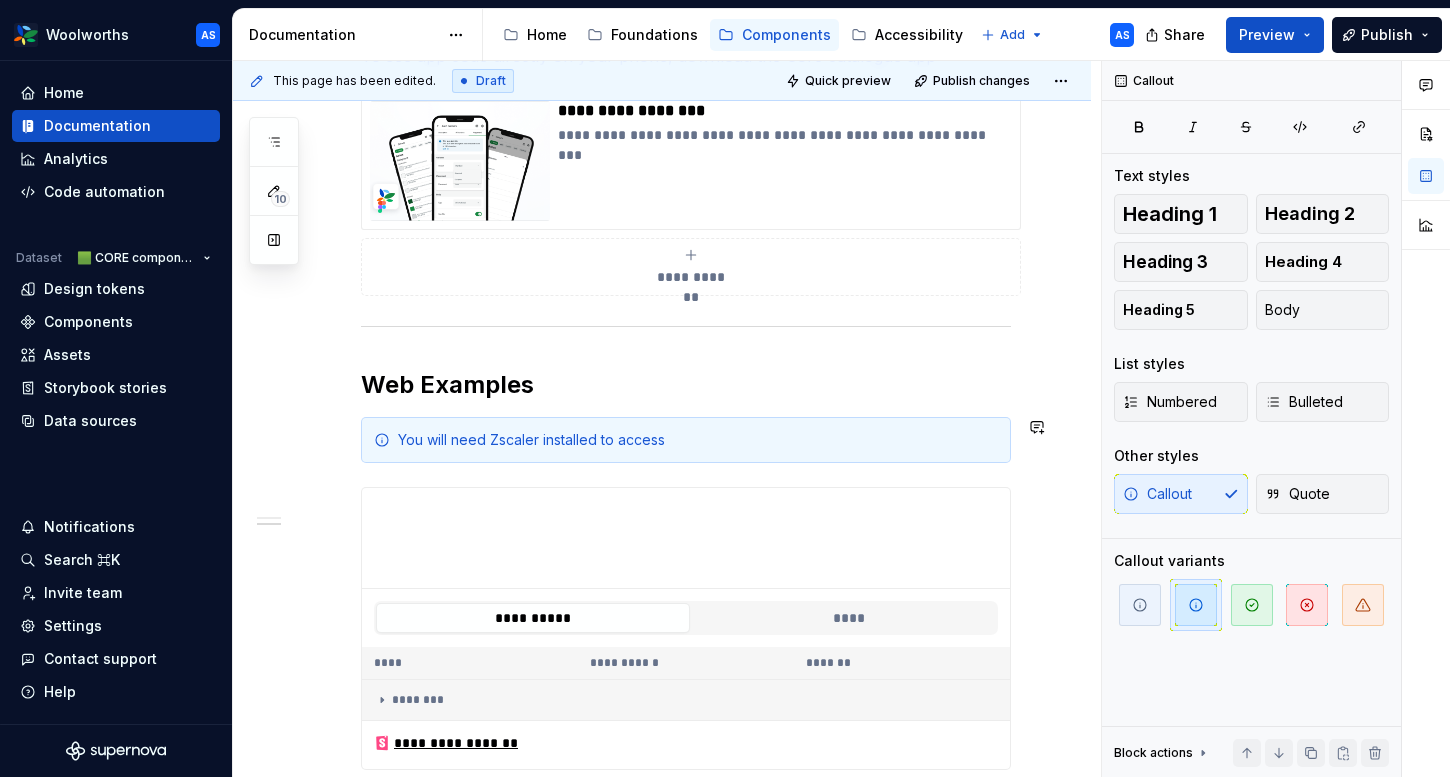 click on "**********" at bounding box center [686, 383] 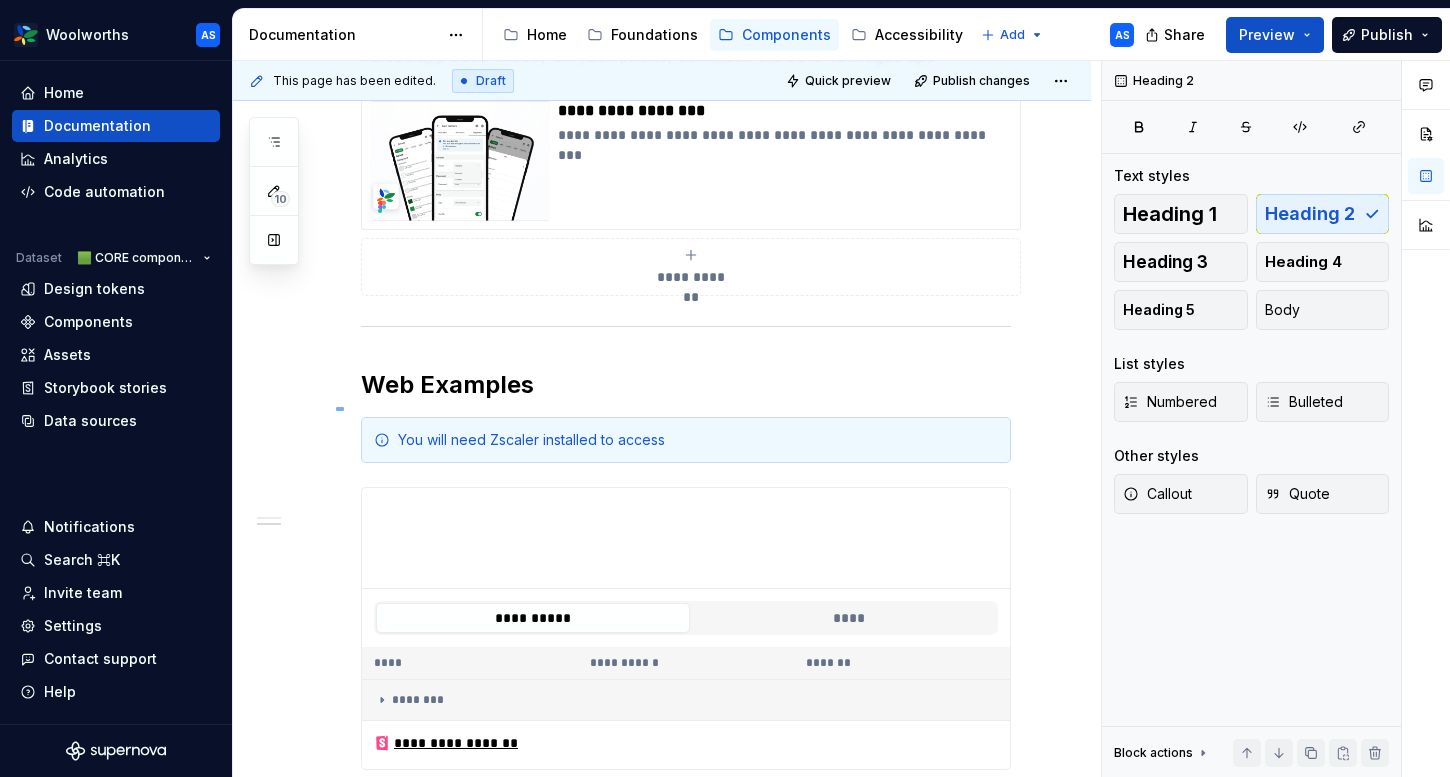 drag, startPoint x: 344, startPoint y: 407, endPoint x: 396, endPoint y: 424, distance: 54.708317 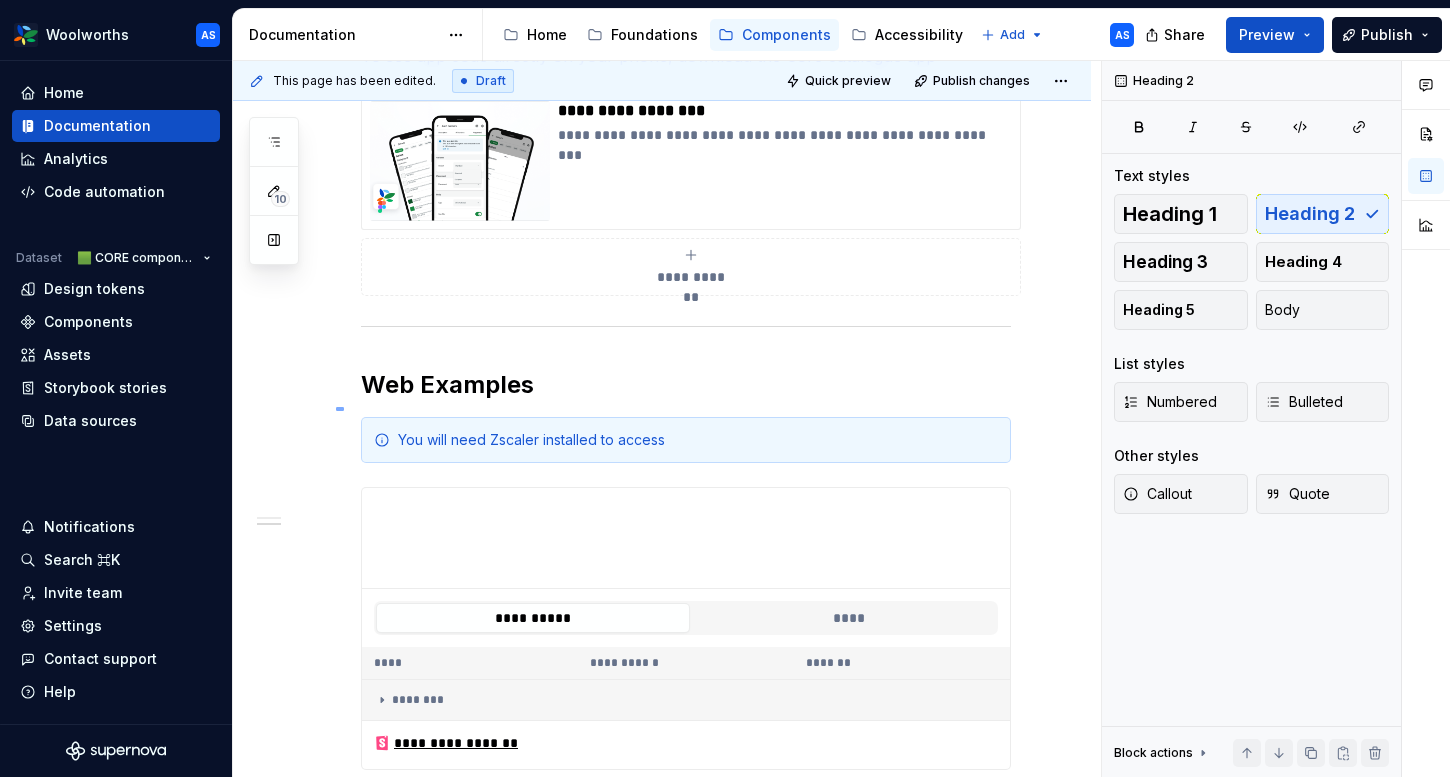 click on "**********" at bounding box center (667, 419) 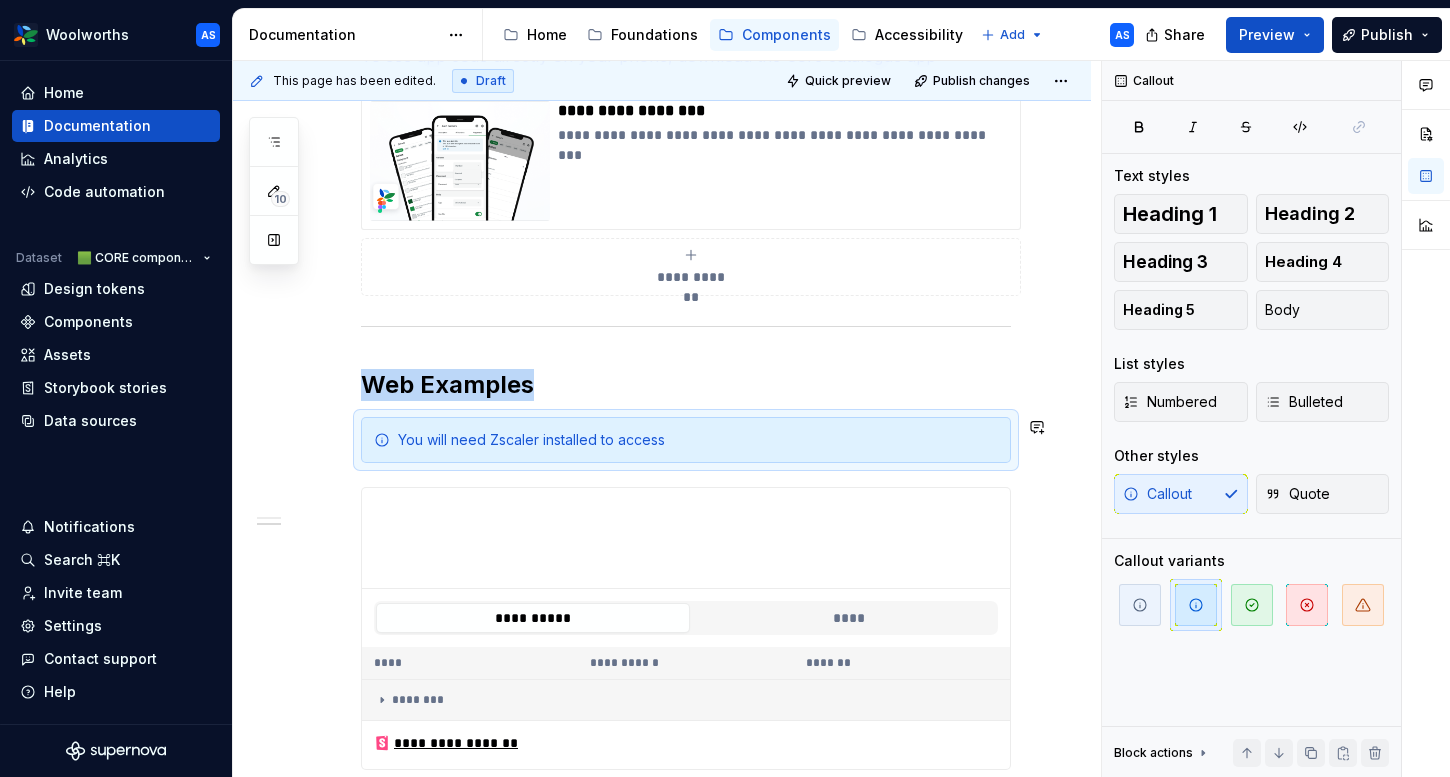 copy on "Web Examples" 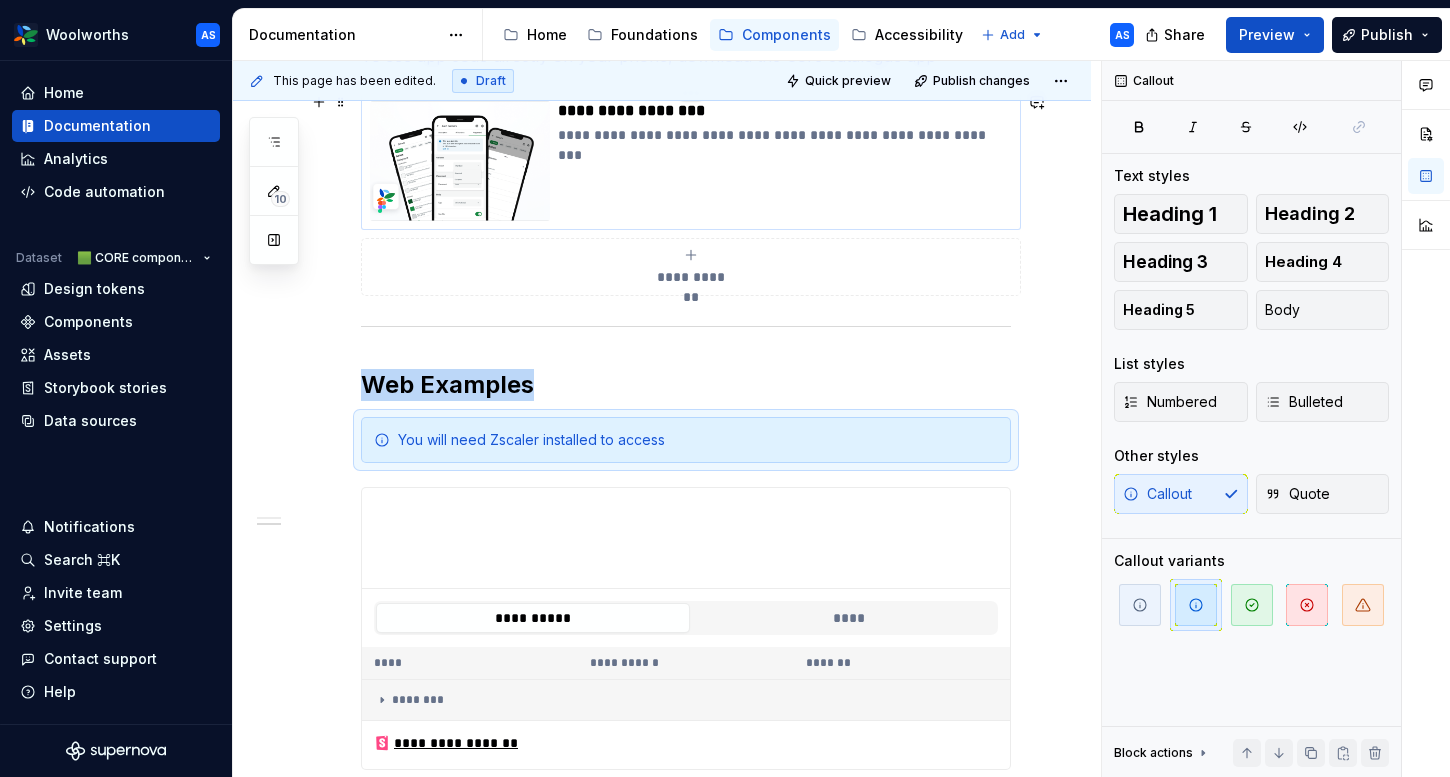 scroll, scrollTop: 750, scrollLeft: 0, axis: vertical 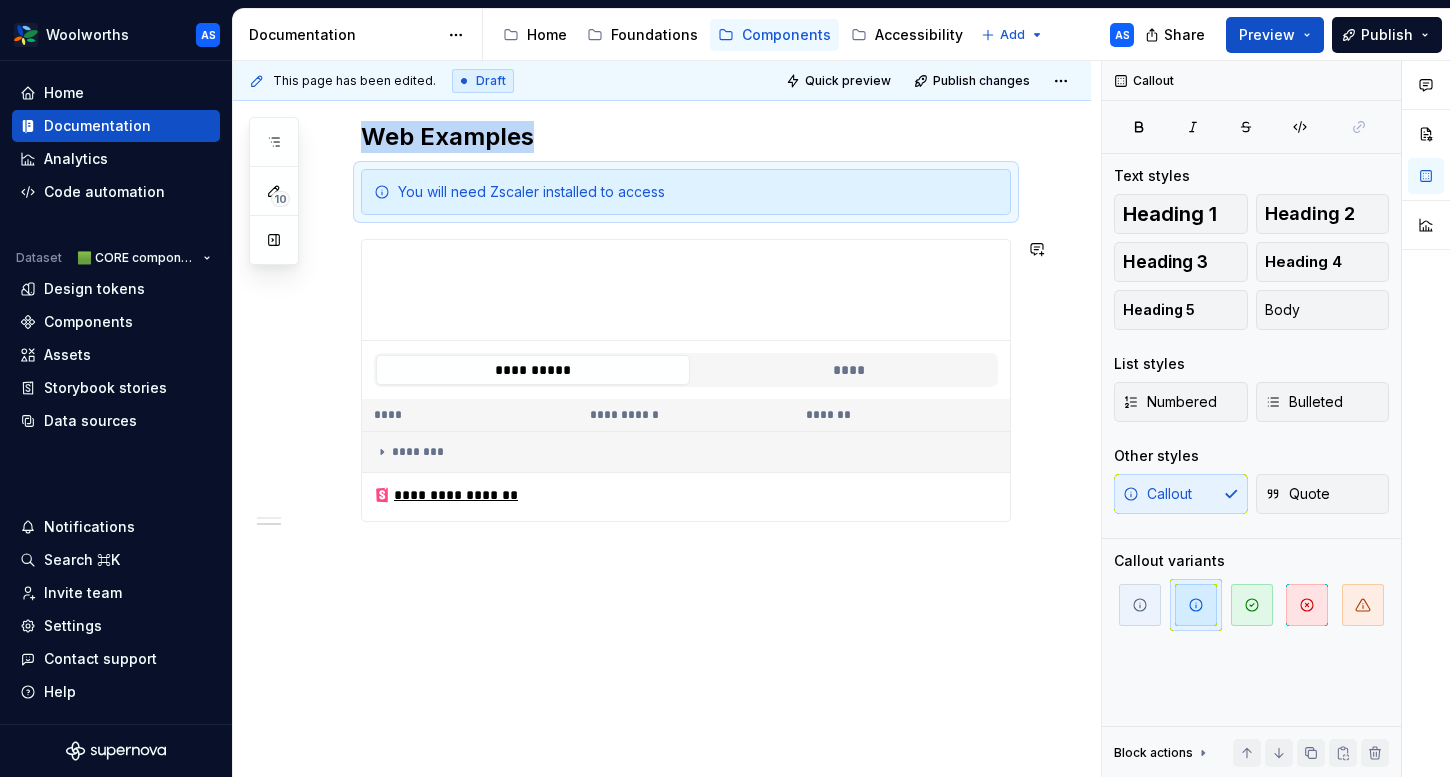 click on "**********" at bounding box center [662, 239] 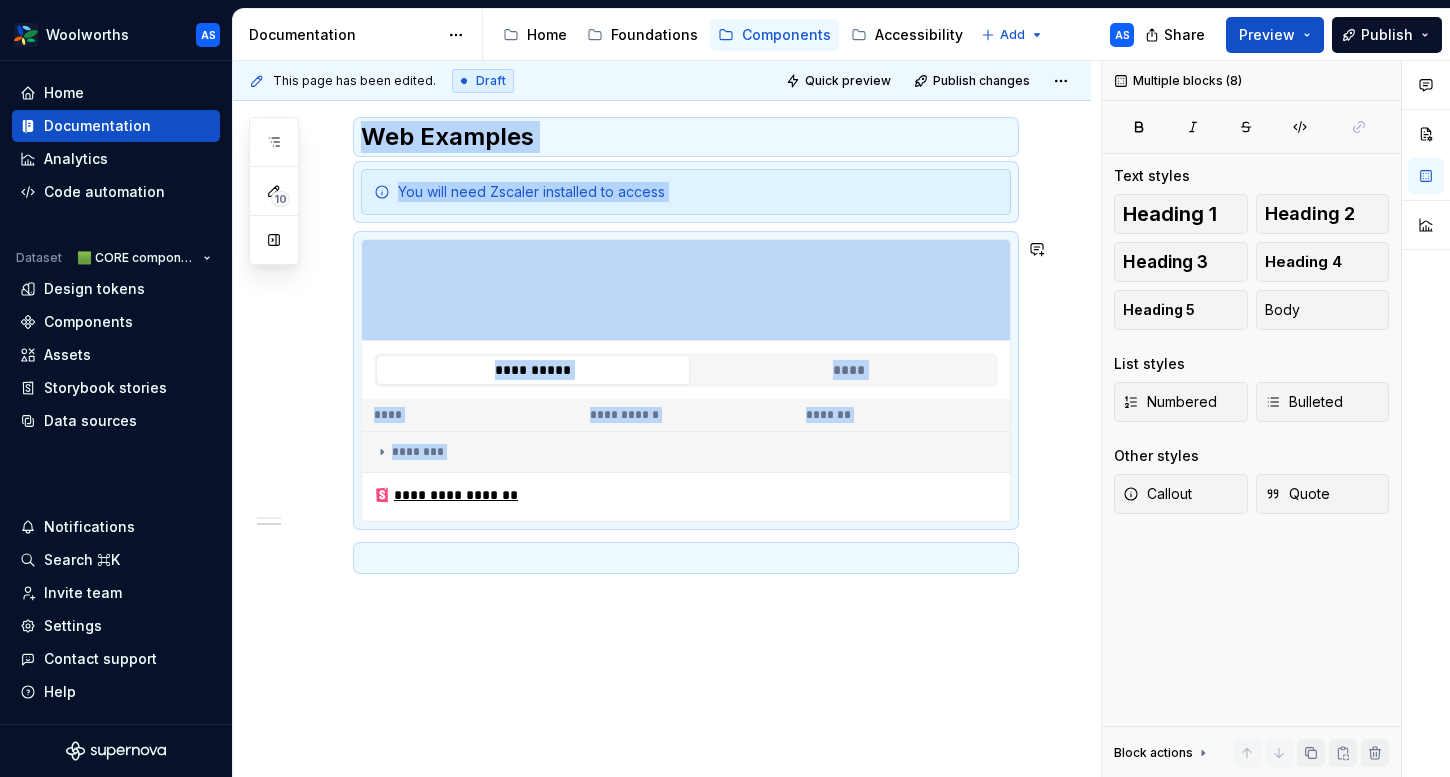 copy on "**********" 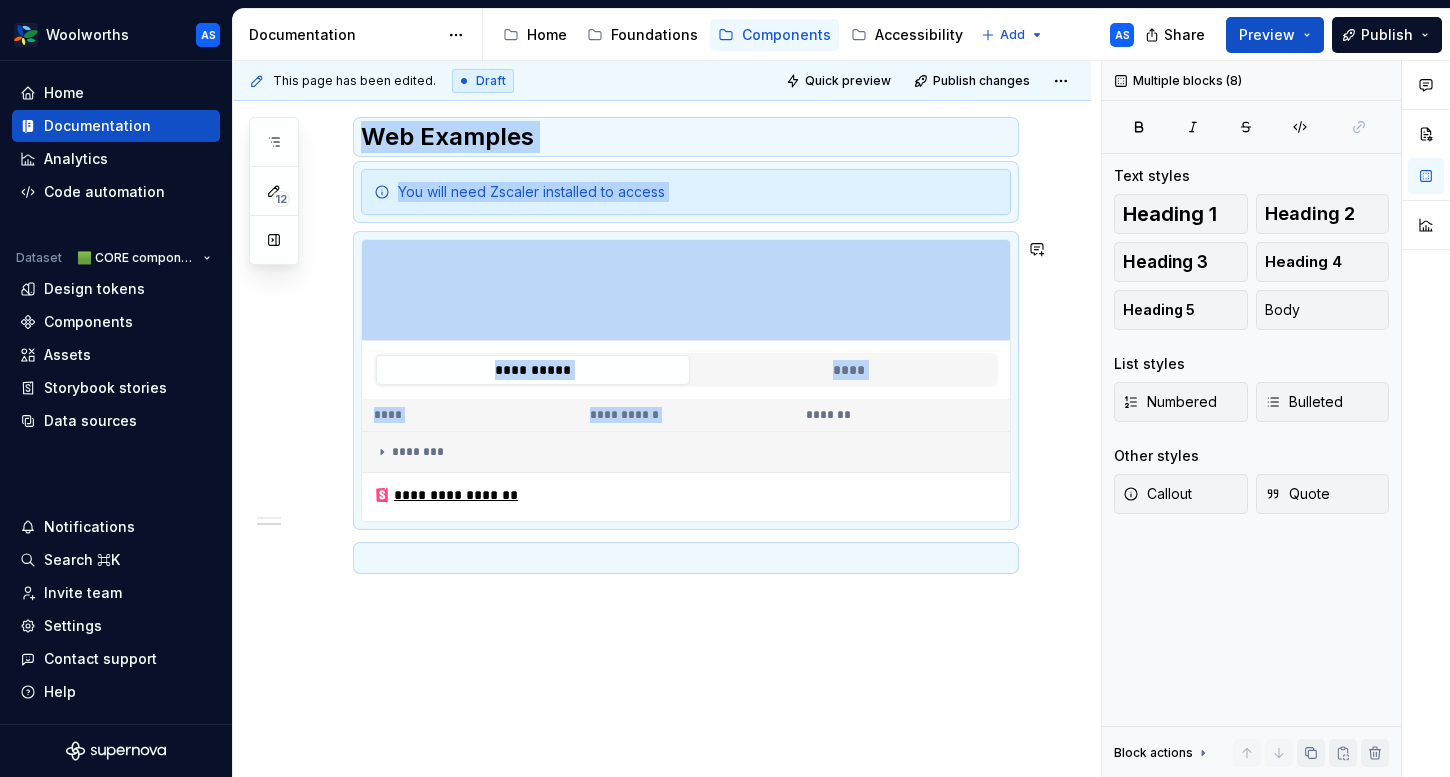 click on "You will need Zscaler installed to access" at bounding box center [686, 192] 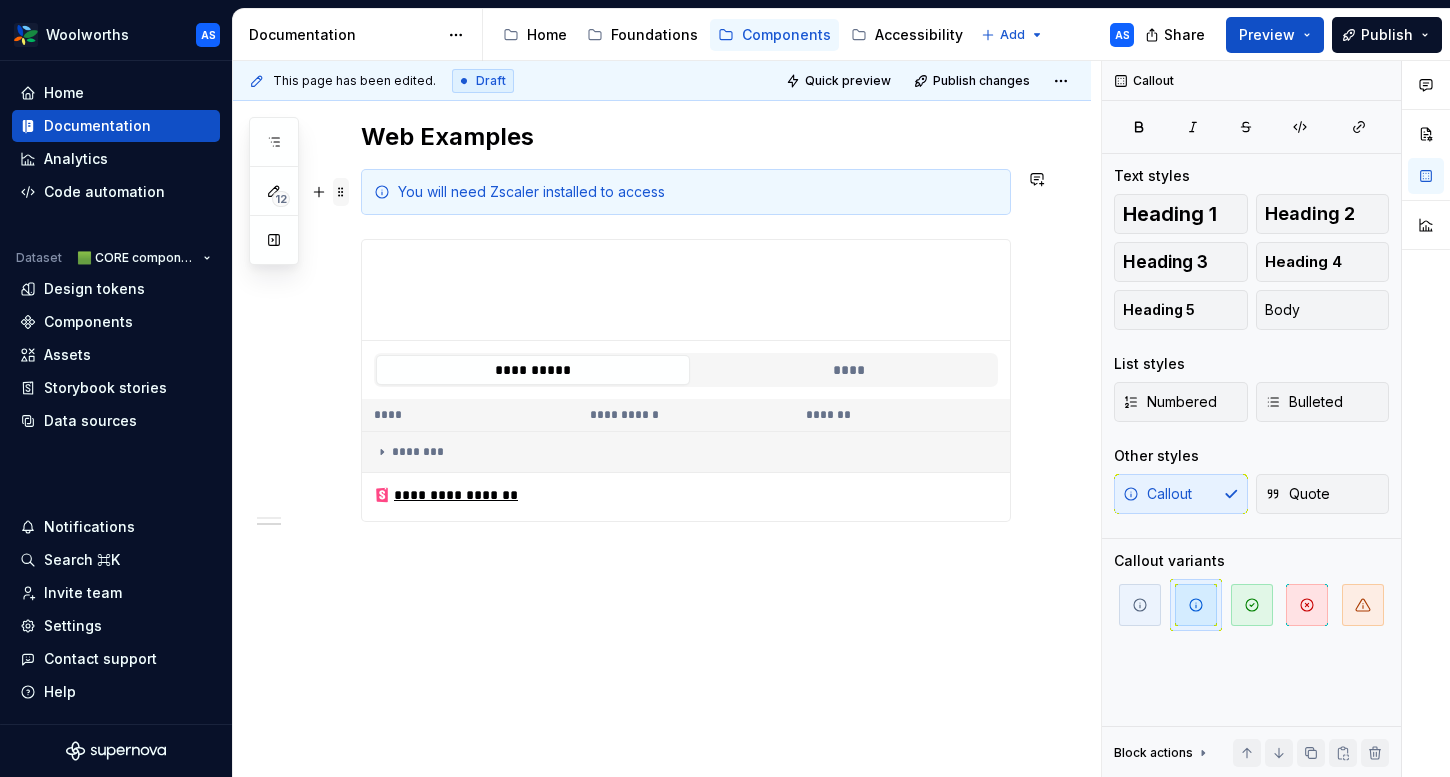 click at bounding box center [341, 192] 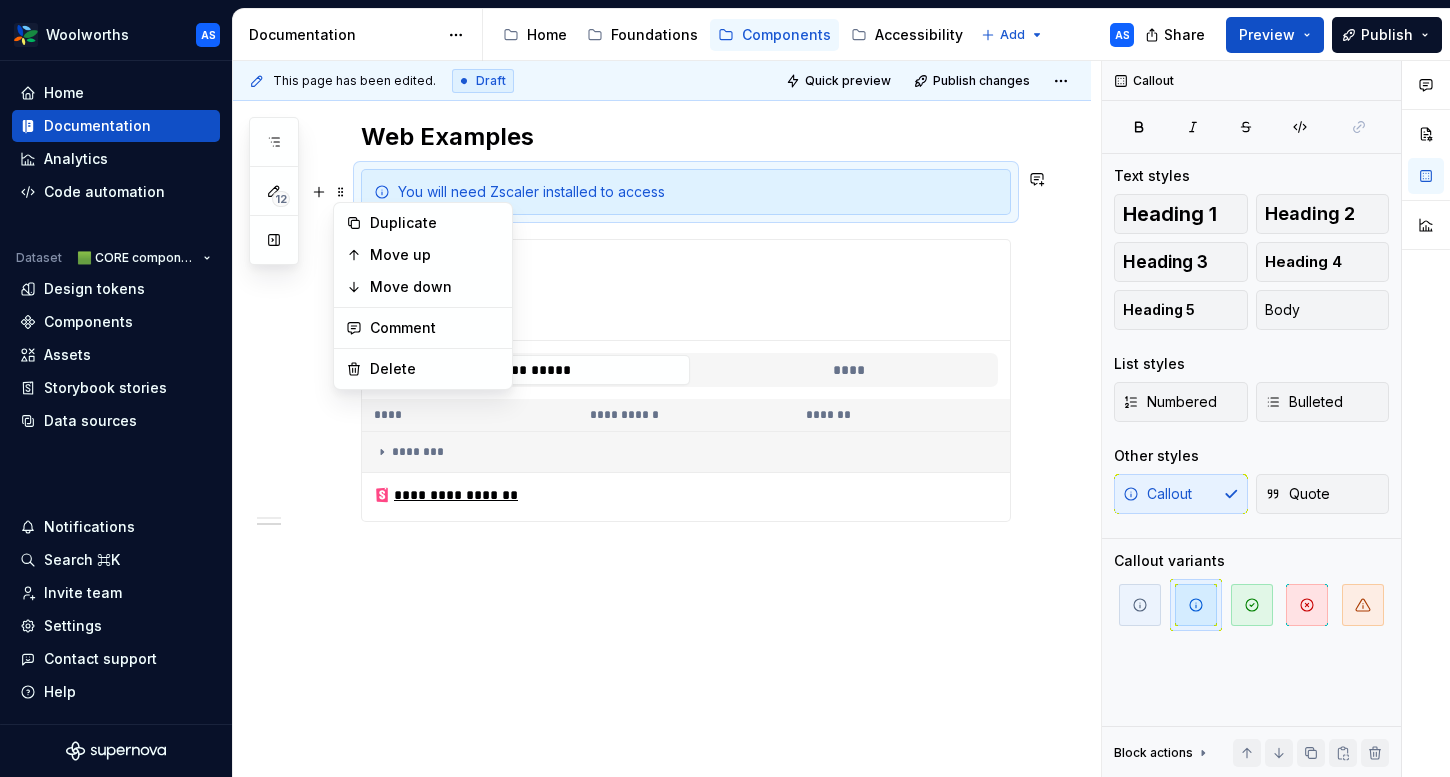 click on "You will need Zscaler installed to access" at bounding box center [686, 192] 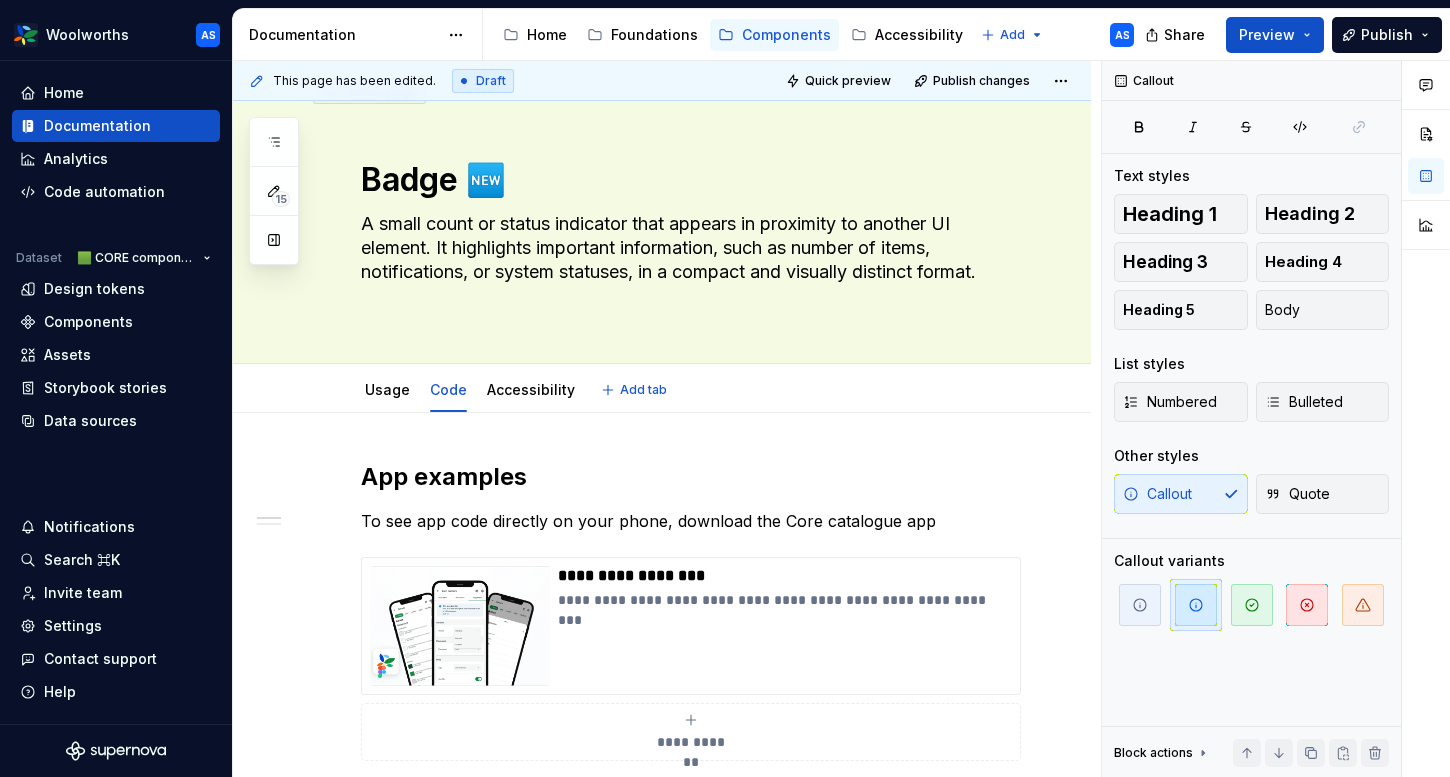 scroll, scrollTop: 0, scrollLeft: 0, axis: both 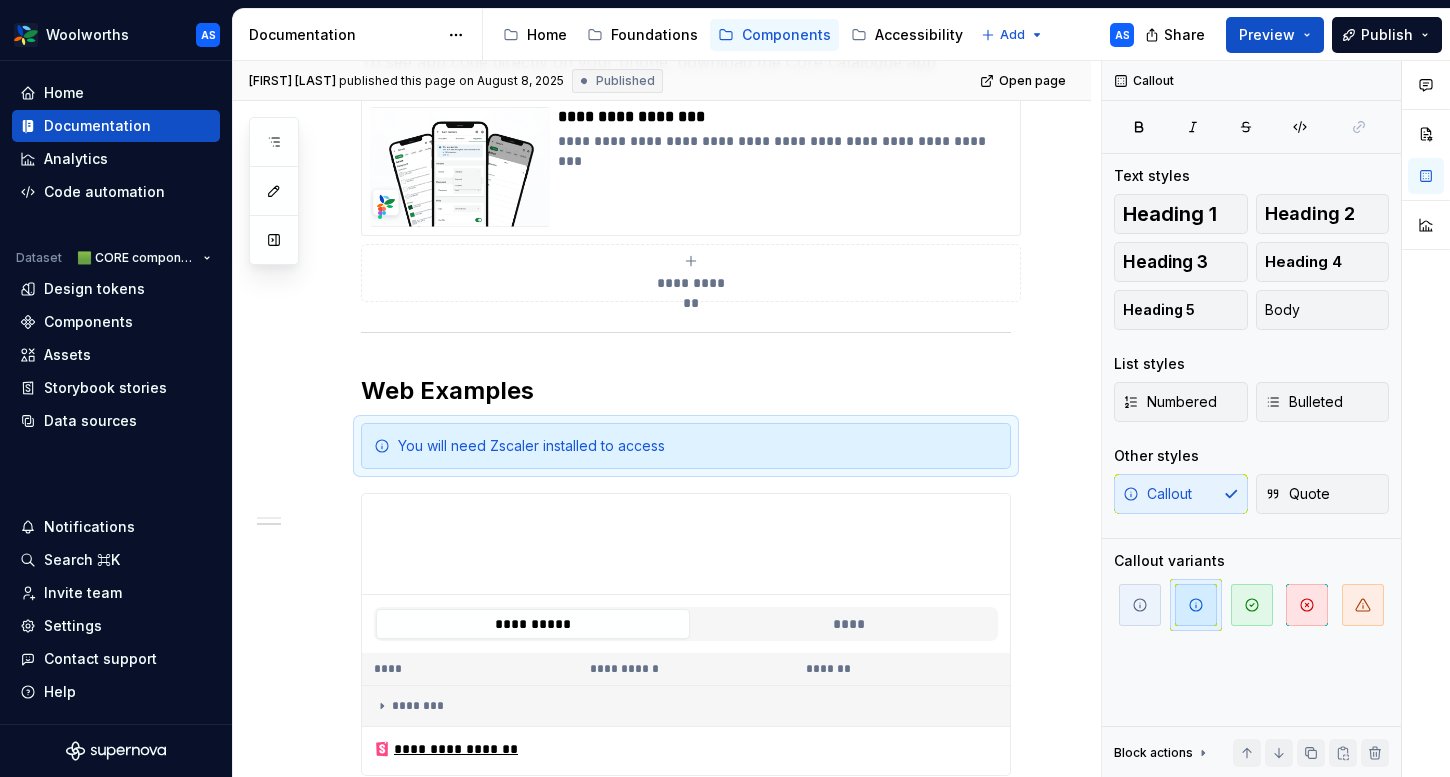 type on "*" 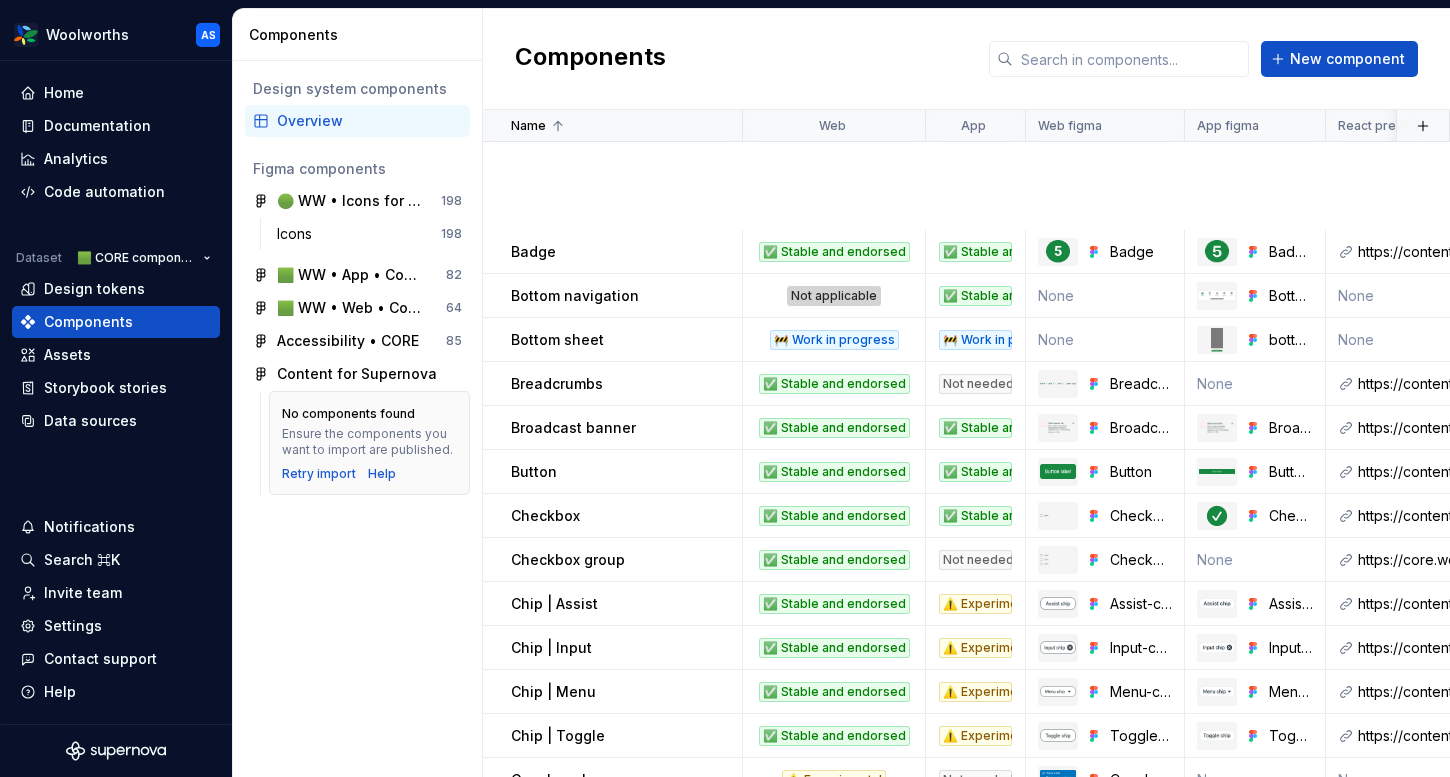 scroll, scrollTop: 0, scrollLeft: 0, axis: both 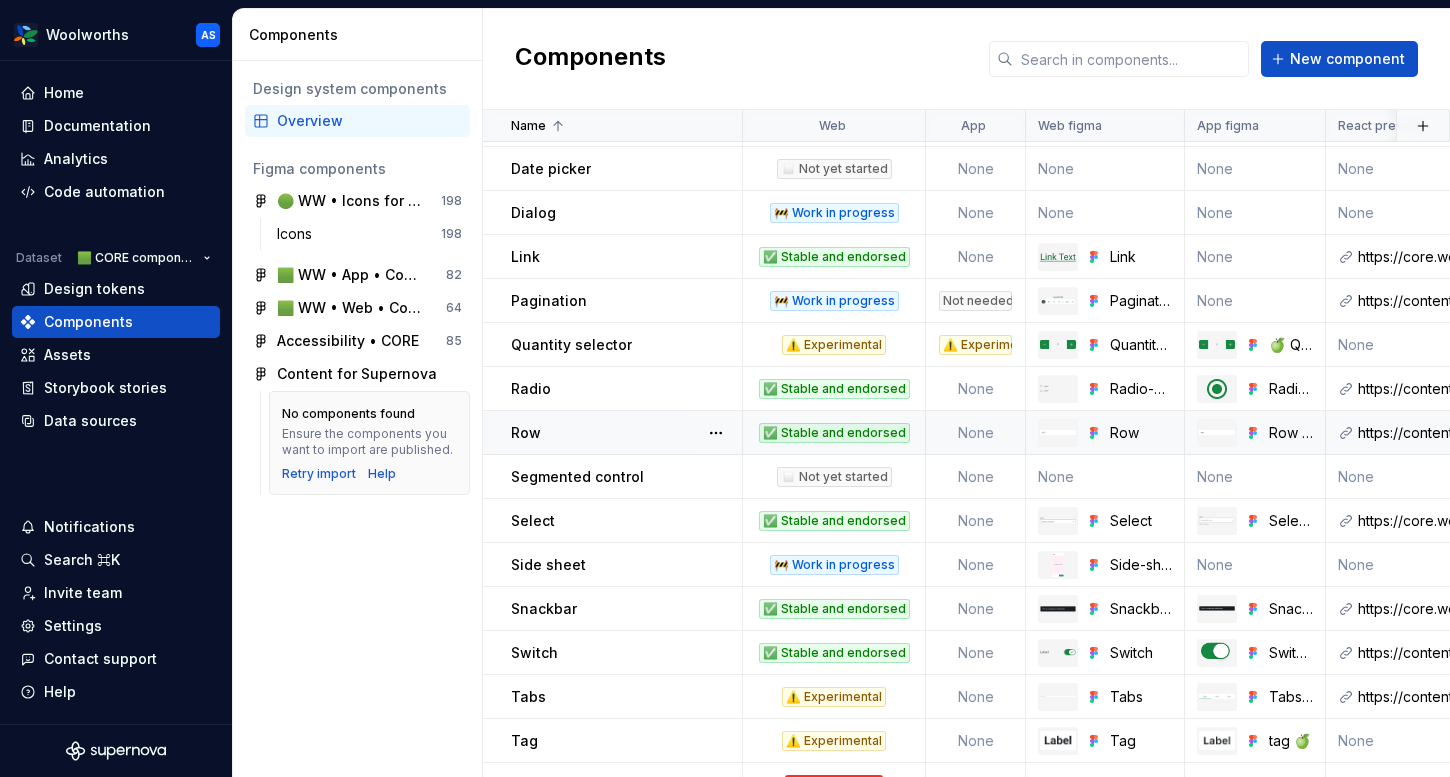 click on "None" at bounding box center [976, 433] 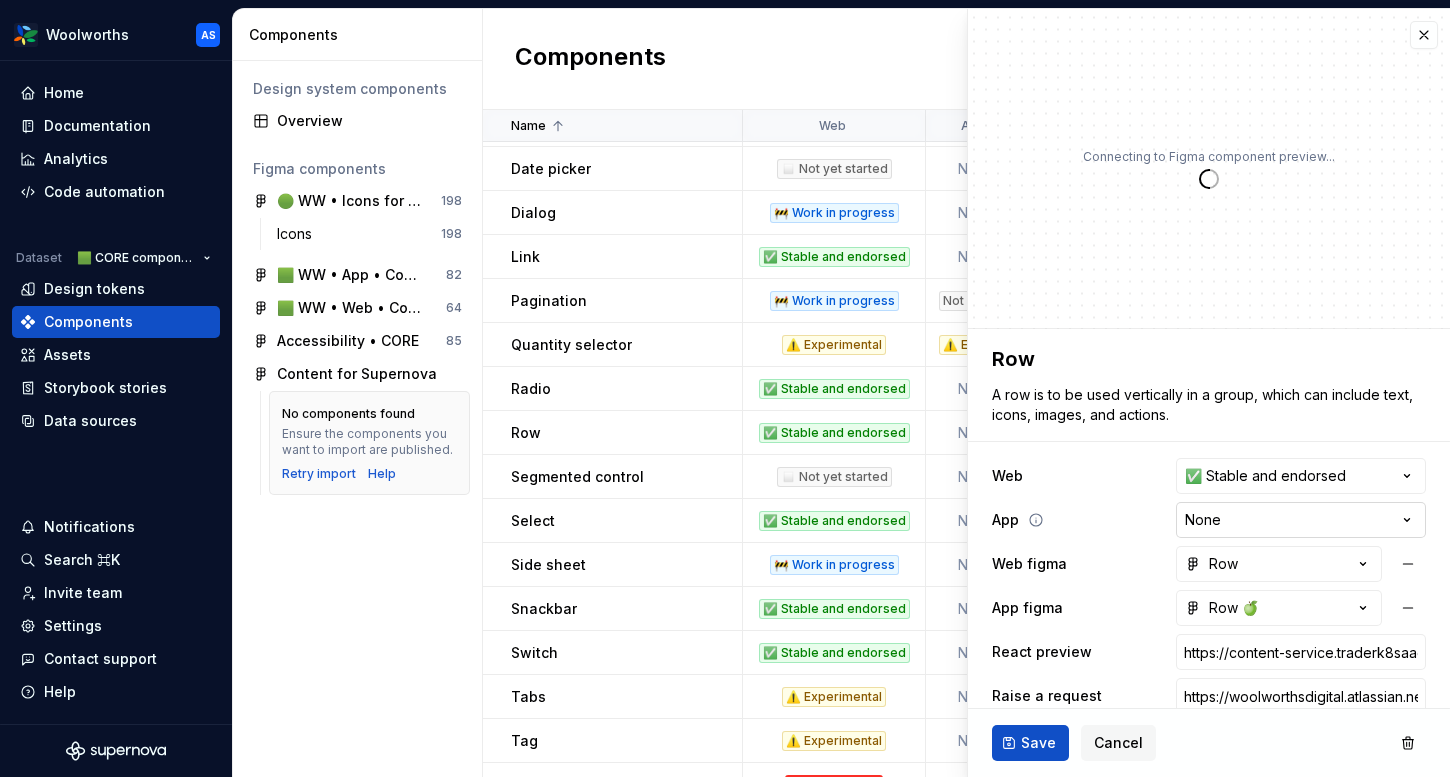 click on "Woolworths AS Home Documentation Analytics Code automation Dataset 🟩 CORE components Design tokens Components Assets Storybook stories Data sources Notifications Search ⌘K Invite team Settings Contact support Help Components Design system components Overview Figma components 🟢 WW • Icons for Woolworths (CORE) 198 Icons 198 🟩 WW • App • Component Library for Woolworths (CORE) 82 🟩 WW • Web • Component Library for Woolworths (CORE) 64 Accessibility • CORE 85 Content for Supernova No components found Ensure the components you want to import are published. Retry import Help Components New component Name Web App Web figma App figma React preview Raise a request AEM preview Usage guidelines Description Last updated Breadcrumbs ✅ Stable and endorsed Not needed Breadcrumbs None https://content-service.traderk8saae.prod.wx-d.net/component-library/index.html?path=/story/core-breadcrumb--default Core components / Breadcrumbs about 6 hours ago Broadcast banner ✅ Stable and endorsed / Usage /" at bounding box center (725, 388) 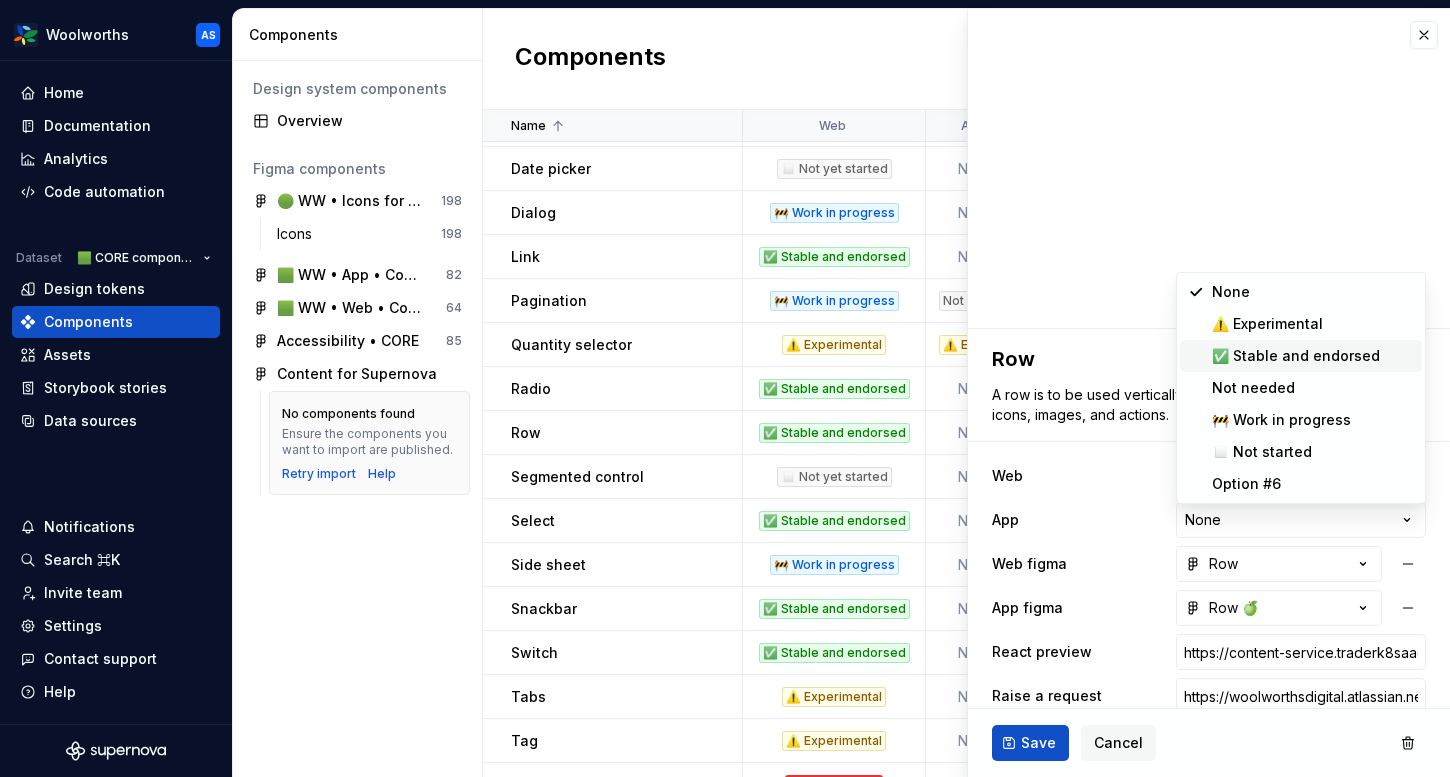 type on "*" 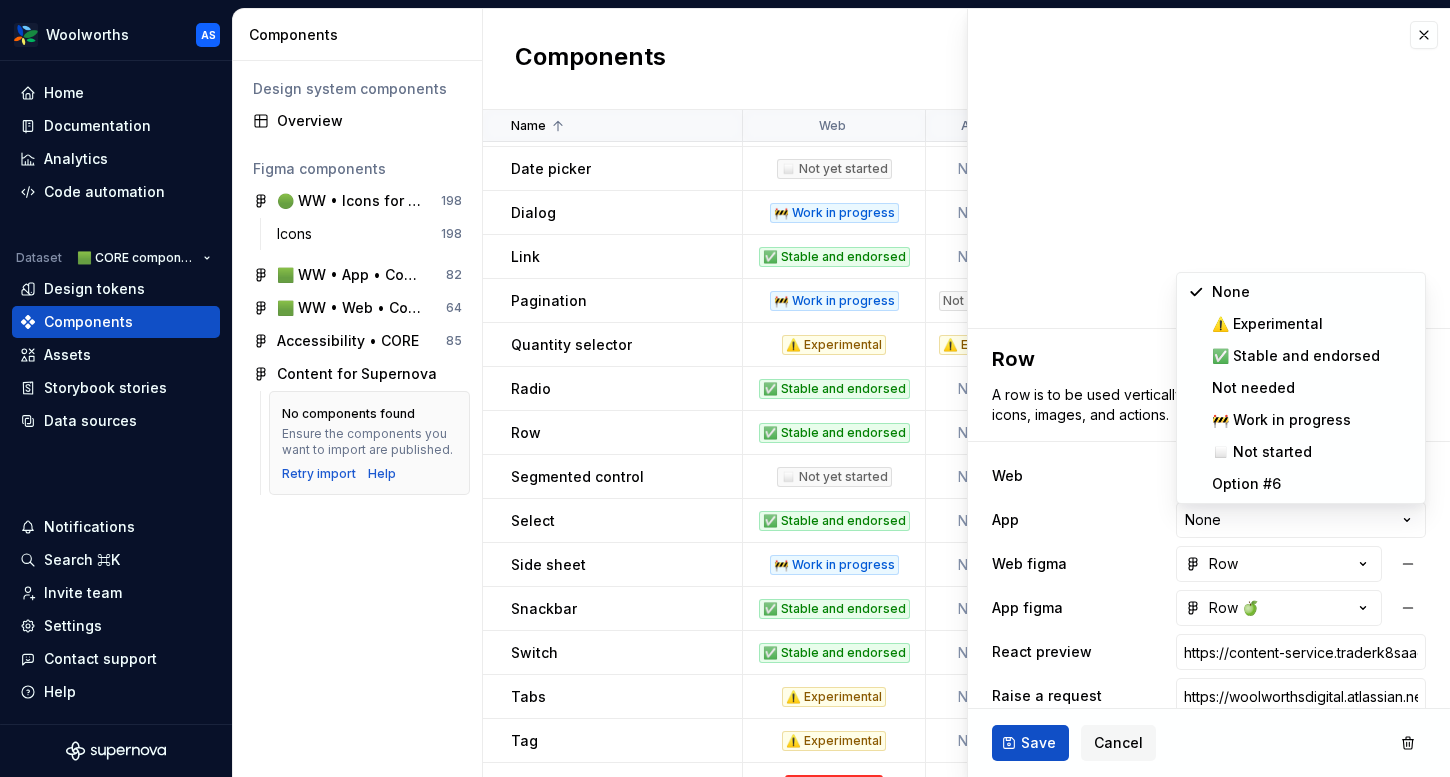 select on "**********" 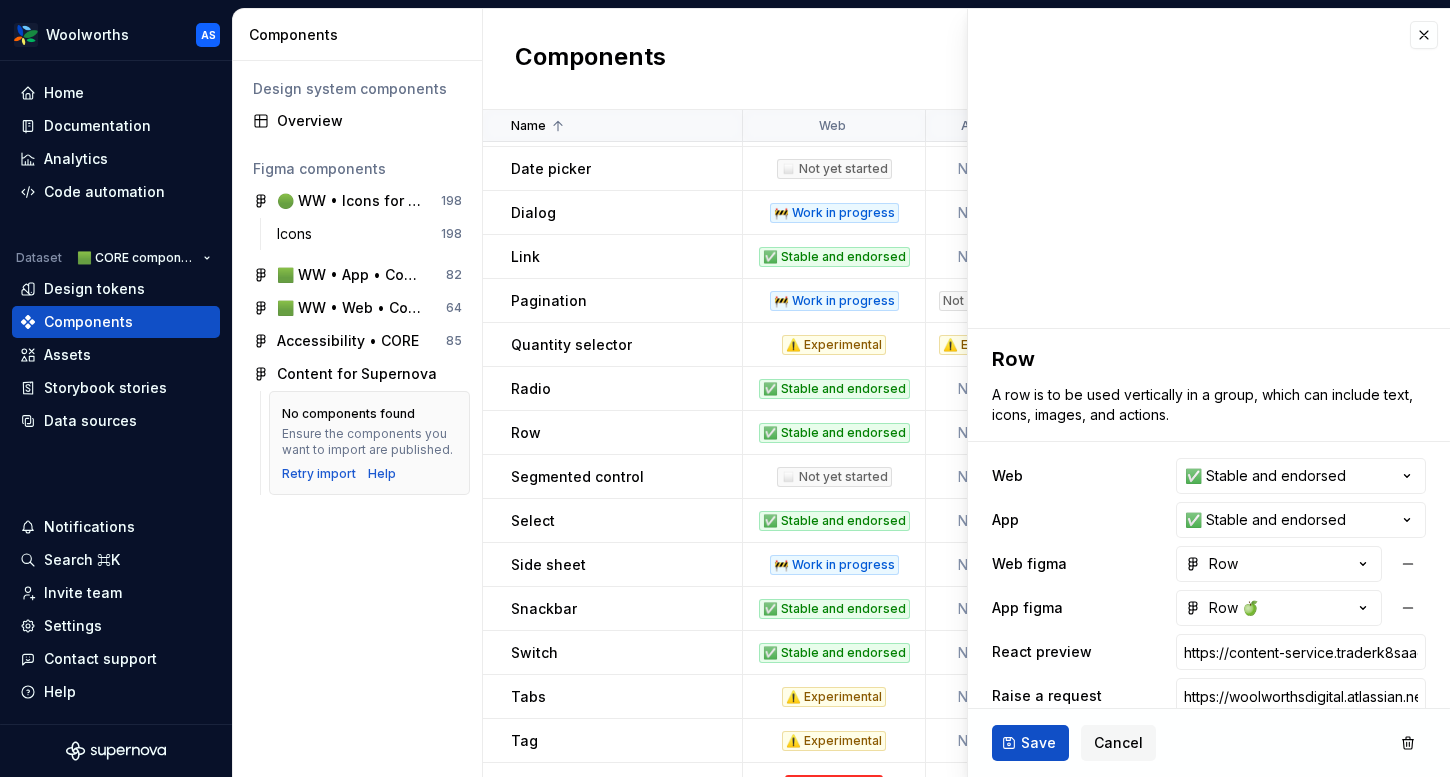 scroll, scrollTop: 110, scrollLeft: 0, axis: vertical 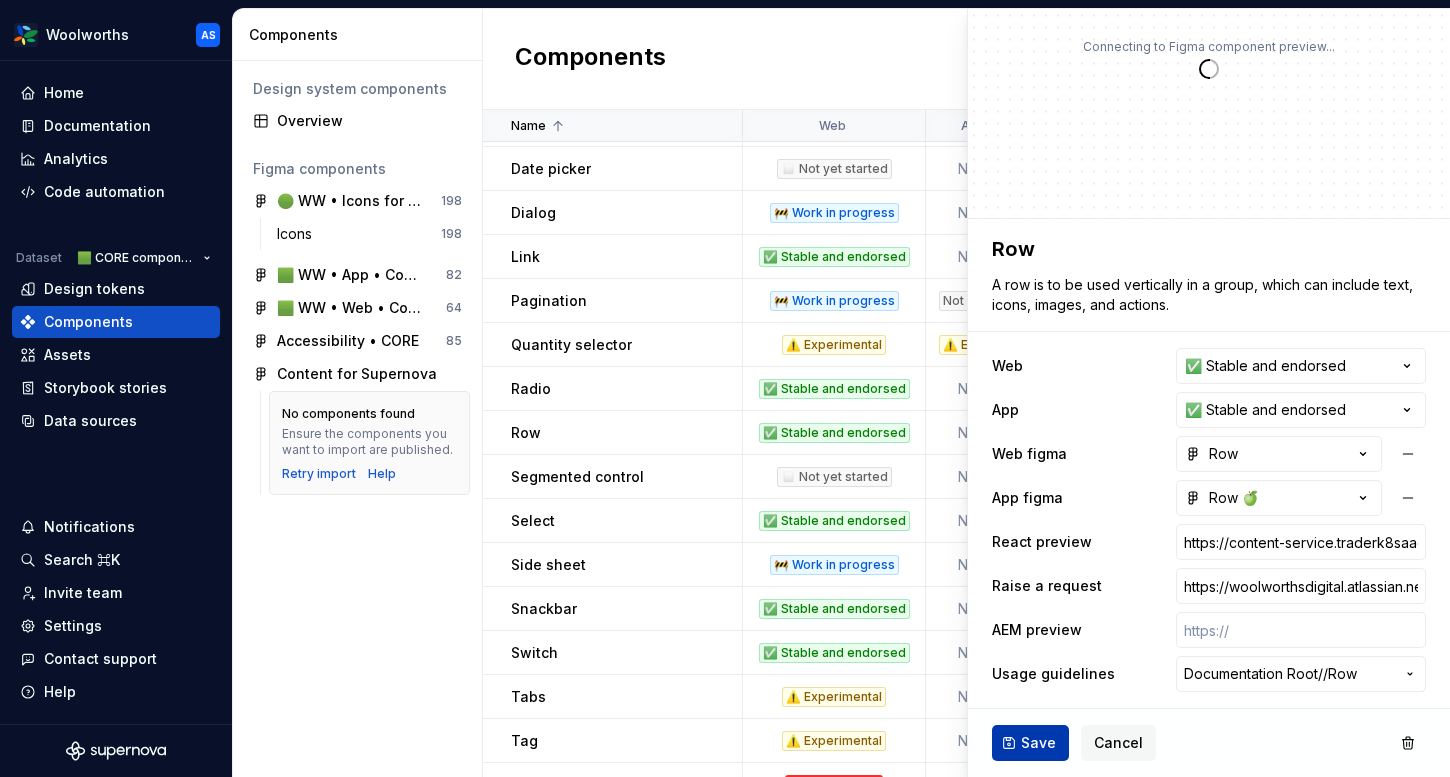 click on "Save" at bounding box center [1038, 743] 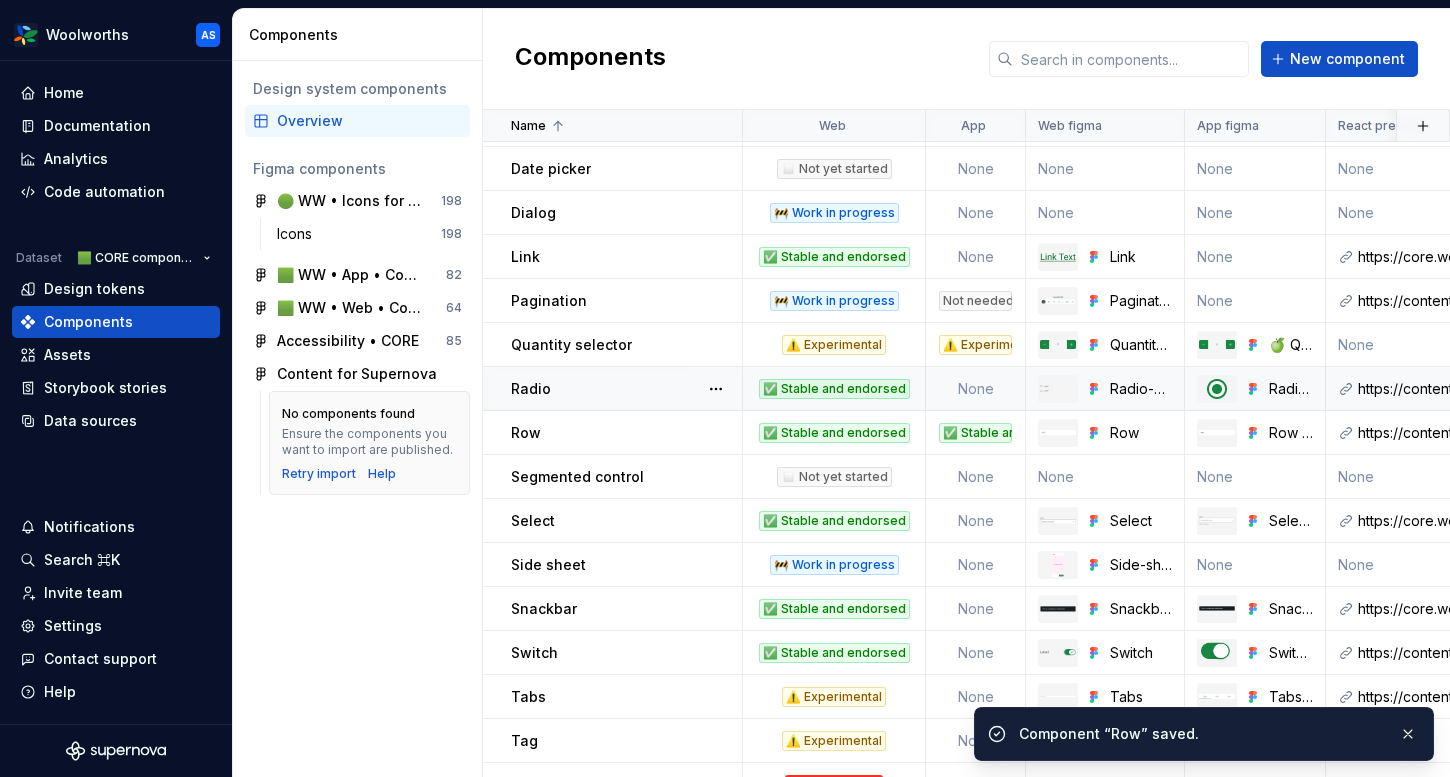 click on "None" at bounding box center (976, 389) 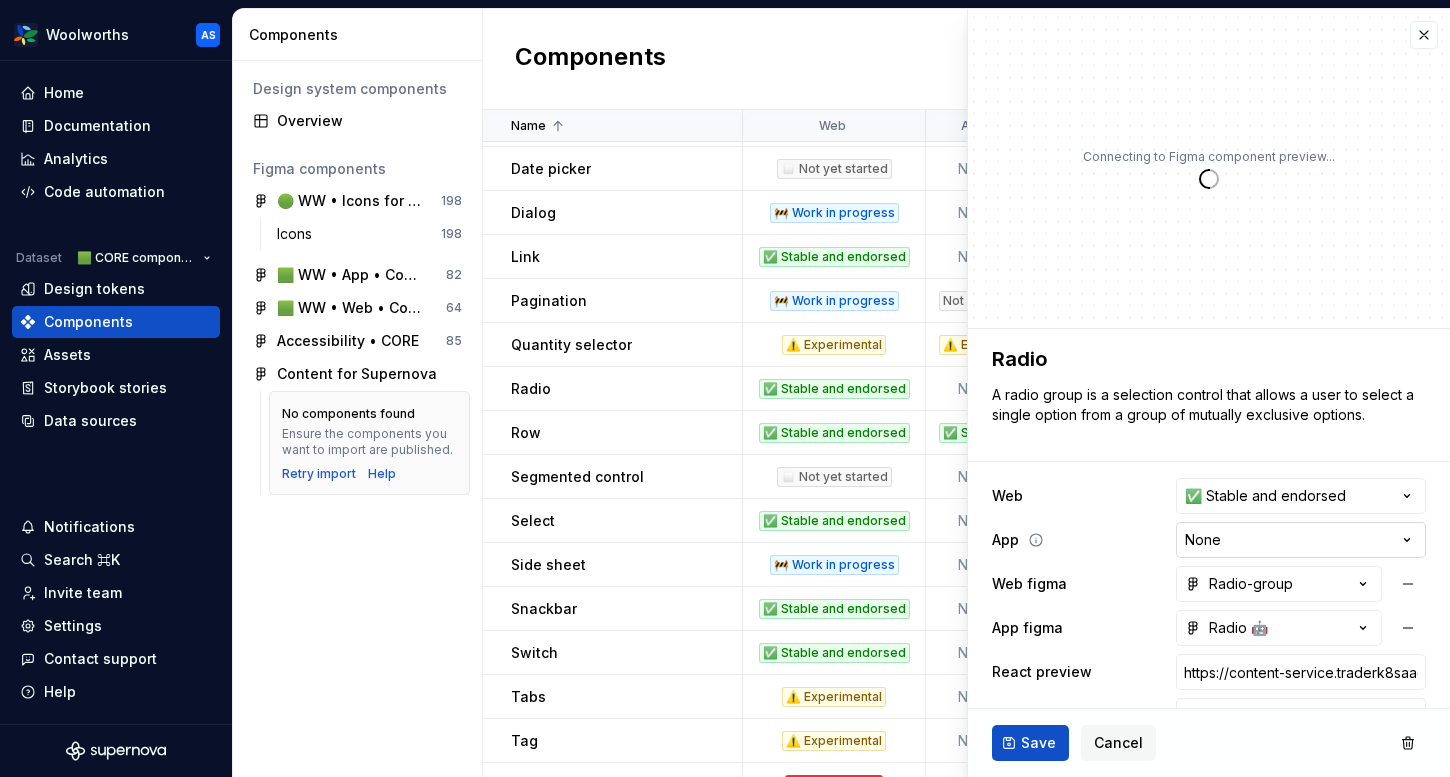 click on "Woolworths AS Home Documentation Analytics Code automation Dataset 🟩 CORE components Design tokens Components Assets Storybook stories Data sources Notifications Search ⌘K Invite team Settings Contact support Help Components Design system components Overview Figma components 🟢 WW • Icons for Woolworths (CORE) 198 Icons 198 🟩 WW • App • Component Library for Woolworths (CORE) 82 🟩 WW • Web • Component Library for Woolworths (CORE) 64 Accessibility • CORE 85 Content for Supernova No components found Ensure the components you want to import are published. Retry import Help Components New component Name Web App Web figma App figma React preview Raise a request AEM preview Usage guidelines Description Last updated Breadcrumbs ✅ Stable and endorsed Not needed Breadcrumbs None https://content-service.traderk8saae.prod.wx-d.net/component-library/index.html?path=/story/core-breadcrumb--default Core components / Breadcrumbs about 6 hours ago Broadcast banner ✅ Stable and endorsed / Usage /" at bounding box center (725, 388) 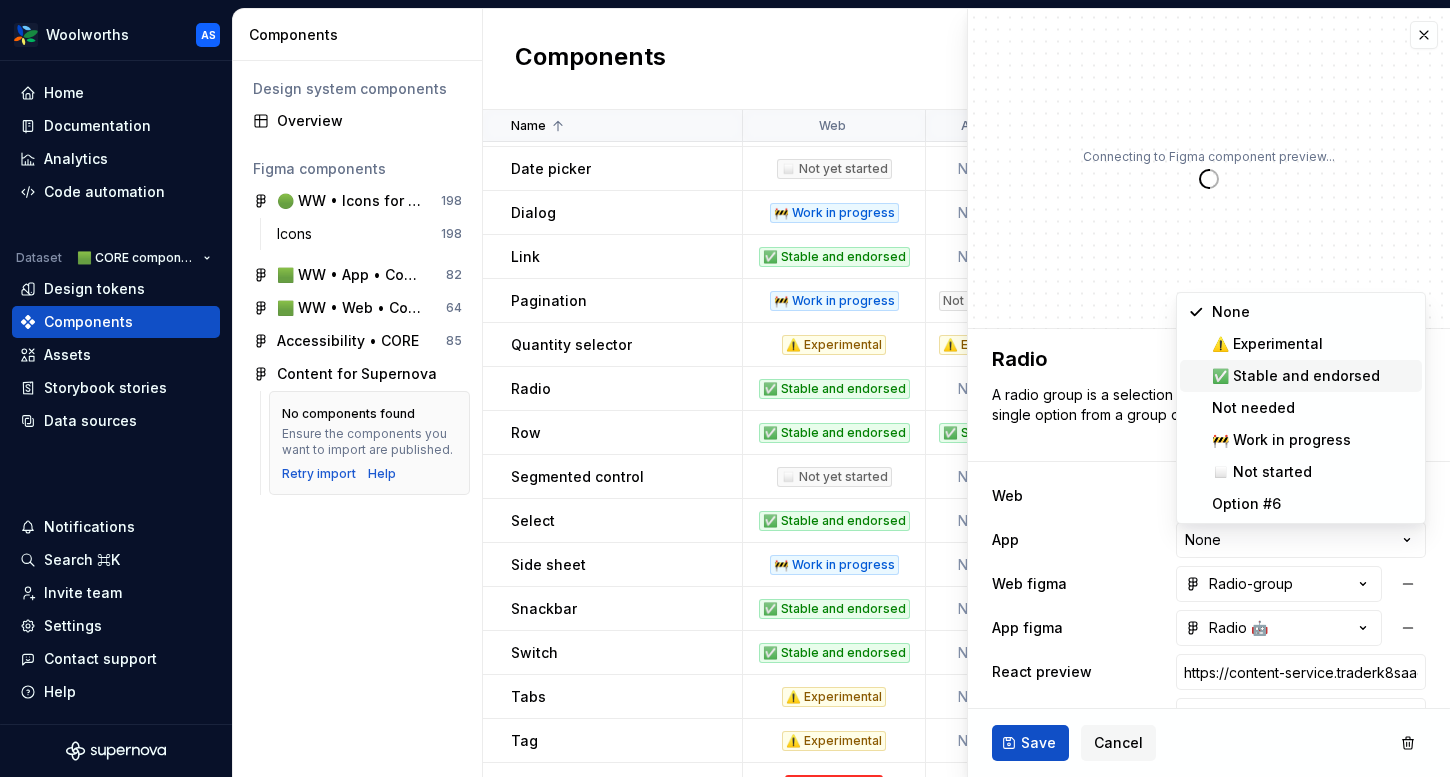 type on "*" 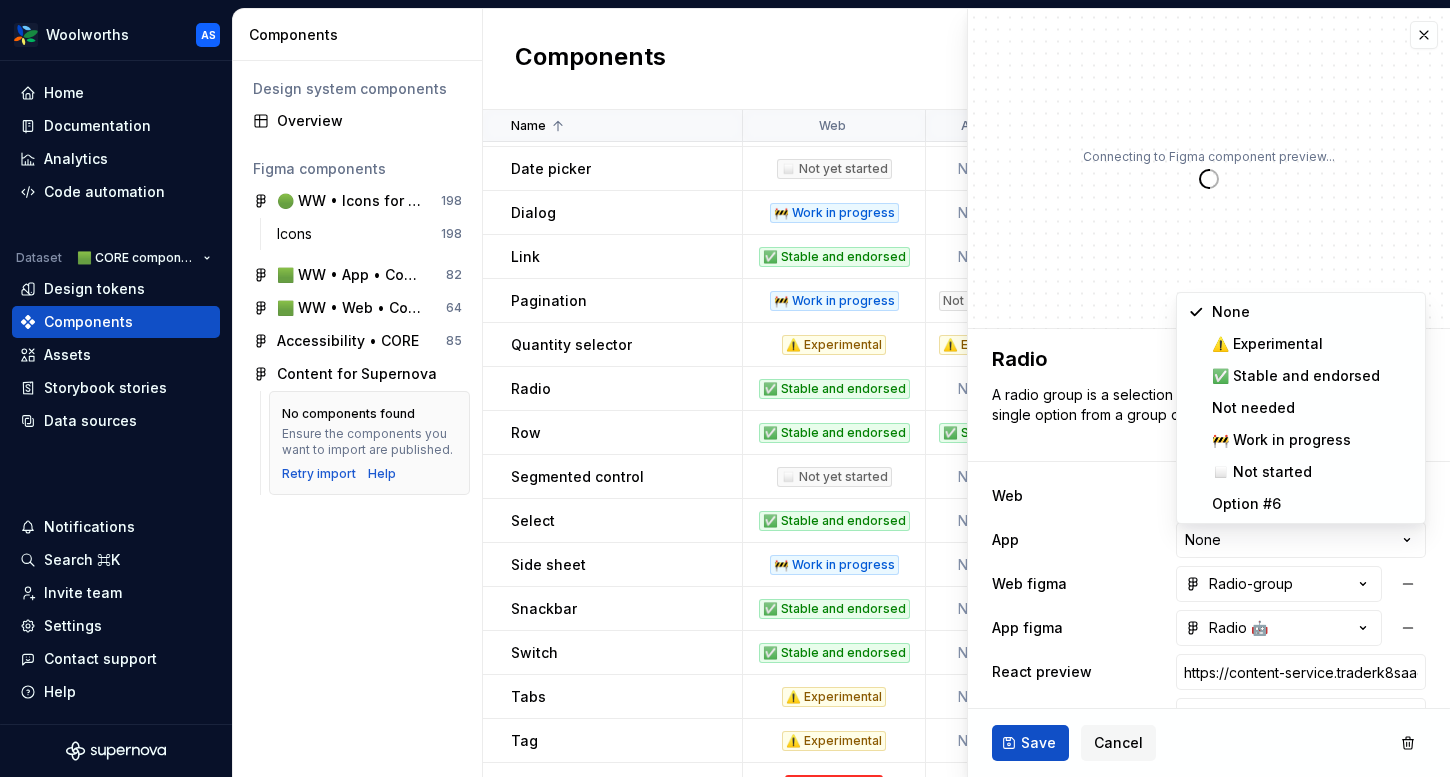 select on "**********" 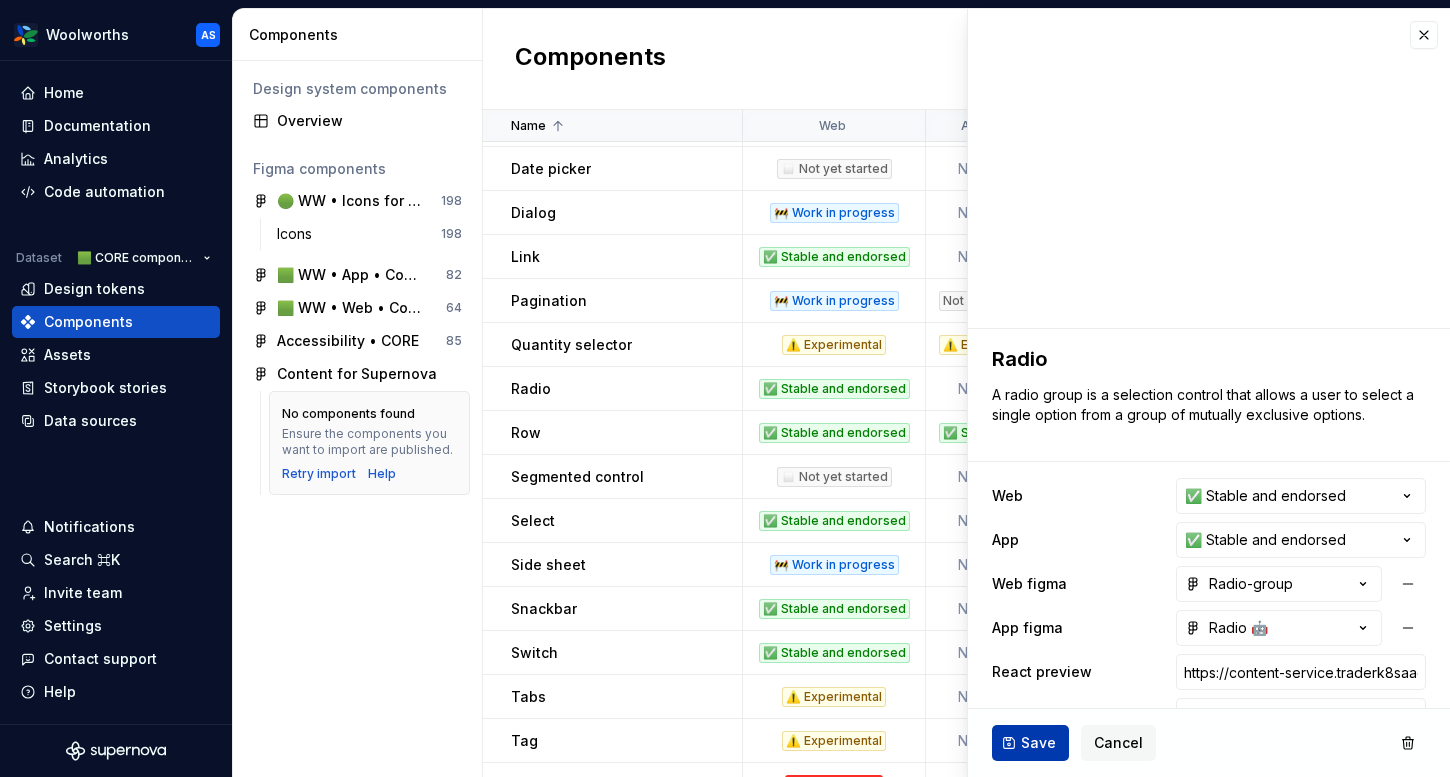 click on "Save" at bounding box center [1030, 743] 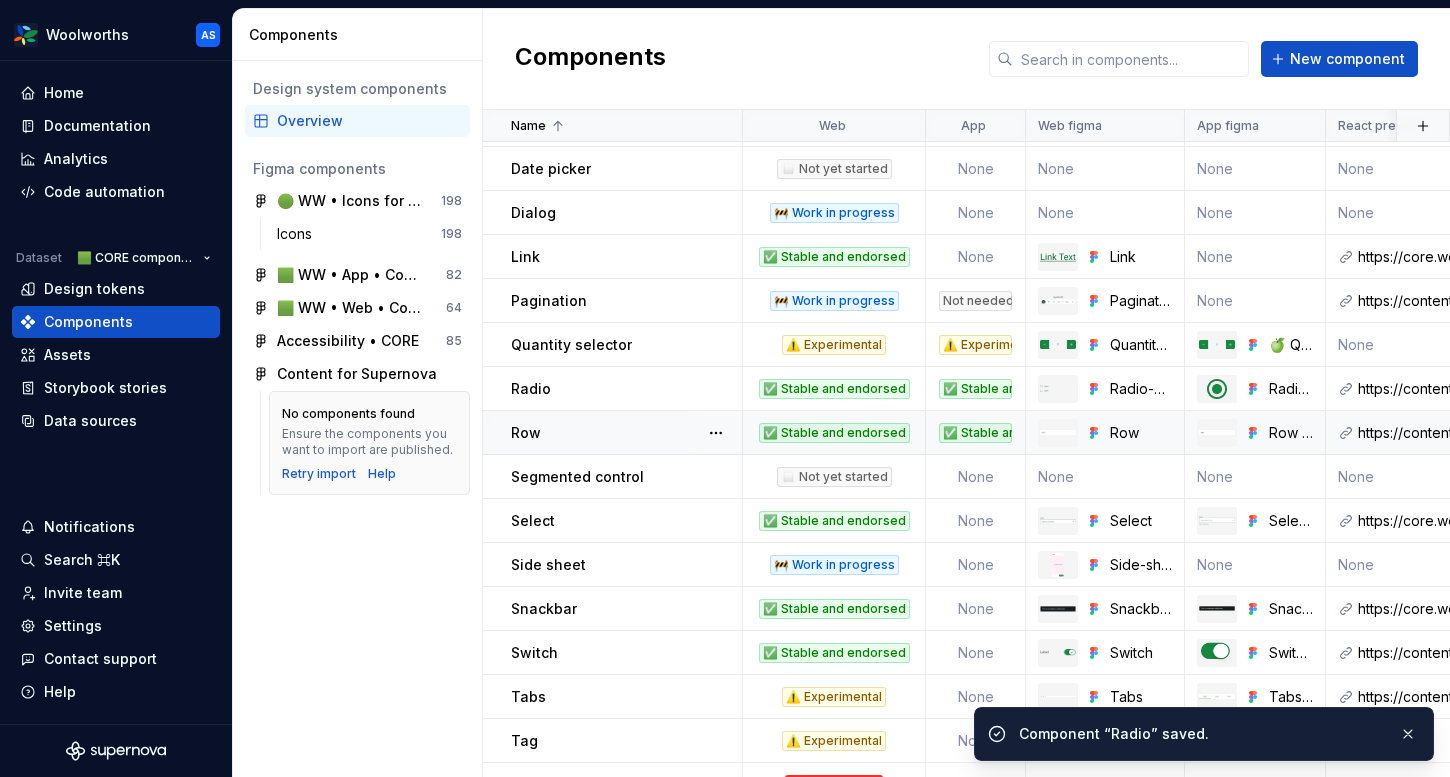 scroll, scrollTop: 817, scrollLeft: 0, axis: vertical 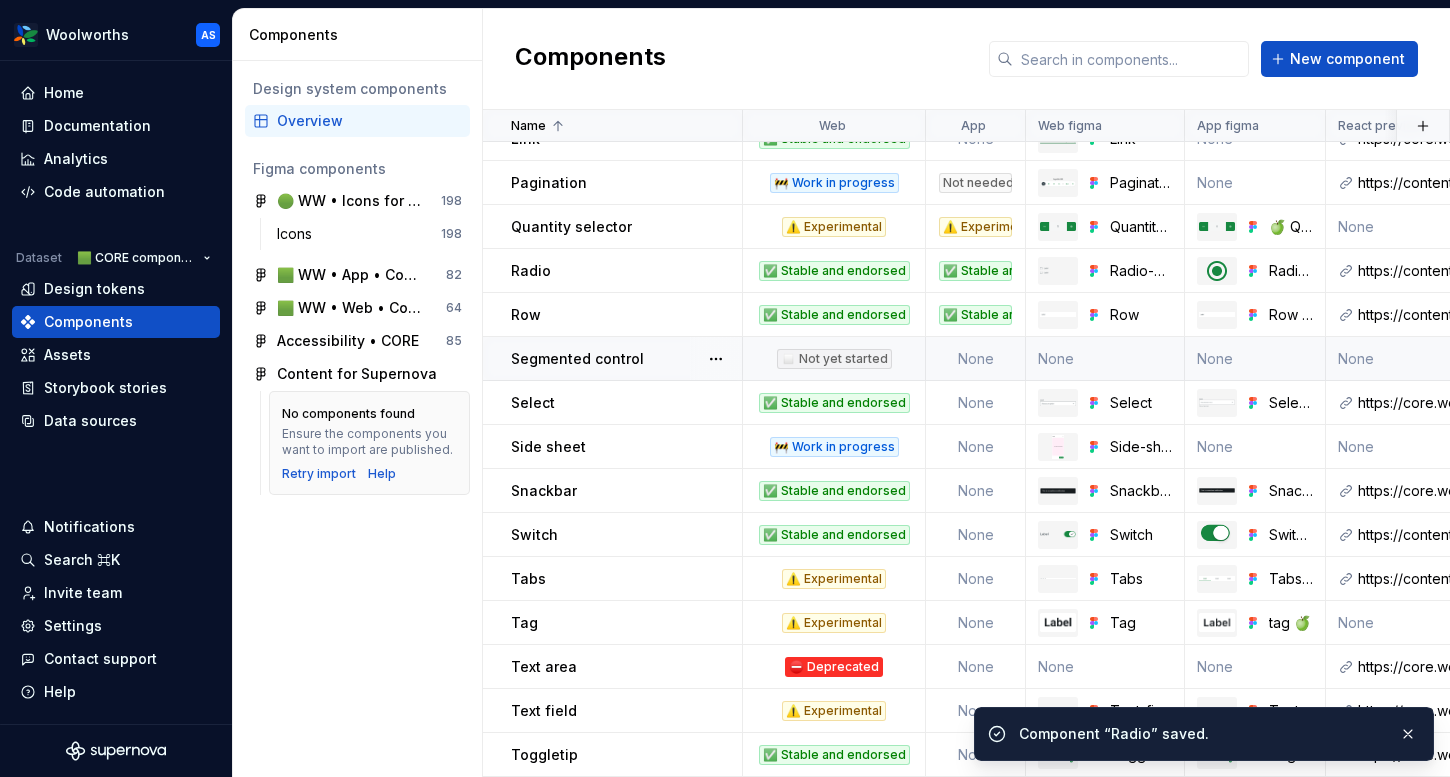 click on "None" at bounding box center [976, 359] 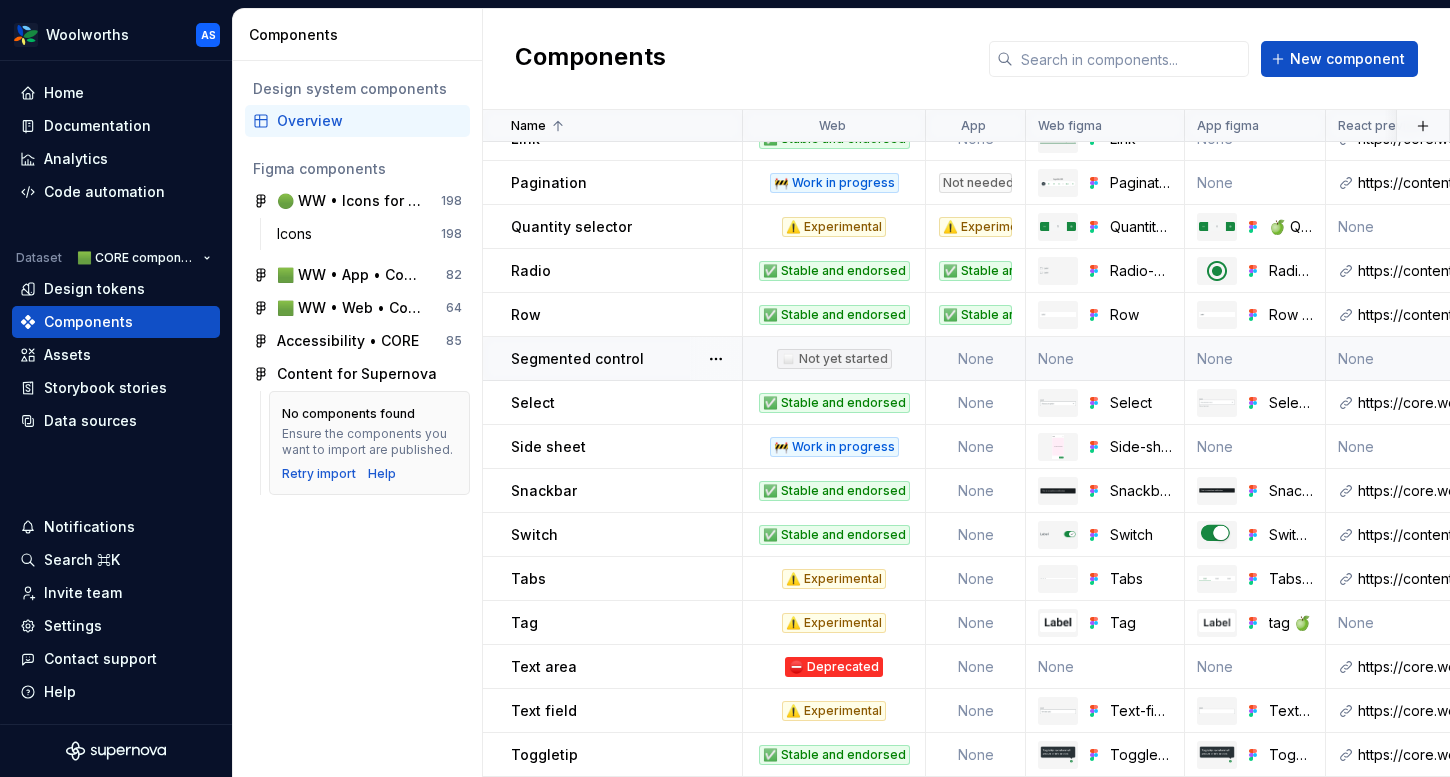 type on "*" 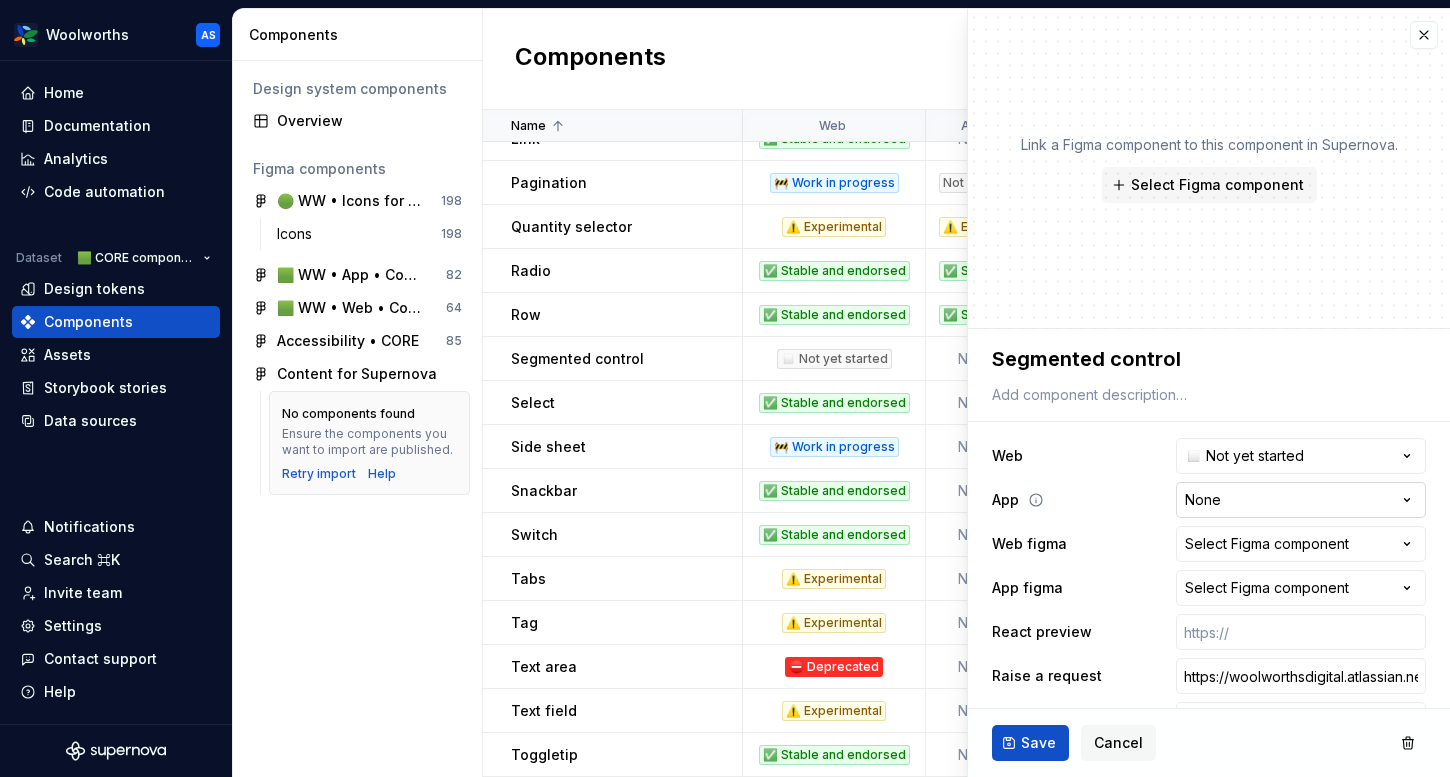 click on "Woolworths AS Home Documentation Analytics Code automation Dataset 🟩 CORE components Design tokens Components Assets Storybook stories Data sources Notifications Search ⌘K Invite team Settings Contact support Help Components Design system components Overview Figma components 🟢 WW • Icons for Woolworths (CORE) 198 Icons 198 🟩 WW • App • Component Library for Woolworths (CORE) 82 🟩 WW • Web • Component Library for Woolworths (CORE) 64 Accessibility • CORE 85 Content for Supernova No components found Ensure the components you want to import are published. Retry import Help Components New component Name Web App Web figma App figma React preview Raise a request AEM preview Usage guidelines Description Last updated Checkbox ✅ Stable and endorsed ✅ Stable and endorsed Checkbox Checkbox 🍏 https://content-service.traderk8saae.prod.wx-d.net/component-library/index.html?path=/story/core-checkbox--default None Core components / Checkbox 19 minutes ago Checkbox group Not needed None None /" at bounding box center (725, 388) 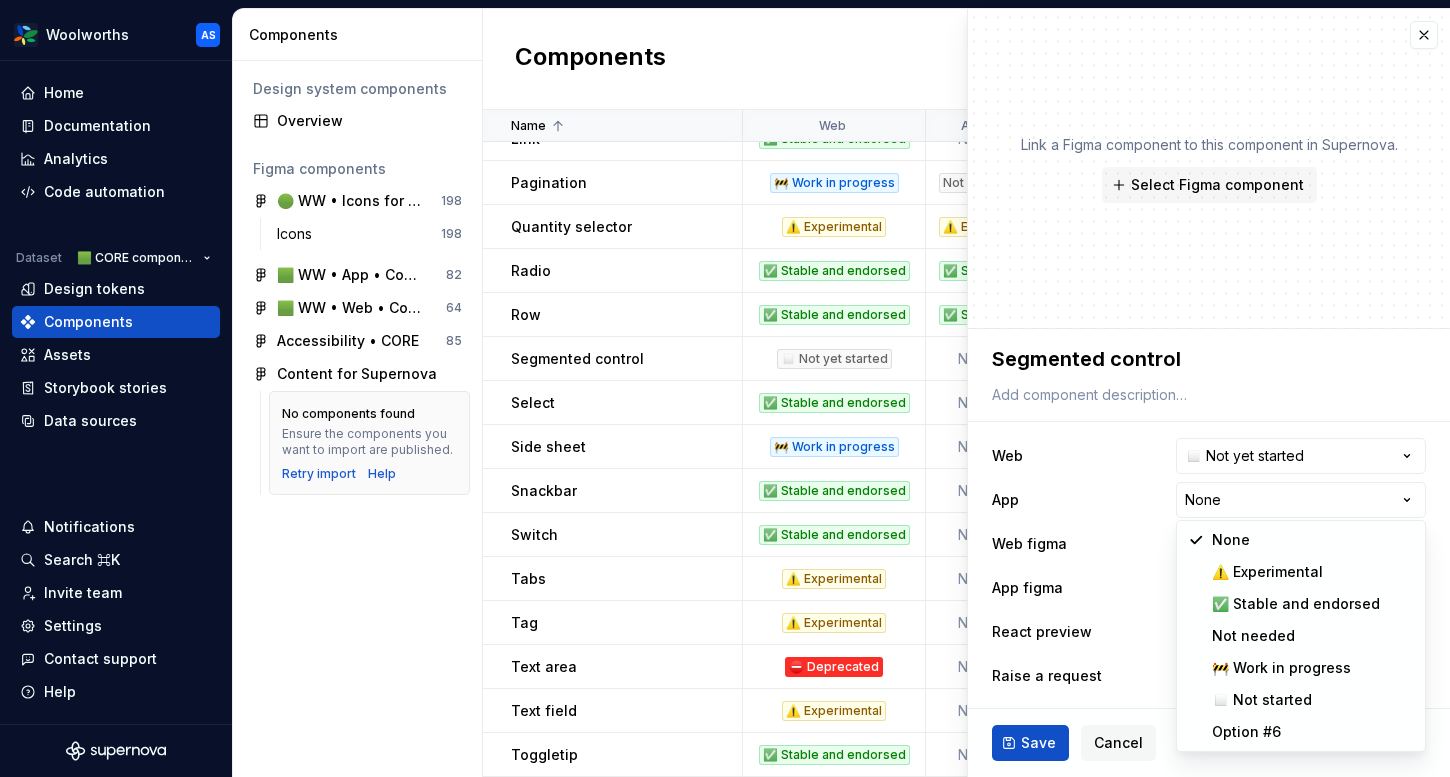select on "**********" 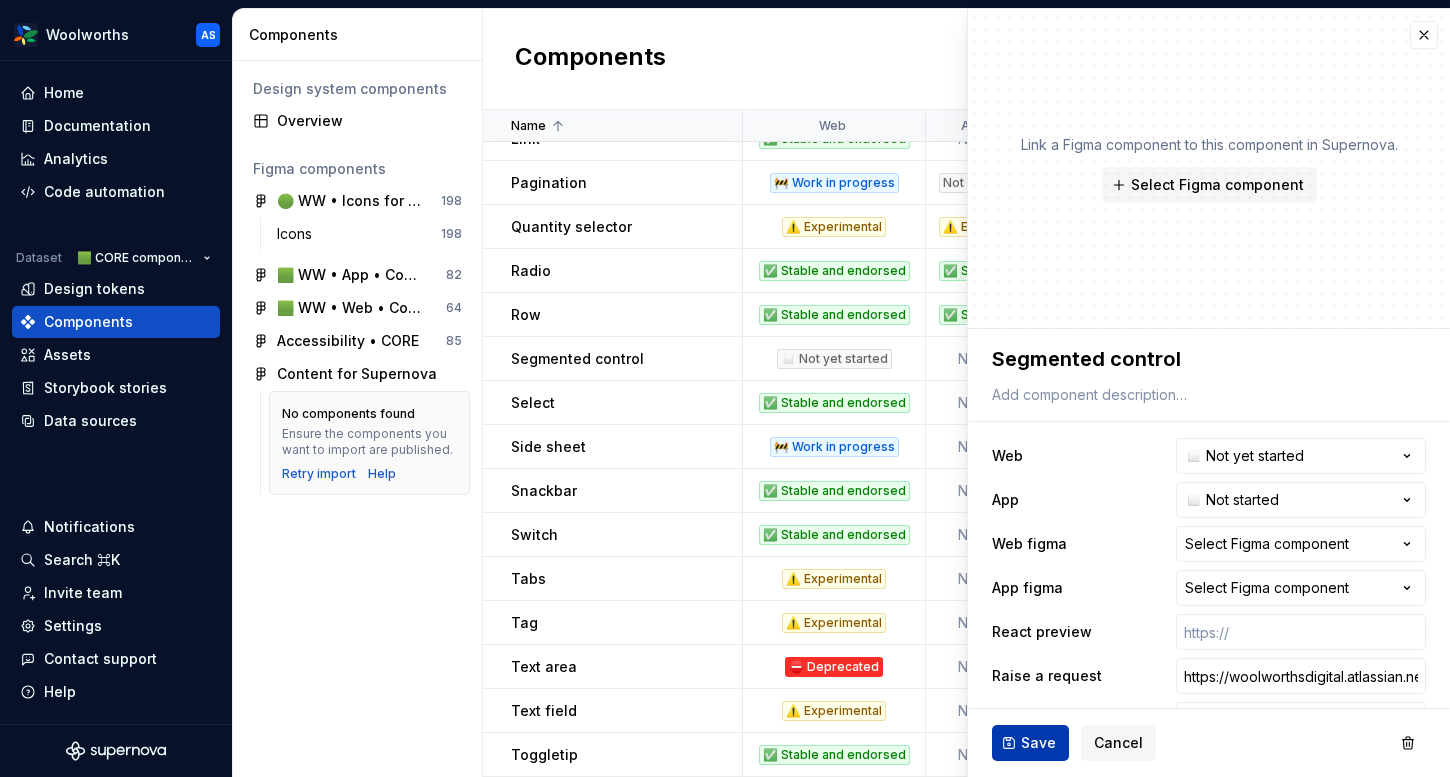 click on "Save" at bounding box center (1038, 743) 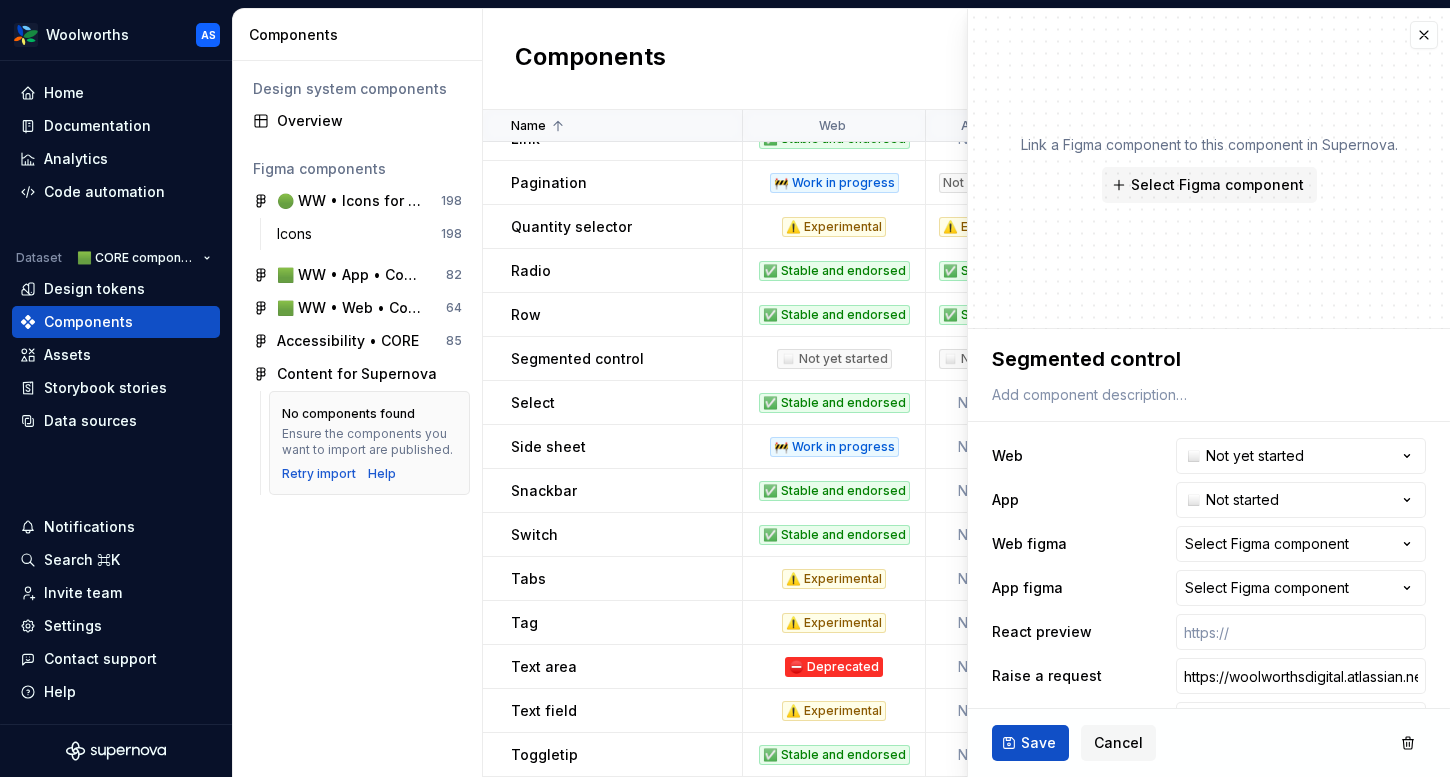 type on "*" 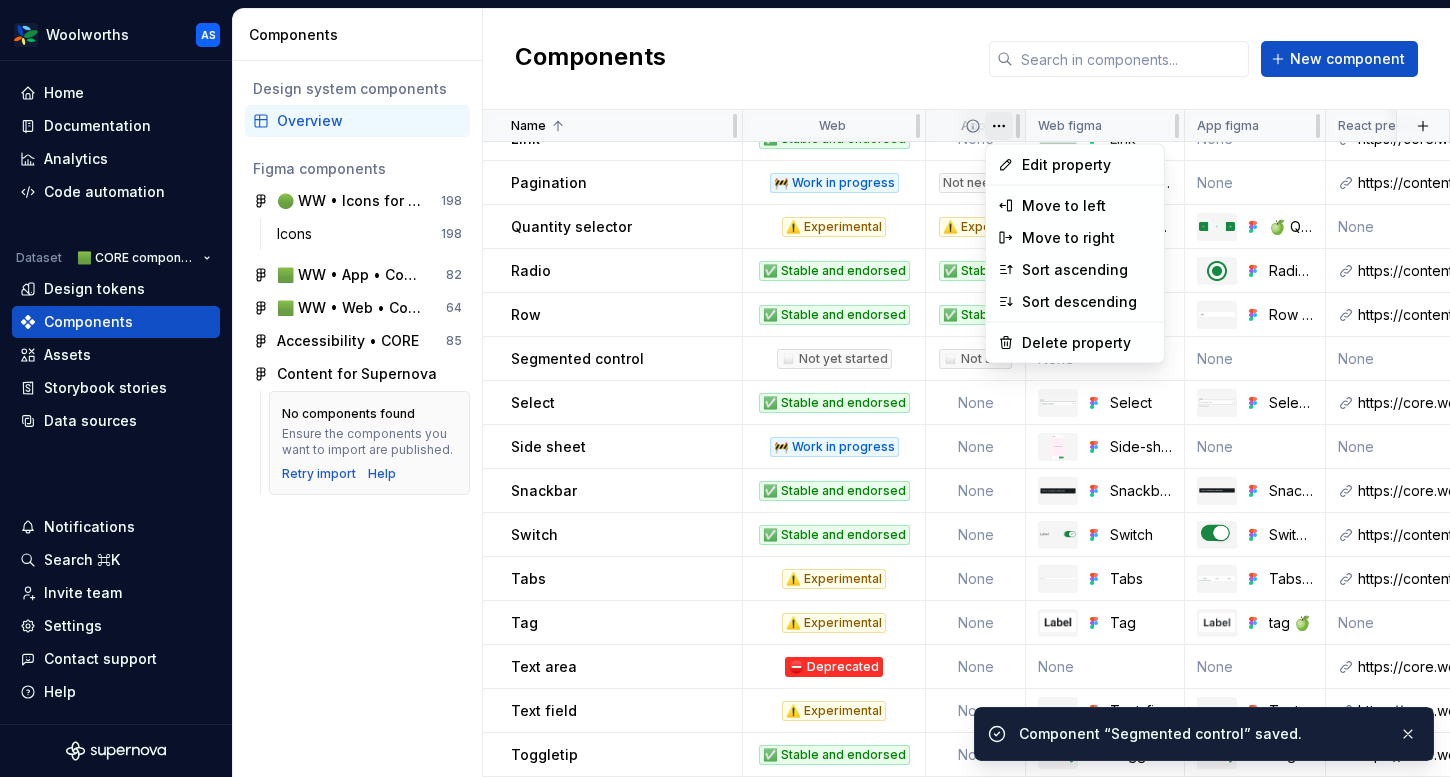 click on "Woolworths AS Home Documentation Analytics Code automation Dataset 🟩 CORE components Design tokens Components Assets Storybook stories Data sources Notifications Search ⌘K Invite team Settings Contact support Help Components Design system components Overview Figma components 🟢 WW • Icons for Woolworths (CORE) 198 Icons 198 🟩 WW • App • Component Library for Woolworths (CORE) 82 🟩 WW • Web • Component Library for Woolworths (CORE) 64 Accessibility • CORE 85 Content for Supernova No components found Ensure the components you want to import are published. Retry import Help Components New component Name Web App Web figma App figma React preview Raise a request AEM preview Usage guidelines Description Last updated Checkbox ✅ Stable and endorsed ✅ Stable and endorsed Checkbox Checkbox 🍏 https://content-service.traderk8saae.prod.wx-d.net/component-library/index.html?path=/story/core-checkbox--default None Core components / Checkbox 19 minutes ago Checkbox group Not needed None None /" at bounding box center (725, 388) 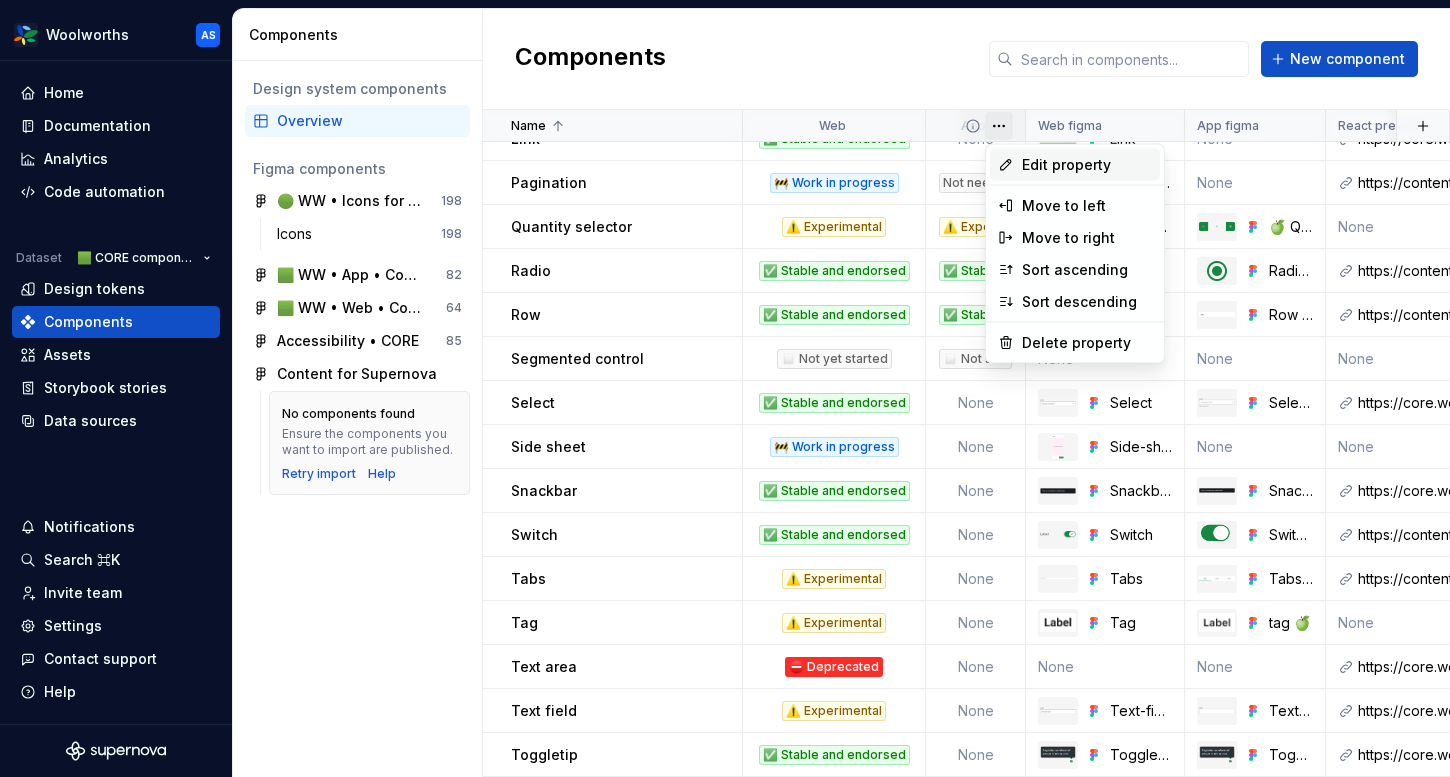 click on "Edit property" at bounding box center (1087, 165) 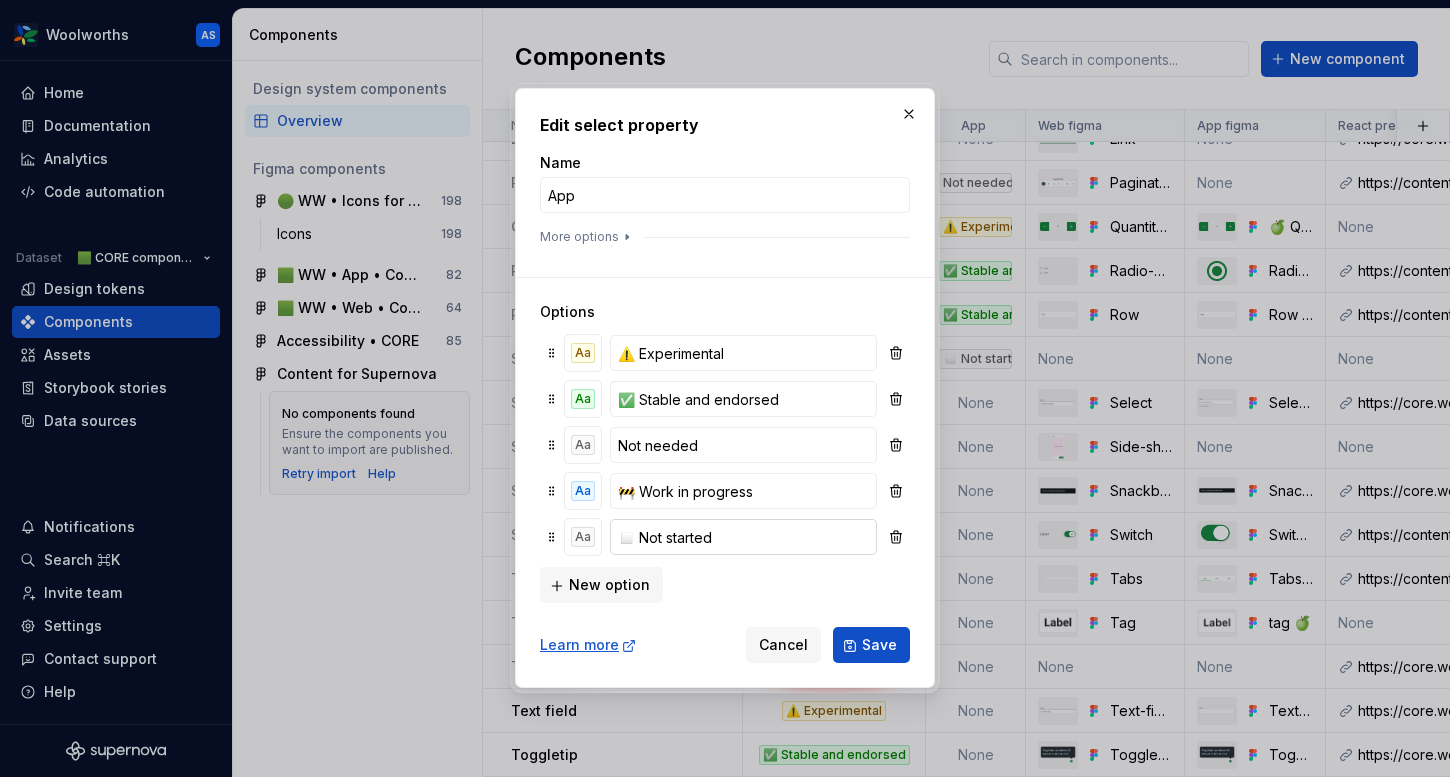 click on "◻️ Not started" at bounding box center (743, 537) 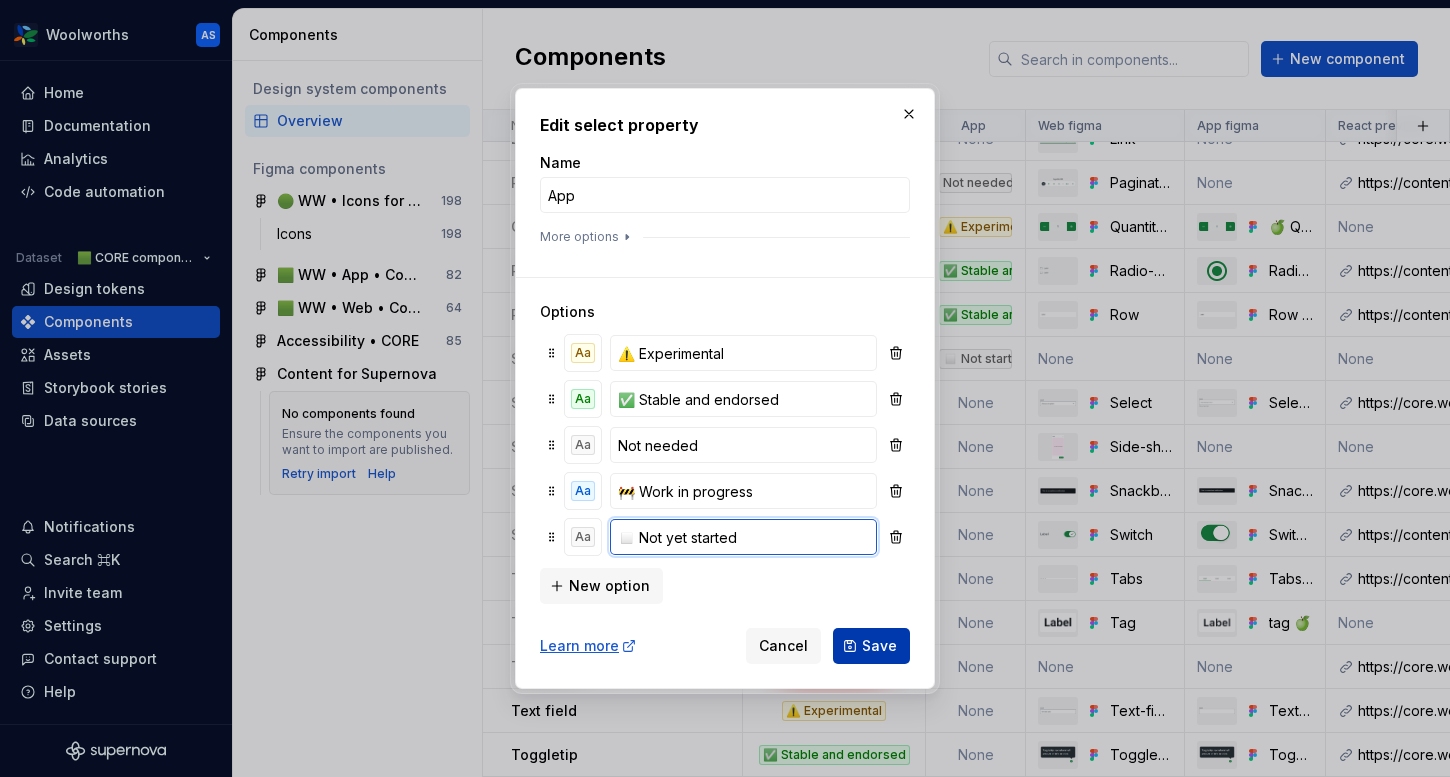 type on "◻️ Not yet started" 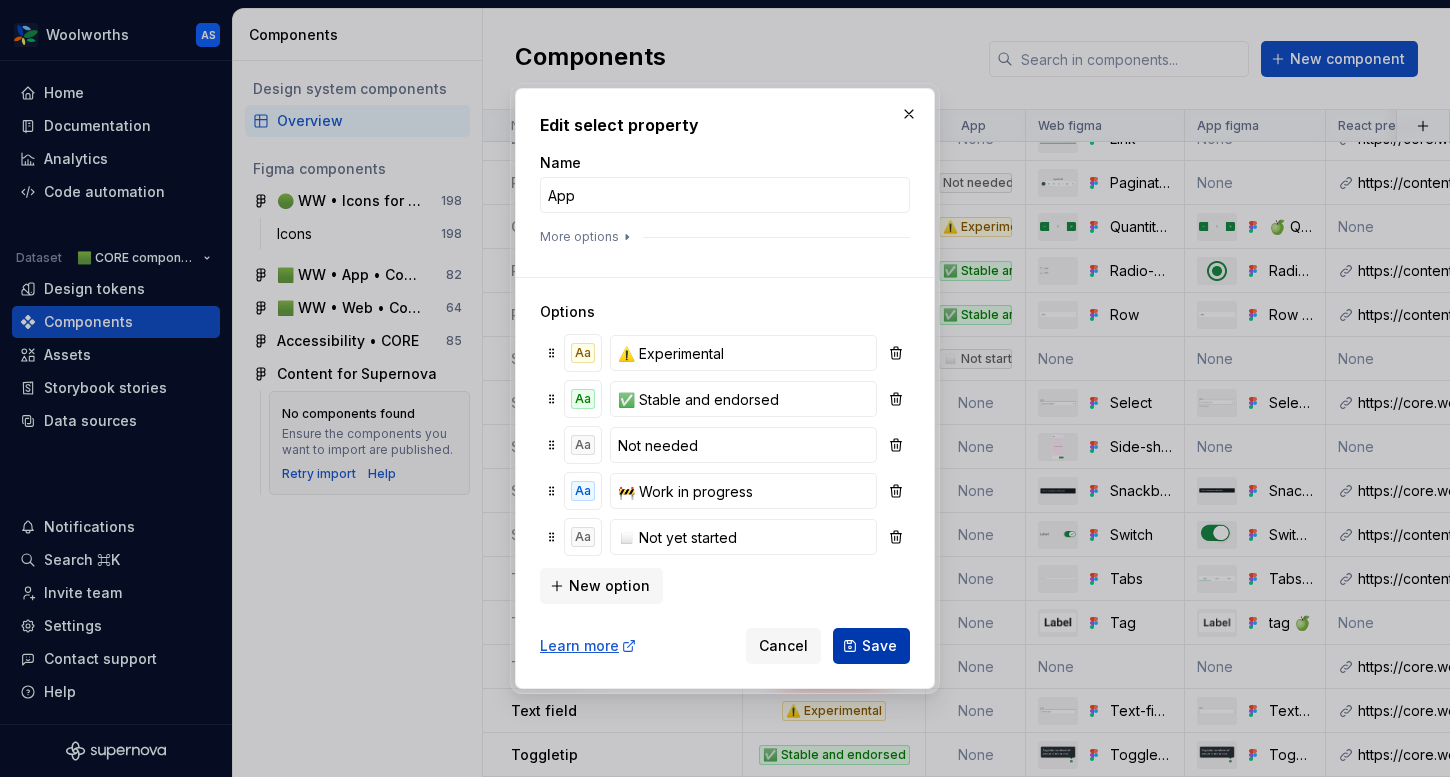 click on "Save" at bounding box center [871, 646] 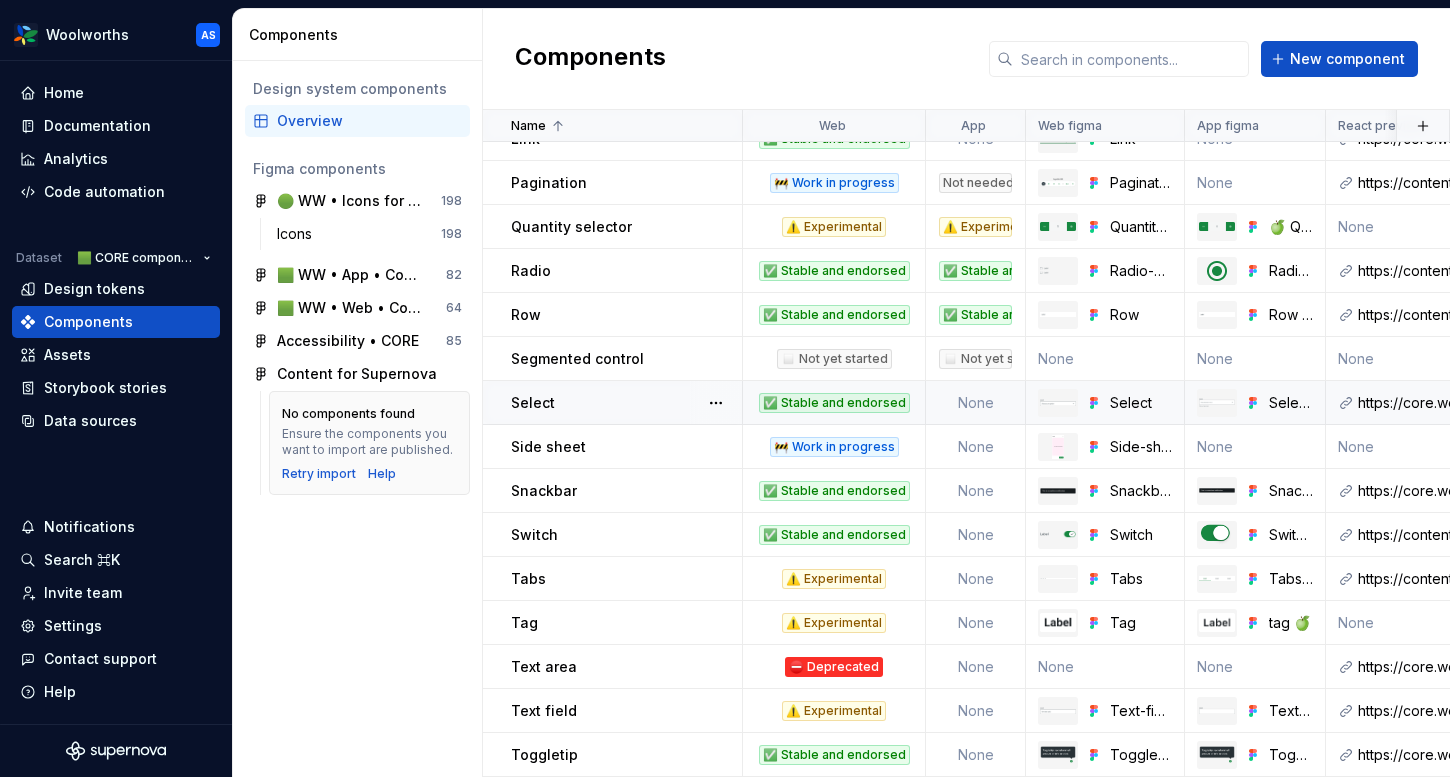 click on "None" at bounding box center (976, 403) 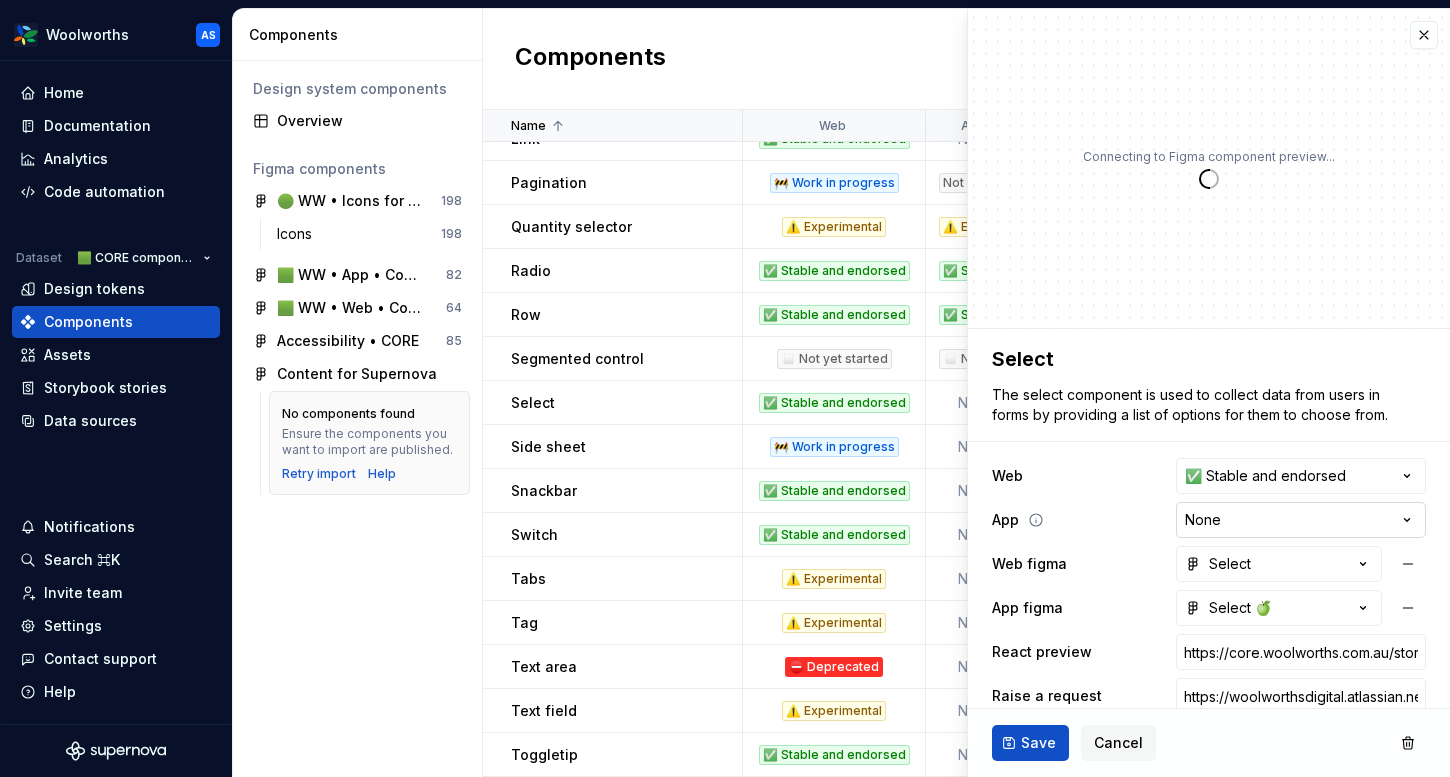 click on "Woolworths AS Home Documentation Analytics Code automation Dataset 🟩 CORE components Design tokens Components Assets Storybook stories Data sources Notifications Search ⌘K Invite team Settings Contact support Help Components Design system components Overview Figma components 🟢 WW • Icons for Woolworths (CORE) 198 Icons 198 🟩 WW • App • Component Library for Woolworths (CORE) 82 🟩 WW • Web • Component Library for Woolworths (CORE) 64 Accessibility • CORE 85 Content for Supernova No components found Ensure the components you want to import are published. Retry import Help Components New component Name Web App Web figma App figma React preview Raise a request AEM preview Usage guidelines Description Last updated Checkbox ✅ Stable and endorsed ✅ Stable and endorsed Checkbox Checkbox 🍏 https://content-service.traderk8saae.prod.wx-d.net/component-library/index.html?path=/story/core-checkbox--default None Core components / Checkbox 19 minutes ago Checkbox group Not needed None None /" at bounding box center [725, 388] 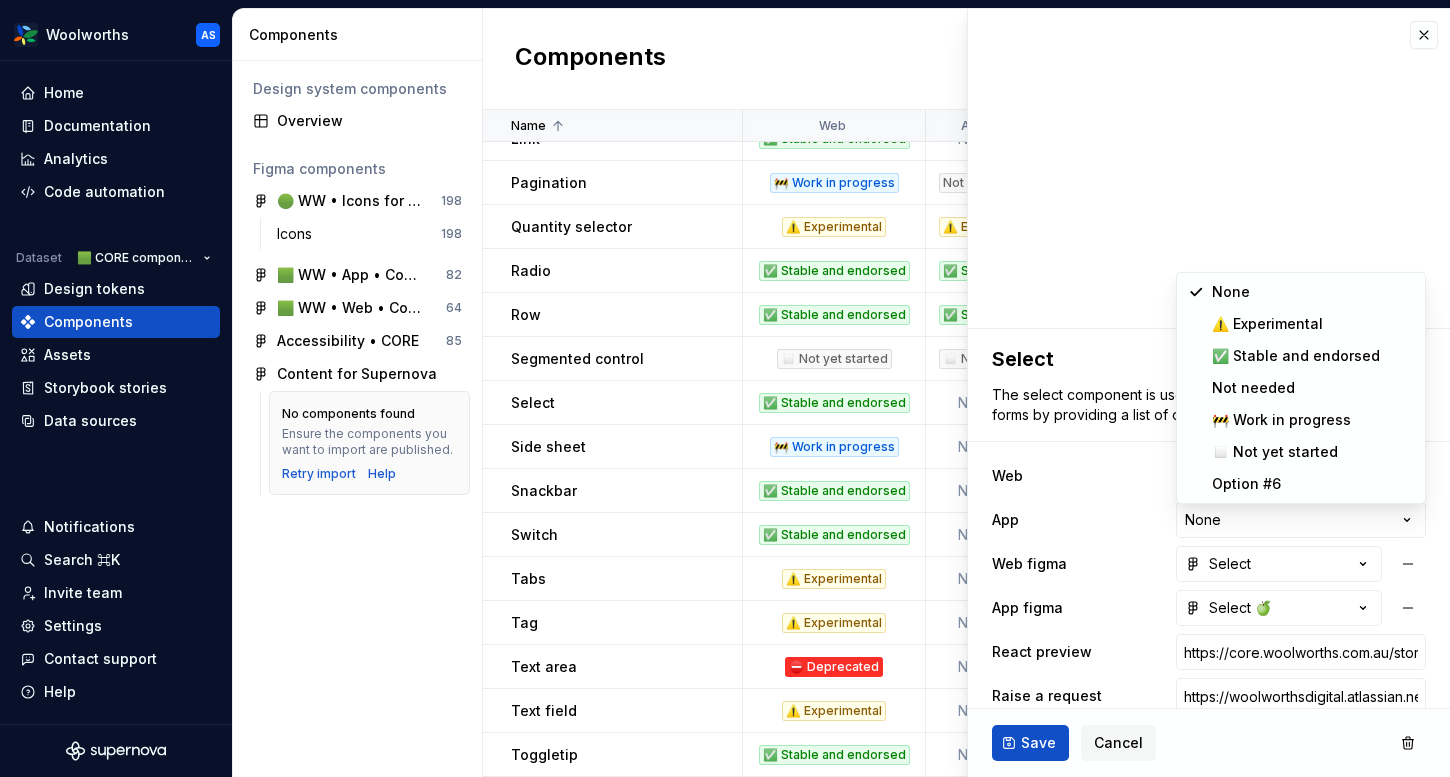 type on "*" 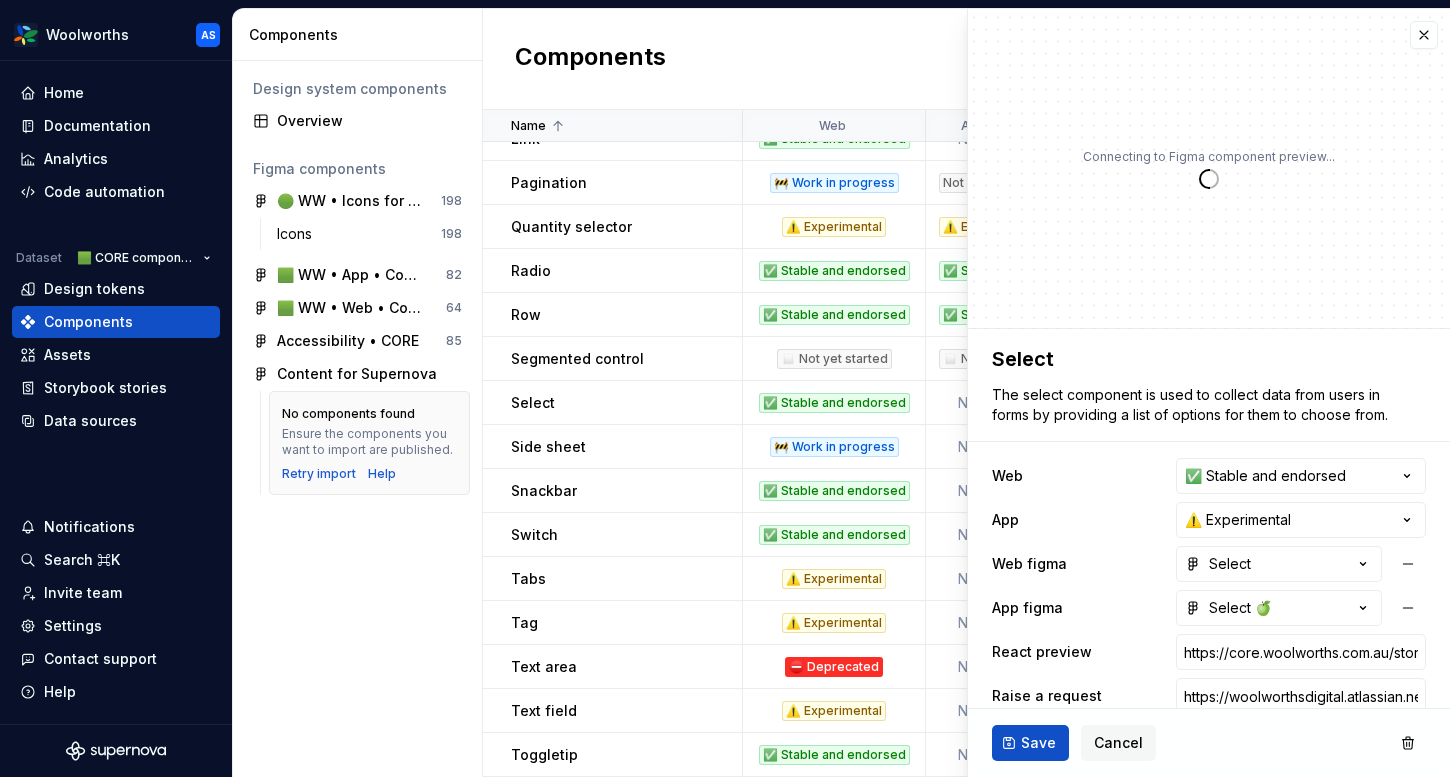 scroll, scrollTop: 110, scrollLeft: 0, axis: vertical 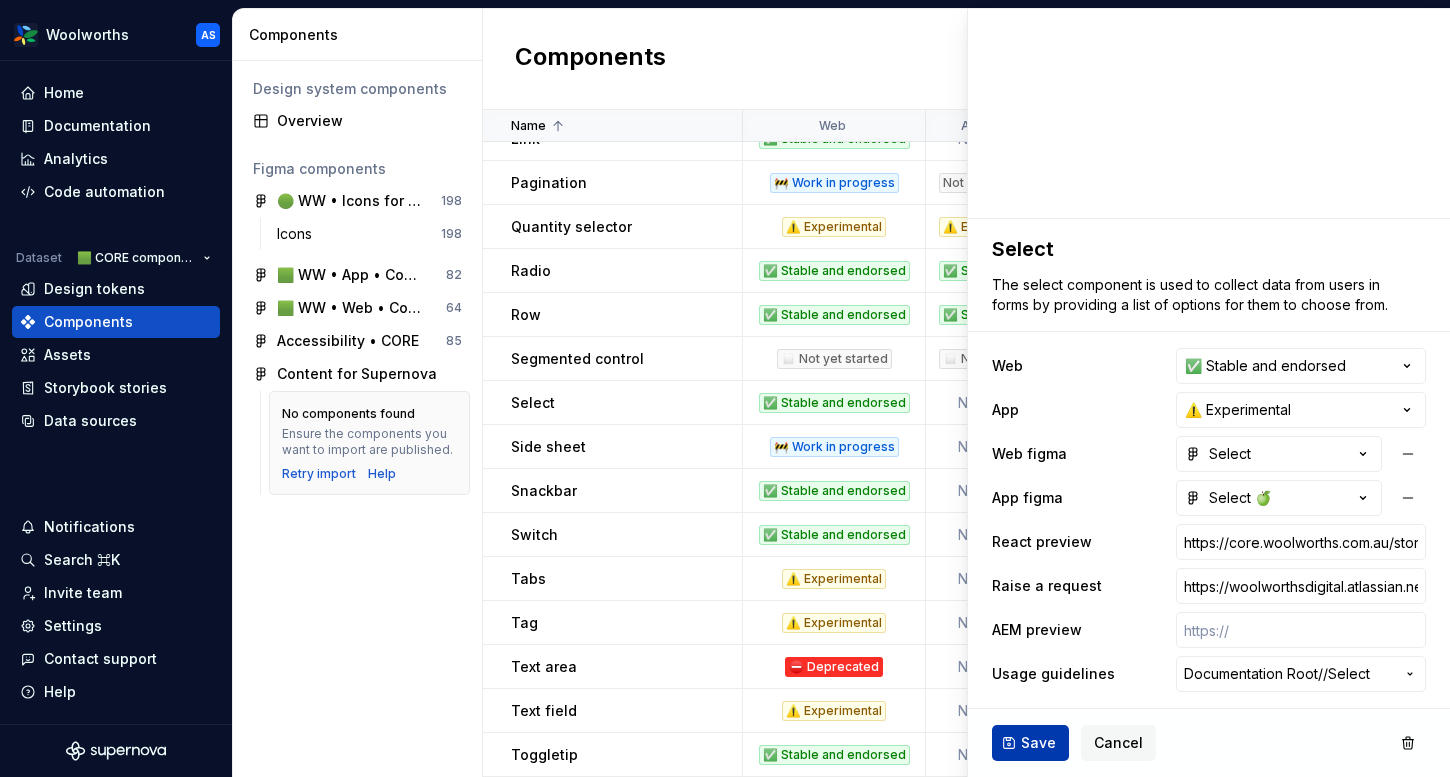 click on "Save" at bounding box center [1038, 743] 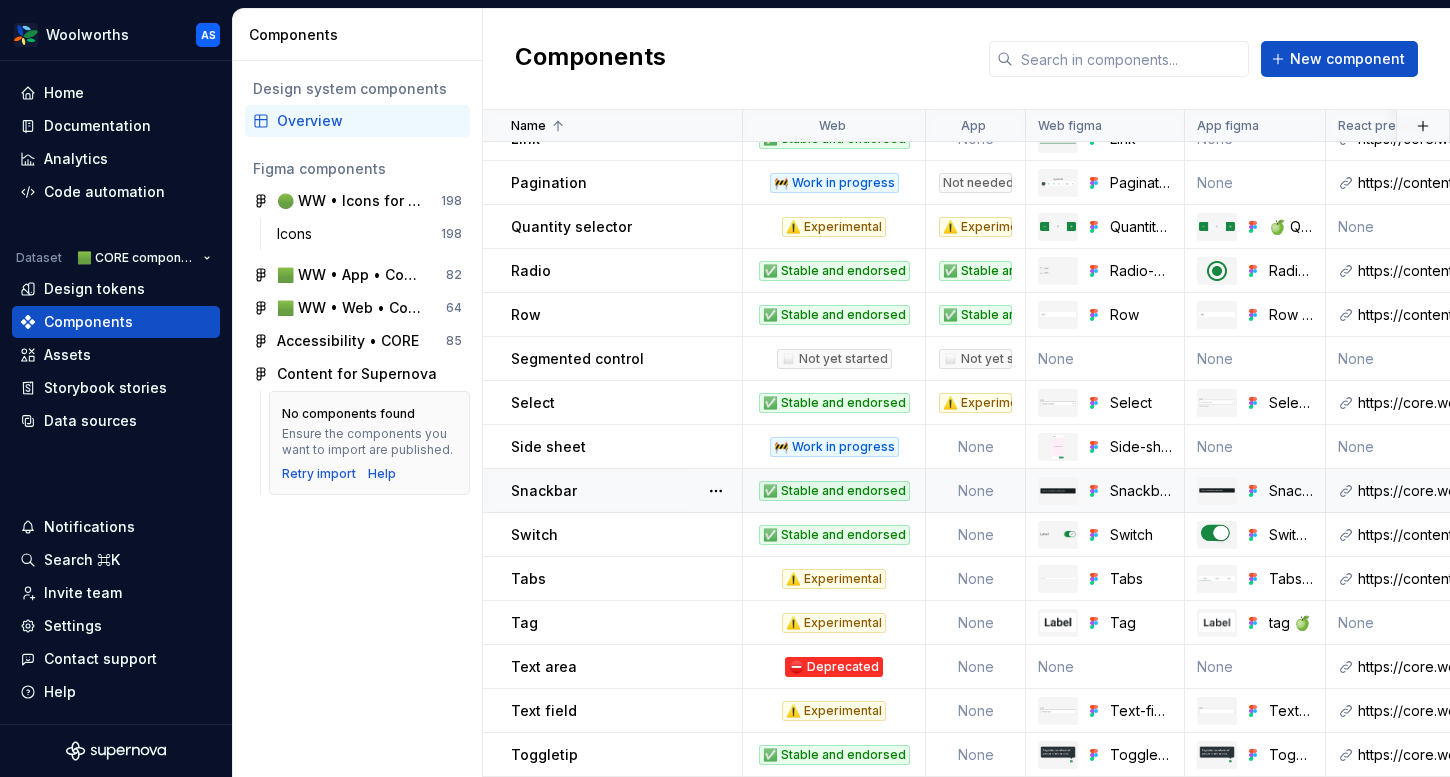 click on "None" at bounding box center (976, 491) 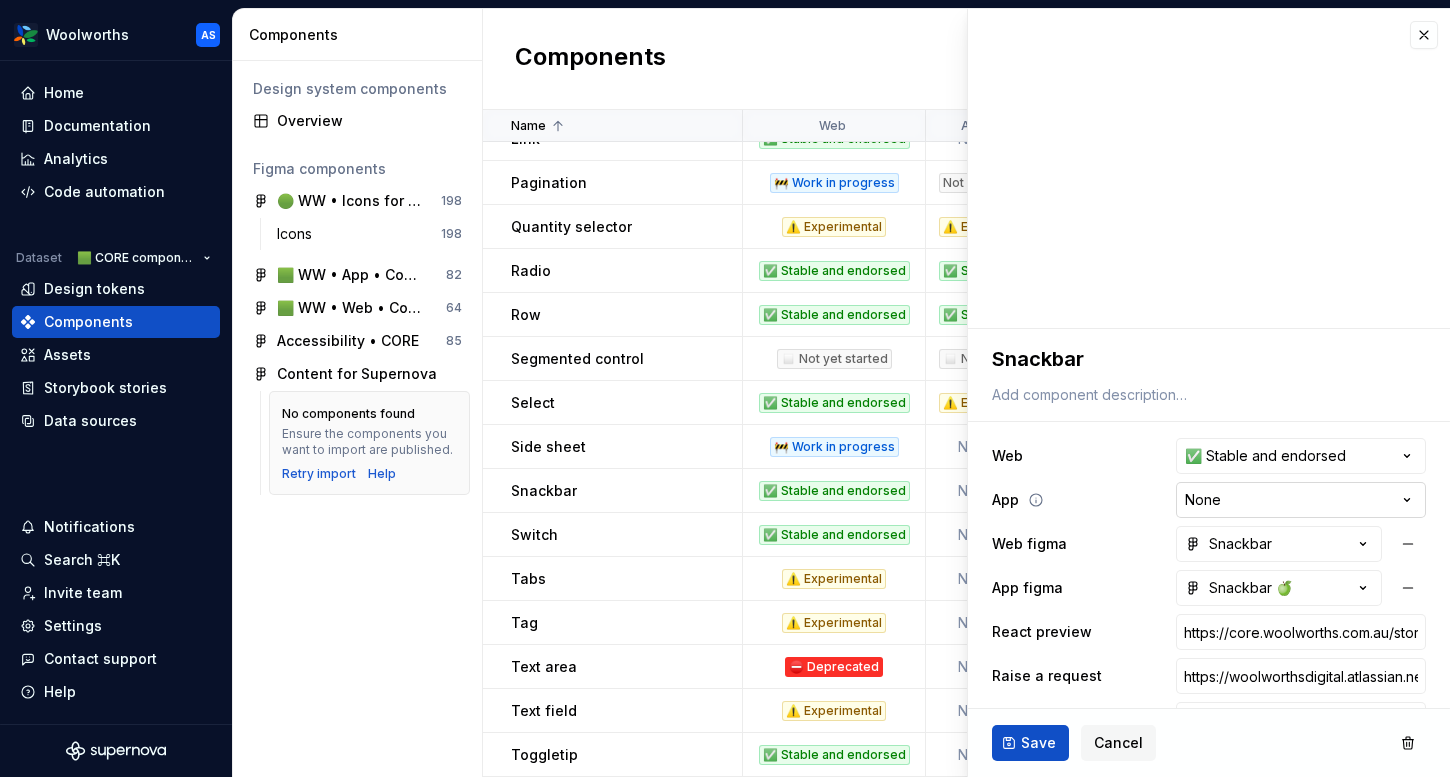 type on "*" 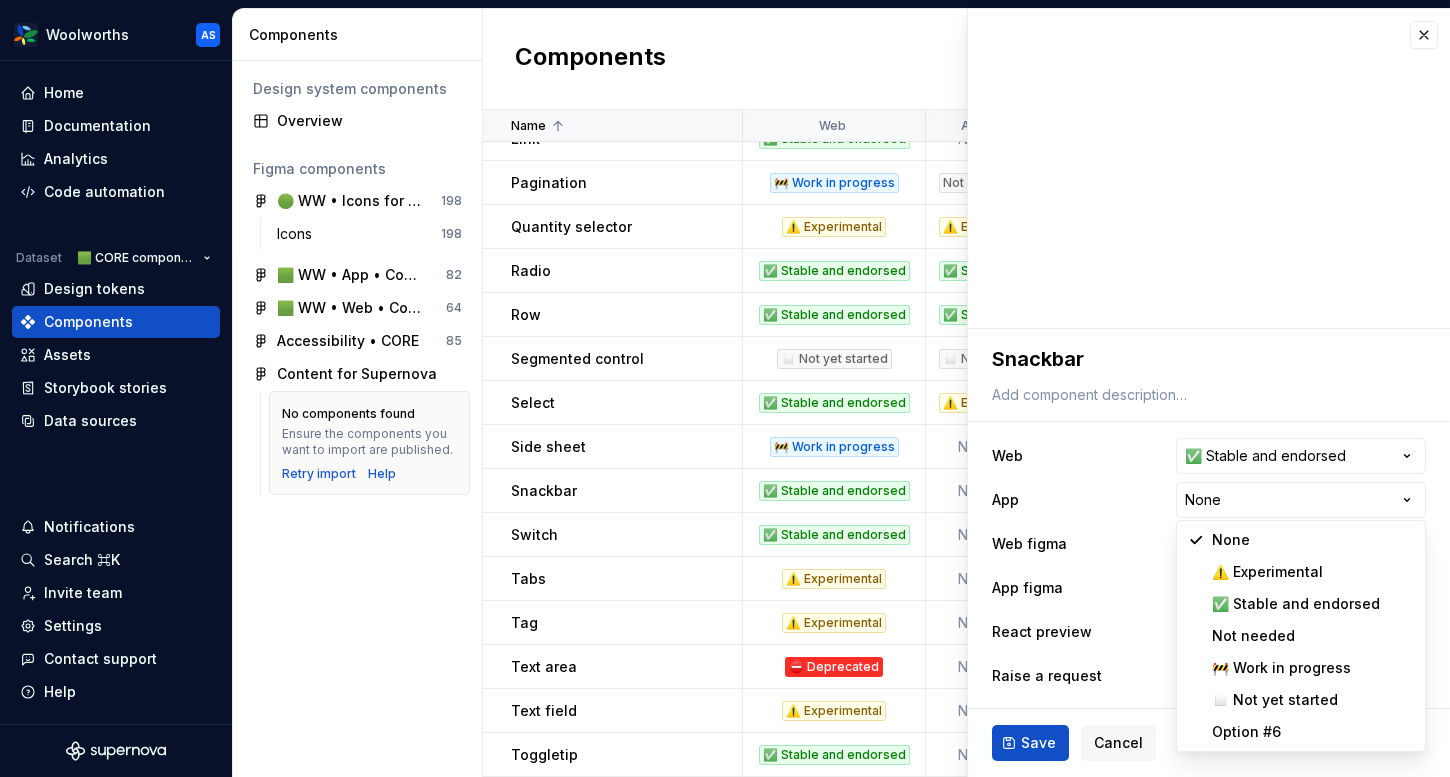 select on "**********" 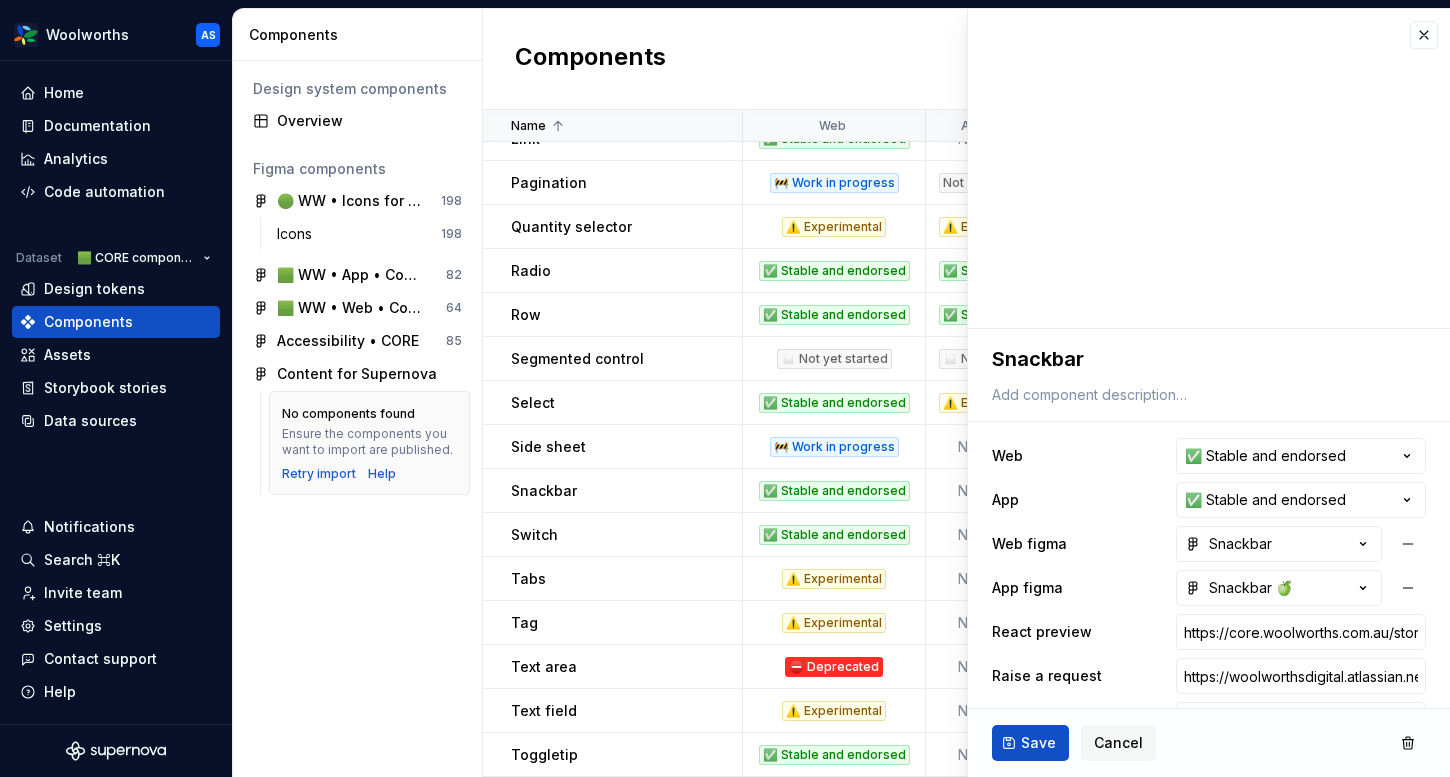 scroll, scrollTop: 90, scrollLeft: 0, axis: vertical 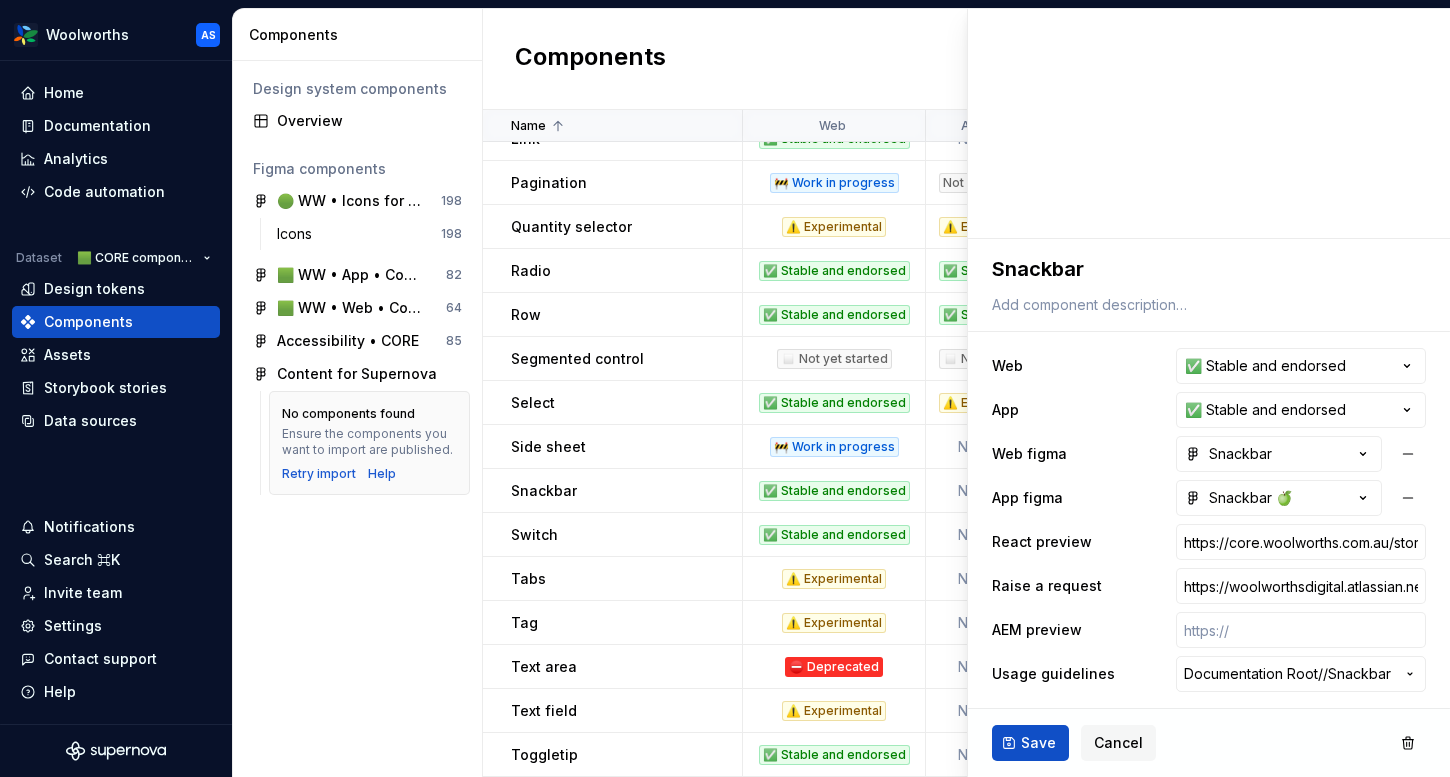 click on "Component “Chip | Assist” saved. Component “Quantity selector” saved." at bounding box center [1204, 761] 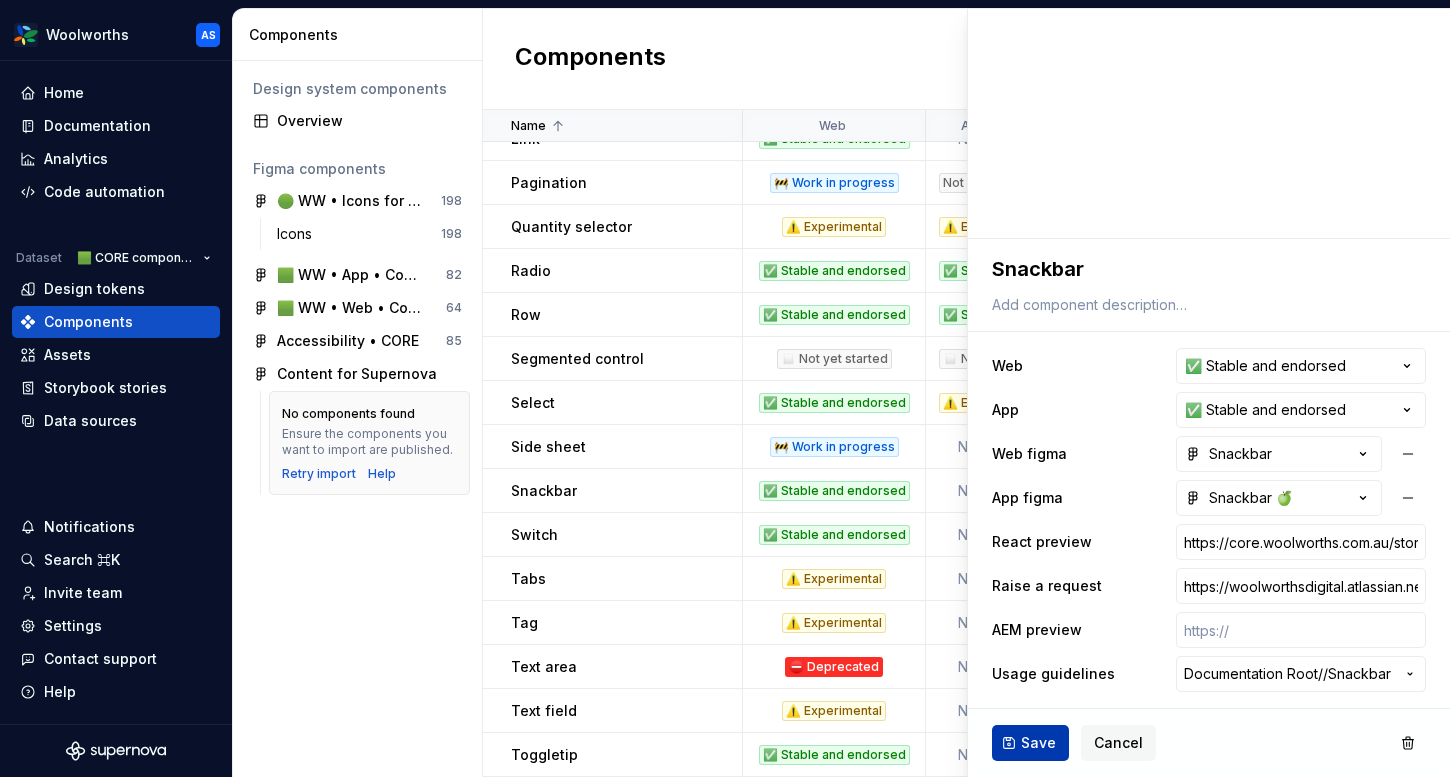 click on "Save" at bounding box center [1038, 743] 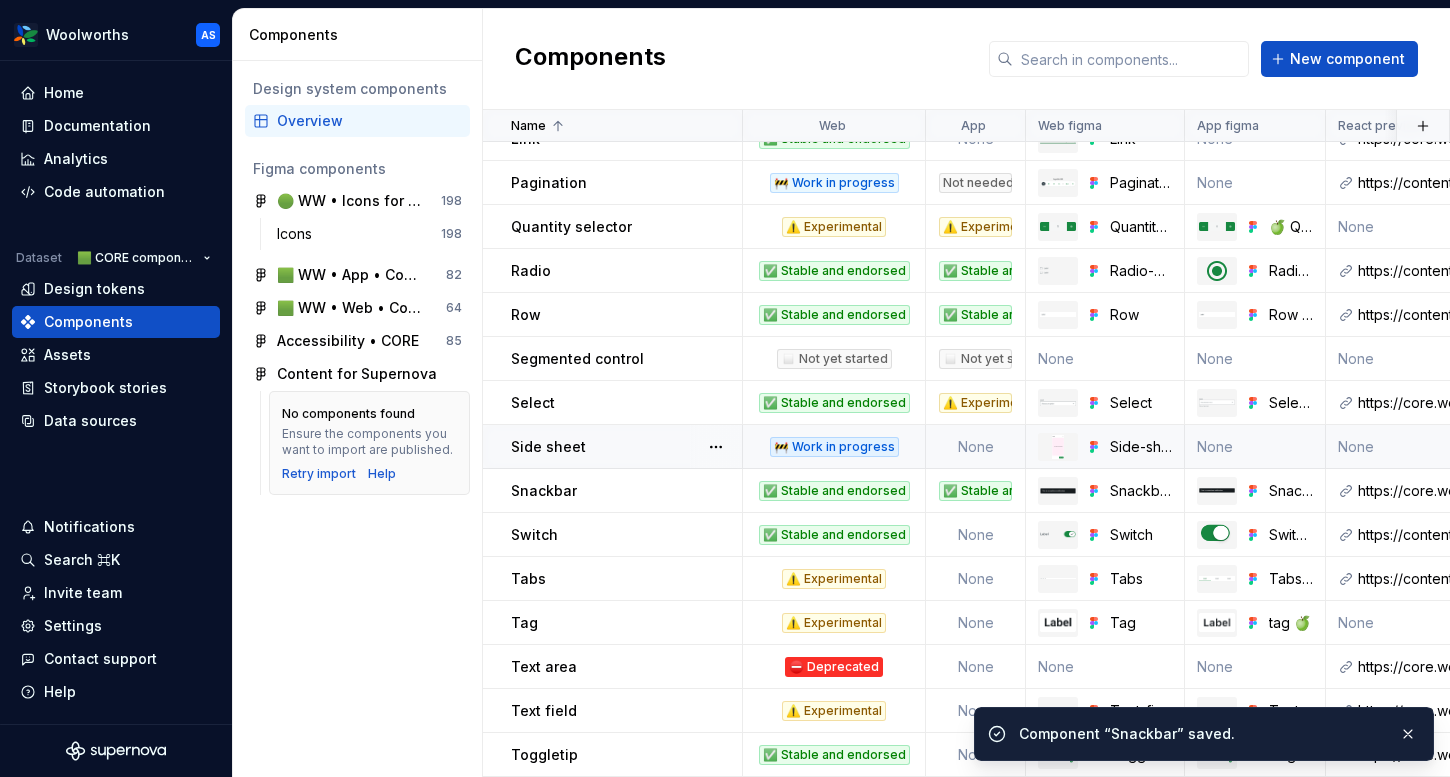 click on "None" at bounding box center (976, 447) 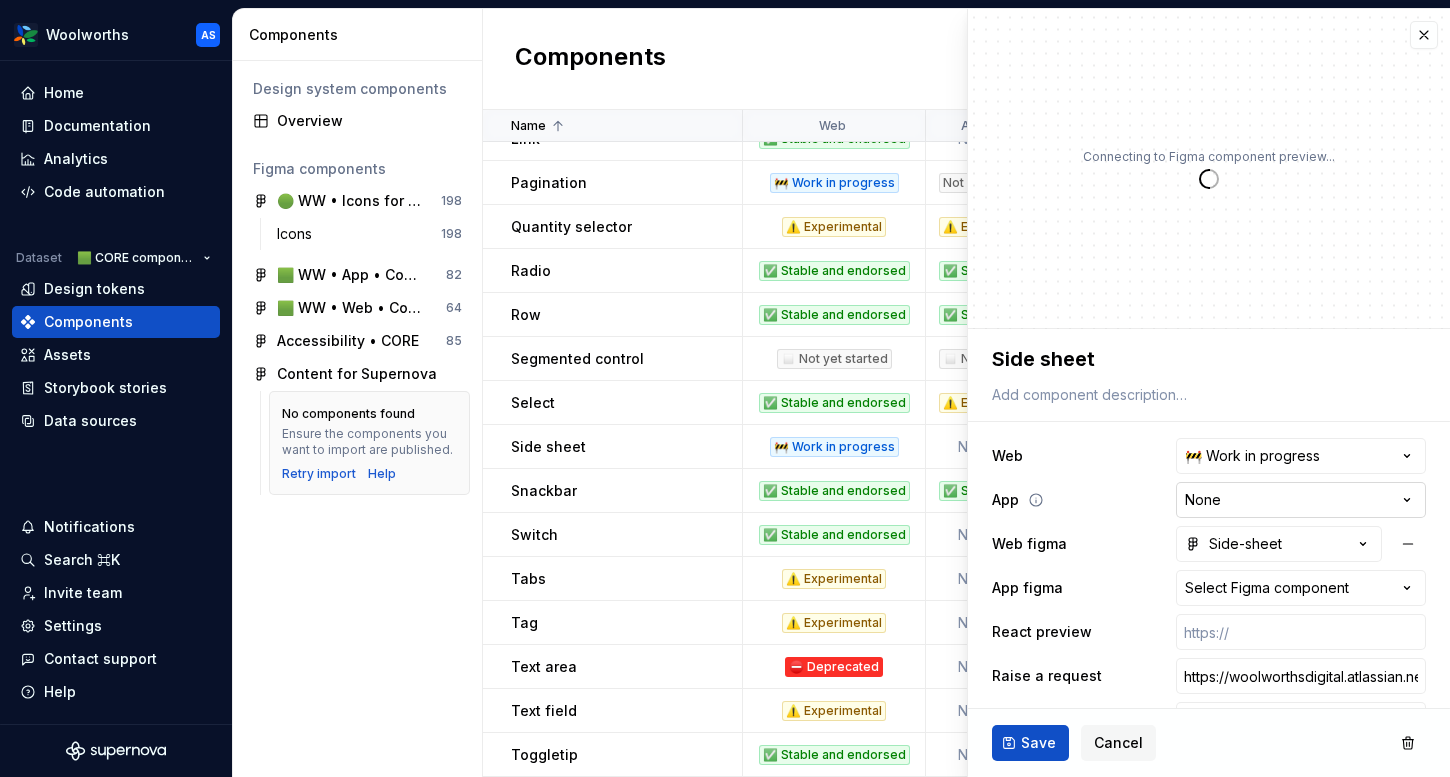 click on "Woolworths AS Home Documentation Analytics Code automation Dataset 🟩 CORE components Design tokens Components Assets Storybook stories Data sources Notifications Search ⌘K Invite team Settings Contact support Help Components Design system components Overview Figma components 🟢 WW • Icons for Woolworths (CORE) 198 Icons 198 🟩 WW • App • Component Library for Woolworths (CORE) 82 🟩 WW • Web • Component Library for Woolworths (CORE) 64 Accessibility • CORE 85 Content for Supernova No components found Ensure the components you want to import are published. Retry import Help Components New component Name Web App Web figma App figma React preview Raise a request AEM preview Usage guidelines Description Last updated Checkbox ✅ Stable and endorsed ✅ Stable and endorsed Checkbox Checkbox 🍏 https://content-service.traderk8saae.prod.wx-d.net/component-library/index.html?path=/story/core-checkbox--default None Core components / Checkbox 22 minutes ago Checkbox group Not needed None None /" at bounding box center [725, 388] 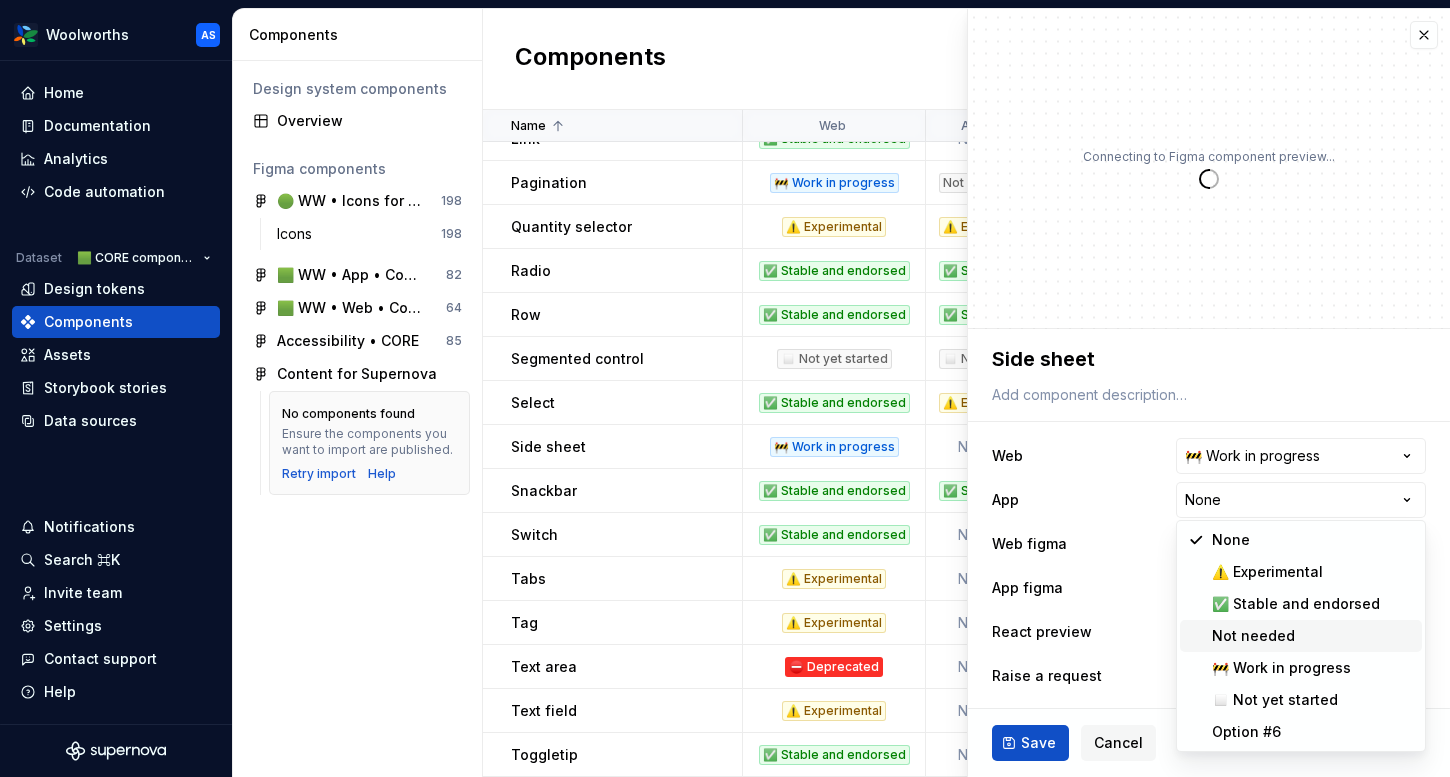 type on "*" 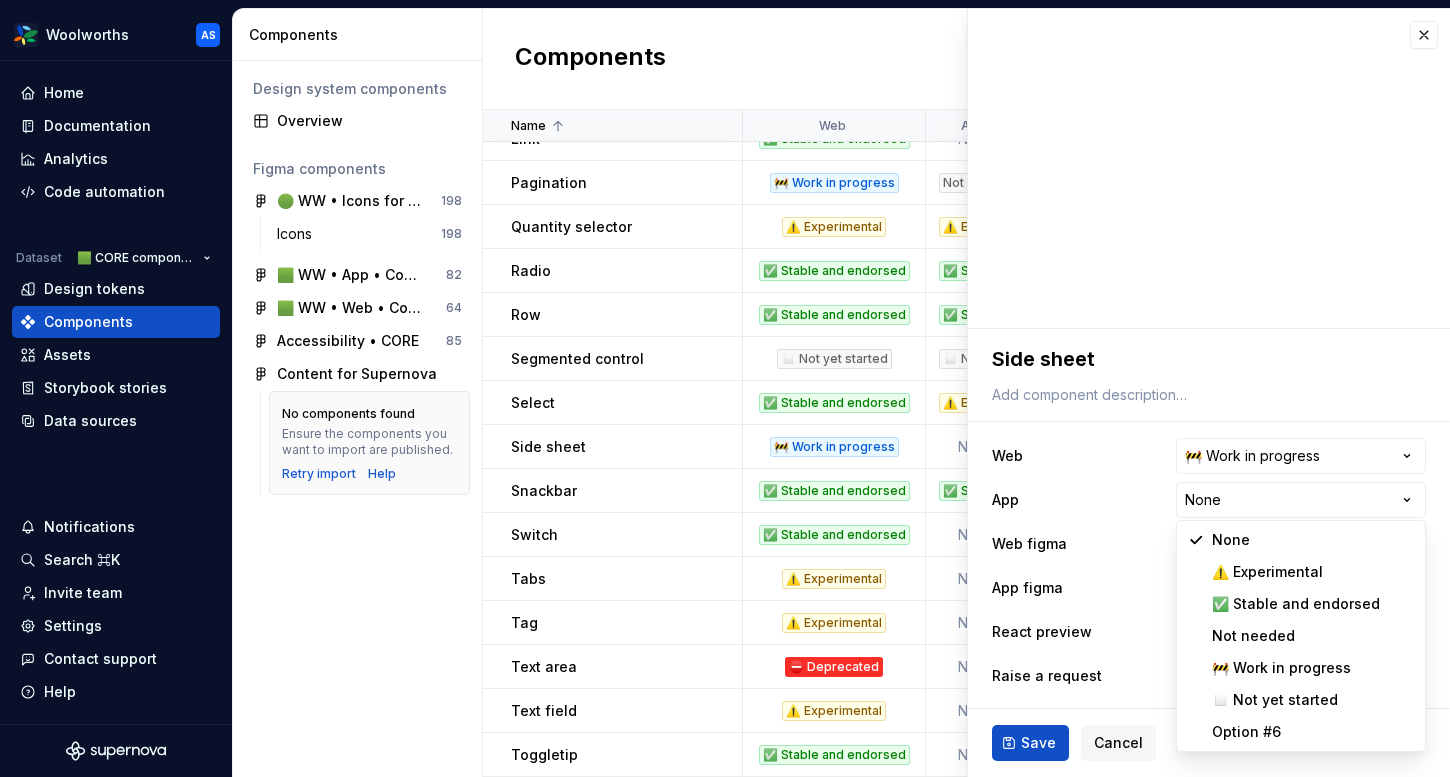 select on "**********" 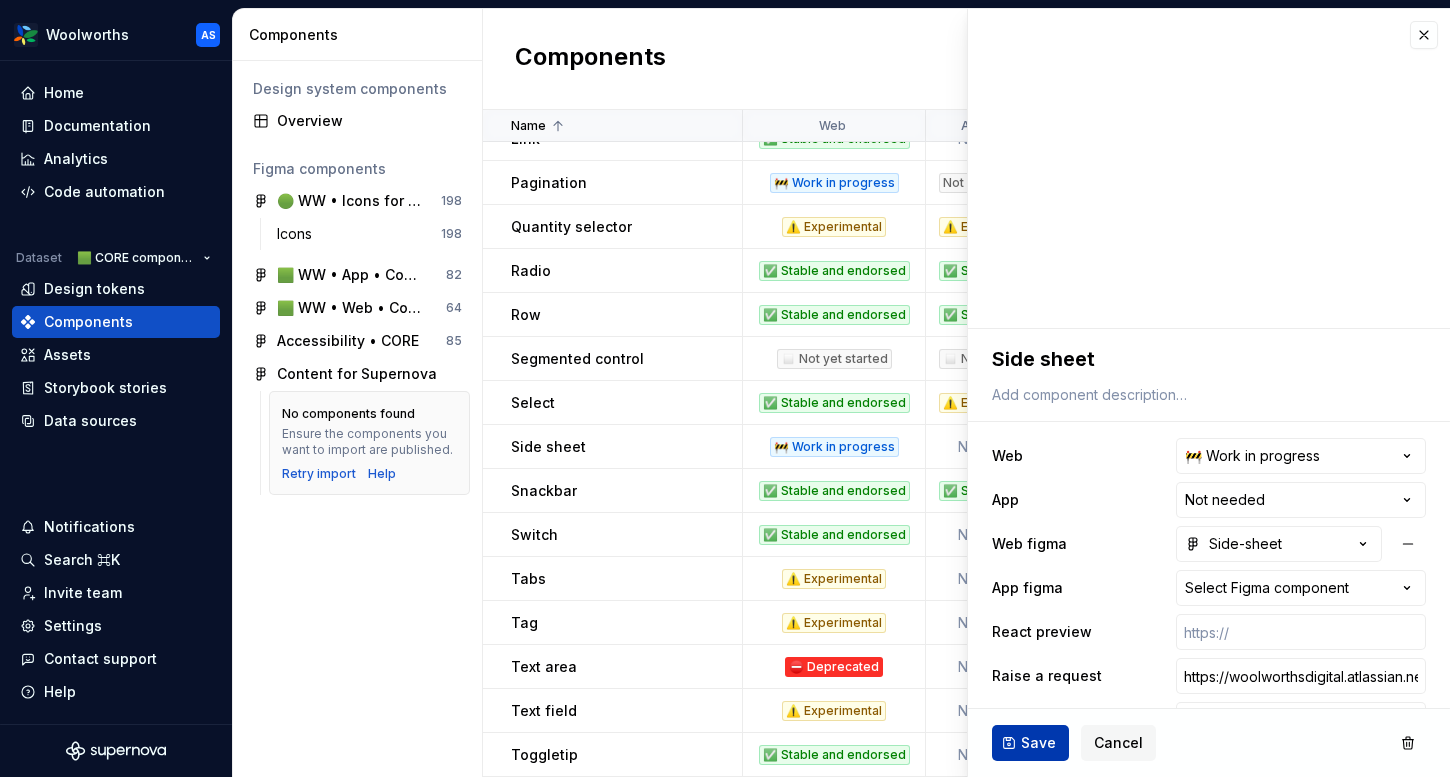click on "Save" at bounding box center [1038, 743] 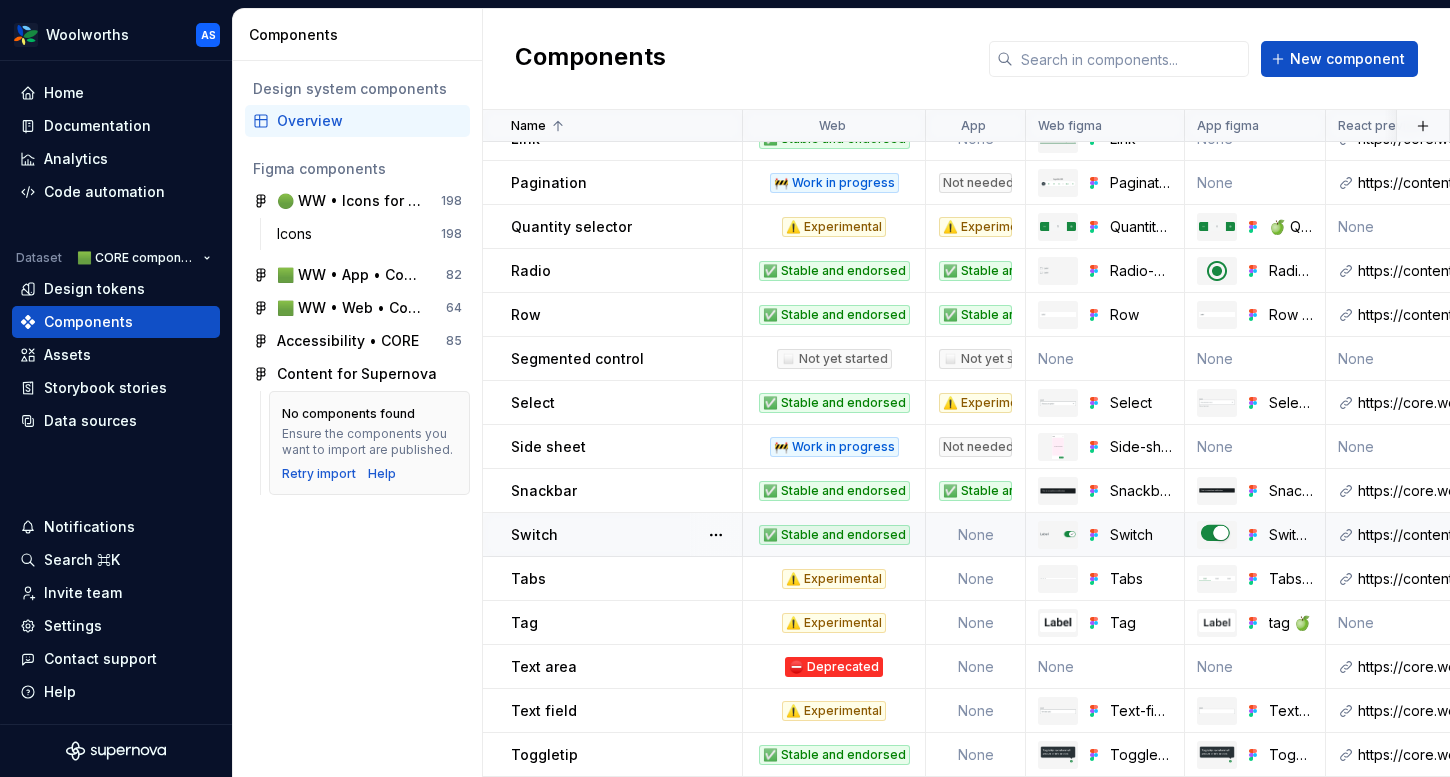 click on "None" at bounding box center [976, 535] 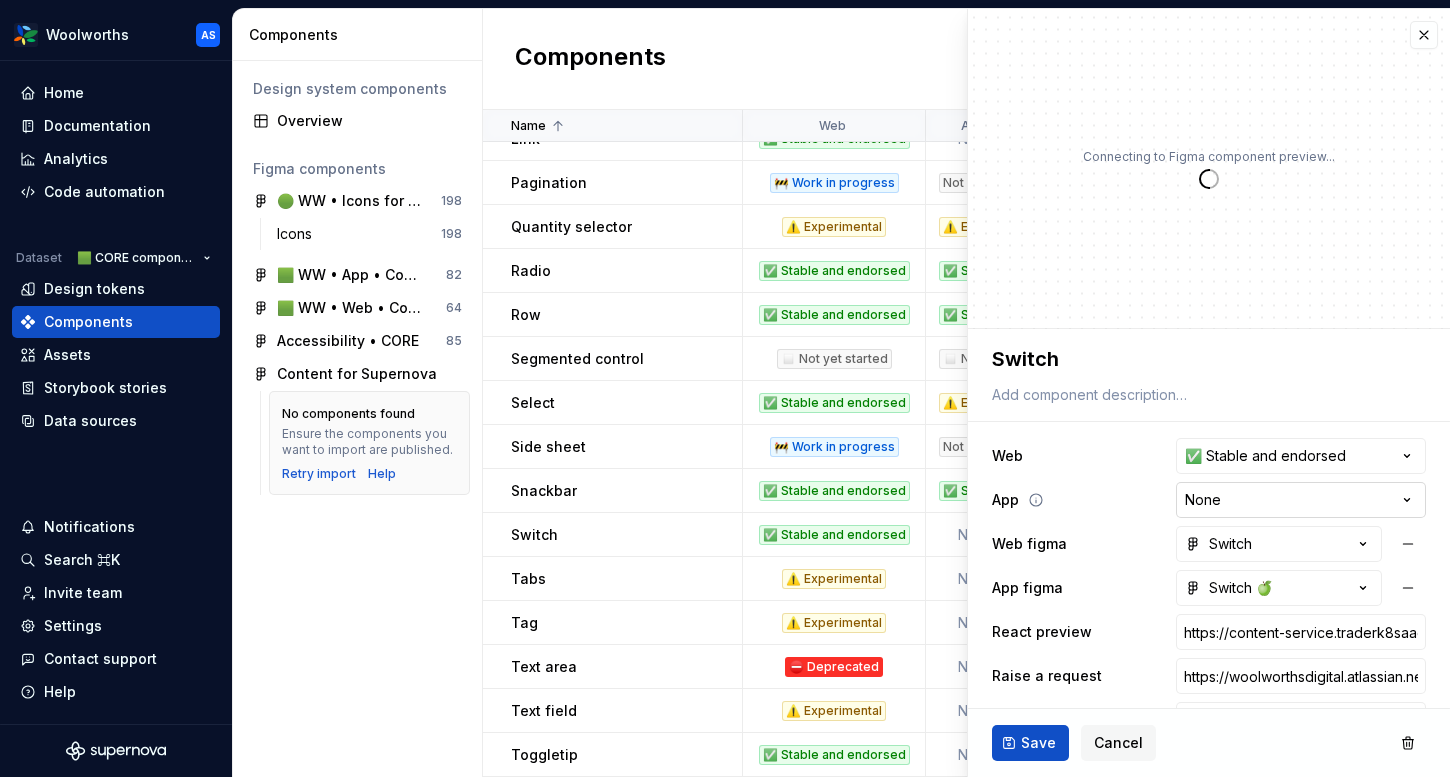 click on "Woolworths AS Home Documentation Analytics Code automation Dataset 🟩 CORE components Design tokens Components Assets Storybook stories Data sources Notifications Search ⌘K Invite team Settings Contact support Help Components Design system components Overview Figma components 🟢 WW • Icons for Woolworths (CORE) 198 Icons 198 🟩 WW • App • Component Library for Woolworths (CORE) 82 🟩 WW • Web • Component Library for Woolworths (CORE) 64 Accessibility • CORE 85 Content for Supernova No components found Ensure the components you want to import are published. Retry import Help Components New component Name Web App Web figma App figma React preview Raise a request AEM preview Usage guidelines Description Last updated Checkbox ✅ Stable and endorsed ✅ Stable and endorsed Checkbox Checkbox 🍏 https://content-service.traderk8saae.prod.wx-d.net/component-library/index.html?path=/story/core-checkbox--default None Core components / Checkbox 22 minutes ago Checkbox group Not needed None None /" at bounding box center (725, 388) 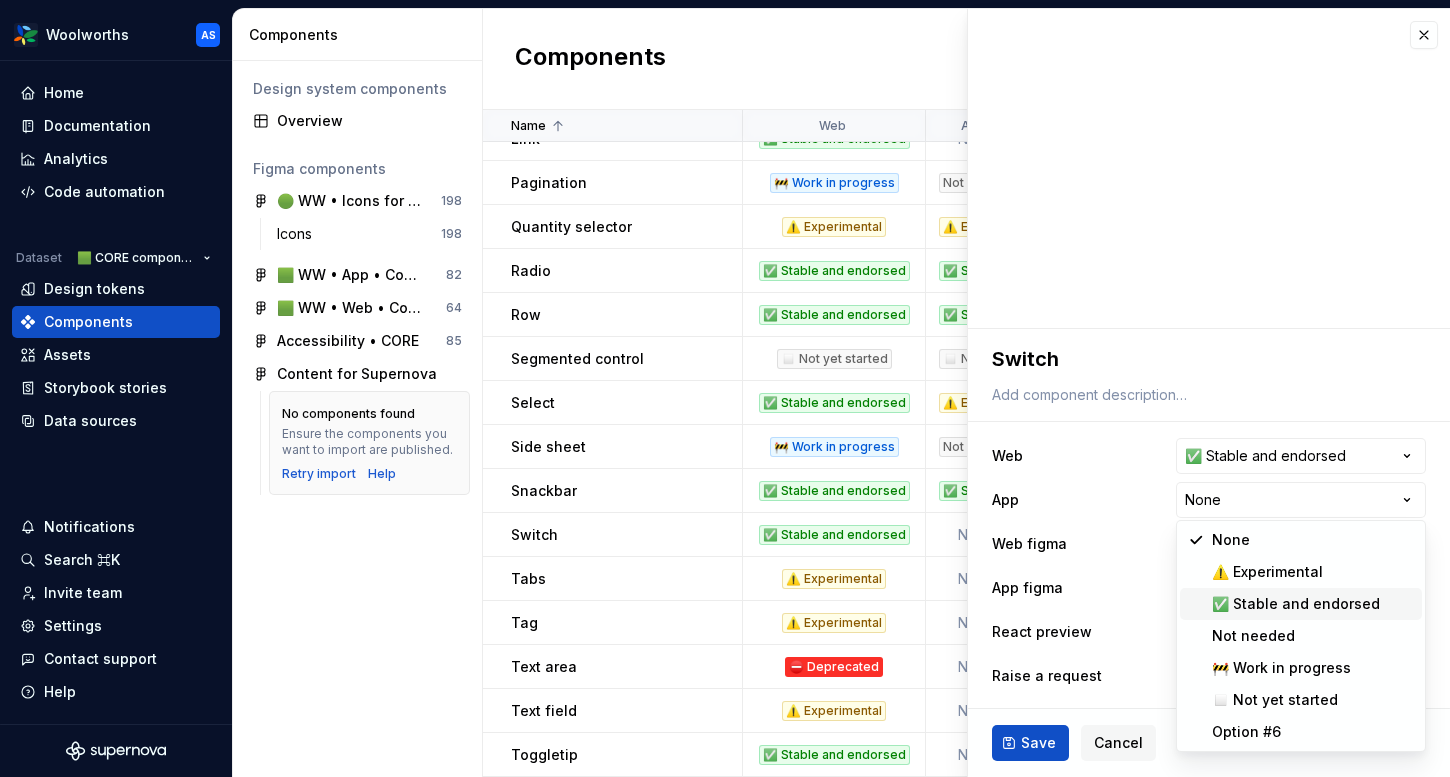 type on "*" 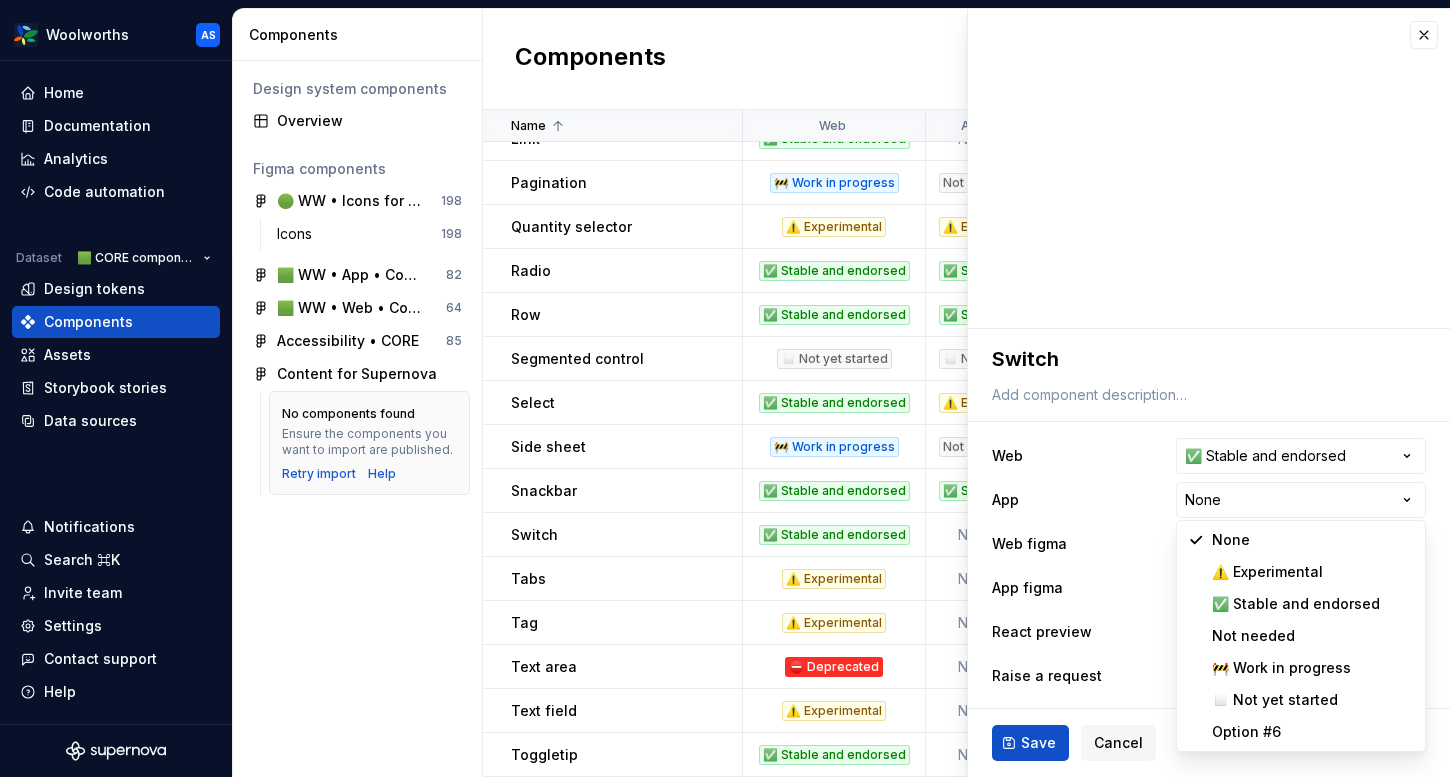 select on "**********" 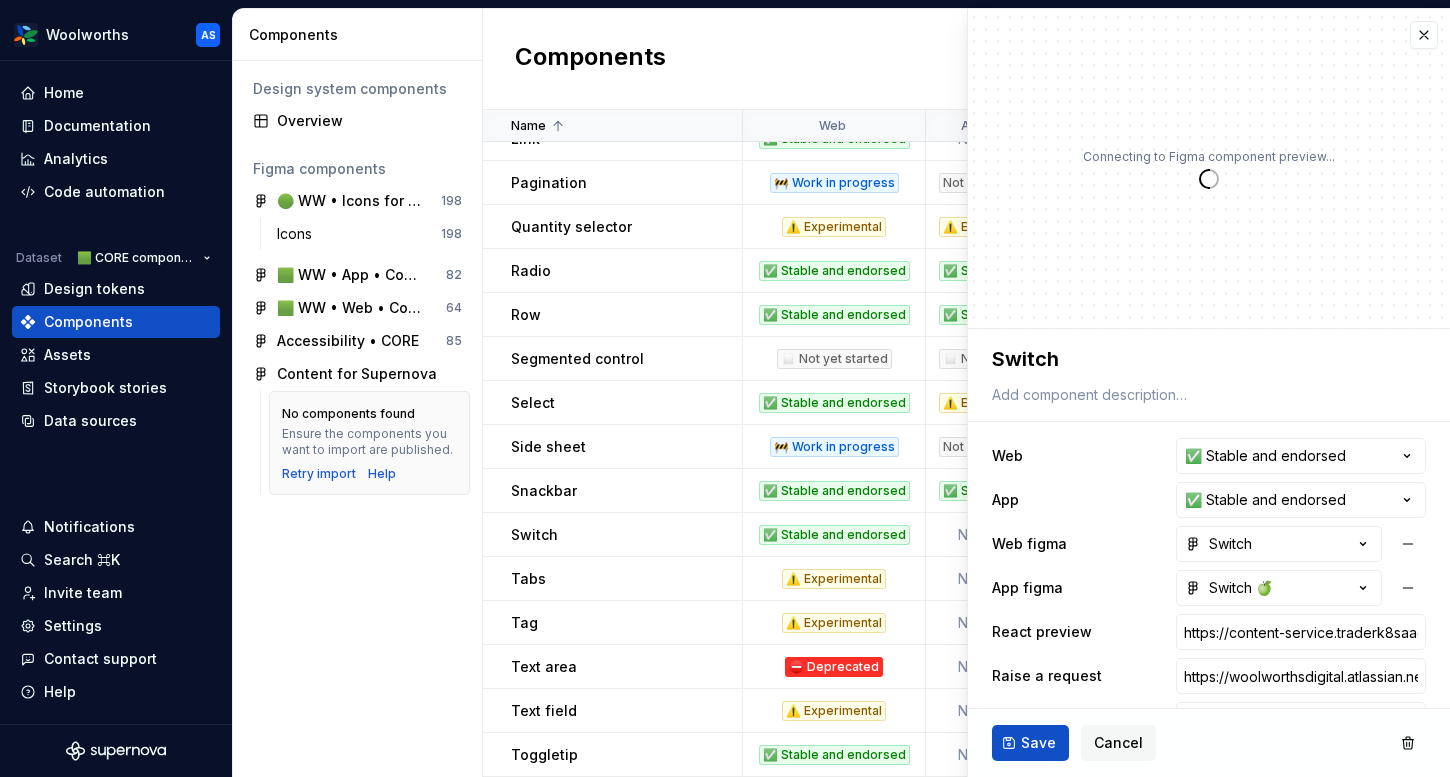 scroll, scrollTop: 90, scrollLeft: 0, axis: vertical 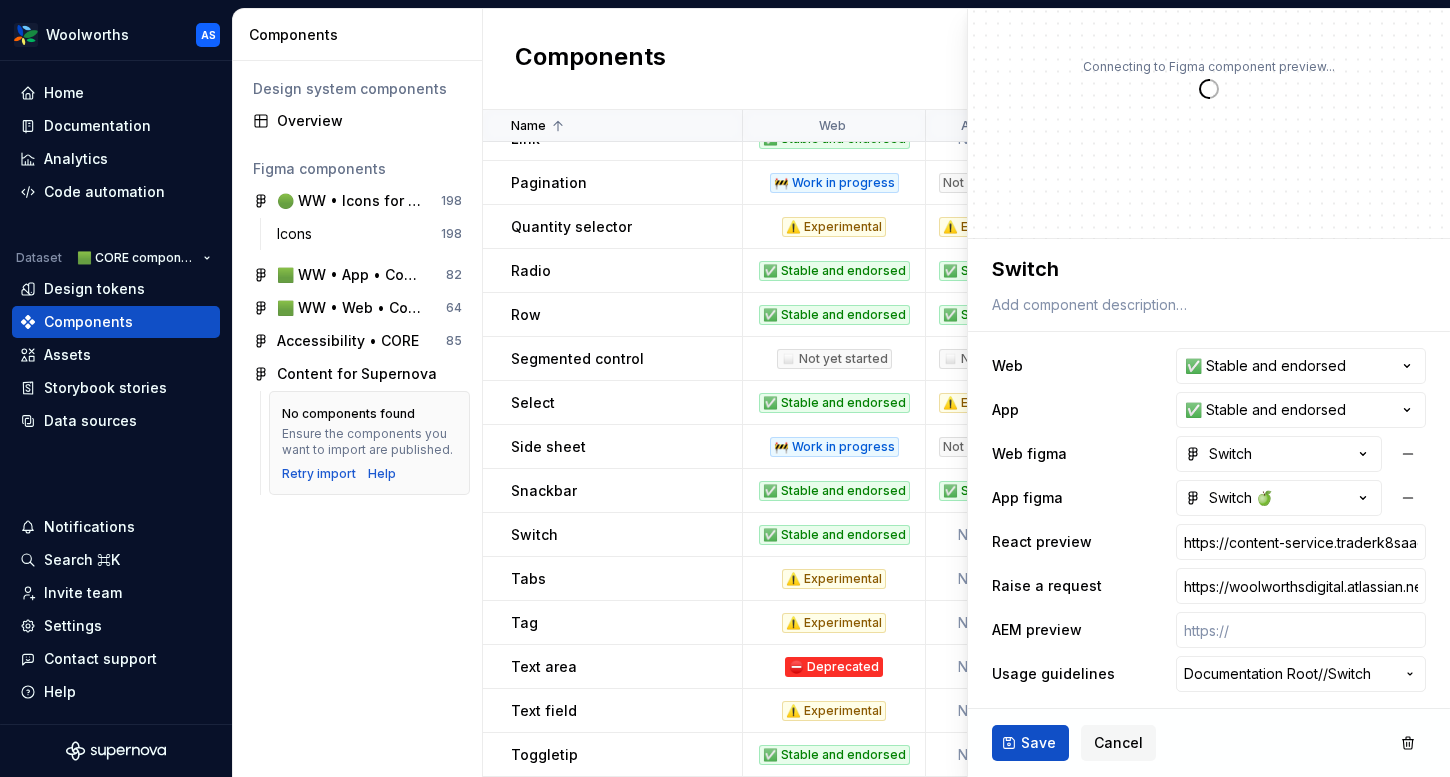 click on "Component “Chip | Assist” saved. Component “Quantity selector” saved." at bounding box center (1204, 761) 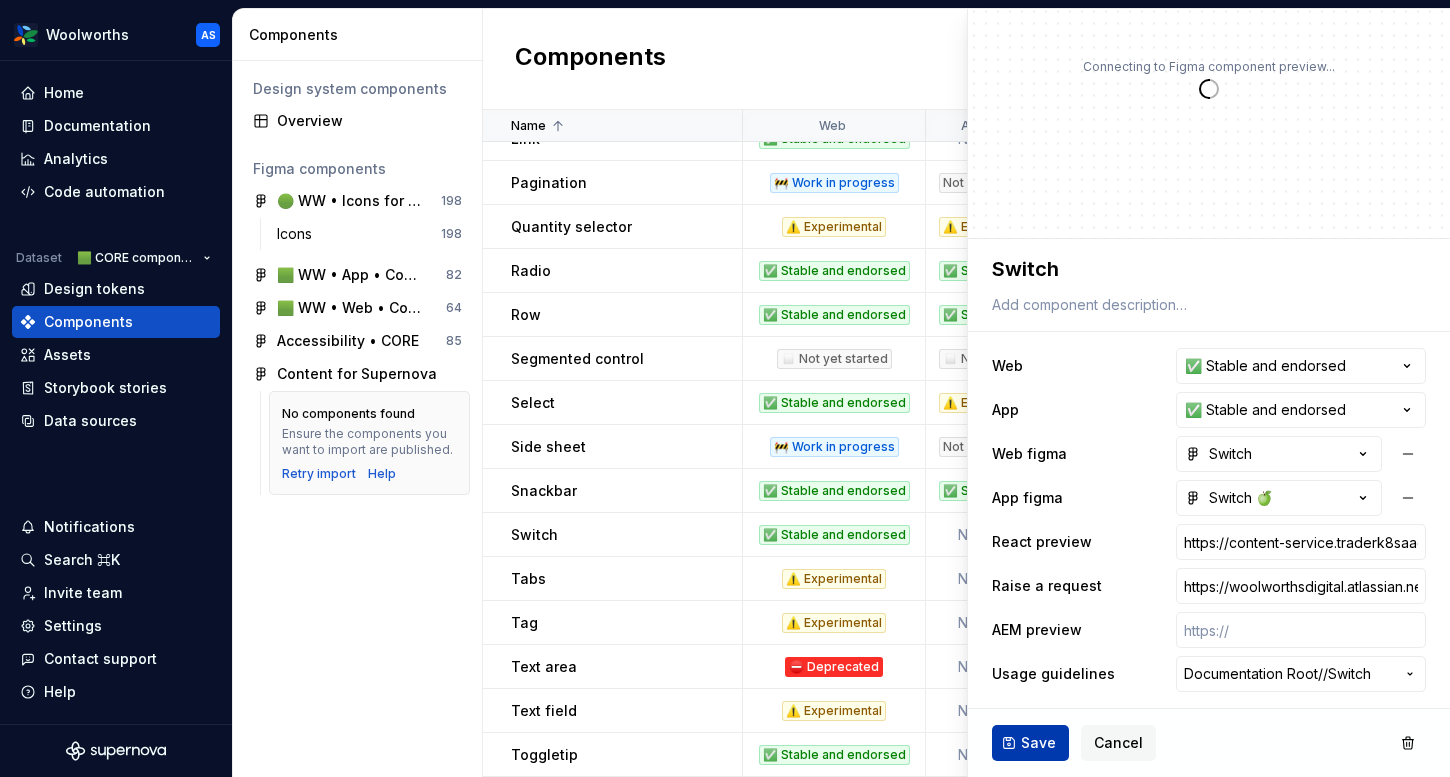 click on "Save" at bounding box center [1030, 743] 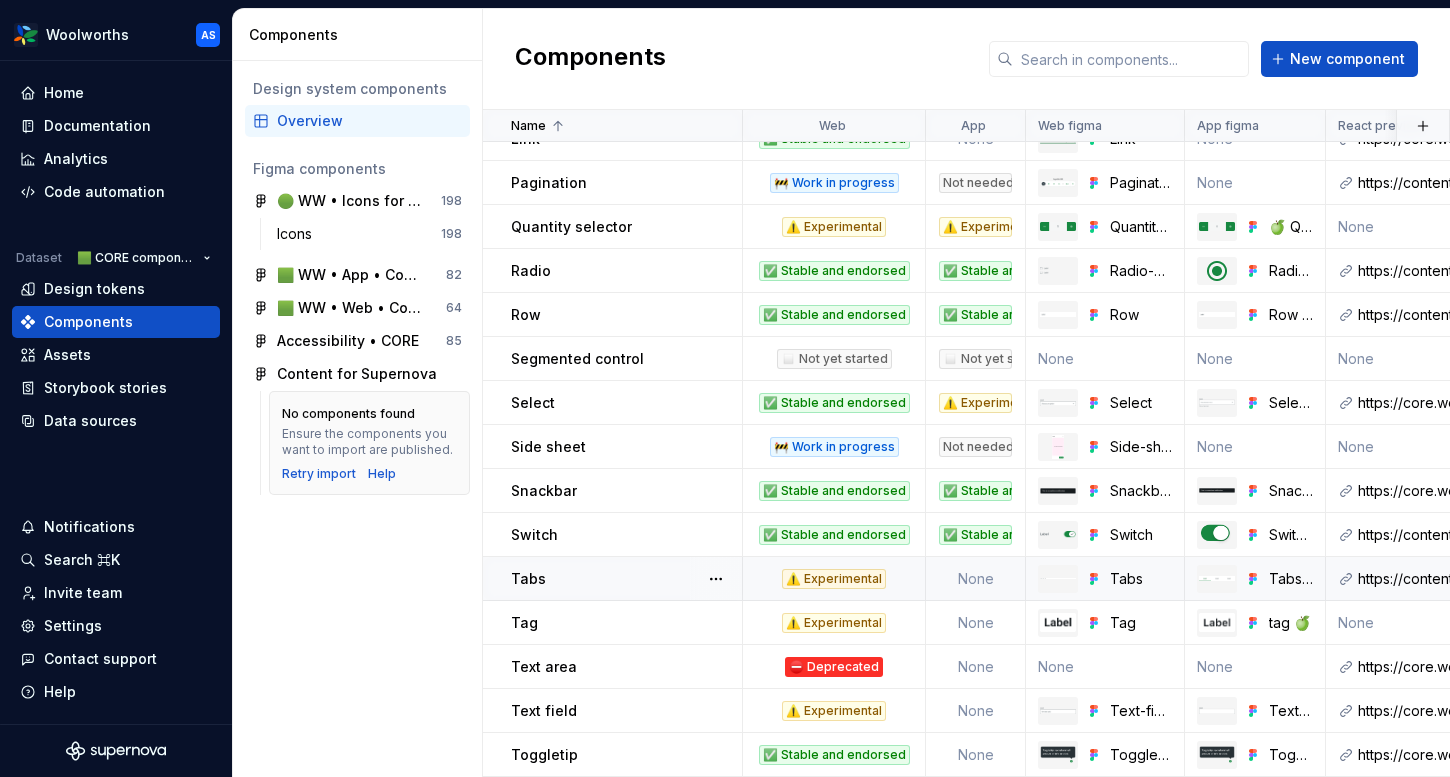 click on "Tabs" at bounding box center (626, 579) 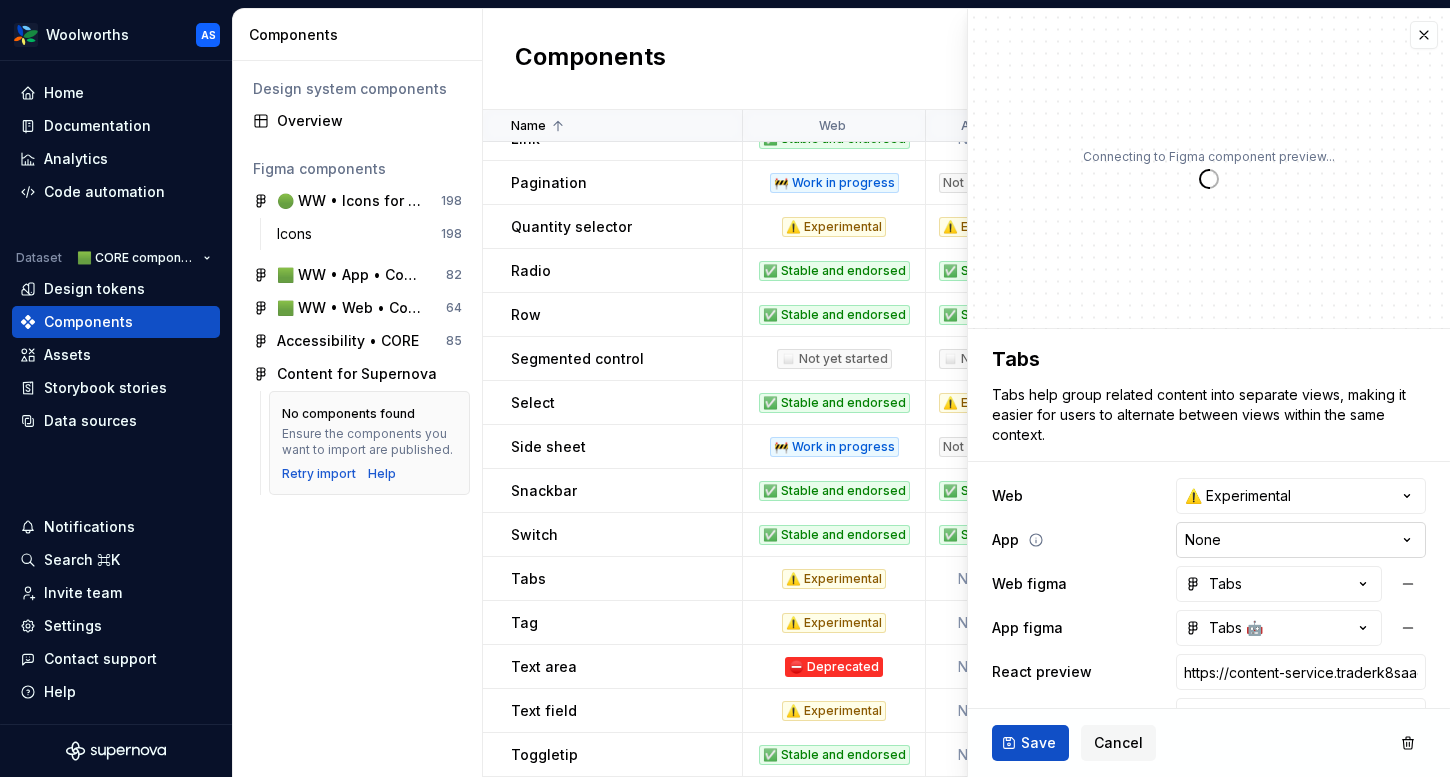 click on "Woolworths AS Home Documentation Analytics Code automation Dataset 🟩 CORE components Design tokens Components Assets Storybook stories Data sources Notifications Search ⌘K Invite team Settings Contact support Help Components Design system components Overview Figma components 🟢 WW • Icons for Woolworths (CORE) 198 Icons 198 🟩 WW • App • Component Library for Woolworths (CORE) 82 🟩 WW • Web • Component Library for Woolworths (CORE) 64 Accessibility • CORE 85 Content for Supernova No components found Ensure the components you want to import are published. Retry import Help Components New component Name Web App Web figma App figma React preview Raise a request AEM preview Usage guidelines Description Last updated Checkbox ✅ Stable and endorsed ✅ Stable and endorsed Checkbox Checkbox 🍏 https://content-service.traderk8saae.prod.wx-d.net/component-library/index.html?path=/story/core-checkbox--default None Core components / Checkbox 24 minutes ago Checkbox group Not needed None None /" at bounding box center (725, 388) 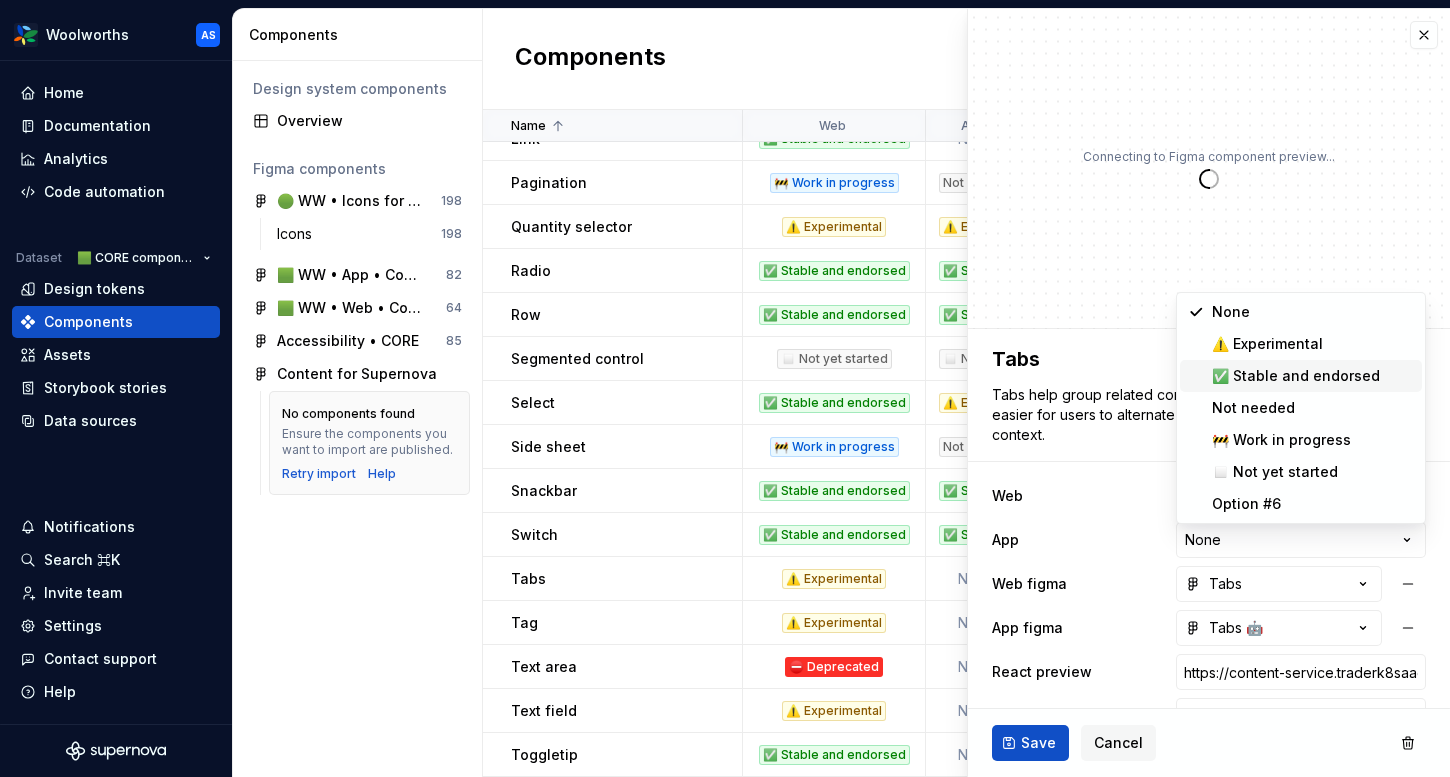 type on "*" 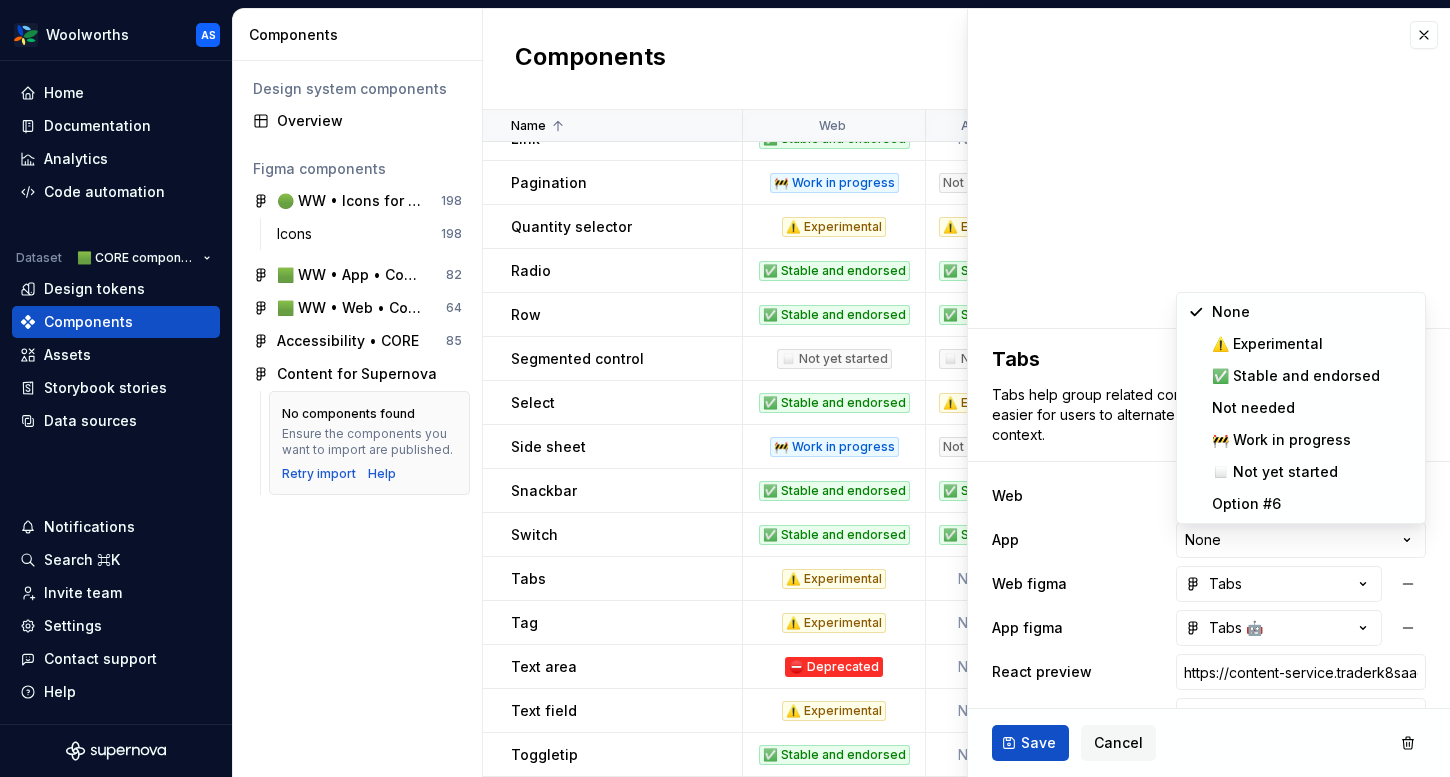 select on "**********" 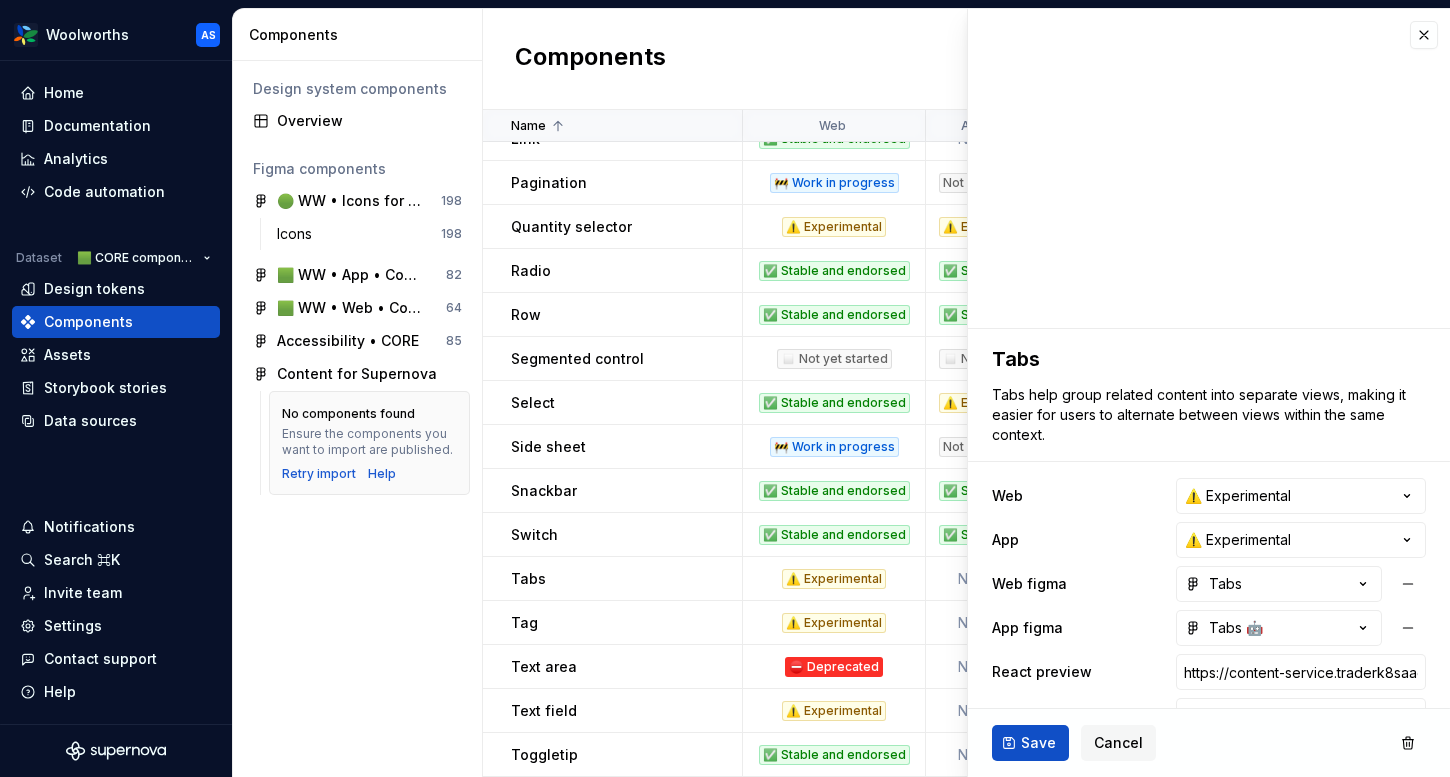scroll, scrollTop: 130, scrollLeft: 0, axis: vertical 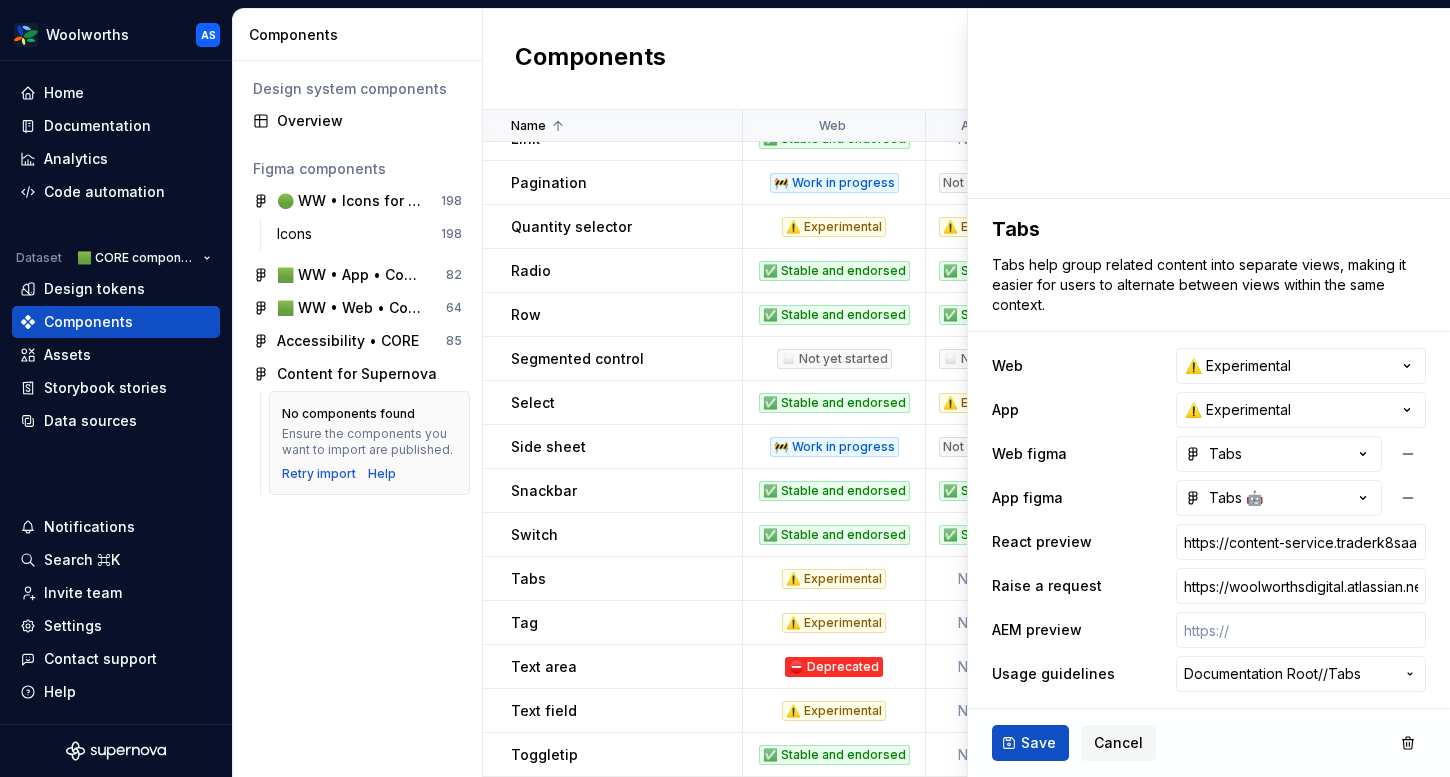 click on "Component “Chip | Assist” saved. Component “Quantity selector” saved." at bounding box center (1204, 761) 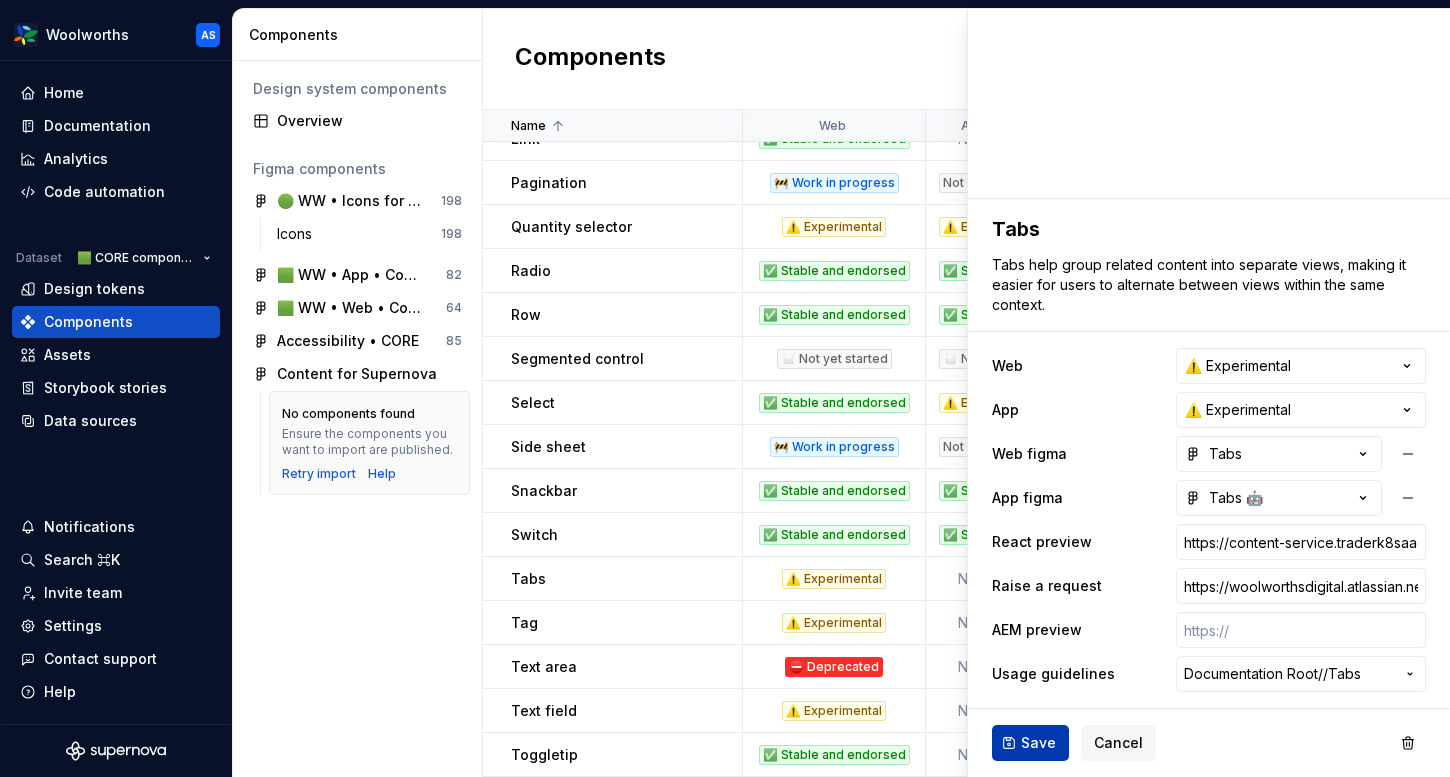 click on "Save" at bounding box center [1038, 743] 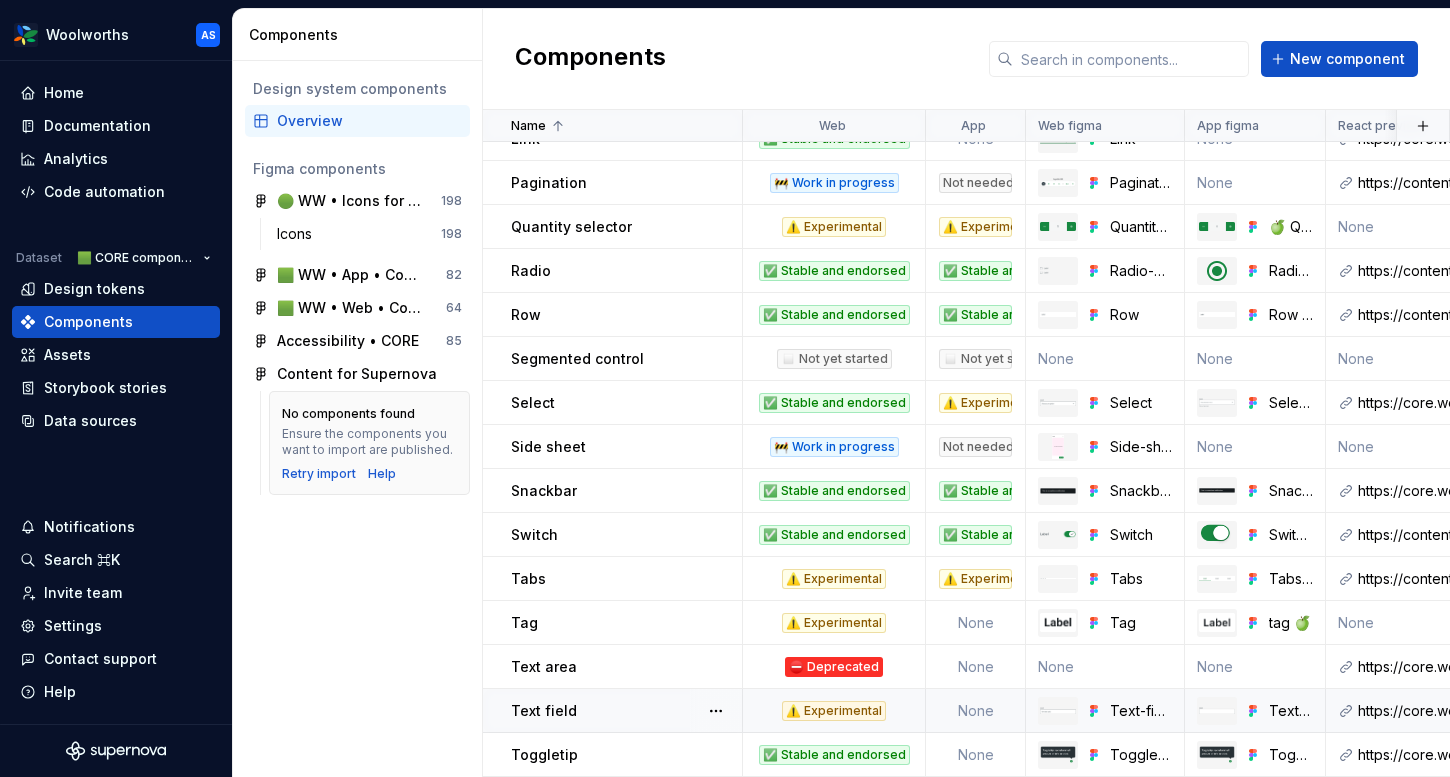 click on "Text field" at bounding box center [626, 711] 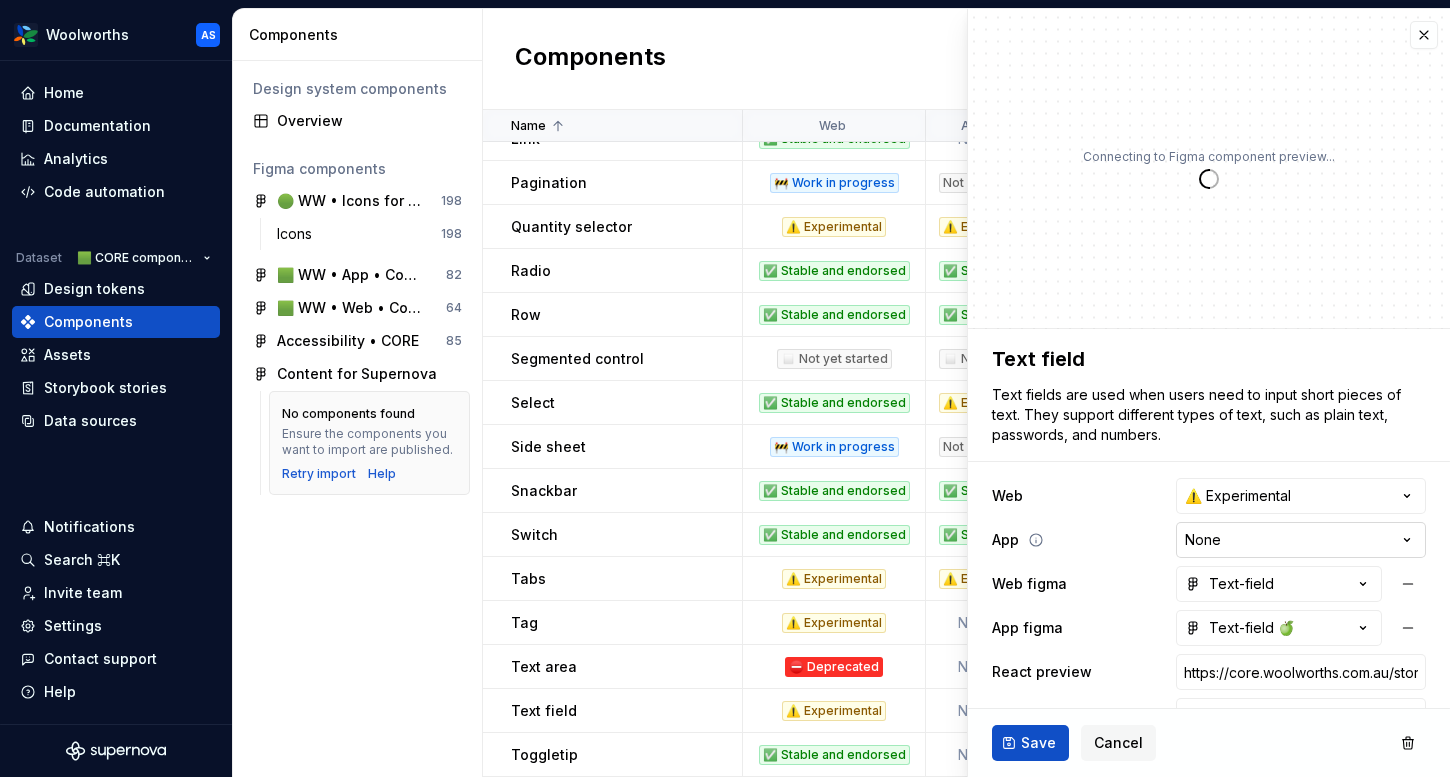 click on "Woolworths AS Home Documentation Analytics Code automation Dataset 🟩 CORE components Design tokens Components Assets Storybook stories Data sources Notifications Search ⌘K Invite team Settings Contact support Help Components Design system components Overview Figma components 🟢 WW • Icons for Woolworths (CORE) 198 Icons 198 🟩 WW • App • Component Library for Woolworths (CORE) 82 🟩 WW • Web • Component Library for Woolworths (CORE) 64 Accessibility • CORE 85 Content for Supernova No components found Ensure the components you want to import are published. Retry import Help Components New component Name Web App Web figma App figma React preview Raise a request AEM preview Usage guidelines Description Last updated Checkbox ✅ Stable and endorsed ✅ Stable and endorsed Checkbox Checkbox 🍏 https://content-service.traderk8saae.prod.wx-d.net/component-library/index.html?path=/story/core-checkbox--default None Core components / Checkbox 24 minutes ago Checkbox group Not needed None None /" at bounding box center [725, 388] 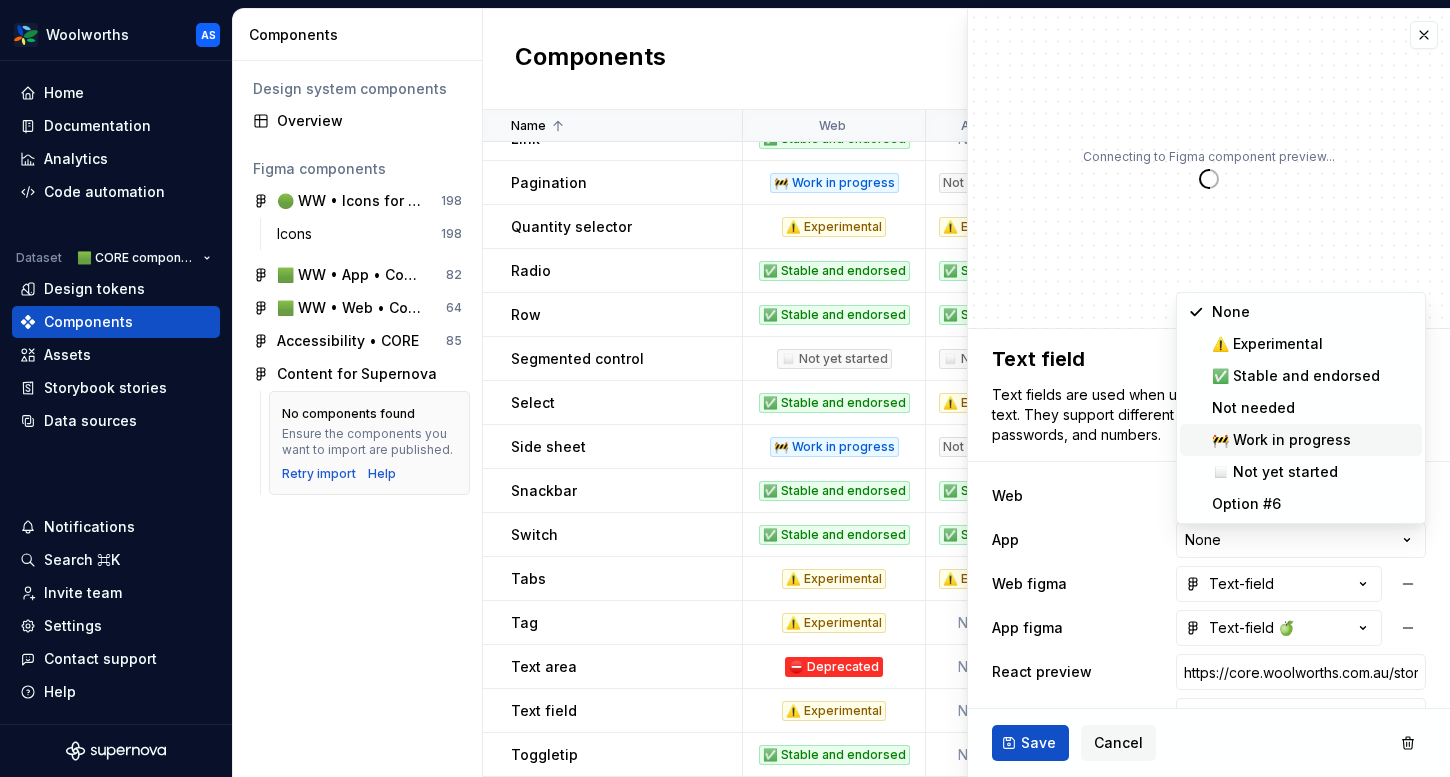type on "*" 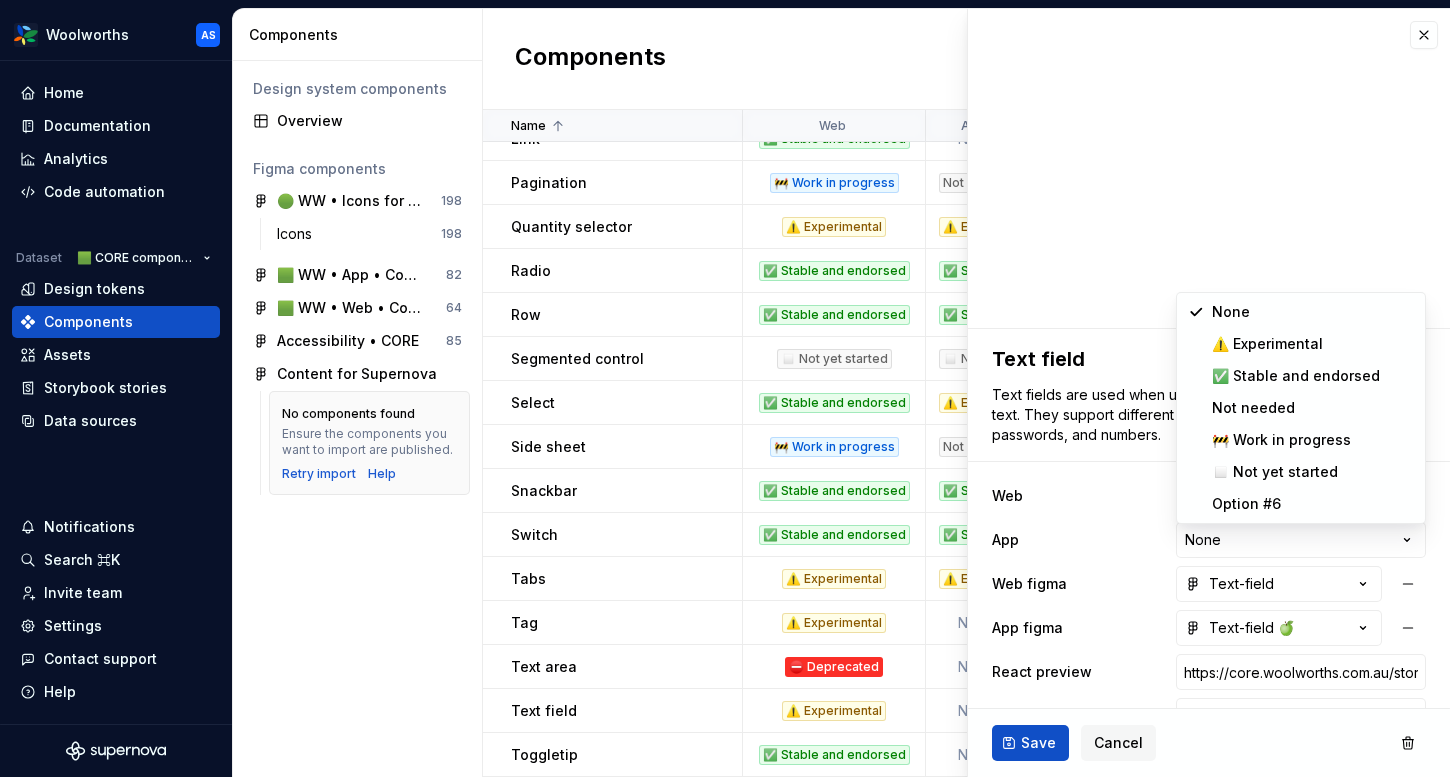 select on "**********" 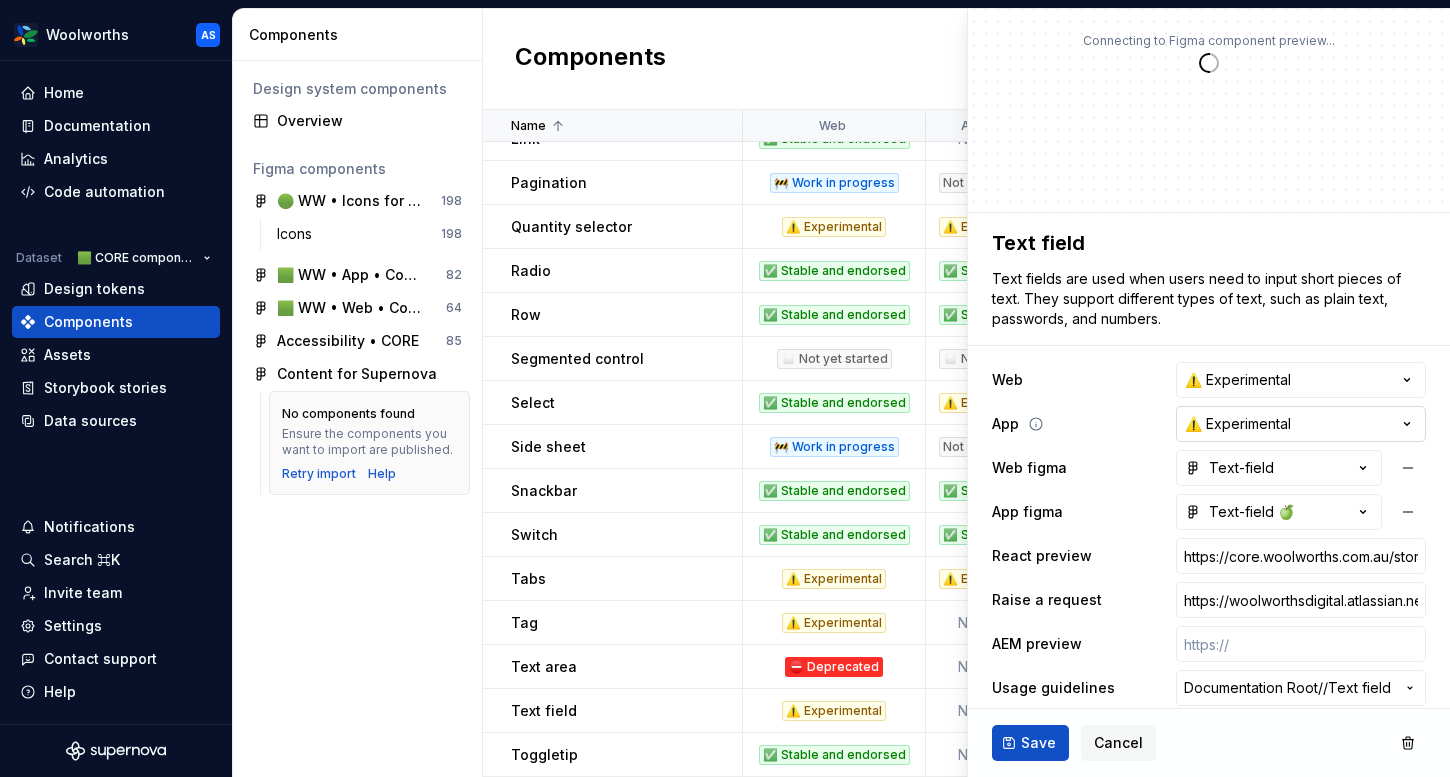 scroll, scrollTop: 130, scrollLeft: 0, axis: vertical 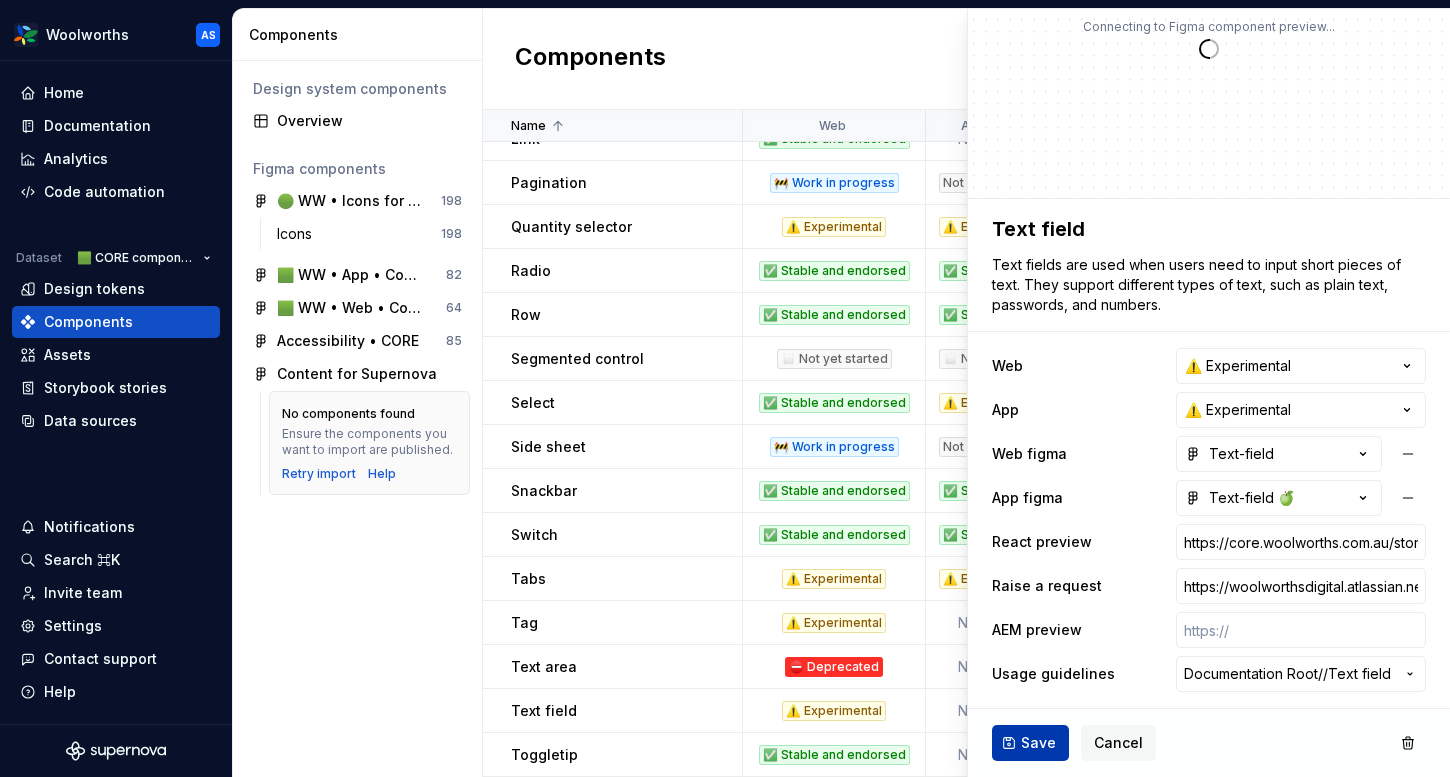 click on "Save" at bounding box center (1038, 743) 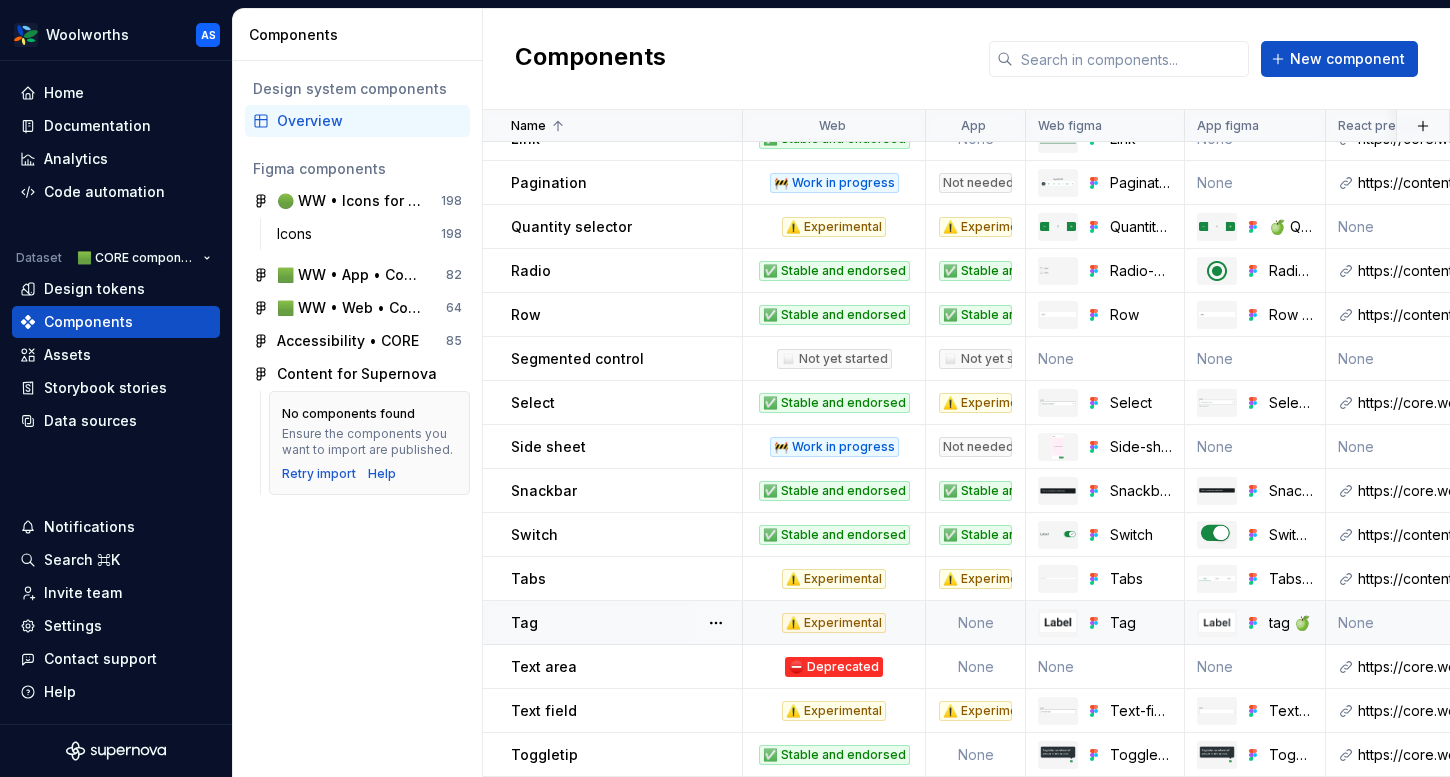 click on "None" at bounding box center [976, 623] 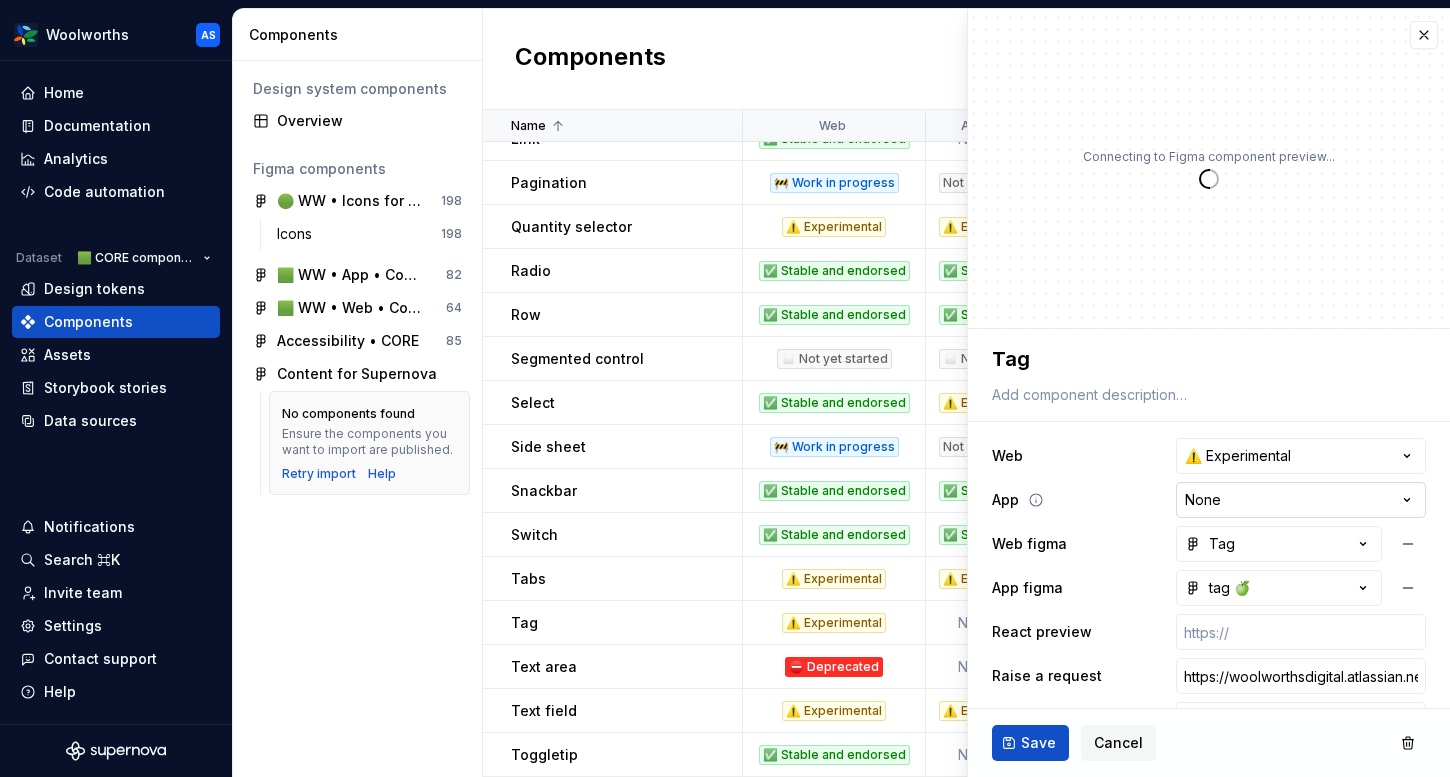 click on "Woolworths AS Home Documentation Analytics Code automation Dataset 🟩 CORE components Design tokens Components Assets Storybook stories Data sources Notifications Search ⌘K Invite team Settings Contact support Help Components Design system components Overview Figma components 🟢 WW • Icons for Woolworths (CORE) 198 Icons 198 🟩 WW • App • Component Library for Woolworths (CORE) 82 🟩 WW • Web • Component Library for Woolworths (CORE) 64 Accessibility • CORE 85 Content for Supernova No components found Ensure the components you want to import are published. Retry import Help Components New component Name Web App Web figma App figma React preview Raise a request AEM preview Usage guidelines Description Last updated Checkbox ✅ Stable and endorsed ✅ Stable and endorsed Checkbox Checkbox 🍏 https://content-service.traderk8saae.prod.wx-d.net/component-library/index.html?path=/story/core-checkbox--default None Core components / Checkbox 25 minutes ago Checkbox group Not needed None None /" at bounding box center (725, 388) 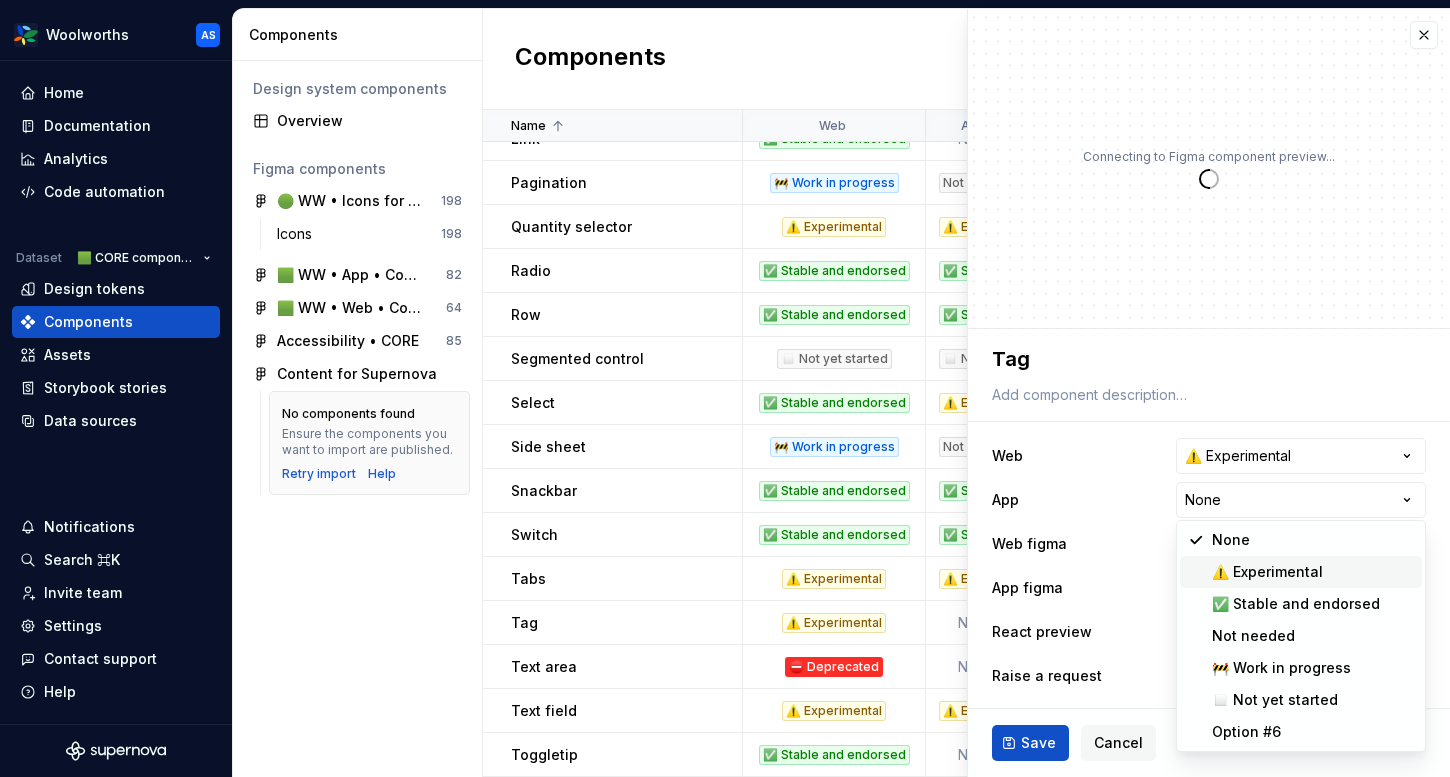 type on "*" 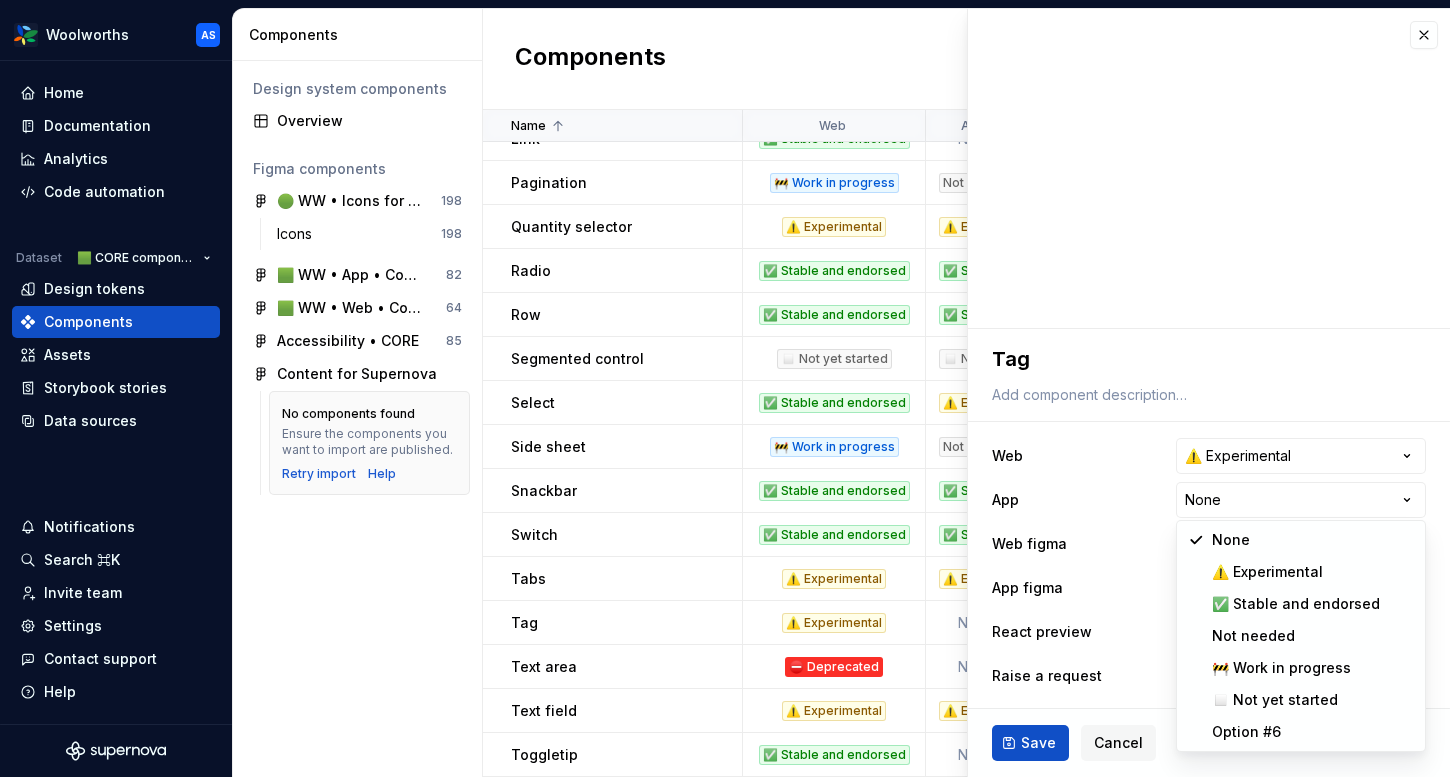select on "**********" 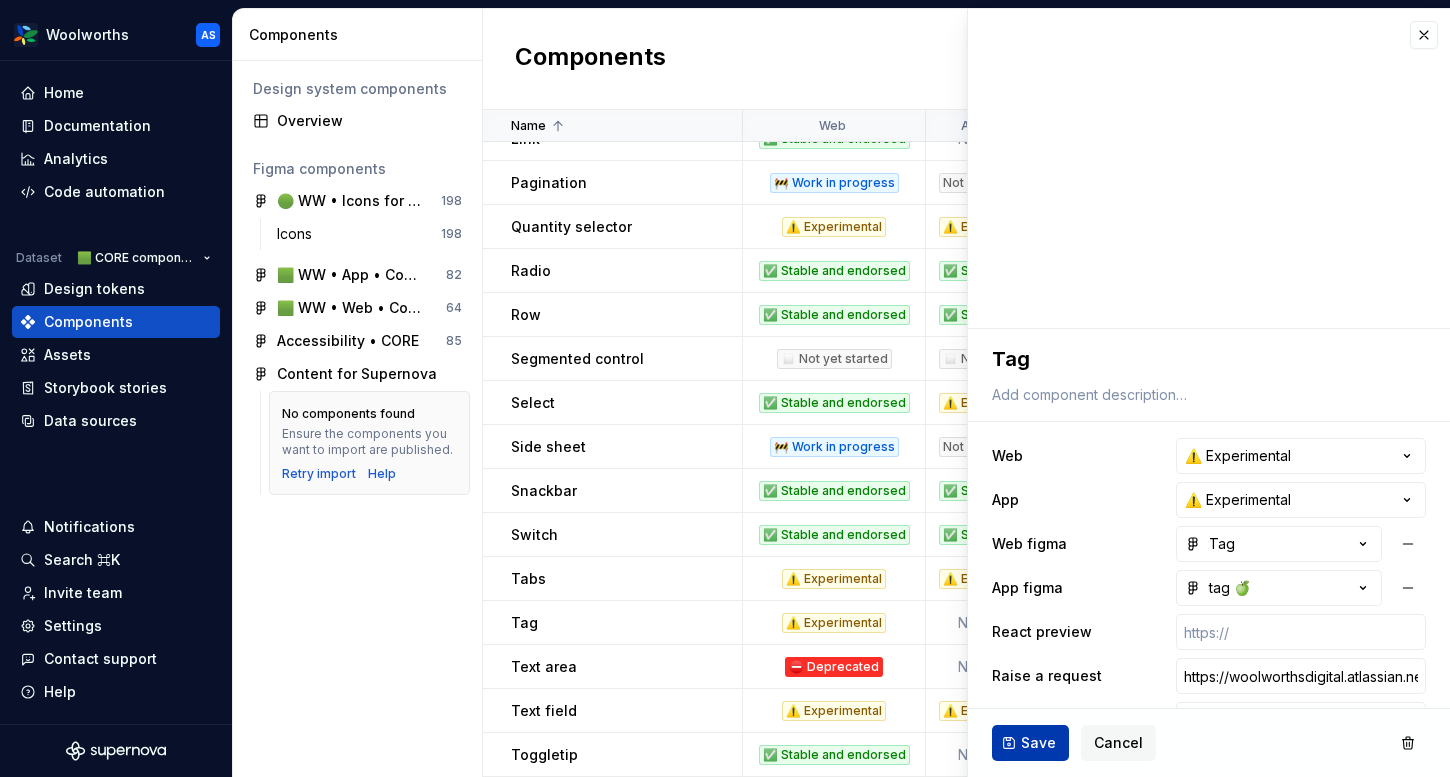 click on "Save" at bounding box center (1038, 743) 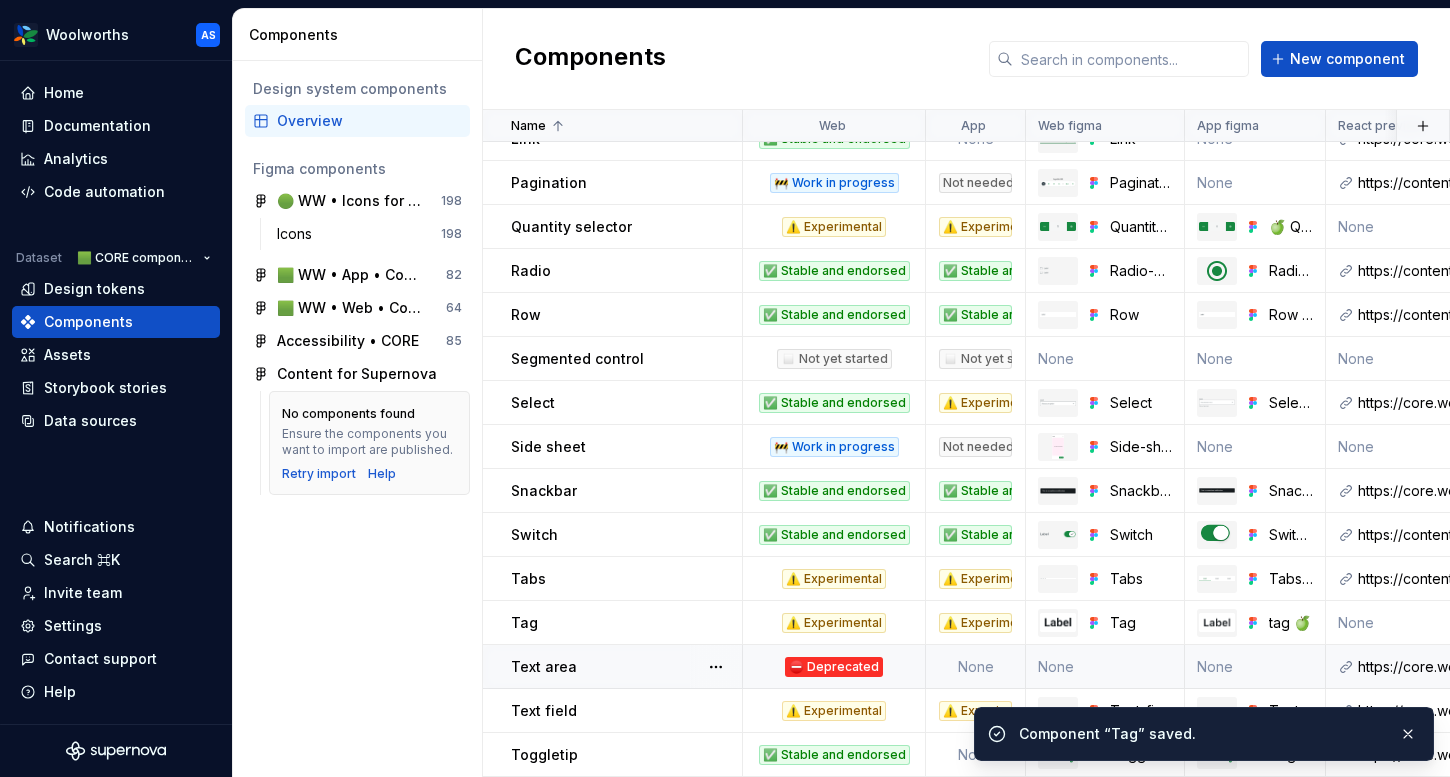 click on "None" at bounding box center (976, 667) 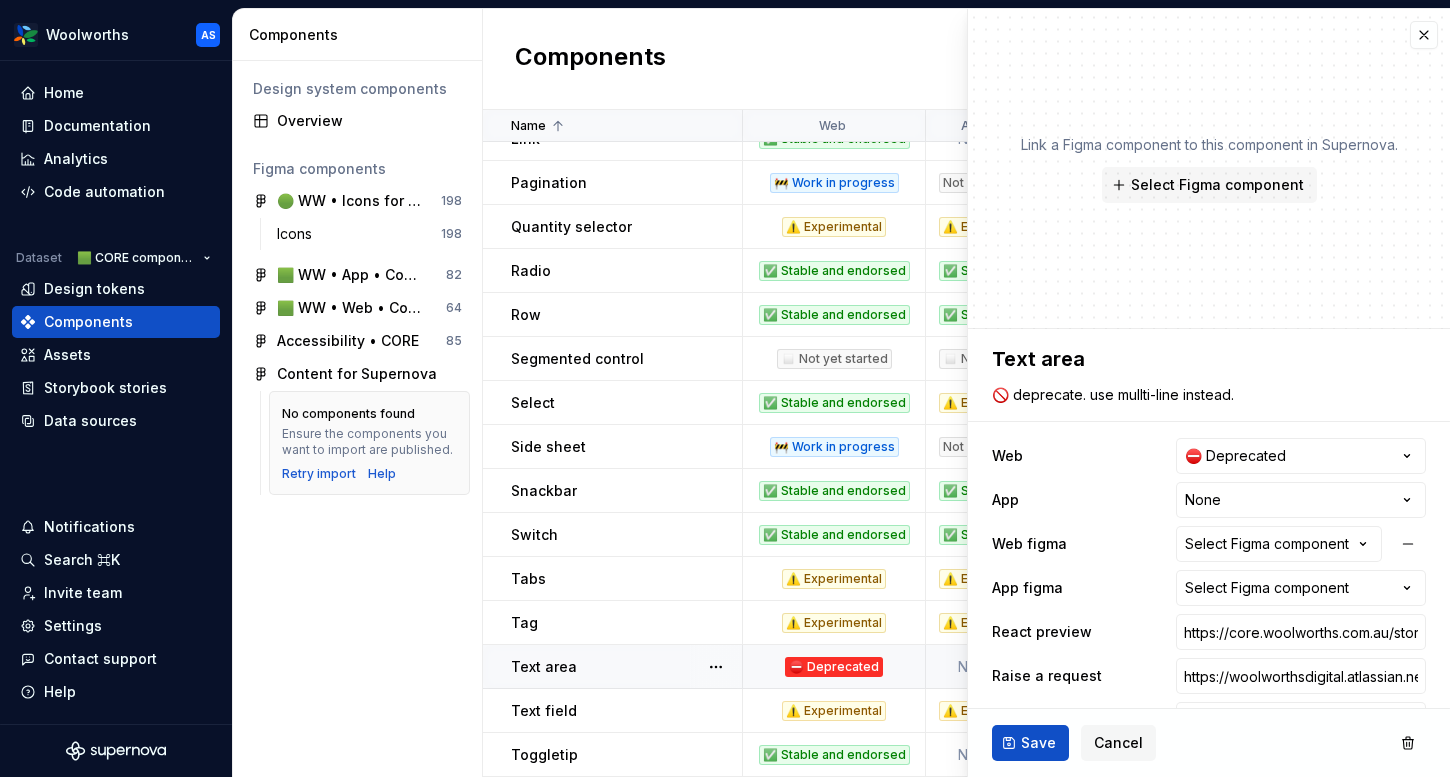 type on "*" 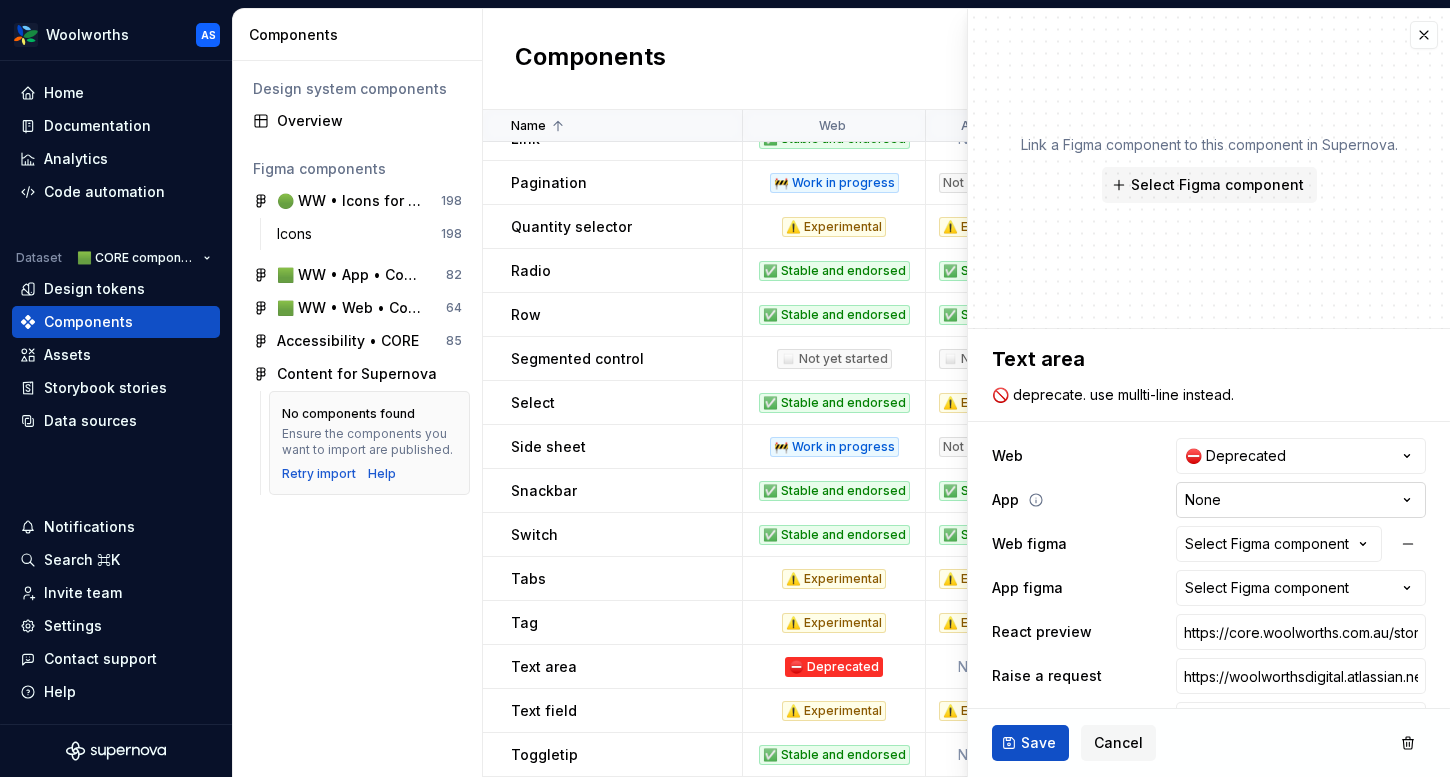 click on "Woolworths AS Home Documentation Analytics Code automation Dataset 🟩 CORE components Design tokens Components Assets Storybook stories Data sources Notifications Search ⌘K Invite team Settings Contact support Help Components Design system components Overview Figma components 🟢 WW • Icons for Woolworths (CORE) 198 Icons 198 🟩 WW • App • Component Library for Woolworths (CORE) 82 🟩 WW • Web • Component Library for Woolworths (CORE) 64 Accessibility • CORE 85 Content for Supernova No components found Ensure the components you want to import are published. Retry import Help Components New component Name Web App Web figma App figma React preview Raise a request AEM preview Usage guidelines Description Last updated Checkbox ✅ Stable and endorsed ✅ Stable and endorsed Checkbox Checkbox 🍏 https://content-service.traderk8saae.prod.wx-d.net/component-library/index.html?path=/story/core-checkbox--default None Core components / Checkbox 25 minutes ago Checkbox group Not needed None None /" at bounding box center (725, 388) 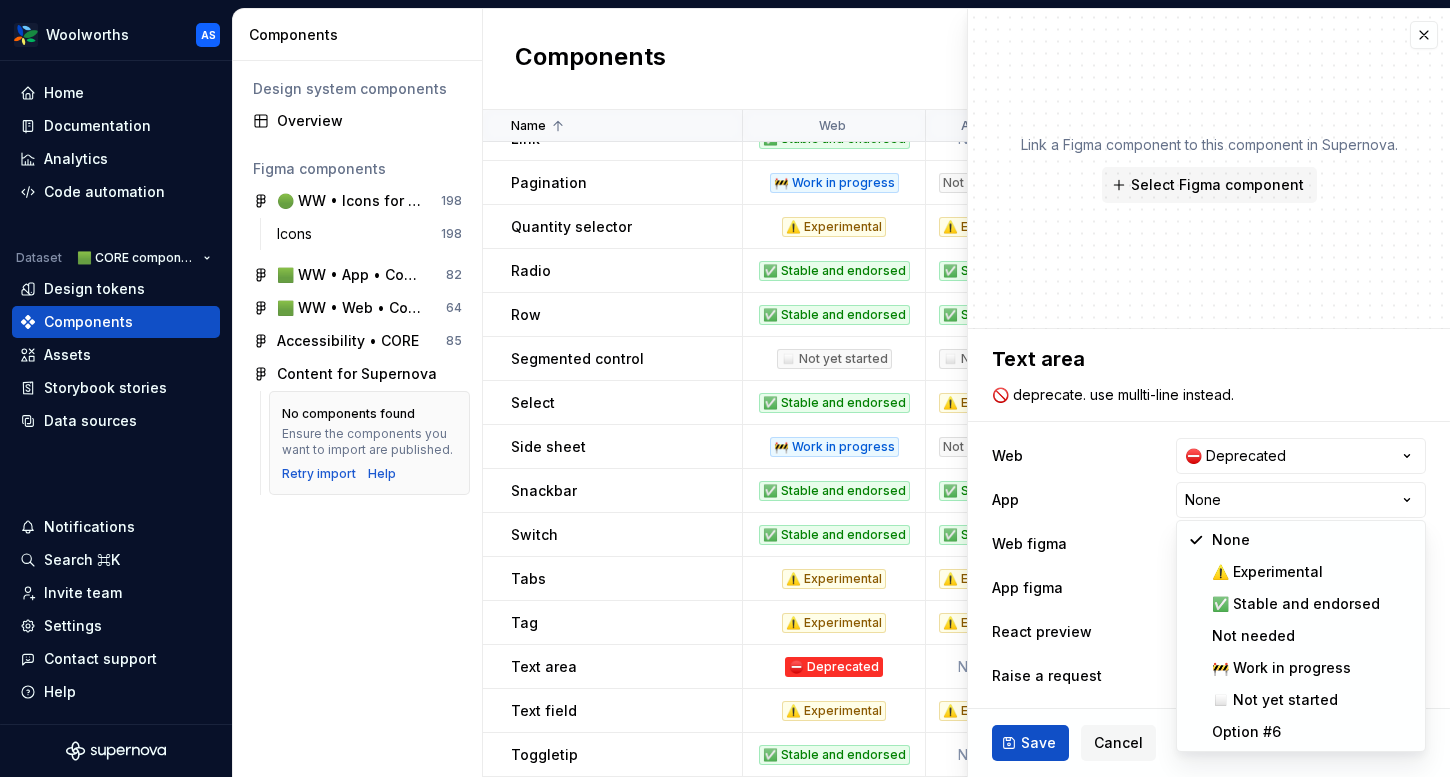 select on "**********" 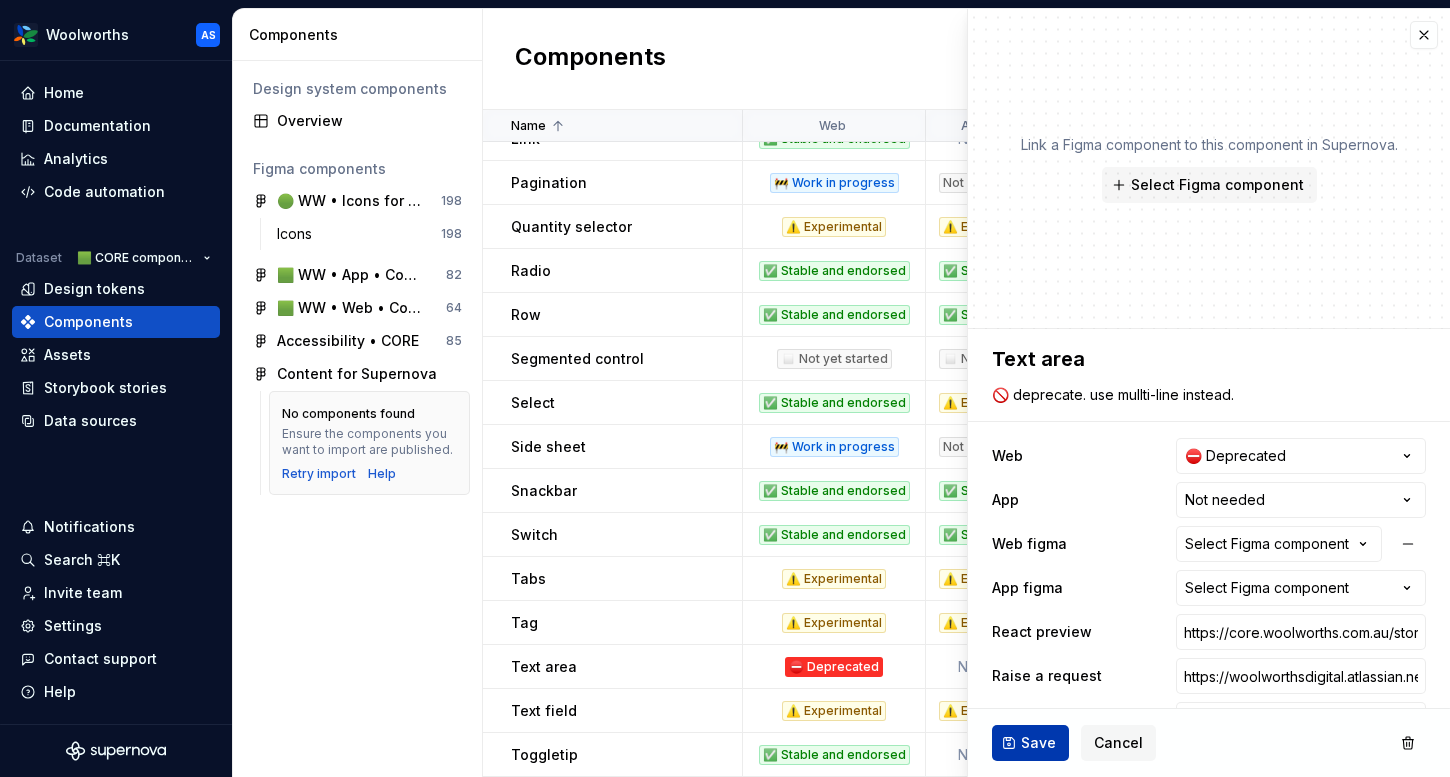click on "Save" at bounding box center [1038, 743] 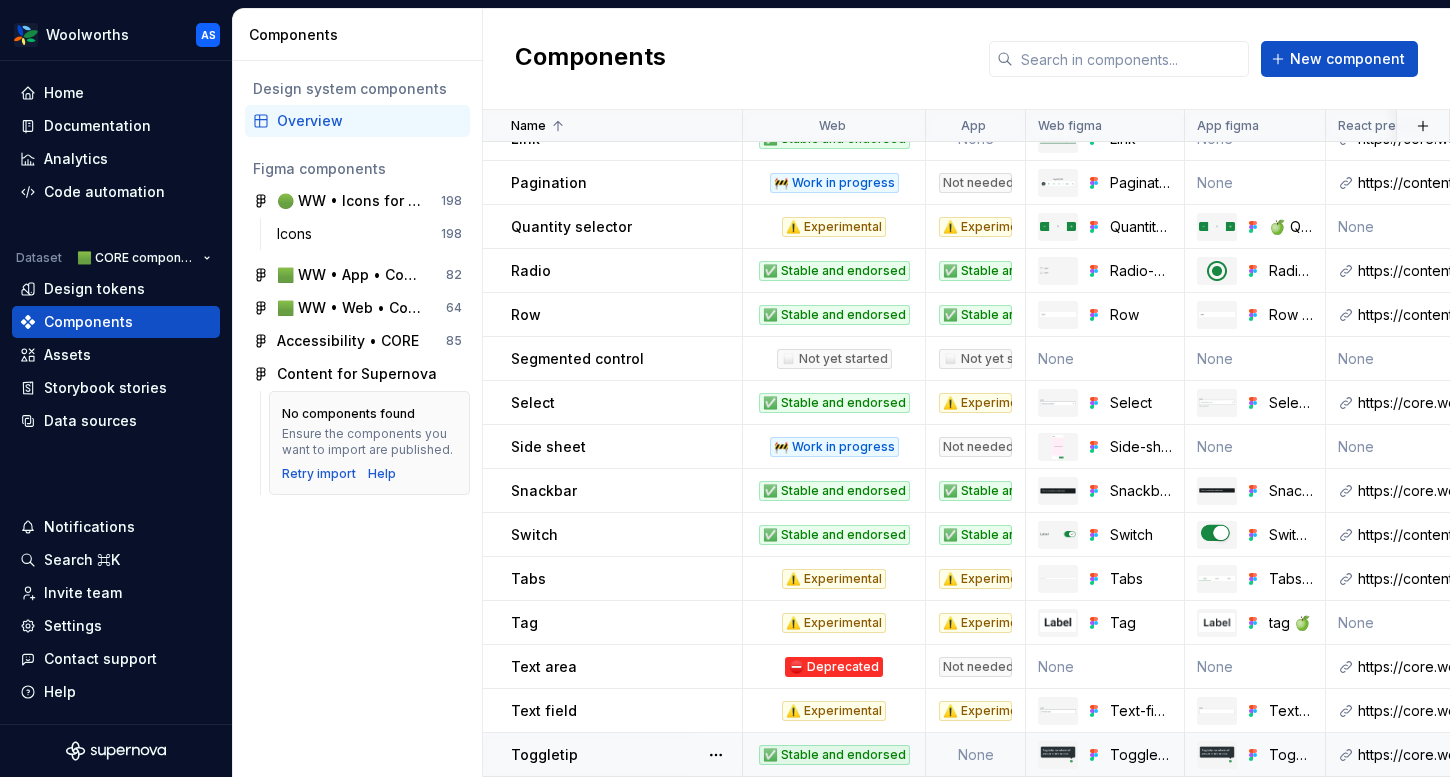click on "None" at bounding box center (976, 755) 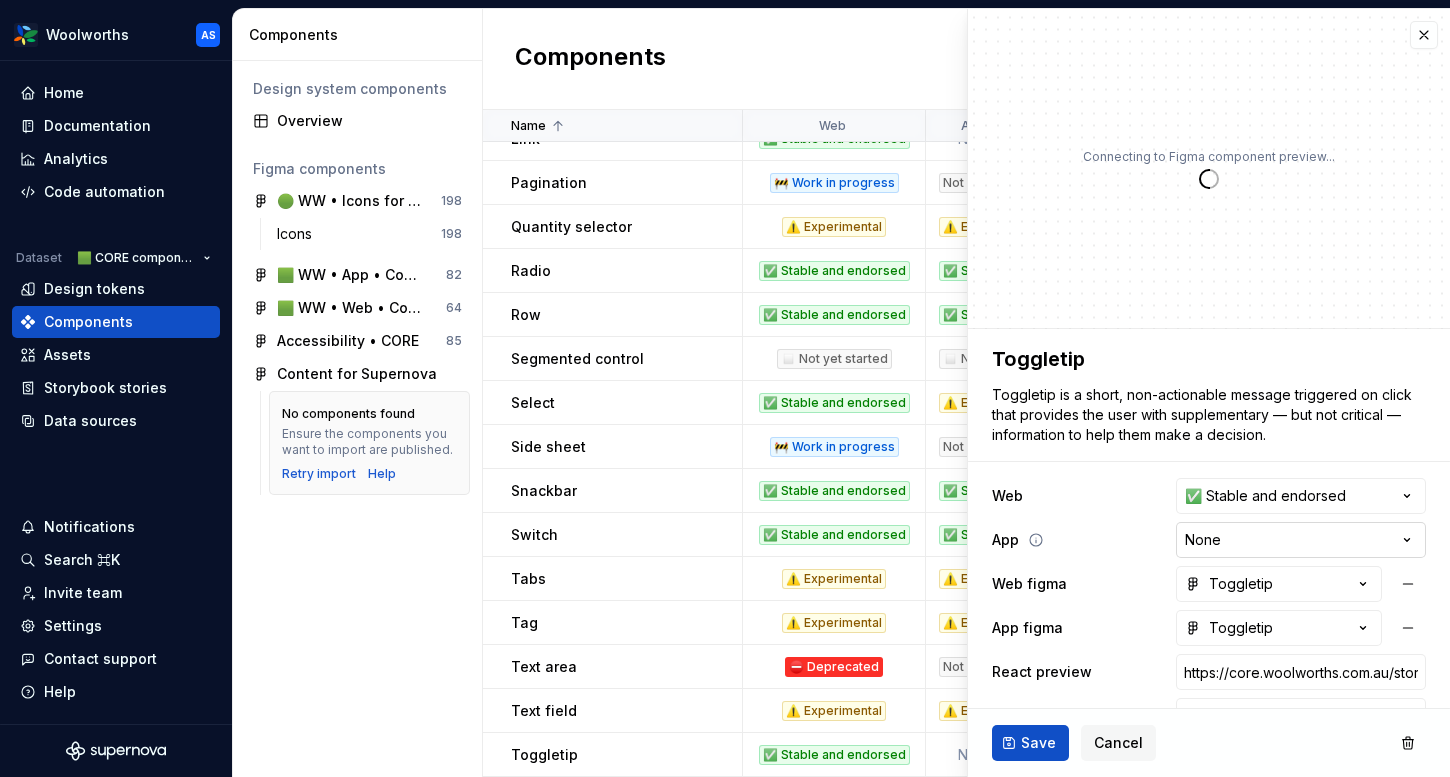 click on "Woolworths AS Home Documentation Analytics Code automation Dataset 🟩 CORE components Design tokens Components Assets Storybook stories Data sources Notifications Search ⌘K Invite team Settings Contact support Help Components Design system components Overview Figma components 🟢 WW • Icons for Woolworths (CORE) 198 Icons 198 🟩 WW • App • Component Library for Woolworths (CORE) 82 🟩 WW • Web • Component Library for Woolworths (CORE) 64 Accessibility • CORE 85 Content for Supernova No components found Ensure the components you want to import are published. Retry import Help Components New component Name Web App Web figma App figma React preview Raise a request AEM preview Usage guidelines Description Last updated Checkbox ✅ Stable and endorsed ✅ Stable and endorsed Checkbox Checkbox 🍏 https://content-service.traderk8saae.prod.wx-d.net/component-library/index.html?path=/story/core-checkbox--default None Core components / Checkbox 26 minutes ago Checkbox group Not needed None None /" at bounding box center (725, 388) 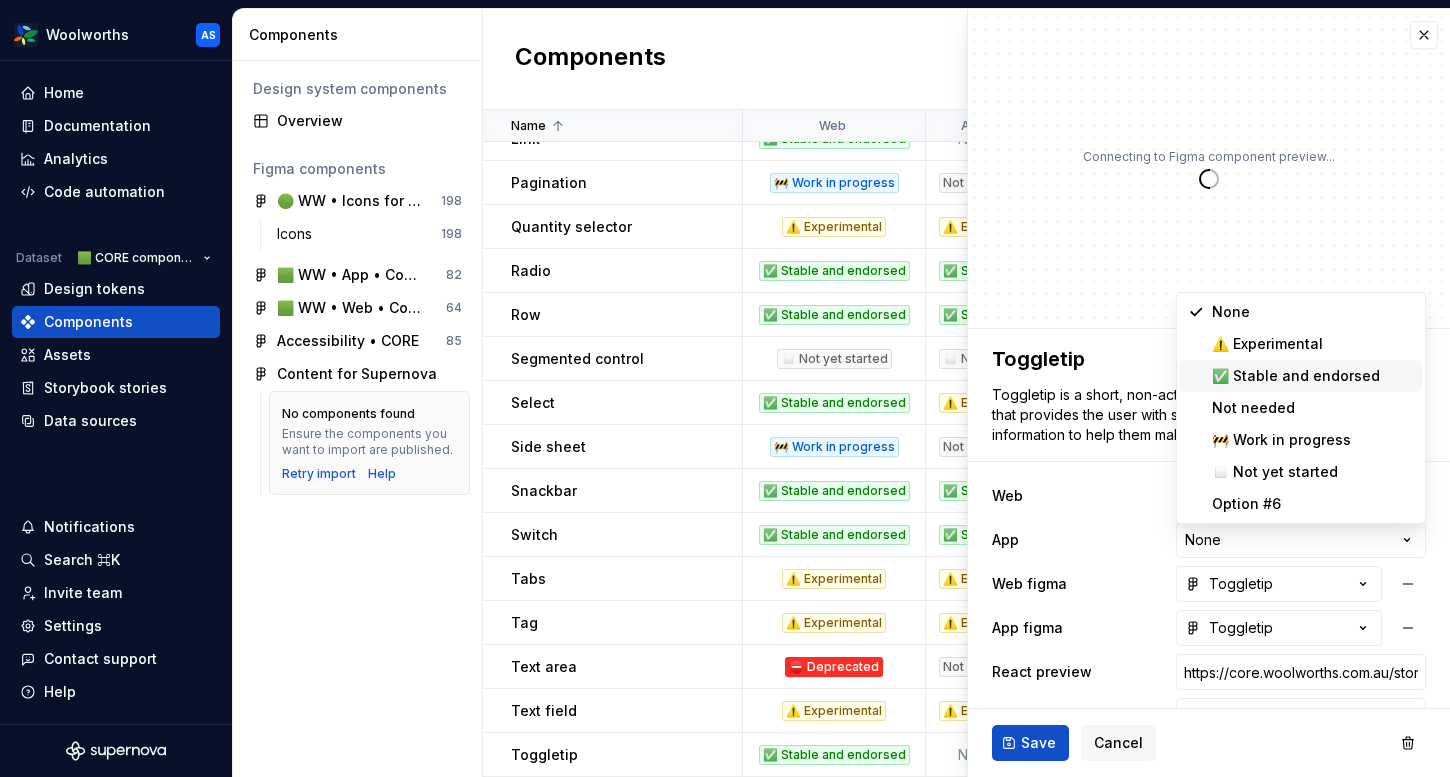 type on "*" 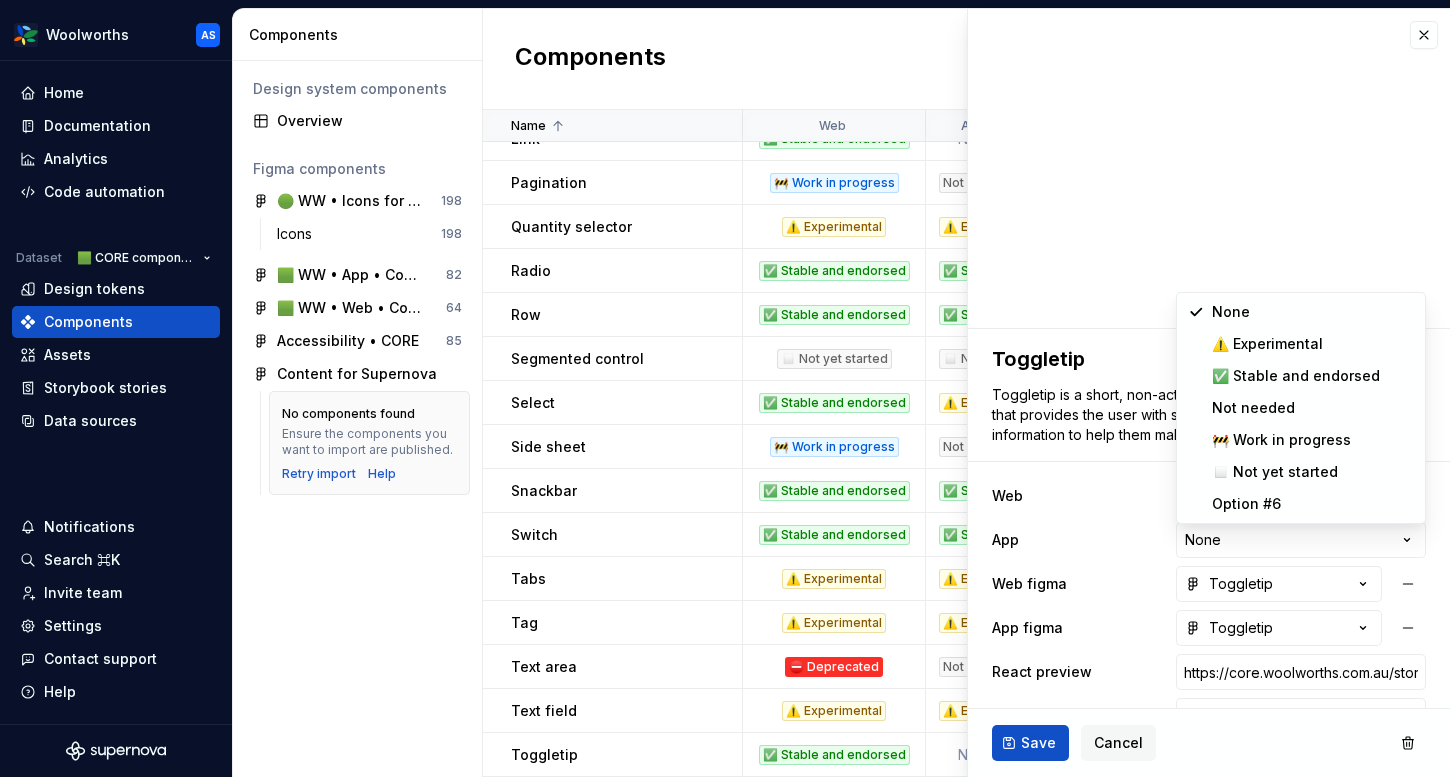 select on "**********" 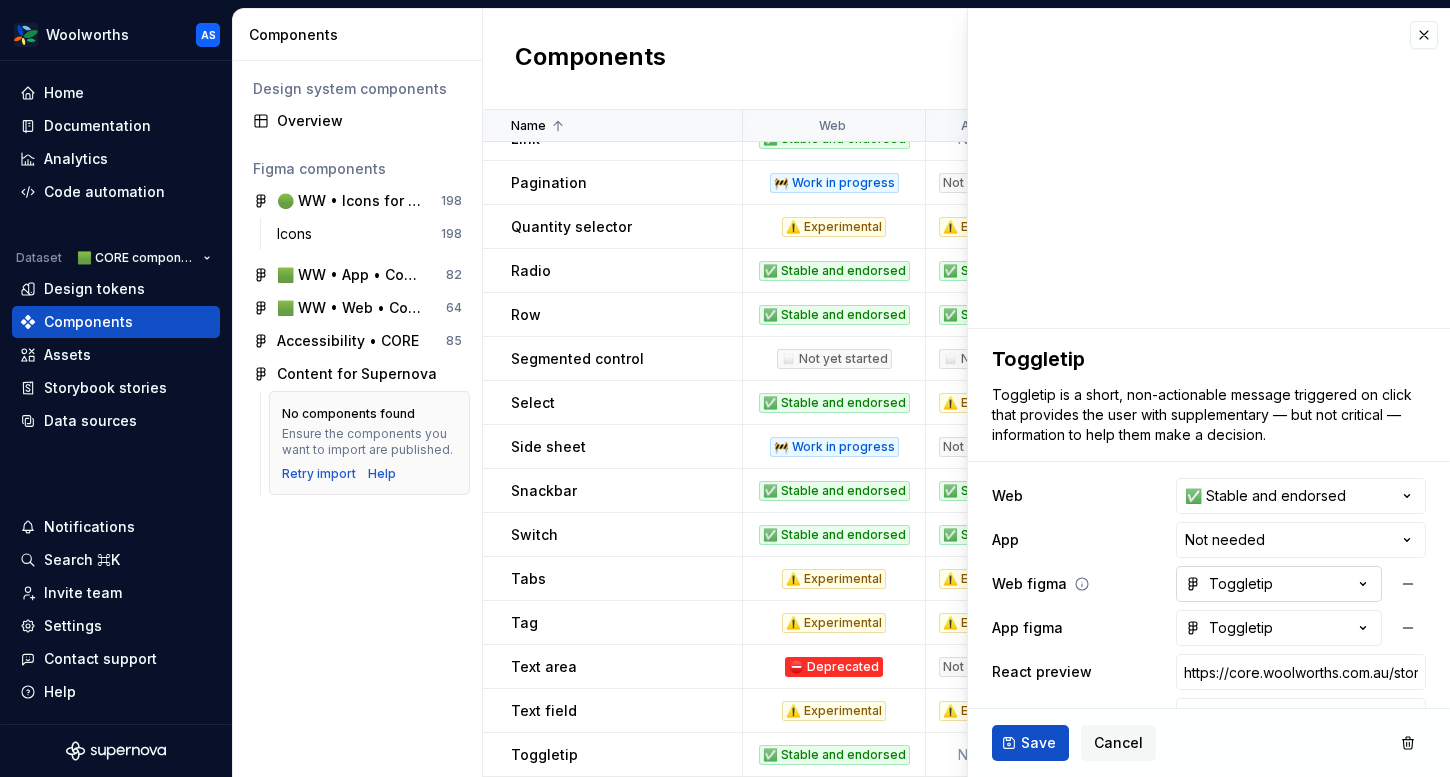 scroll, scrollTop: 130, scrollLeft: 0, axis: vertical 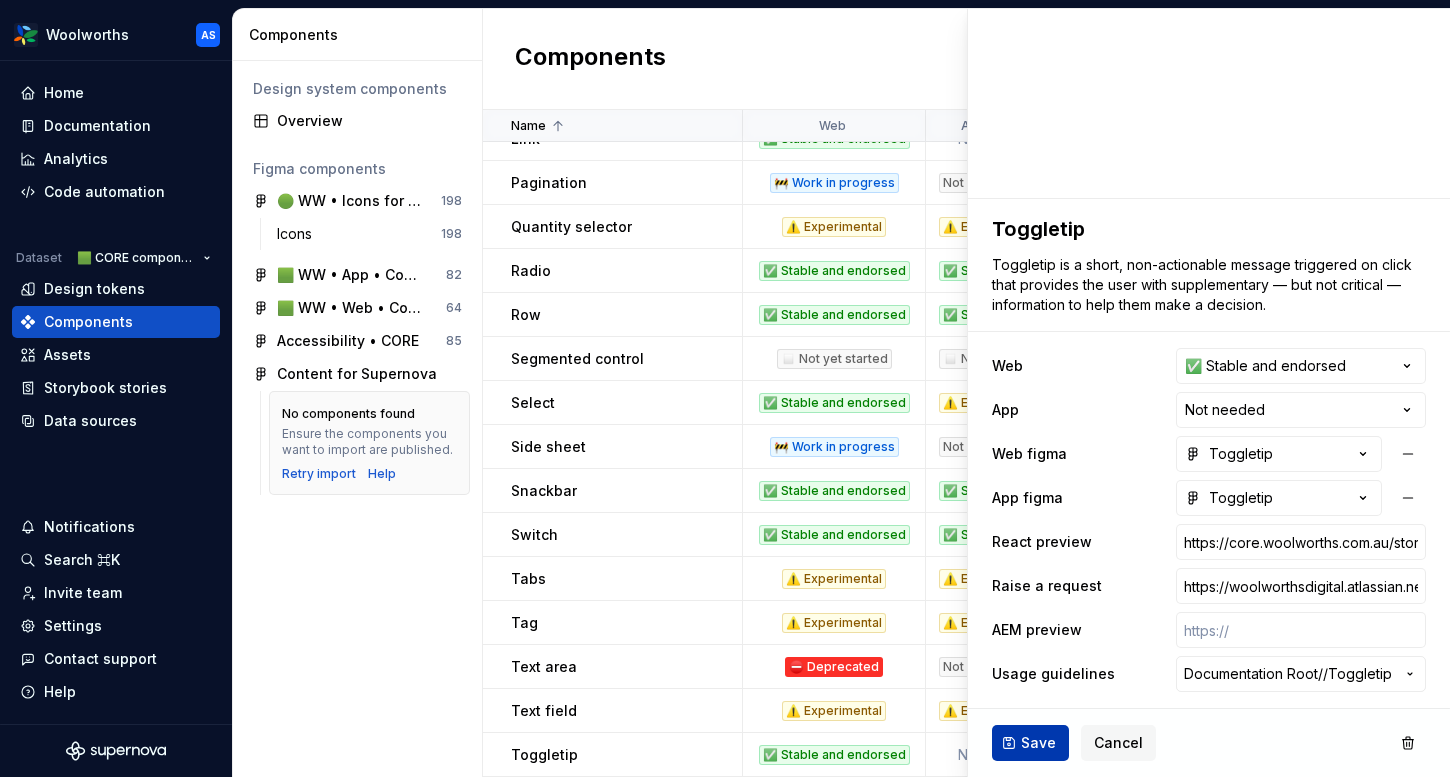 click on "Save" at bounding box center (1038, 743) 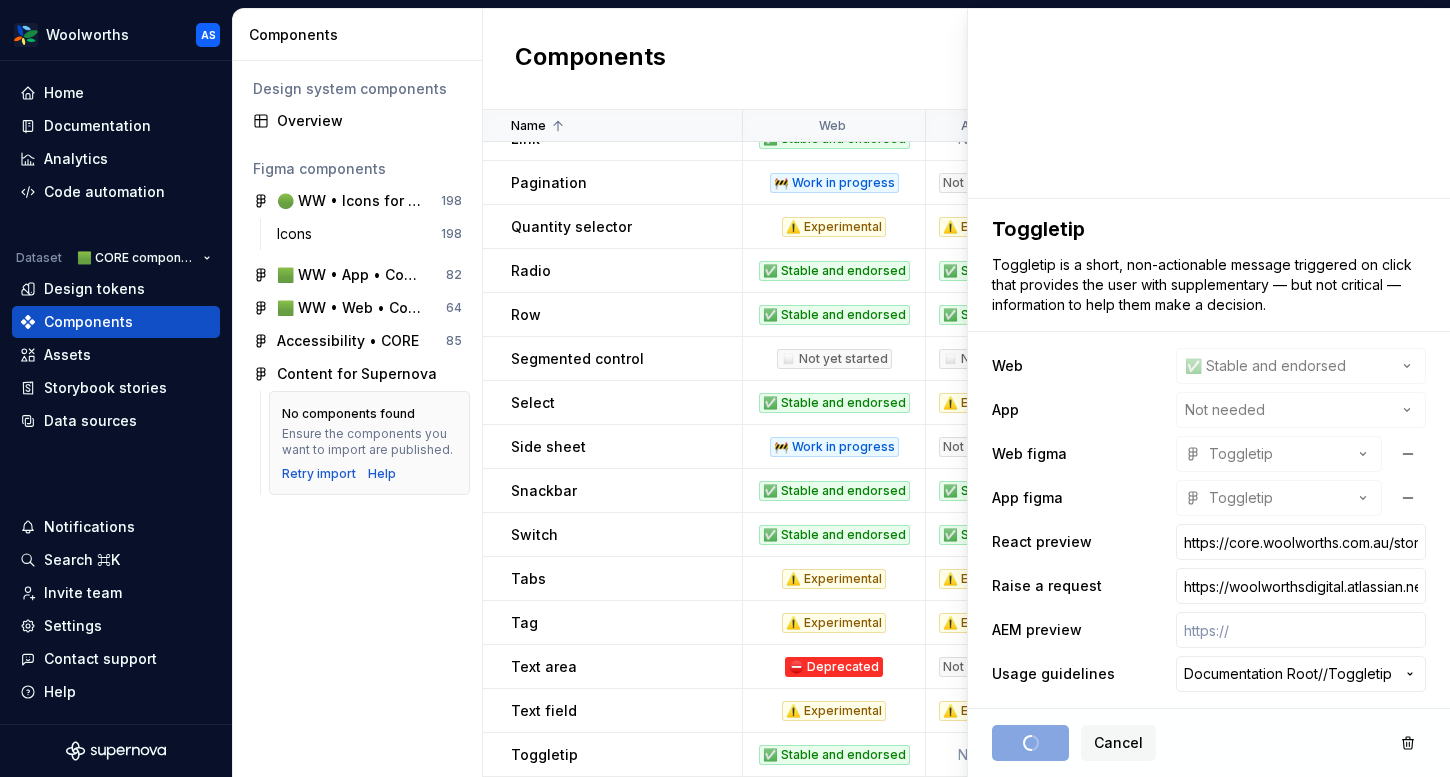 type on "*" 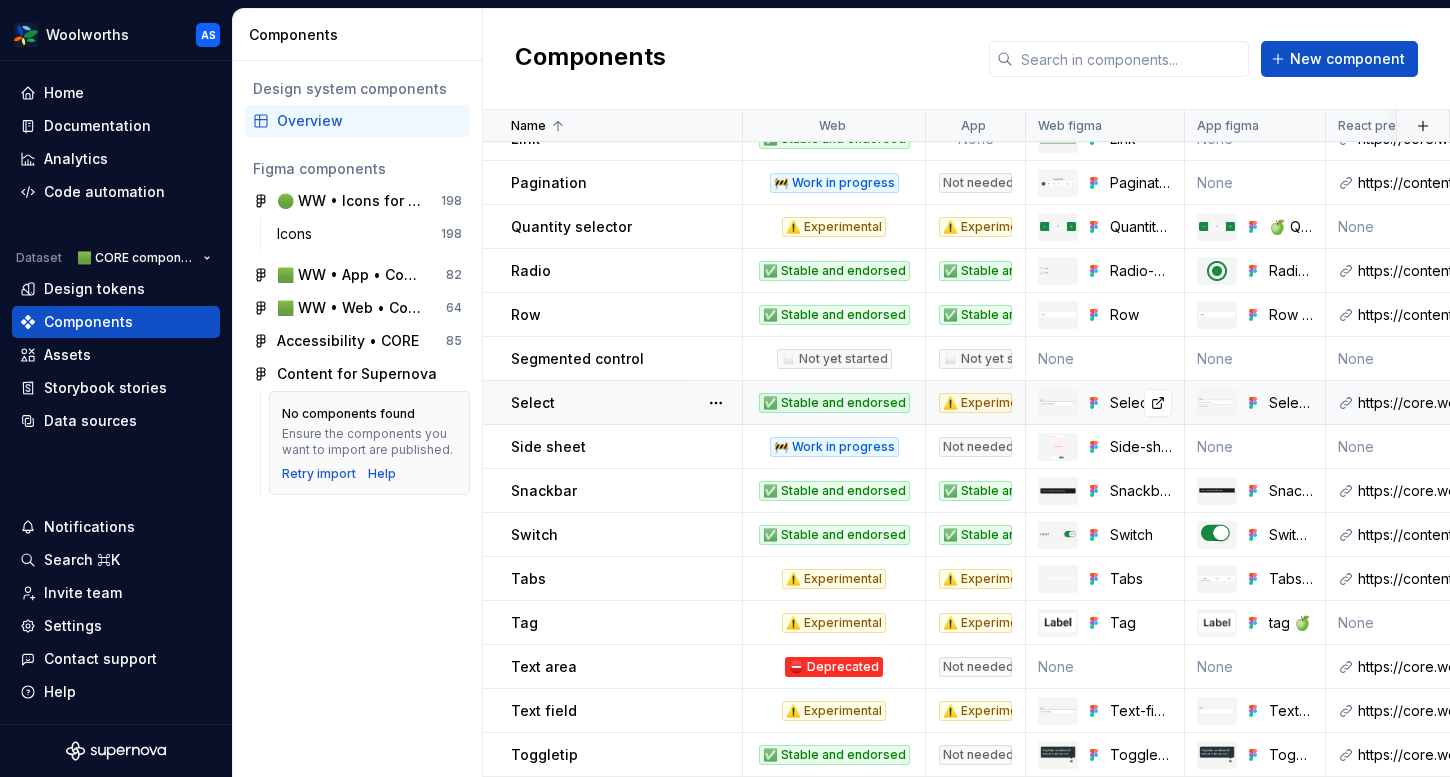 scroll, scrollTop: 0, scrollLeft: 0, axis: both 